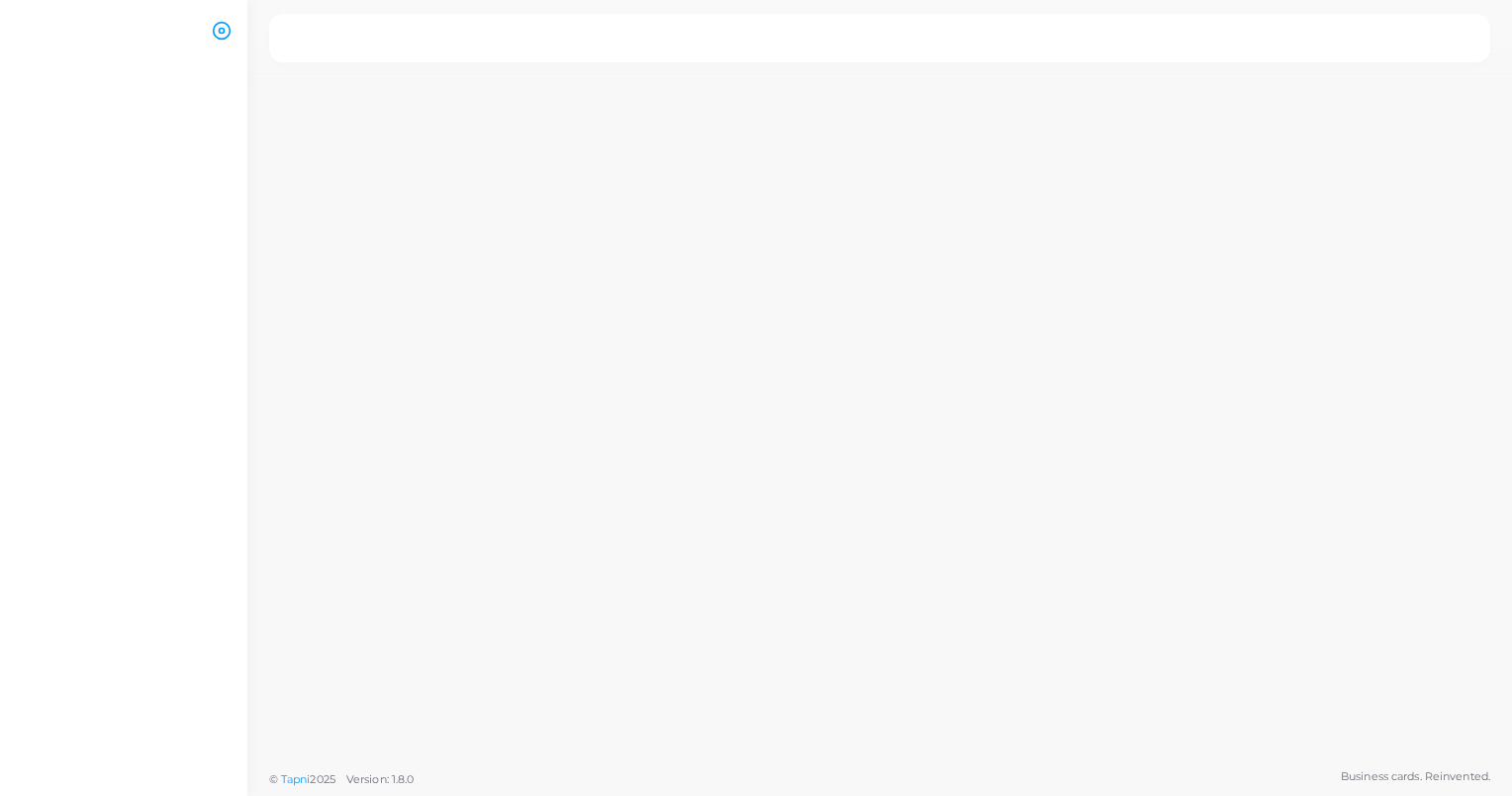 scroll, scrollTop: 0, scrollLeft: 0, axis: both 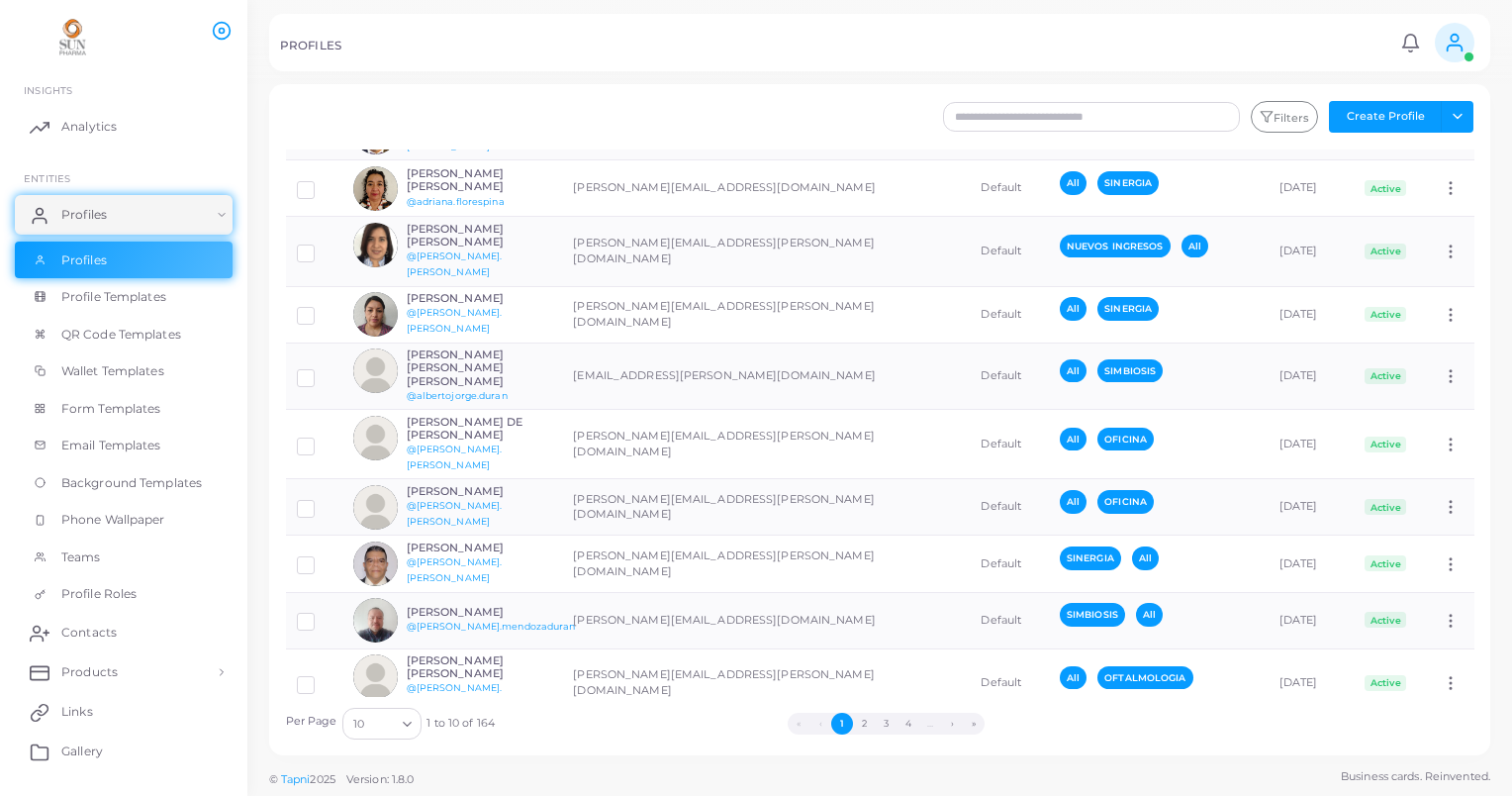 click 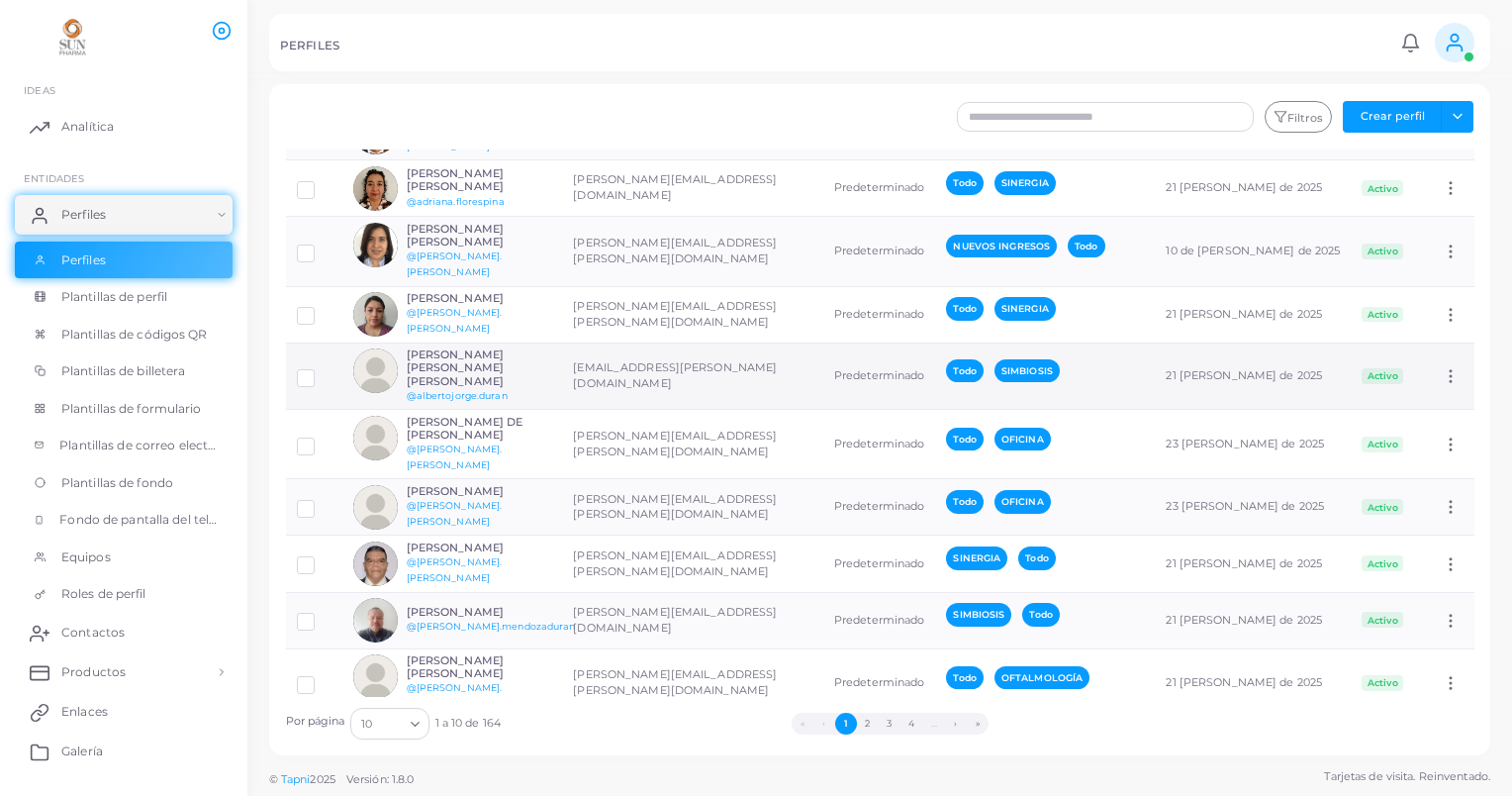 click on "[PERSON_NAME]" at bounding box center (479, 368) 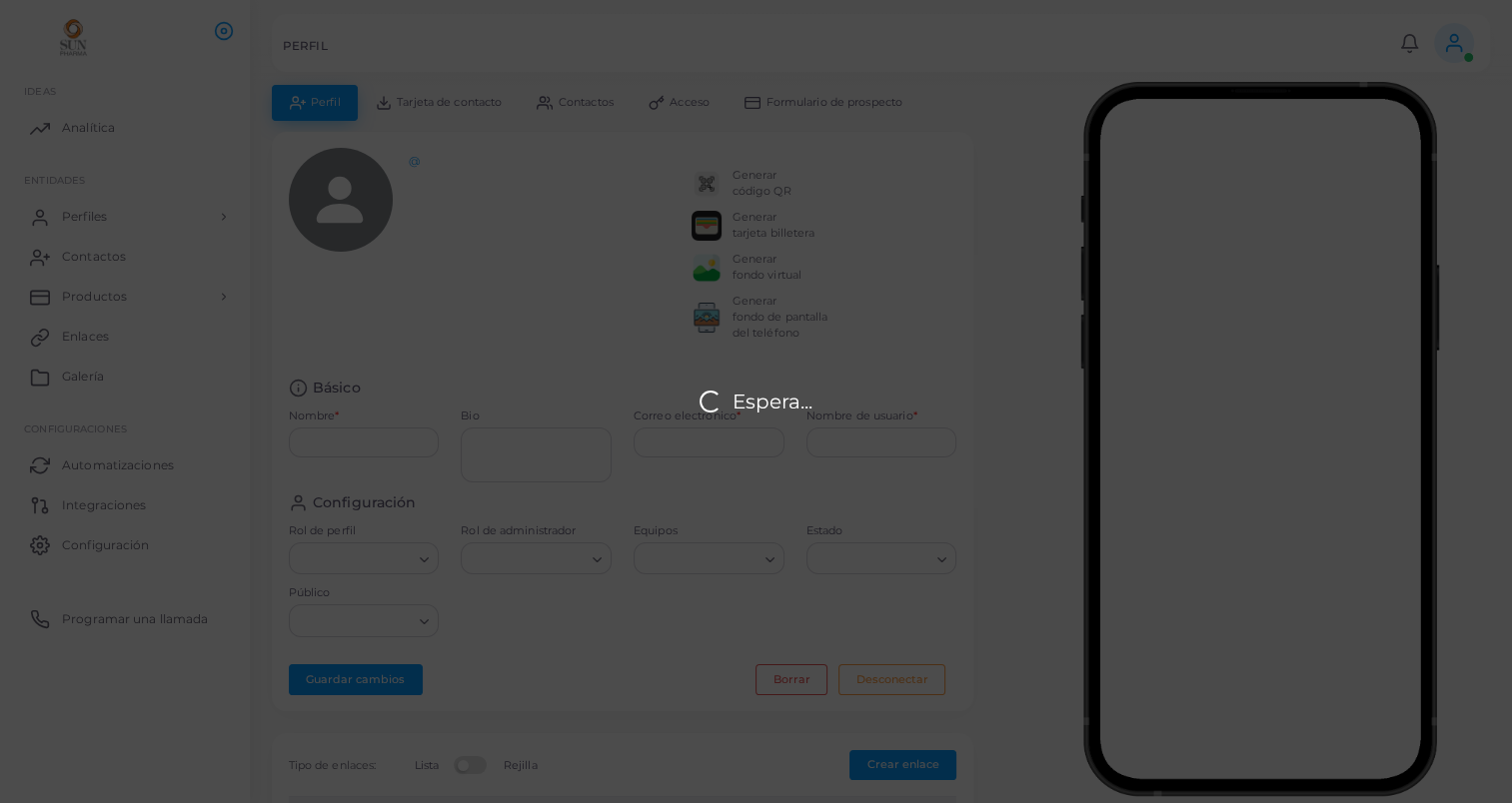 type on "**********" 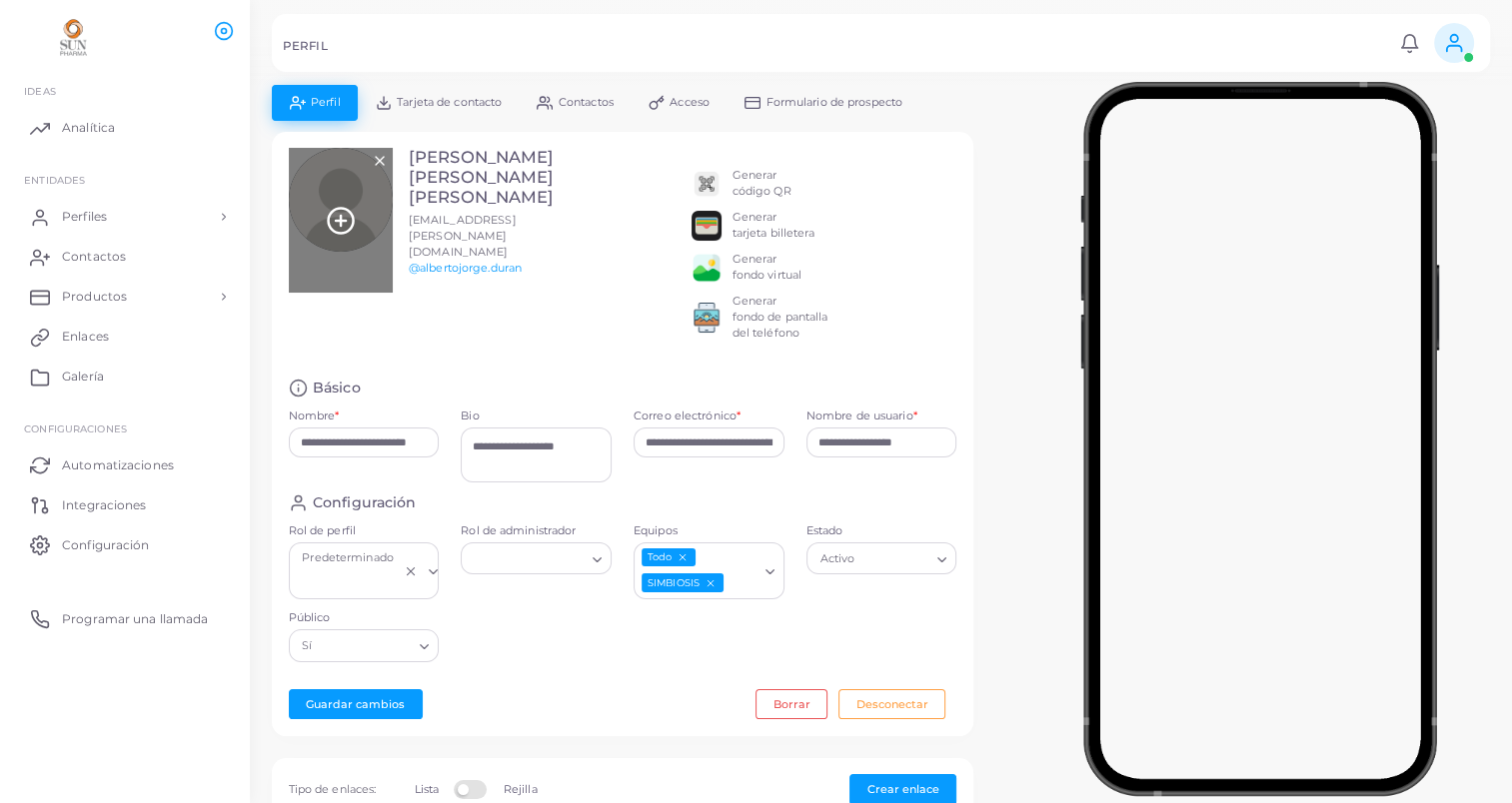 click at bounding box center [341, 220] 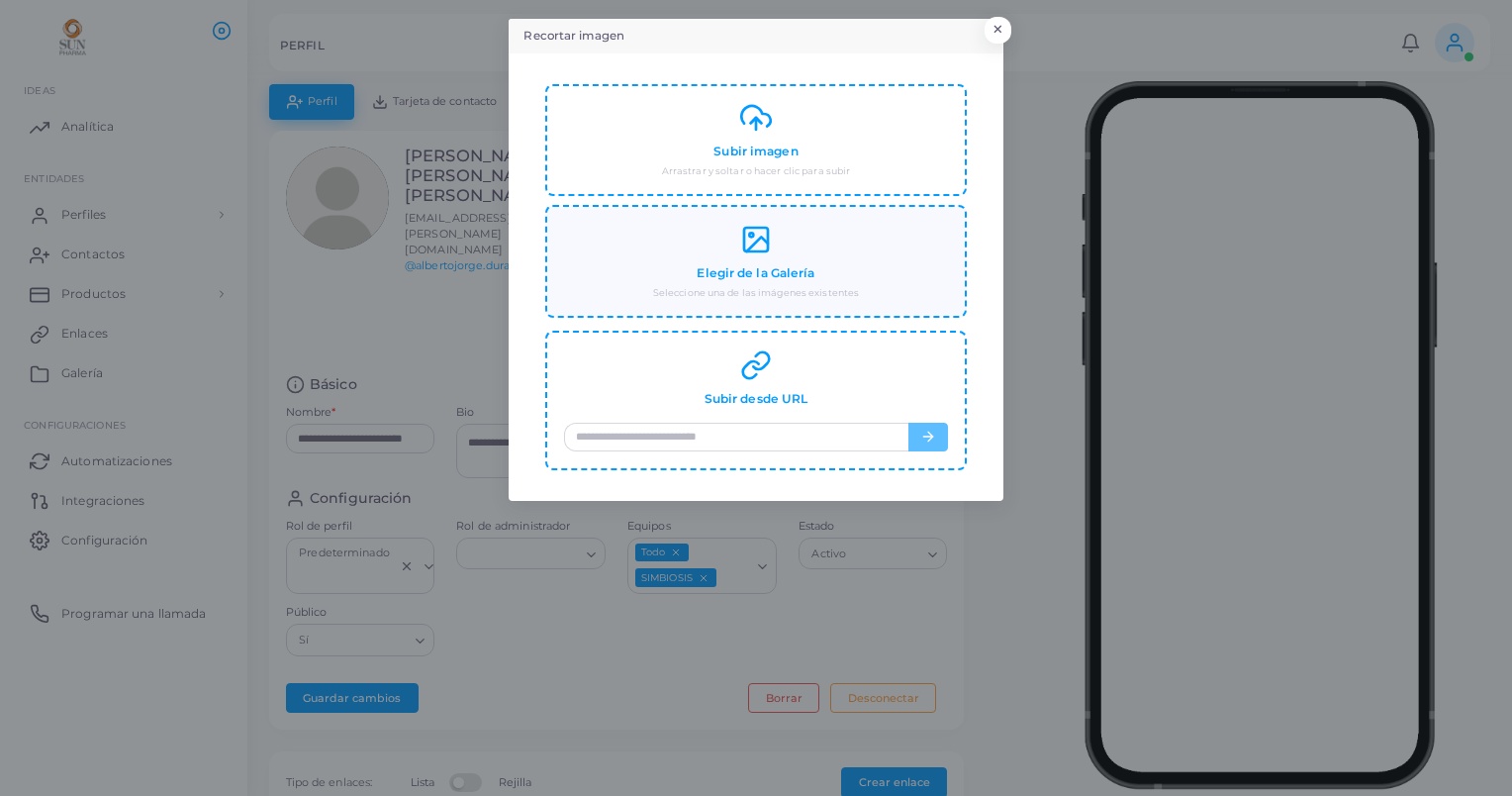click on "Elegir de la Galería" at bounding box center [755, 273] 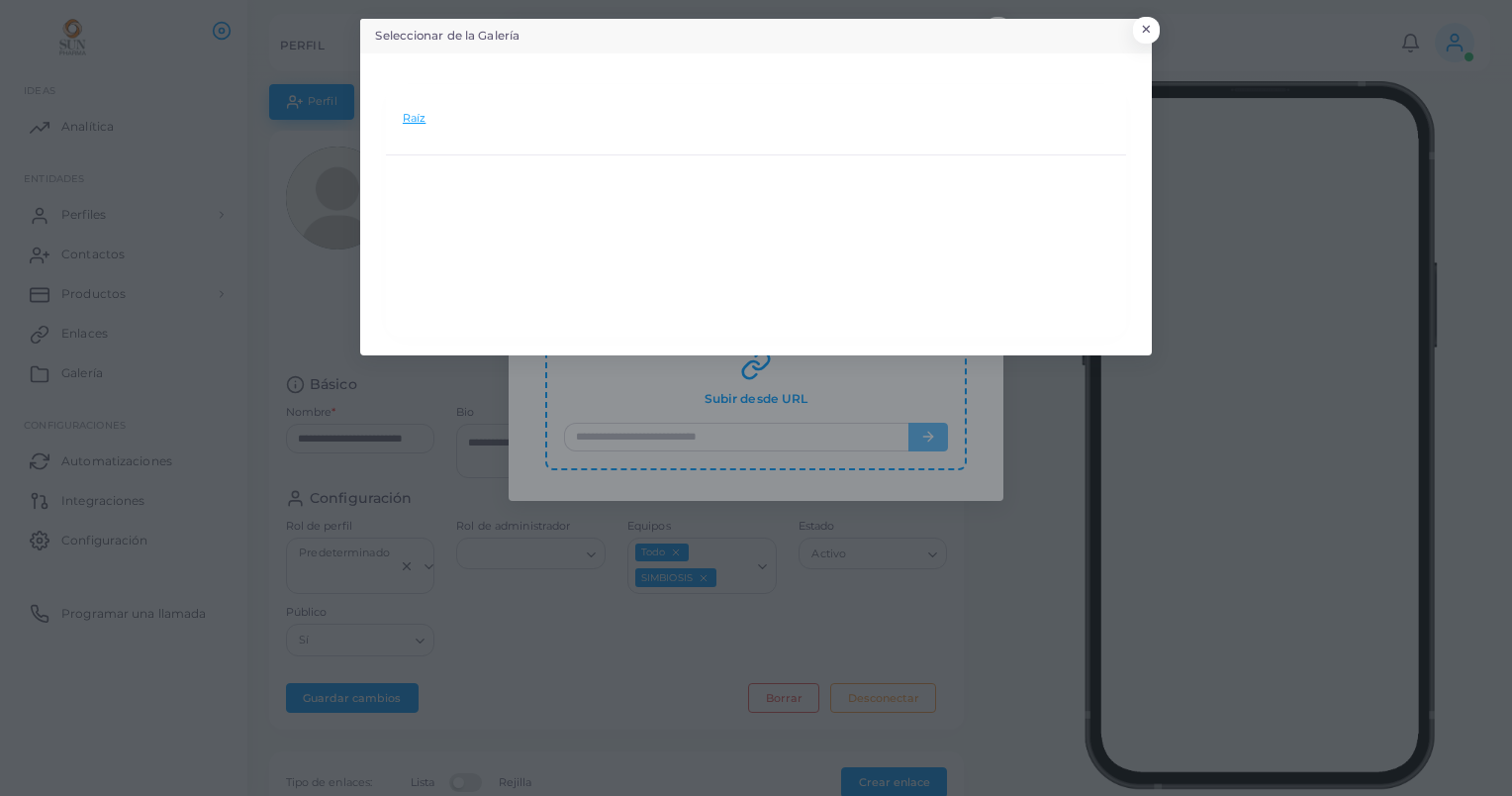 click on "Raíz" at bounding box center (414, 119) 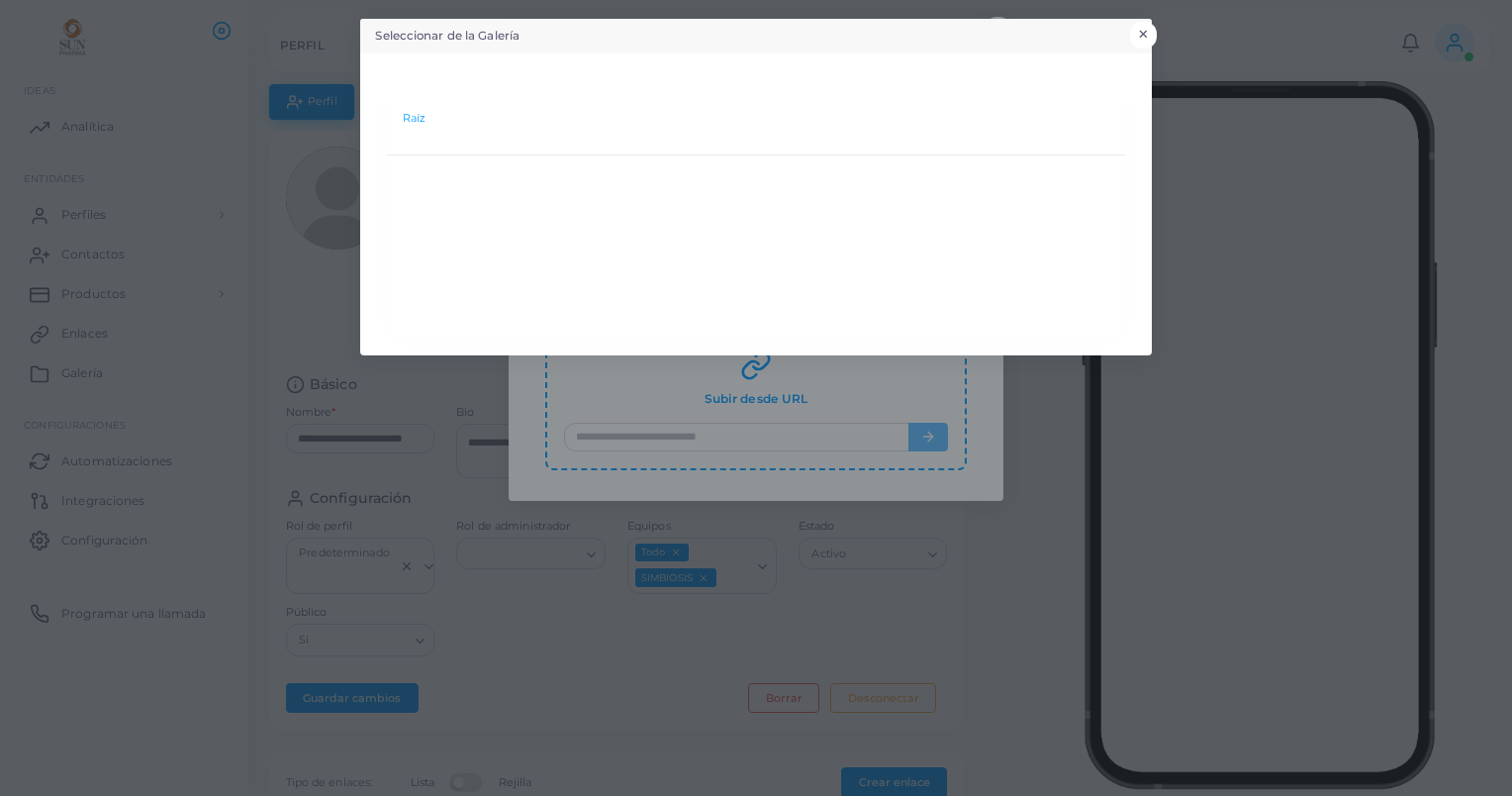 click on "×" at bounding box center (1143, 35) 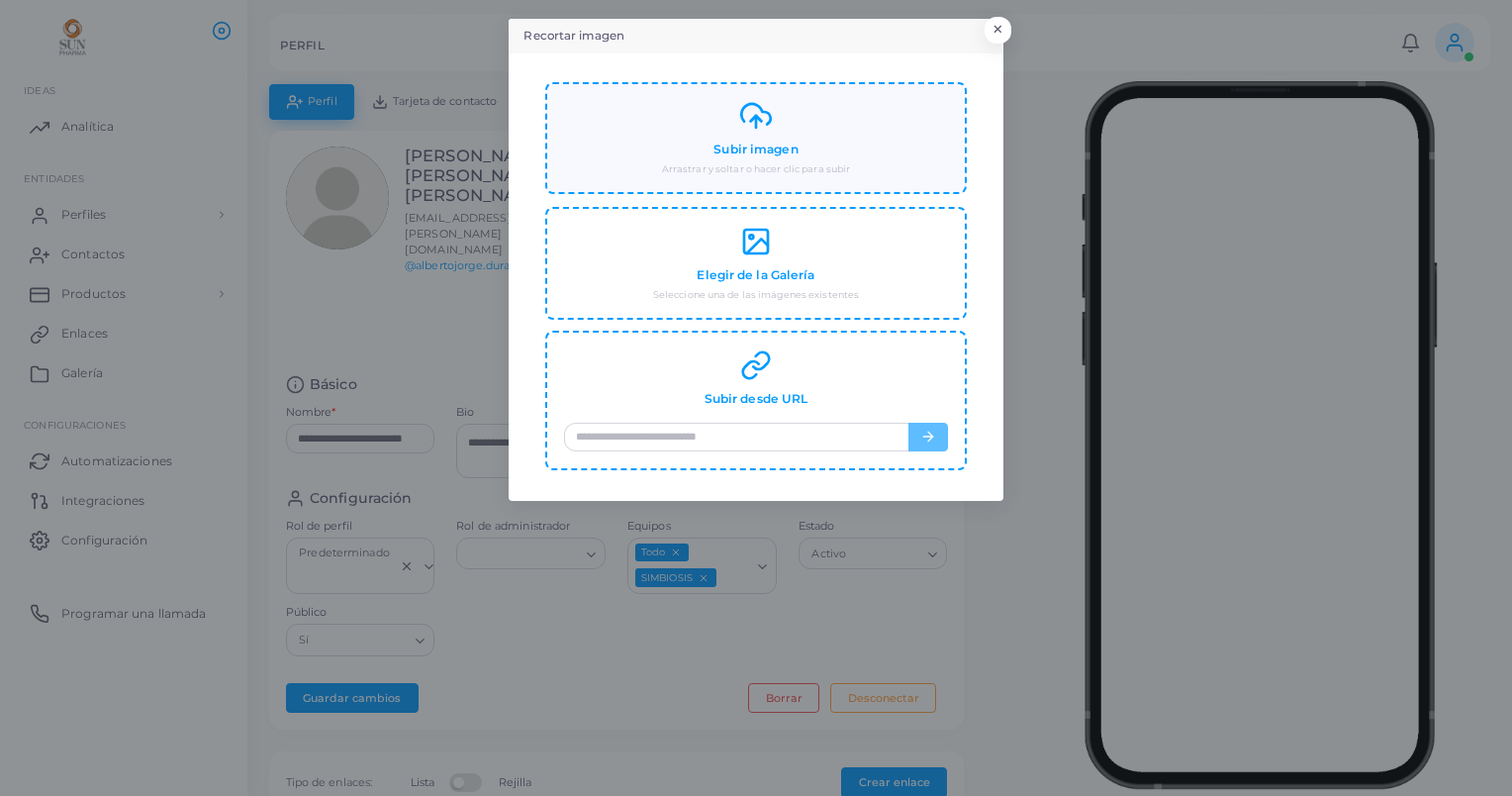 click on "Subir imagen" at bounding box center [755, 149] 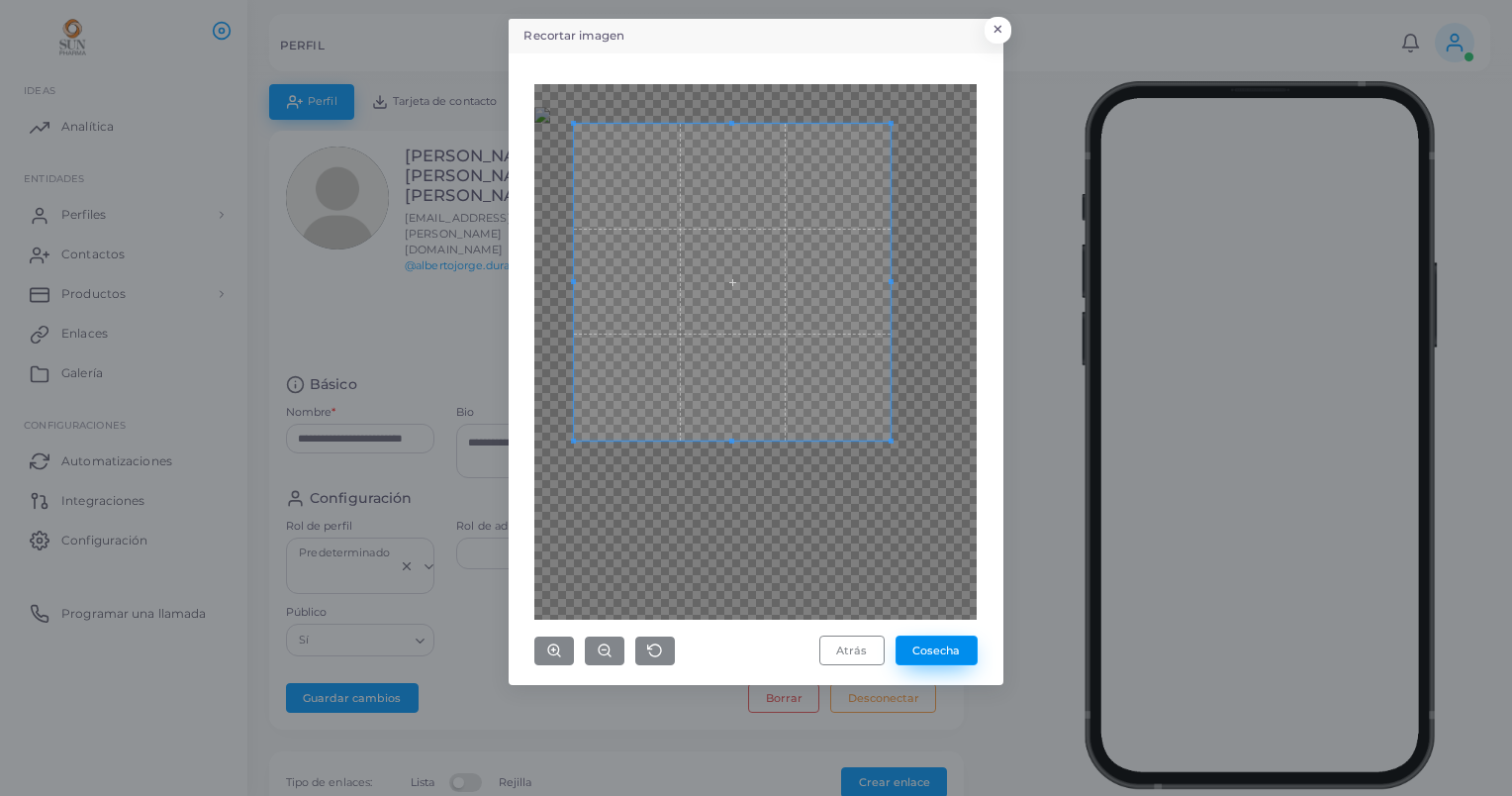 click on "Cosecha" at bounding box center (936, 650) 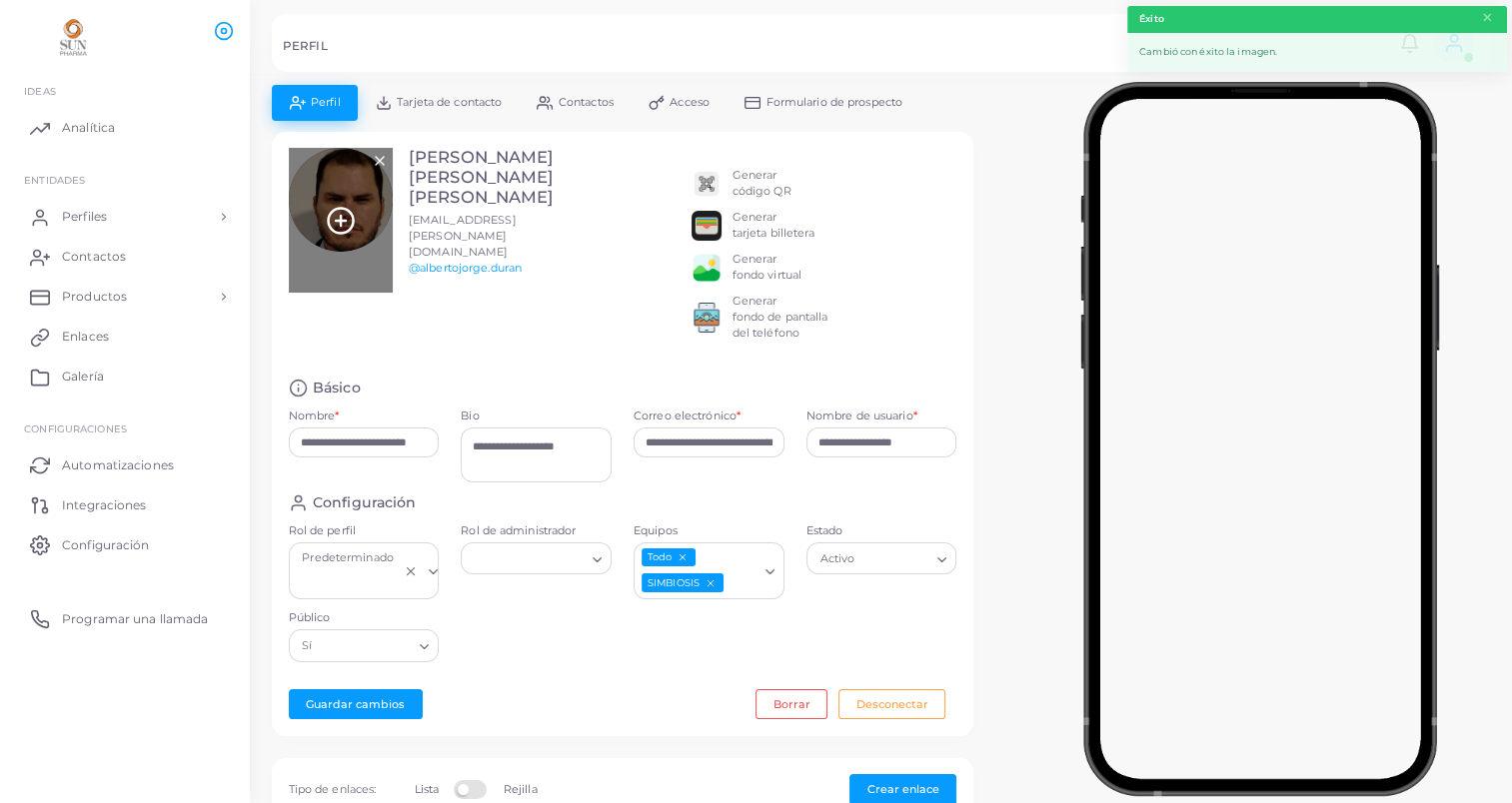 click 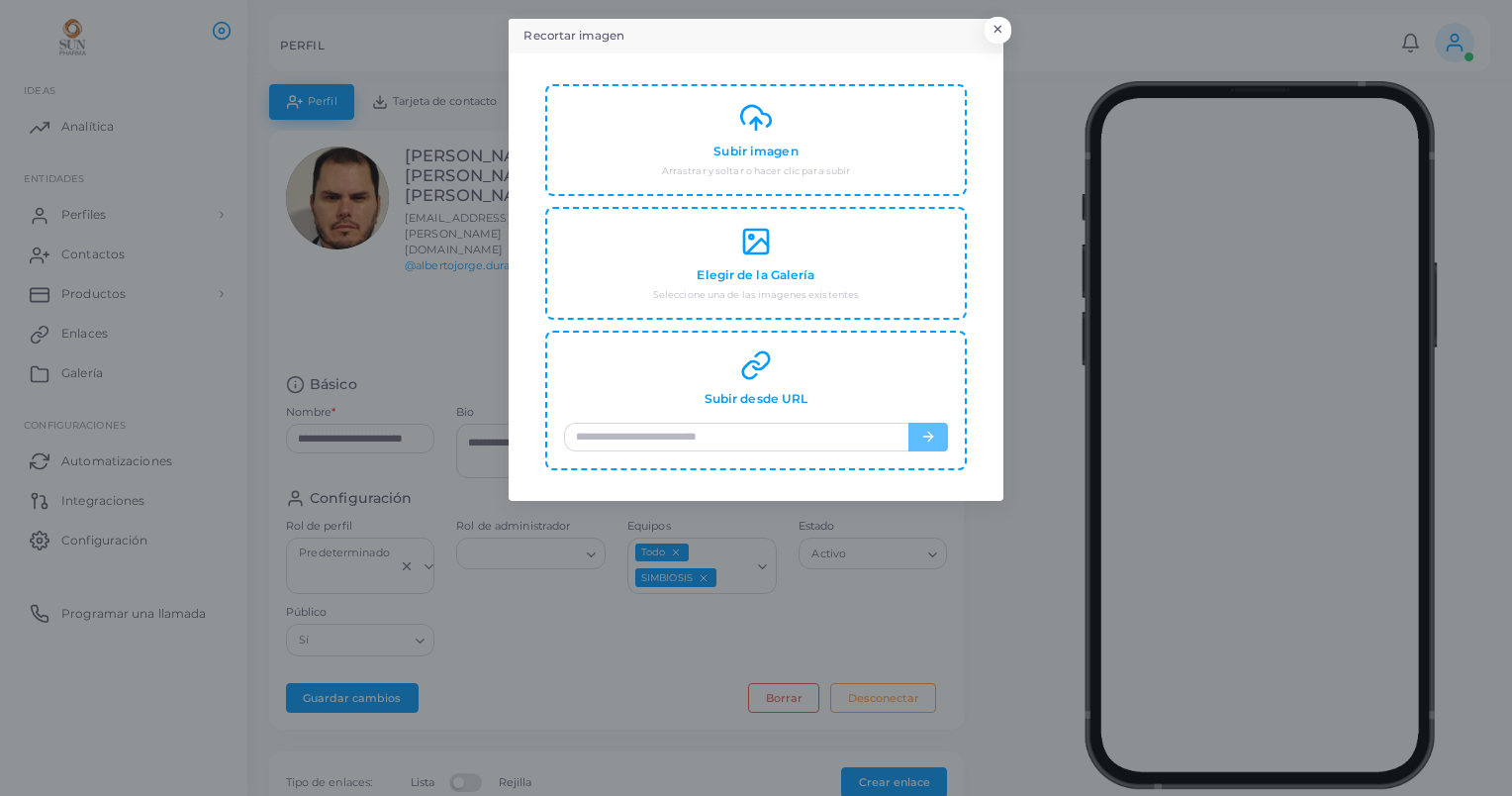 click on "Recortar imagen × Subir imagen Arrastrar y soltar o hacer clic para subir Elegir de la Galería Seleccione una de las imágenes existentes Subir desde URL" at bounding box center [756, 398] 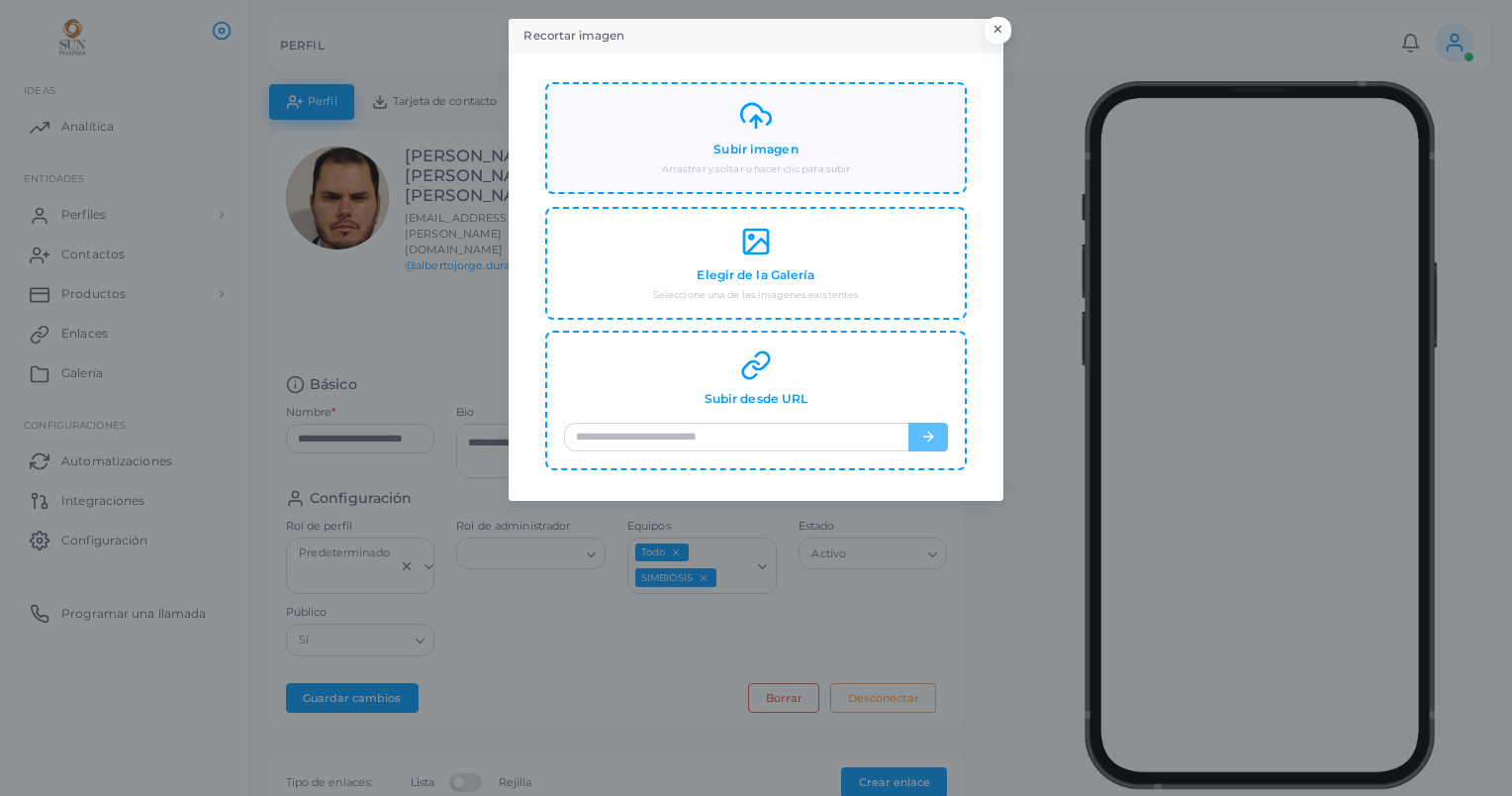 click on "Subir imagen" at bounding box center (755, 149) 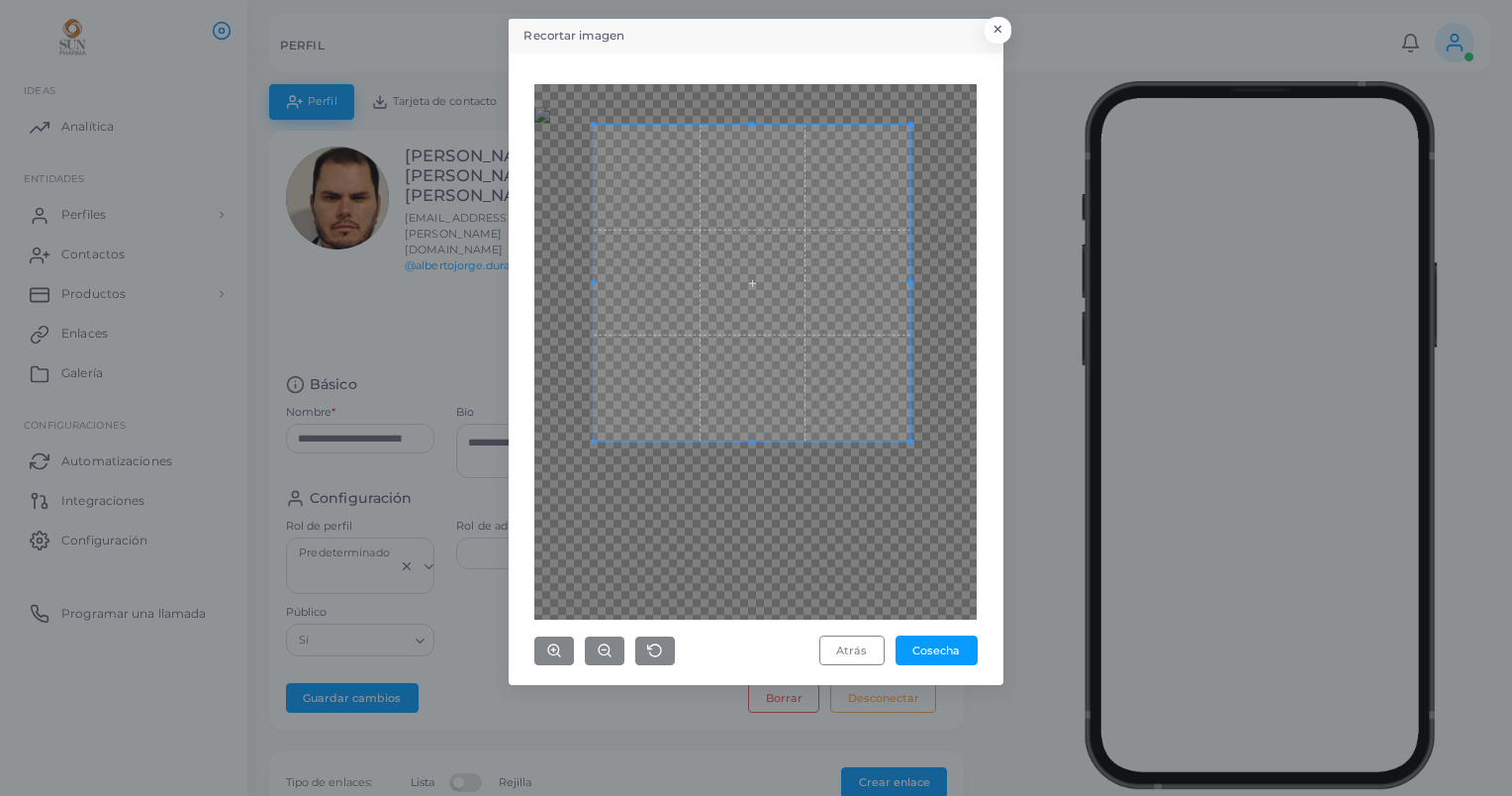 click at bounding box center (752, 282) 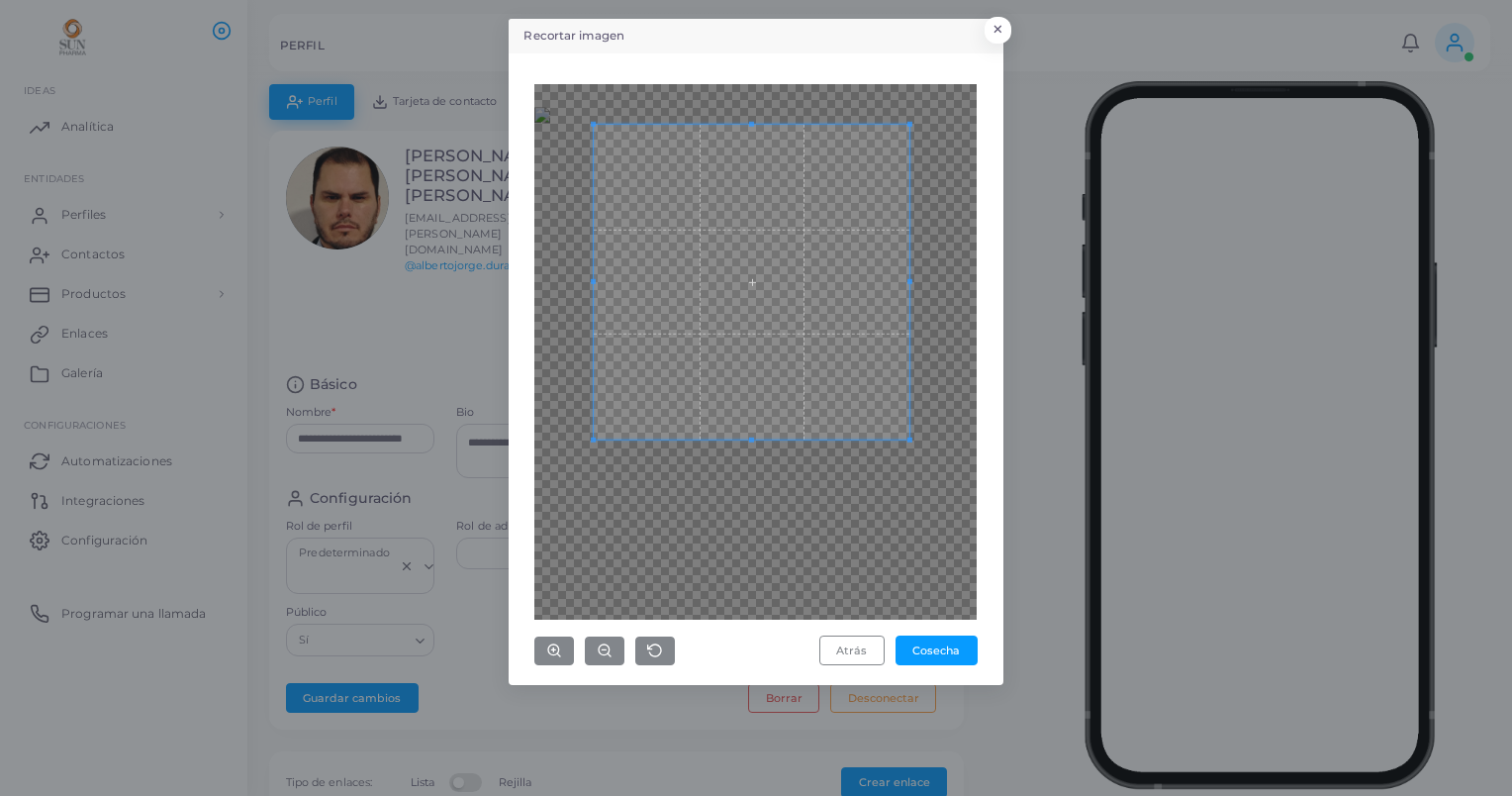 click on "Atrás   Cosecha" at bounding box center (755, 375) 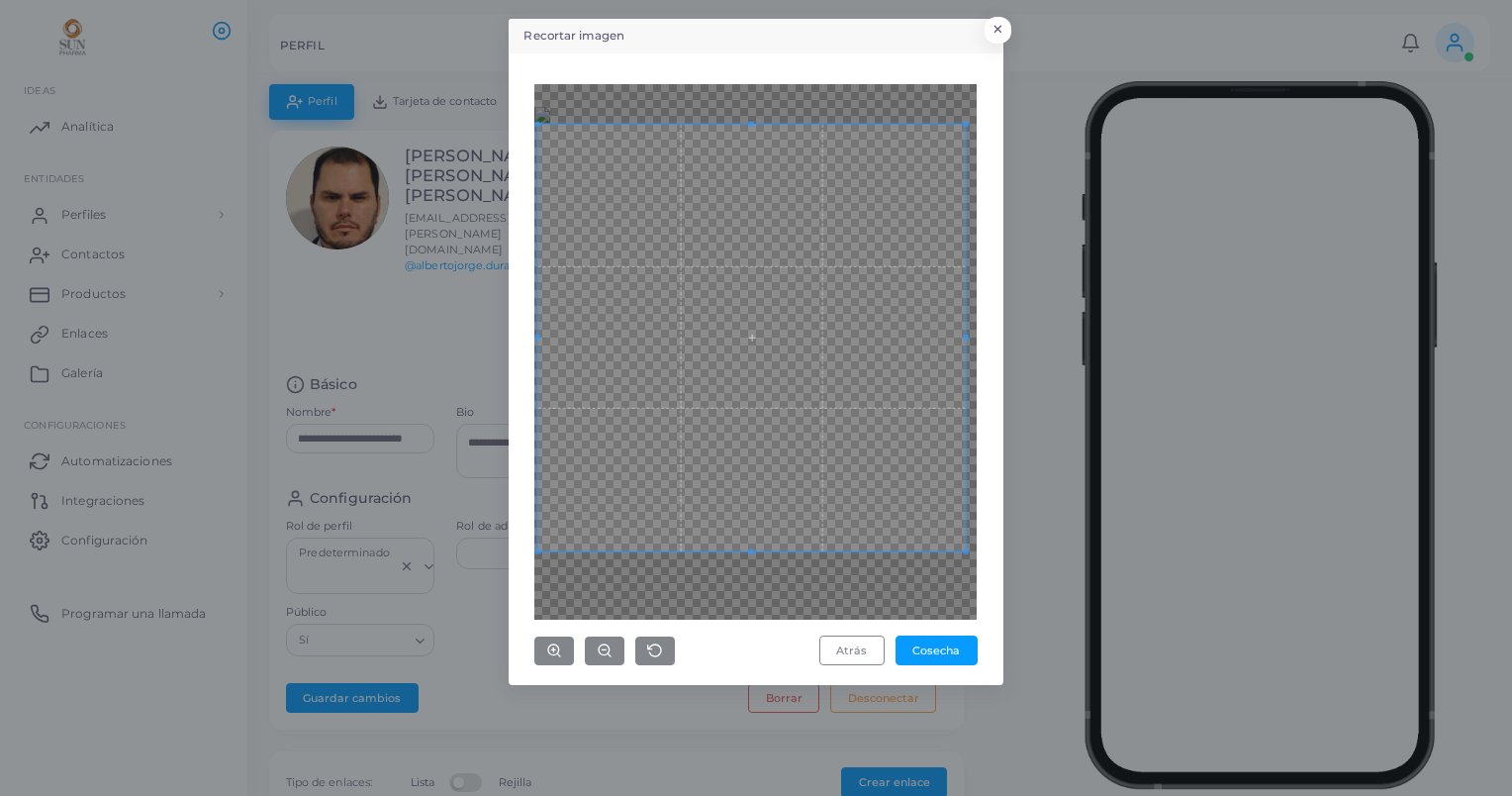 click at bounding box center (751, 551) 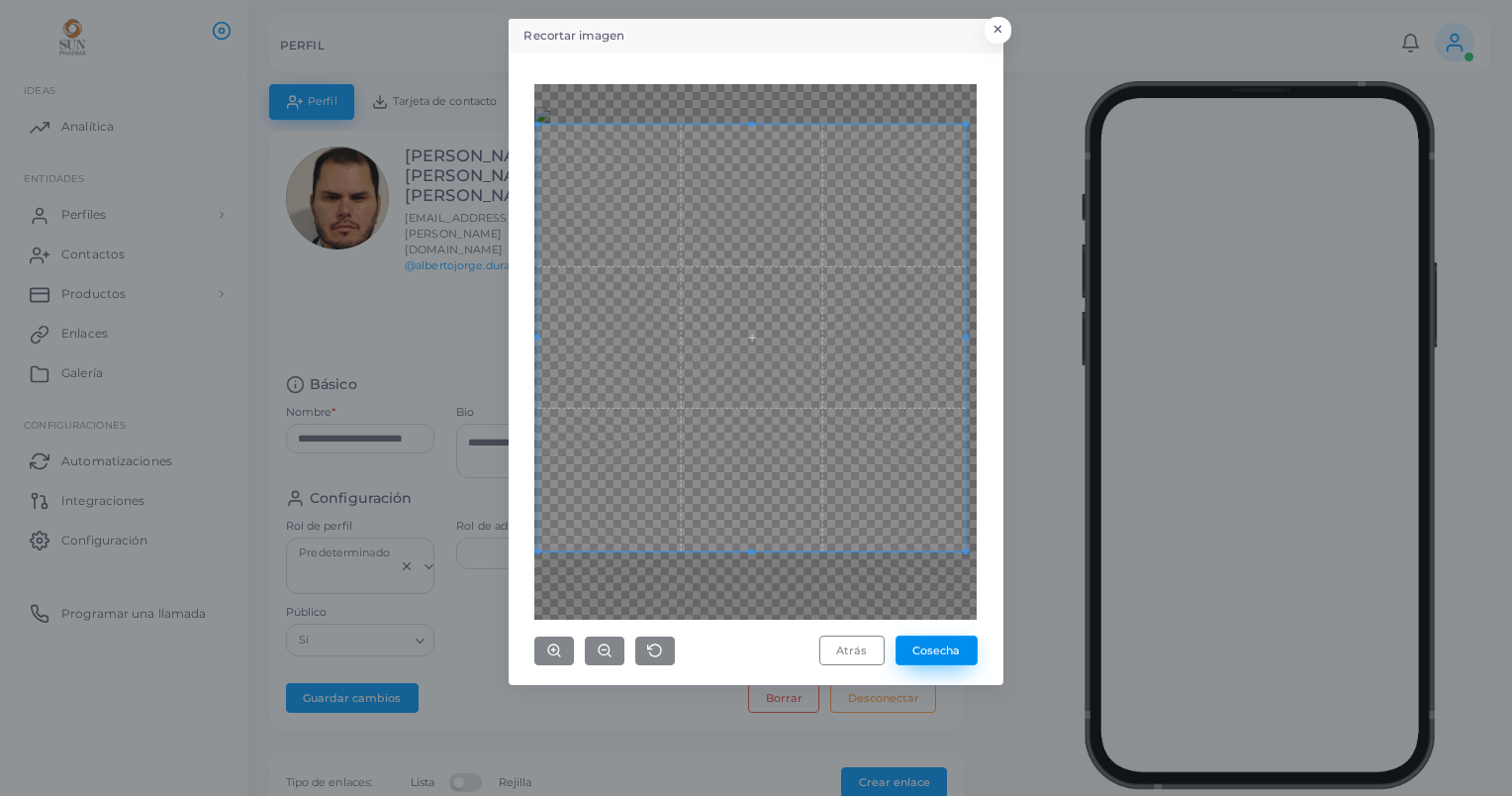 click on "Cosecha" at bounding box center [936, 650] 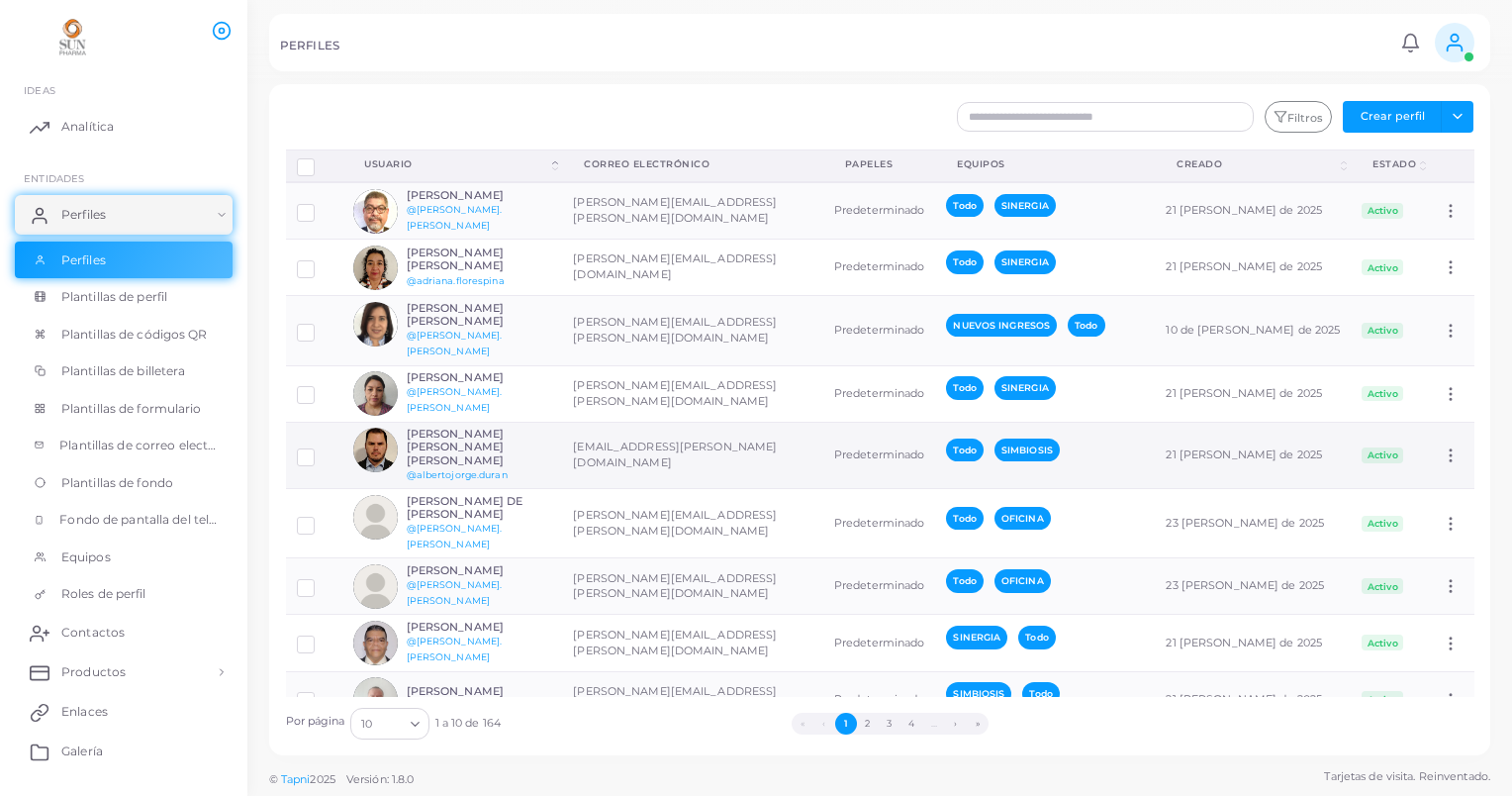scroll, scrollTop: 79, scrollLeft: 0, axis: vertical 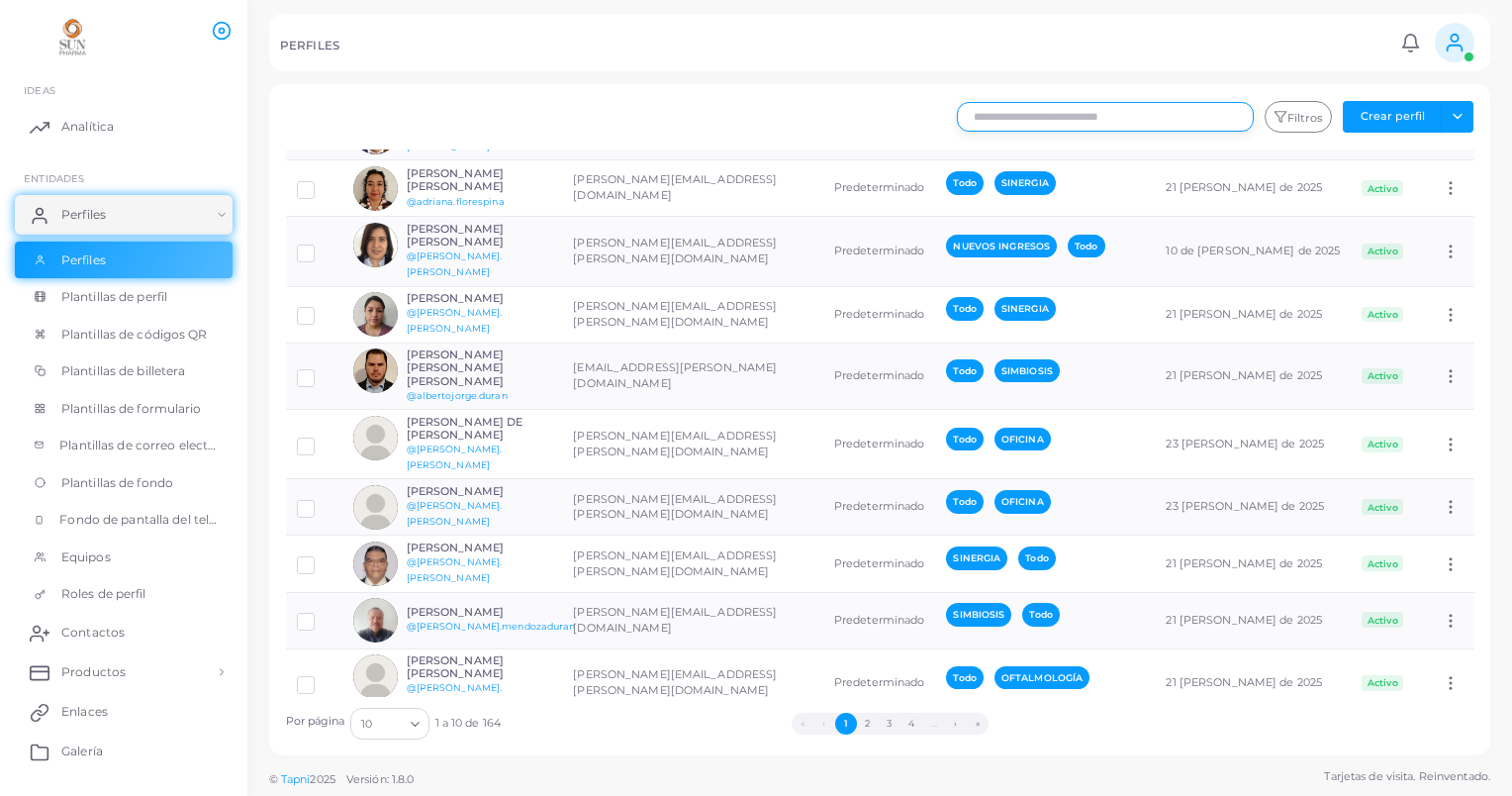 click at bounding box center (1105, 117) 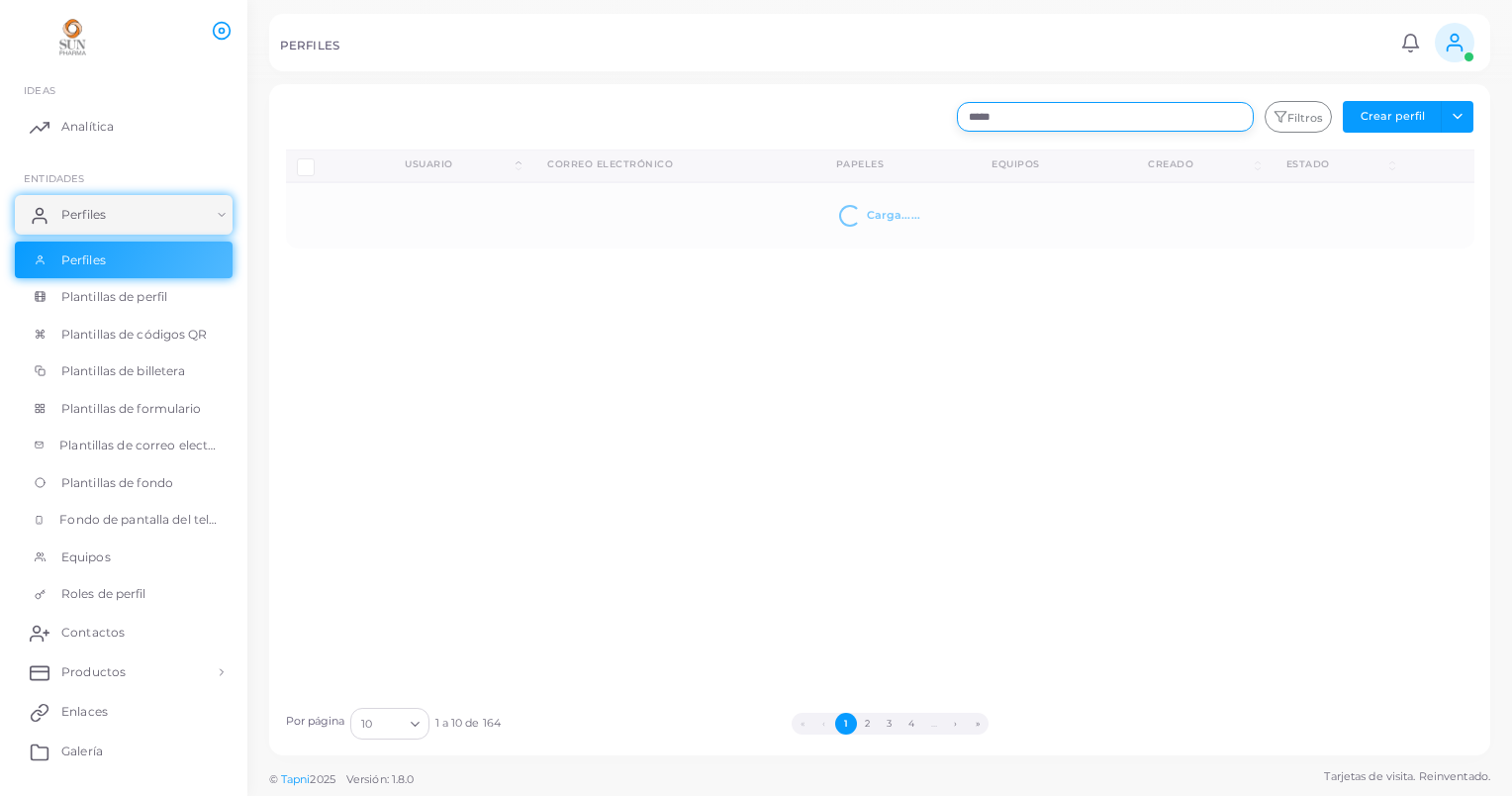 scroll, scrollTop: 0, scrollLeft: 0, axis: both 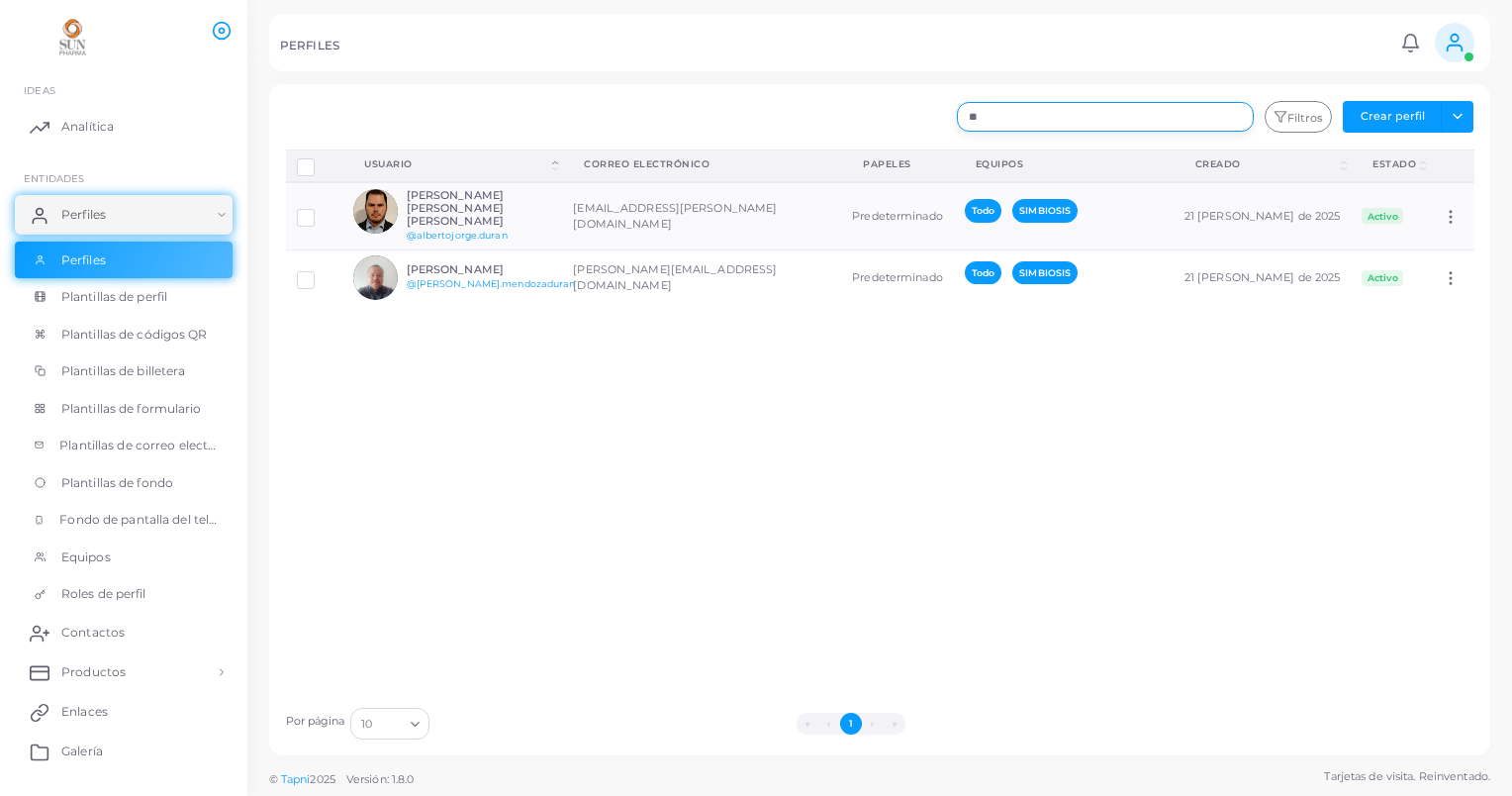 type on "*" 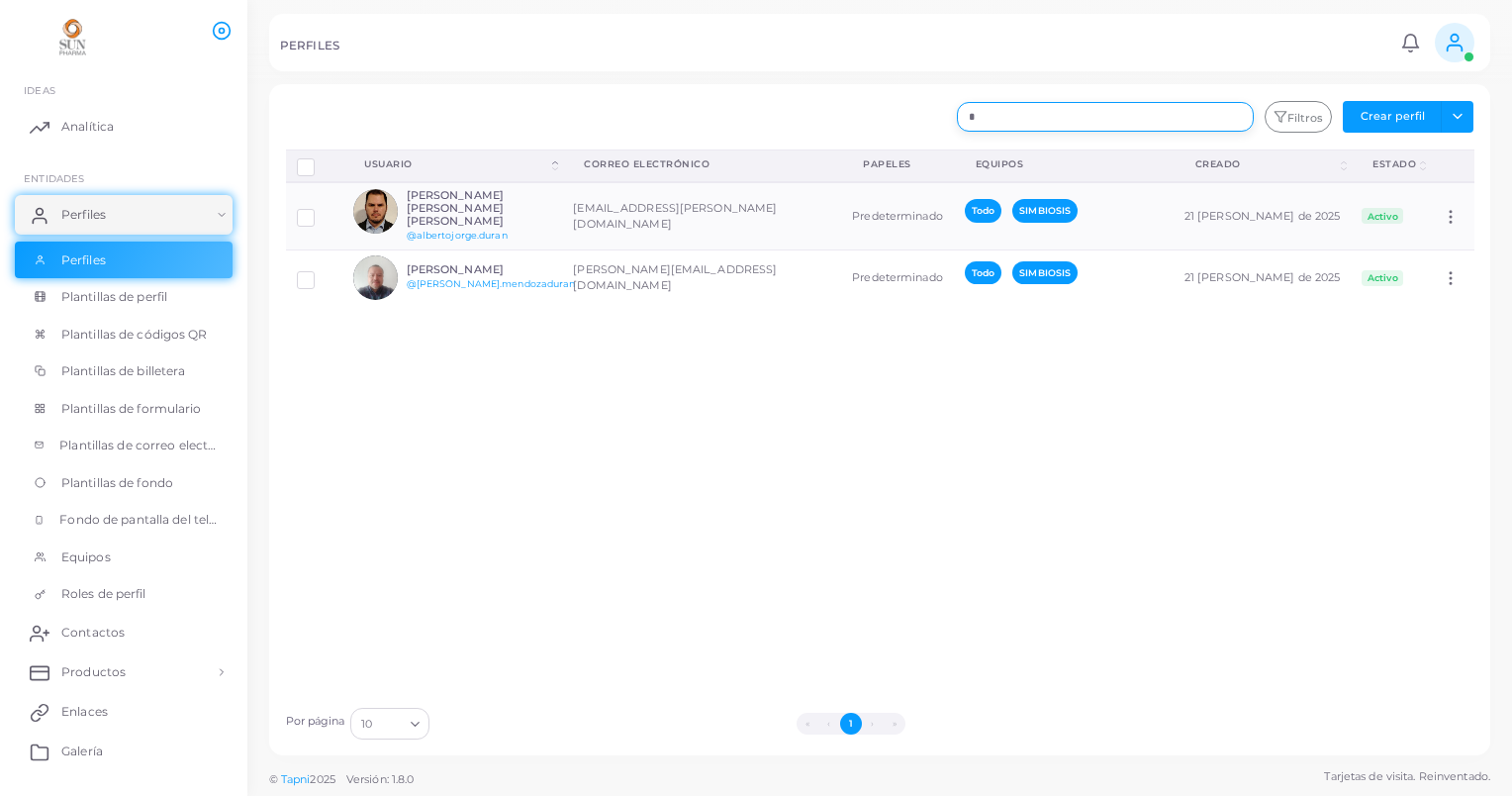 type 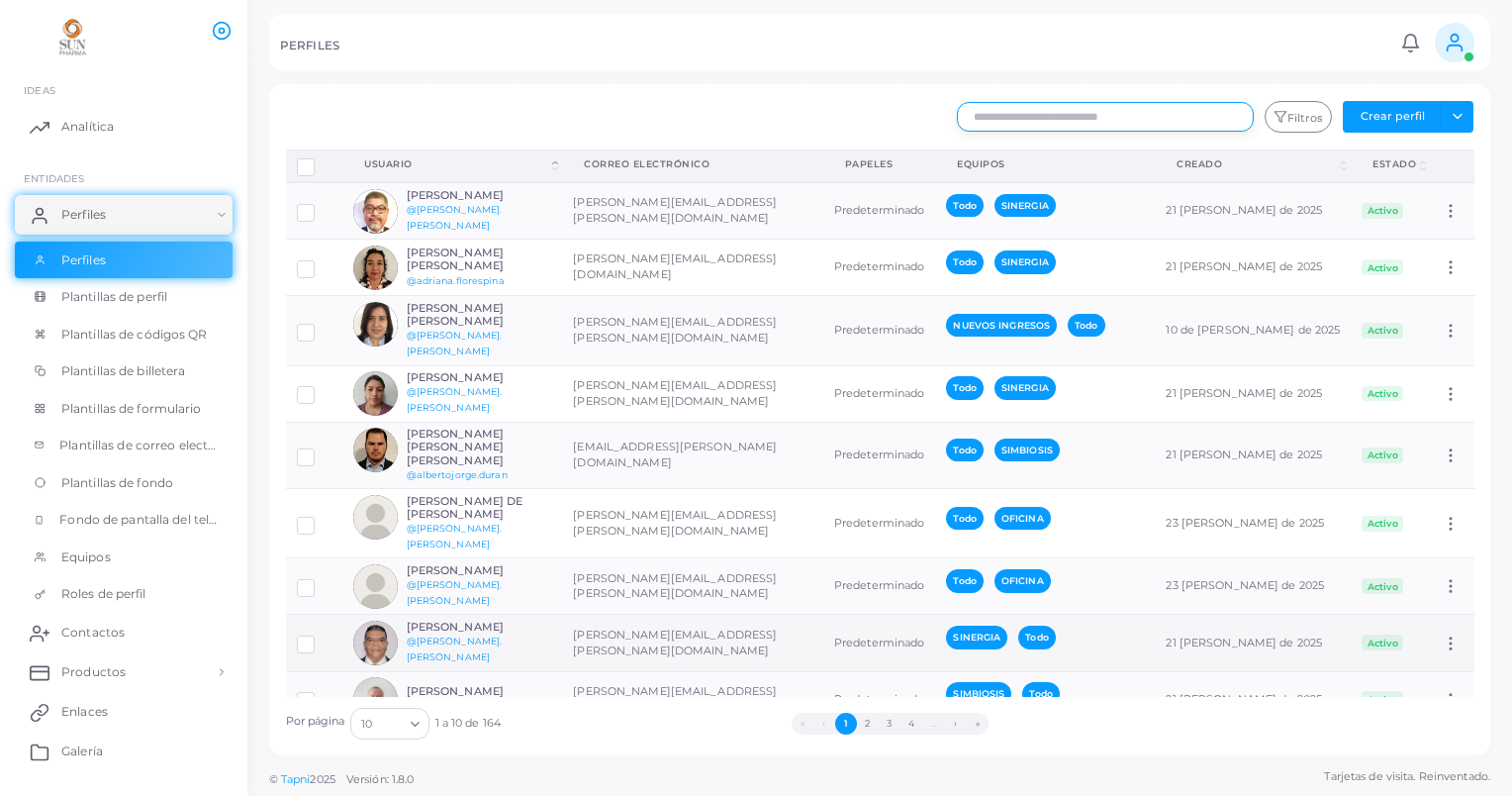 scroll, scrollTop: 79, scrollLeft: 0, axis: vertical 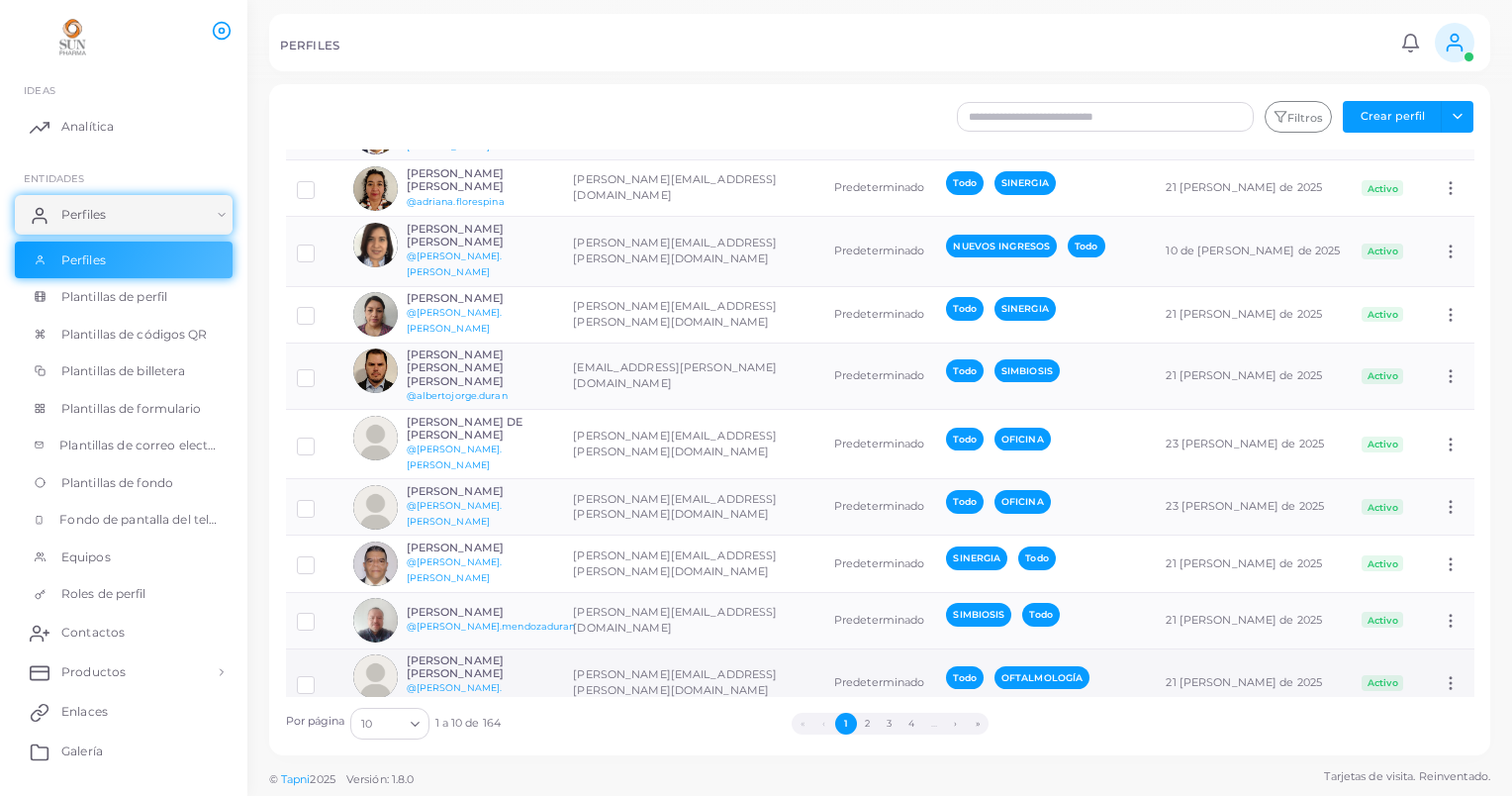 click at bounding box center [321, 677] 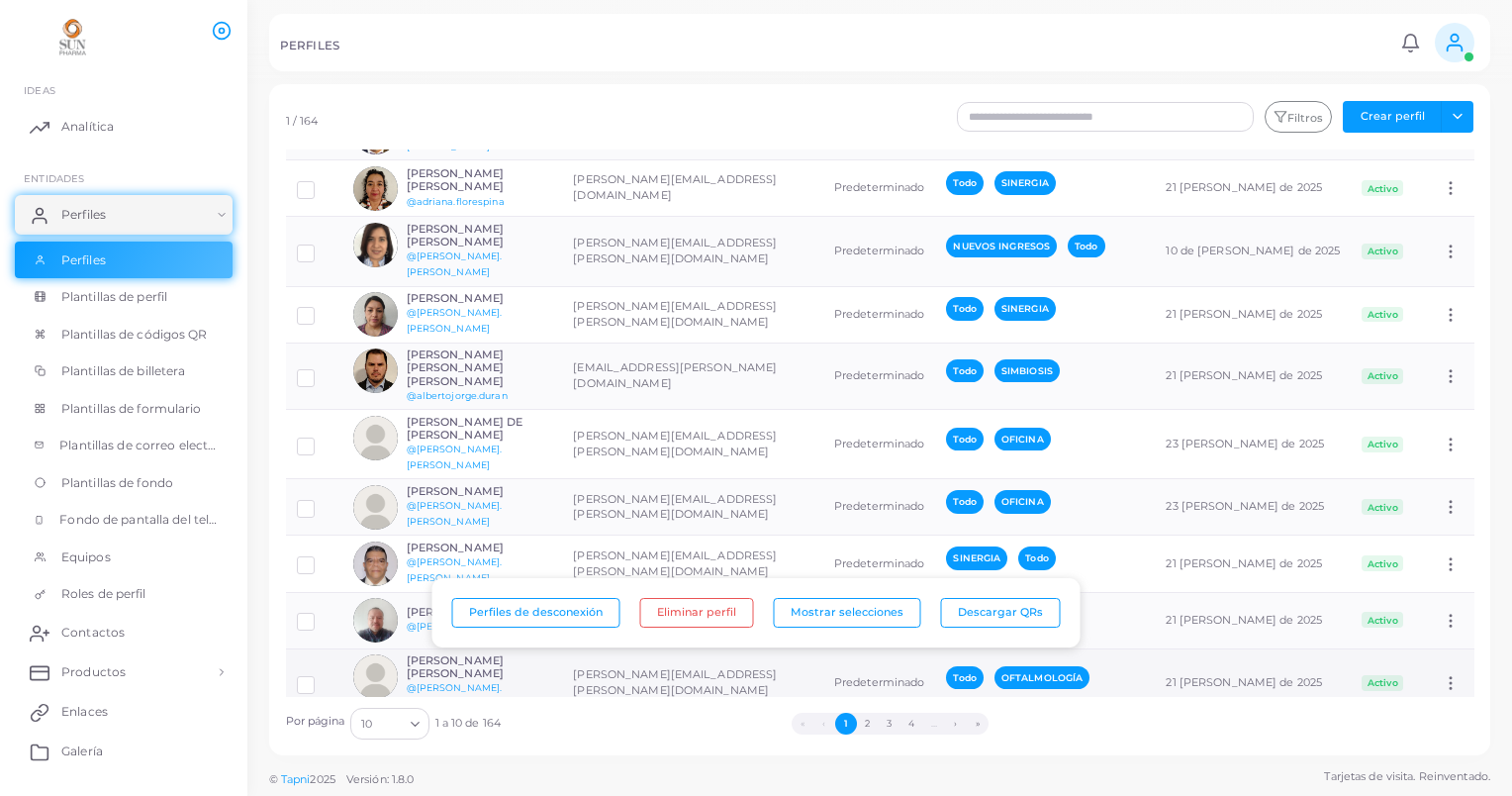 click on "[PERSON_NAME]" at bounding box center [479, 667] 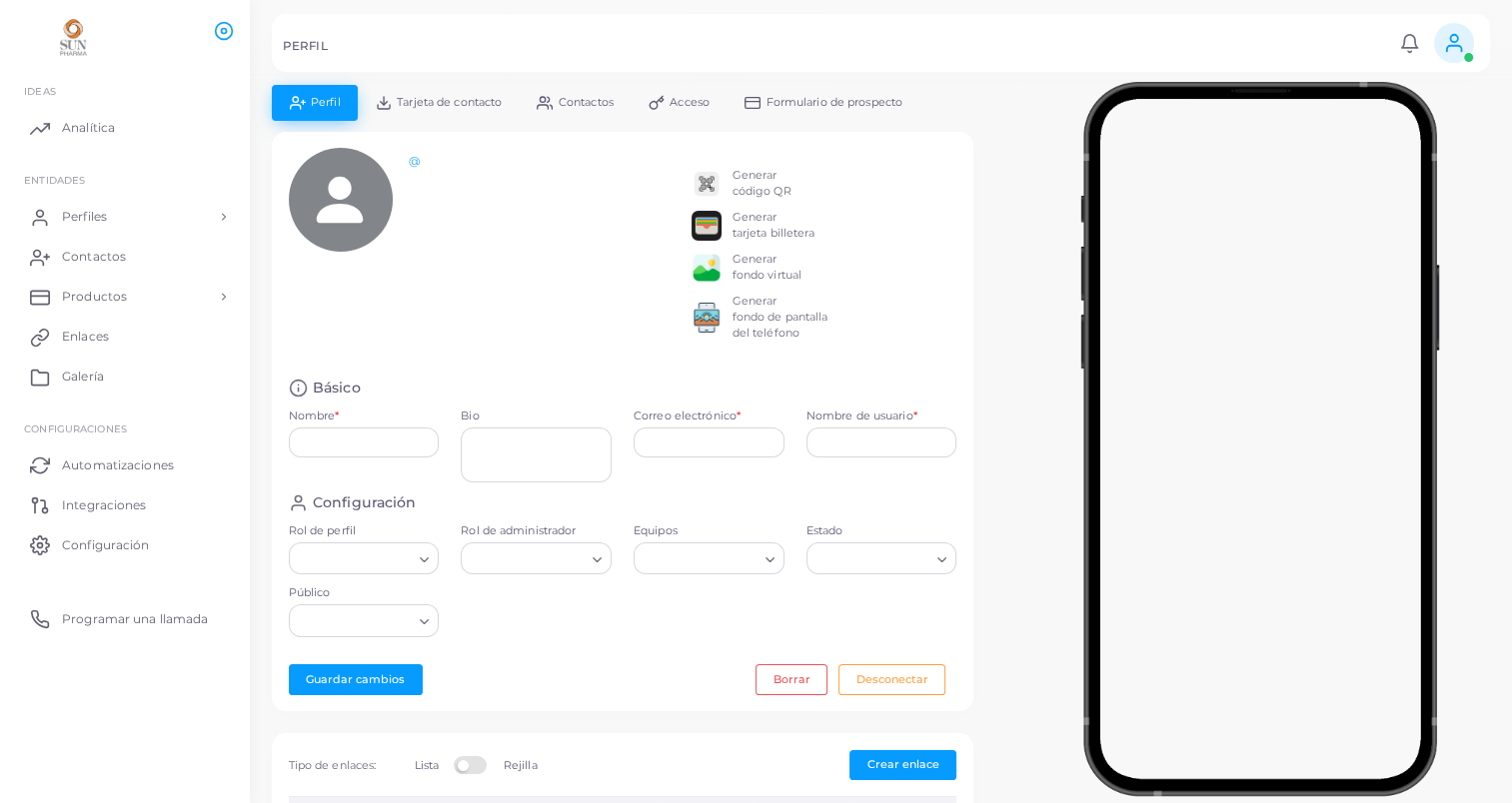 type on "**********" 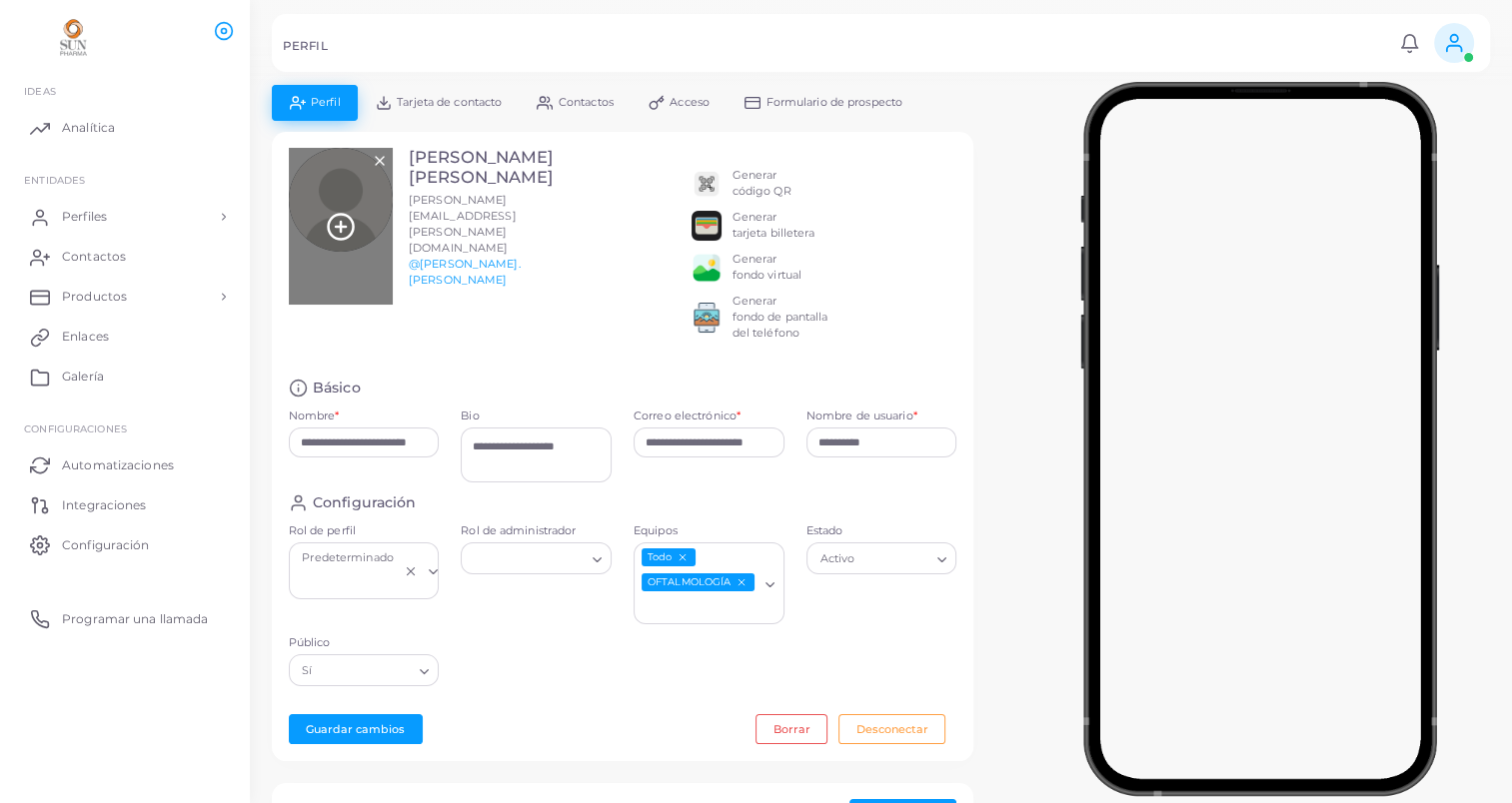 click 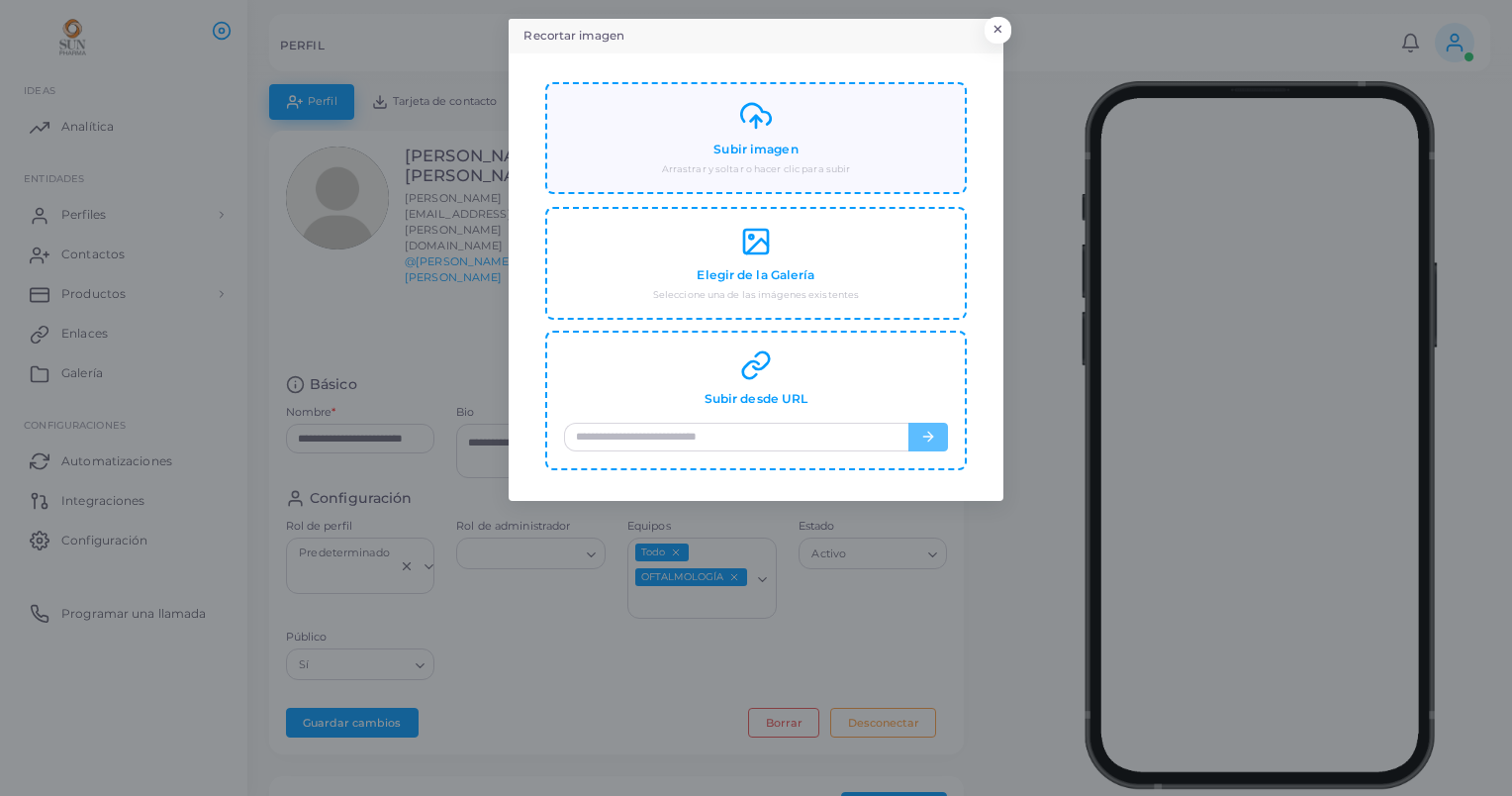 click on "Subir imagen" at bounding box center [755, 149] 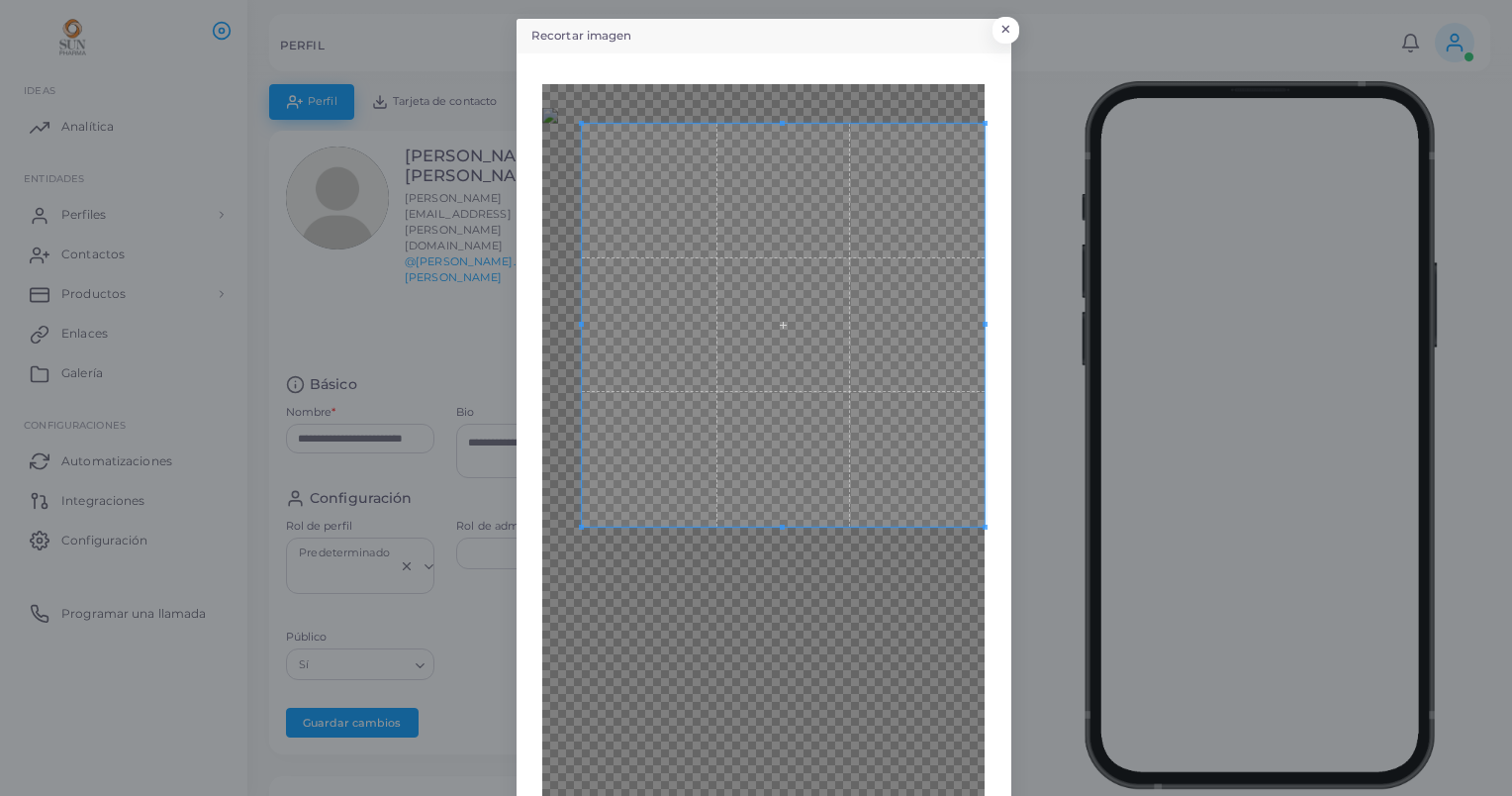 click on "Recortar imagen ×  Atrás   Cosecha" at bounding box center [756, 398] 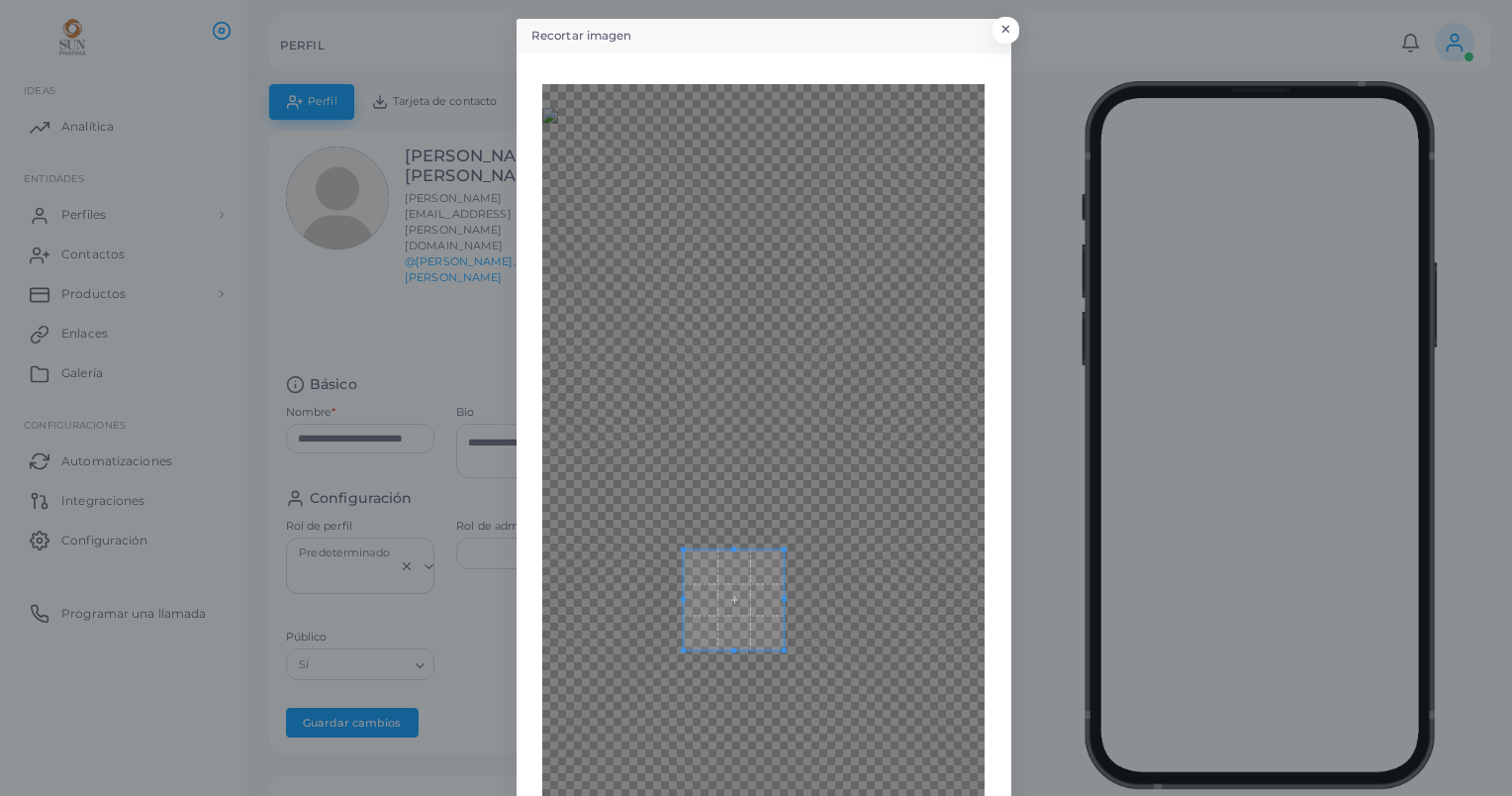 click at bounding box center (763, 517) 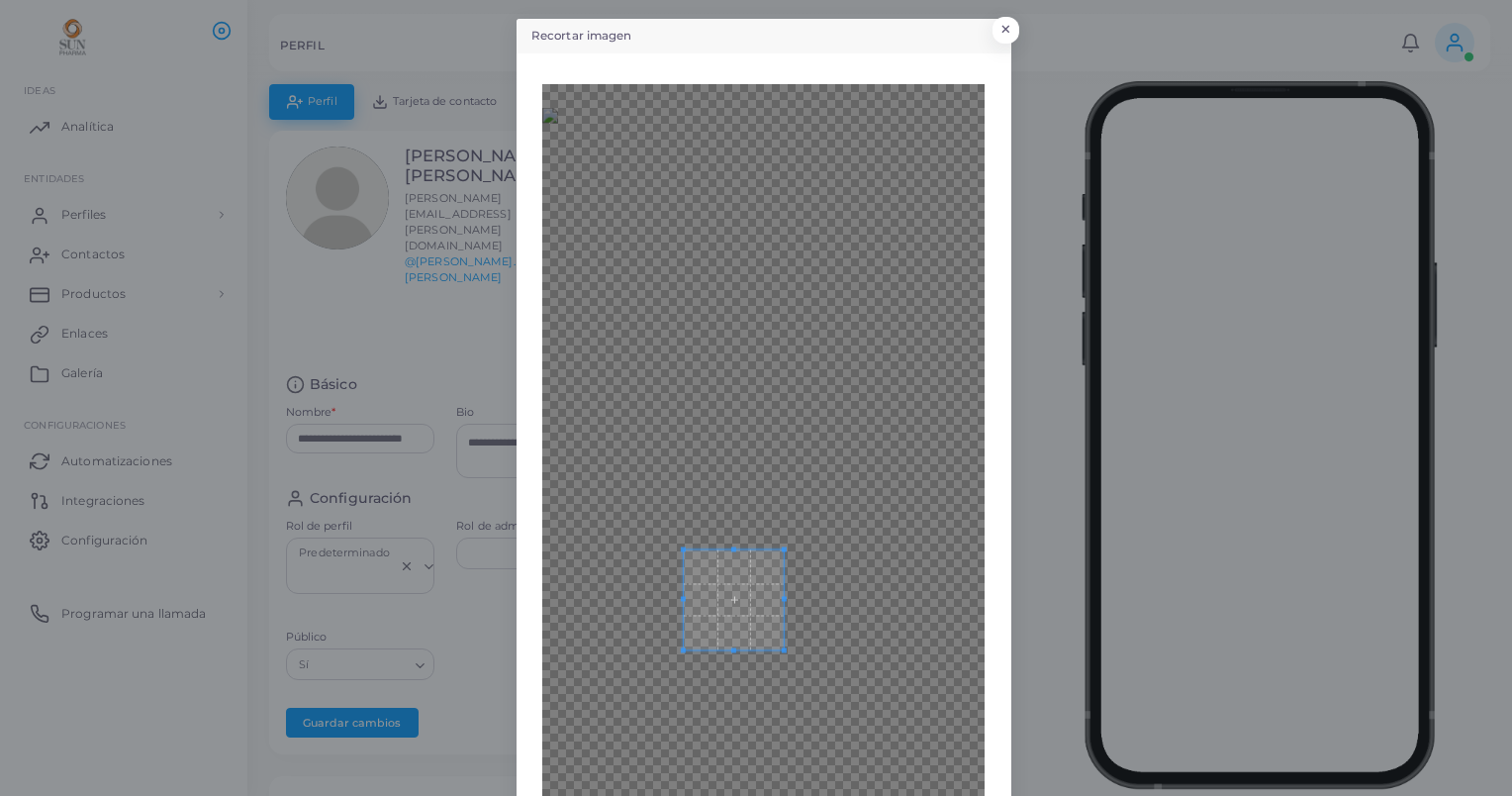 click at bounding box center [763, 517] 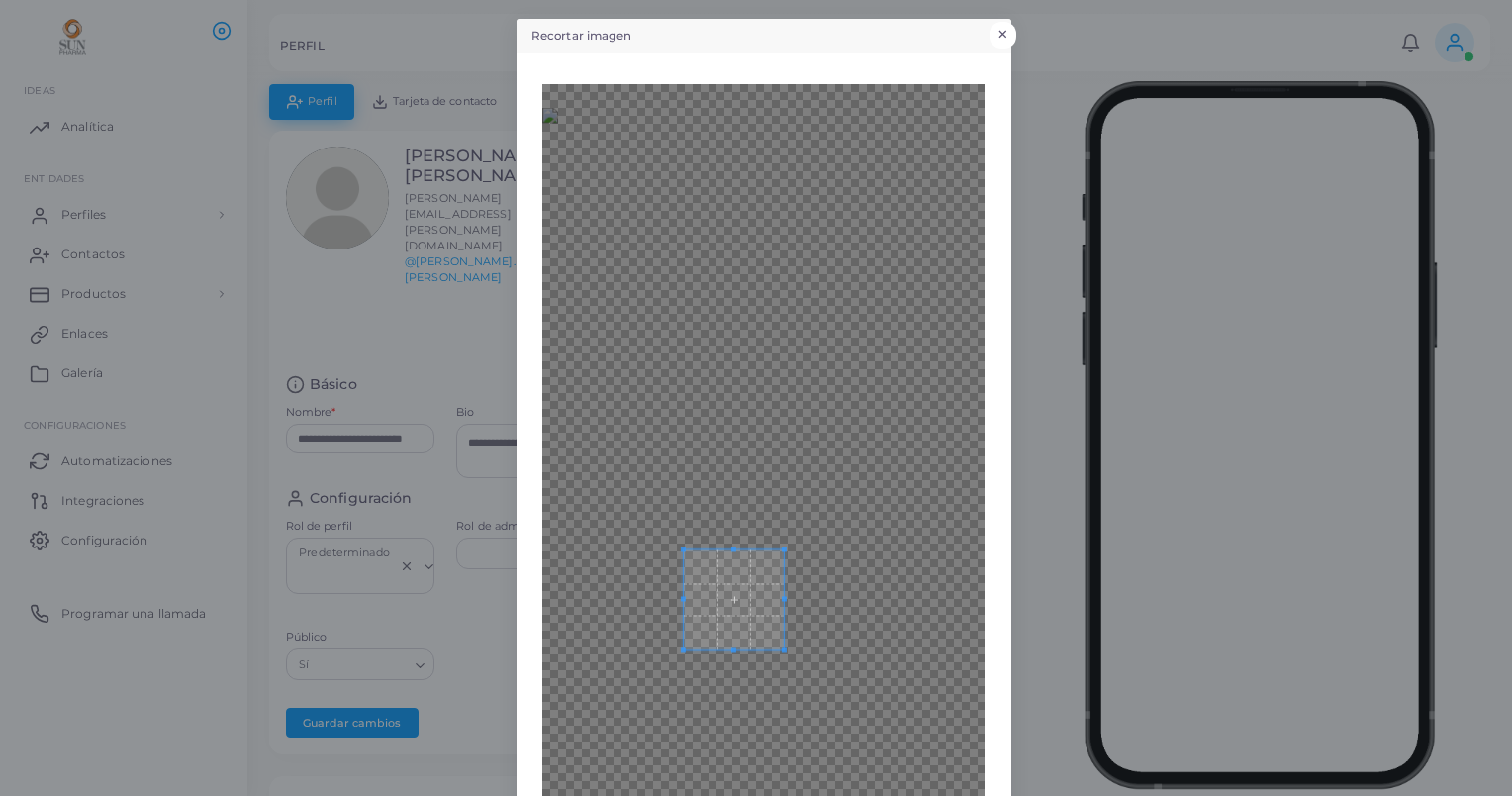 click on "×" at bounding box center (1002, 35) 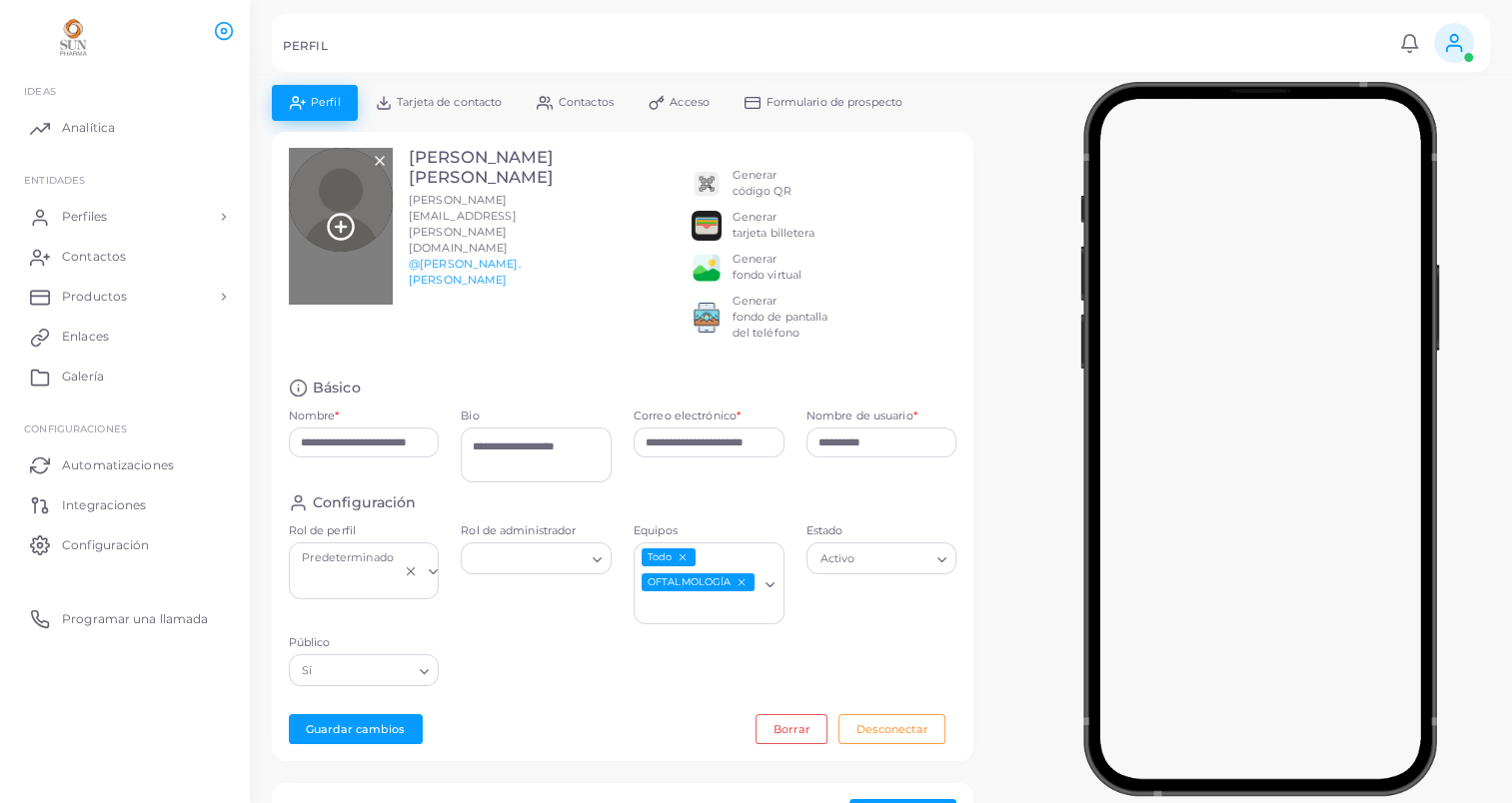 click 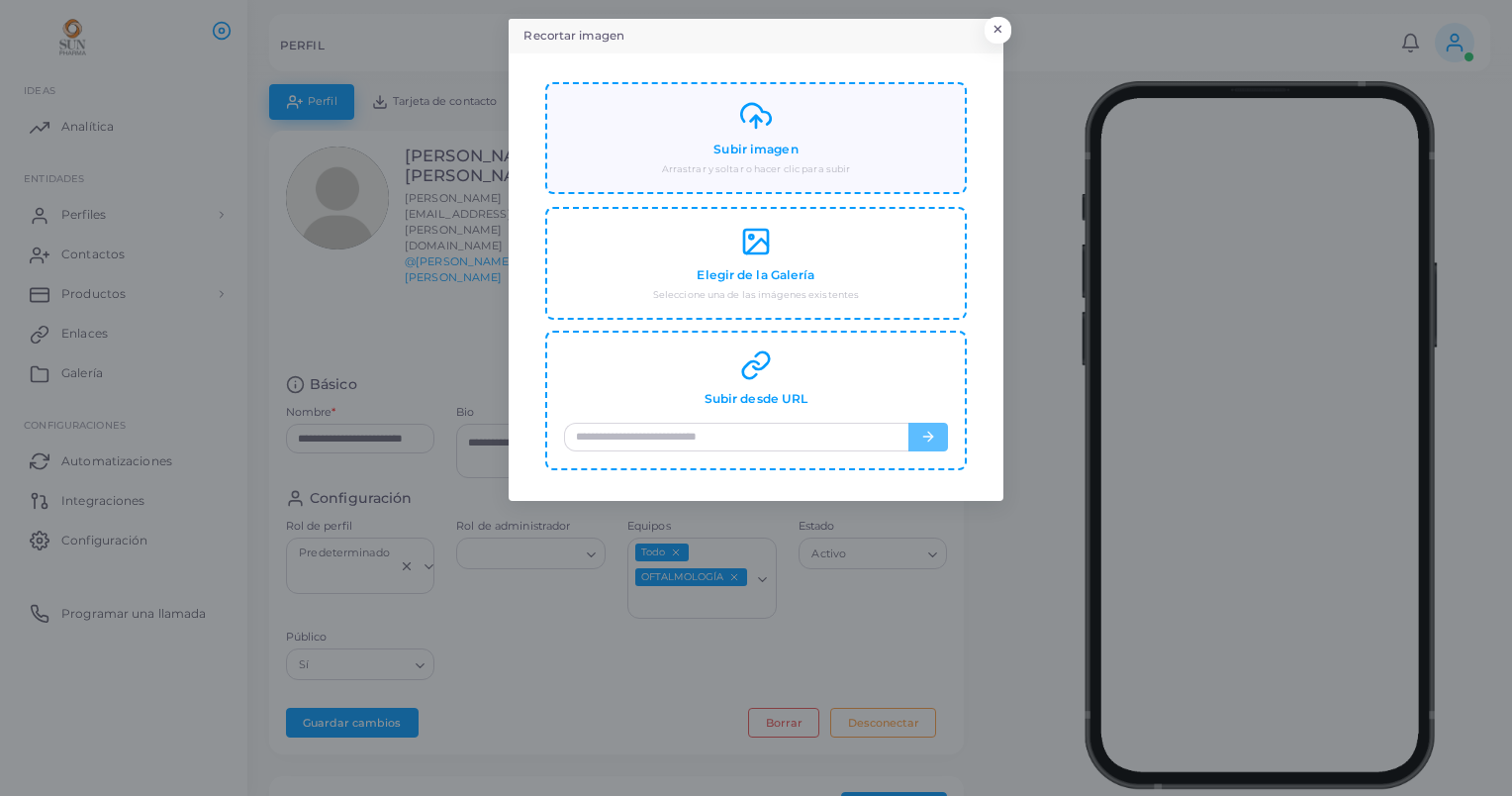 click on "Subir imagen" at bounding box center (755, 149) 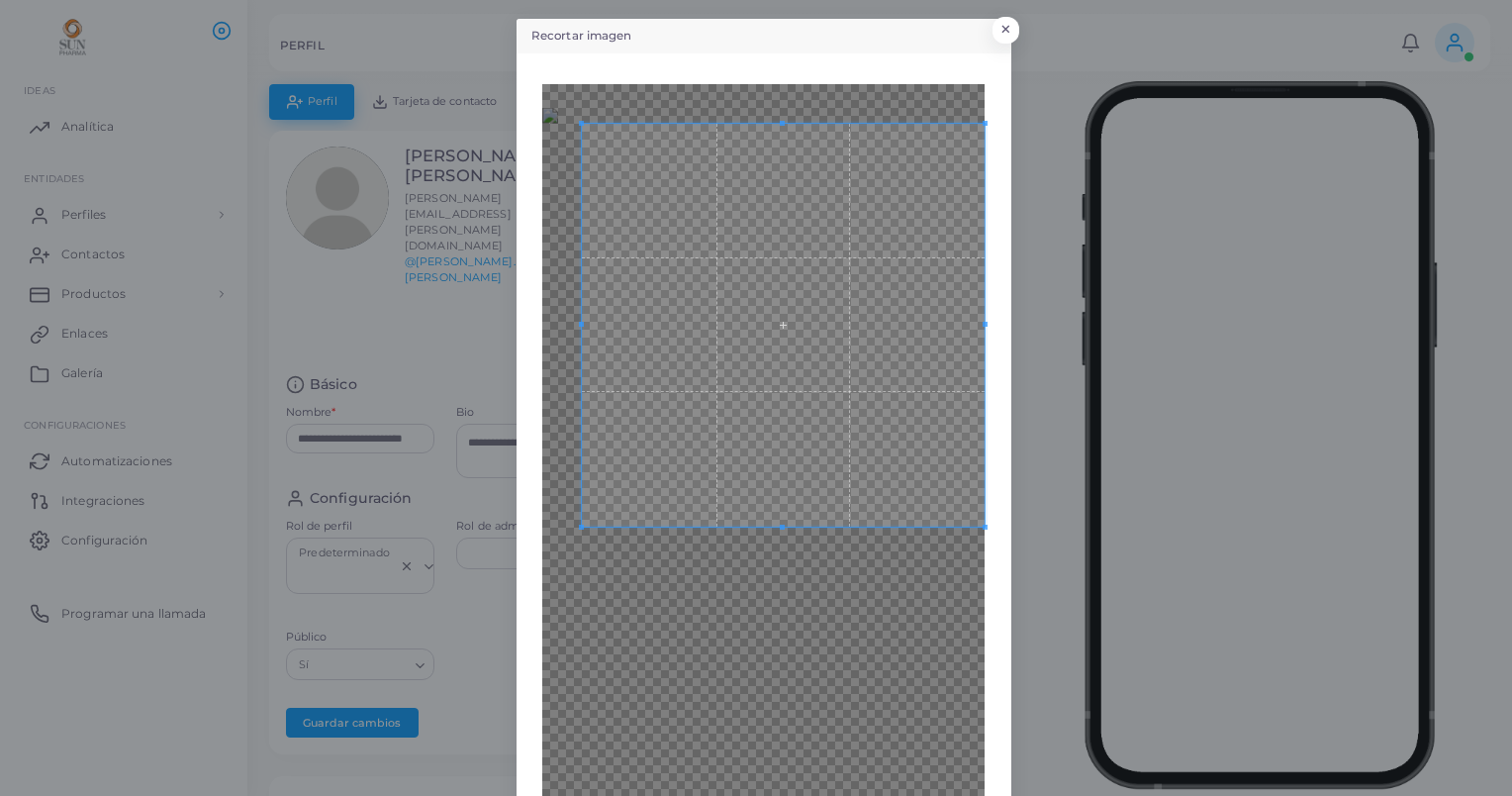 click on "Recortar imagen ×  Atrás   Cosecha" at bounding box center (756, 398) 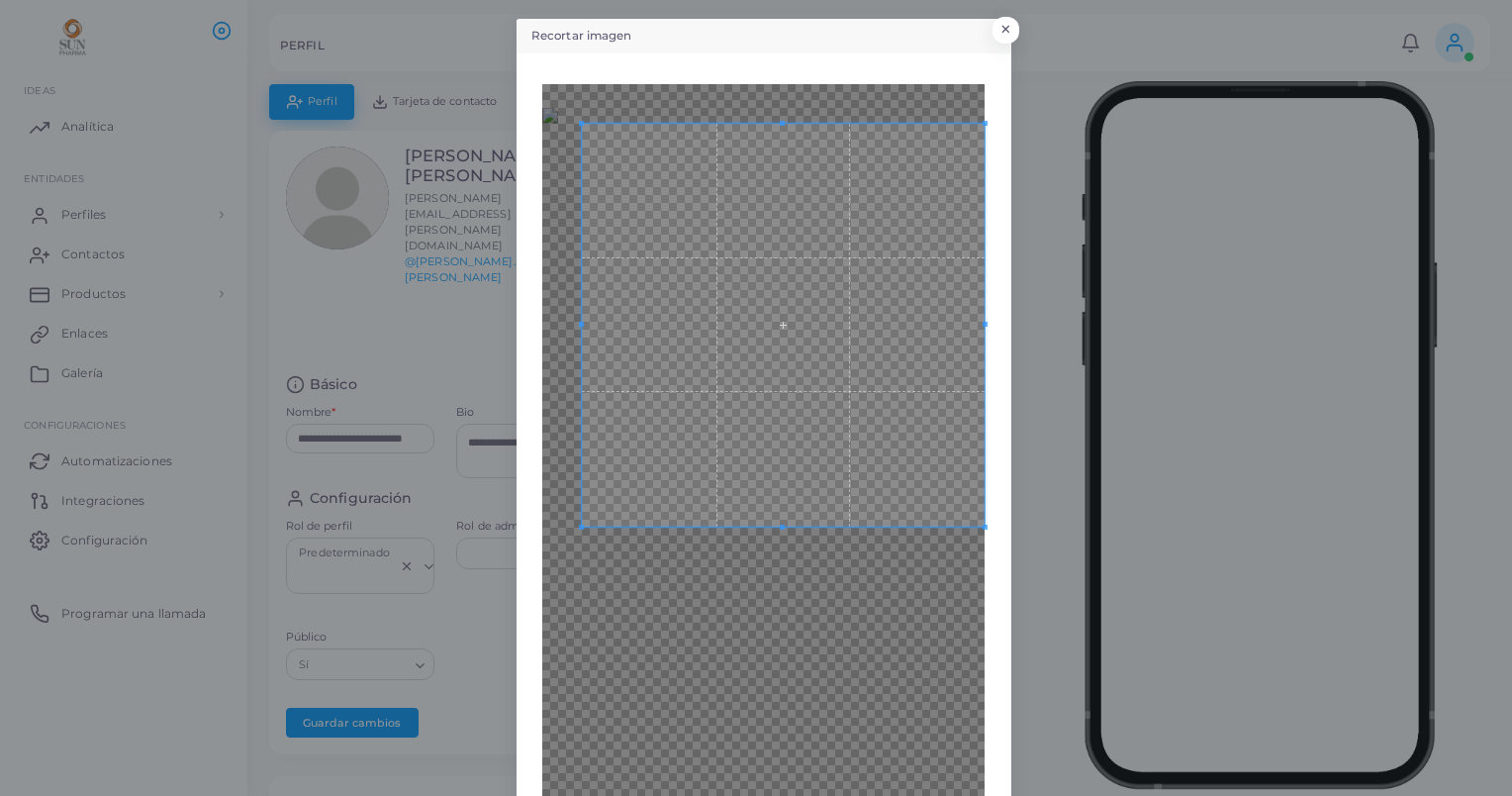 click at bounding box center [763, 517] 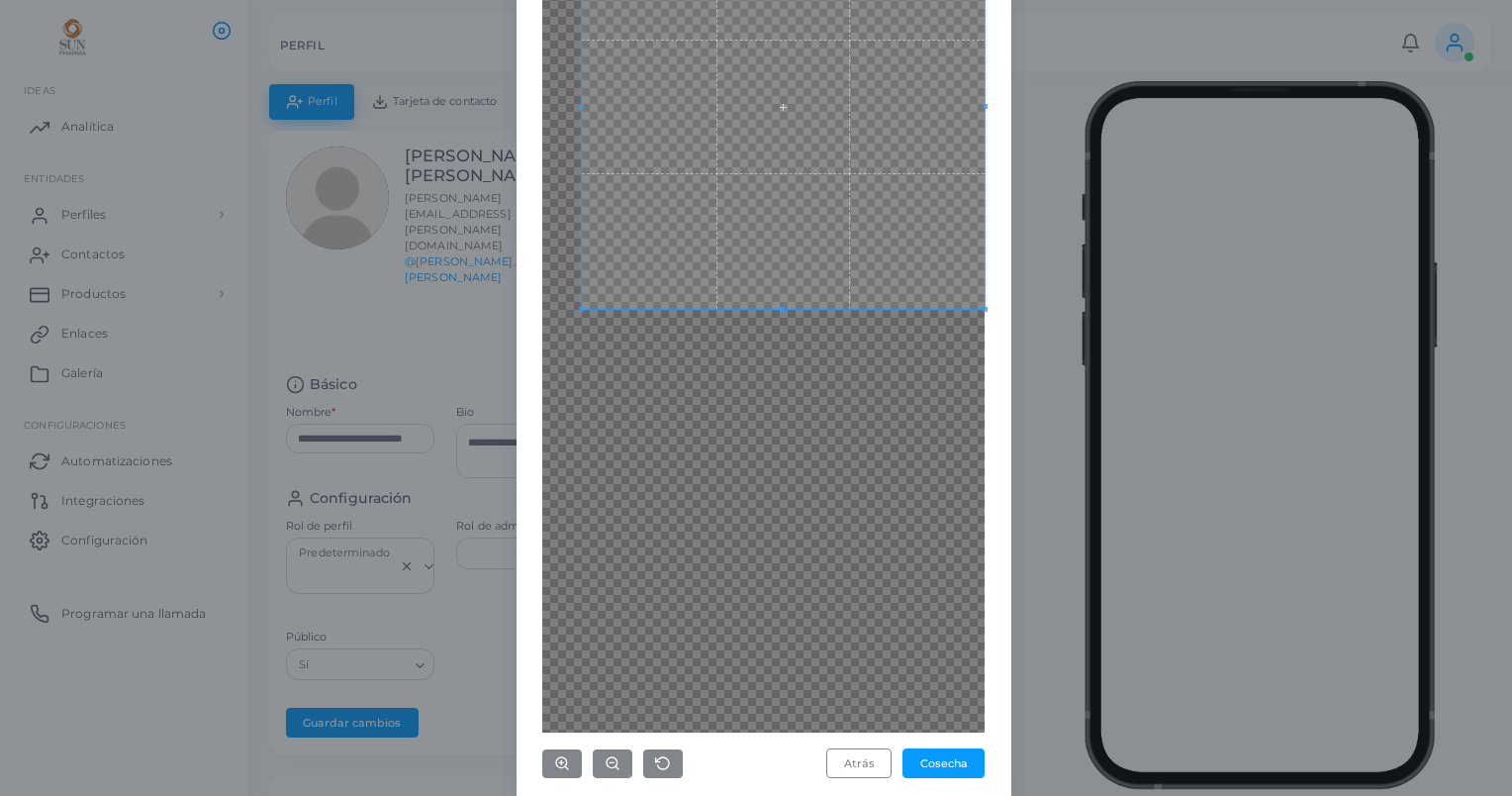 scroll, scrollTop: 238, scrollLeft: 0, axis: vertical 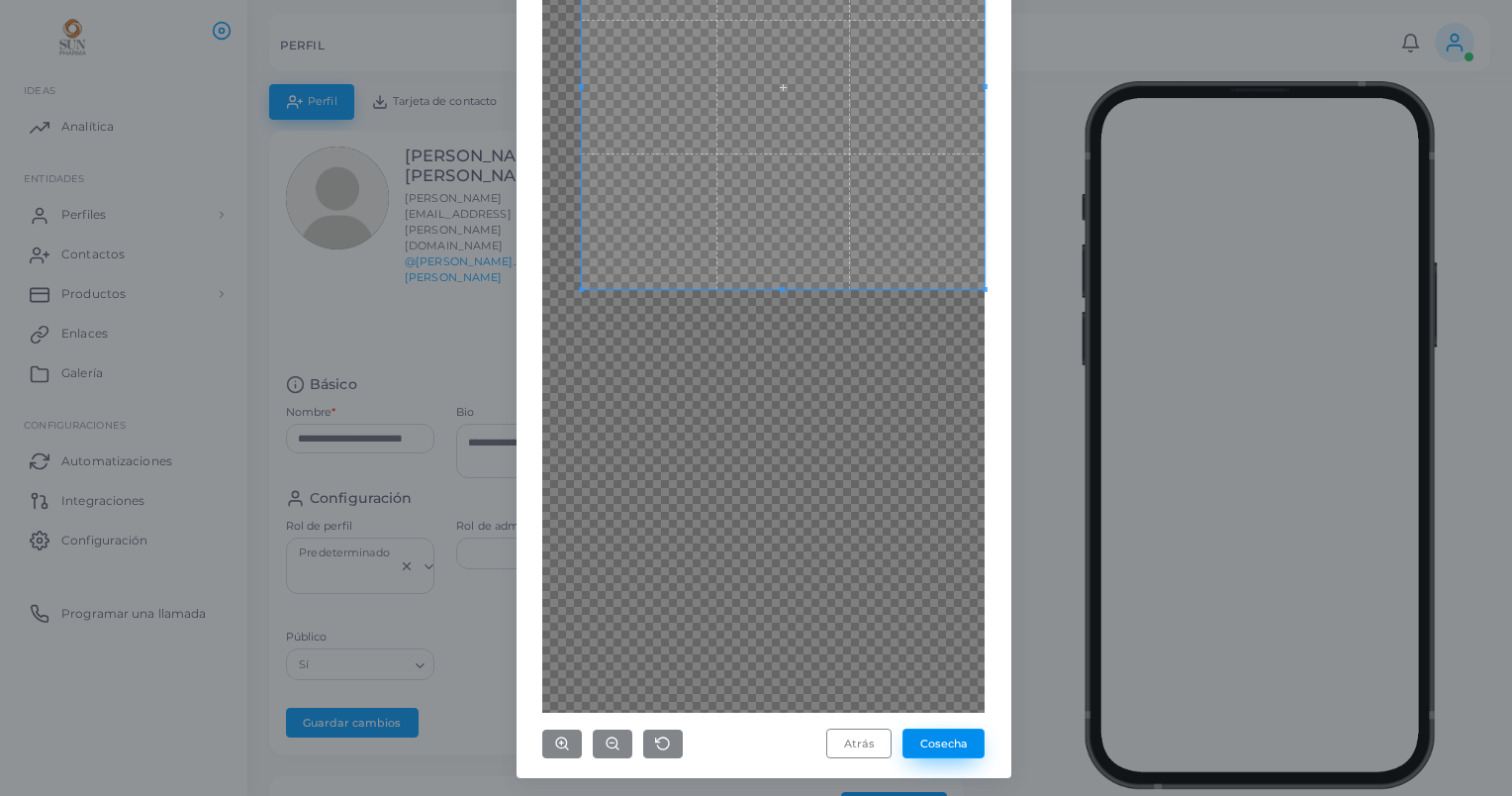 click on "Cosecha" at bounding box center (943, 744) 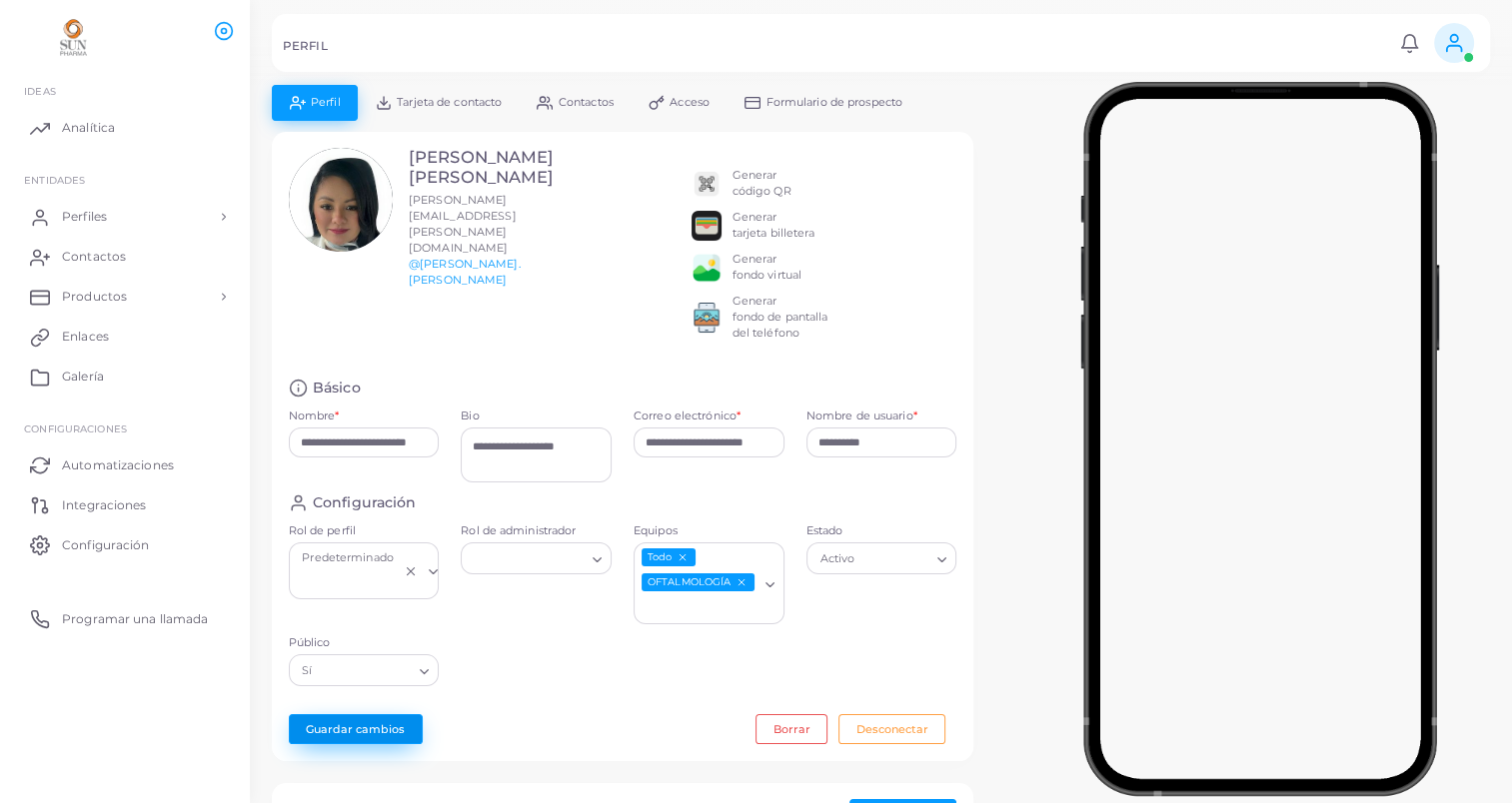 click on "Guardar cambios" at bounding box center [356, 729] 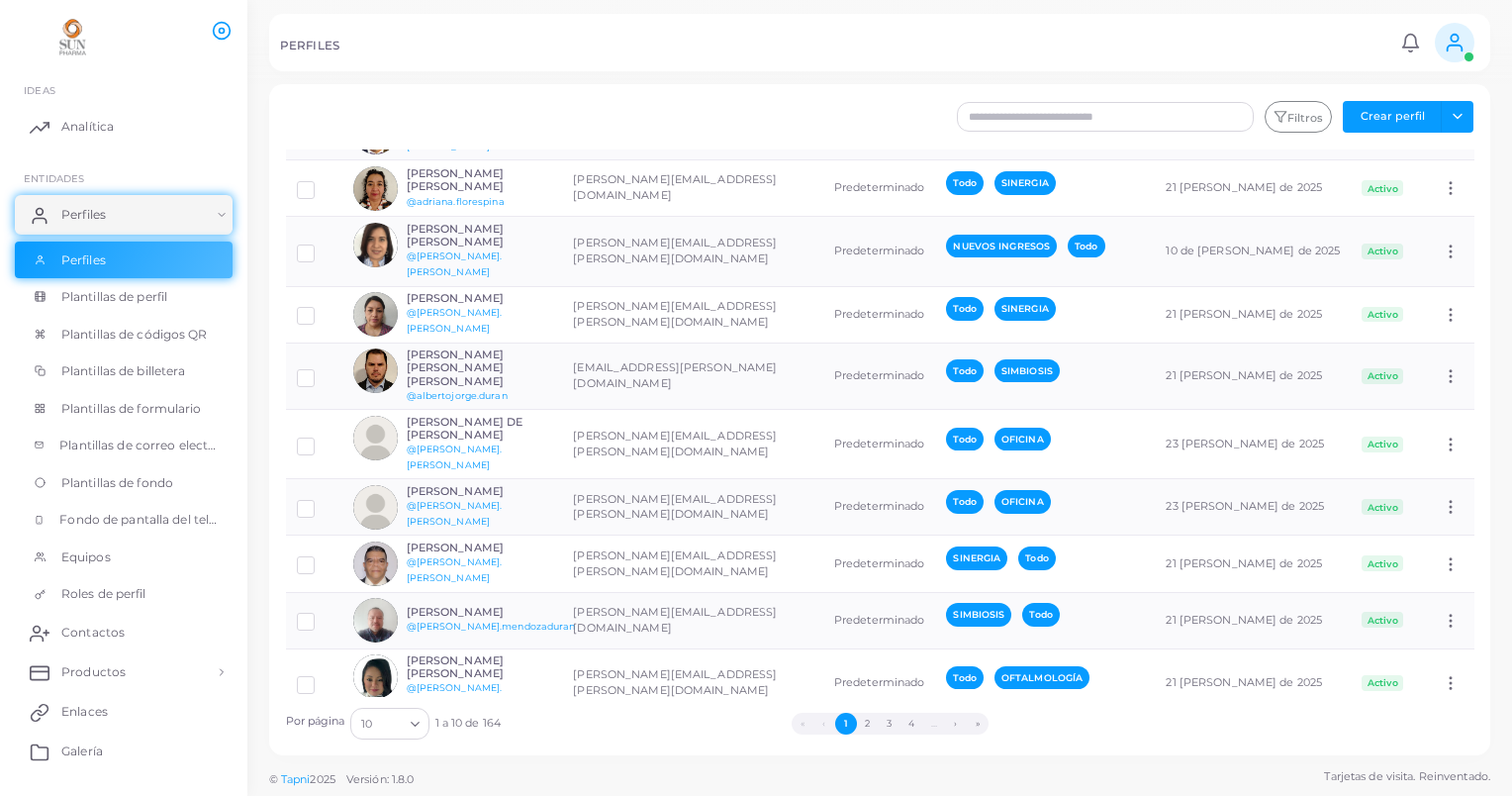 scroll, scrollTop: 79, scrollLeft: 0, axis: vertical 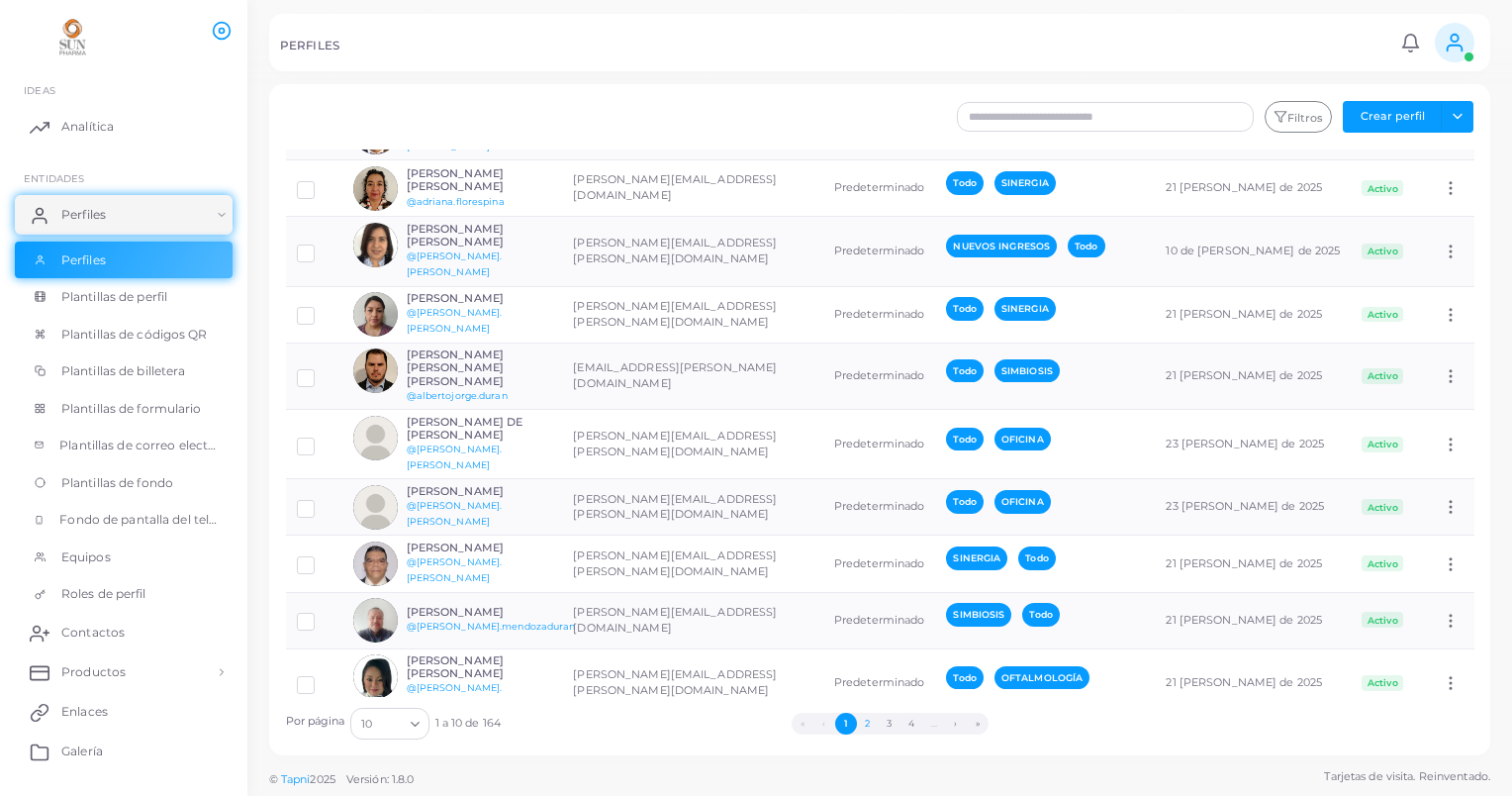 click on "2" at bounding box center (868, 724) 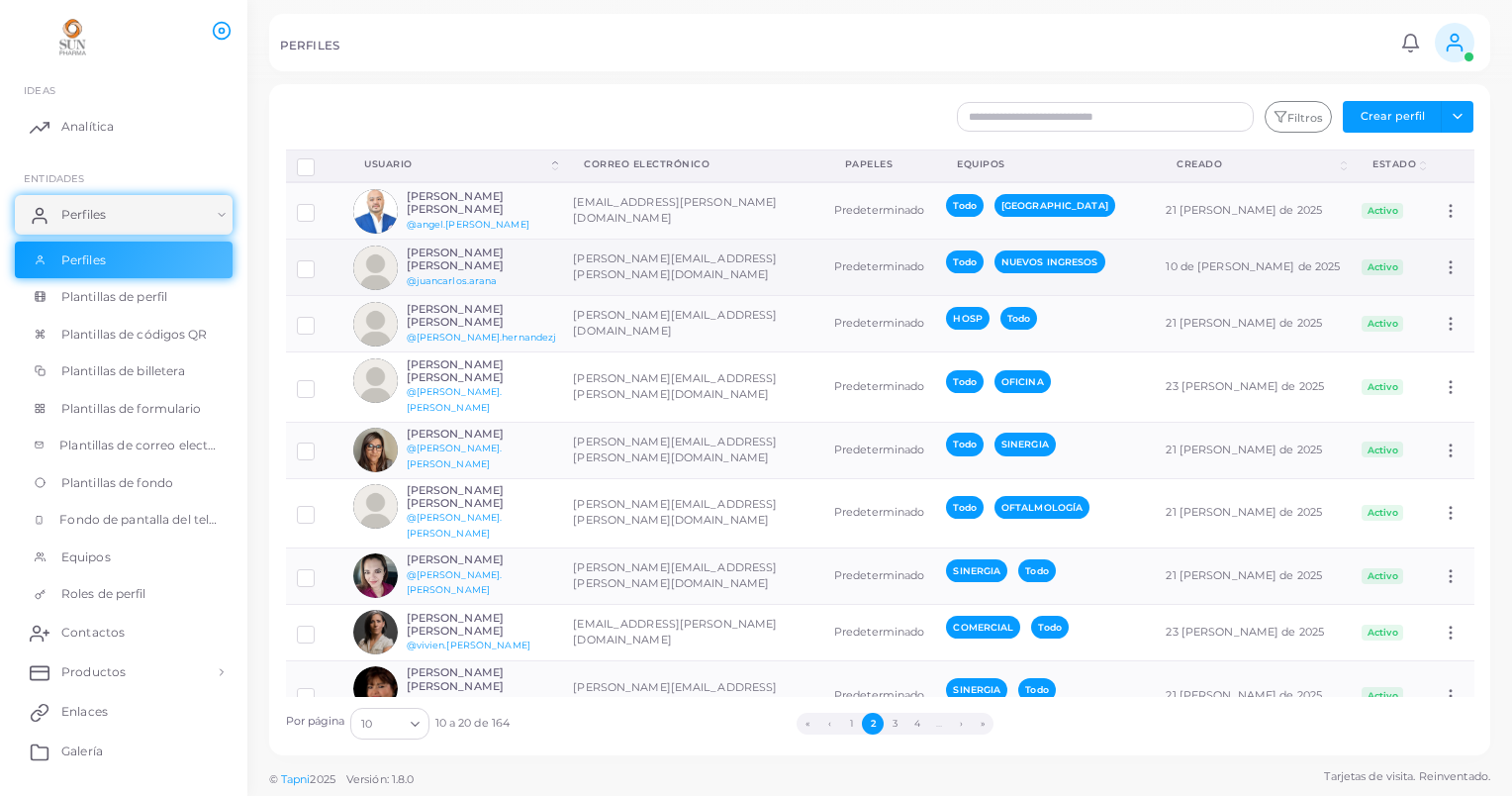 click at bounding box center (321, 261) 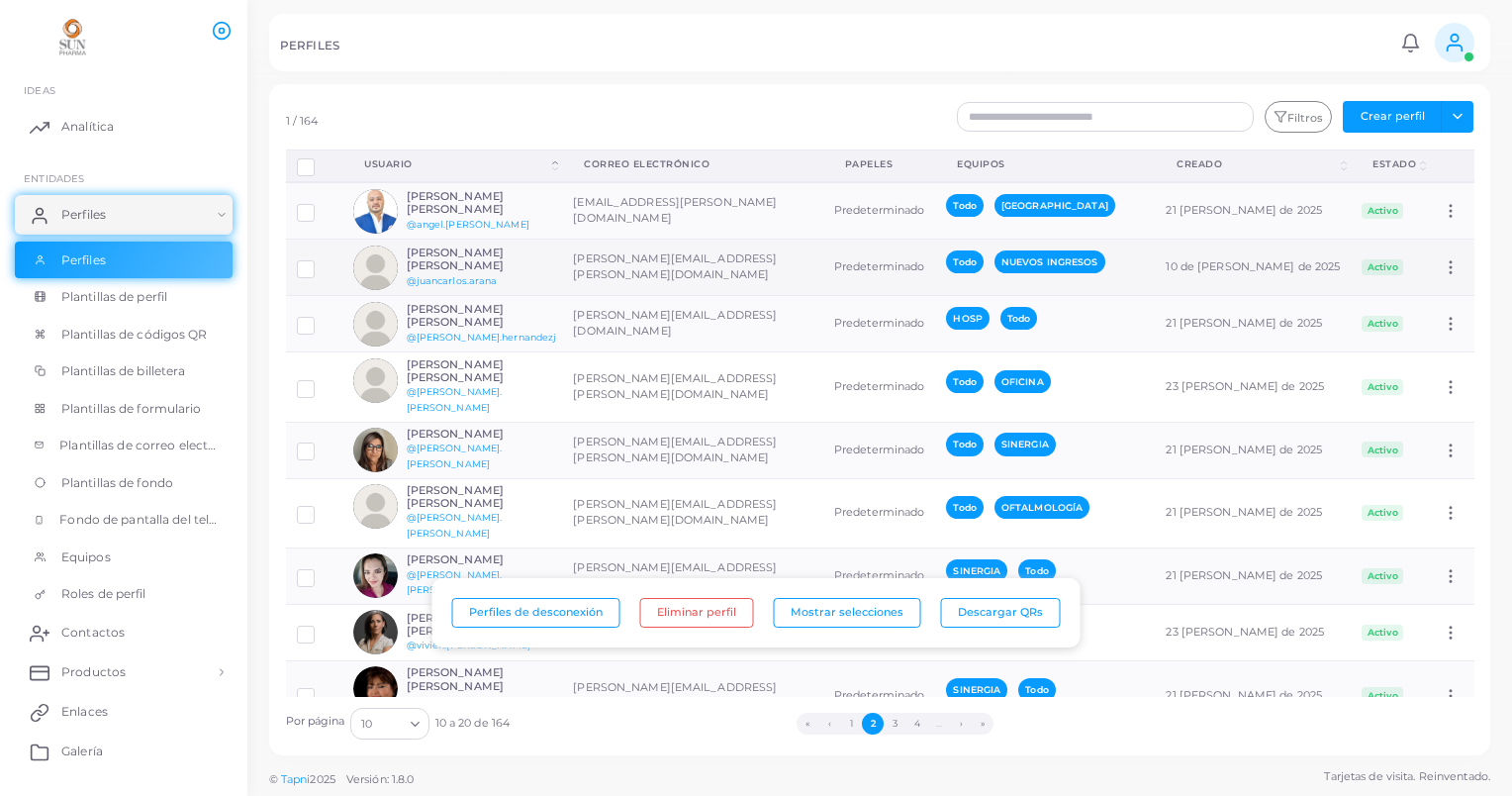 click at bounding box center (375, 267) 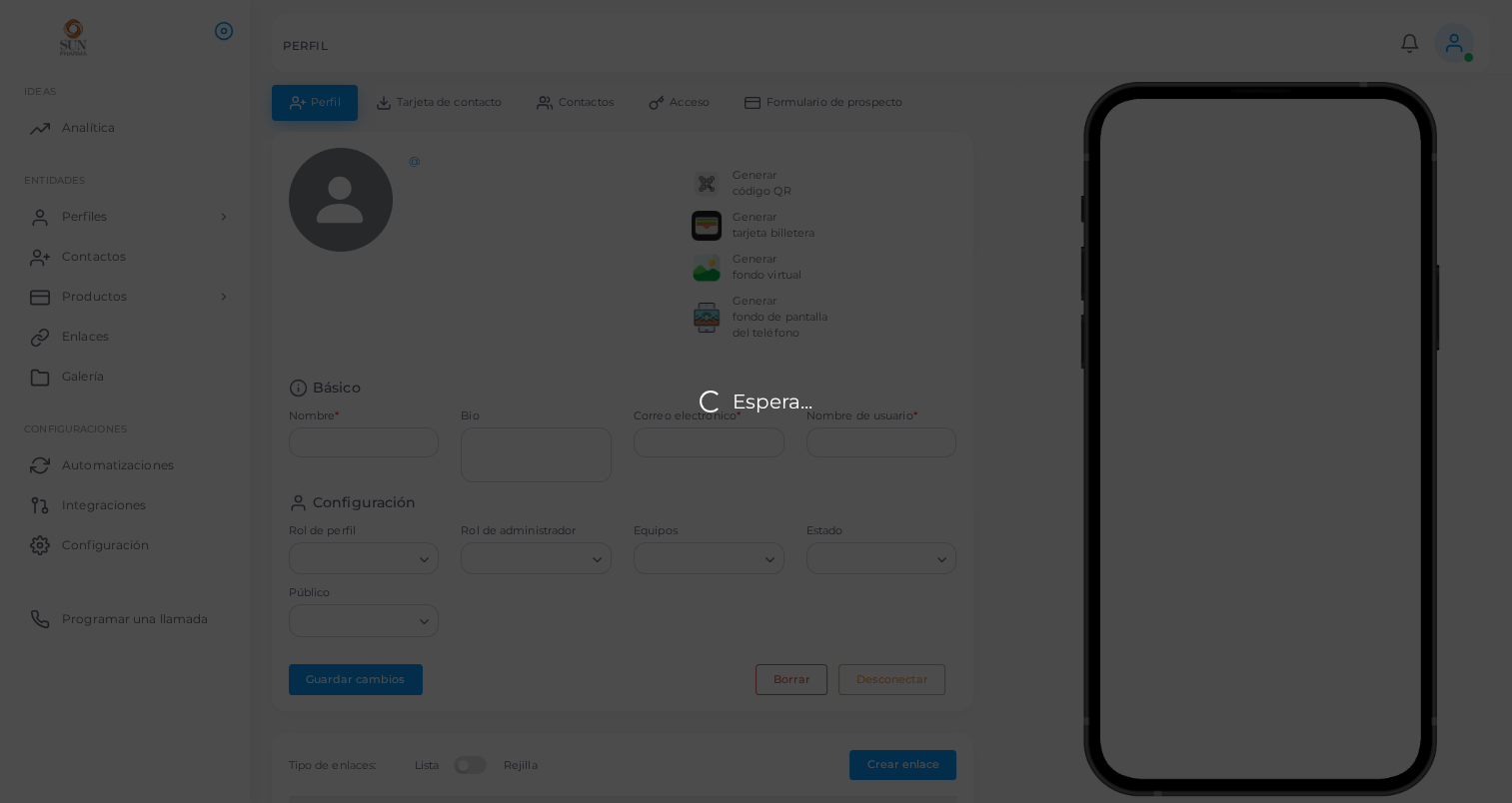 type on "**********" 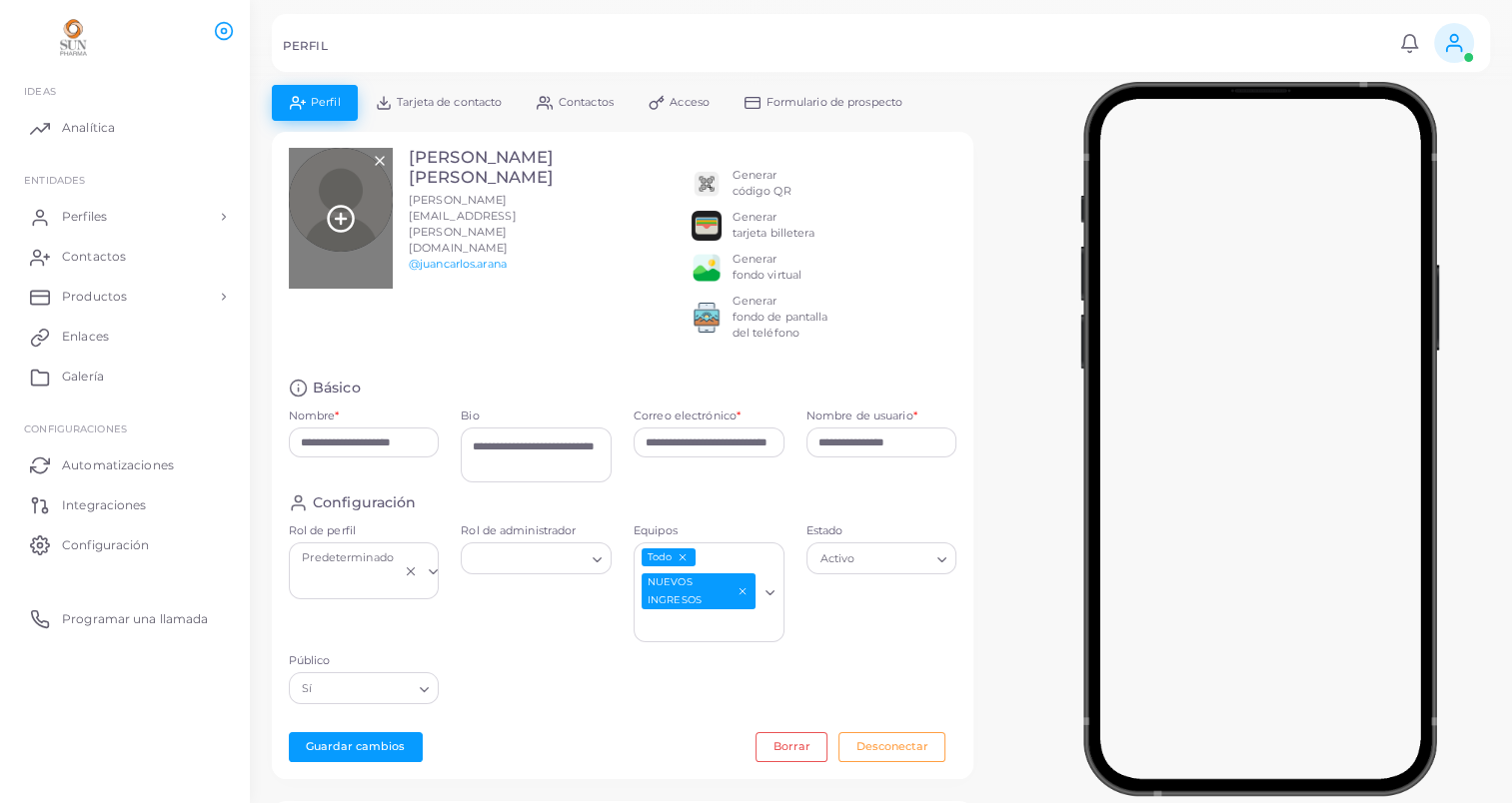 click 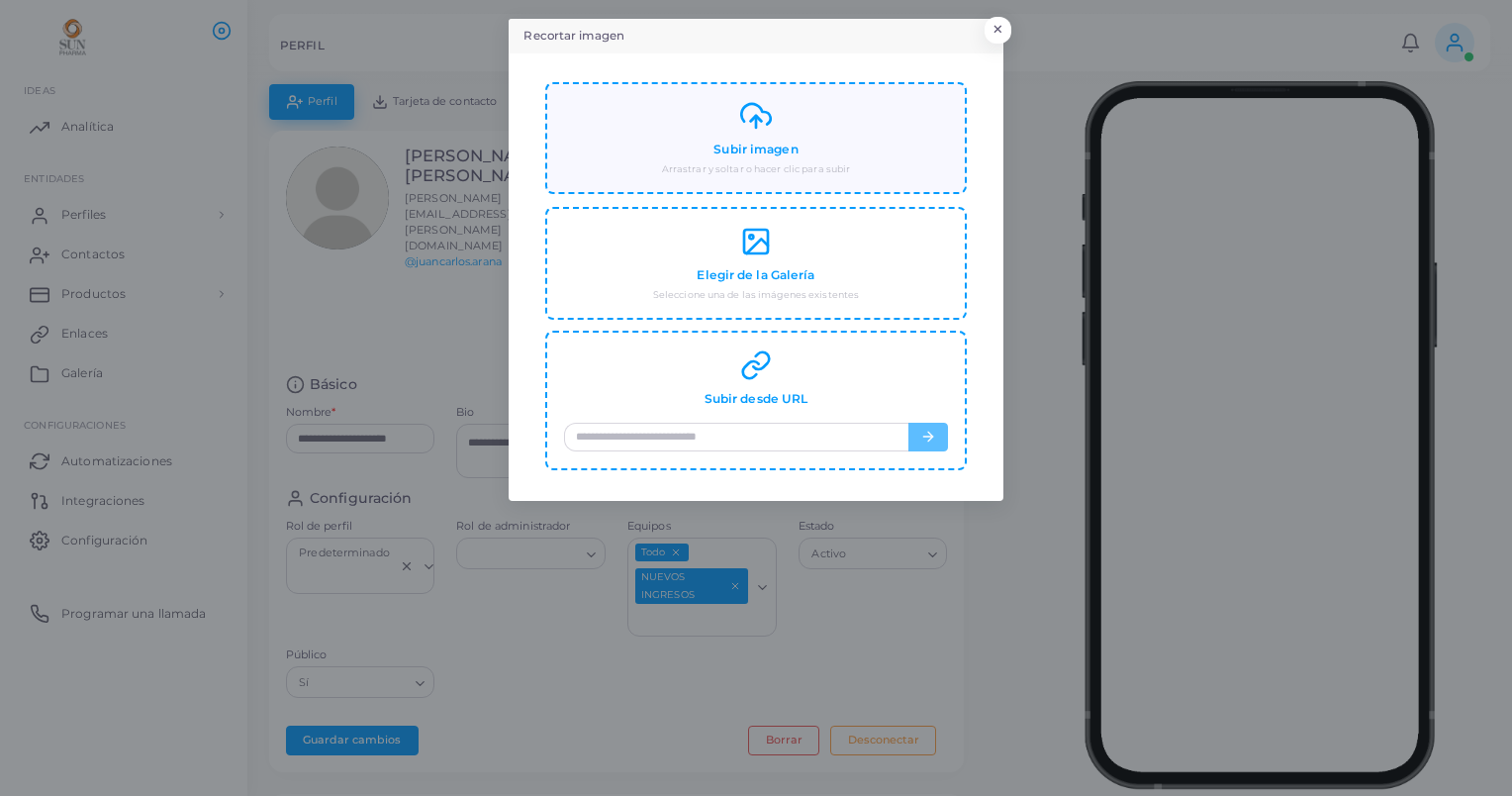 click on "Subir imagen" at bounding box center [755, 149] 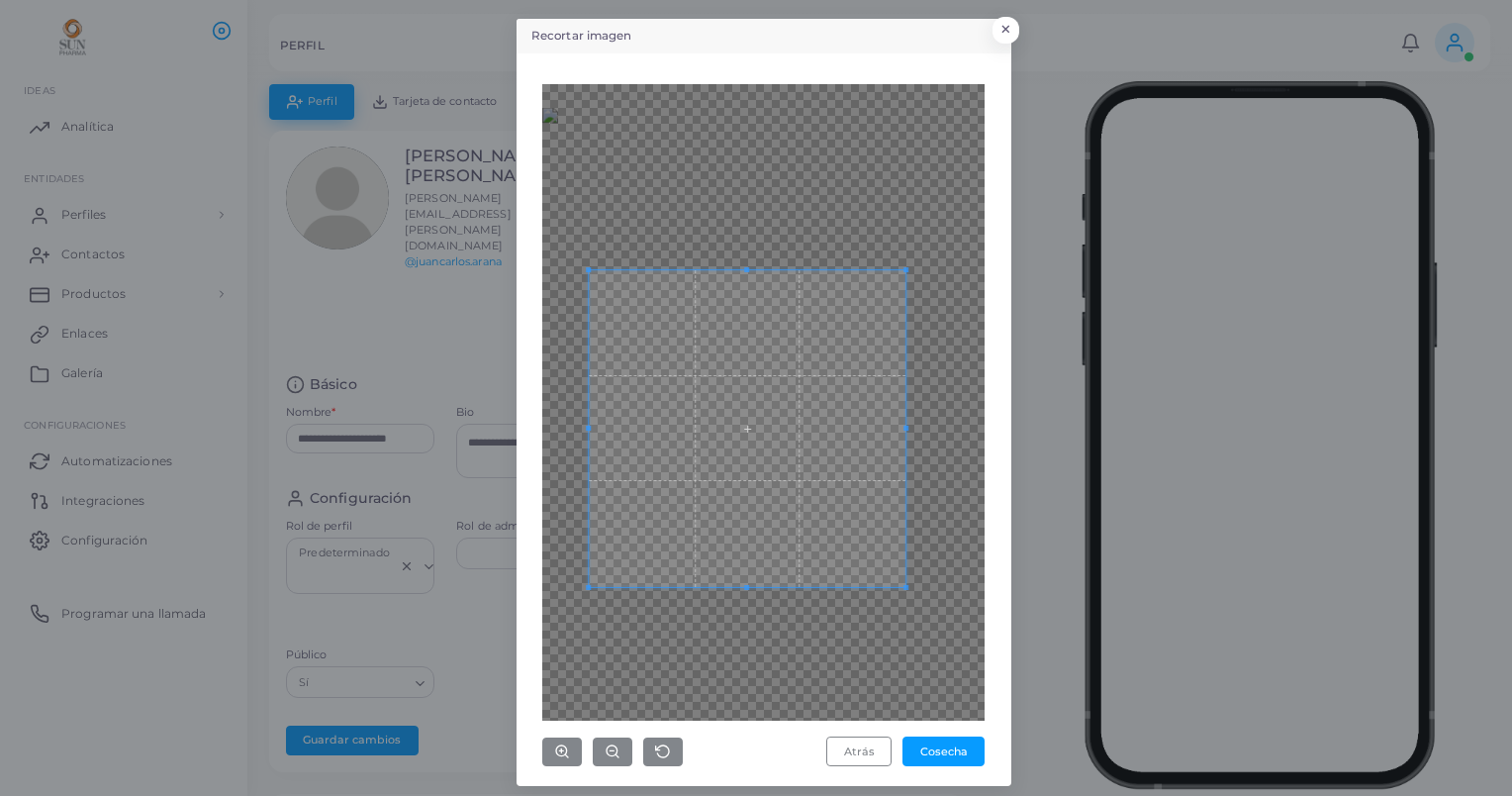 click at bounding box center (747, 429) 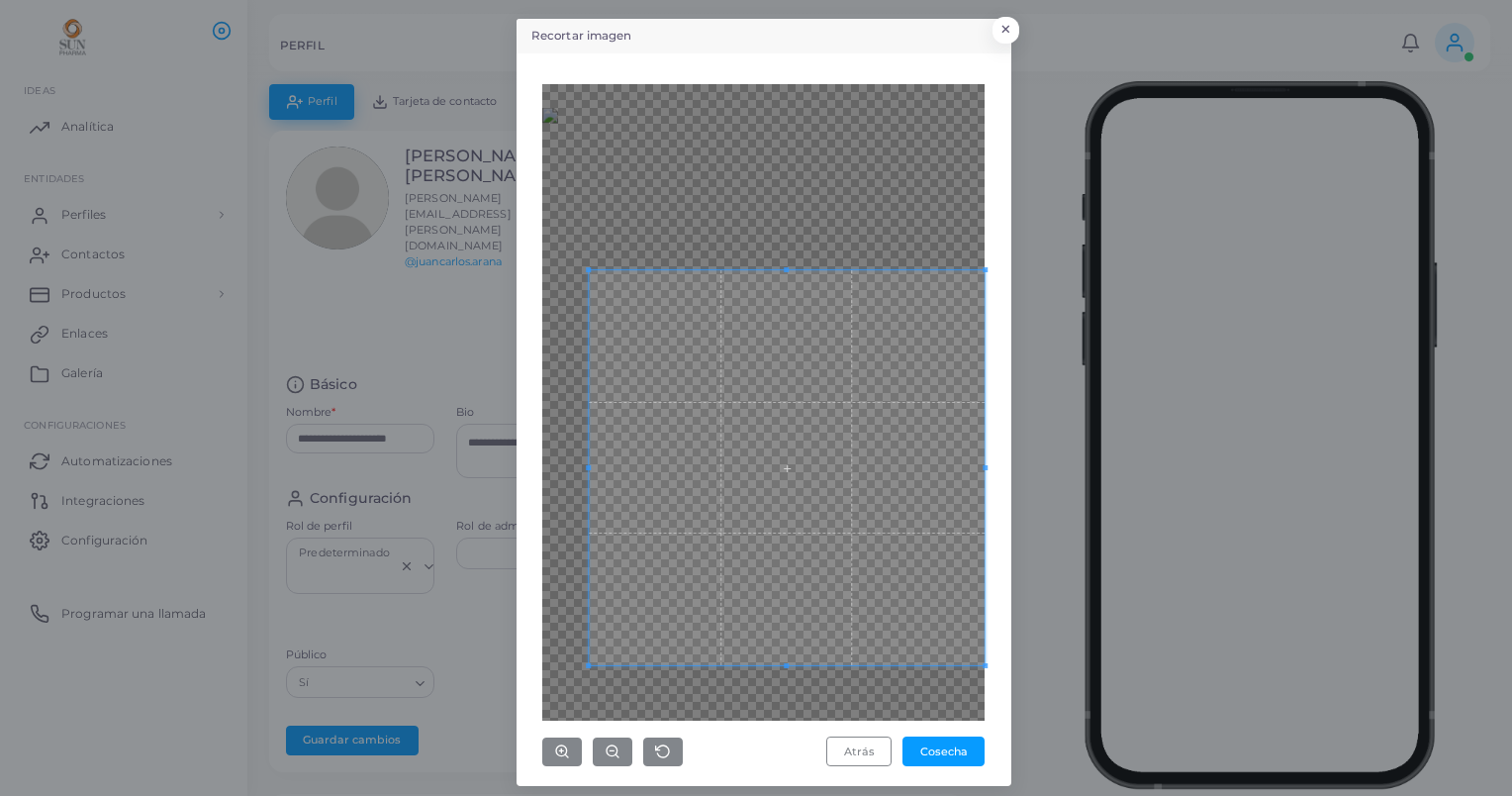 click on "**********" at bounding box center (756, 398) 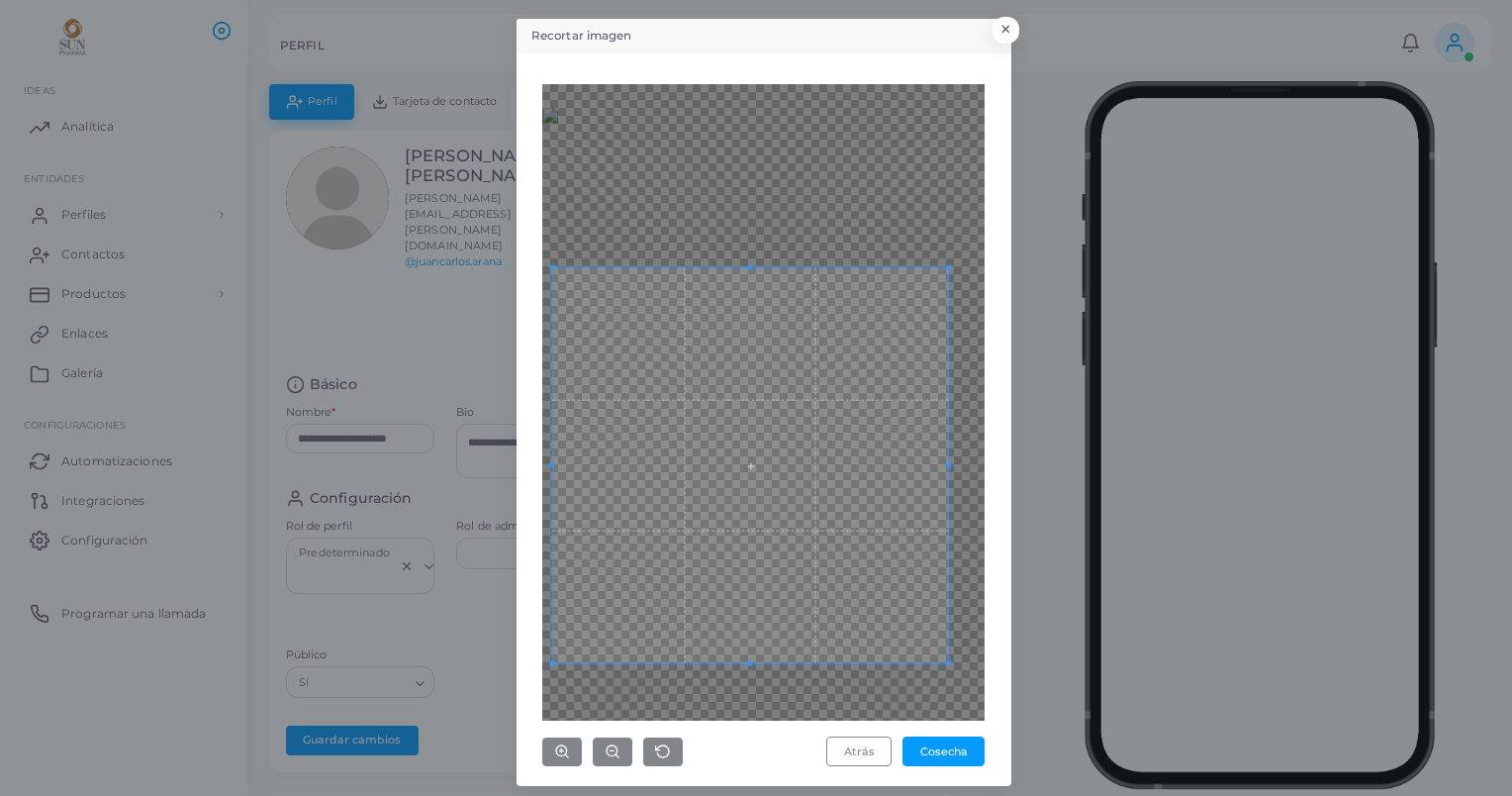 click at bounding box center [750, 465] 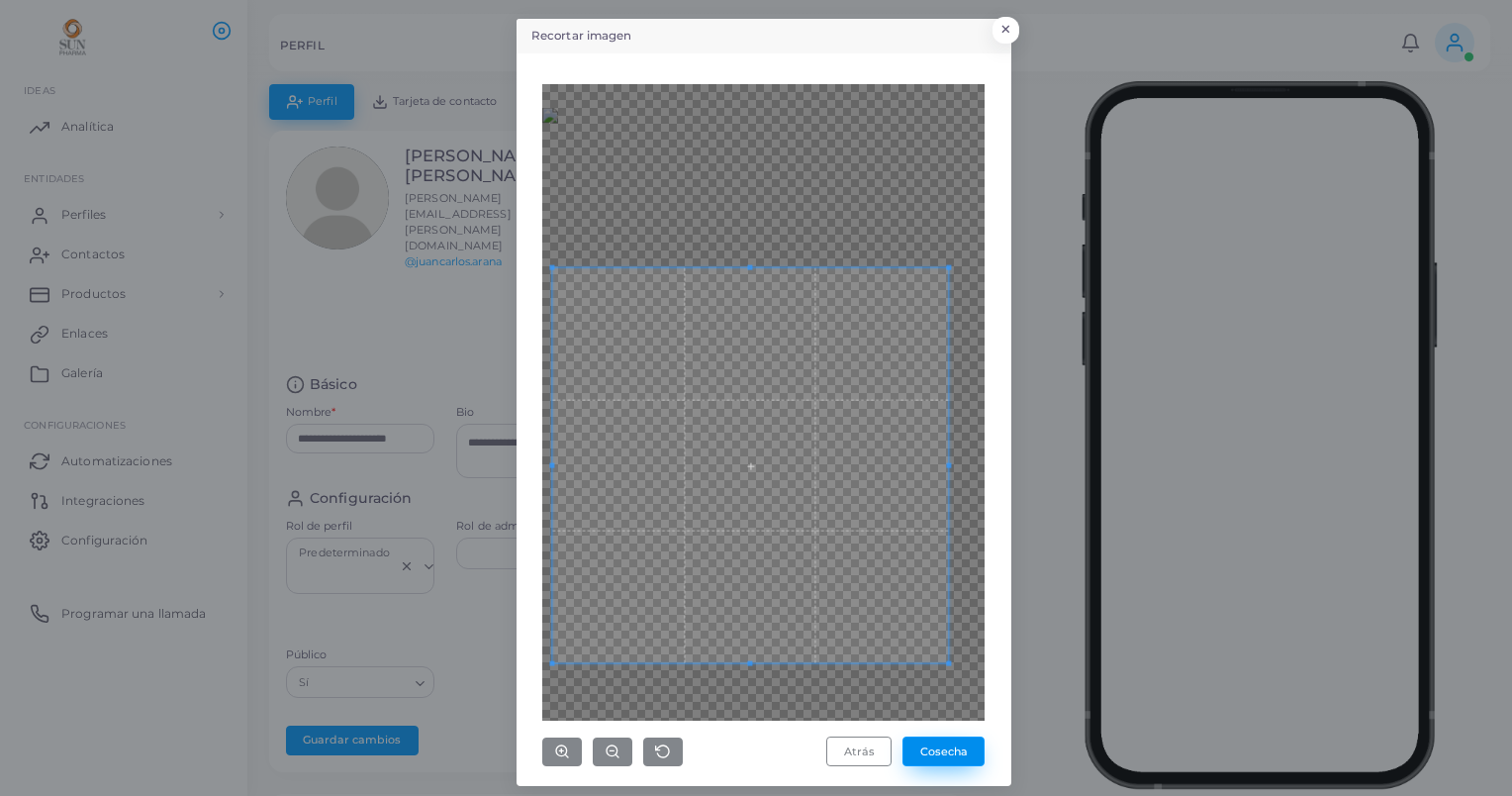 click on "Cosecha" at bounding box center (943, 751) 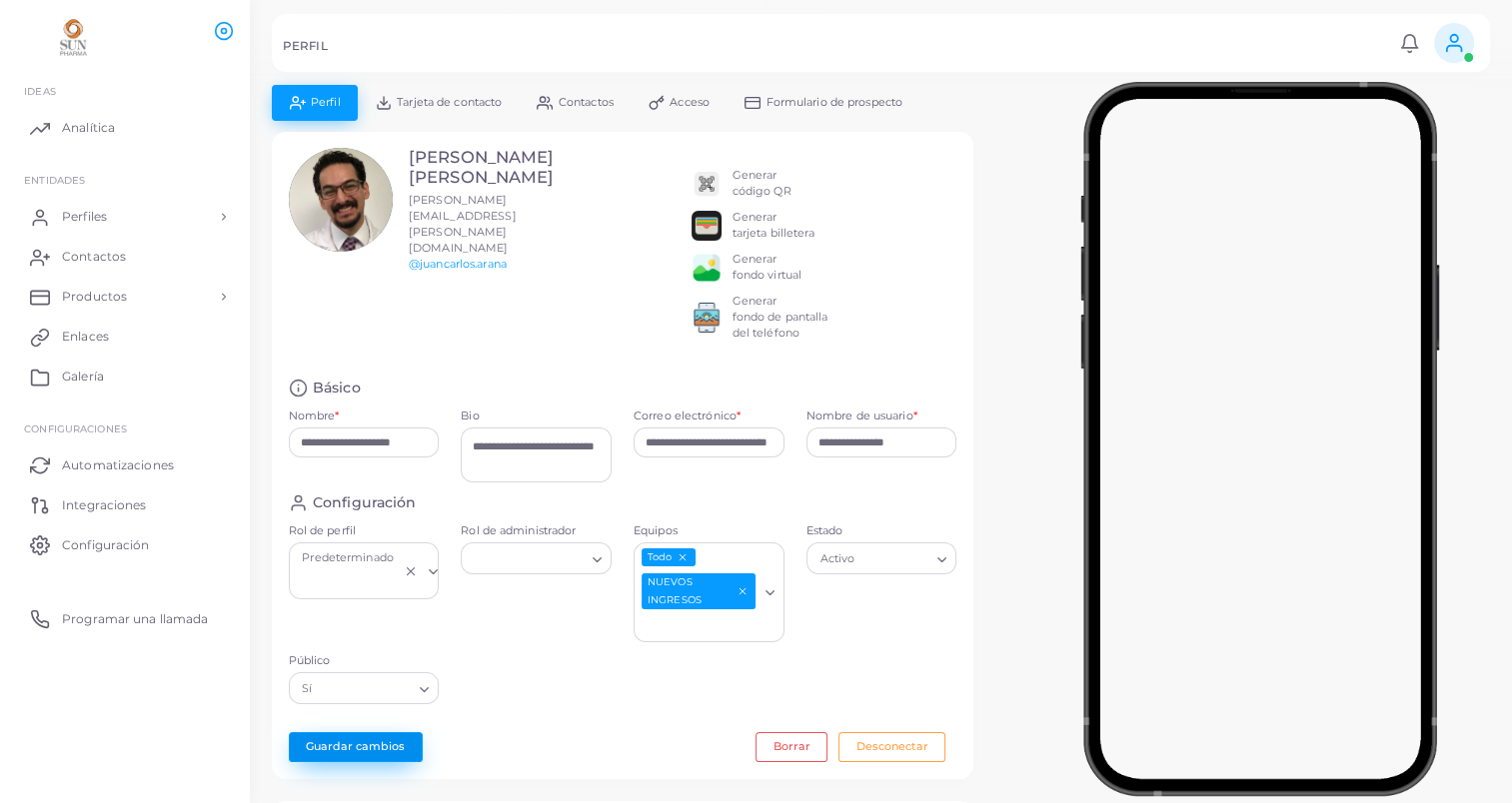 click on "Guardar cambios" at bounding box center [356, 747] 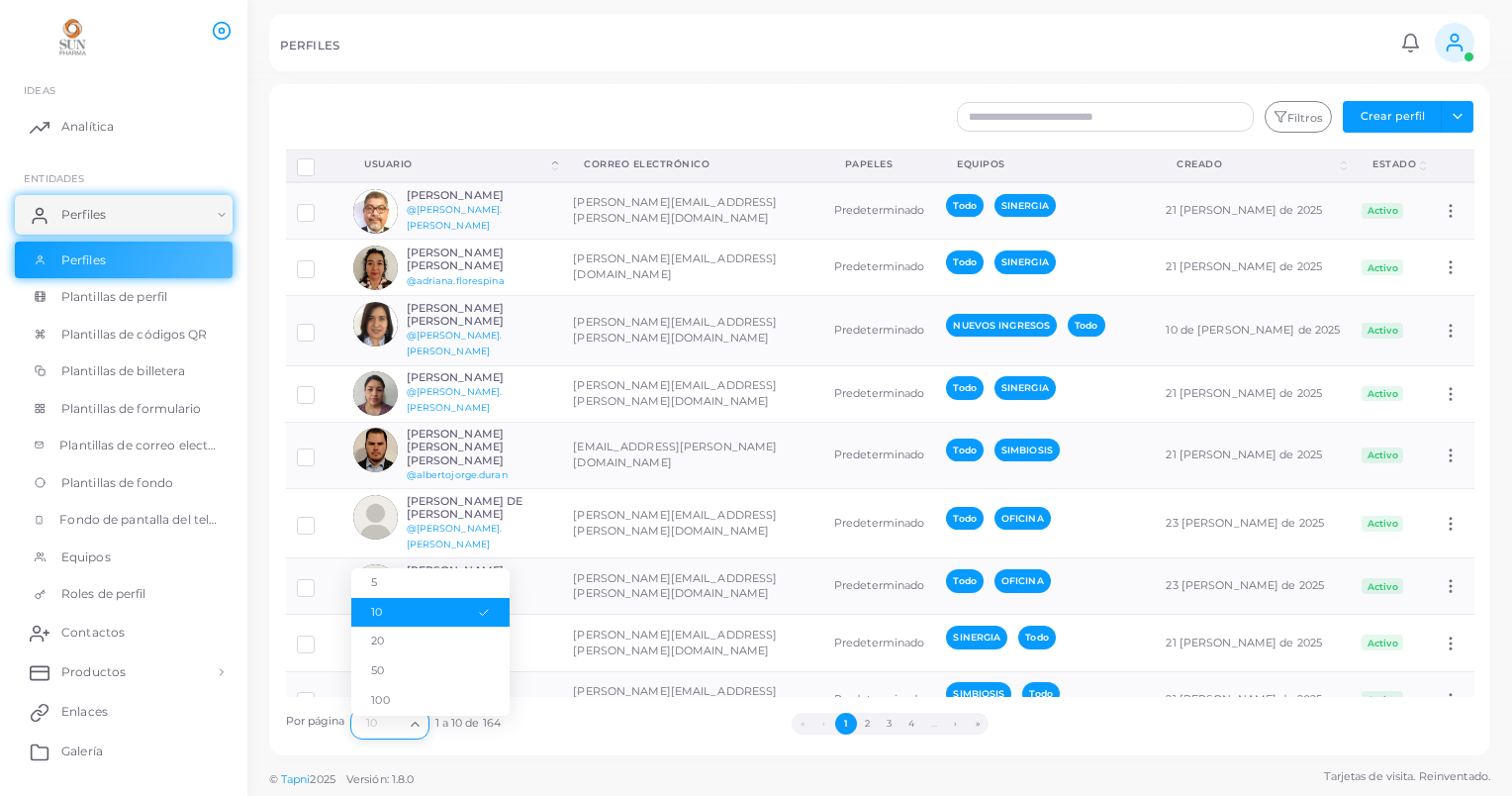 click 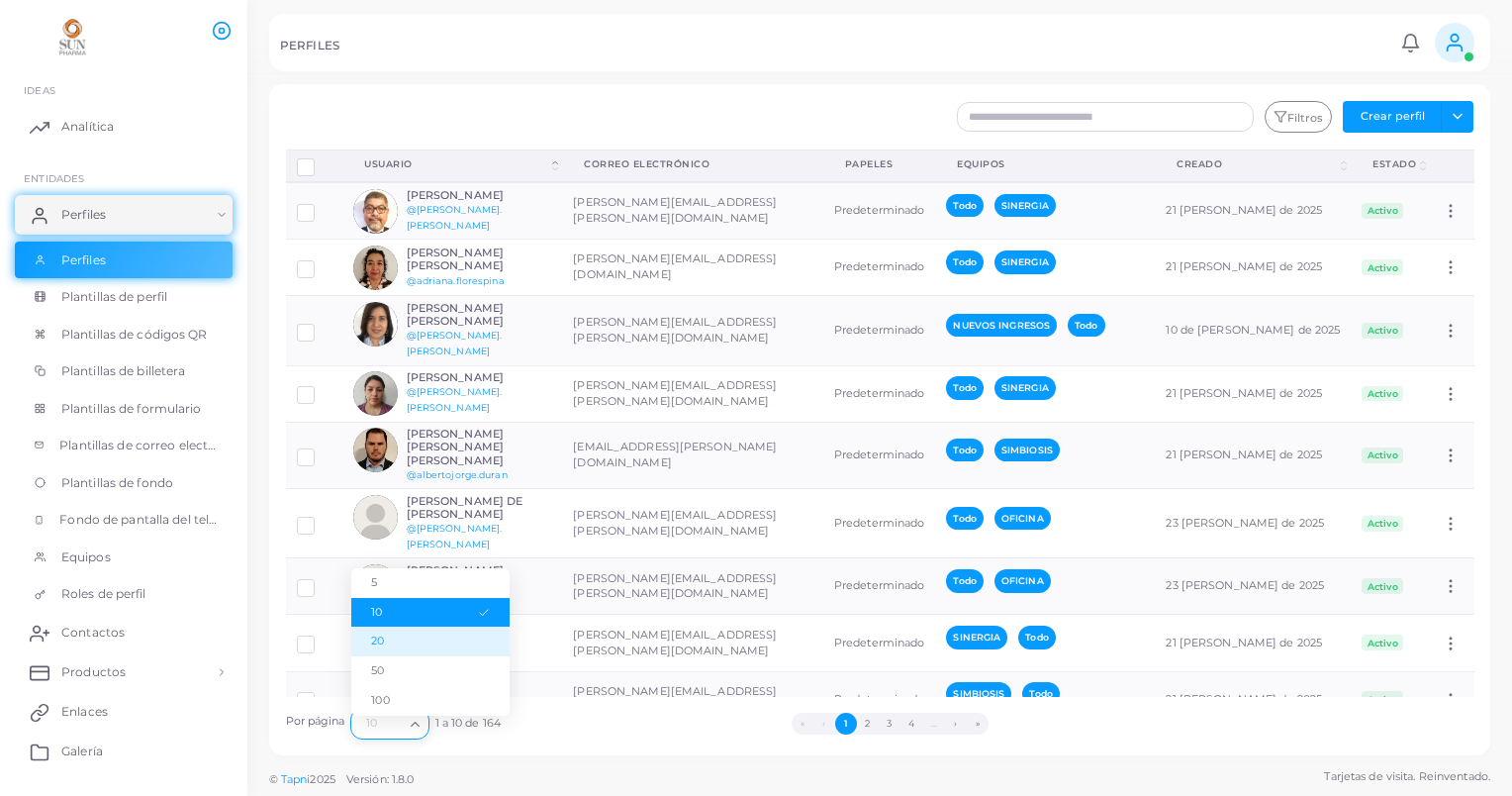 click on "20" at bounding box center (430, 642) 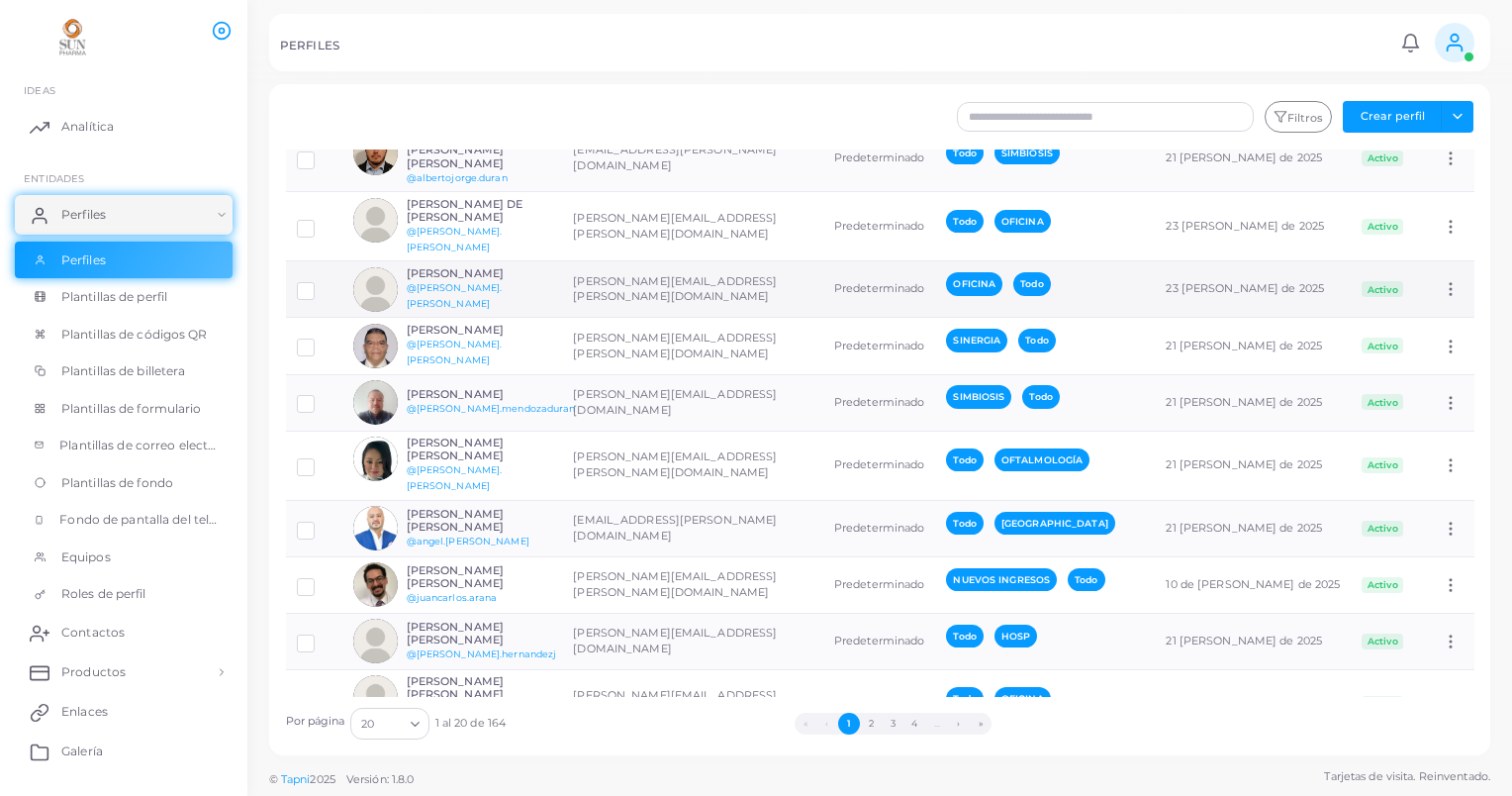 scroll, scrollTop: 396, scrollLeft: 0, axis: vertical 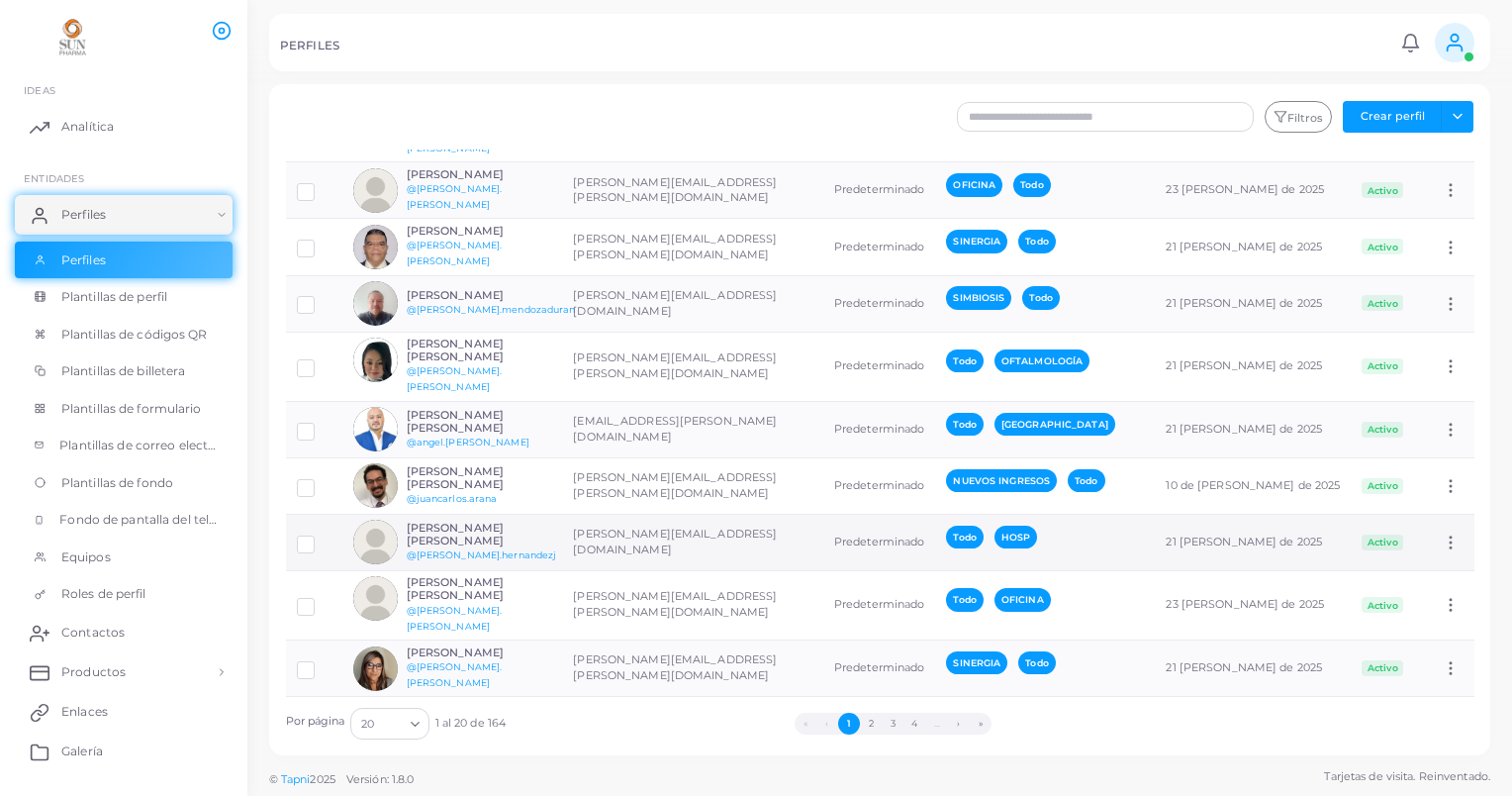 click at bounding box center (321, 537) 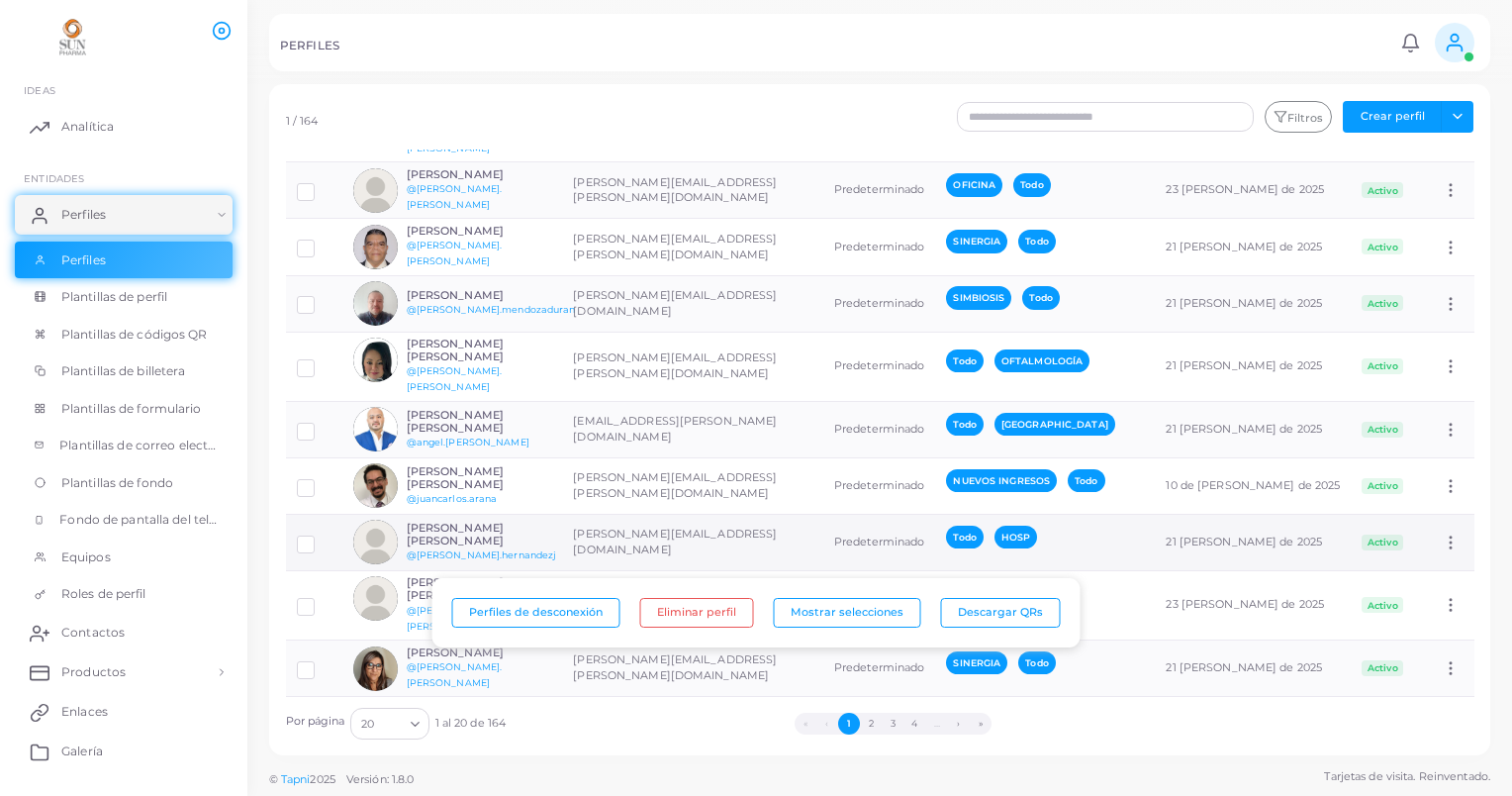 click at bounding box center (375, 542) 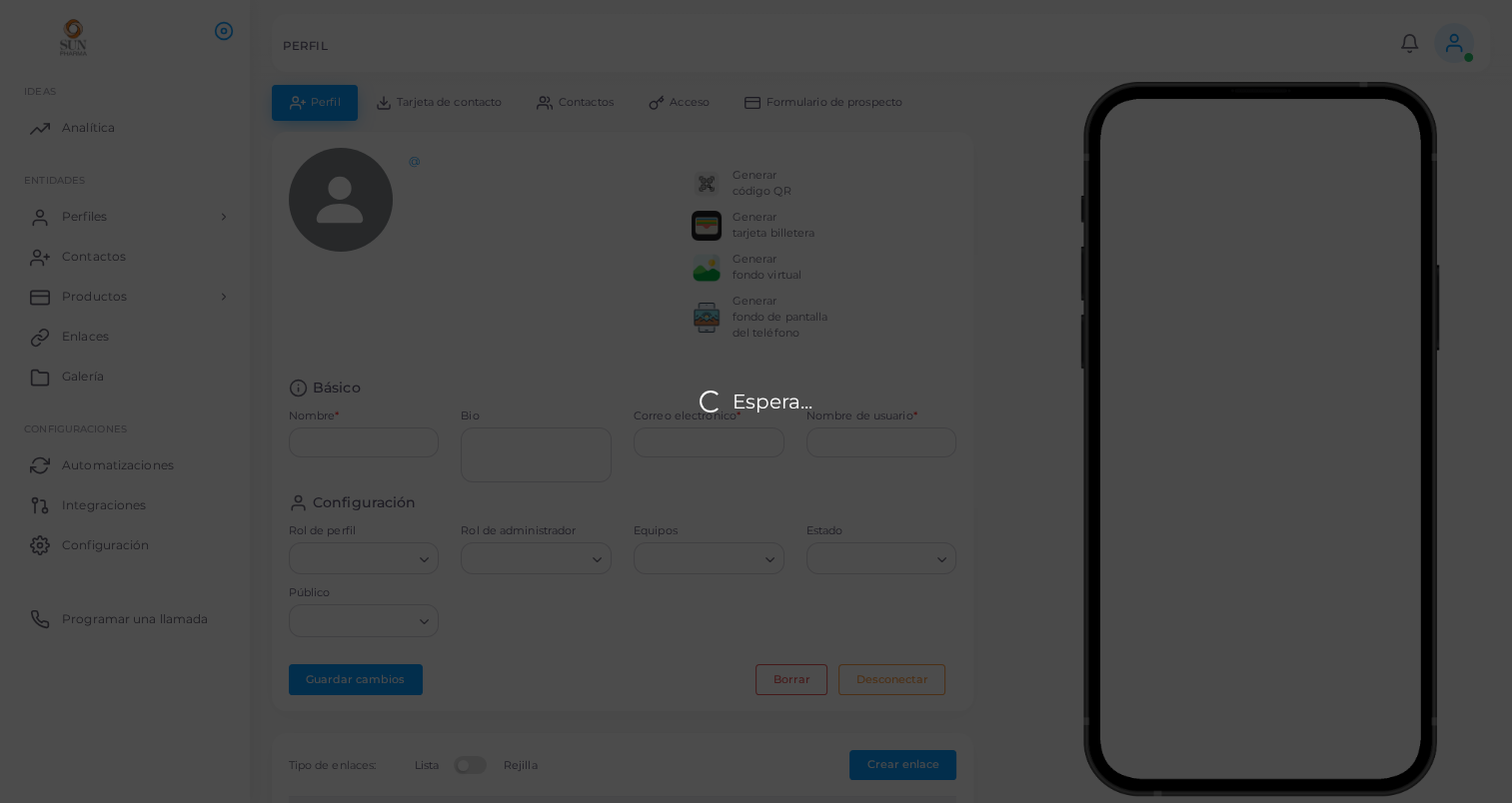 type on "**********" 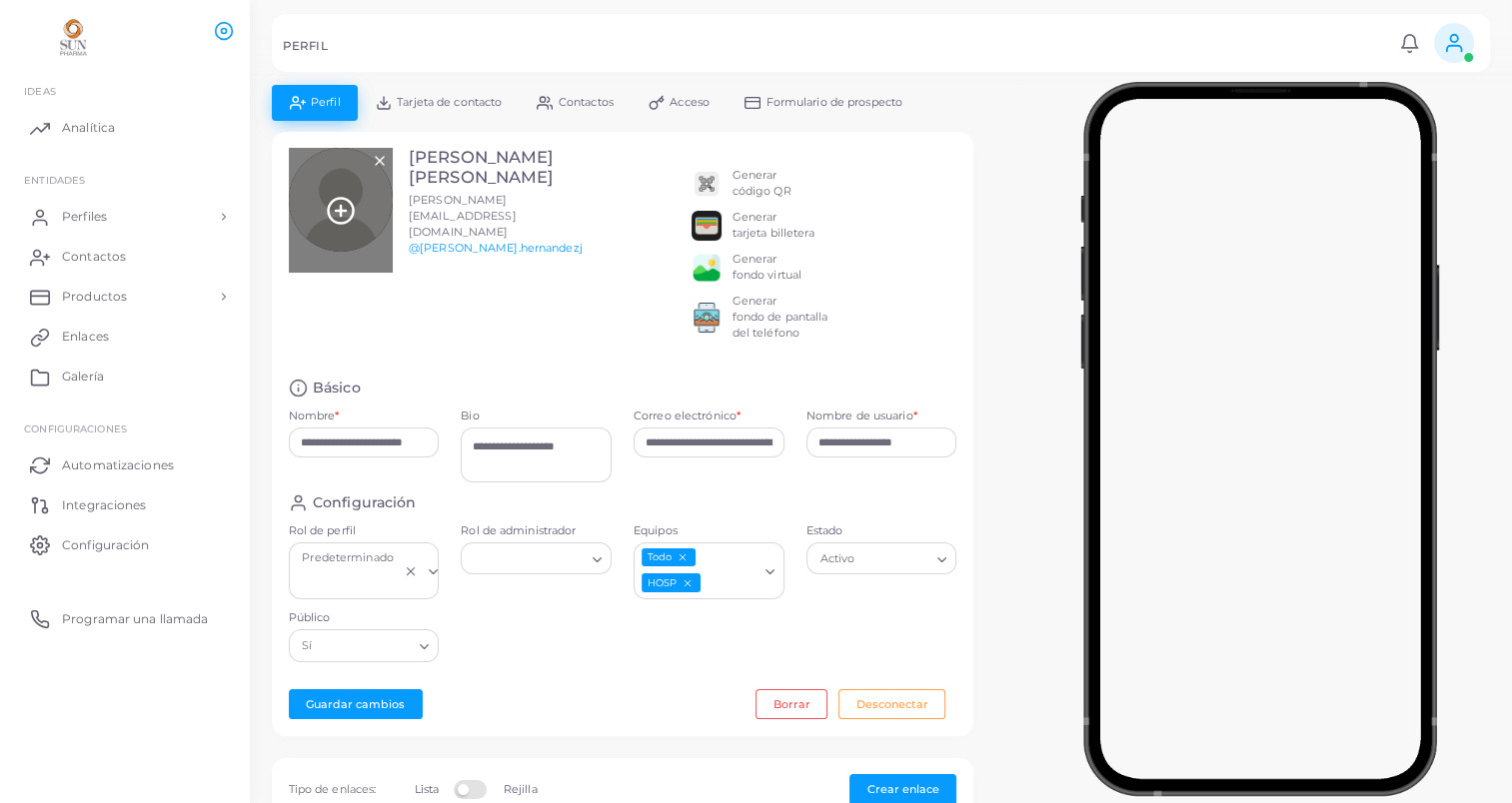 click 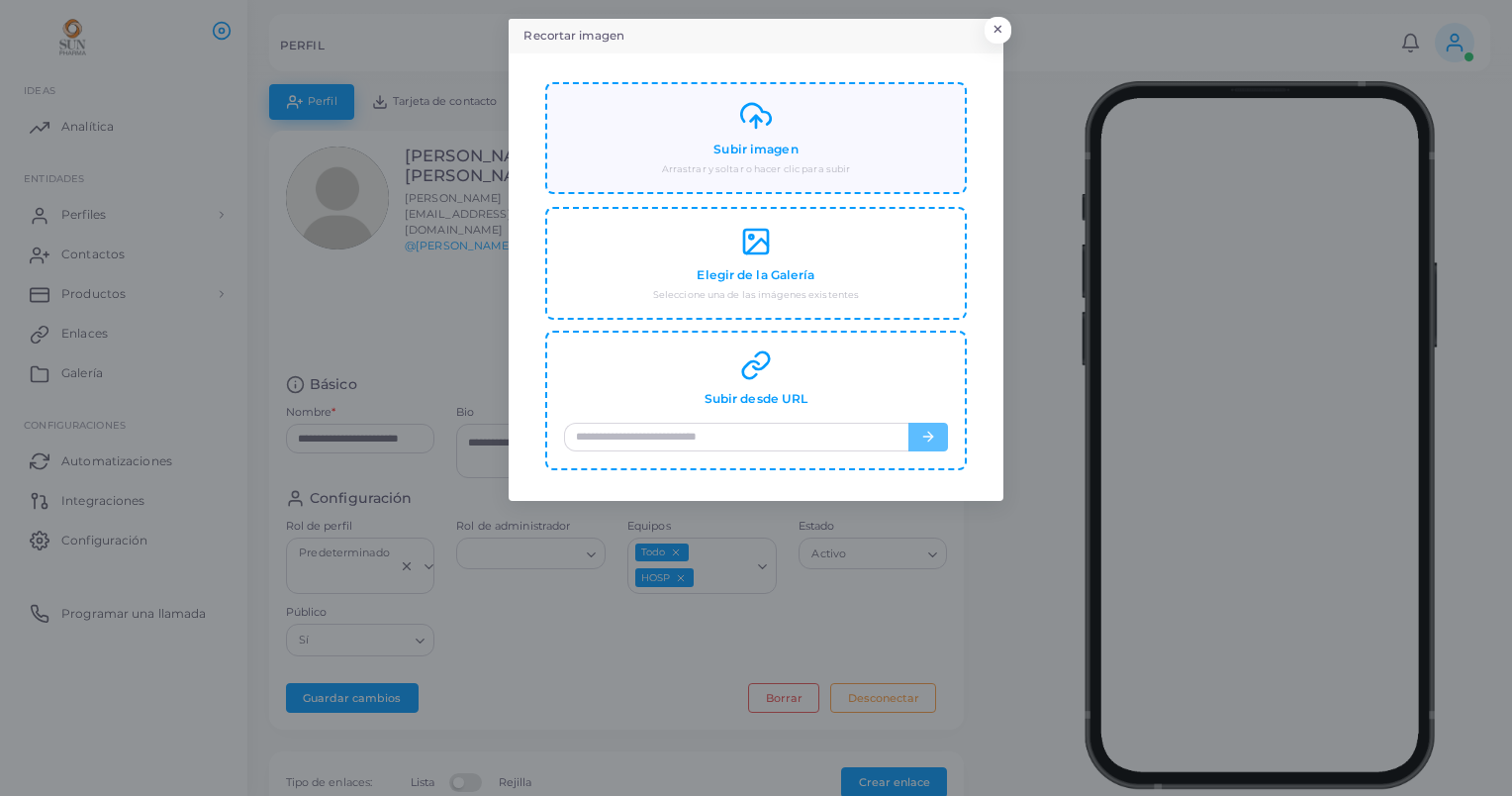 click on "Subir imagen" at bounding box center [755, 149] 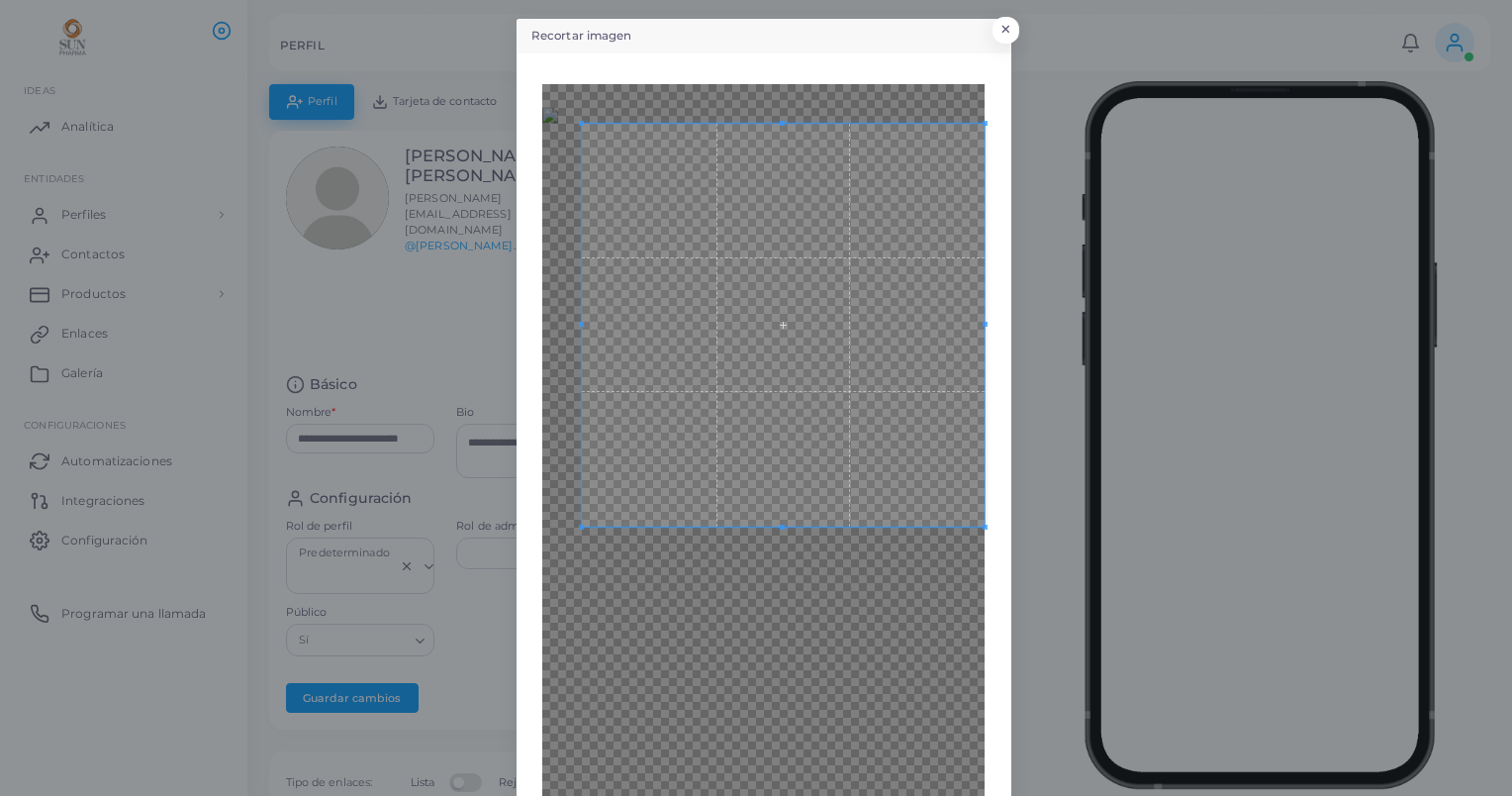 click on "**********" at bounding box center (756, 398) 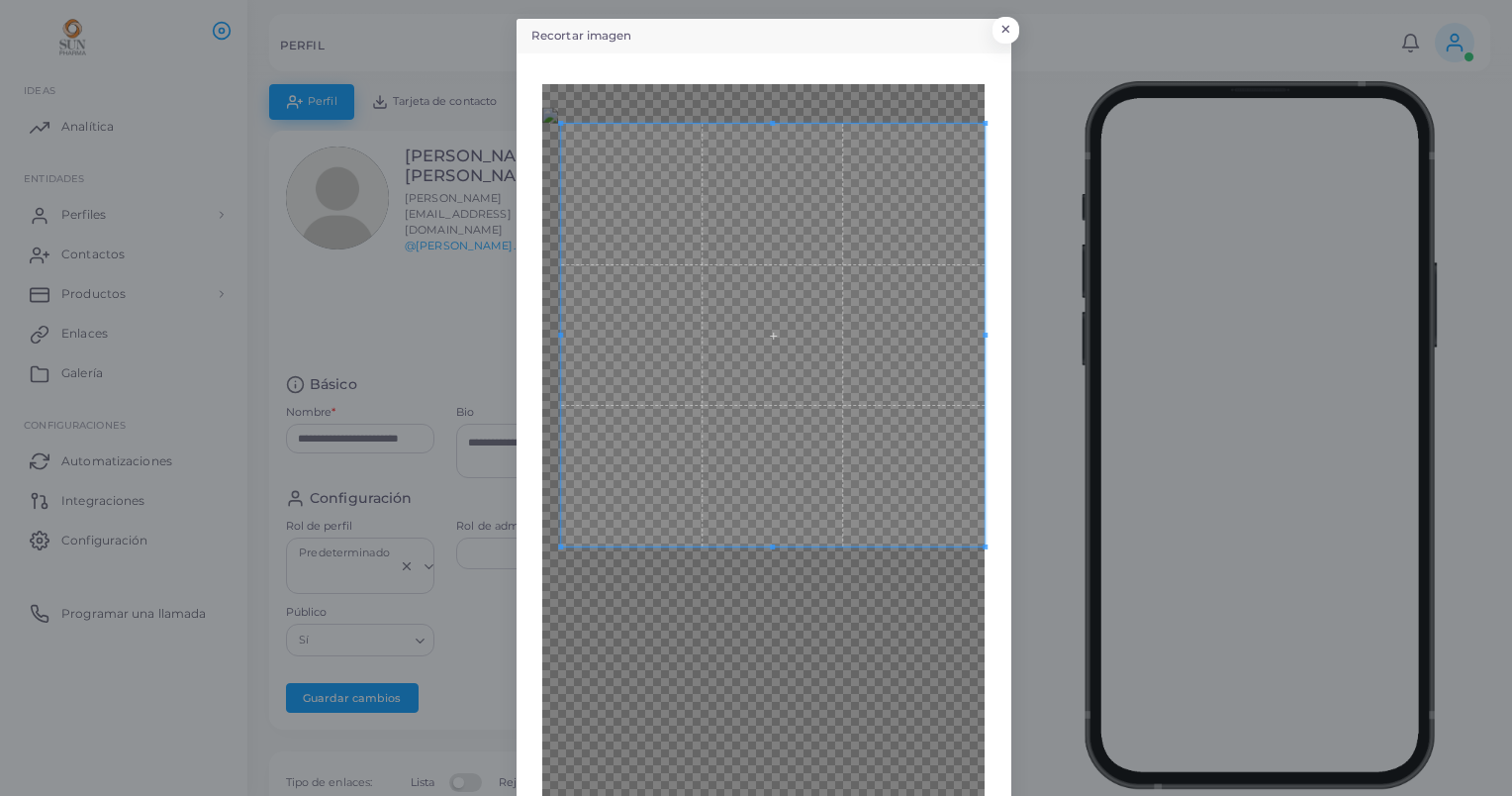 click at bounding box center (763, 453) 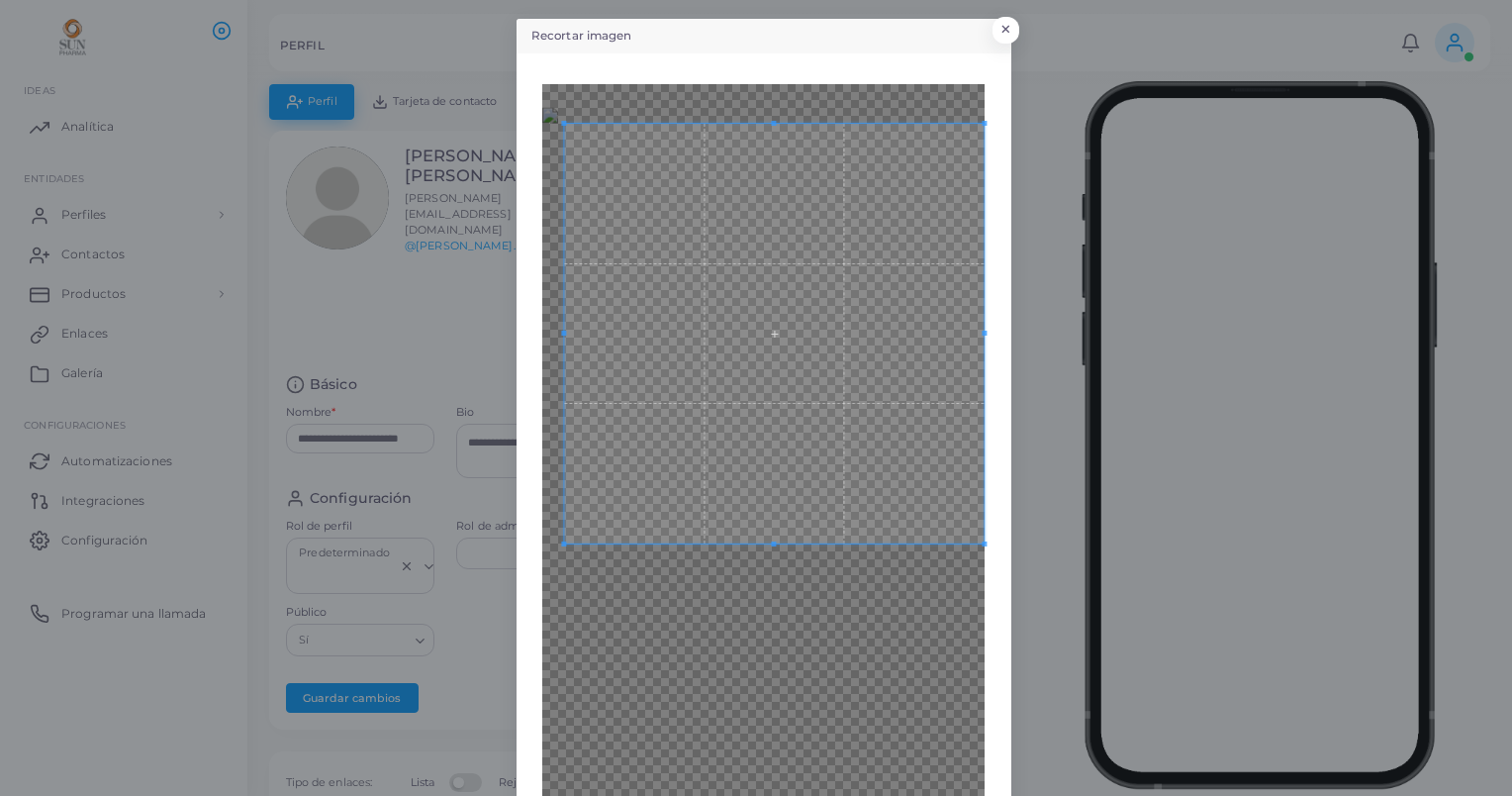 click at bounding box center [763, 453] 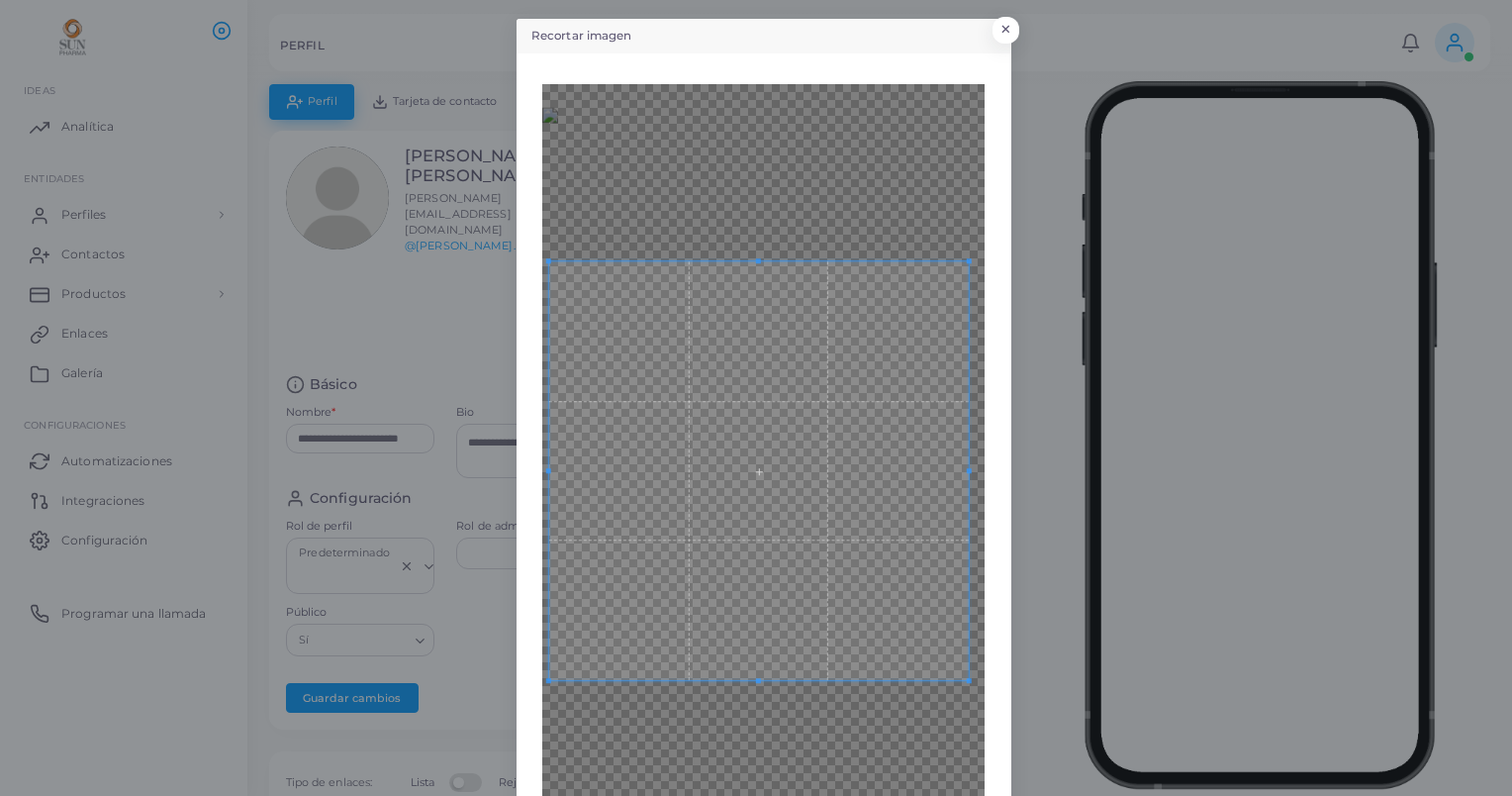 click at bounding box center (759, 471) 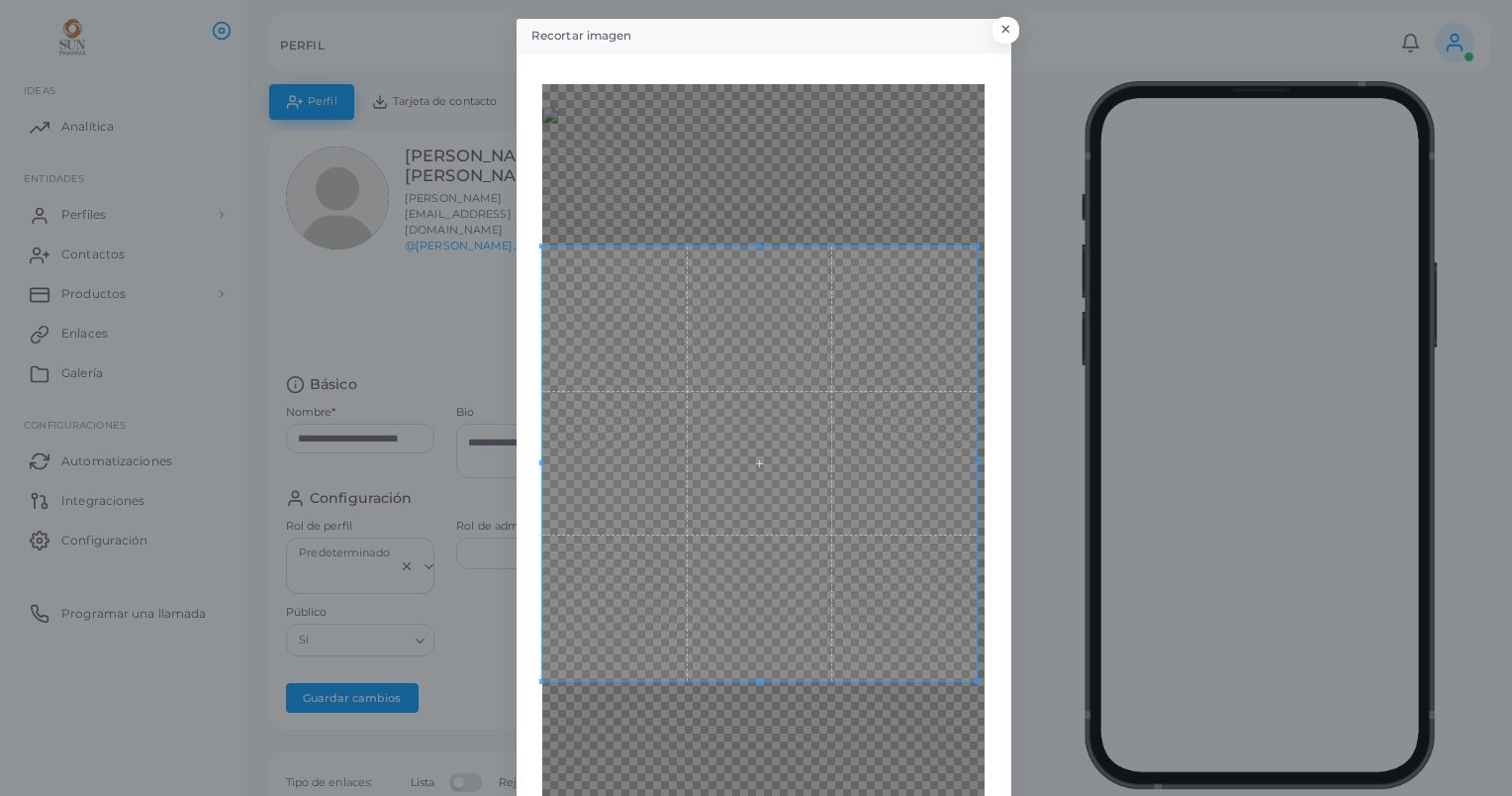 click at bounding box center [763, 453] 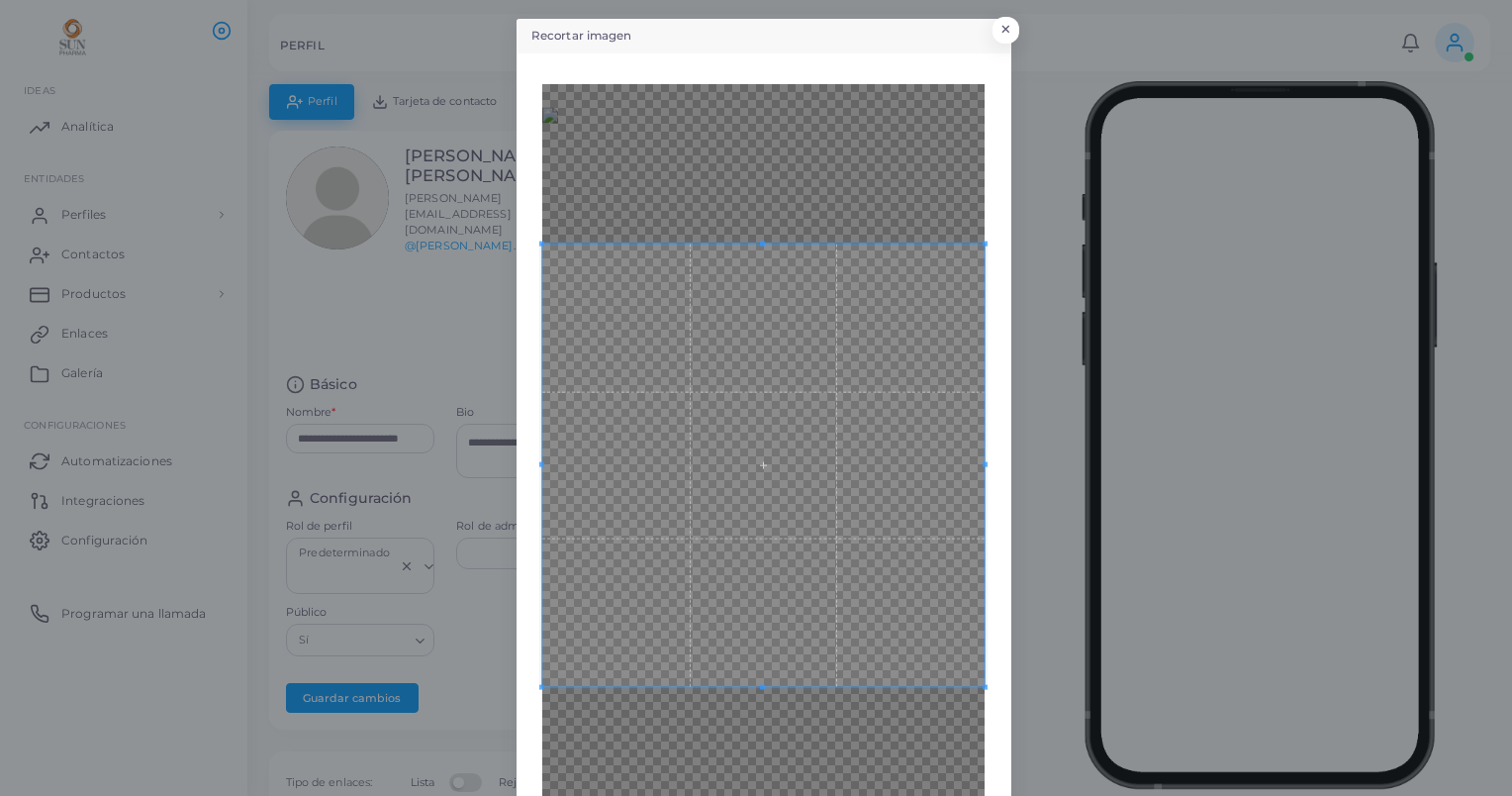 click at bounding box center (763, 453) 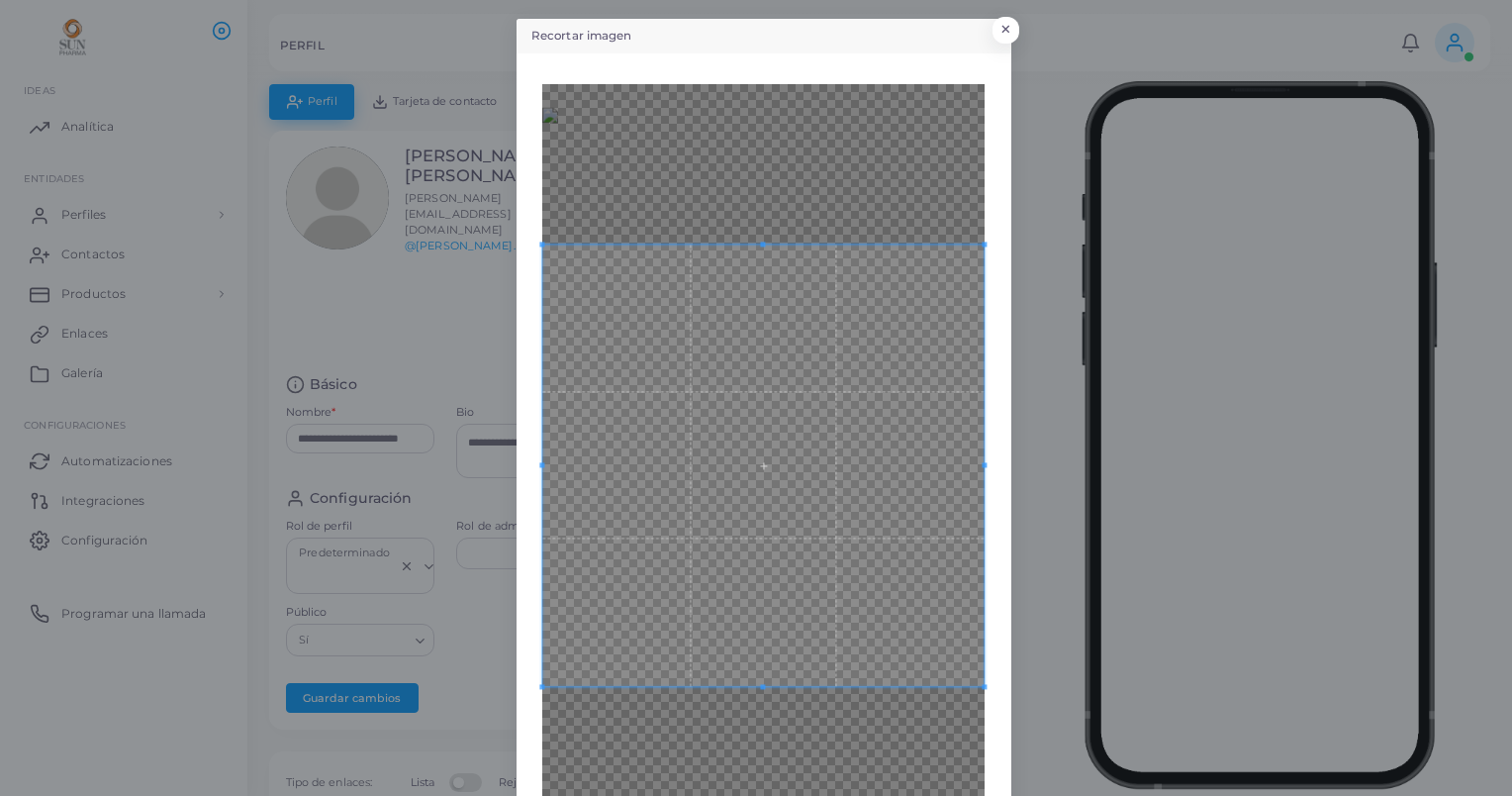 click at bounding box center (763, 465) 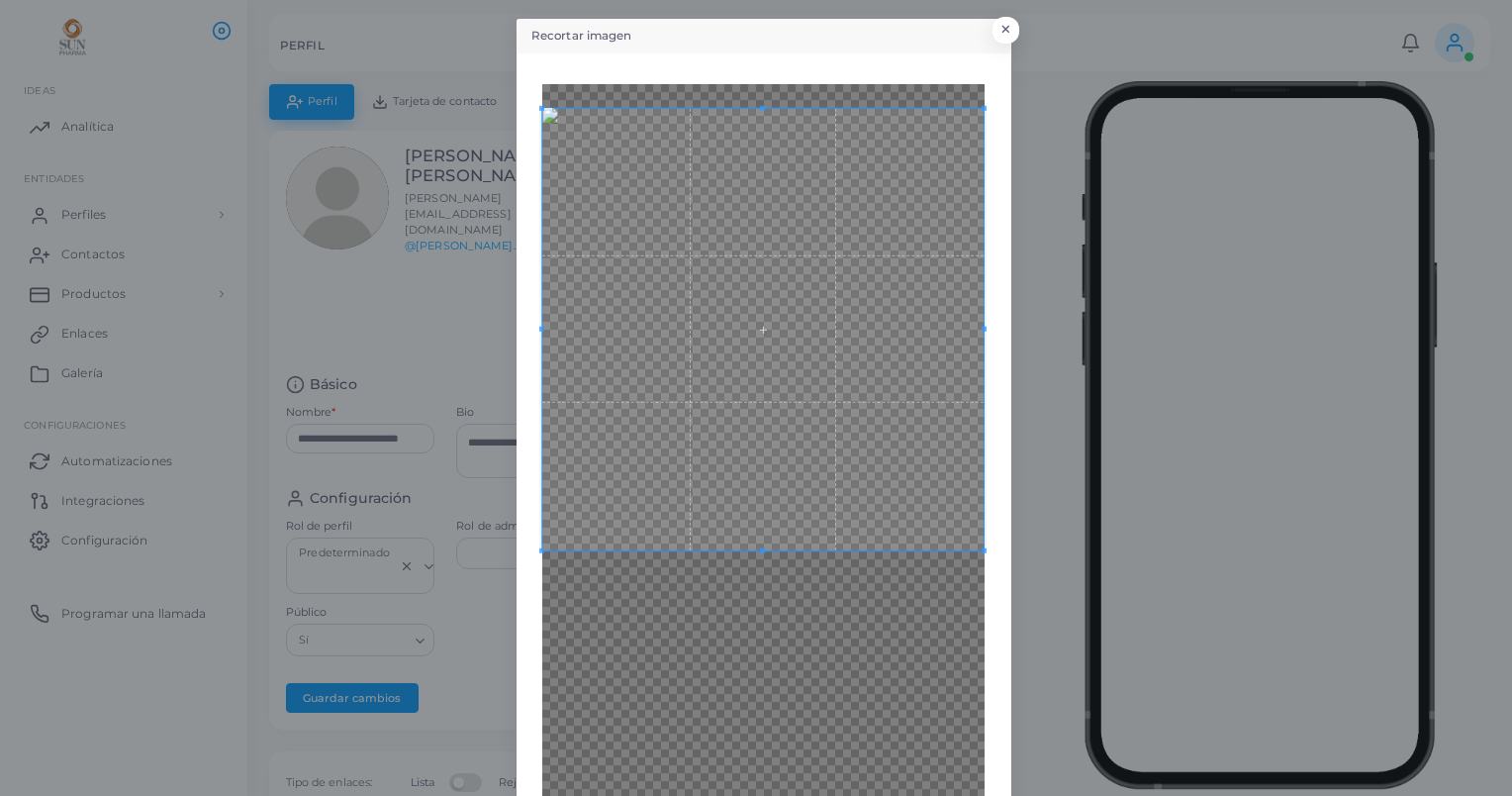 click at bounding box center (763, 329) 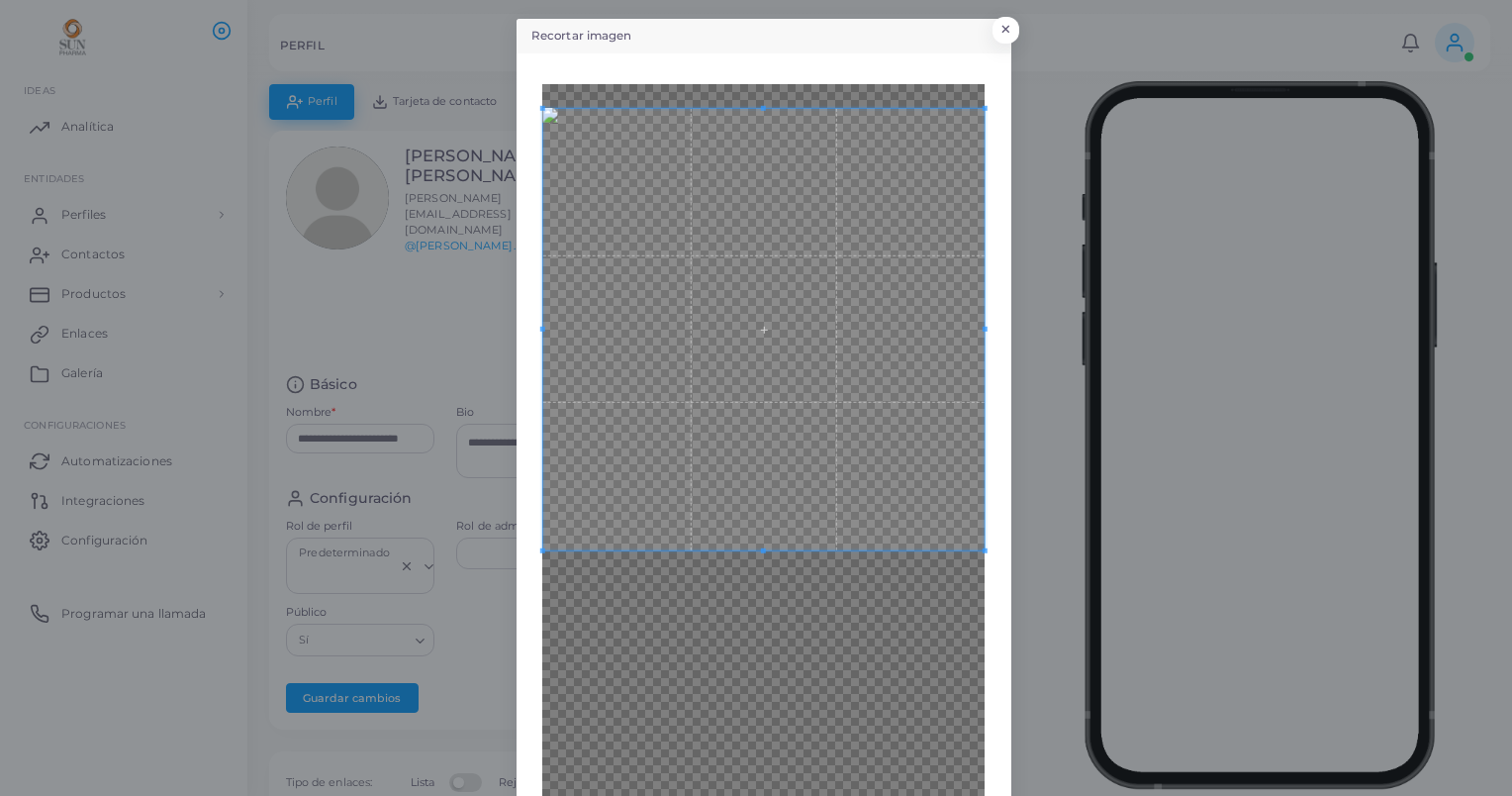 click at bounding box center [764, 329] 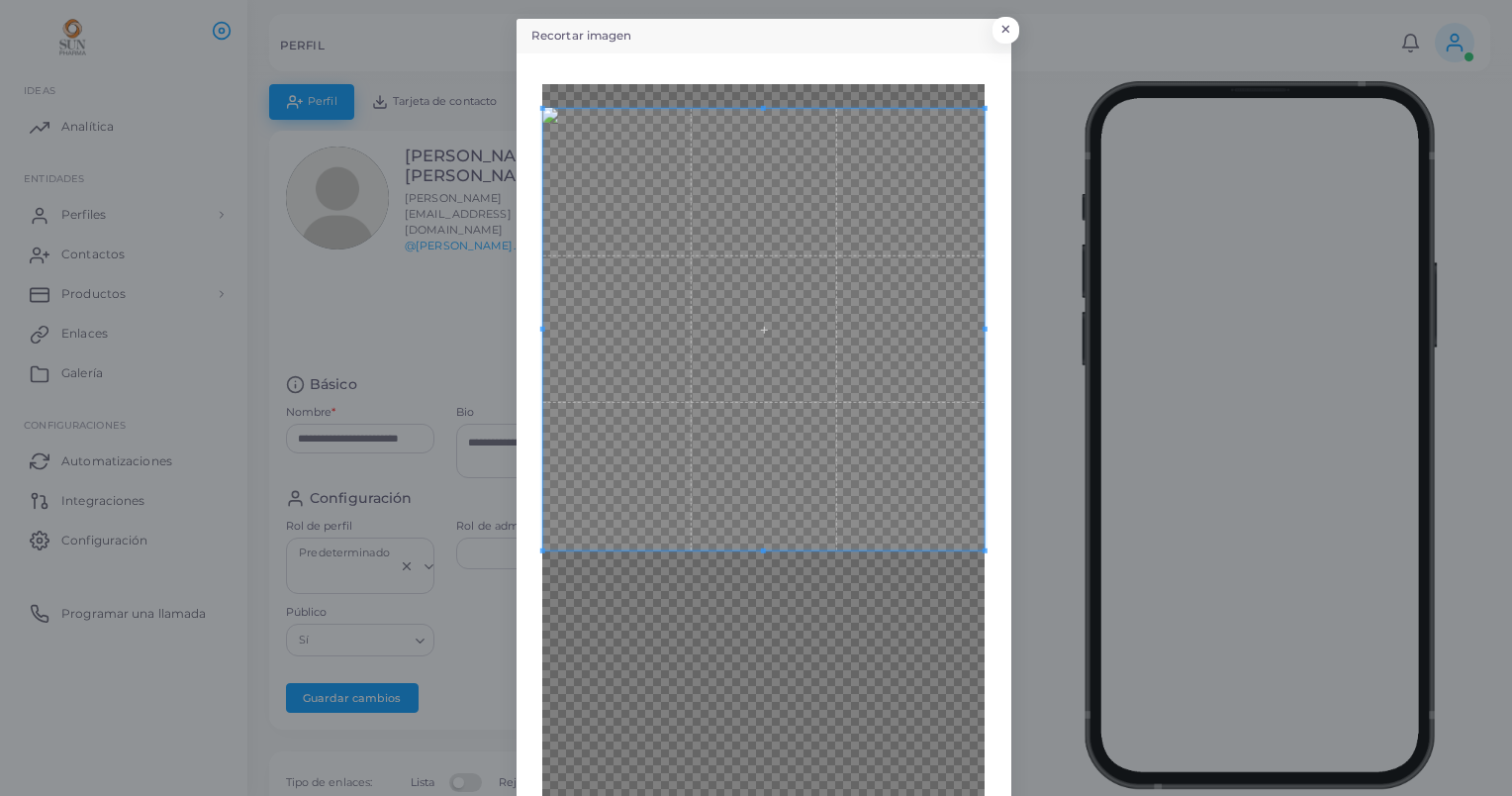 click at bounding box center (763, 453) 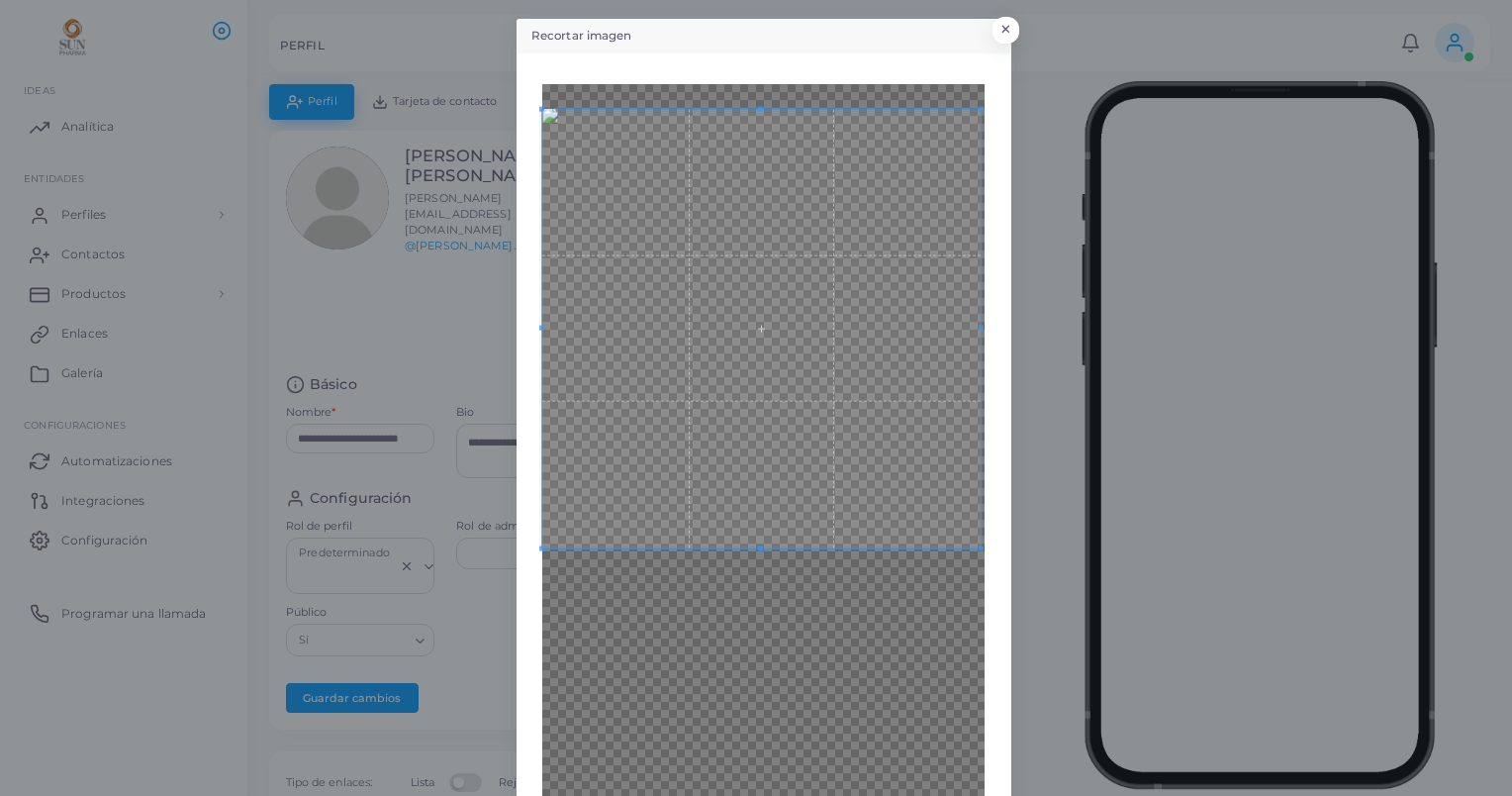 click at bounding box center [761, 328] 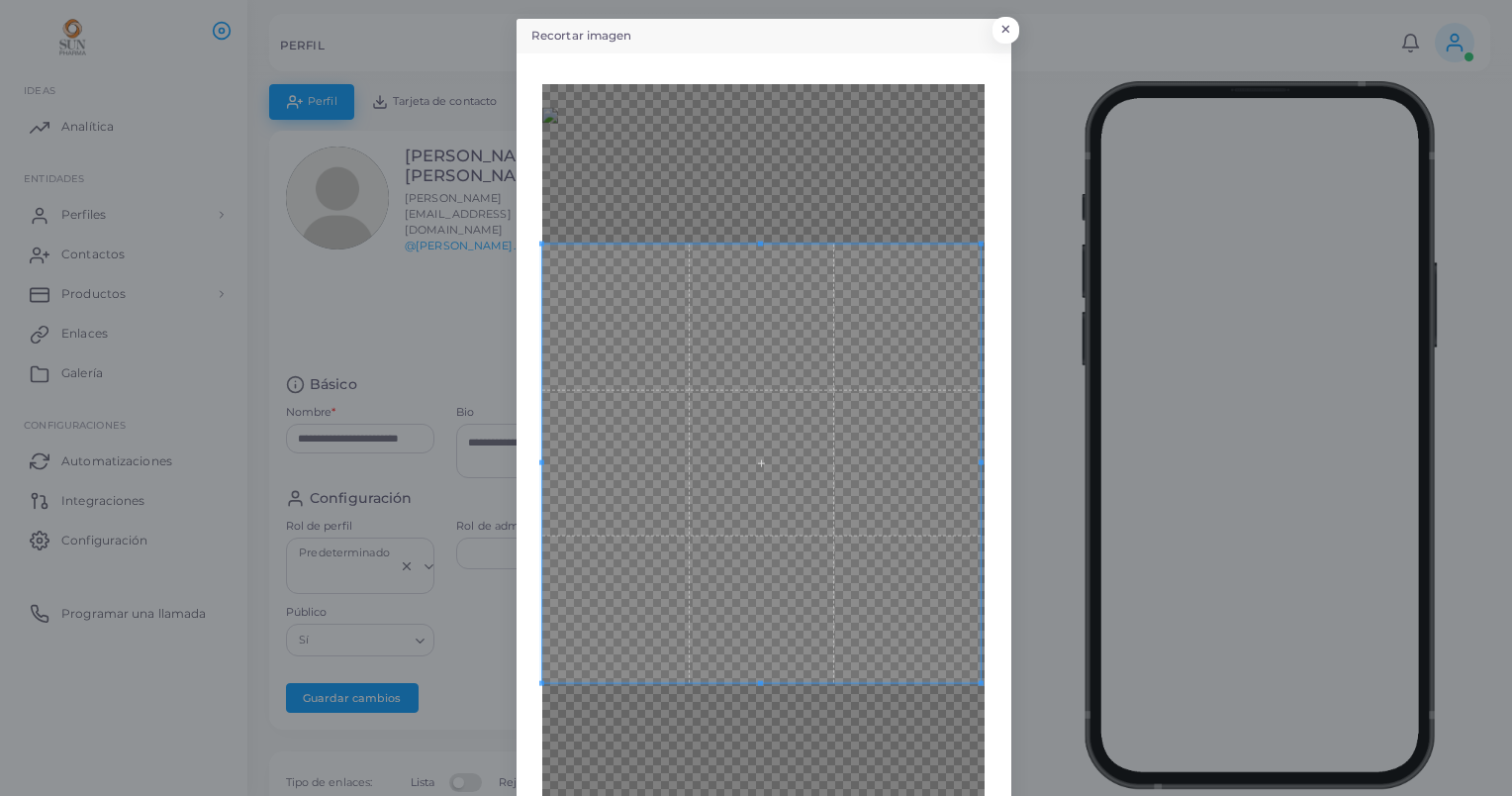 click at bounding box center [761, 462] 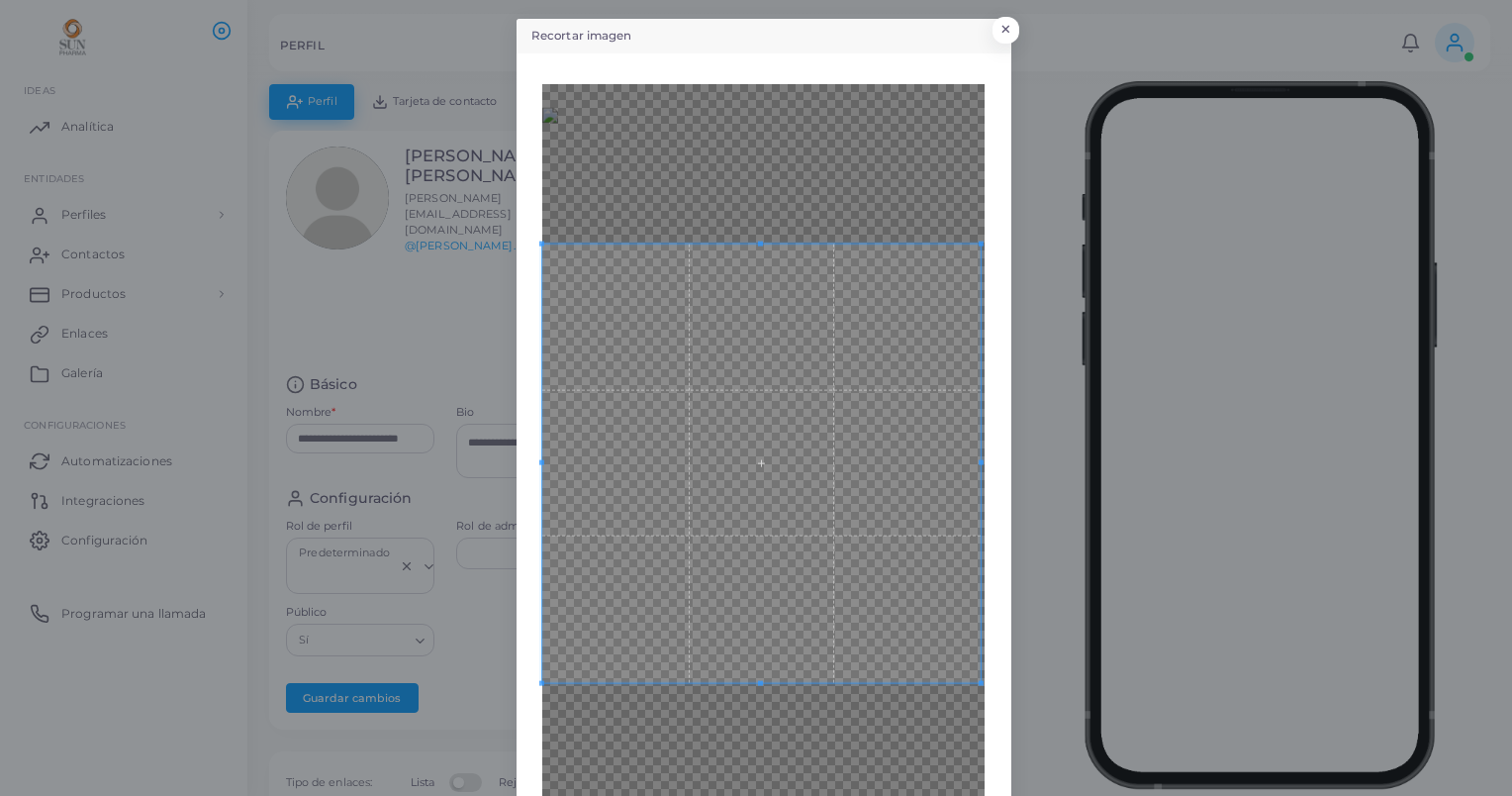 click at bounding box center (761, 462) 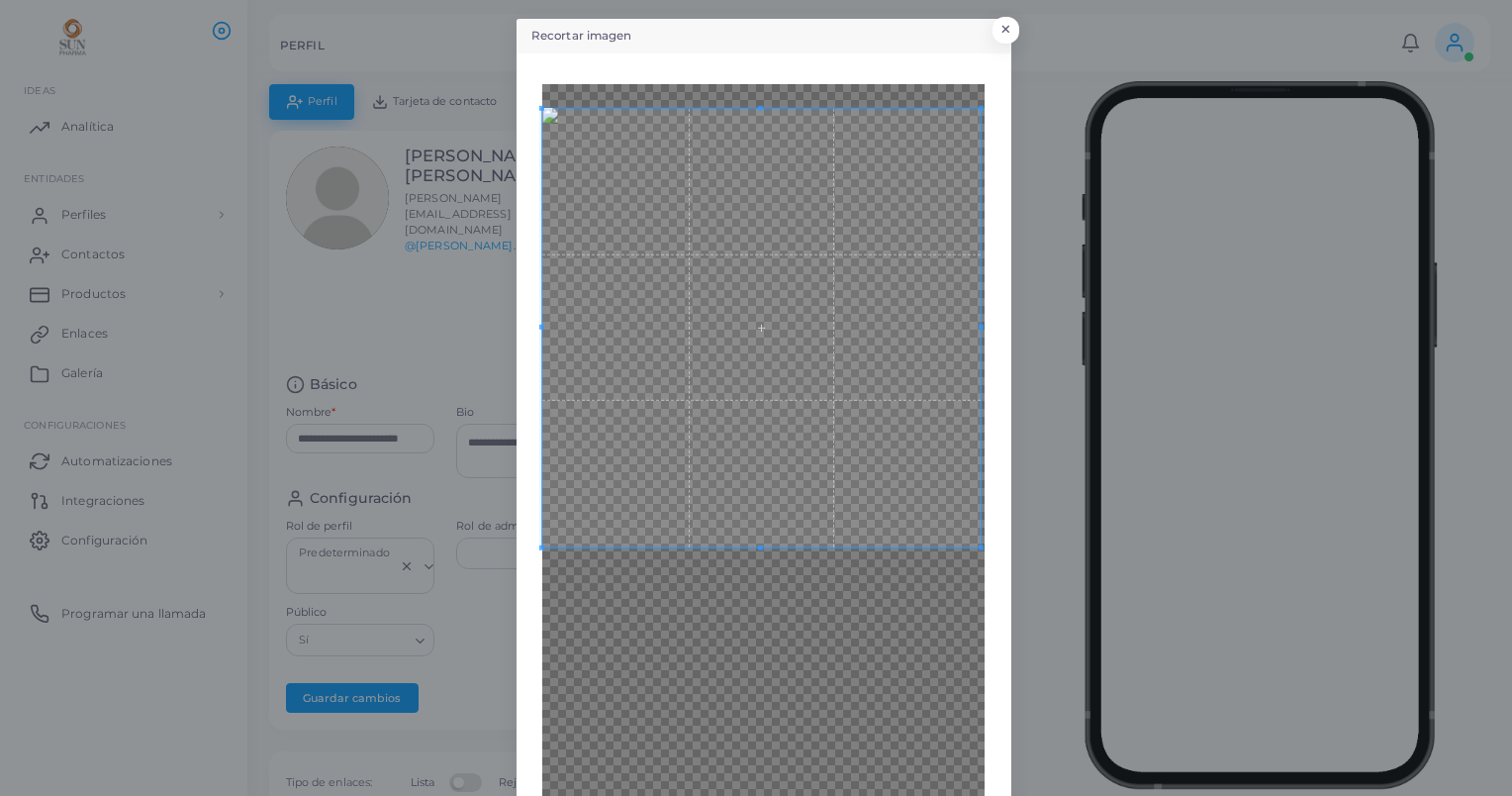 click at bounding box center (761, 327) 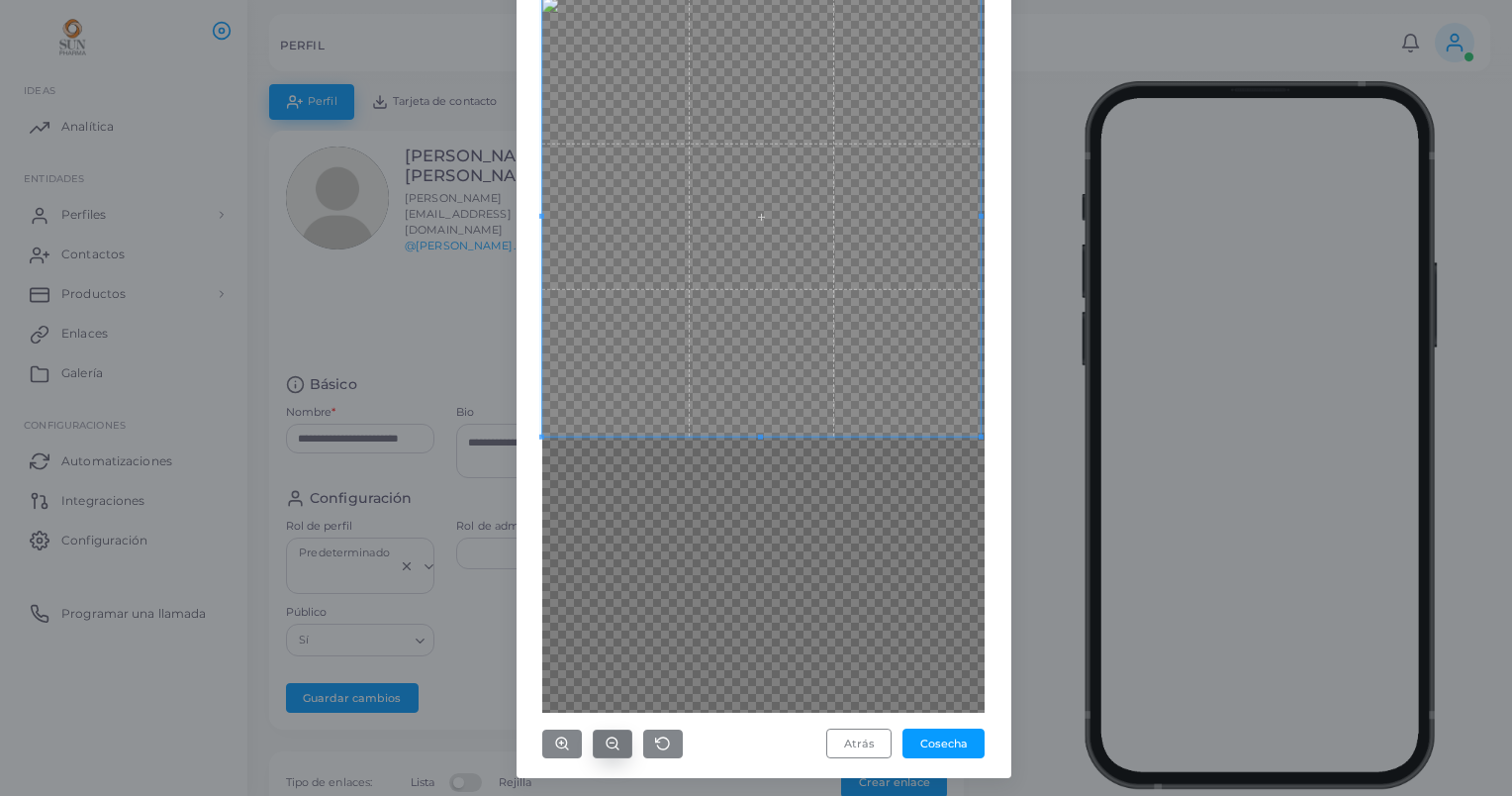 click 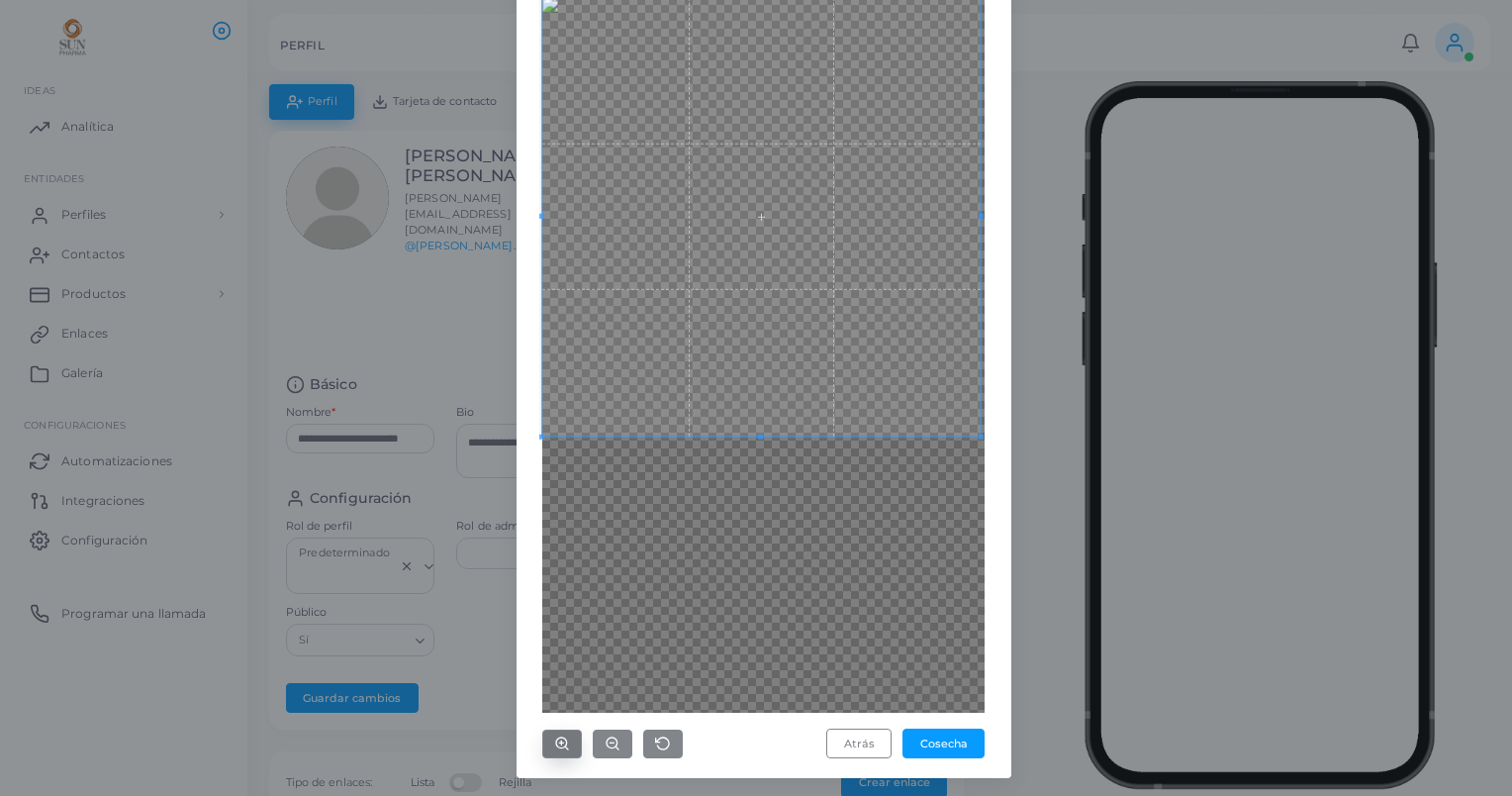 click 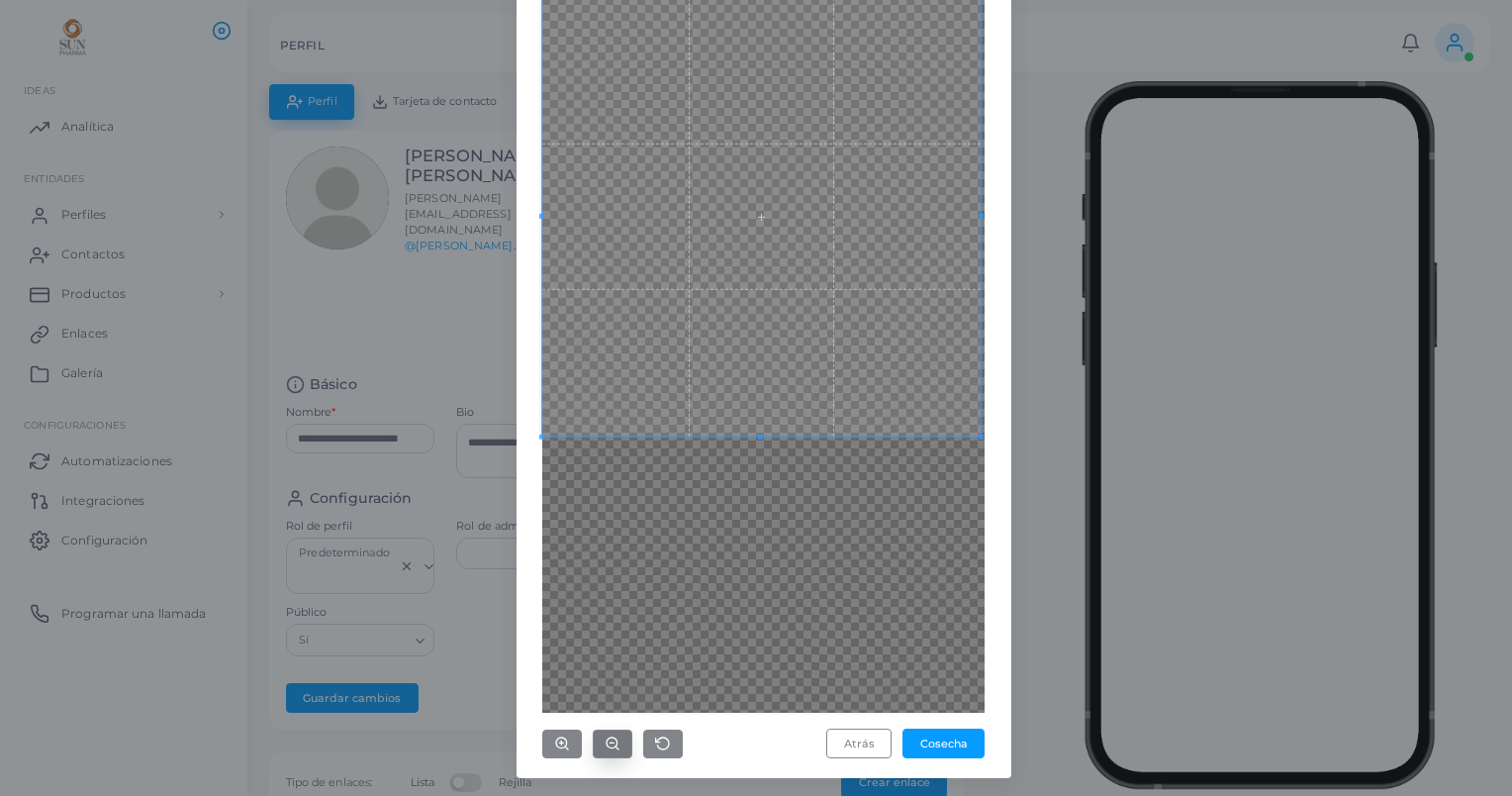click 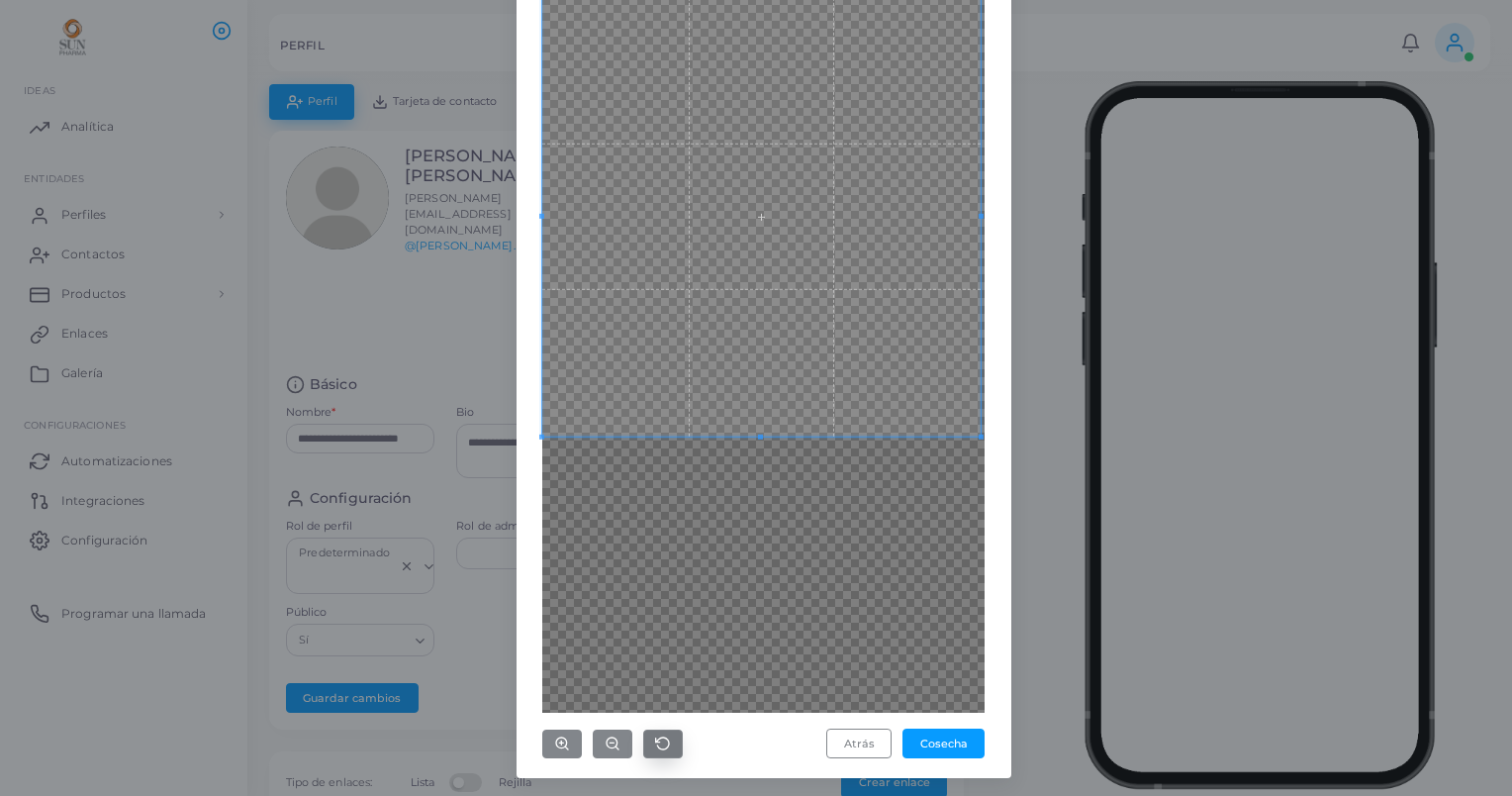 click 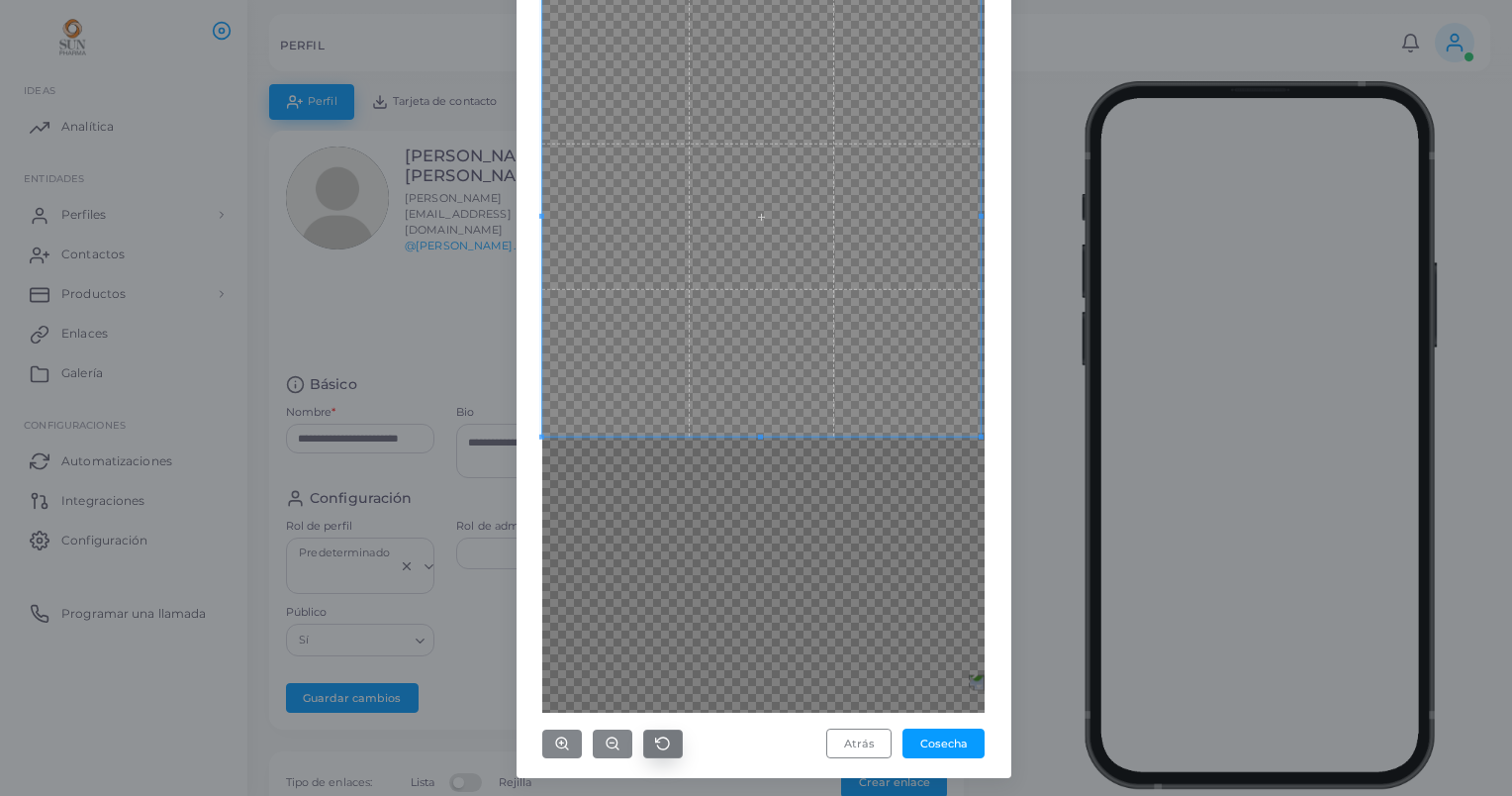 click 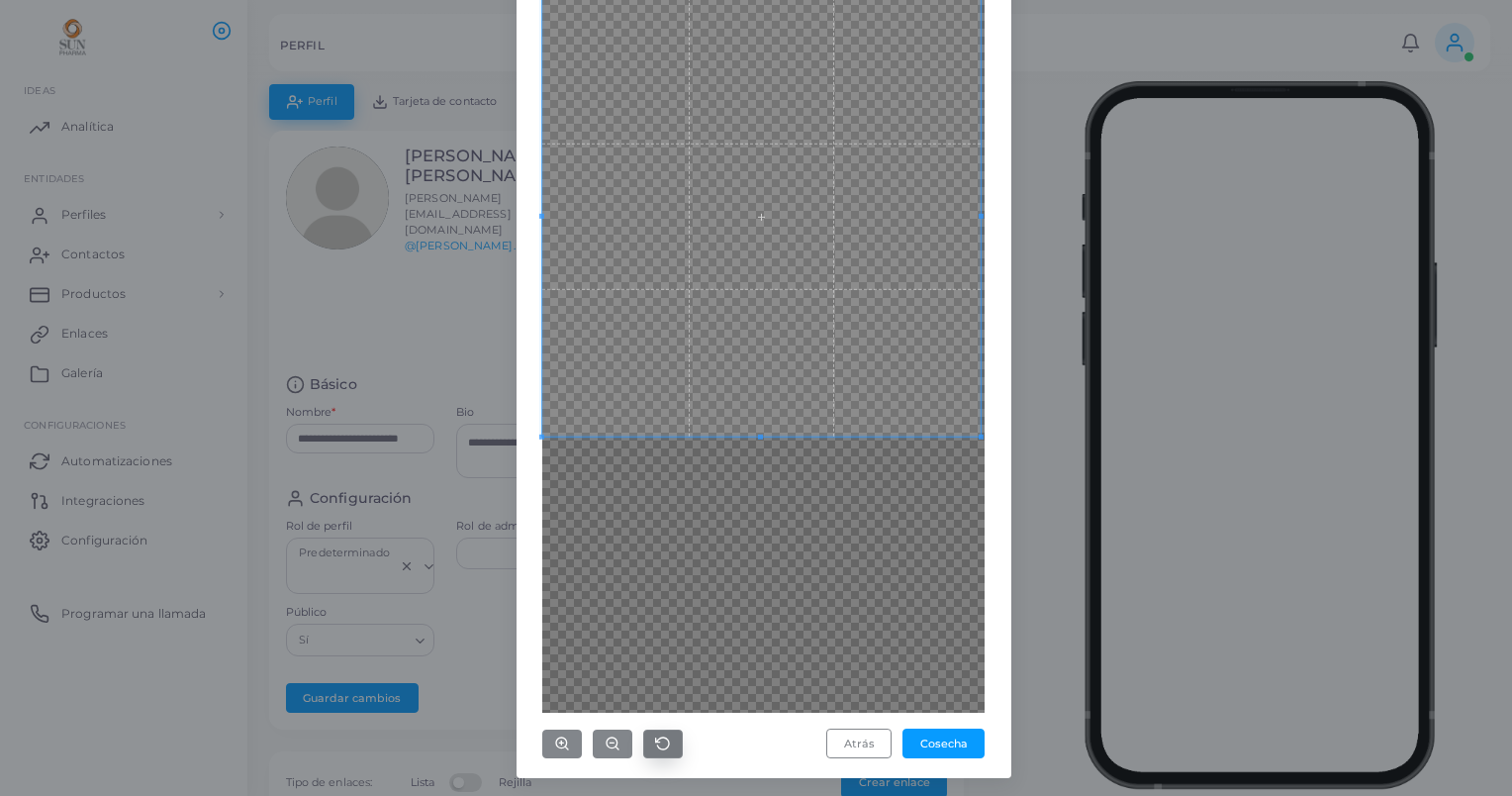 click 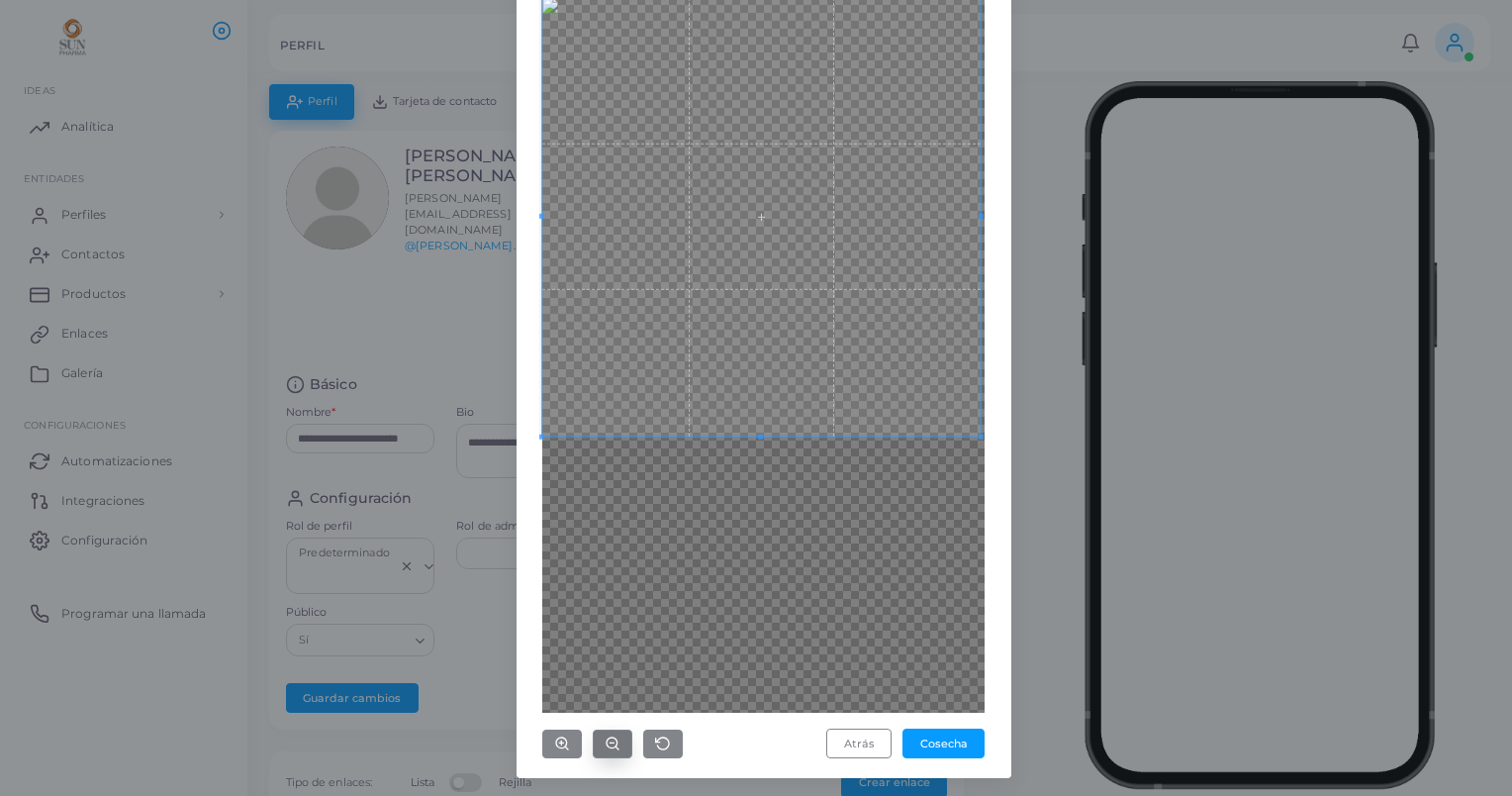 click 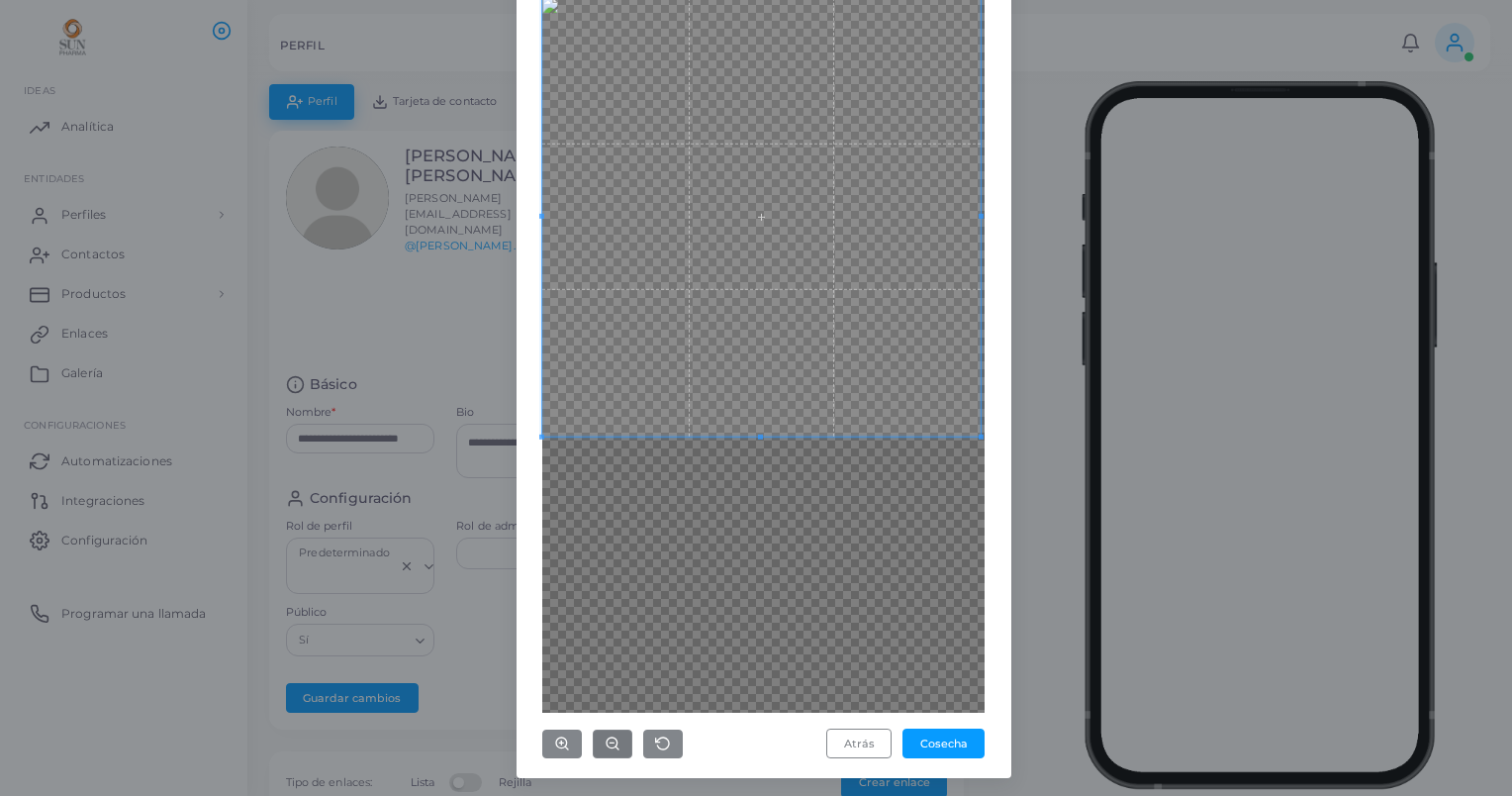 click at bounding box center (763, 343) 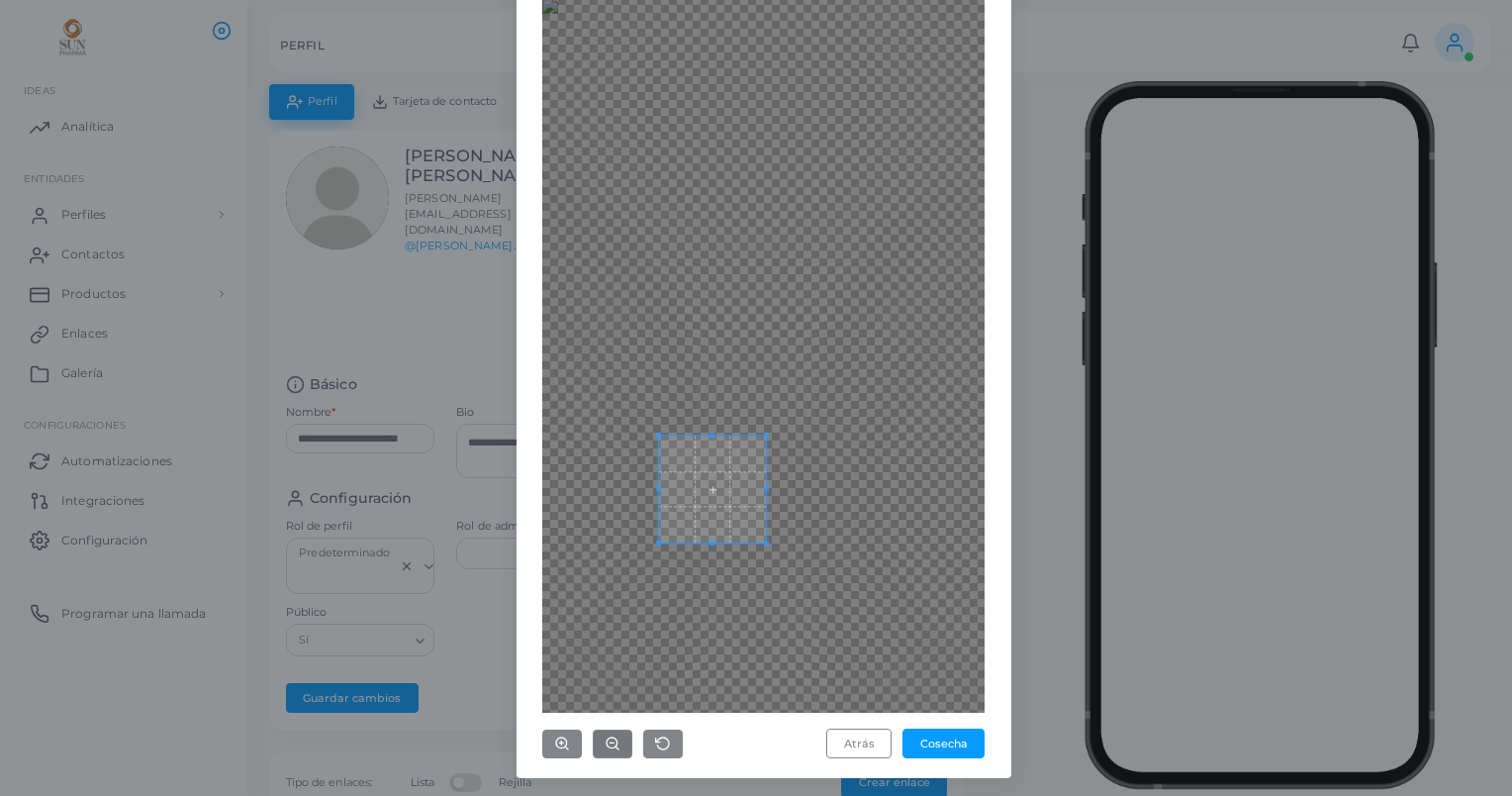 click at bounding box center (763, 343) 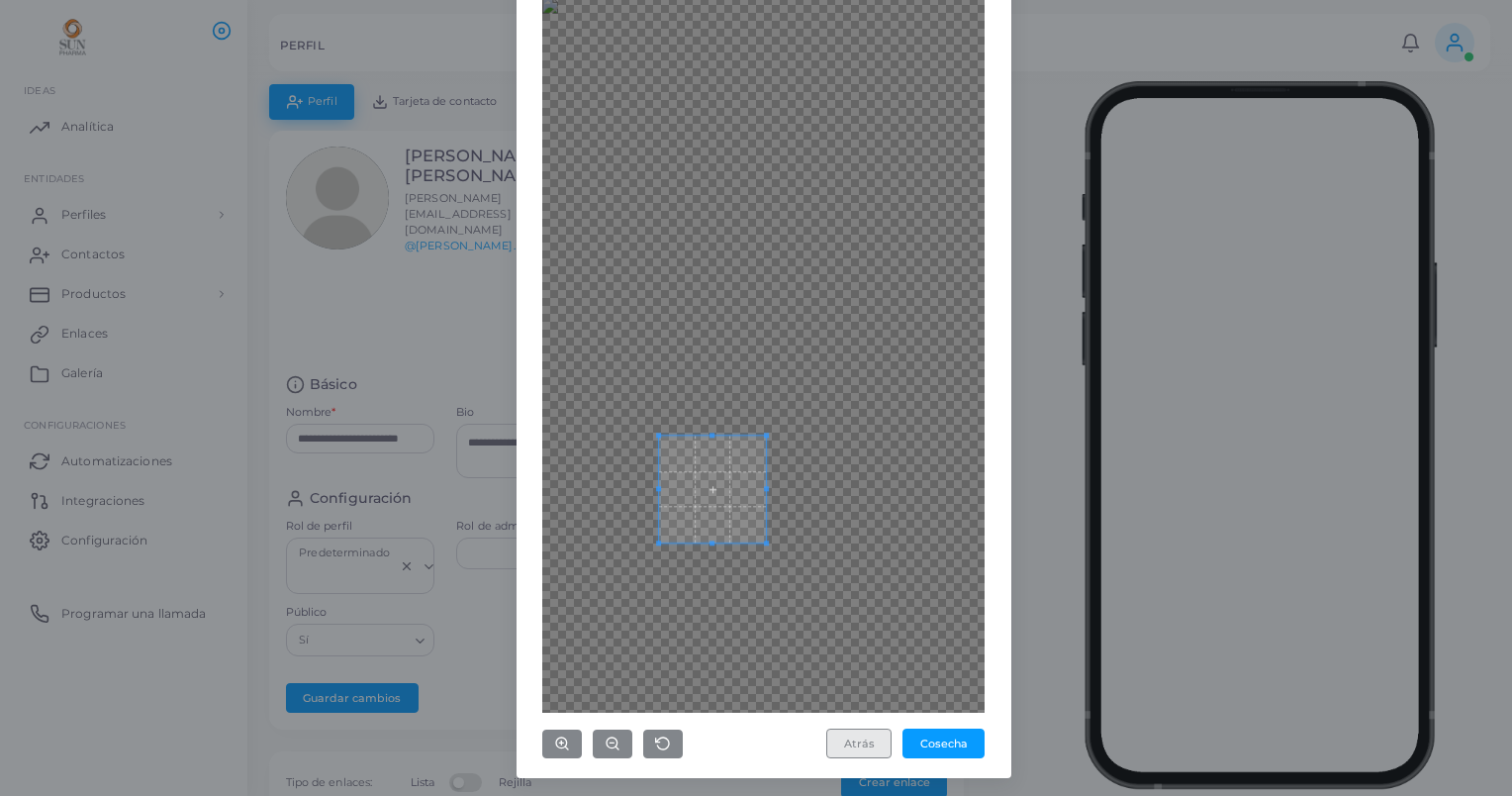 click on "Atrás" at bounding box center (859, 744) 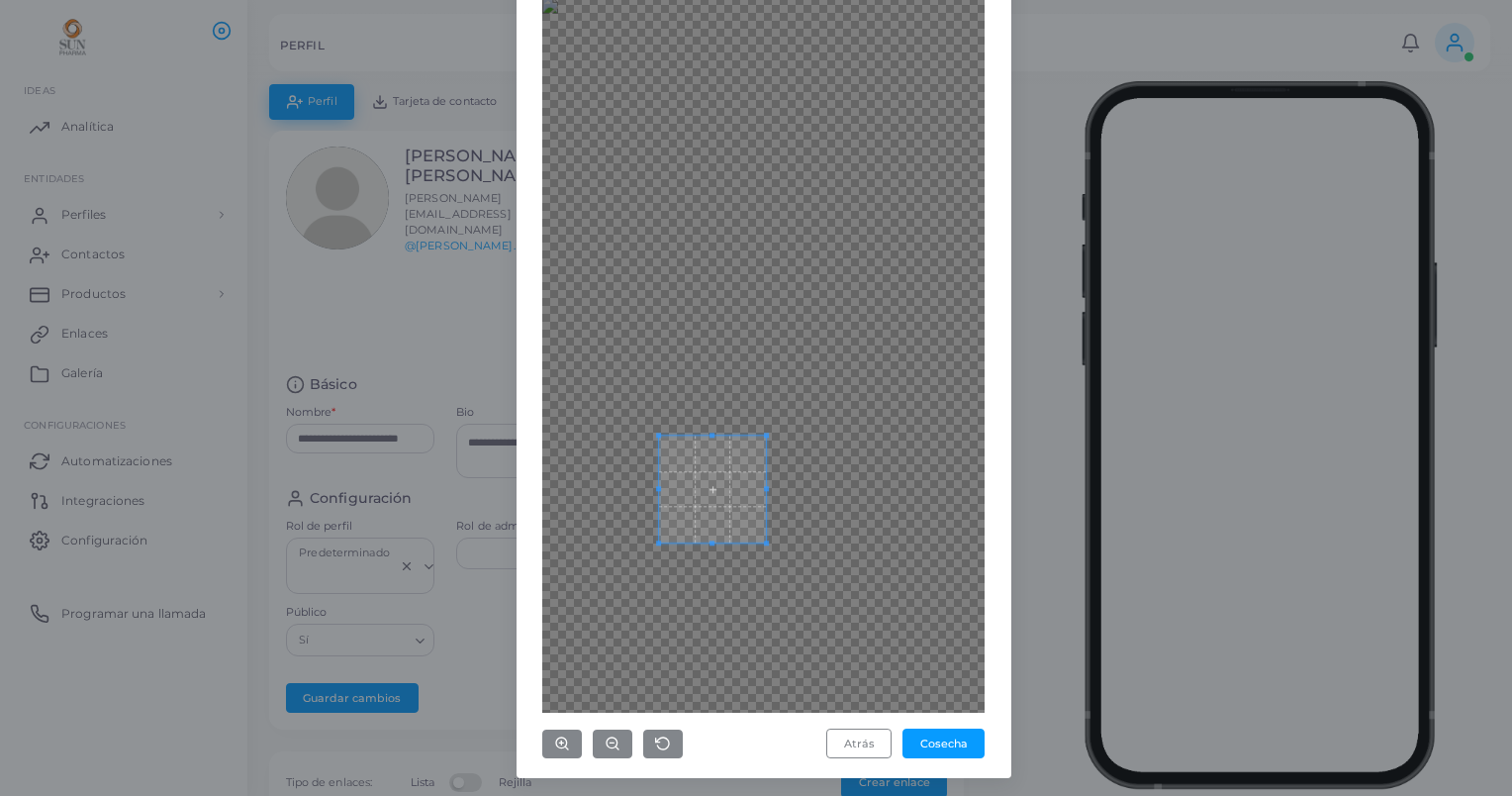 scroll, scrollTop: 0, scrollLeft: 0, axis: both 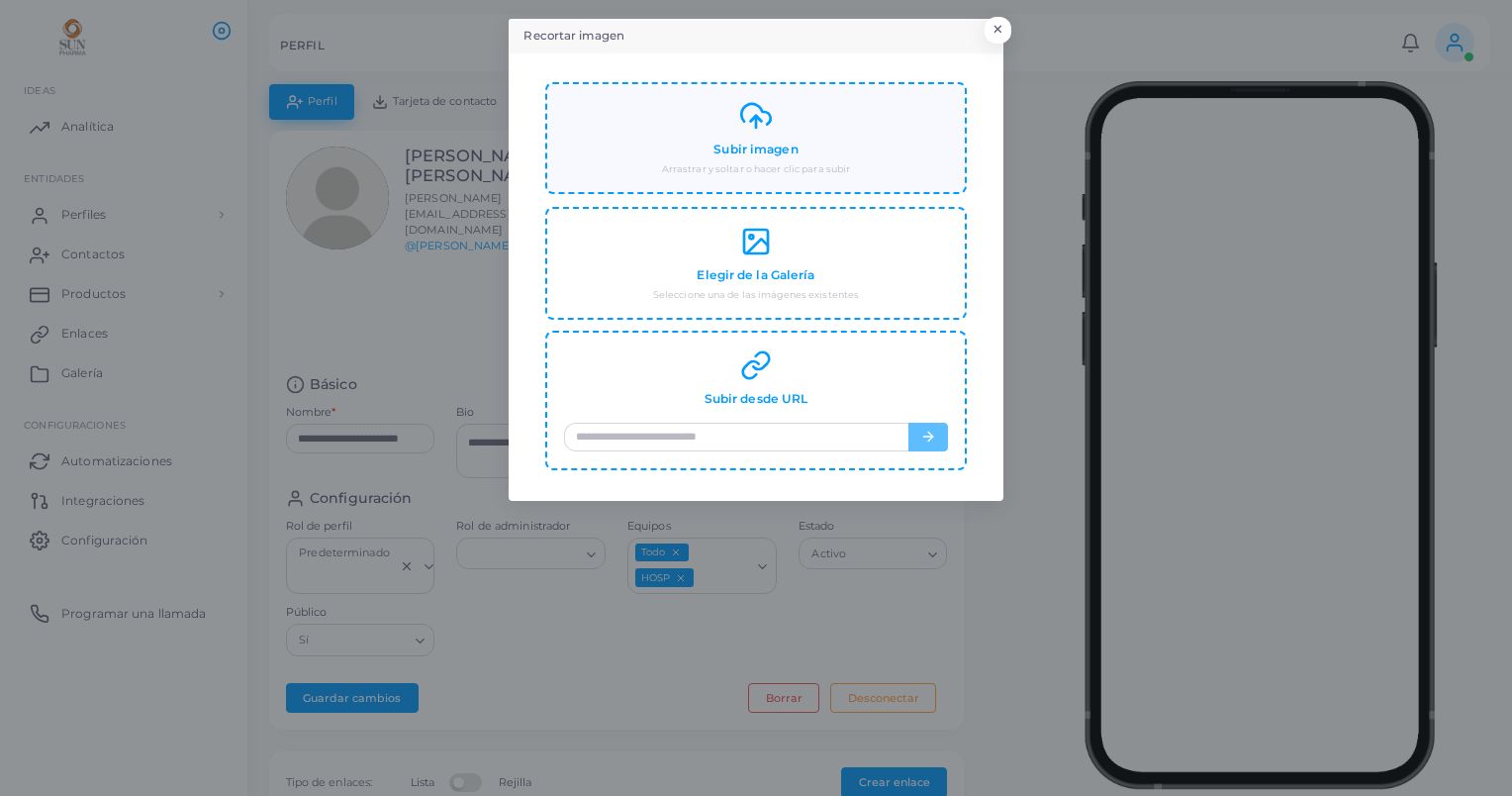 click 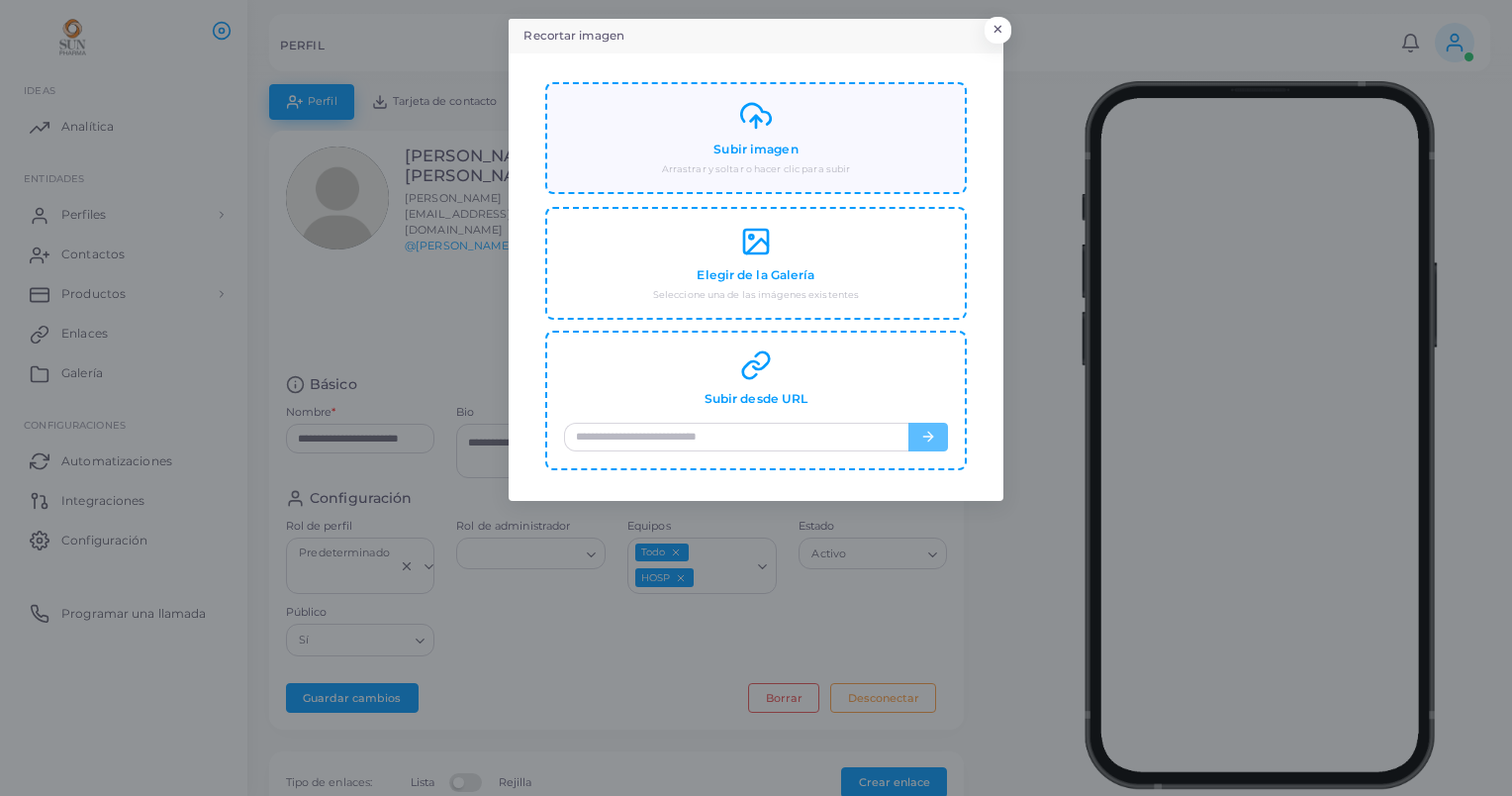 click on "Subir imagen" at bounding box center (755, 149) 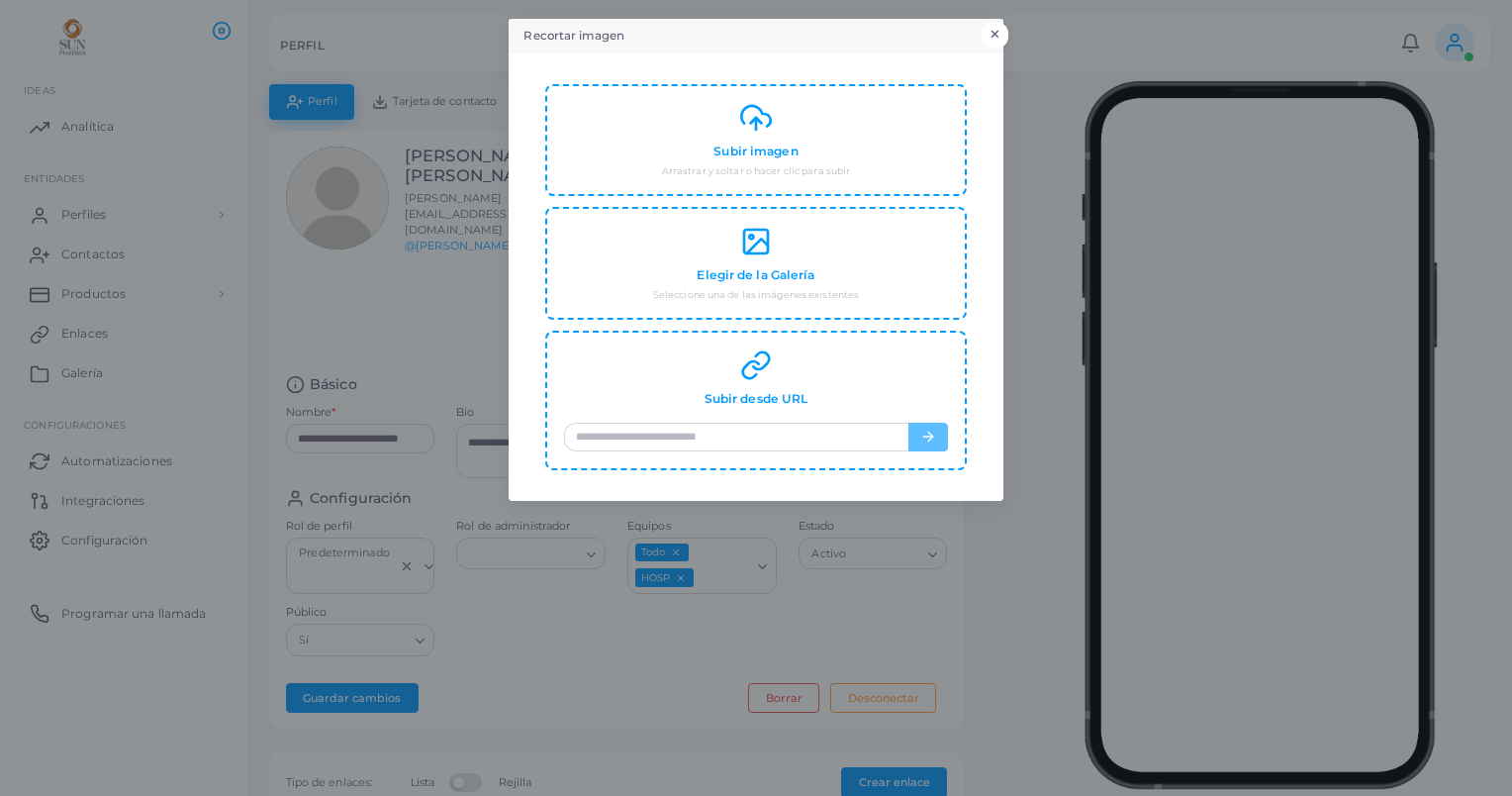 click on "×" at bounding box center [994, 35] 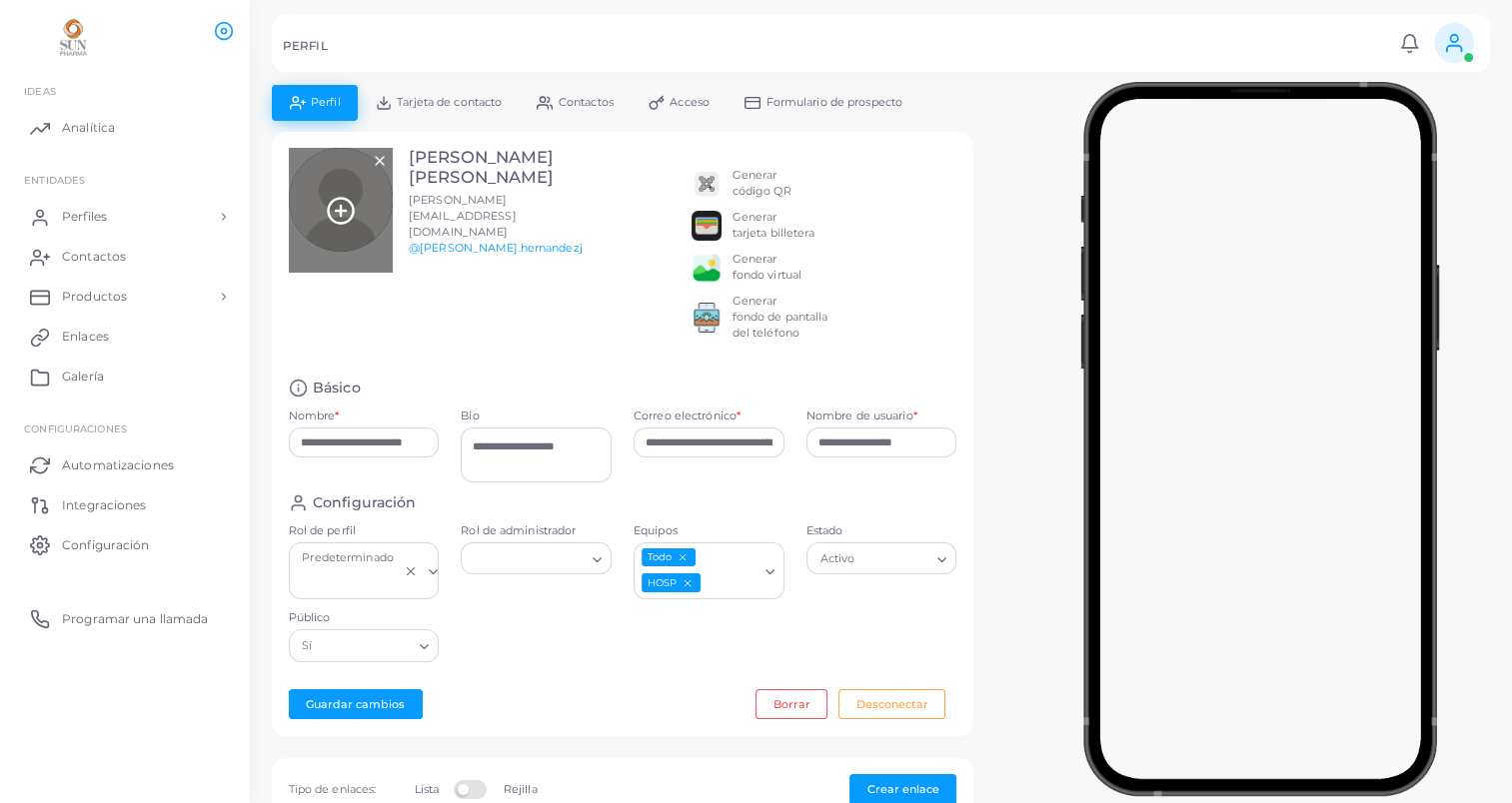 click at bounding box center (341, 210) 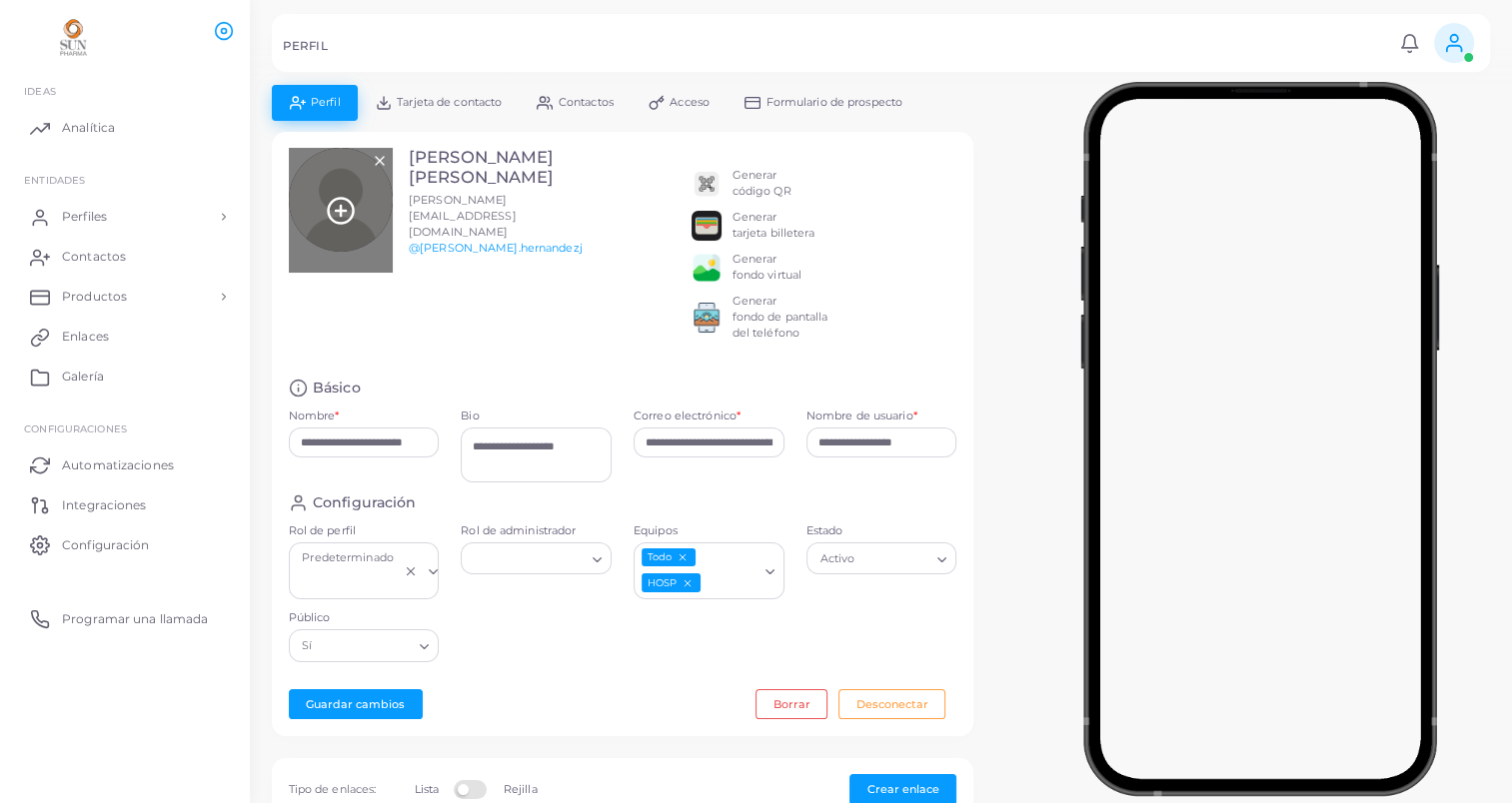 click 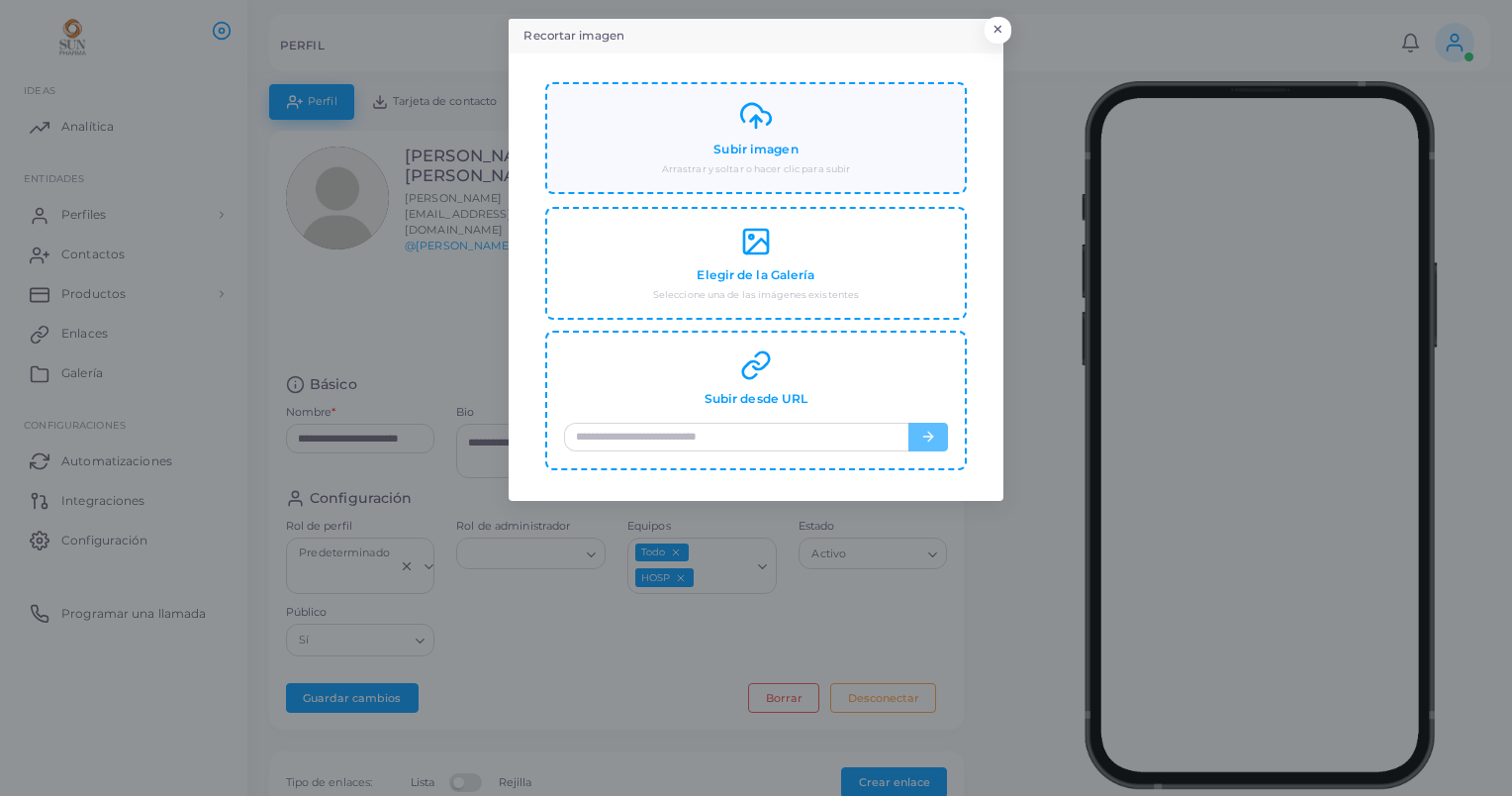 click on "Subir imagen" at bounding box center [755, 149] 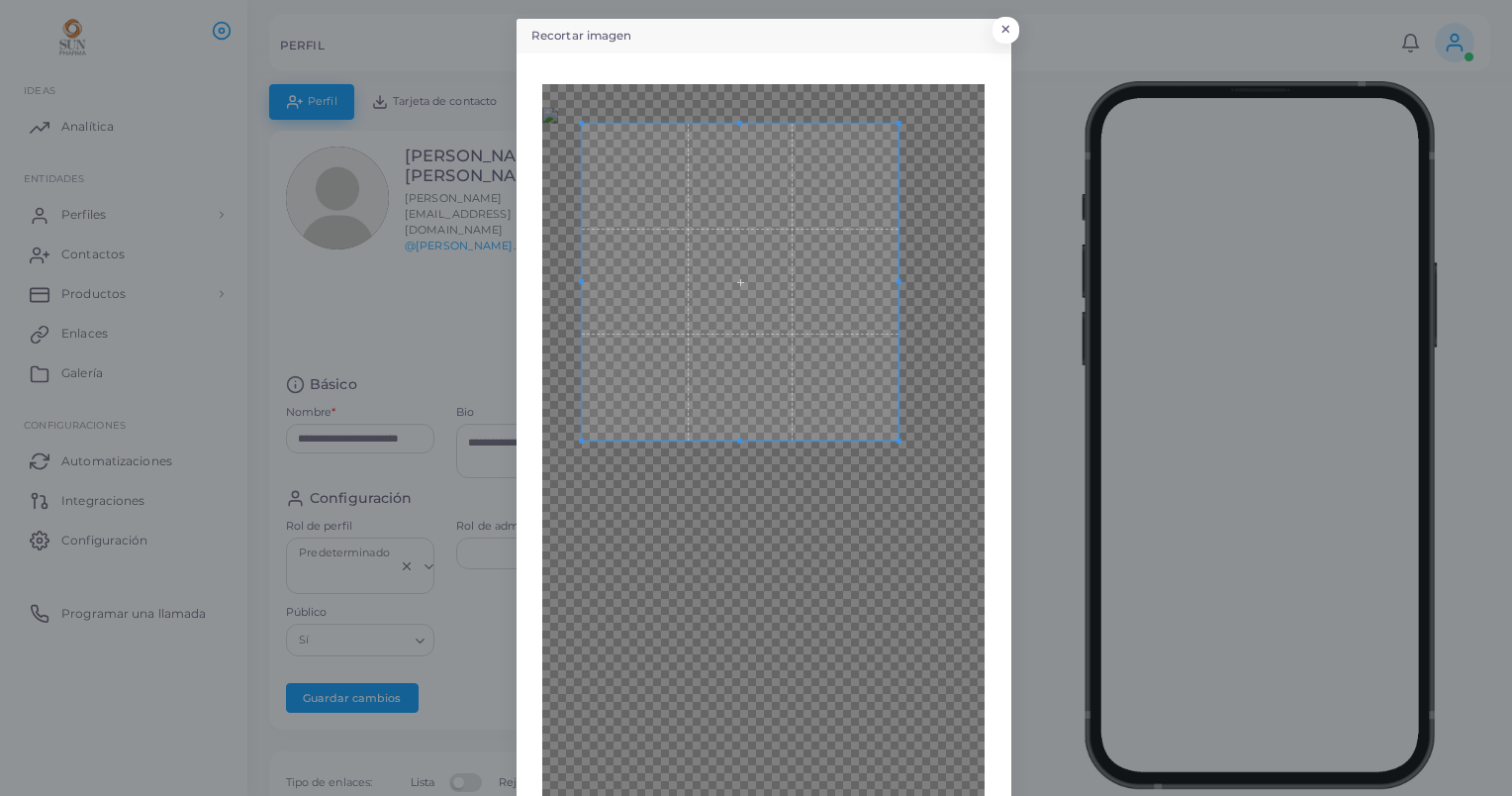 scroll, scrollTop: 111, scrollLeft: 0, axis: vertical 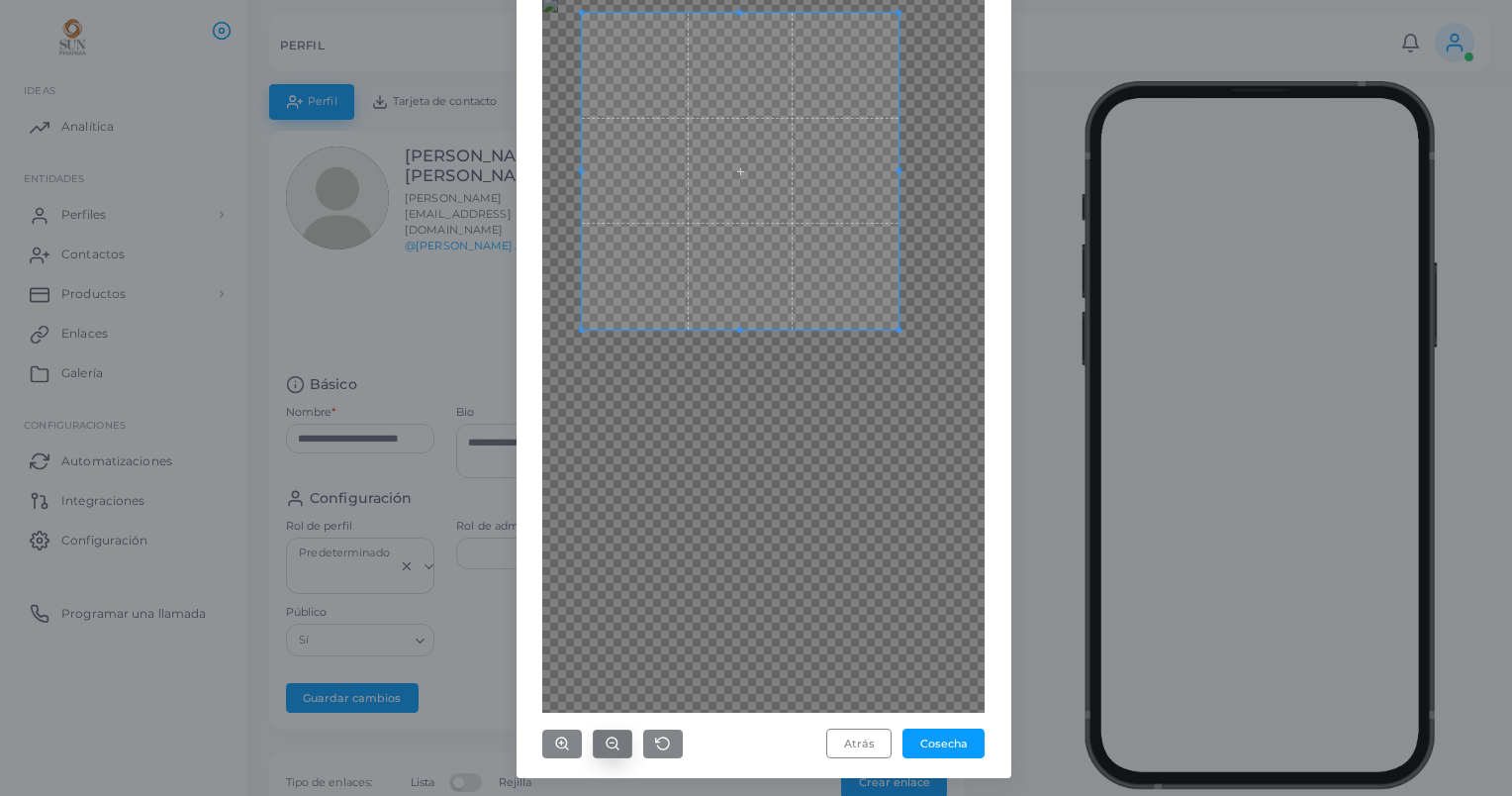 click 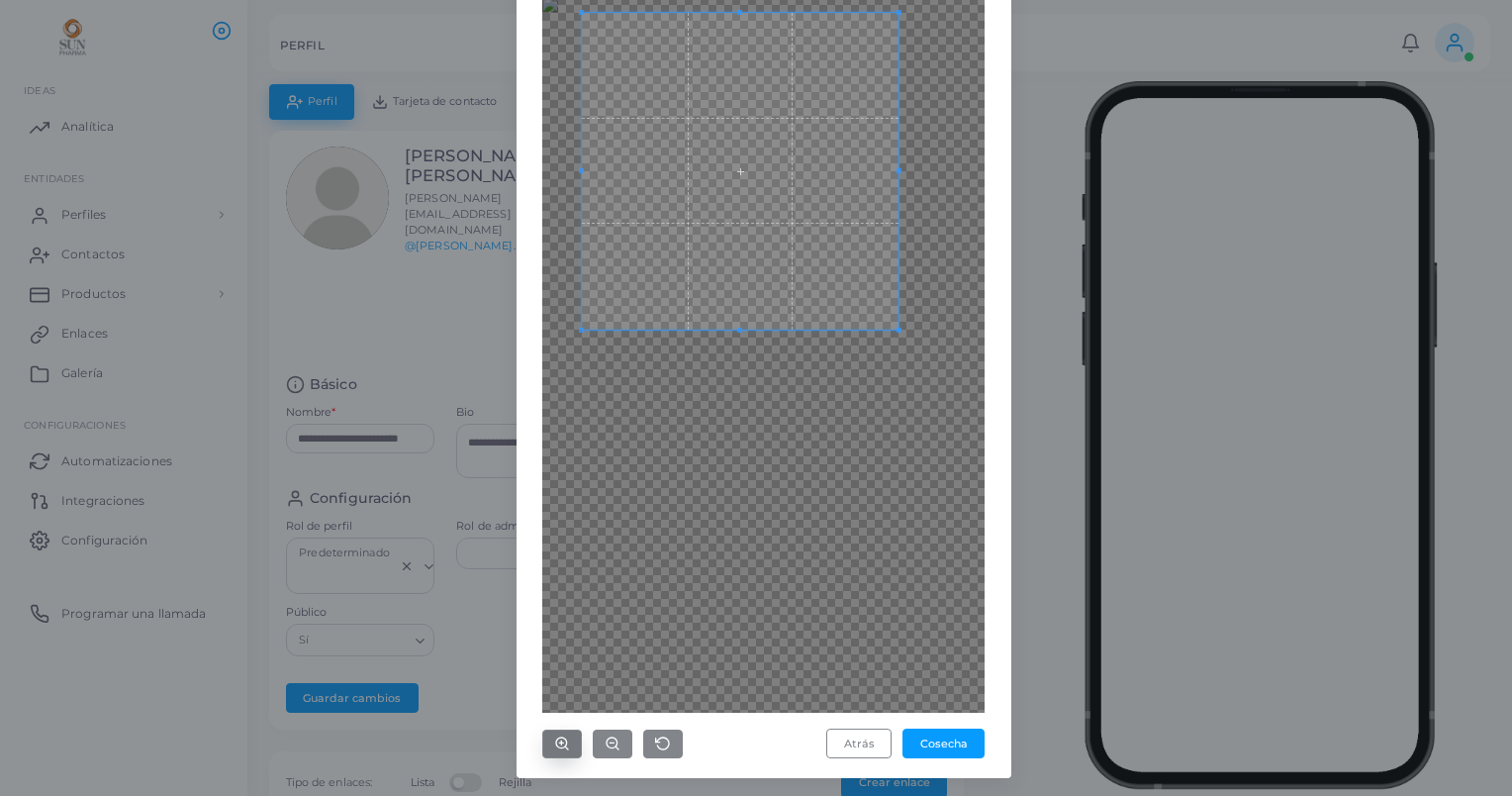 click 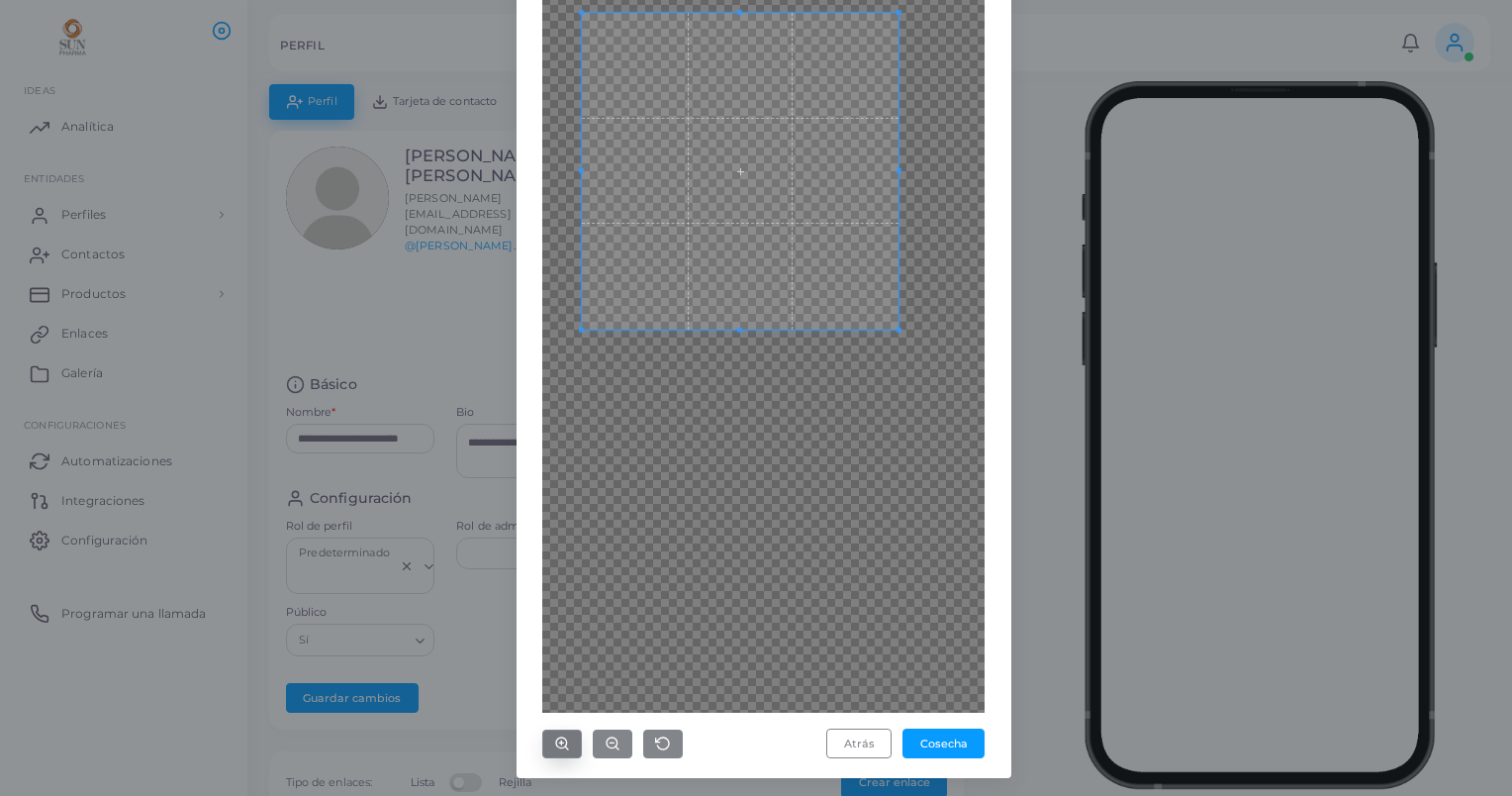 click 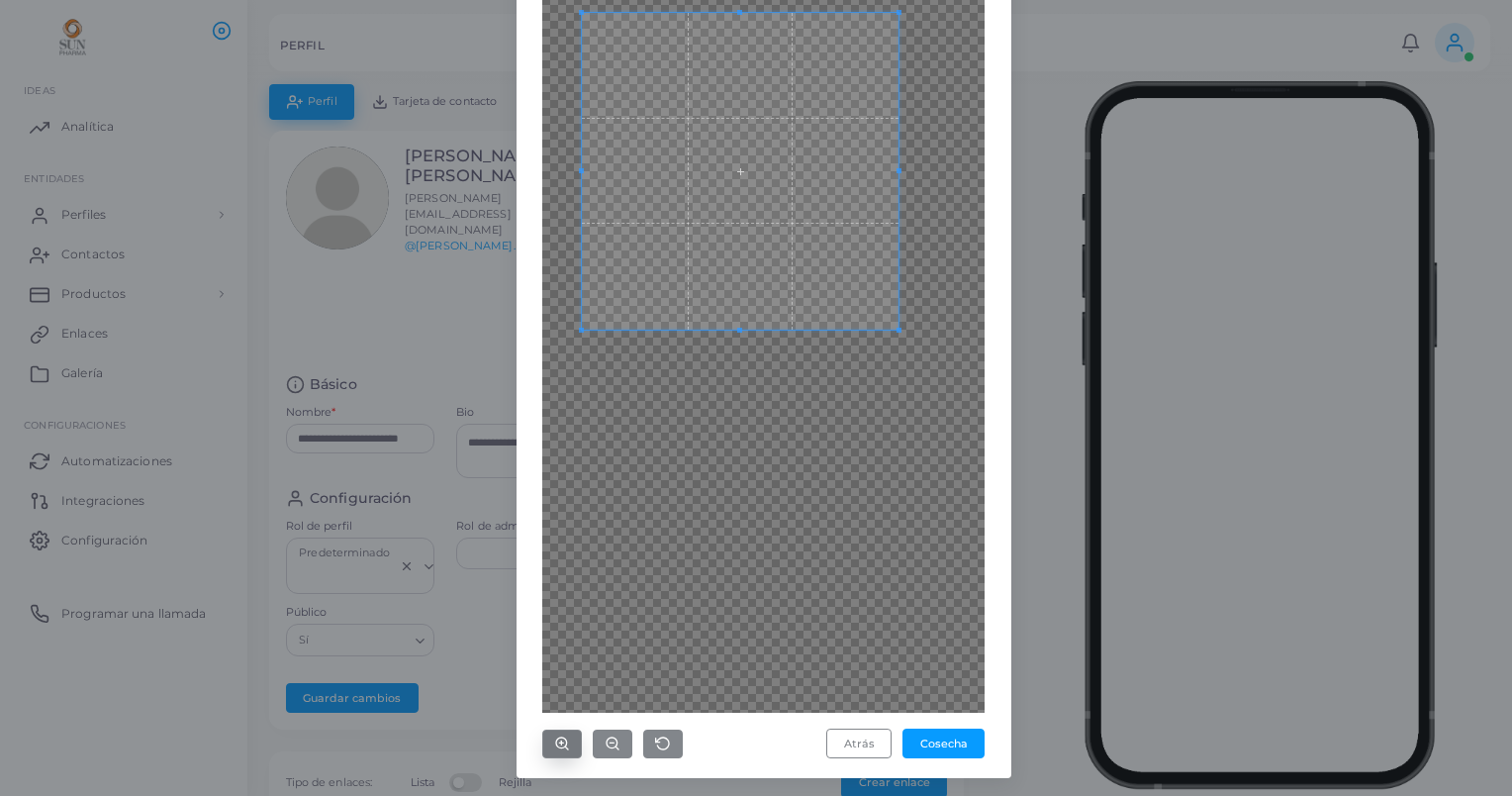 click 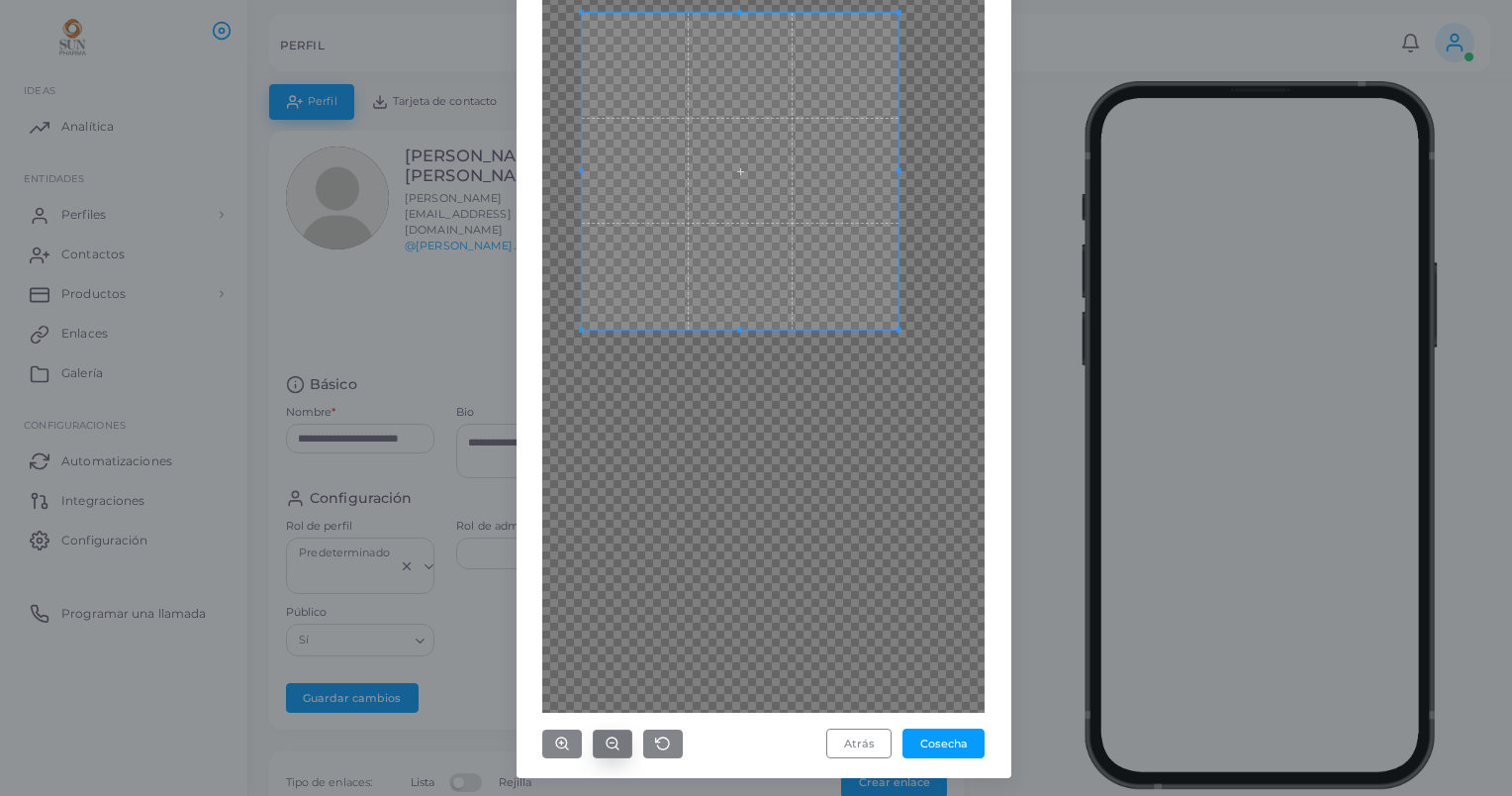 click 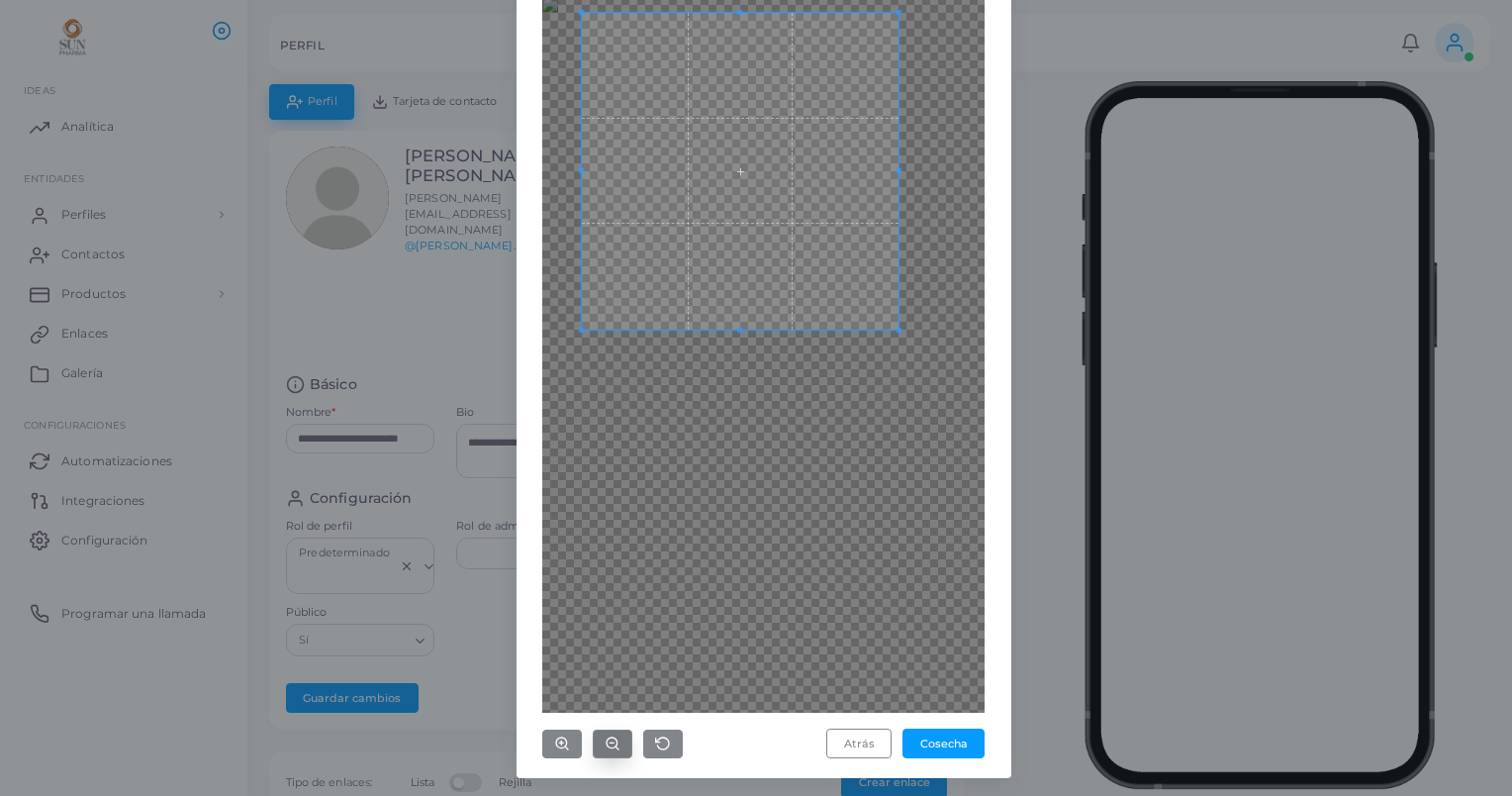 click 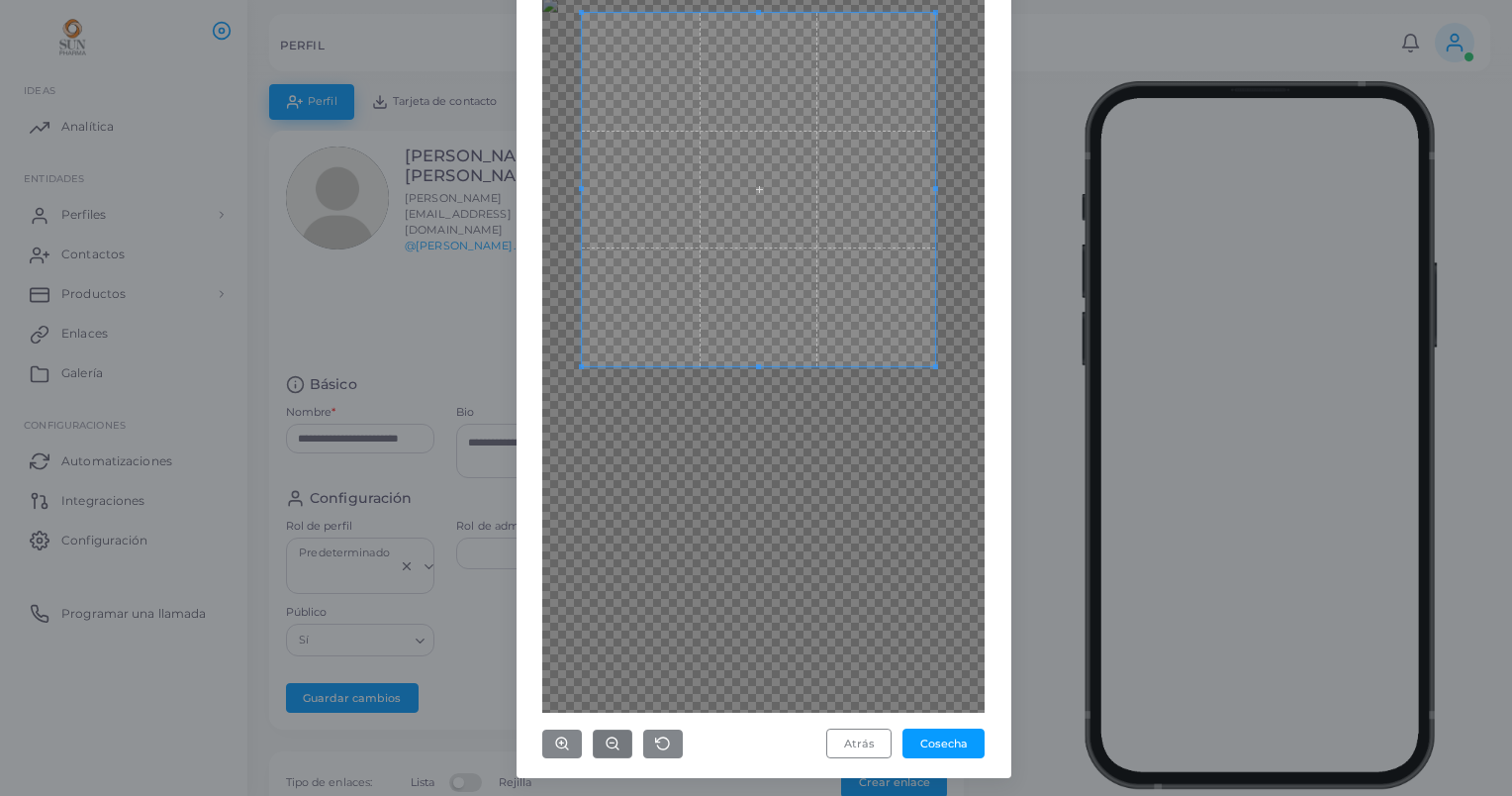 click at bounding box center [763, 343] 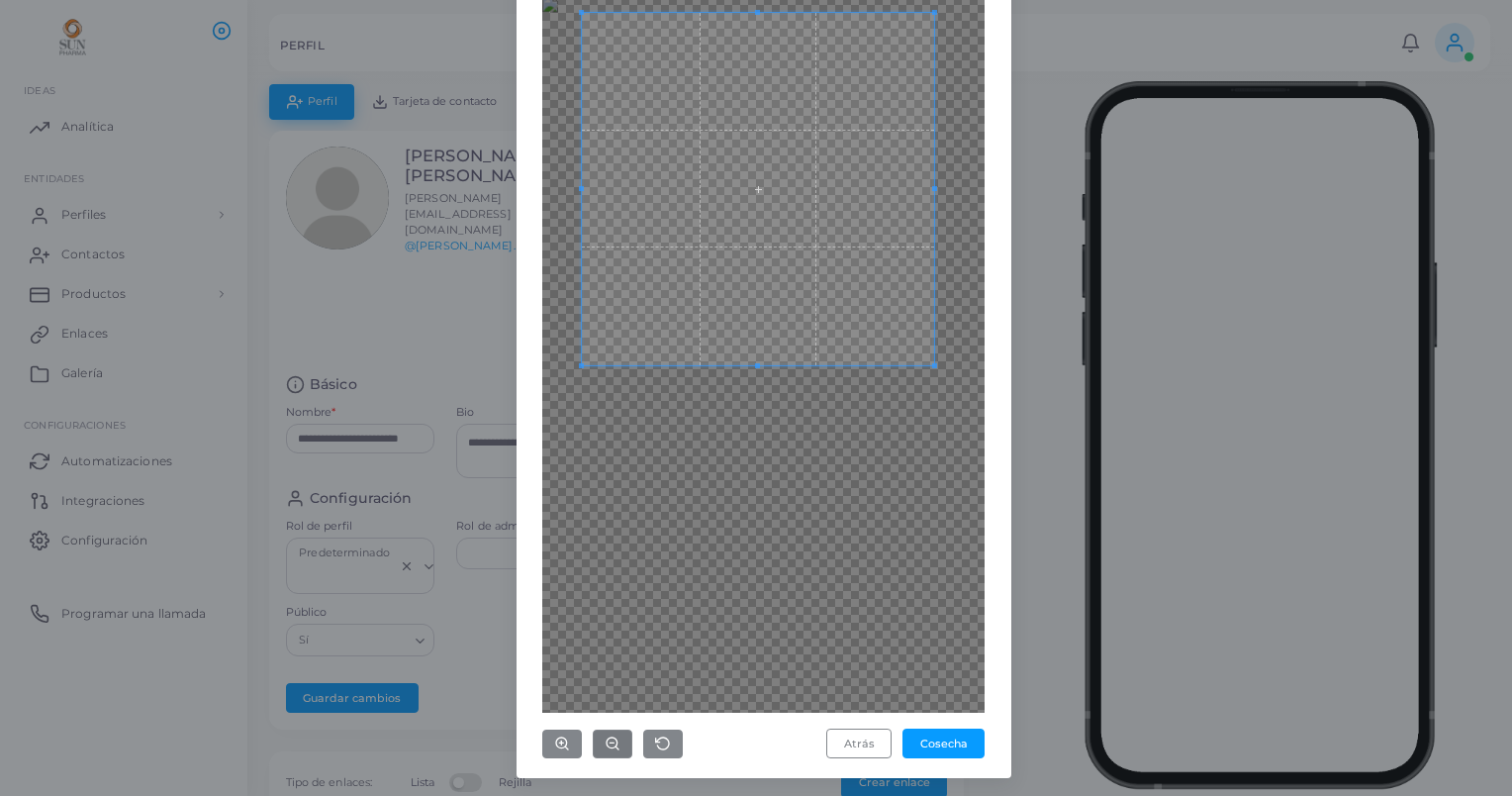 click on "**********" at bounding box center [756, 398] 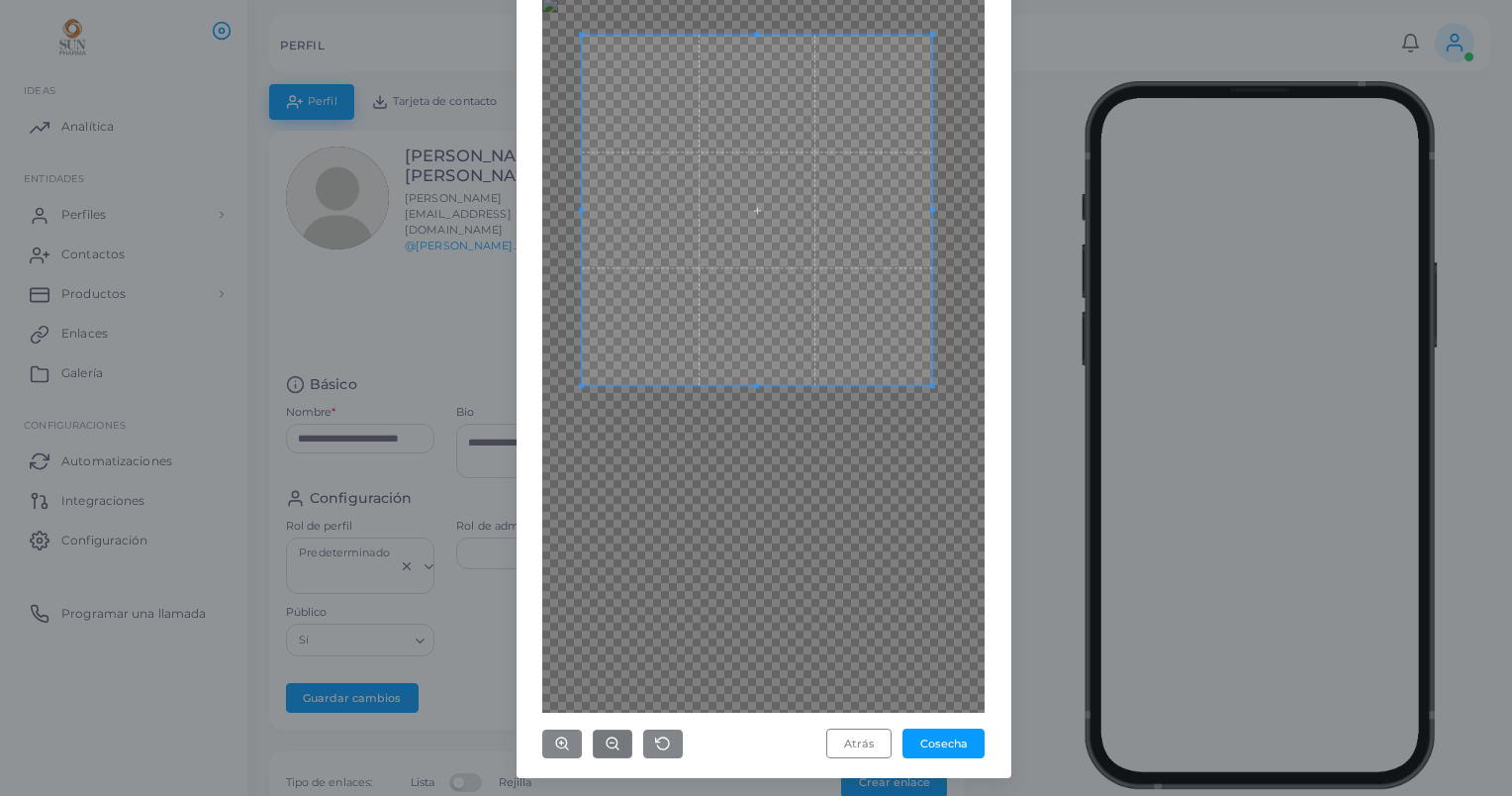 click at bounding box center (757, 210) 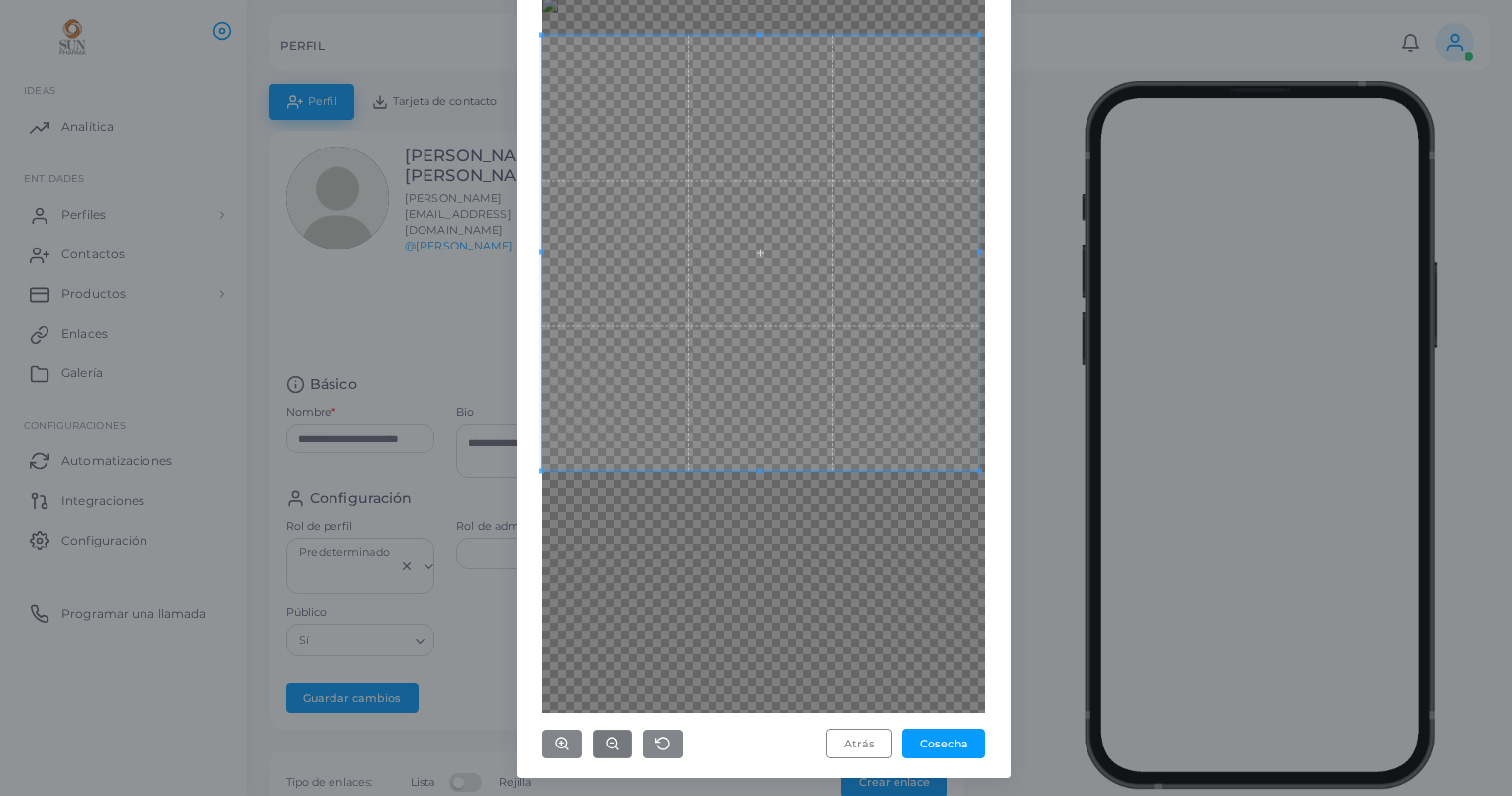 click at bounding box center [763, 343] 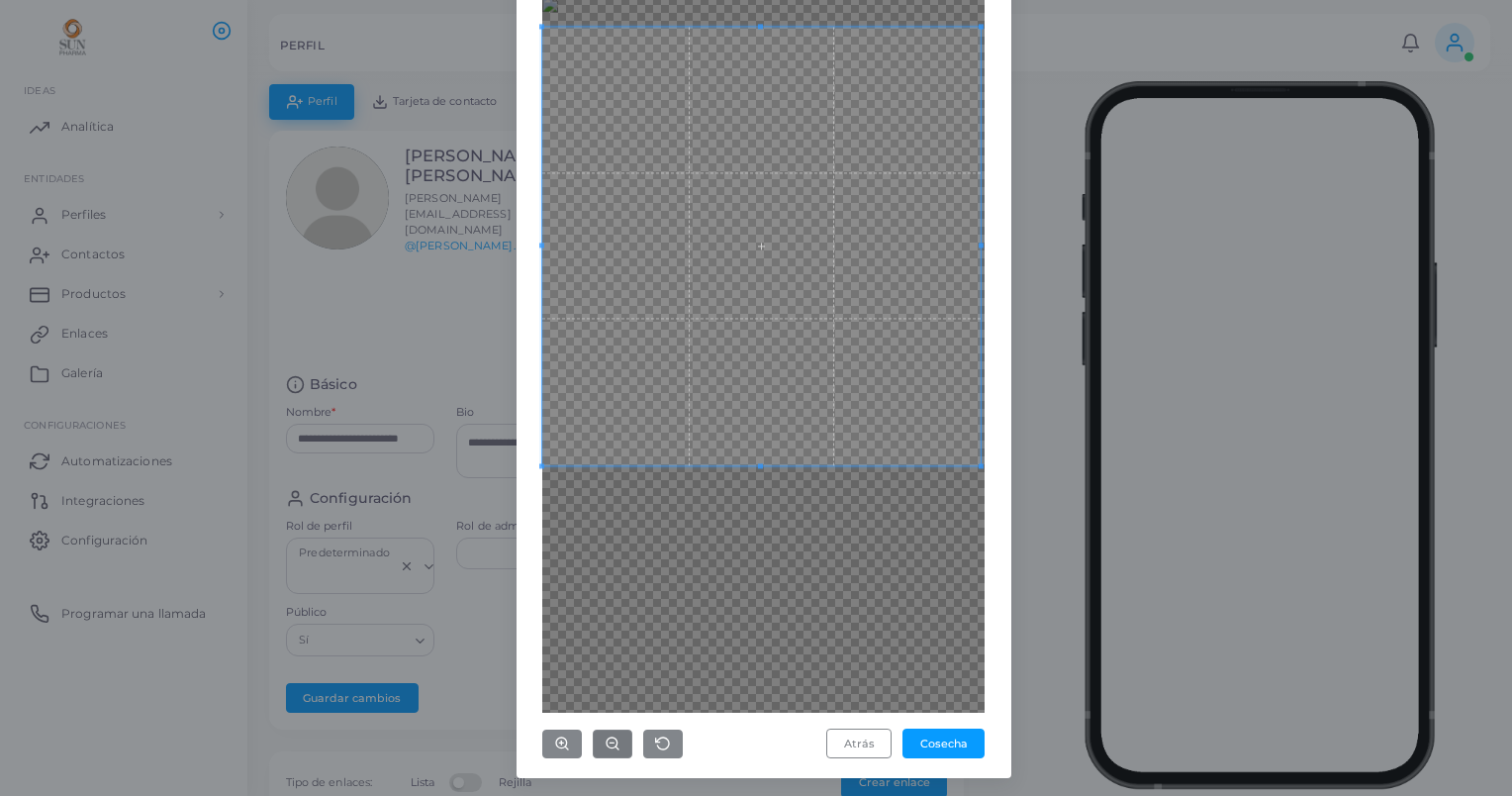 click on "**********" at bounding box center [756, 398] 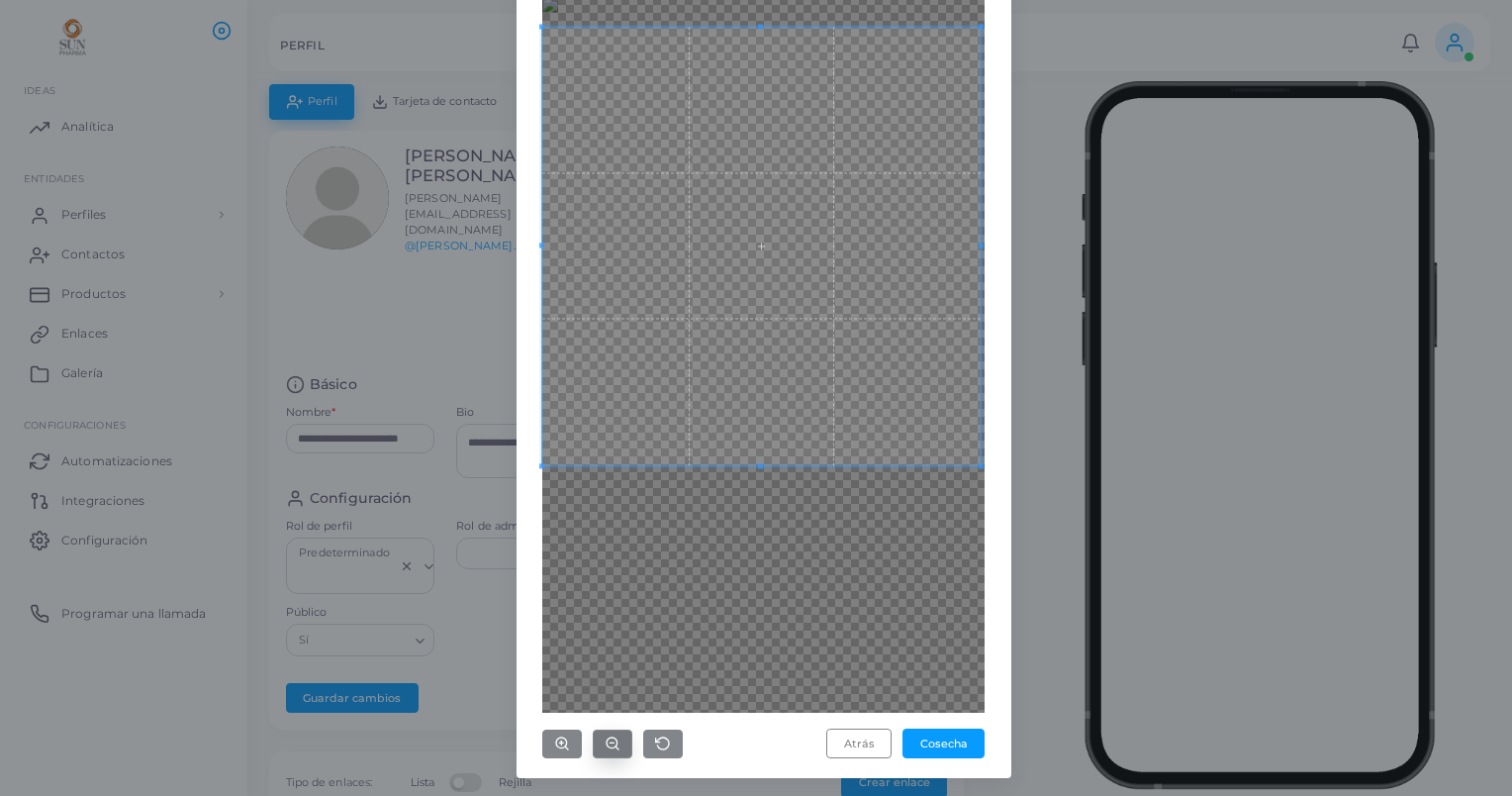 click 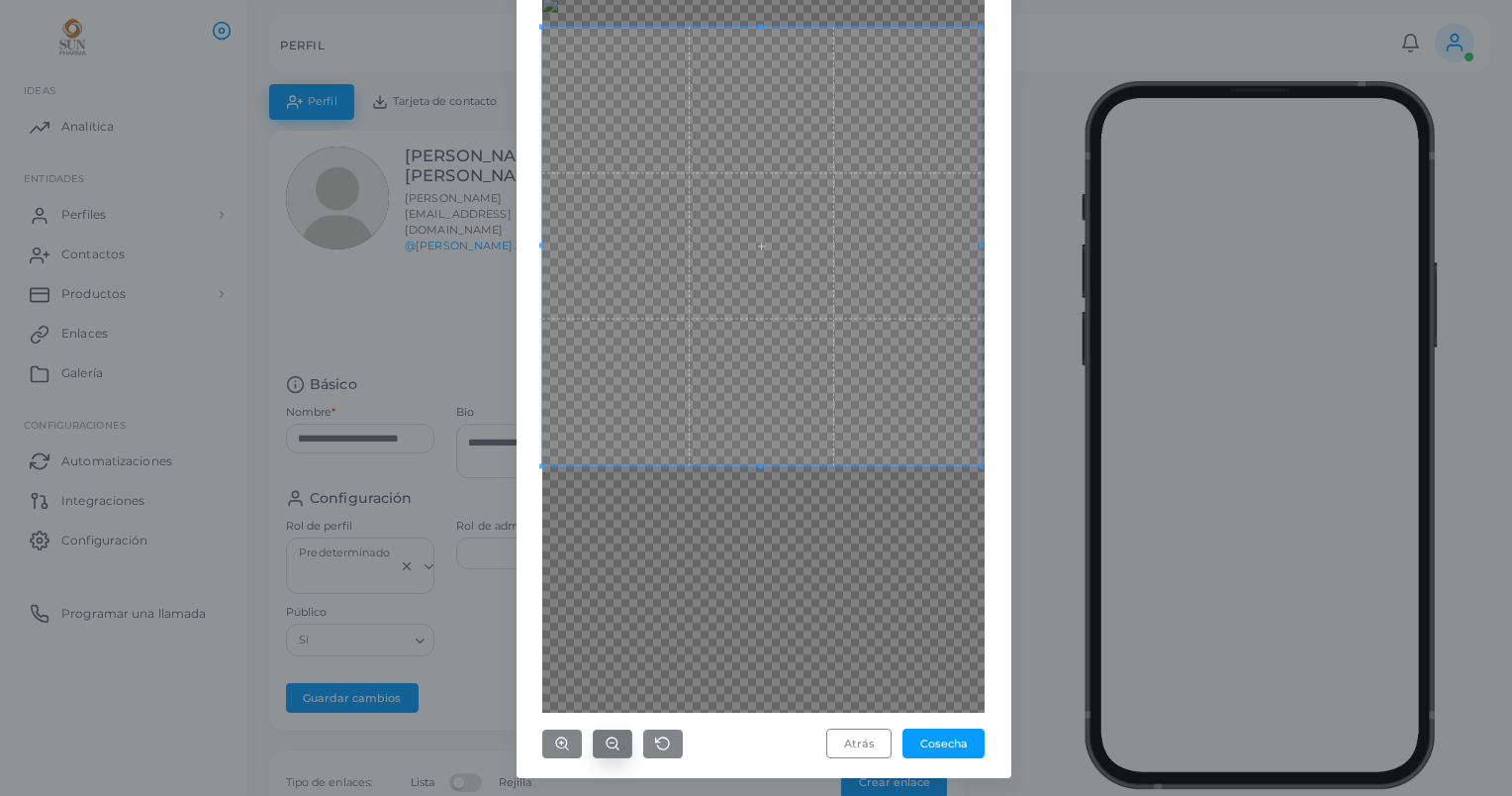 click 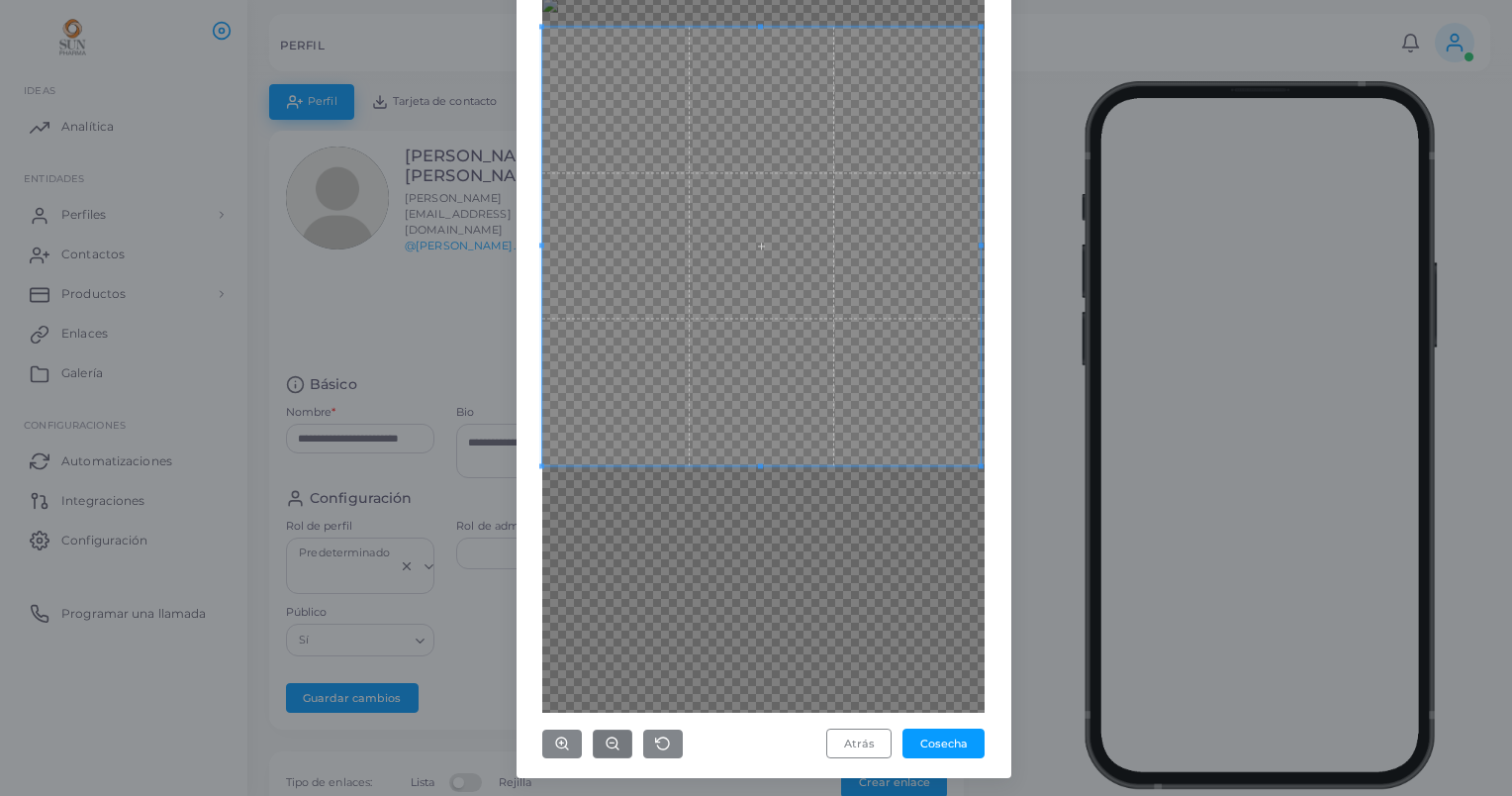 type 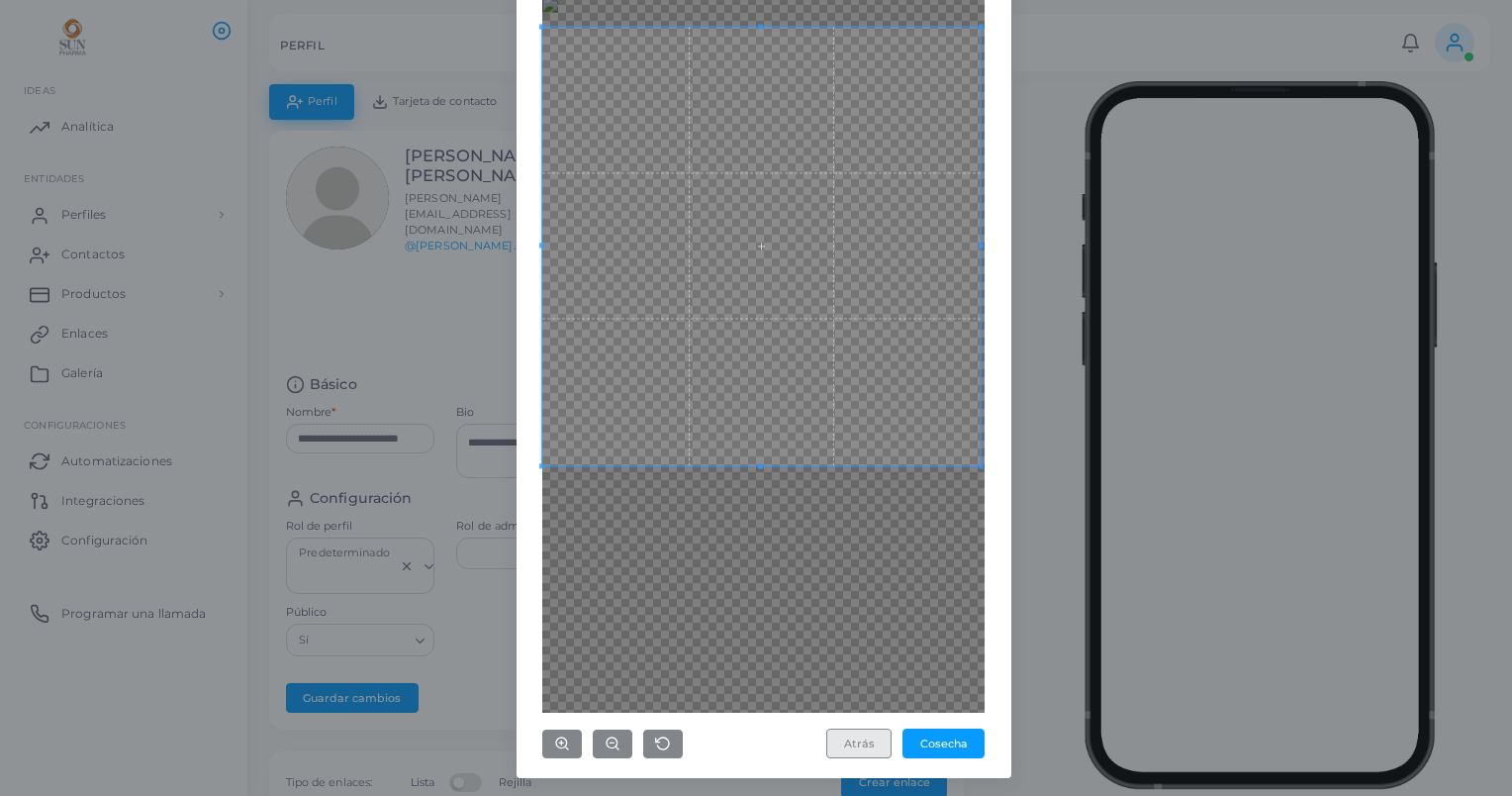 click on "Atrás" at bounding box center [859, 744] 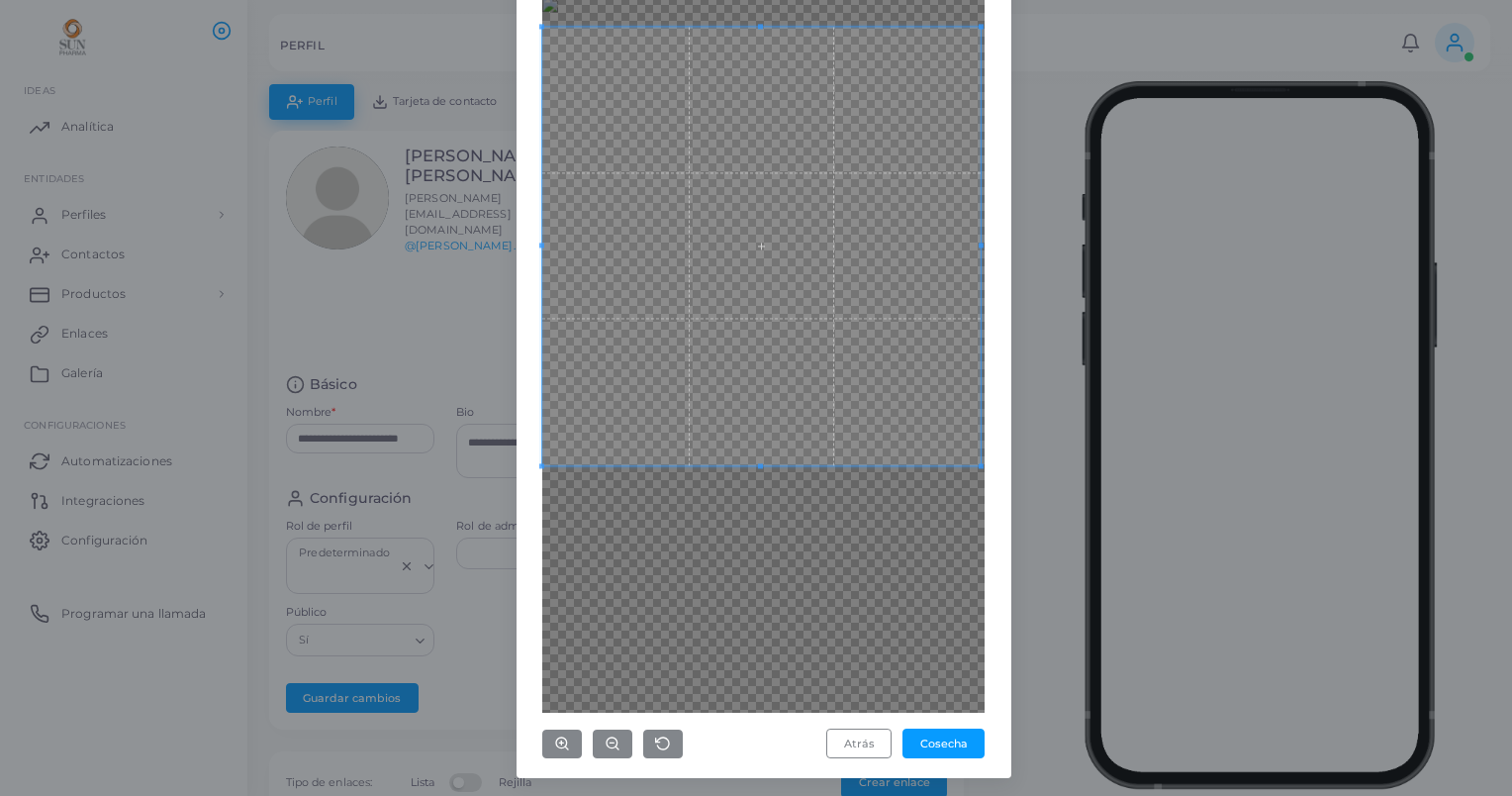 scroll, scrollTop: 0, scrollLeft: 0, axis: both 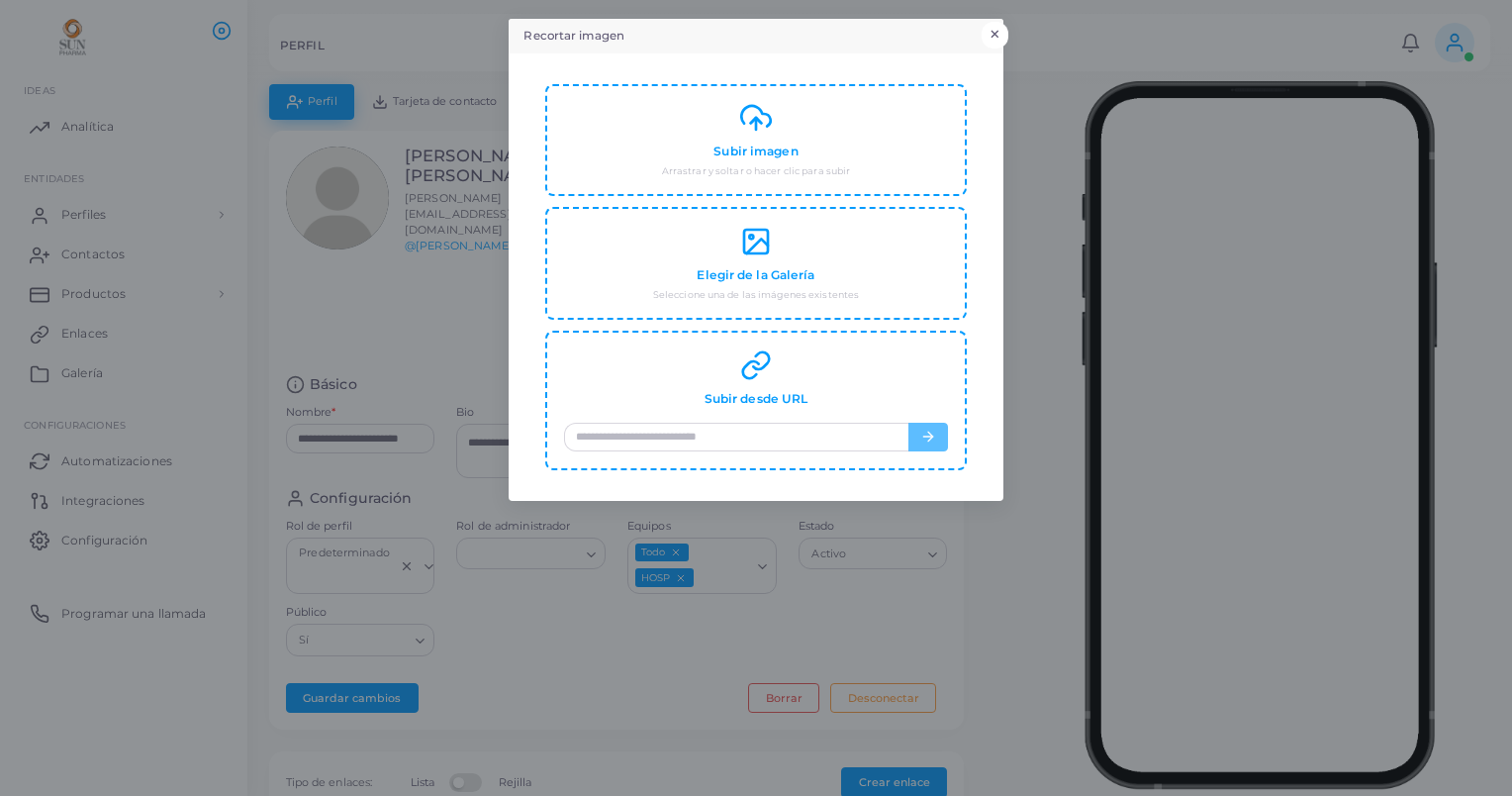 click on "×" at bounding box center (994, 35) 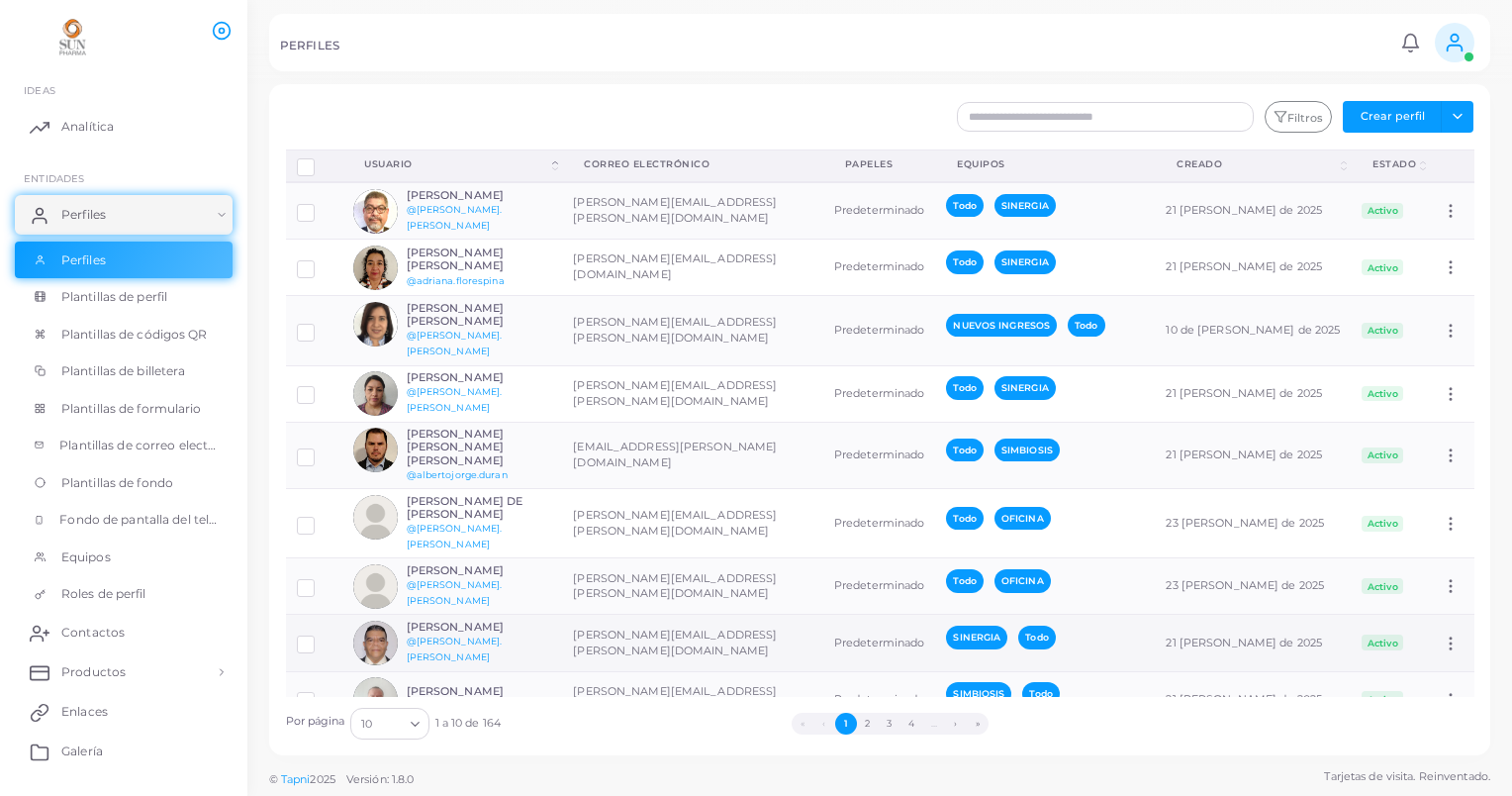 scroll, scrollTop: 79, scrollLeft: 0, axis: vertical 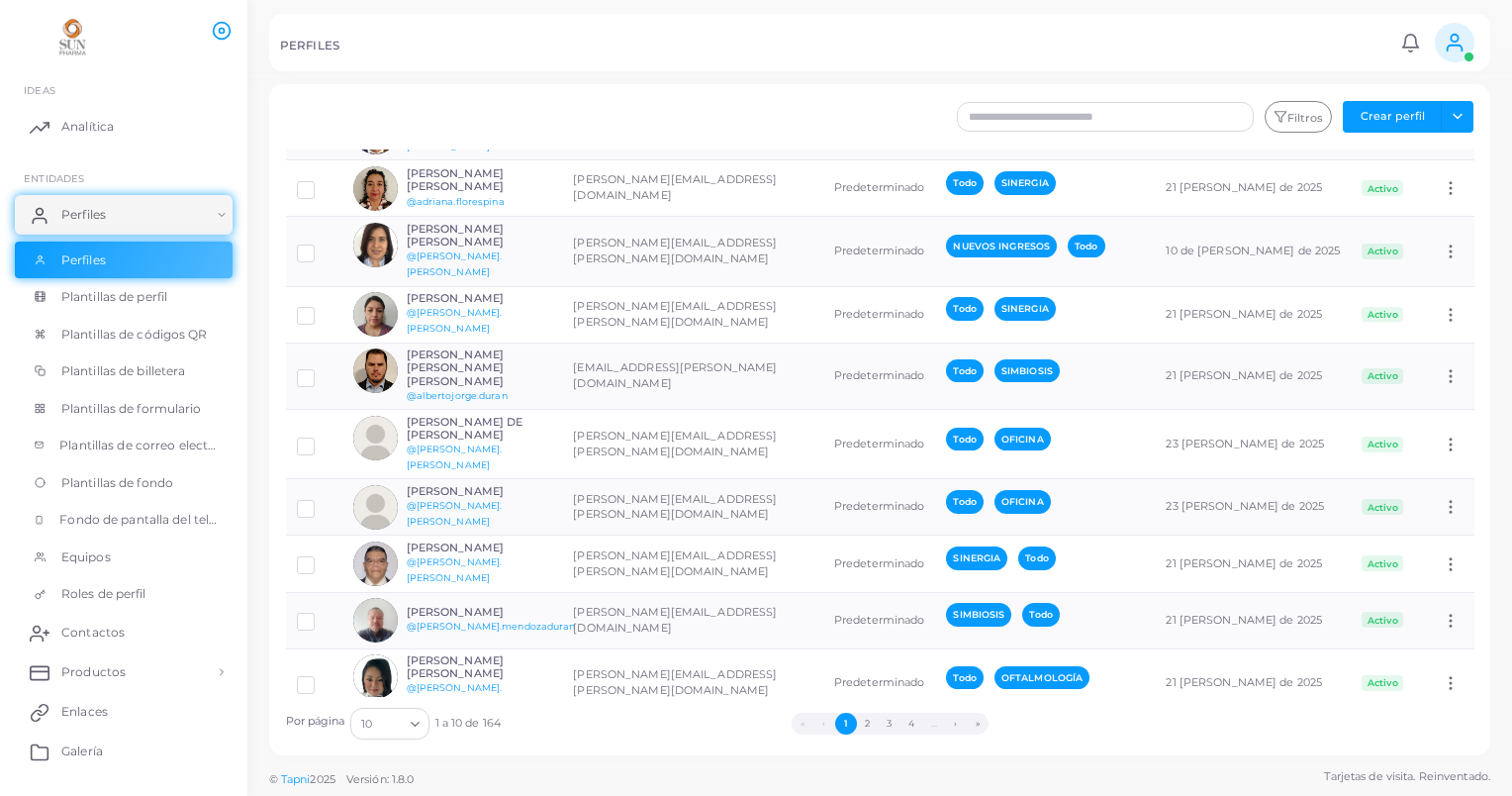 click 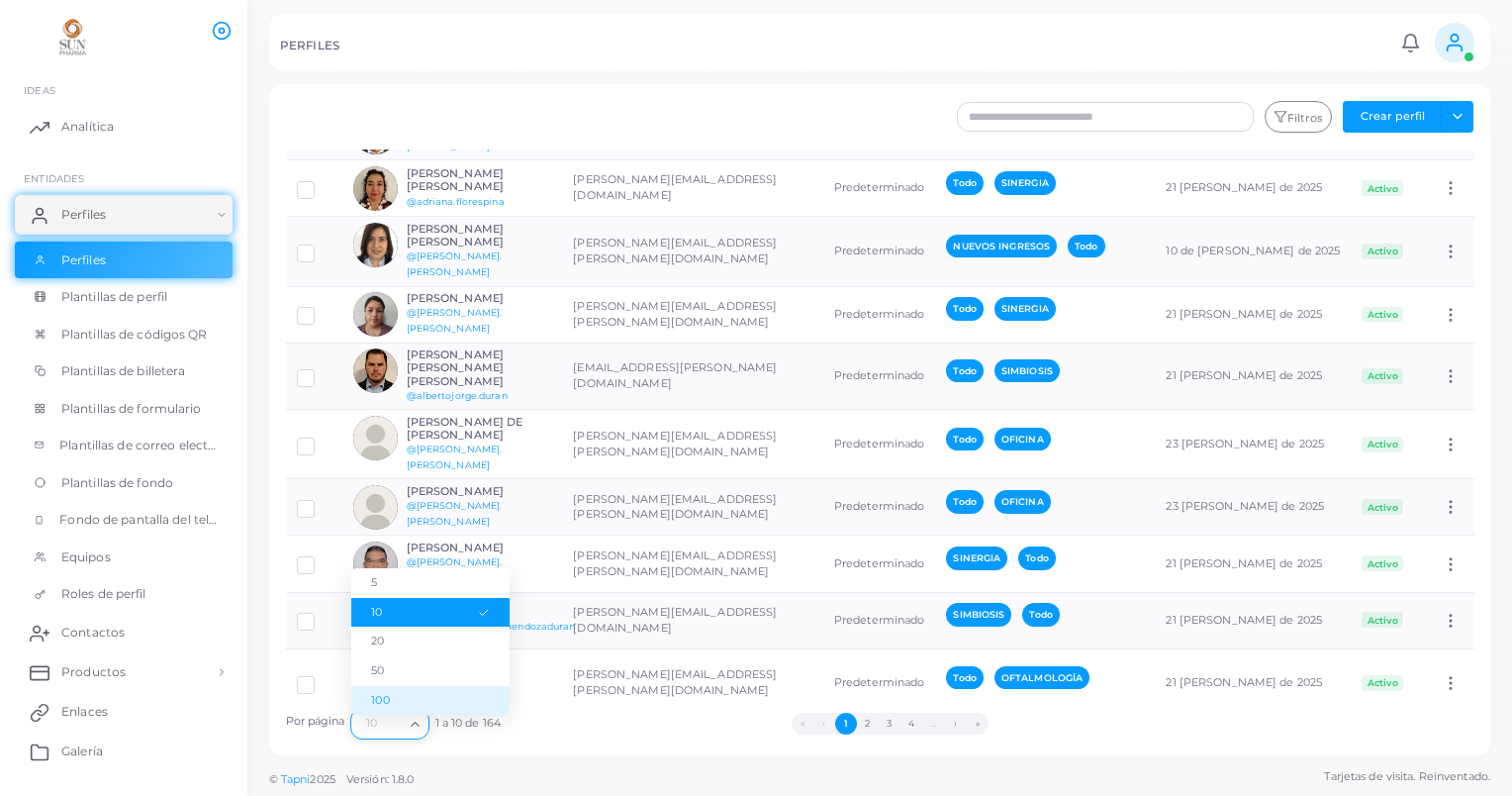 click on "100" at bounding box center (430, 701) 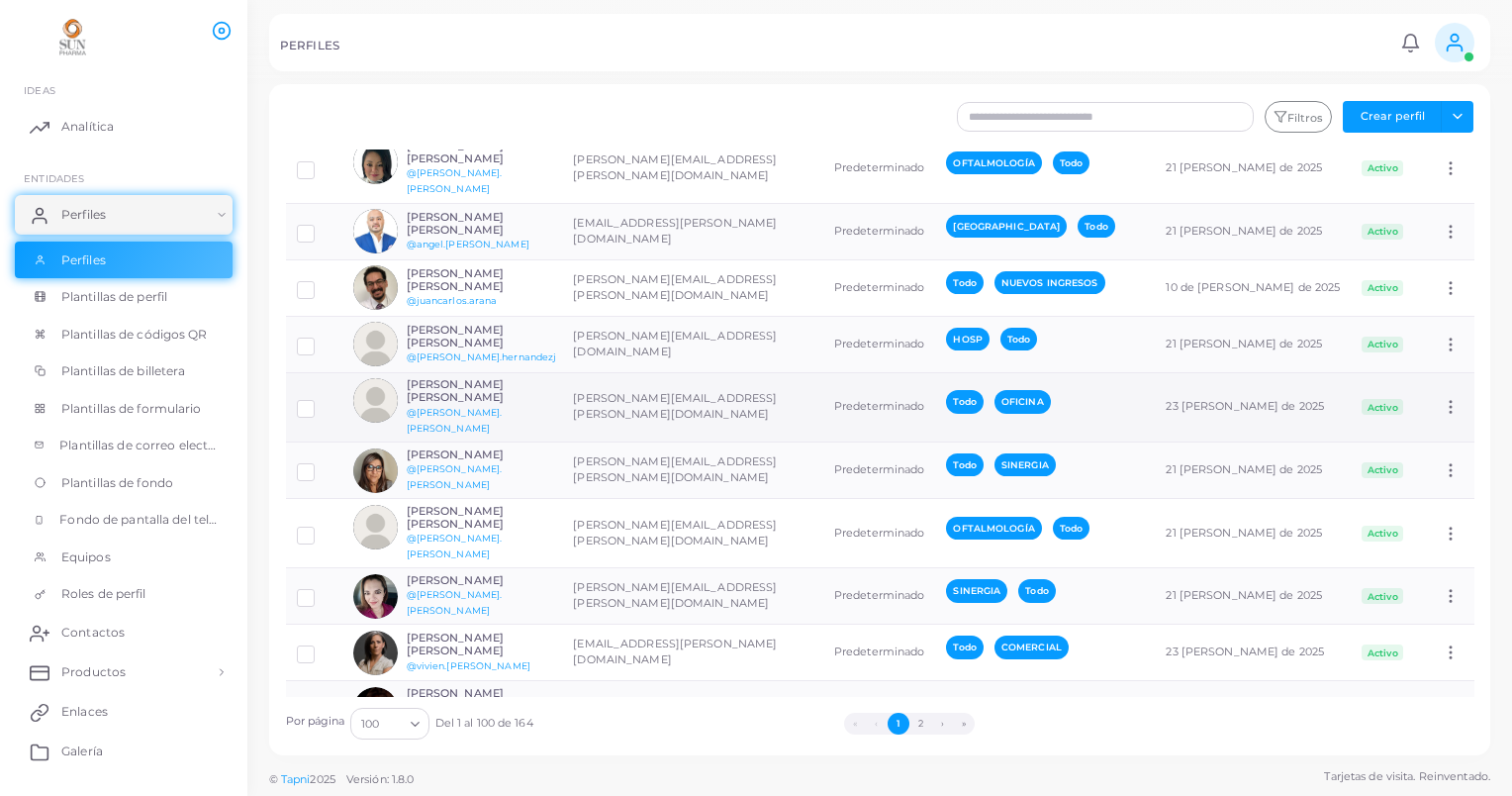 scroll, scrollTop: 693, scrollLeft: 0, axis: vertical 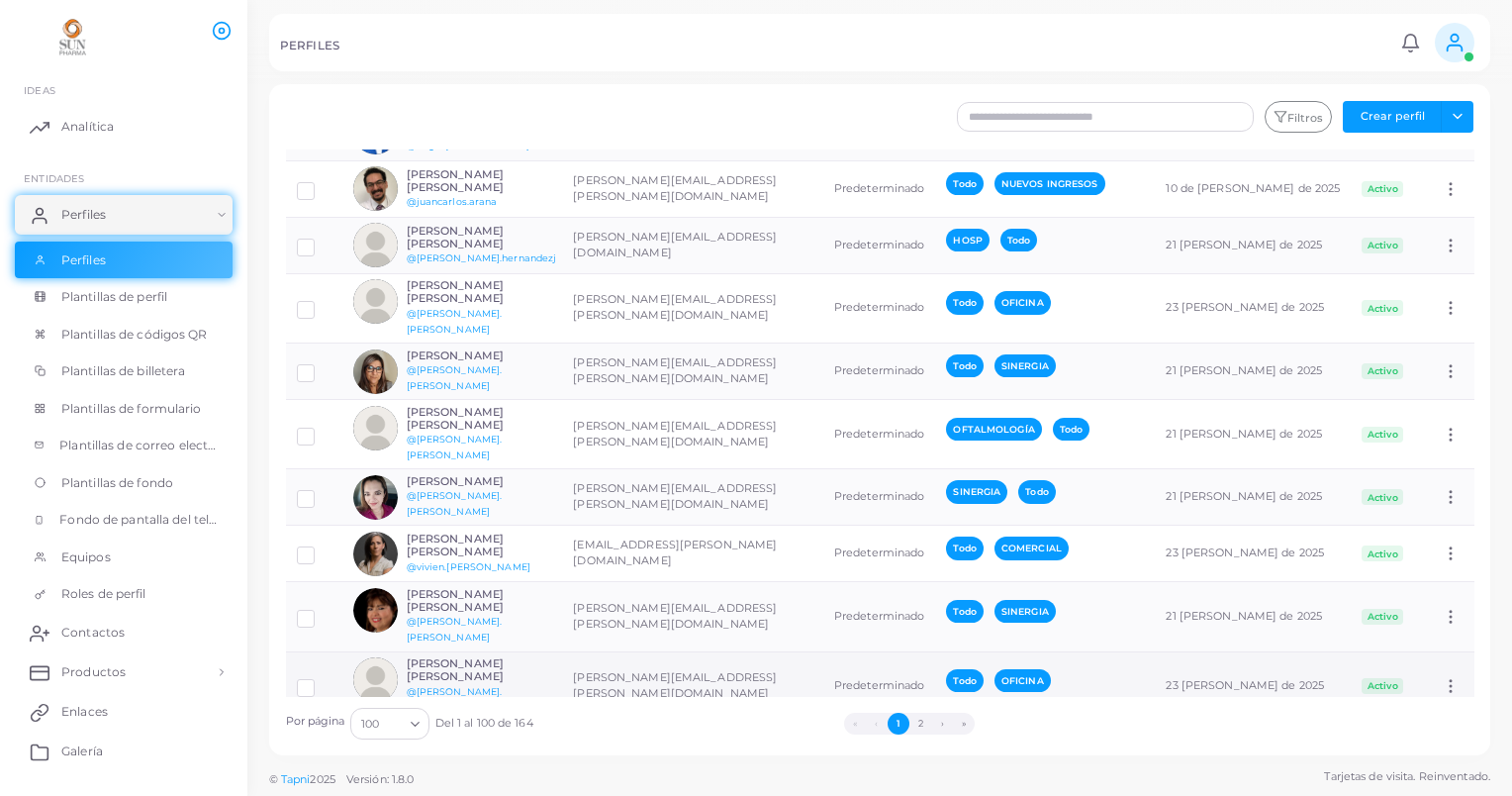 click at bounding box center (321, 680) 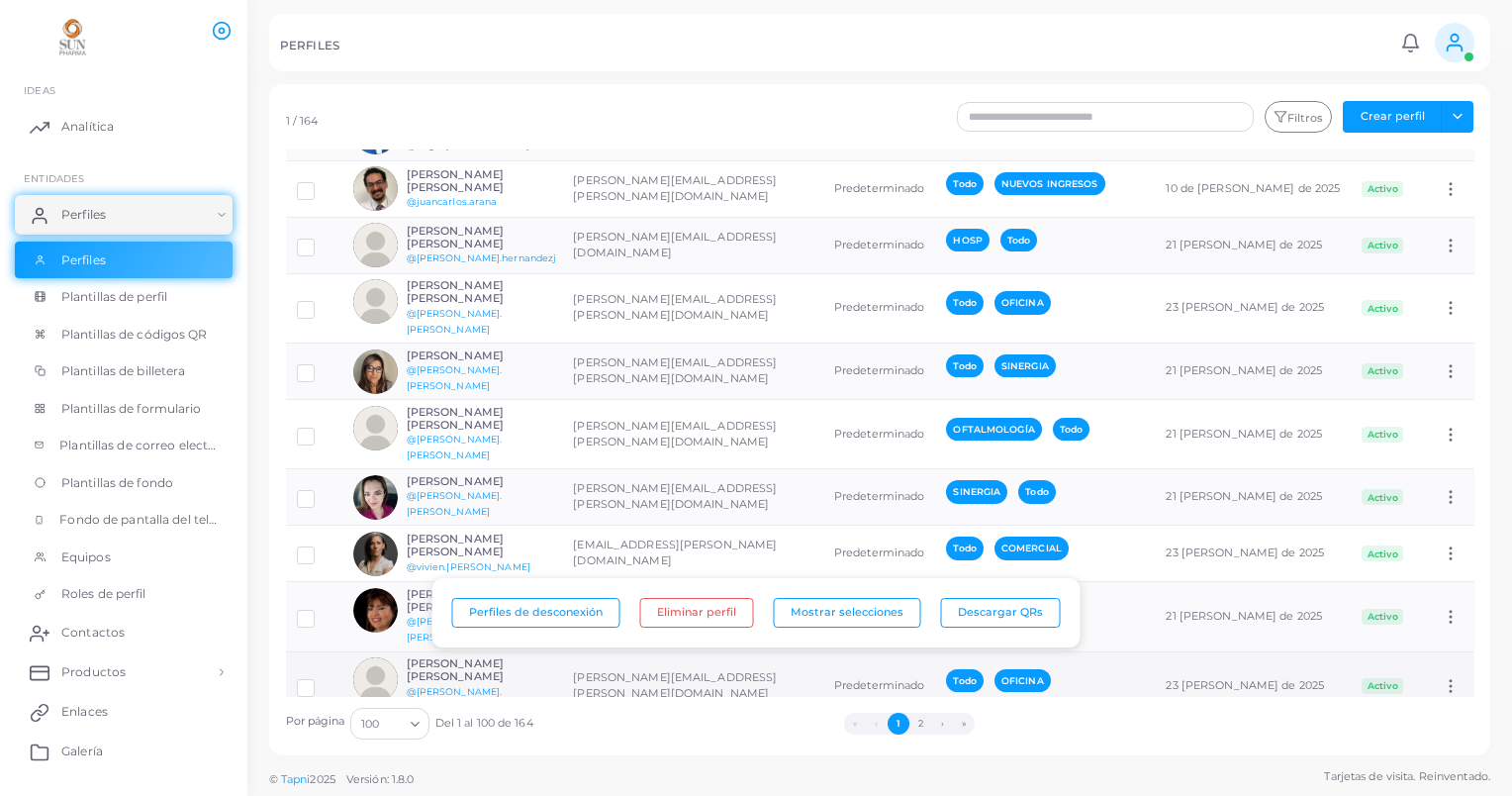 click at bounding box center (375, 679) 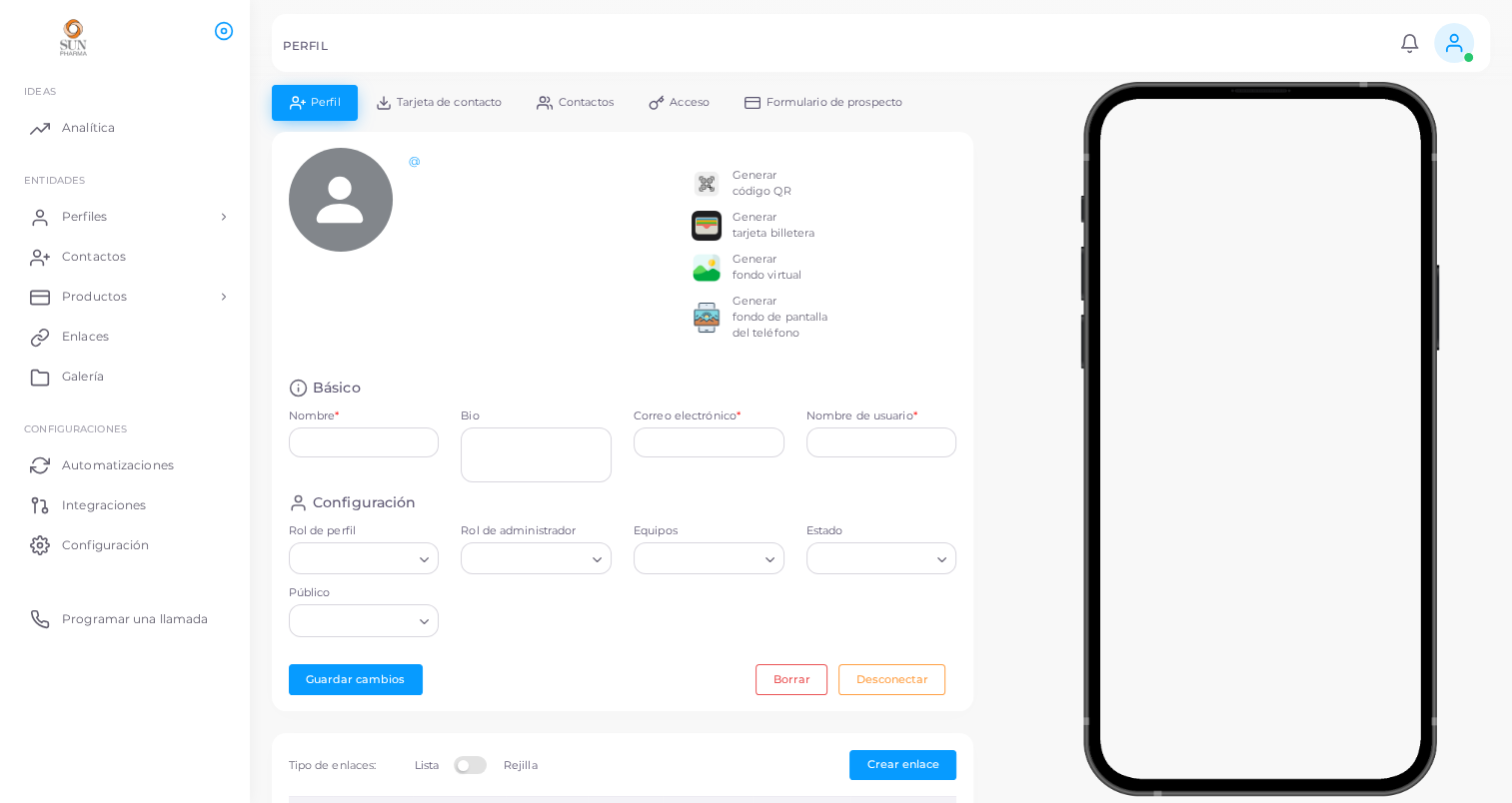 type on "**********" 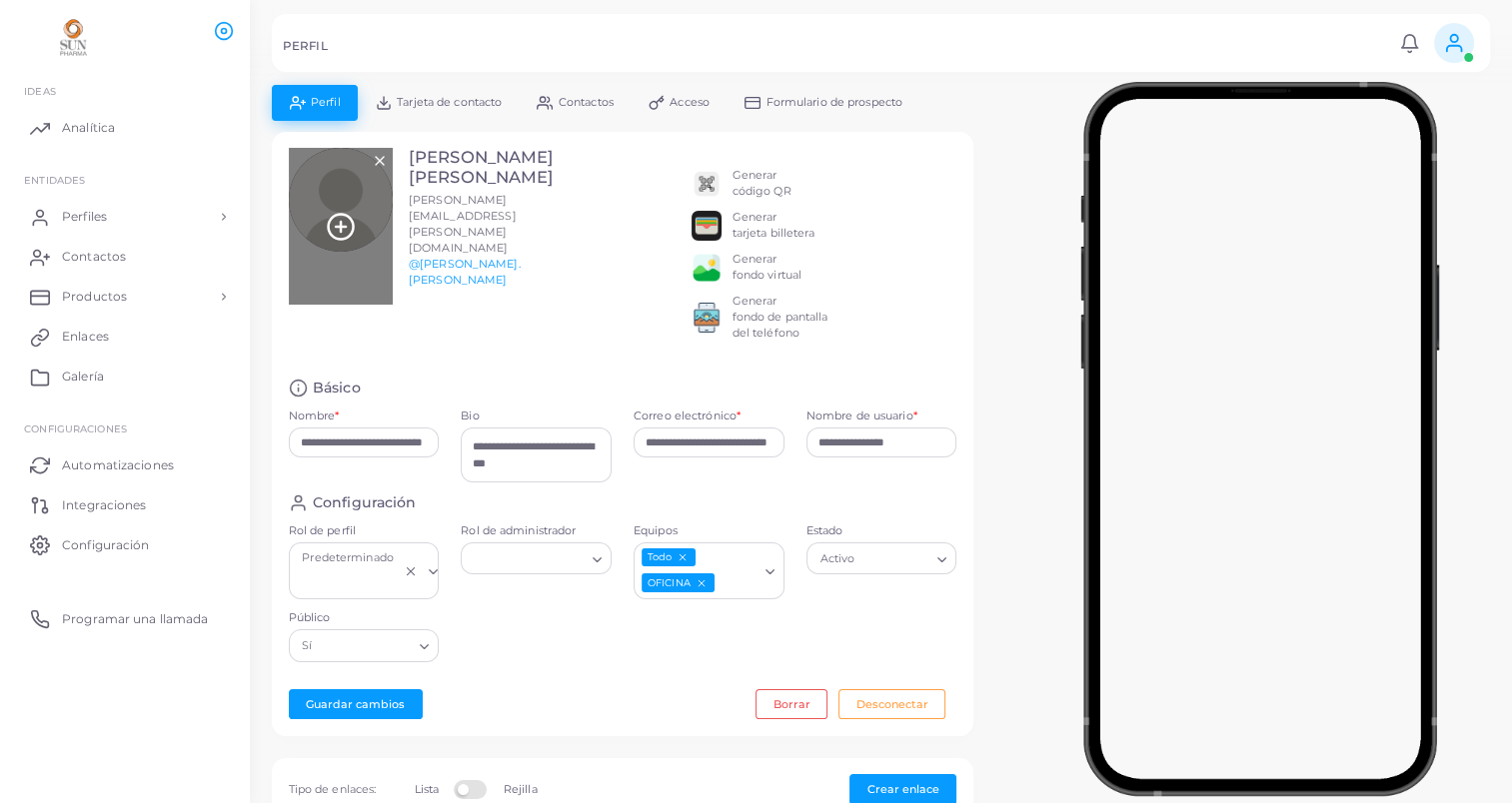 click 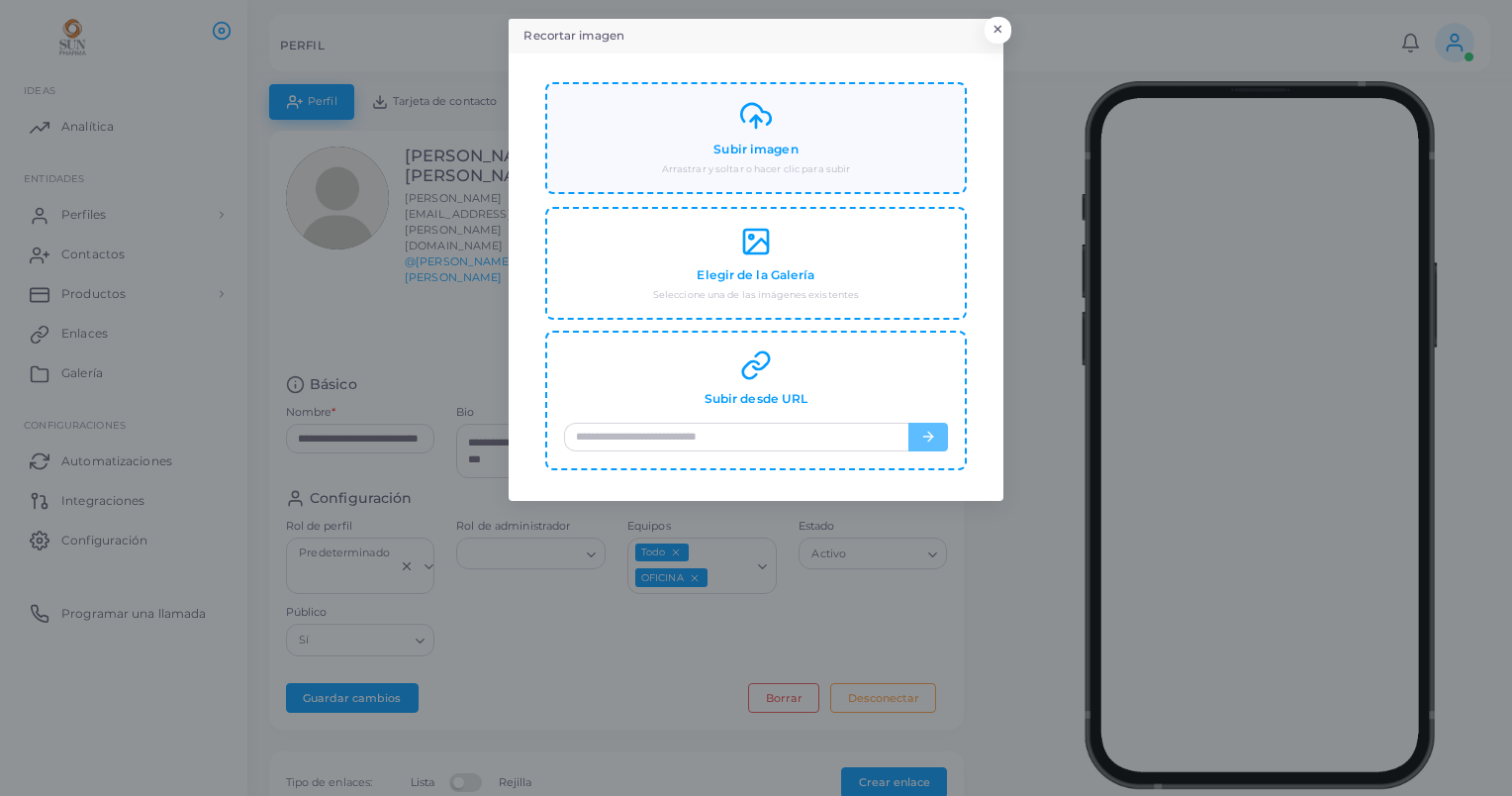 click on "Subir imagen" at bounding box center (755, 149) 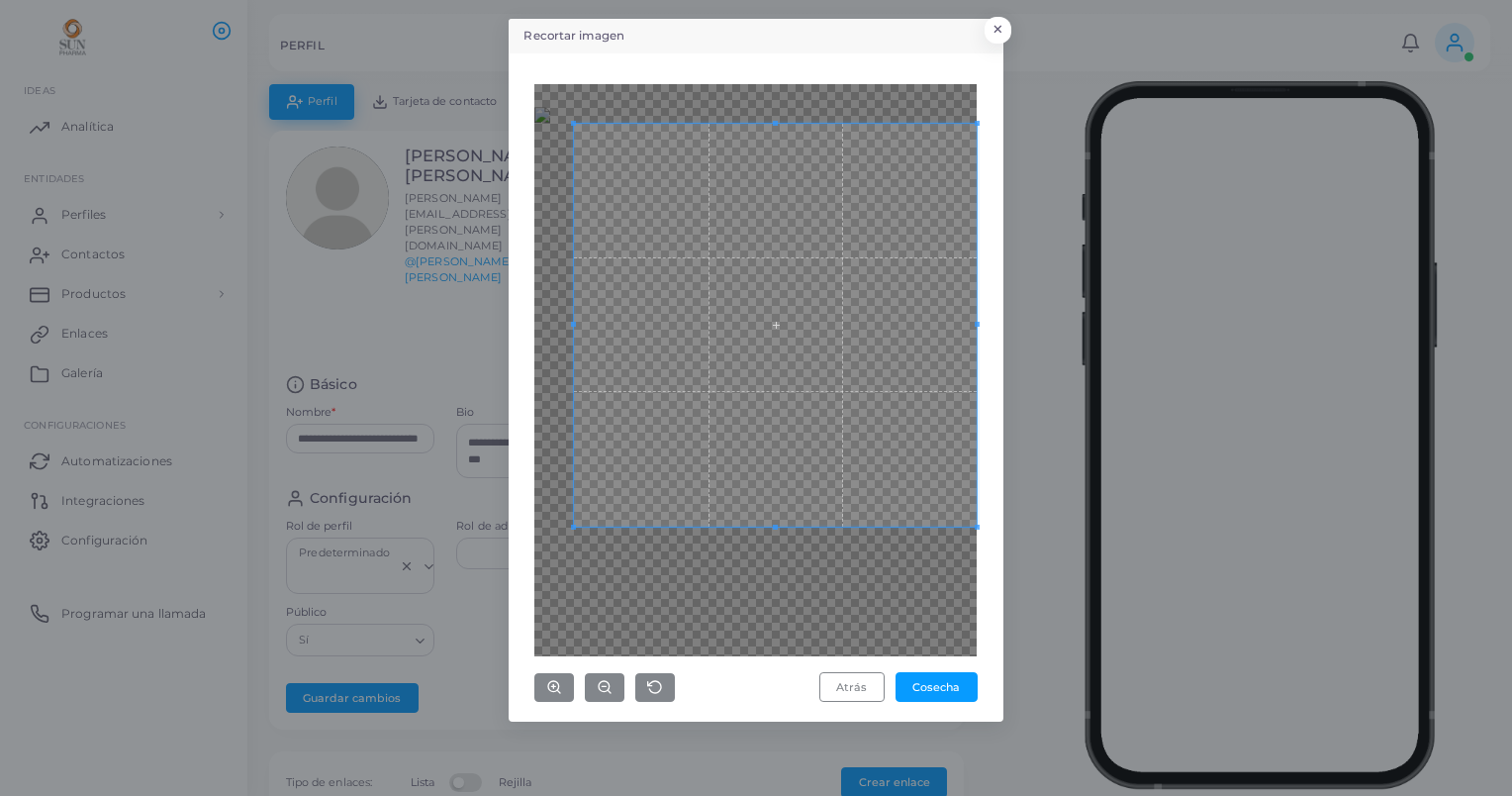 click on "**********" at bounding box center [756, 398] 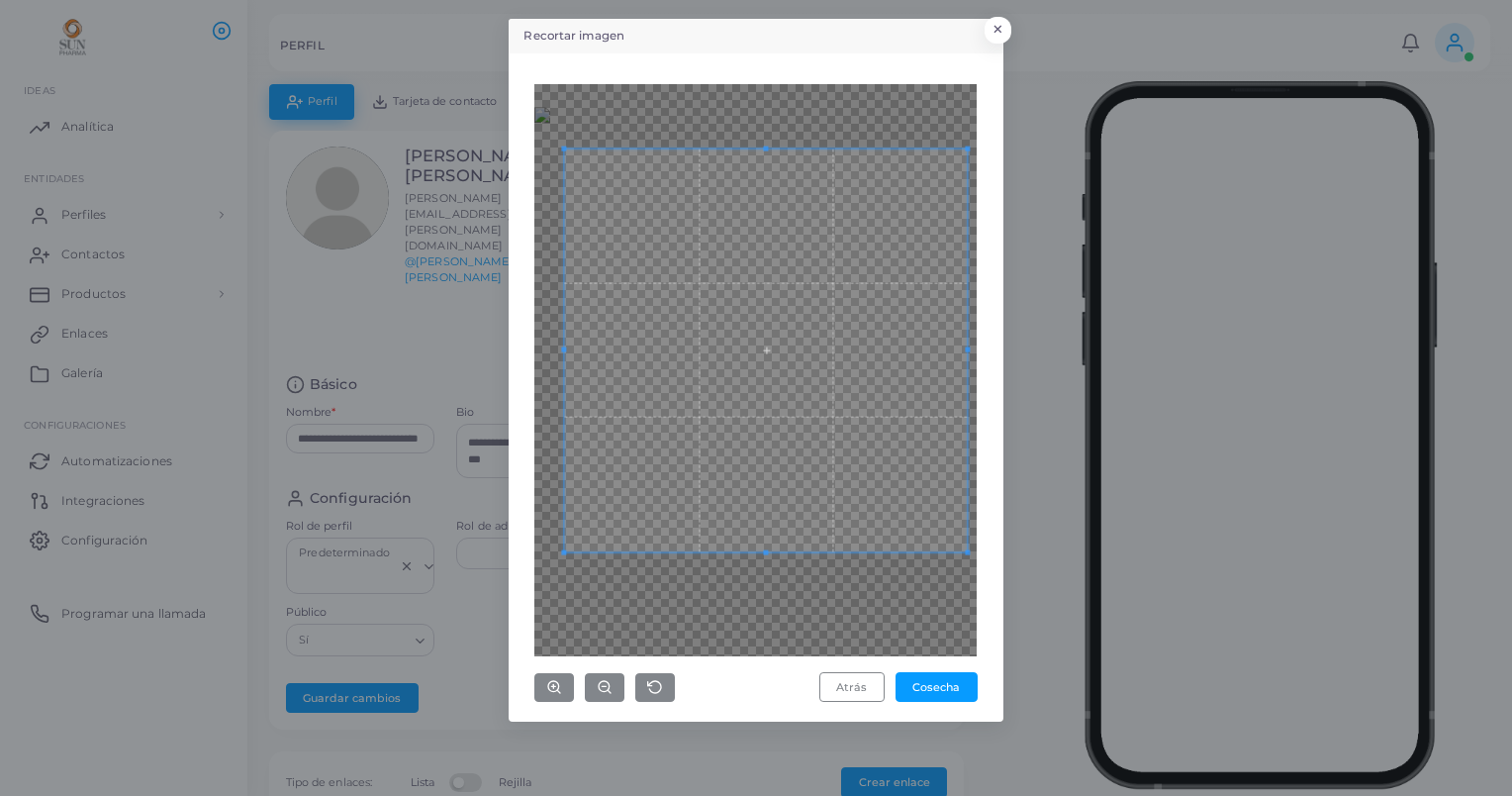 click at bounding box center (766, 349) 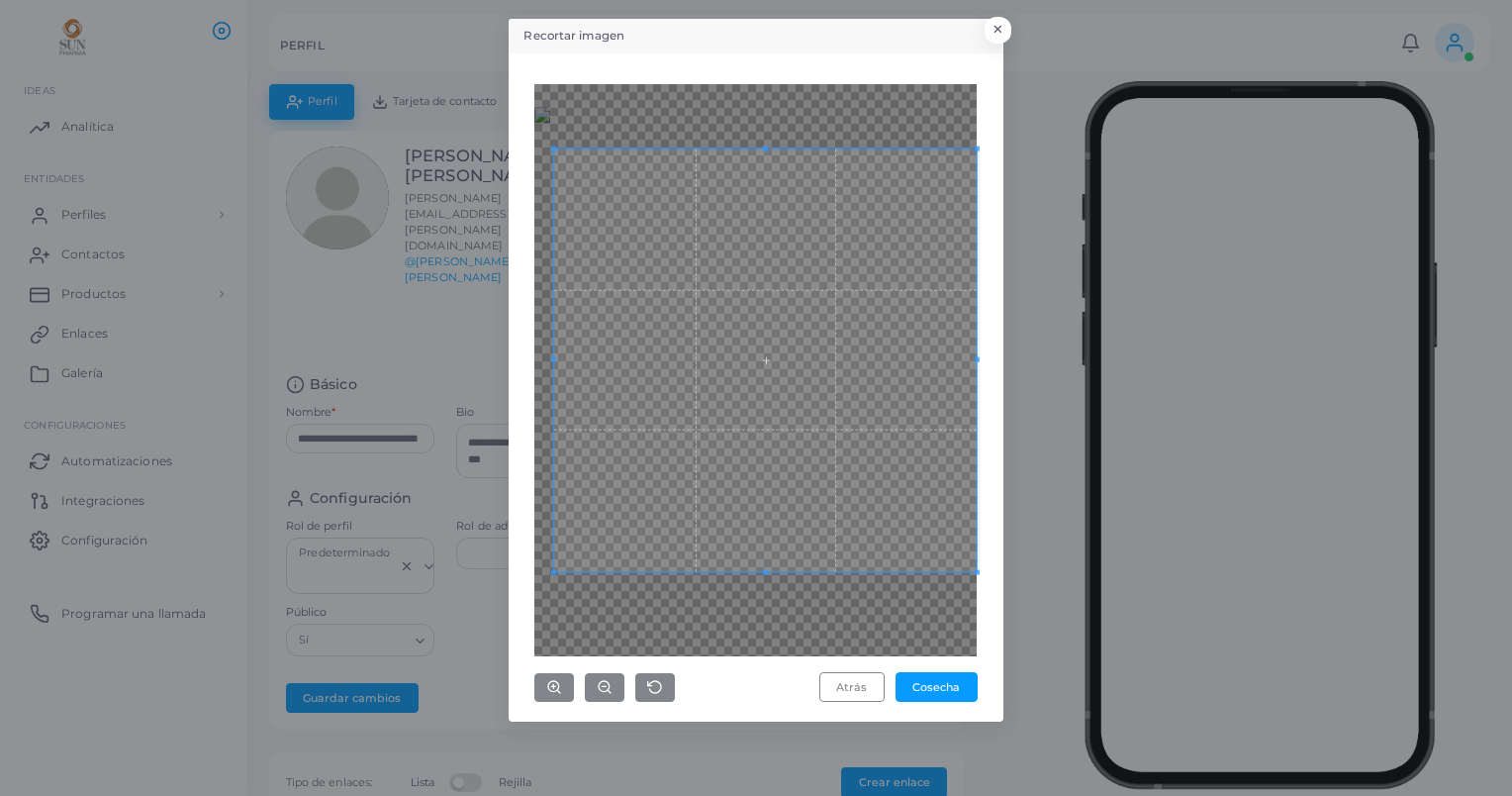 click at bounding box center [755, 370] 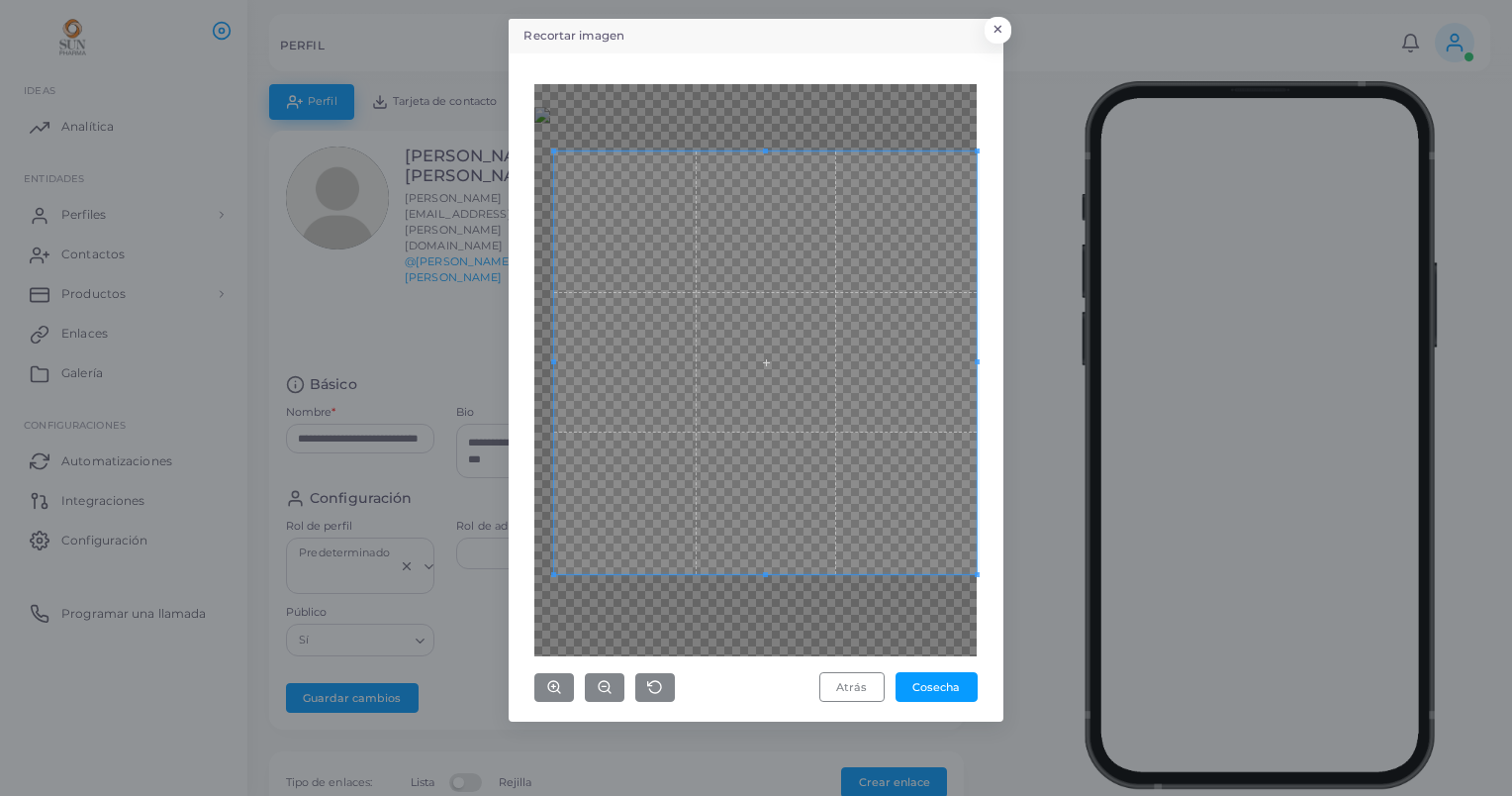 click at bounding box center (765, 362) 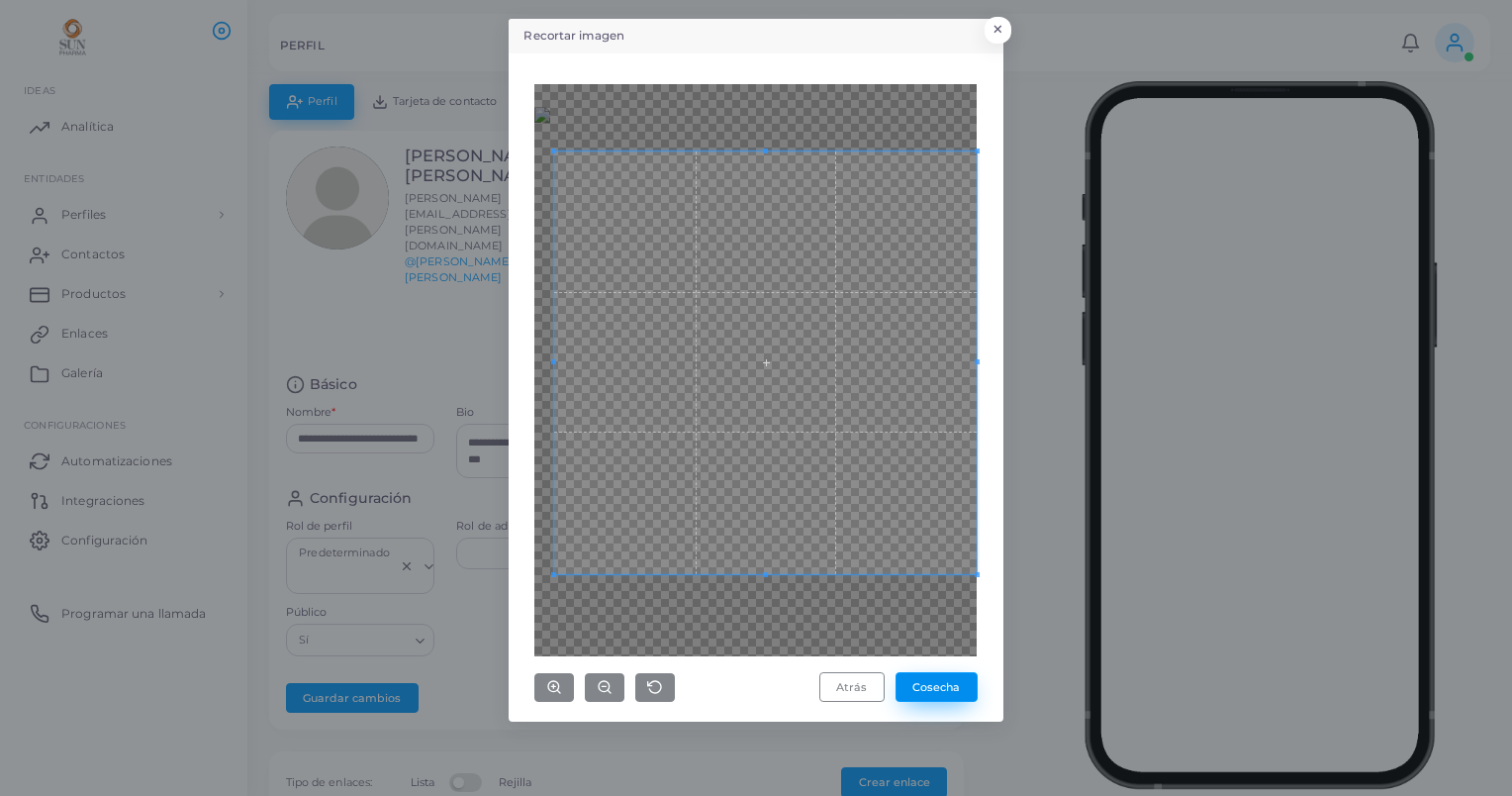 click on "Cosecha" at bounding box center [936, 687] 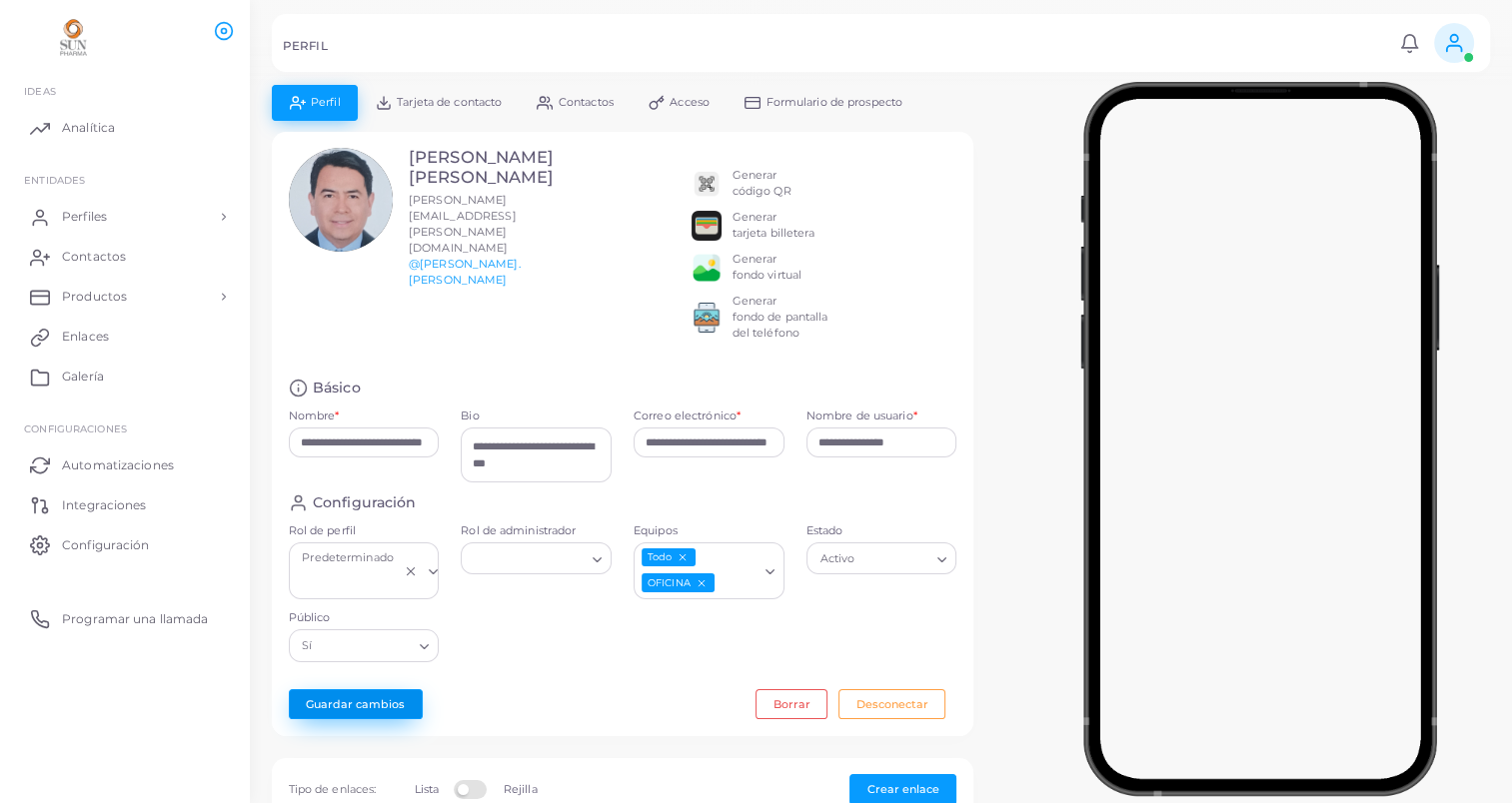 click on "Guardar cambios" at bounding box center [356, 704] 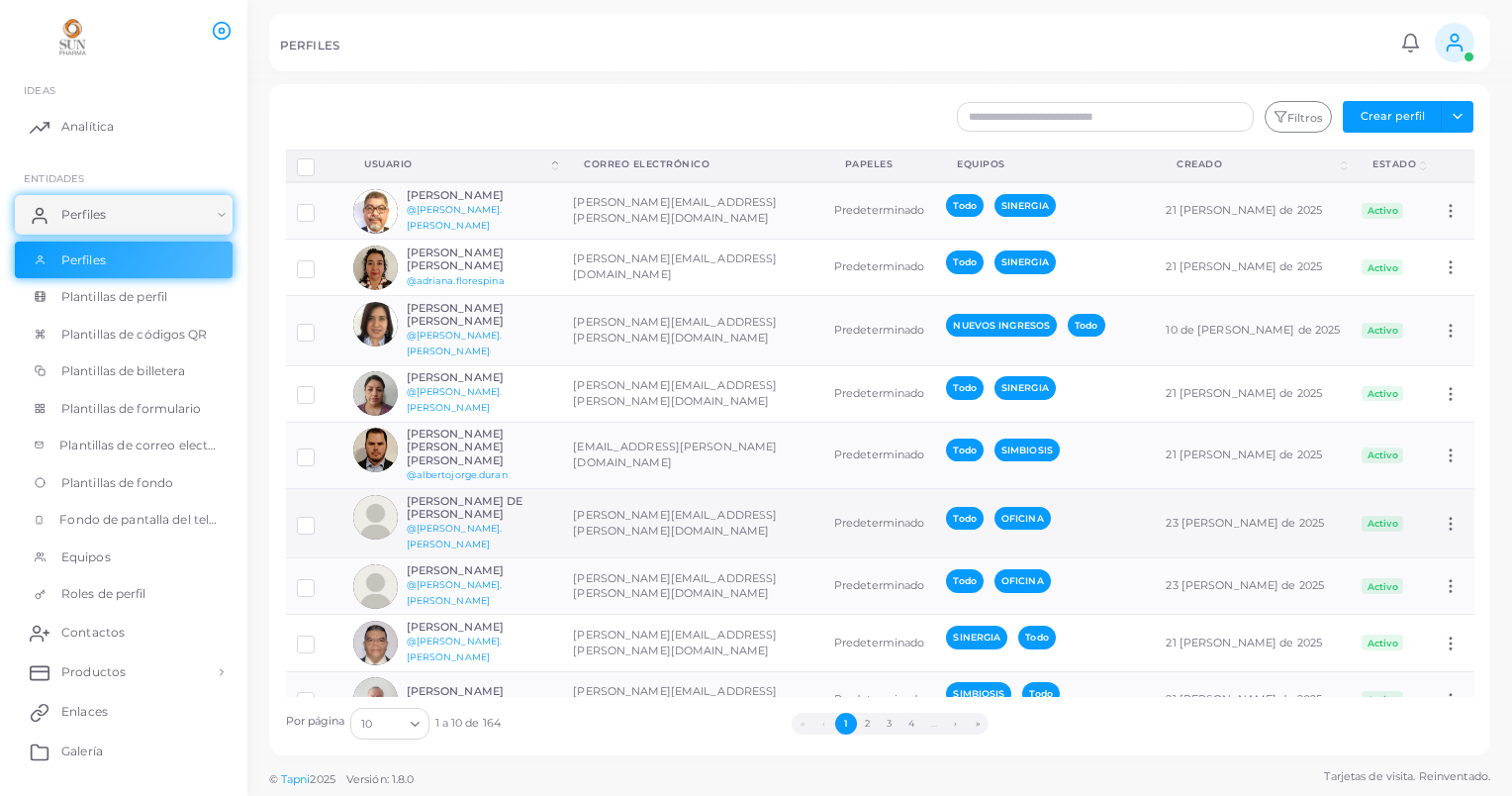 scroll, scrollTop: 79, scrollLeft: 0, axis: vertical 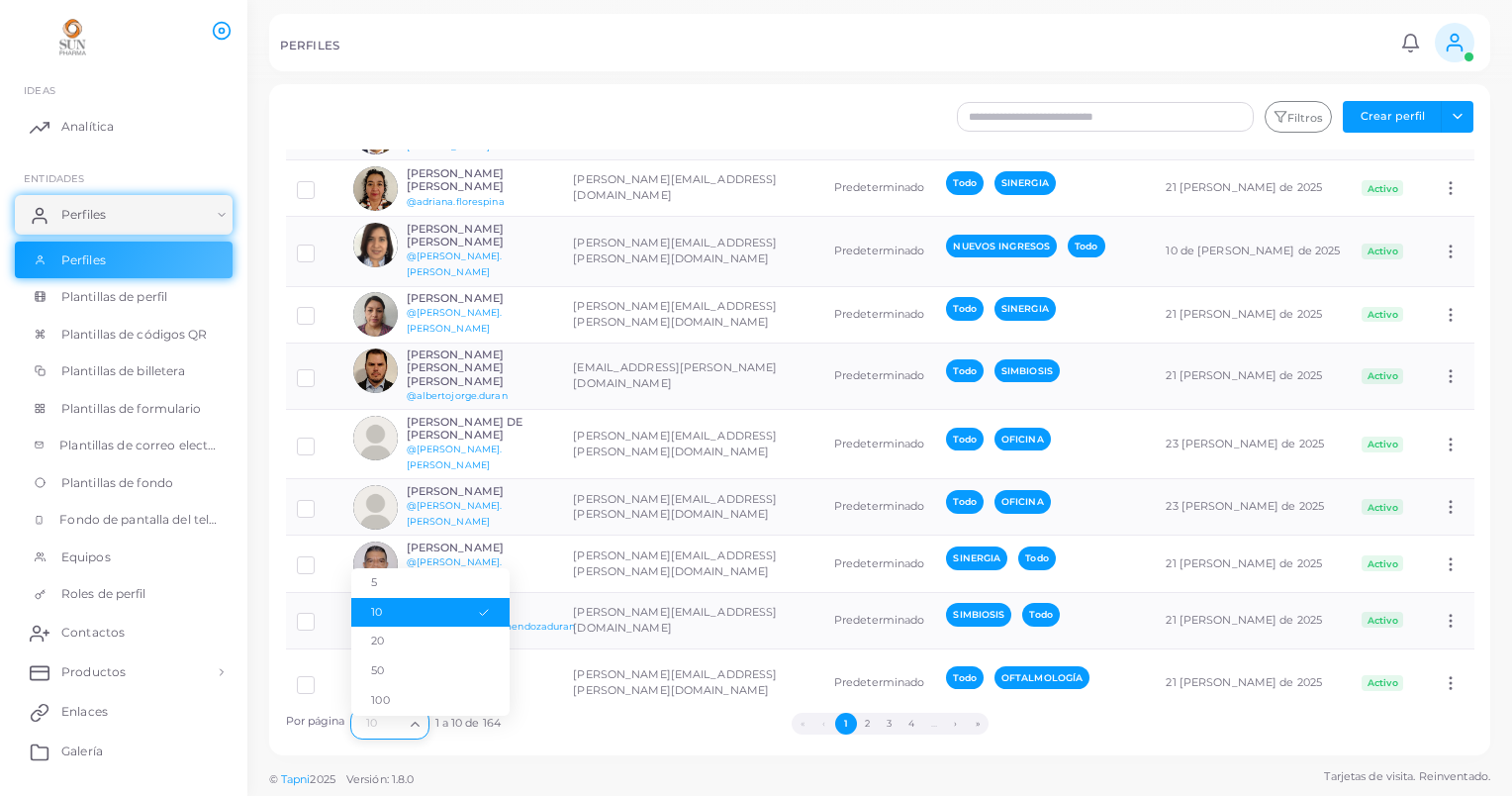 click 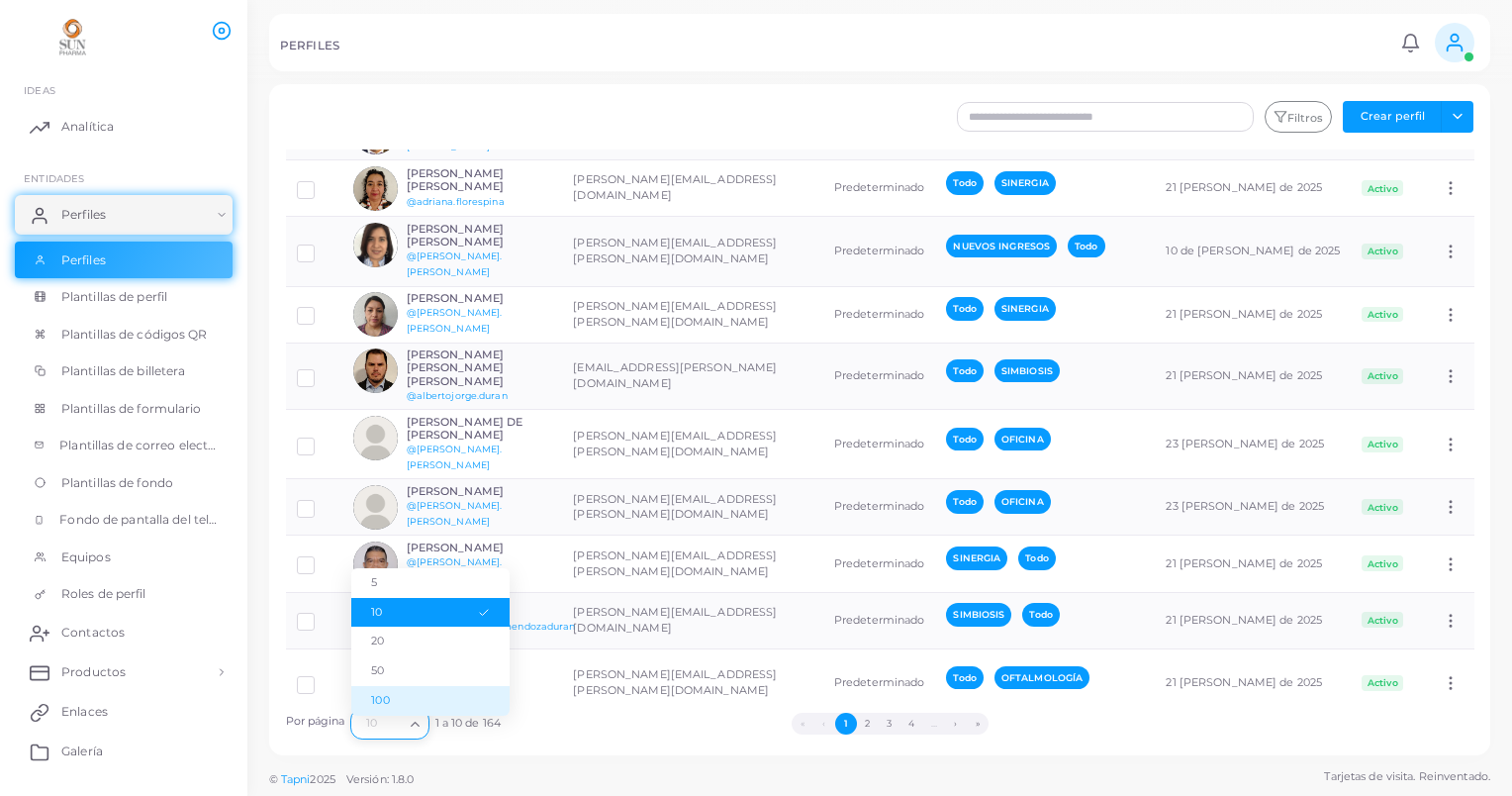 click on "100" at bounding box center [430, 701] 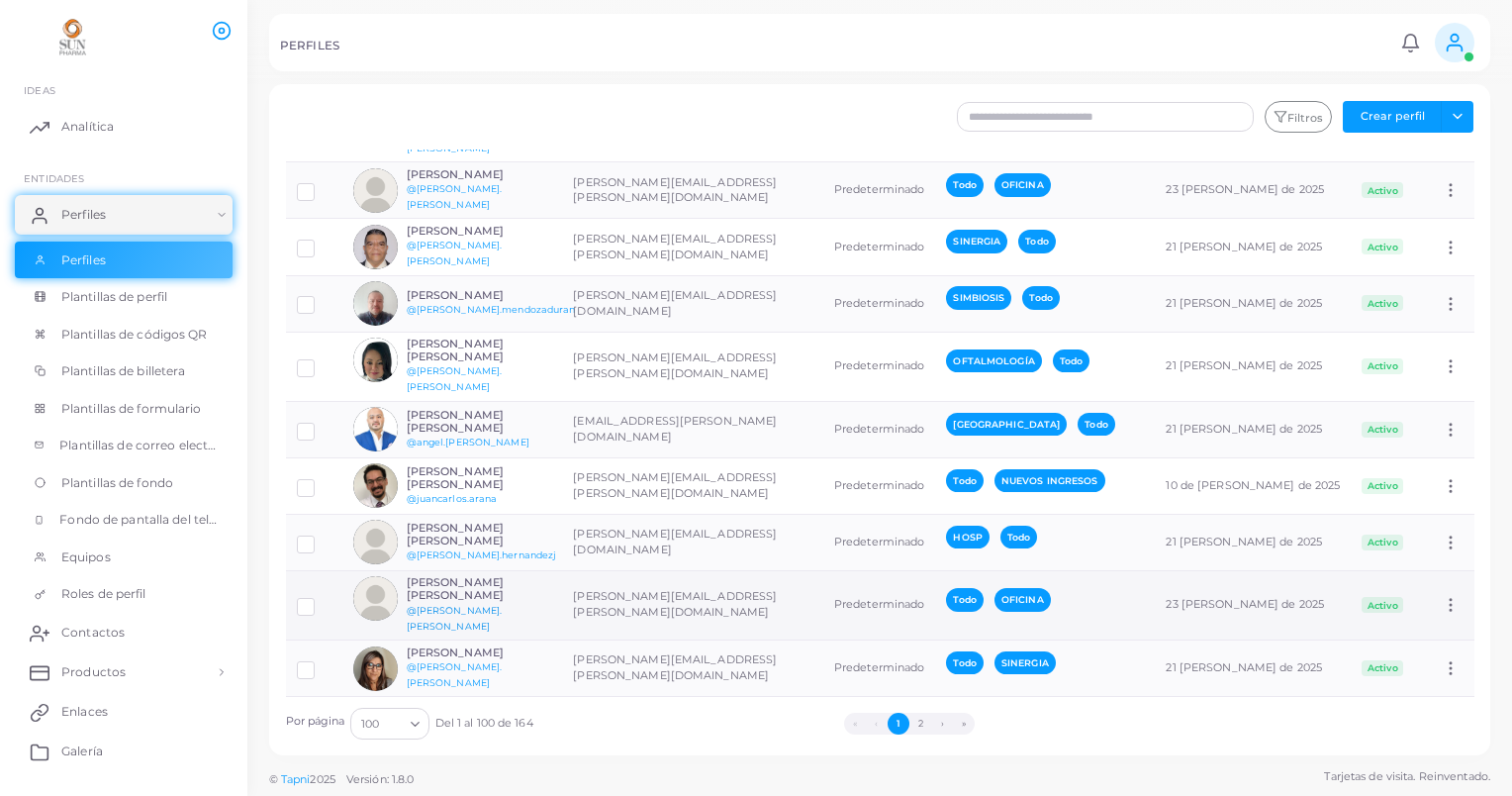 scroll, scrollTop: 594, scrollLeft: 0, axis: vertical 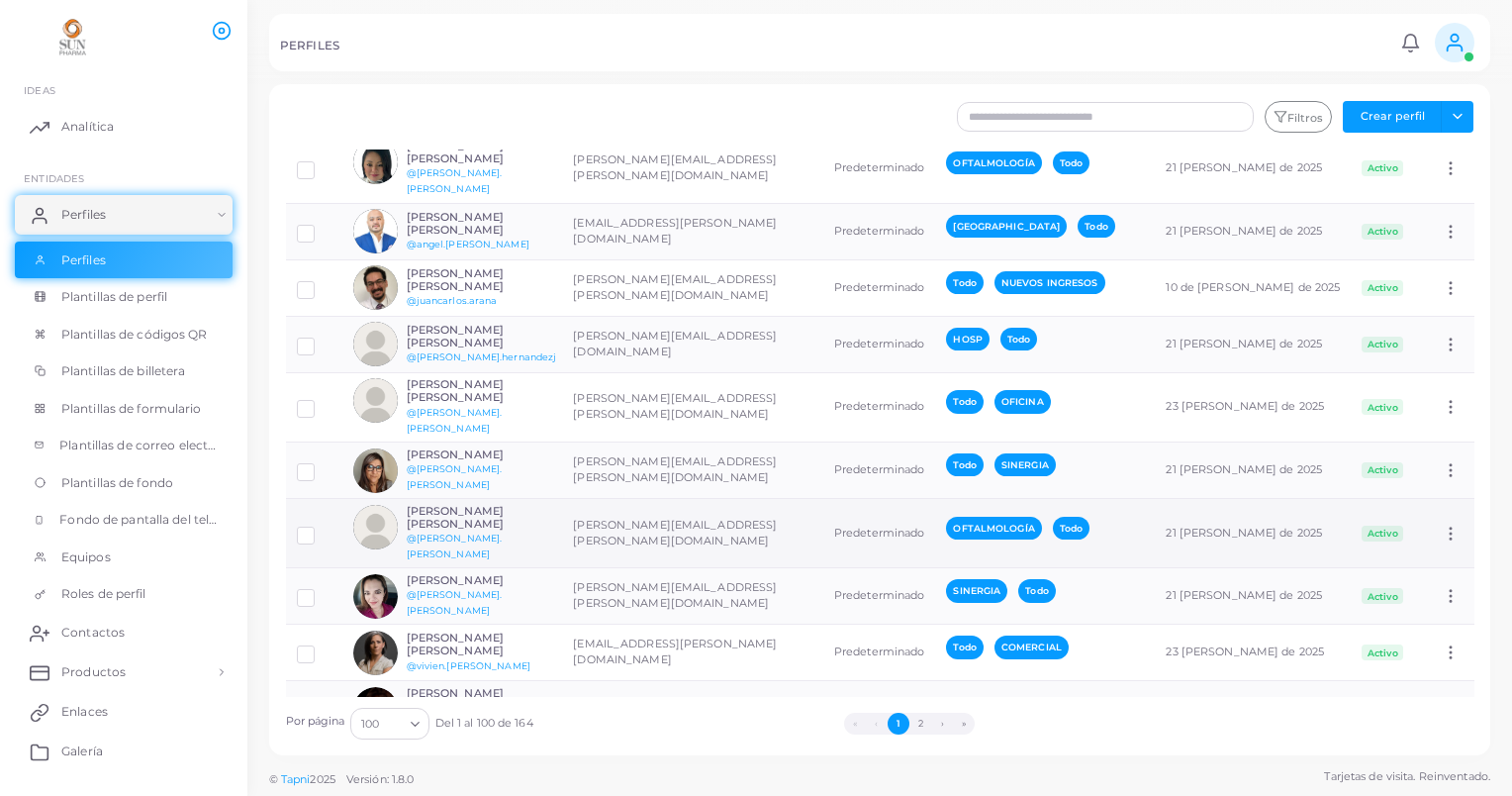 click at bounding box center (321, 528) 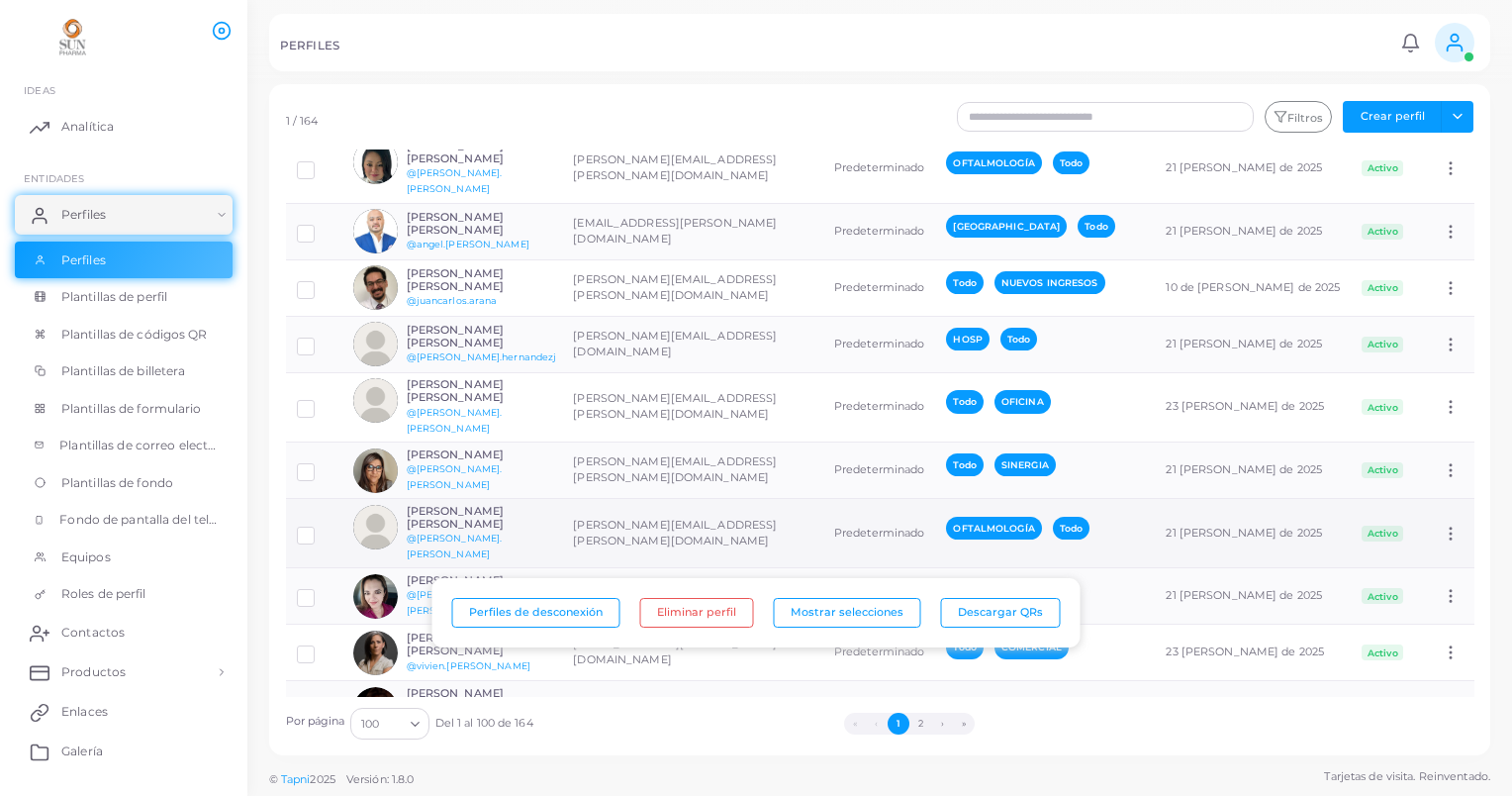 click at bounding box center [375, 527] 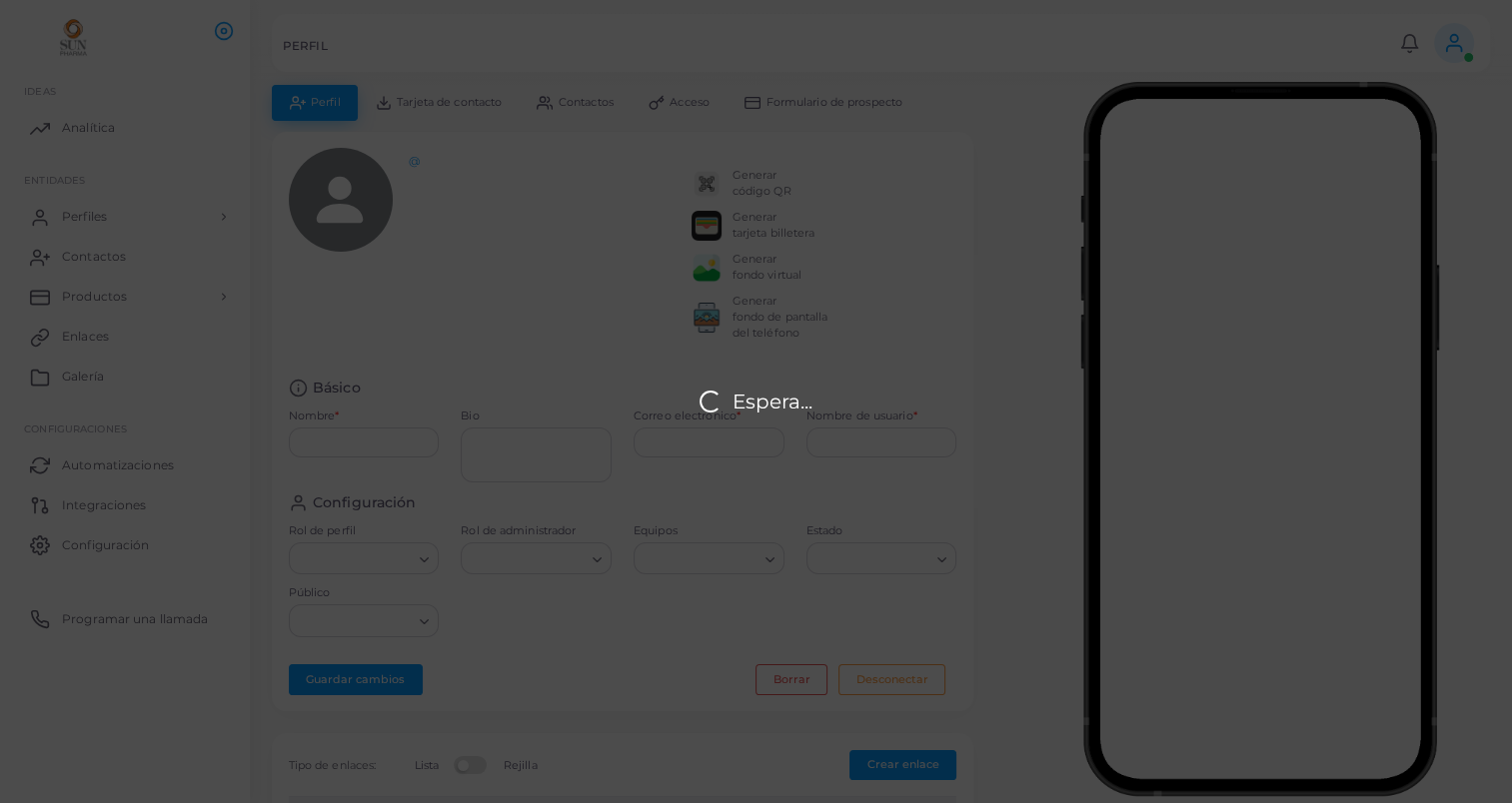 type on "**********" 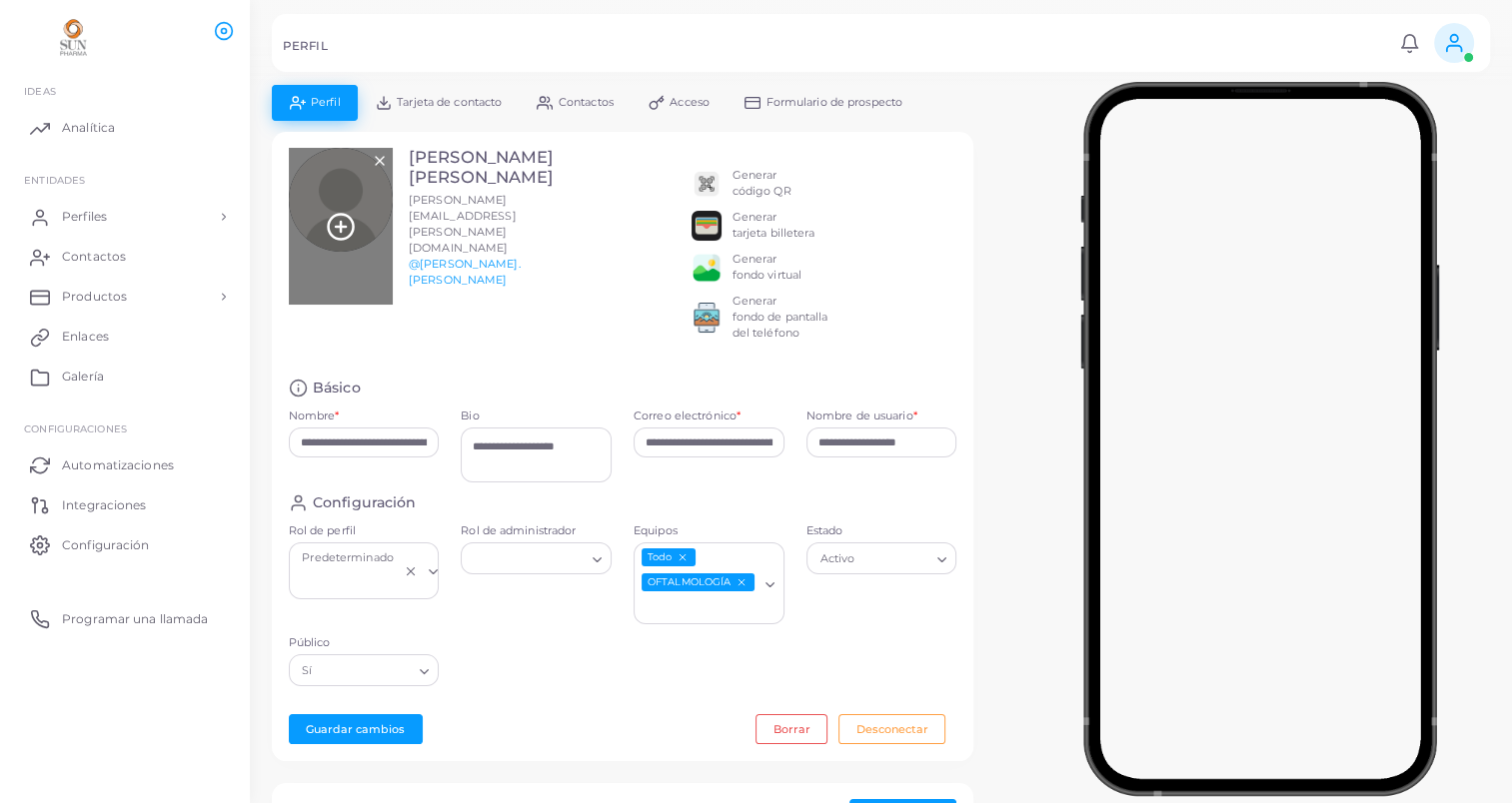 click 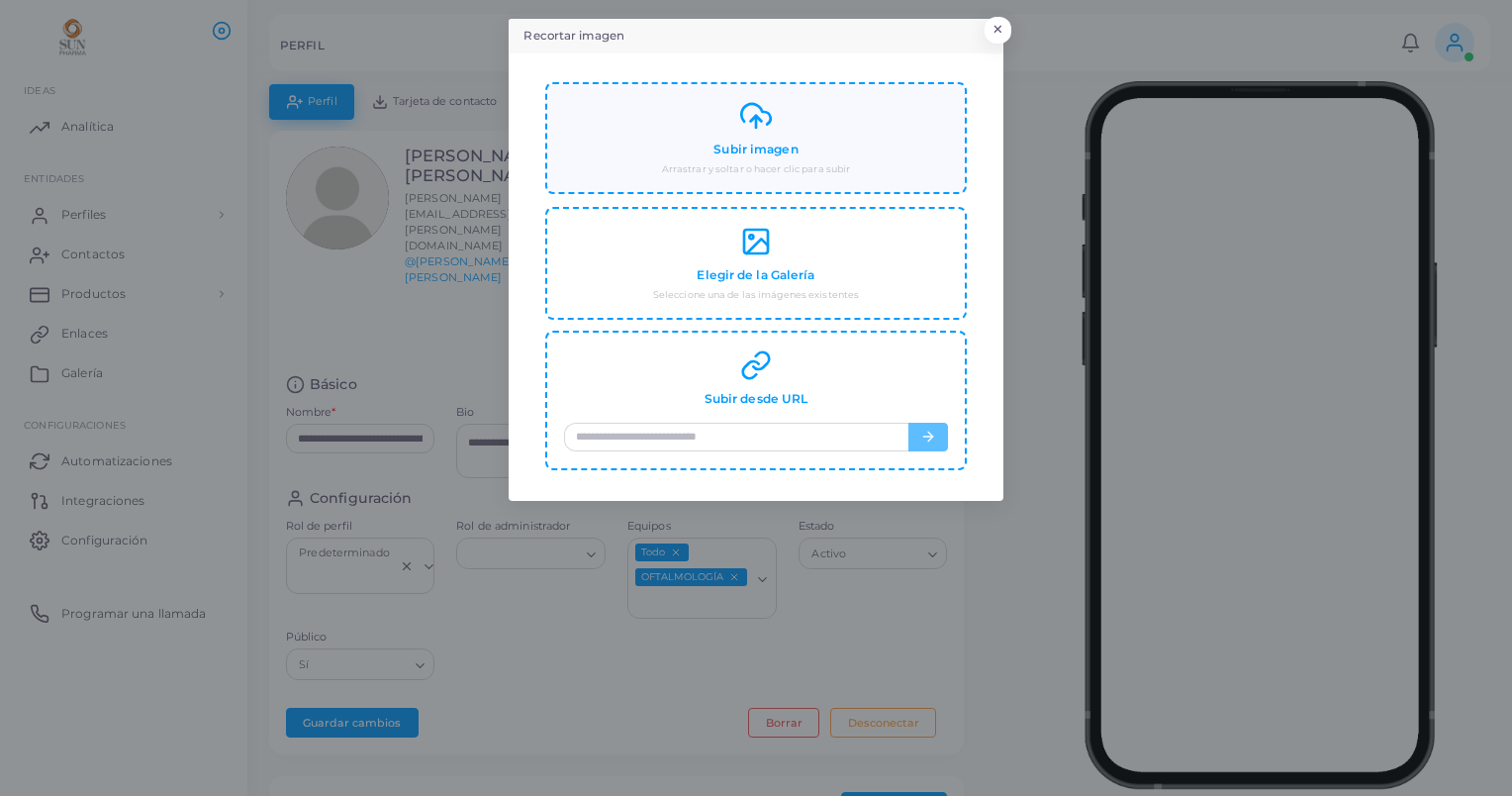 click on "Subir imagen" at bounding box center (755, 149) 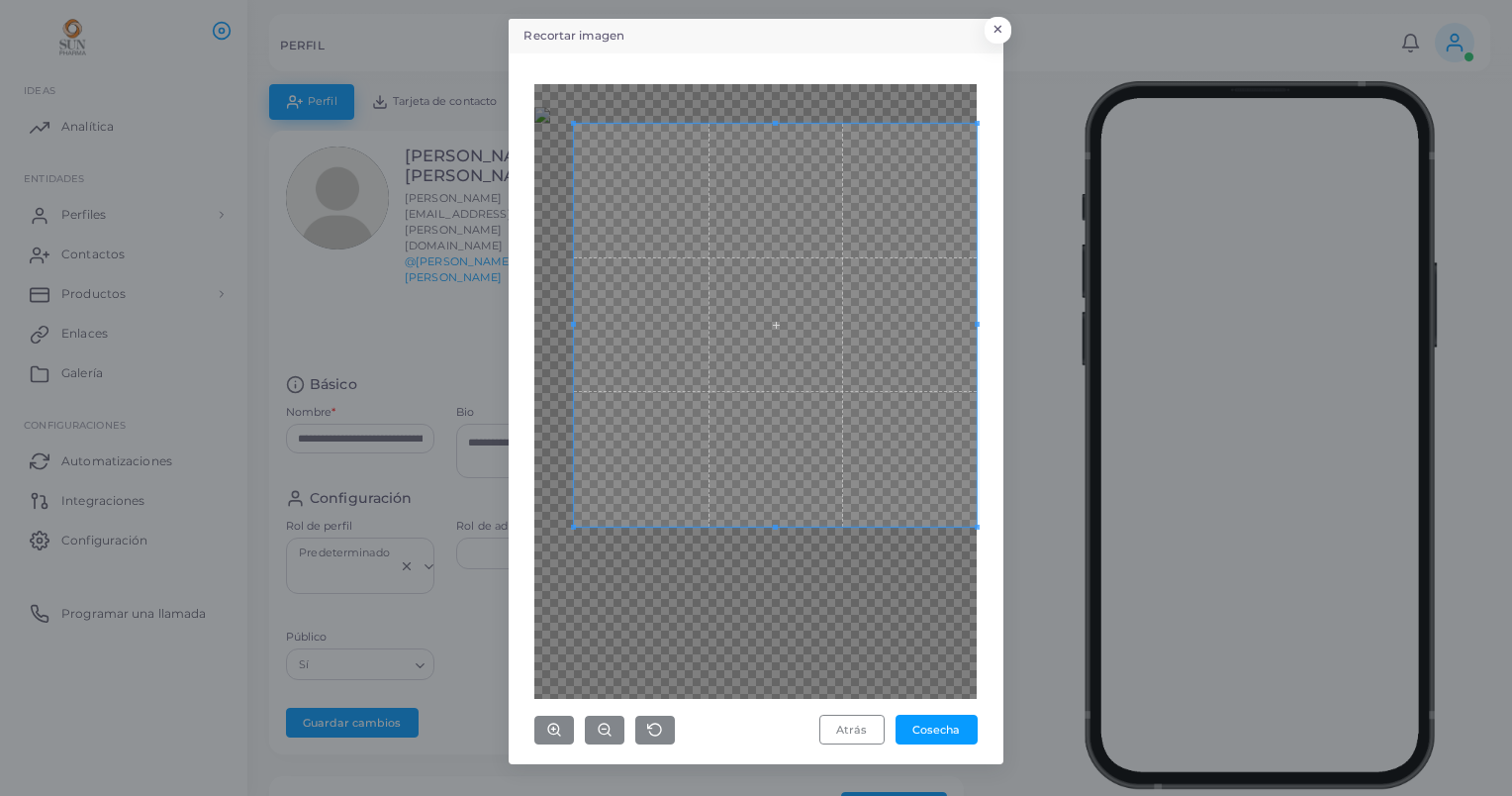 click on "Recortar imagen ×  Atrás   Cosecha" at bounding box center (756, 398) 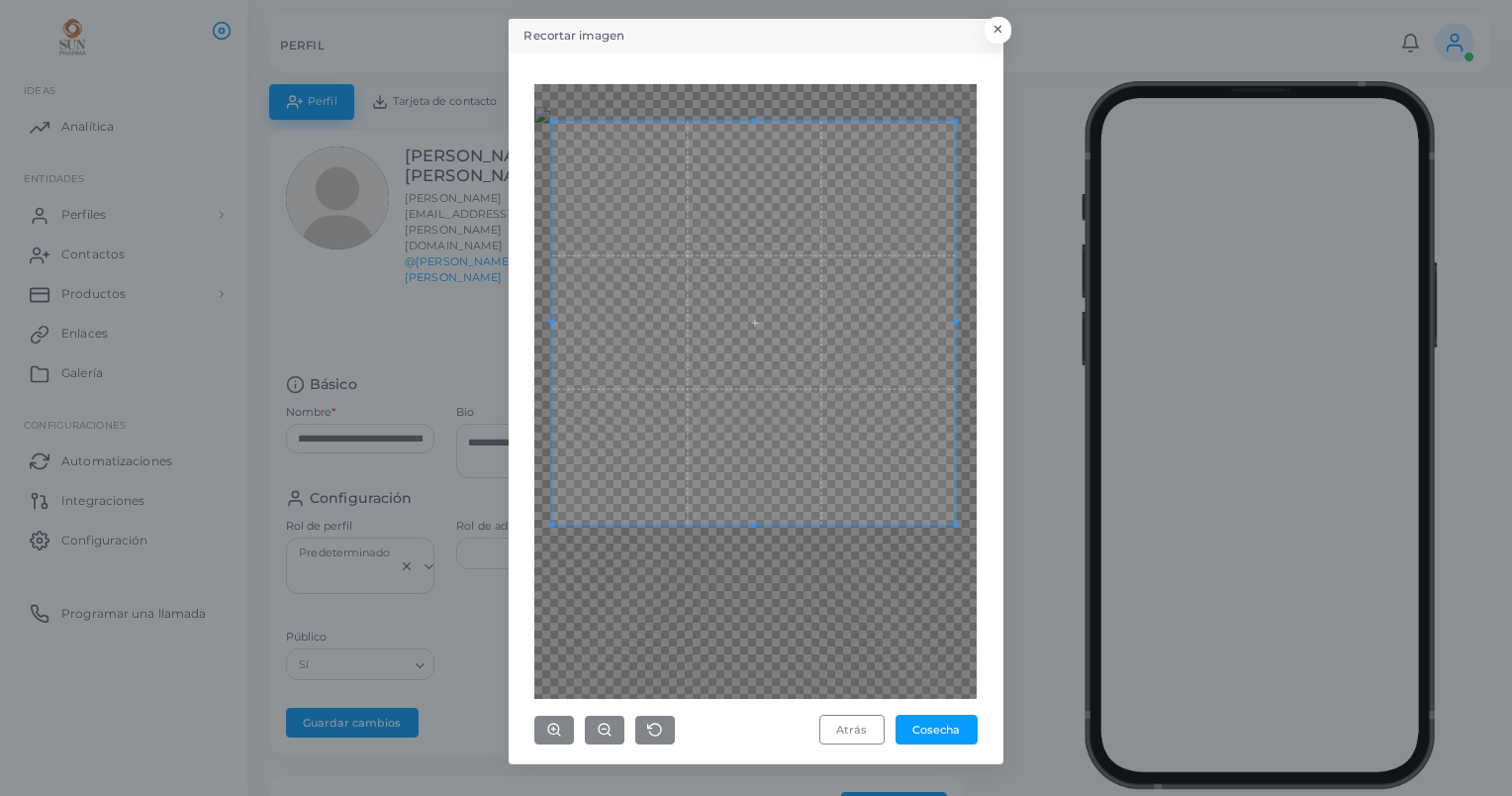 click at bounding box center [754, 322] 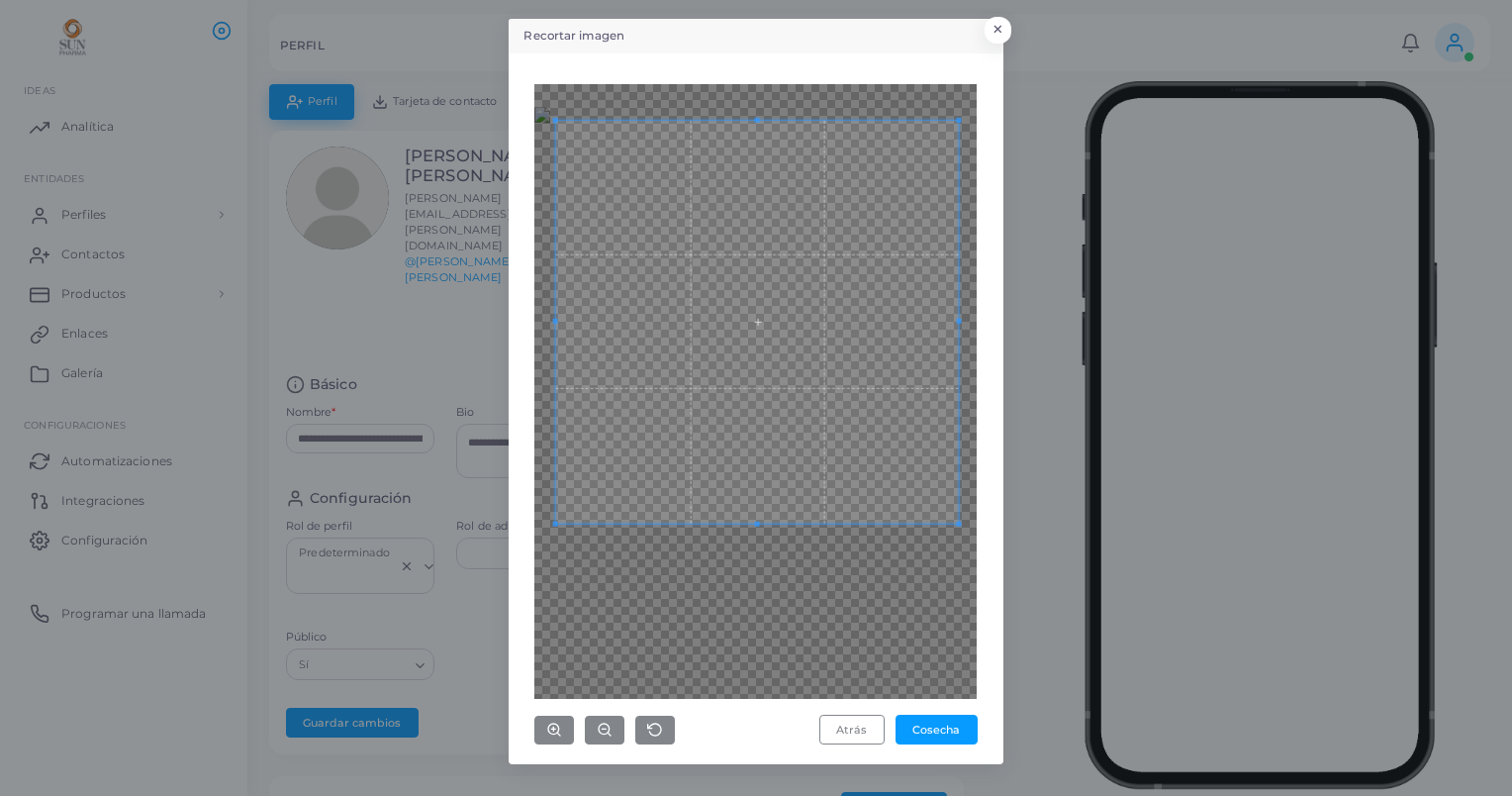 click at bounding box center [757, 321] 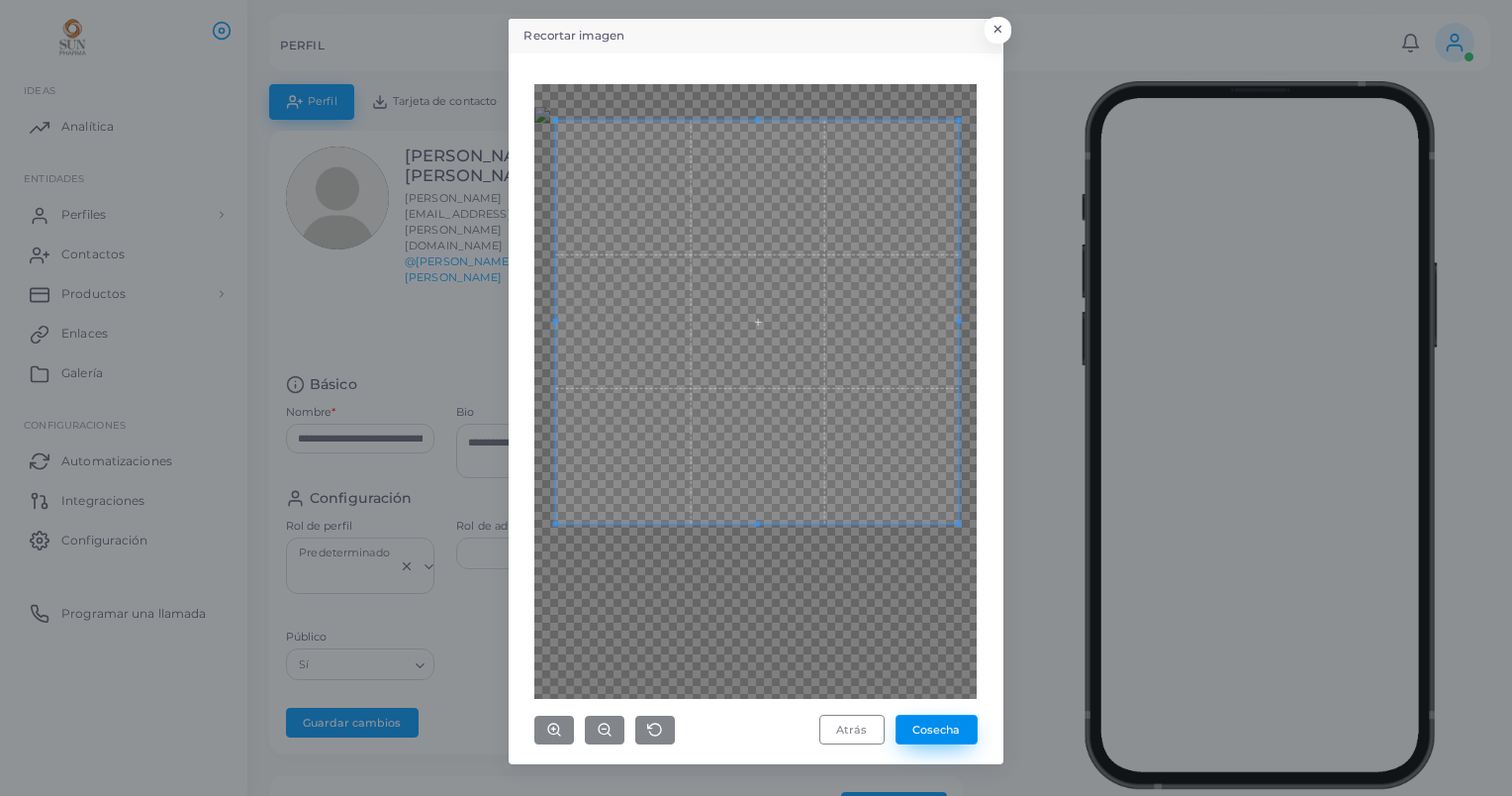 click on "Cosecha" at bounding box center (936, 730) 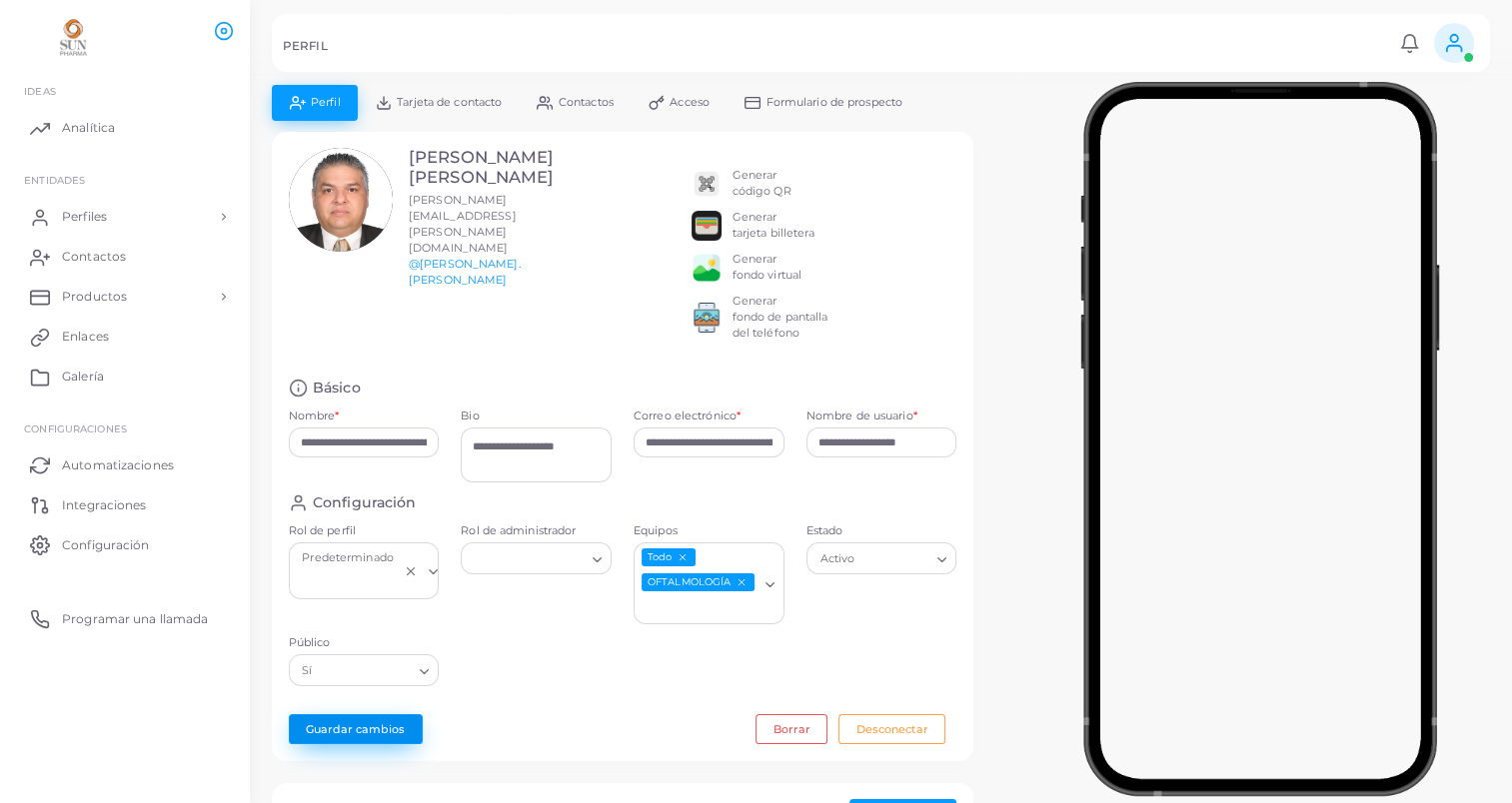 click on "Guardar cambios" at bounding box center [356, 729] 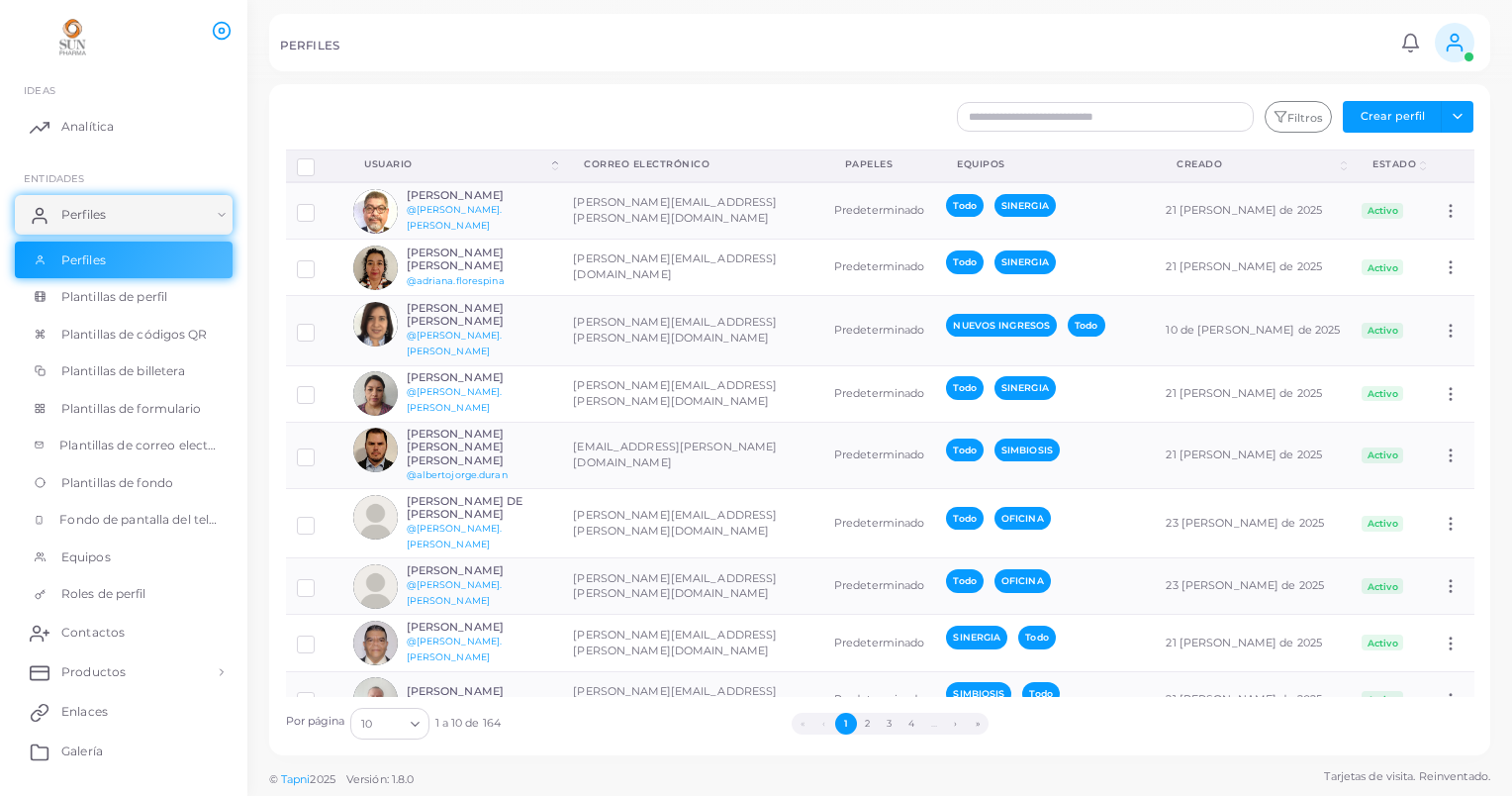 click 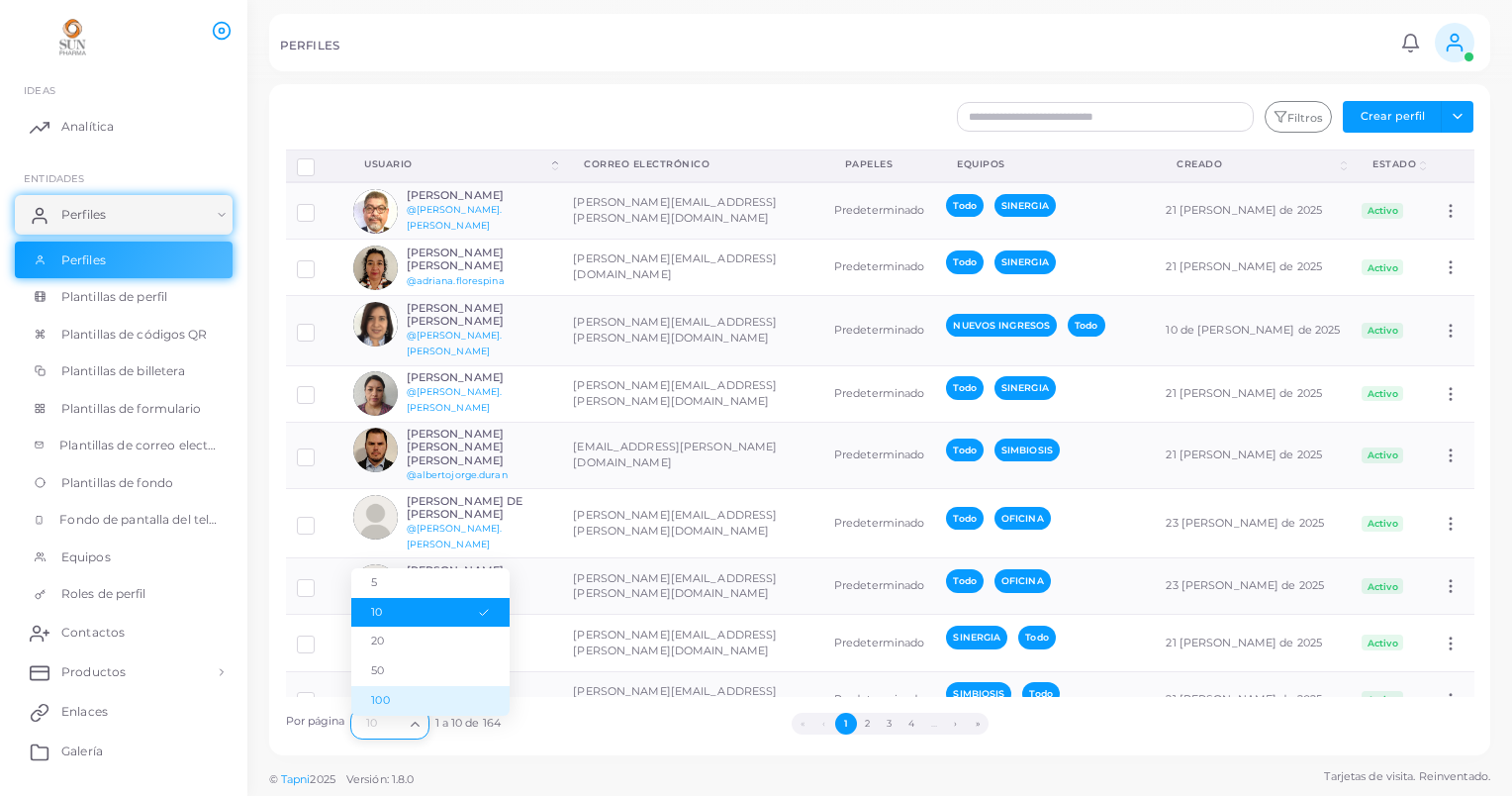 click on "100" at bounding box center [430, 701] 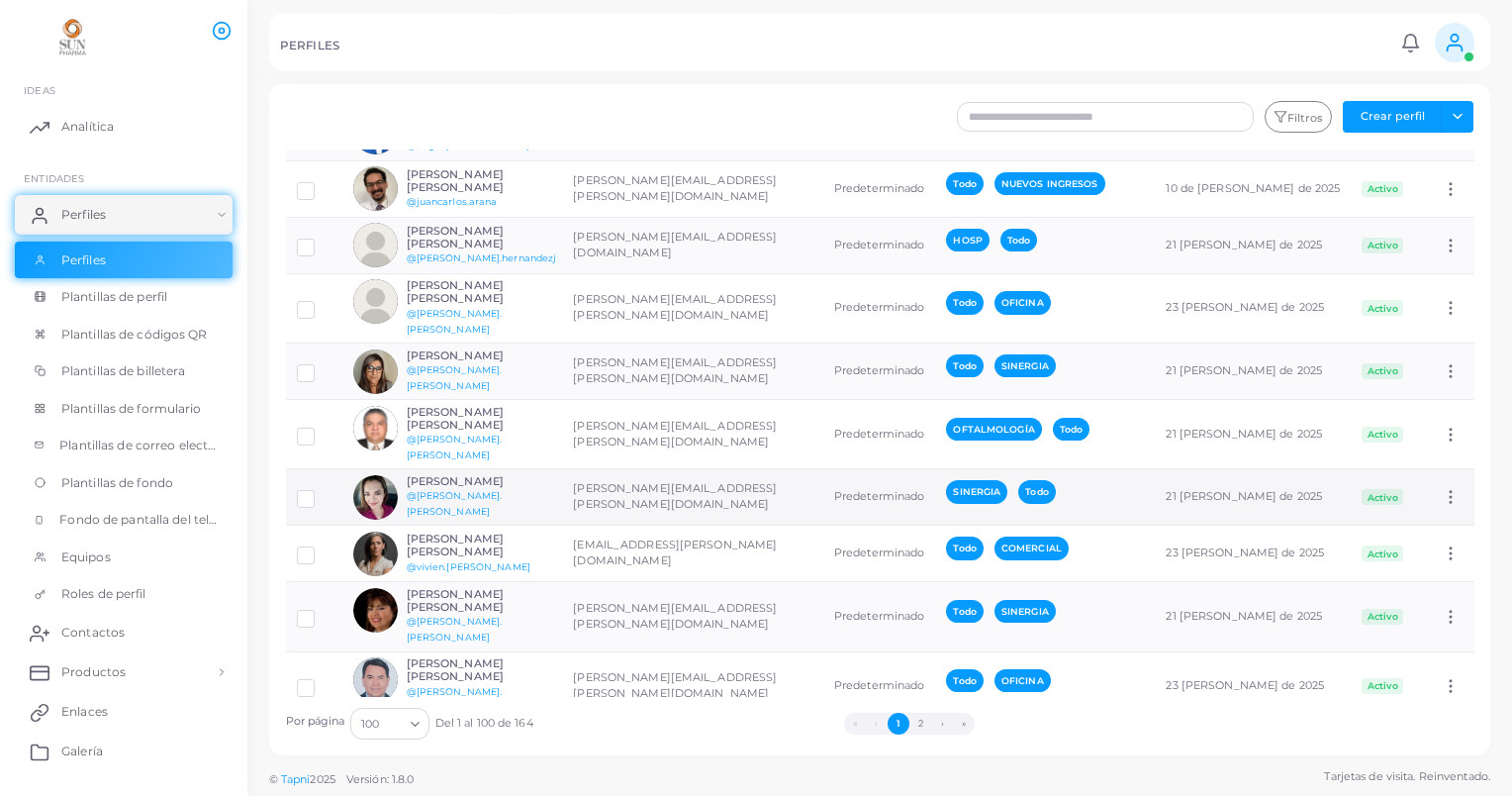 scroll, scrollTop: 891, scrollLeft: 0, axis: vertical 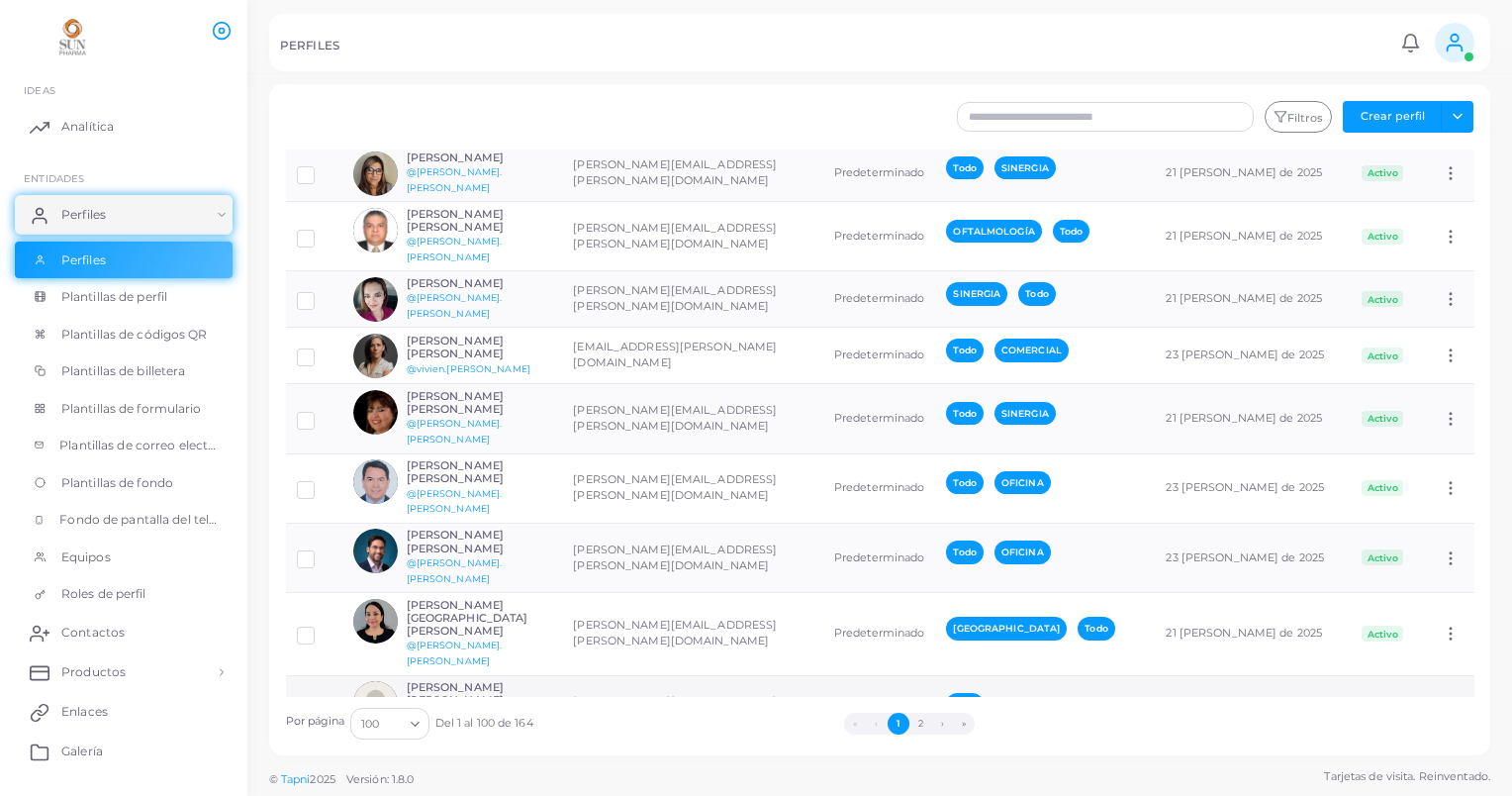 click at bounding box center (321, 704) 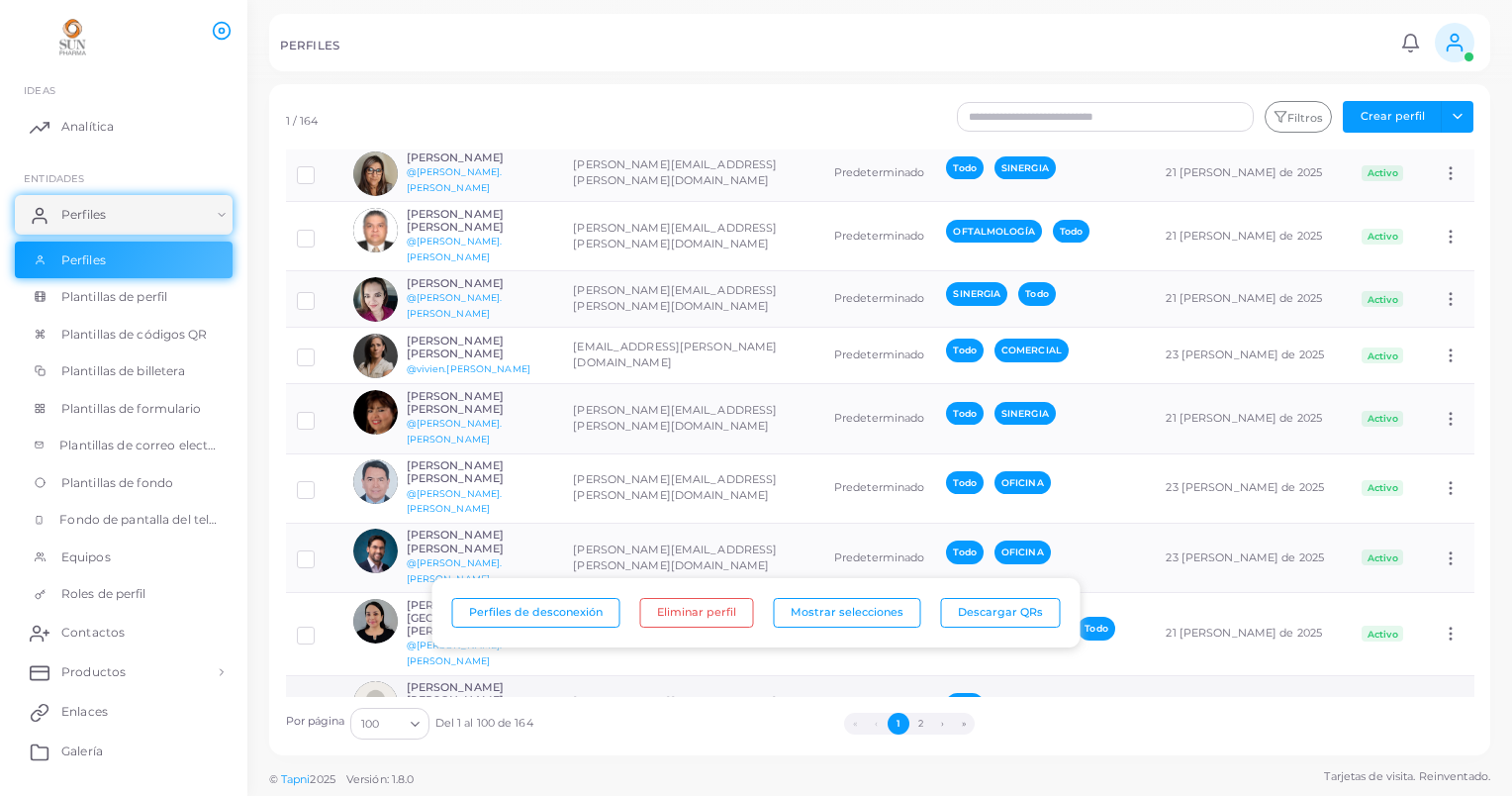 click at bounding box center (375, 703) 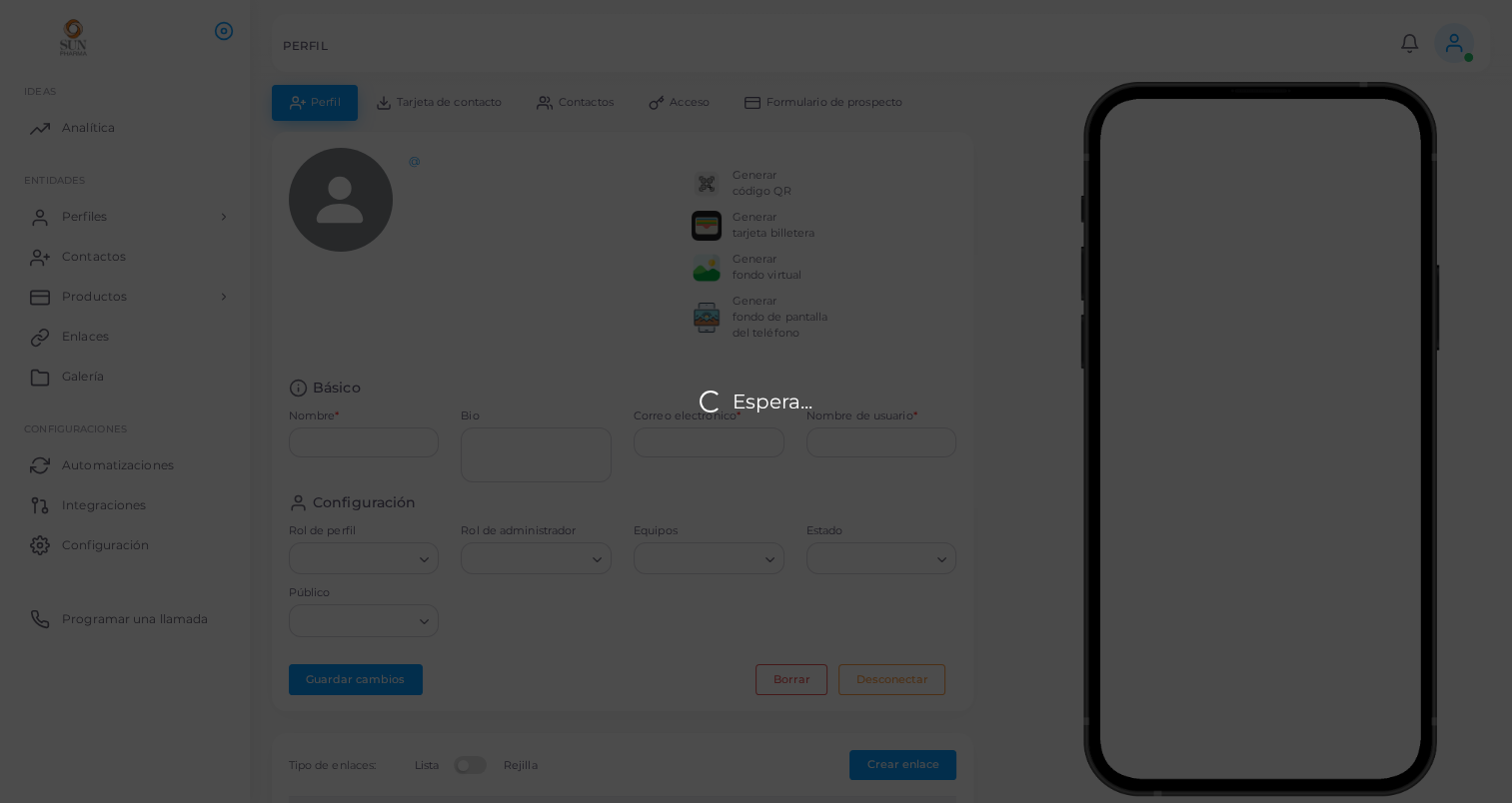 type on "**********" 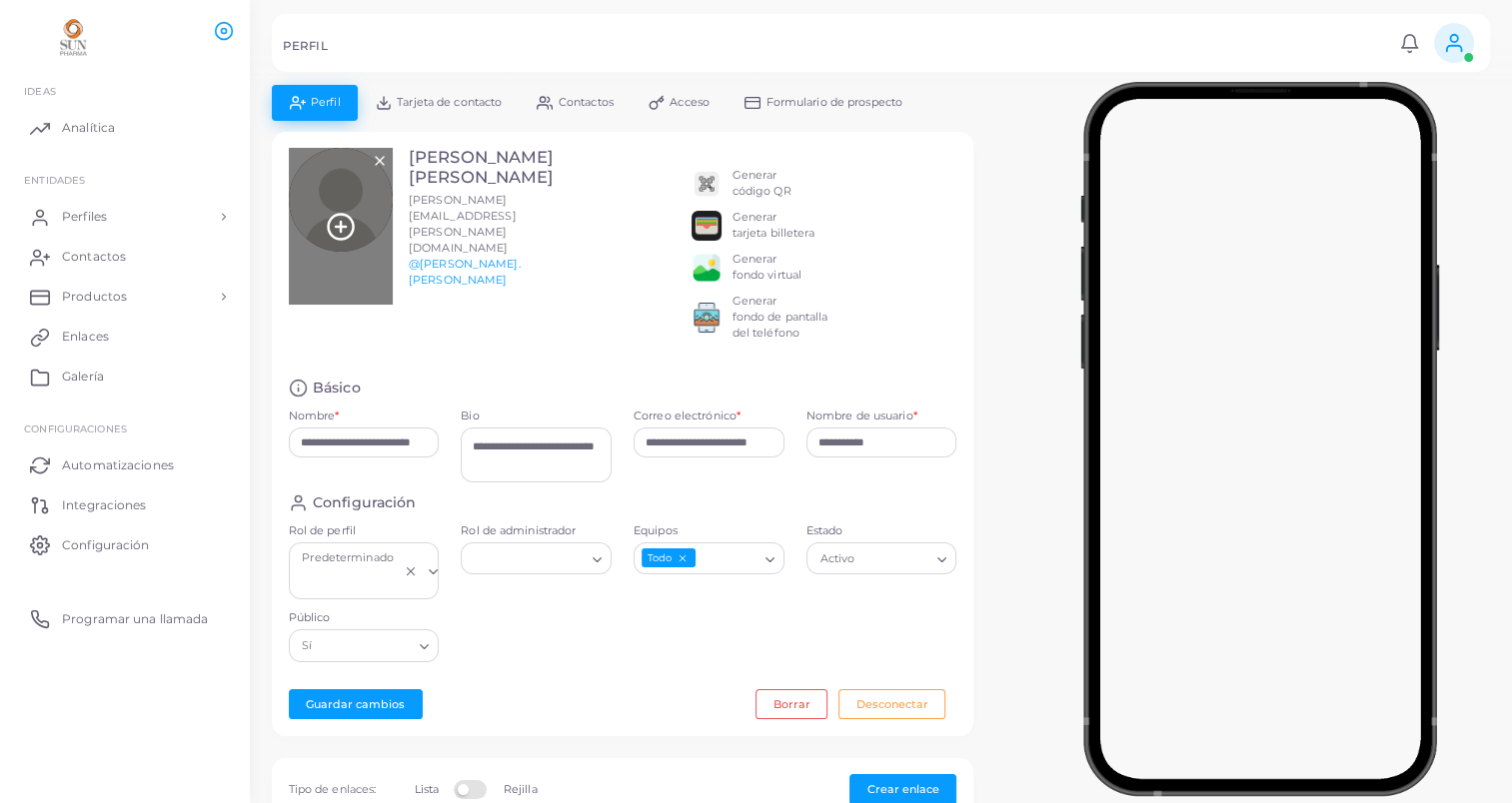 click 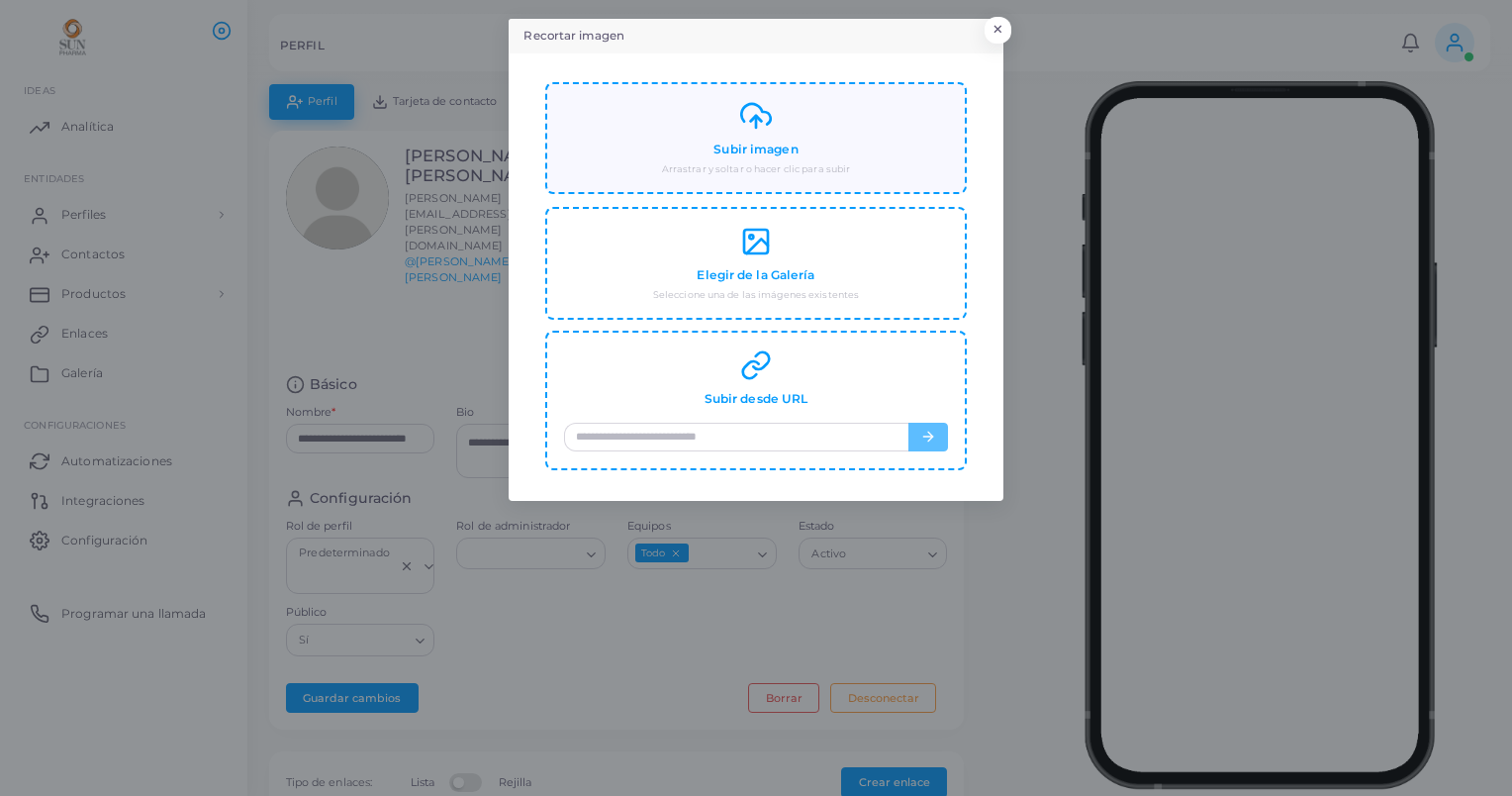 click on "Subir imagen" at bounding box center (755, 149) 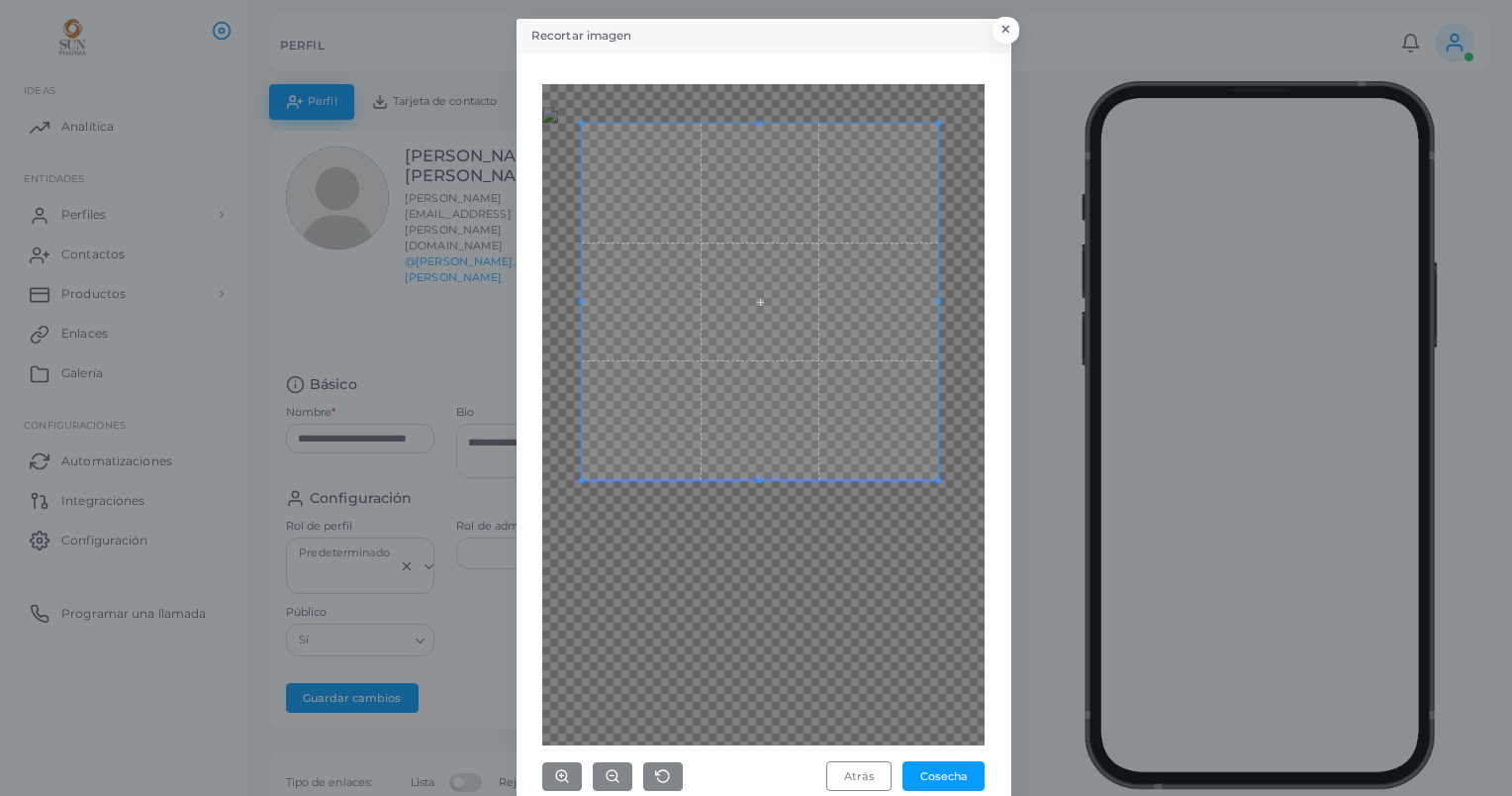click at bounding box center [763, 415] 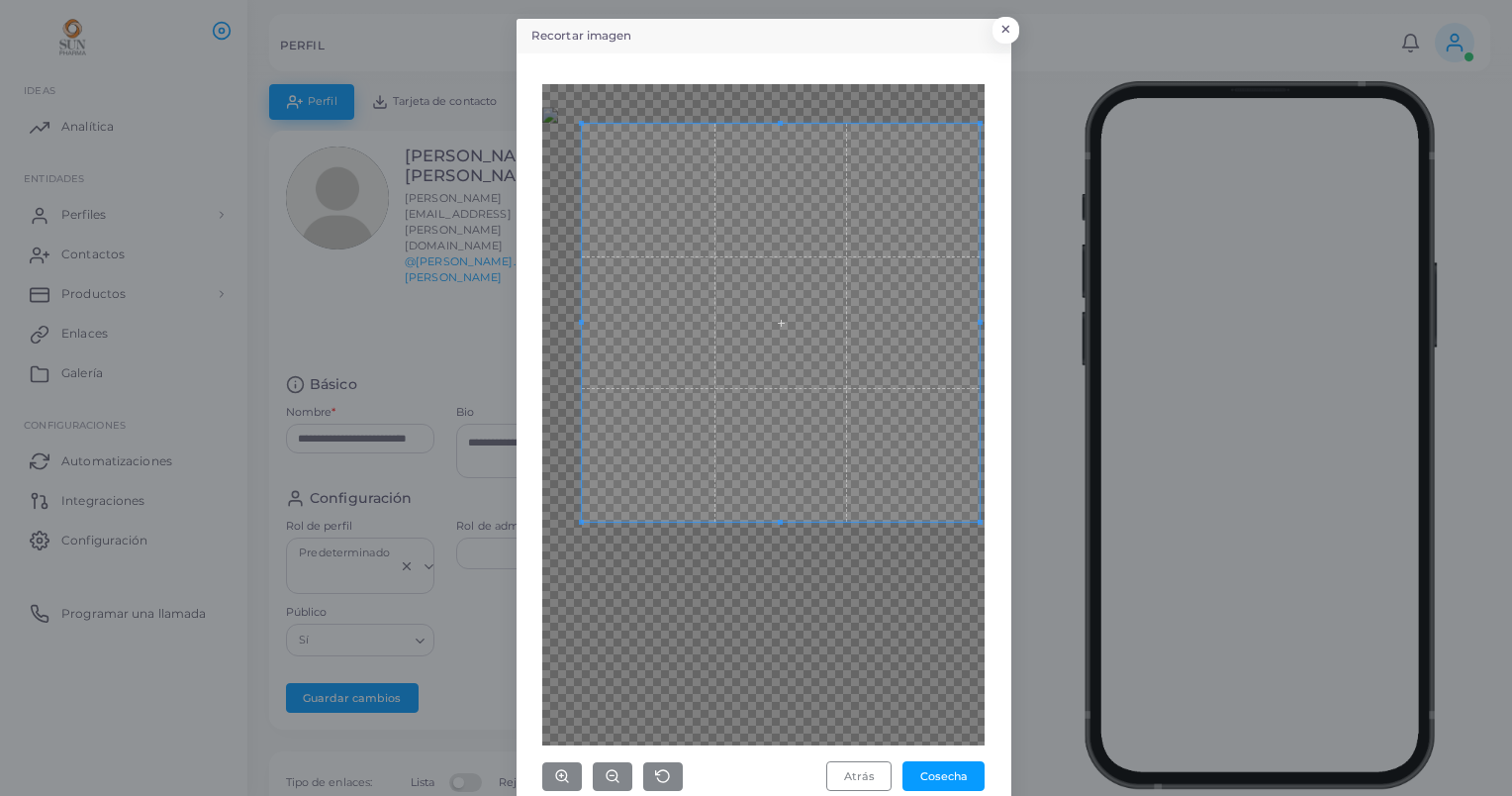 click at bounding box center [763, 415] 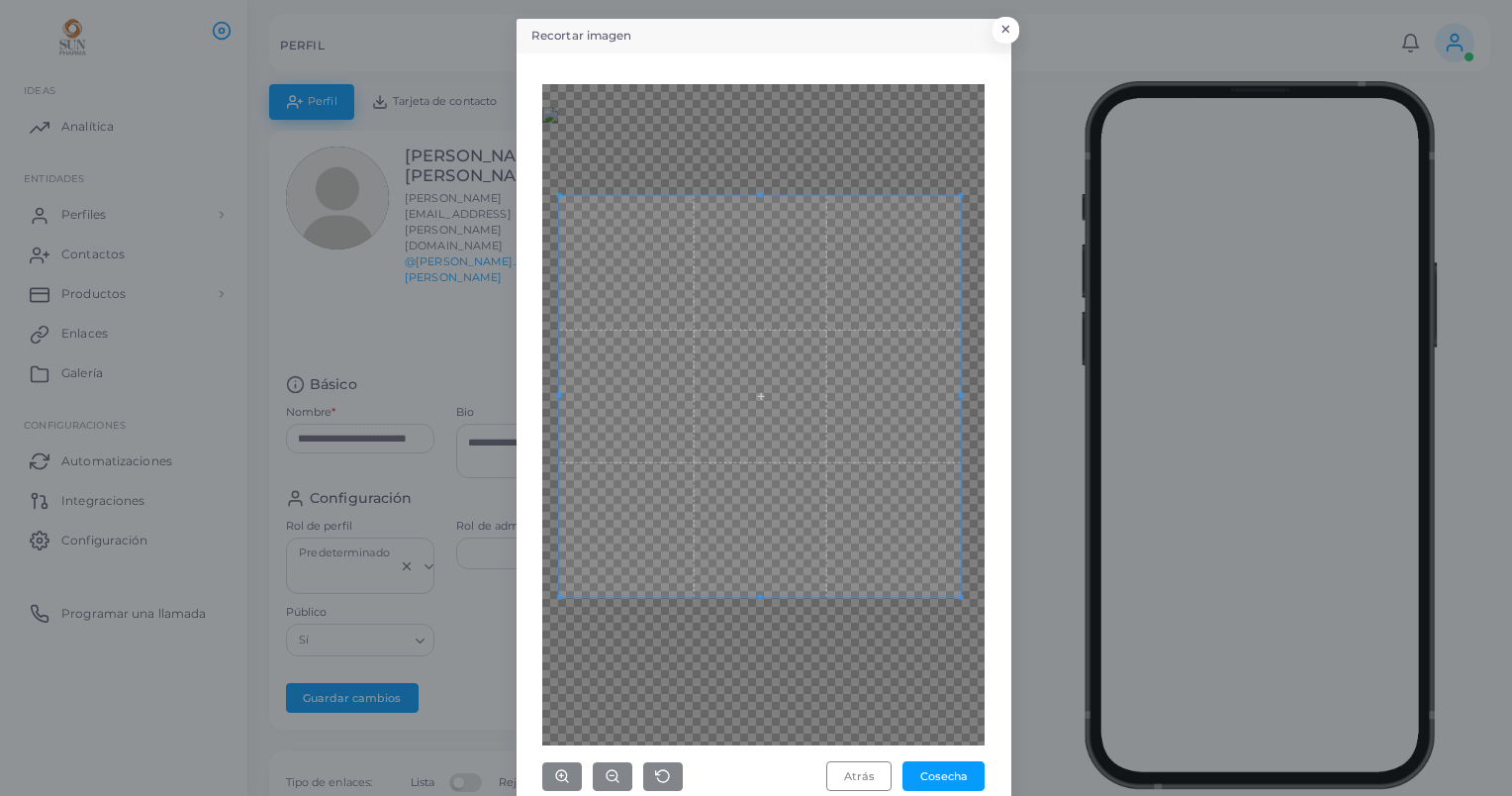 click at bounding box center [760, 396] 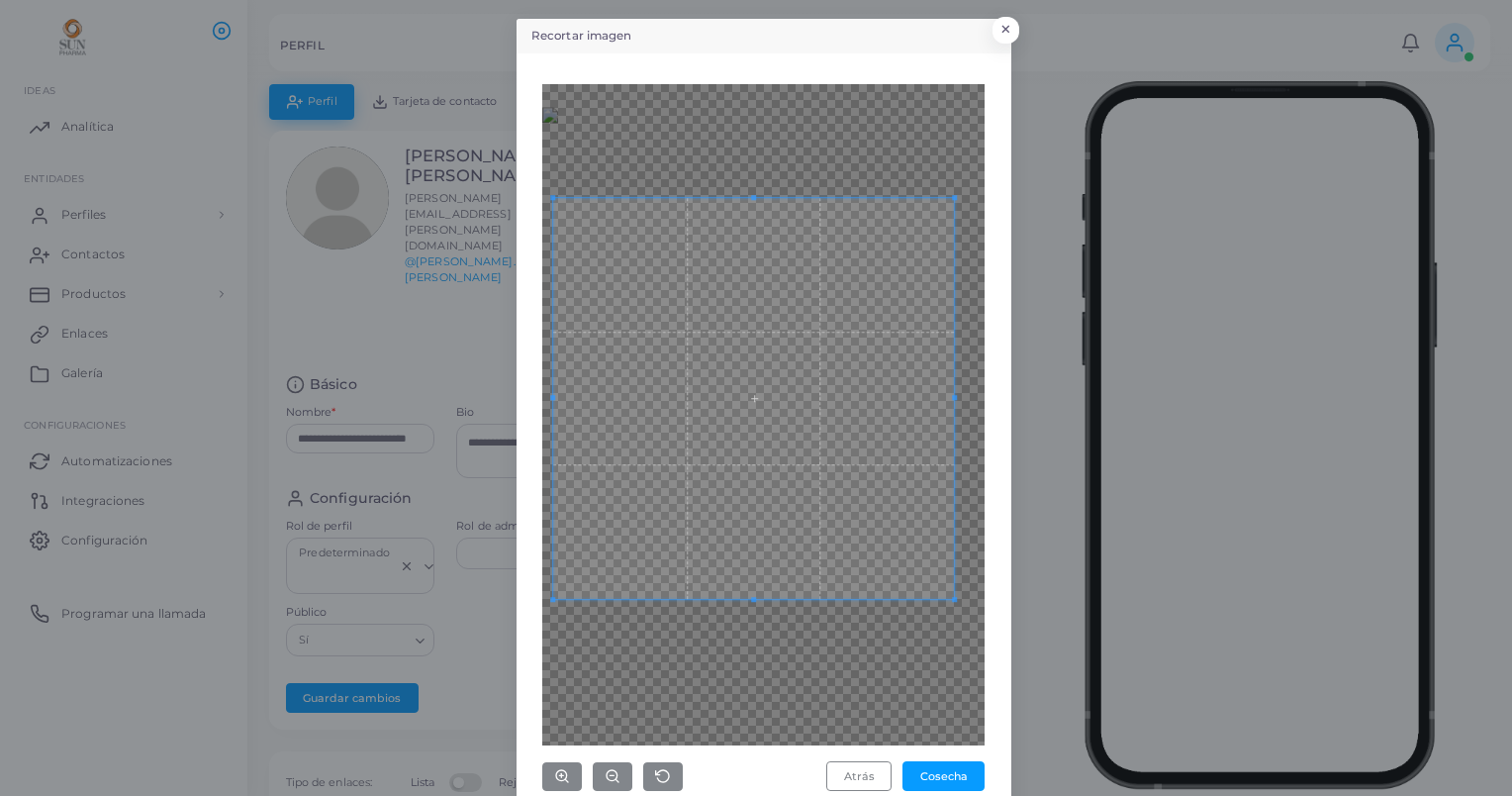 click at bounding box center (754, 399) 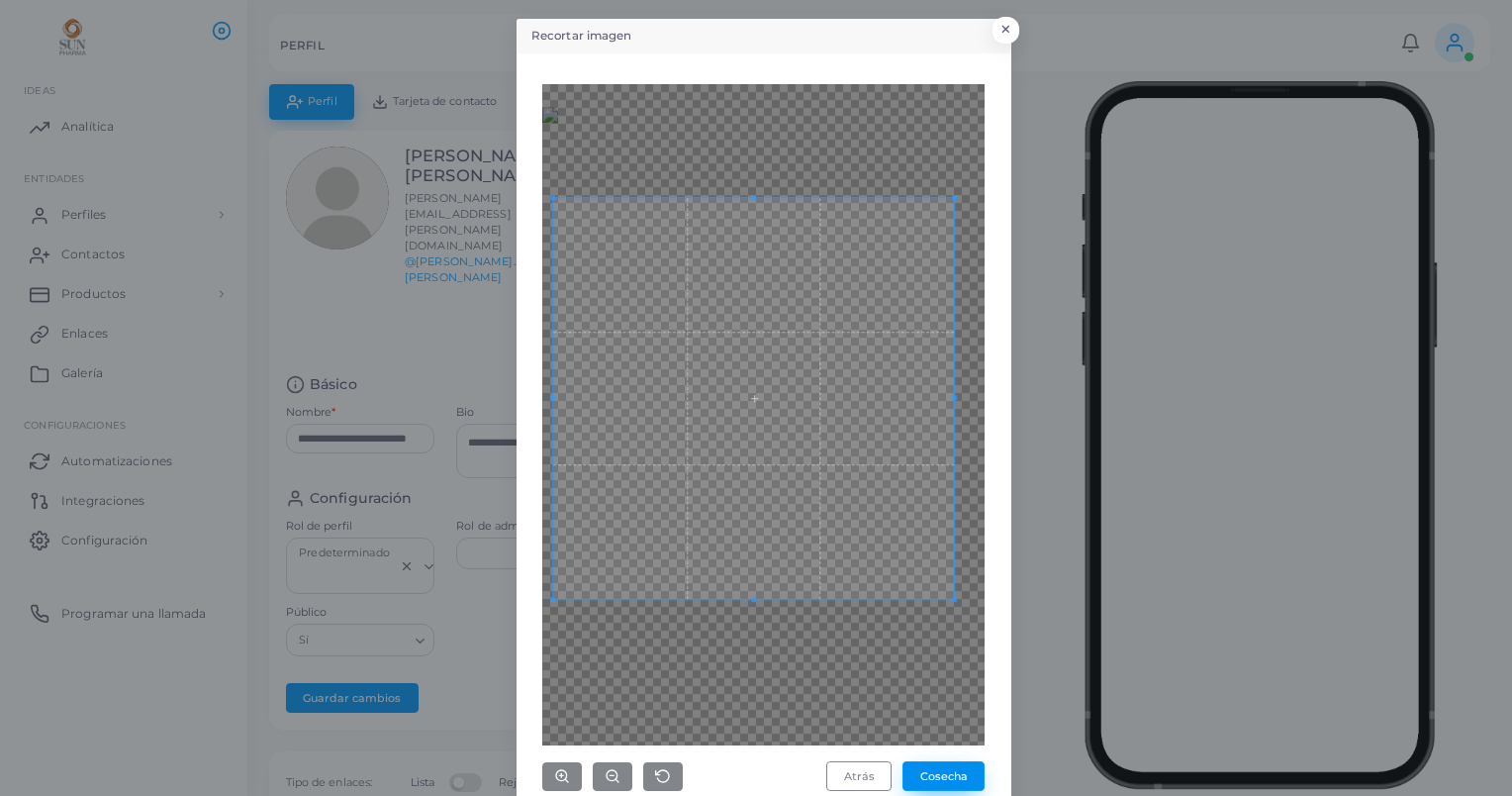 click on "Cosecha" at bounding box center [943, 776] 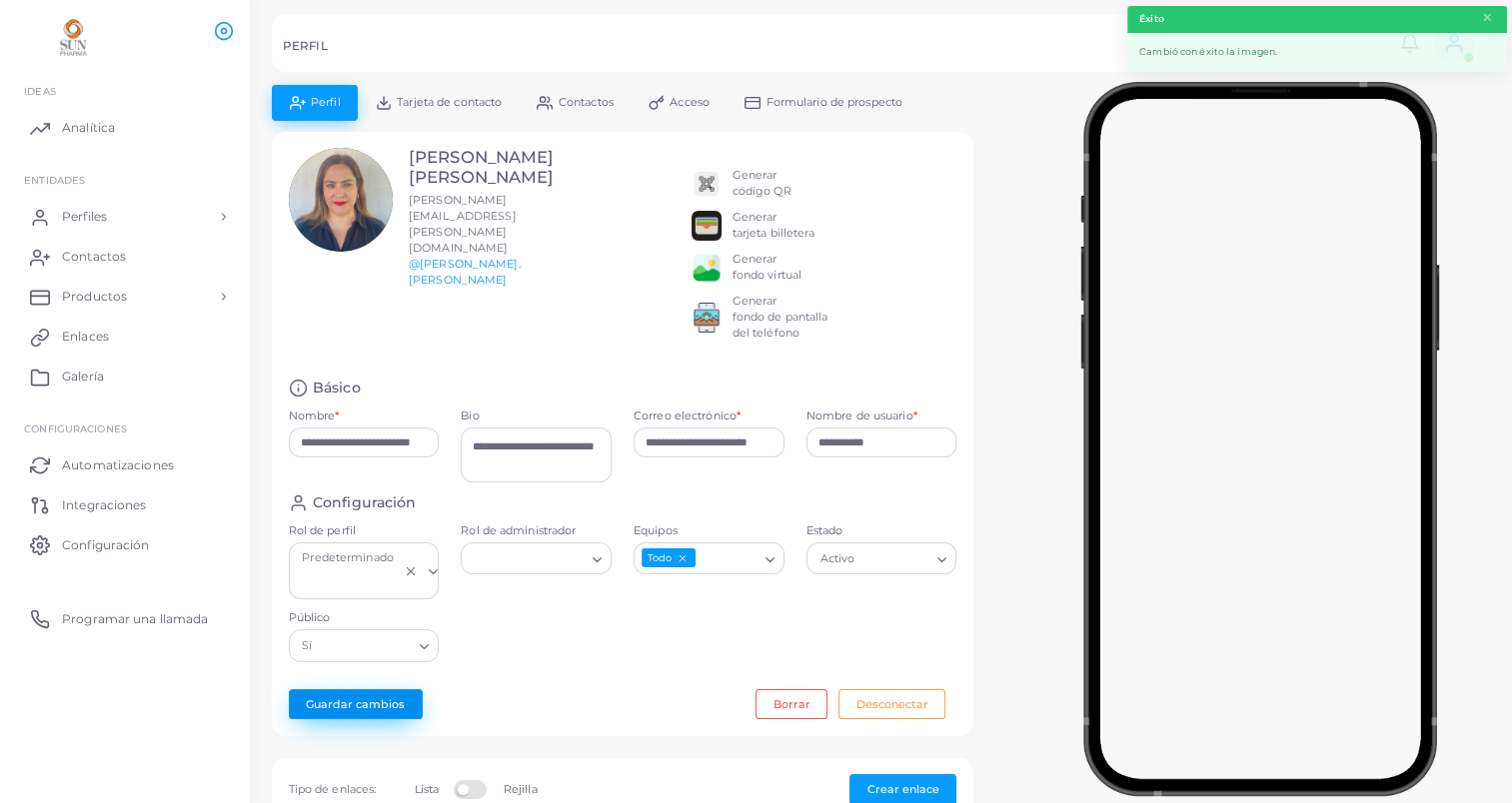 click on "Guardar cambios" at bounding box center [356, 704] 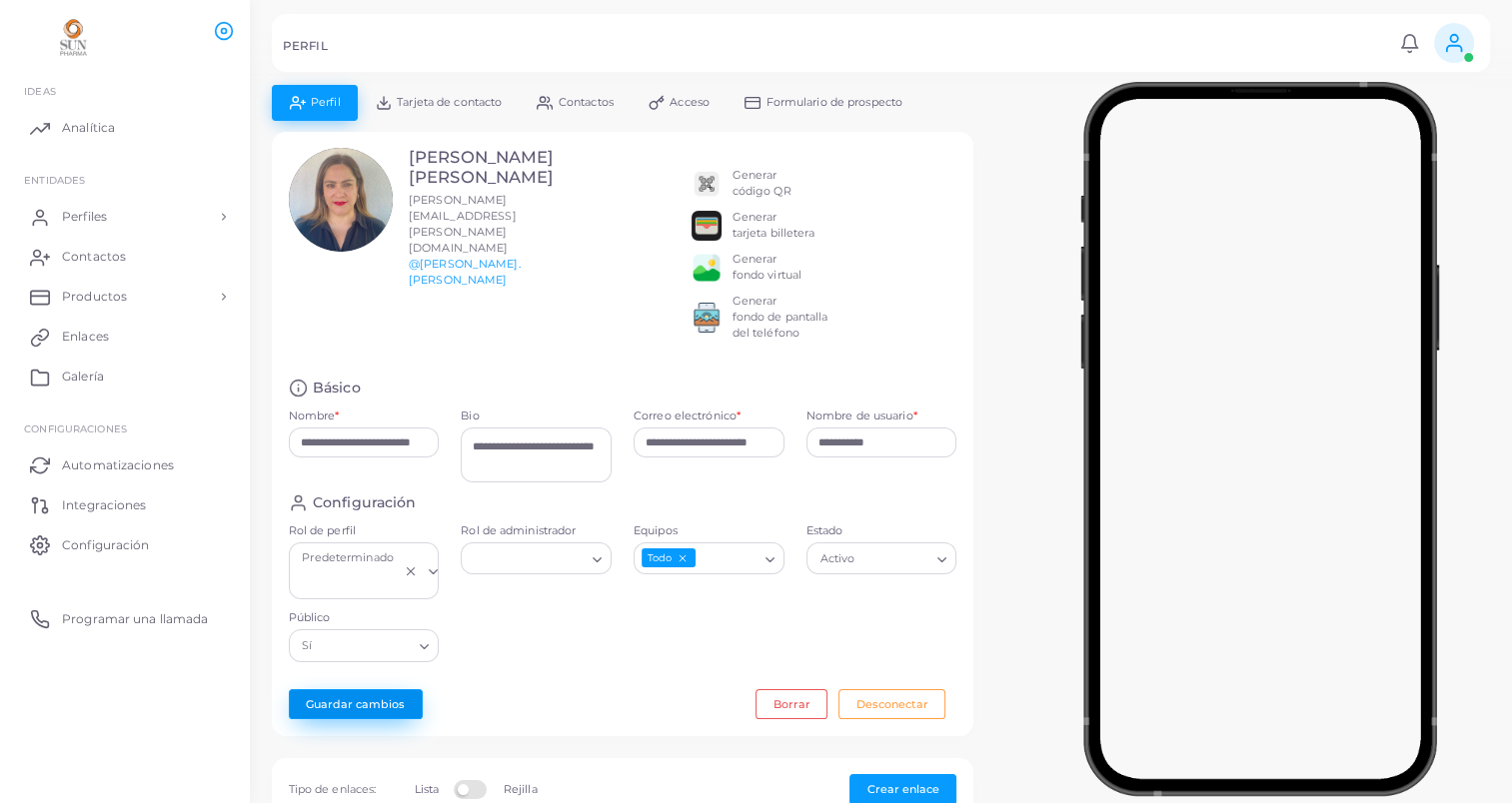 click on "Guardar cambios" at bounding box center (356, 704) 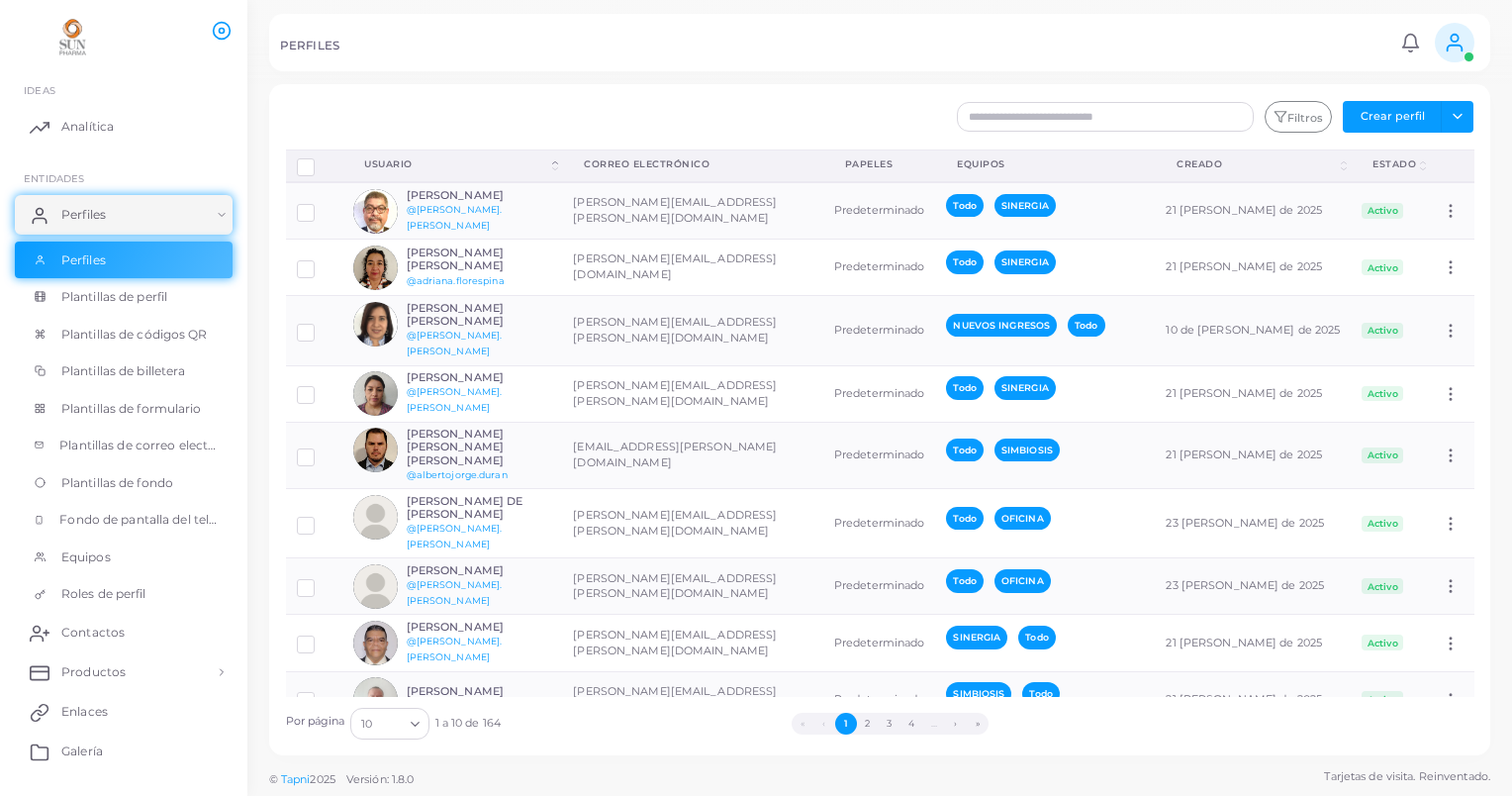 click 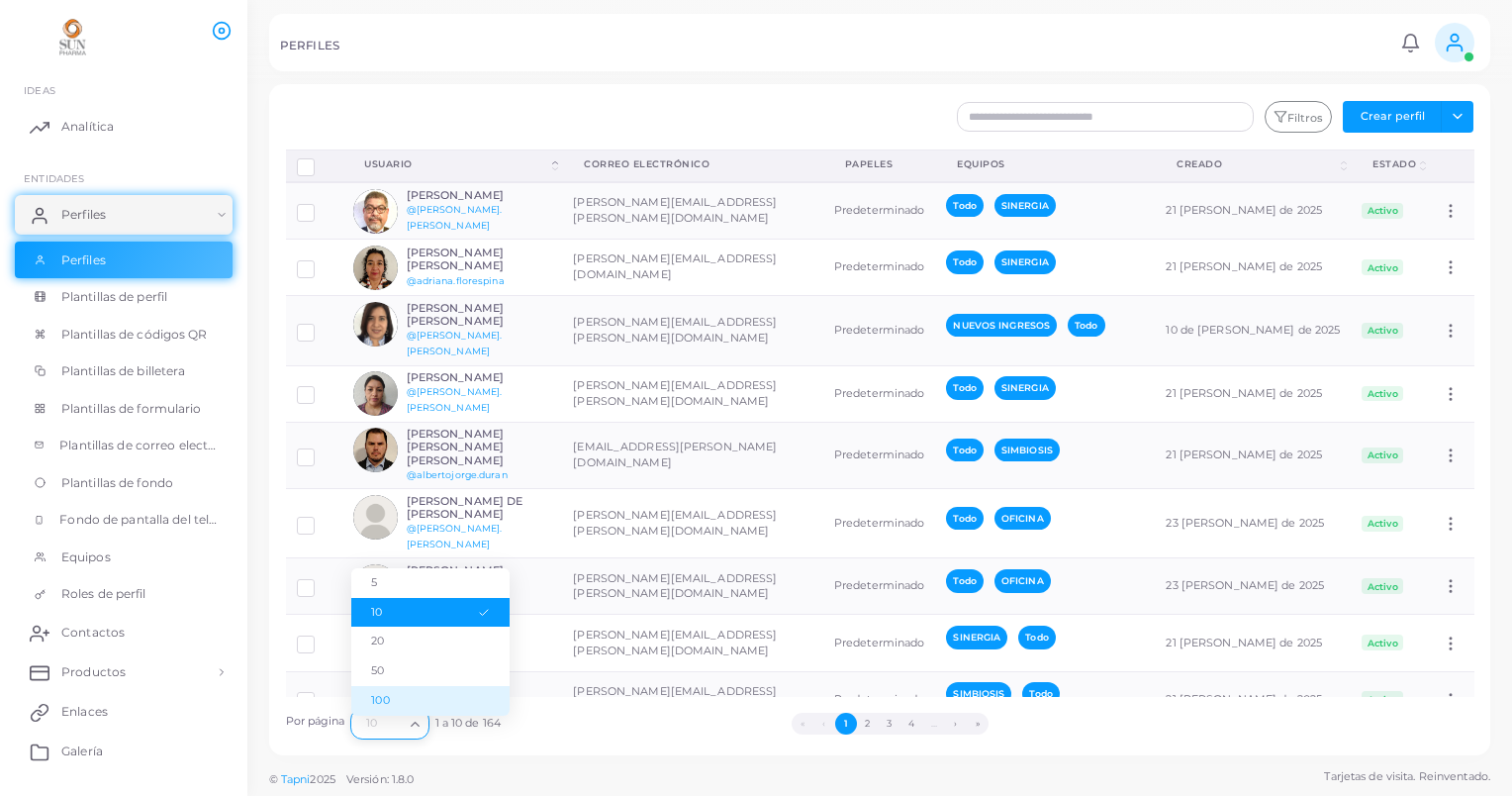 click on "100" at bounding box center (430, 701) 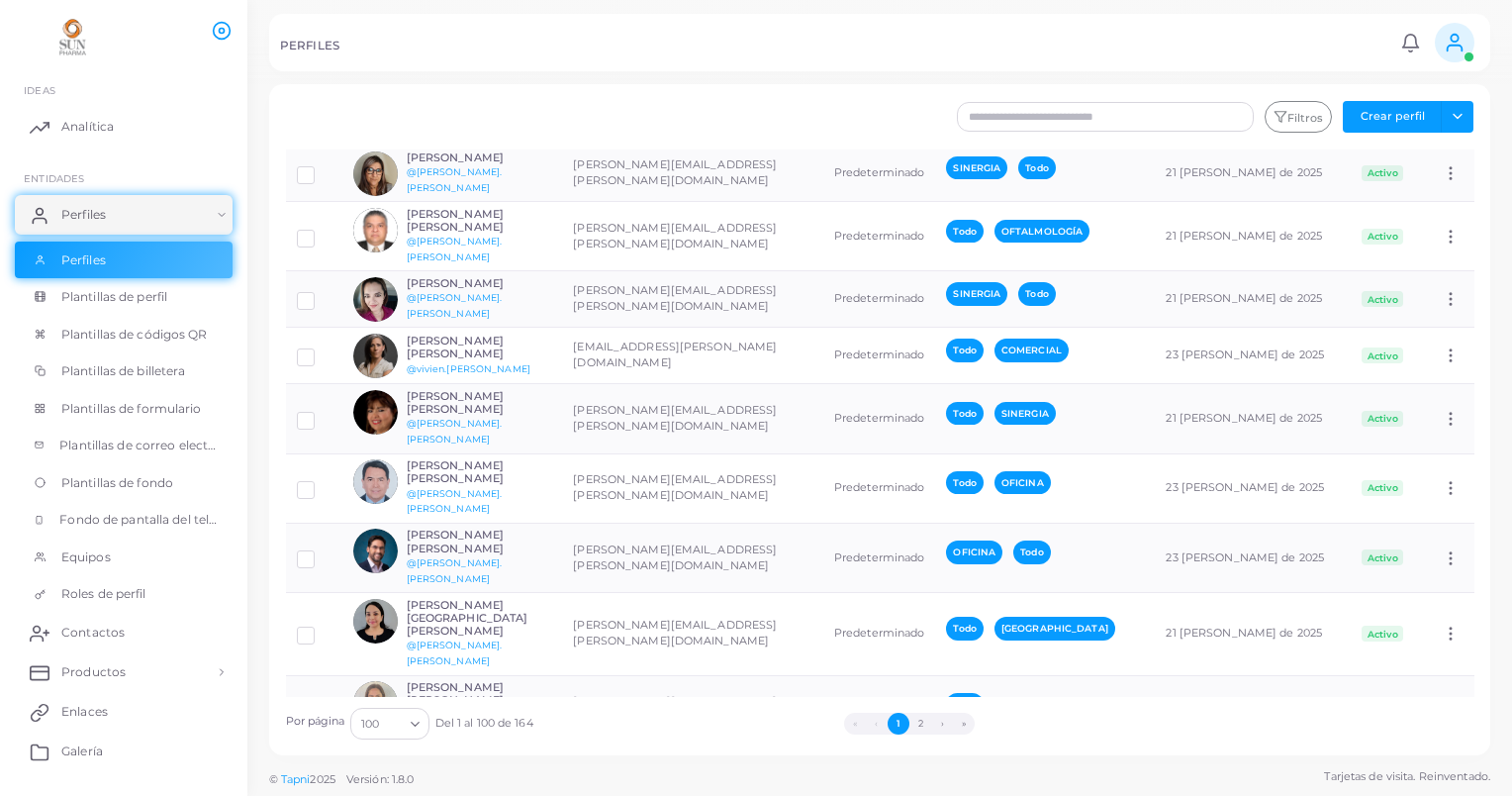 scroll, scrollTop: 1089, scrollLeft: 0, axis: vertical 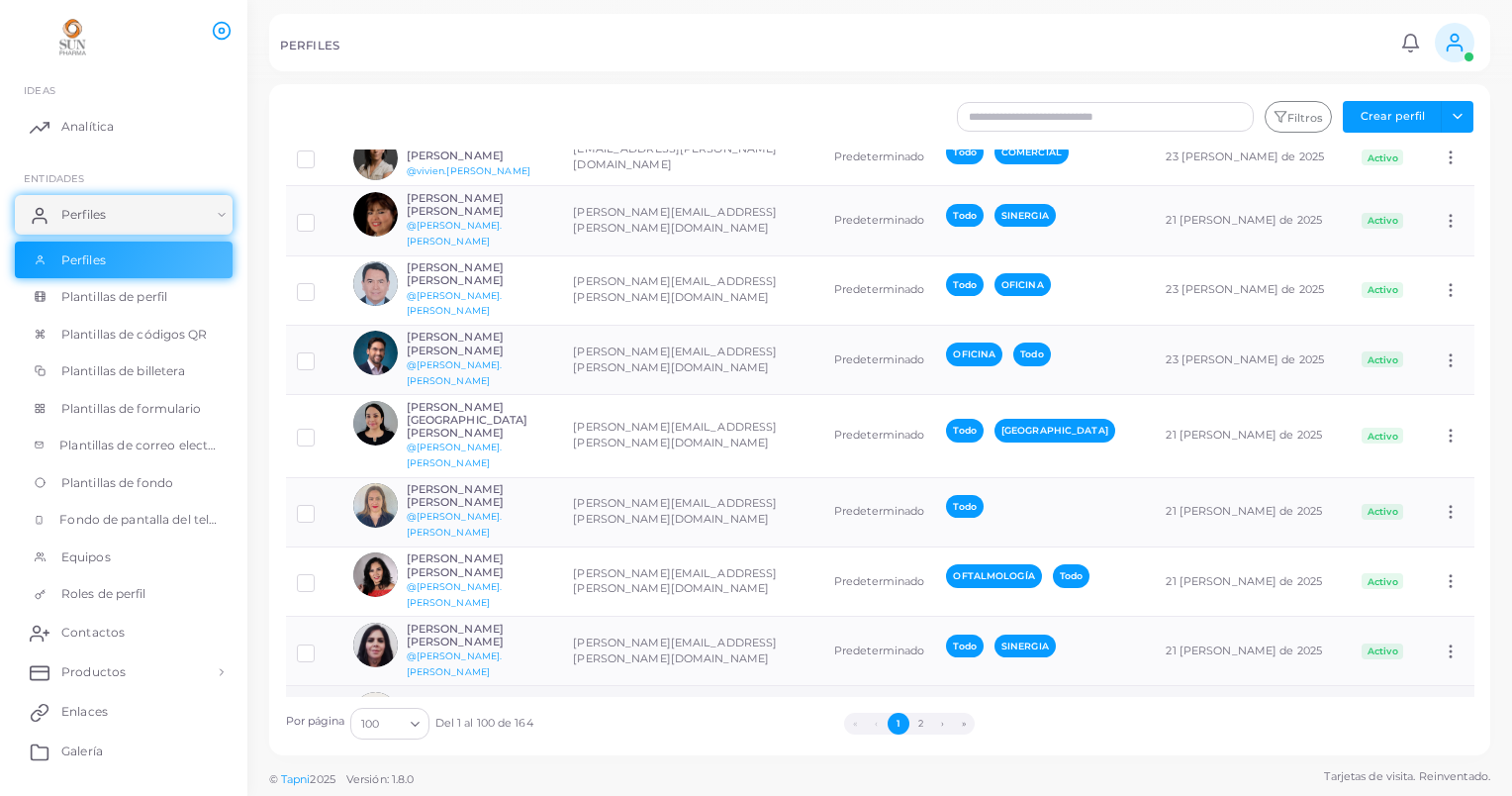 click at bounding box center (321, 708) 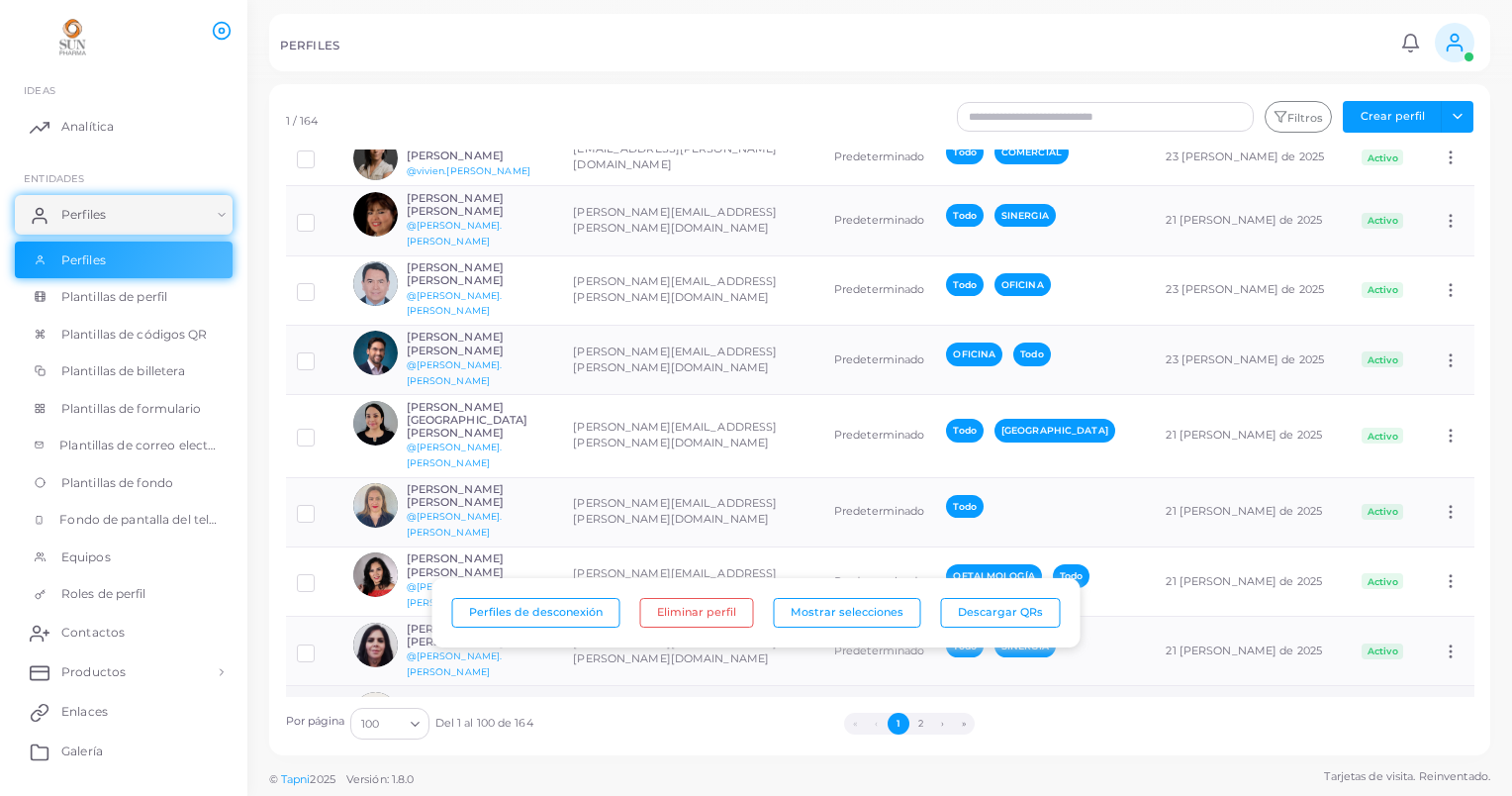 click at bounding box center (375, 714) 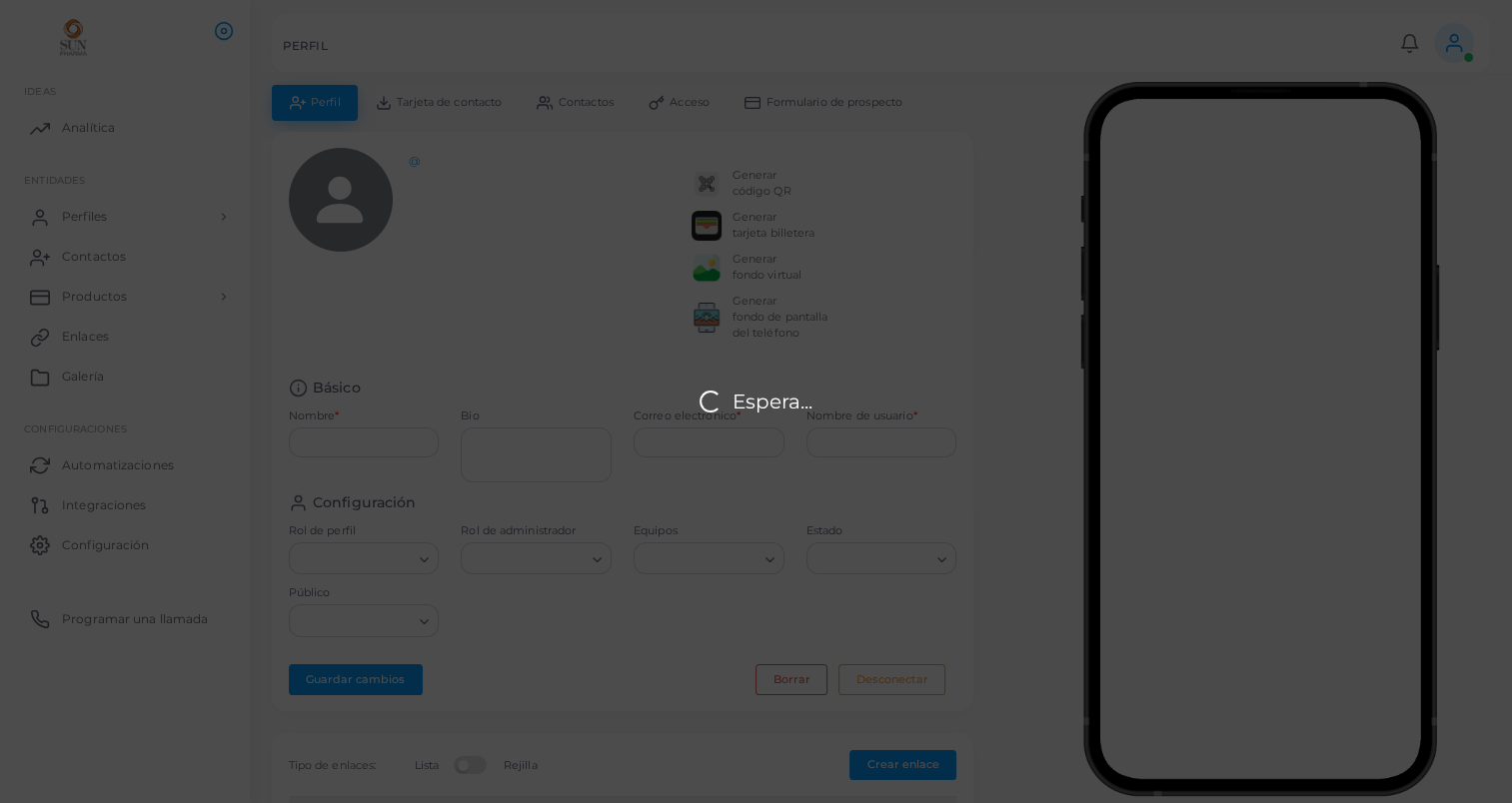 type on "**********" 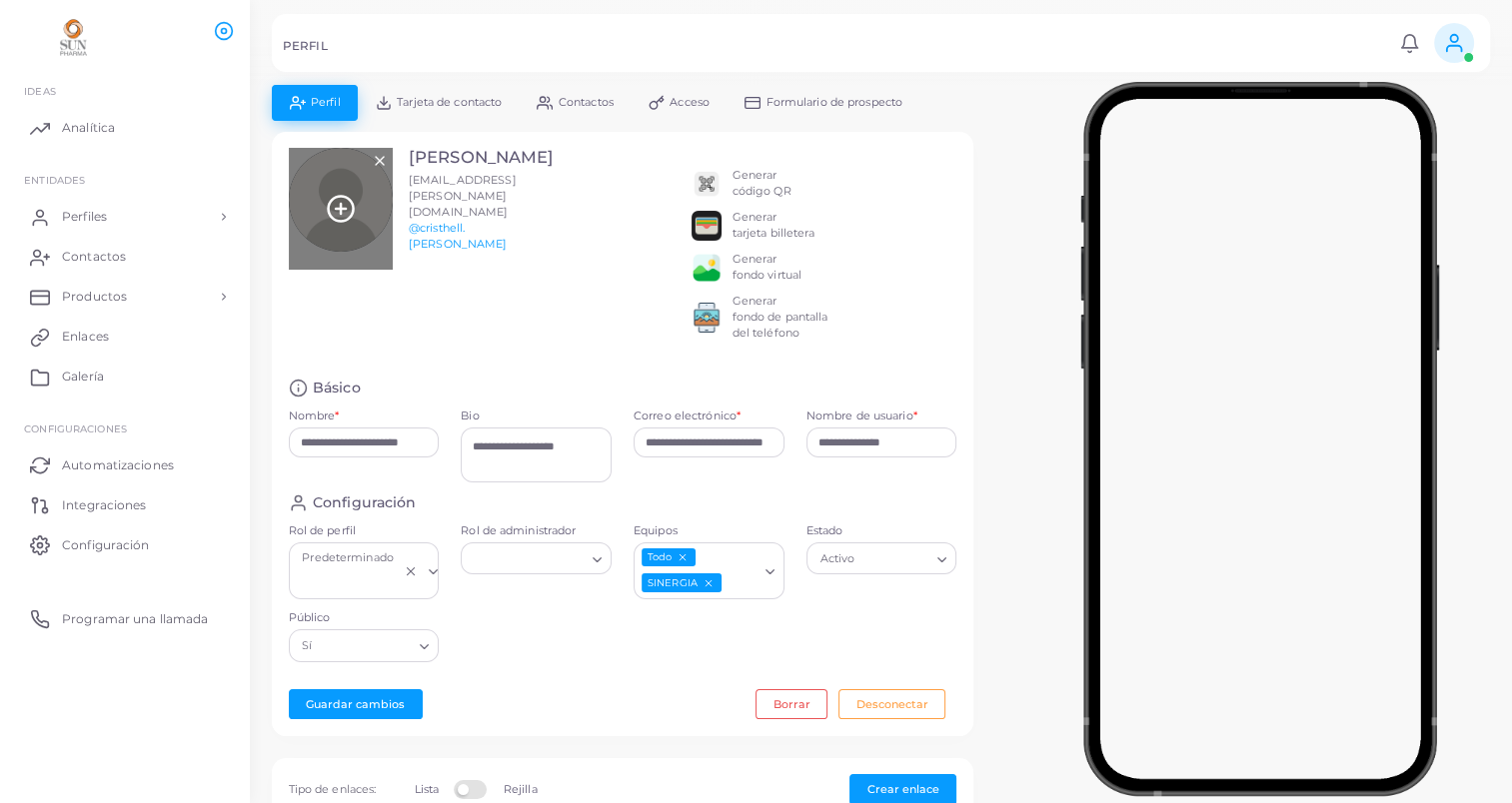 click 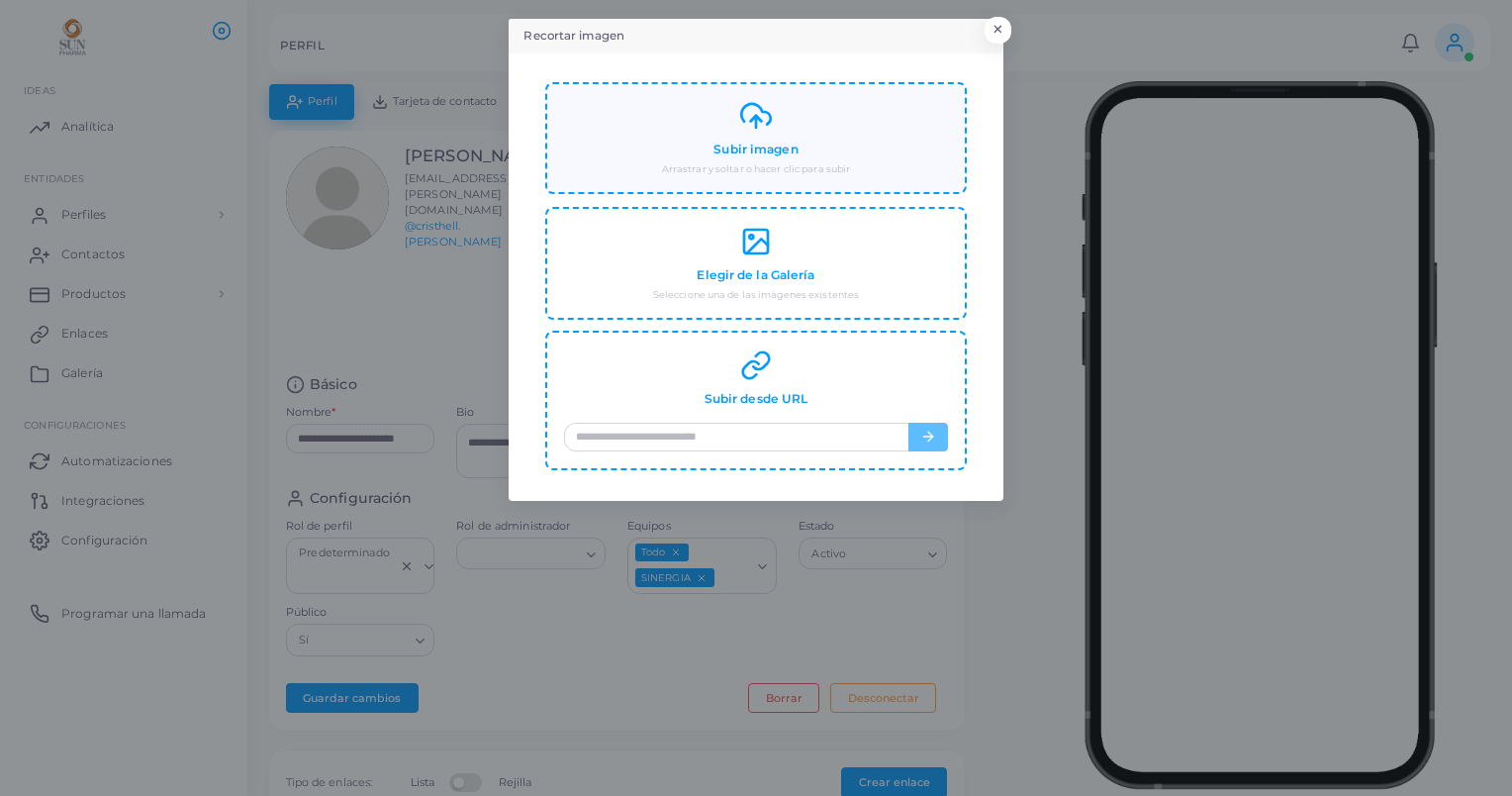 click on "Subir imagen" at bounding box center [755, 149] 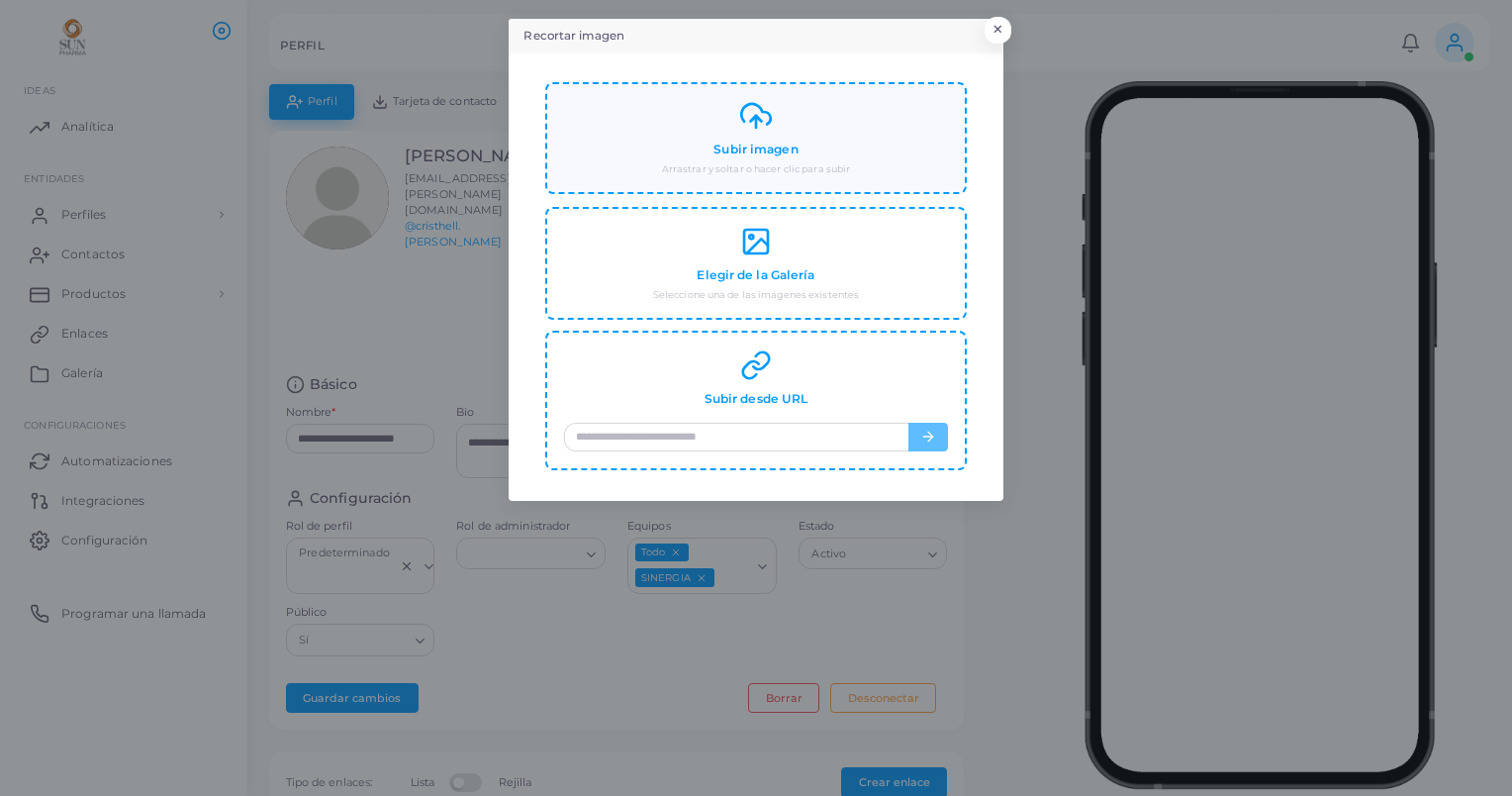 click on "Subir imagen" at bounding box center (755, 149) 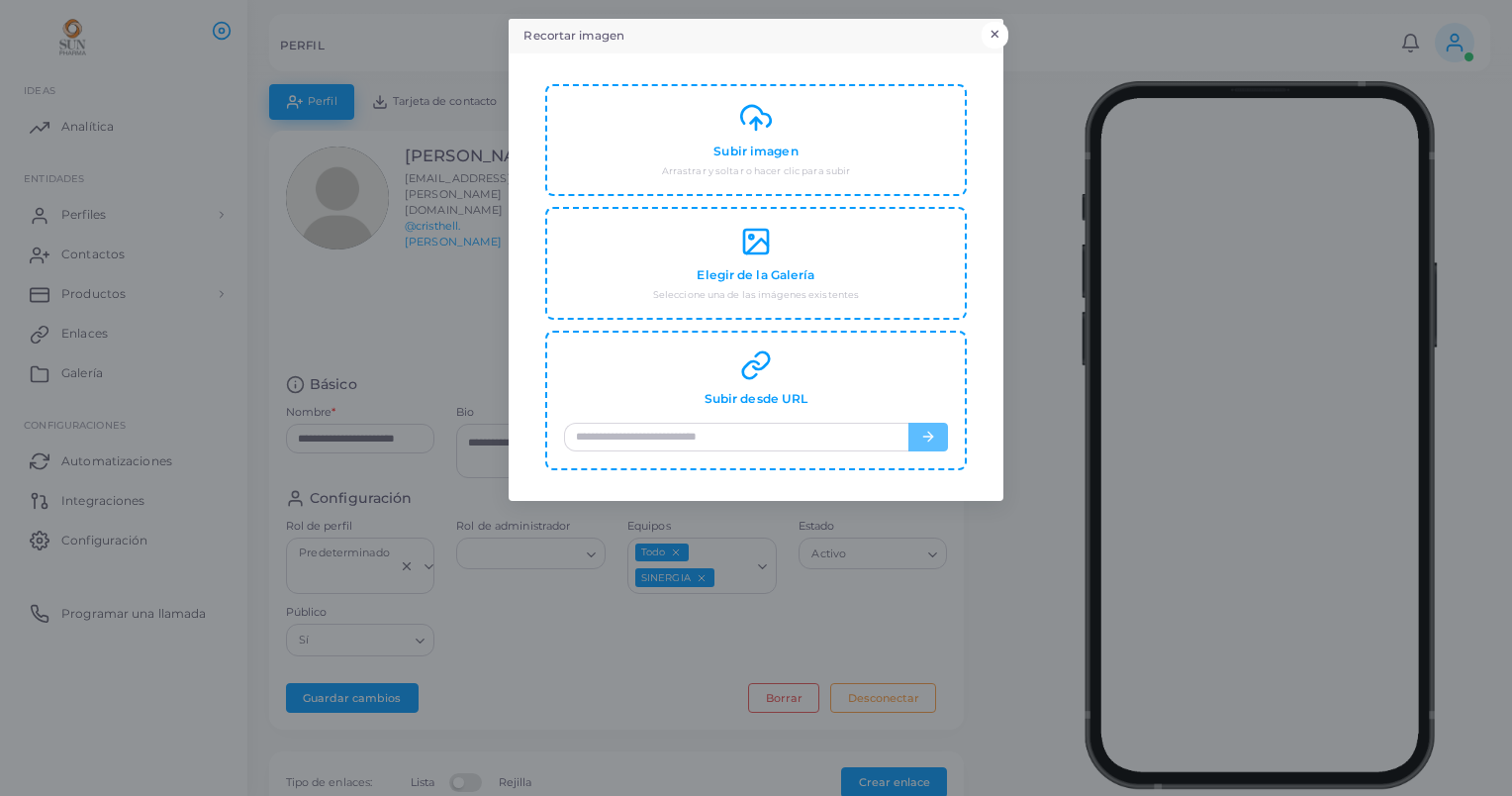 click on "×" at bounding box center (994, 35) 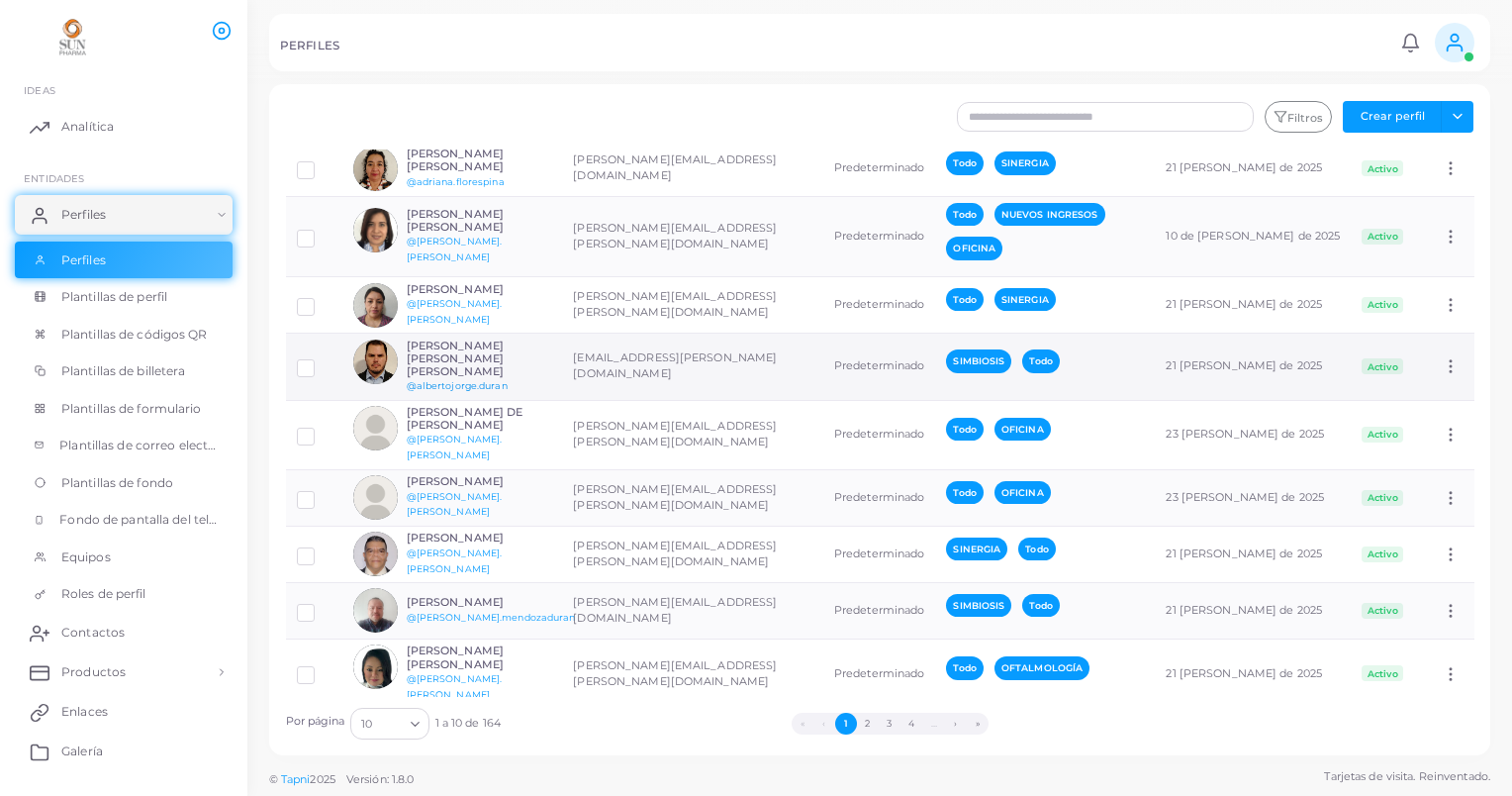 scroll, scrollTop: 103, scrollLeft: 0, axis: vertical 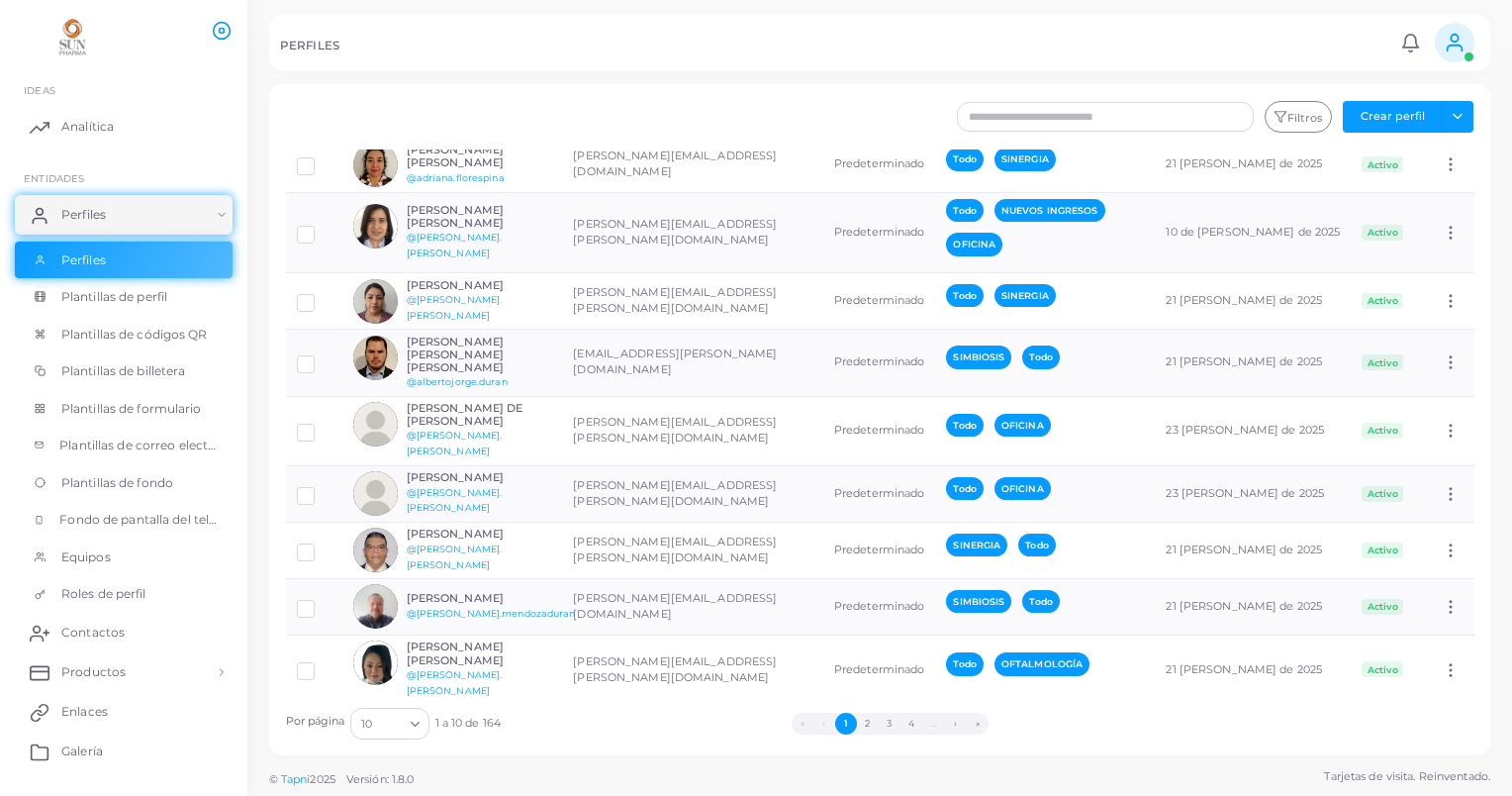 click 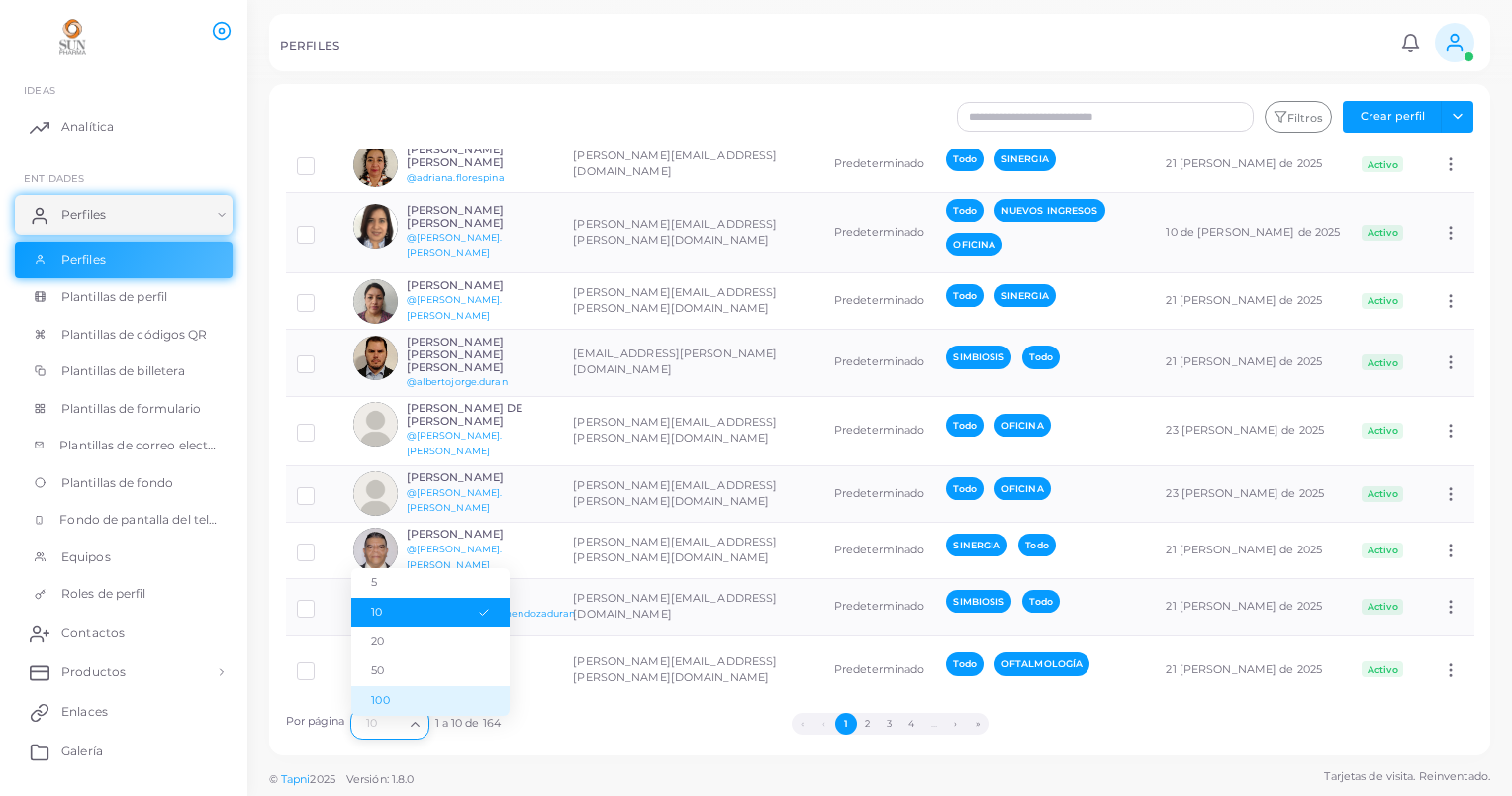 click on "100" at bounding box center (430, 701) 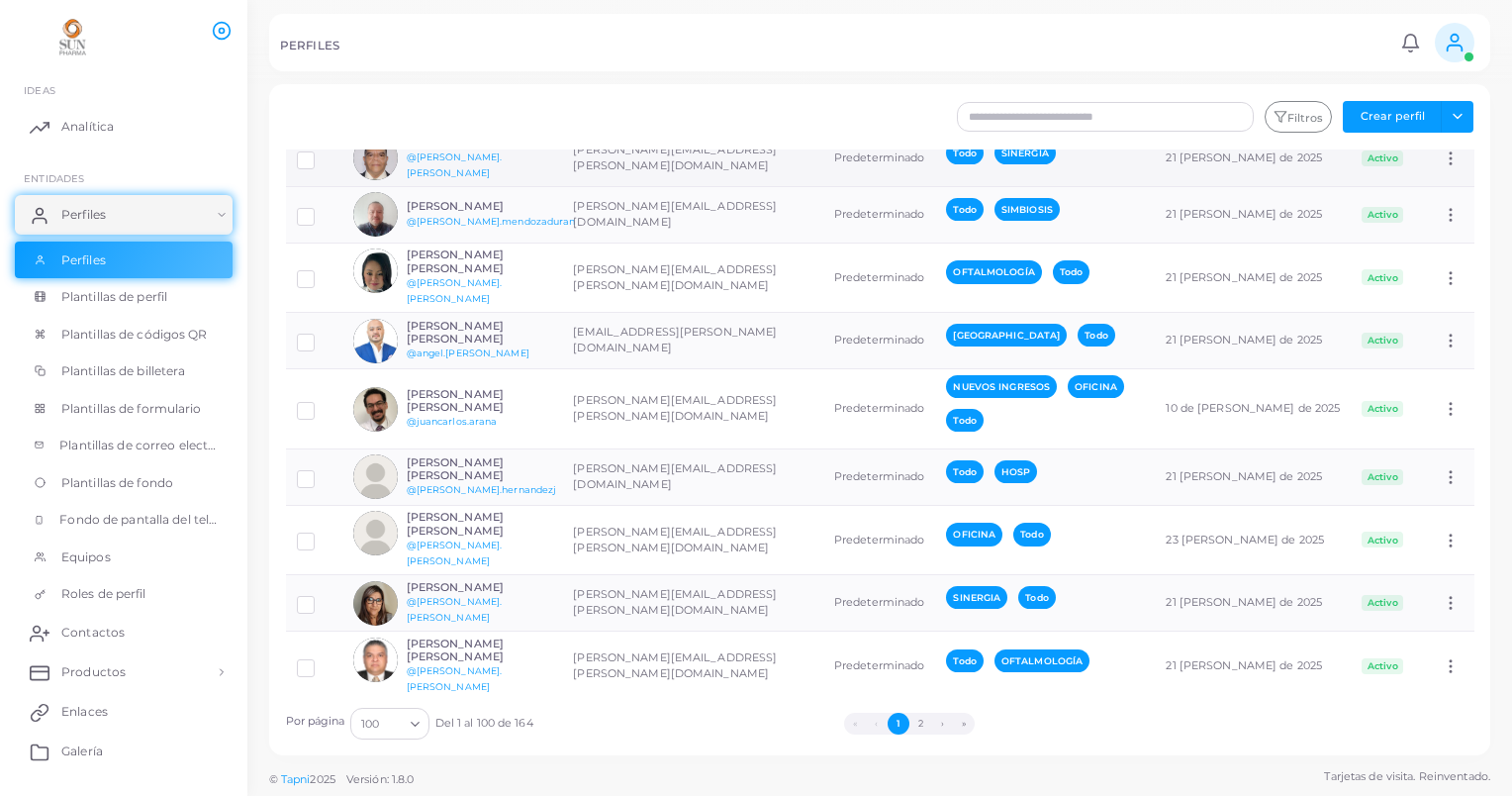 scroll, scrollTop: 594, scrollLeft: 0, axis: vertical 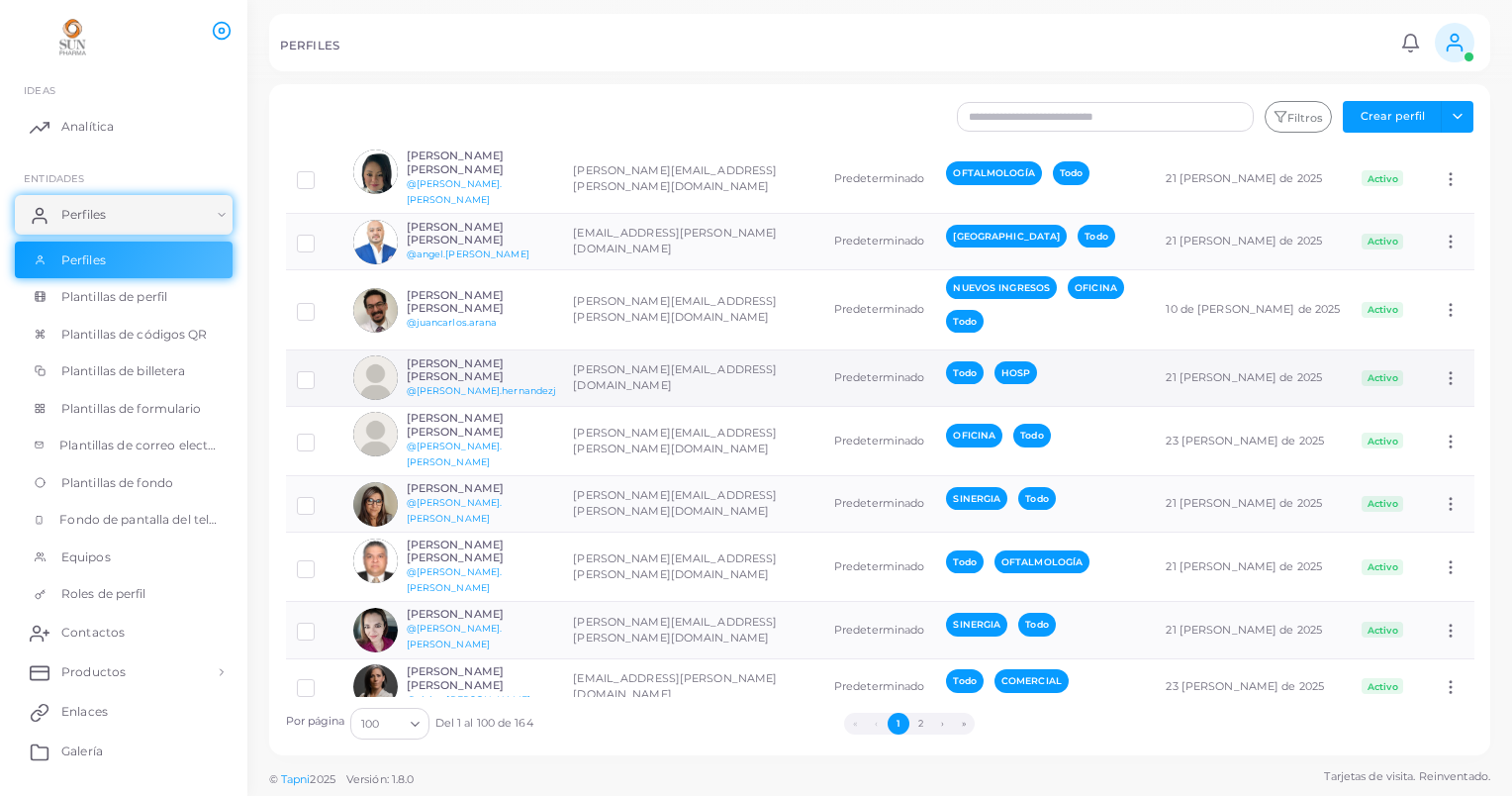 drag, startPoint x: 305, startPoint y: 359, endPoint x: 319, endPoint y: 356, distance: 14.3178211 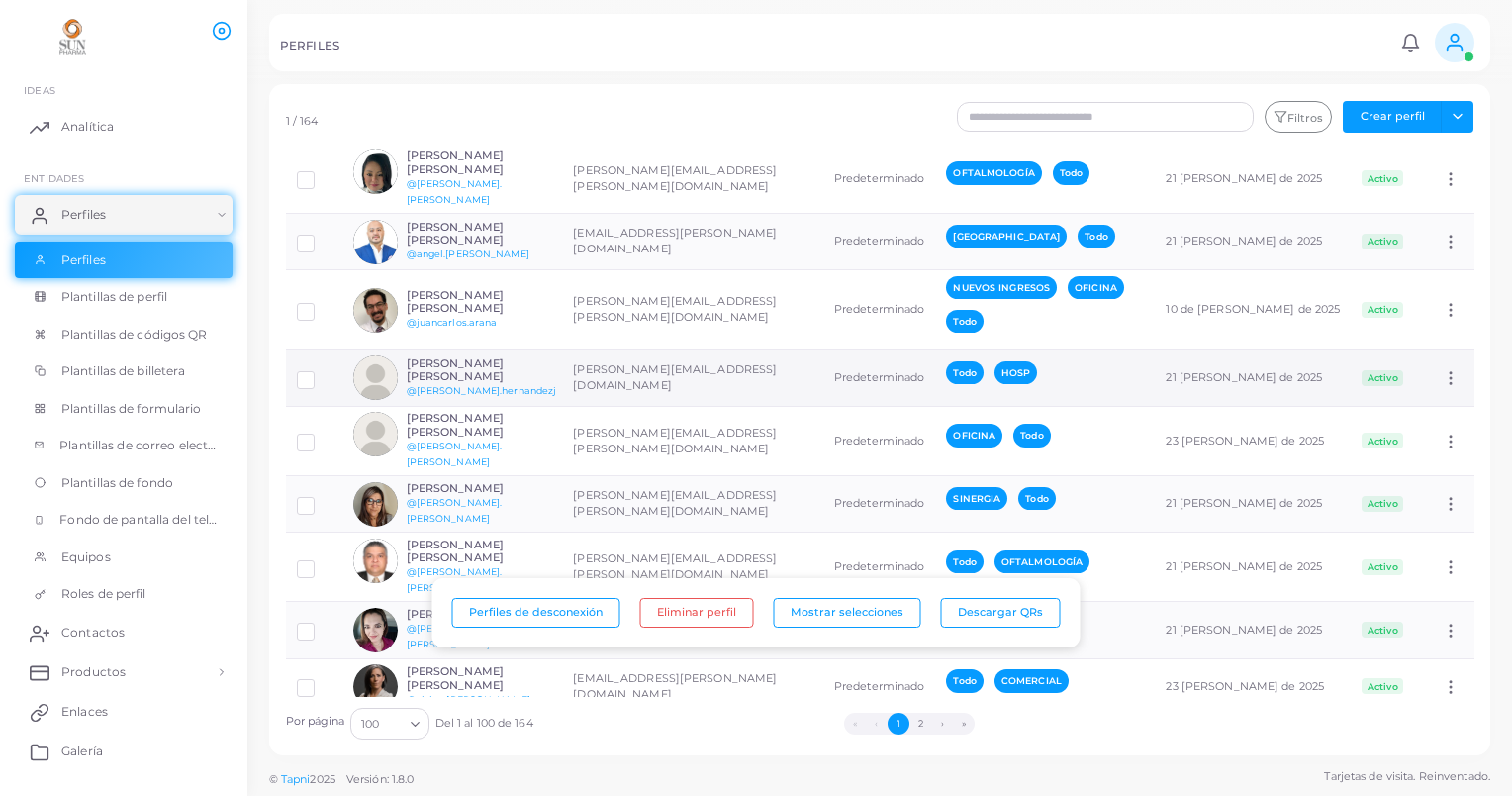 click at bounding box center (375, 377) 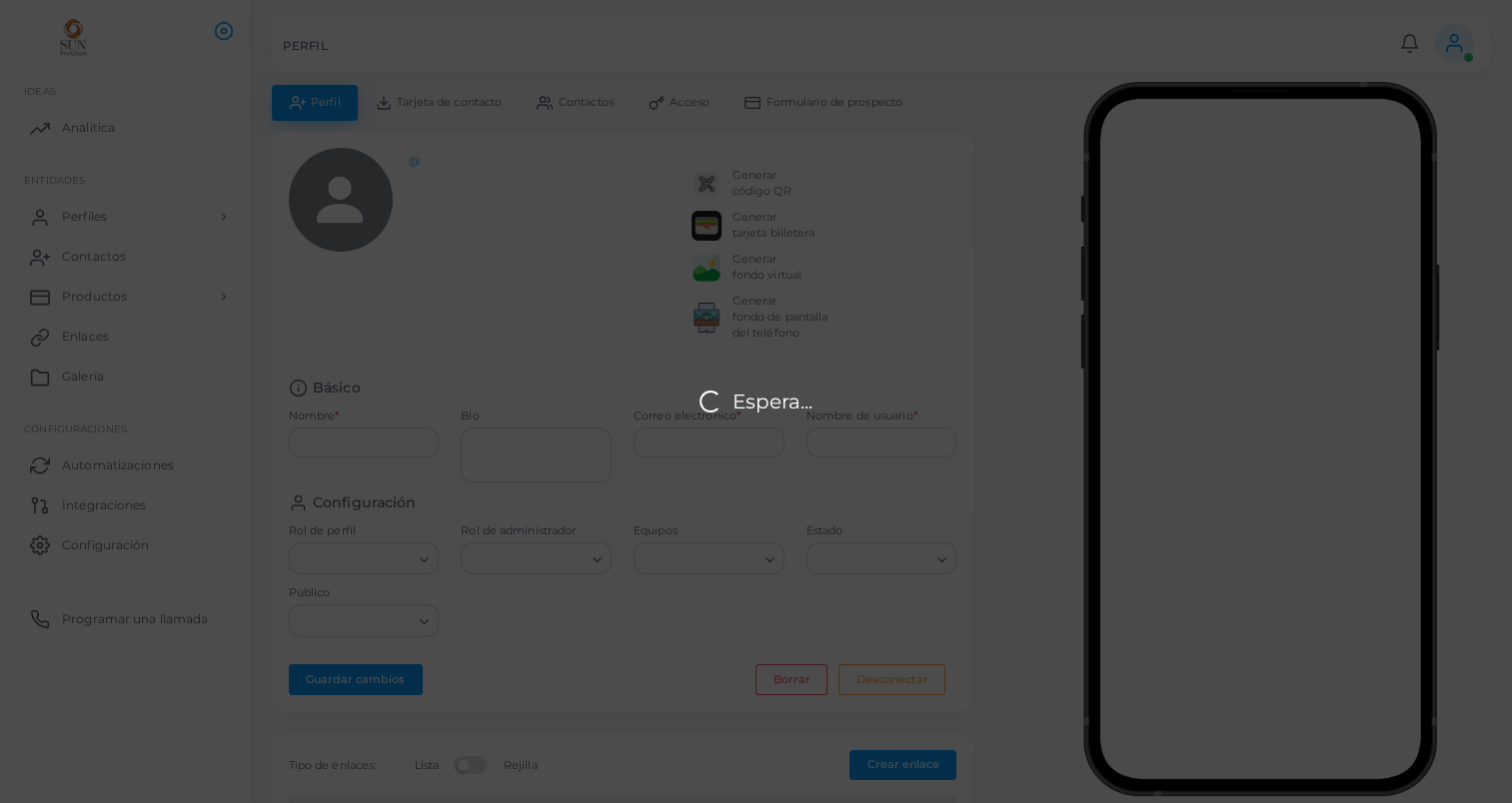 type on "**********" 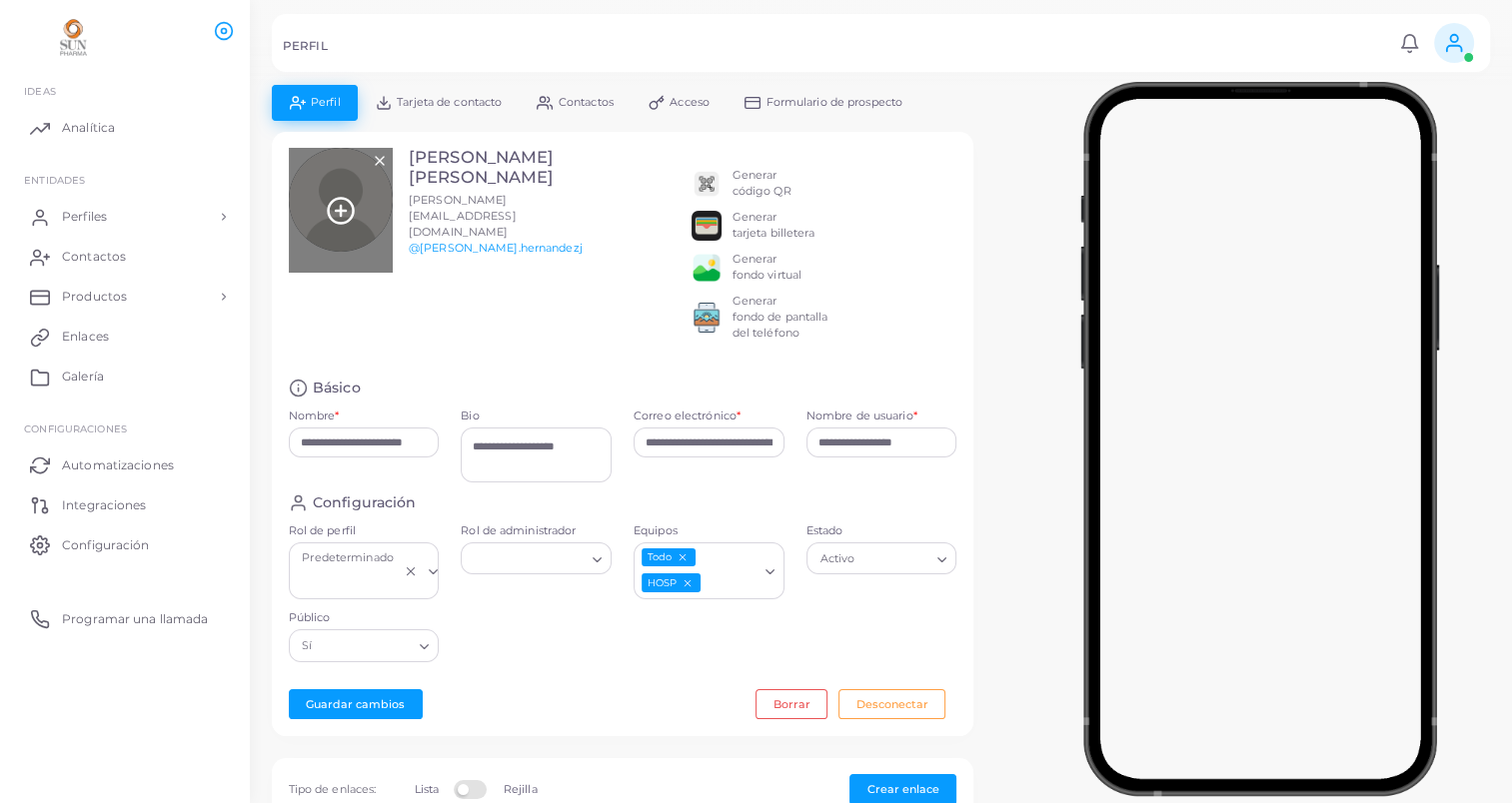 click 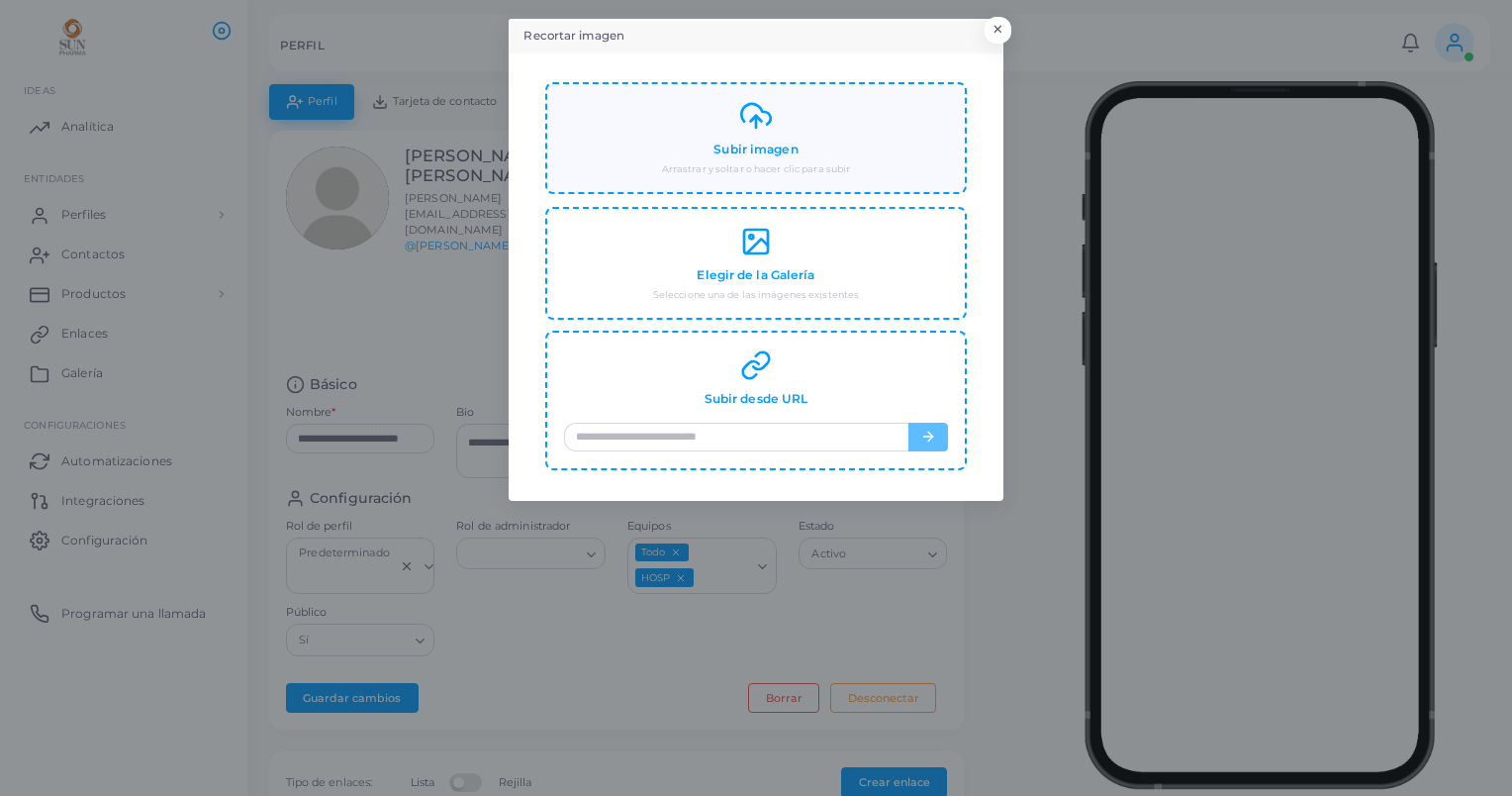 click on "Subir imagen" at bounding box center [755, 149] 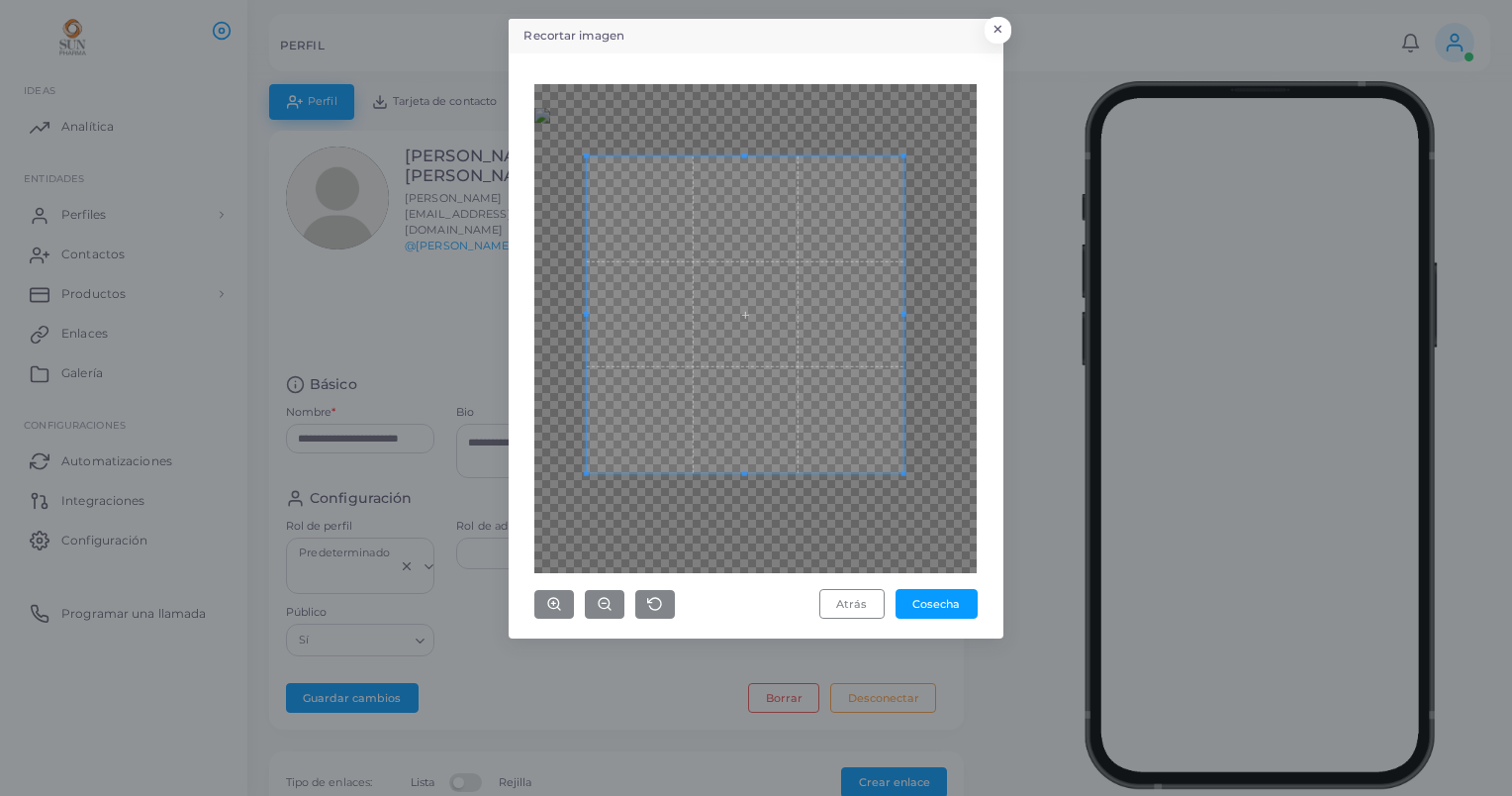 click at bounding box center (745, 314) 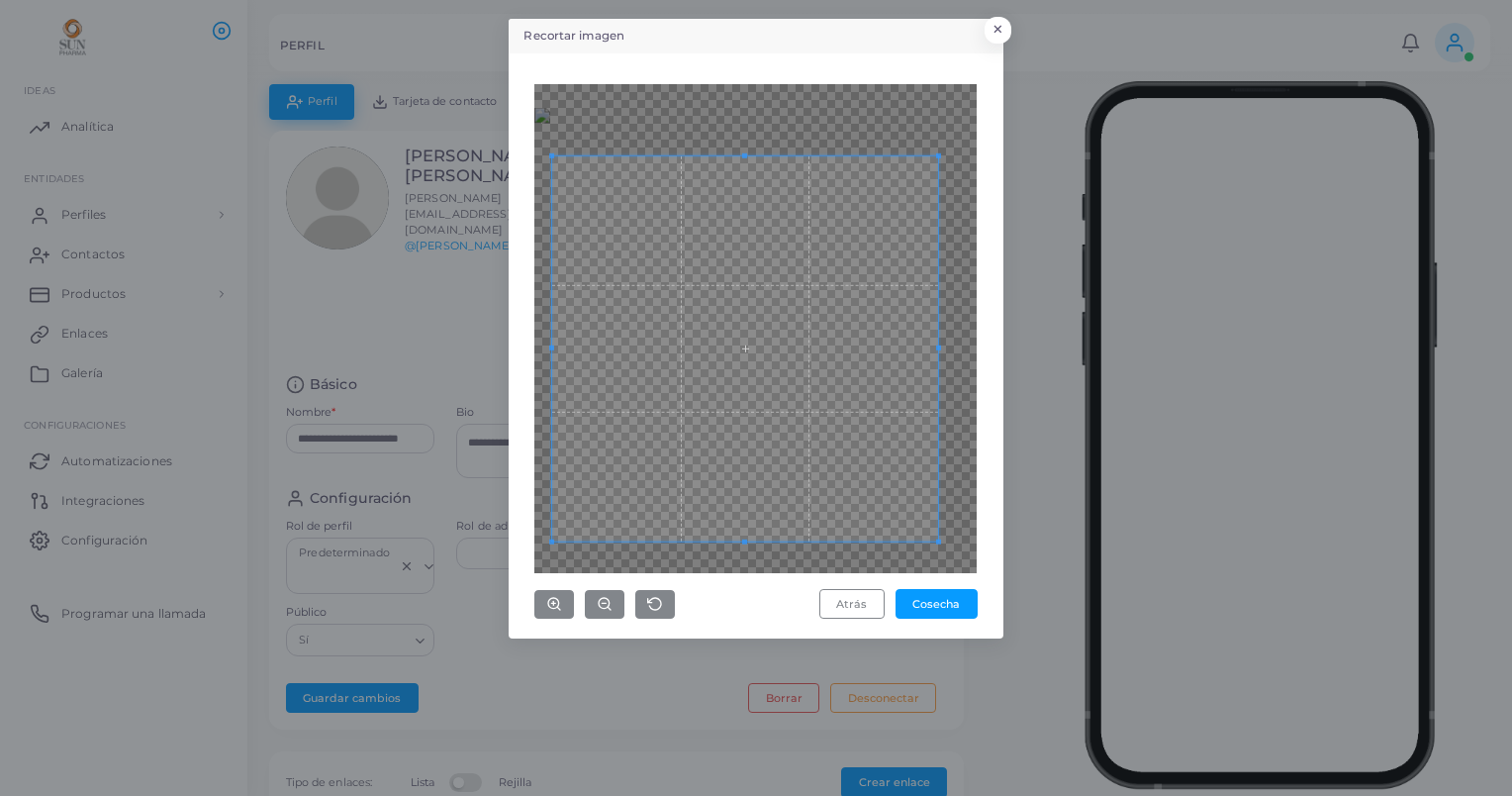 click at bounding box center [745, 542] 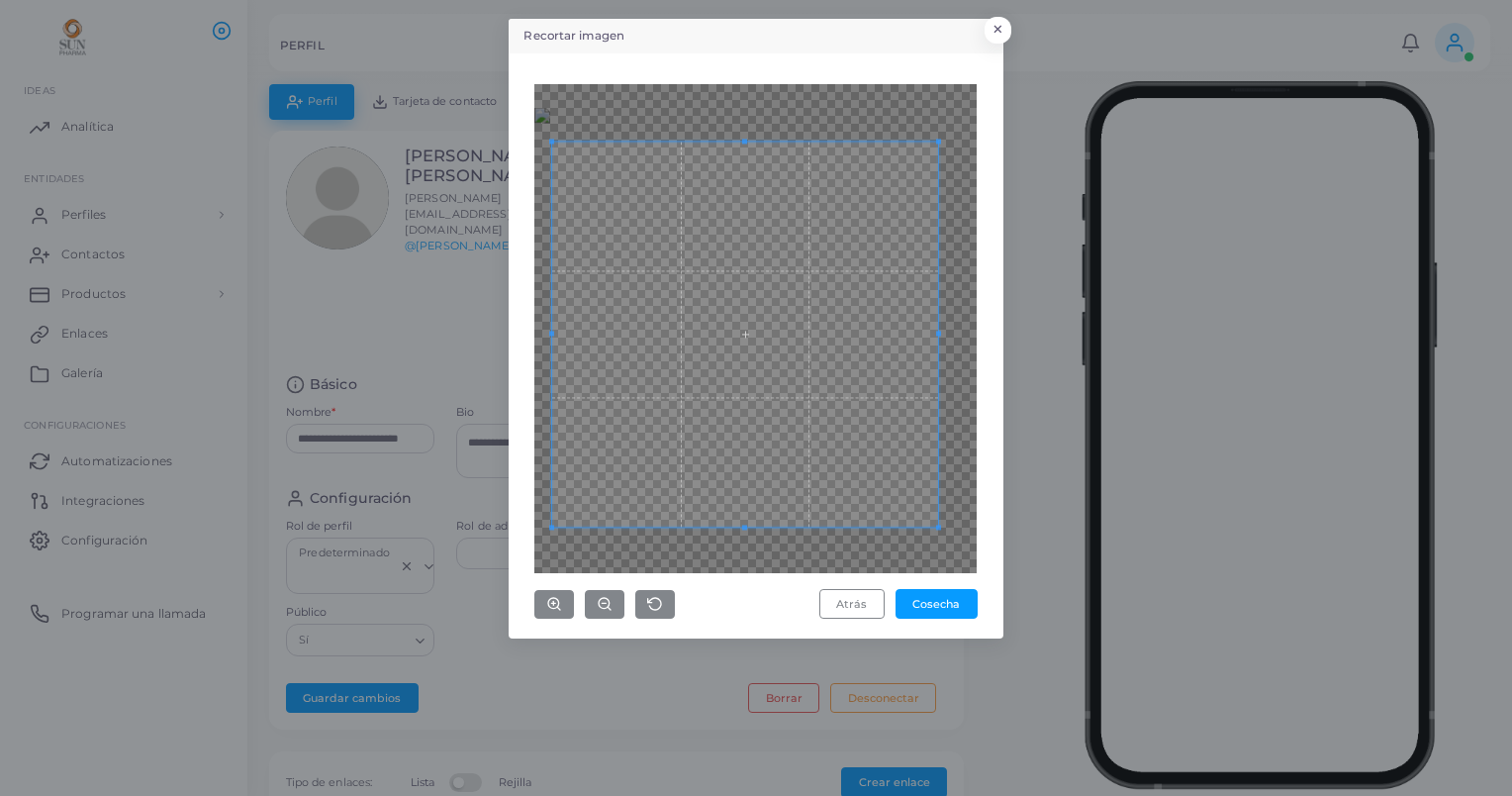 click at bounding box center [745, 335] 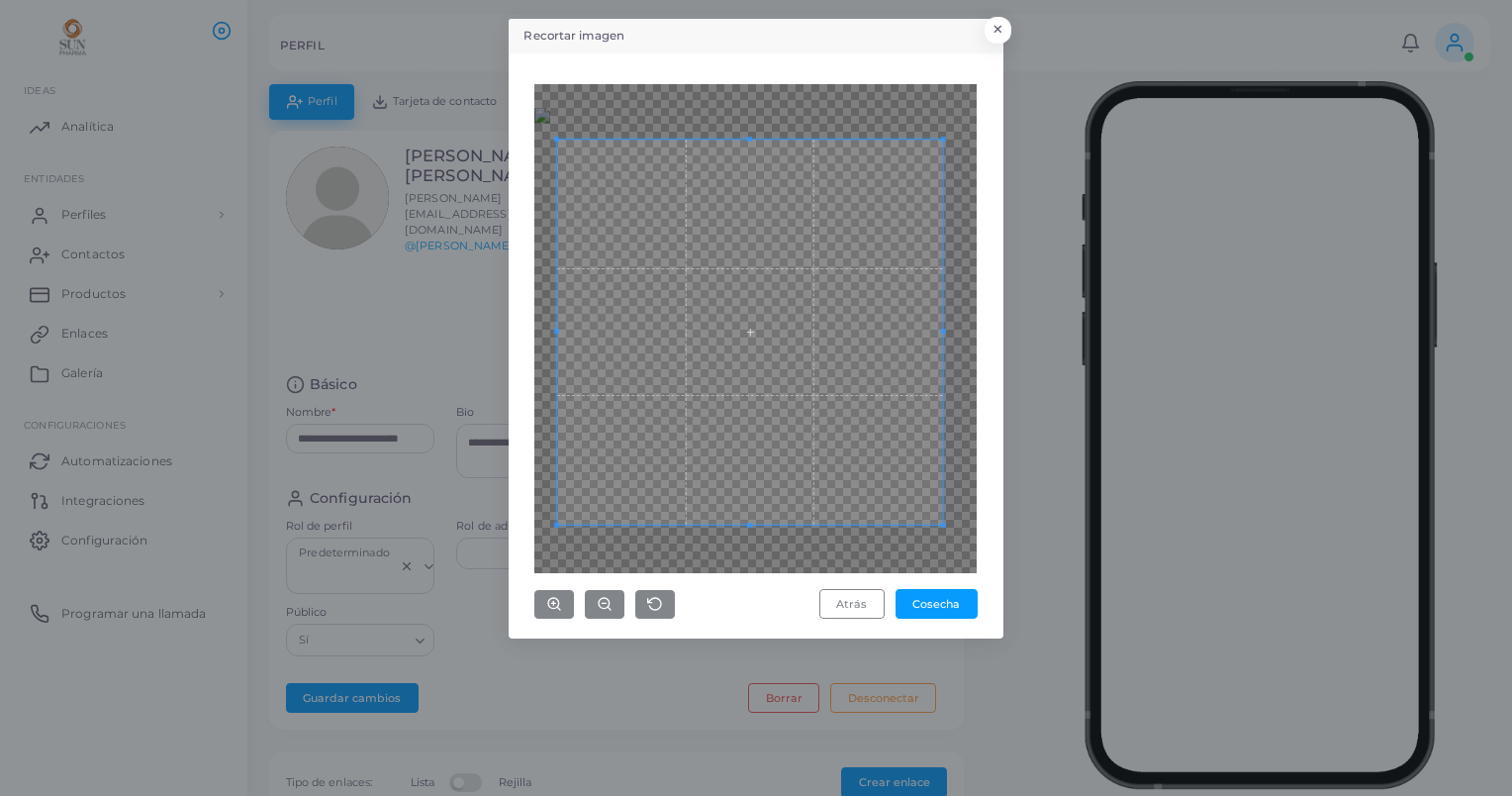 click at bounding box center (750, 333) 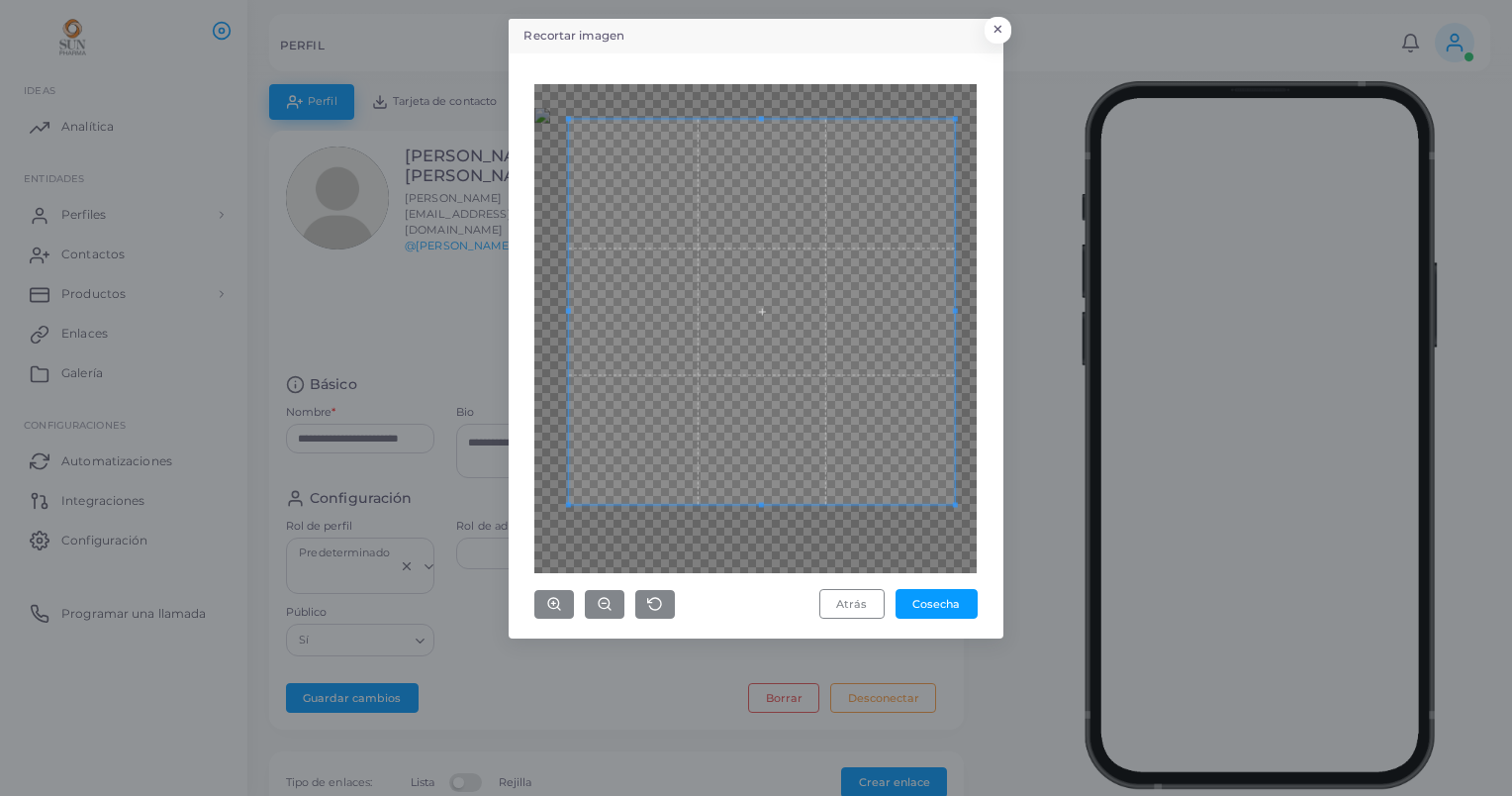 click at bounding box center (762, 312) 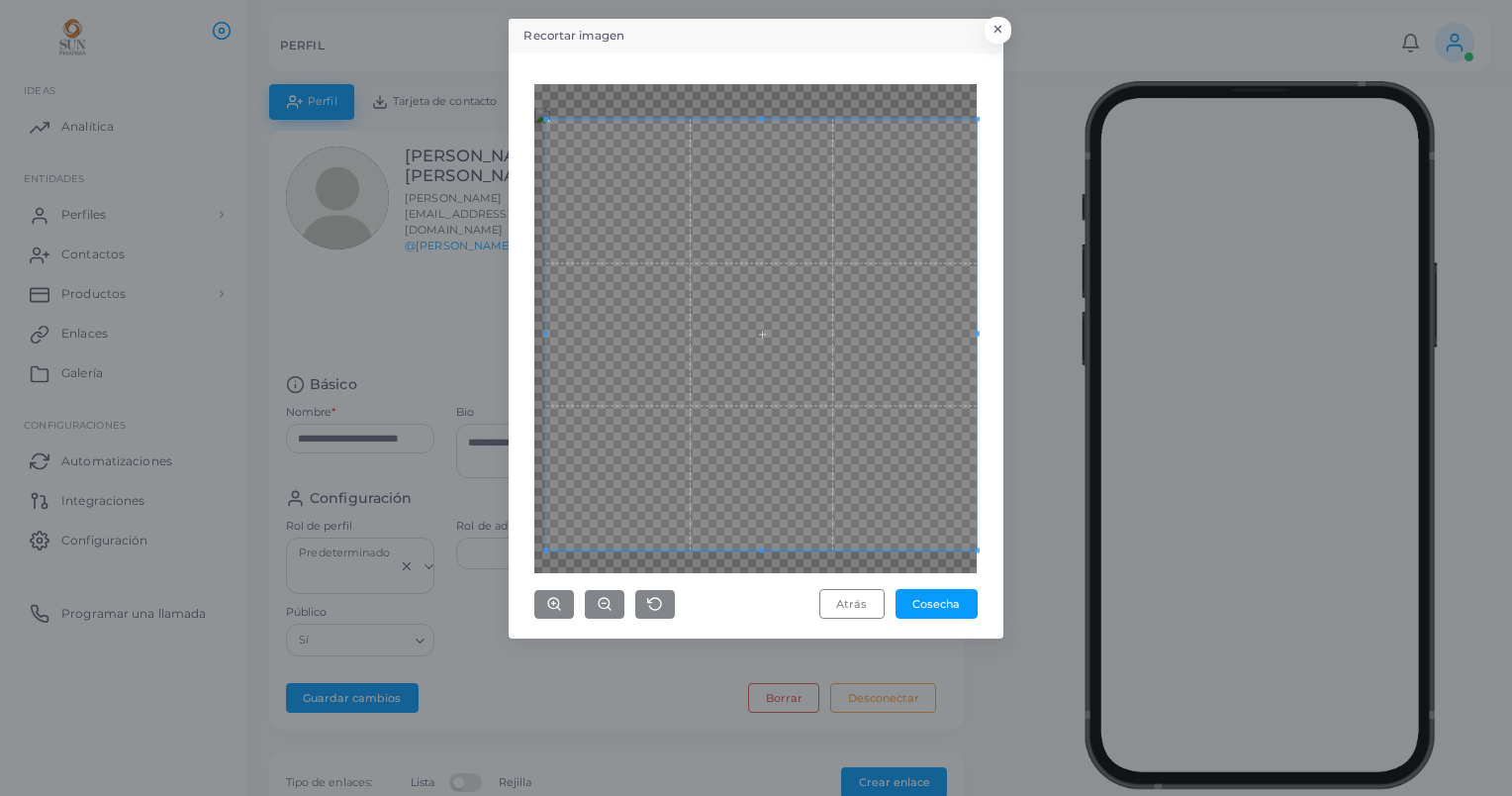 click on "Atrás   Cosecha" at bounding box center (755, 351) 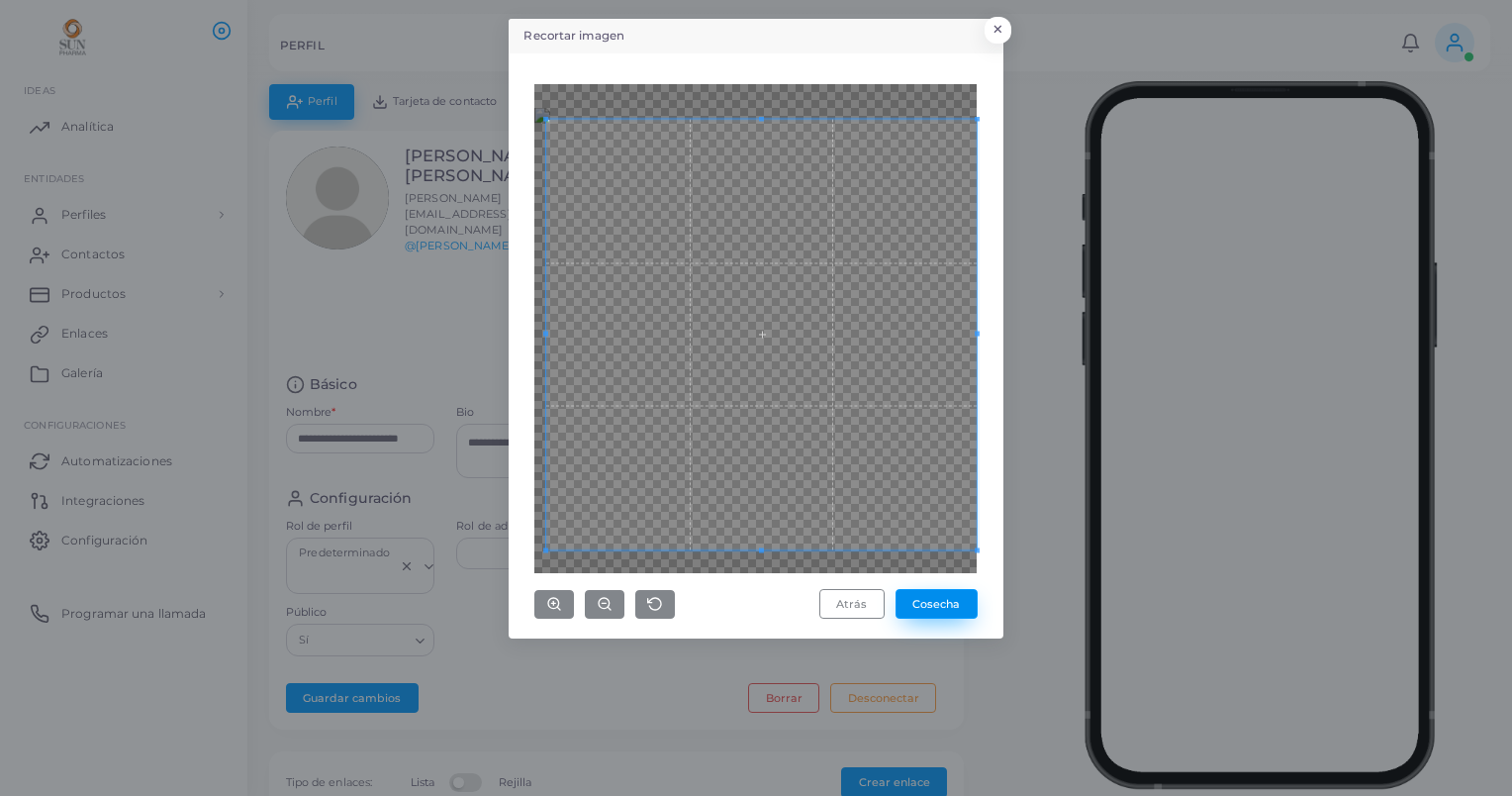 click on "Cosecha" at bounding box center (936, 604) 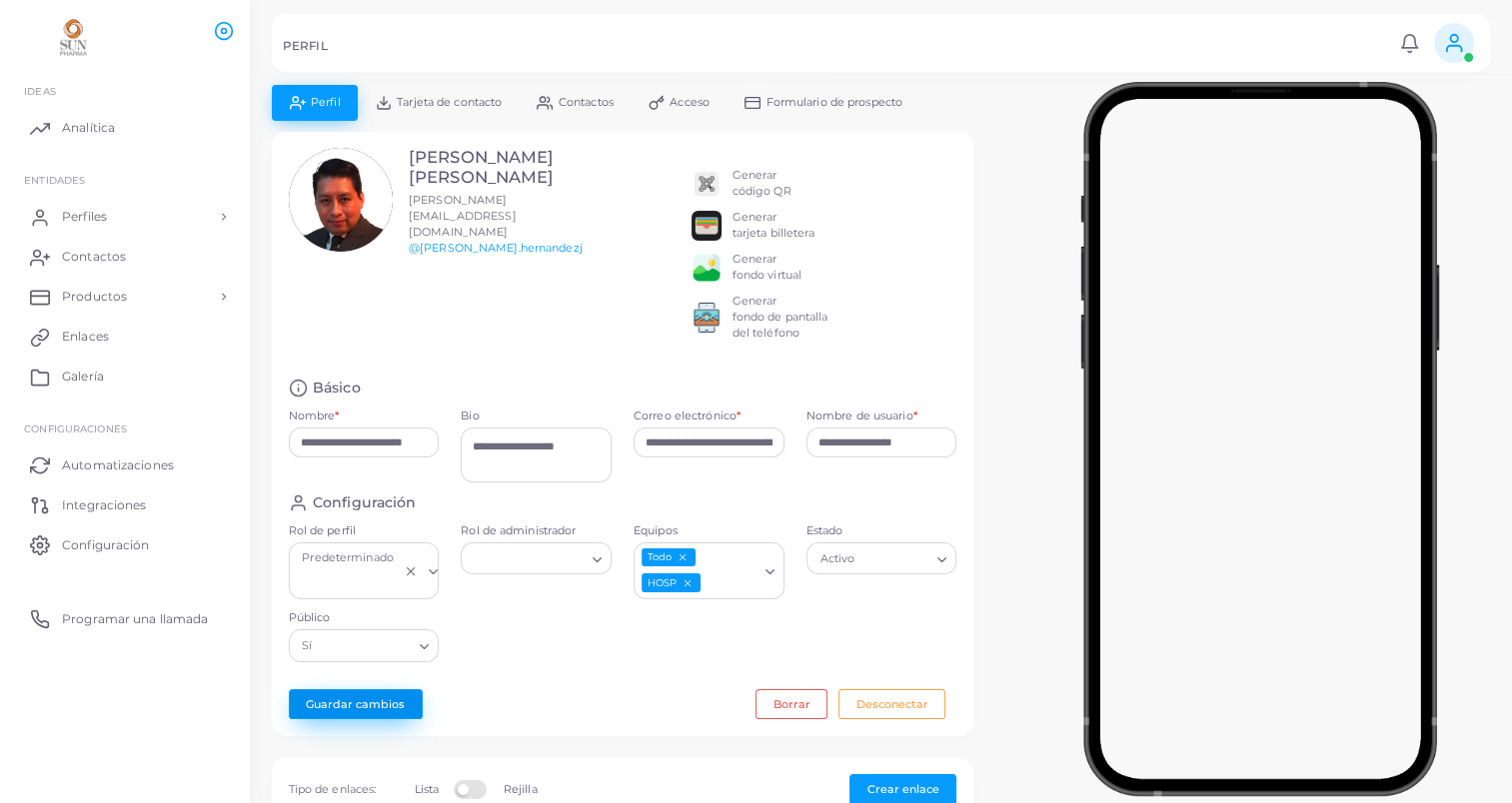 click on "Guardar cambios" at bounding box center (356, 704) 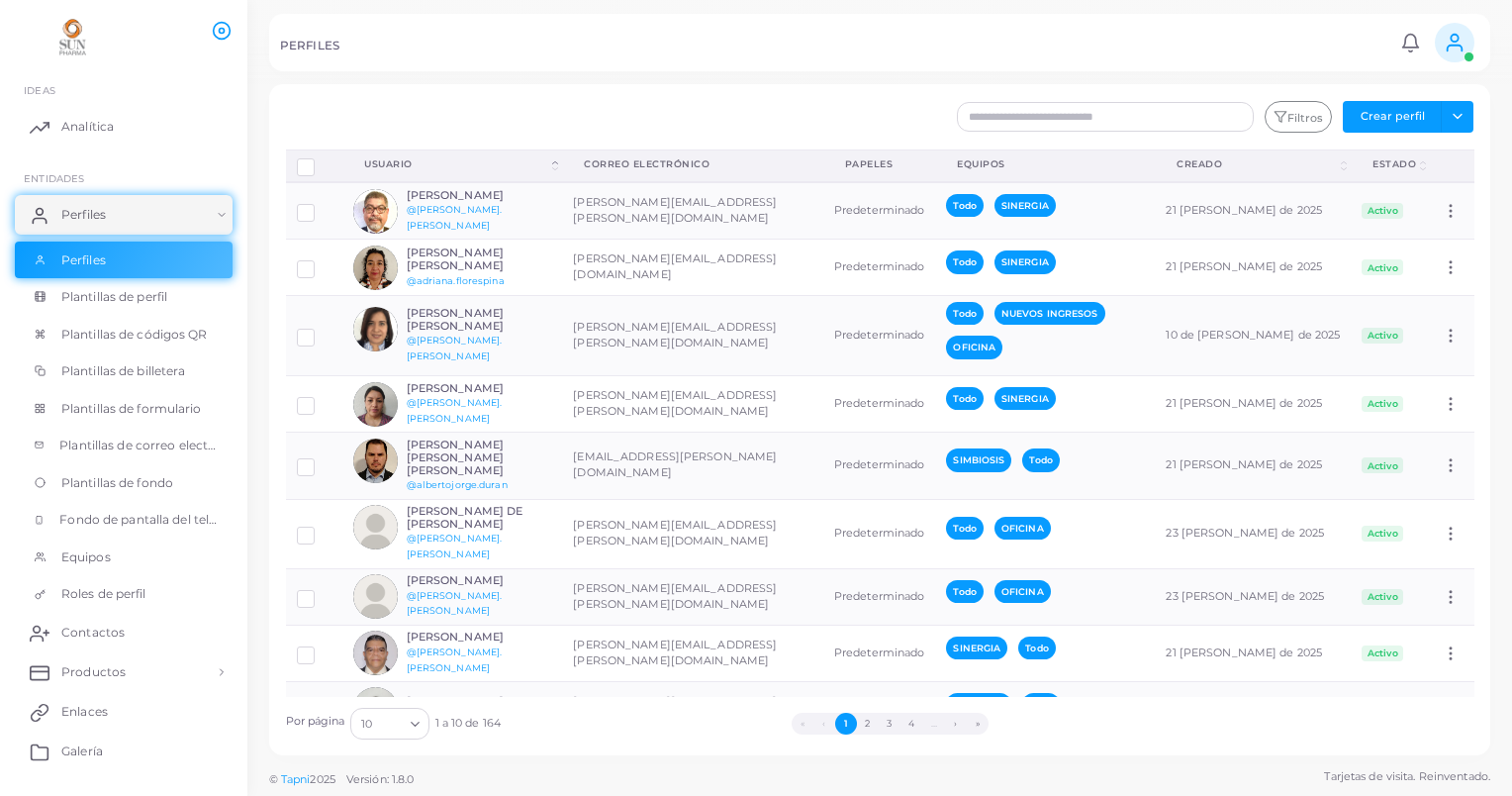 click 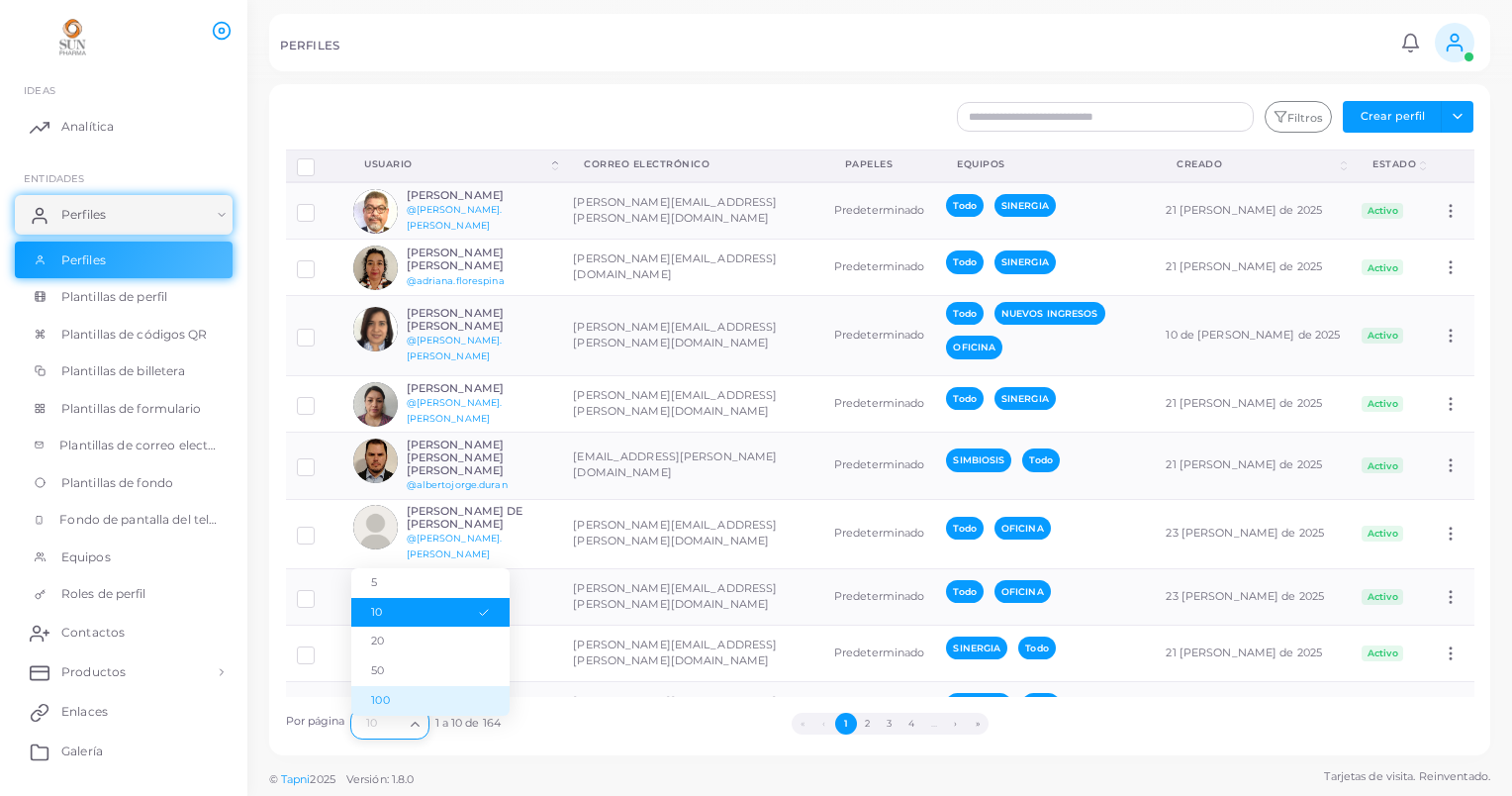 click on "100" at bounding box center (430, 701) 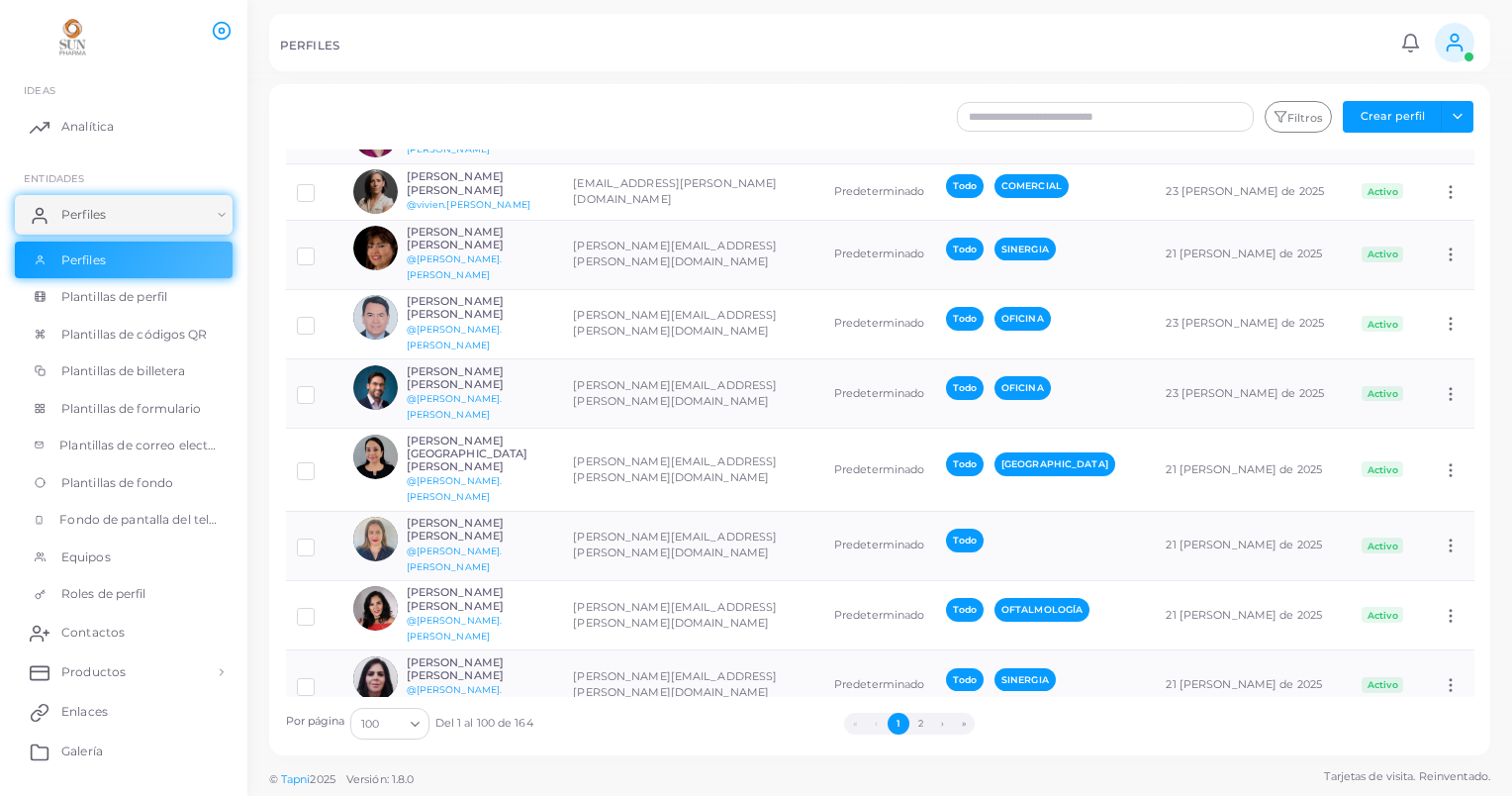 scroll, scrollTop: 1188, scrollLeft: 0, axis: vertical 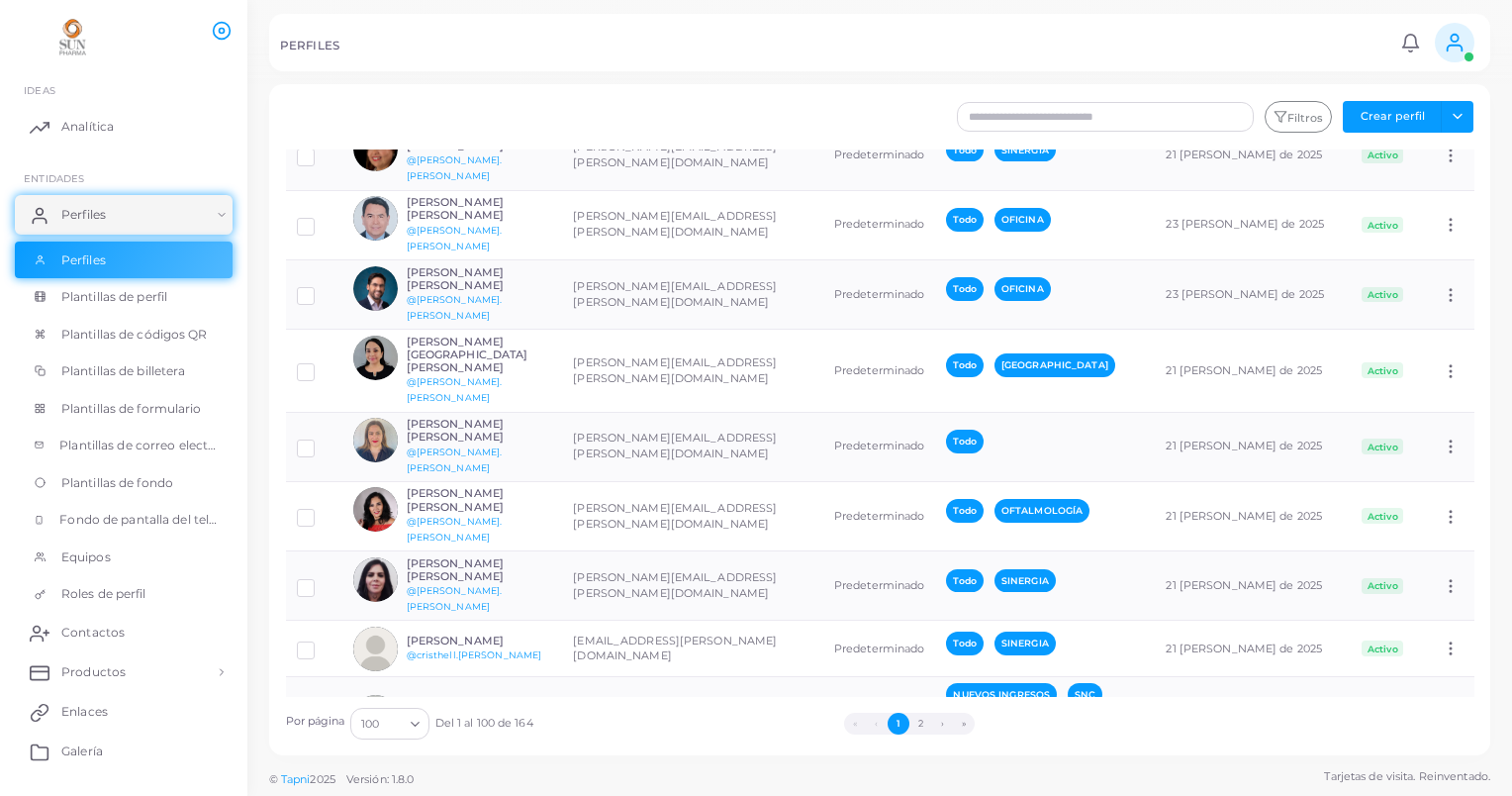click at bounding box center (321, 779) 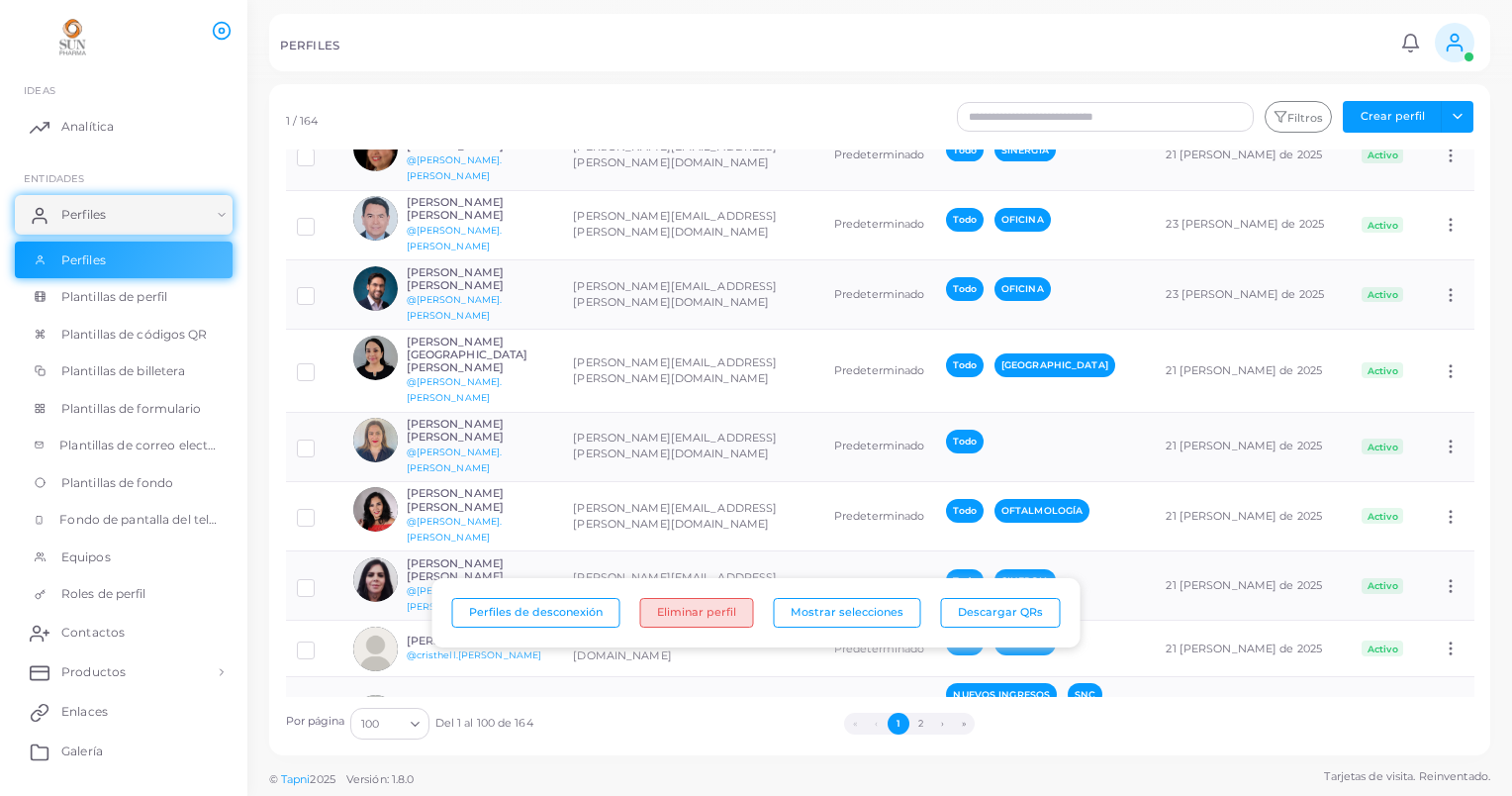 click on "Eliminar perfil" at bounding box center (697, 613) 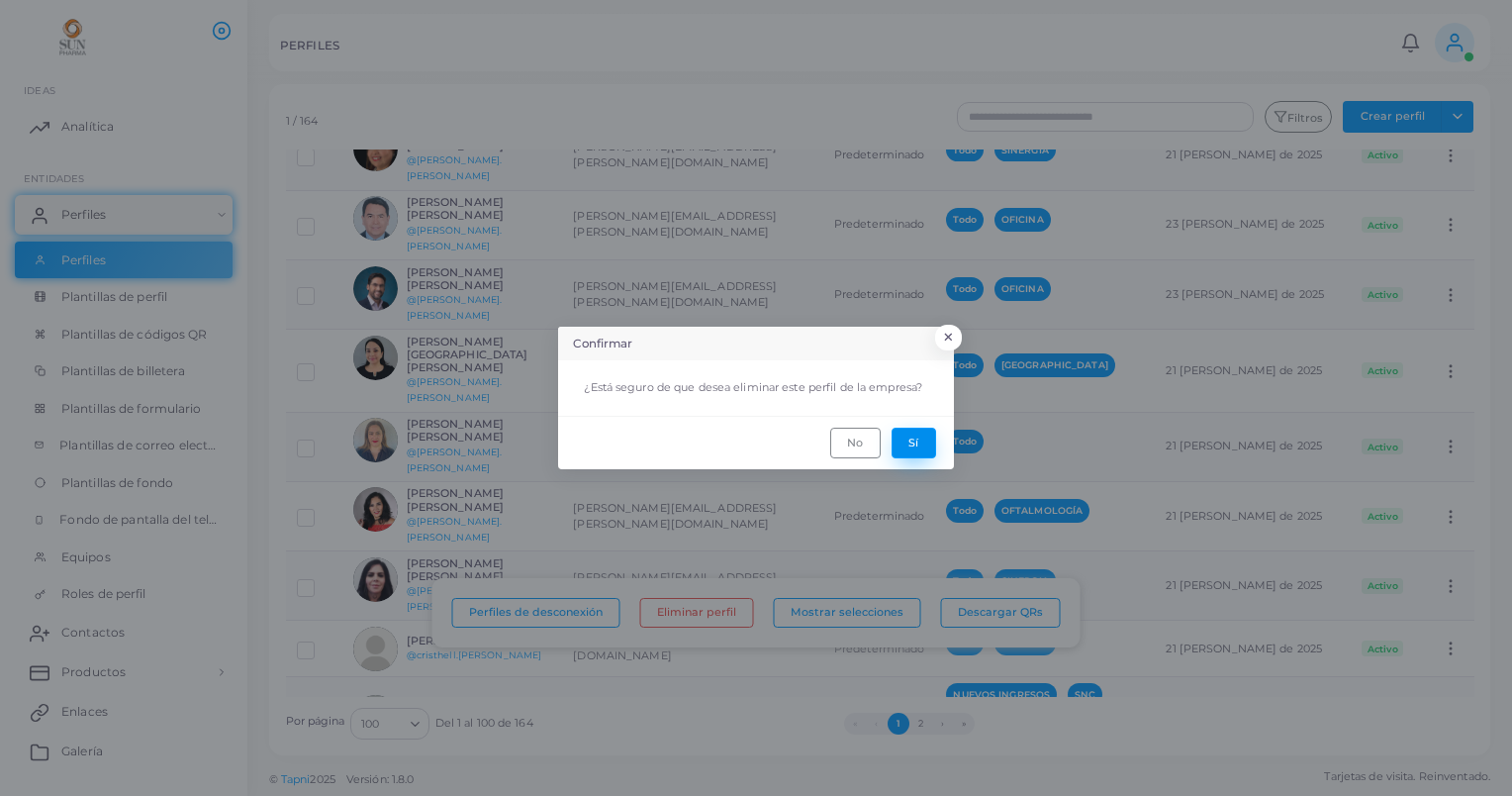 click on "Sí" at bounding box center (913, 443) 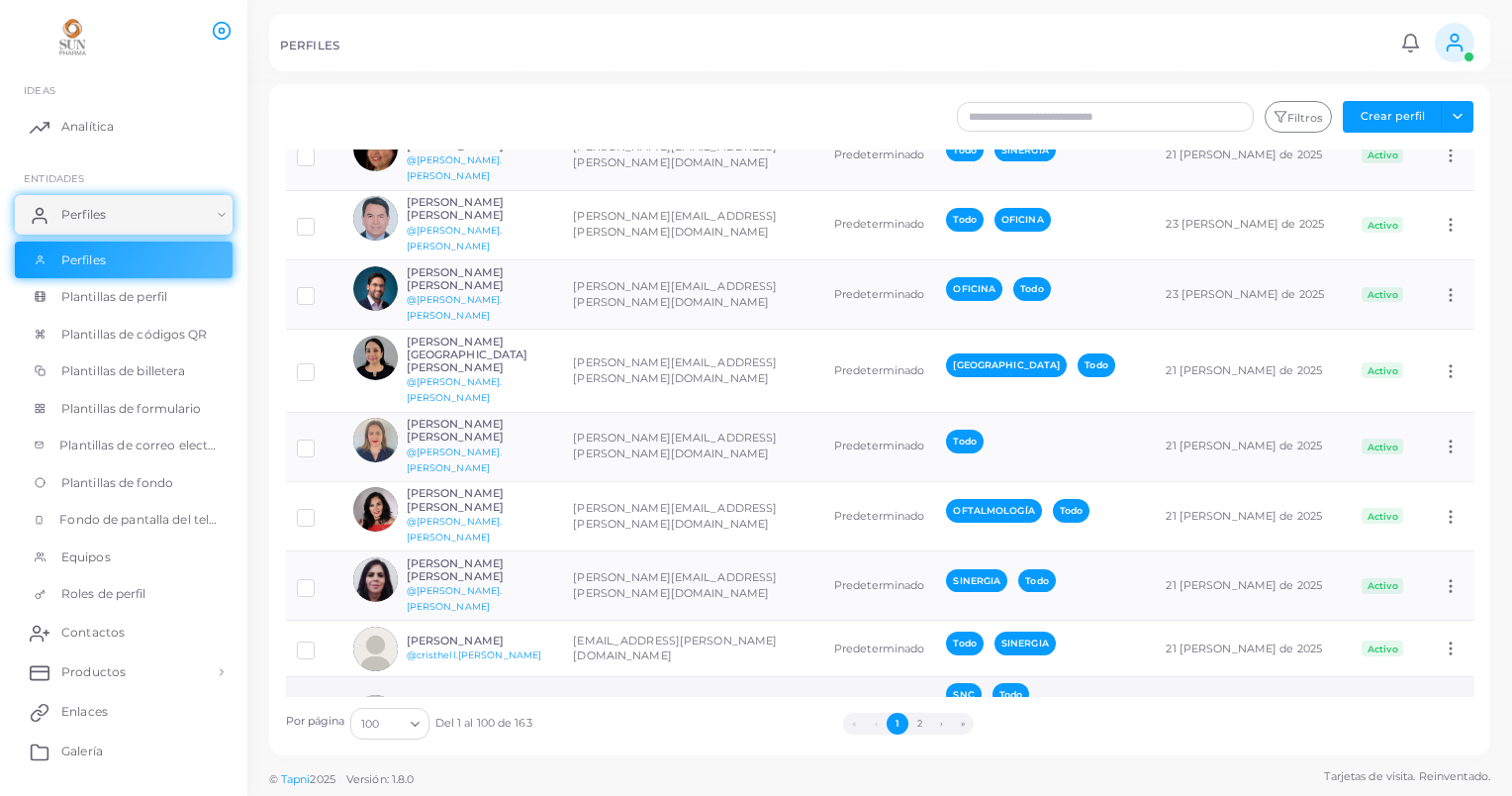 scroll, scrollTop: 1287, scrollLeft: 0, axis: vertical 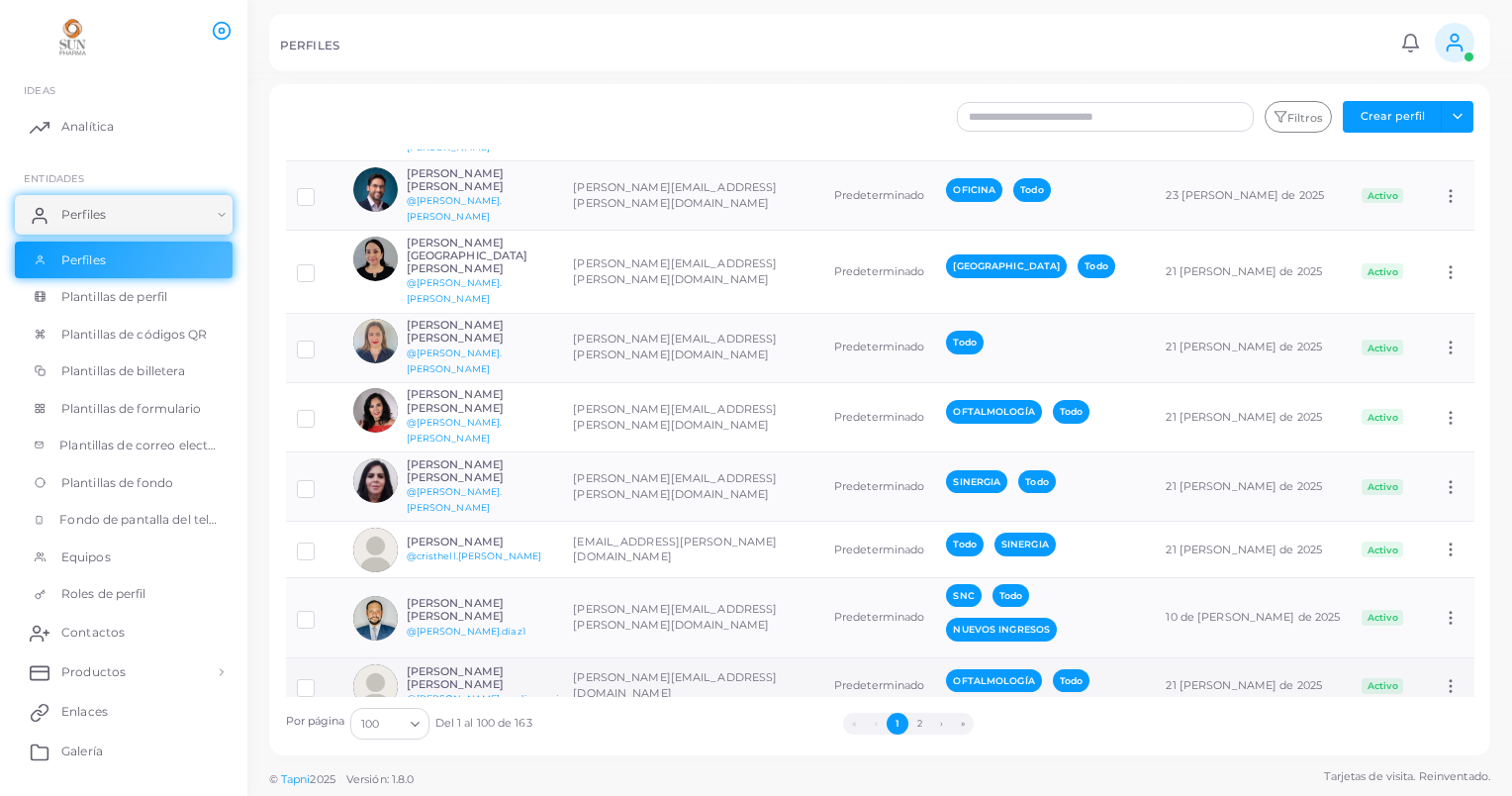 click at bounding box center (321, 680) 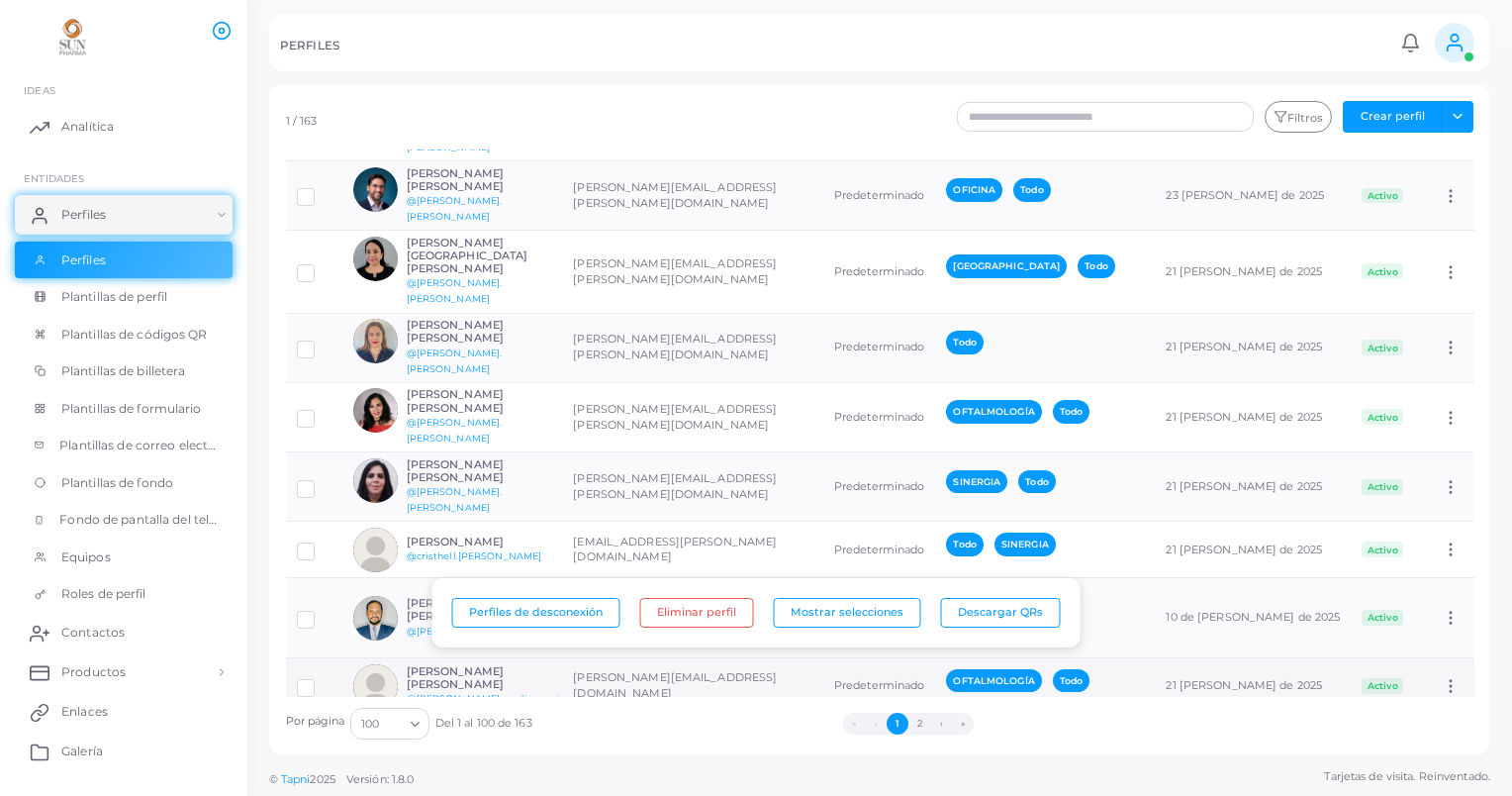 click at bounding box center [375, 686] 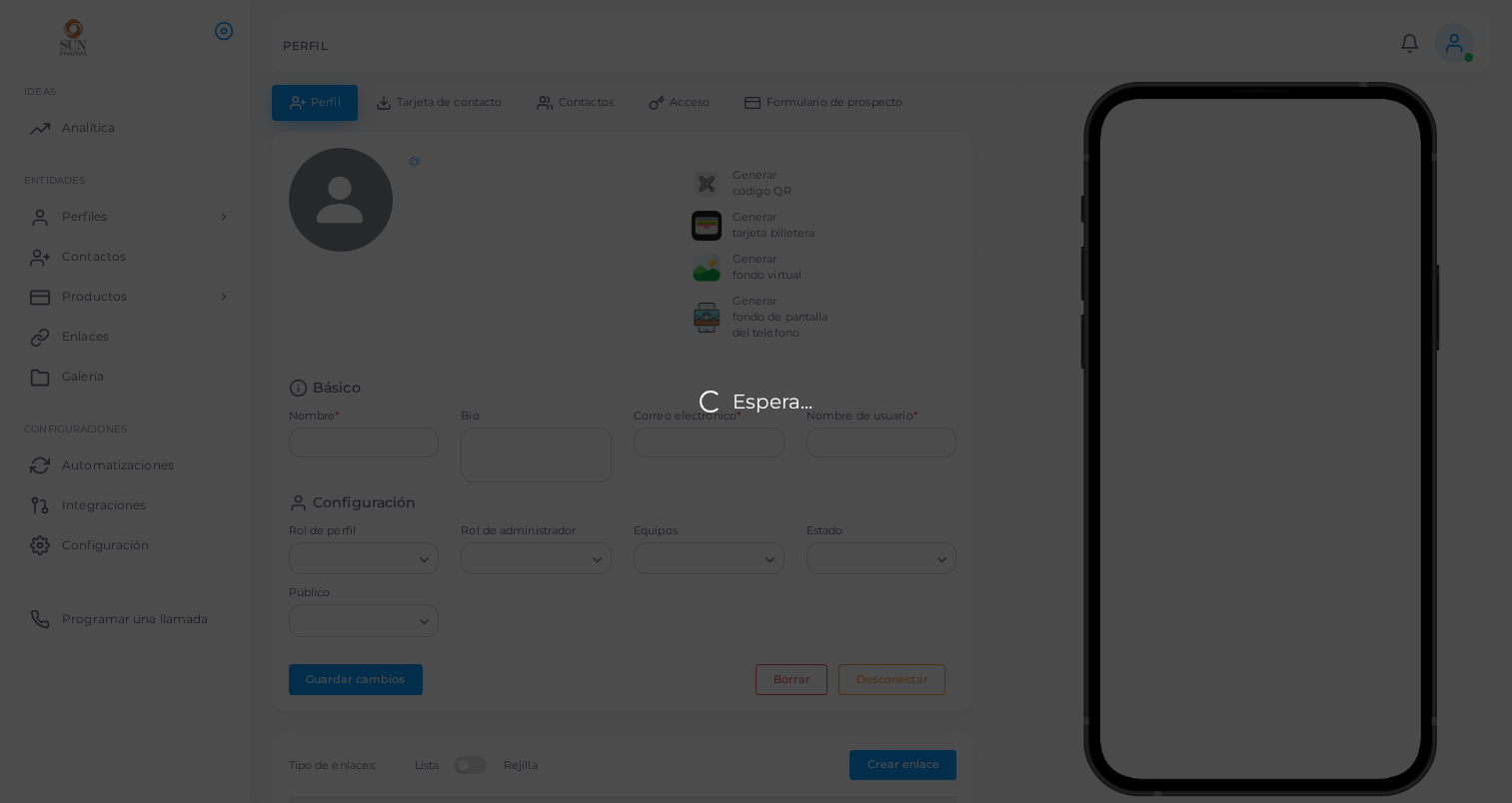 type on "**********" 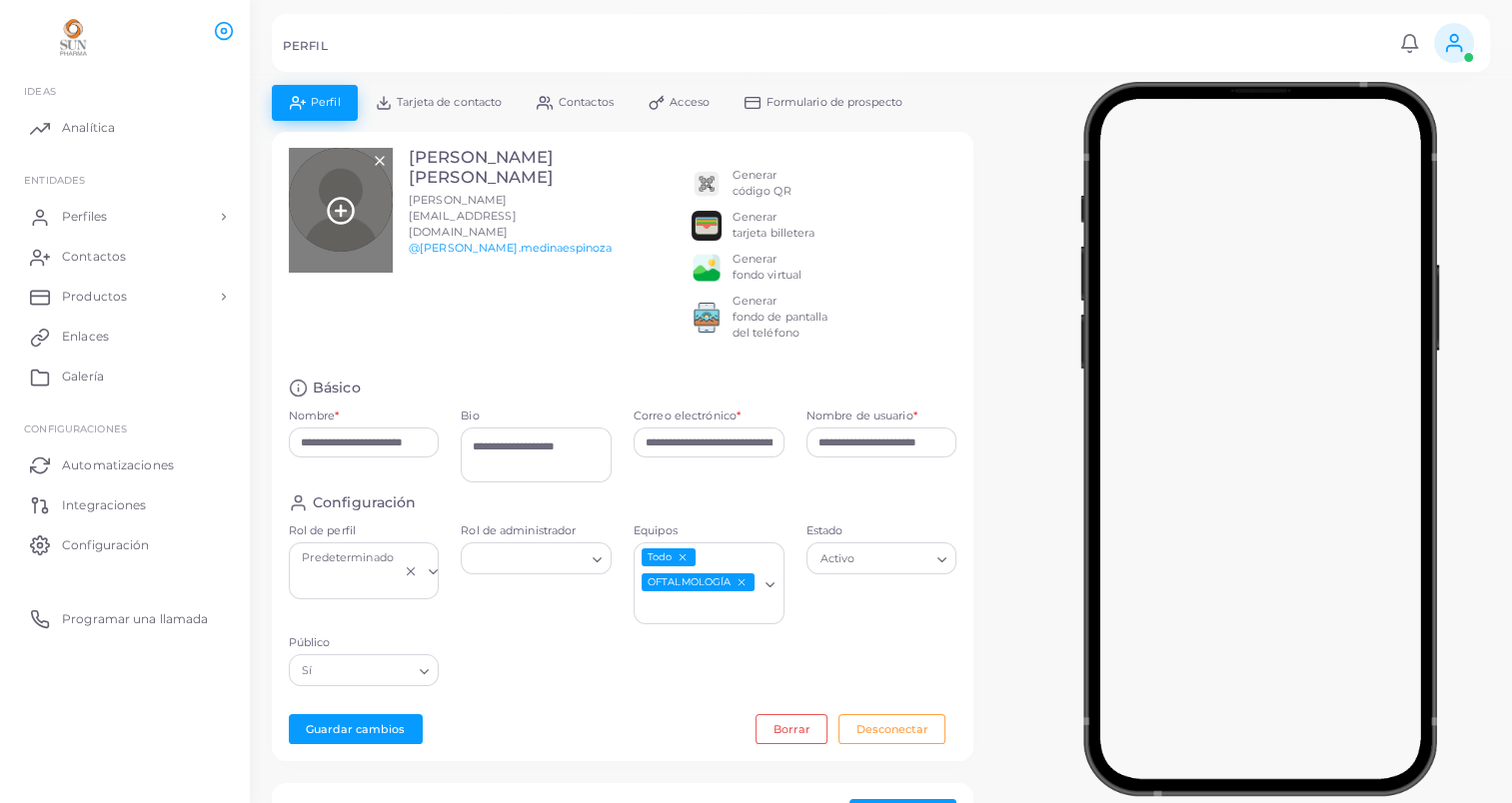 click 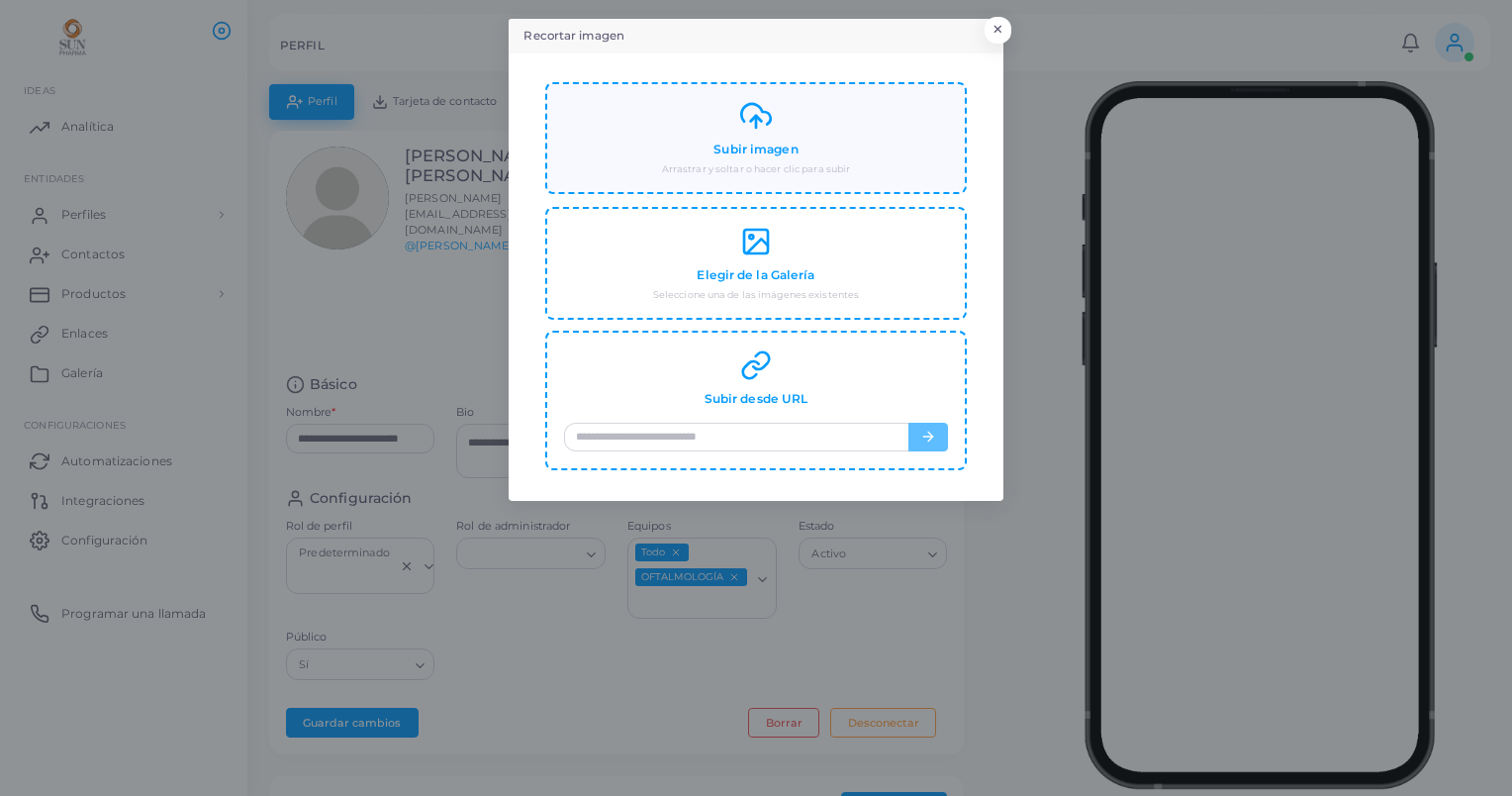 click on "Subir imagen" at bounding box center (755, 149) 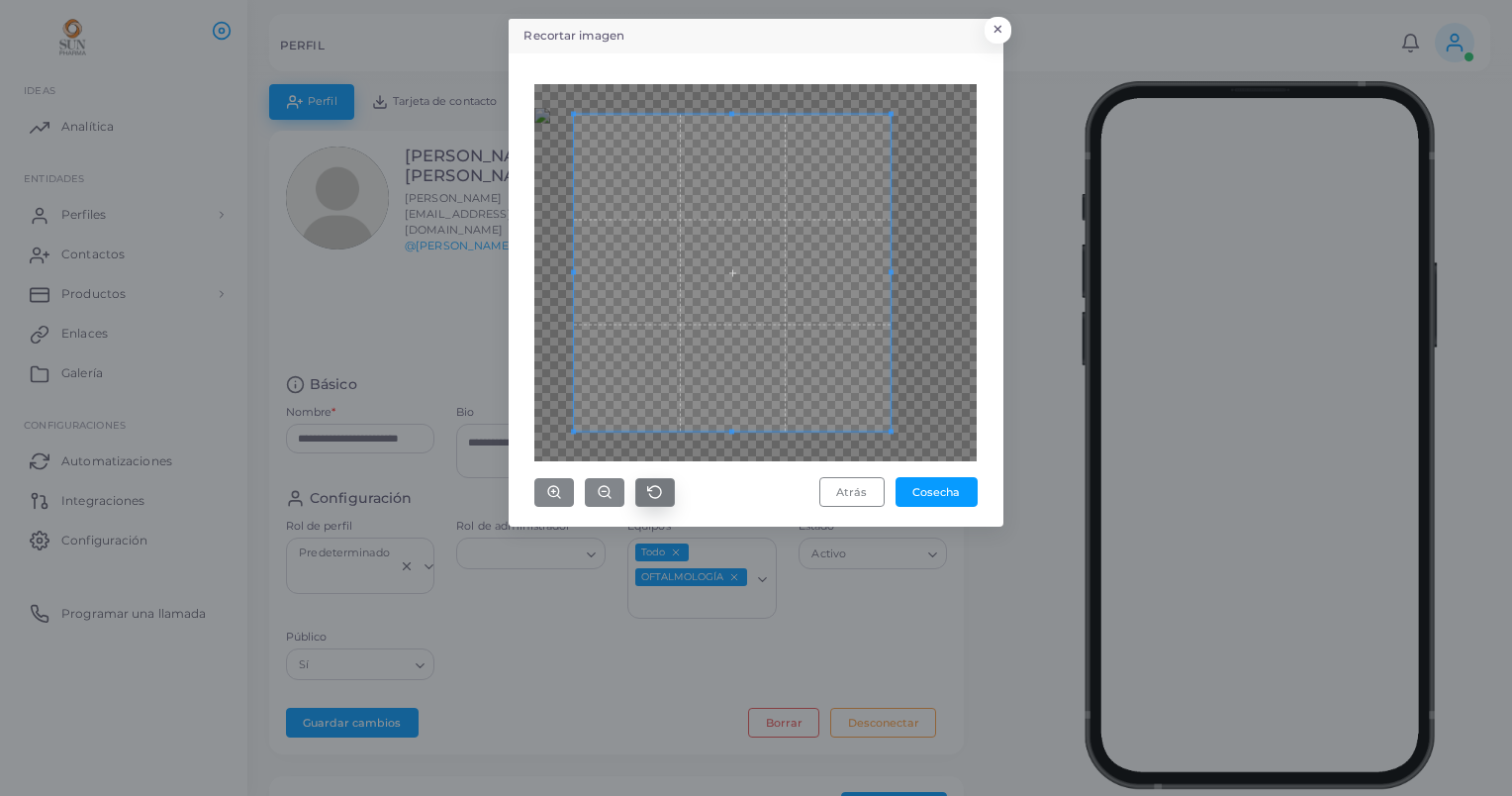 click 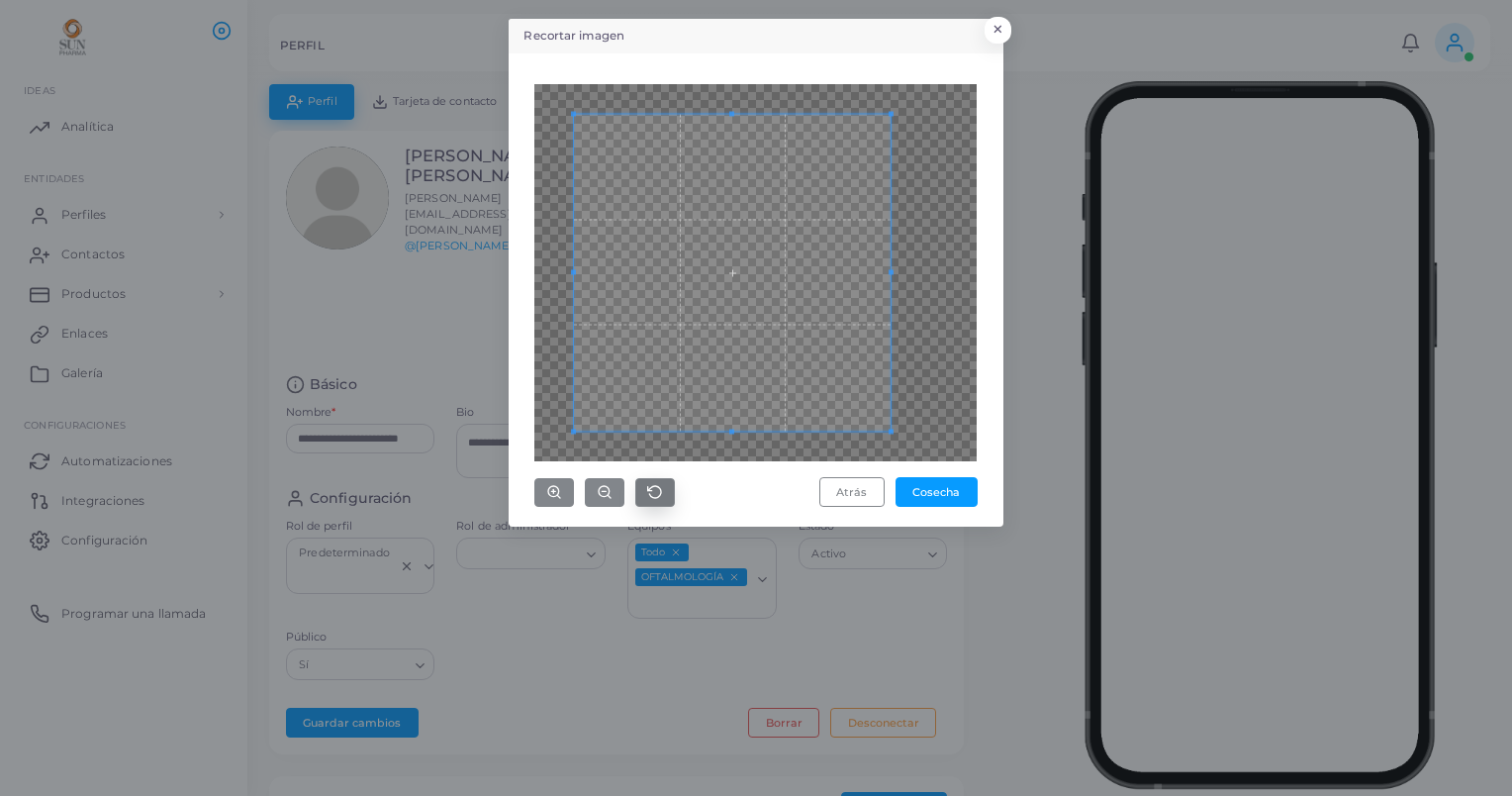 click 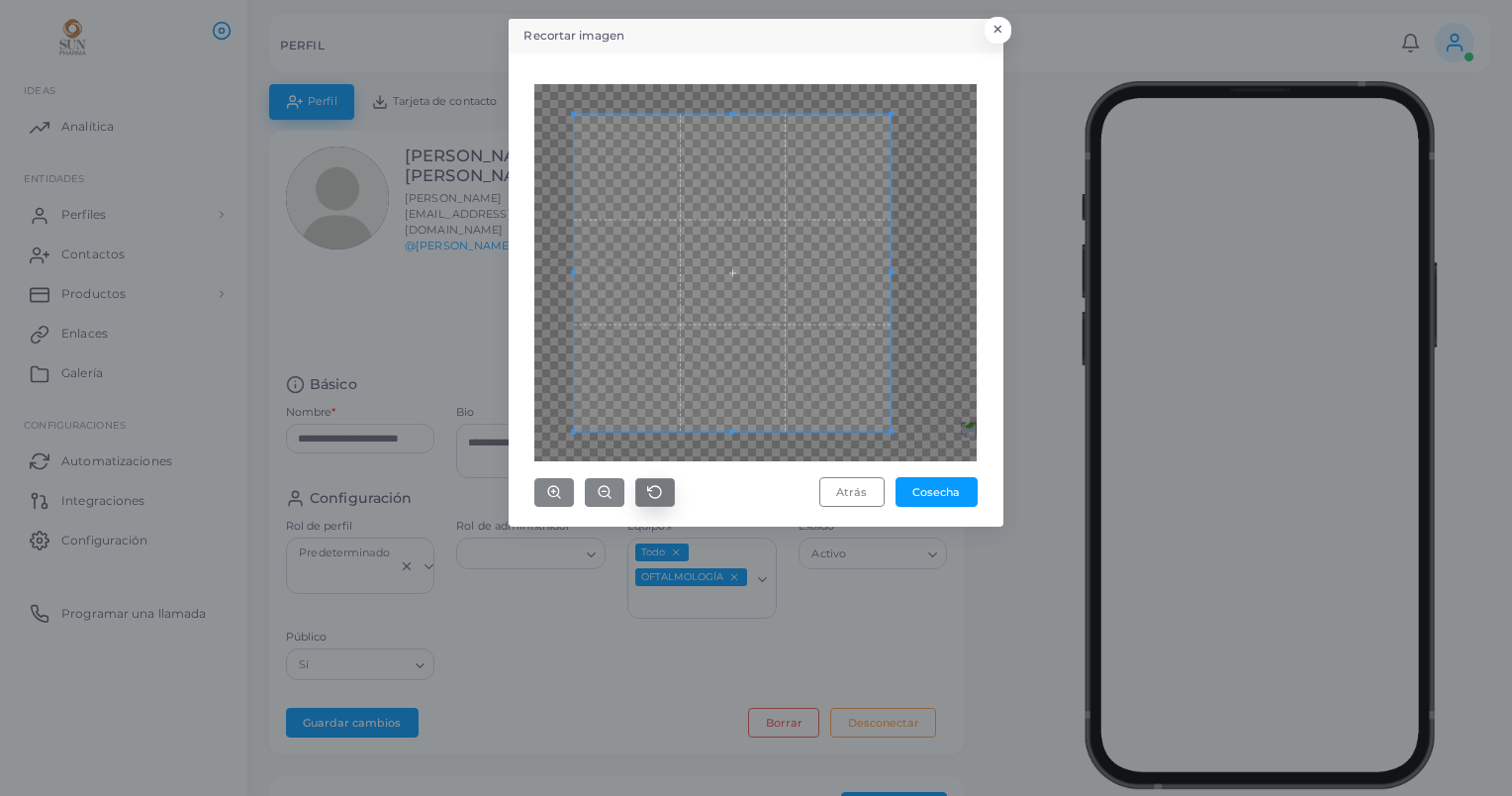 click 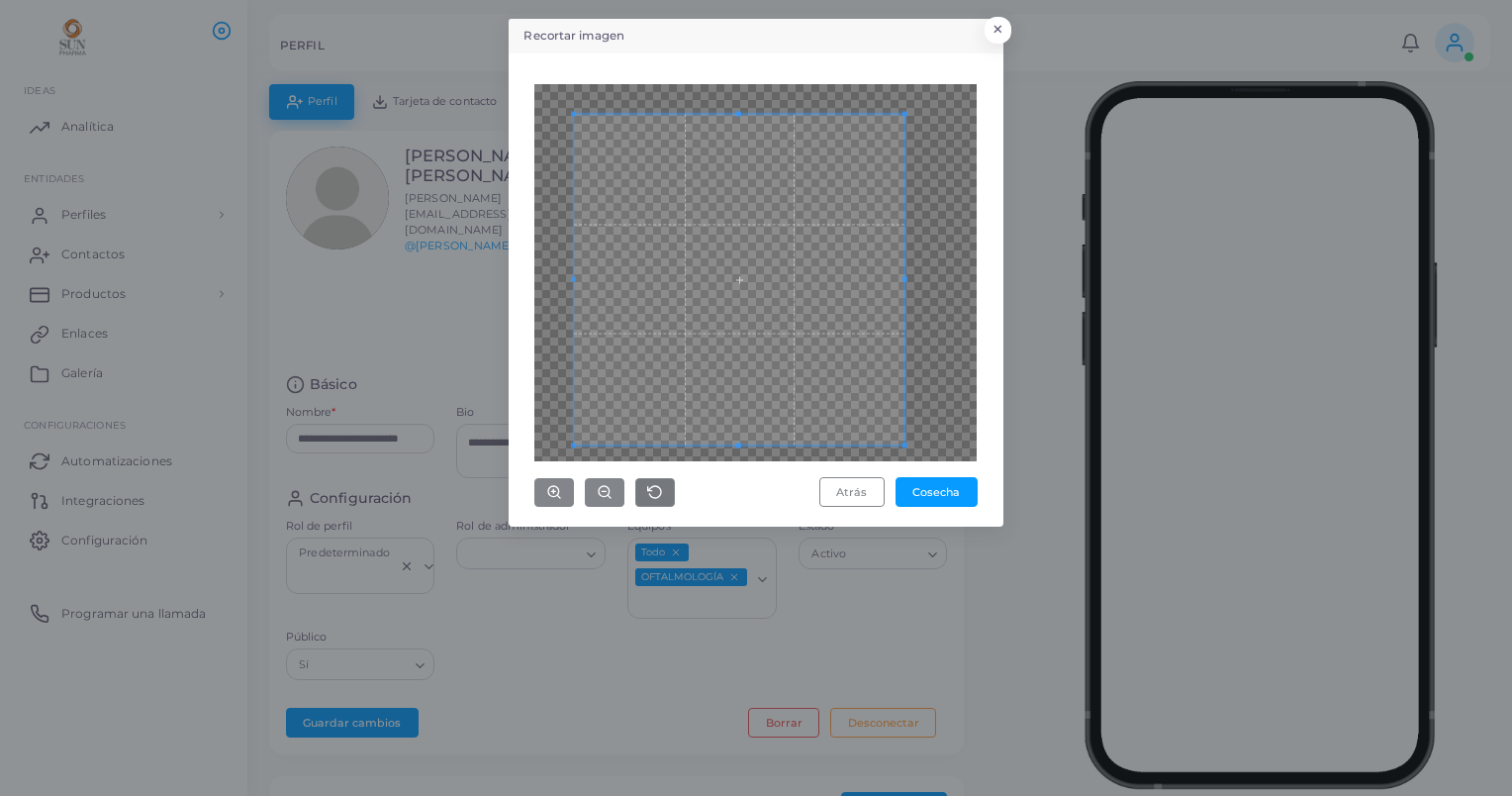 click on "Recortar imagen ×  Atrás   Cosecha" at bounding box center (756, 398) 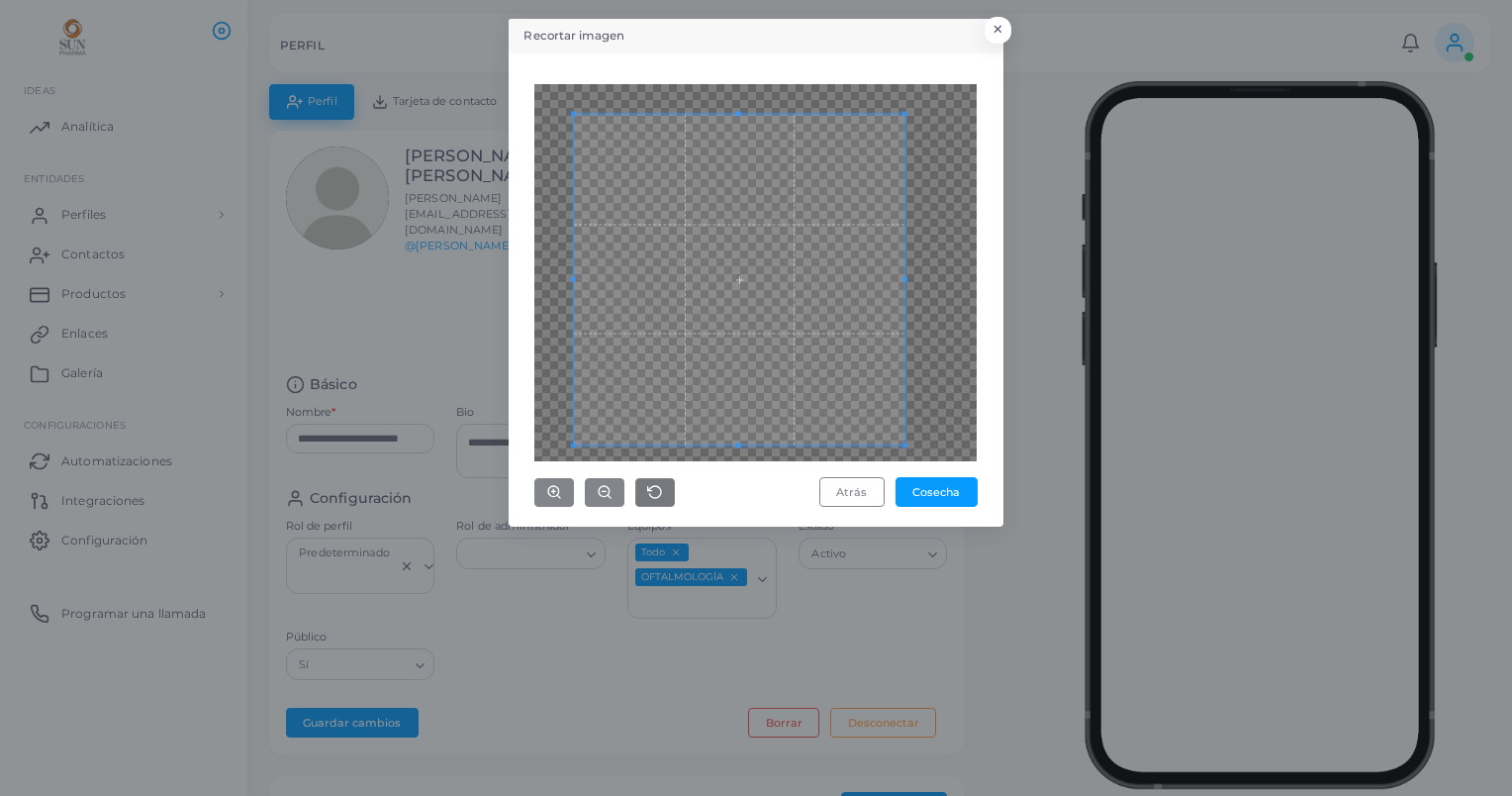 click at bounding box center [755, 272] 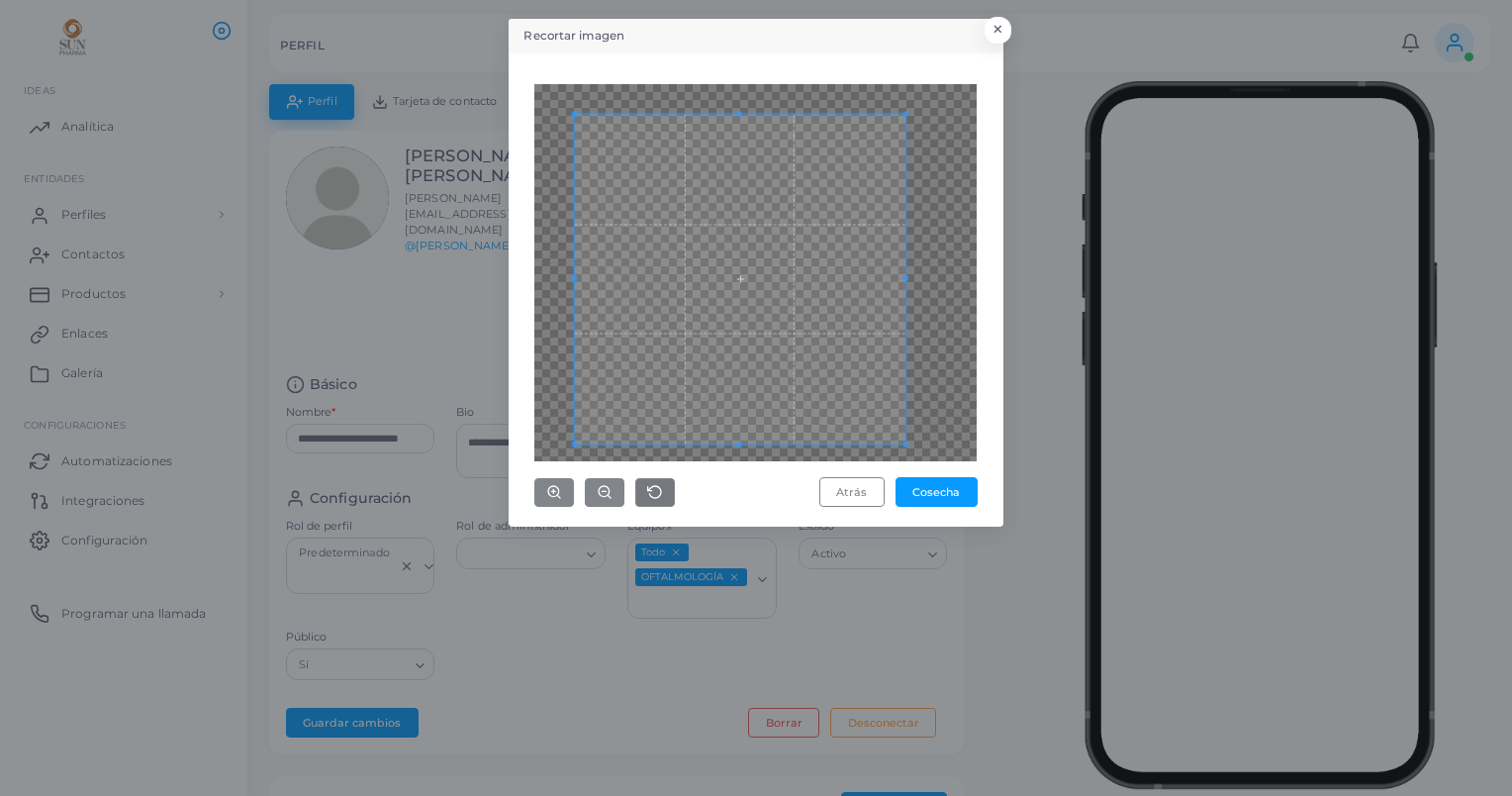 click on "Atrás   Cosecha" at bounding box center [755, 296] 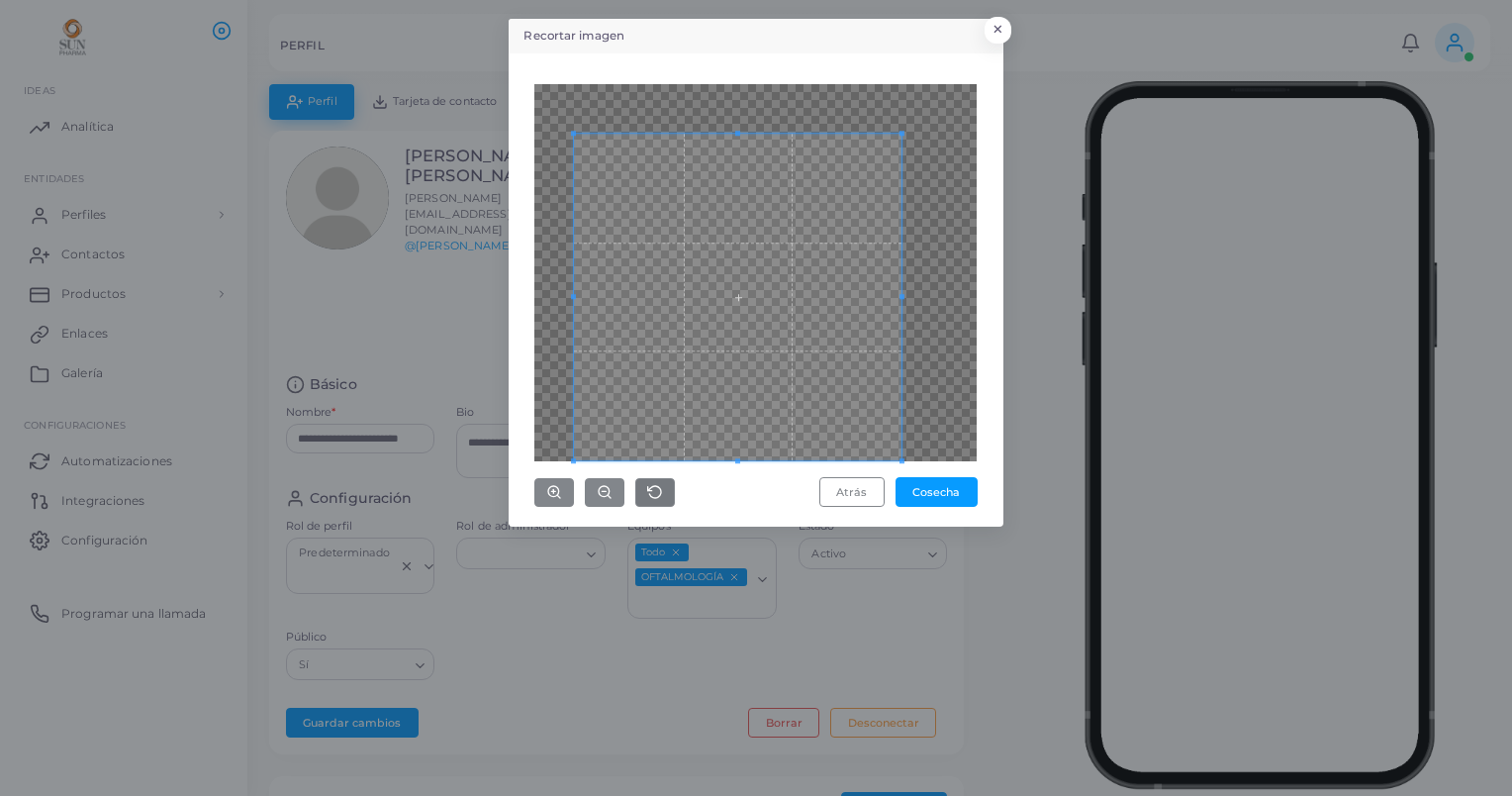 click at bounding box center [737, 297] 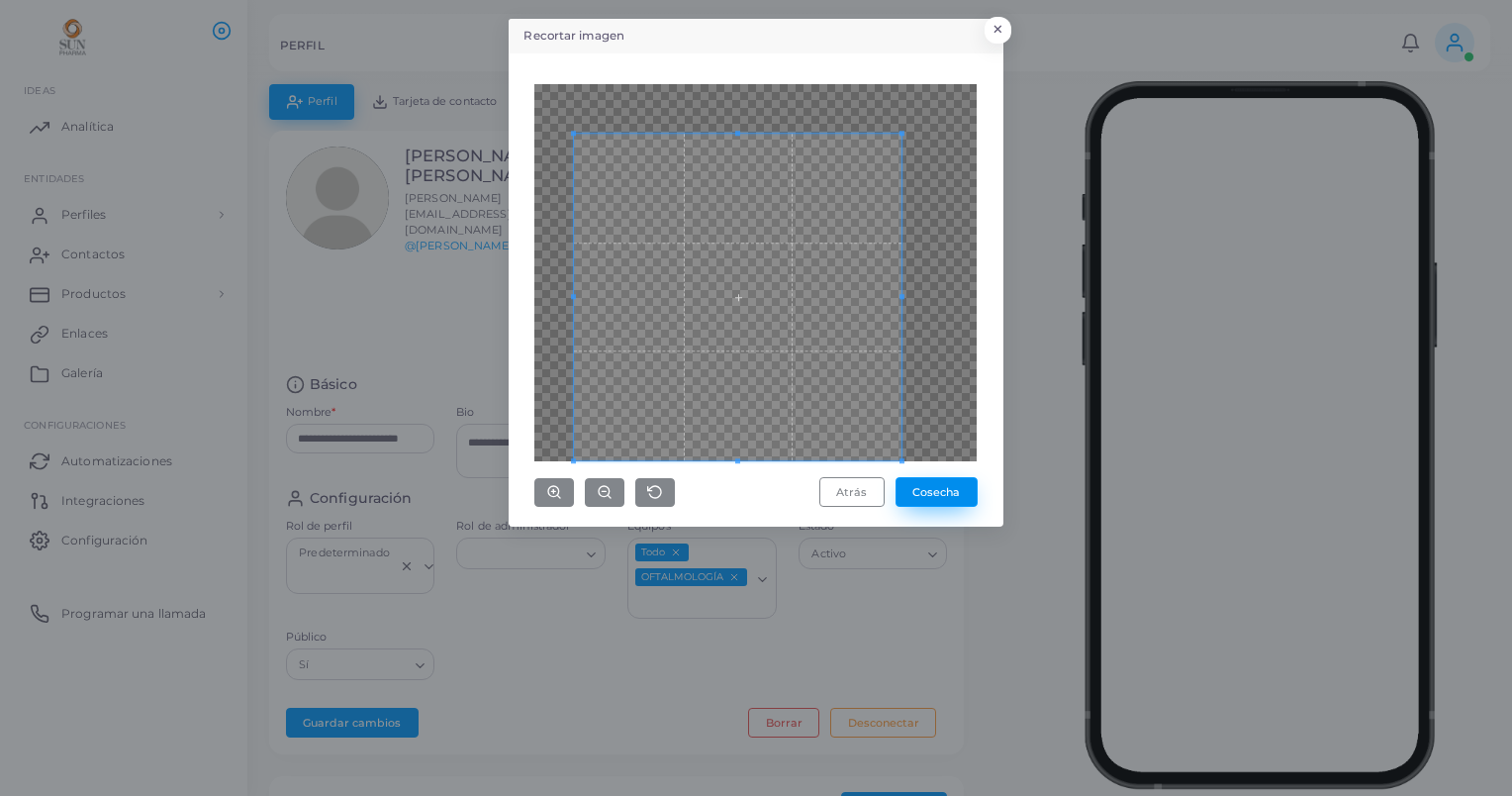 click on "Cosecha" at bounding box center (936, 492) 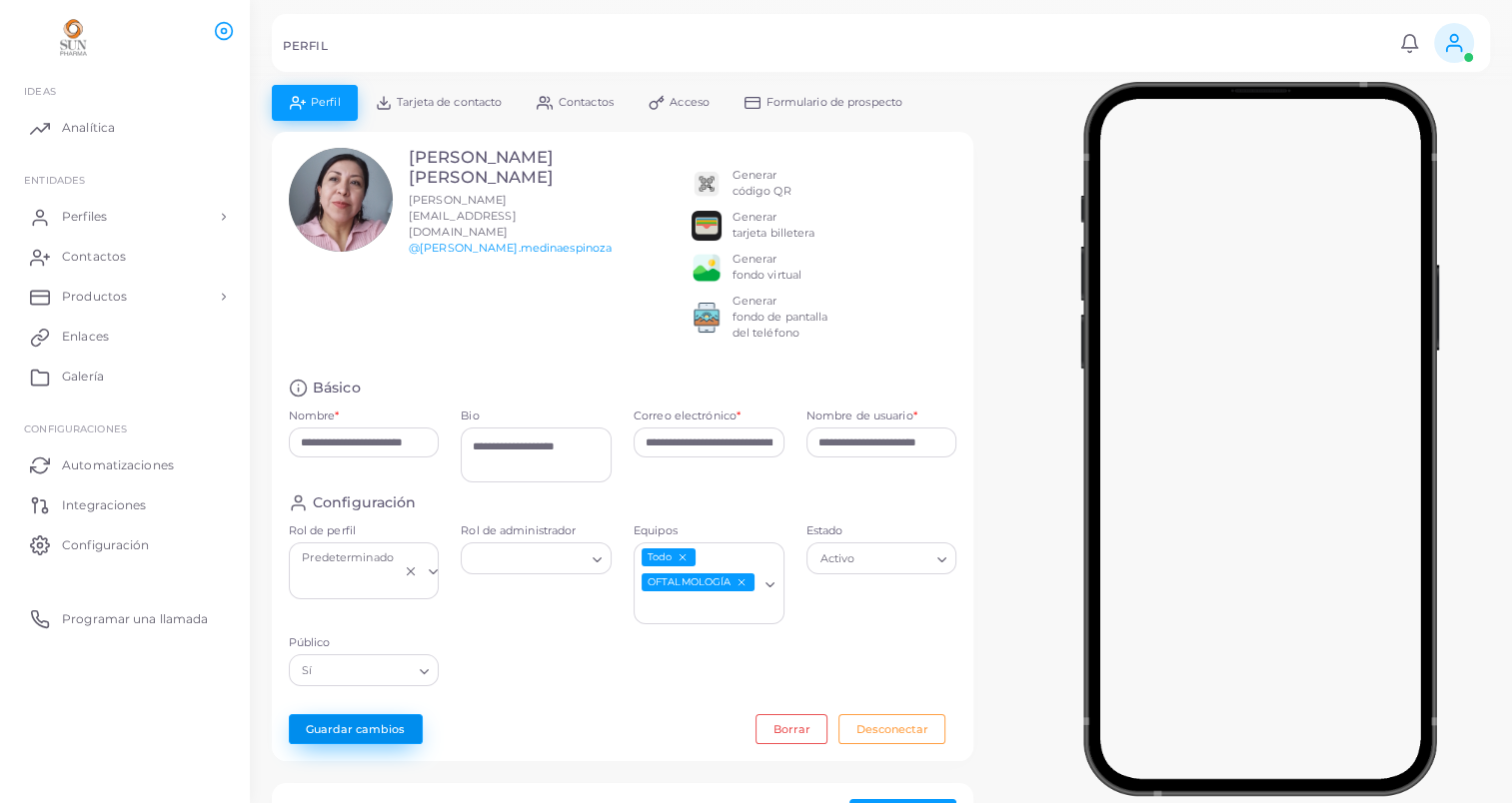 click on "Guardar cambios" at bounding box center [356, 729] 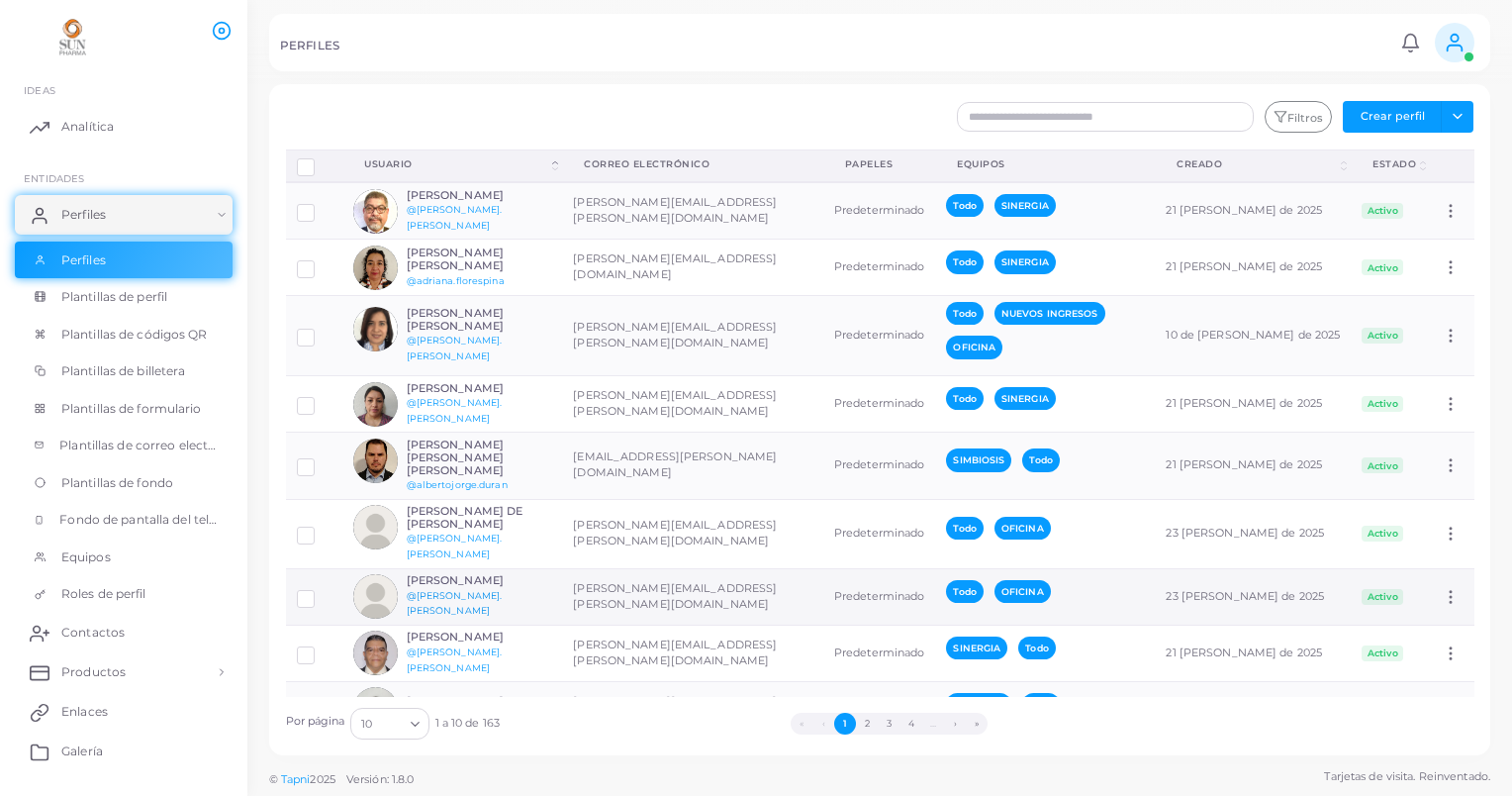 scroll, scrollTop: 103, scrollLeft: 0, axis: vertical 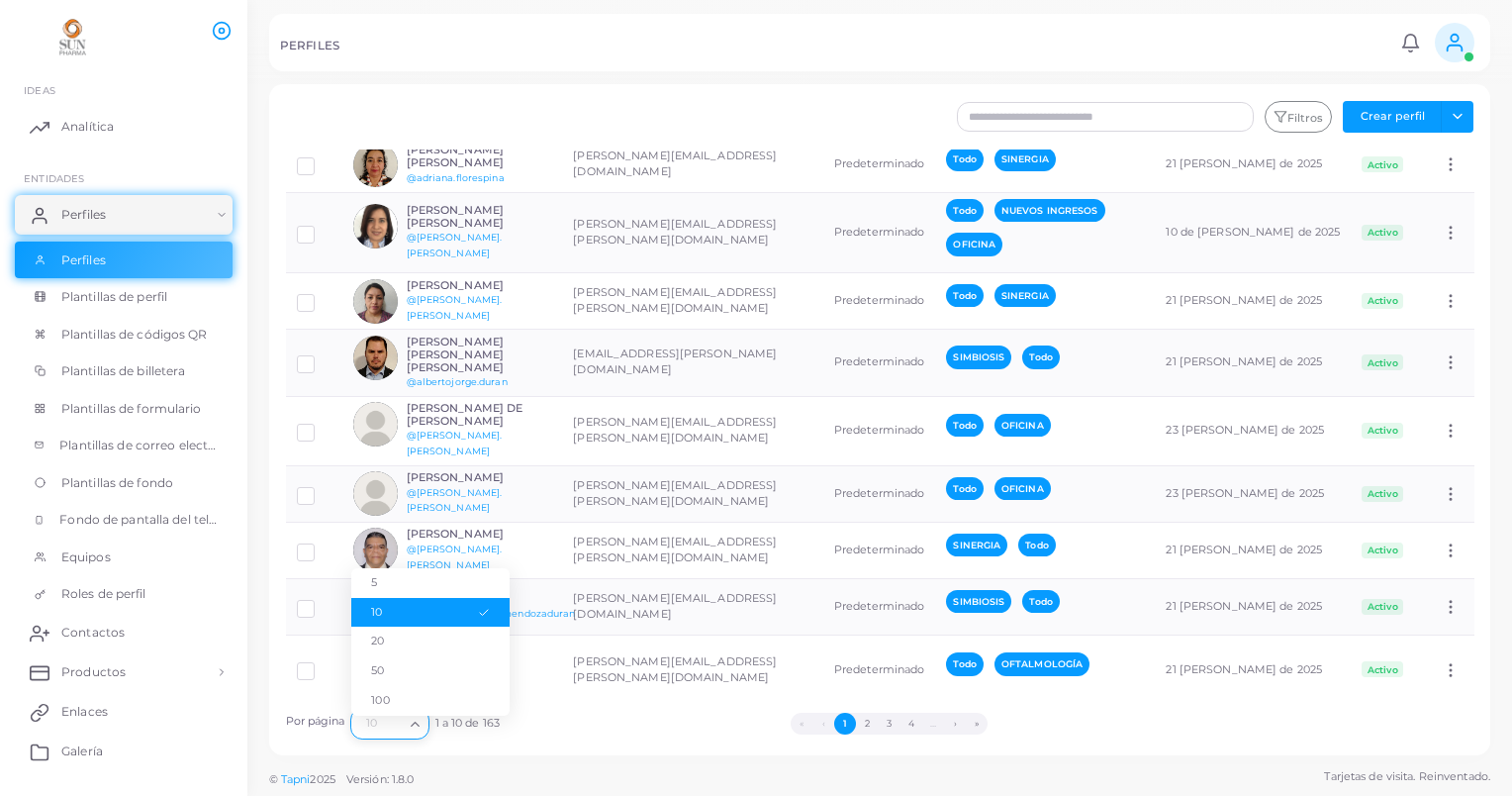 click 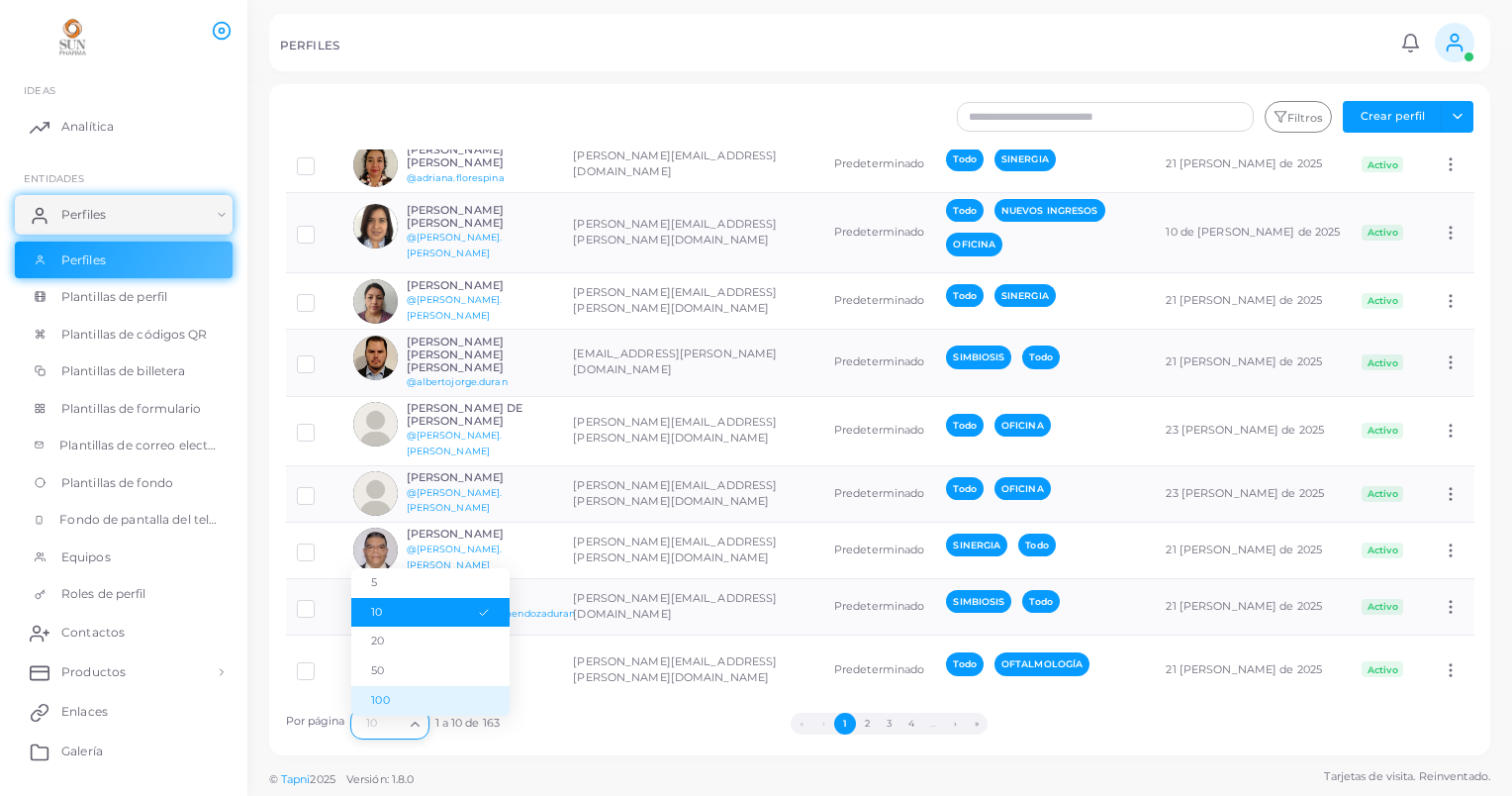 click on "100" at bounding box center (430, 701) 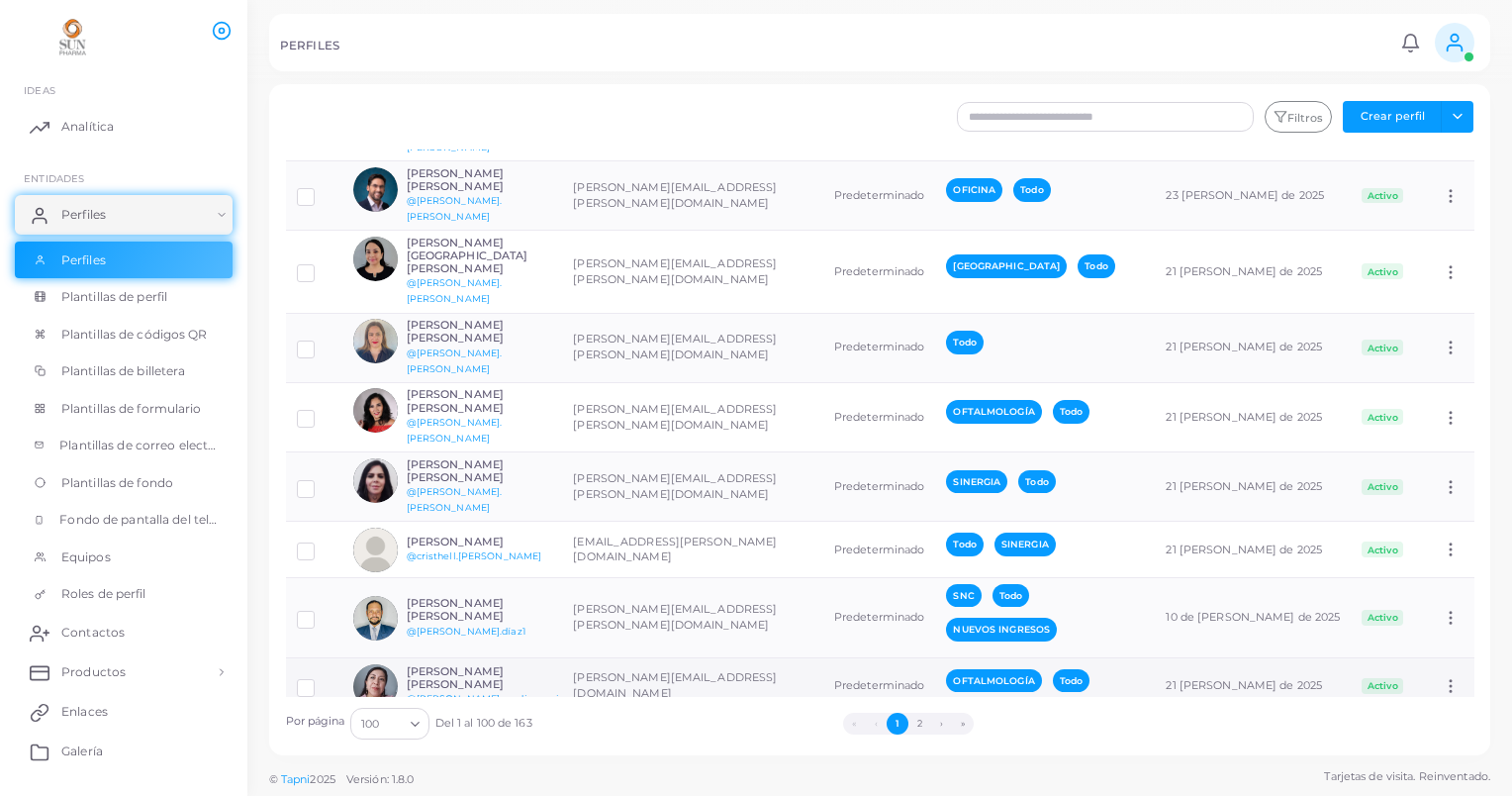 scroll, scrollTop: 1386, scrollLeft: 0, axis: vertical 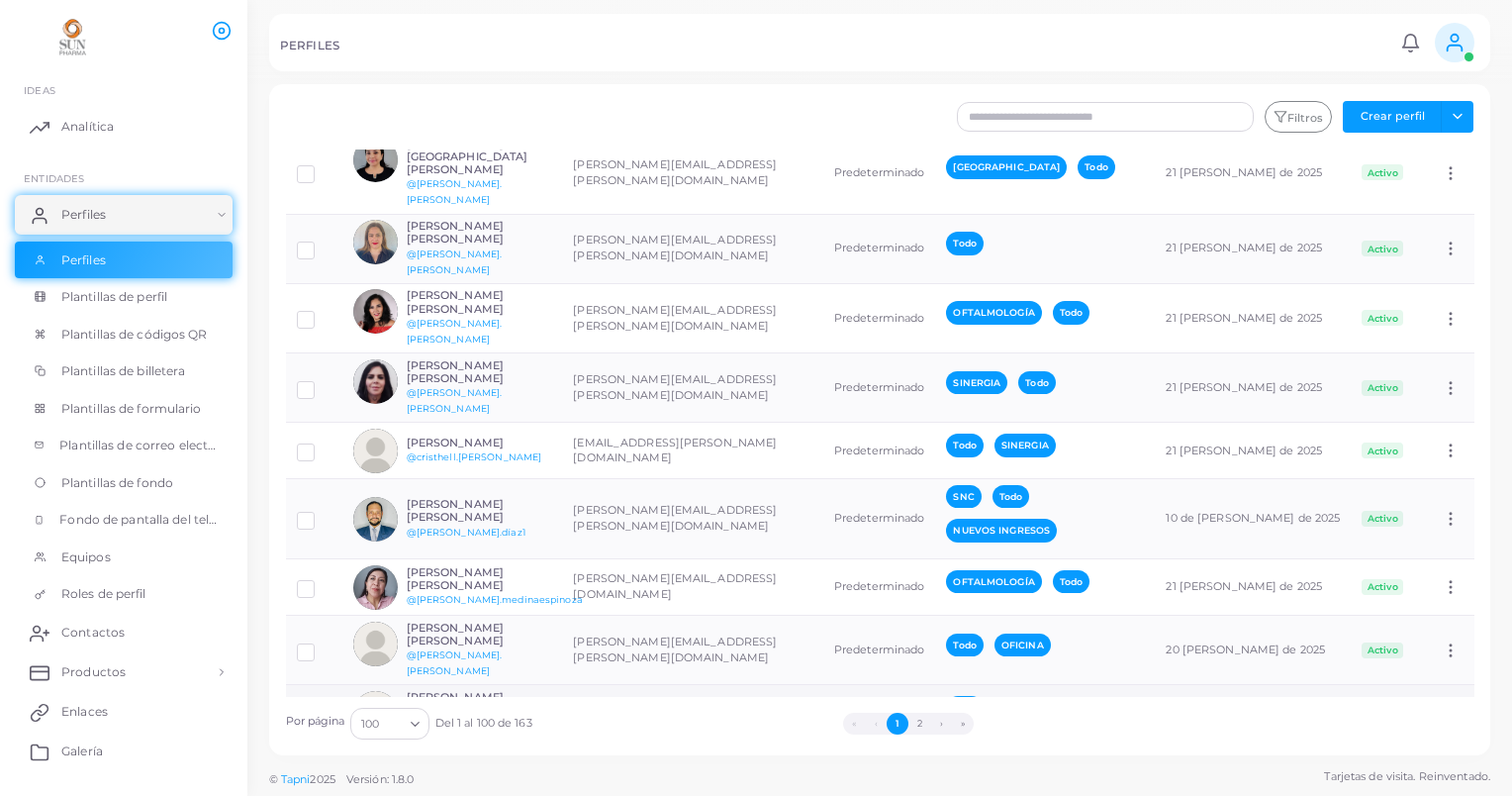 click at bounding box center (321, 707) 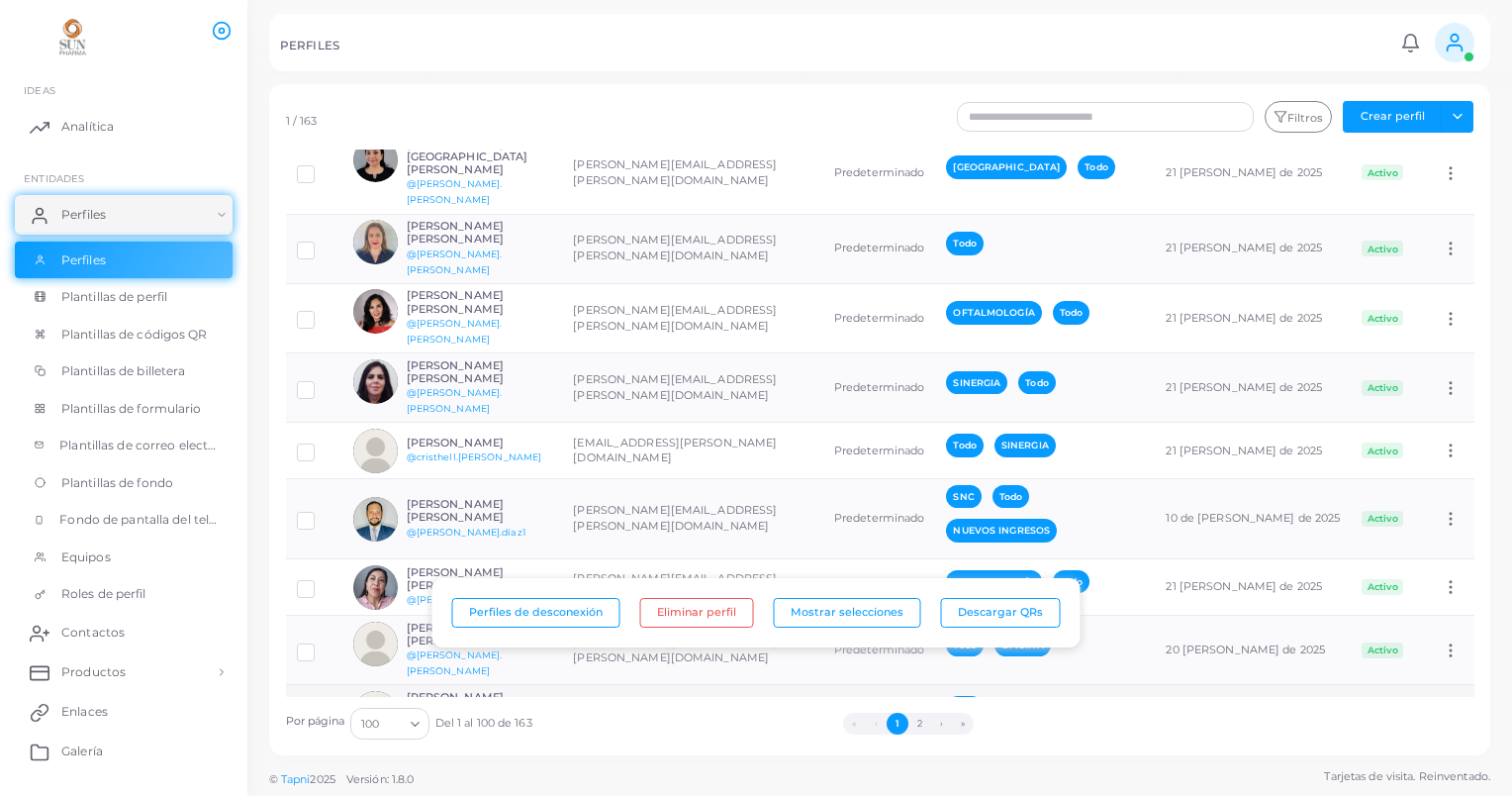 click at bounding box center (375, 713) 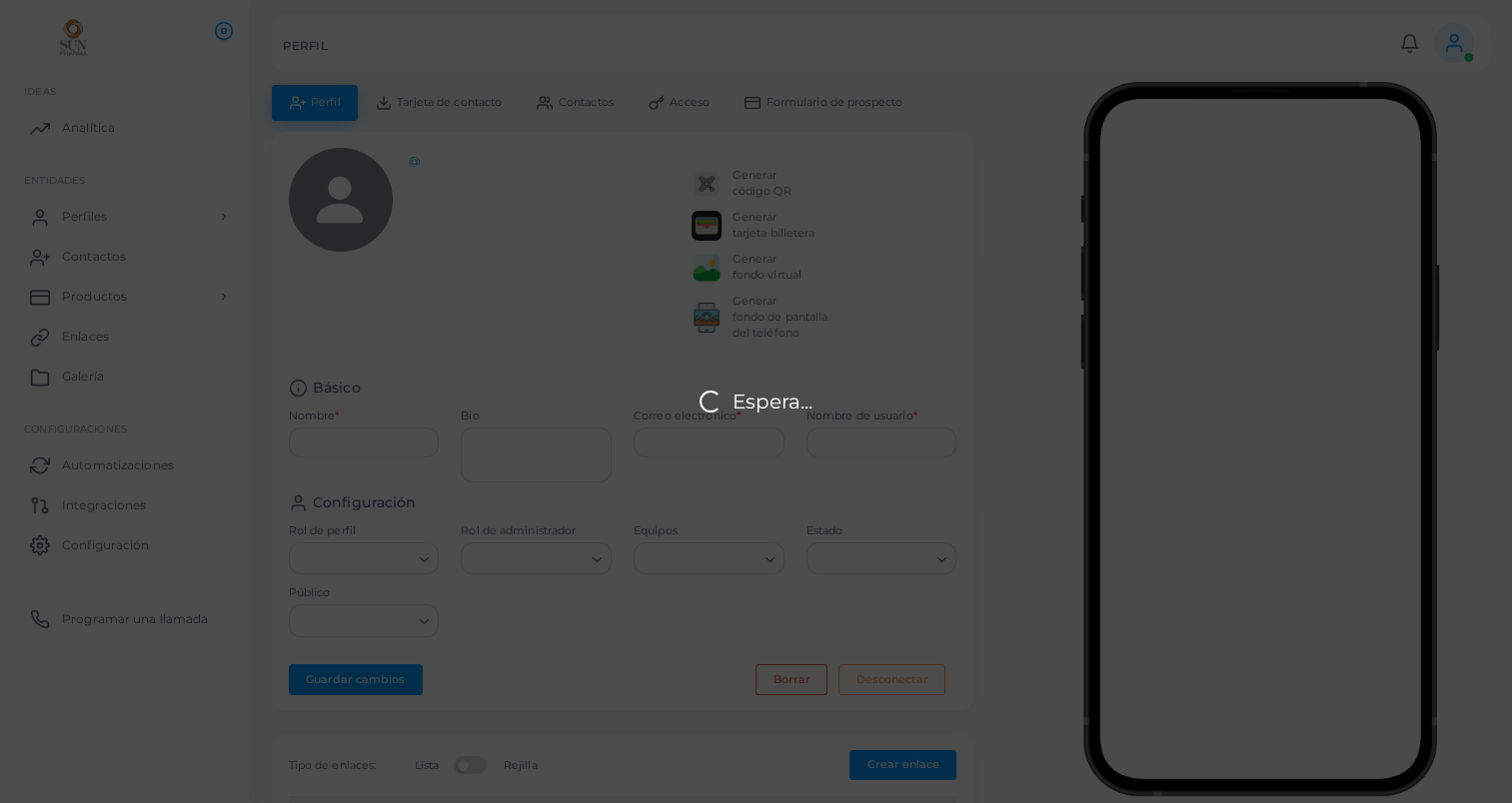 type on "**********" 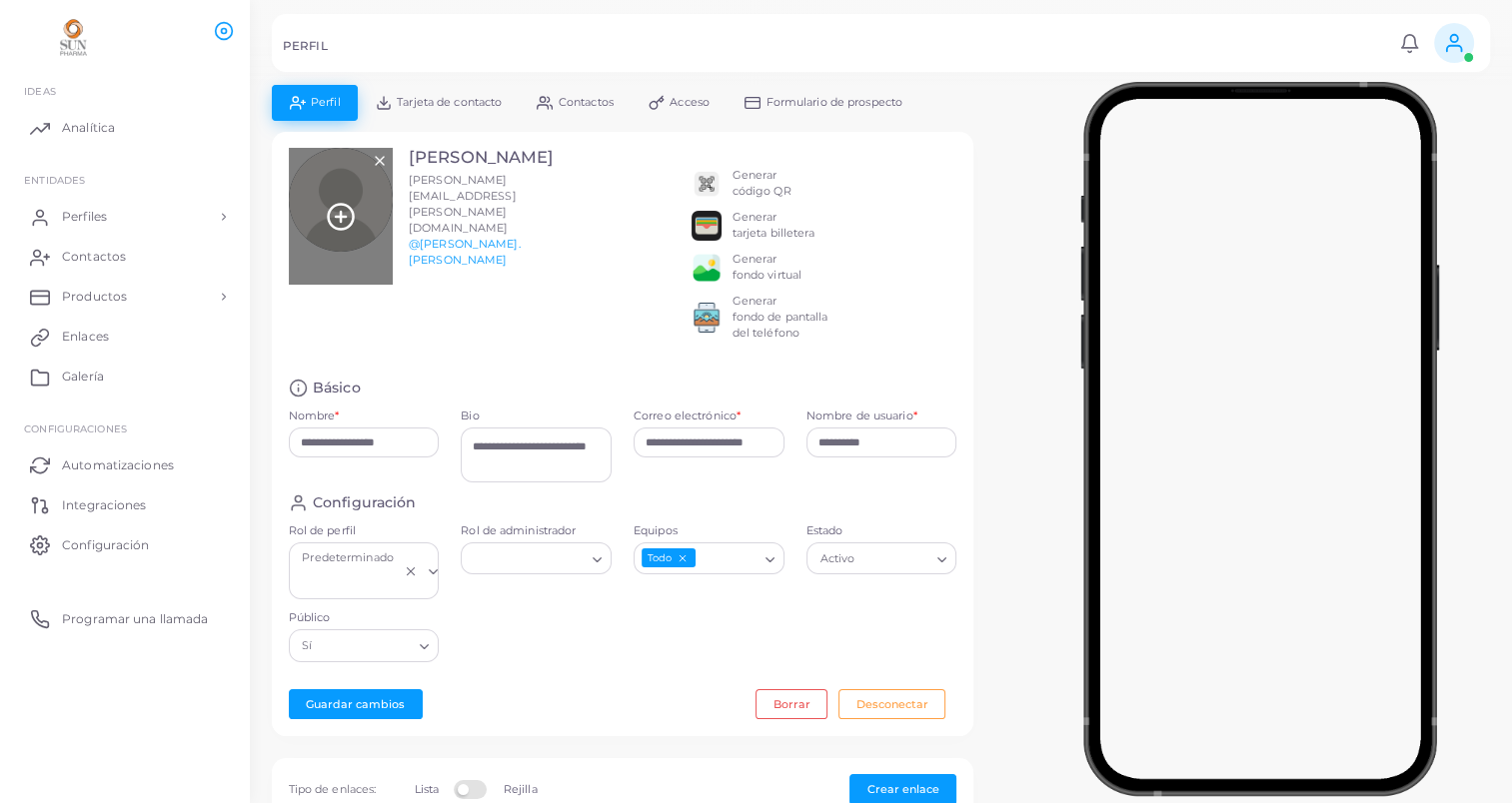 click 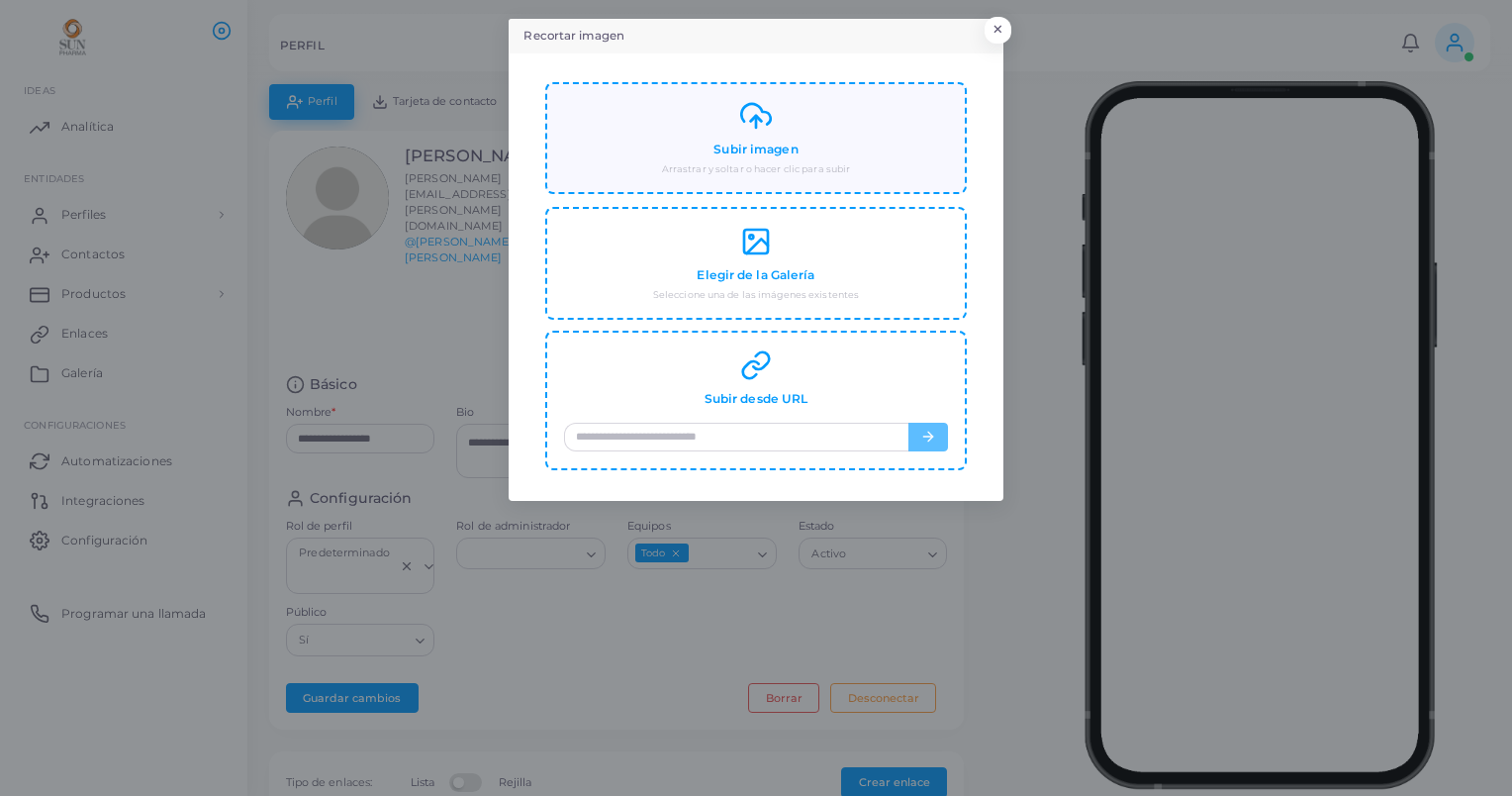 click on "Subir imagen" at bounding box center [755, 149] 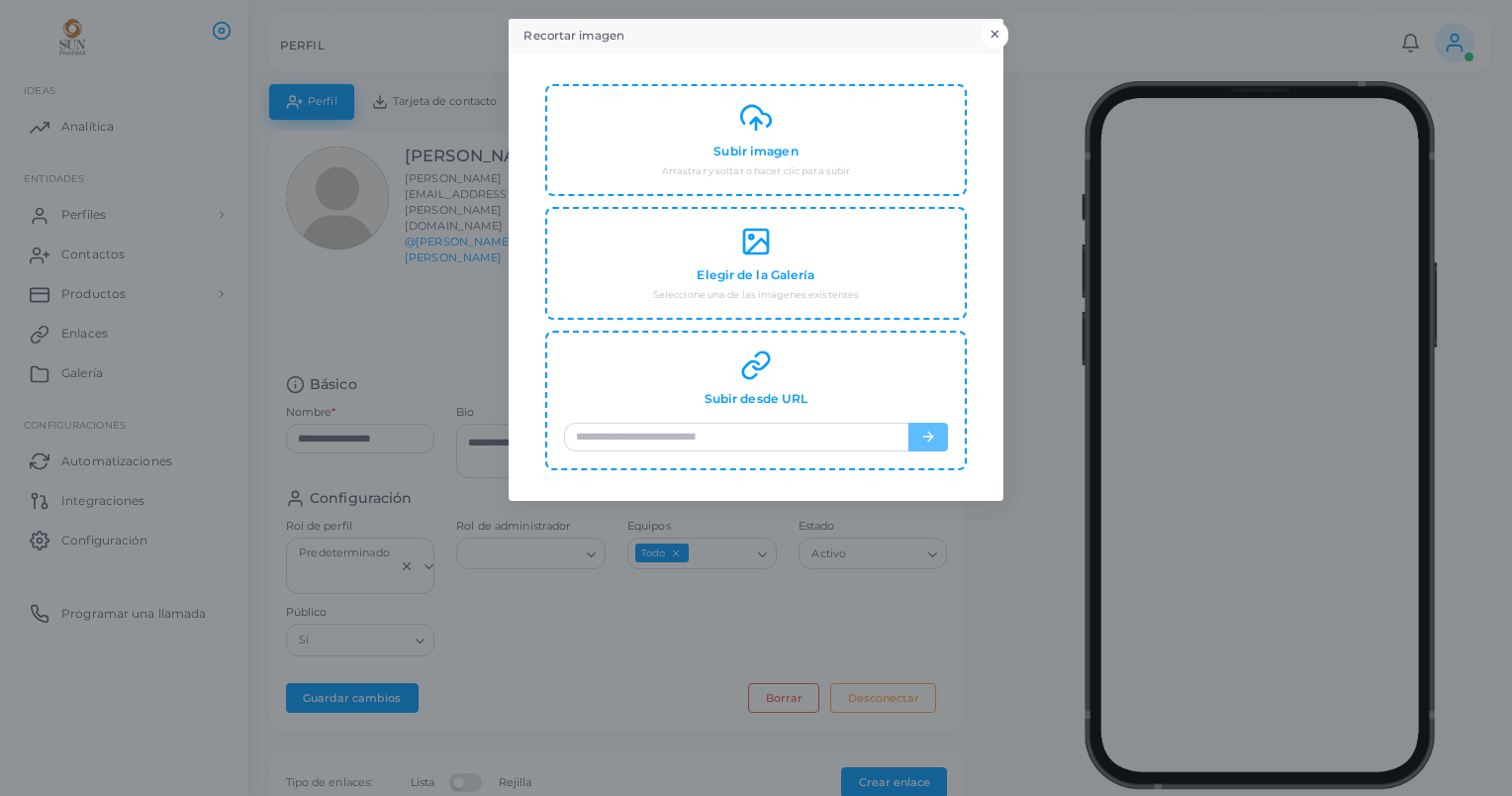 click on "×" at bounding box center [994, 35] 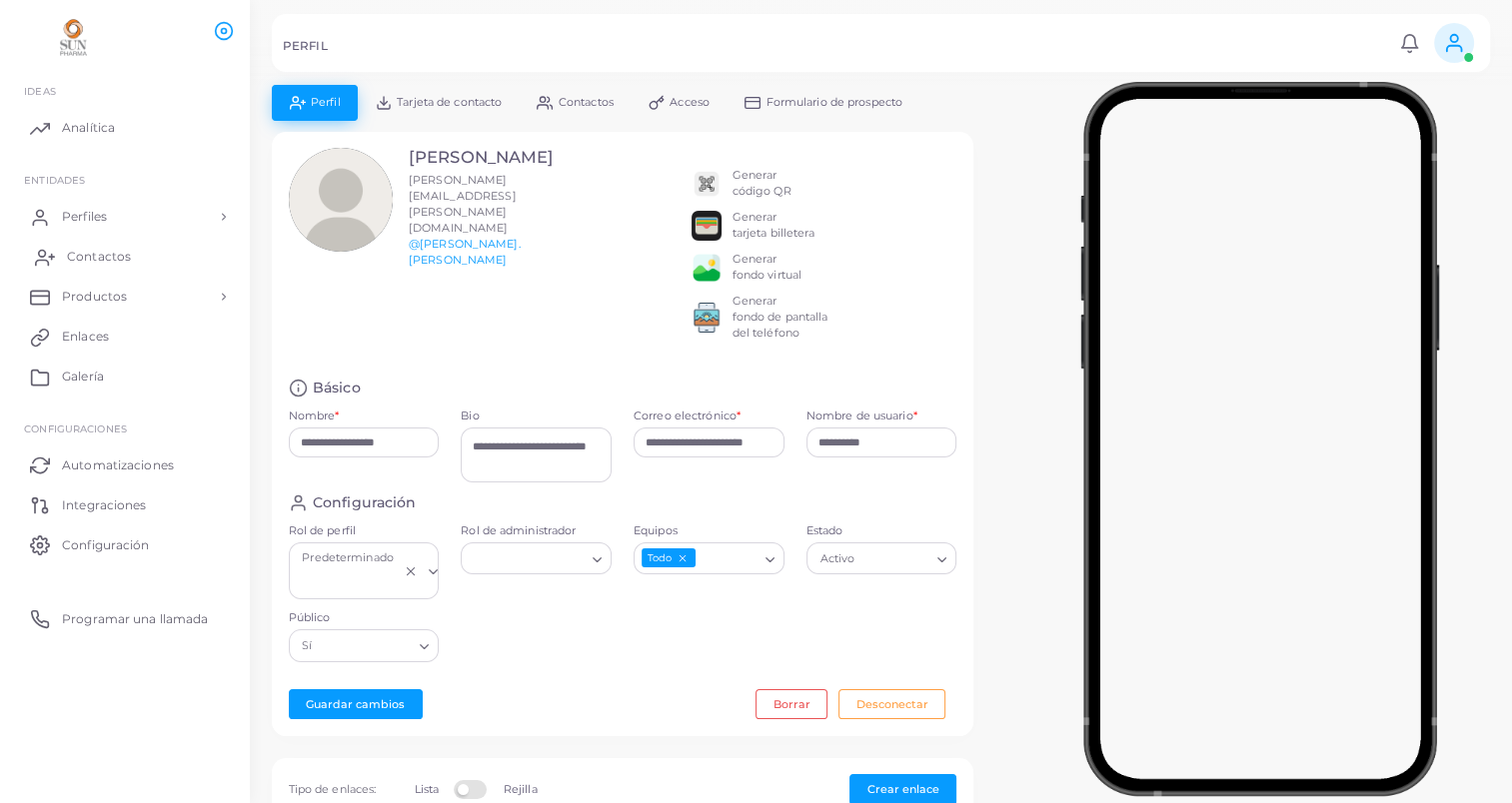 click on "Contactos" at bounding box center [99, 257] 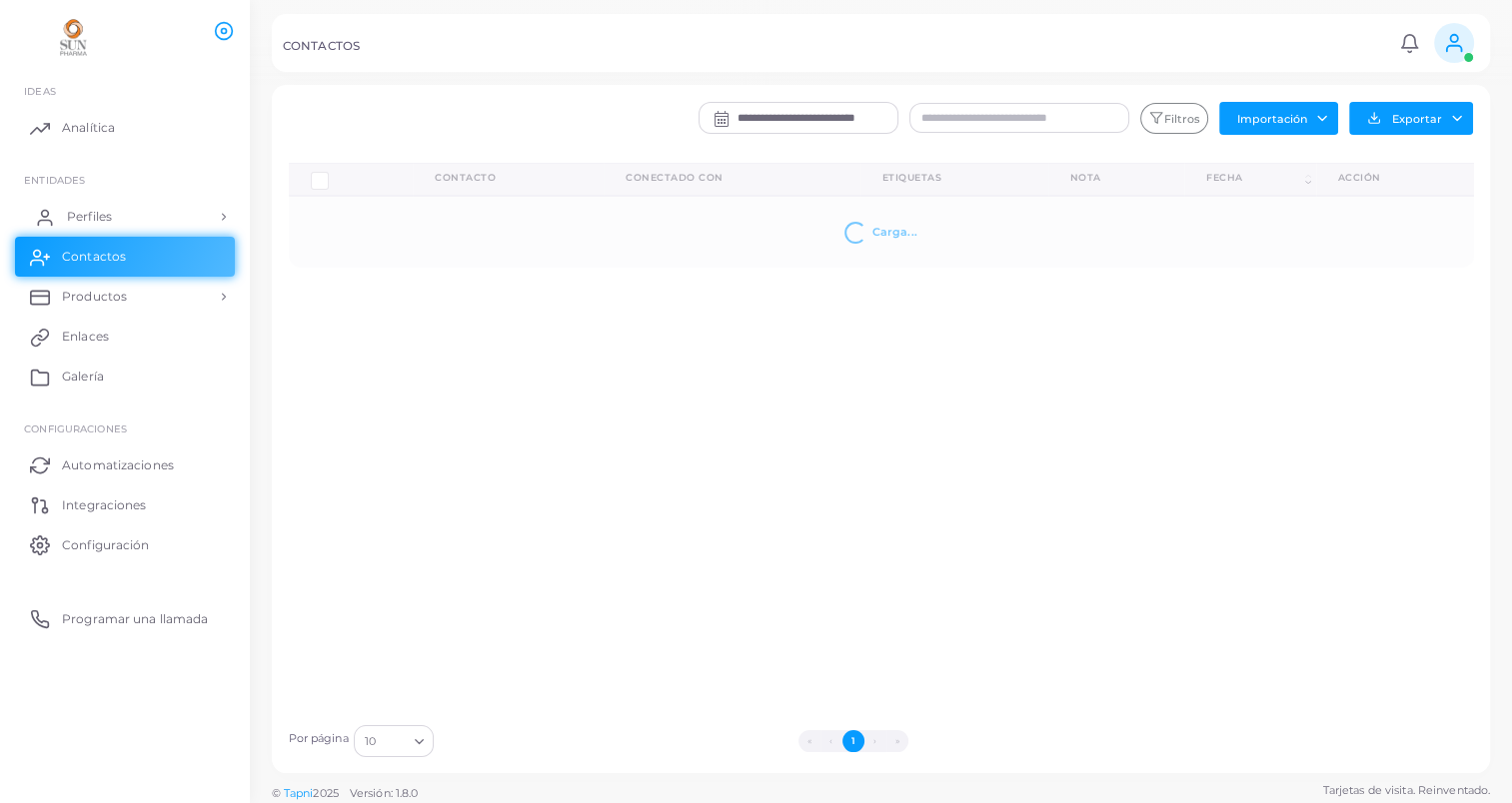 click on "Perfiles" at bounding box center (125, 217) 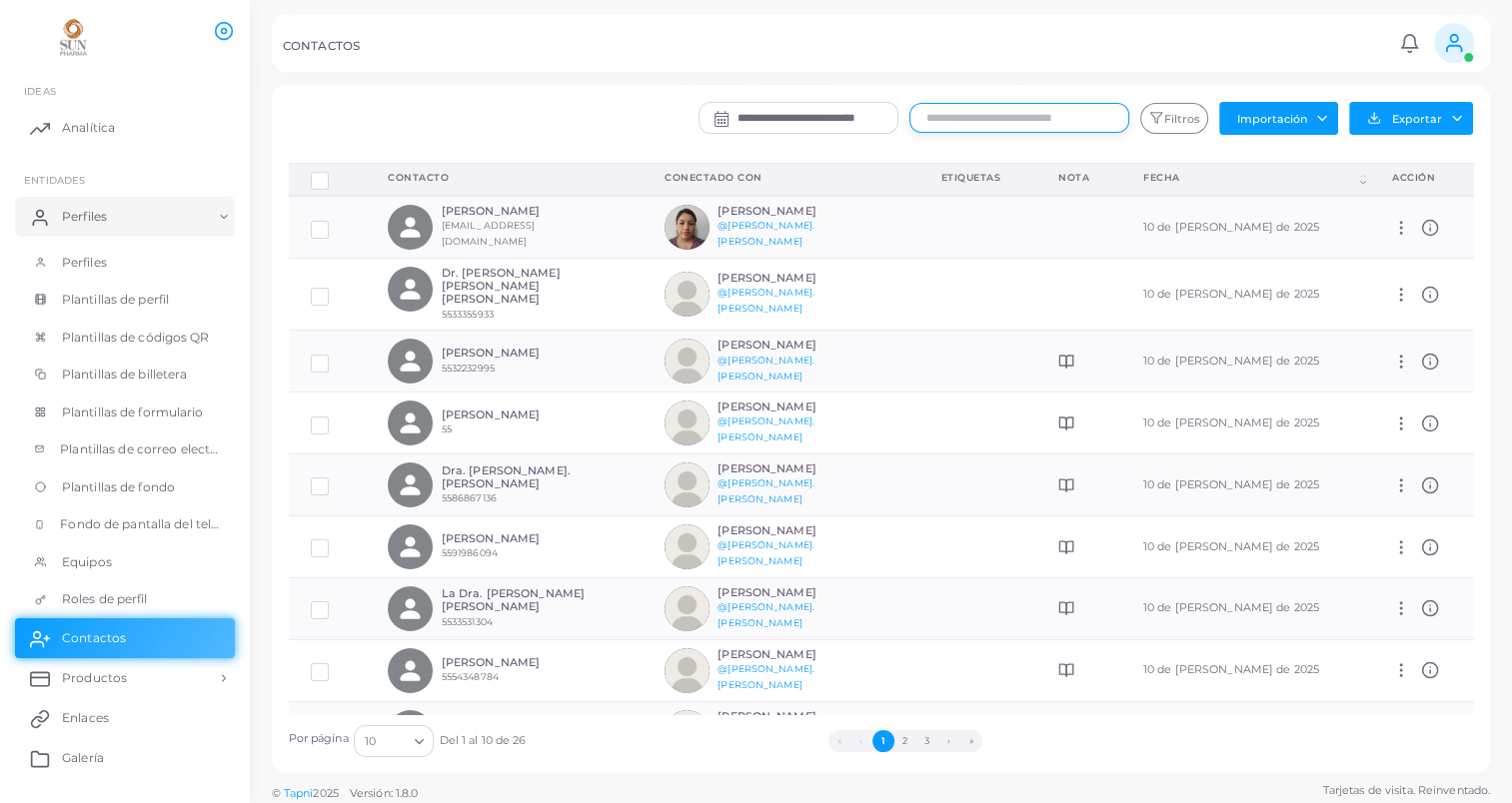 click at bounding box center (1019, 118) 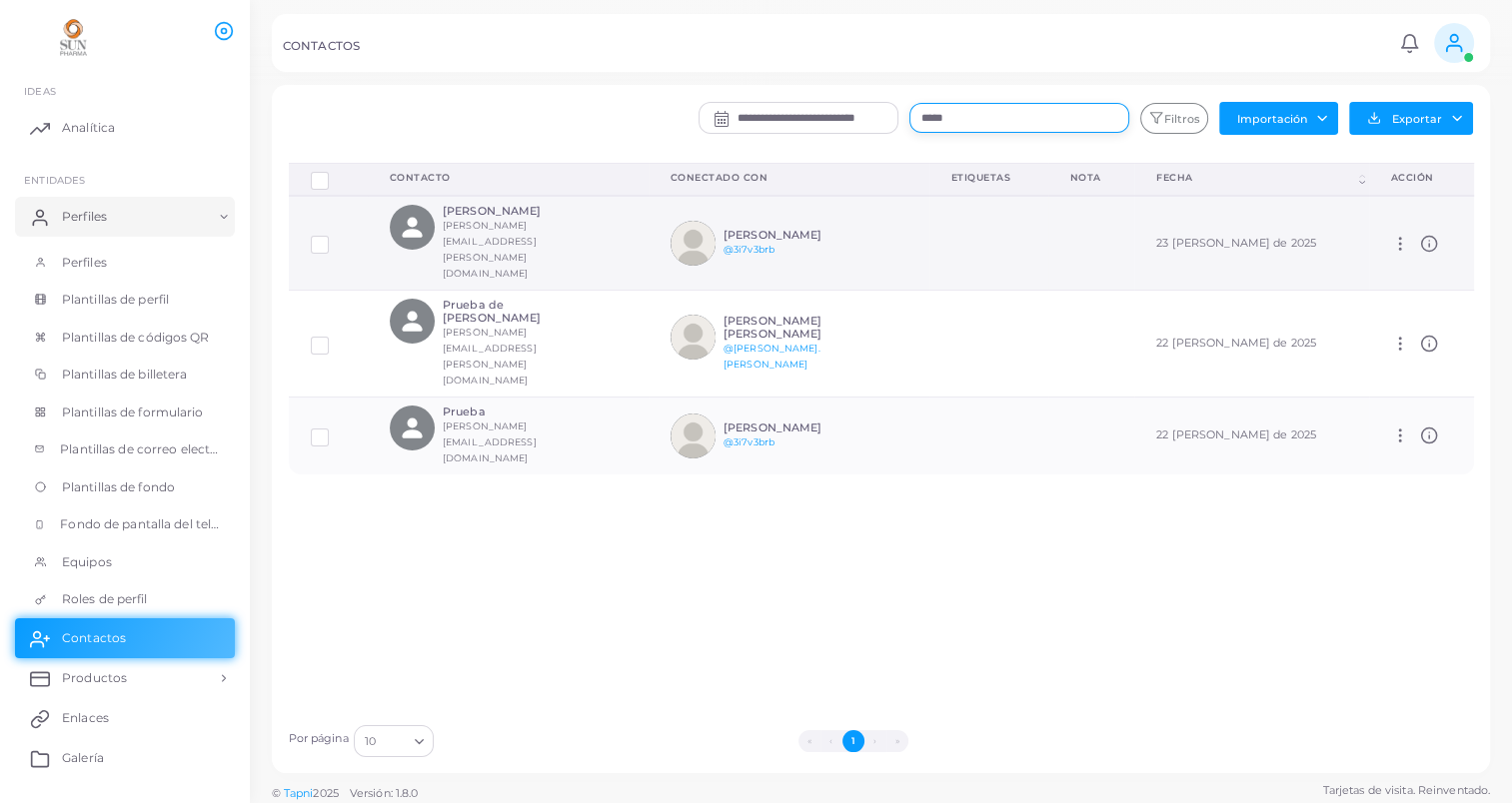 type on "*****" 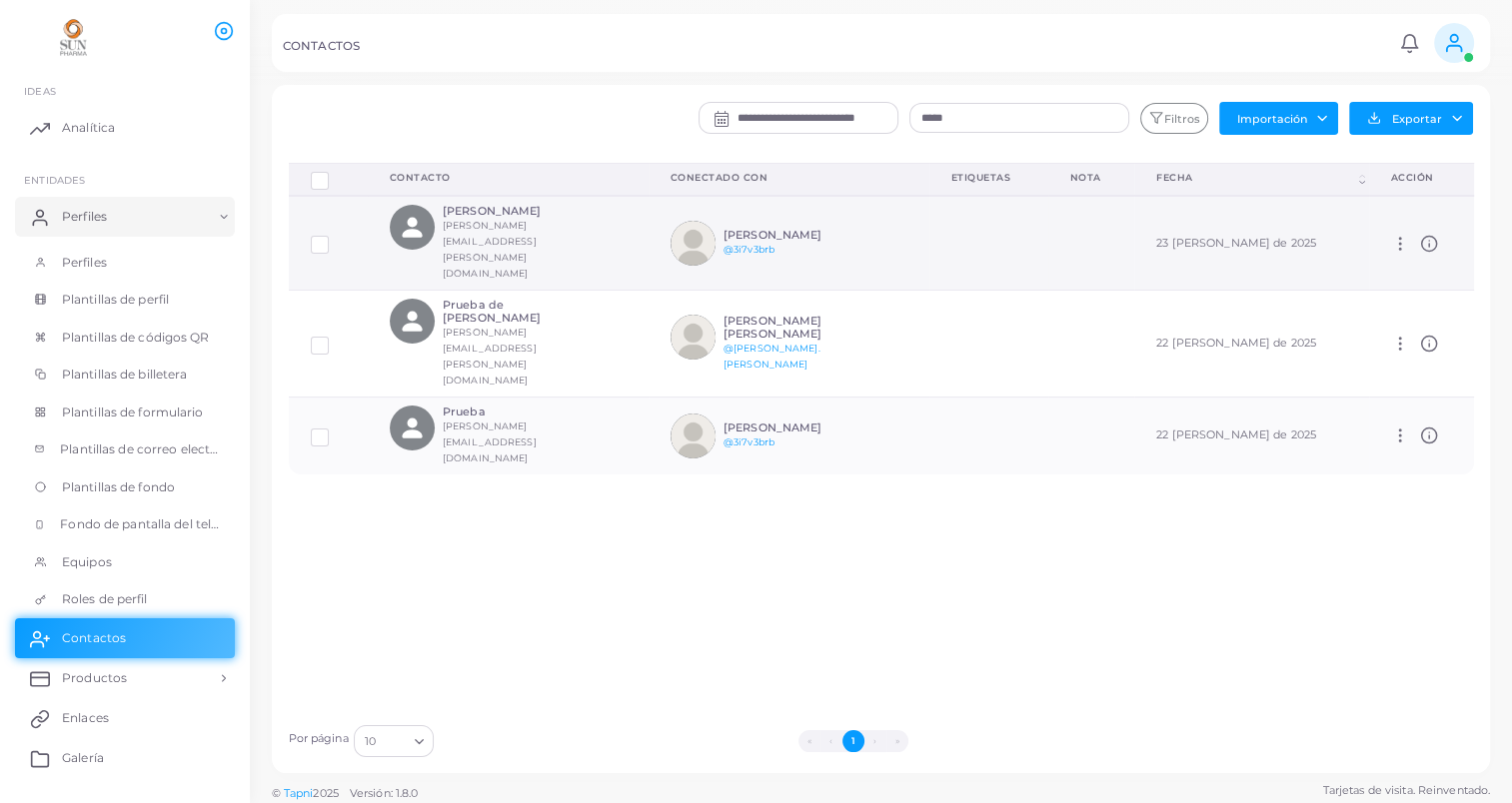 click on "[PERSON_NAME]" at bounding box center (516, 211) 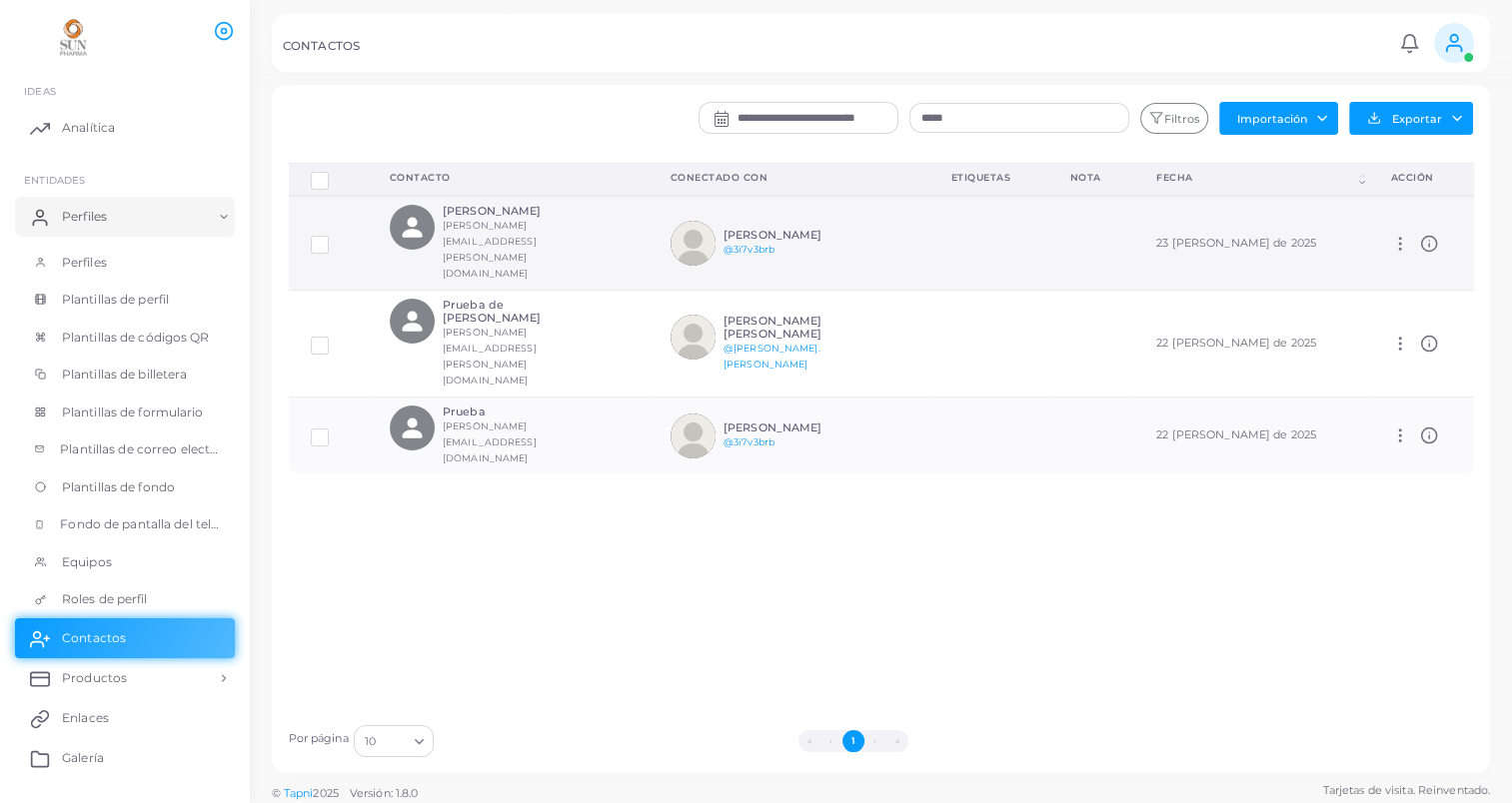 click on "Enrique Lira  Enrique.lira@sunpharma.com" at bounding box center (516, 243) 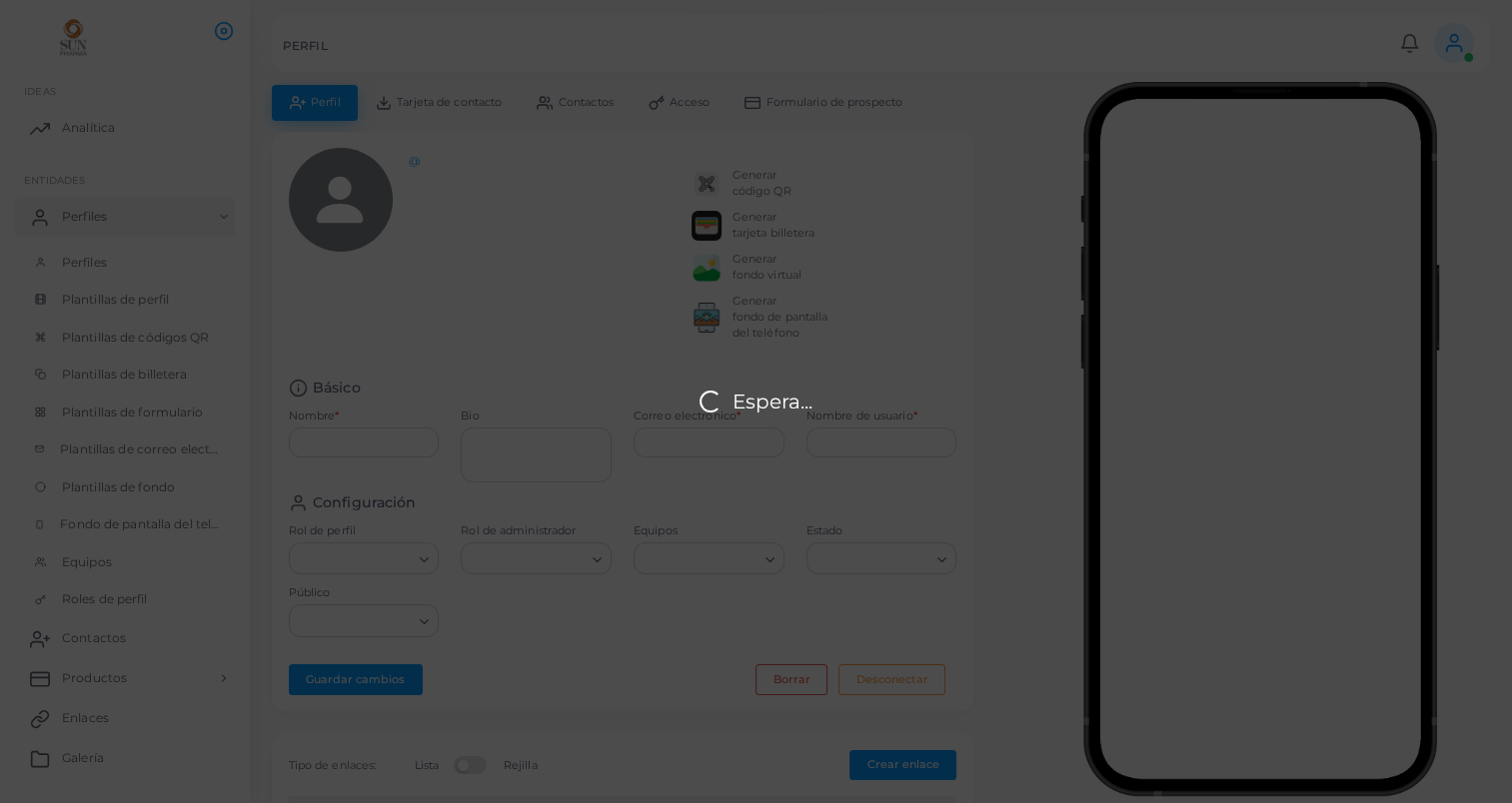 type on "**********" 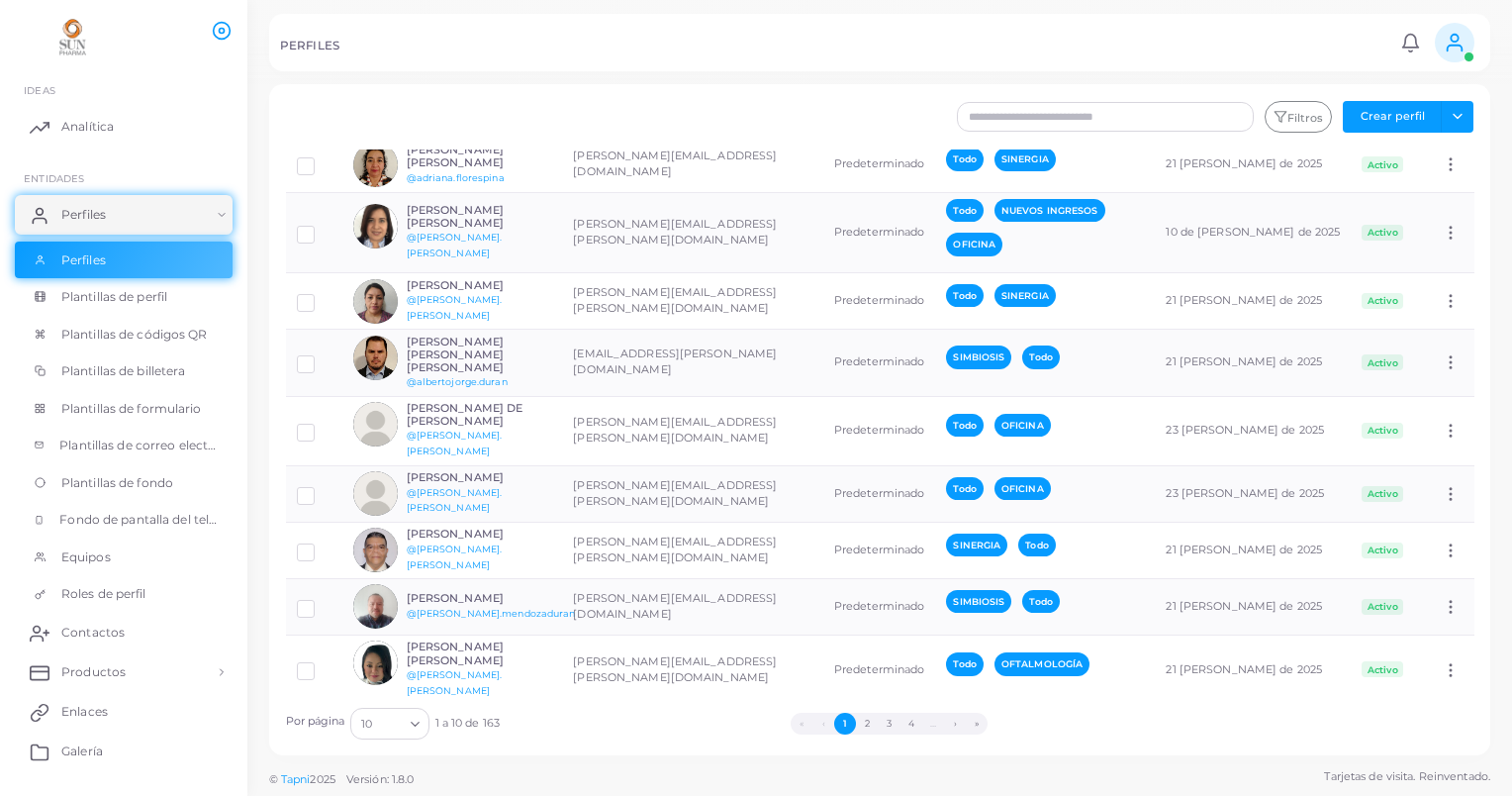 scroll, scrollTop: 0, scrollLeft: 0, axis: both 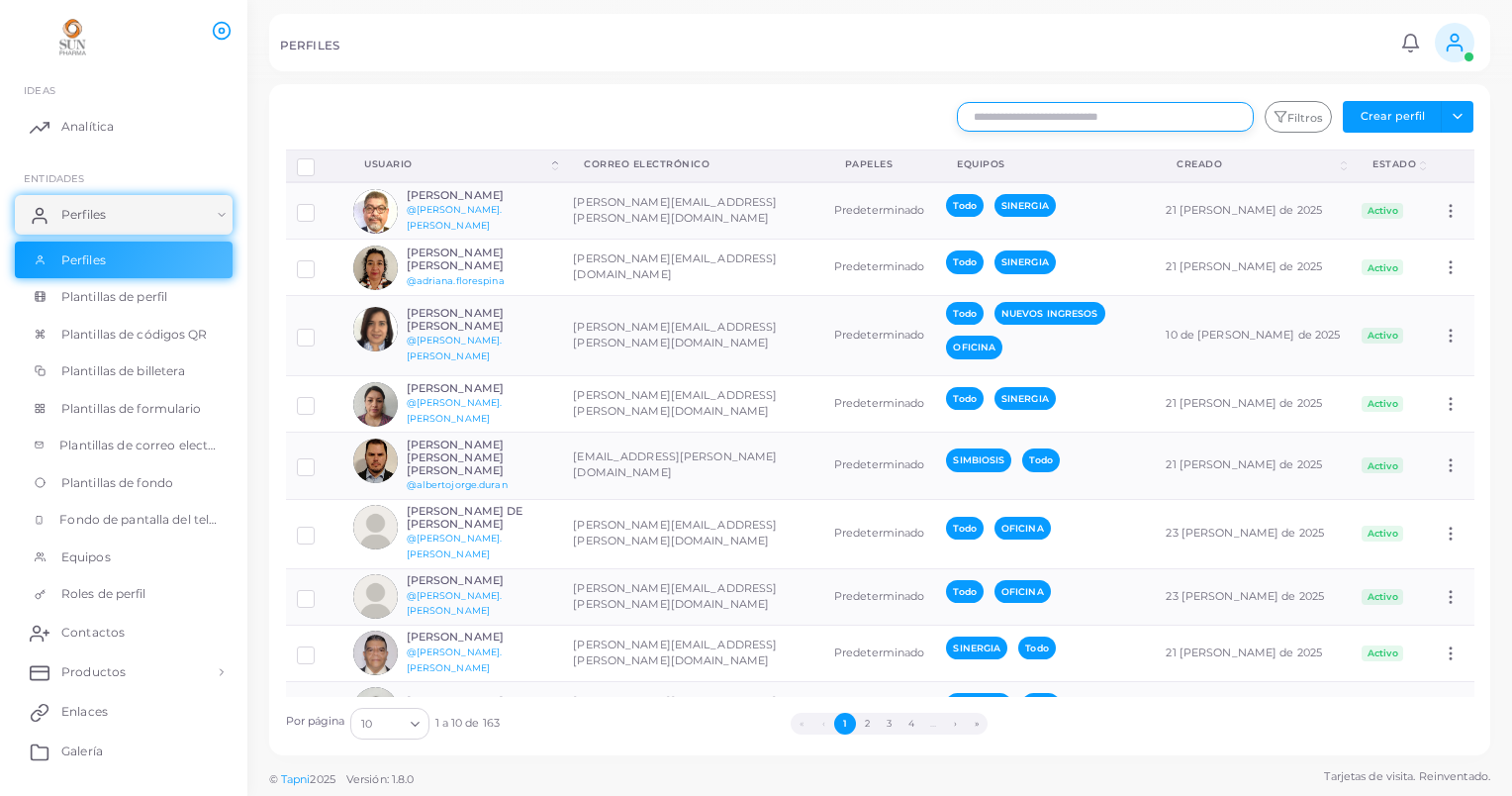 click at bounding box center (1105, 117) 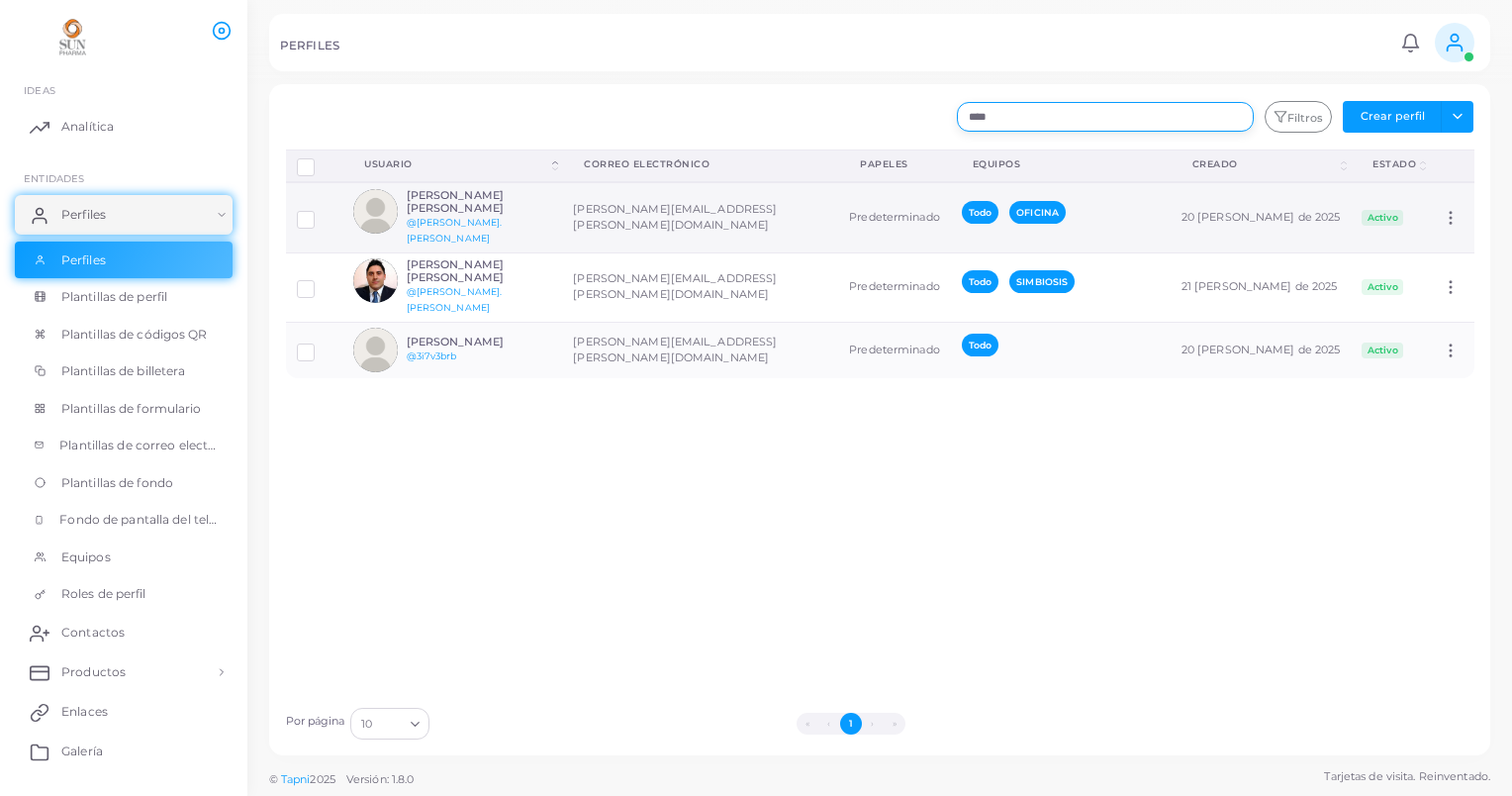 type on "****" 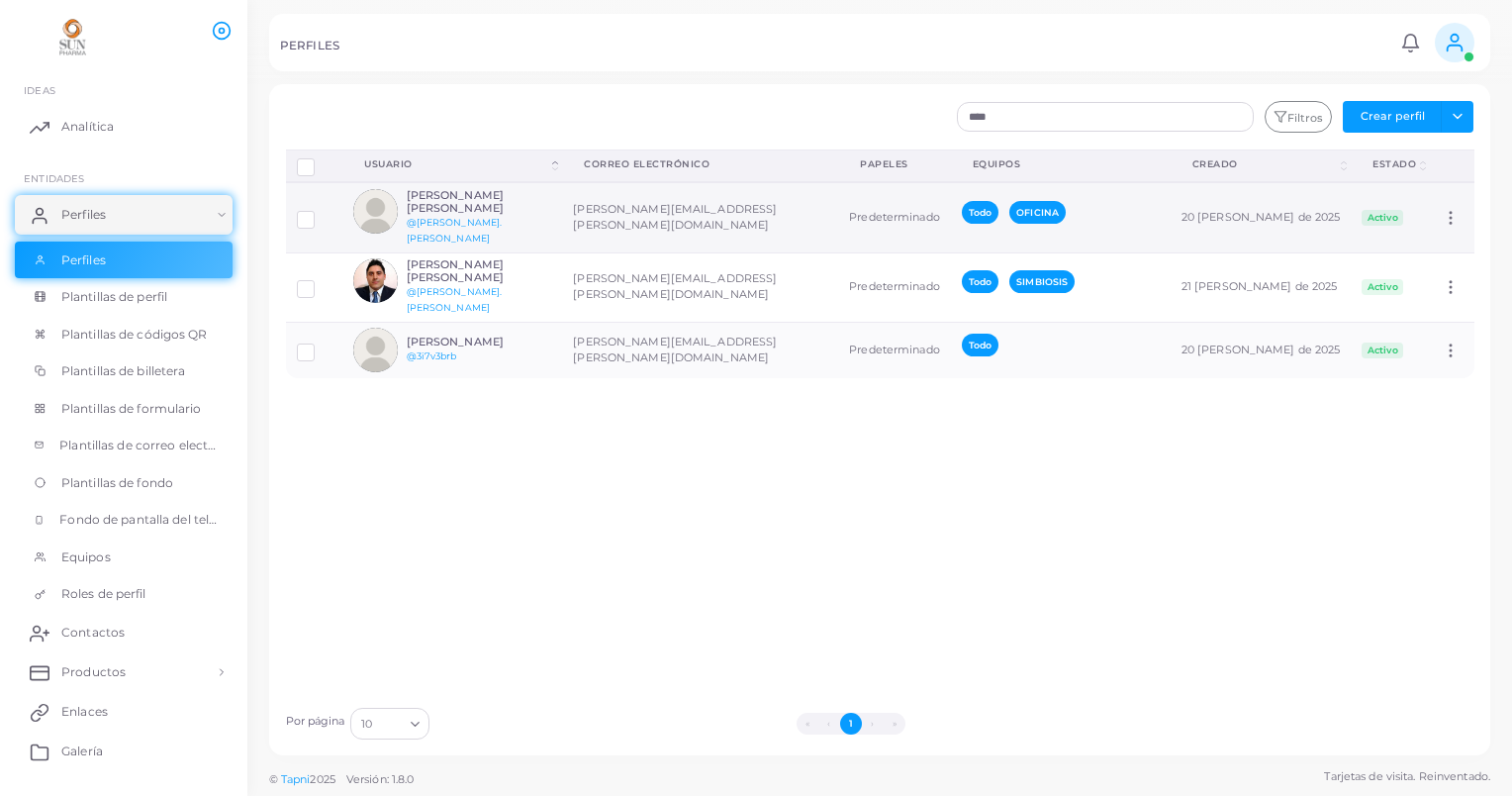 click on "[PERSON_NAME][EMAIL_ADDRESS][PERSON_NAME][DOMAIN_NAME]" at bounding box center [700, 217] 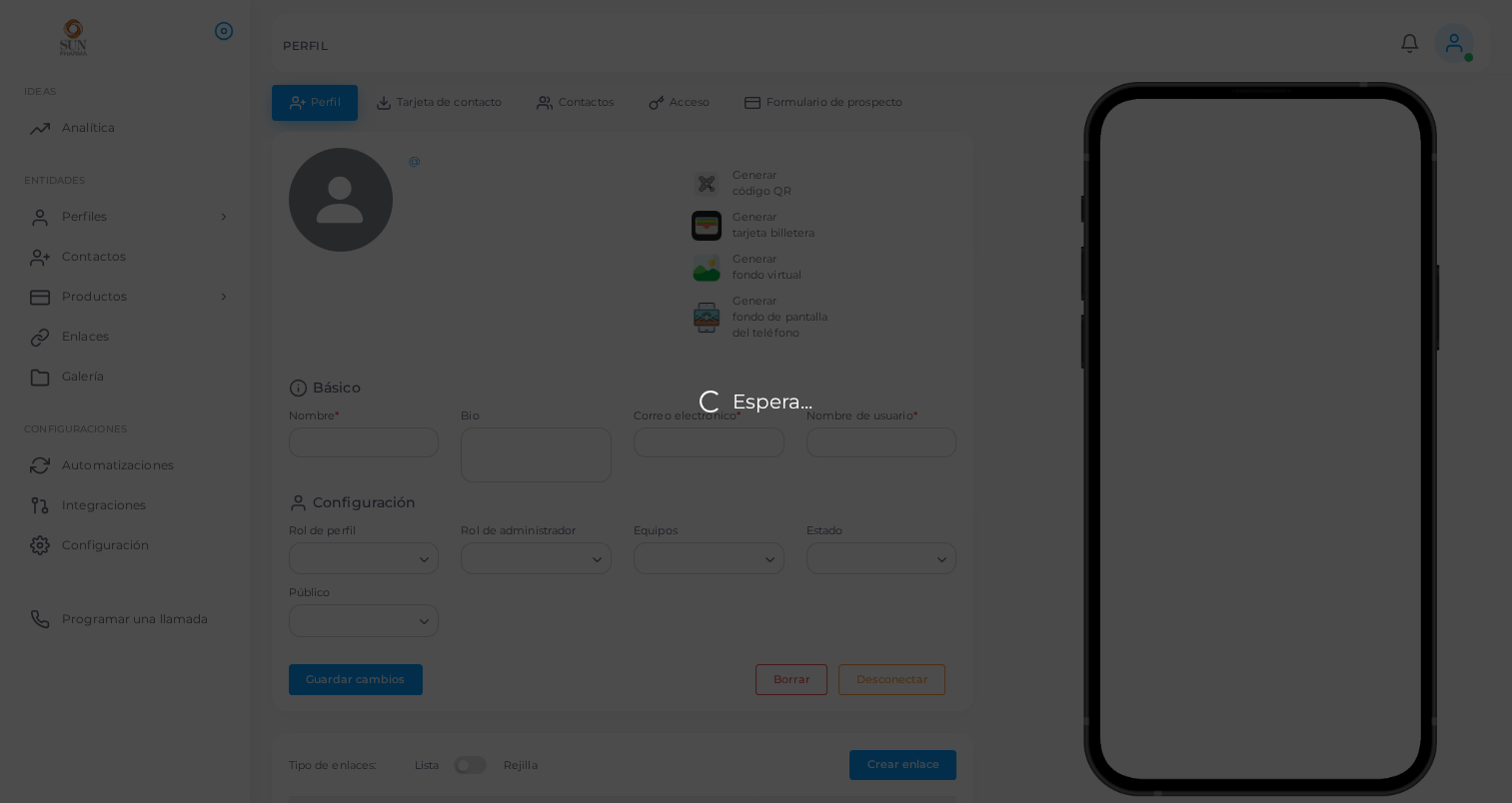type on "**********" 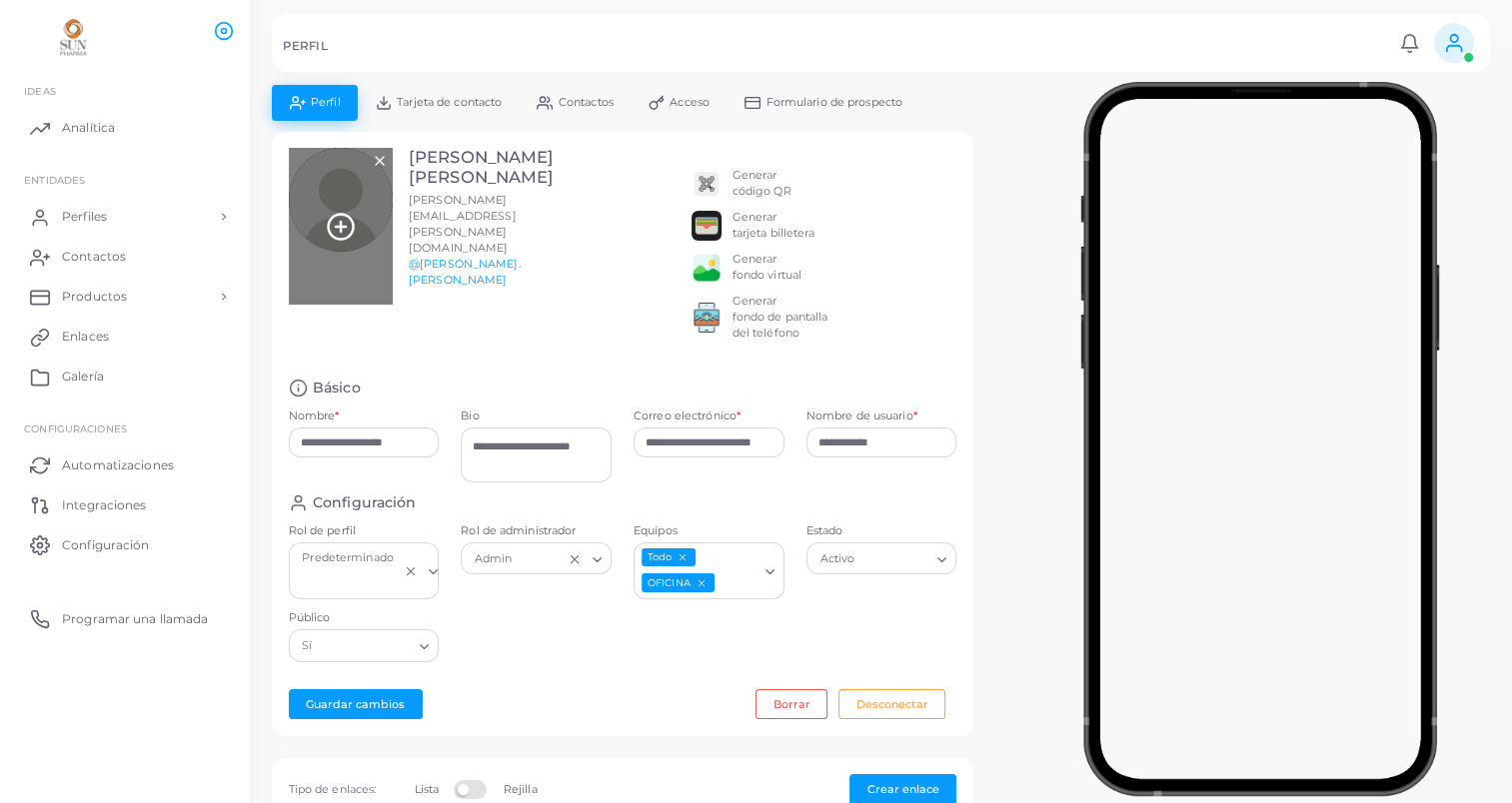 click at bounding box center (341, 226) 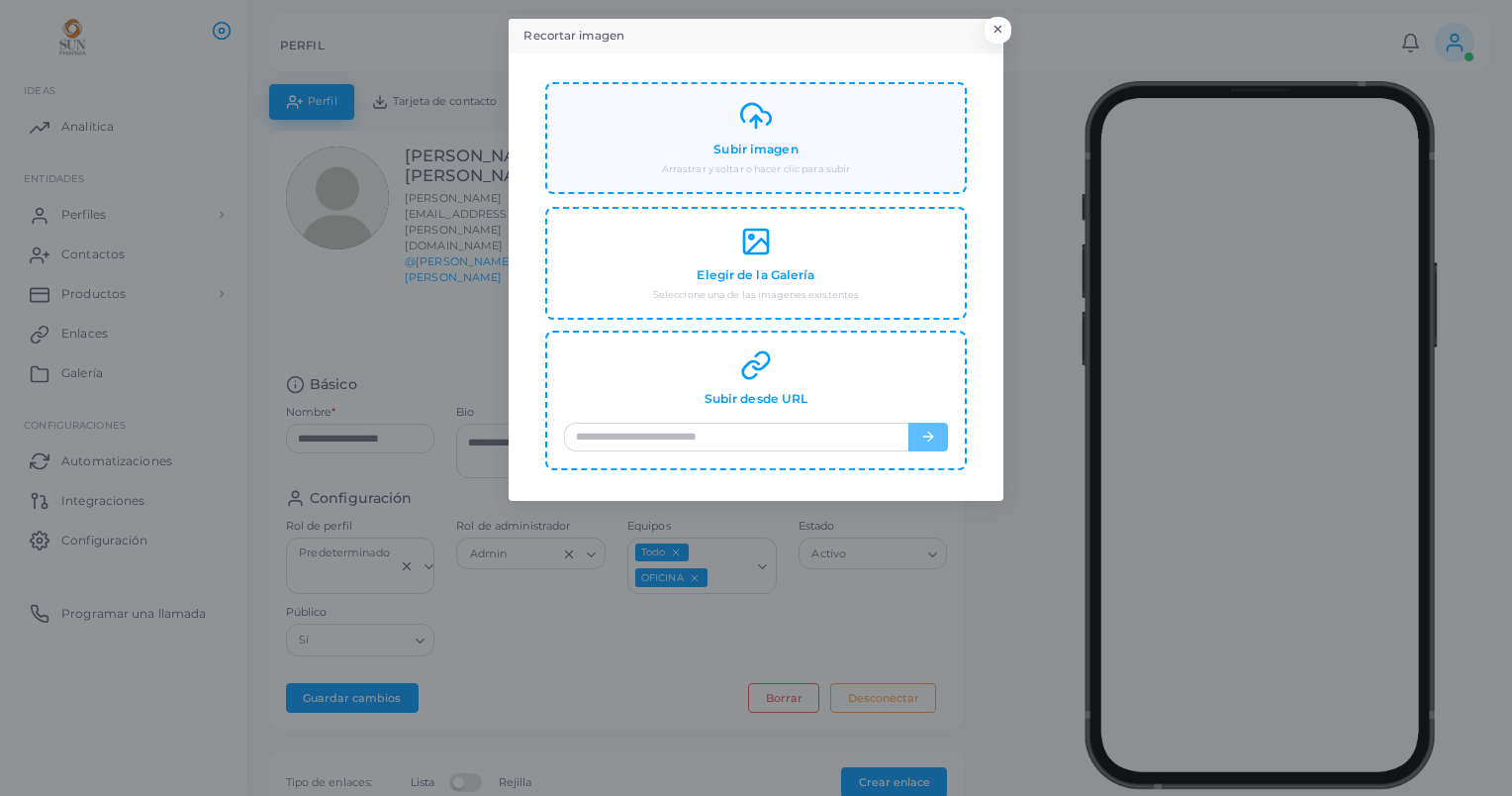 click on "Subir imagen Arrastrar y soltar o hacer clic para subir" at bounding box center [756, 138] 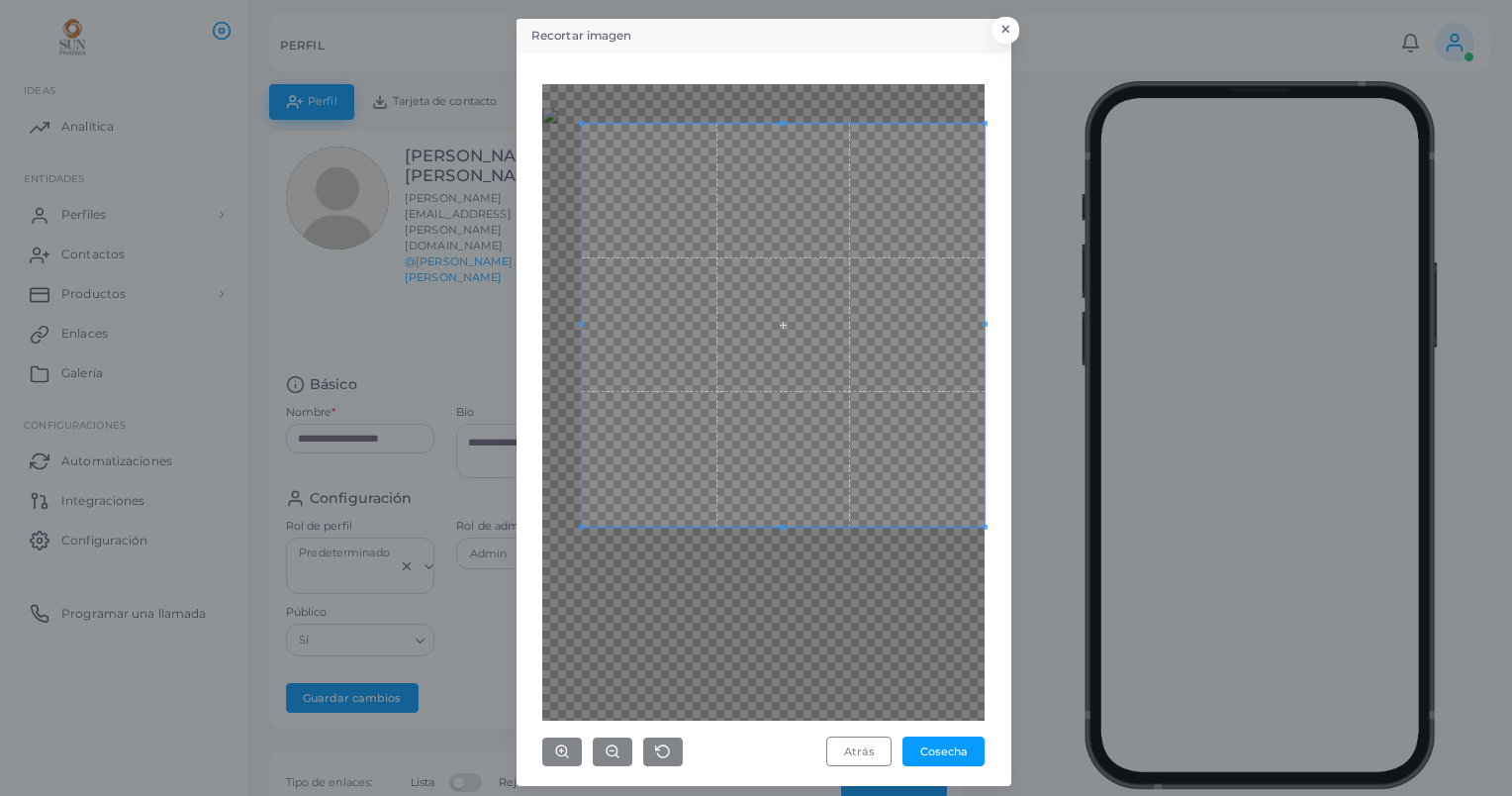 click on "Recortar imagen ×  Atrás   Cosecha" at bounding box center (756, 398) 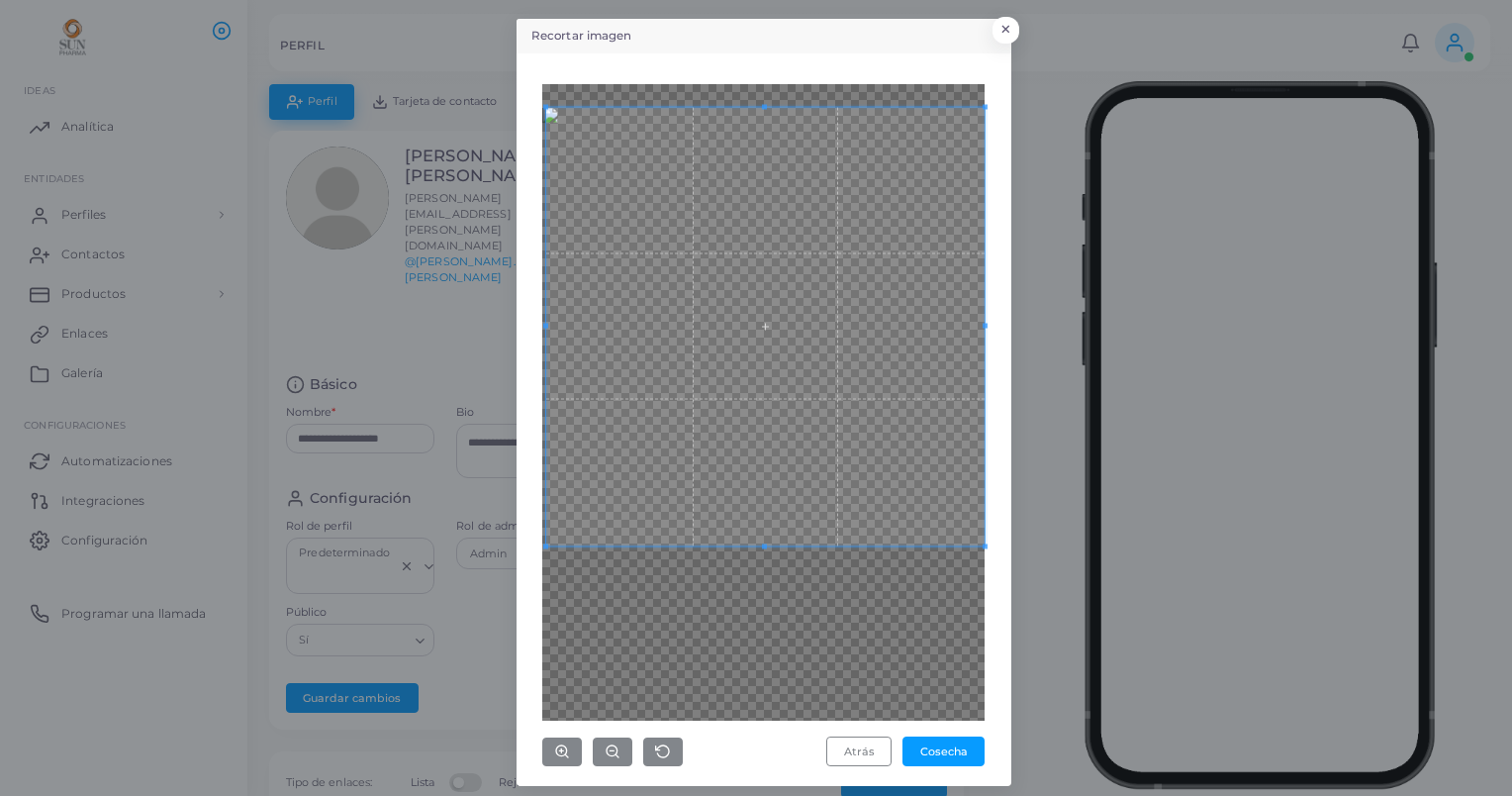 click on "Recortar imagen ×  Atrás   Cosecha" at bounding box center (756, 398) 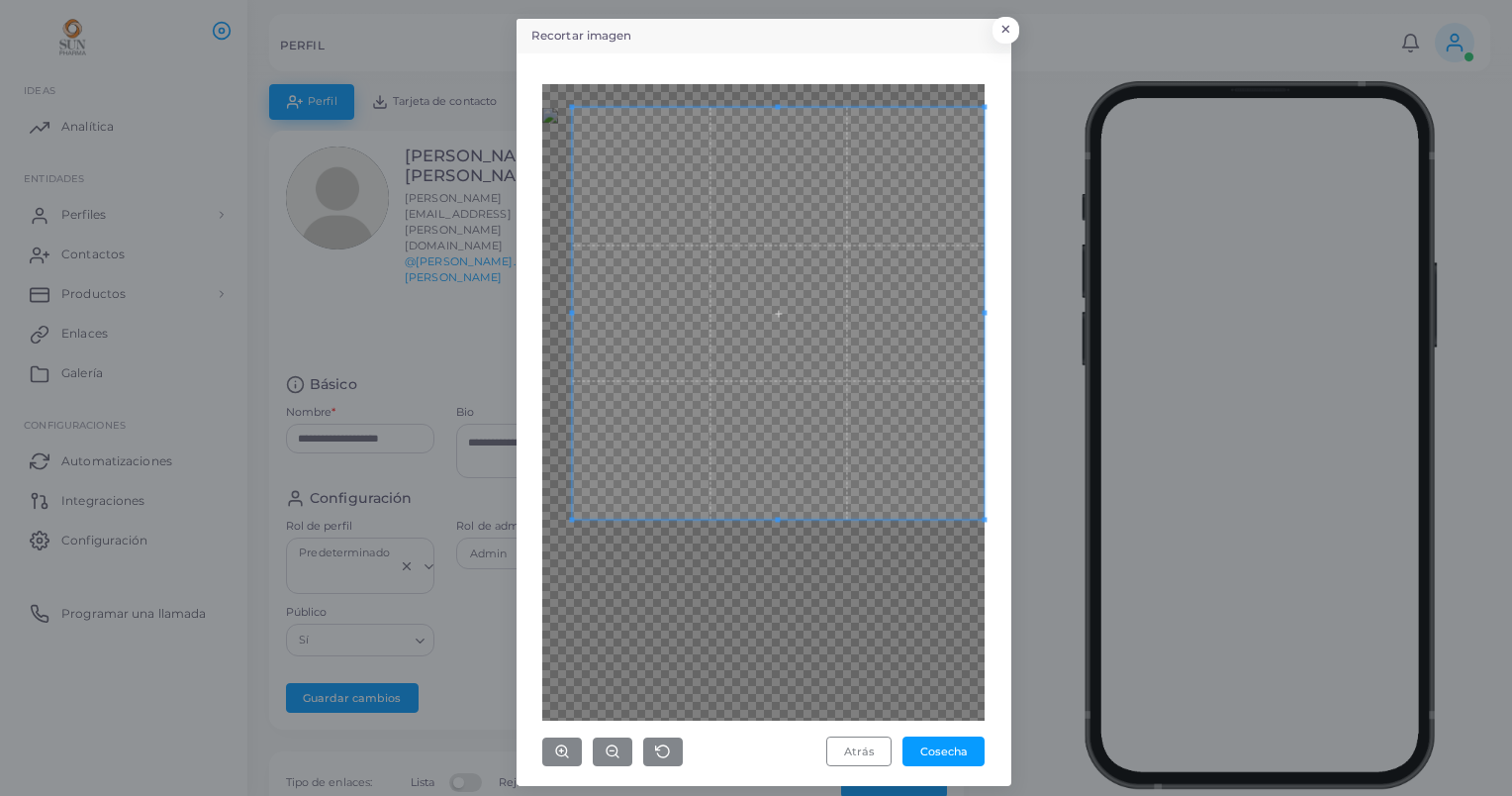 click at bounding box center (763, 402) 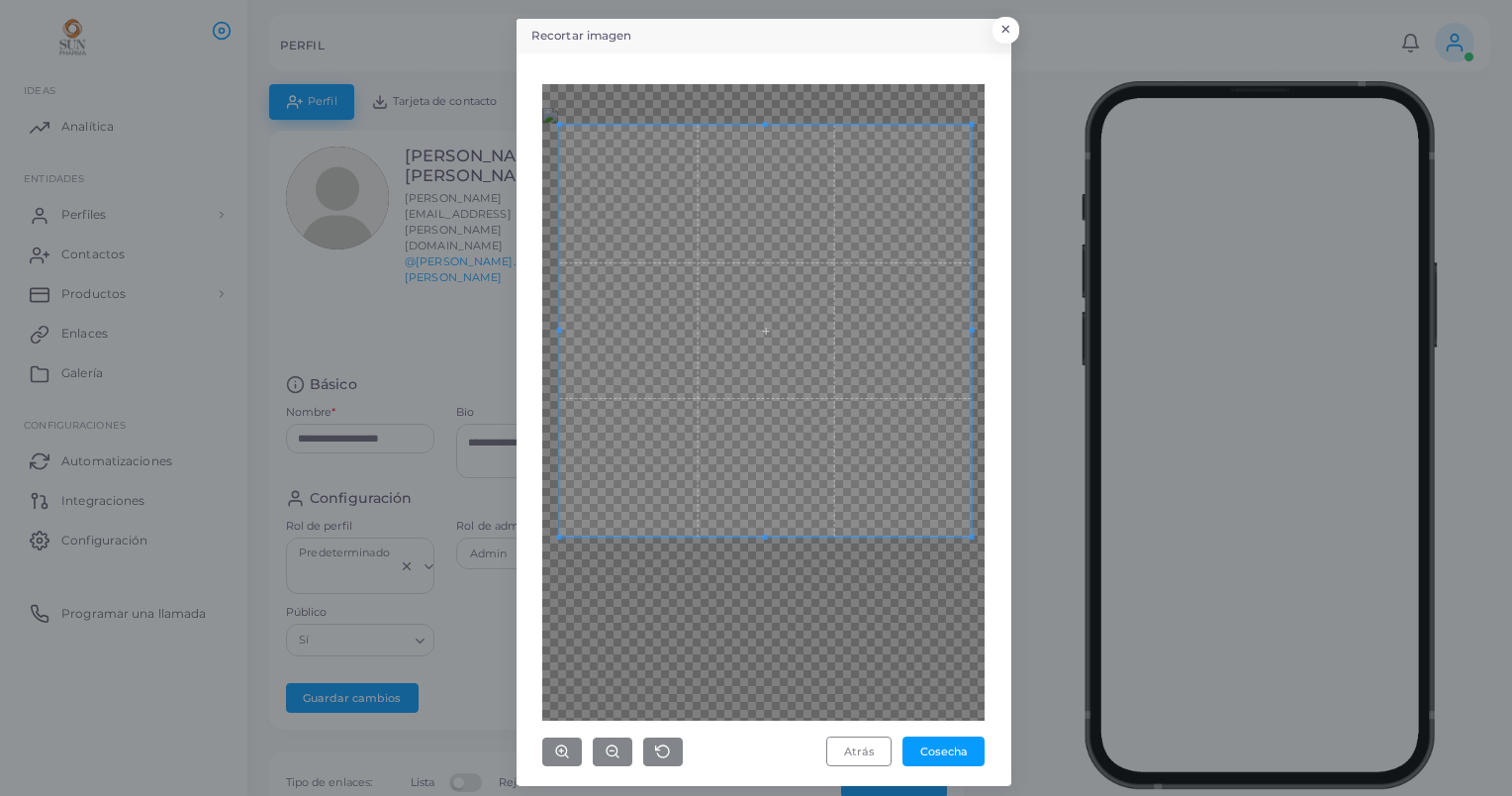 click at bounding box center (765, 331) 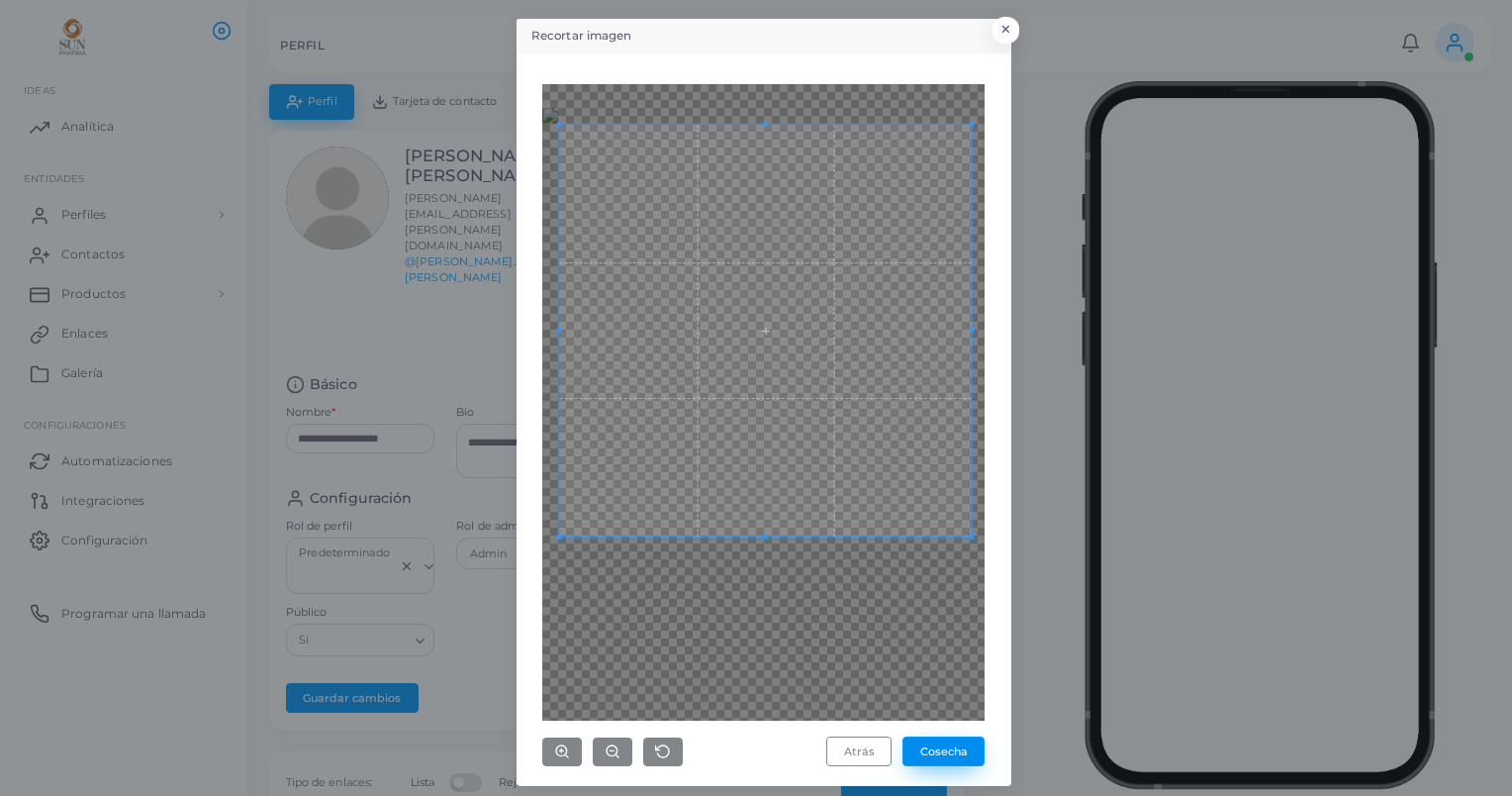click on "Cosecha" at bounding box center (943, 751) 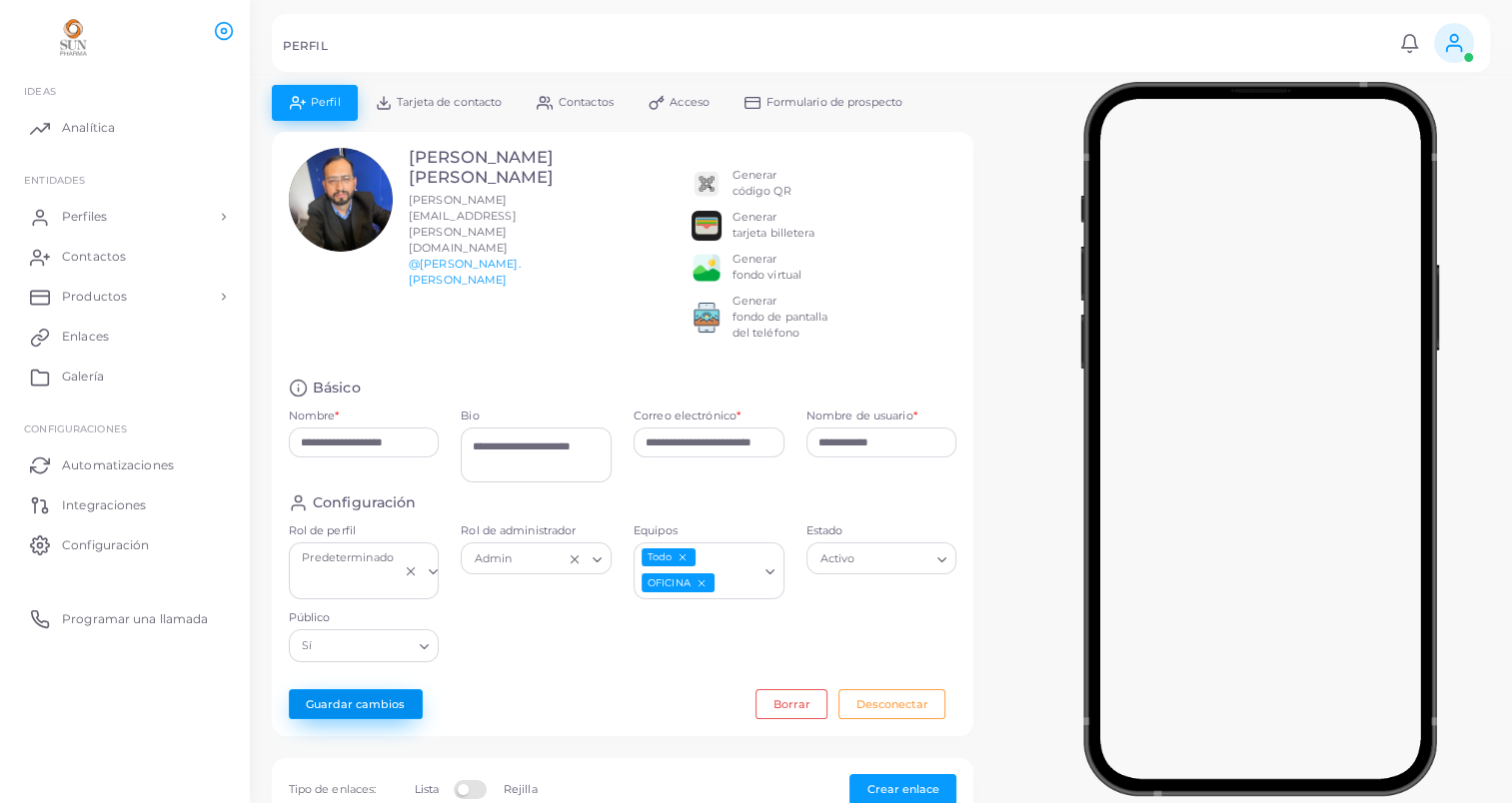 click on "Guardar cambios" at bounding box center (356, 704) 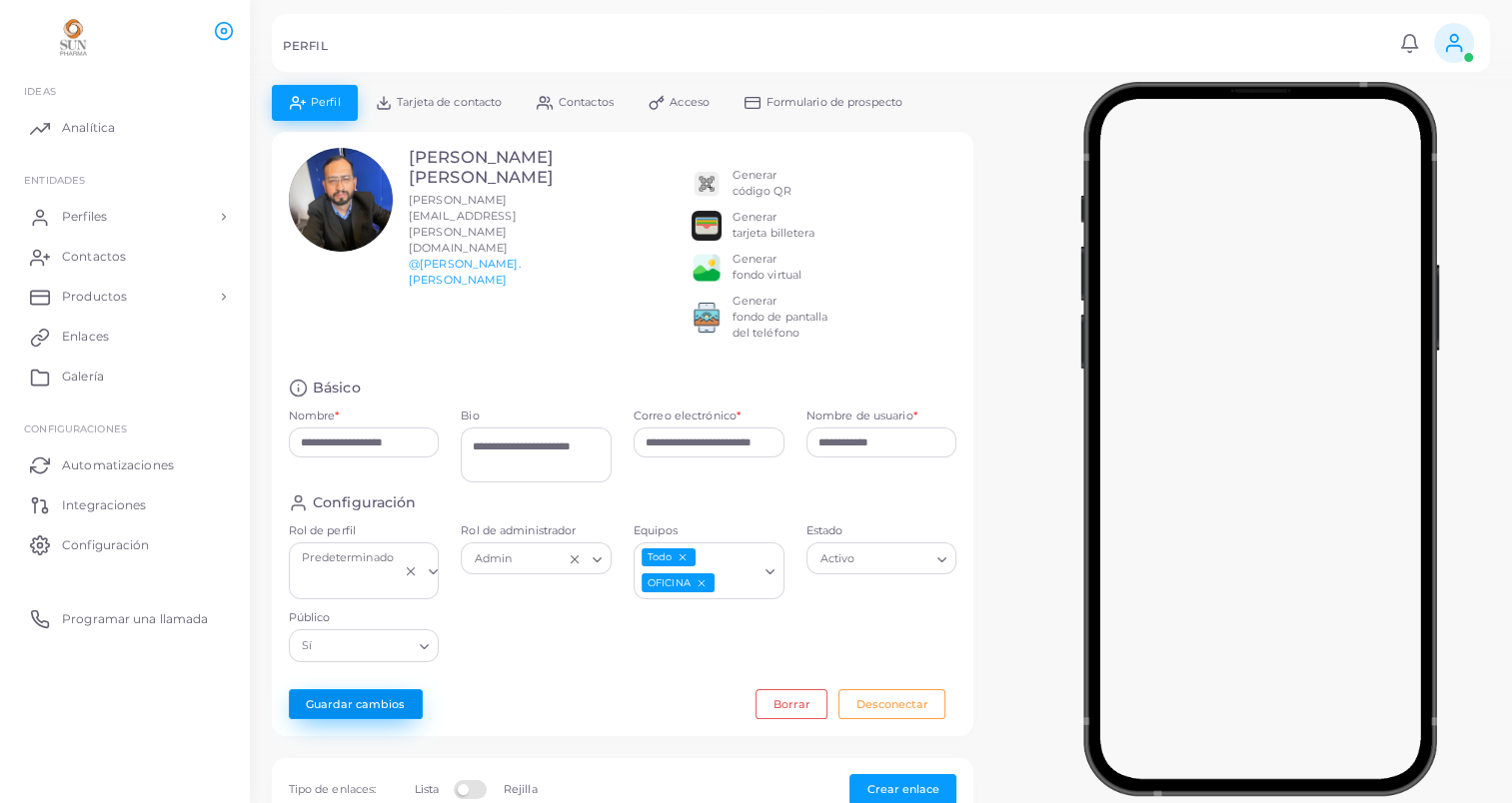 click on "Guardar cambios" at bounding box center [356, 704] 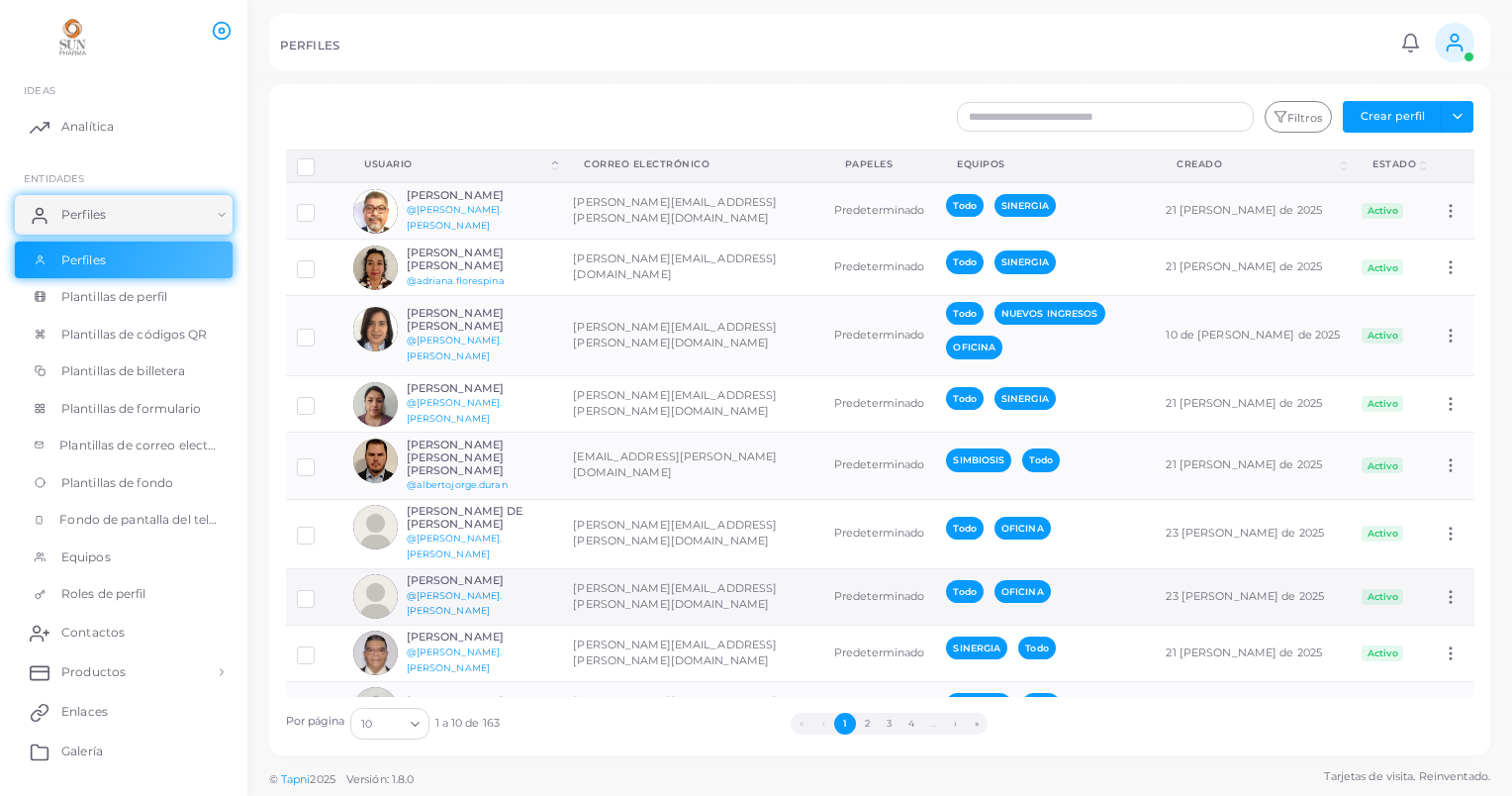 scroll, scrollTop: 103, scrollLeft: 0, axis: vertical 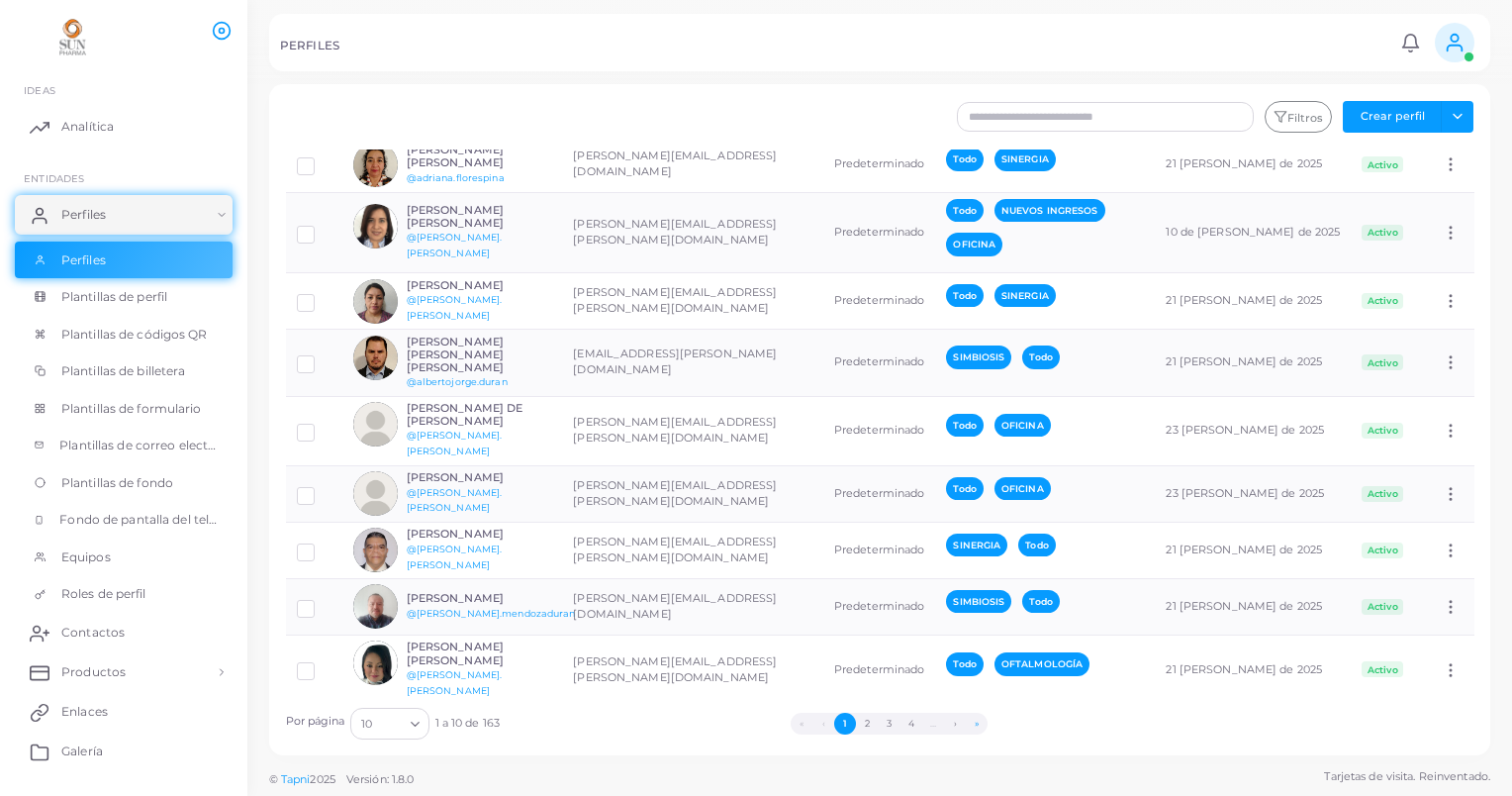 click on "»" at bounding box center [977, 724] 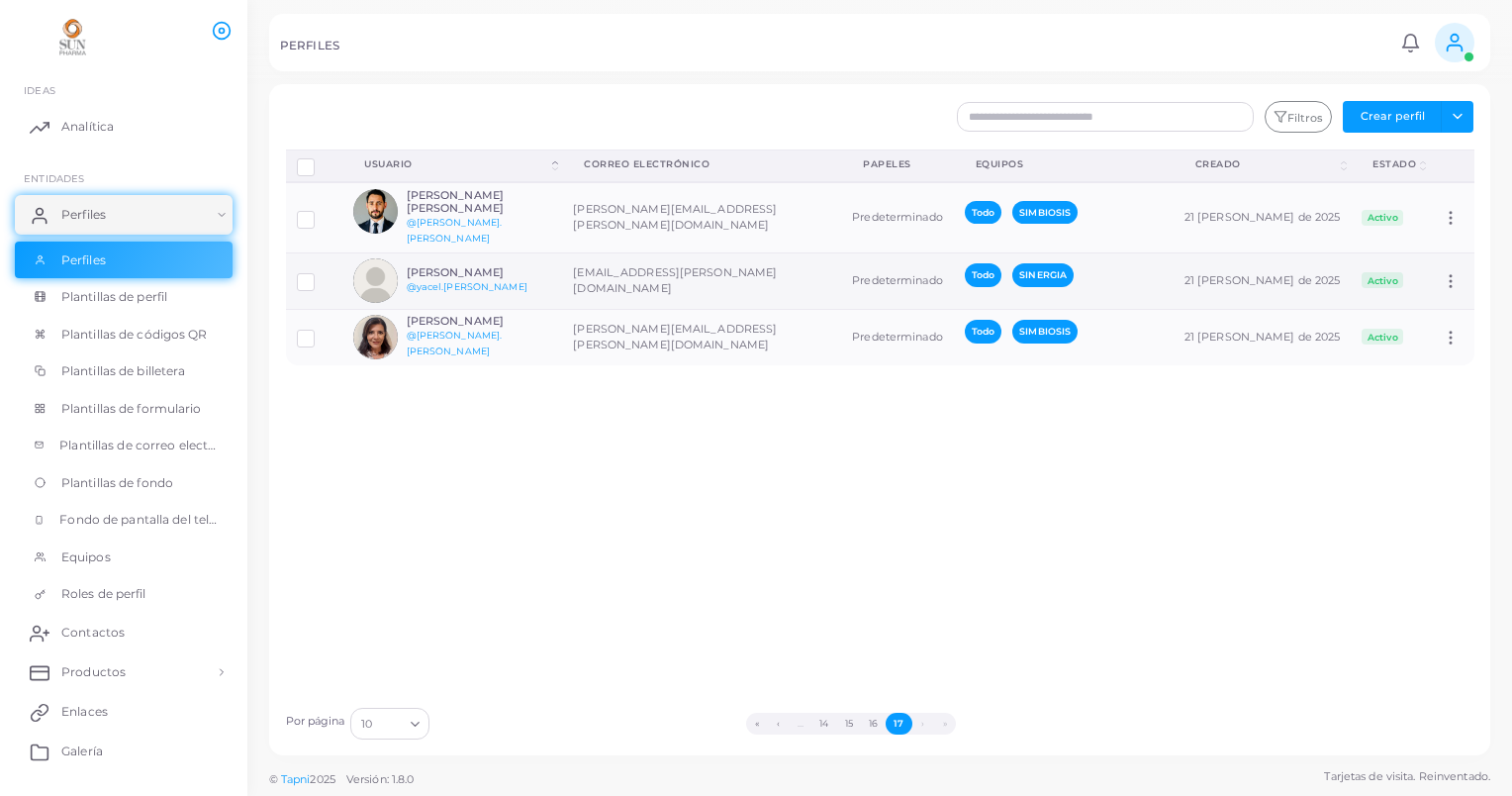 click on "YACEL FABIOLA PÁEZ LÓPEZ" at bounding box center [479, 272] 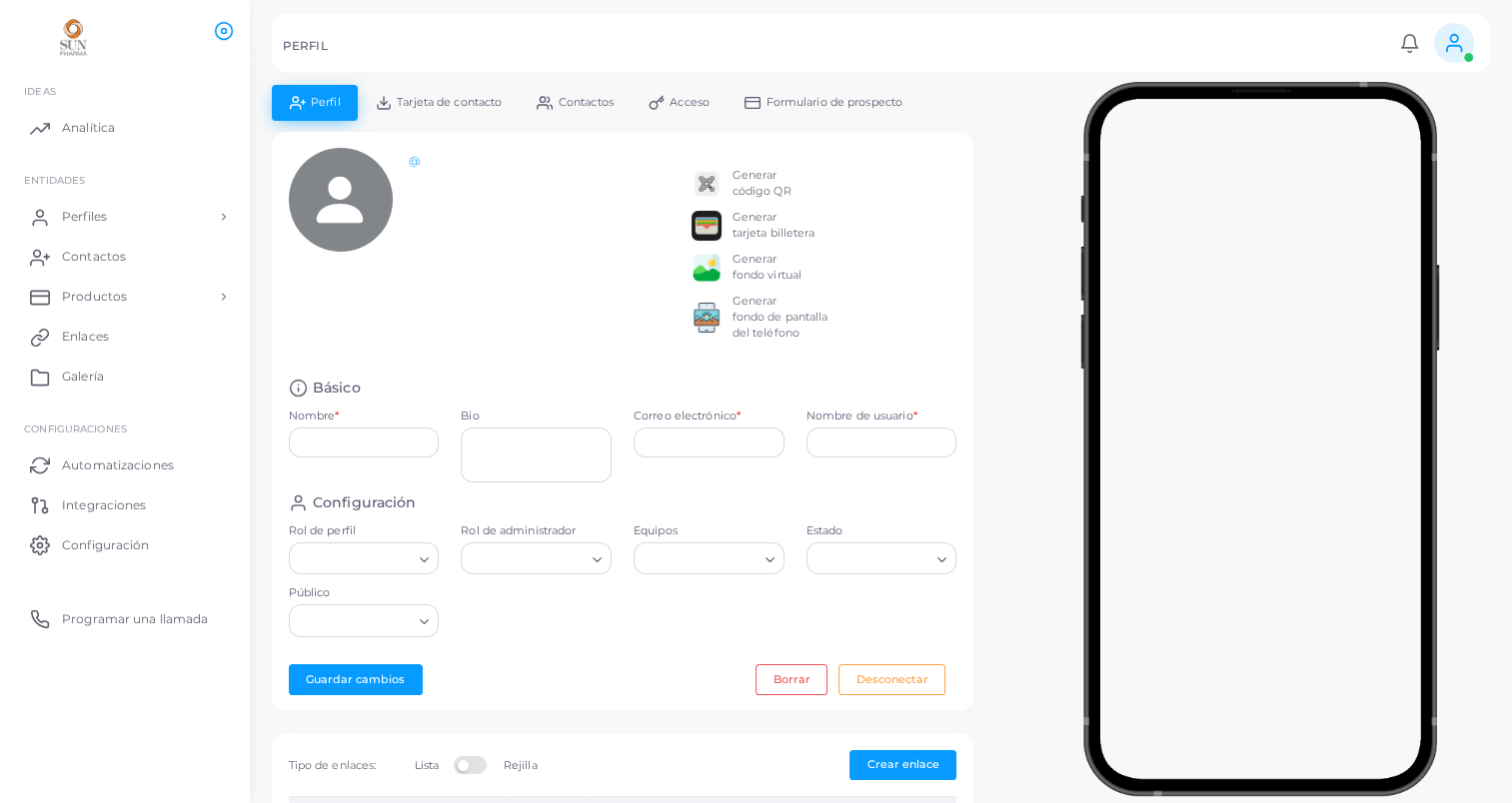type on "**********" 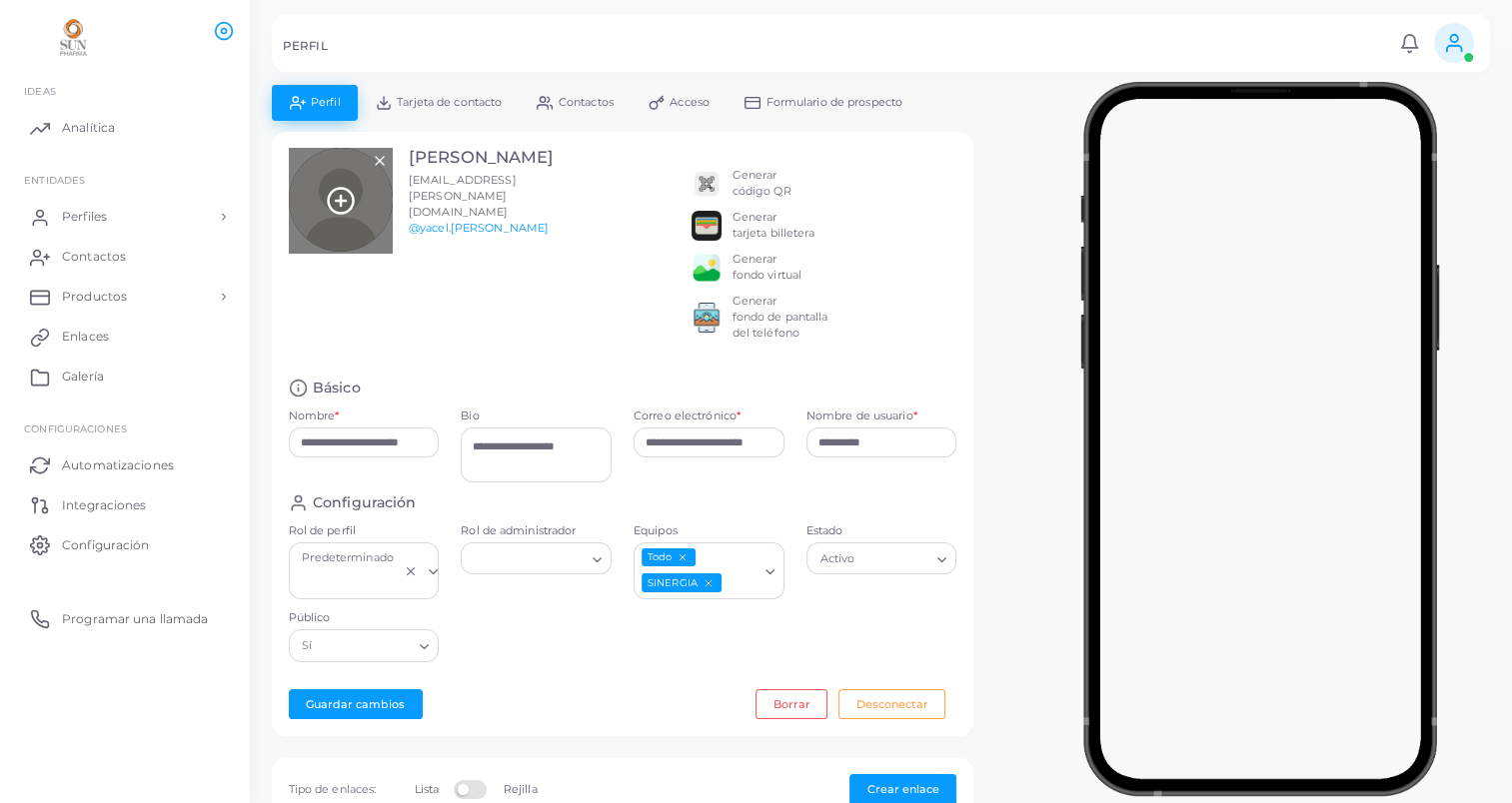 click 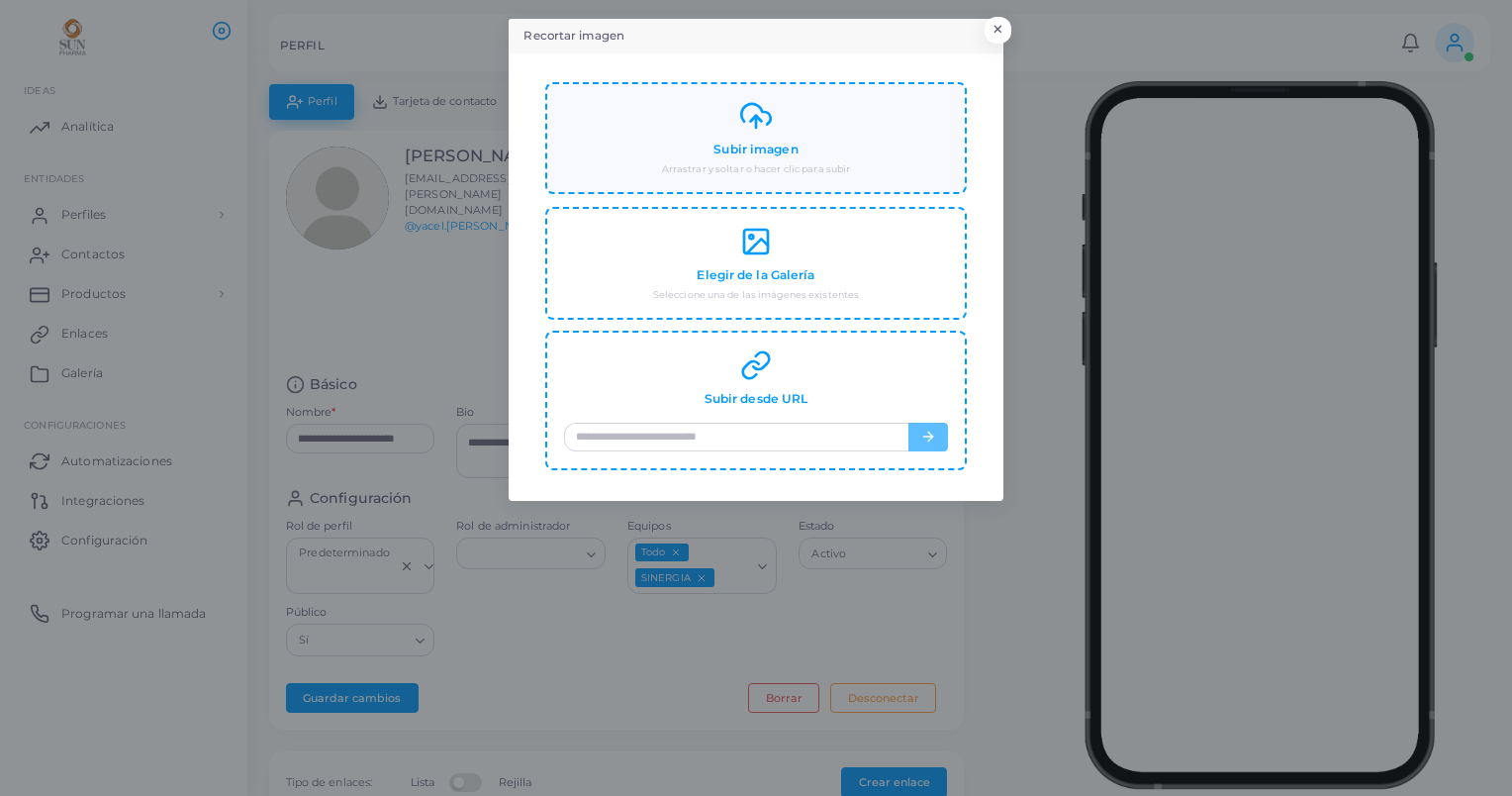 click on "Subir imagen Arrastrar y soltar o hacer clic para subir" at bounding box center [756, 138] 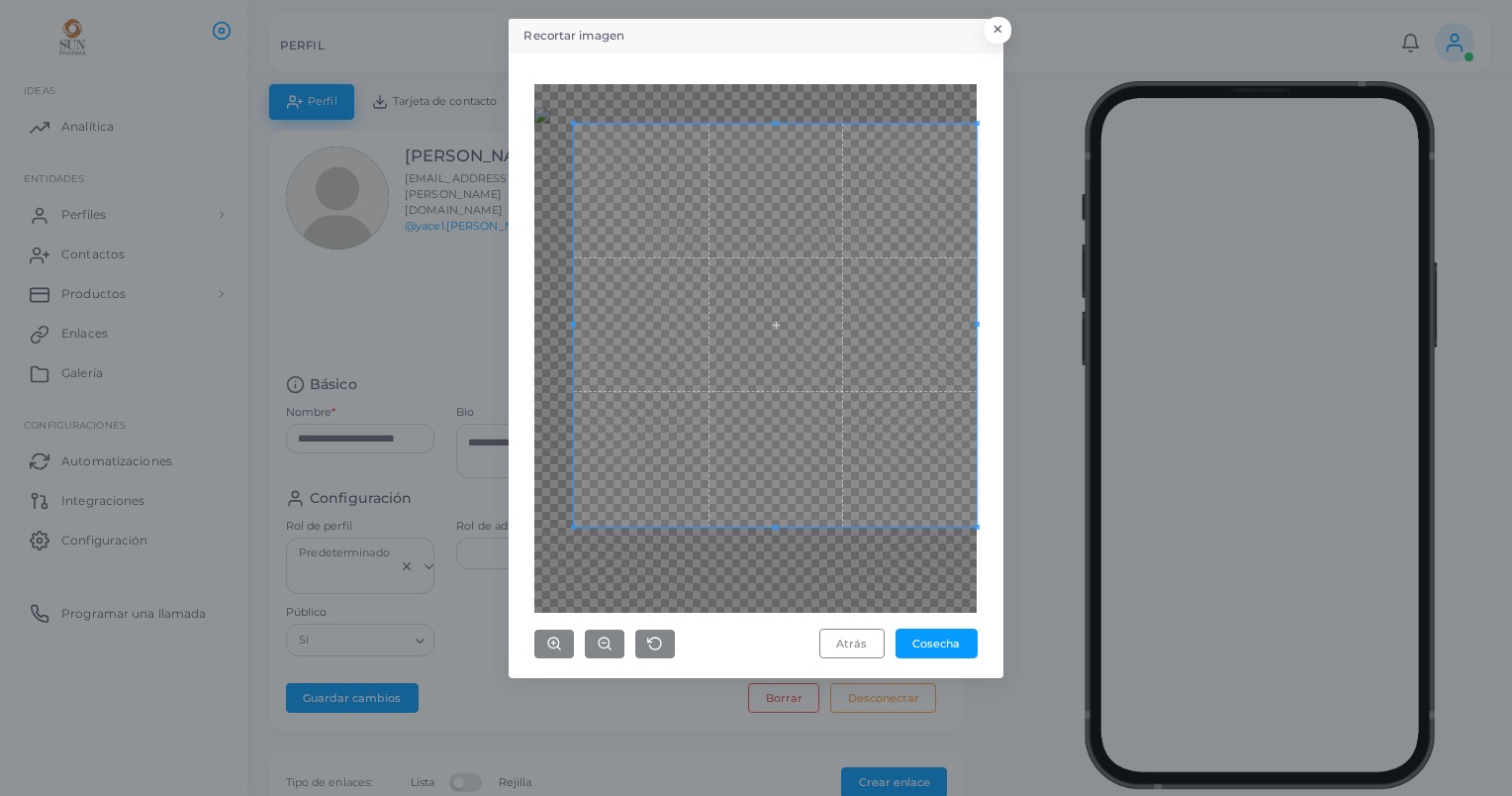 click on "Recortar imagen ×  Atrás   Cosecha" at bounding box center (756, 398) 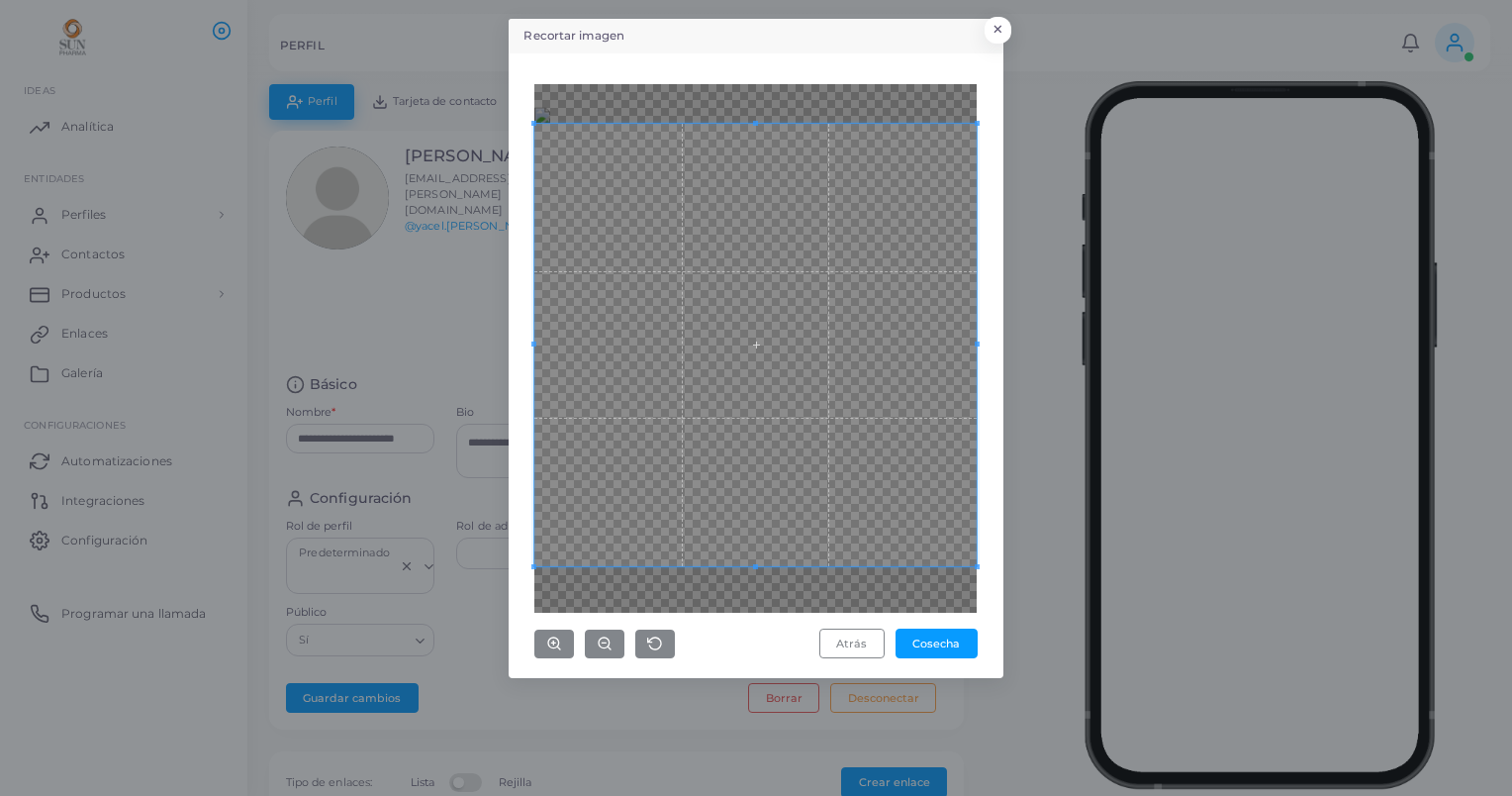click on "Recortar imagen ×  Atrás   Cosecha" at bounding box center (756, 398) 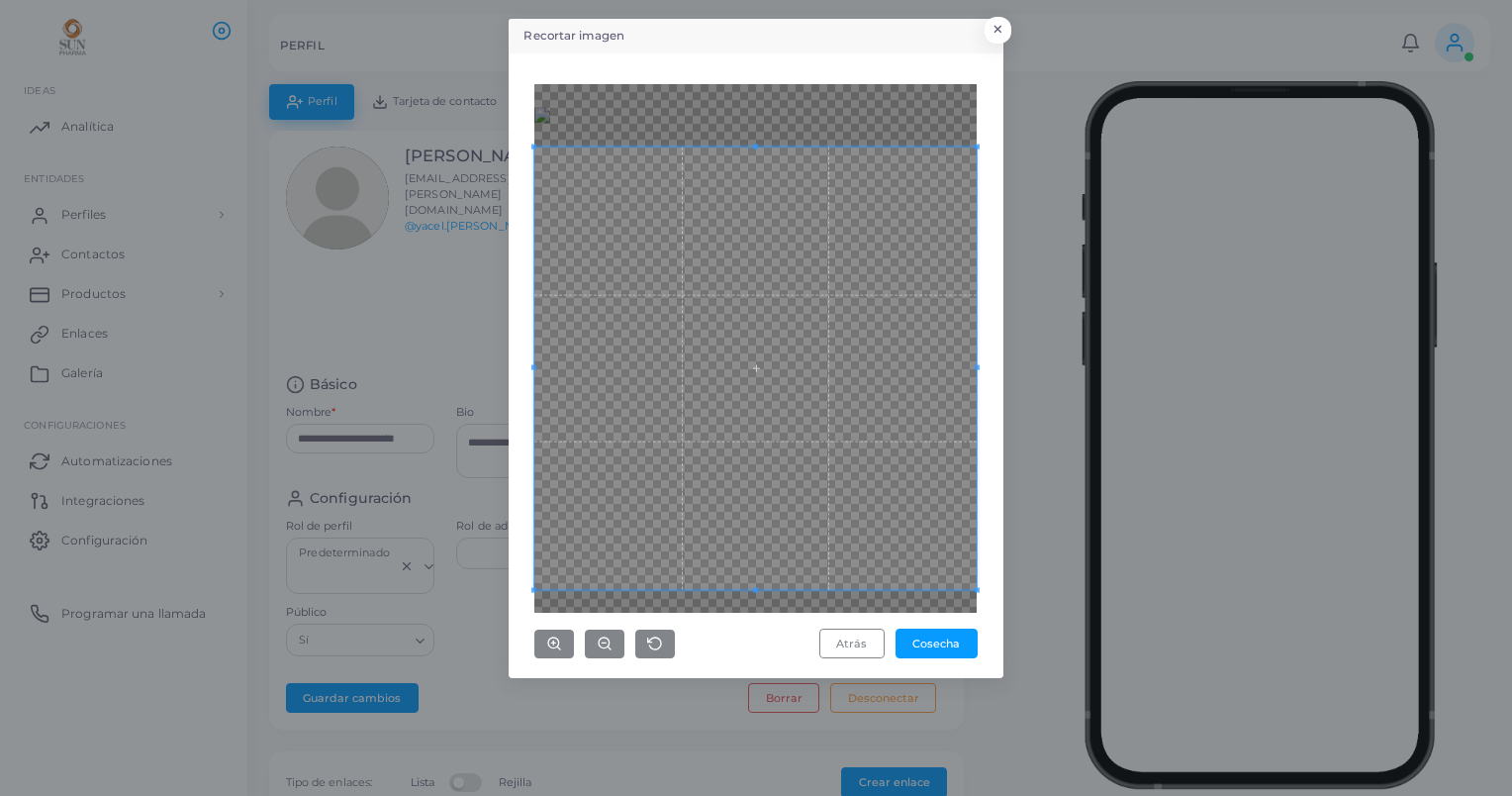 click at bounding box center (755, 367) 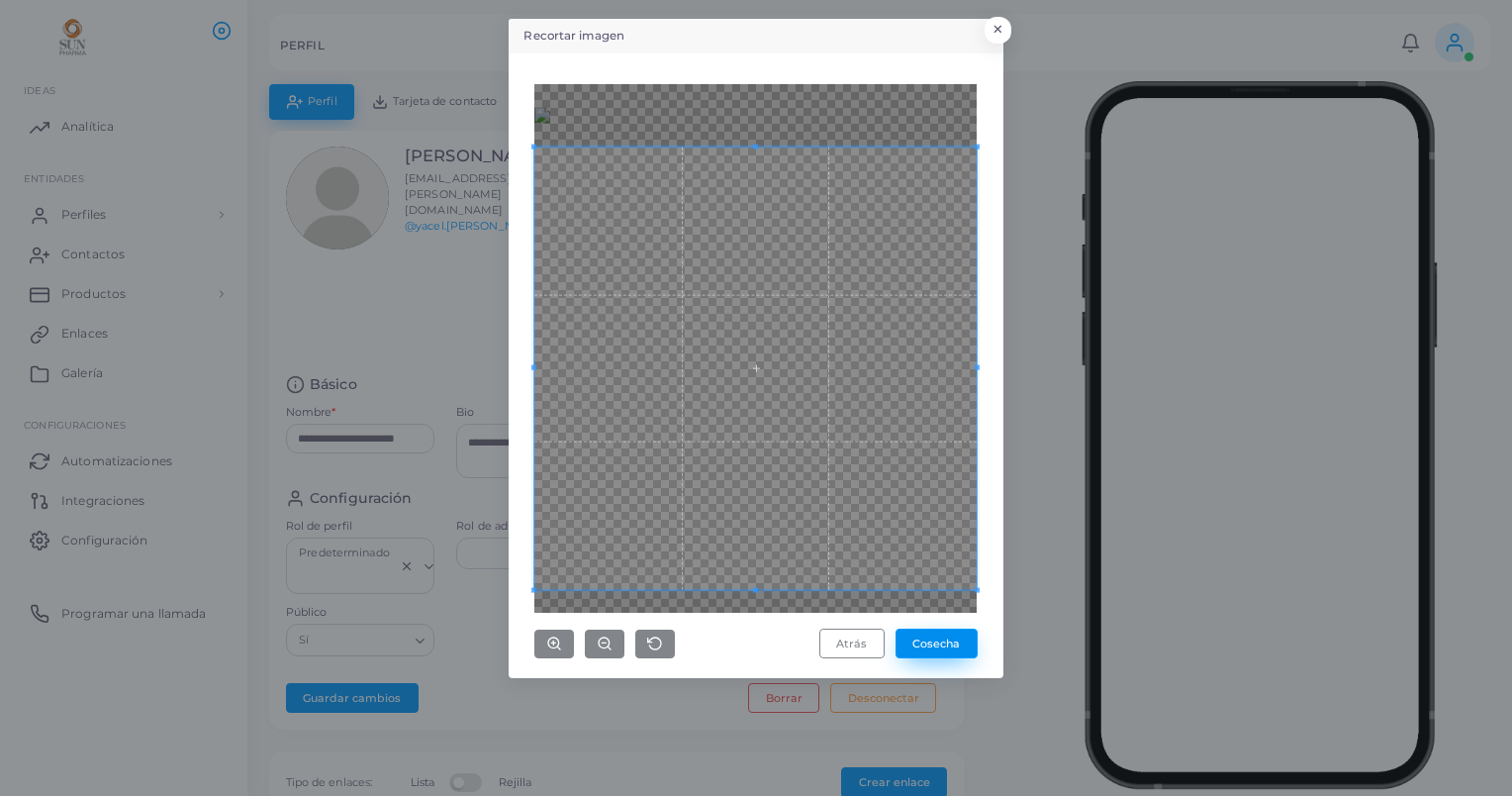 click on "Cosecha" at bounding box center (936, 644) 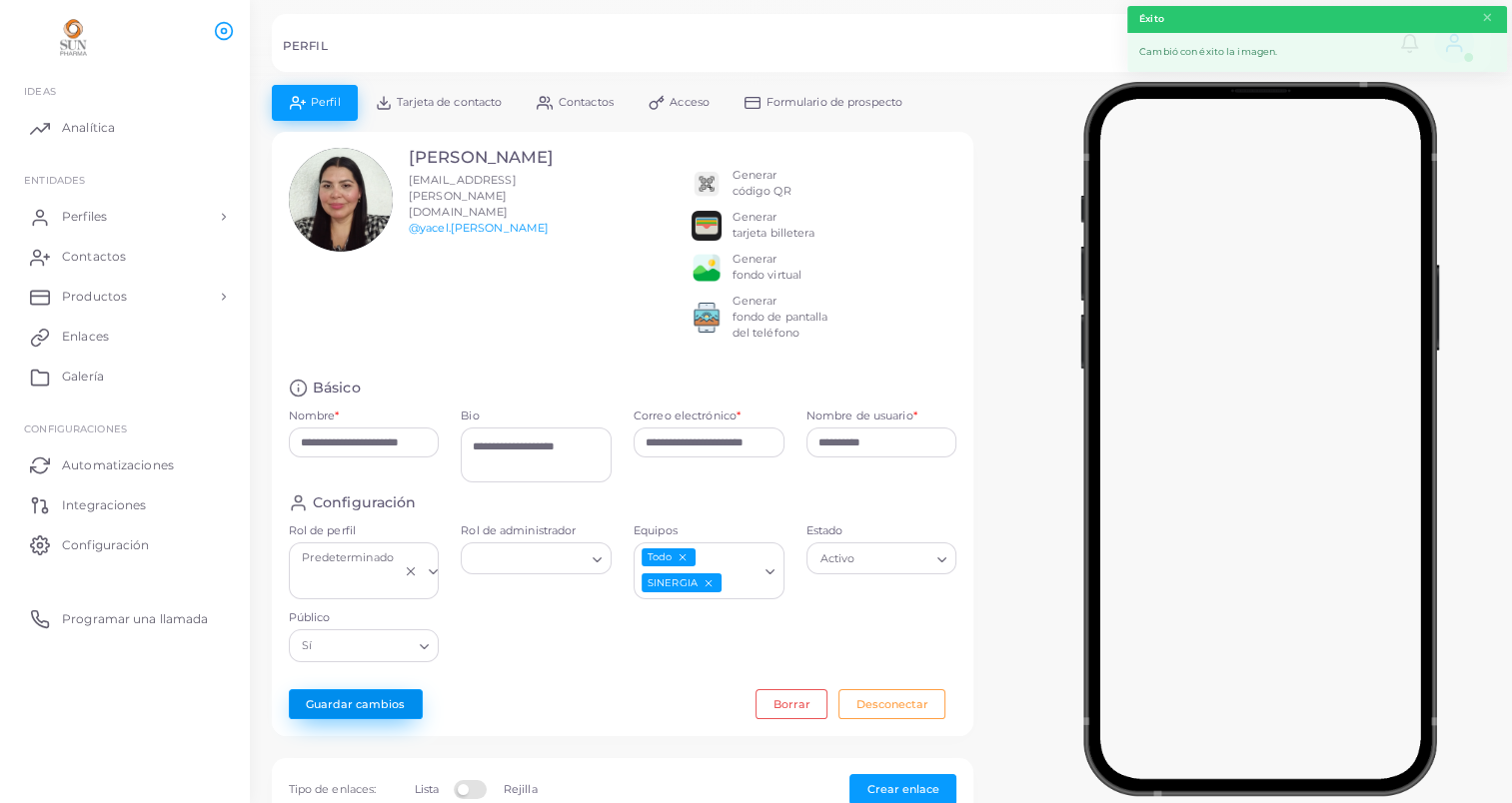 click on "Guardar cambios" at bounding box center (356, 704) 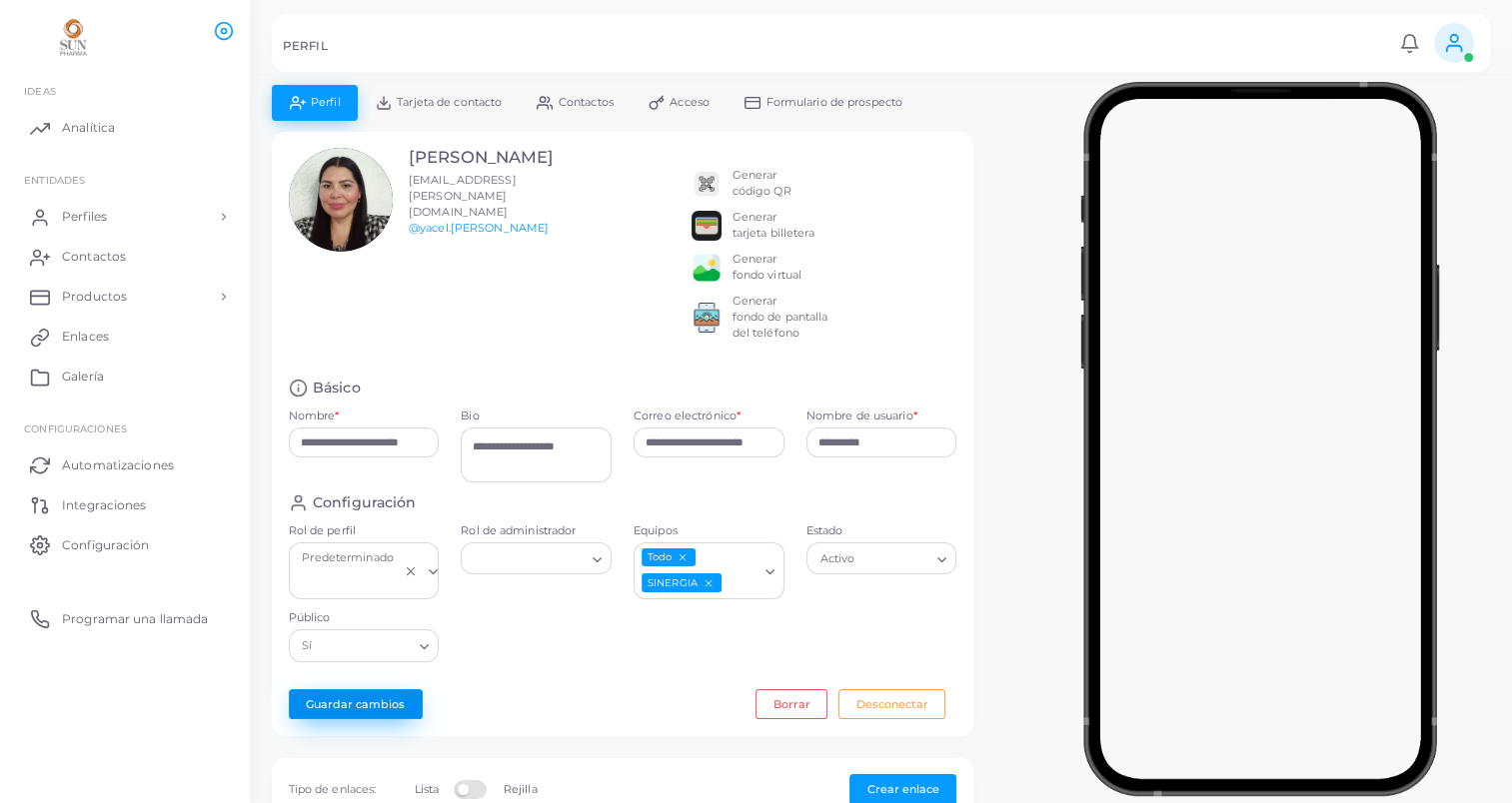 click on "Guardar cambios" at bounding box center [356, 704] 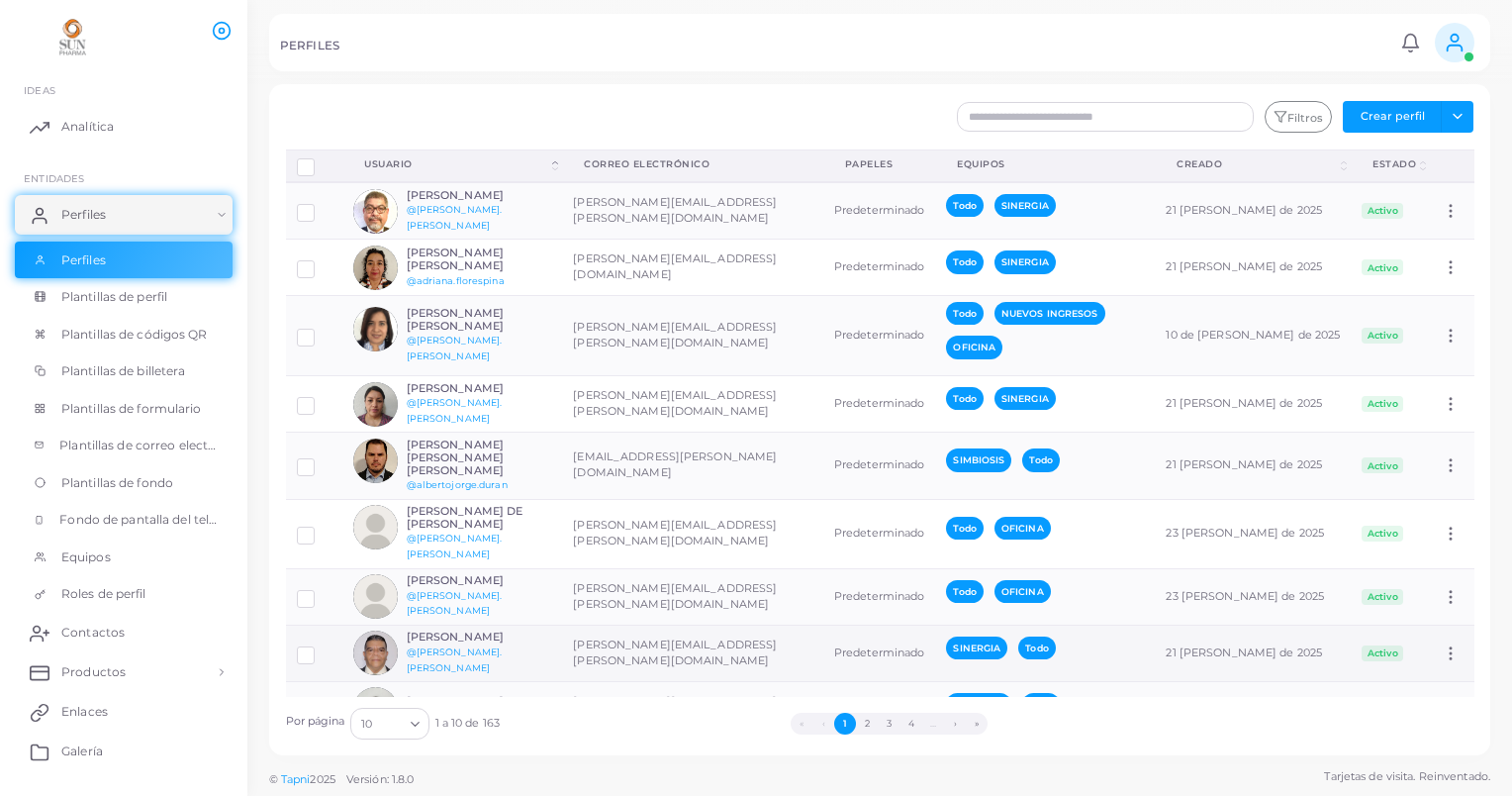 scroll, scrollTop: 103, scrollLeft: 0, axis: vertical 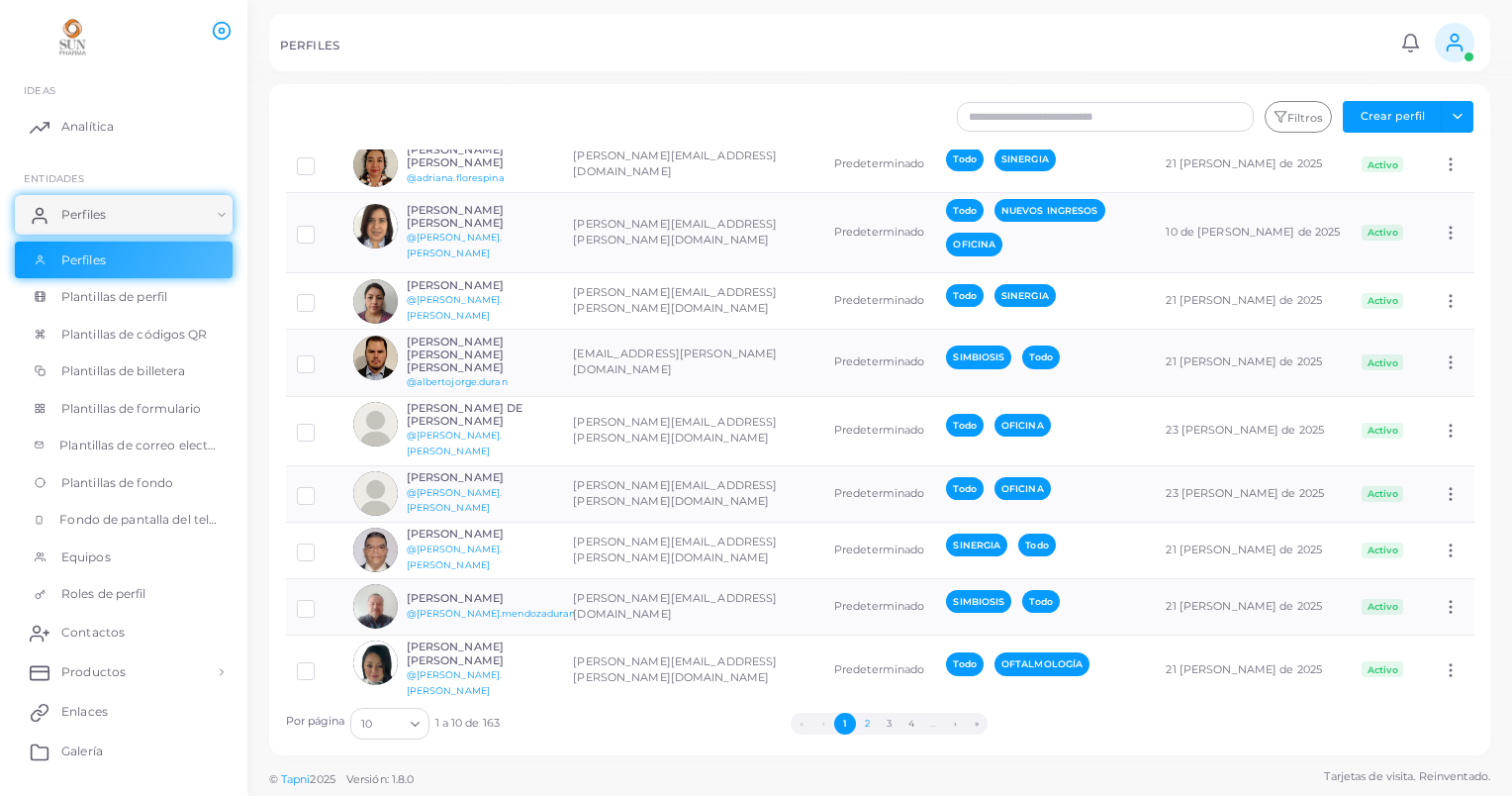 click on "2" at bounding box center [867, 724] 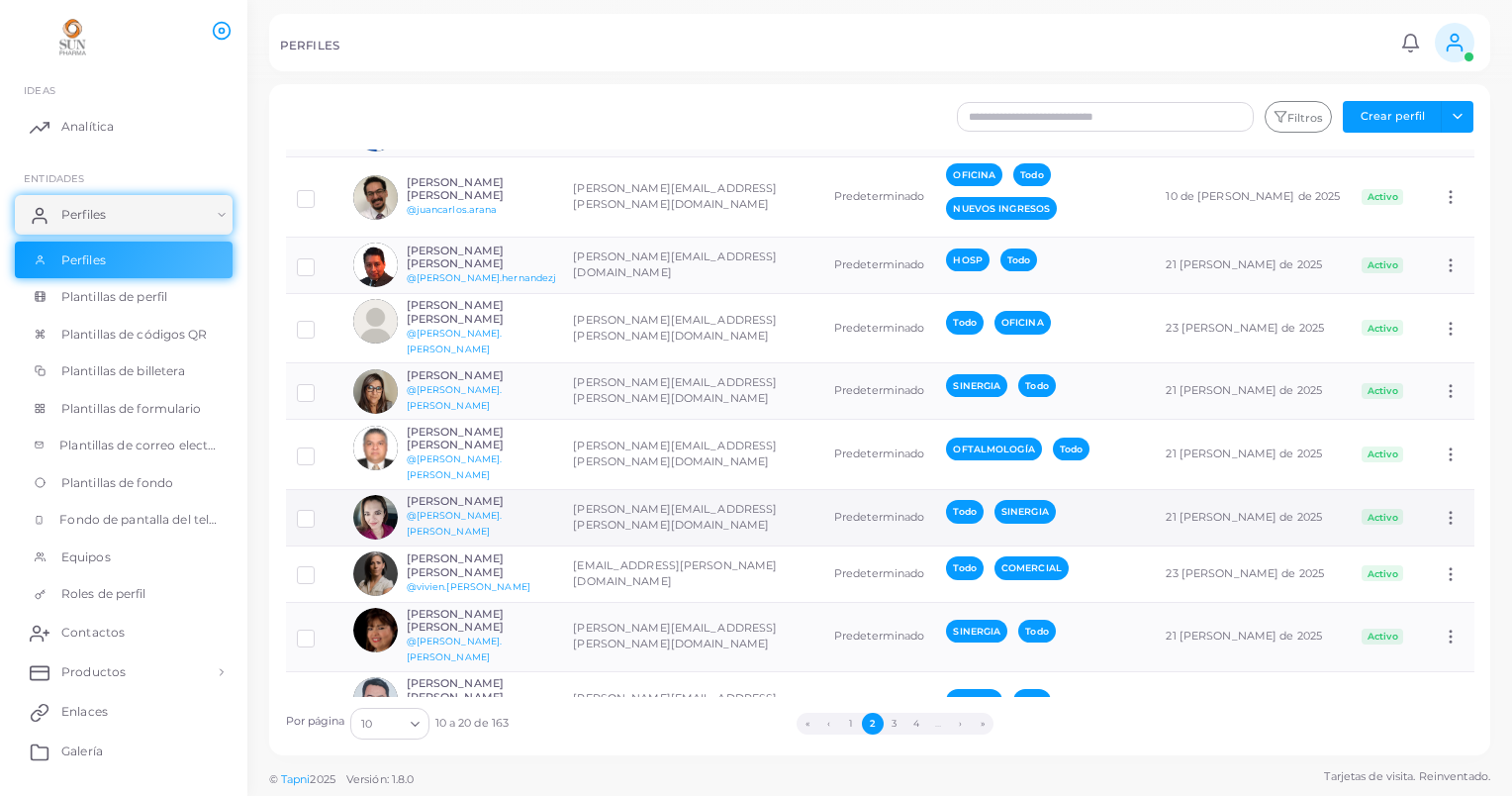 scroll, scrollTop: 0, scrollLeft: 0, axis: both 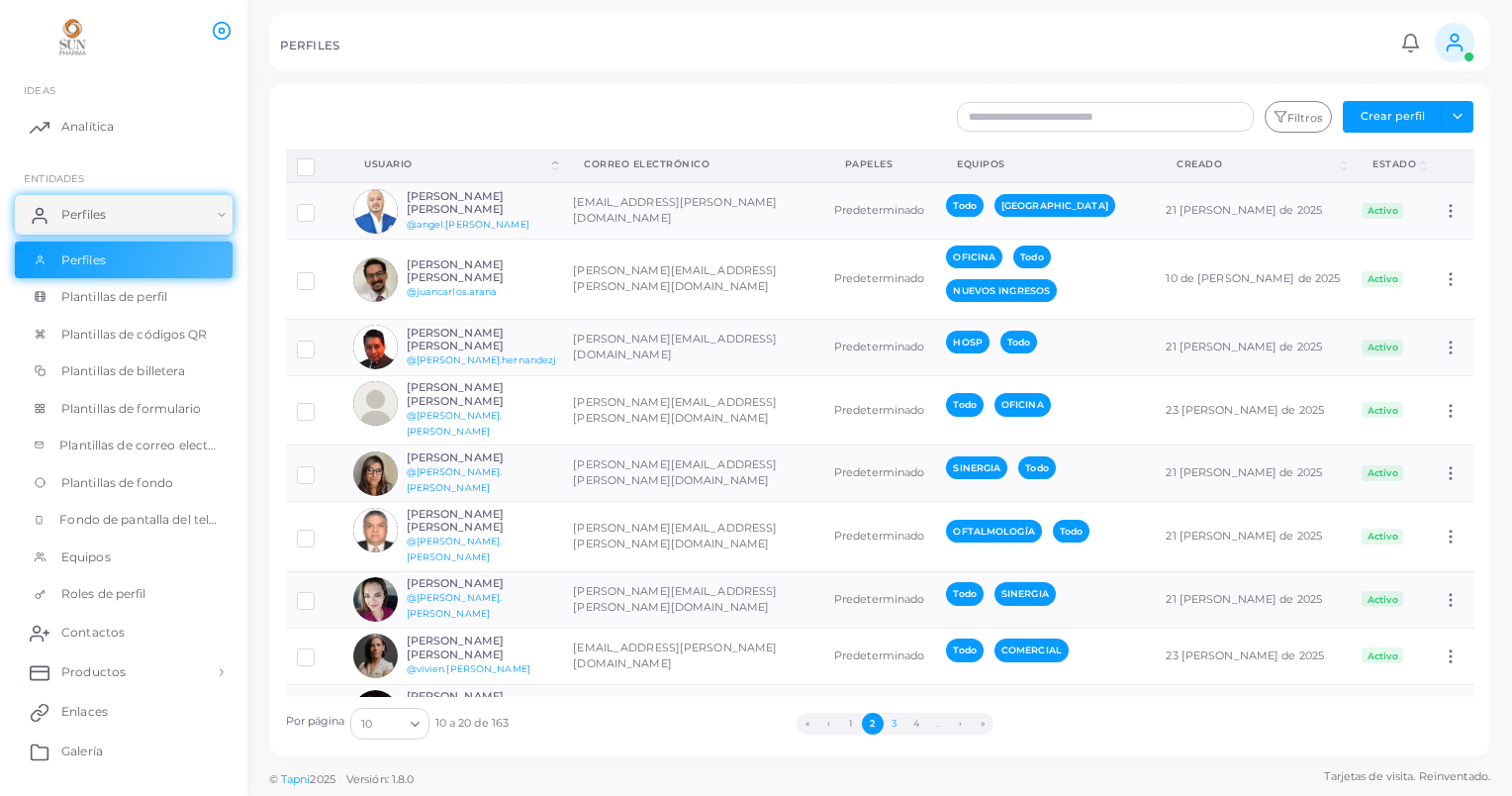 click on "3" at bounding box center [895, 724] 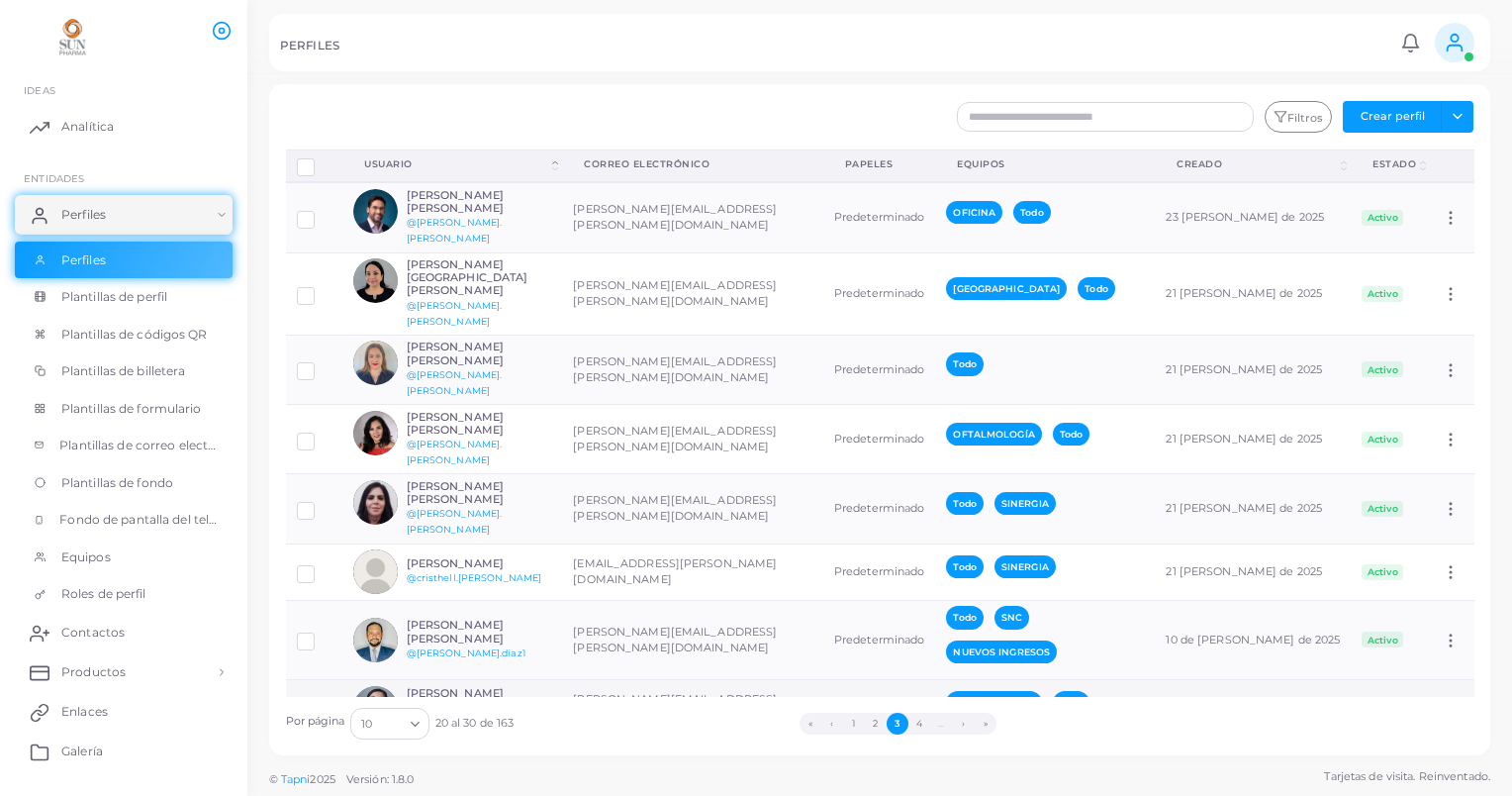 scroll, scrollTop: 82, scrollLeft: 0, axis: vertical 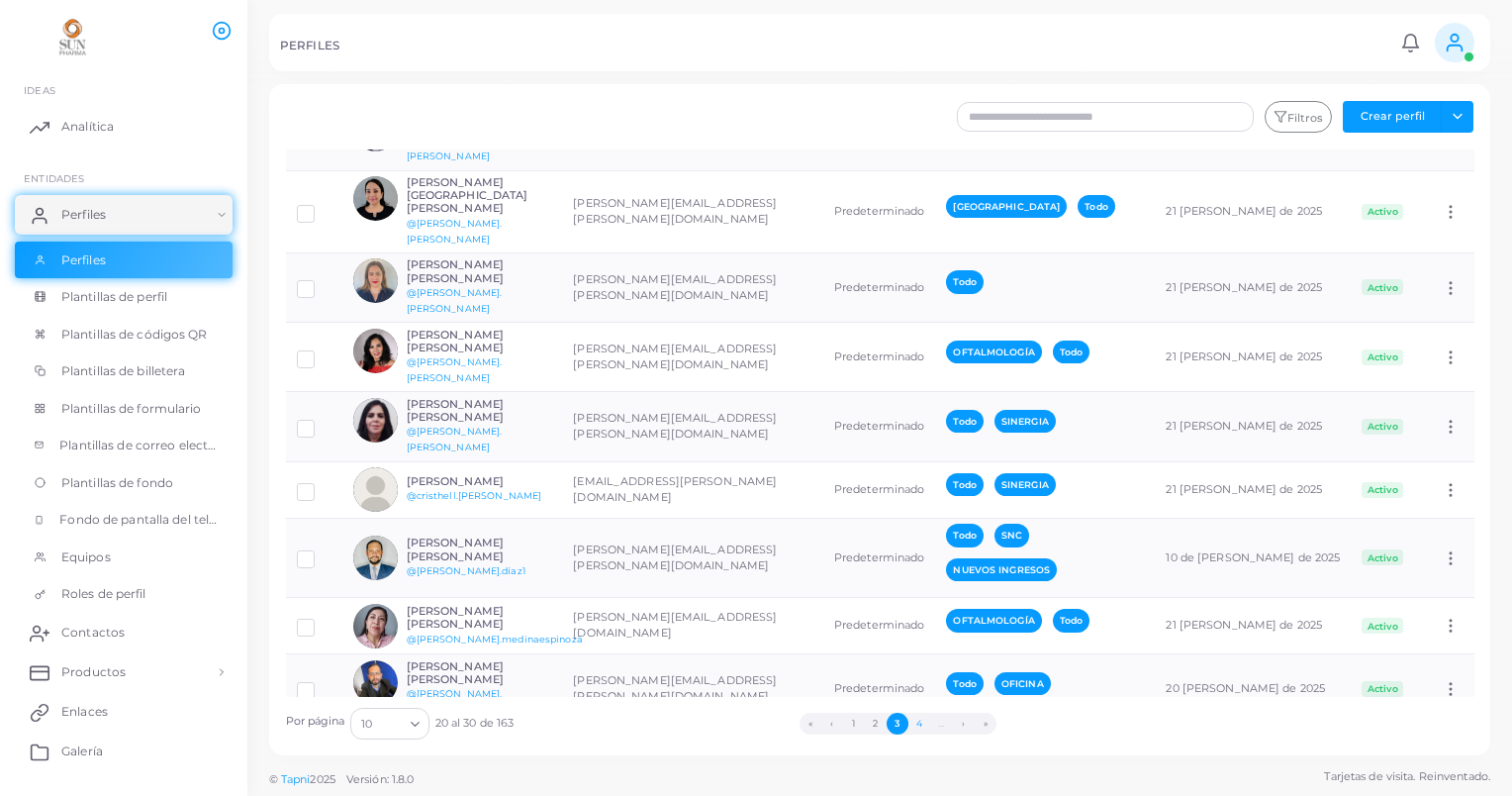 click on "4" at bounding box center (919, 724) 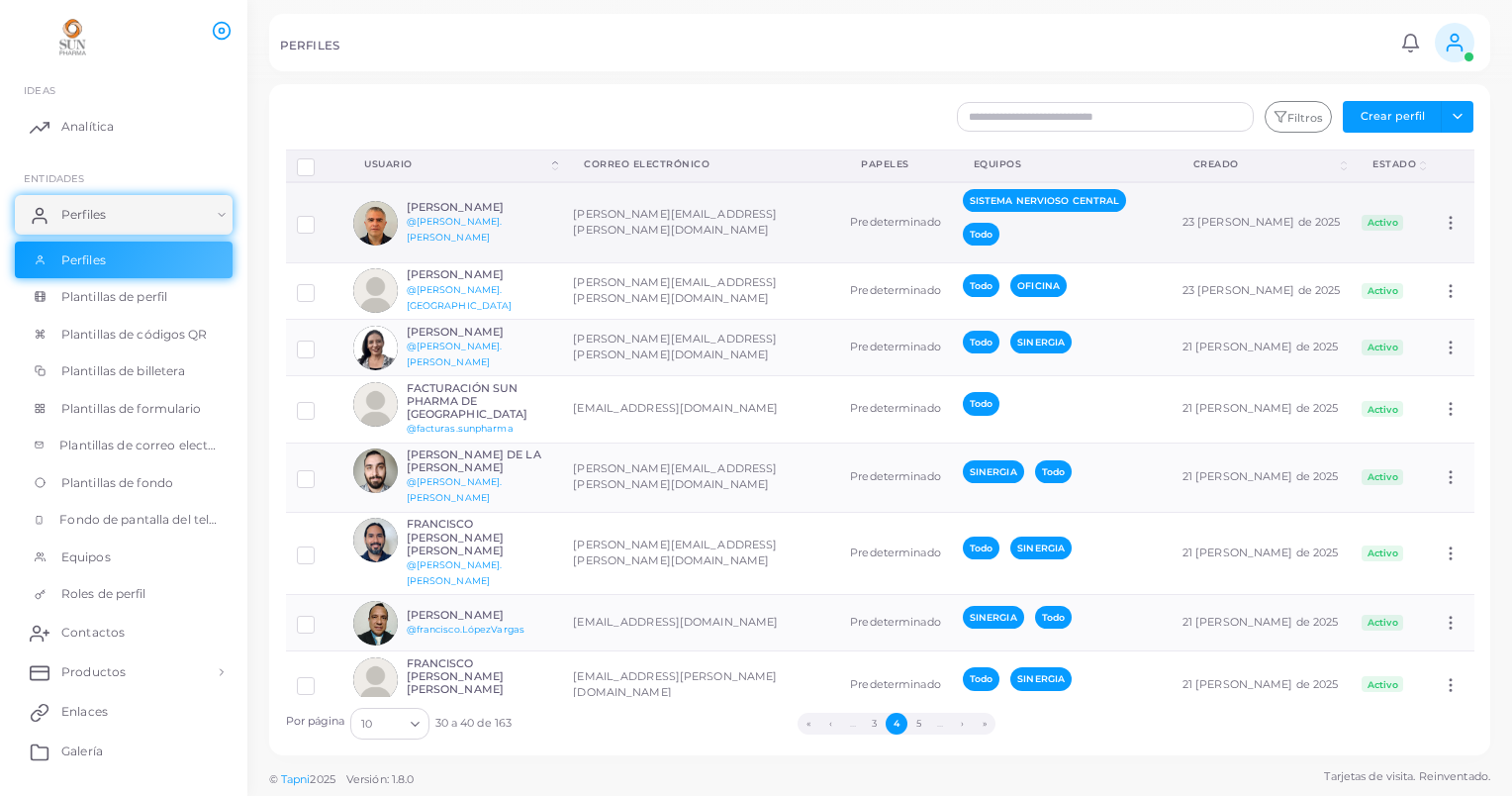 click at bounding box center (375, 223) 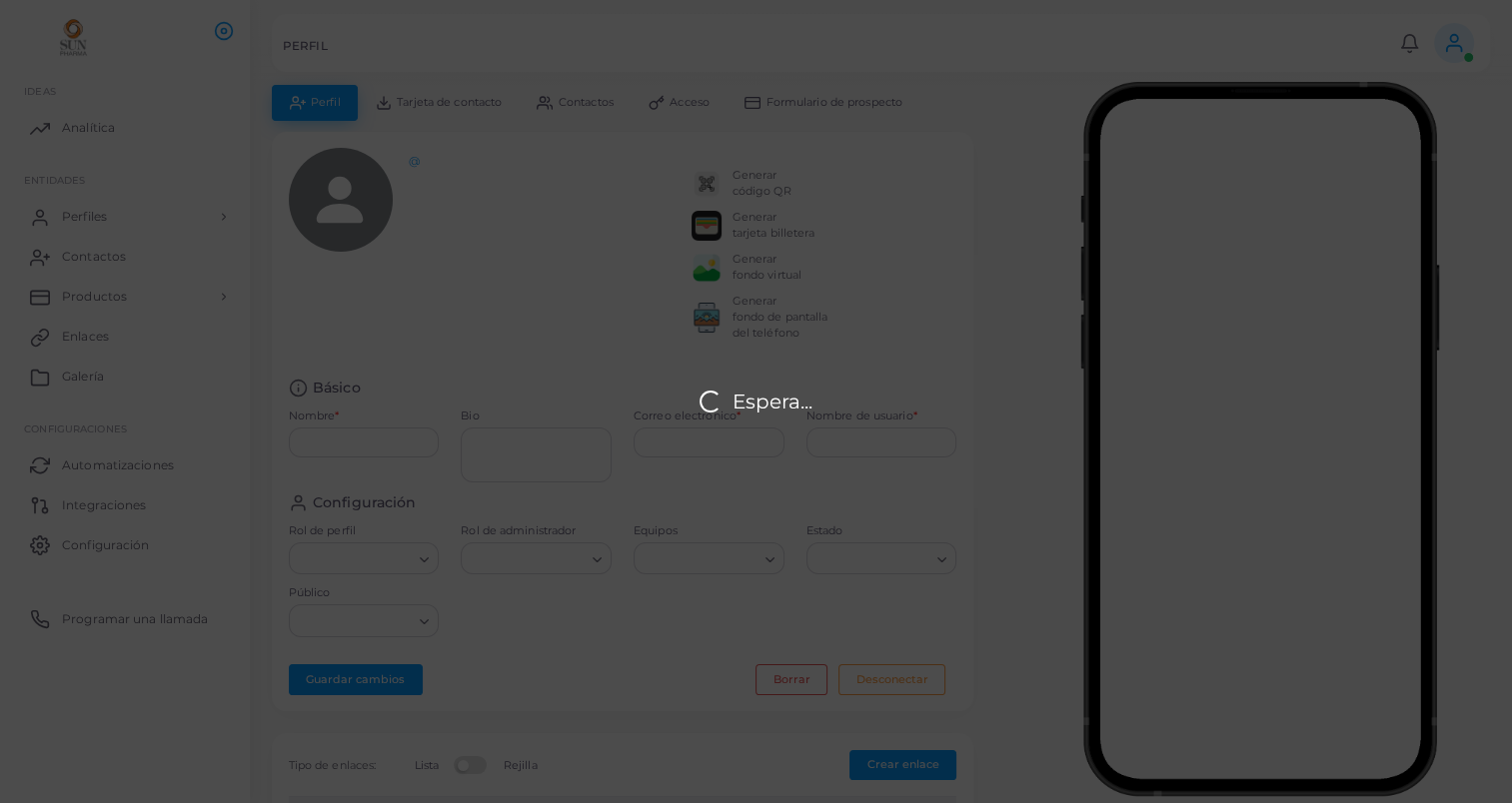 type on "**********" 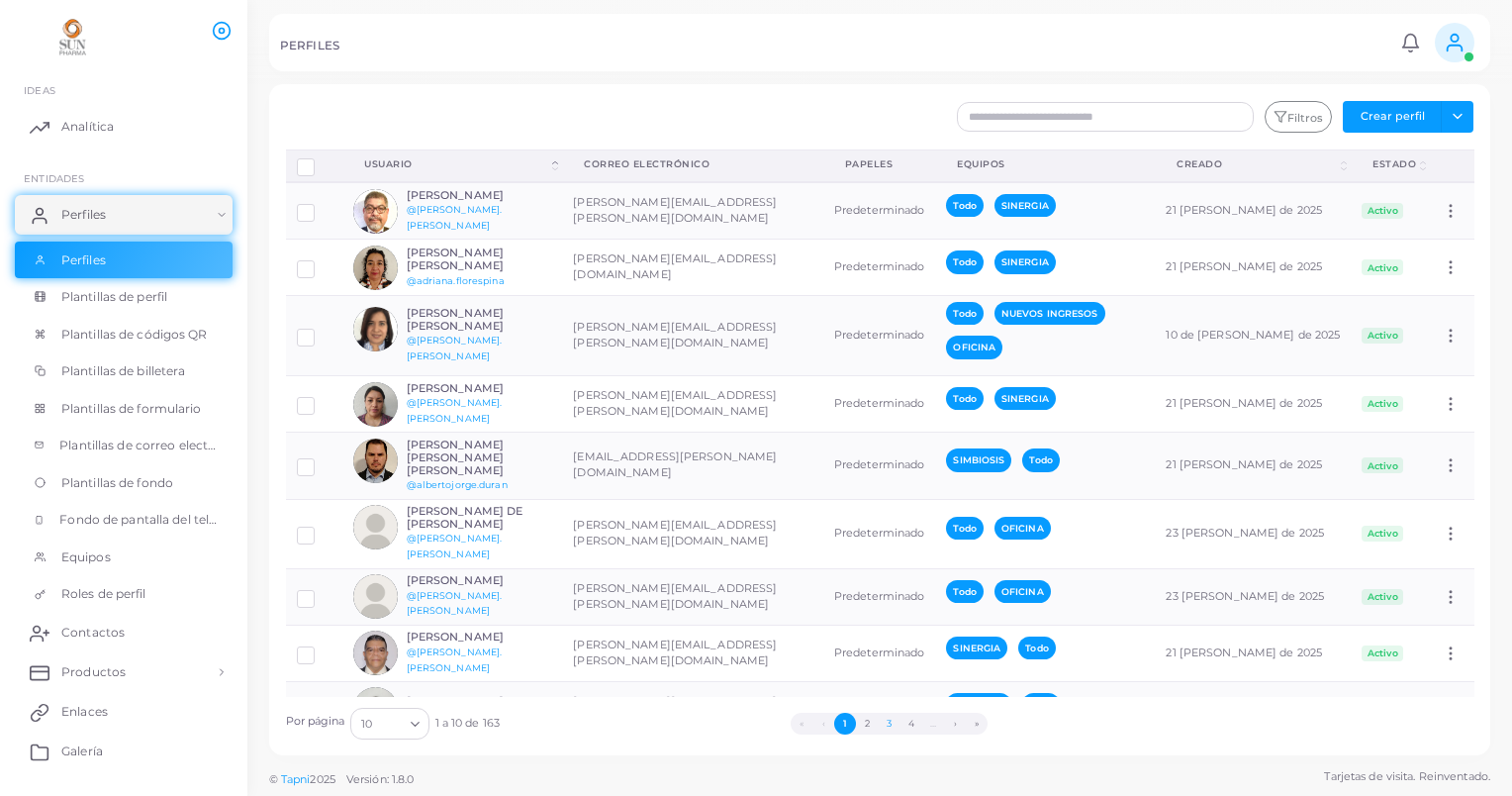click on "3" at bounding box center (889, 724) 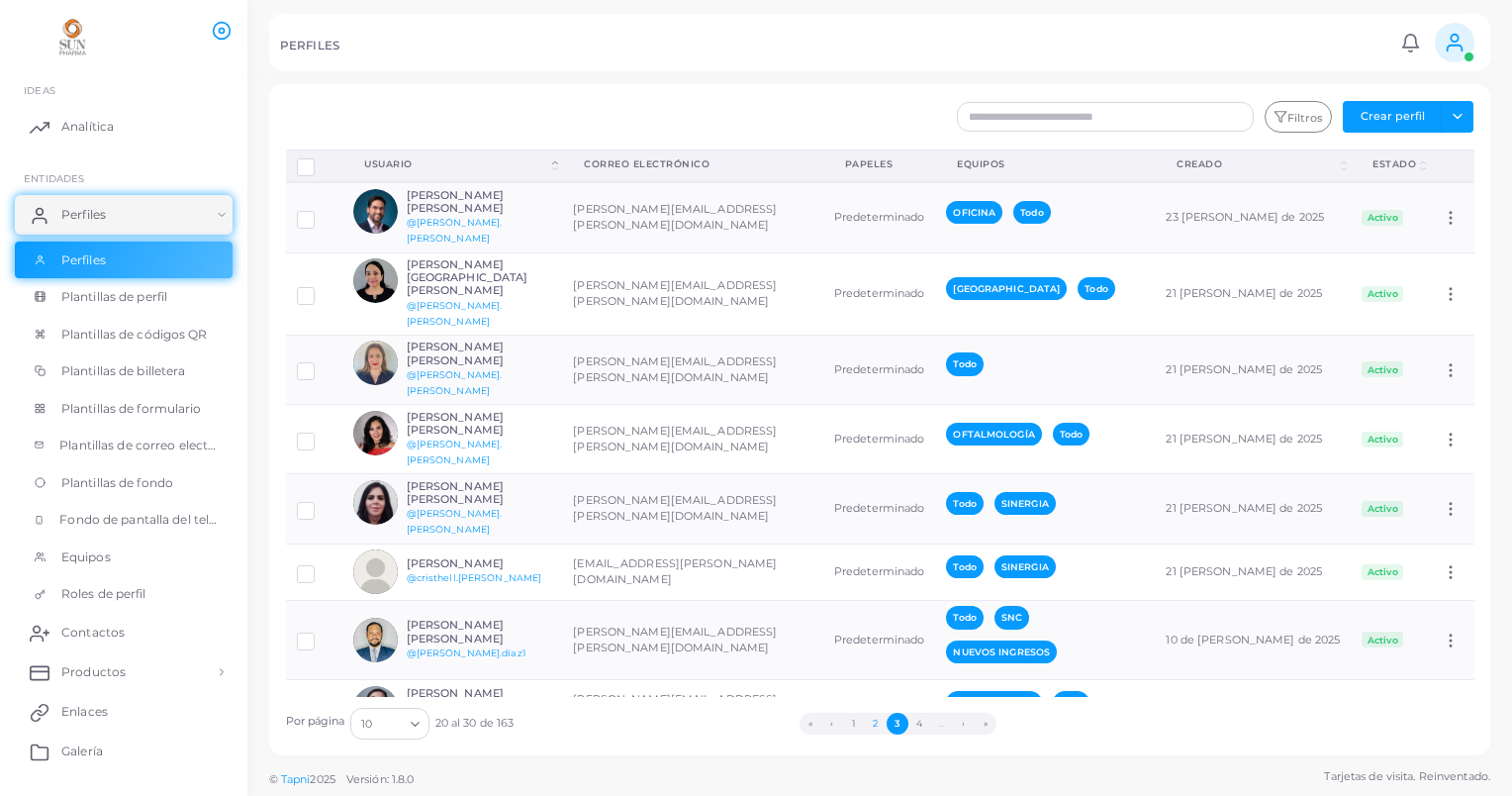 click on "2" at bounding box center (876, 724) 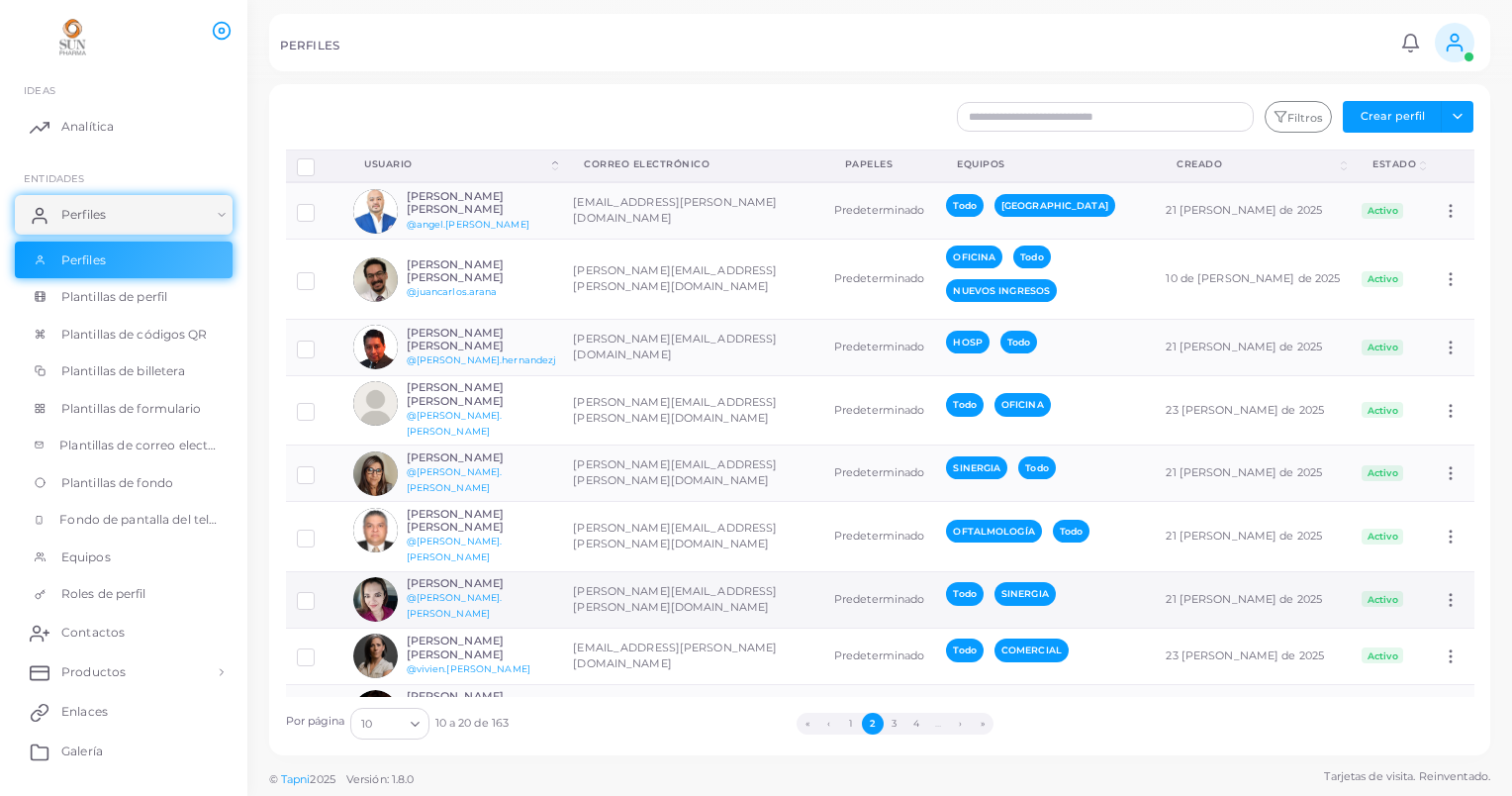 scroll, scrollTop: 82, scrollLeft: 0, axis: vertical 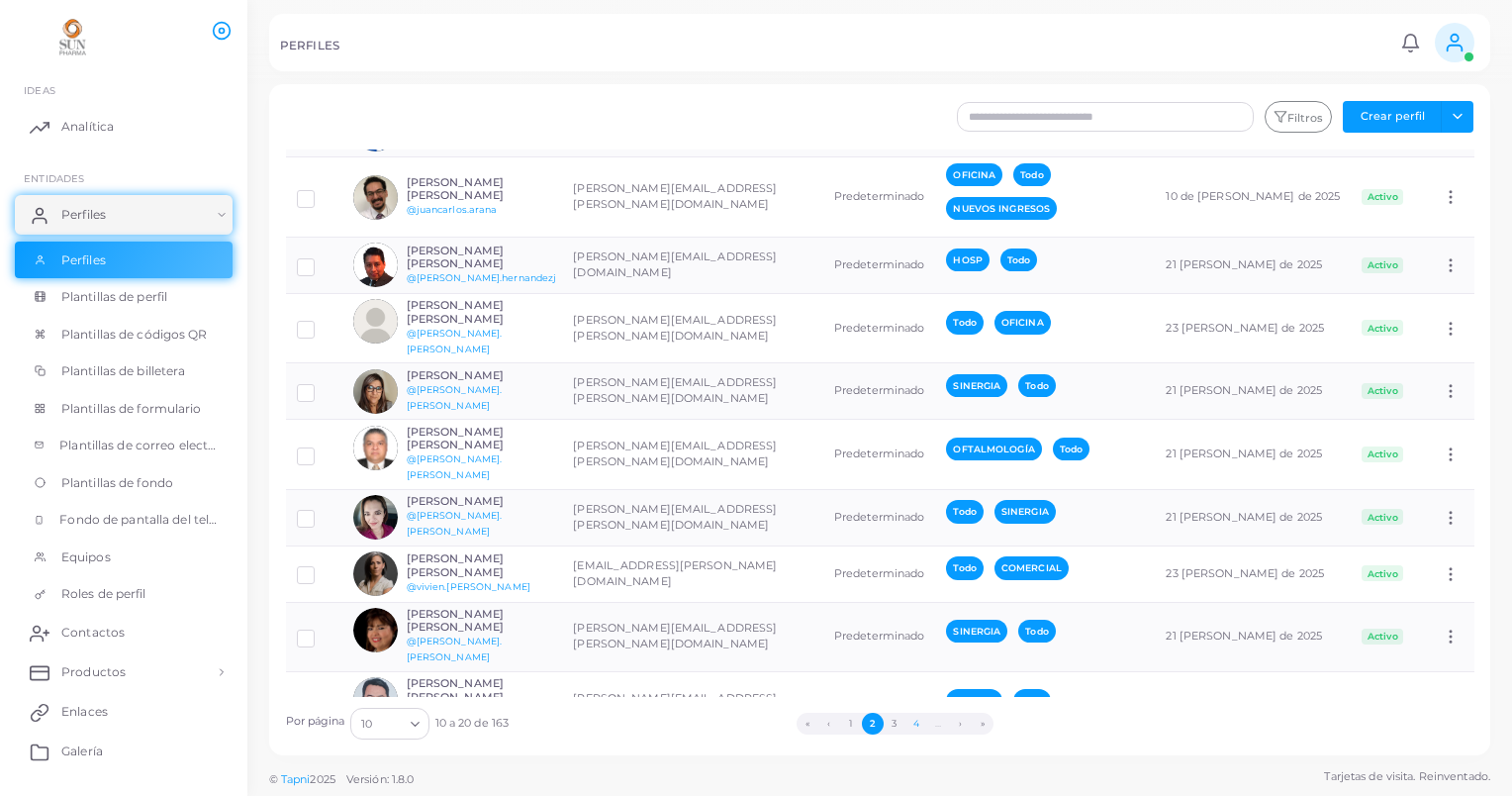 click on "4" at bounding box center (916, 724) 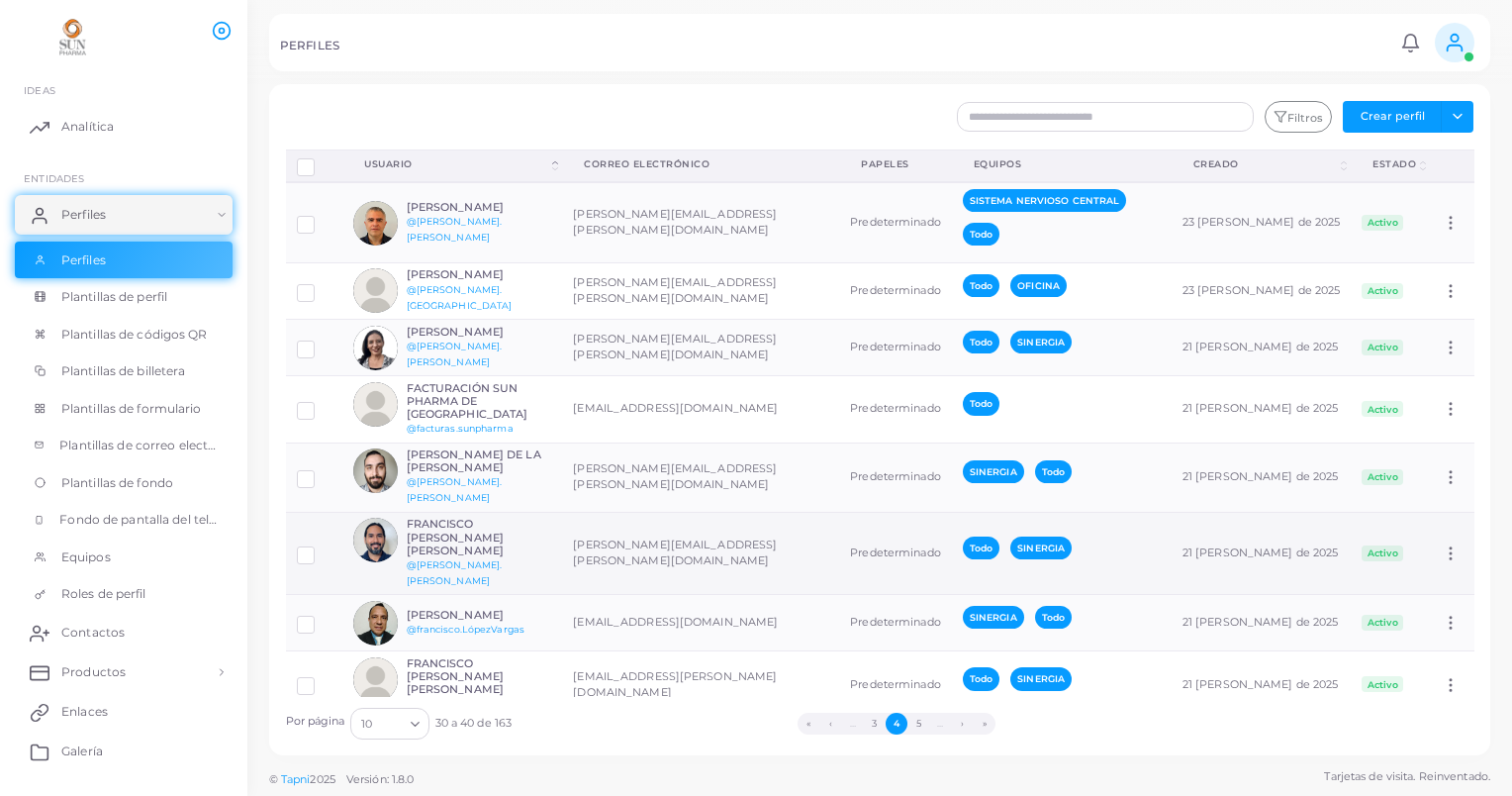 scroll, scrollTop: 82, scrollLeft: 0, axis: vertical 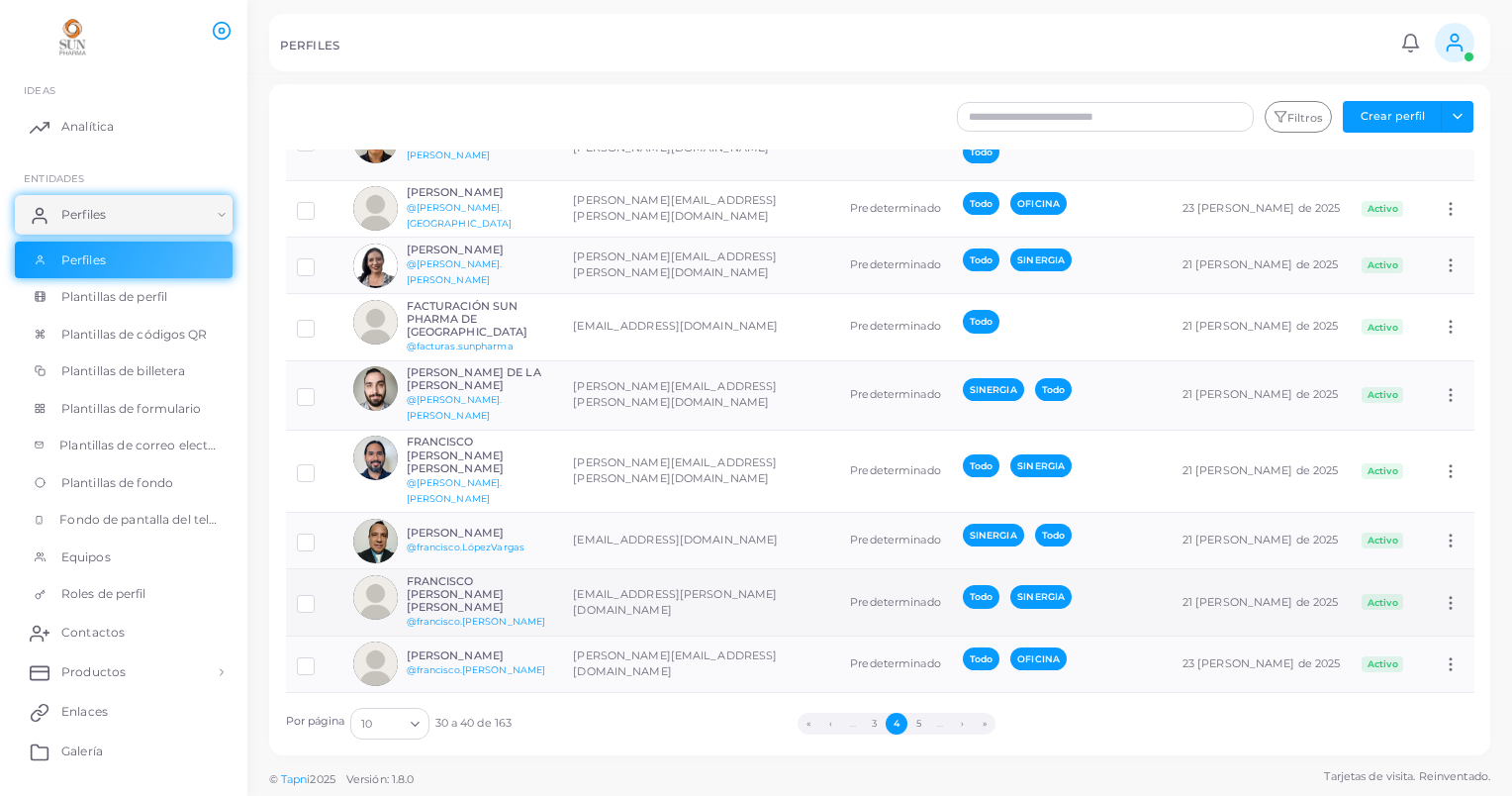 click on "[PERSON_NAME]" at bounding box center [479, 595] 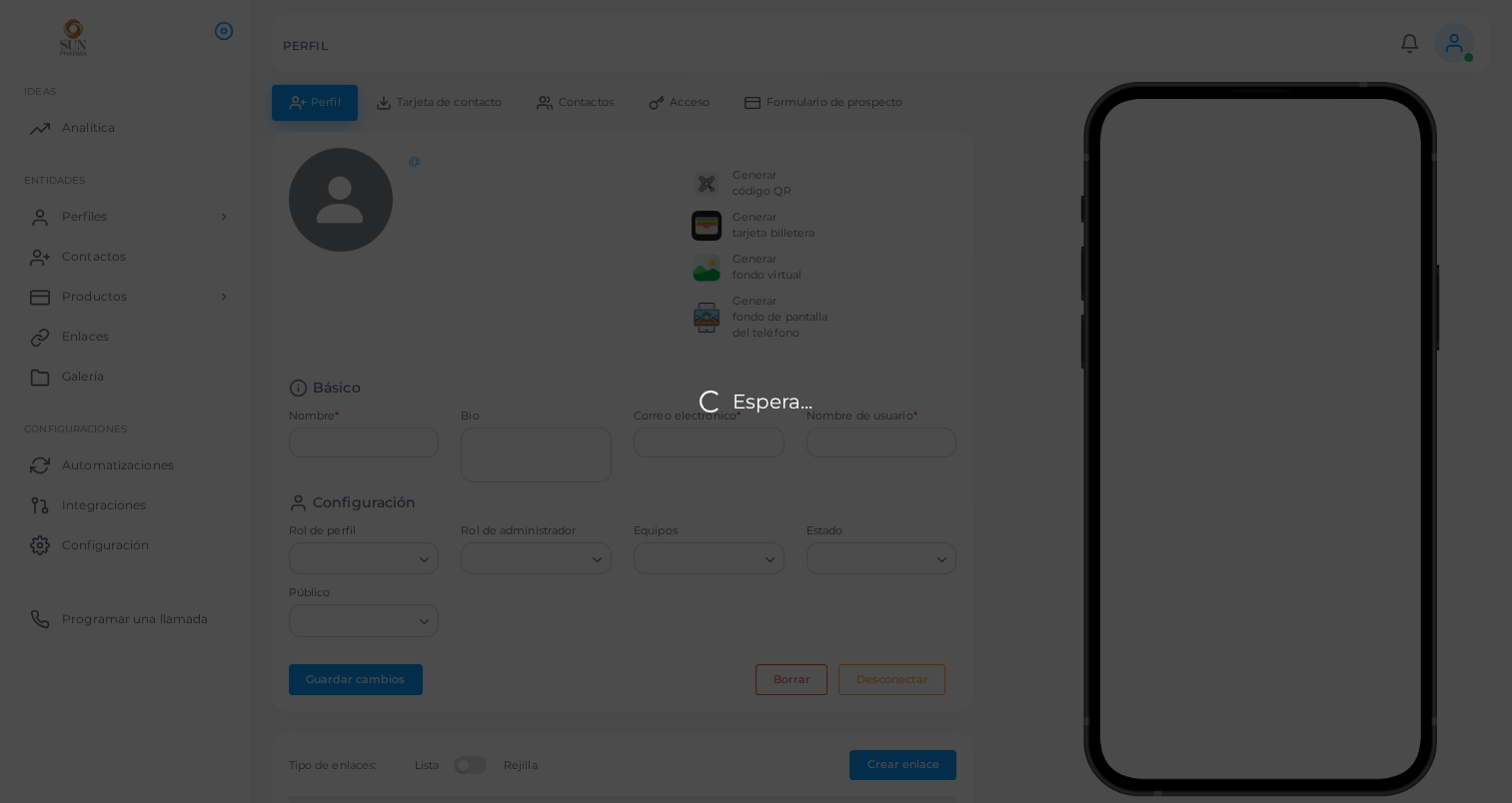 type on "**********" 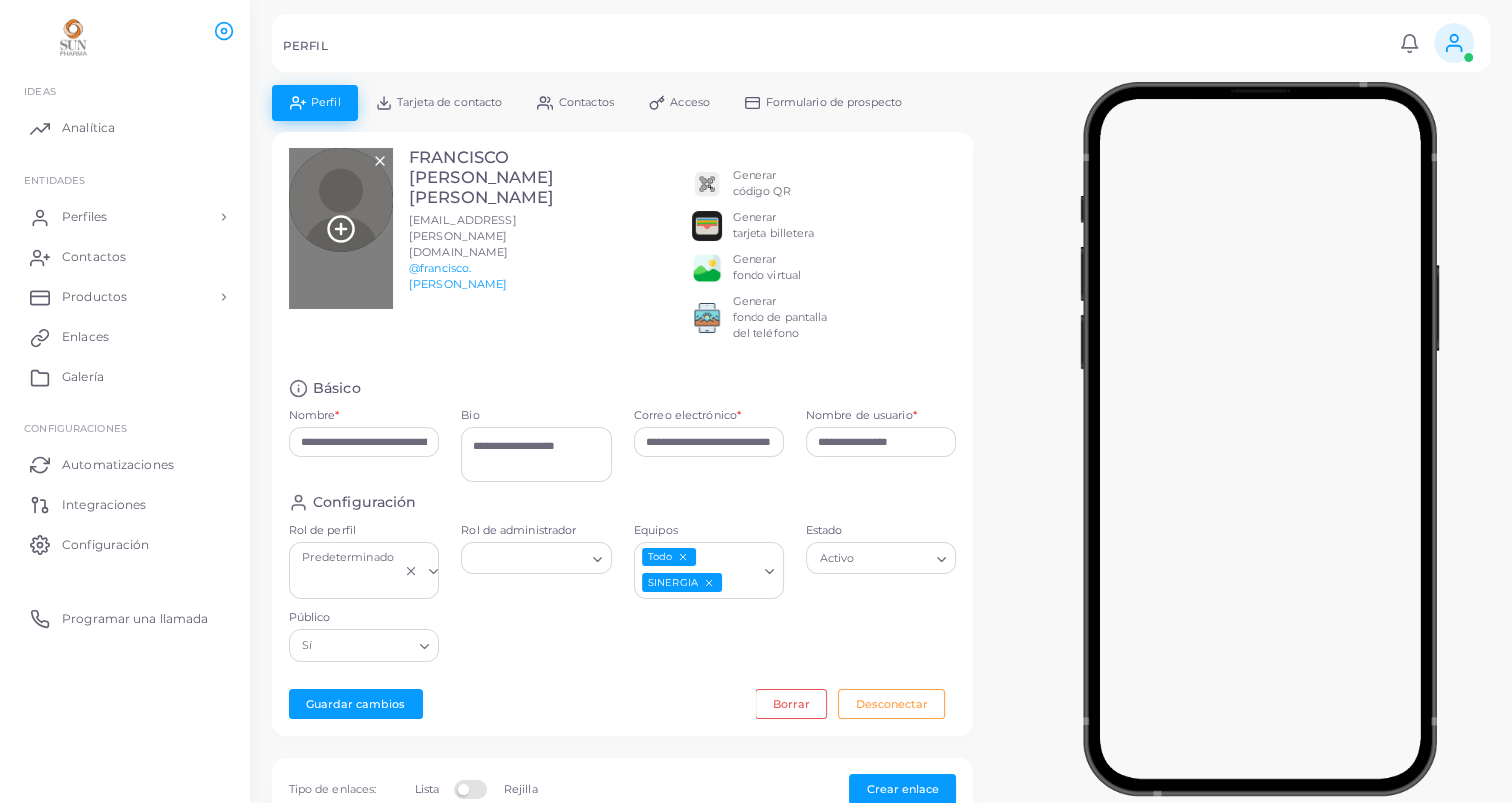 click 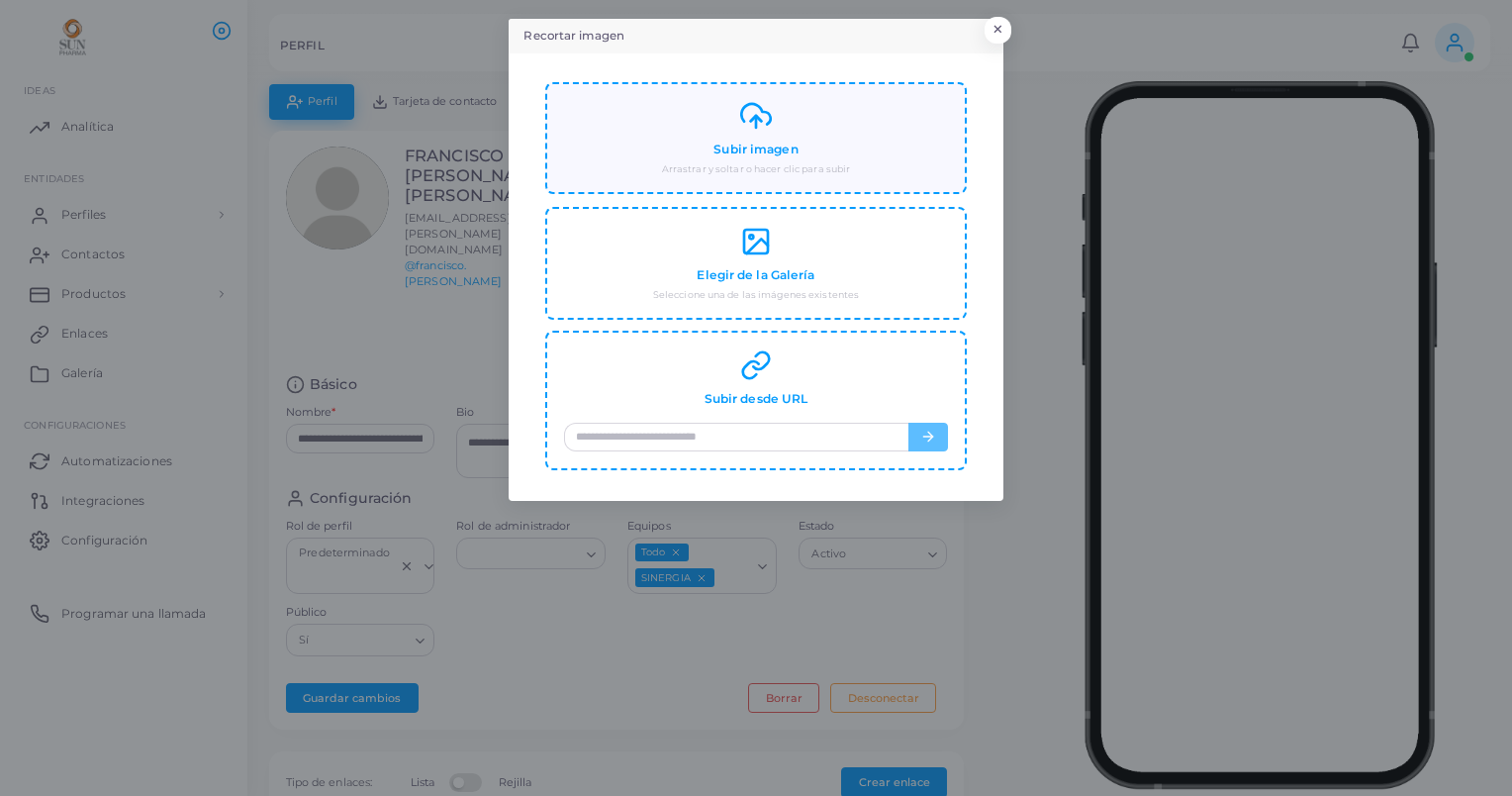 click 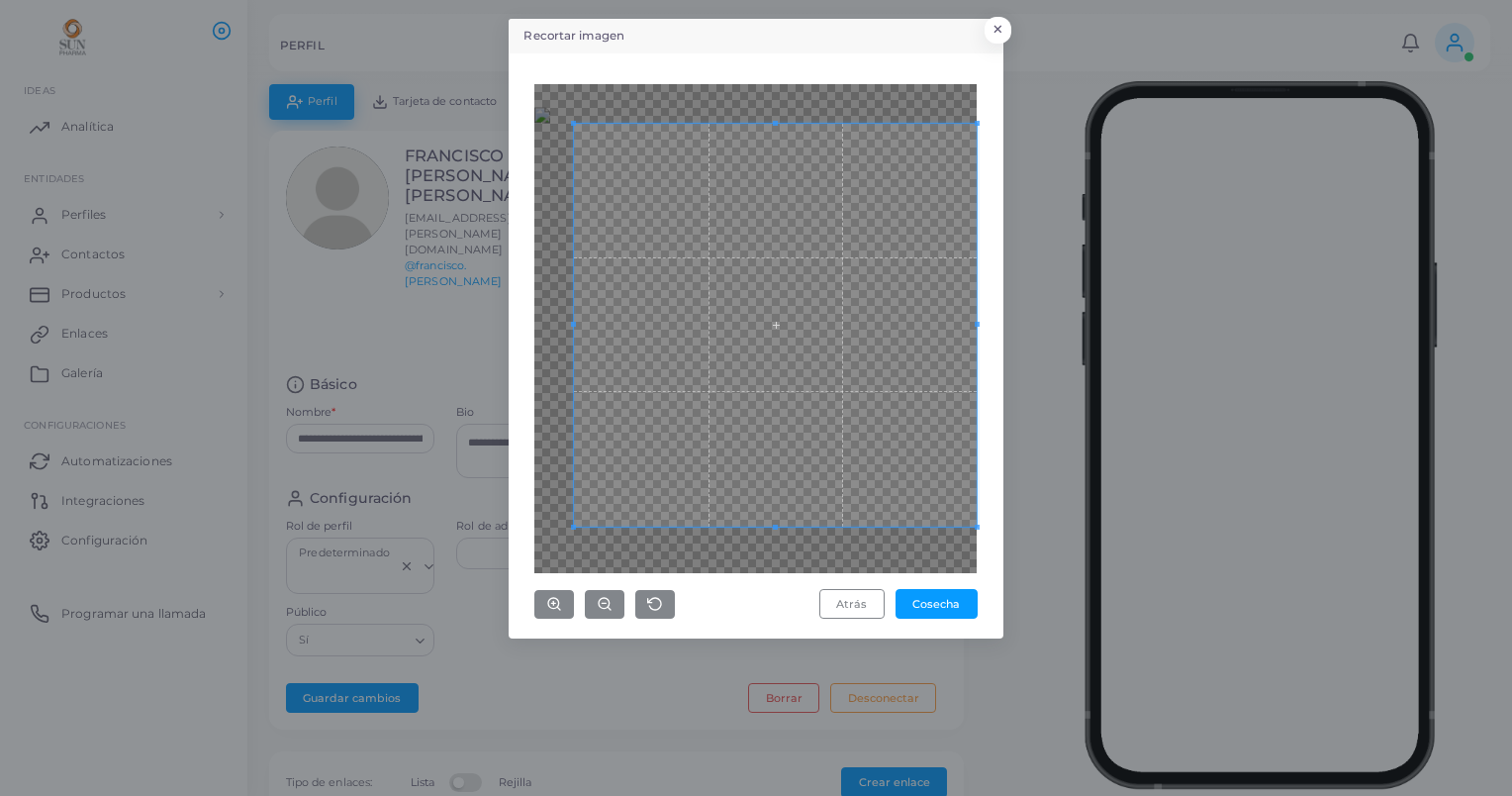 click on "Recortar imagen ×  Atrás   Cosecha" at bounding box center [756, 398] 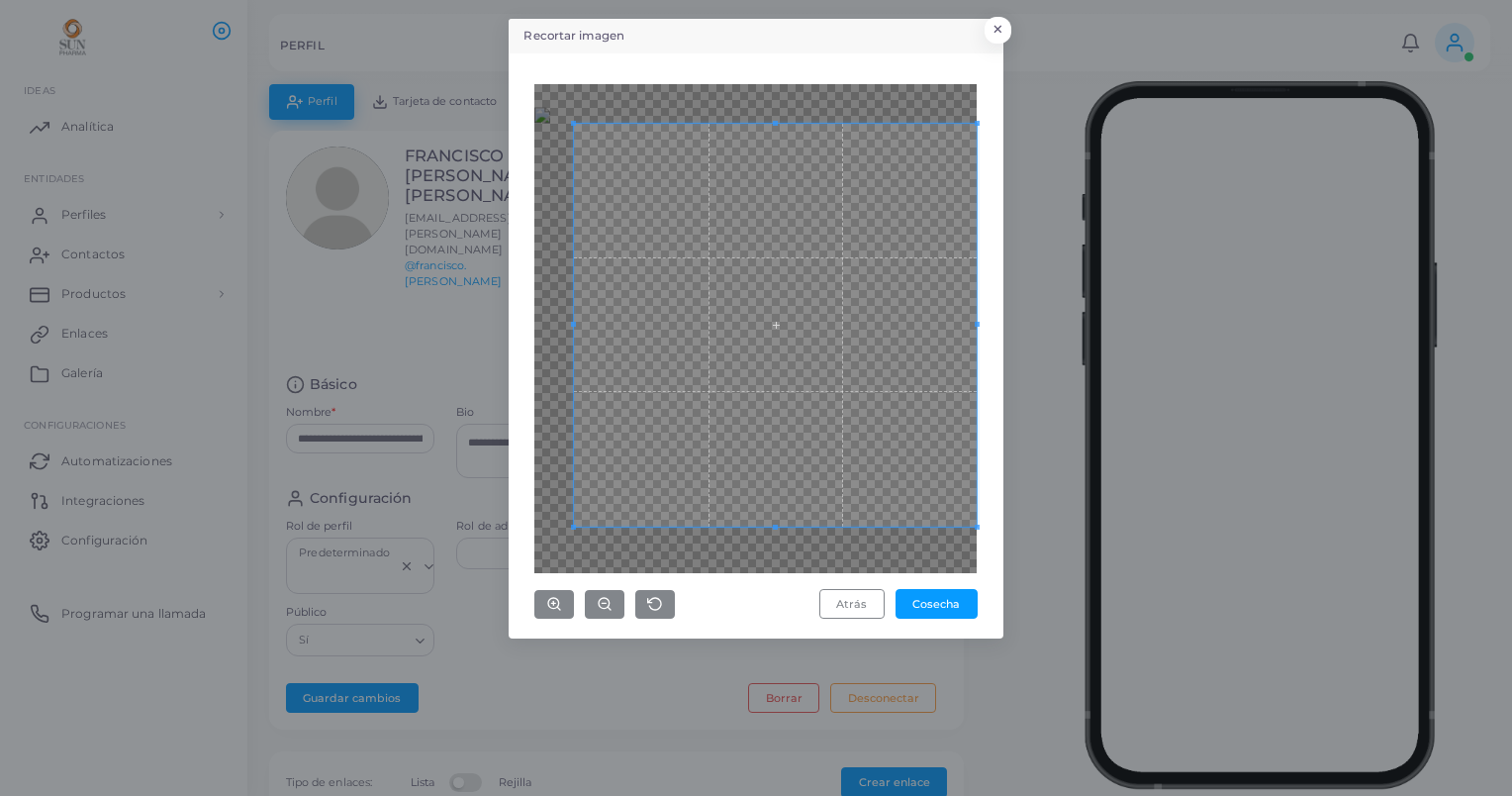 click at bounding box center (775, 325) 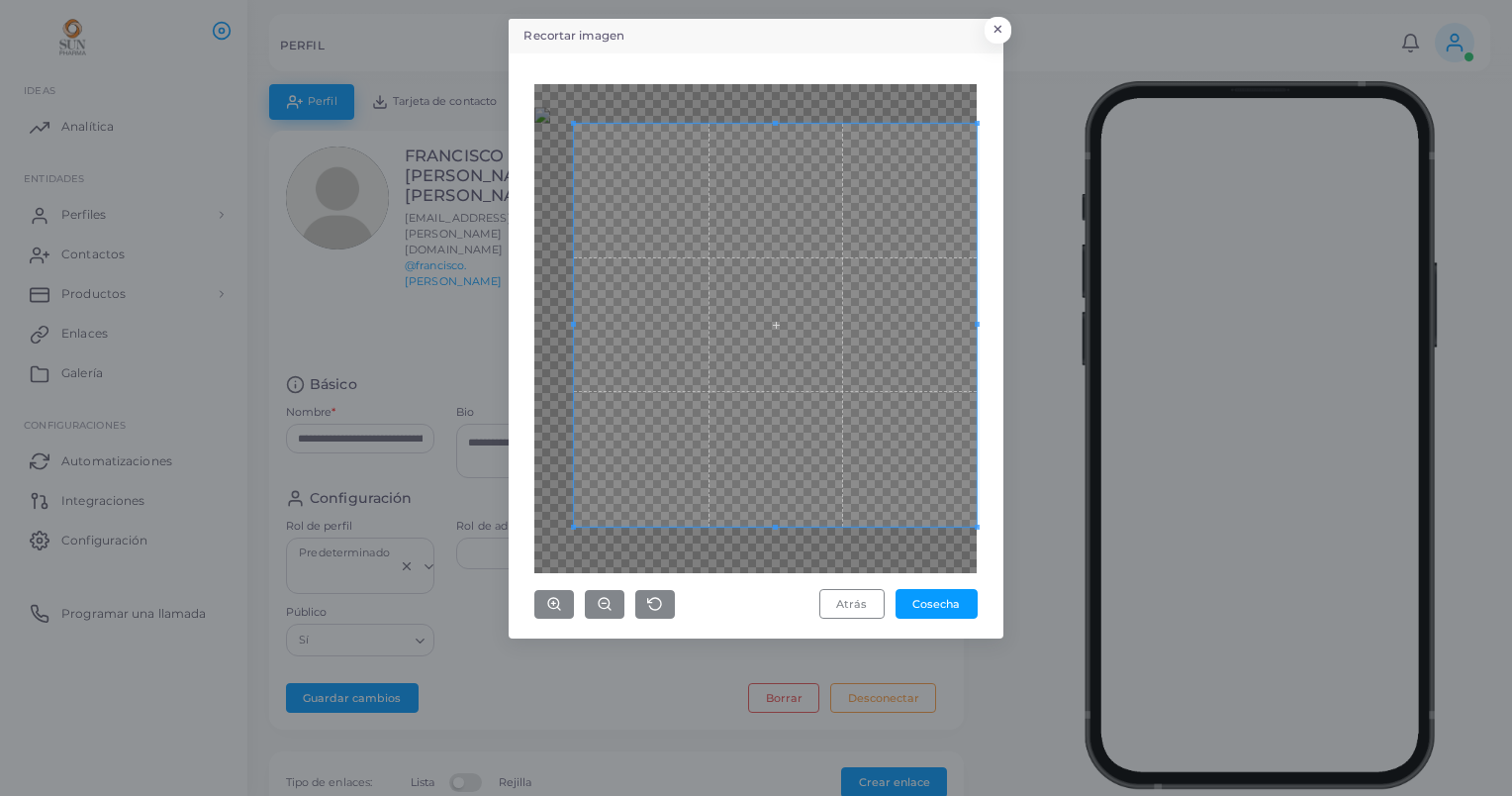 click on "Recortar imagen ×  Atrás   Cosecha" at bounding box center [756, 398] 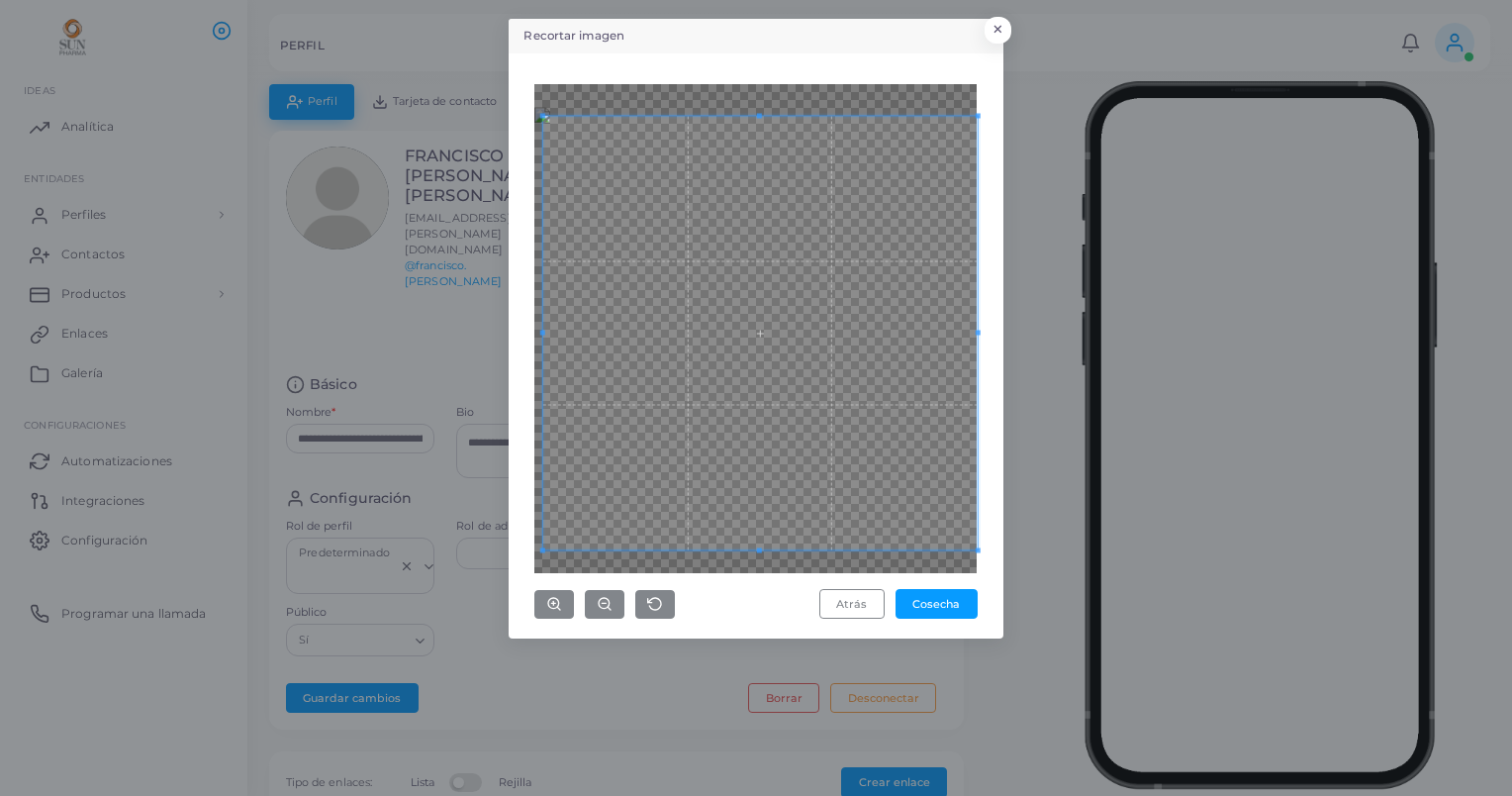 click on "Recortar imagen ×  Atrás   Cosecha" at bounding box center (756, 398) 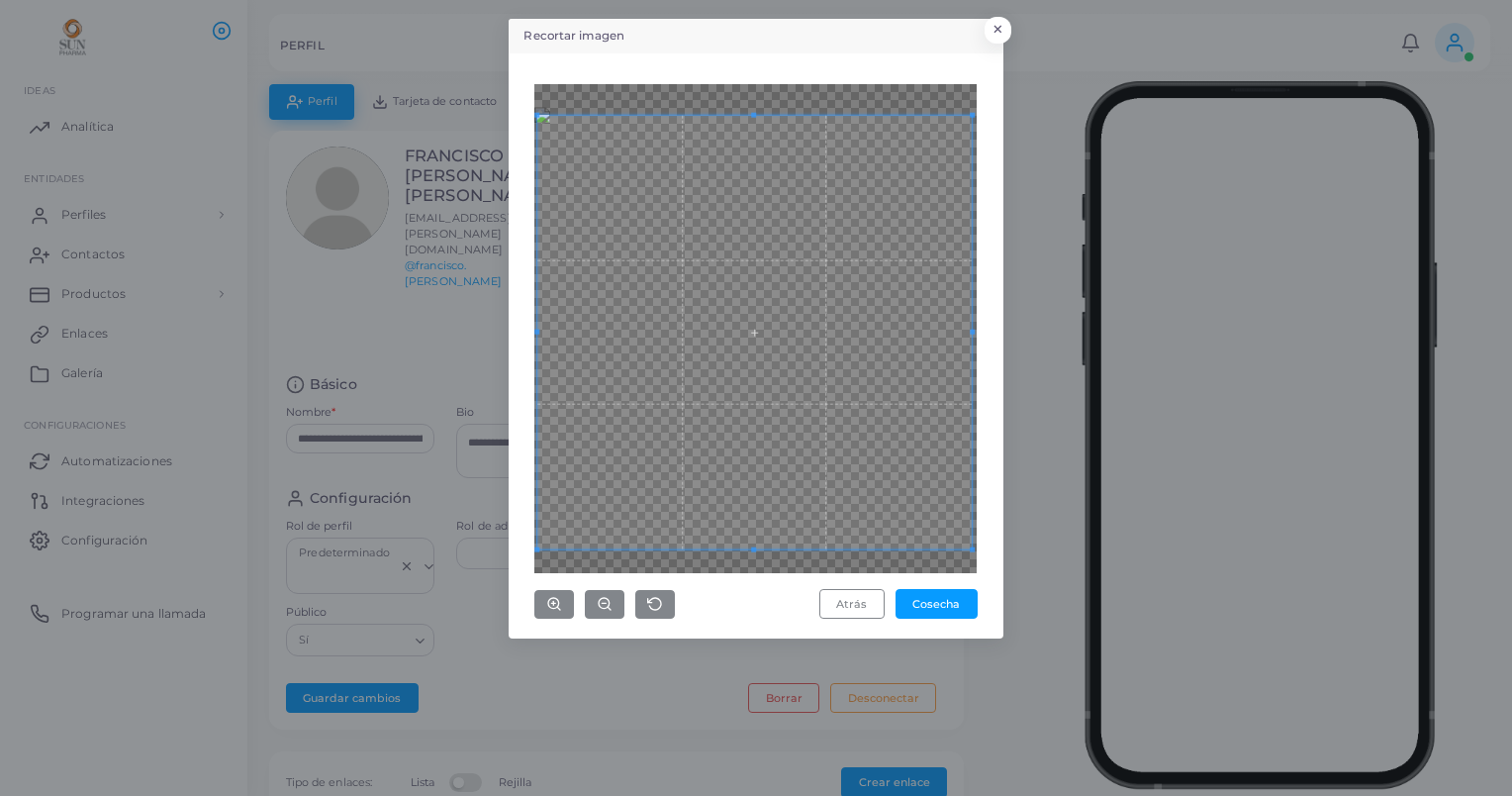 click at bounding box center (755, 332) 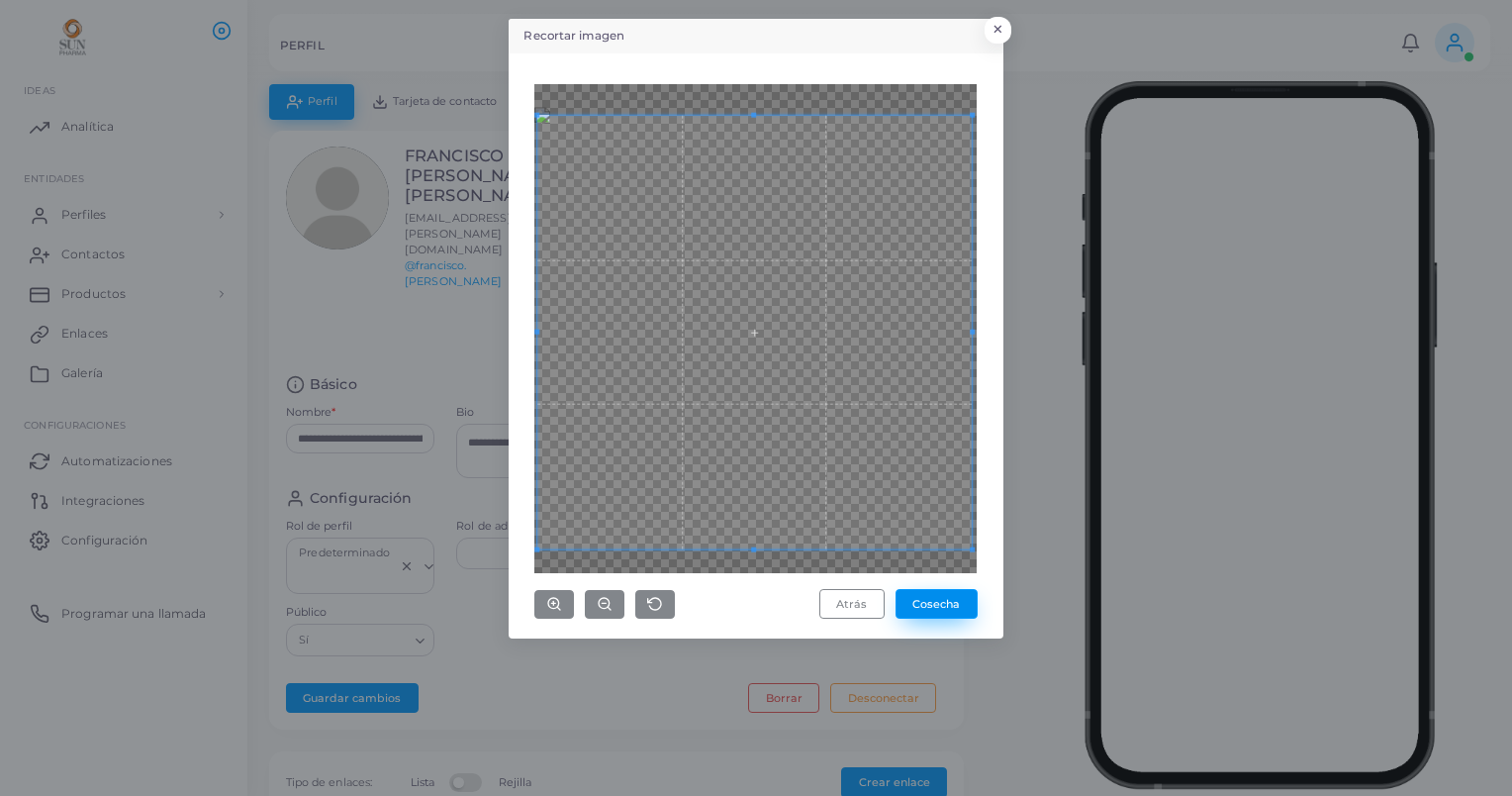click on "Cosecha" at bounding box center [936, 604] 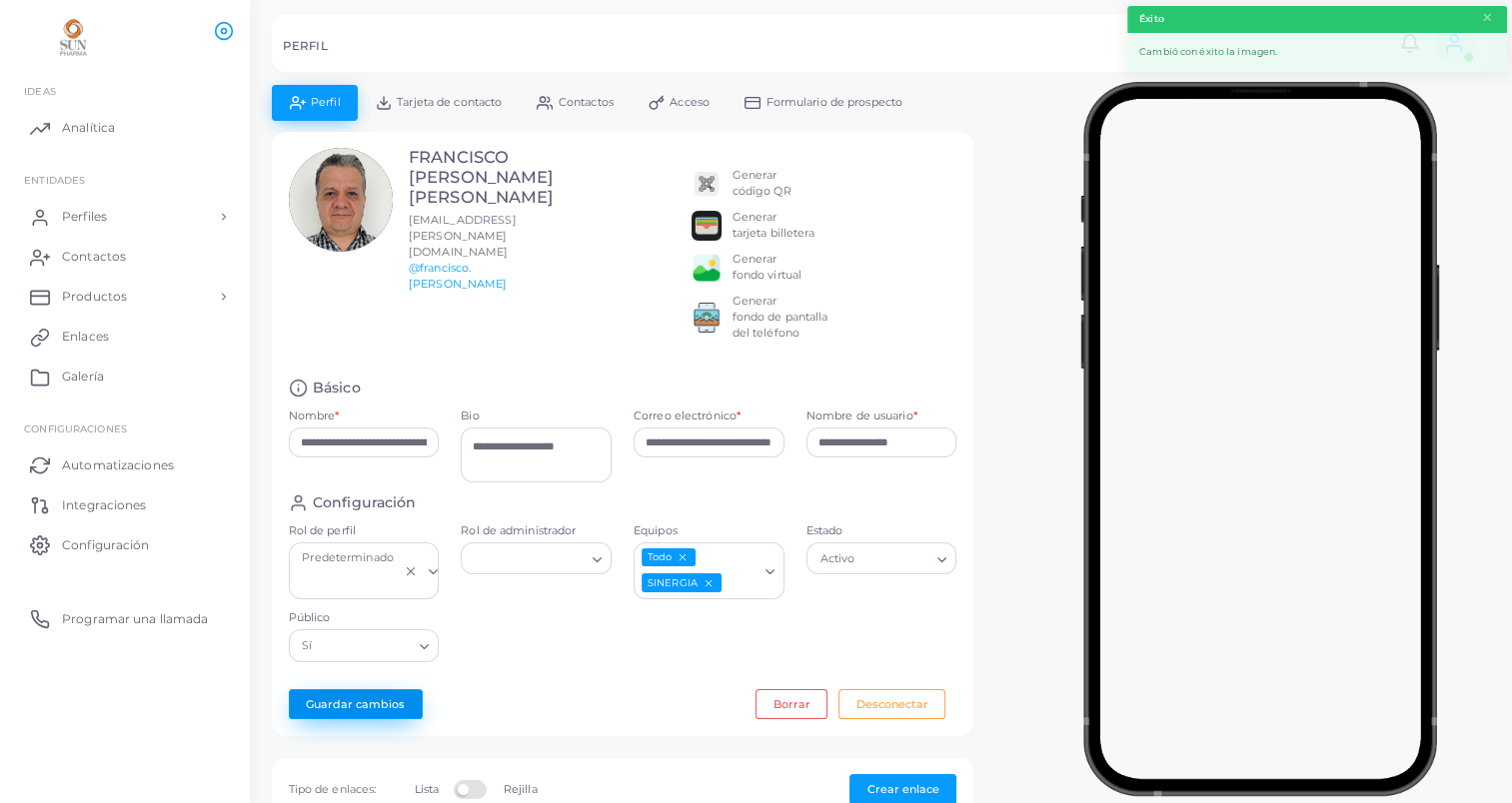 click on "Guardar cambios" at bounding box center [356, 704] 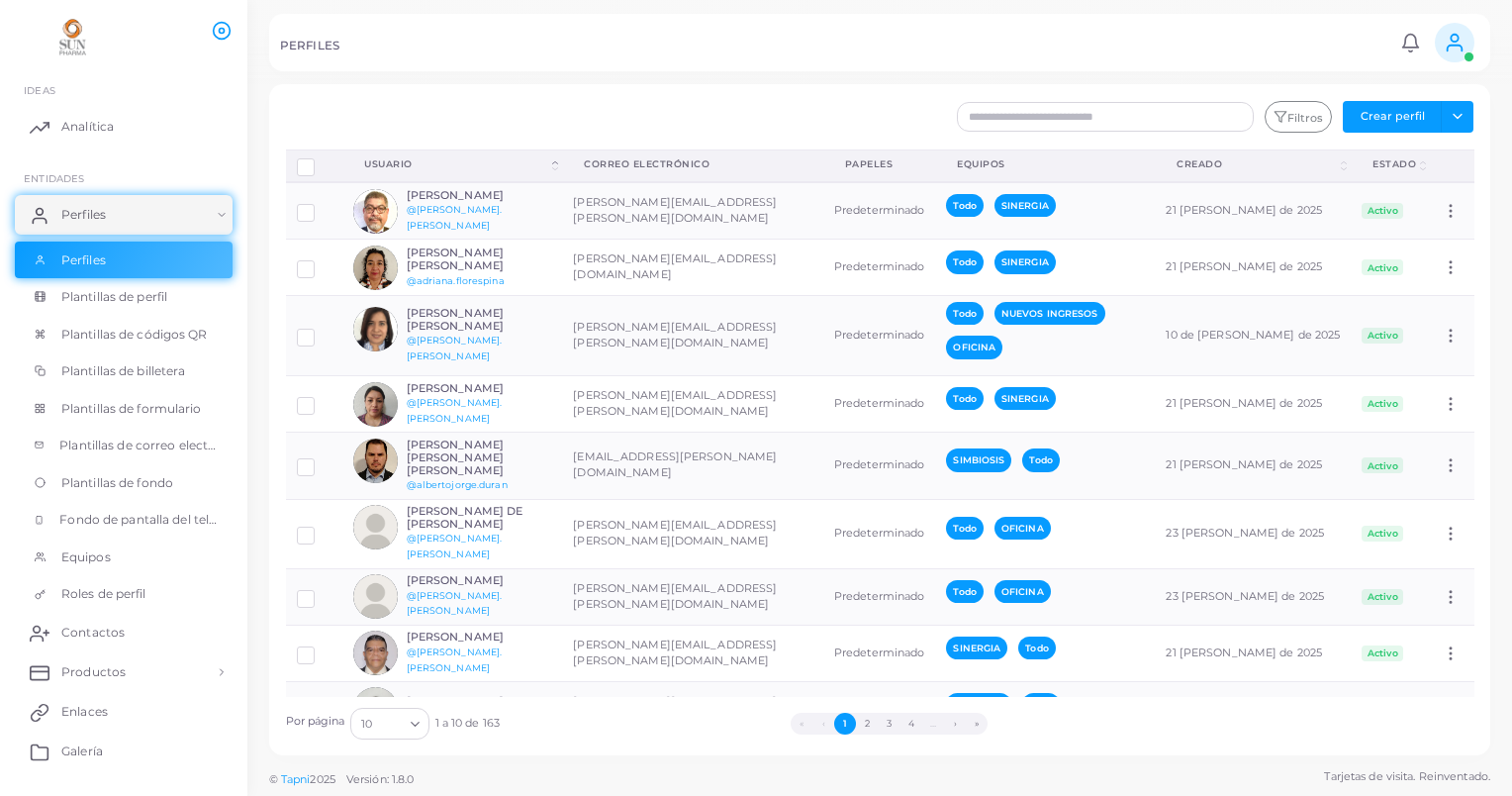 scroll, scrollTop: 103, scrollLeft: 0, axis: vertical 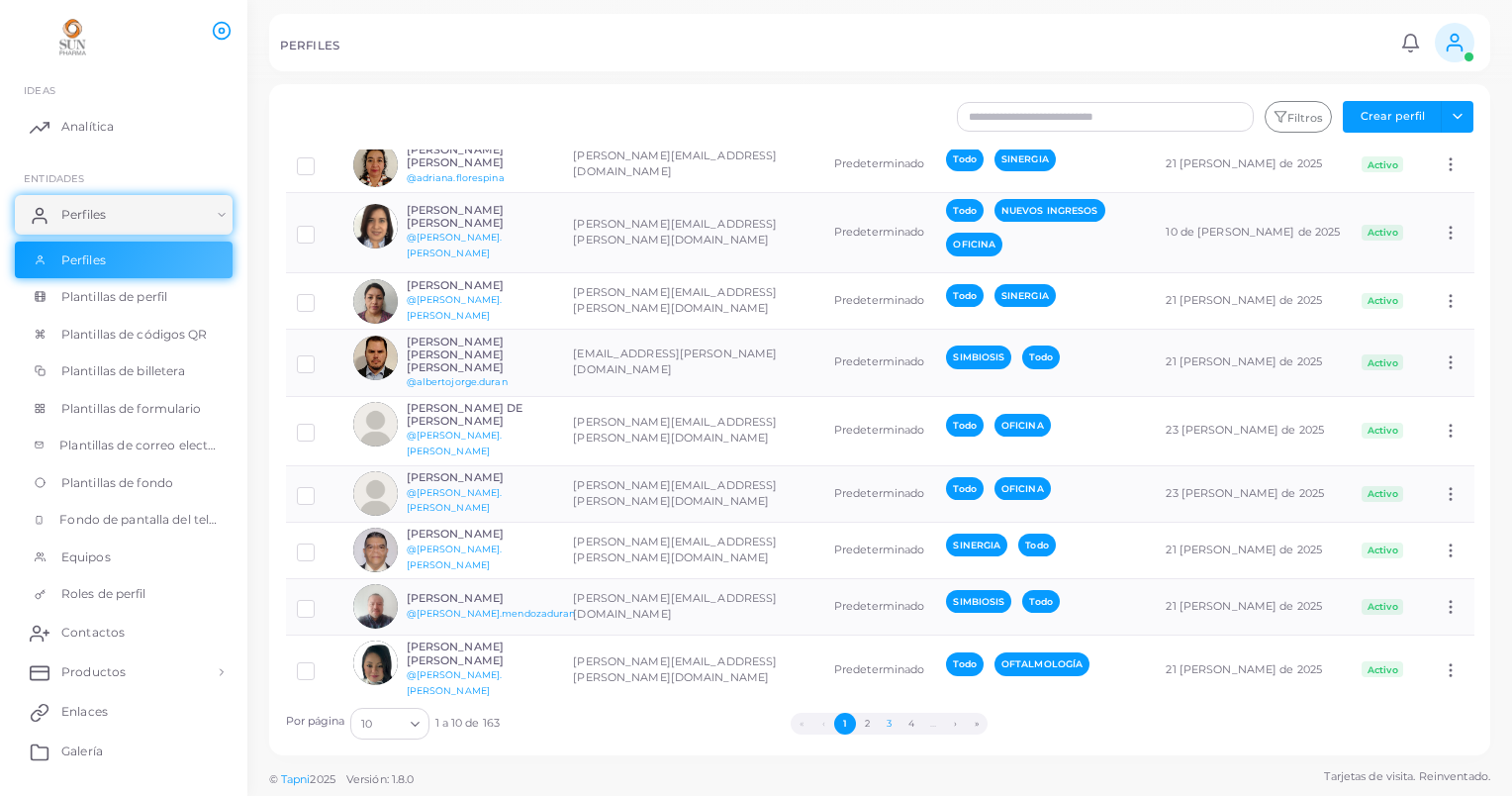 click on "3" at bounding box center (889, 724) 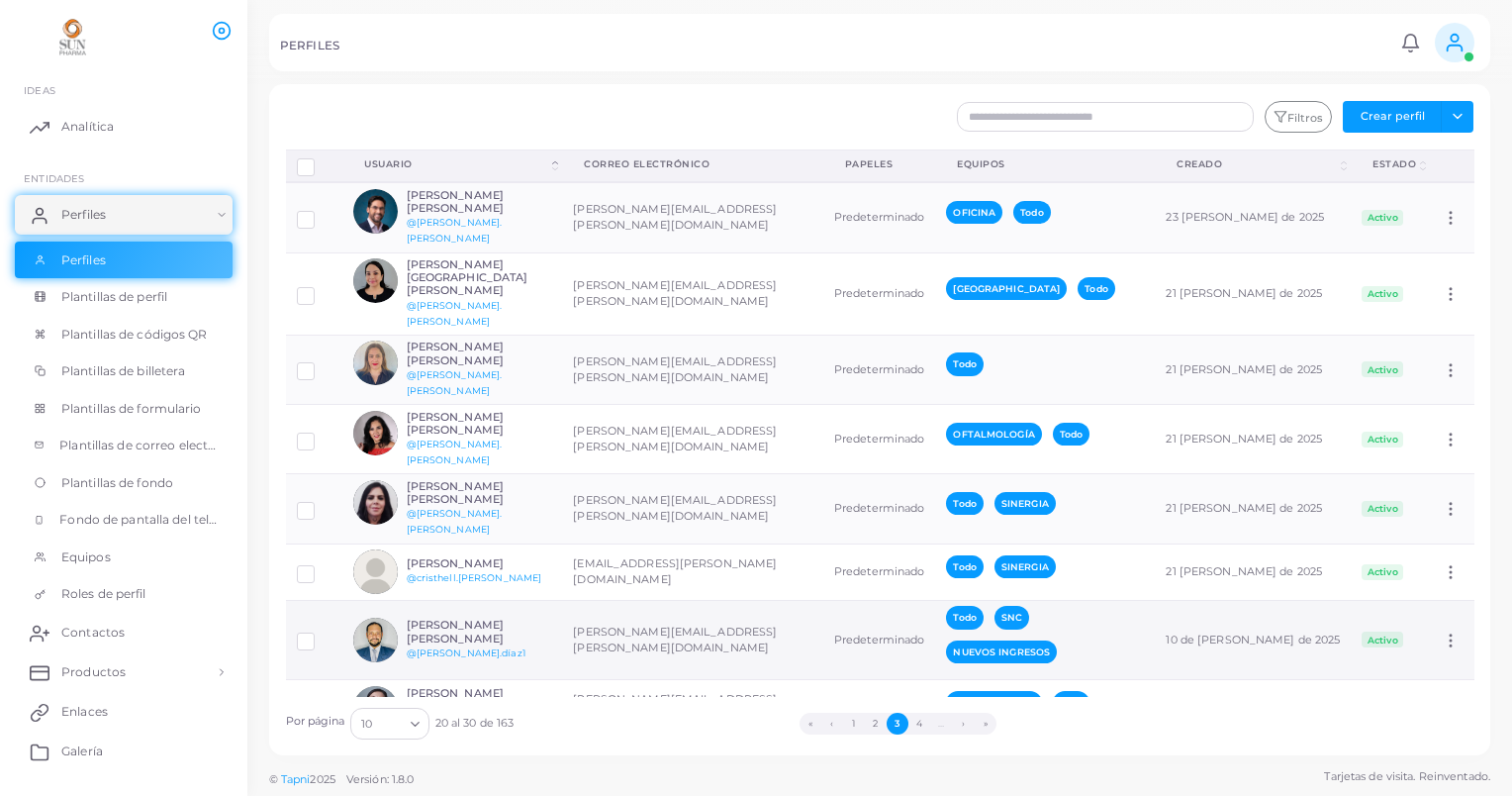 scroll, scrollTop: 82, scrollLeft: 0, axis: vertical 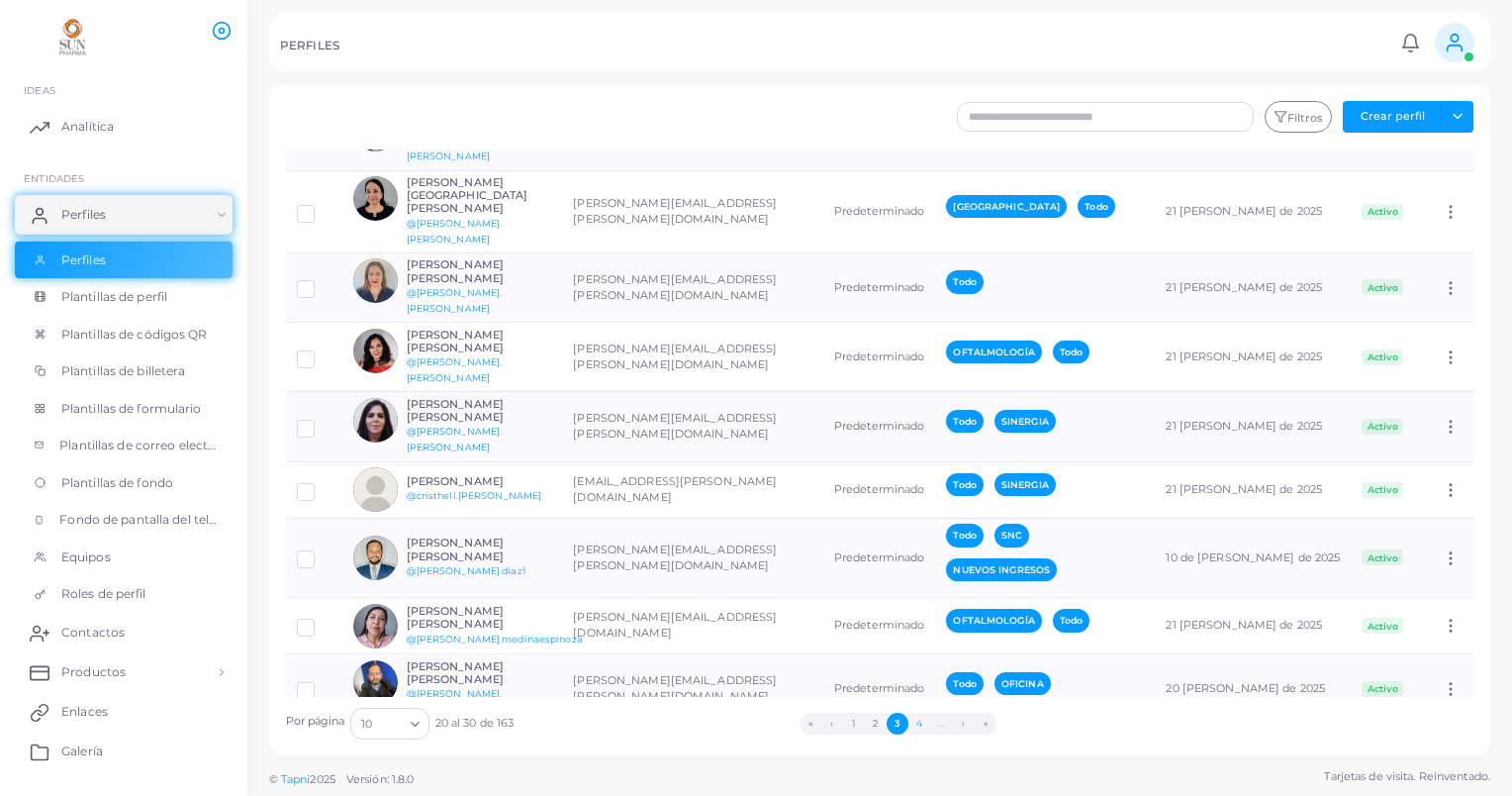 click on "4" at bounding box center [919, 724] 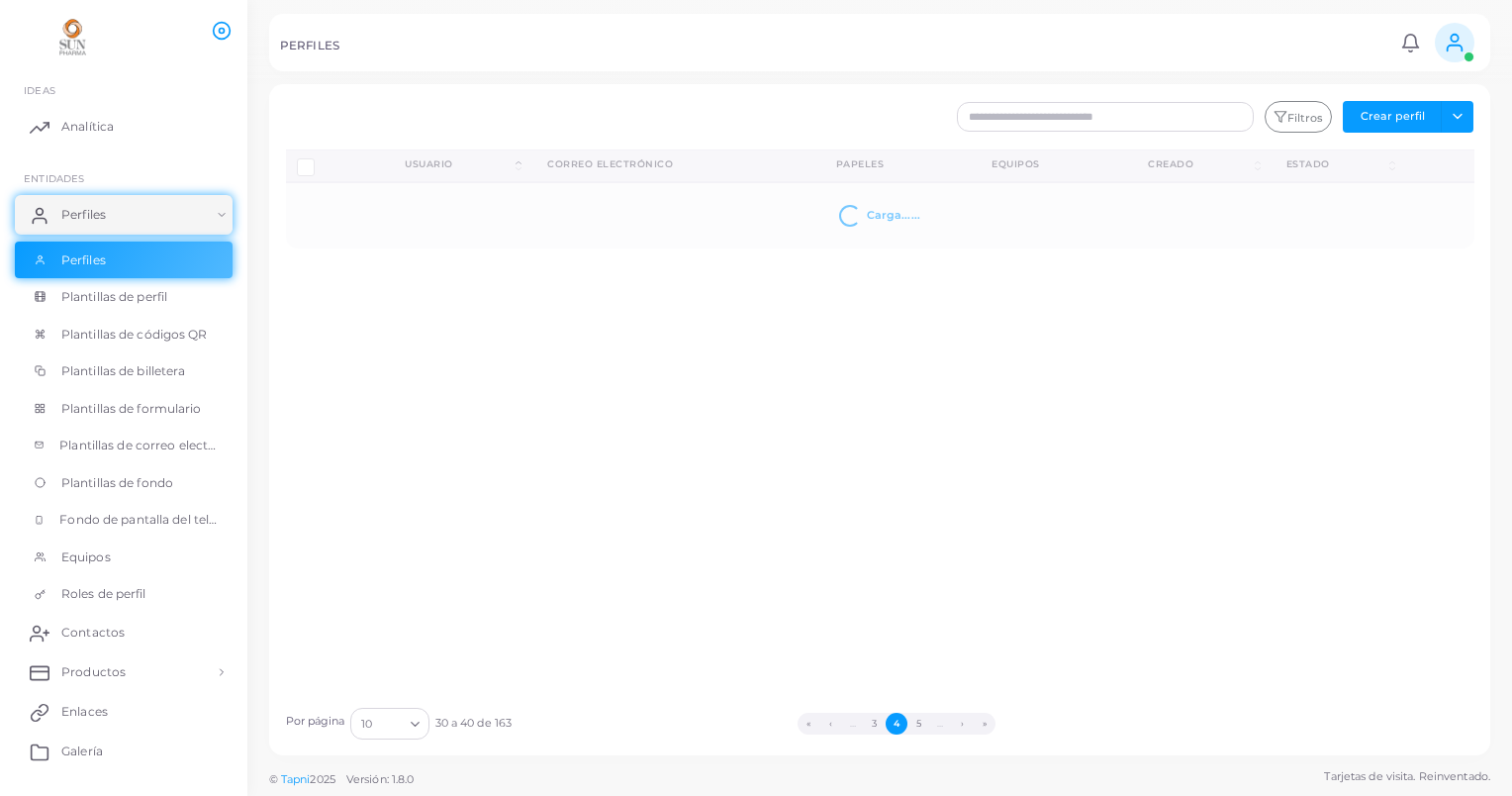 scroll, scrollTop: 0, scrollLeft: 0, axis: both 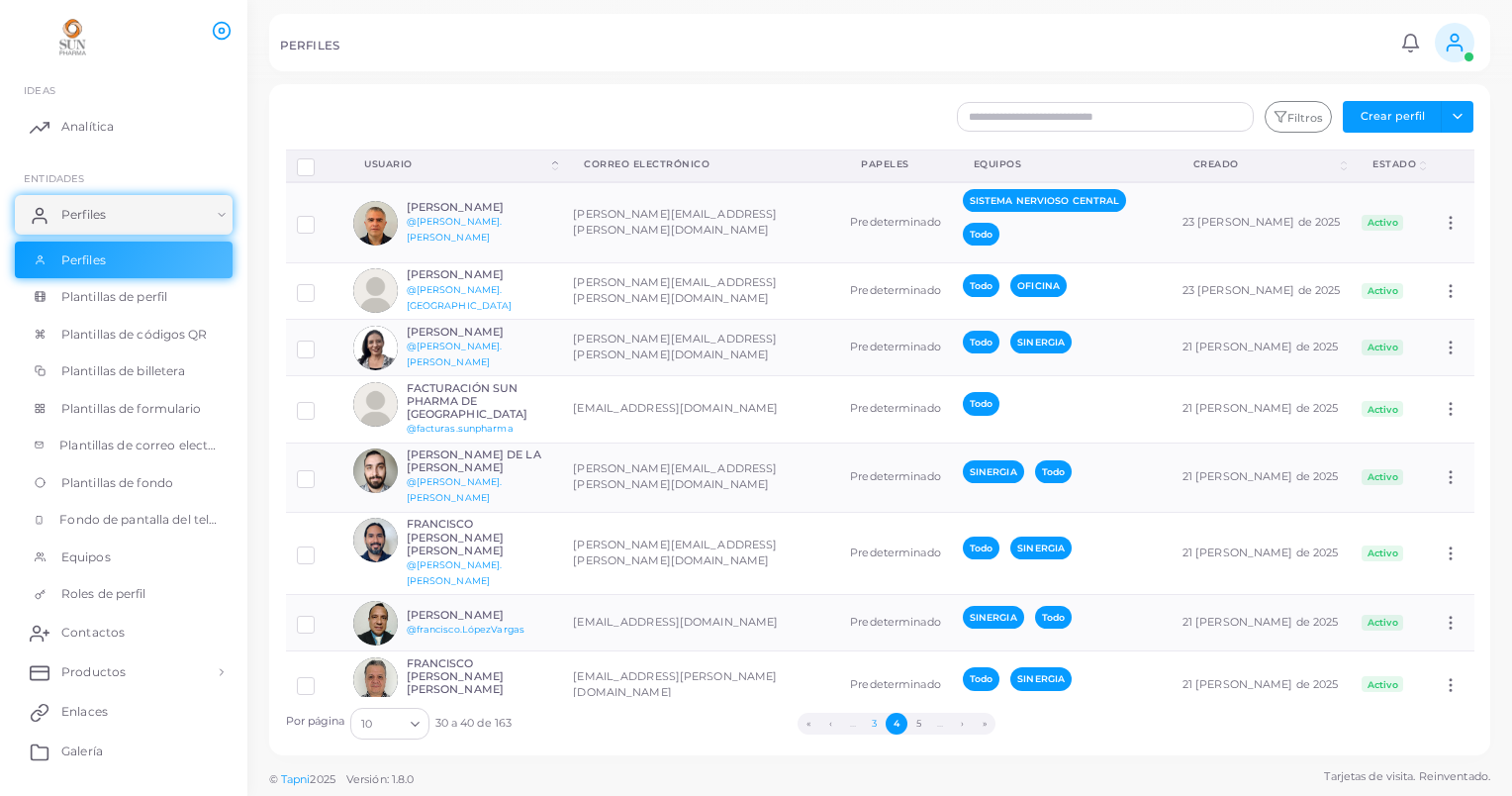 click on "3" at bounding box center [875, 724] 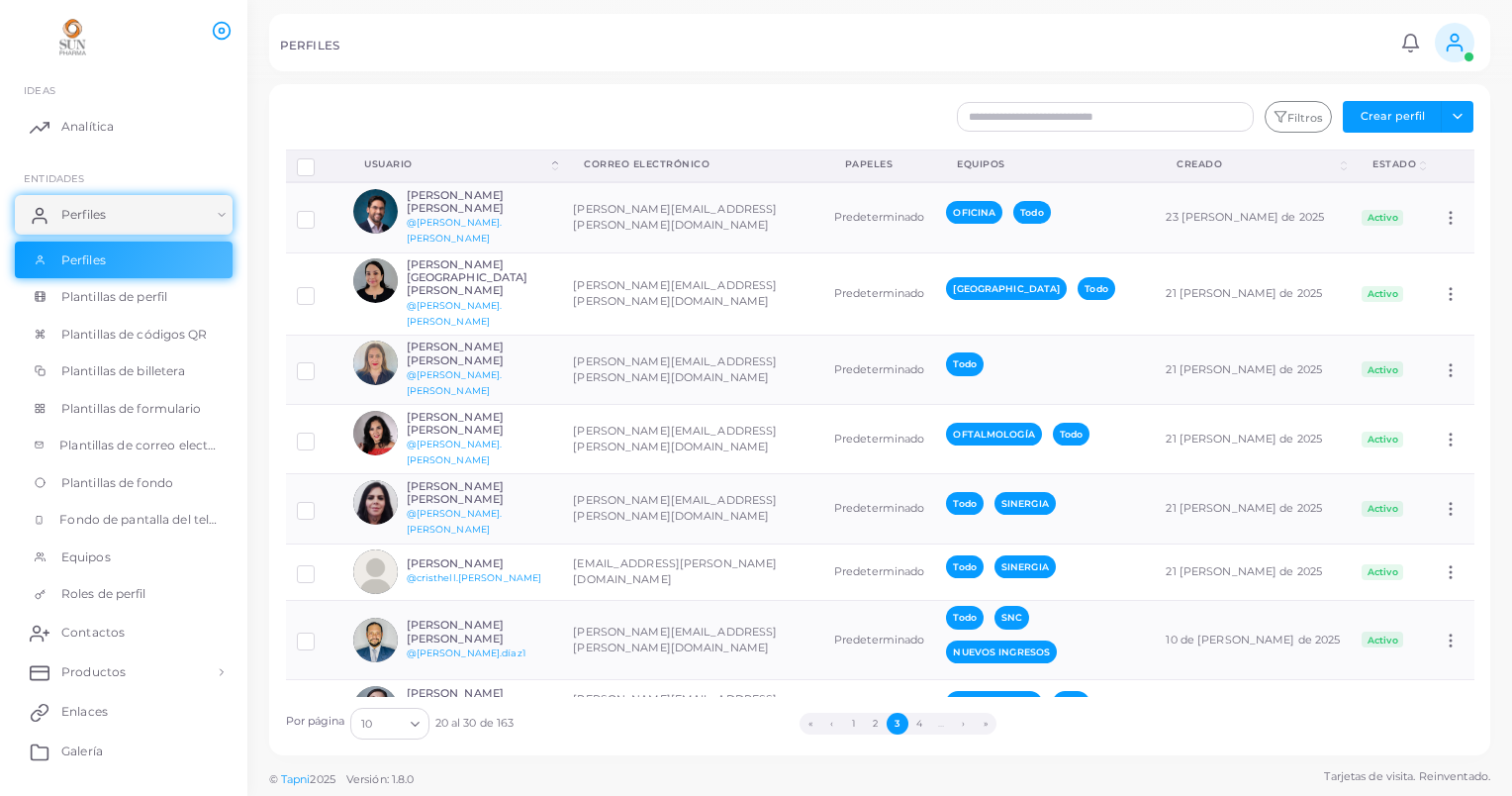 scroll, scrollTop: 82, scrollLeft: 0, axis: vertical 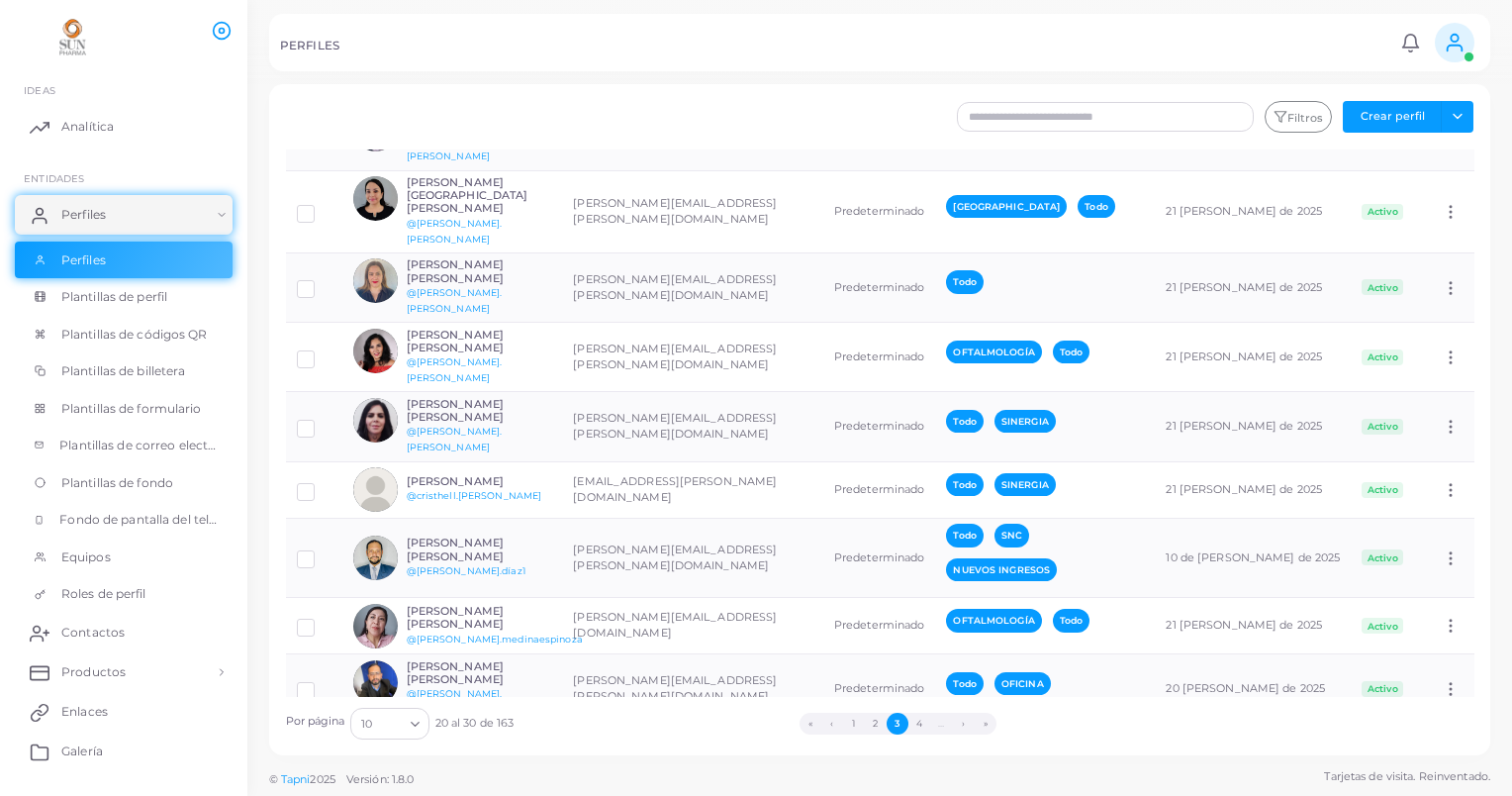 click at bounding box center (321, 746) 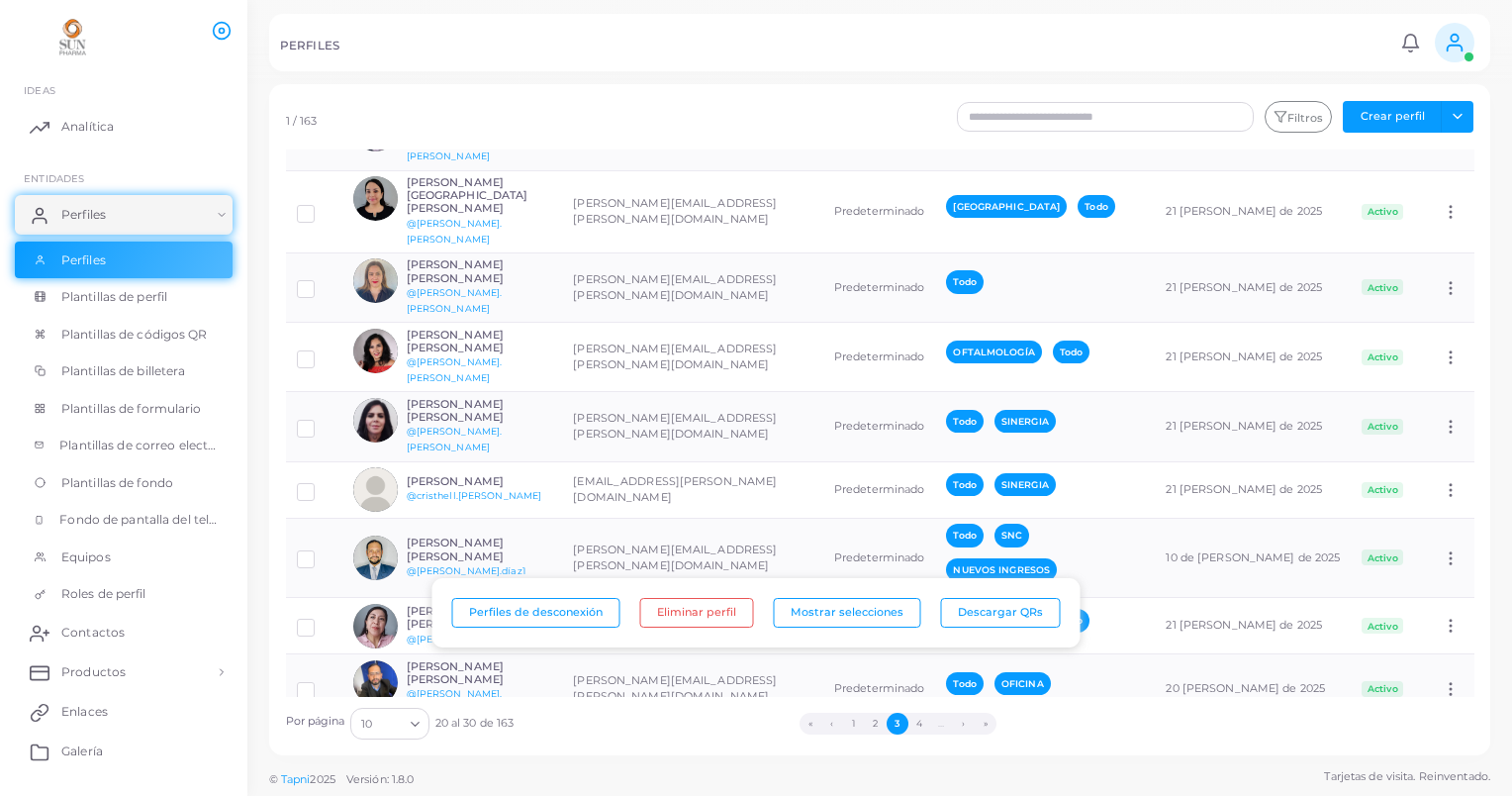 drag, startPoint x: 458, startPoint y: 630, endPoint x: 617, endPoint y: 707, distance: 176.66352 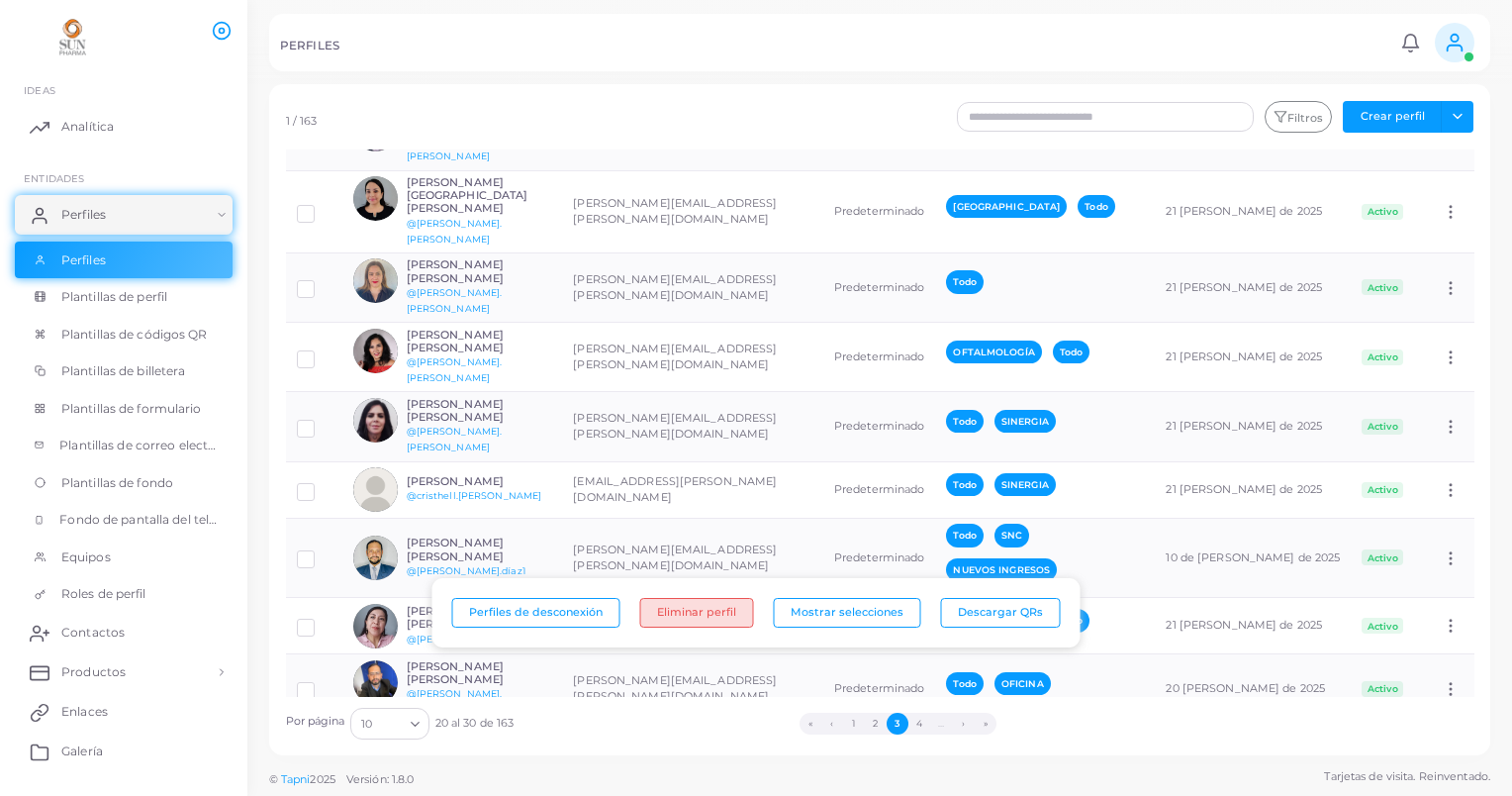 click on "Eliminar perfil" at bounding box center (697, 613) 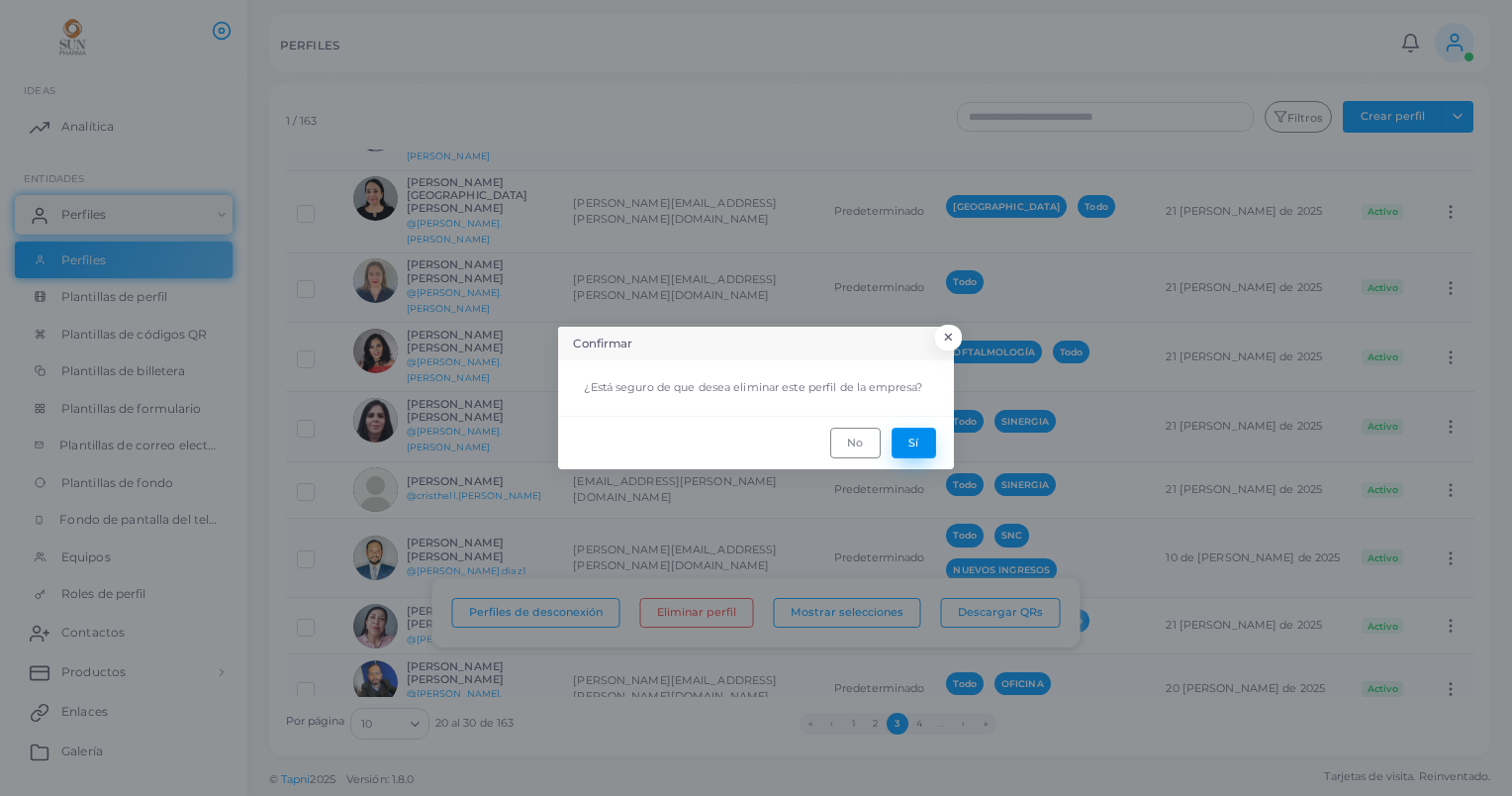 click on "Sí" at bounding box center [913, 443] 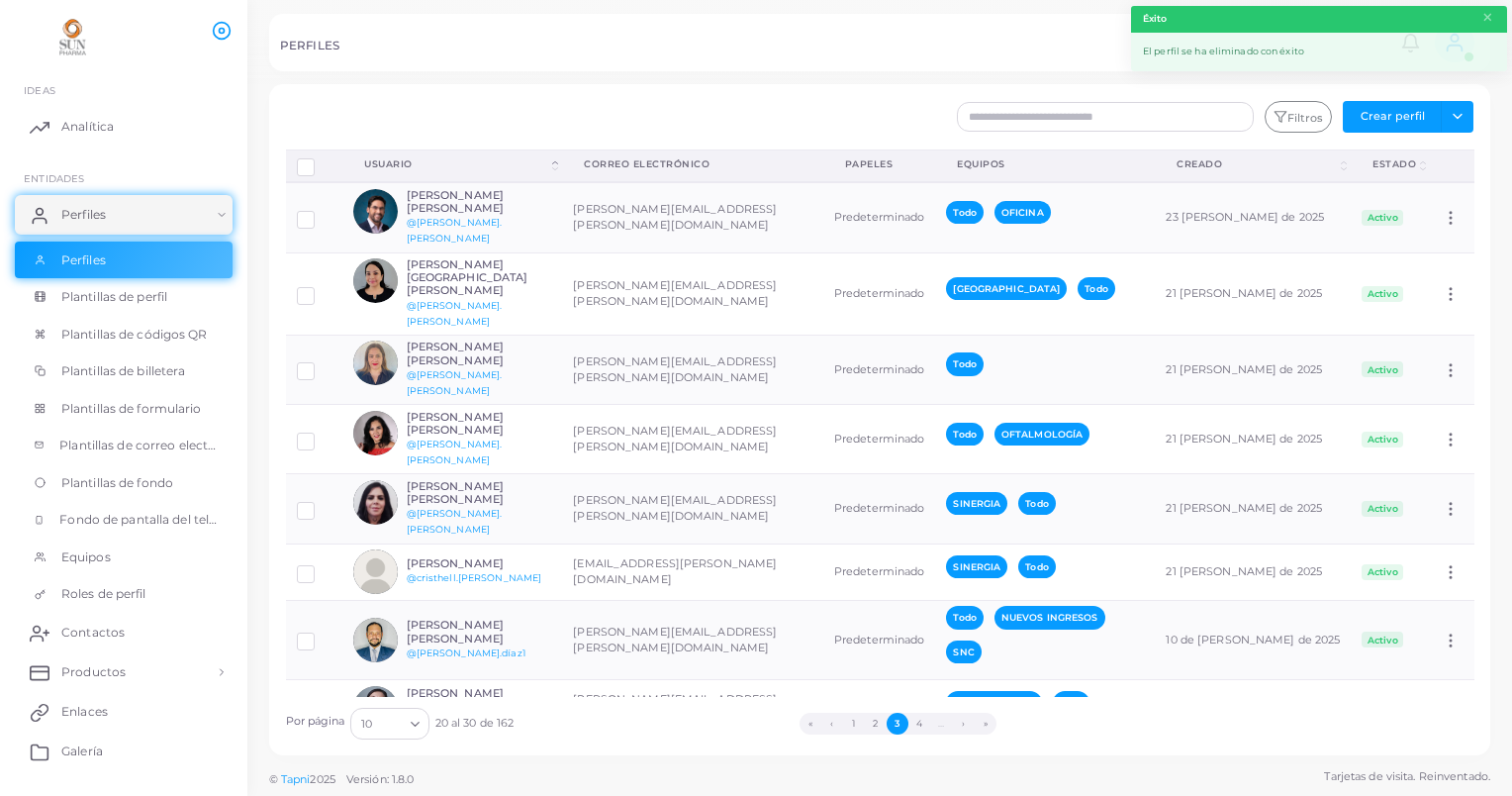 scroll, scrollTop: 106, scrollLeft: 0, axis: vertical 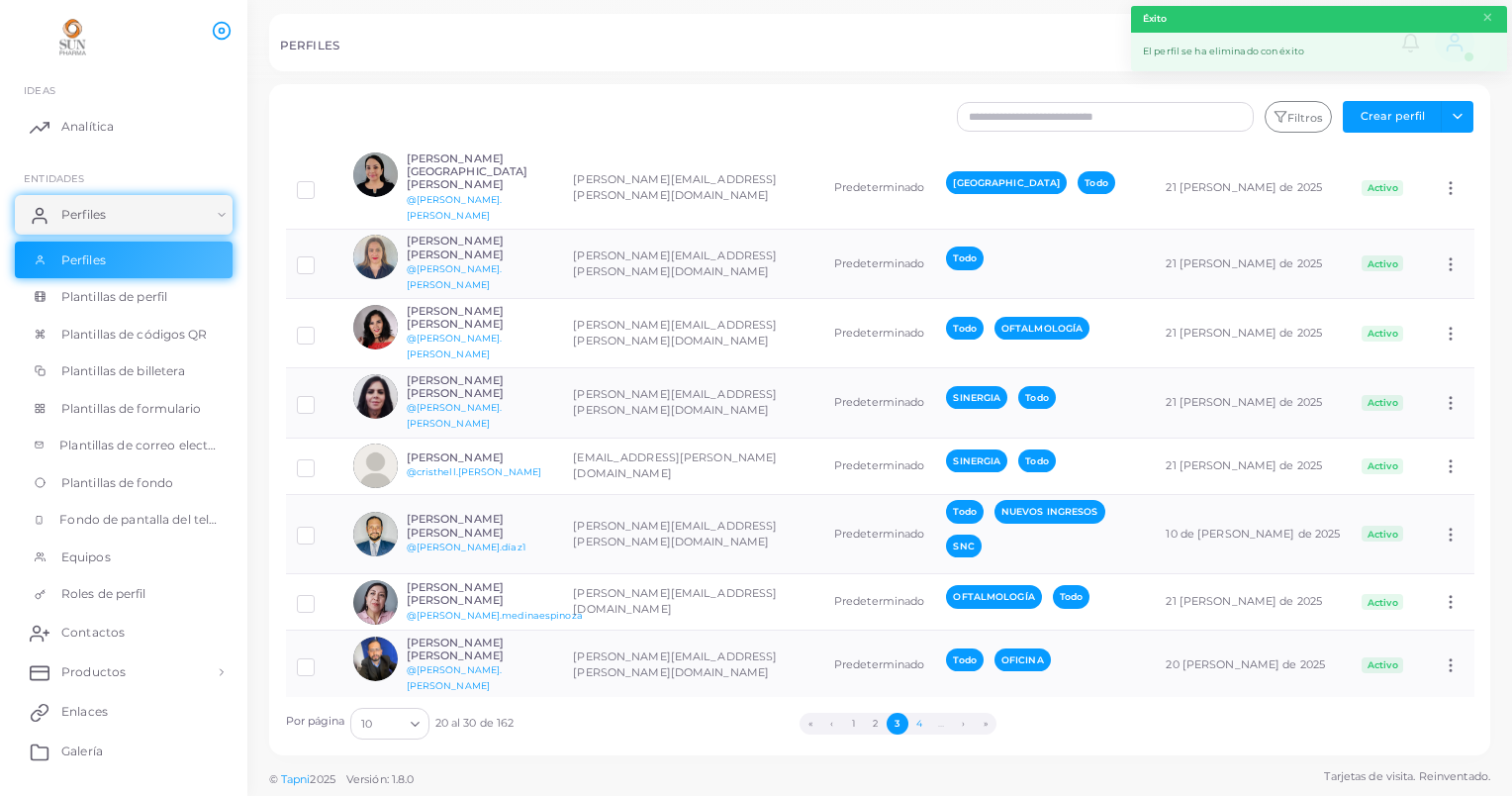 click on "4" at bounding box center [919, 724] 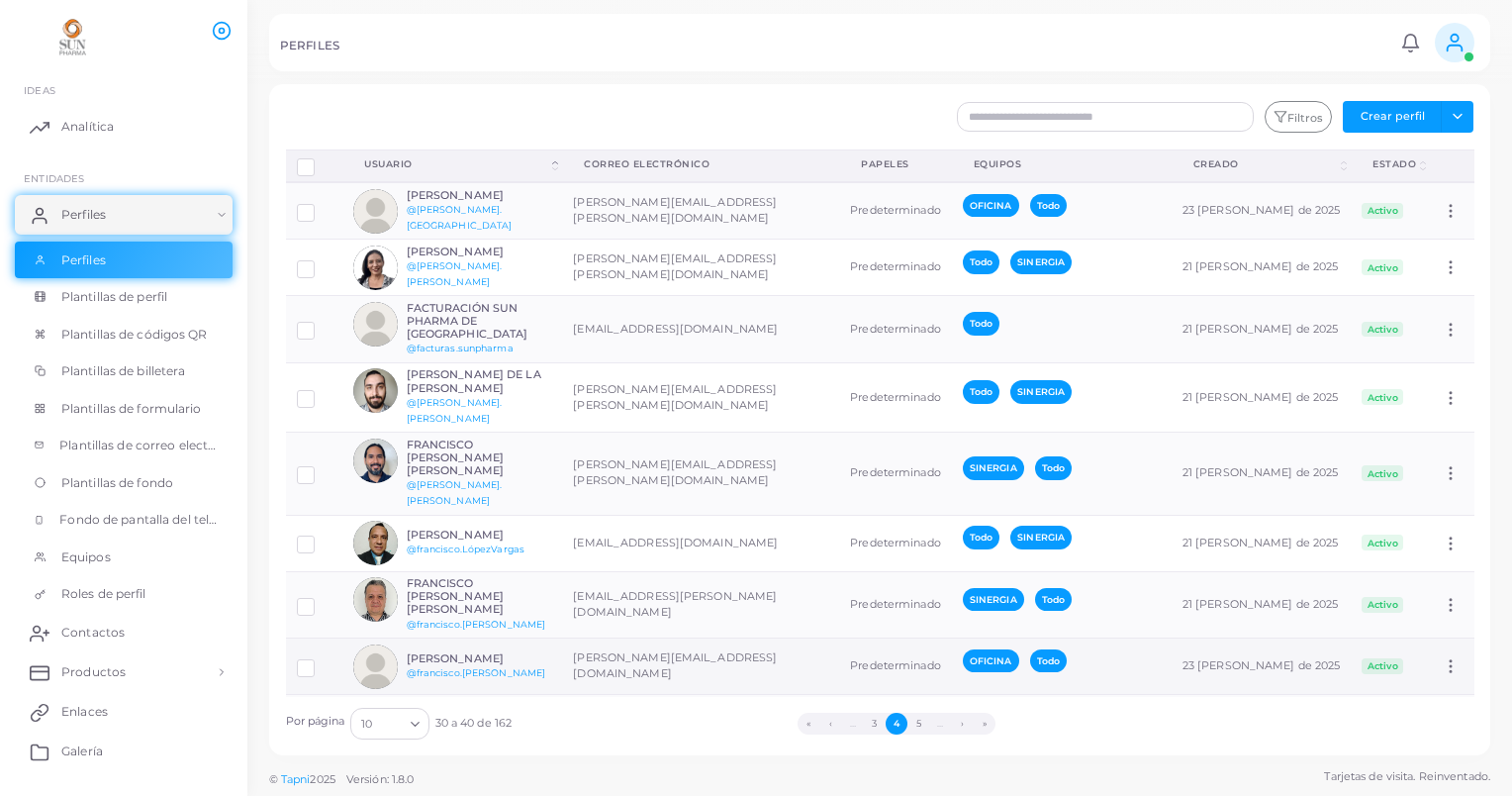 scroll, scrollTop: 58, scrollLeft: 0, axis: vertical 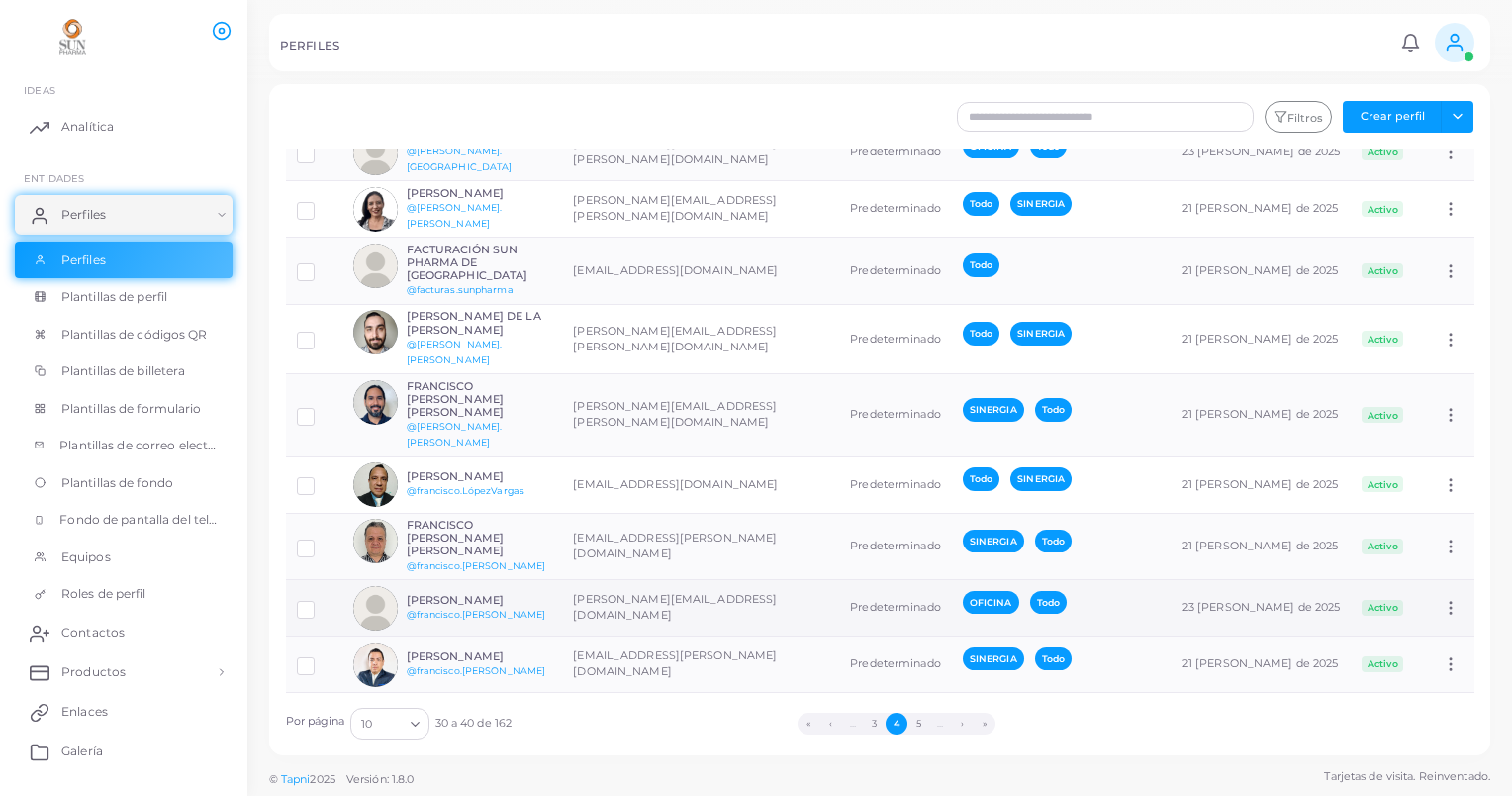 click on "[PERSON_NAME]" at bounding box center (479, 600) 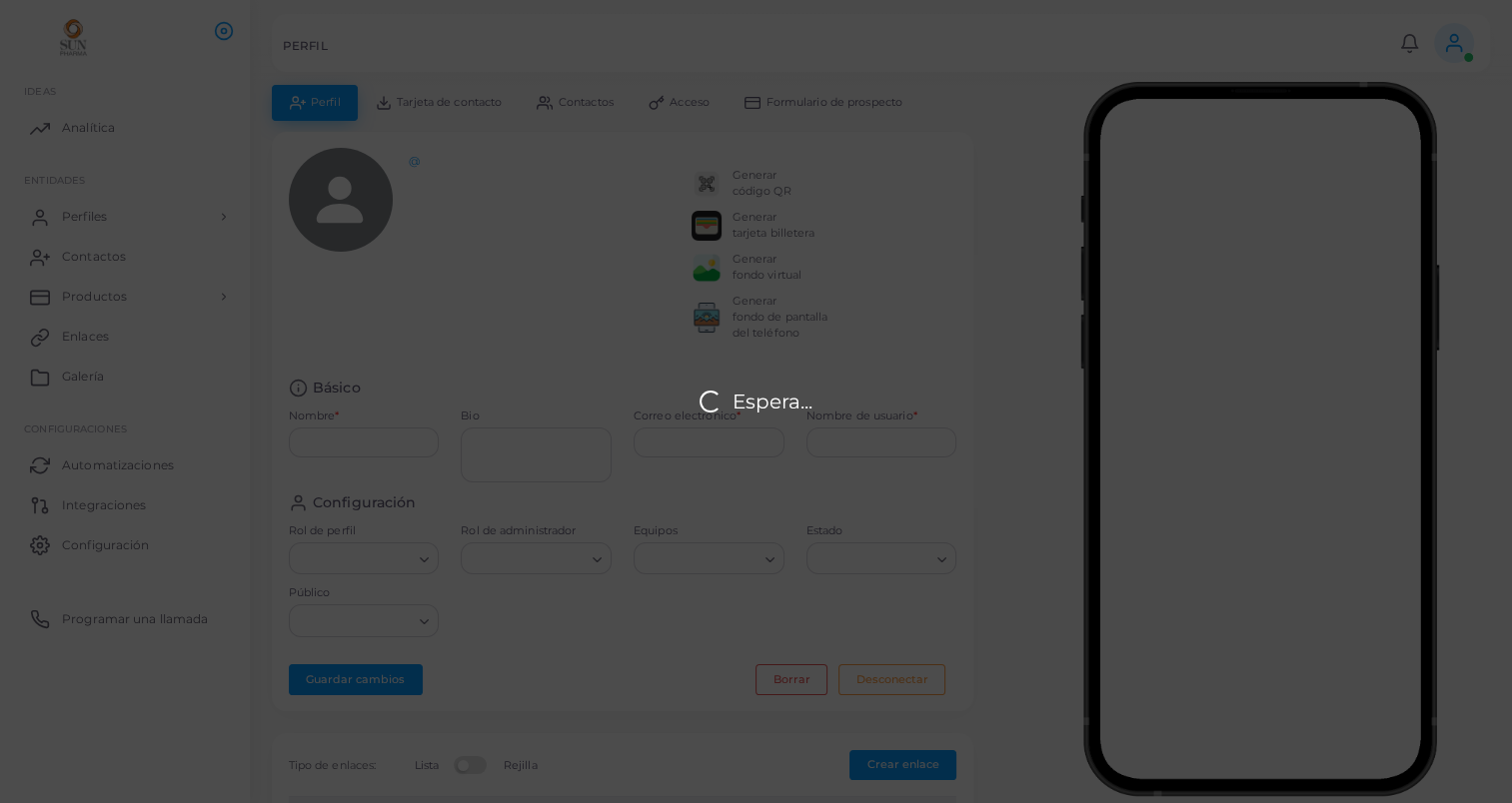 type on "**********" 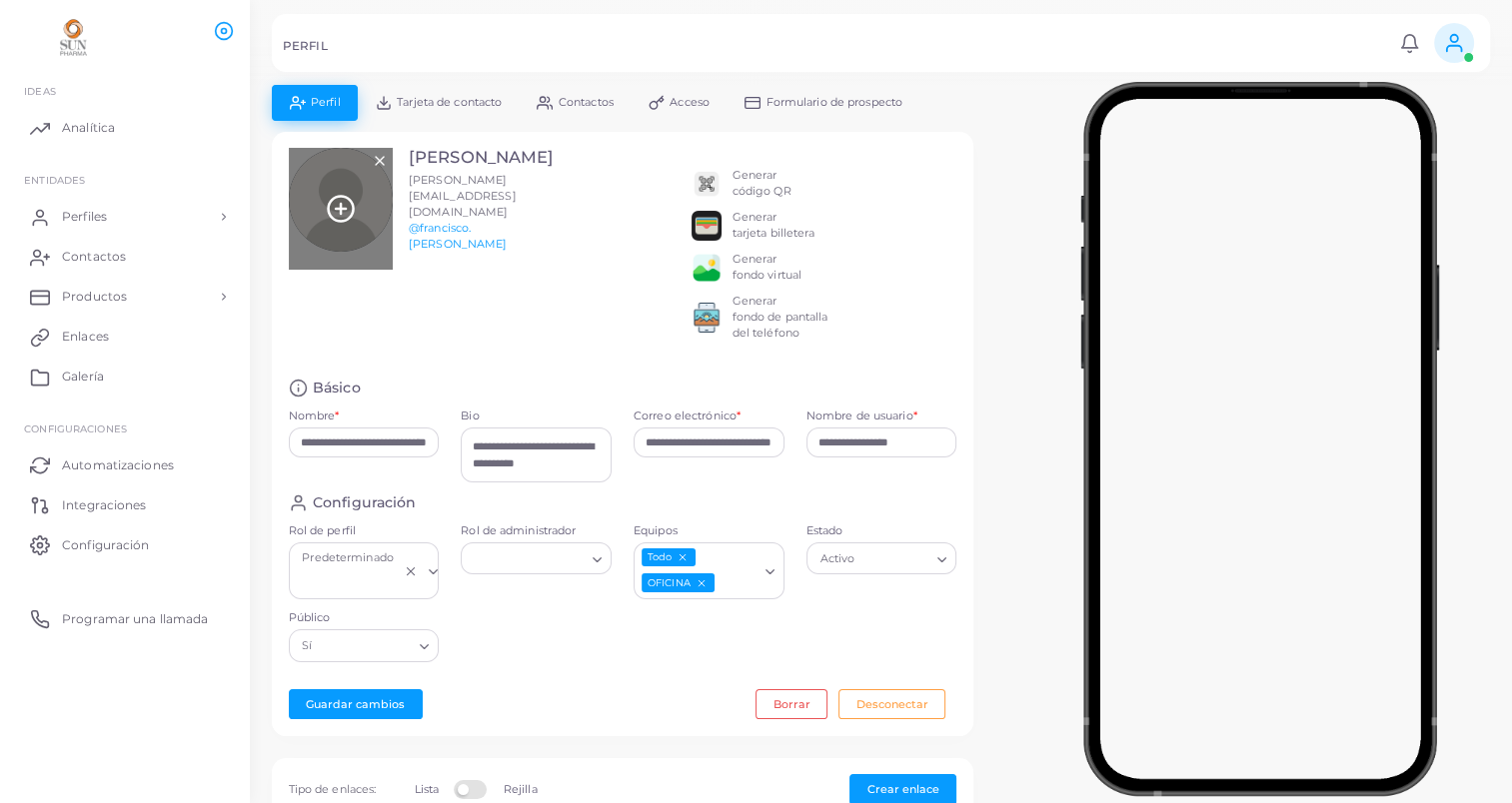click 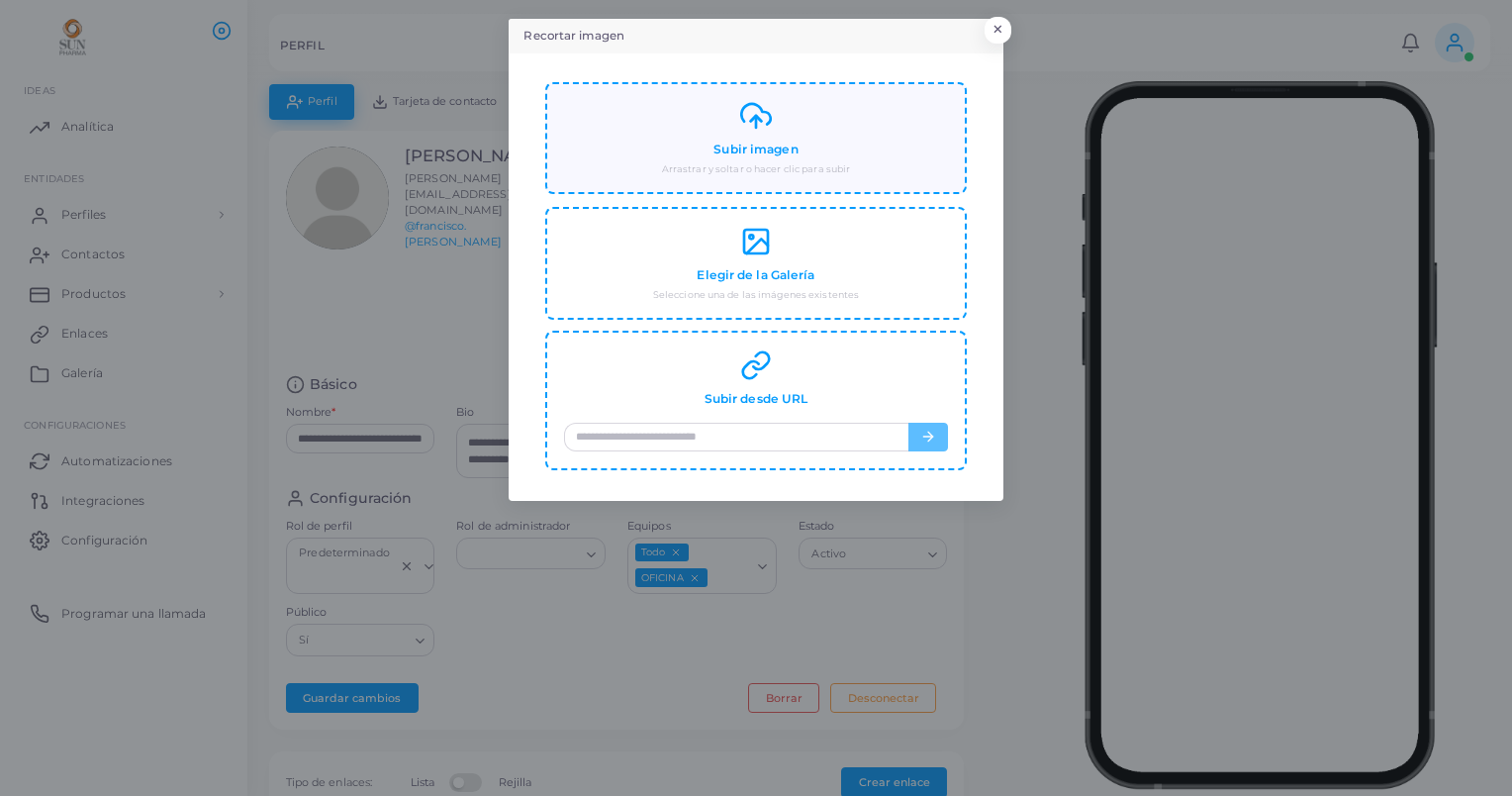 click on "Subir imagen Arrastrar y soltar o hacer clic para subir" at bounding box center [756, 138] 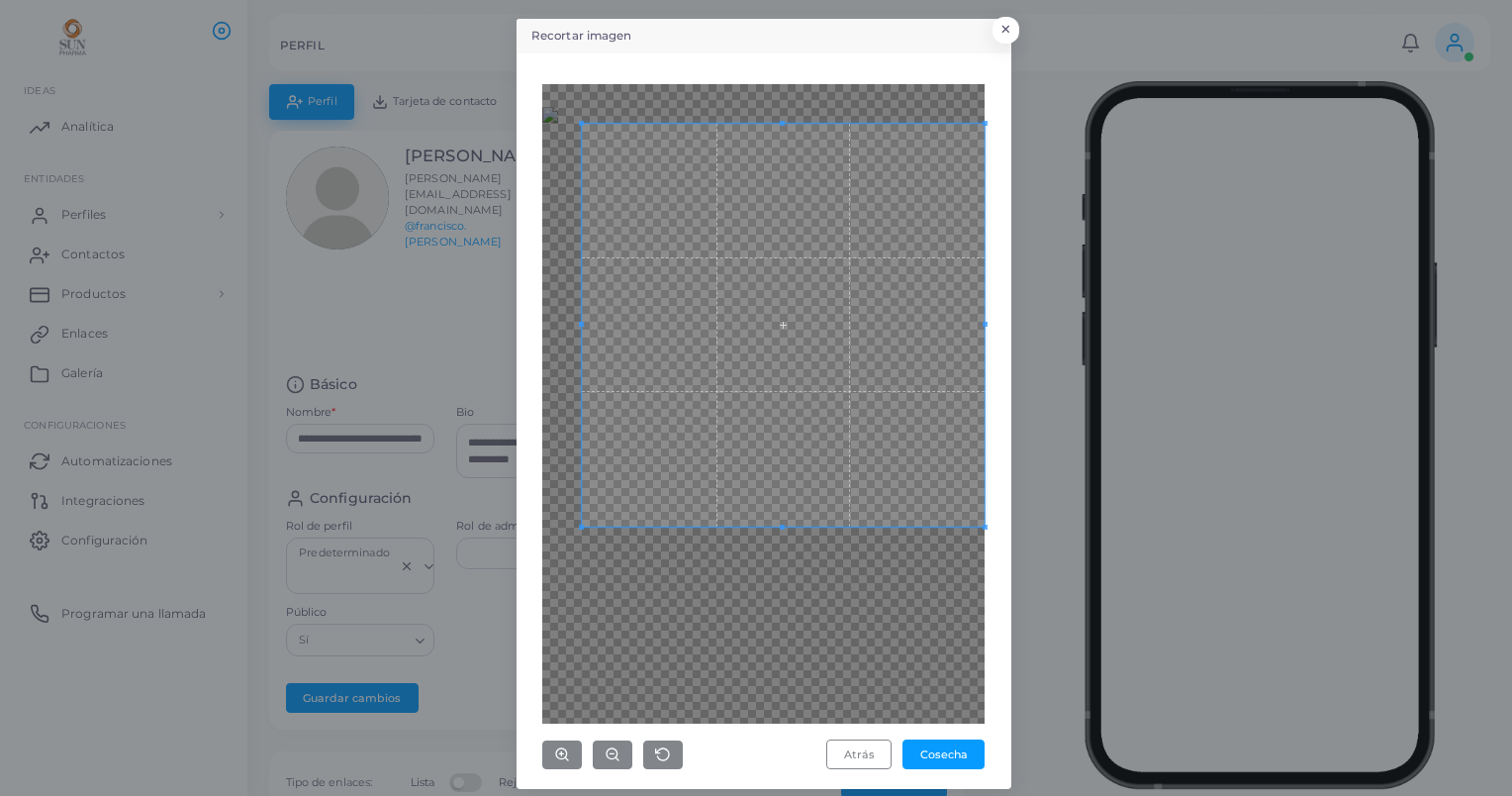 click on "Recortar imagen ×  Atrás   Cosecha" at bounding box center [756, 398] 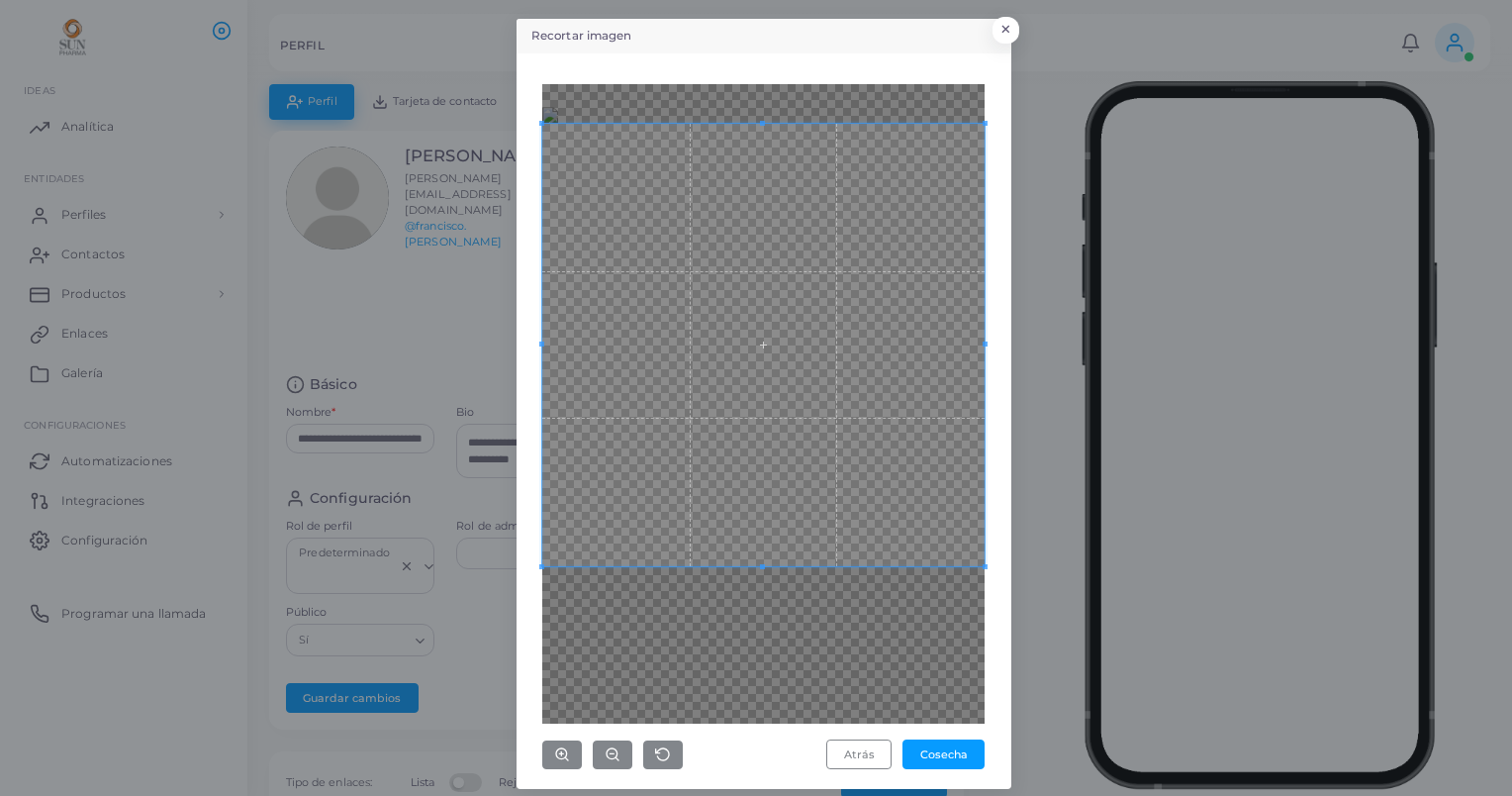 click on "Recortar imagen ×  Atrás   Cosecha" at bounding box center [756, 398] 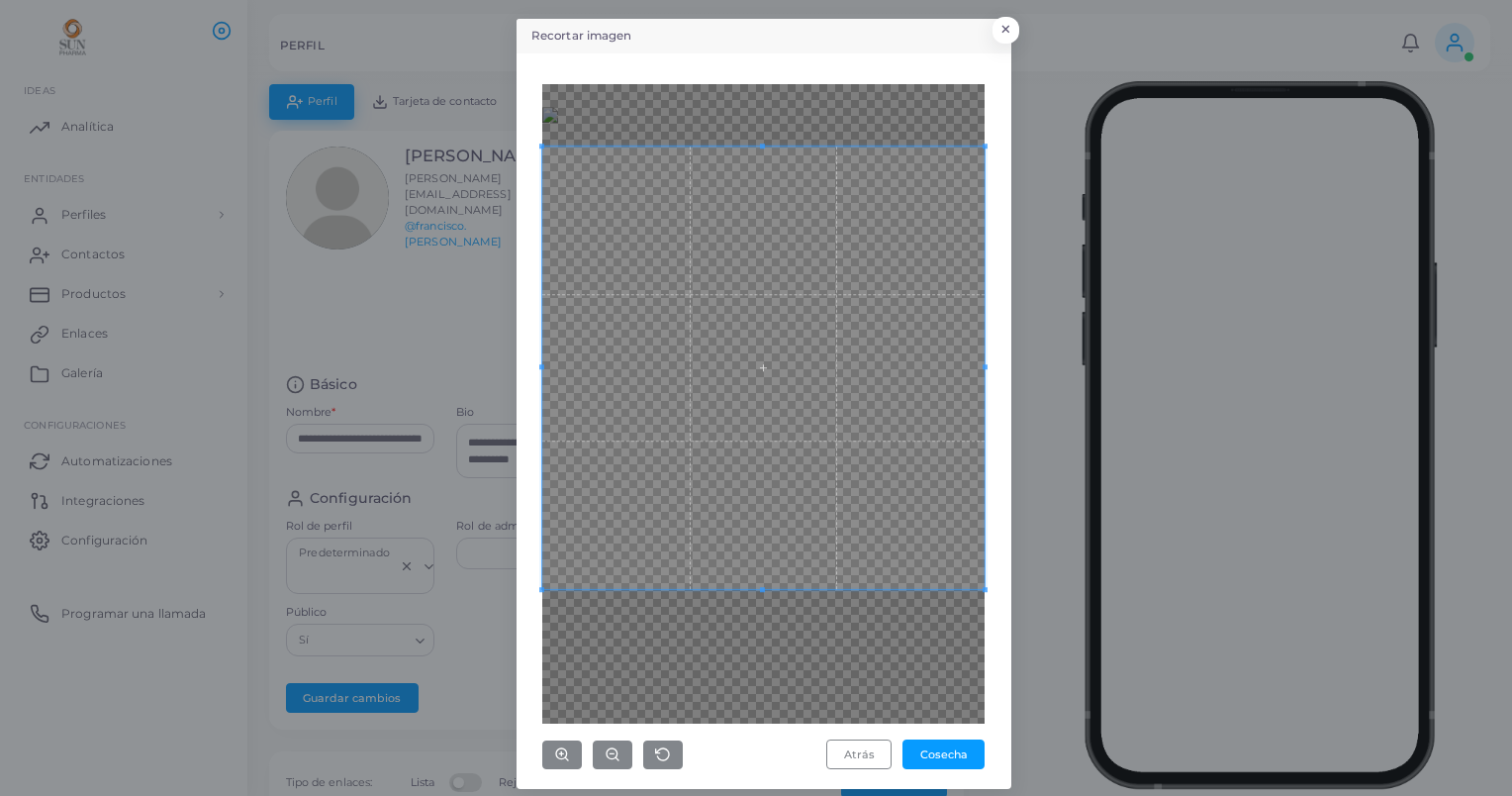 click at bounding box center [763, 367] 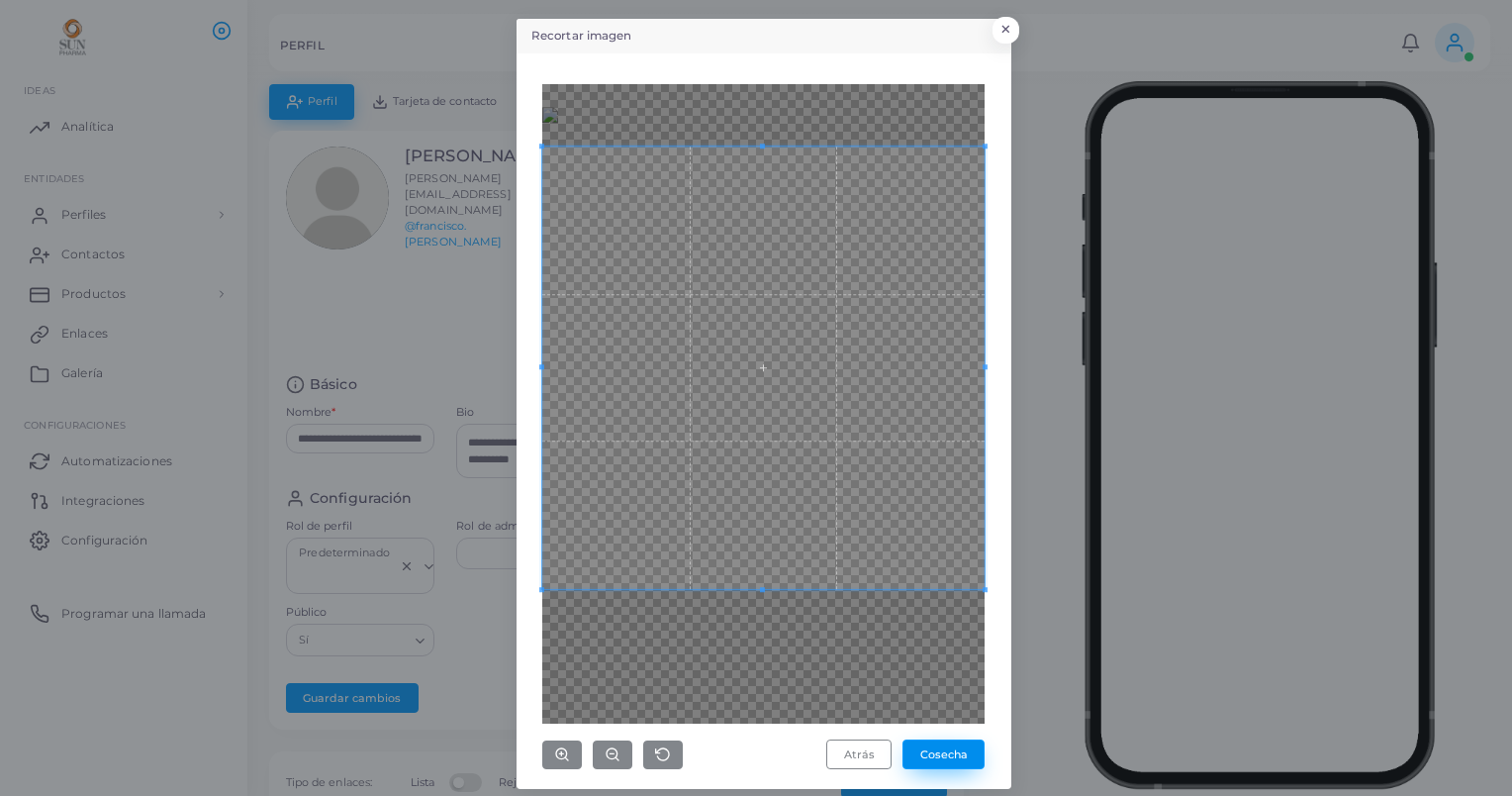 click on "Cosecha" at bounding box center (943, 754) 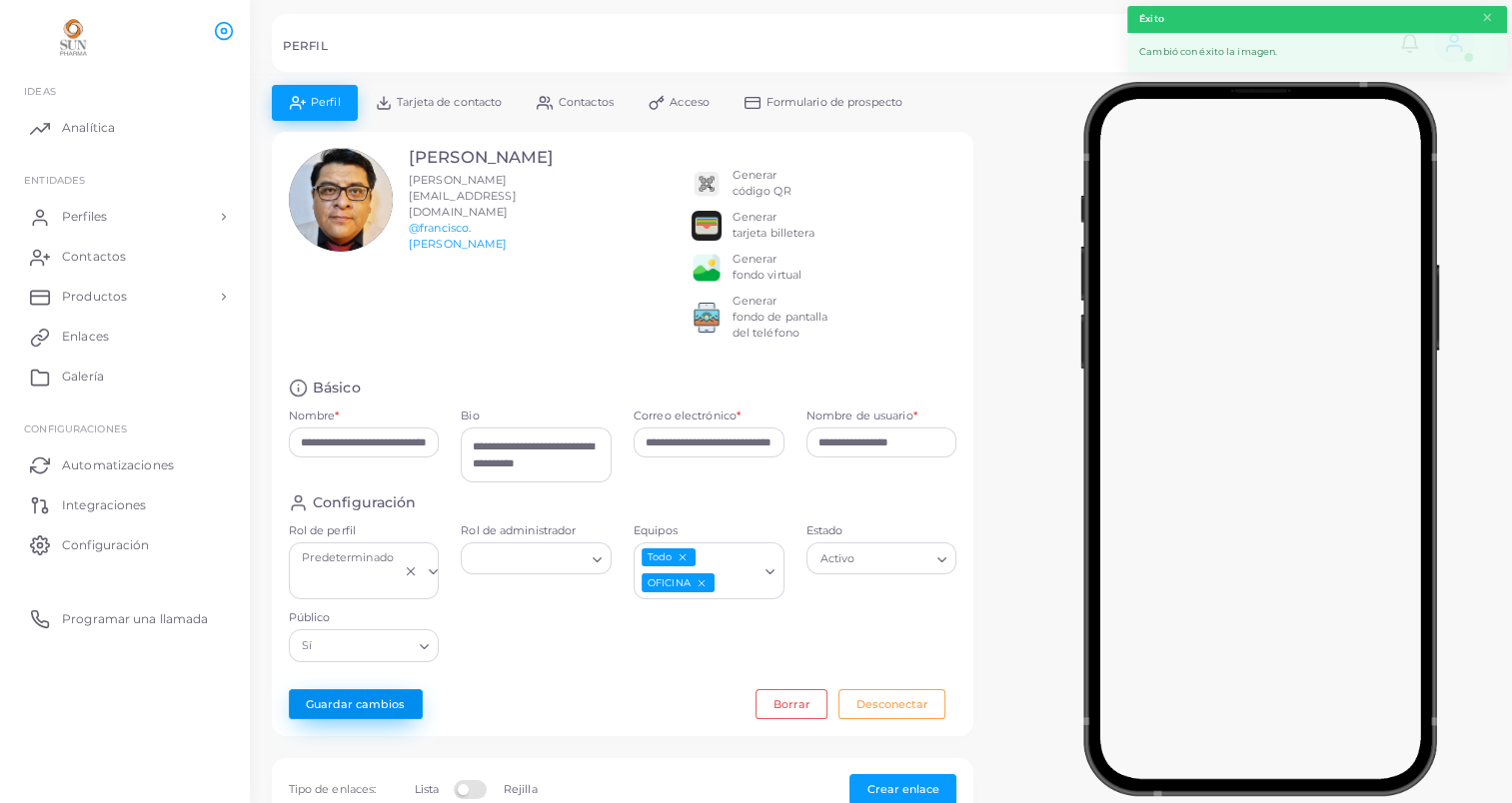 click on "Guardar cambios" at bounding box center (356, 704) 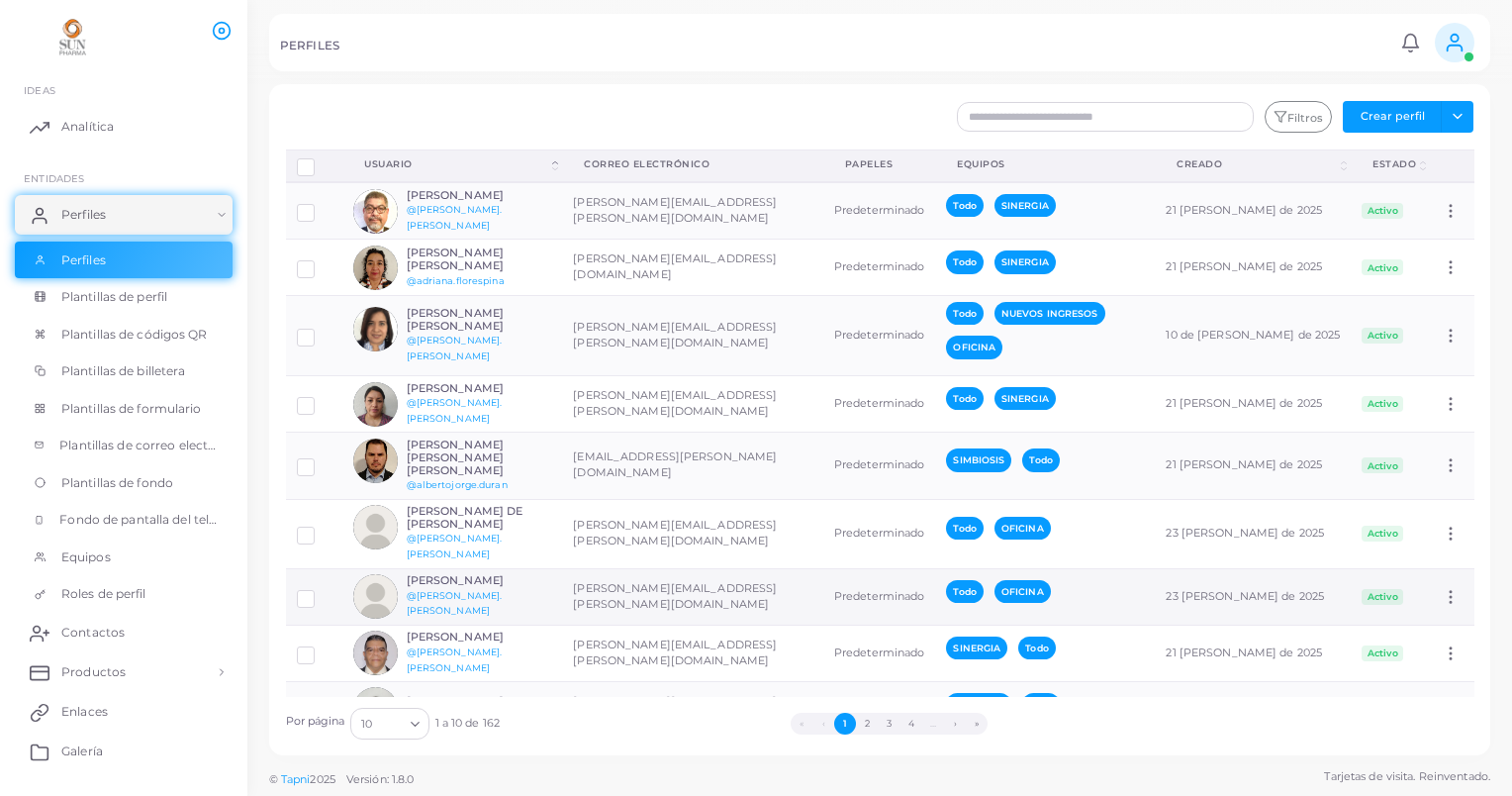 scroll, scrollTop: 103, scrollLeft: 0, axis: vertical 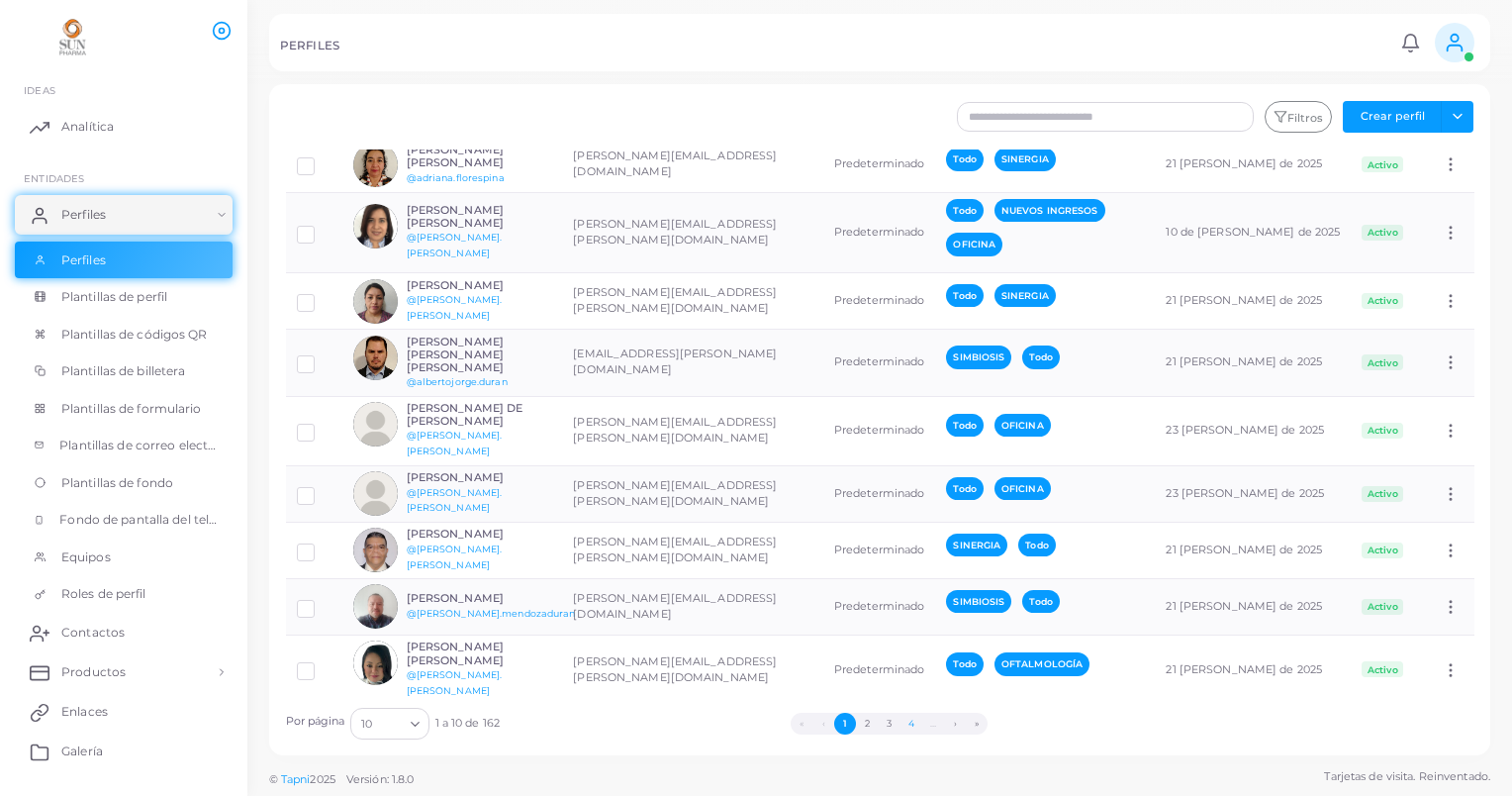 click on "4" at bounding box center [910, 724] 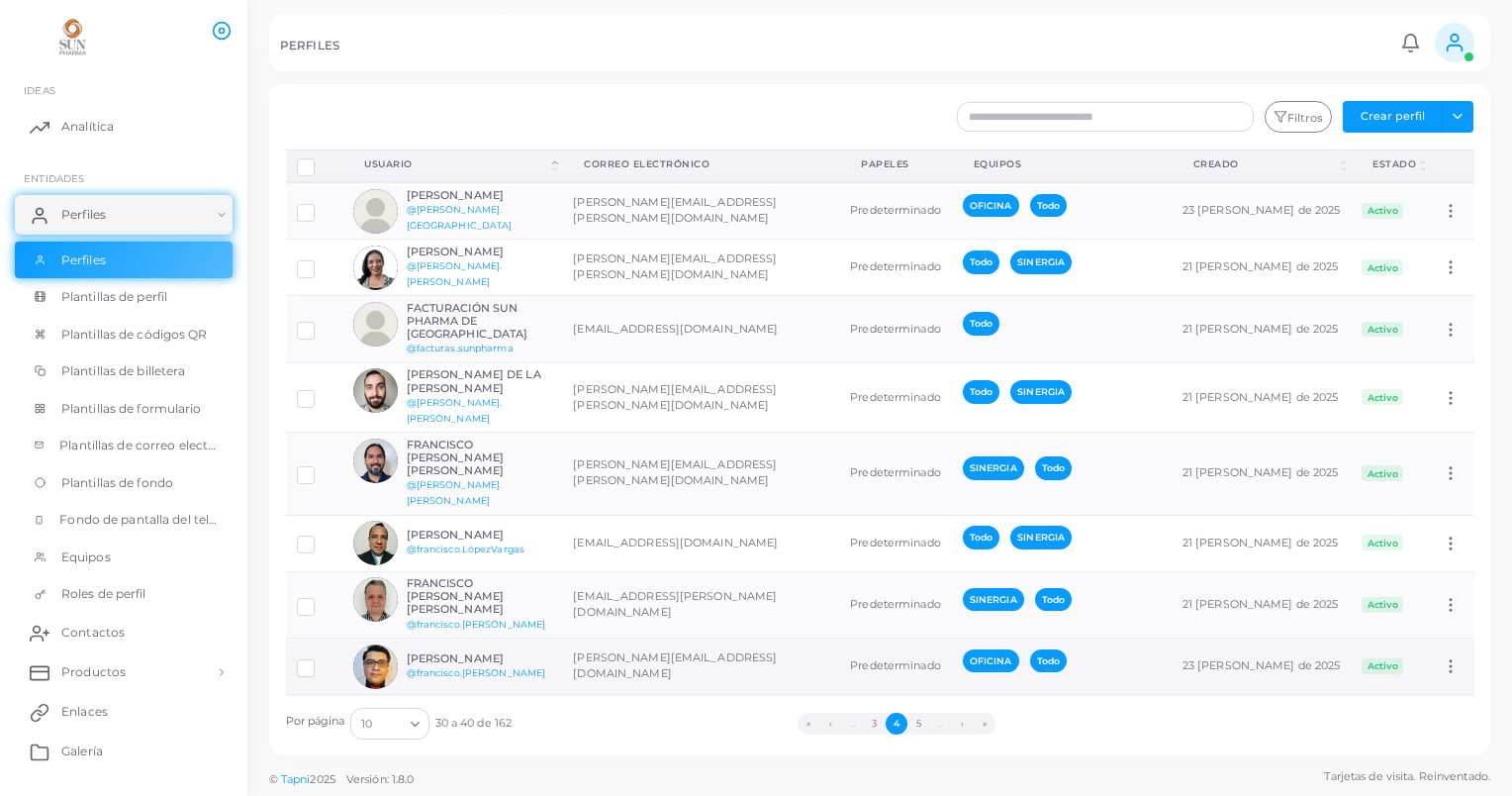 scroll, scrollTop: 58, scrollLeft: 0, axis: vertical 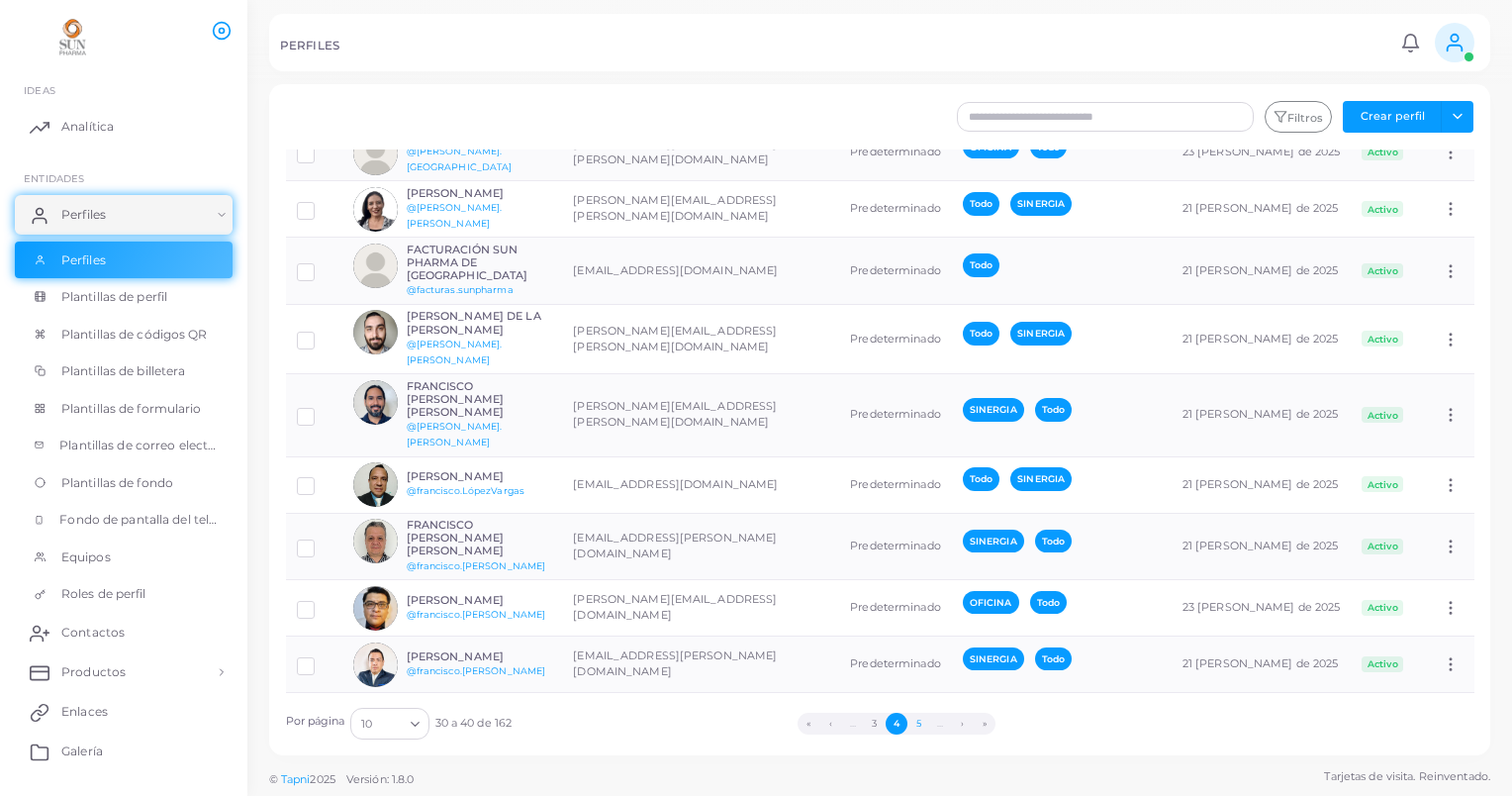 click on "5" at bounding box center [918, 724] 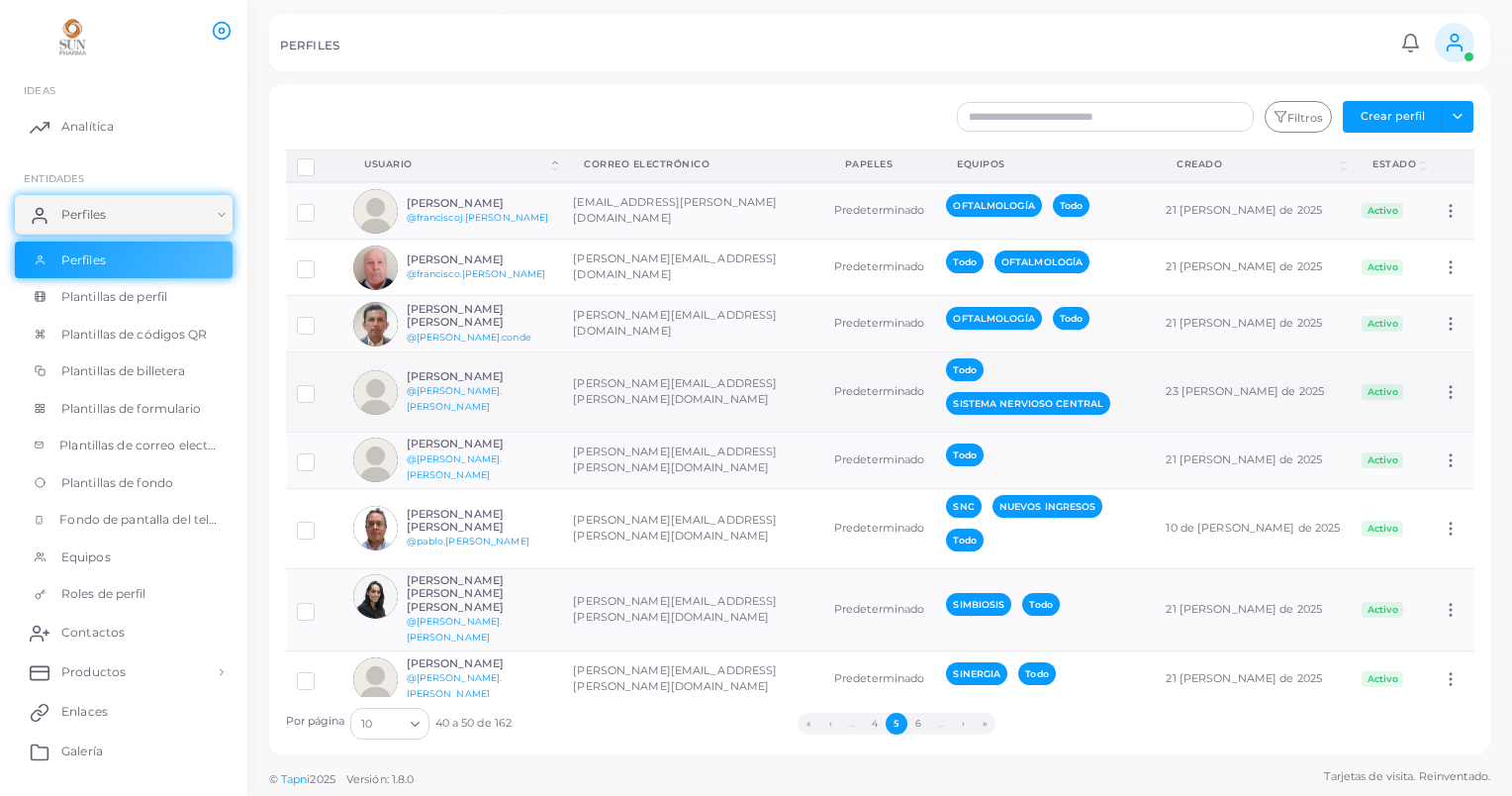 click at bounding box center [375, 392] 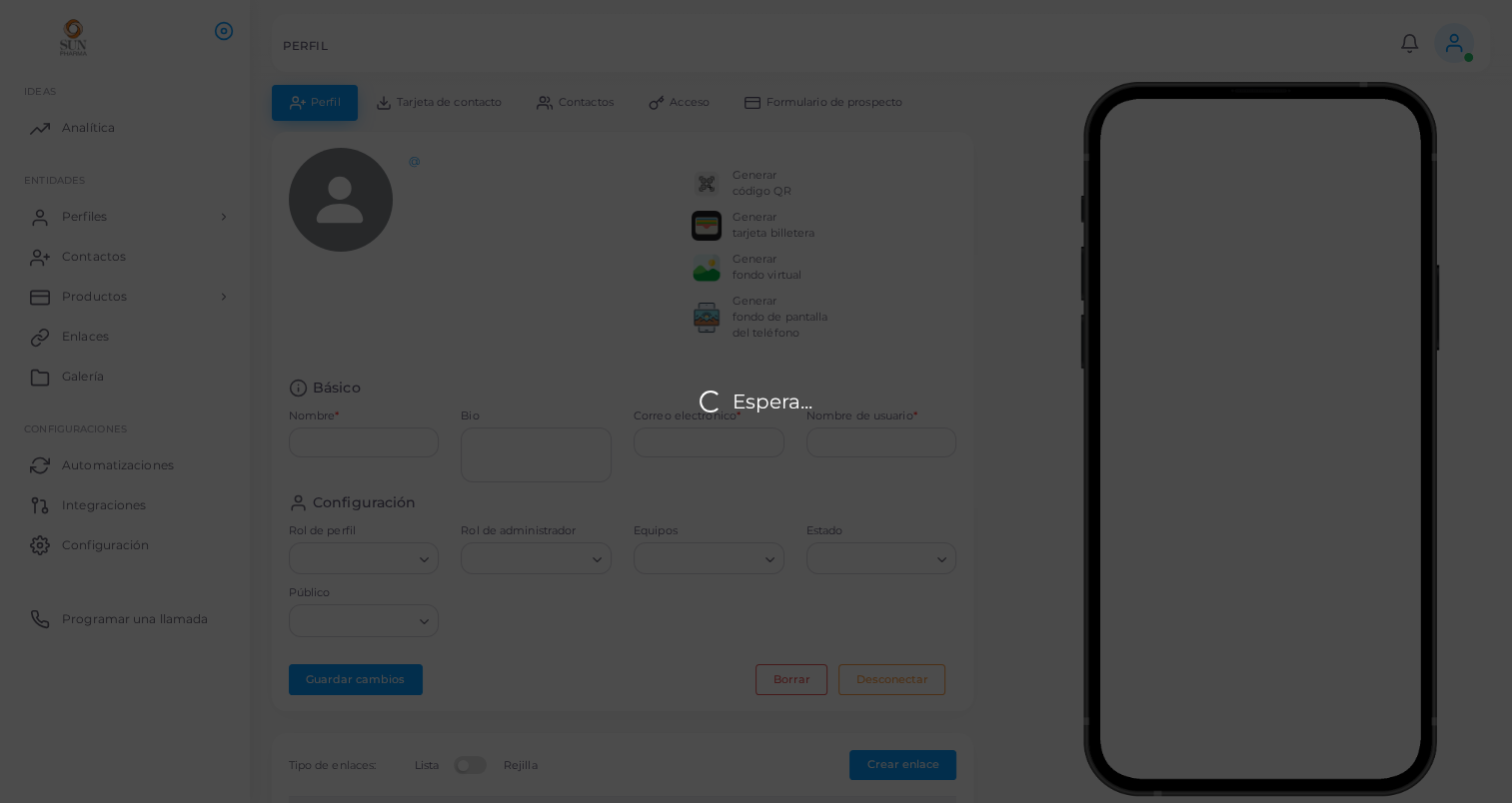 type on "**********" 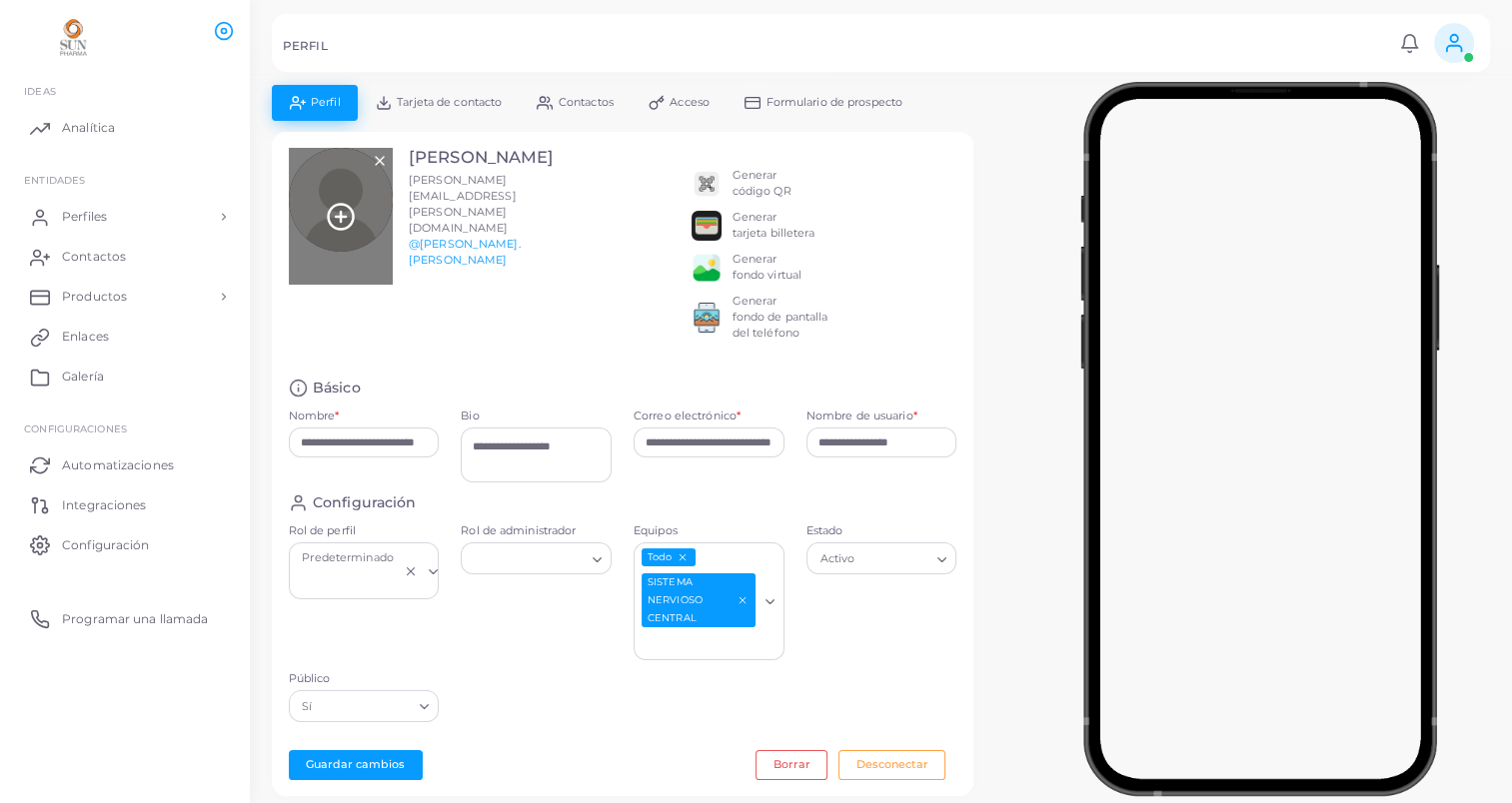 click 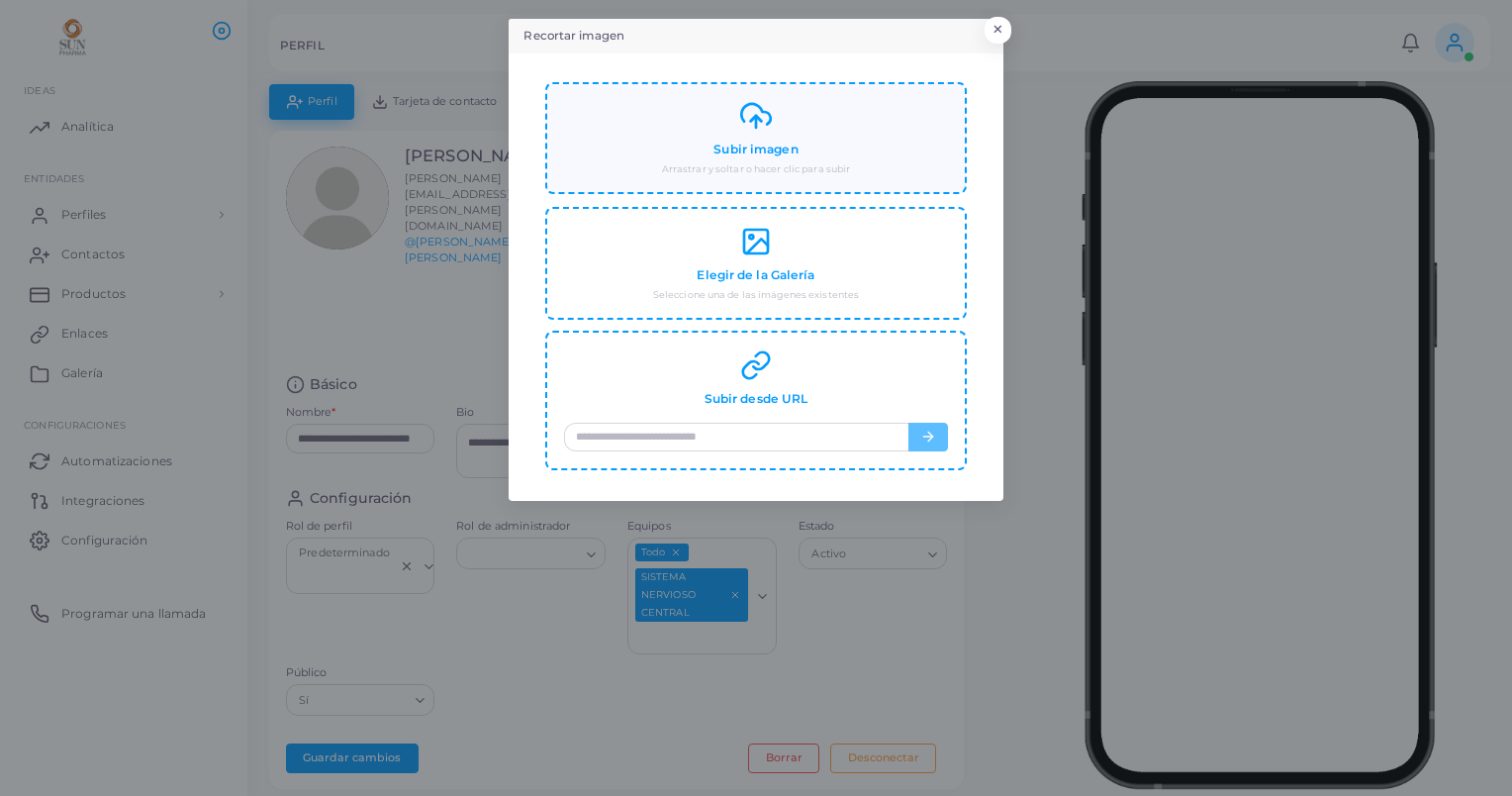 click on "Subir imagen Arrastrar y soltar o hacer clic para subir" at bounding box center [756, 138] 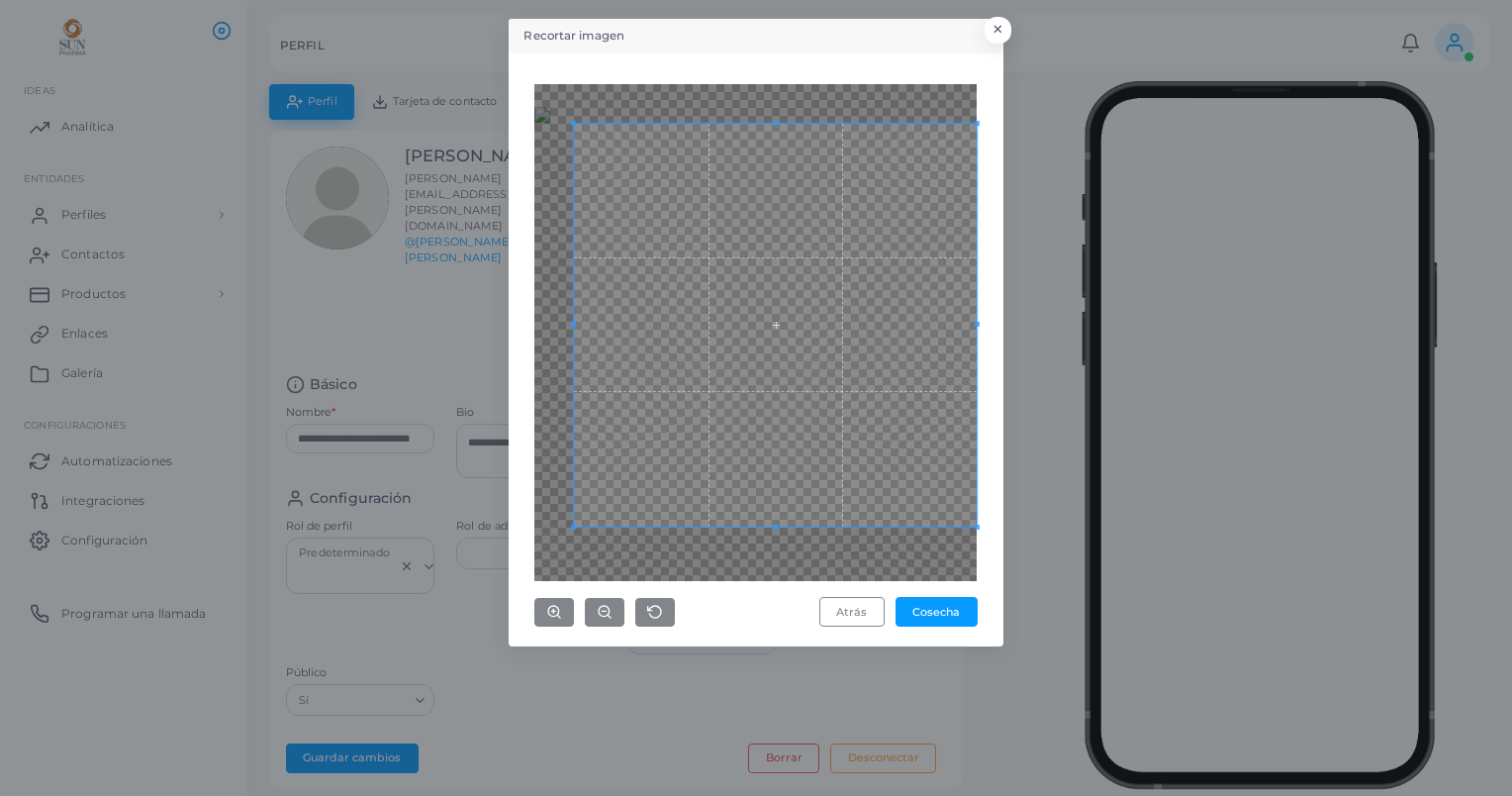 click on "Recortar imagen ×  Atrás   Cosecha" at bounding box center (756, 398) 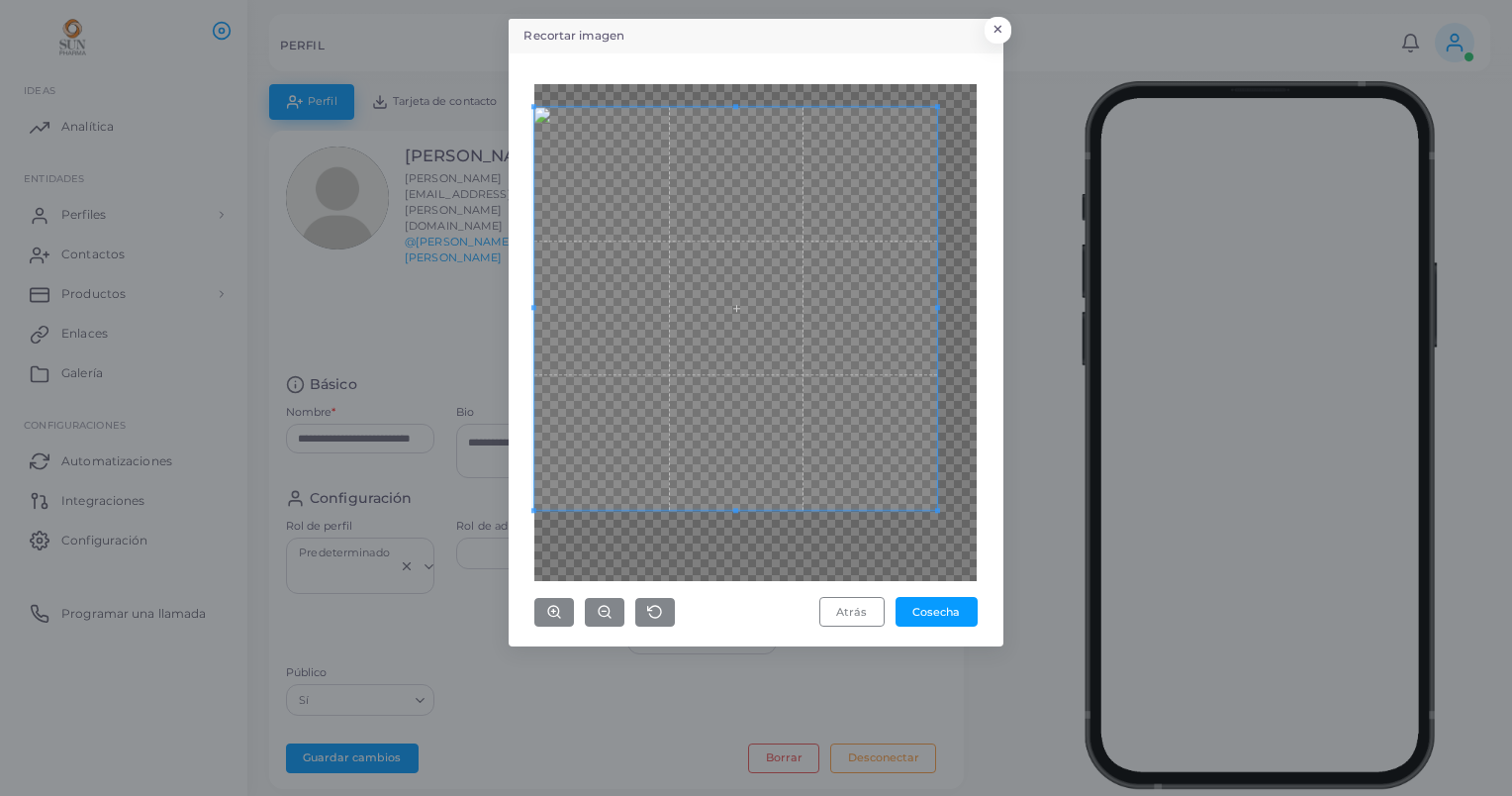 click on "Recortar imagen ×  Atrás   Cosecha" at bounding box center [756, 398] 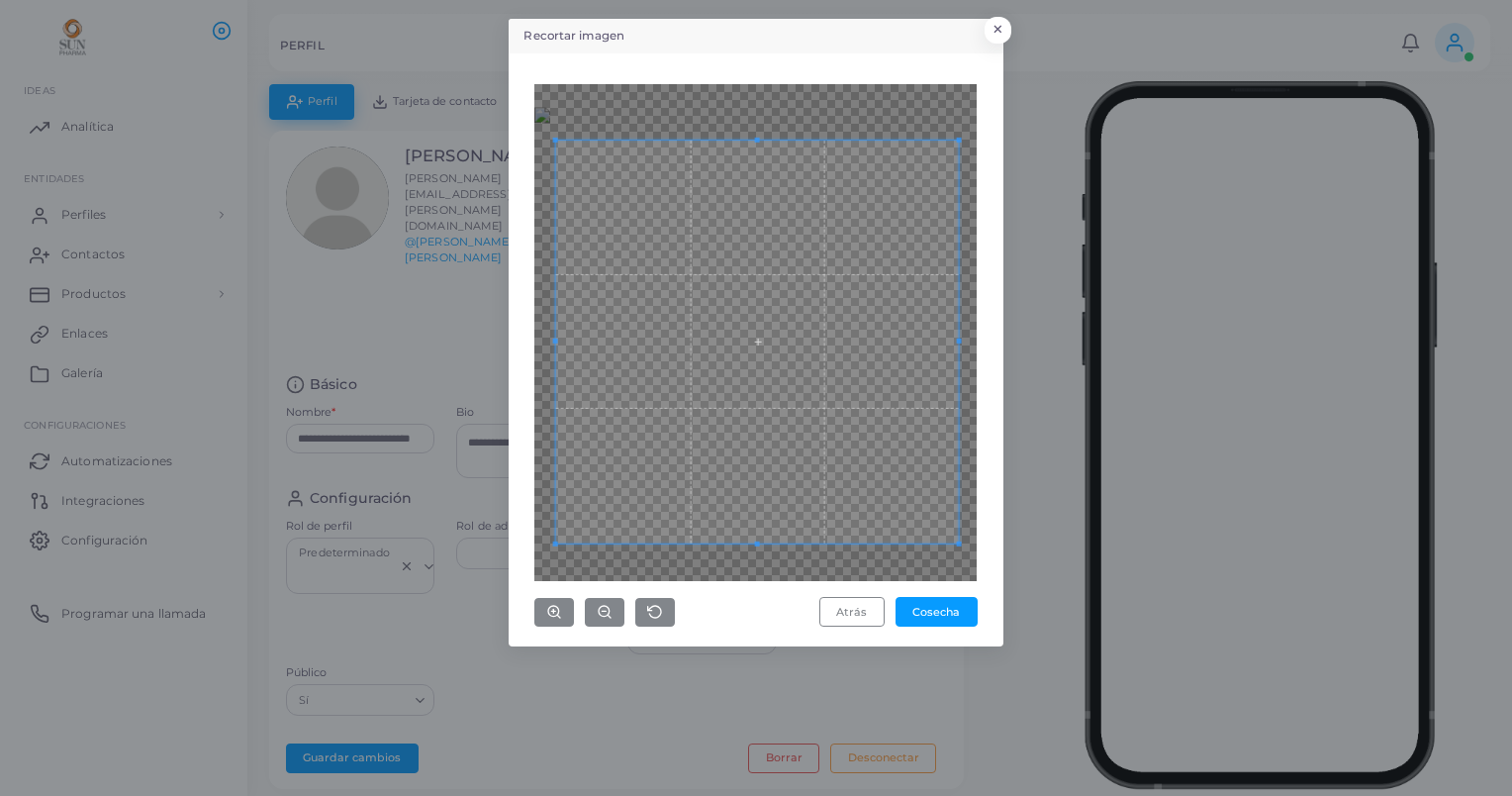 click at bounding box center (757, 342) 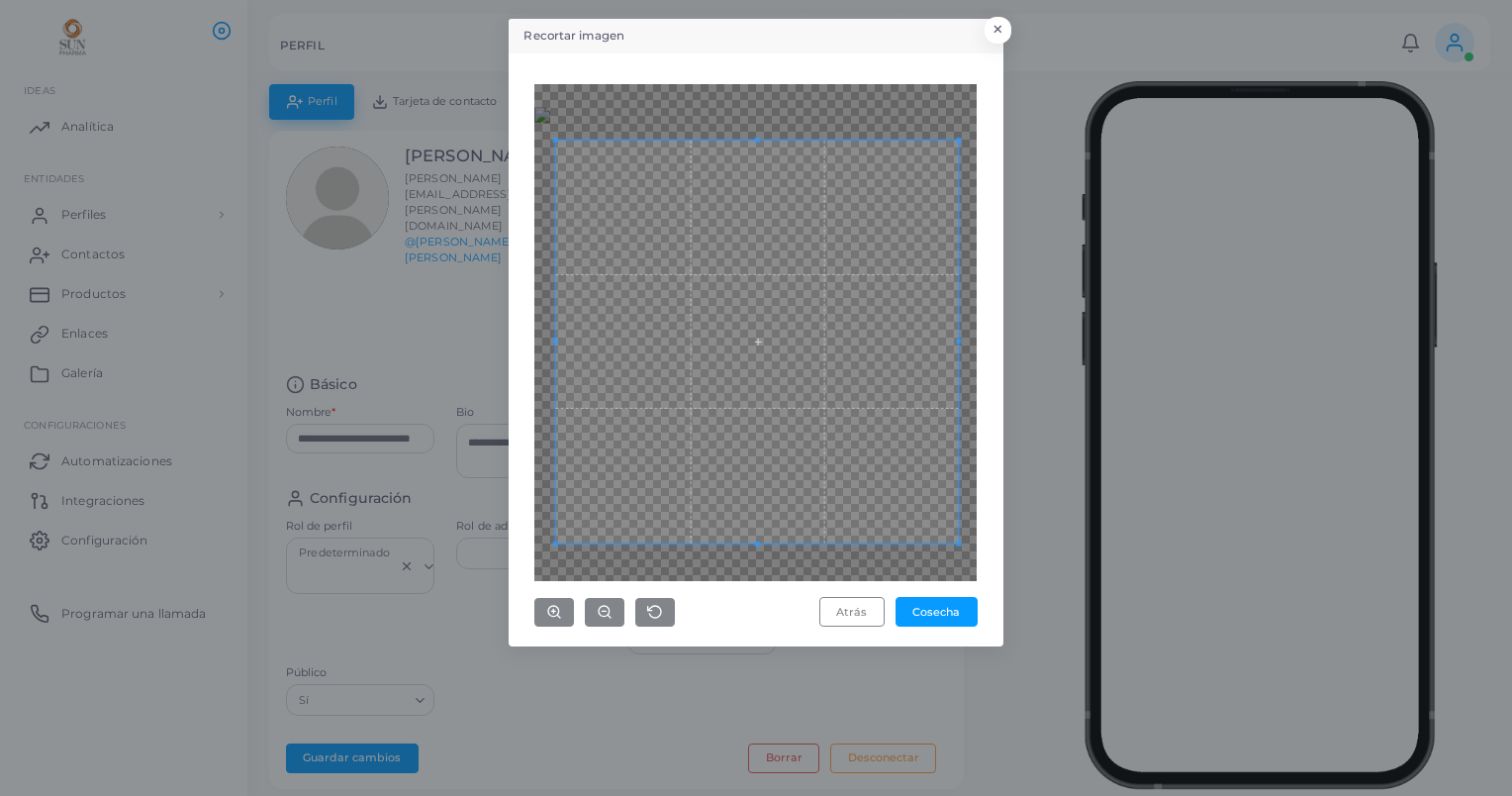 click on "Atrás   Cosecha" at bounding box center [756, 349] 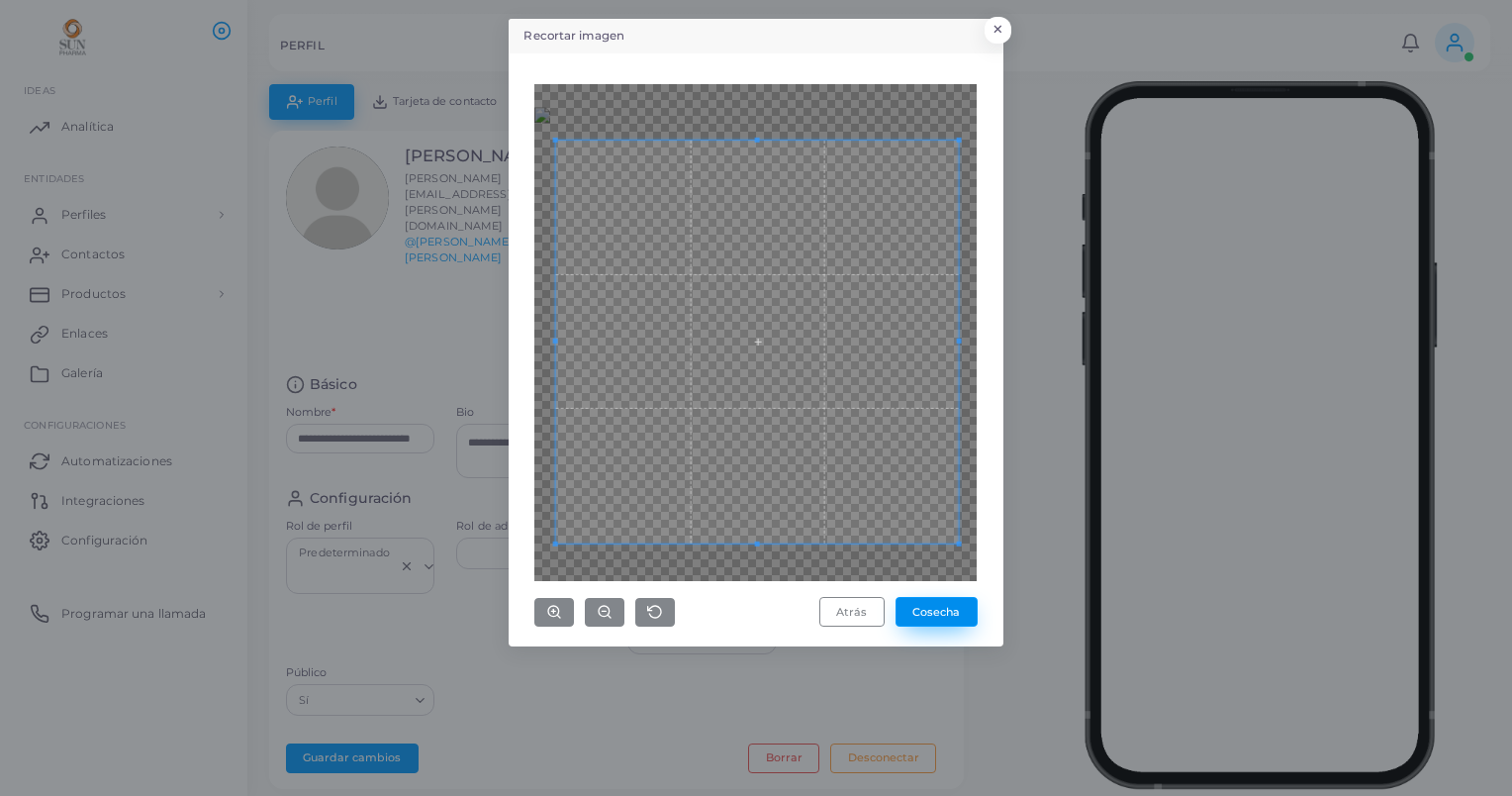 click on "Cosecha" at bounding box center (936, 612) 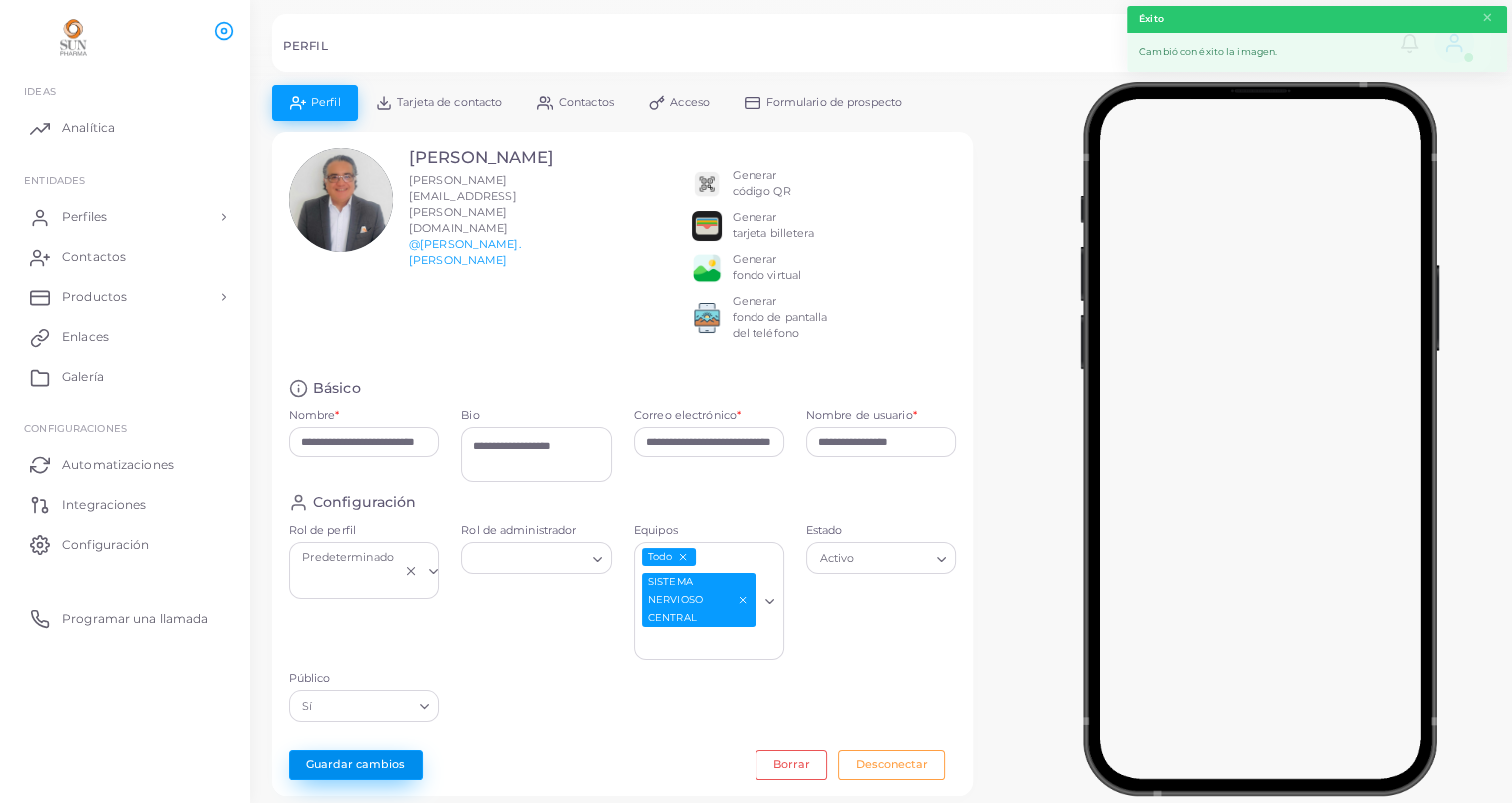 click on "Guardar cambios" at bounding box center [356, 765] 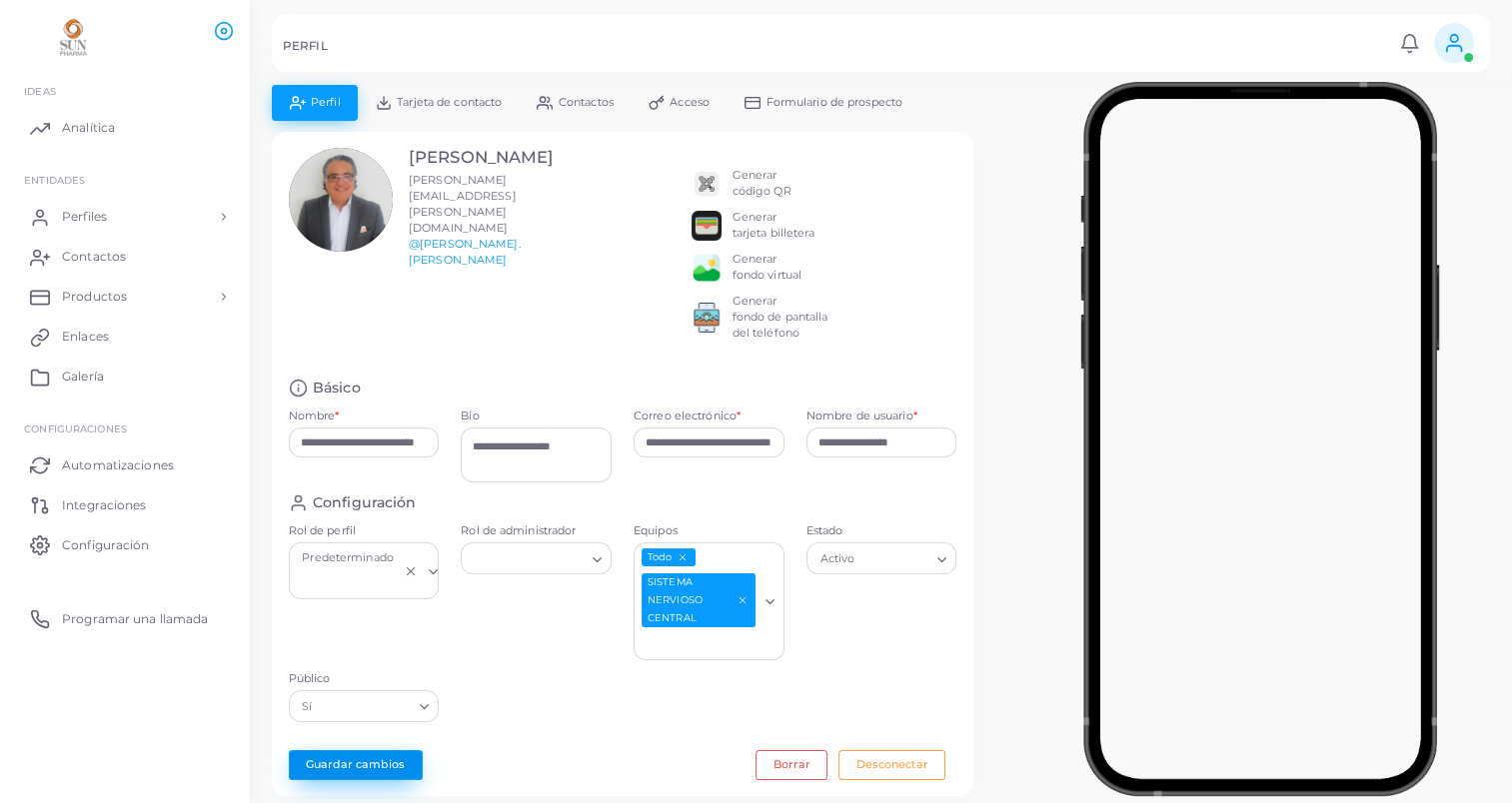 click on "Guardar cambios" at bounding box center [356, 765] 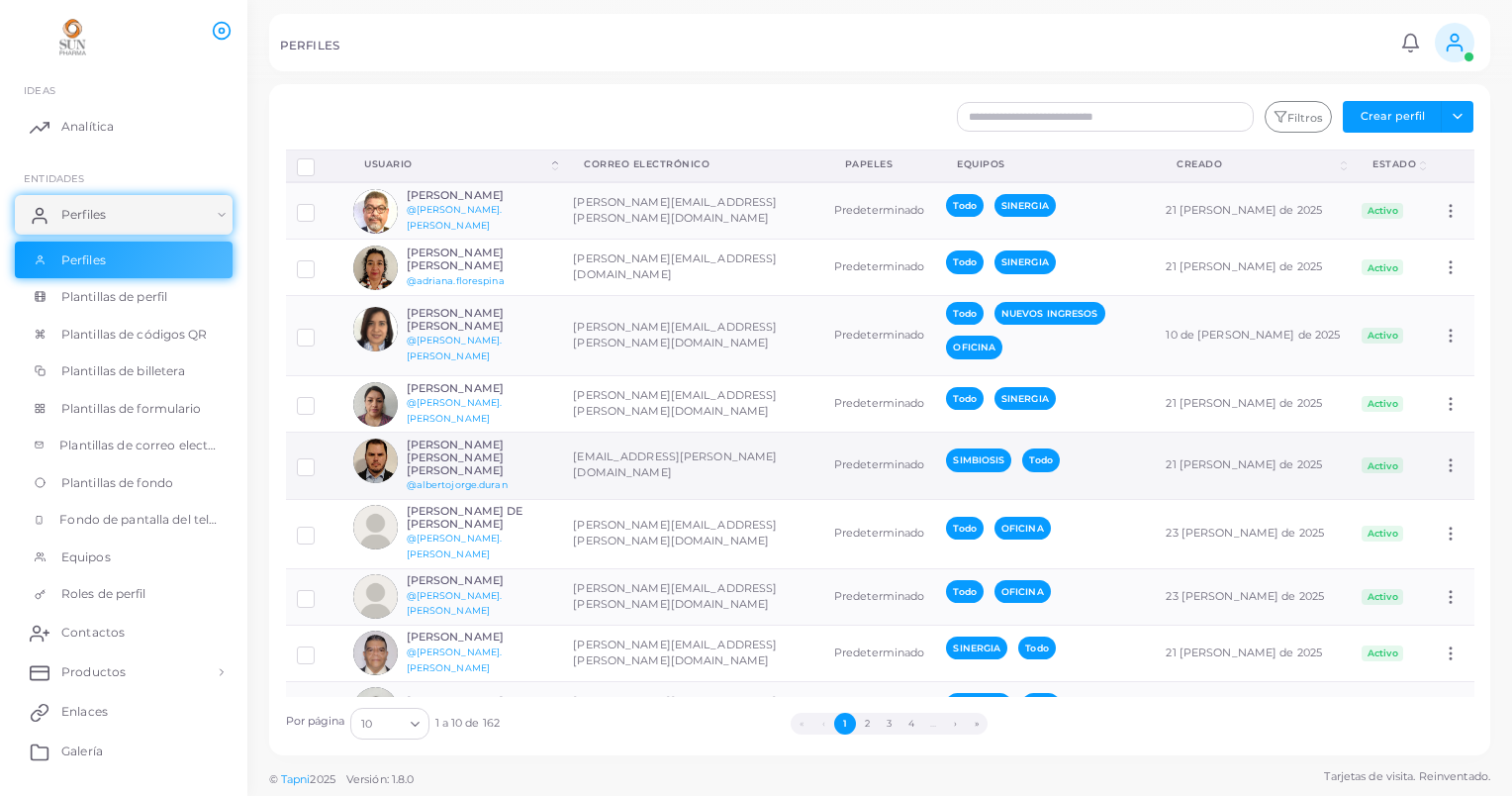 scroll, scrollTop: 103, scrollLeft: 0, axis: vertical 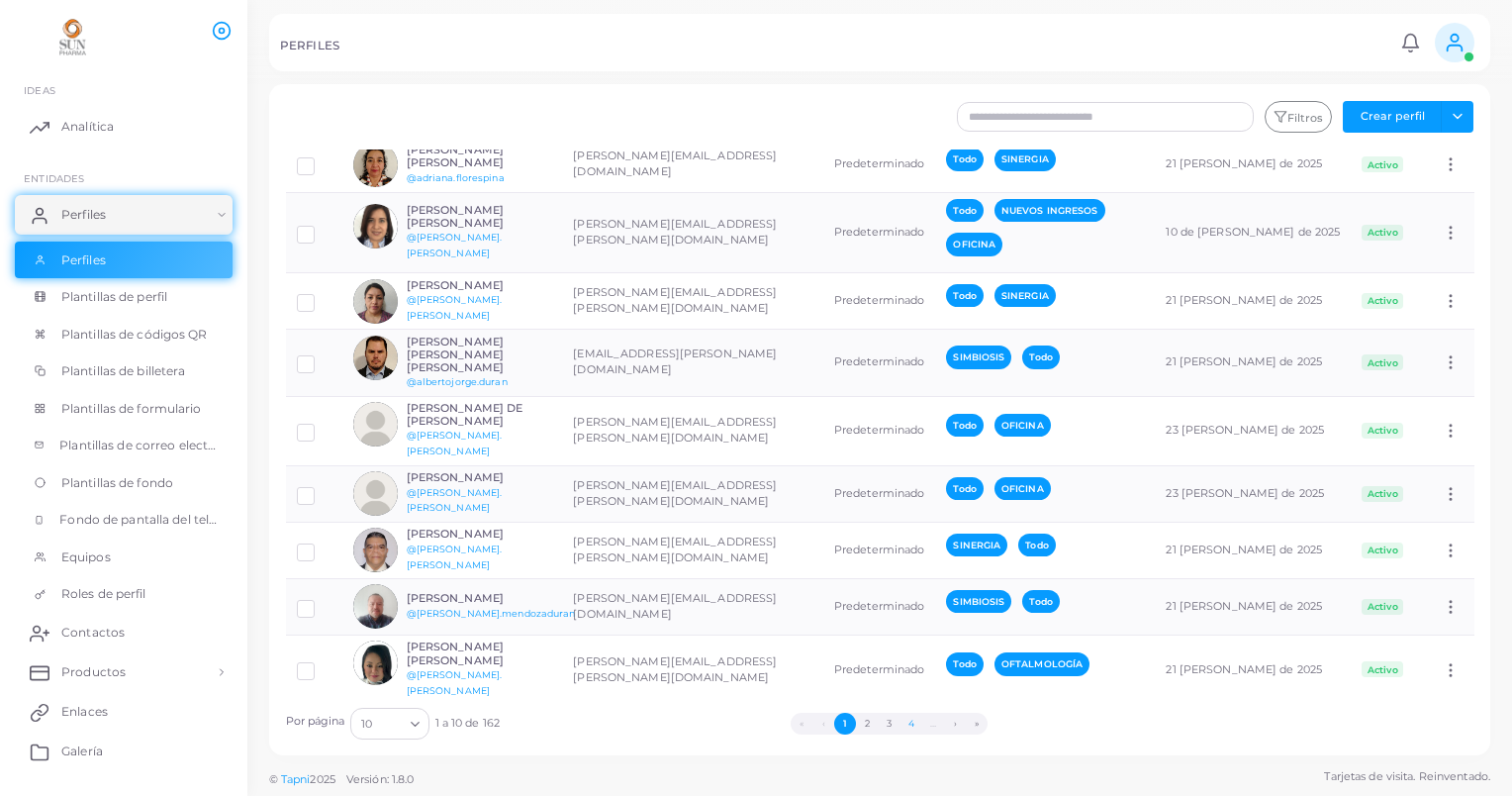click on "4" at bounding box center (910, 724) 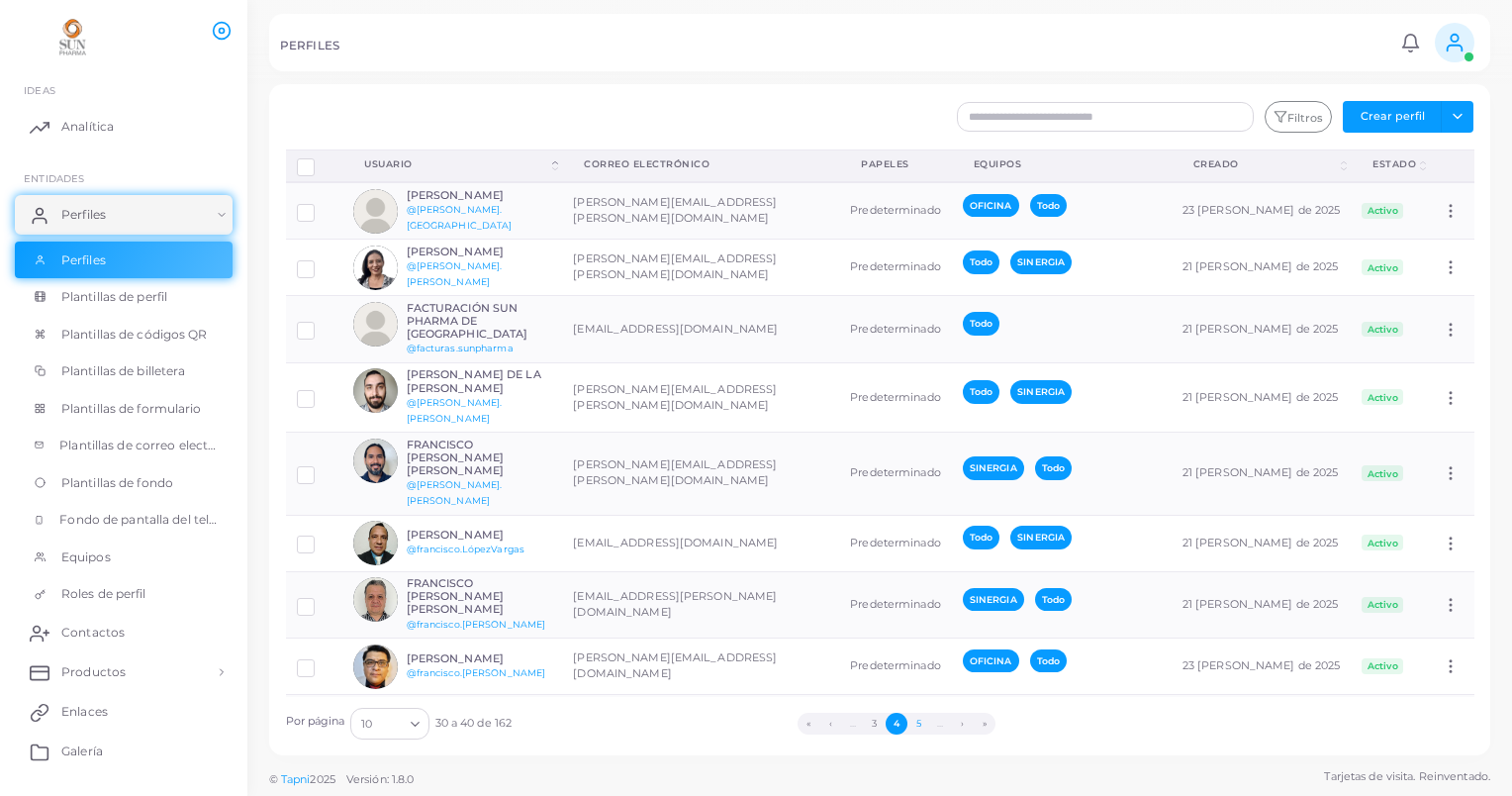 click on "5" at bounding box center [918, 724] 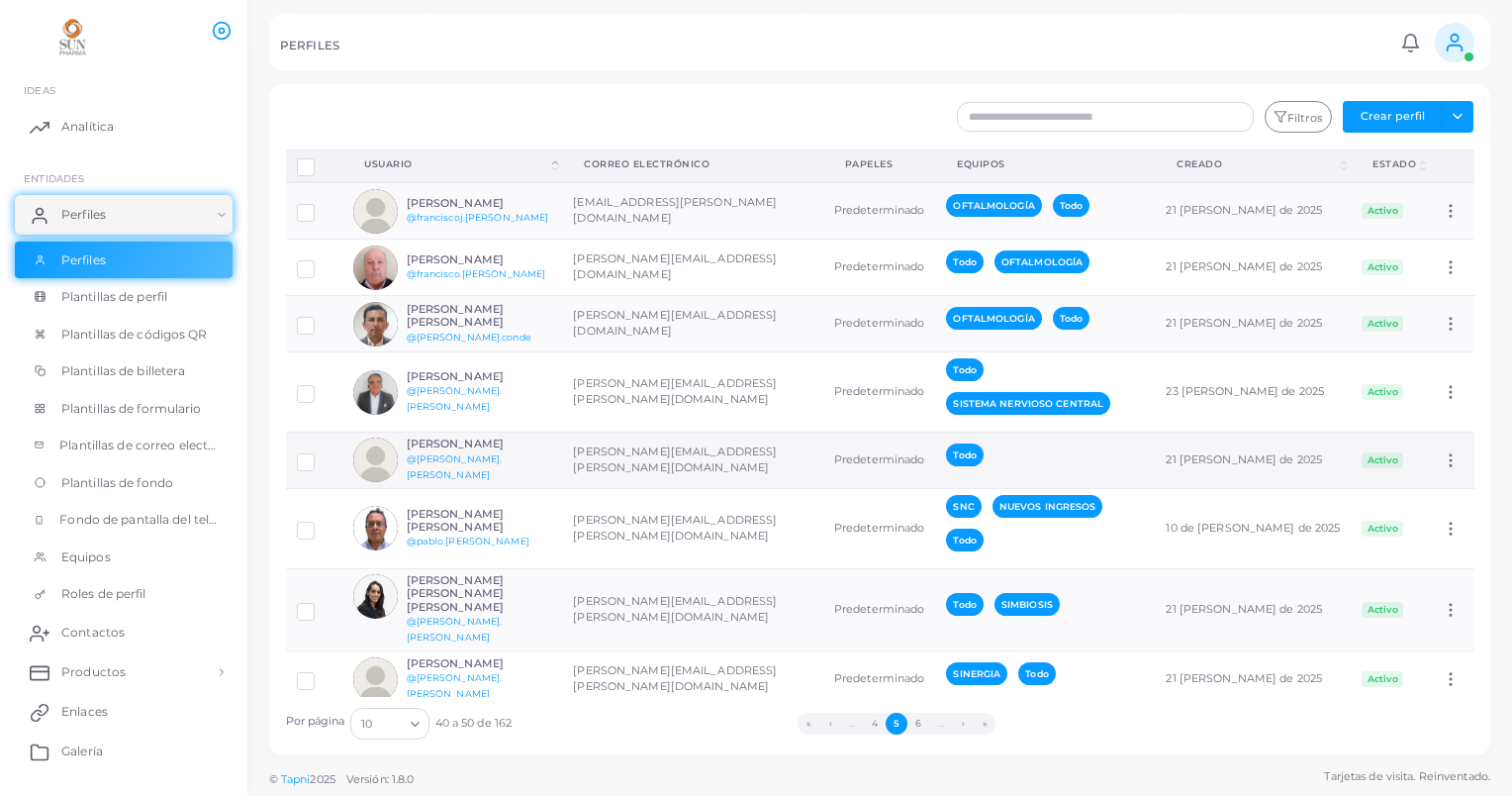 click at bounding box center [321, 454] 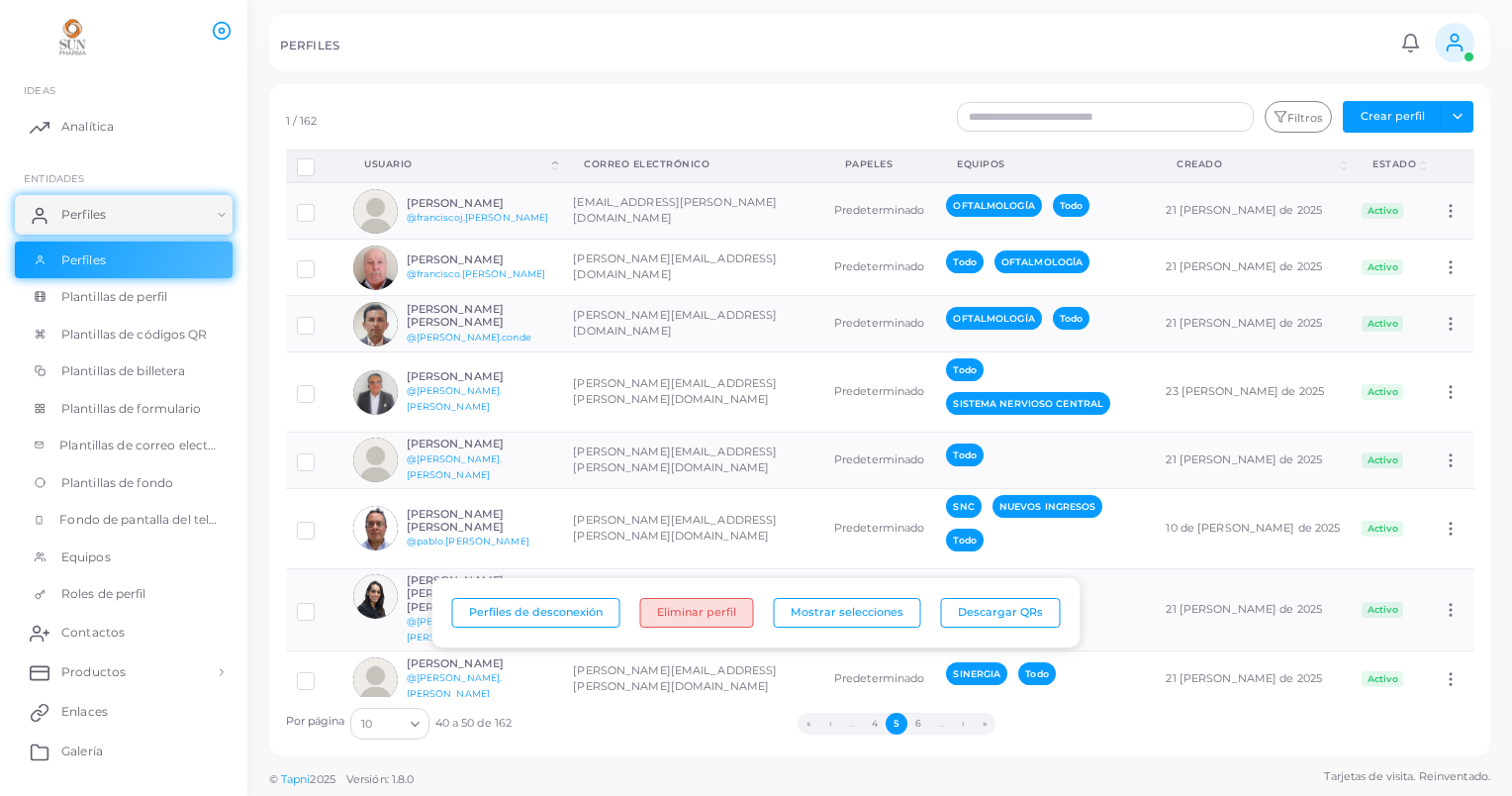 click on "Eliminar perfil" at bounding box center [697, 613] 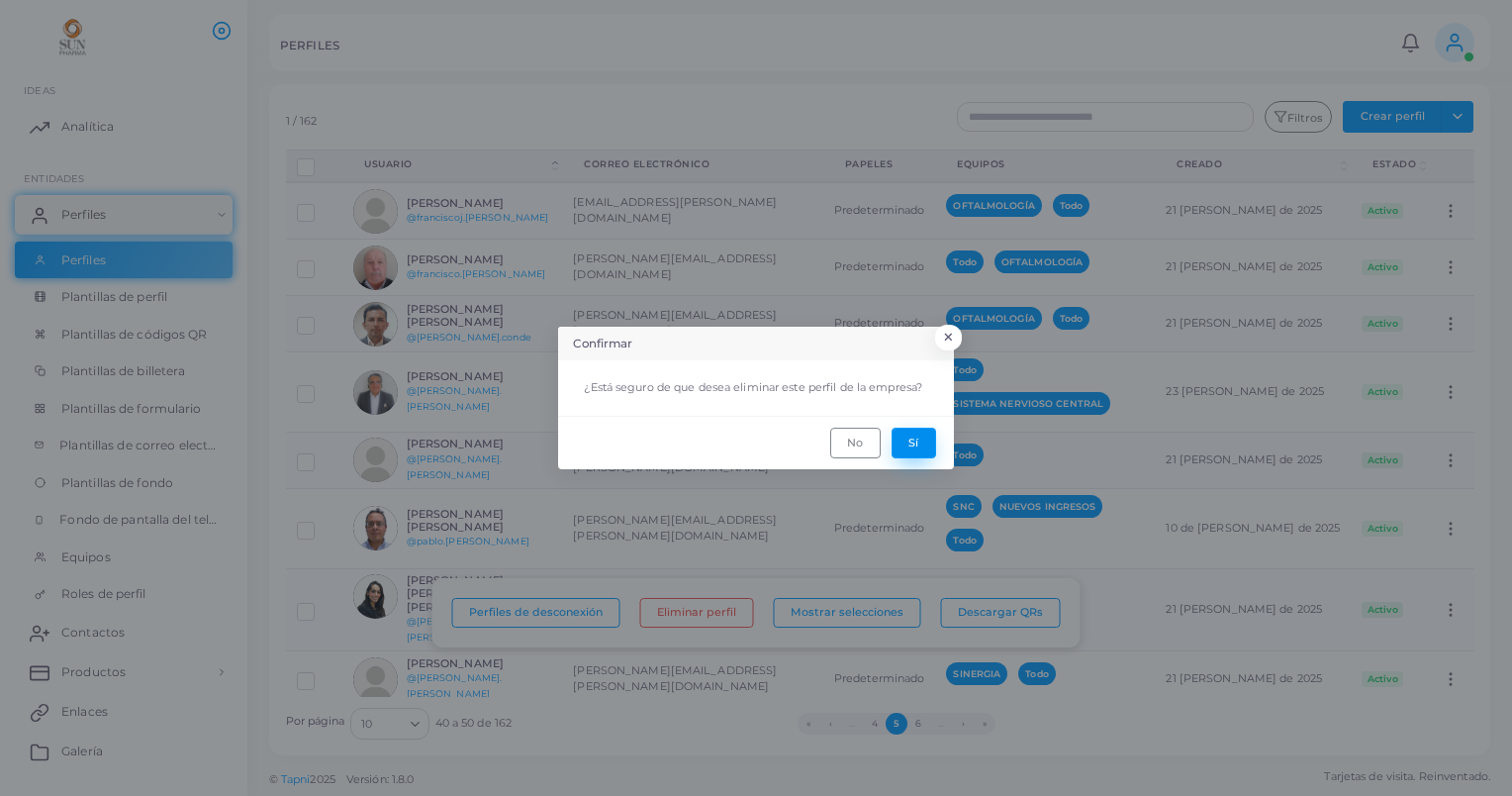 click on "Sí" at bounding box center [913, 443] 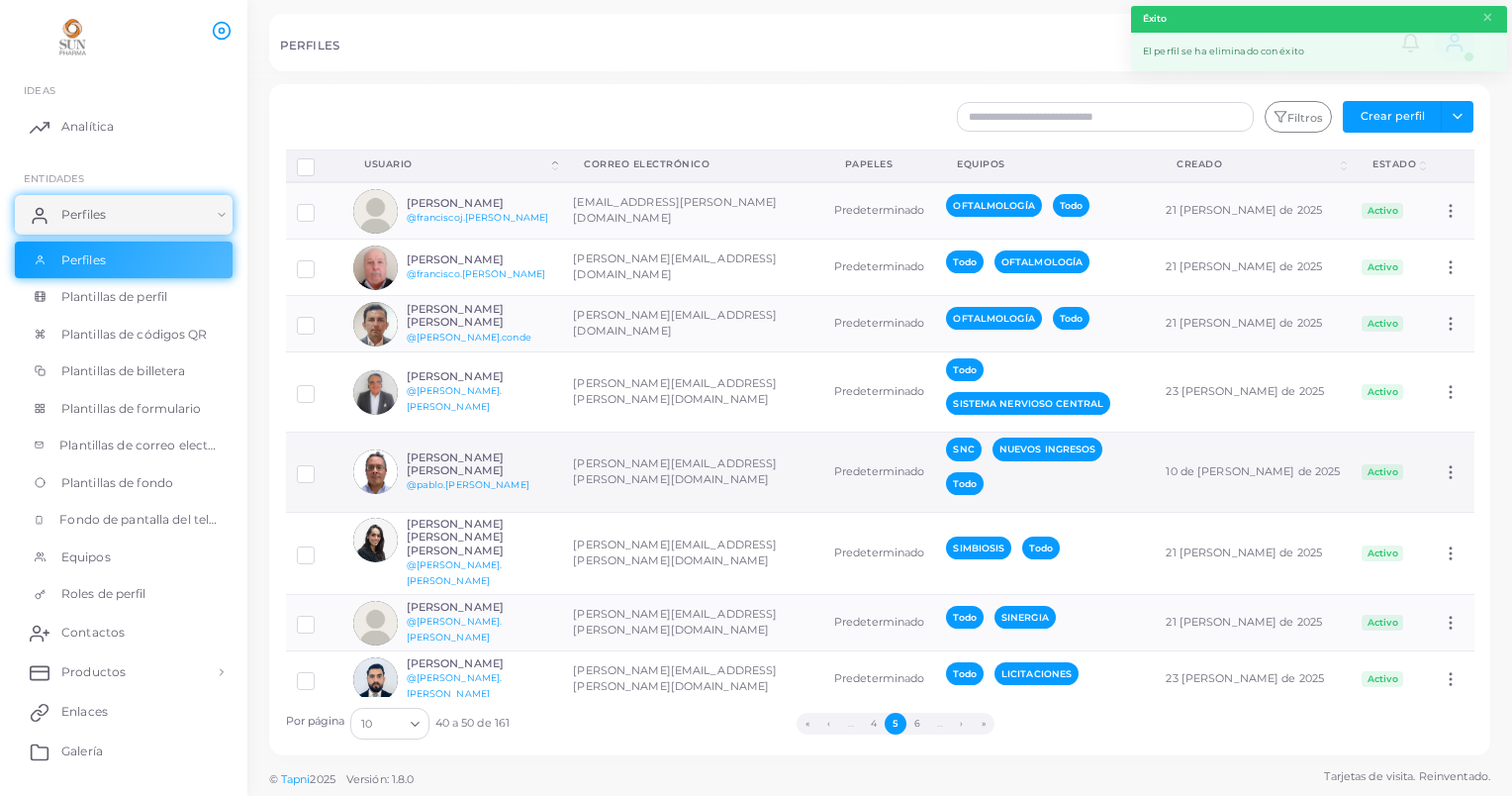 scroll, scrollTop: 129, scrollLeft: 0, axis: vertical 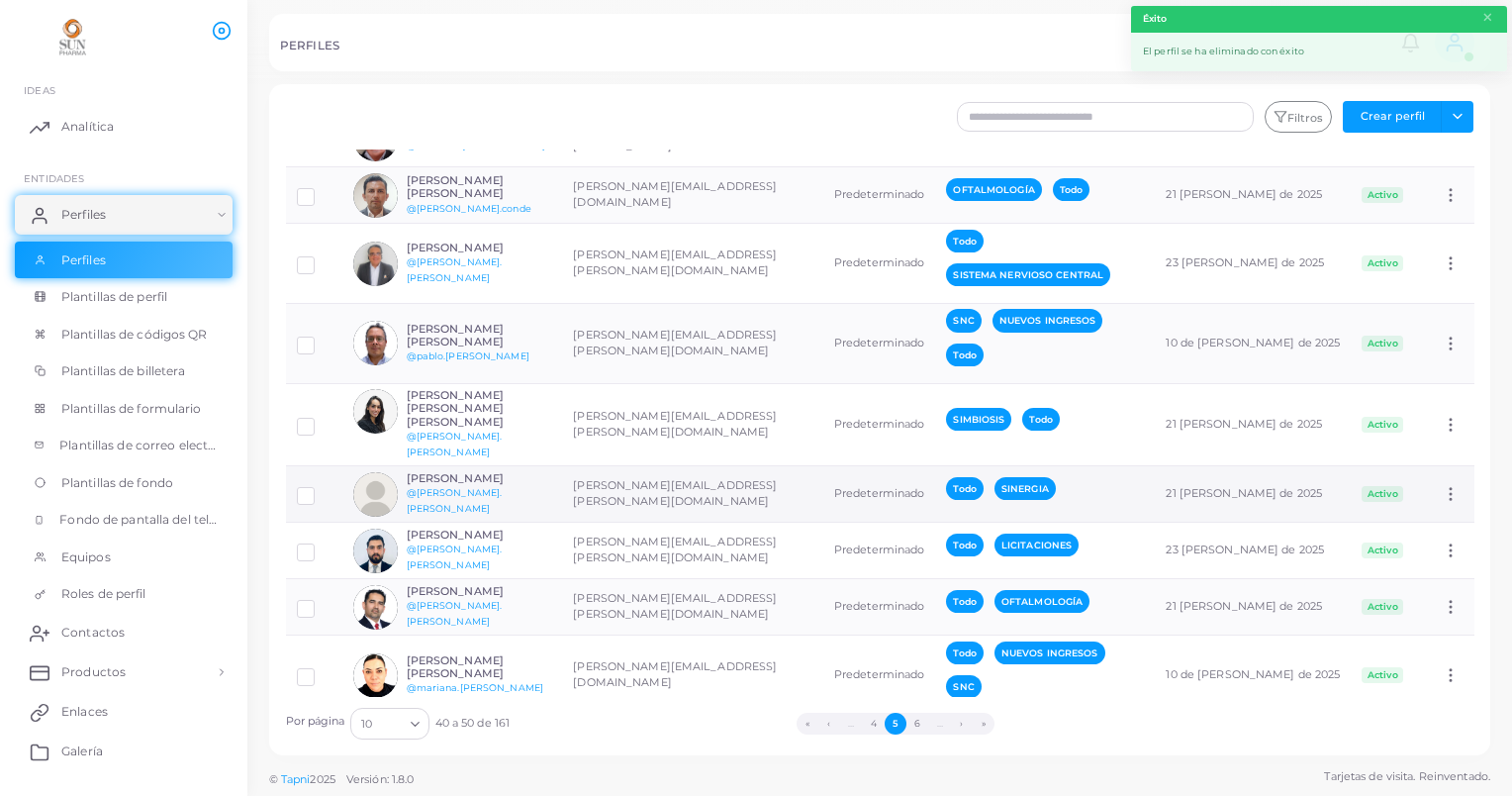 click on "[PERSON_NAME]" at bounding box center [479, 478] 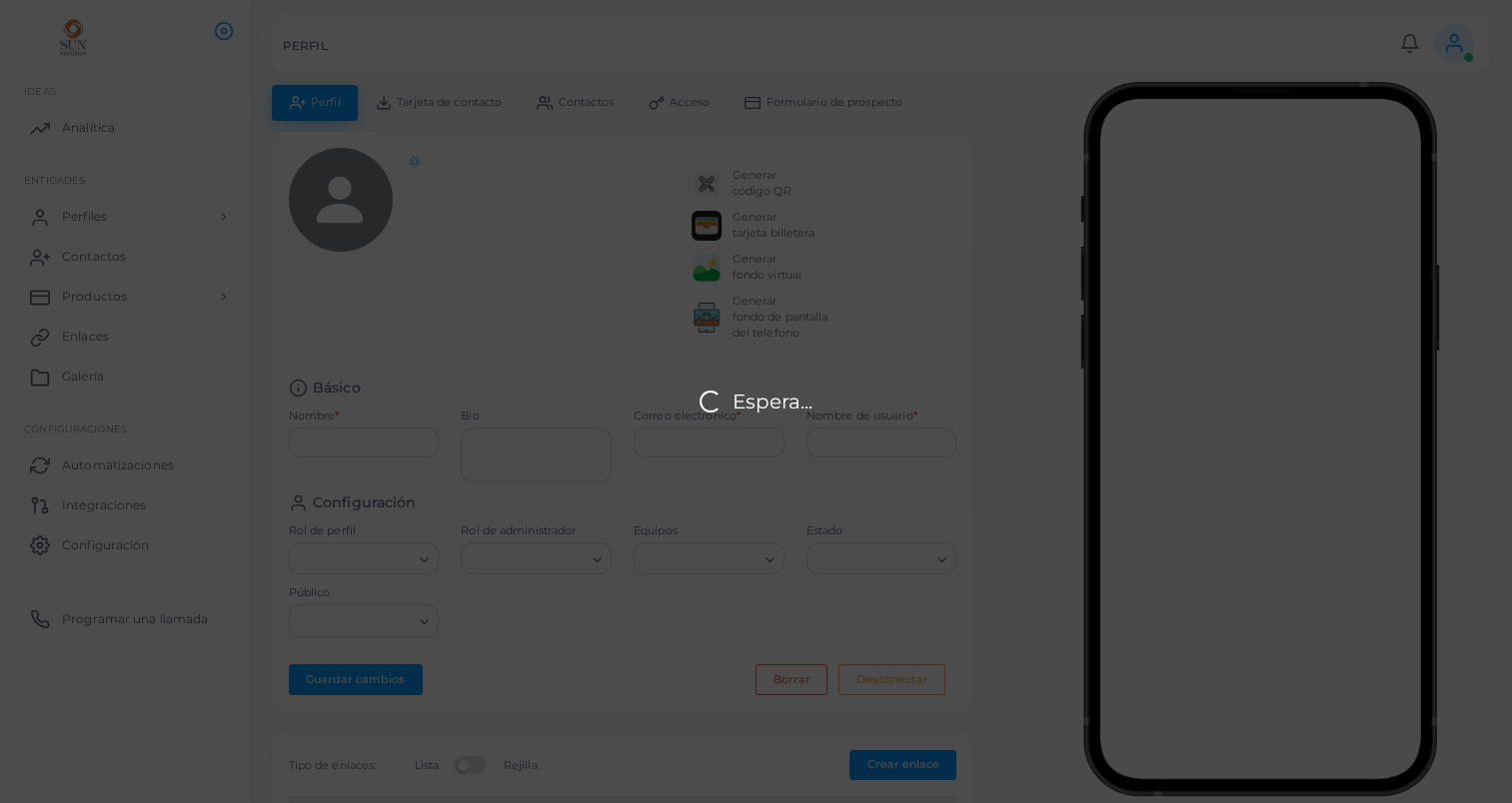 type on "**********" 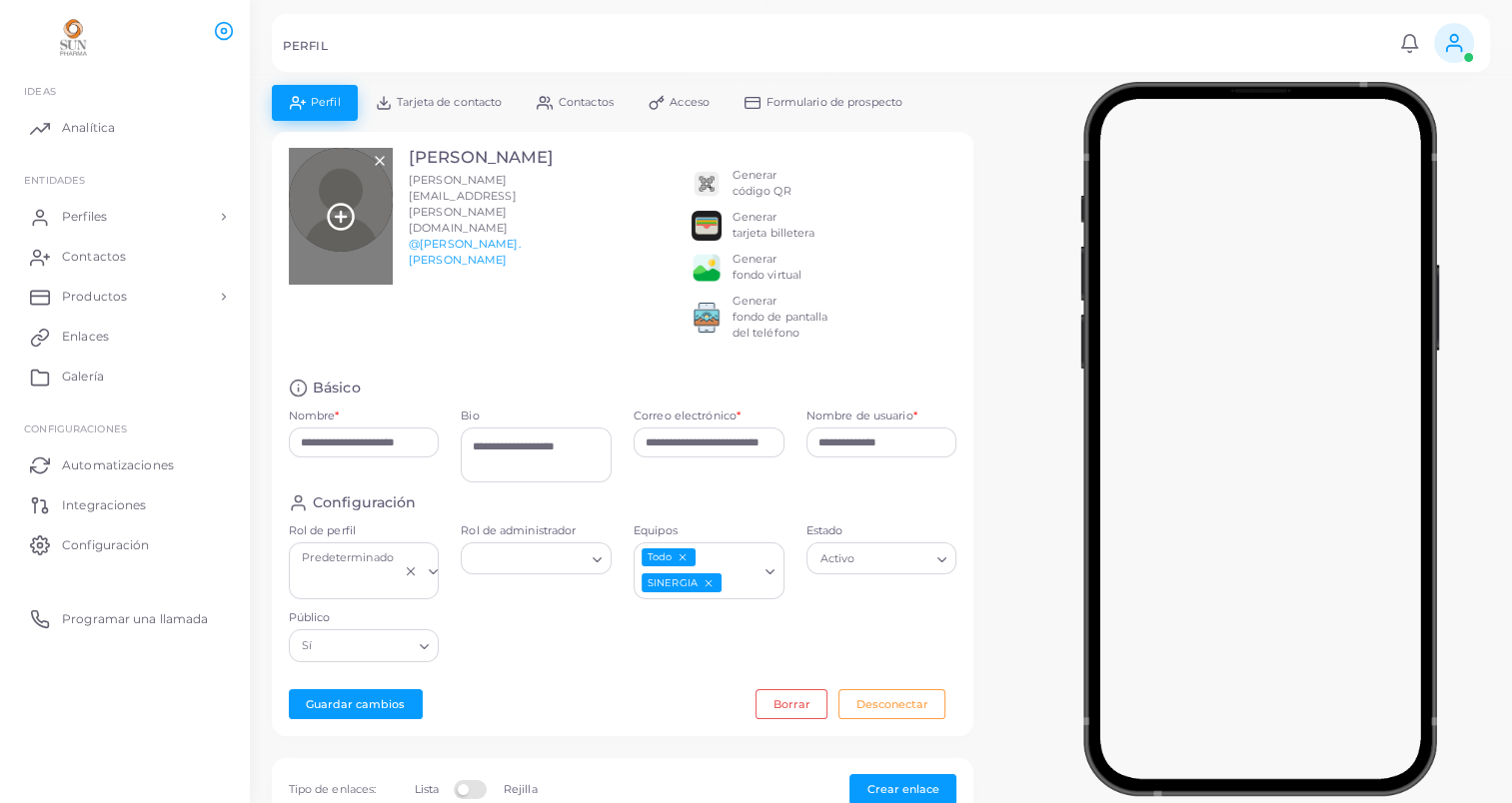 click 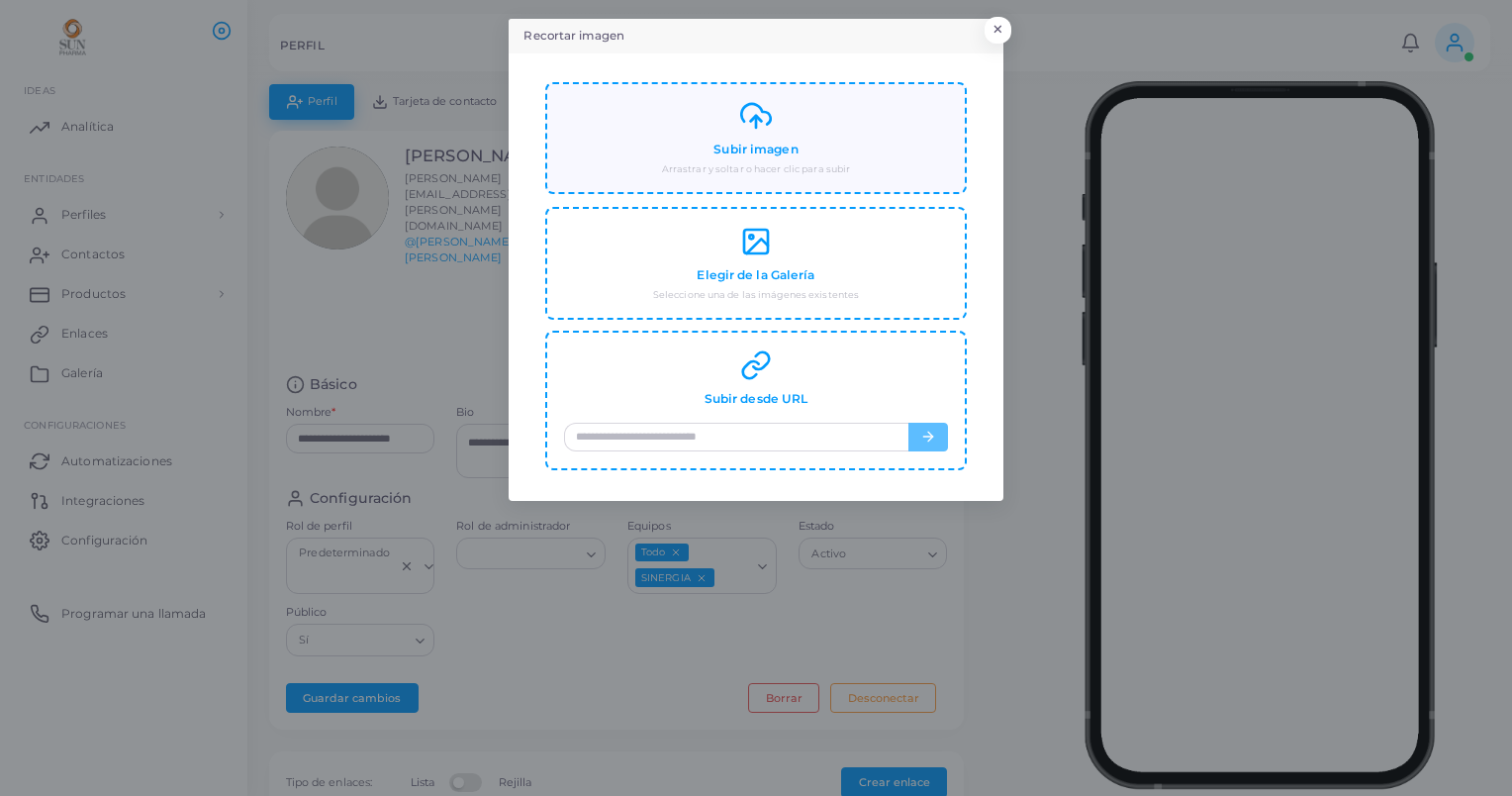 click on "Subir imagen" at bounding box center [755, 149] 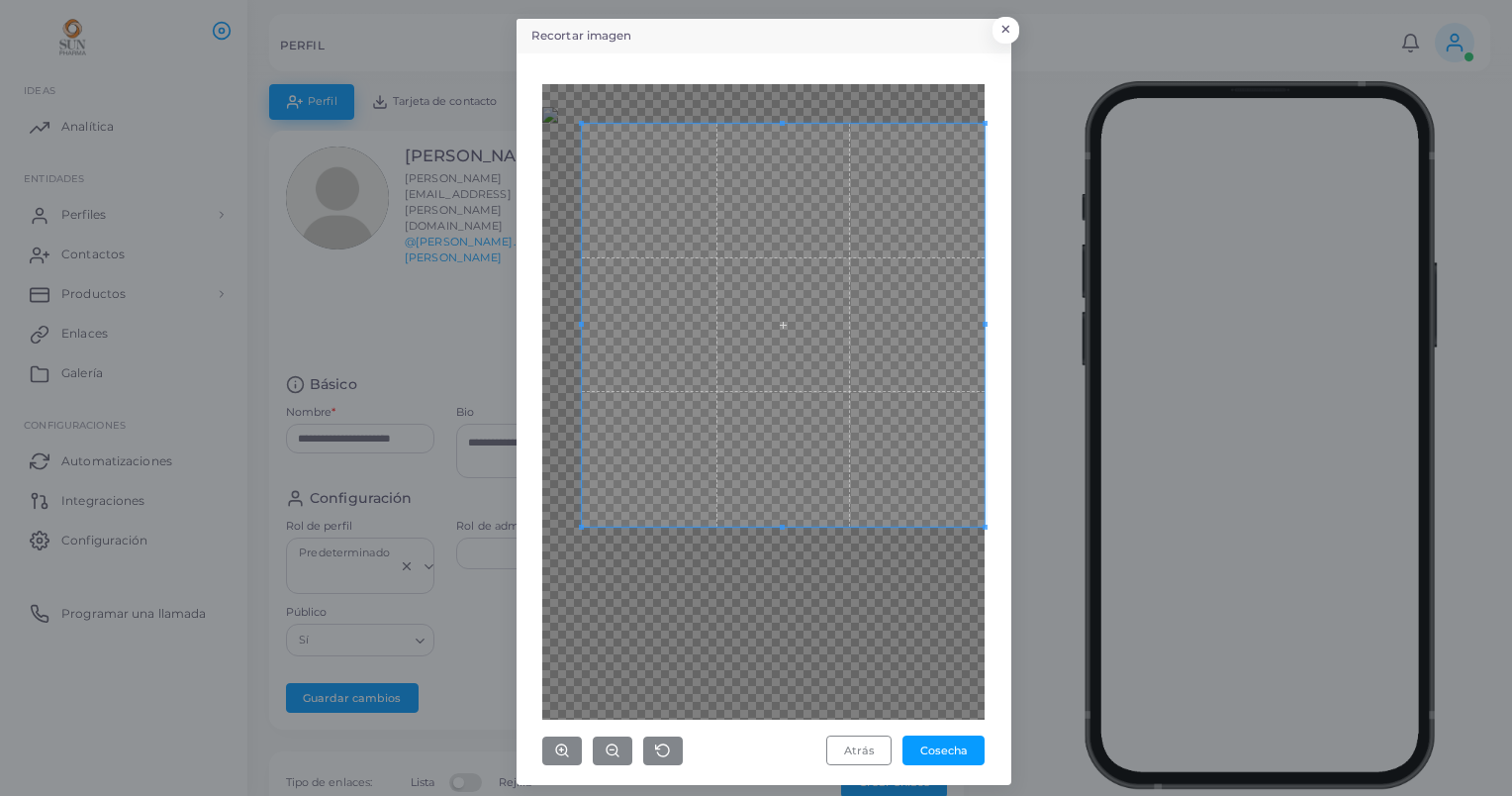 click on "Recortar imagen ×  Atrás   Cosecha" at bounding box center [756, 398] 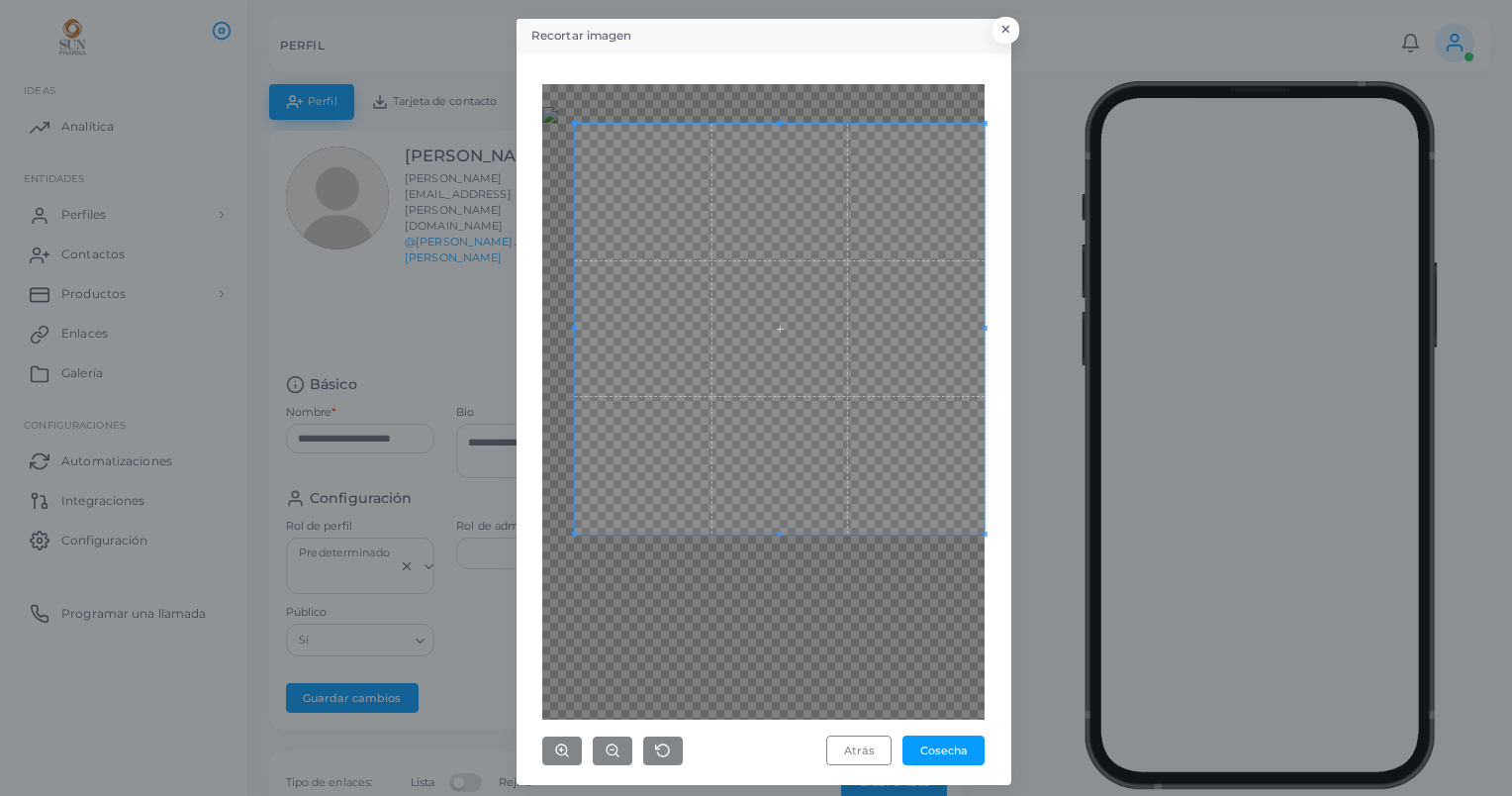 click on "Recortar imagen ×  Atrás   Cosecha" at bounding box center (756, 398) 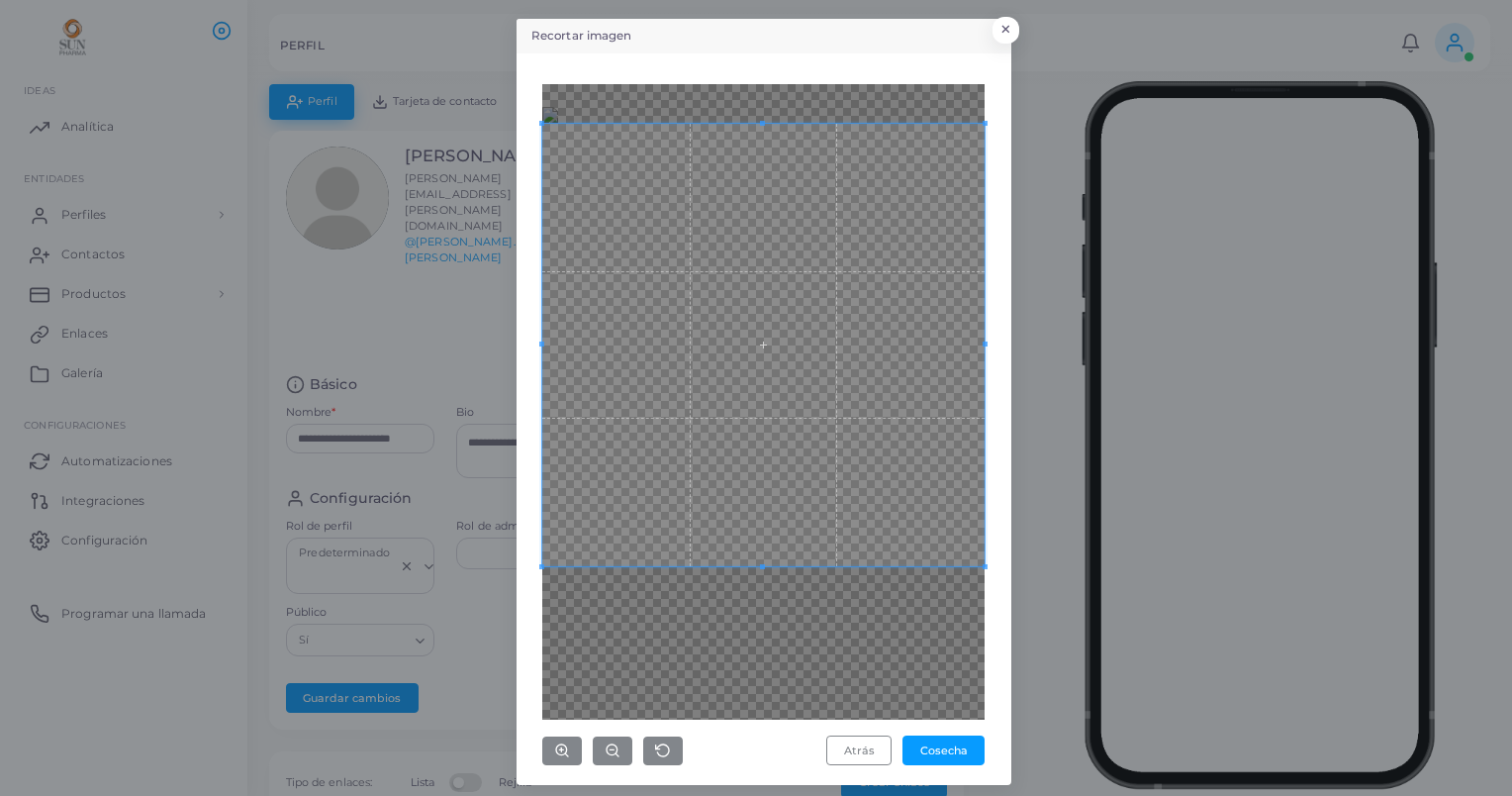 click on "Recortar imagen ×  Atrás   Cosecha" at bounding box center (756, 398) 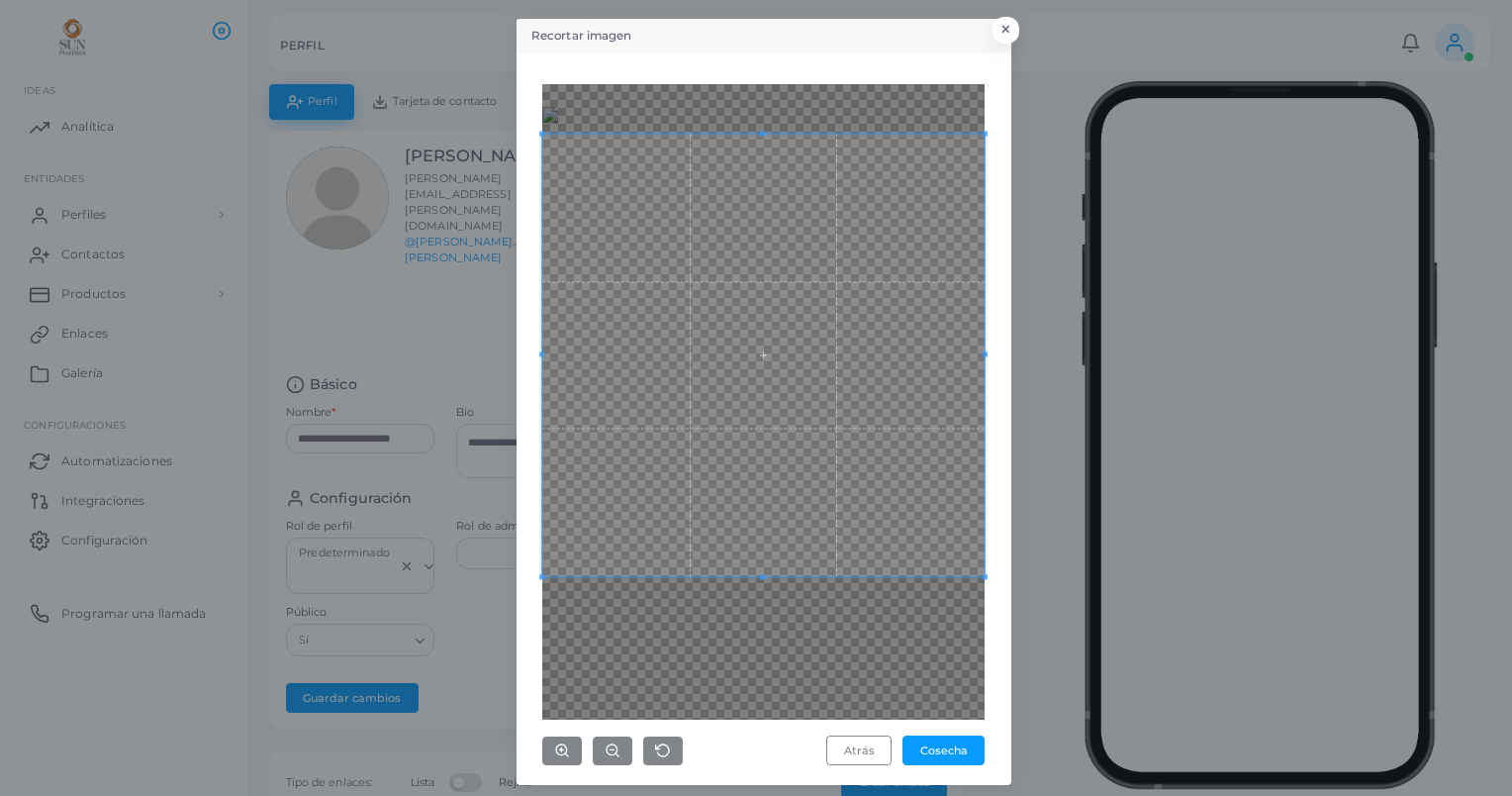 click at bounding box center (763, 354) 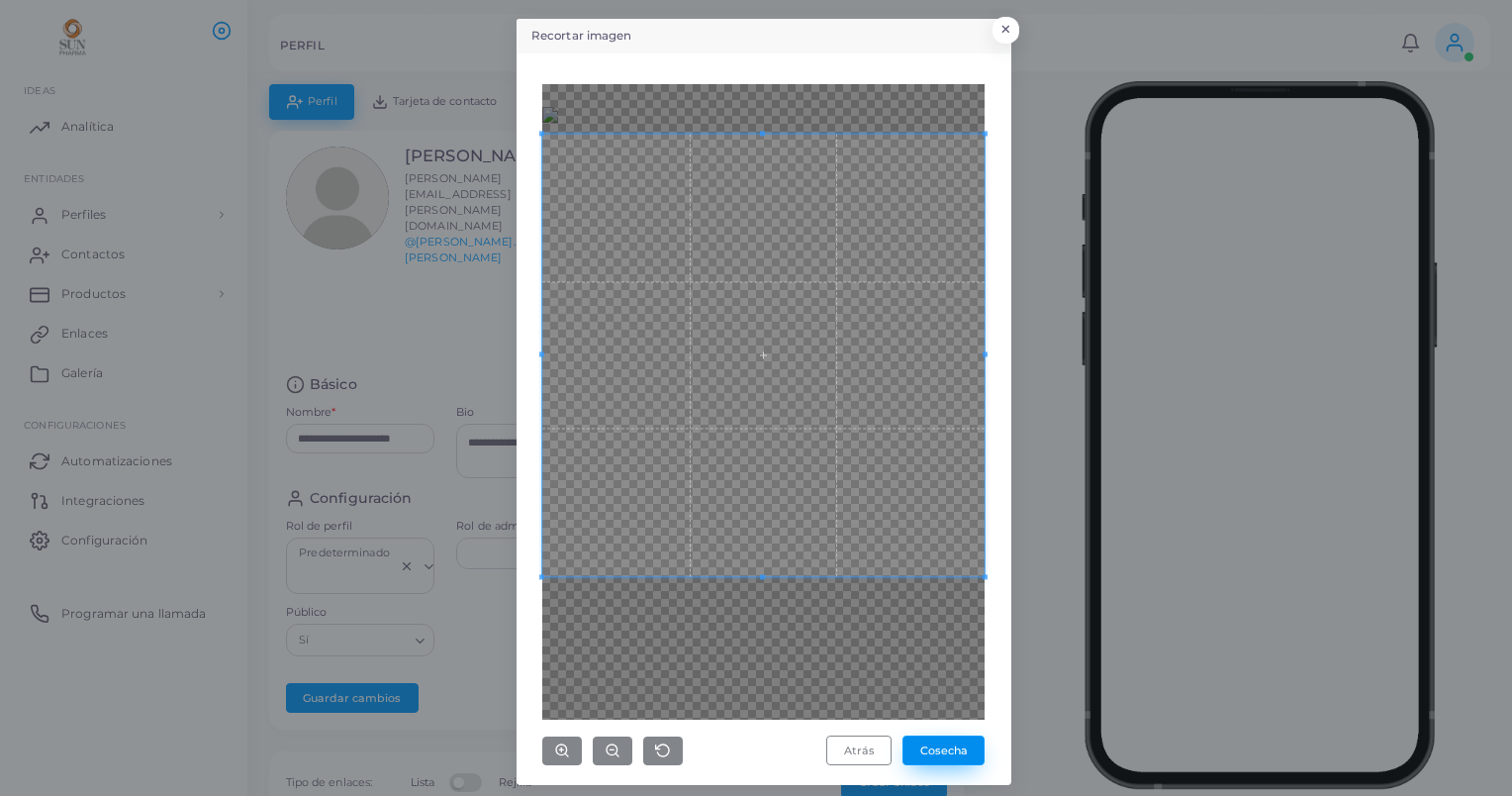 click on "Cosecha" at bounding box center [943, 750] 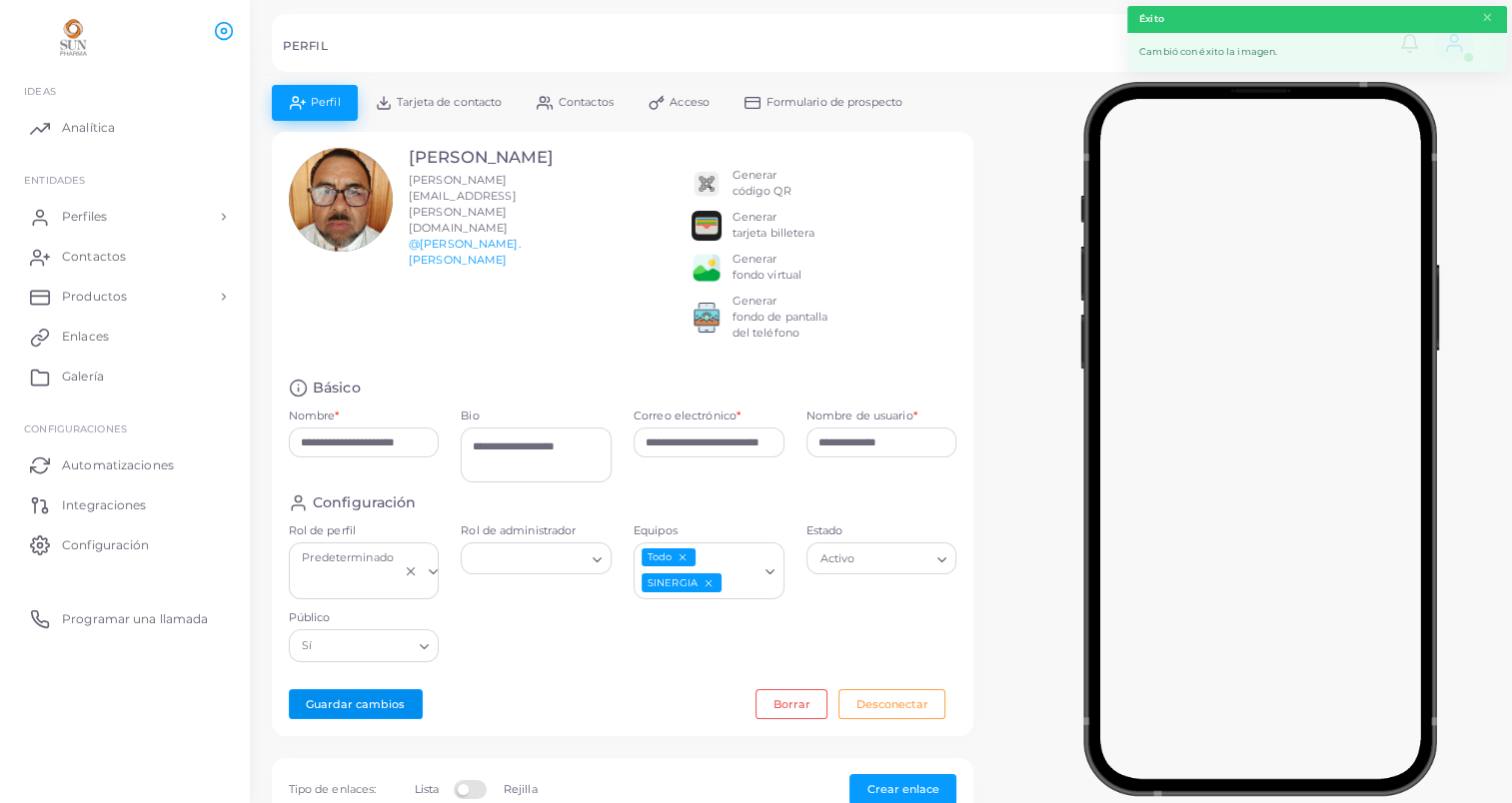 click on "**********" at bounding box center [623, 433] 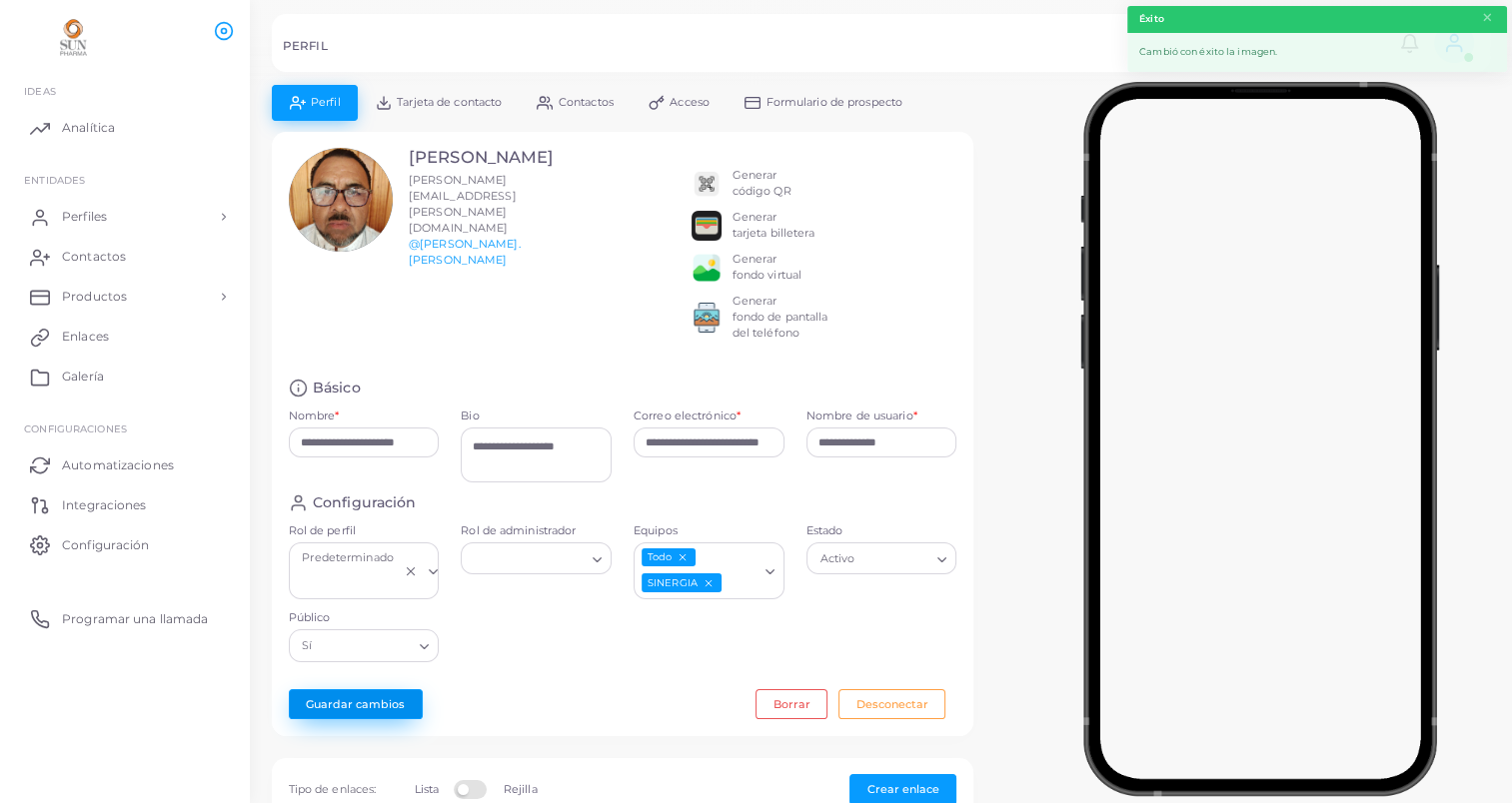 click on "Guardar cambios" at bounding box center (356, 704) 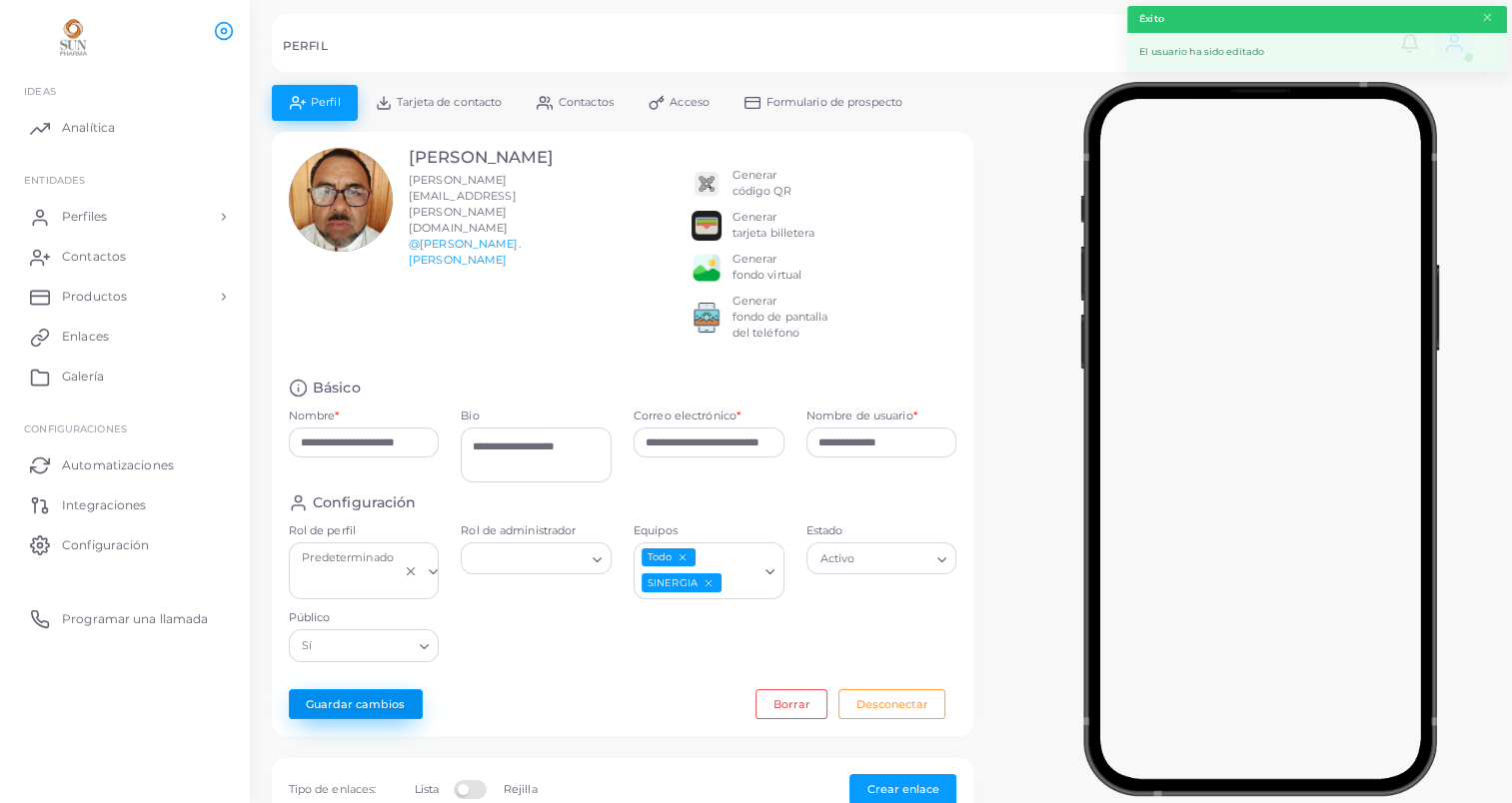 click on "Guardar cambios" at bounding box center [356, 704] 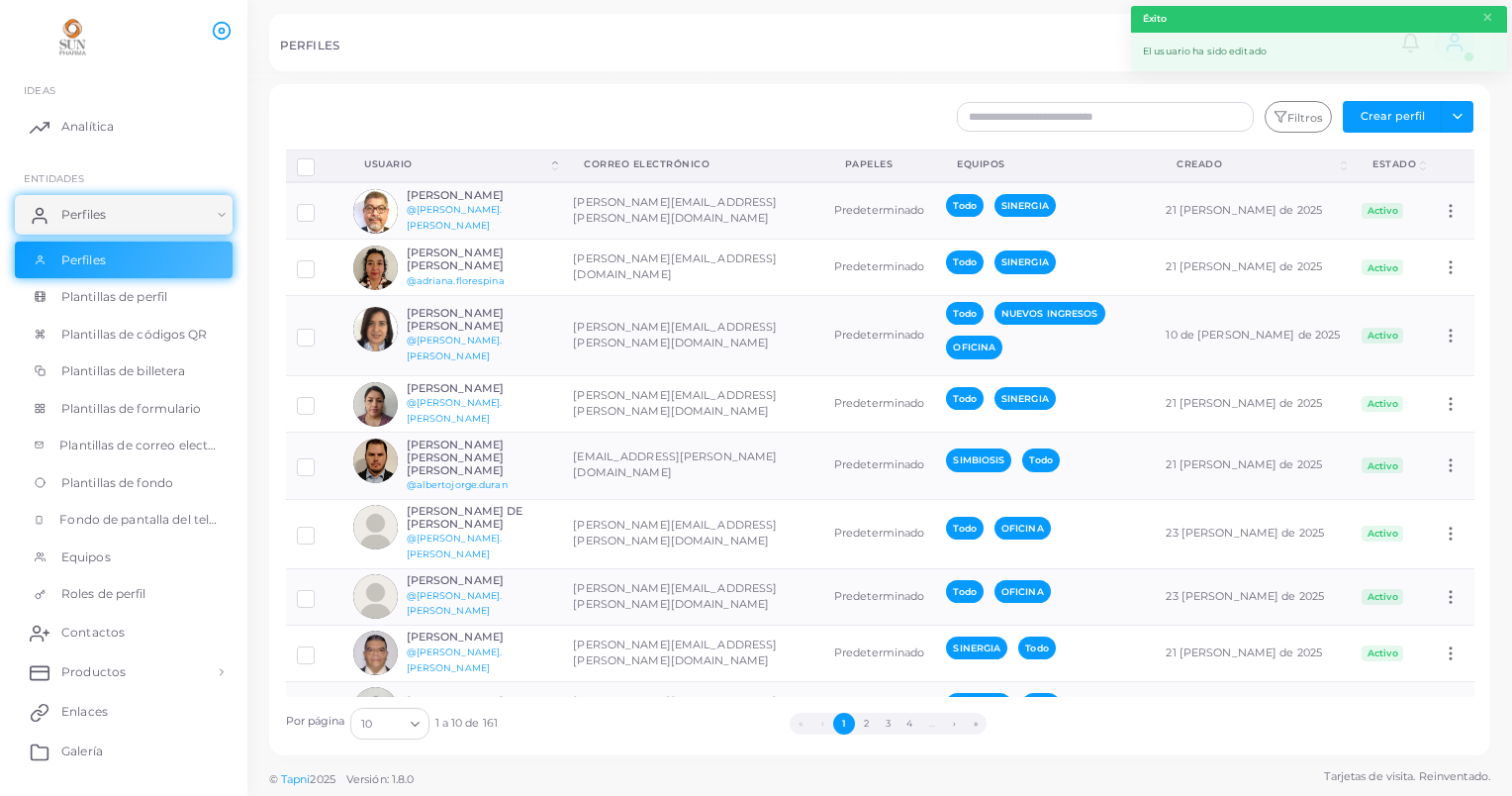scroll, scrollTop: 103, scrollLeft: 0, axis: vertical 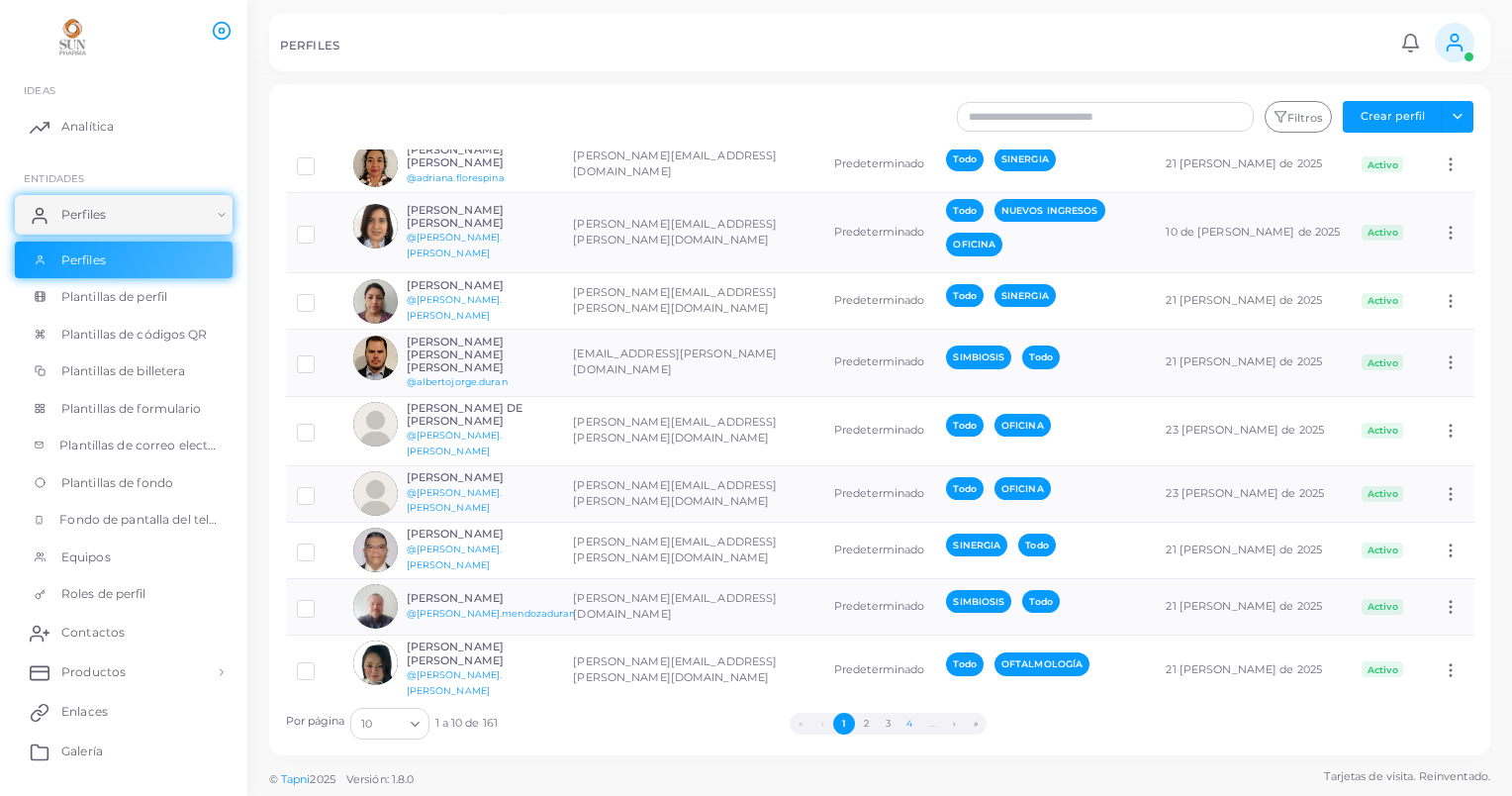 click on "4" at bounding box center (909, 724) 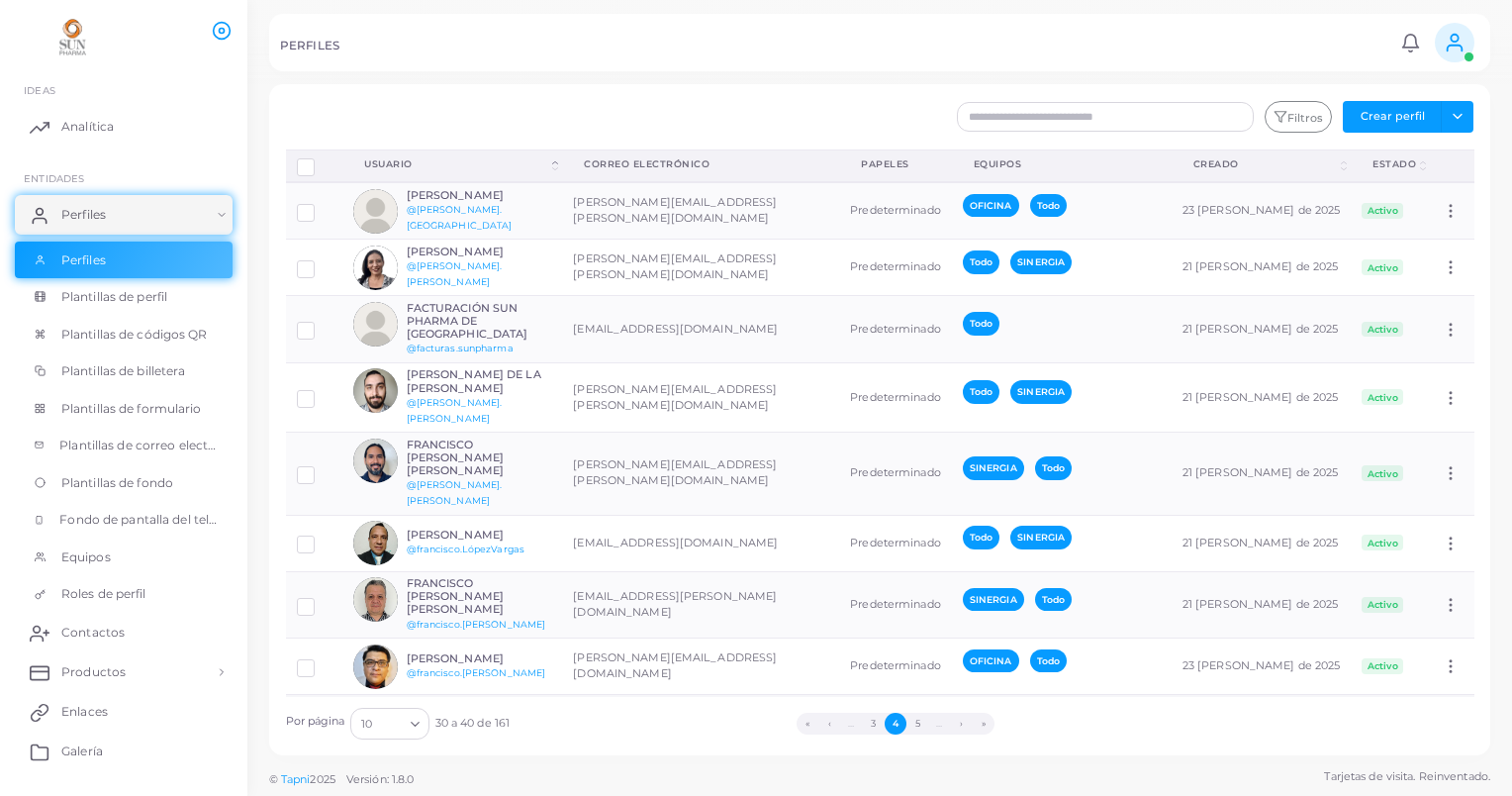 scroll, scrollTop: 58, scrollLeft: 0, axis: vertical 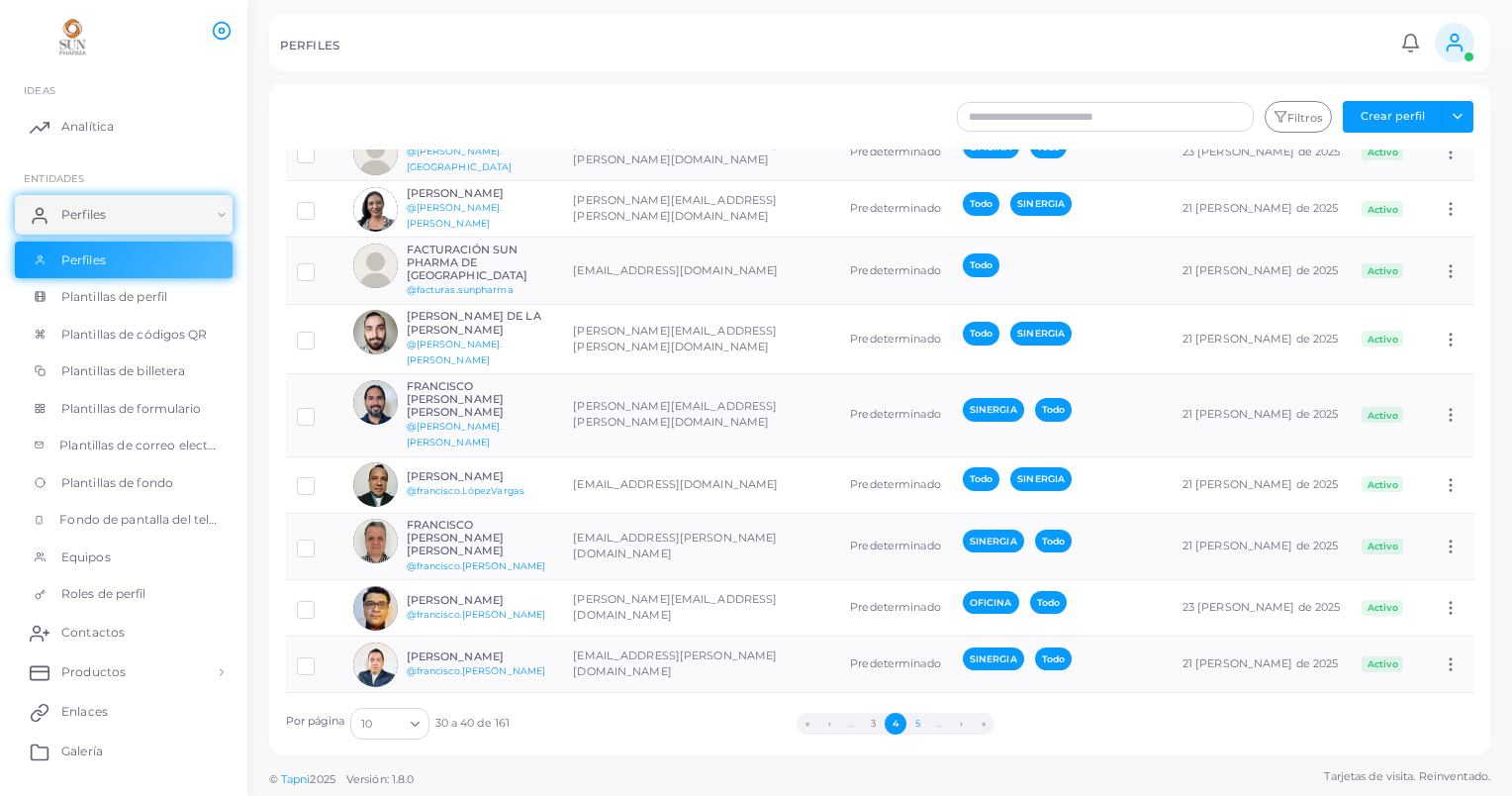 click on "5" at bounding box center [917, 724] 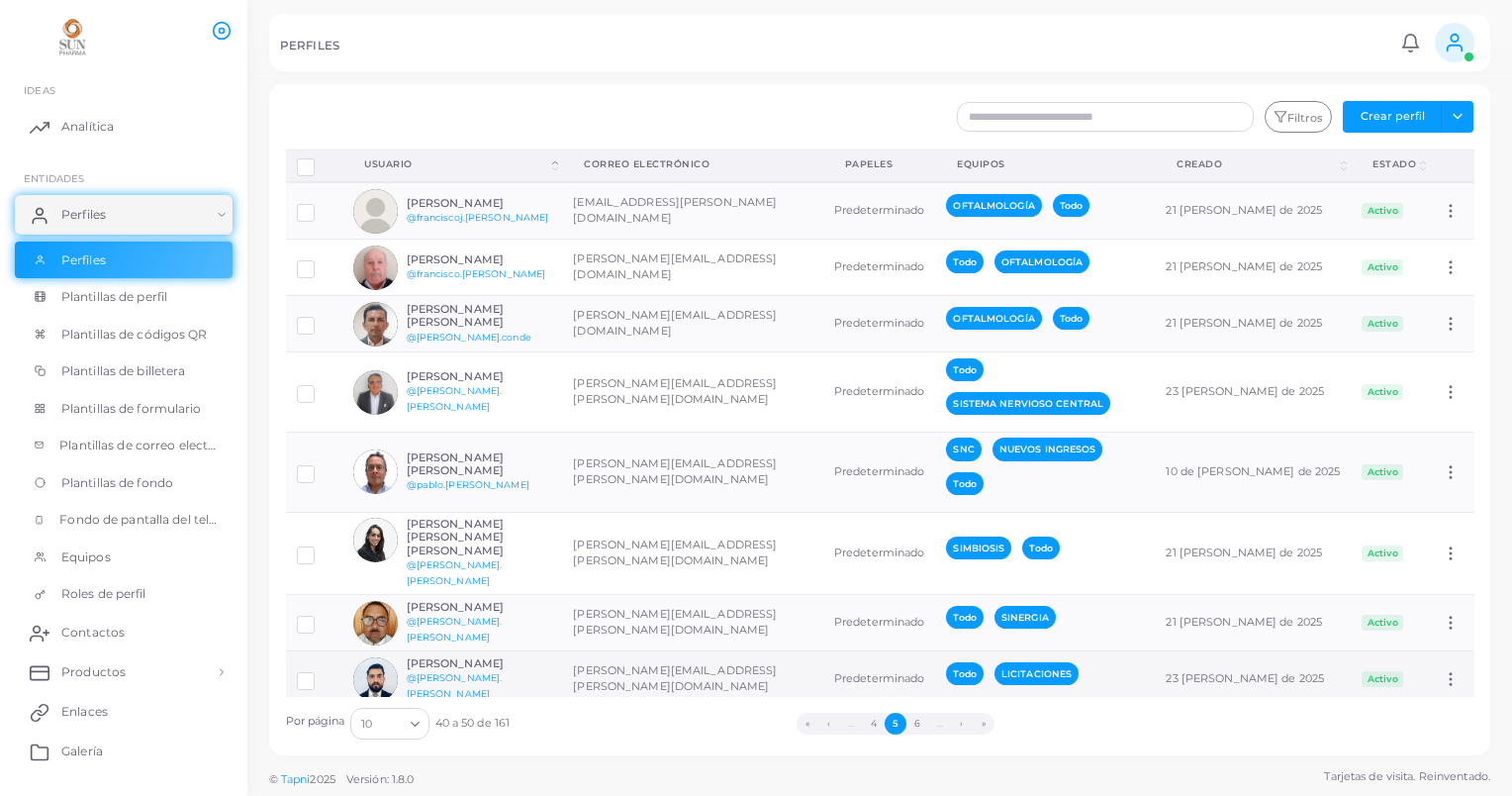 scroll, scrollTop: 129, scrollLeft: 0, axis: vertical 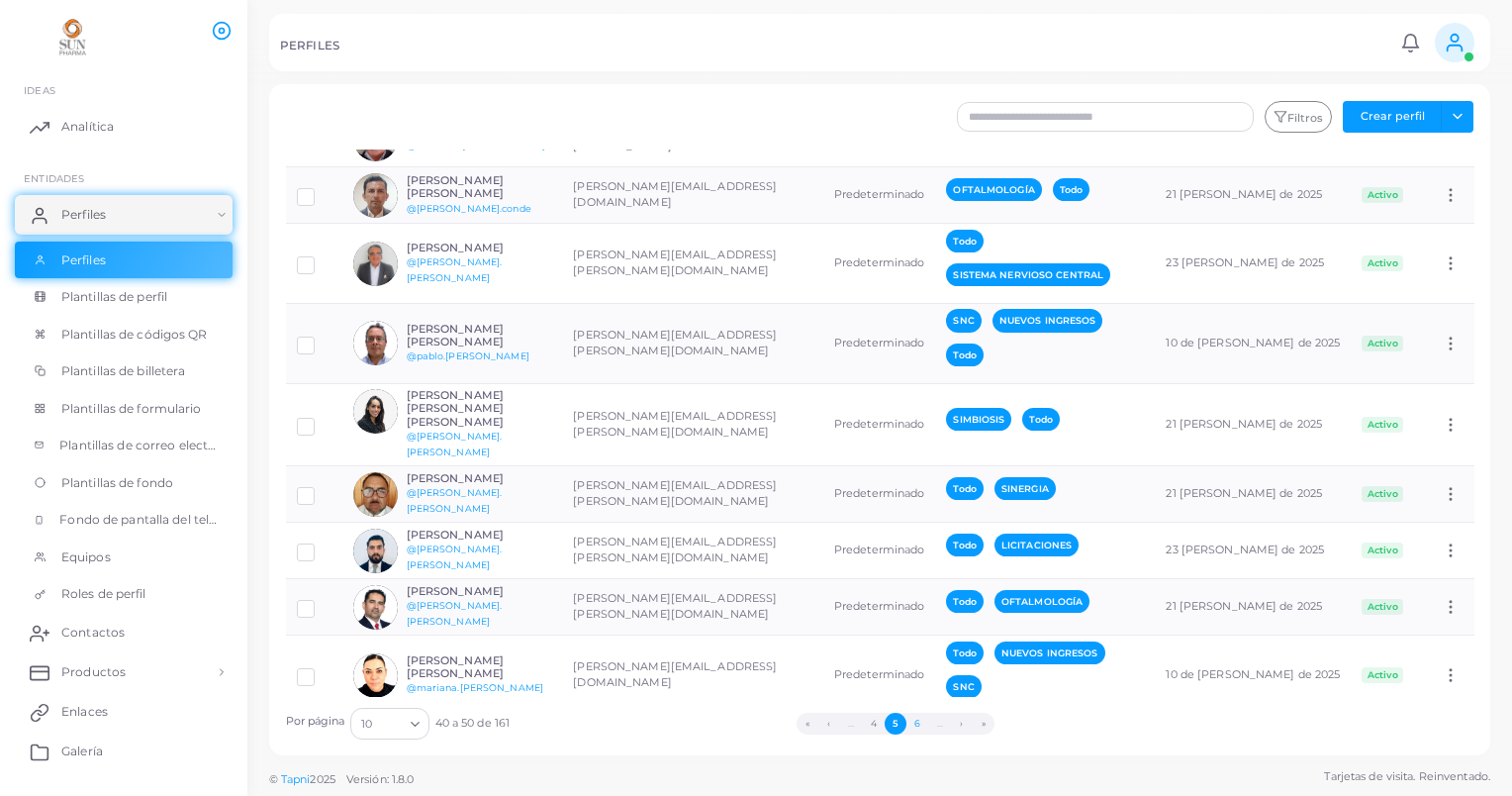 click on "6" at bounding box center [917, 724] 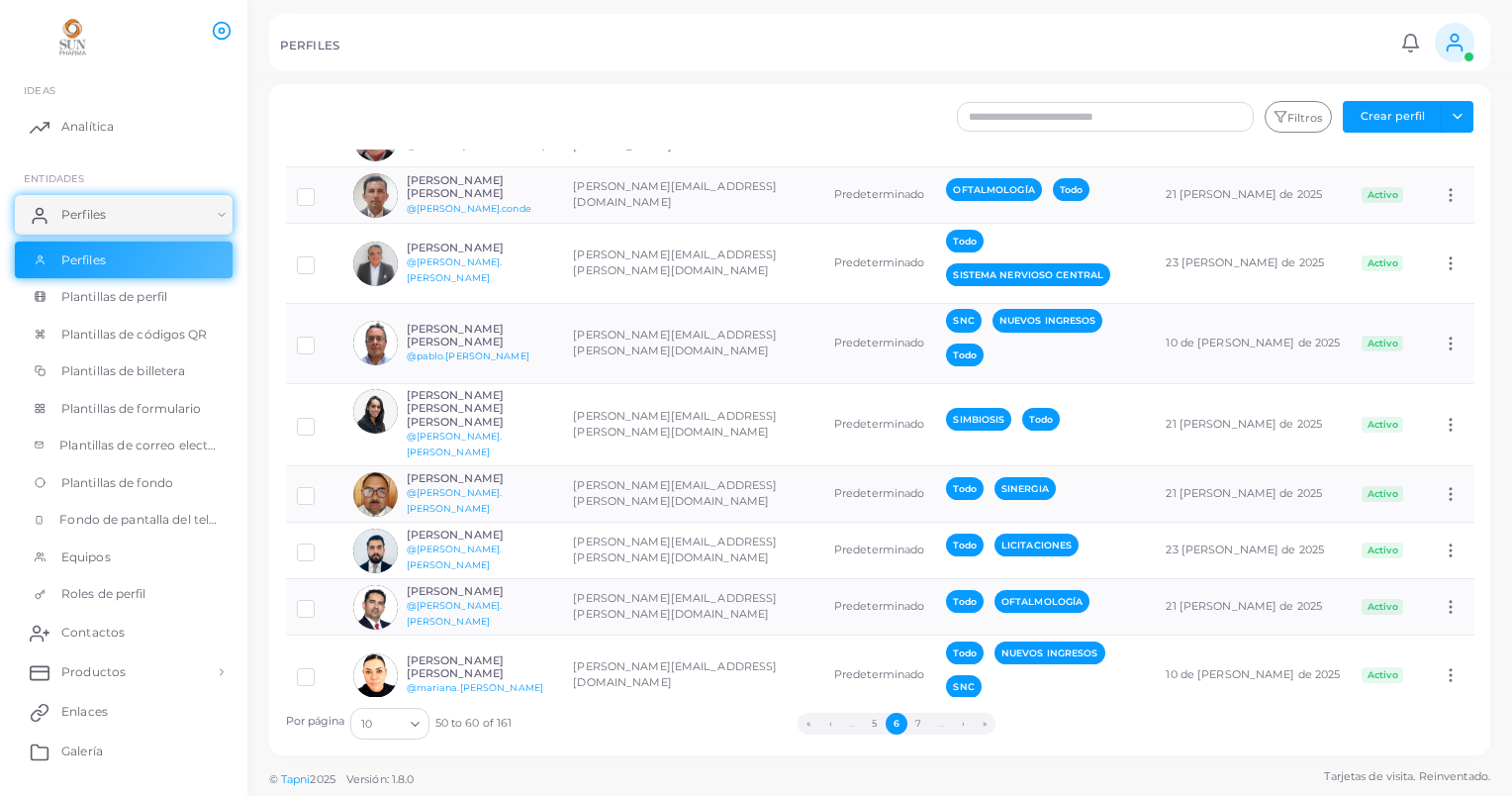 scroll, scrollTop: 0, scrollLeft: 0, axis: both 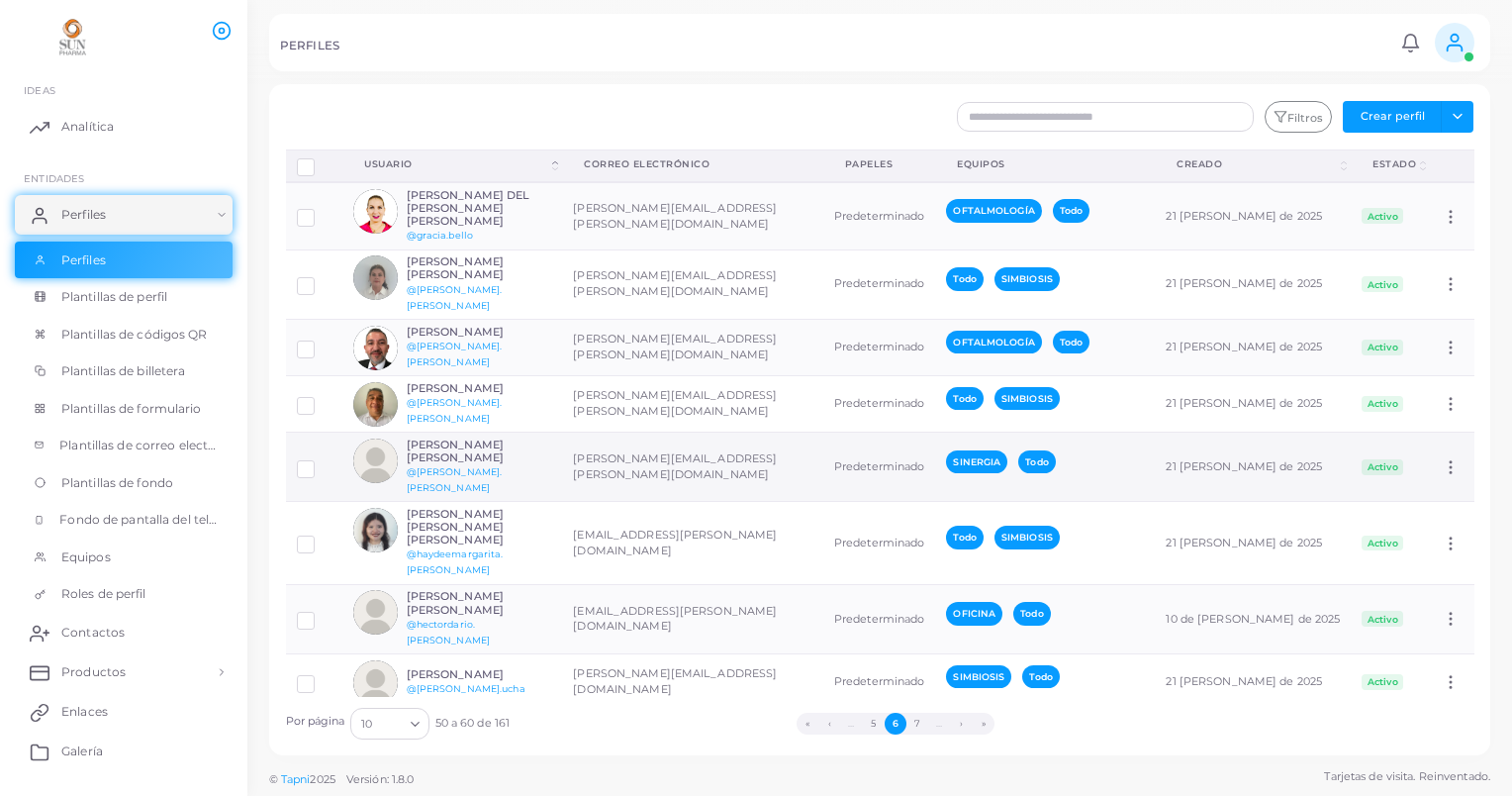 click on "[PERSON_NAME]" at bounding box center [479, 451] 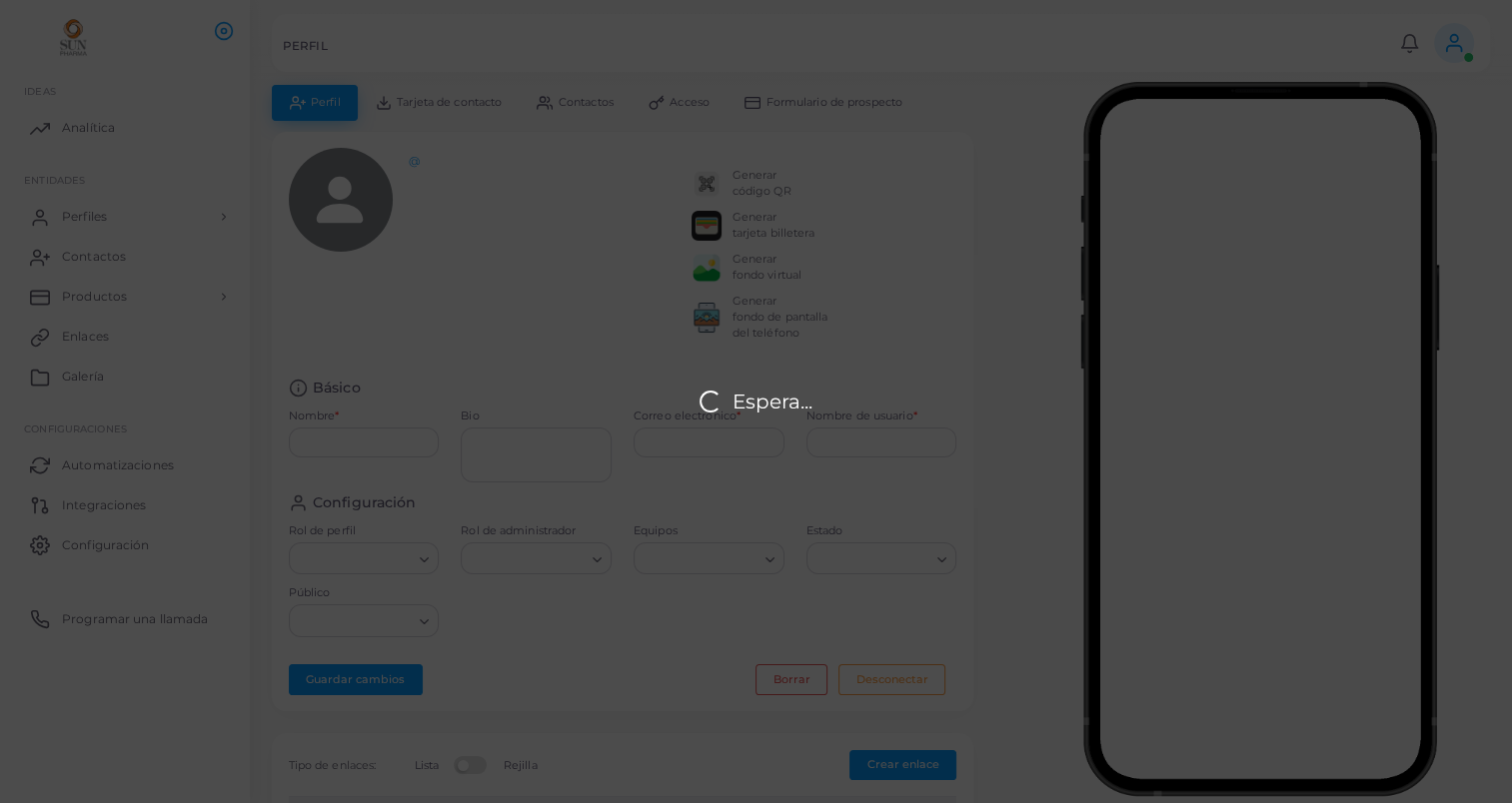 type on "**********" 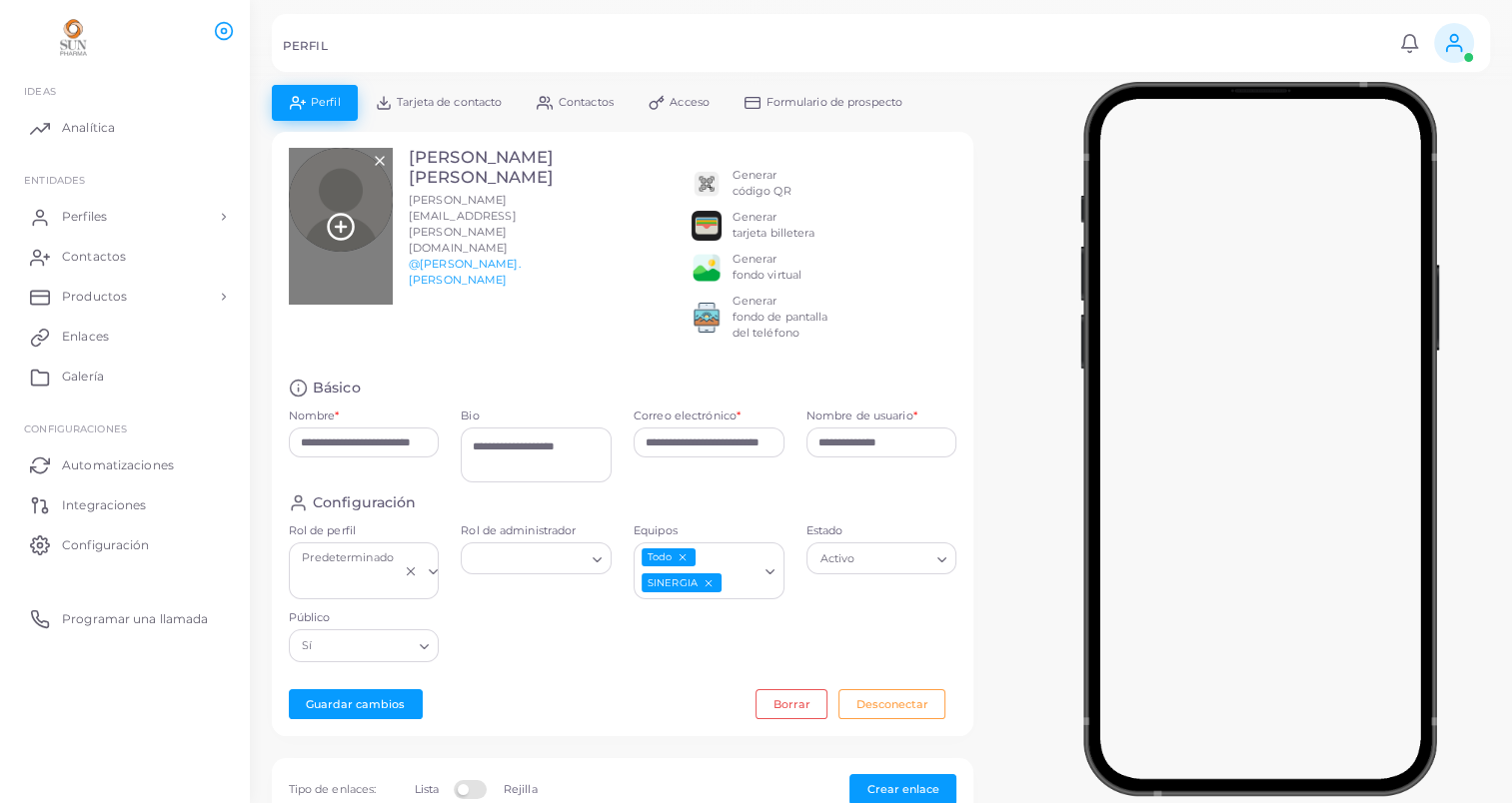 click 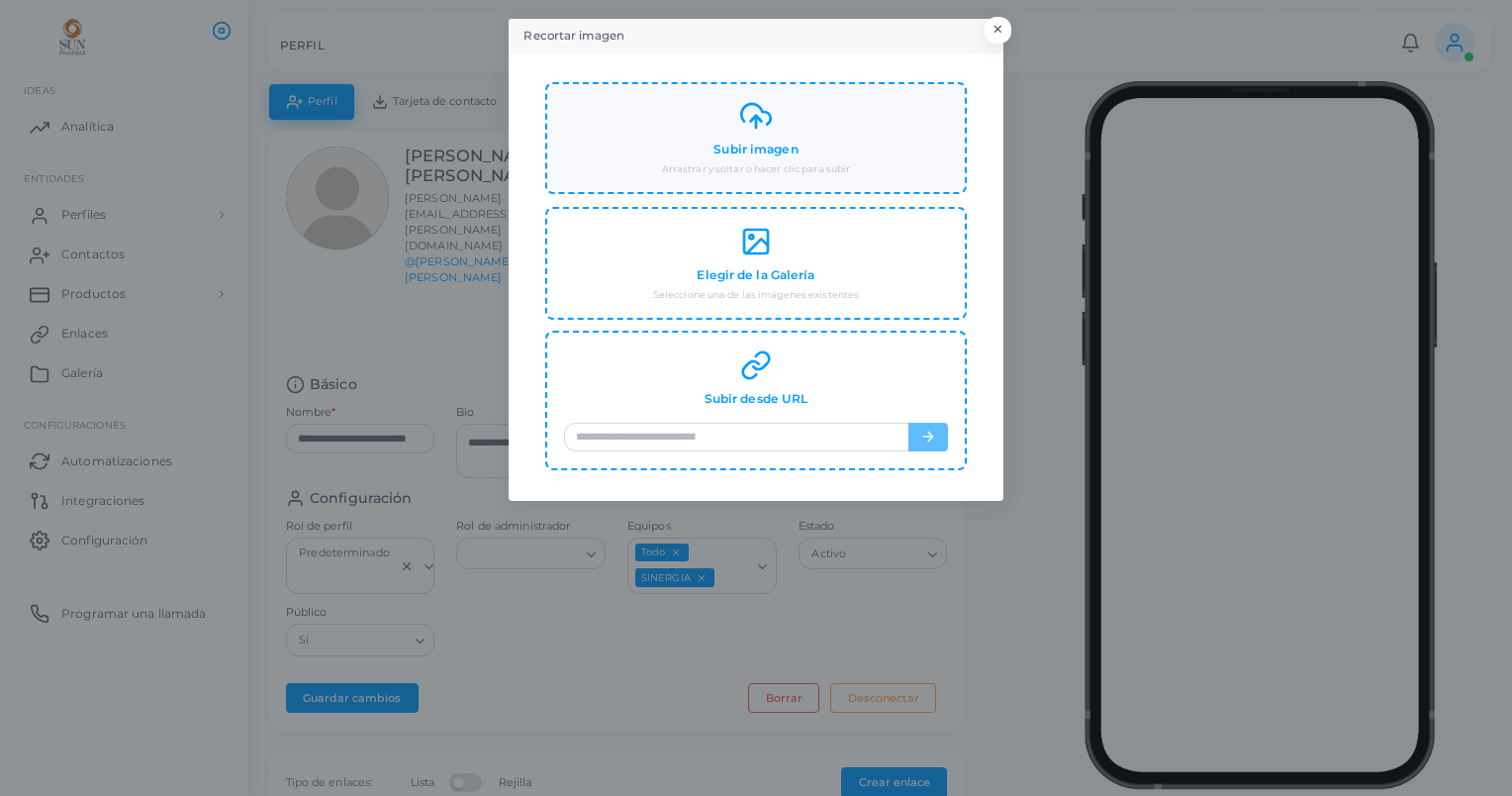 click on "Subir imagen Arrastrar y soltar o hacer clic para subir" at bounding box center (756, 138) 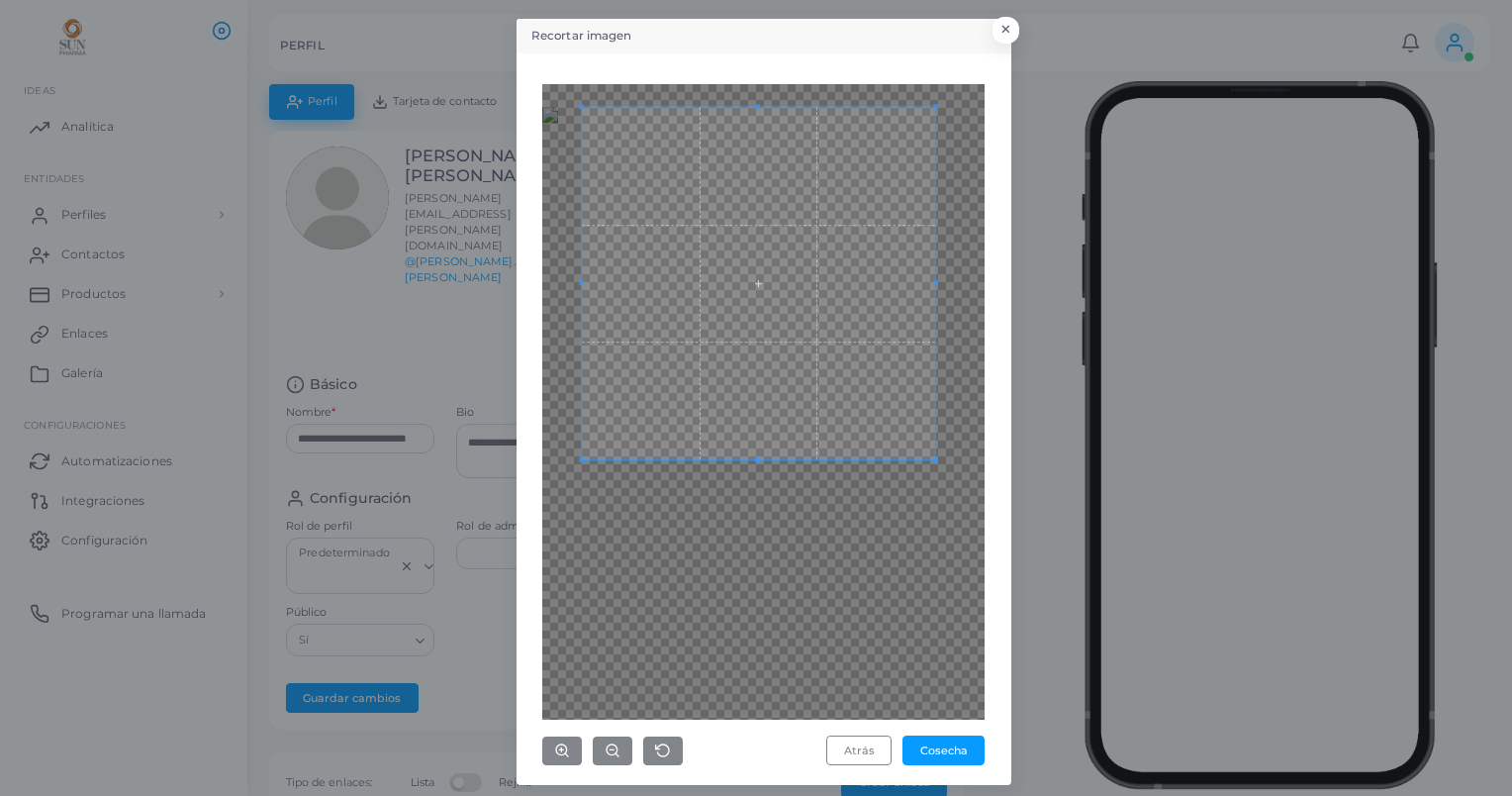 click on "Recortar imagen ×  Atrás   Cosecha" at bounding box center (756, 398) 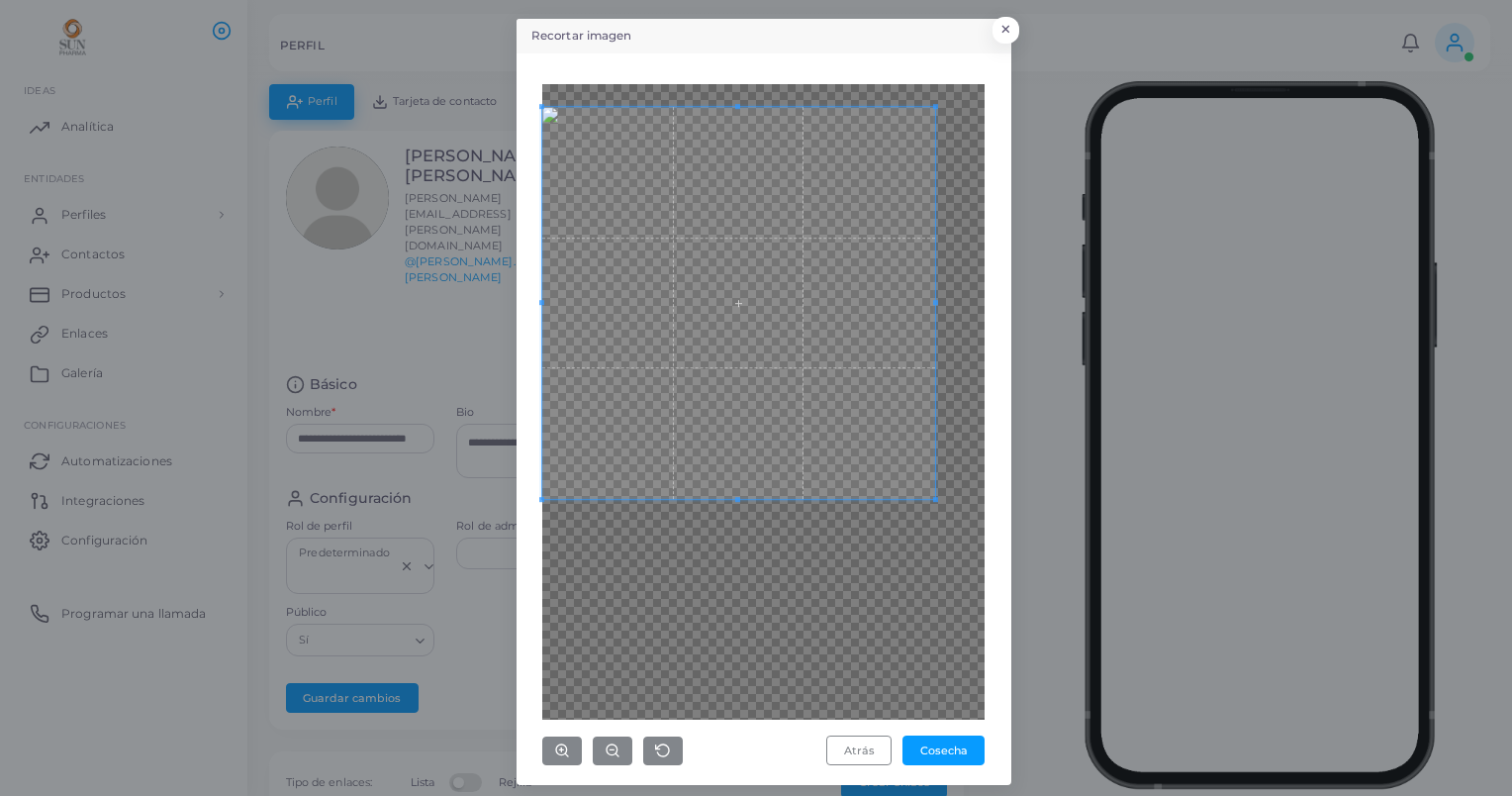 click on "Recortar imagen ×  Atrás   Cosecha" at bounding box center (756, 398) 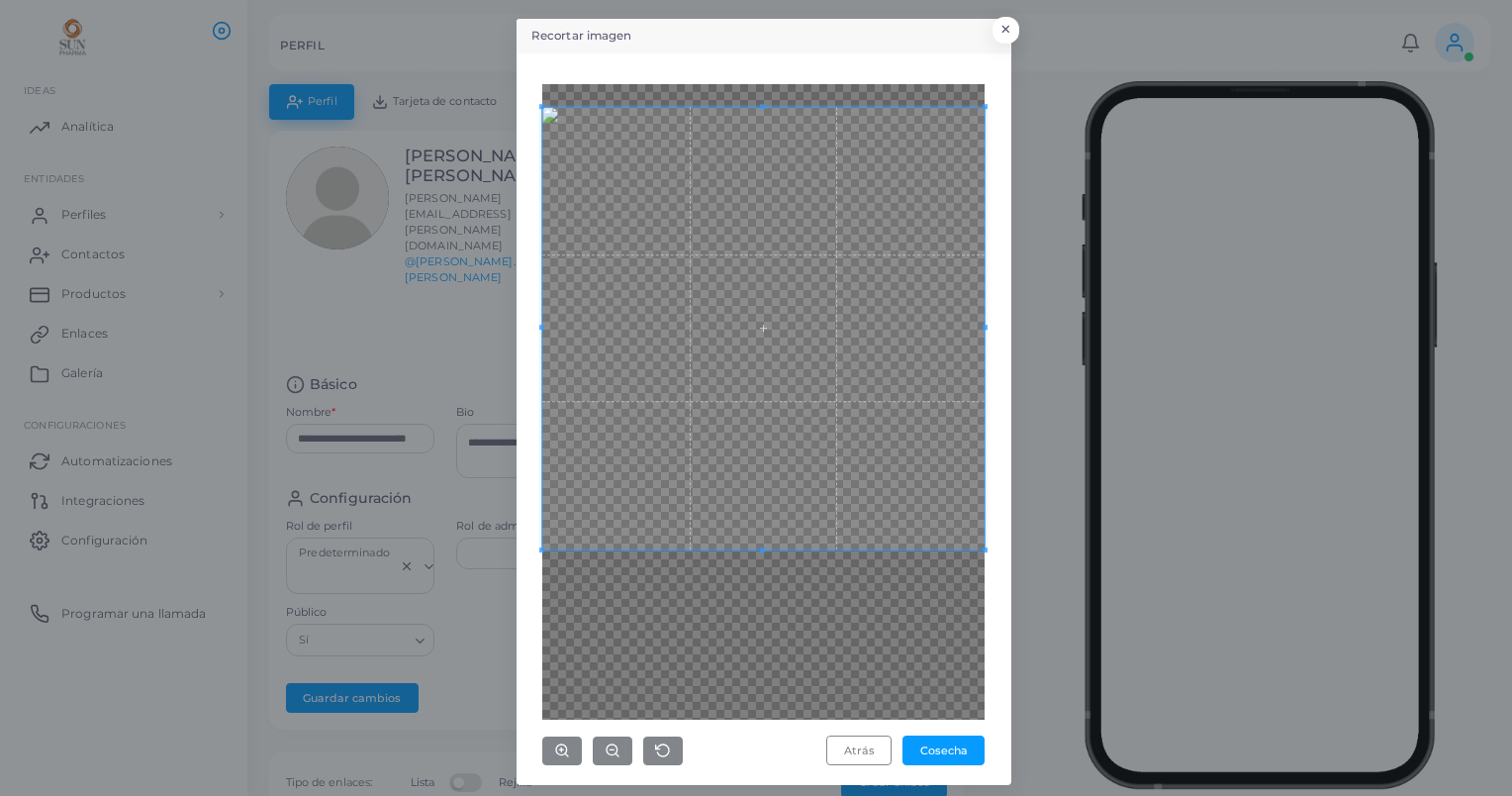 click on "Recortar imagen ×  Atrás   Cosecha" at bounding box center [756, 398] 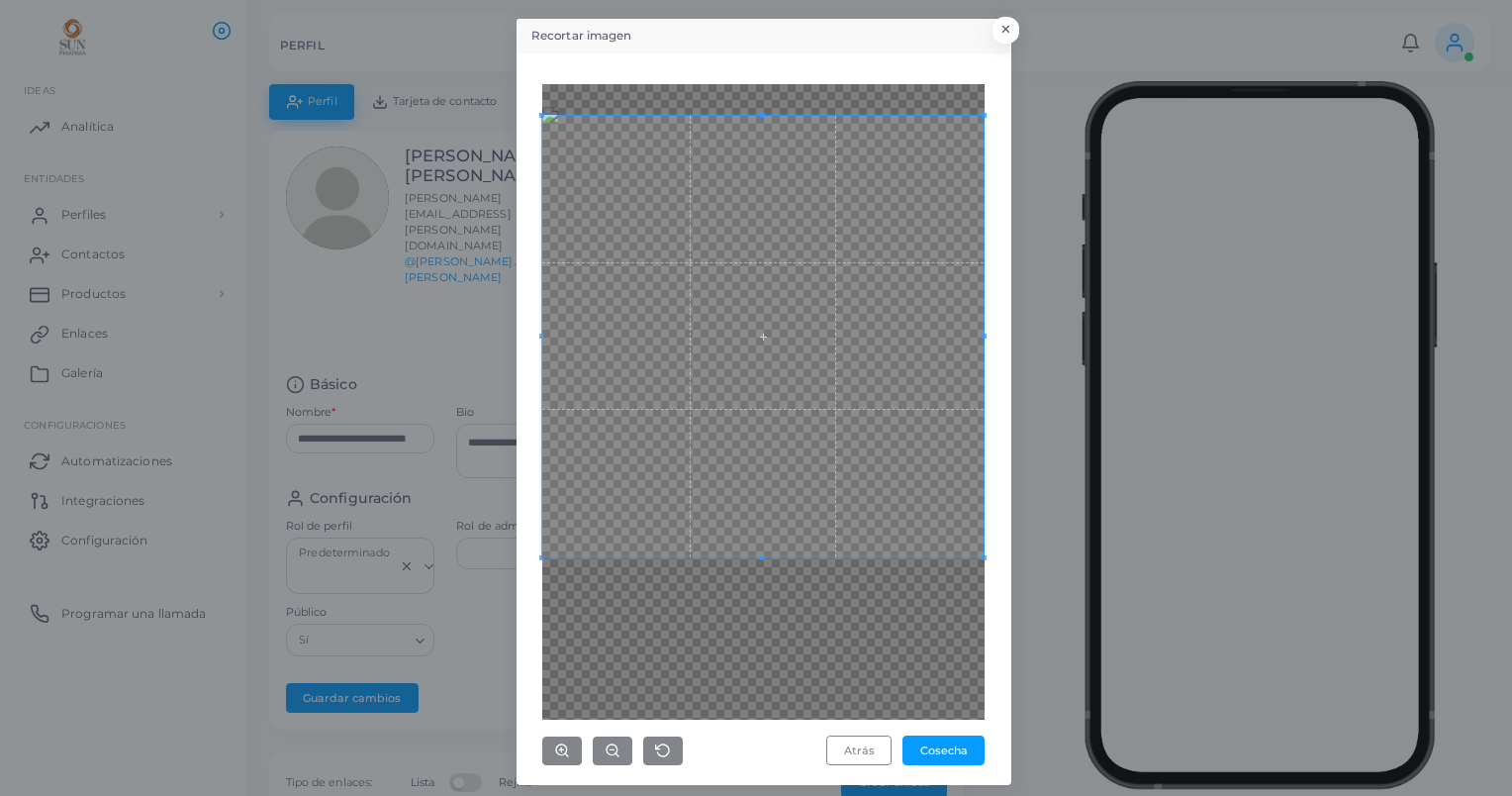 click at bounding box center (763, 337) 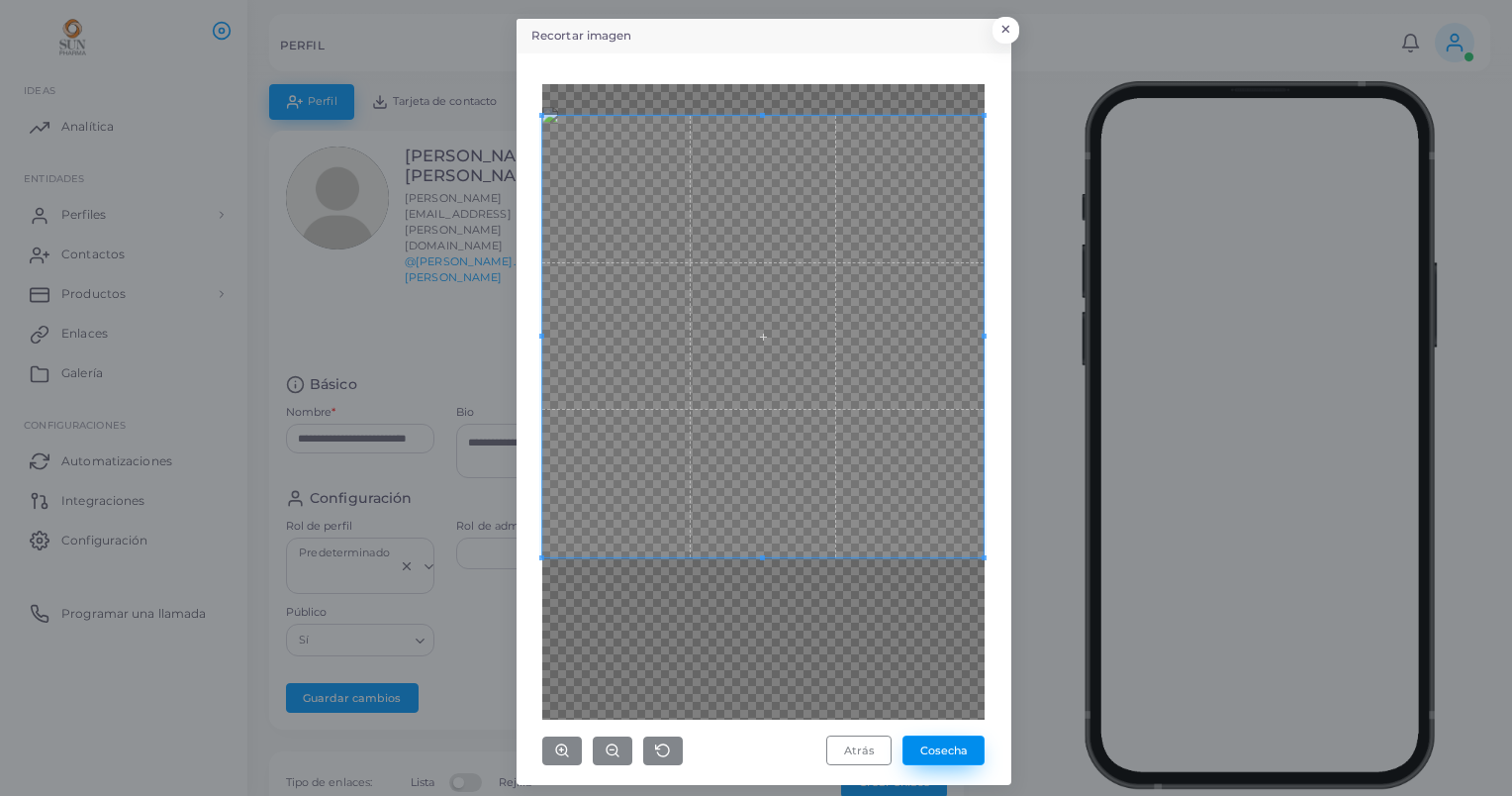 click on "Cosecha" at bounding box center (943, 750) 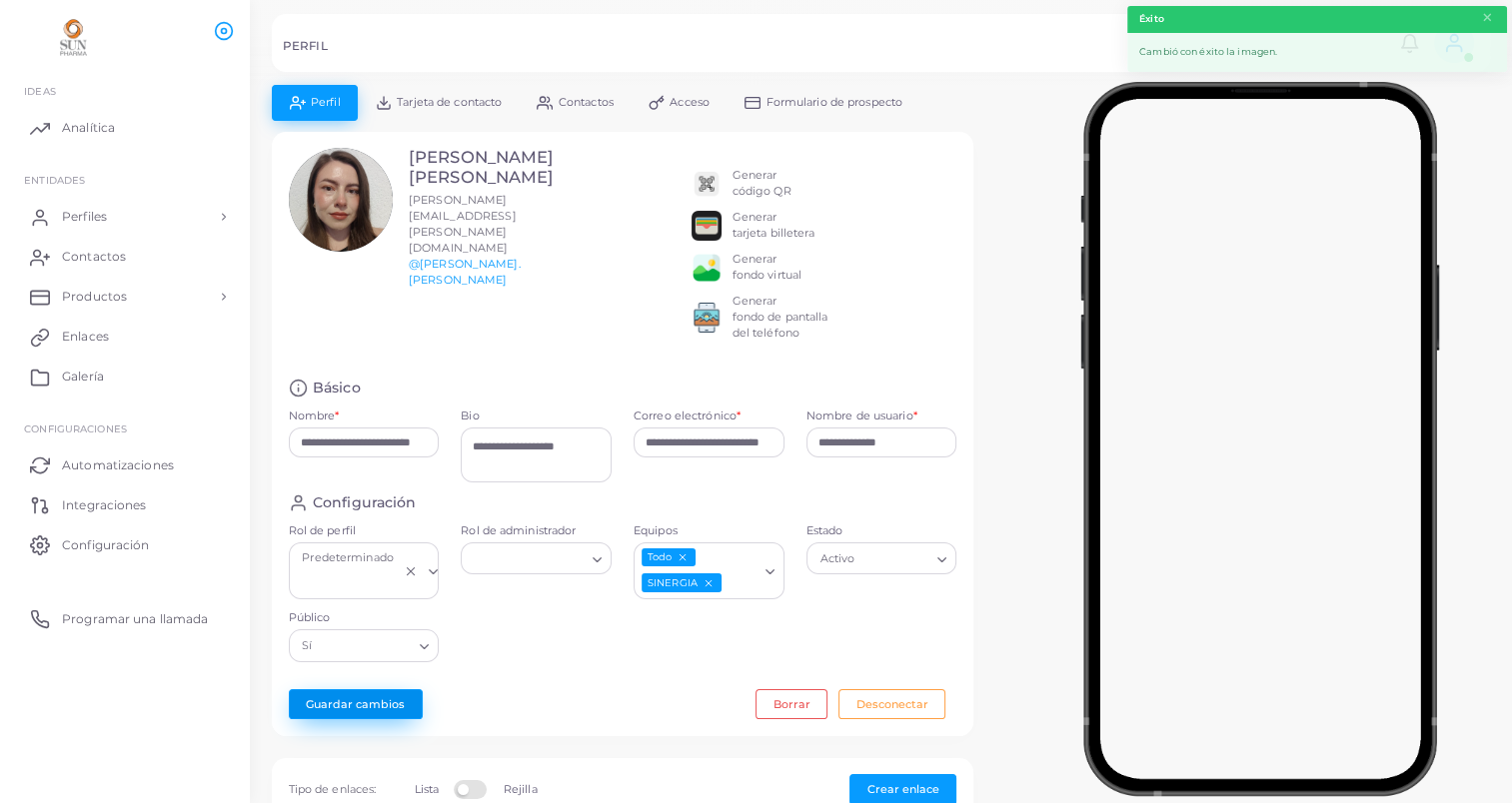 click on "Guardar cambios" at bounding box center [356, 704] 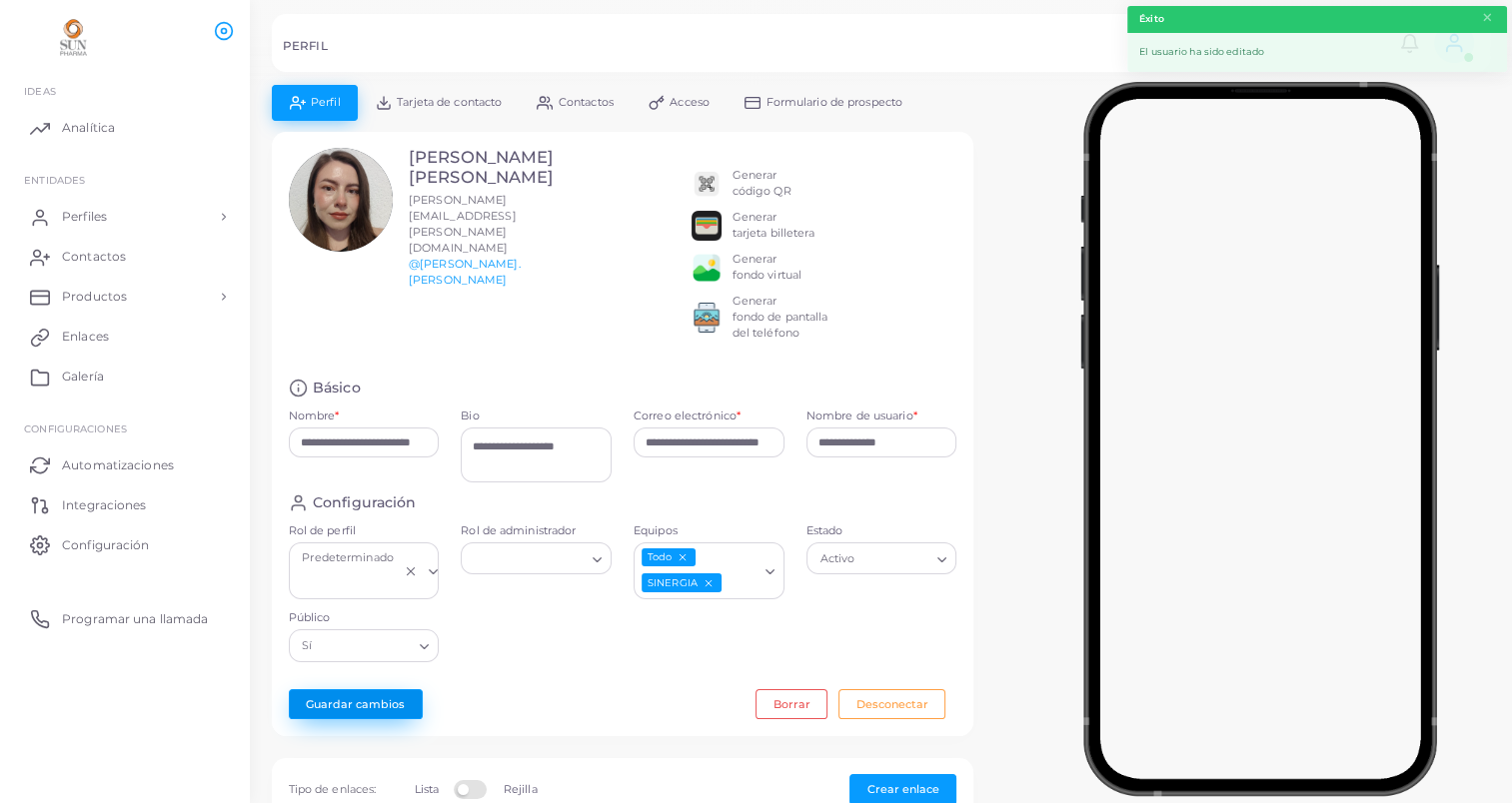 click on "Guardar cambios" at bounding box center (356, 704) 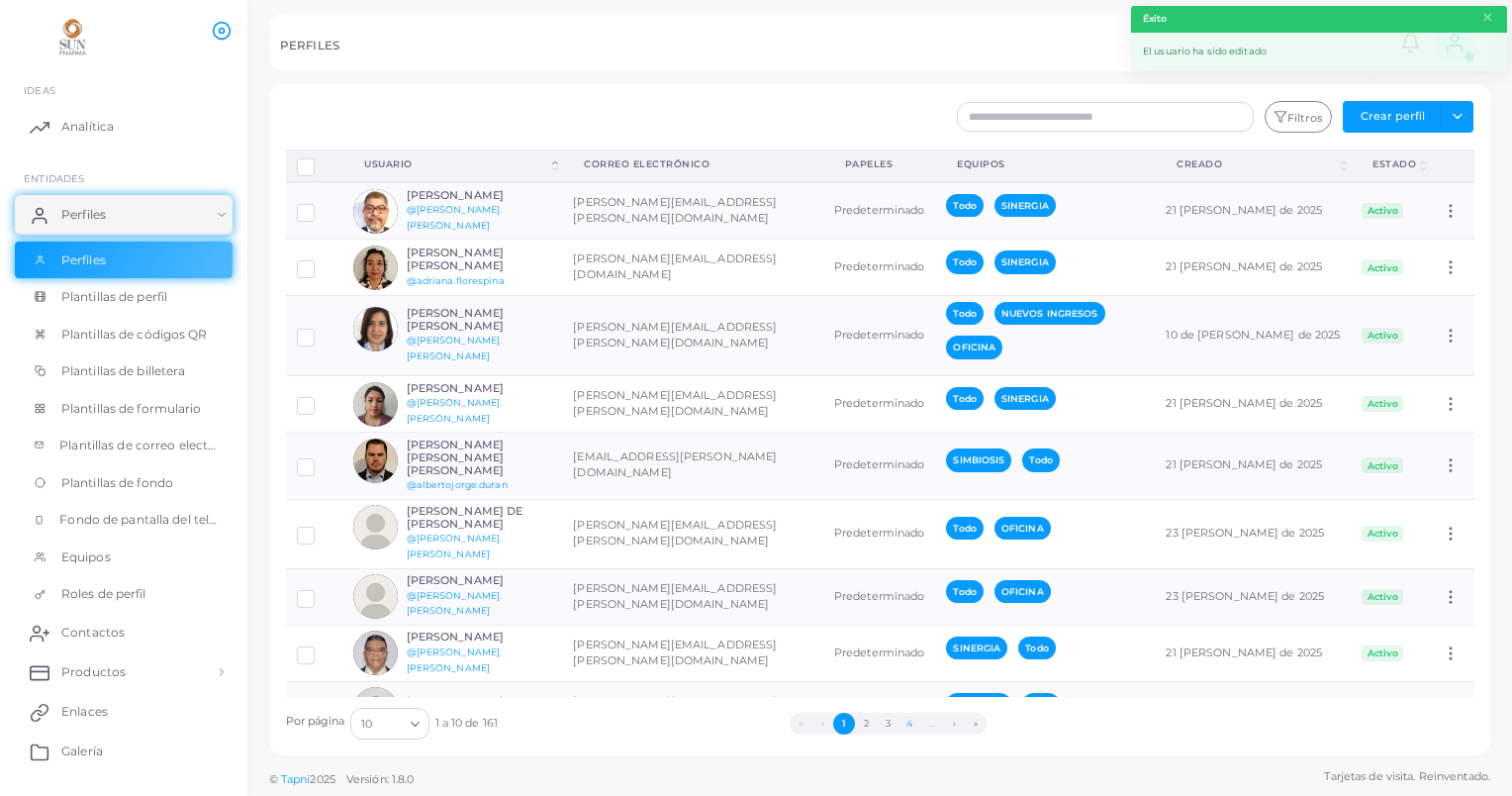 click on "4" at bounding box center [909, 724] 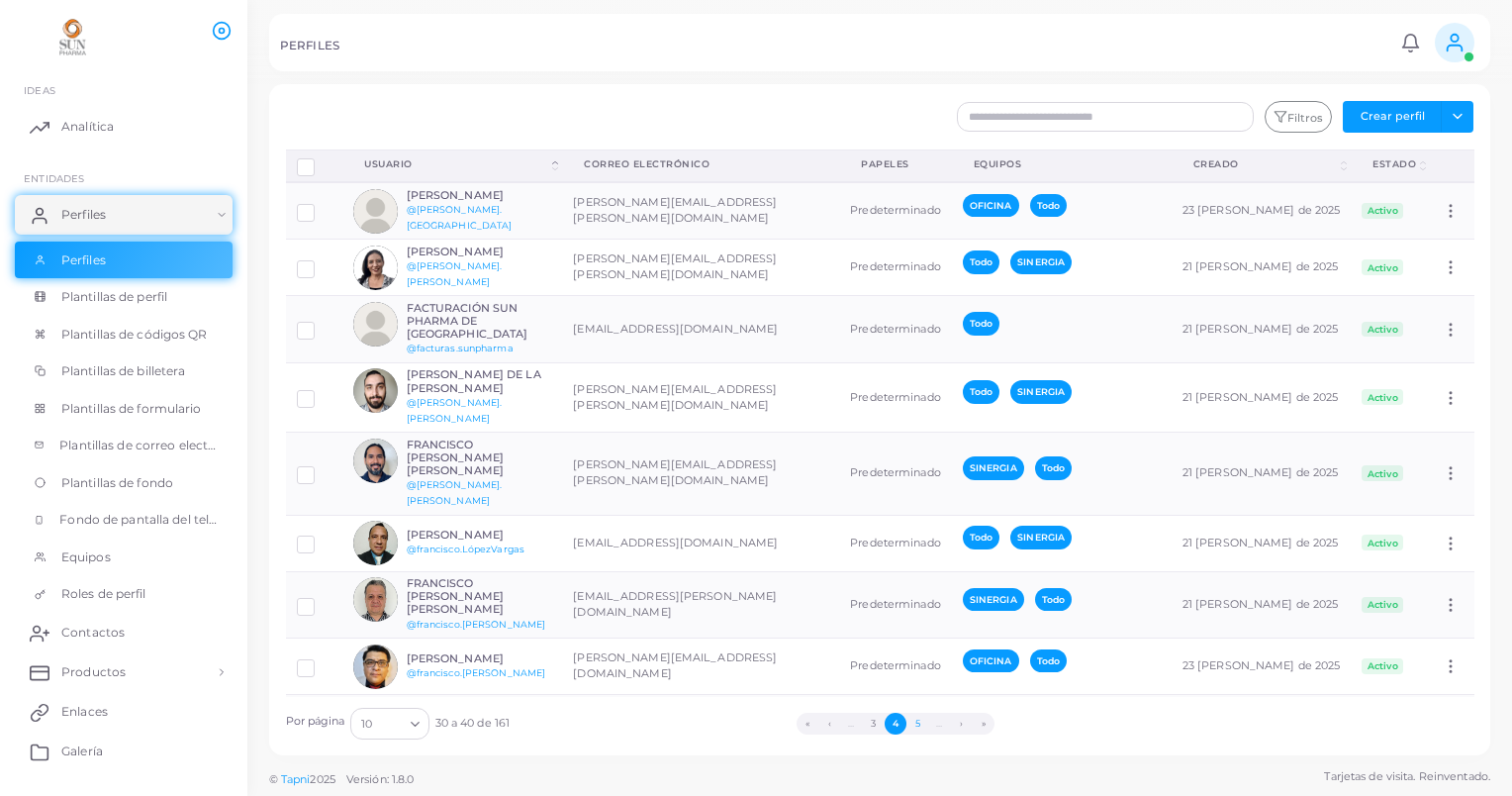 click on "5" at bounding box center (917, 724) 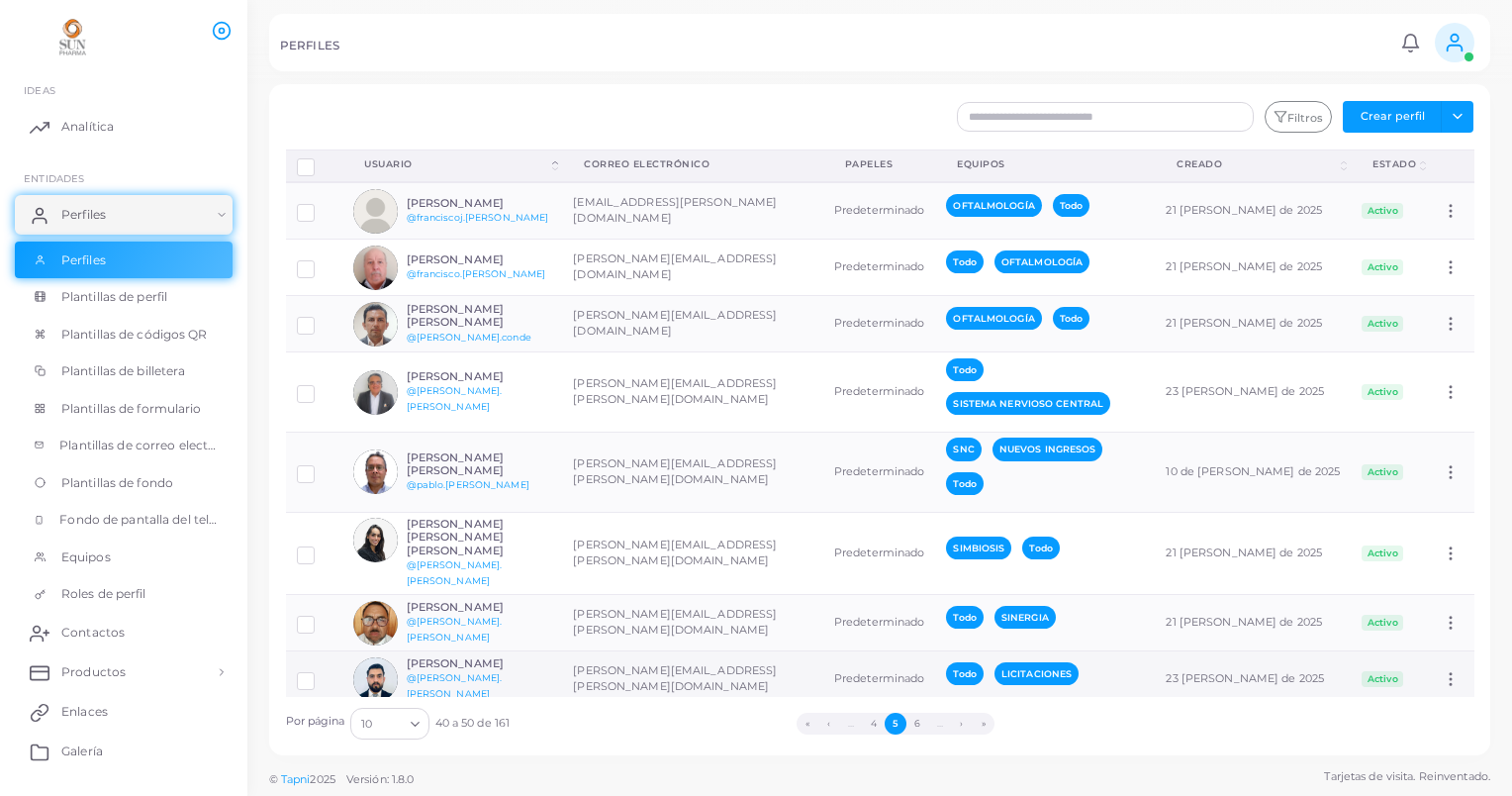 scroll, scrollTop: 129, scrollLeft: 0, axis: vertical 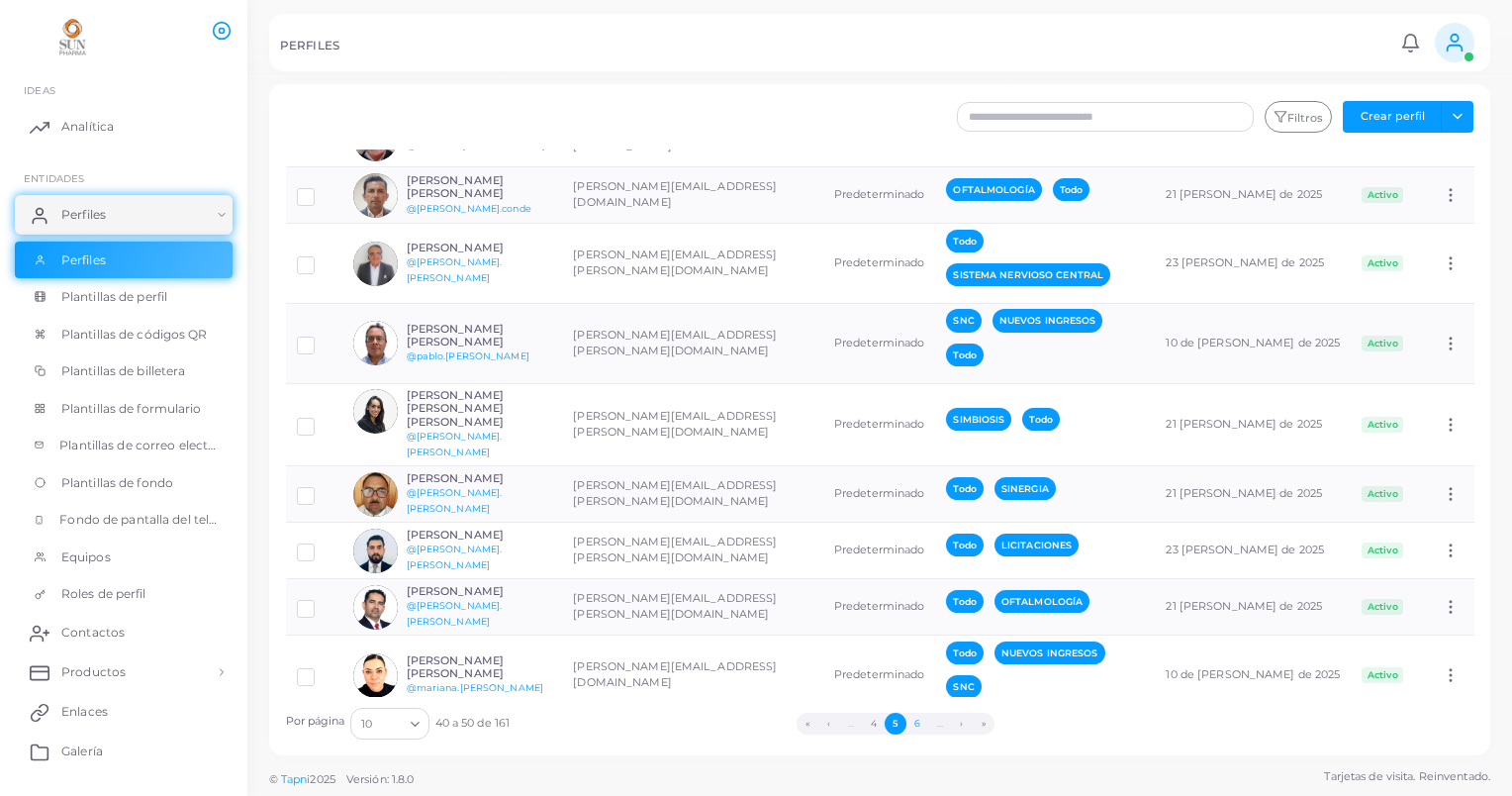 click on "6" at bounding box center [917, 724] 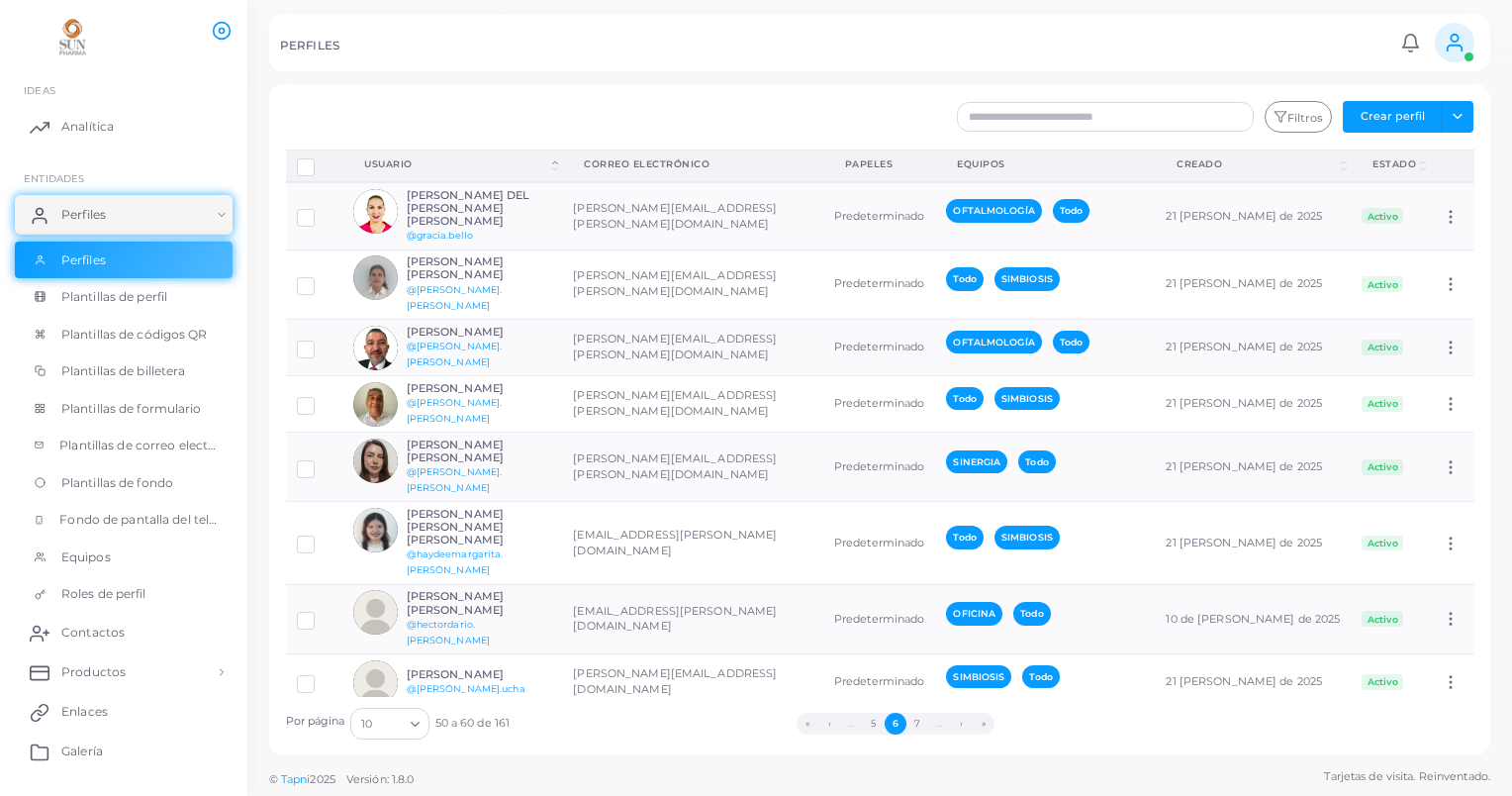 scroll, scrollTop: 79, scrollLeft: 0, axis: vertical 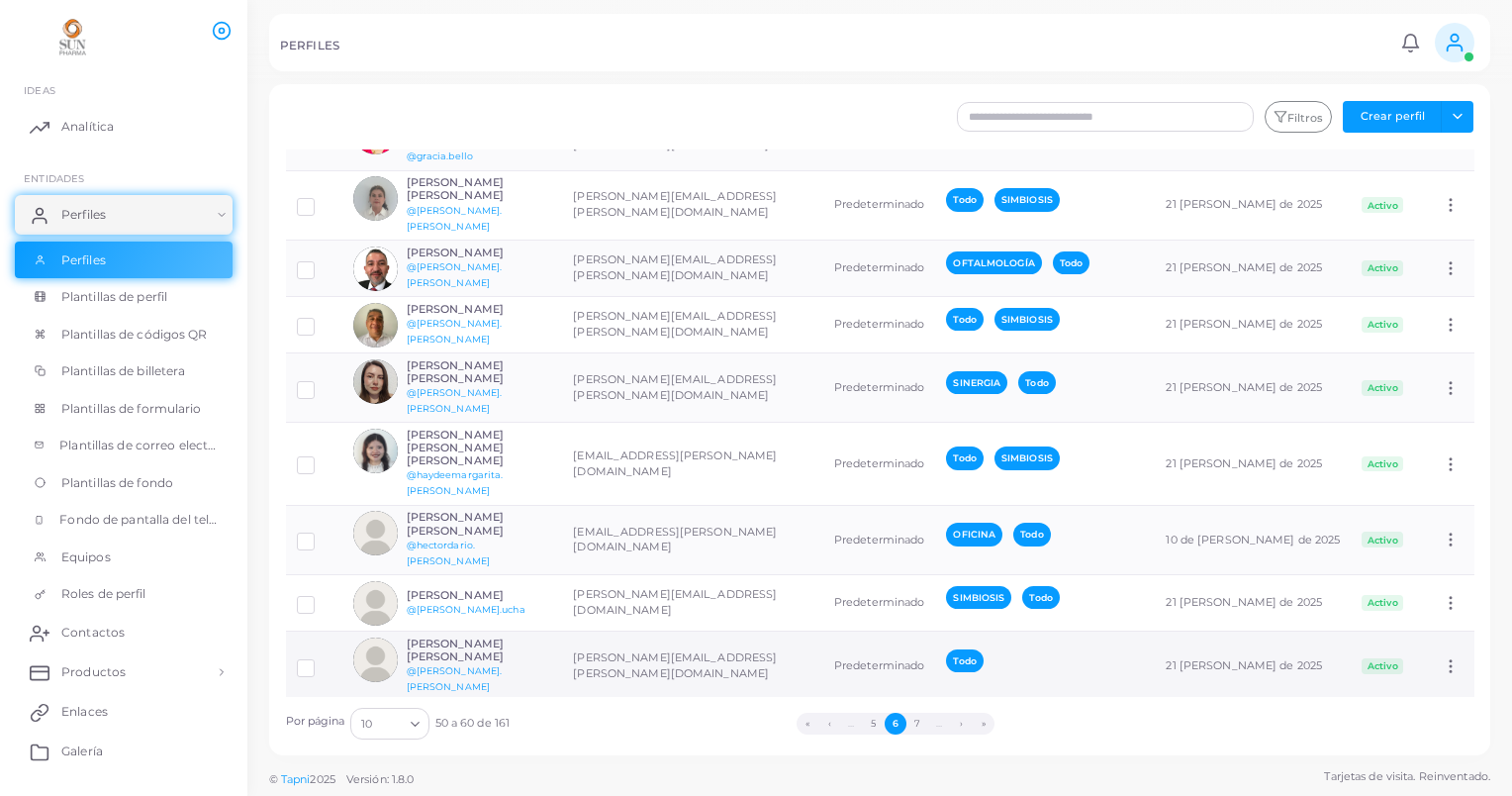 click at bounding box center (321, 660) 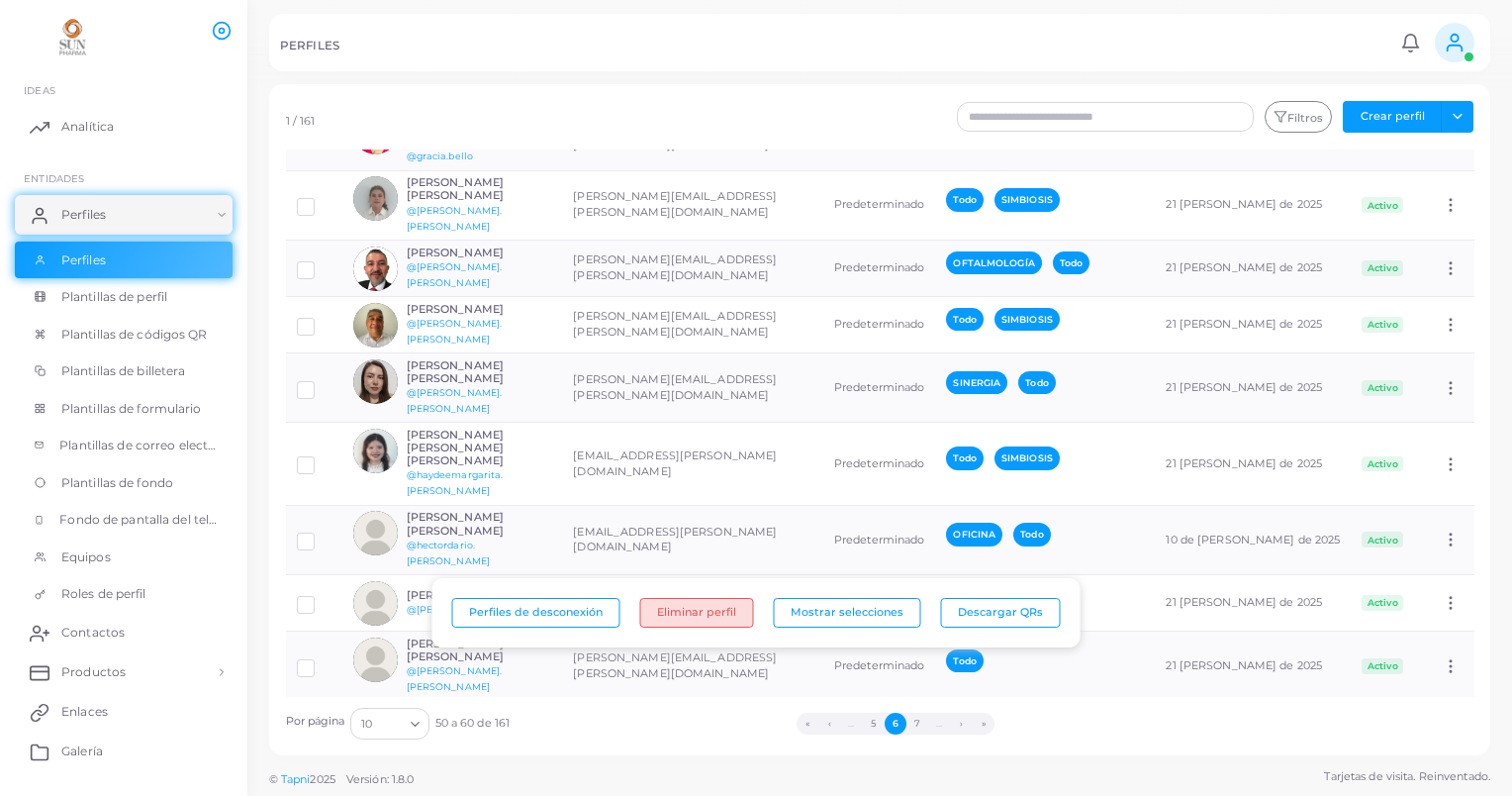 click on "Eliminar perfil" at bounding box center [697, 613] 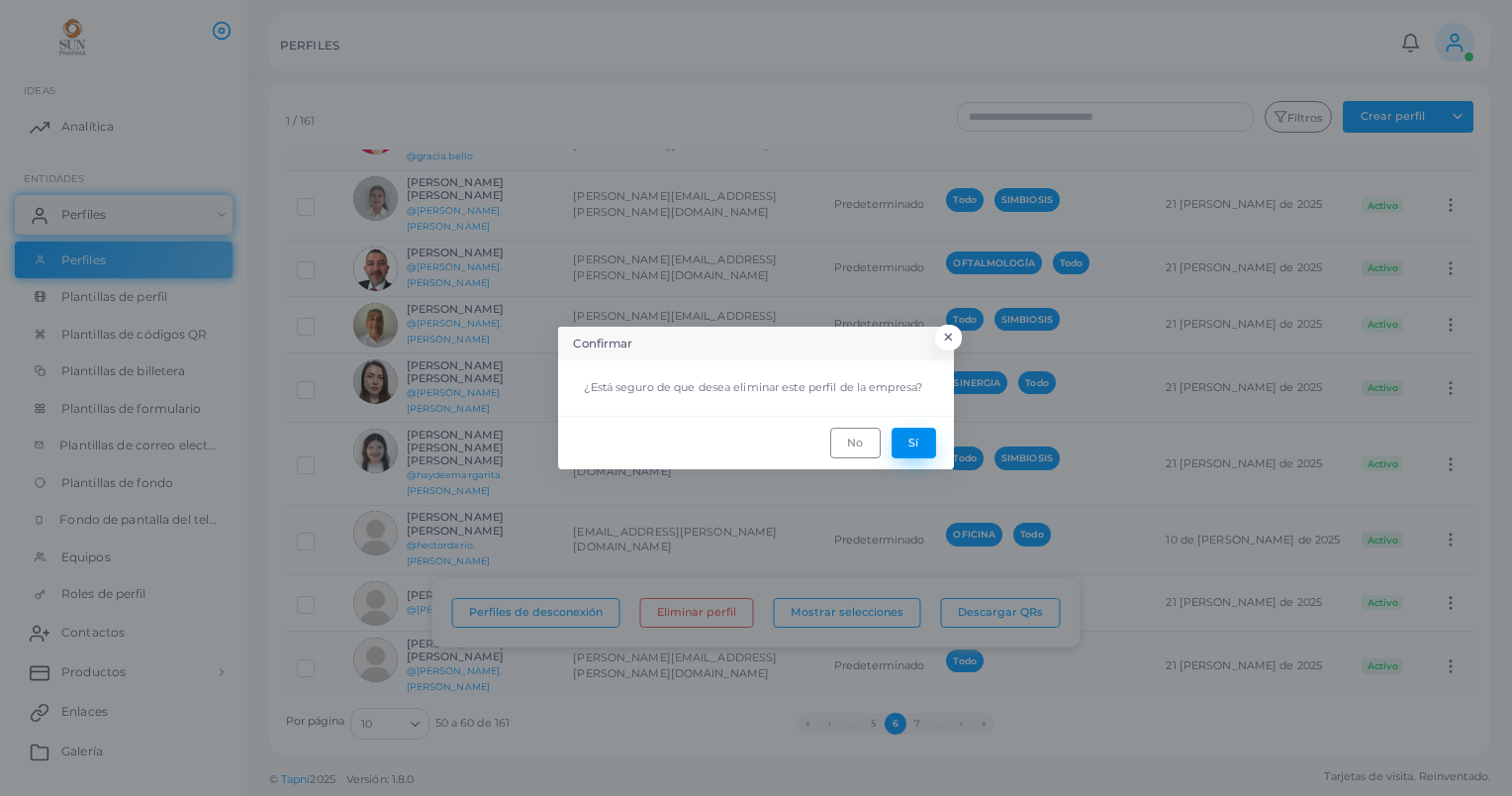 click on "Sí" at bounding box center (913, 443) 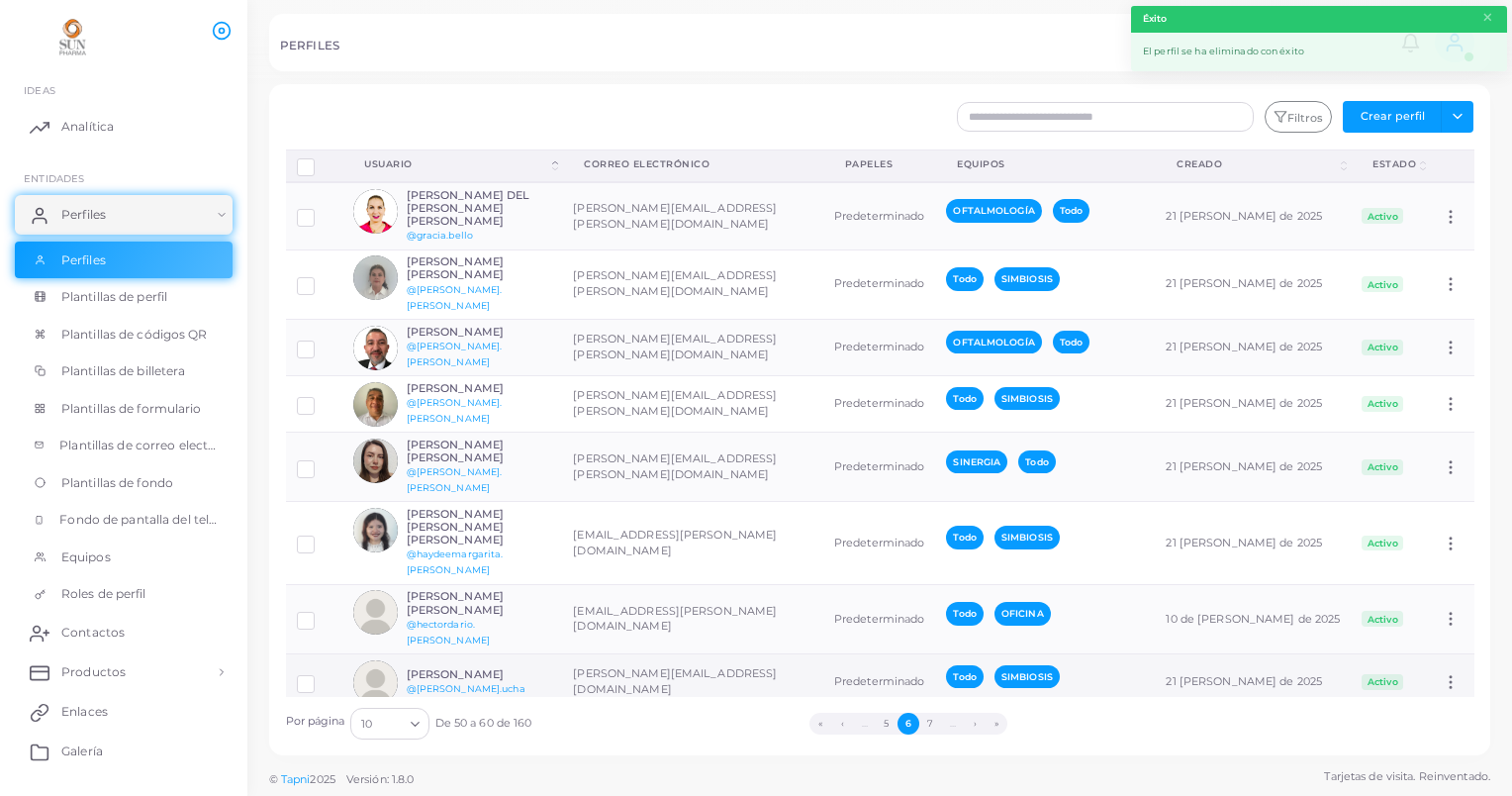 scroll, scrollTop: 103, scrollLeft: 0, axis: vertical 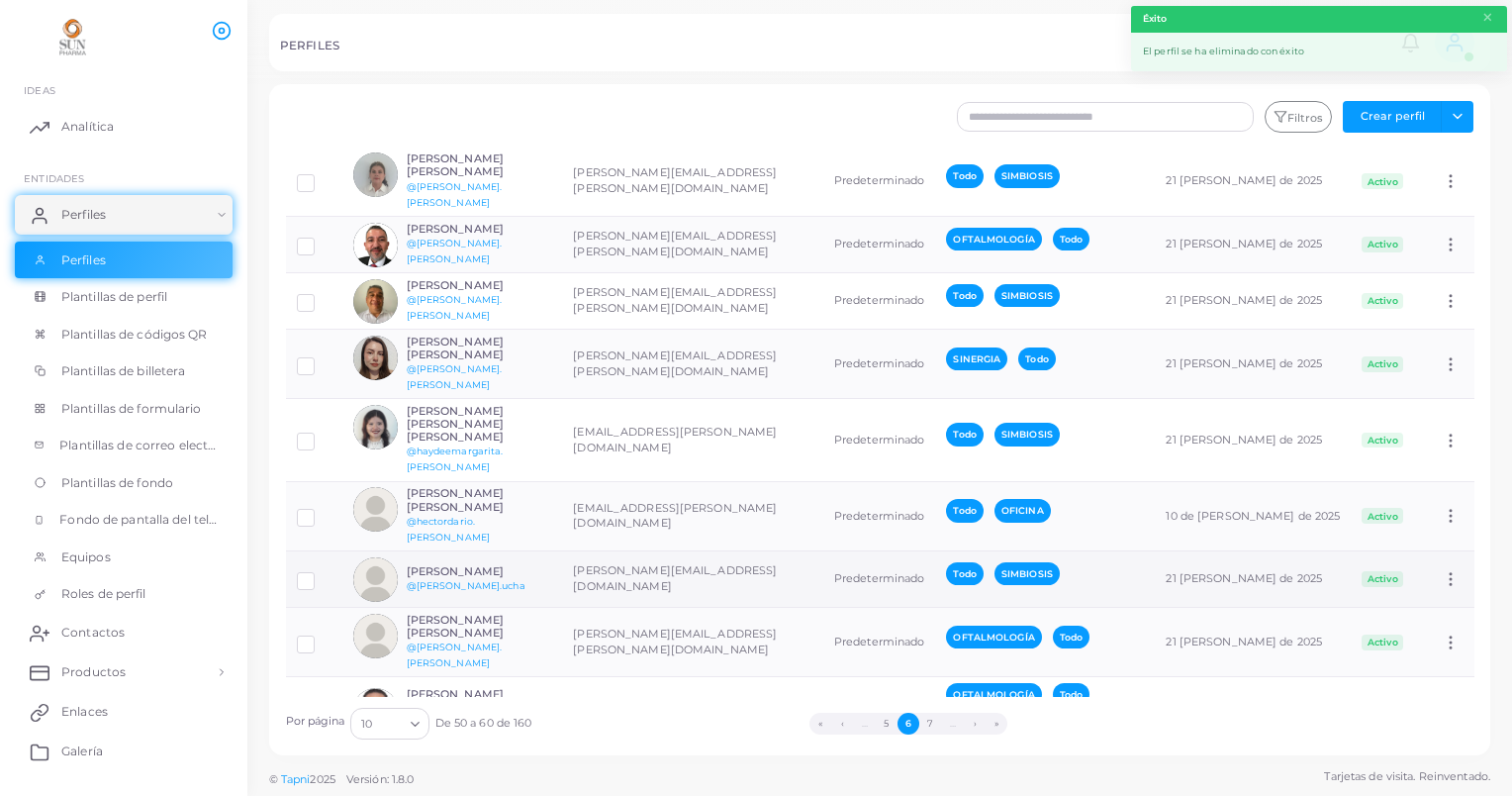 click at bounding box center (321, 573) 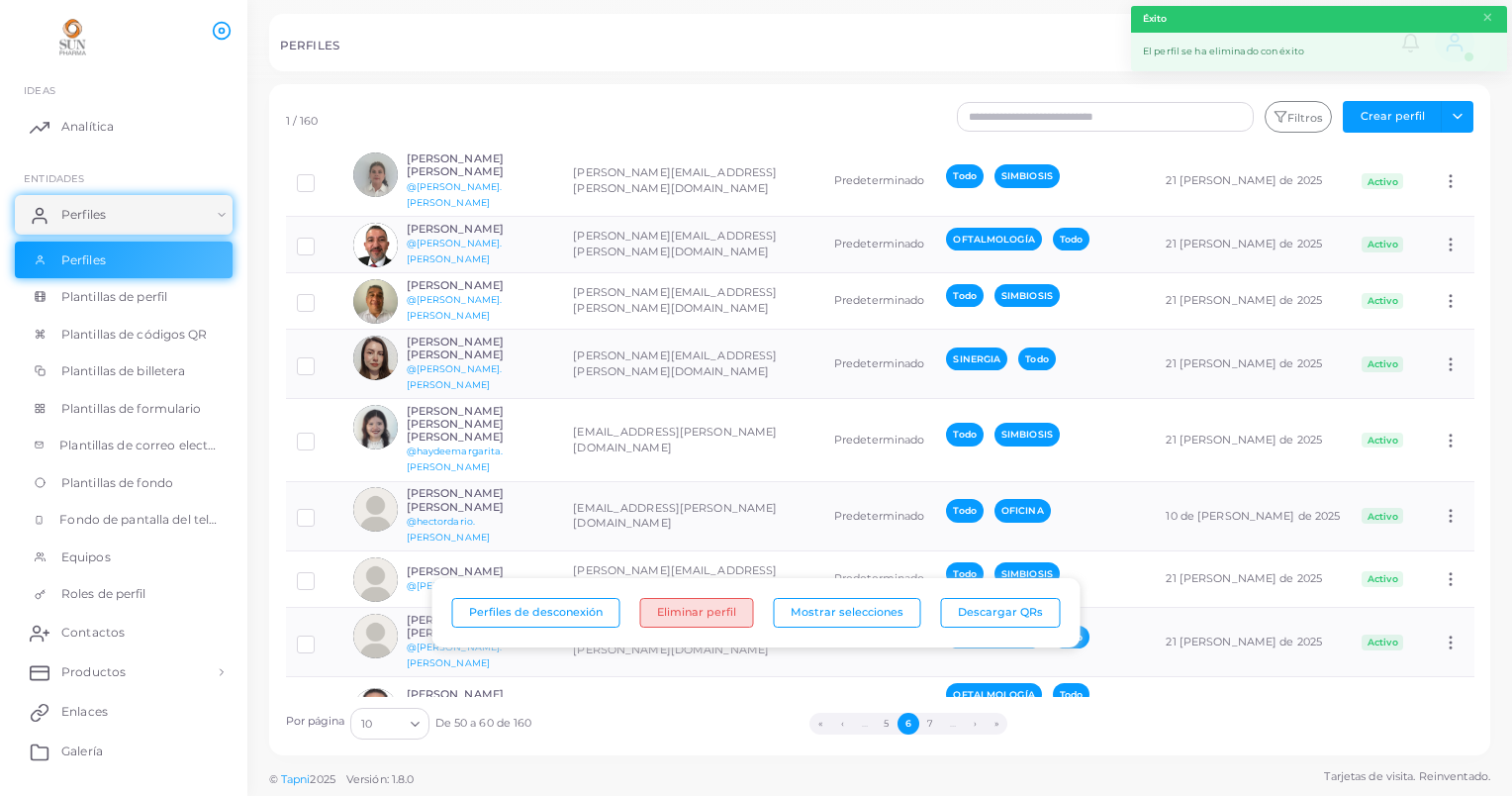 click on "Eliminar perfil" at bounding box center [697, 613] 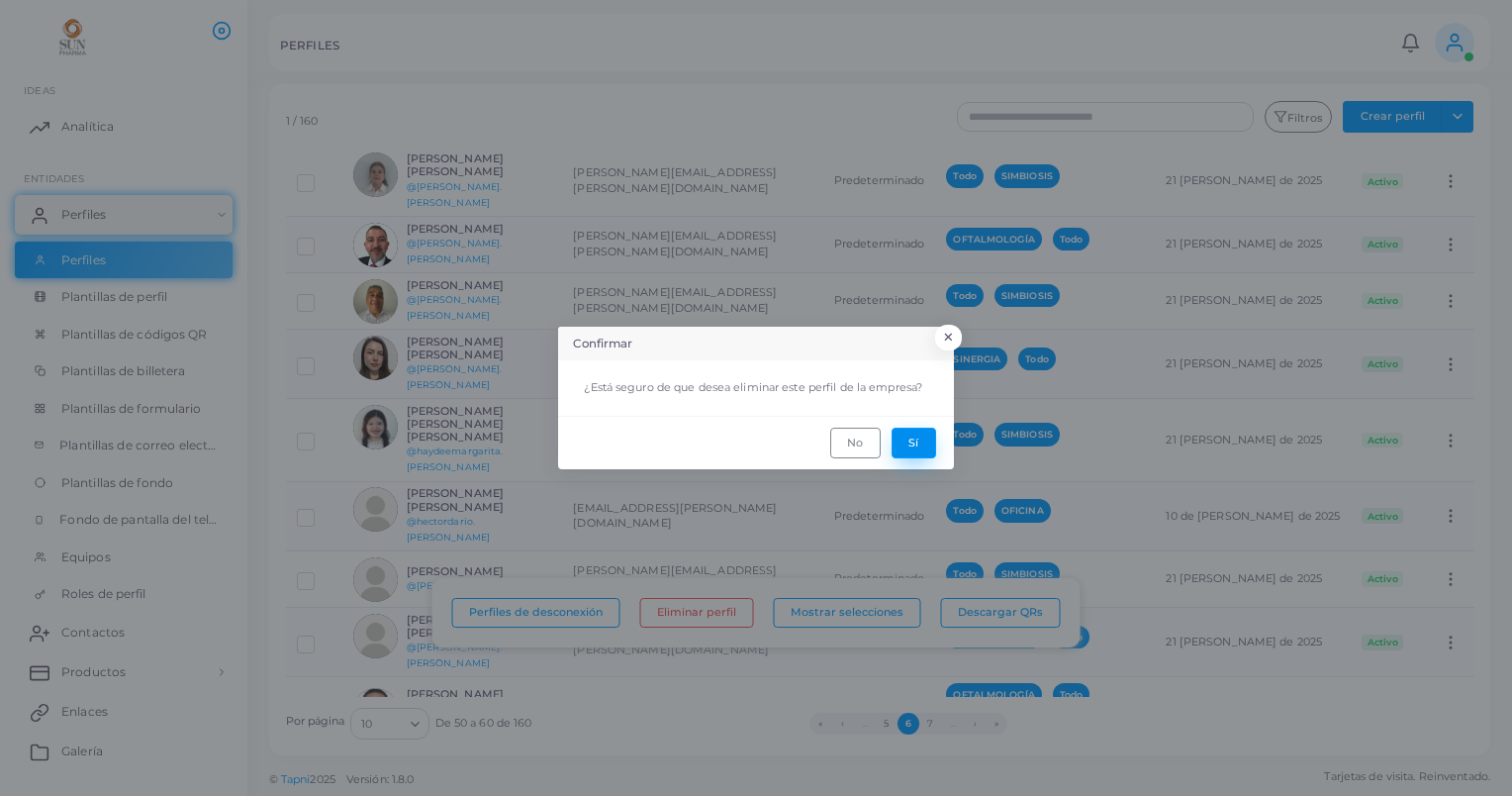 click on "Sí" at bounding box center [913, 443] 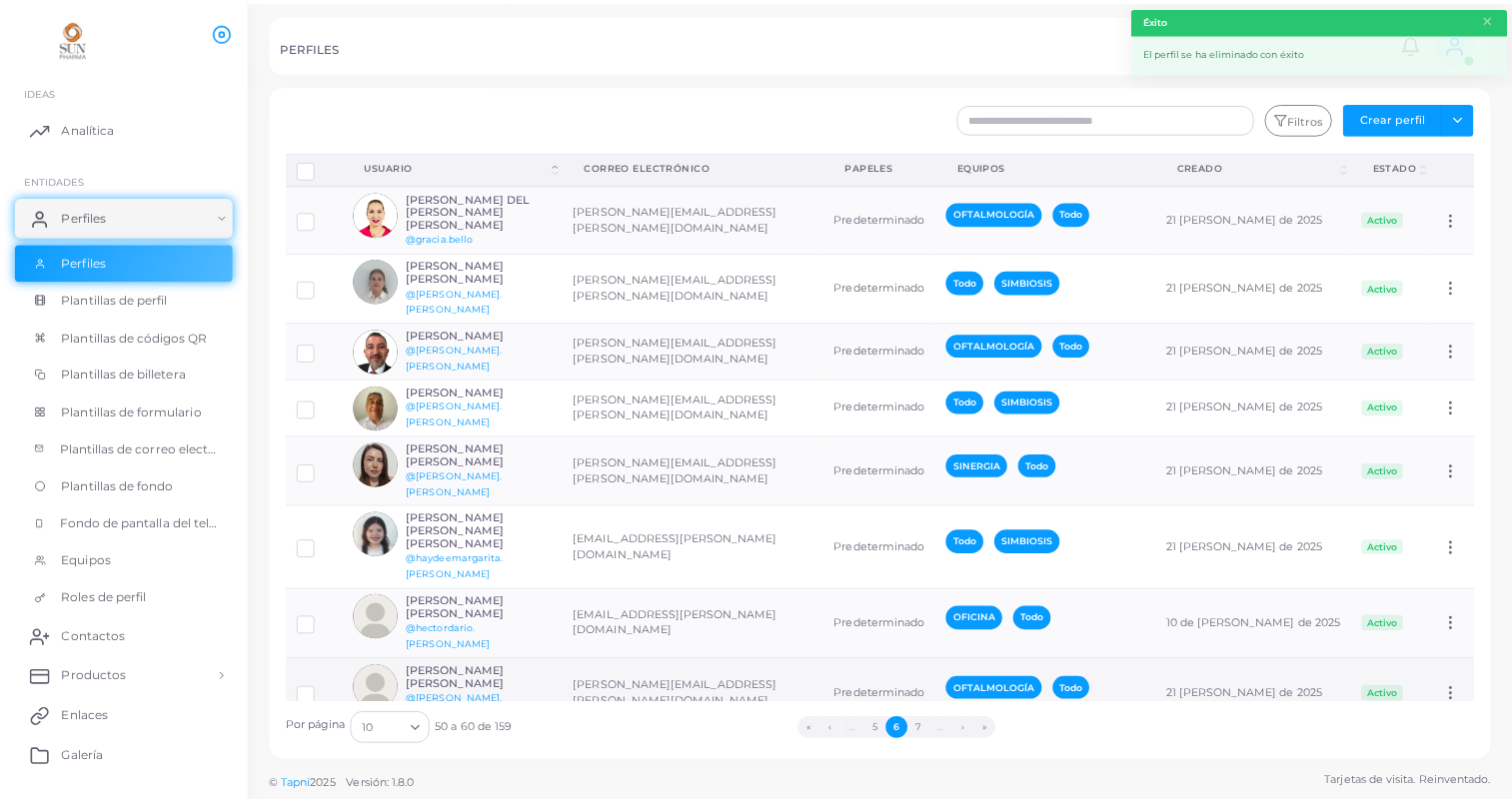 scroll, scrollTop: 104, scrollLeft: 0, axis: vertical 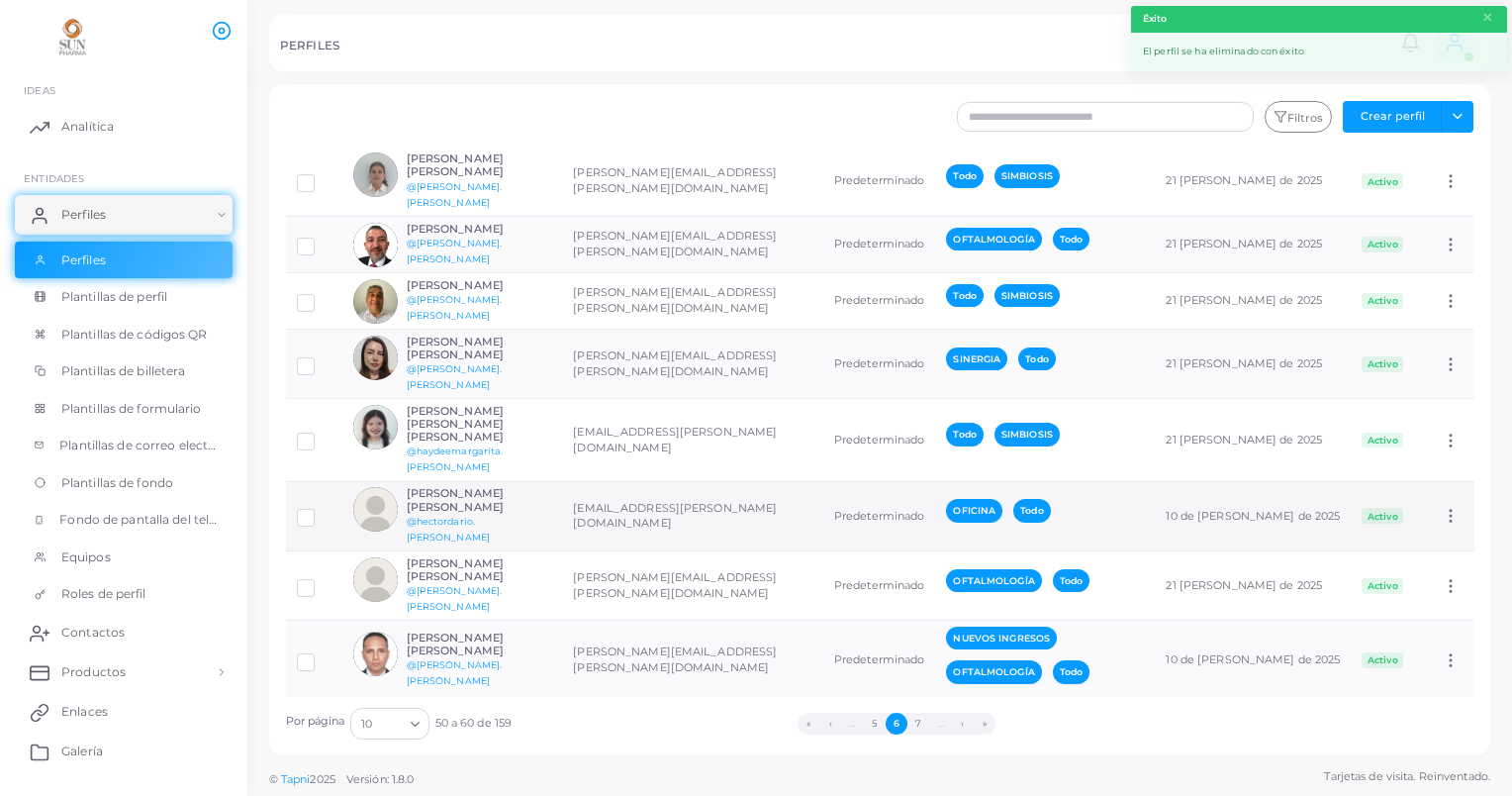 click on "[PERSON_NAME]" at bounding box center [479, 500] 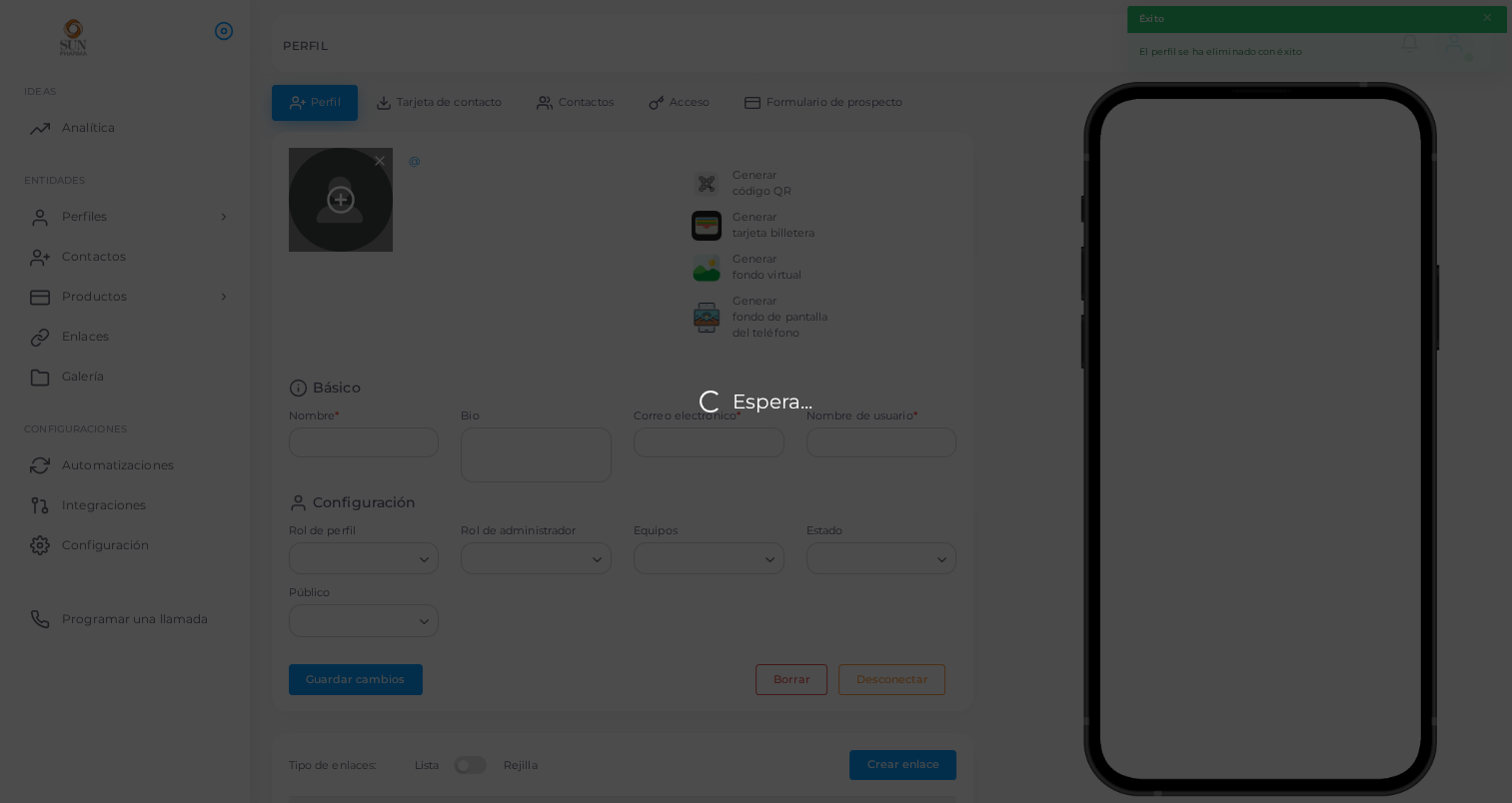 type on "**********" 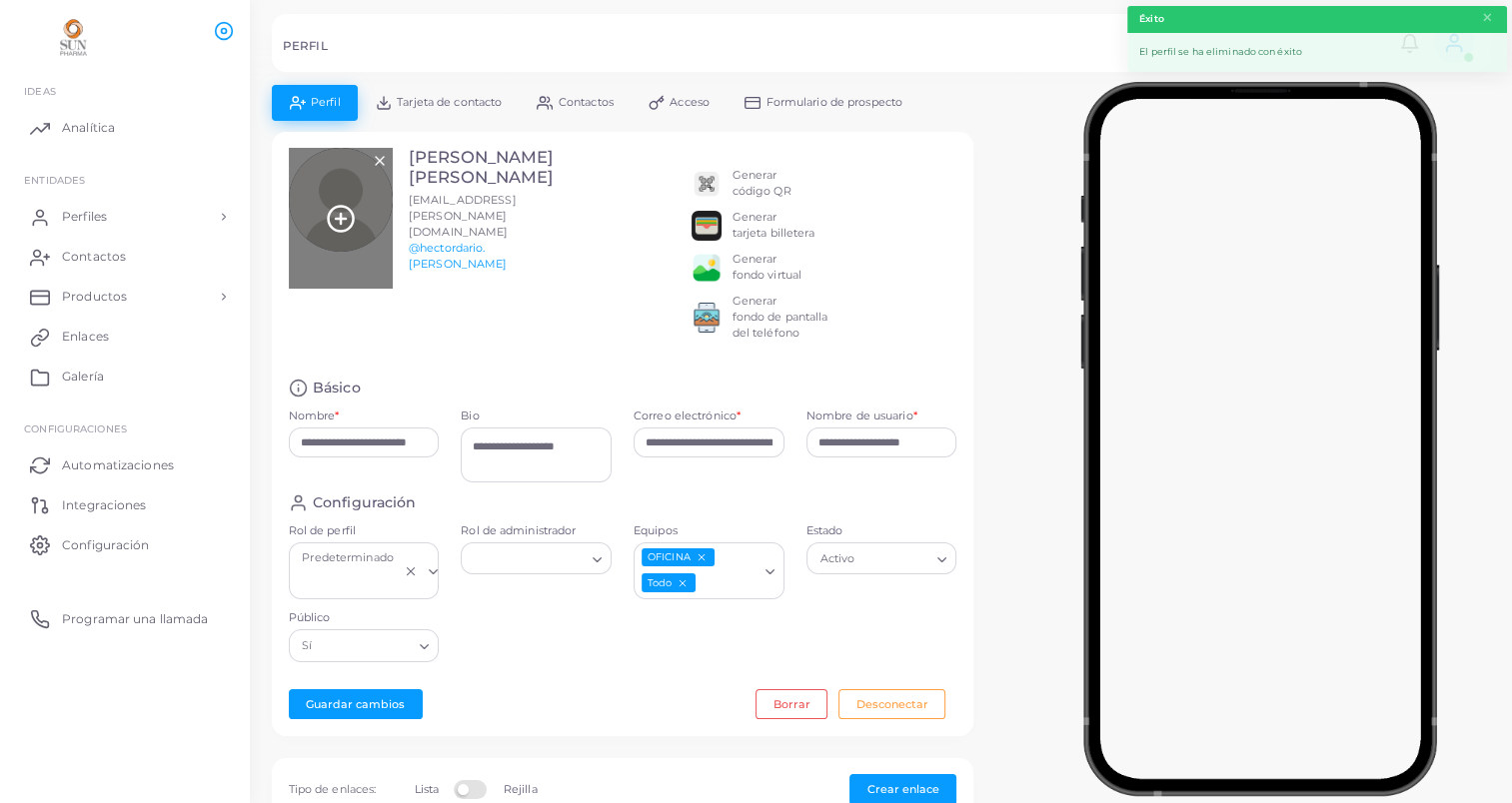 click 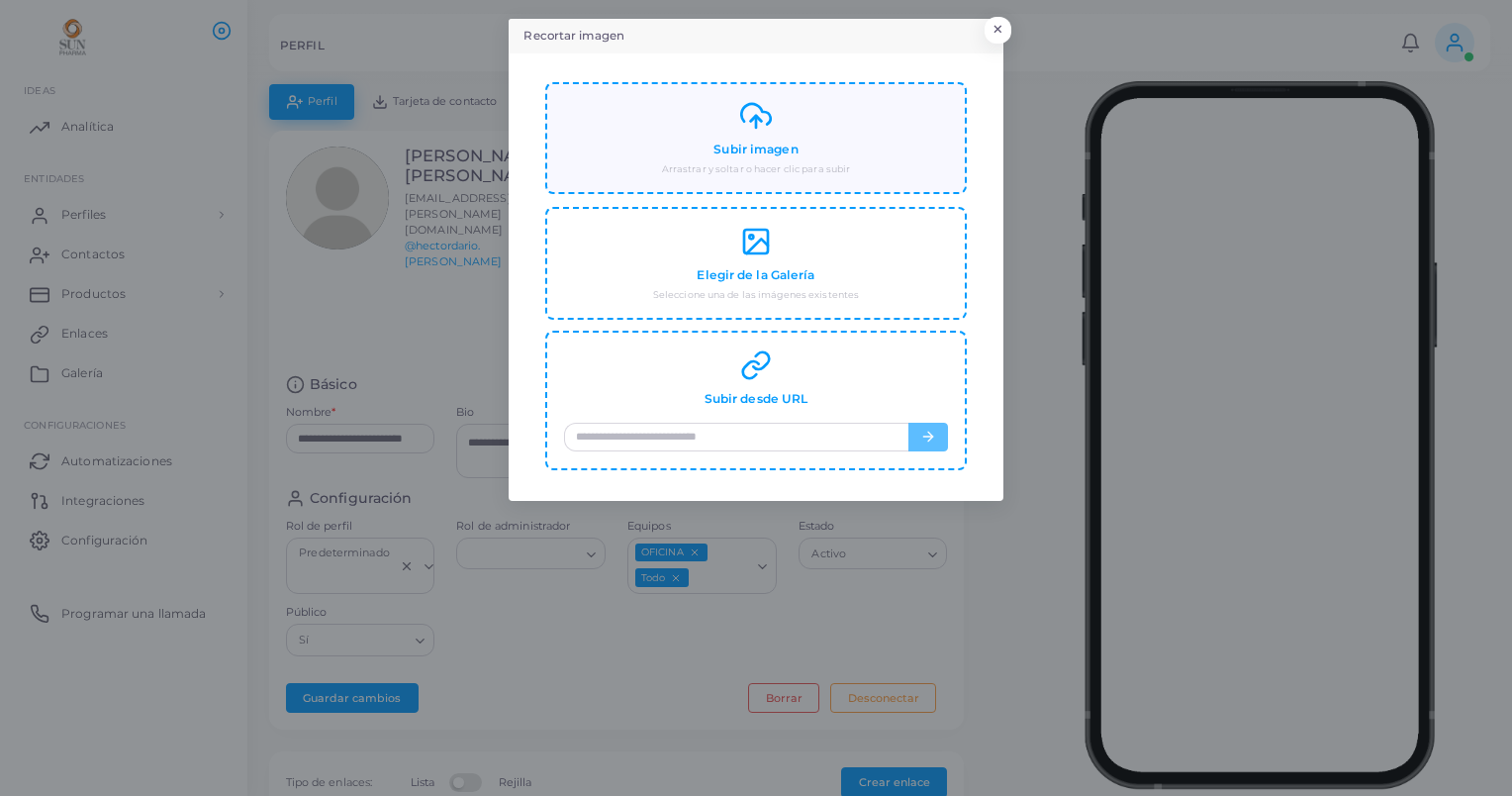 click on "Subir imagen" at bounding box center [755, 149] 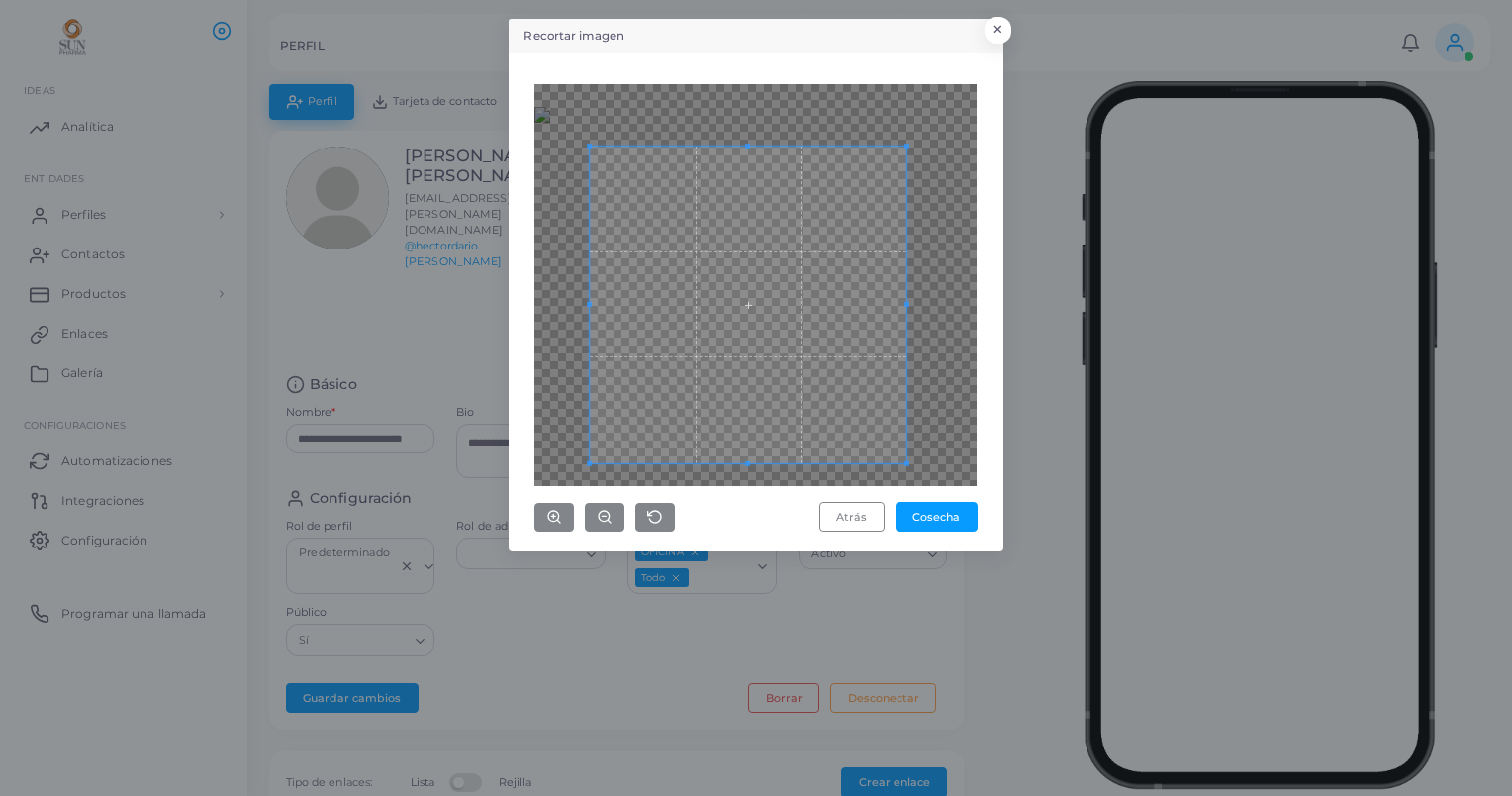 click at bounding box center [748, 305] 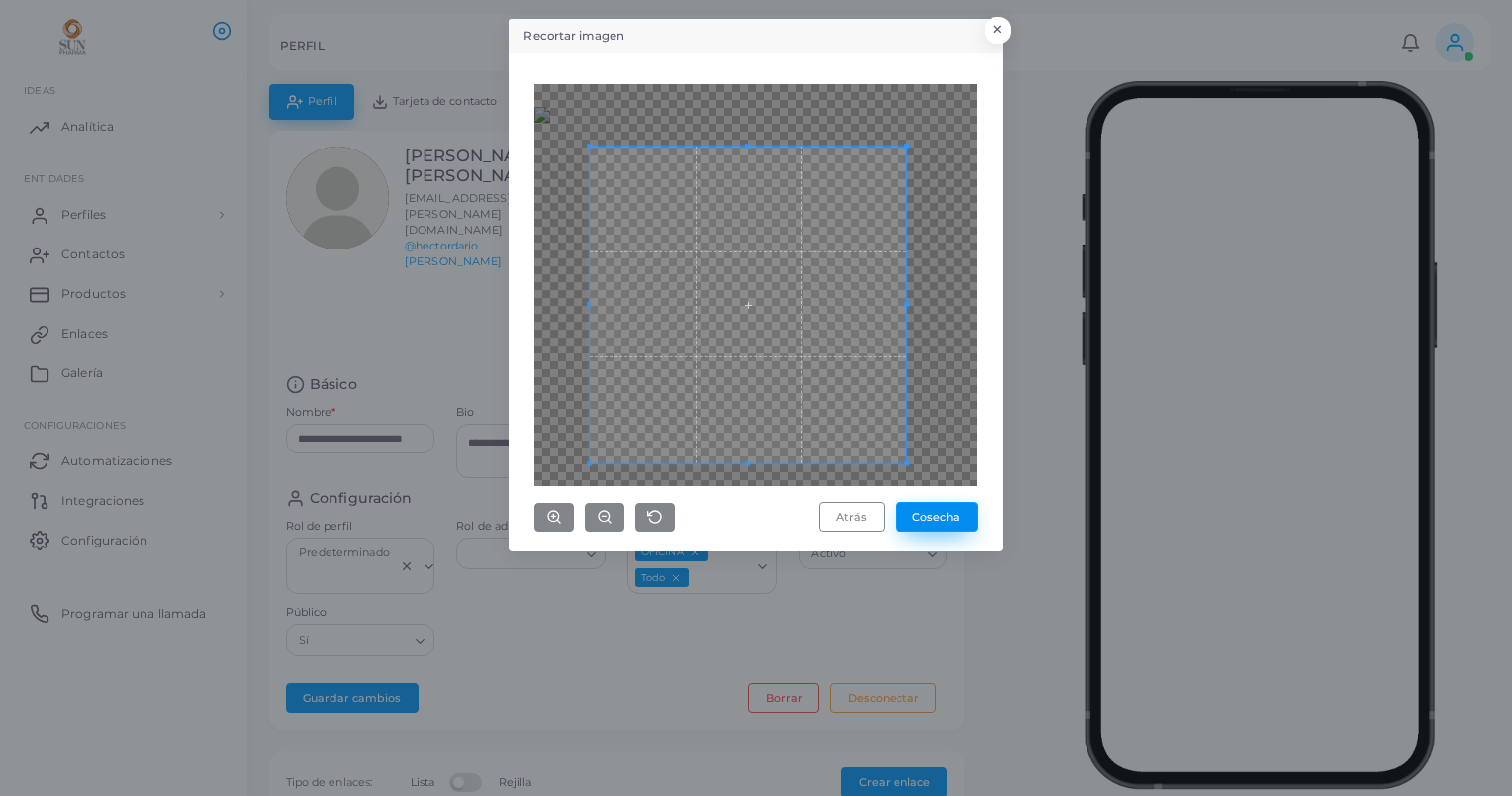 click on "Cosecha" at bounding box center [936, 517] 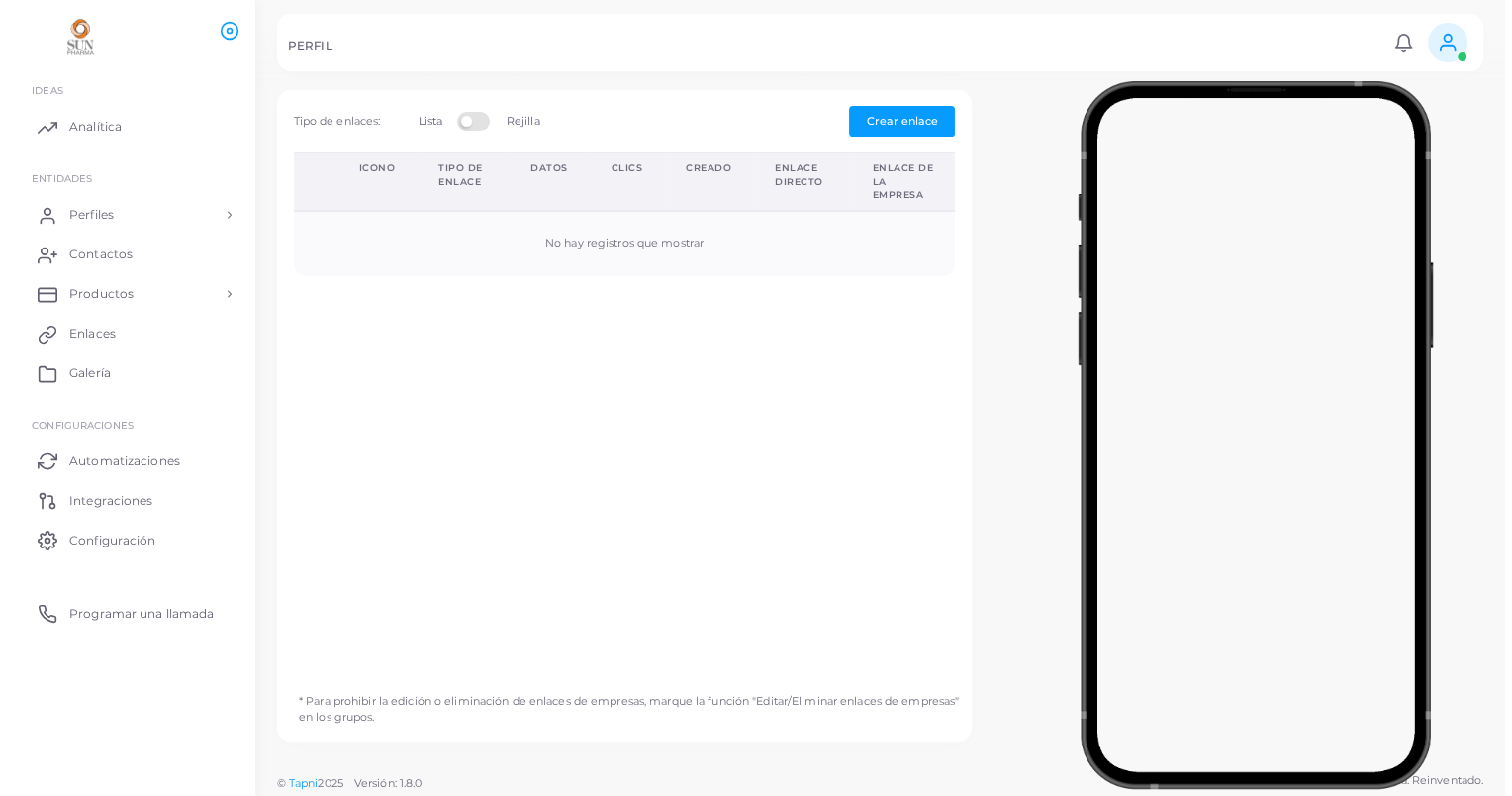scroll, scrollTop: 0, scrollLeft: 0, axis: both 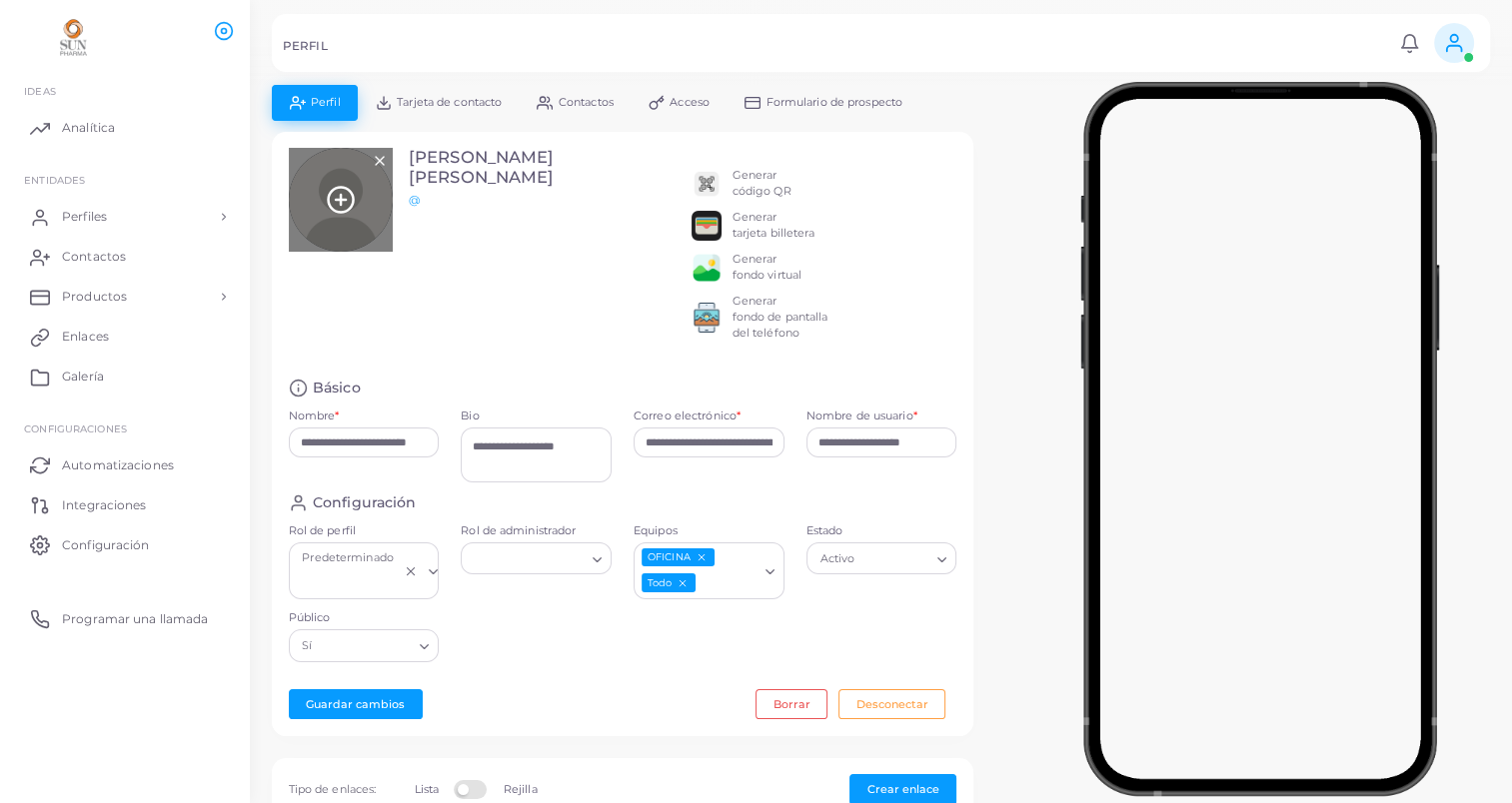 click 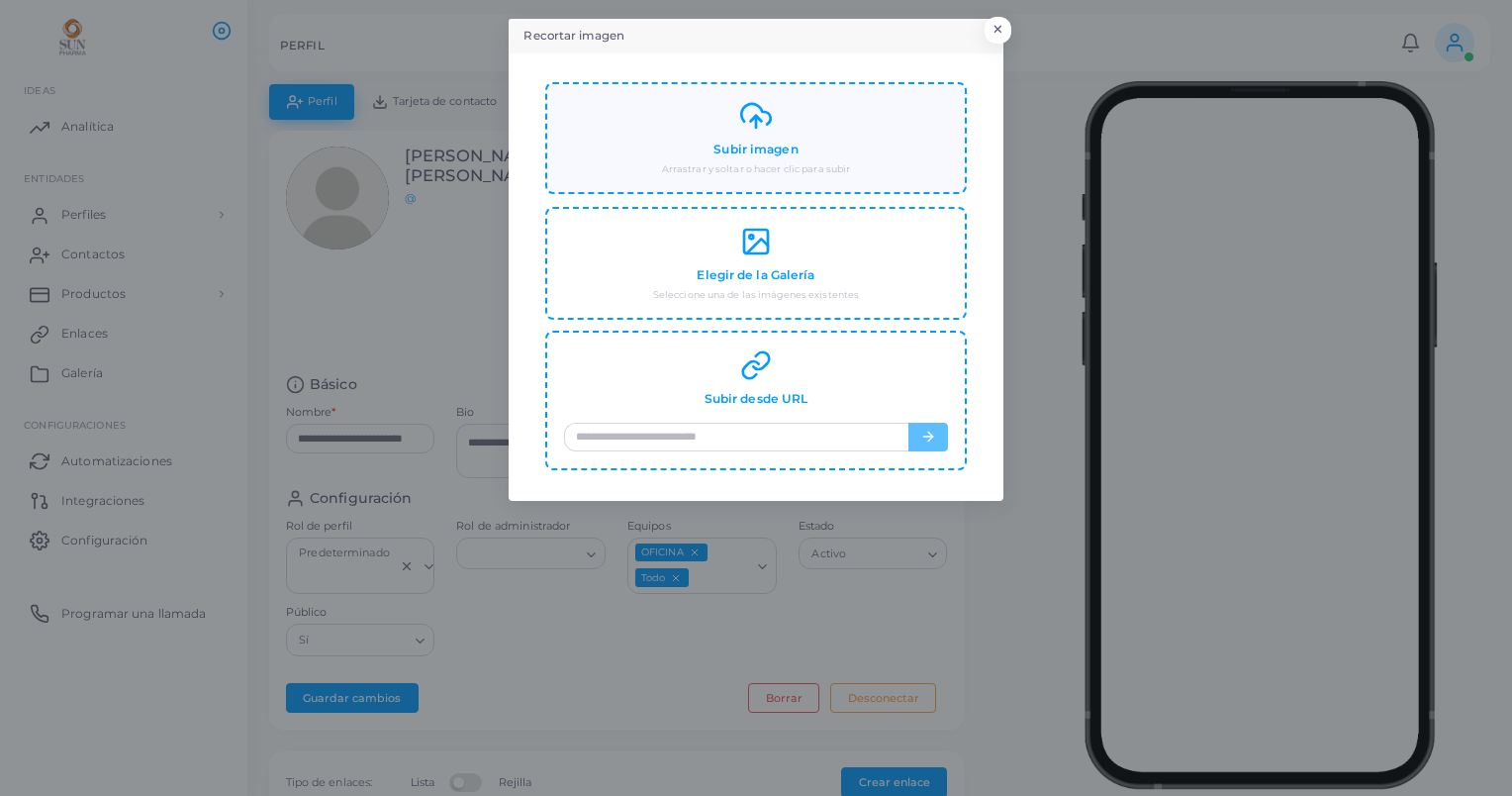 click on "Subir imagen" at bounding box center (755, 149) 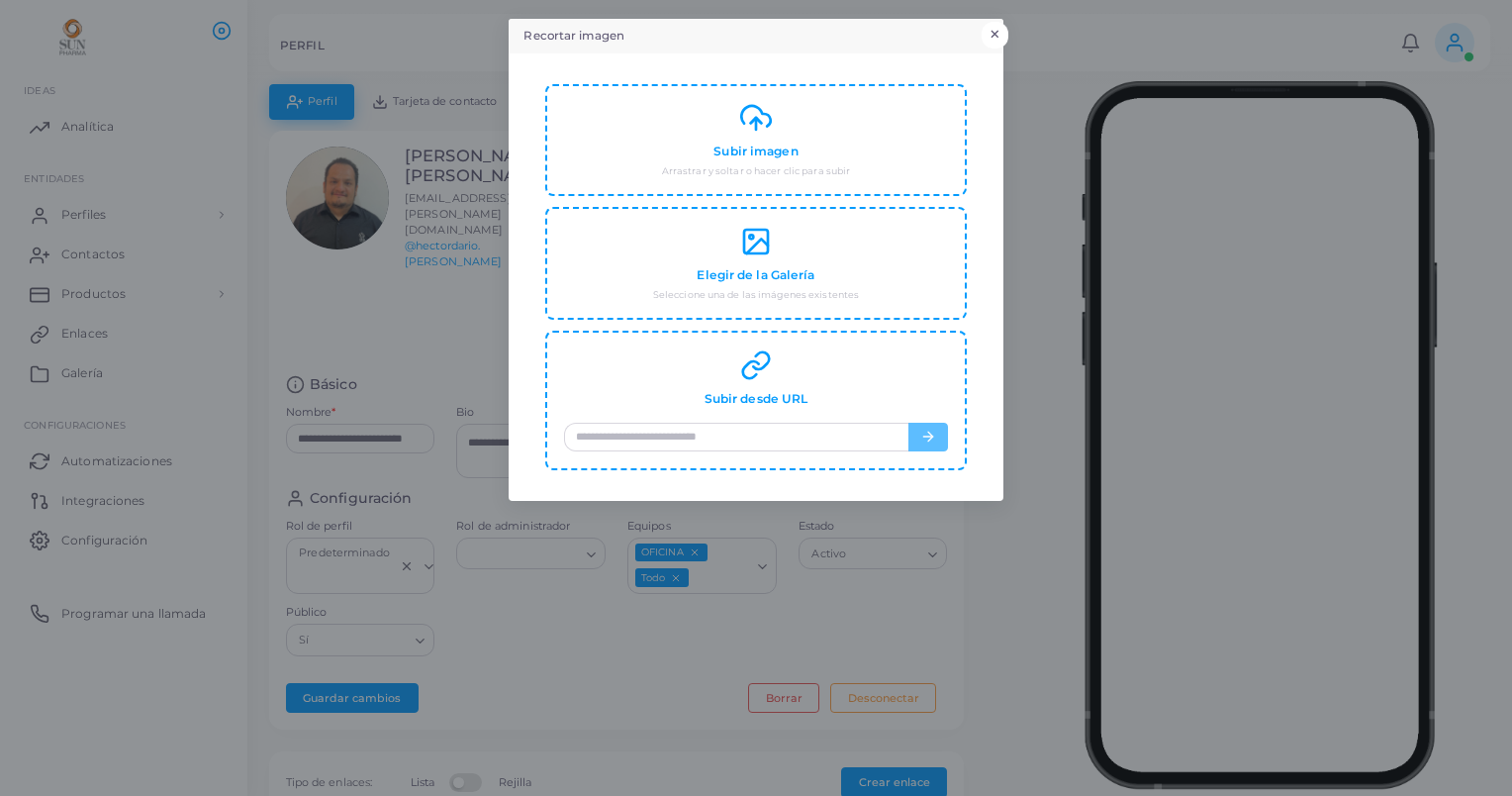click on "×" at bounding box center (994, 35) 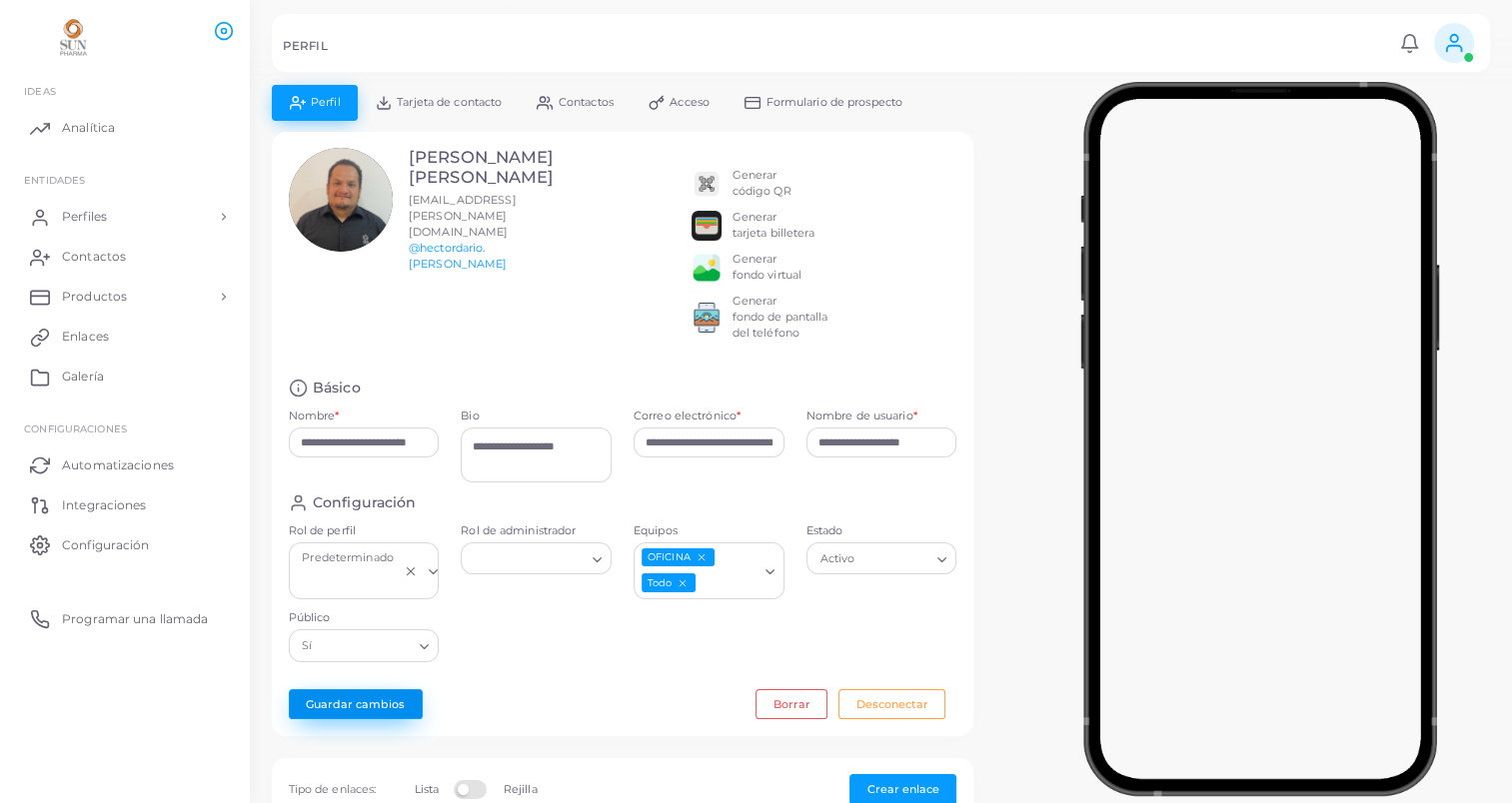 click on "Guardar cambios" at bounding box center [356, 704] 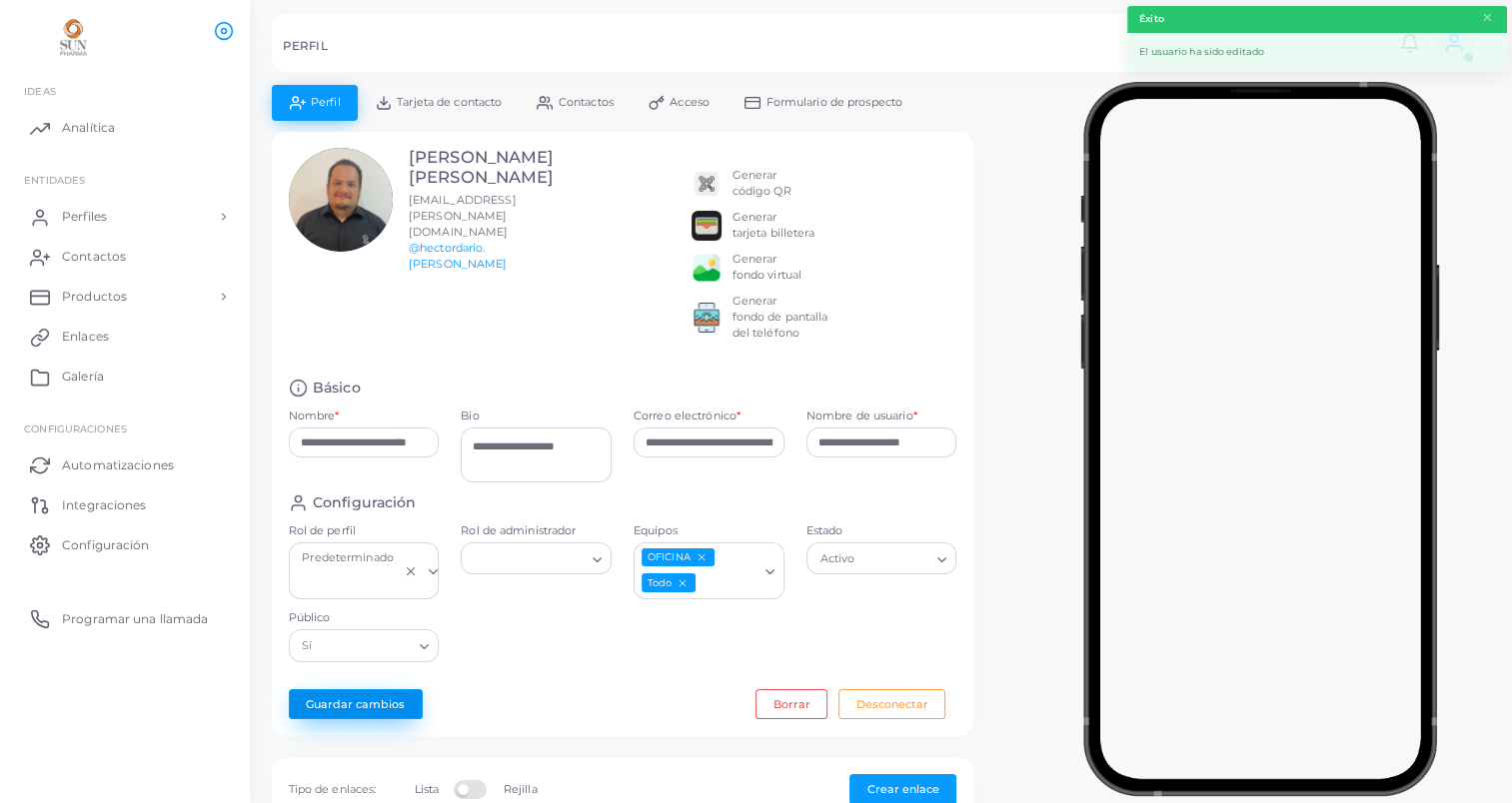 click on "Guardar cambios" at bounding box center [356, 704] 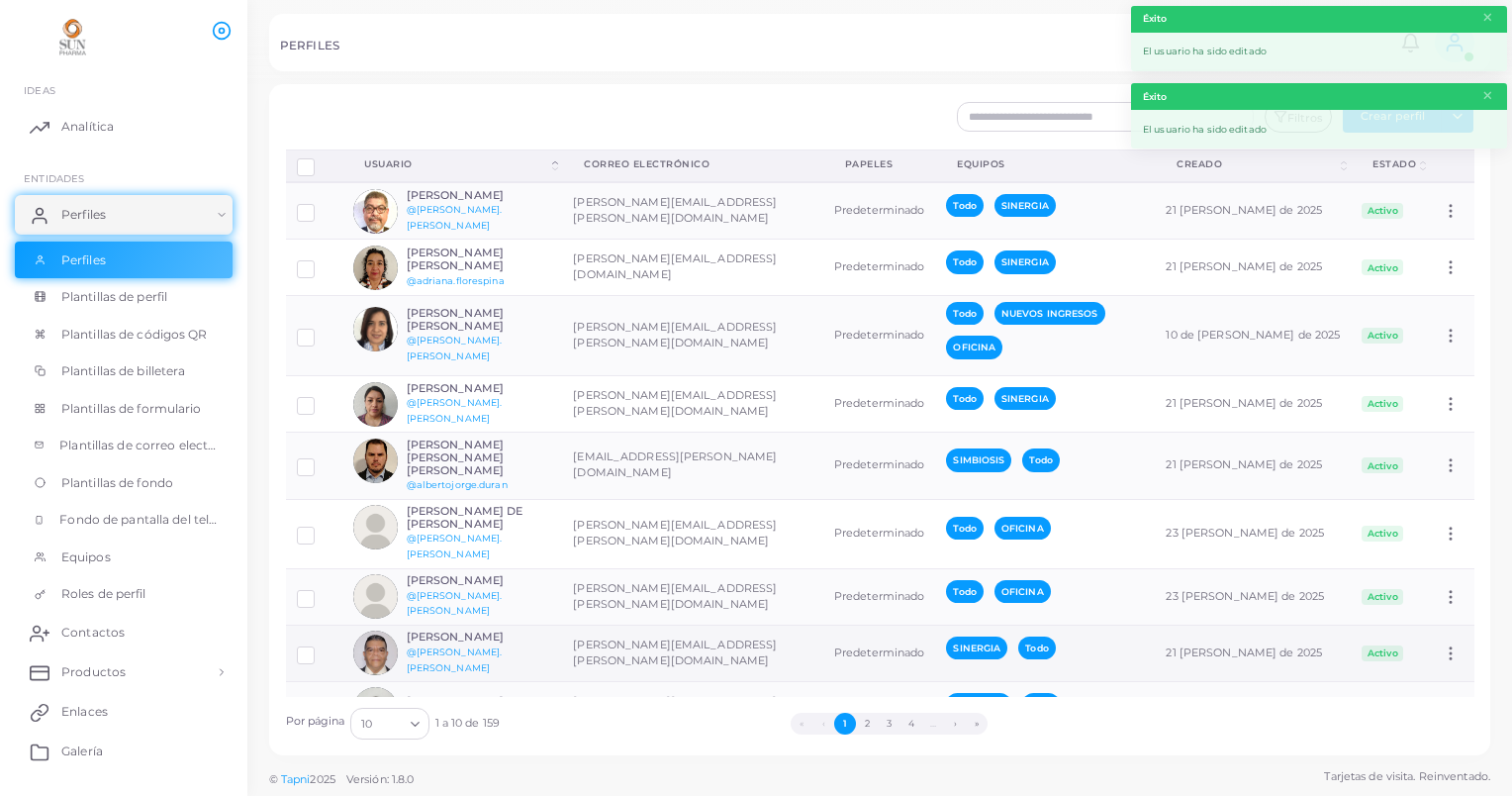 scroll, scrollTop: 103, scrollLeft: 0, axis: vertical 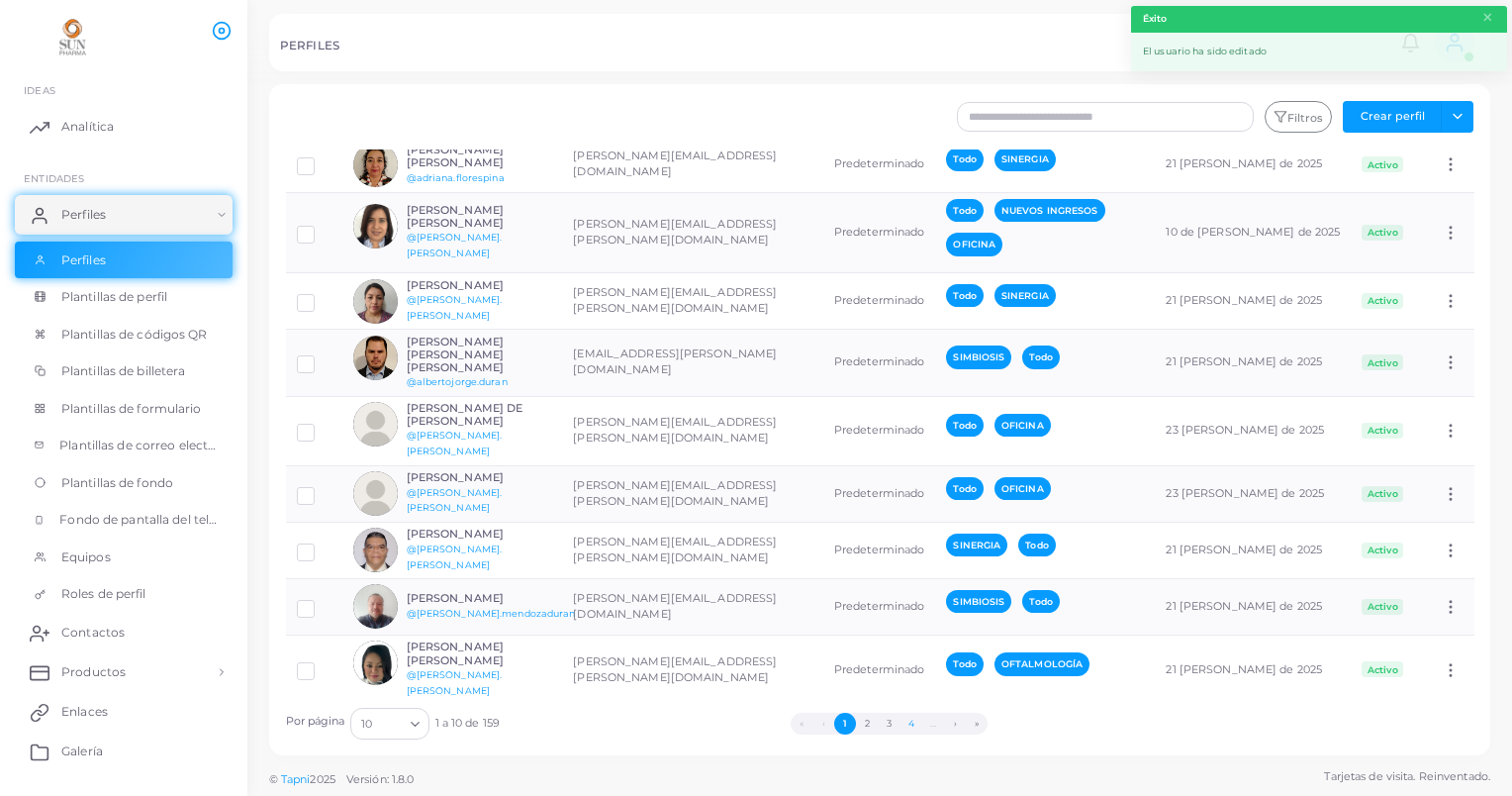 click on "4" at bounding box center [910, 724] 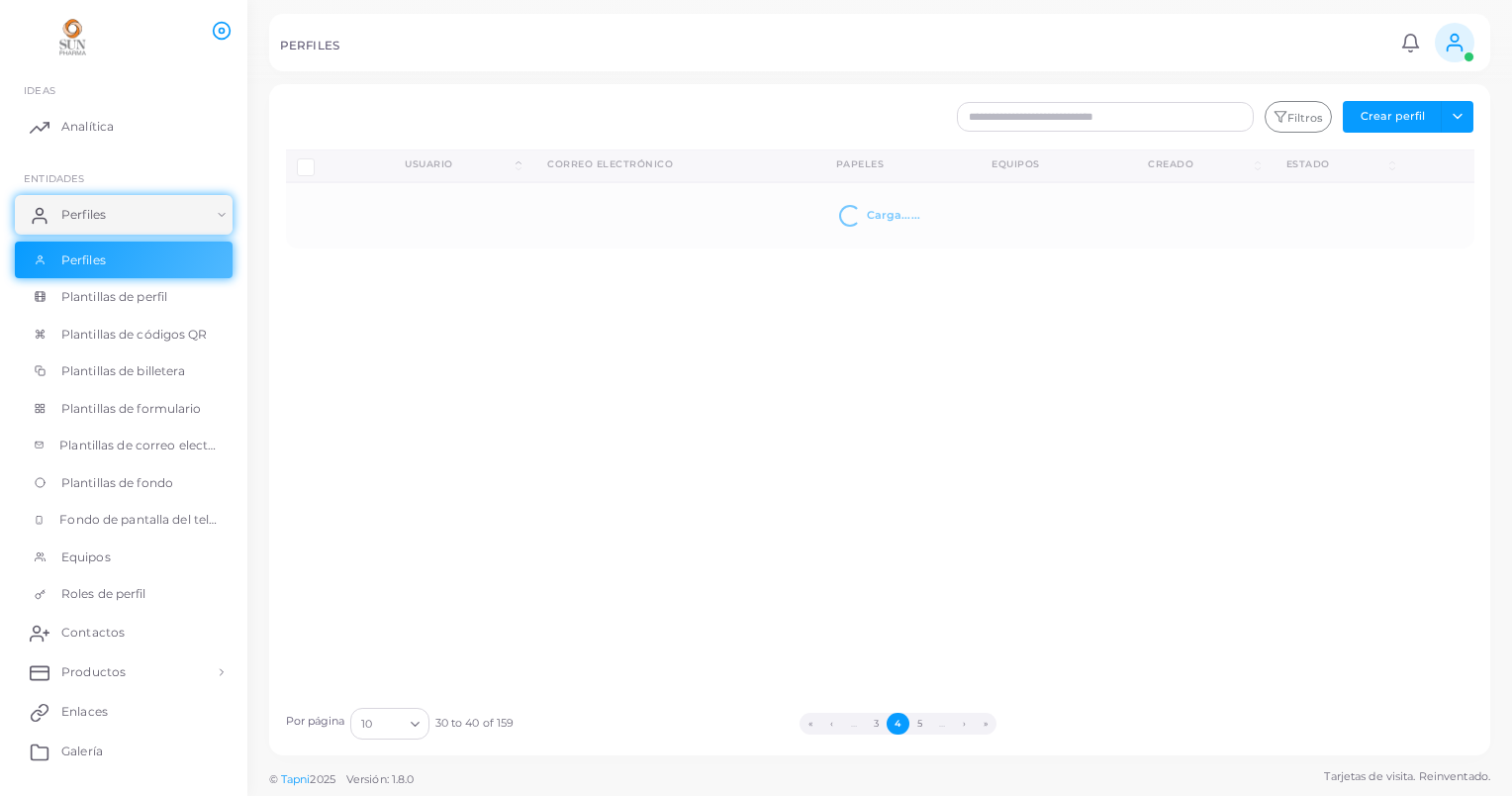 scroll, scrollTop: 0, scrollLeft: 0, axis: both 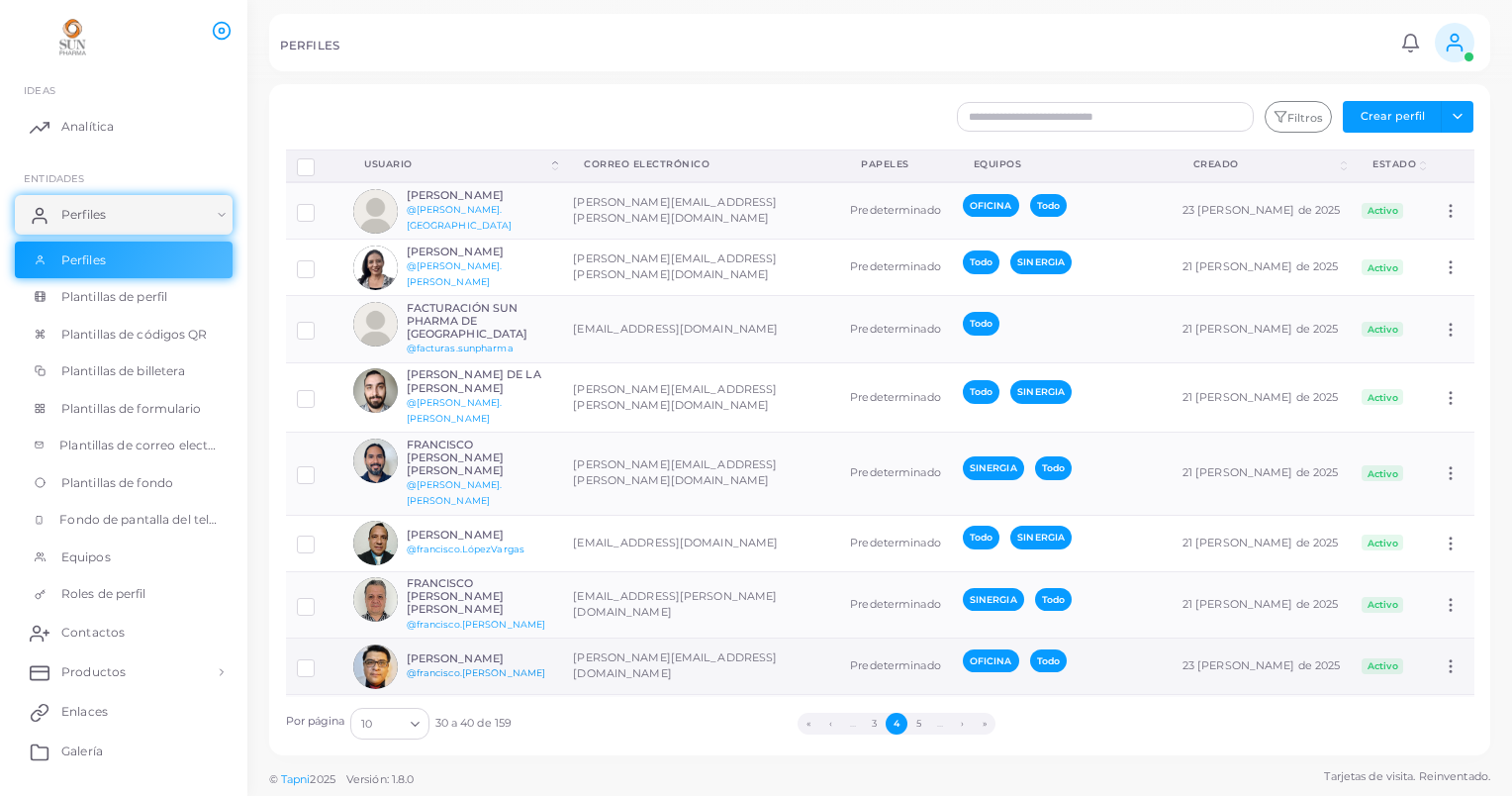 type 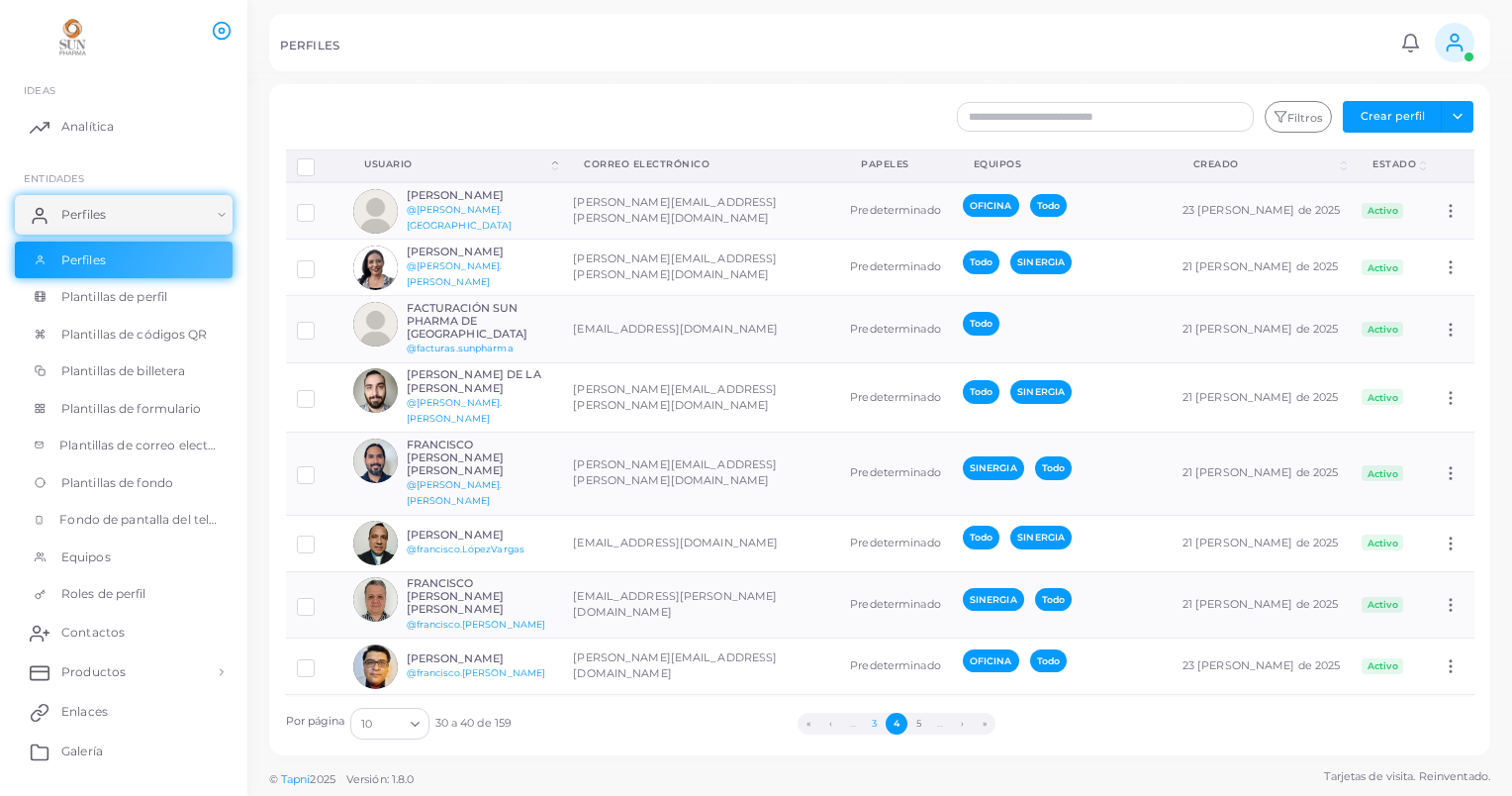click on "4" at bounding box center (897, 724) 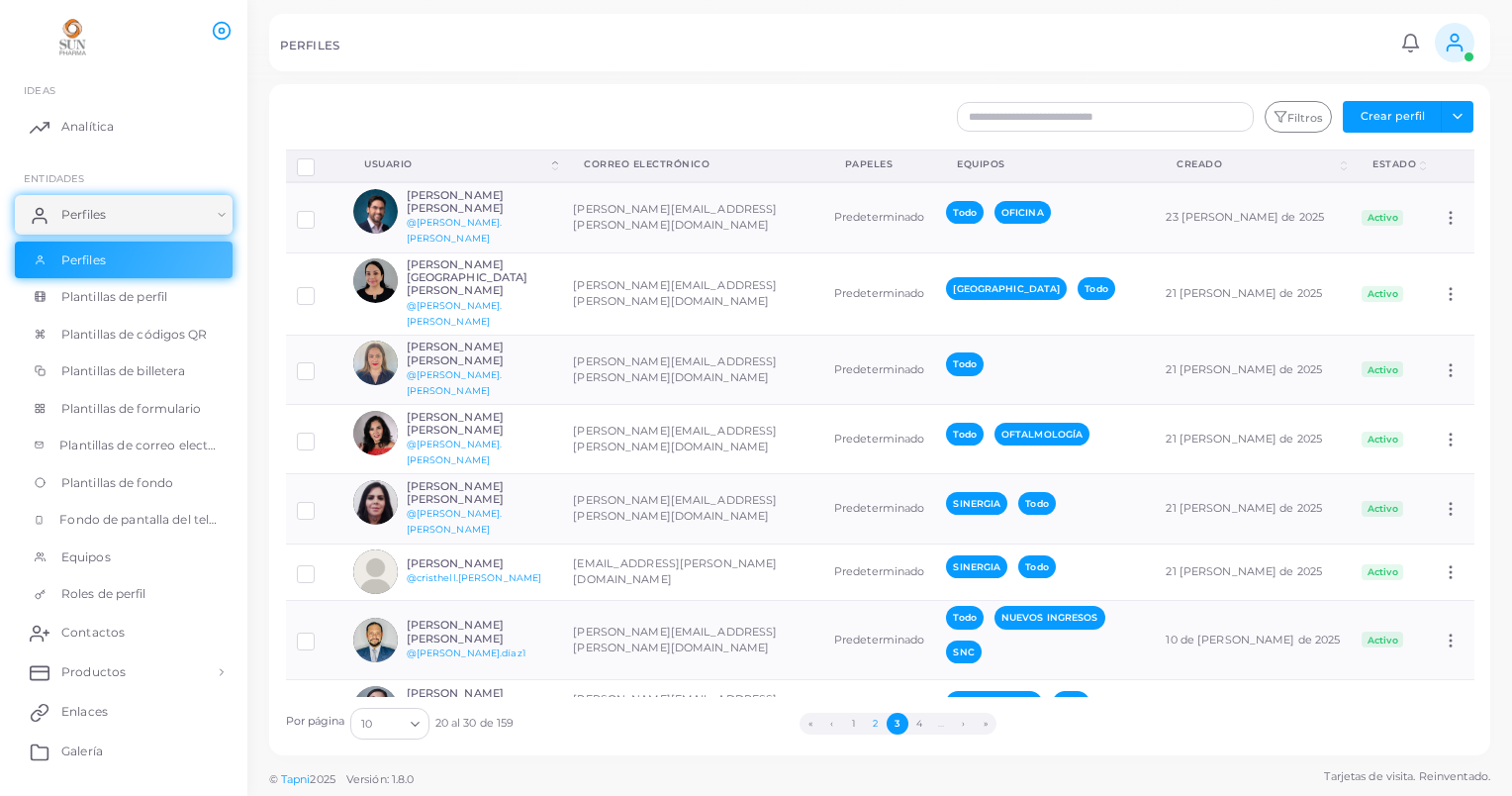 click on "2" at bounding box center (876, 724) 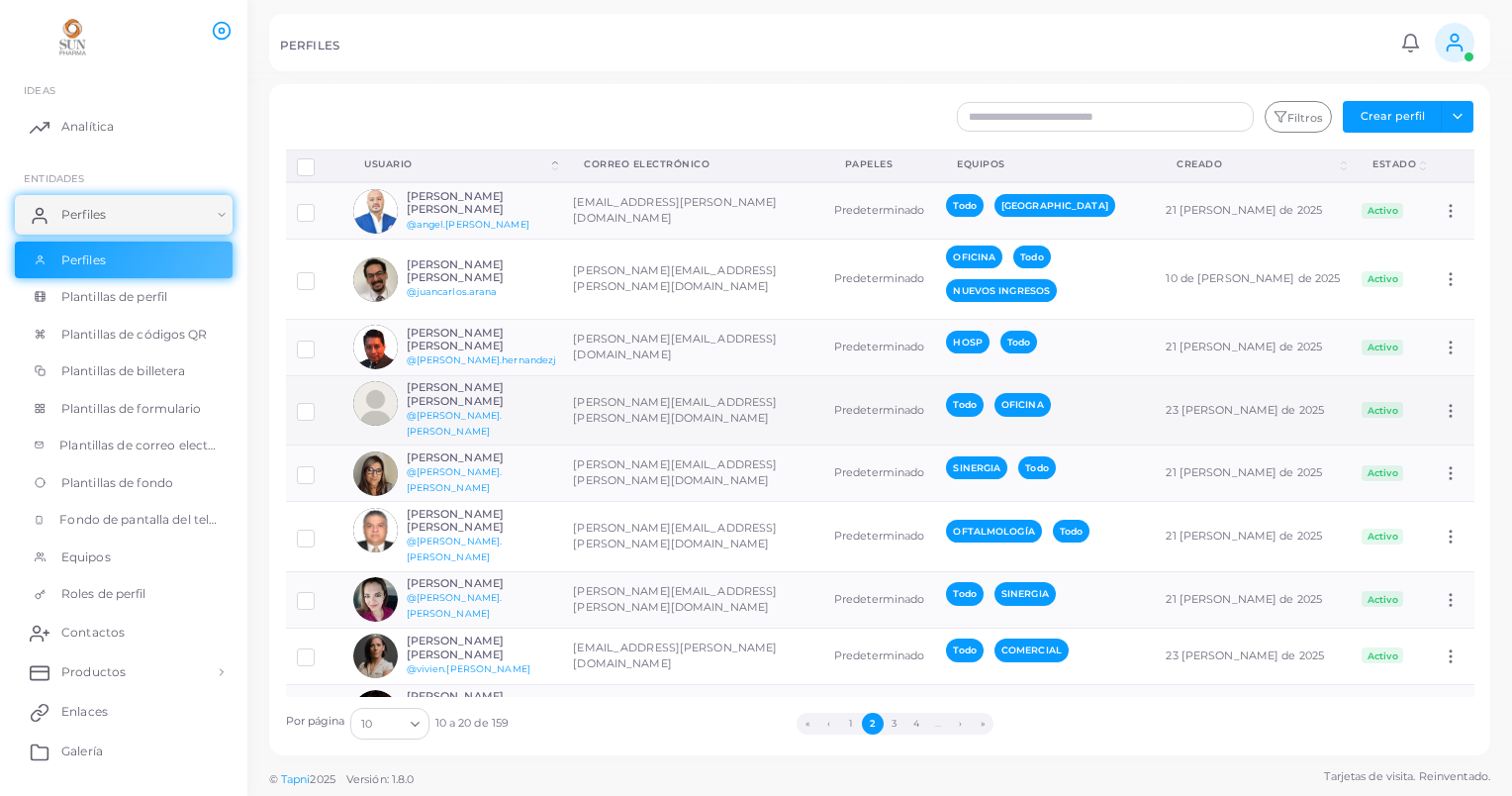 click on "[PERSON_NAME]" at bounding box center (479, 394) 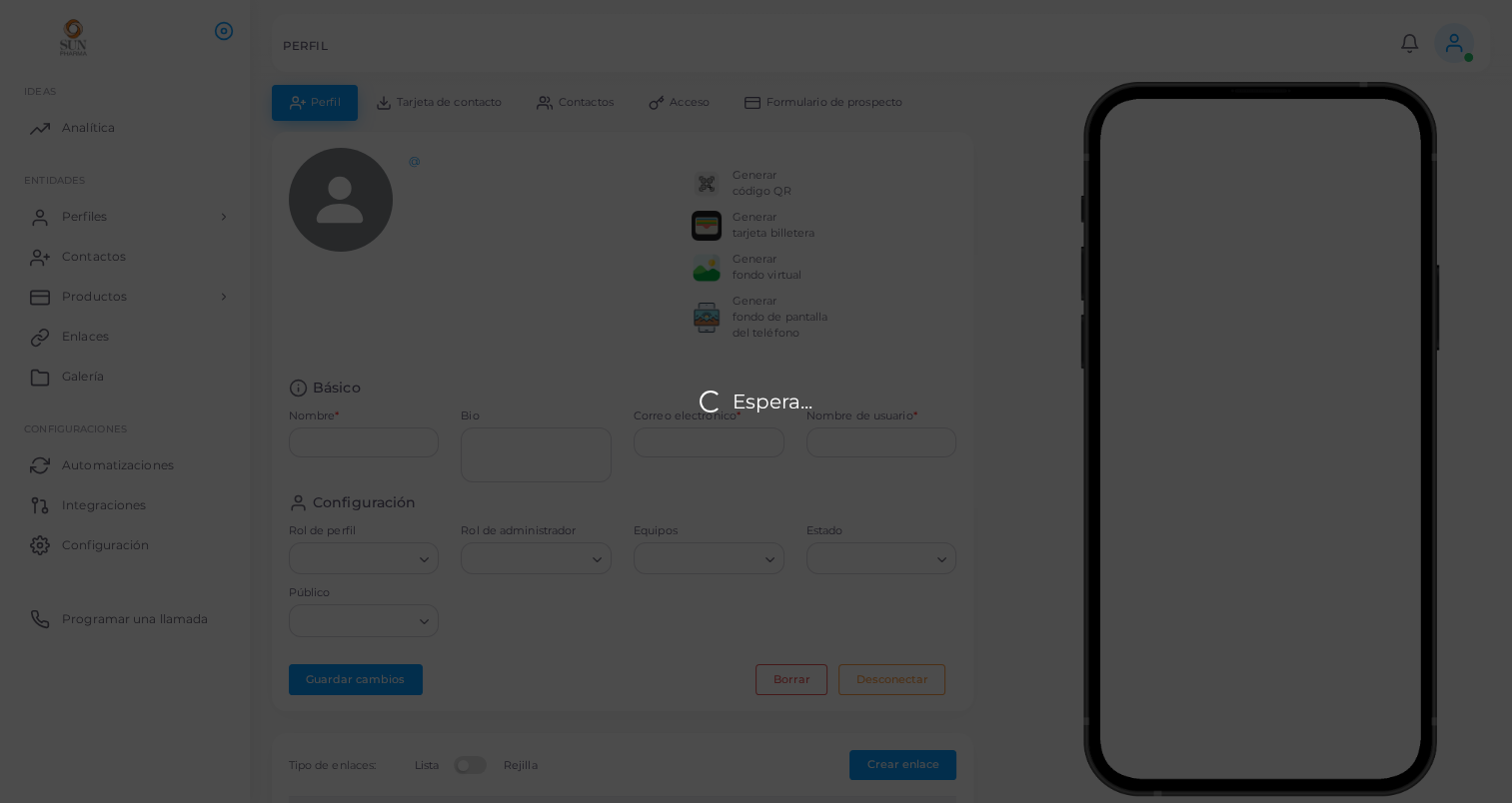 type on "**********" 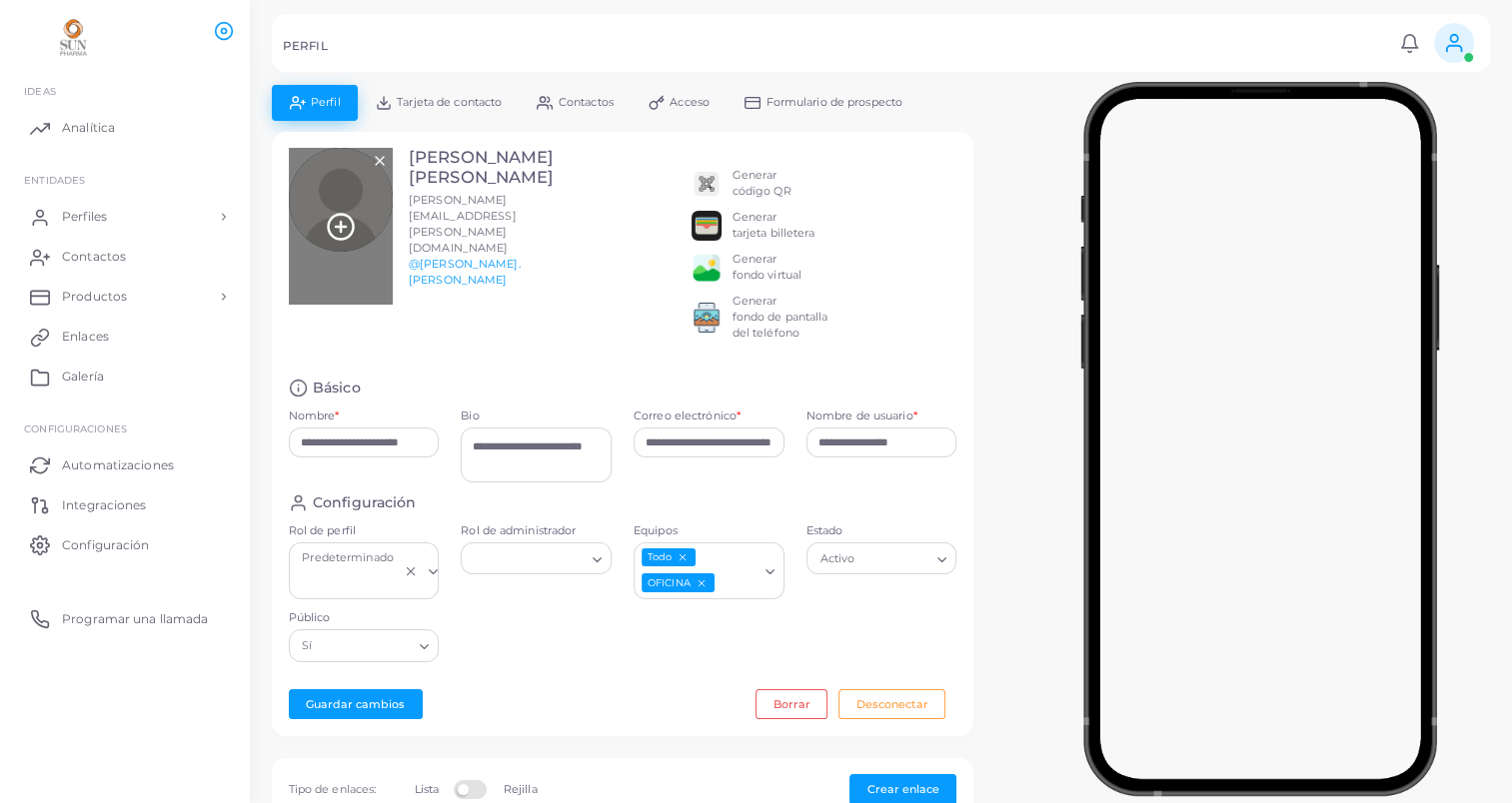 click 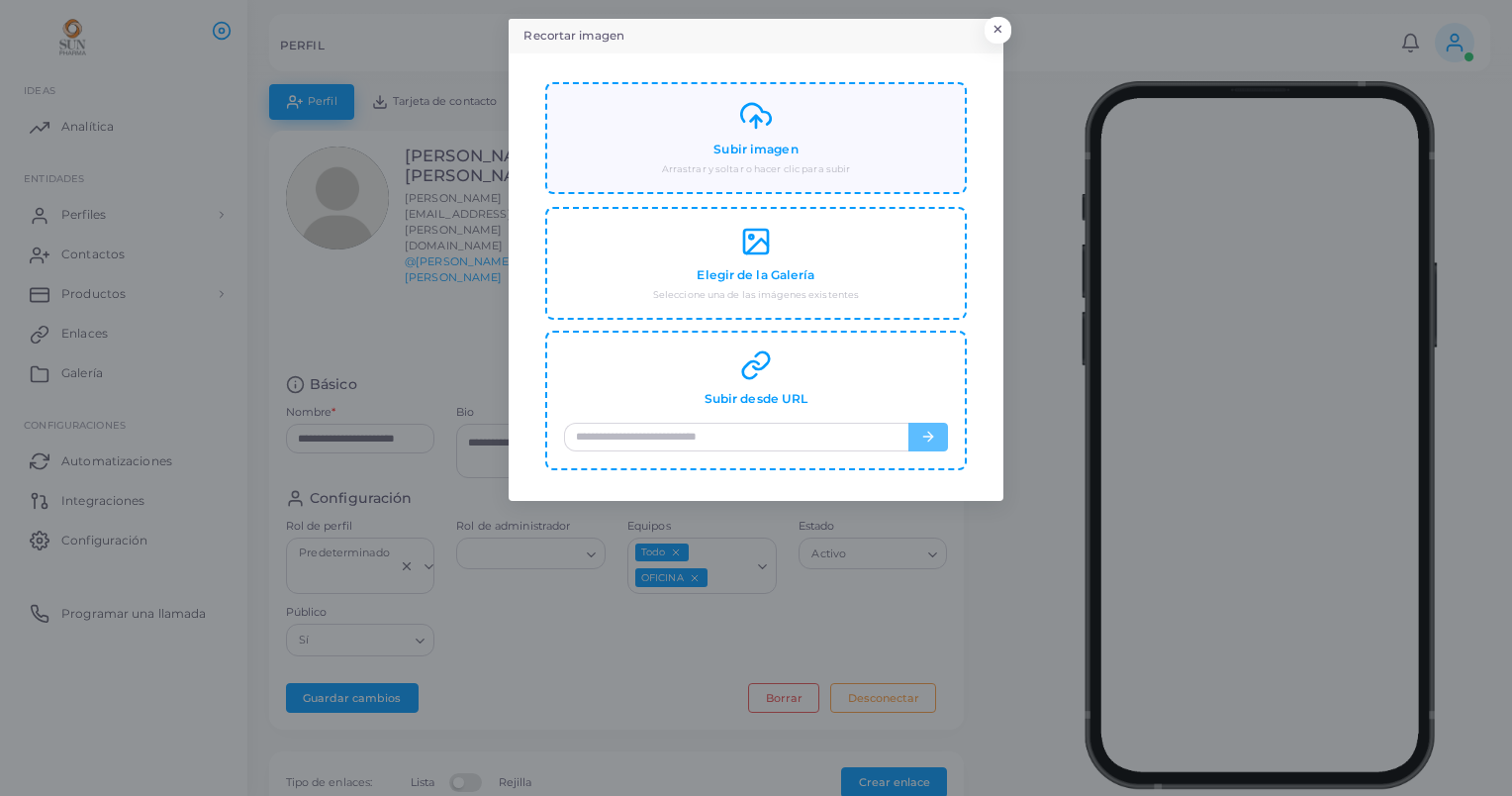 click on "Arrastrar y soltar o hacer clic para subir" at bounding box center (756, 169) 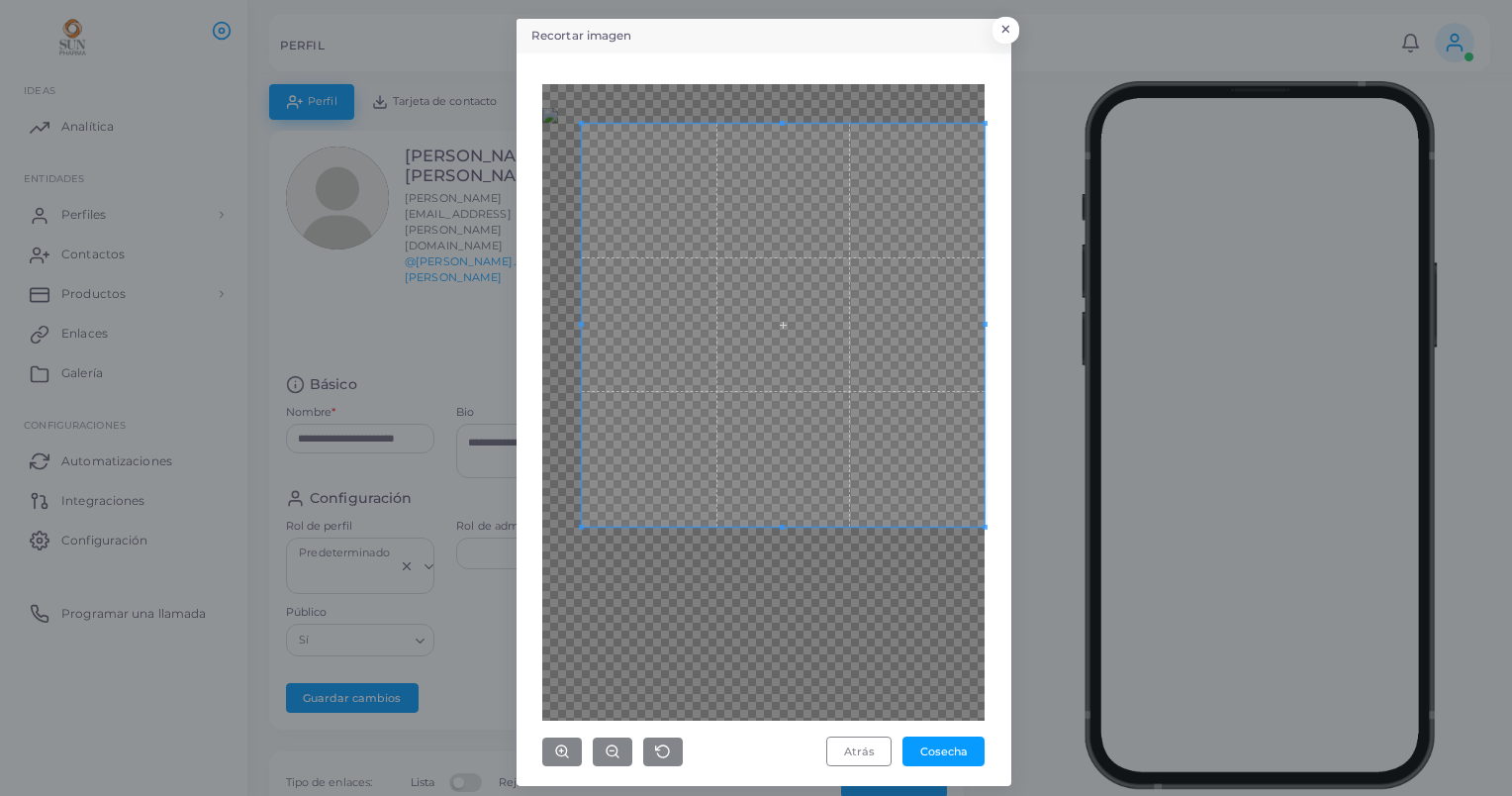 click on "Recortar imagen ×  Atrás   Cosecha" at bounding box center (756, 398) 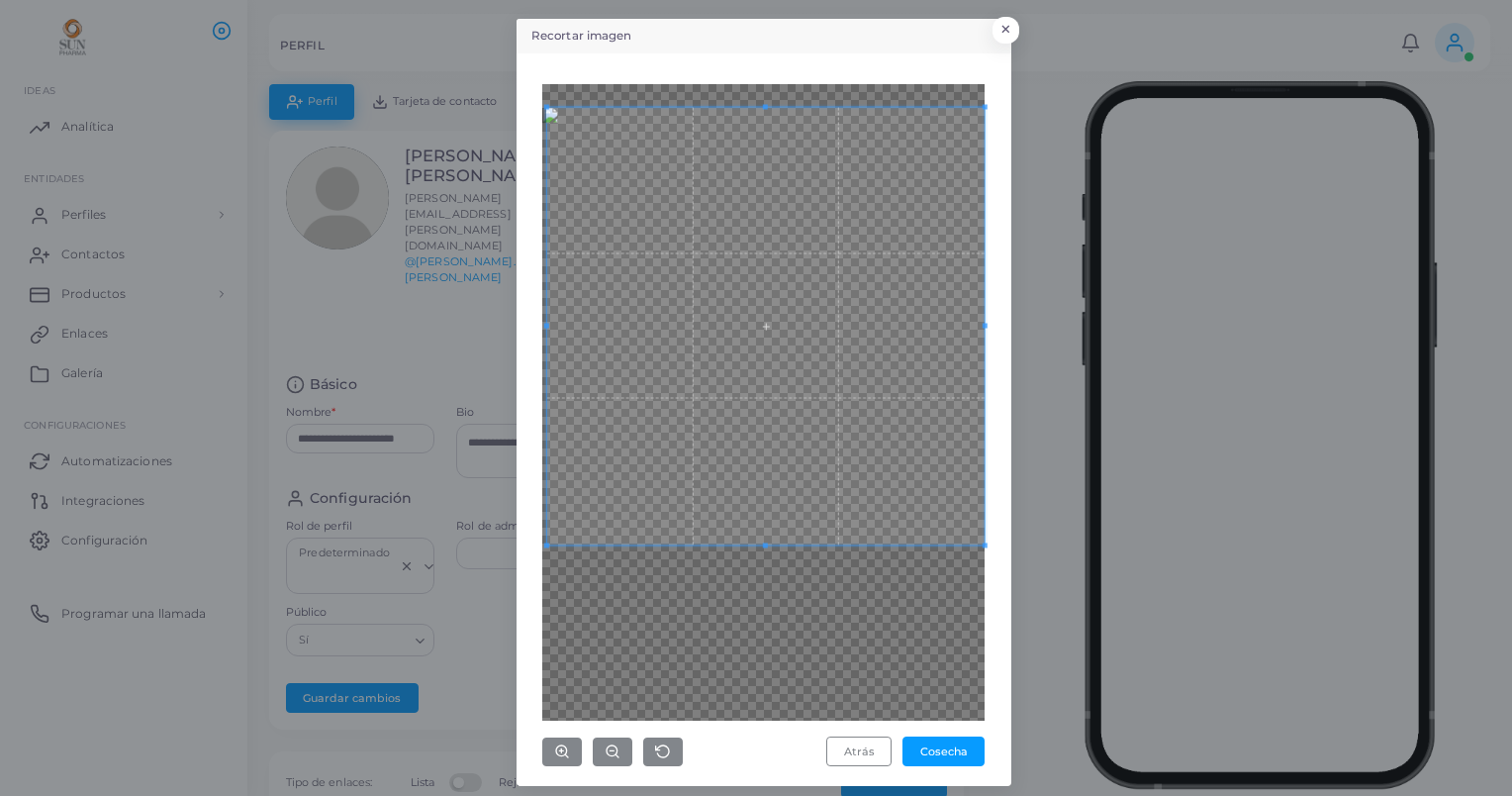 click on "Recortar imagen ×  Atrás   Cosecha" at bounding box center [756, 398] 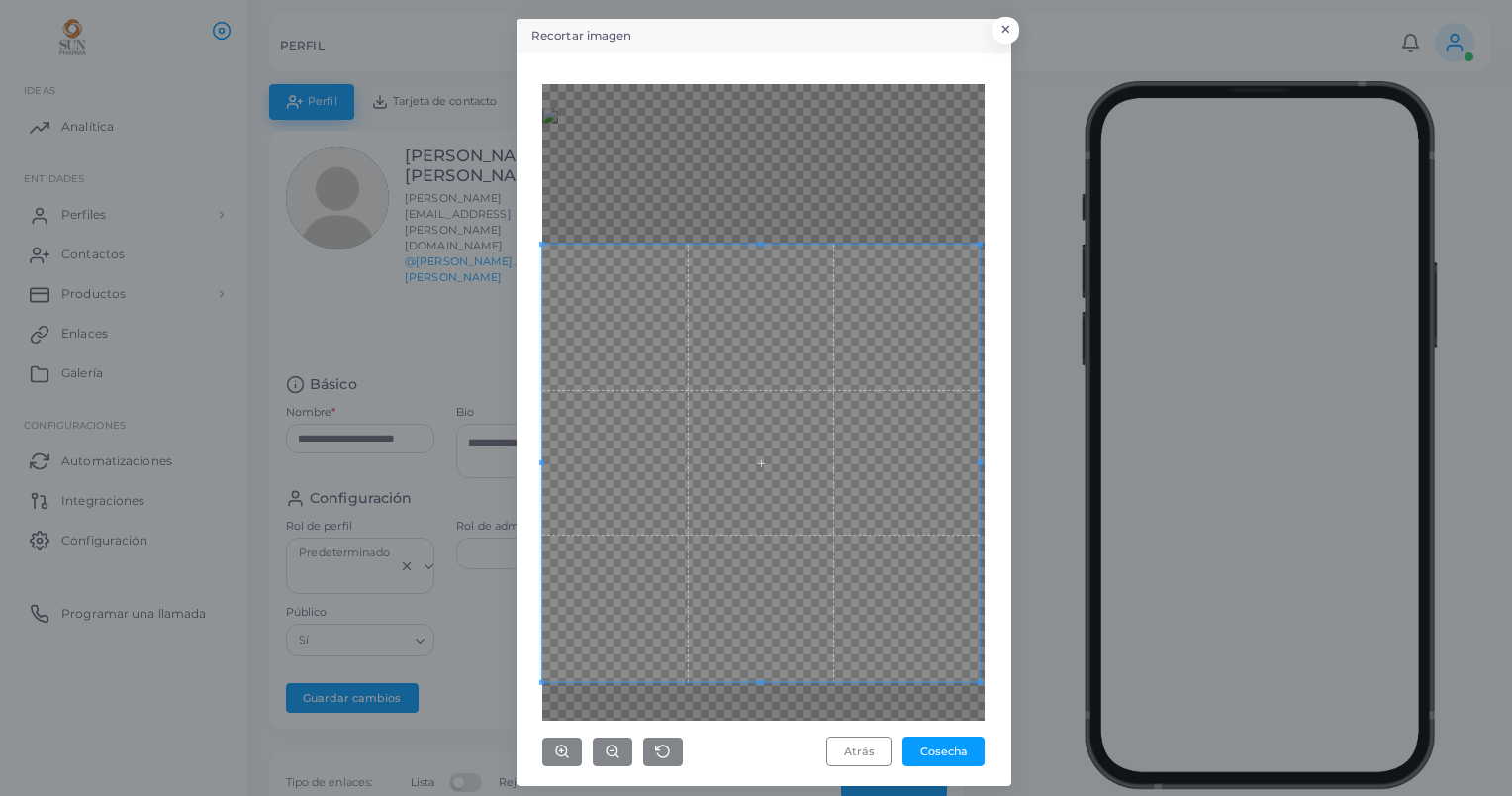 click at bounding box center (761, 463) 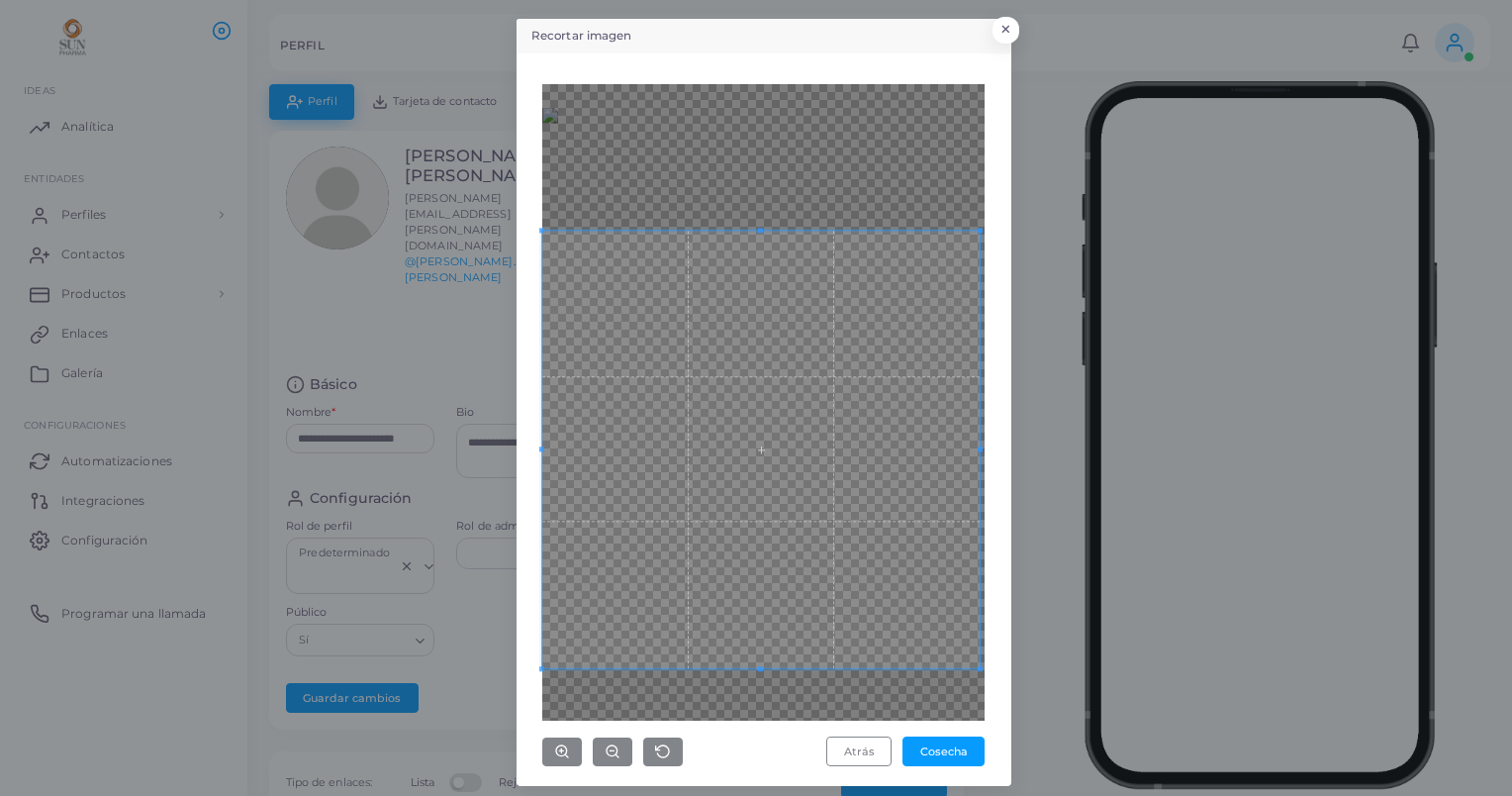 click at bounding box center (761, 449) 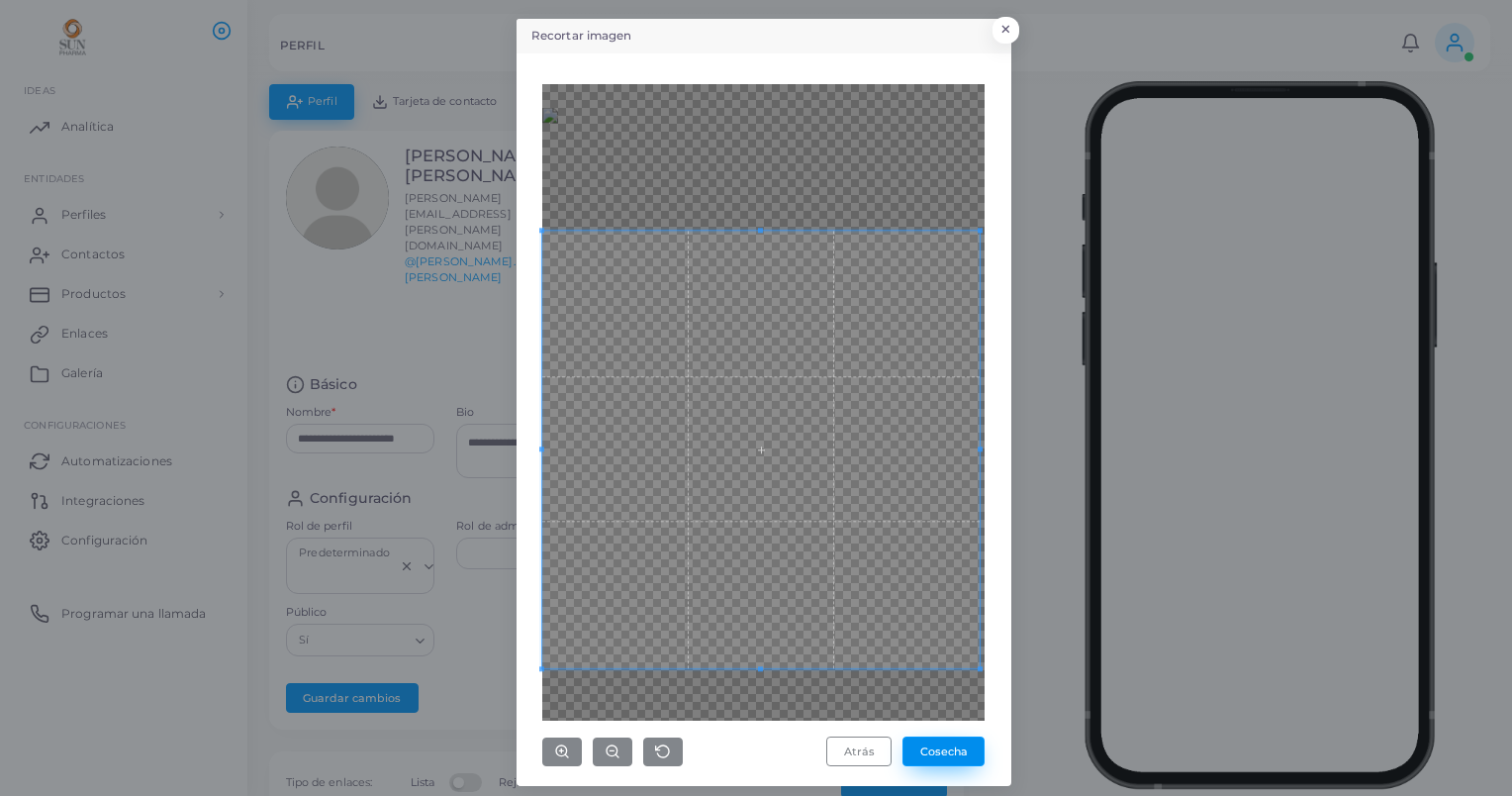click on "Cosecha" at bounding box center [943, 751] 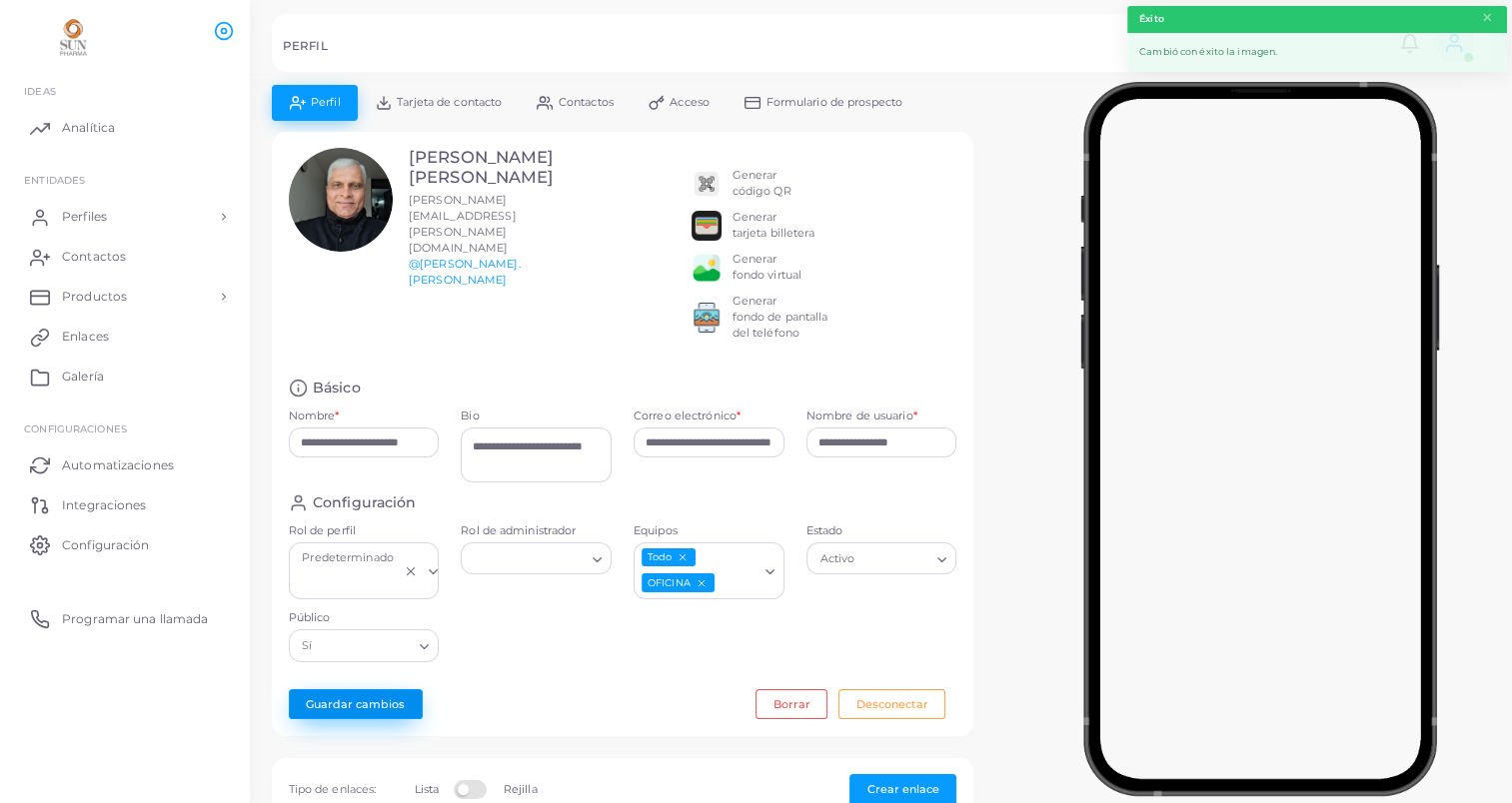 click on "Guardar cambios" at bounding box center [356, 704] 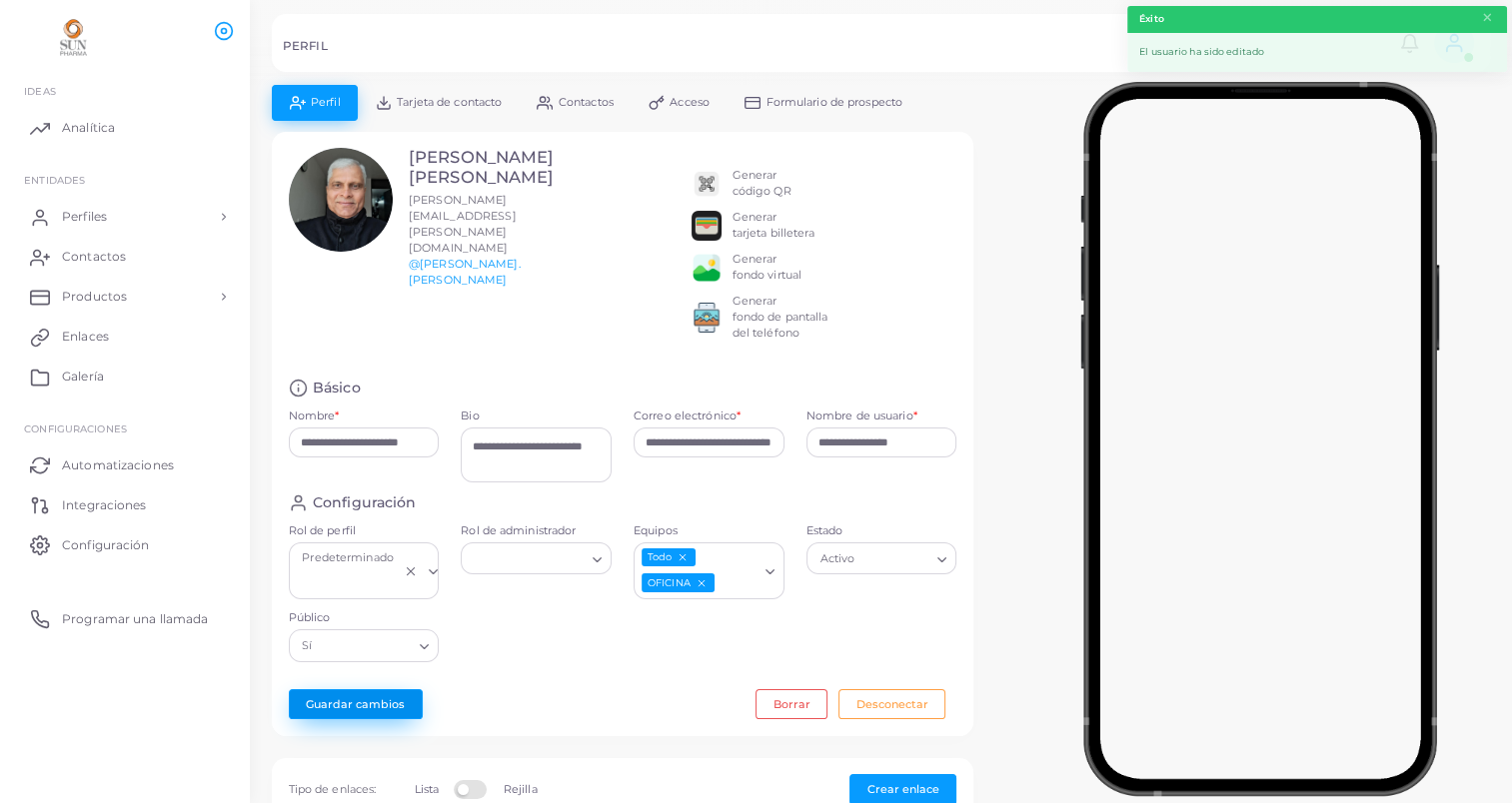 click on "Guardar cambios" at bounding box center [356, 704] 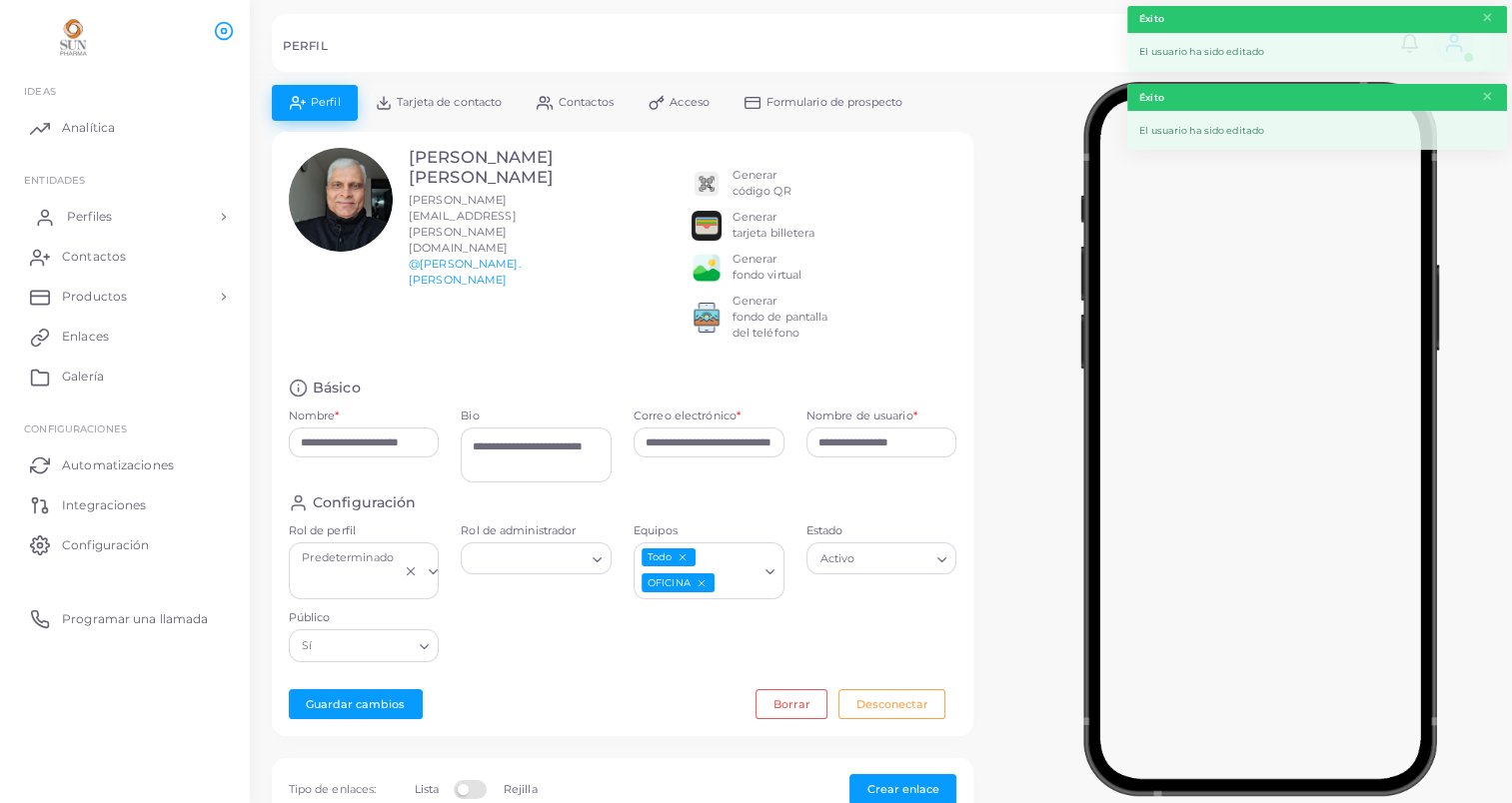 click on "Perfiles" at bounding box center [89, 217] 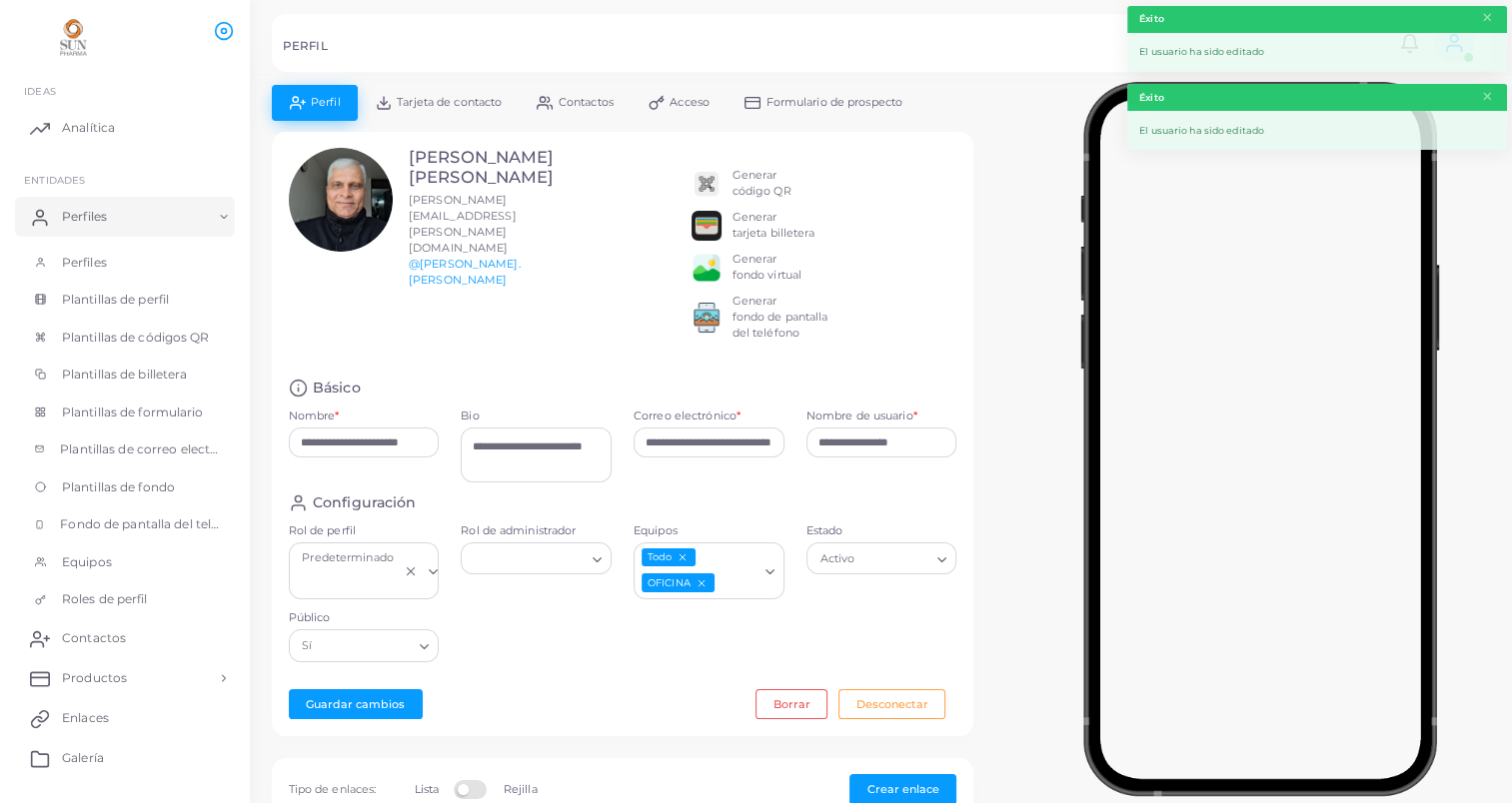 click on "BALKRISHNA VASANT PALKAR  balkrishna.palkar@sunpharma.com @balkrishna.palkar" at bounding box center [422, 255] 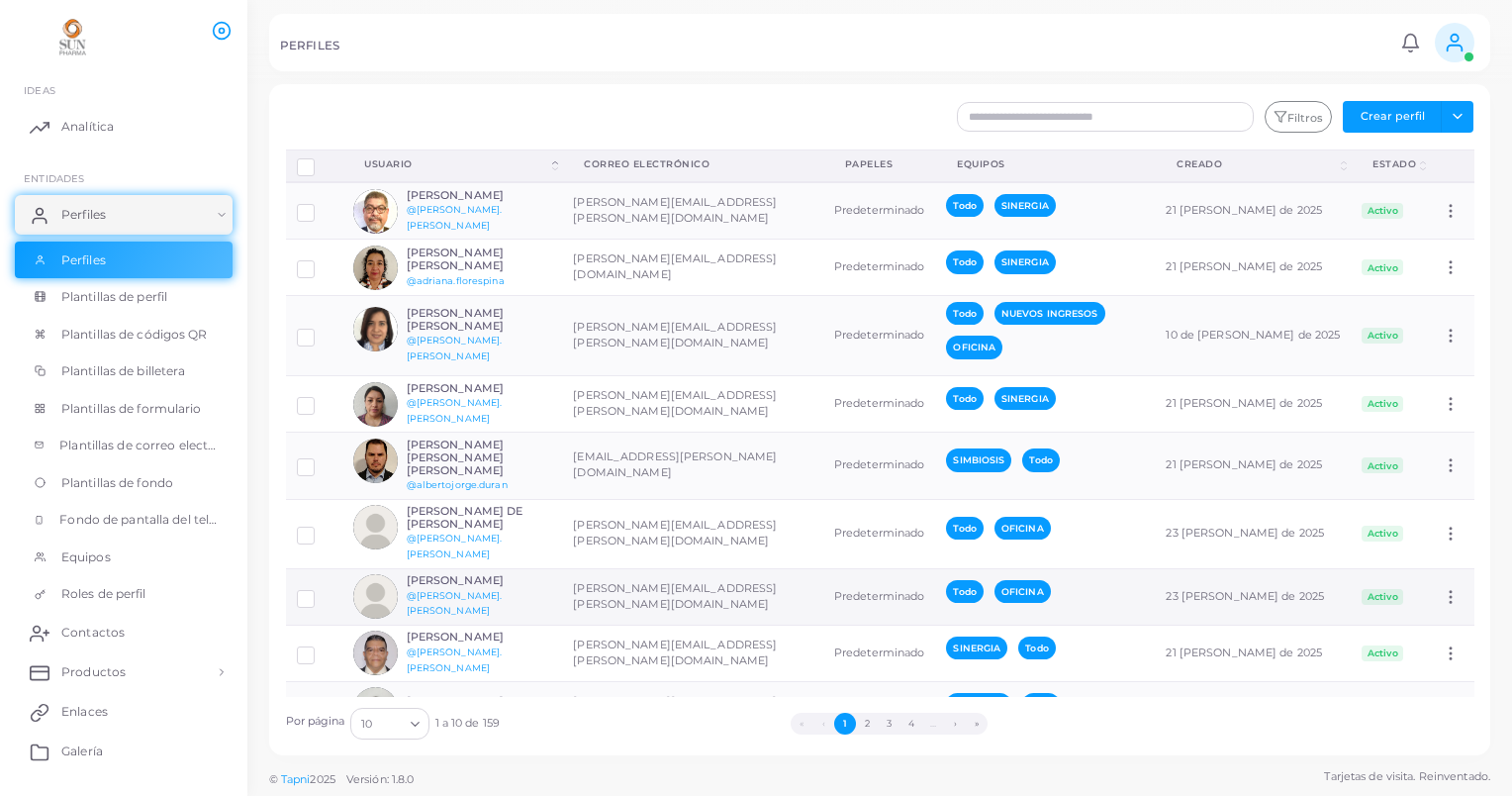 scroll, scrollTop: 103, scrollLeft: 0, axis: vertical 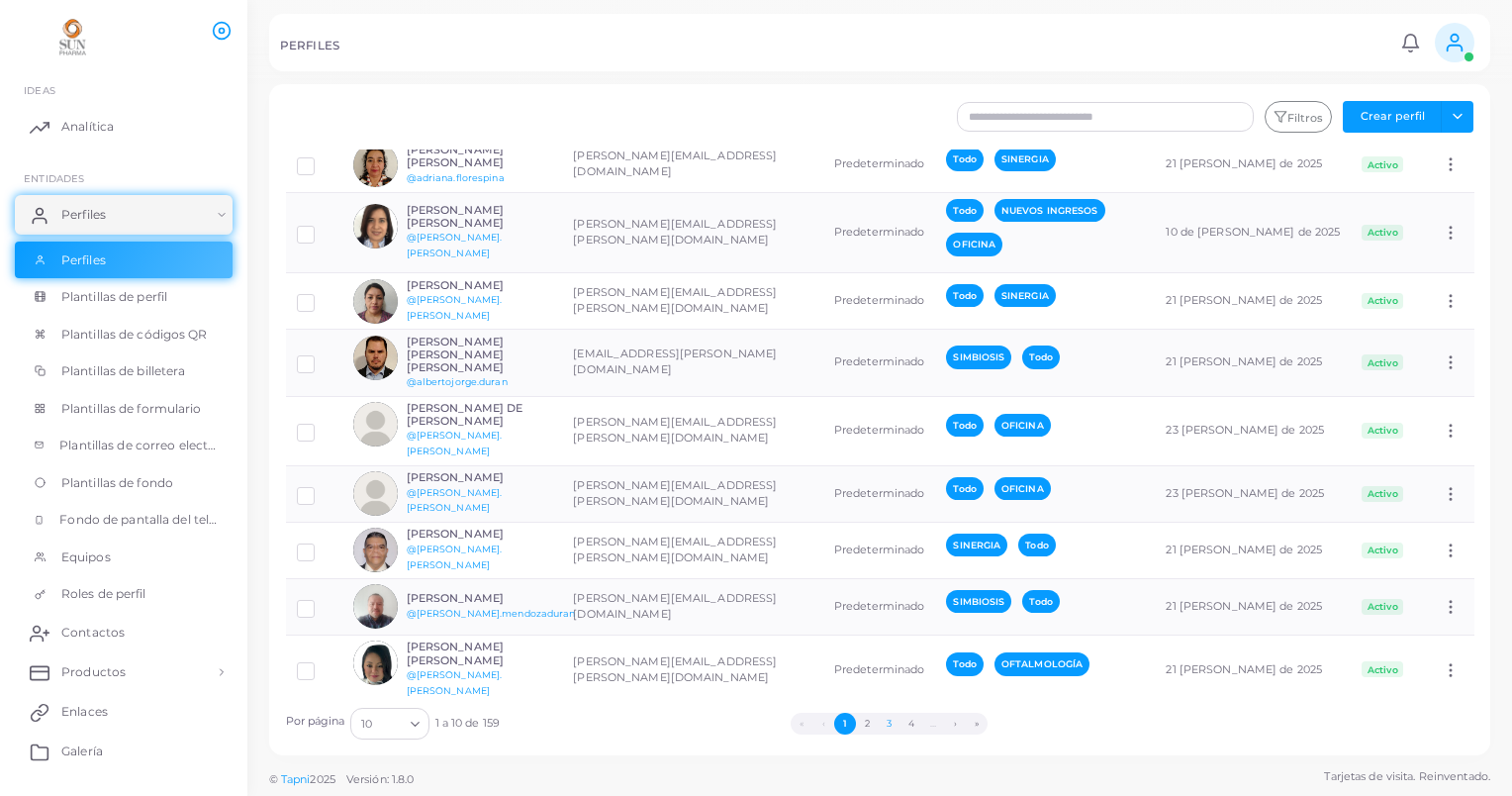 click on "3" at bounding box center [889, 724] 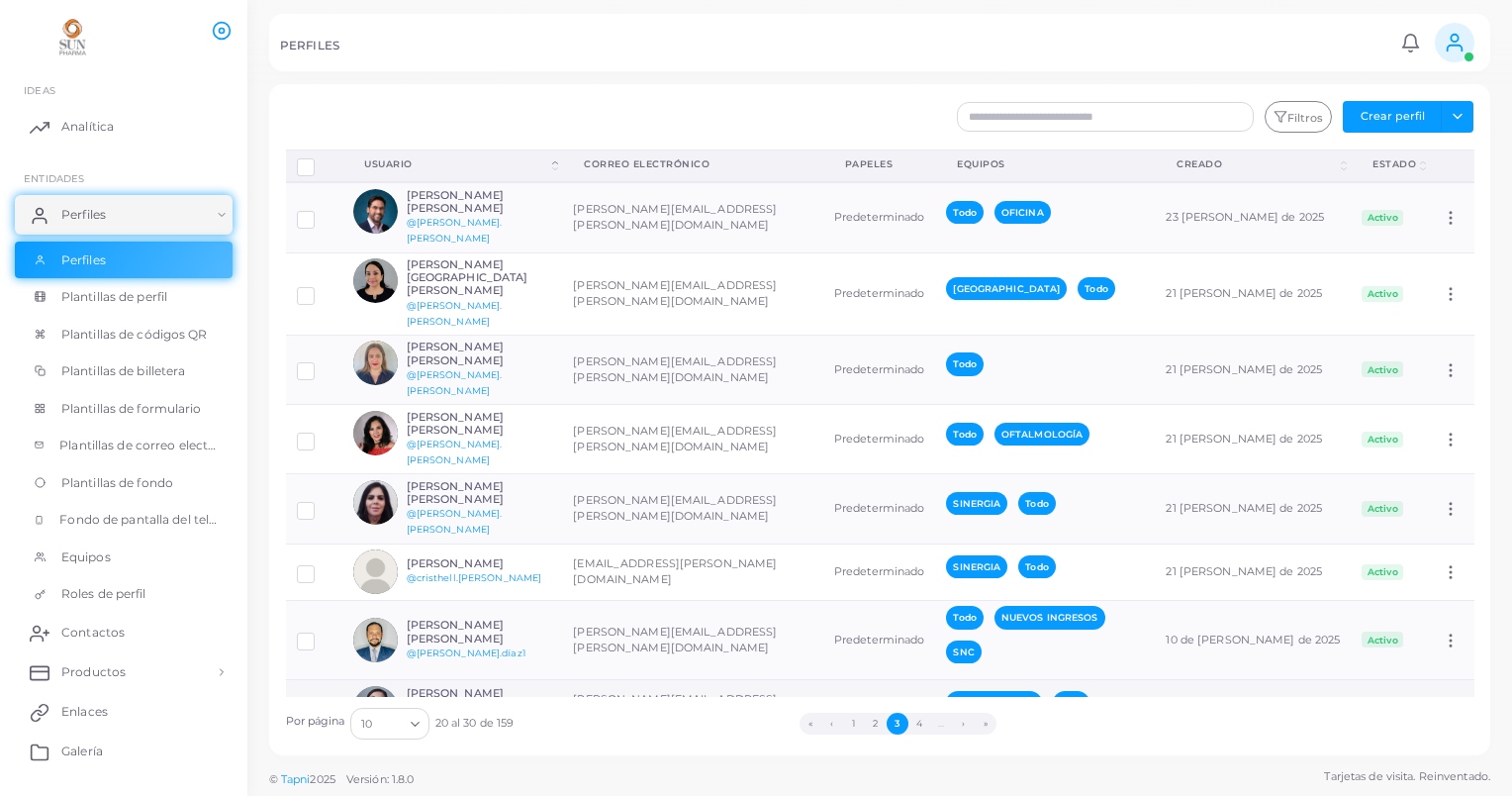 scroll, scrollTop: 106, scrollLeft: 0, axis: vertical 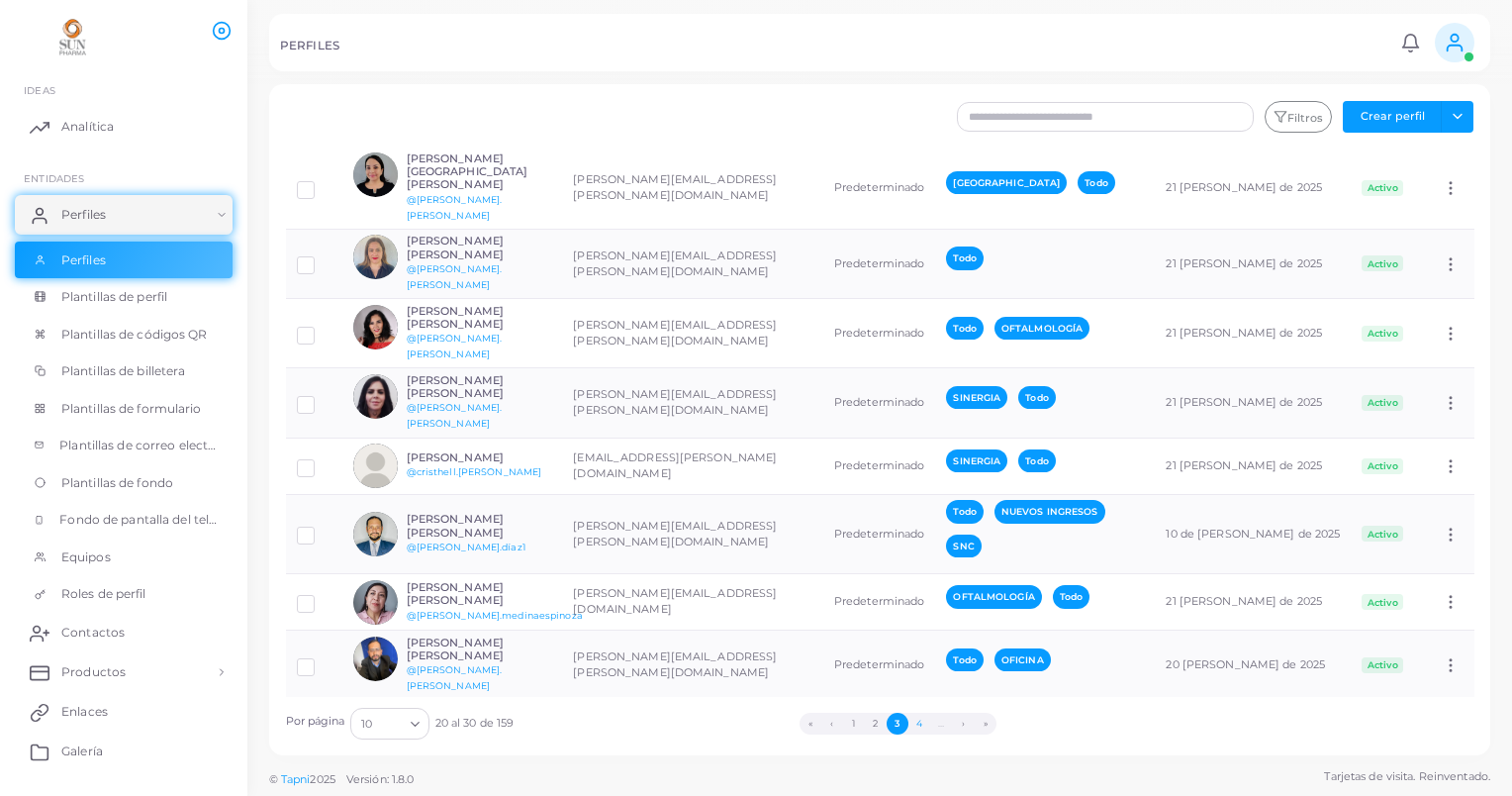 click on "4" at bounding box center (919, 724) 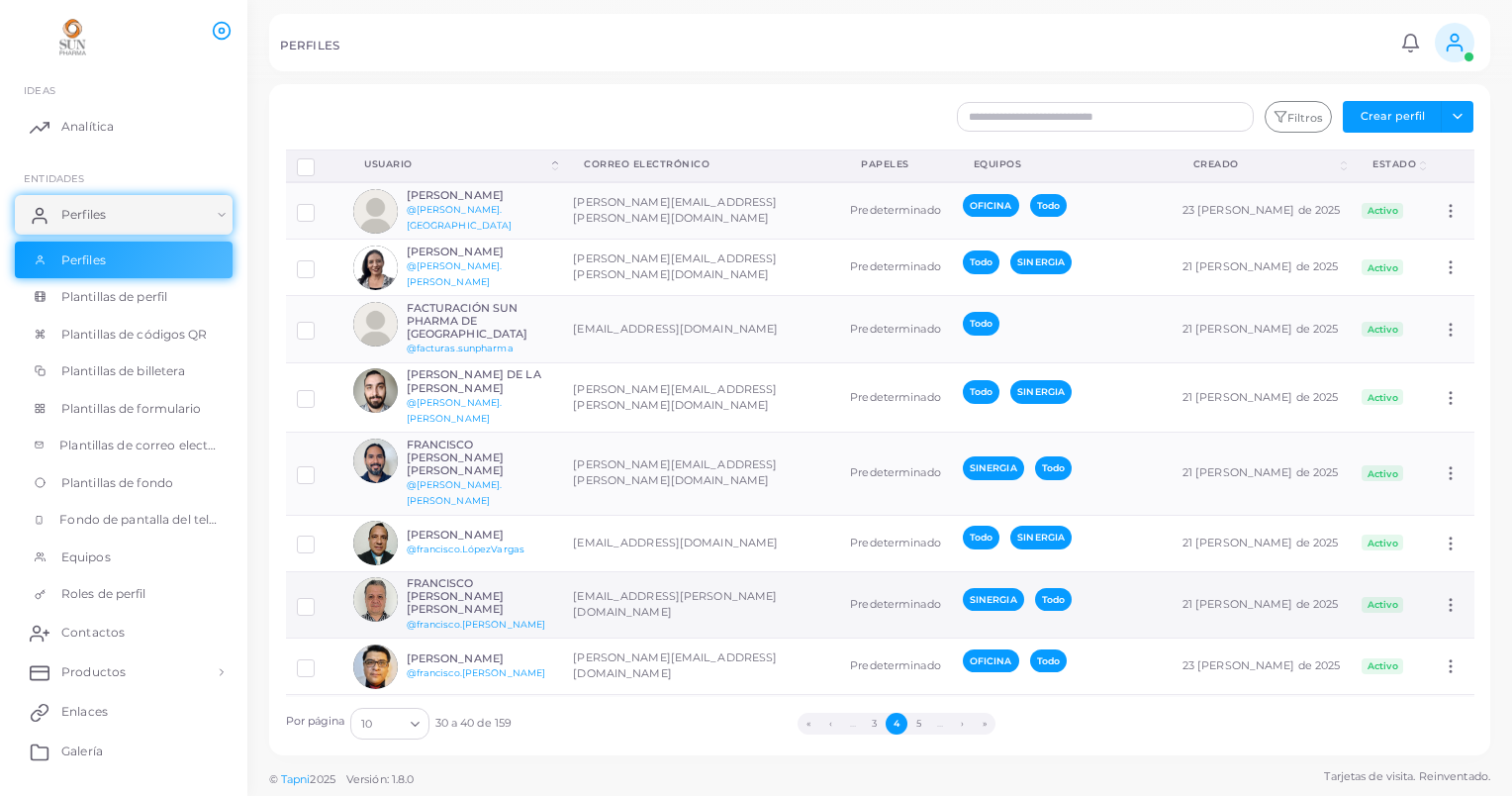 scroll, scrollTop: 58, scrollLeft: 0, axis: vertical 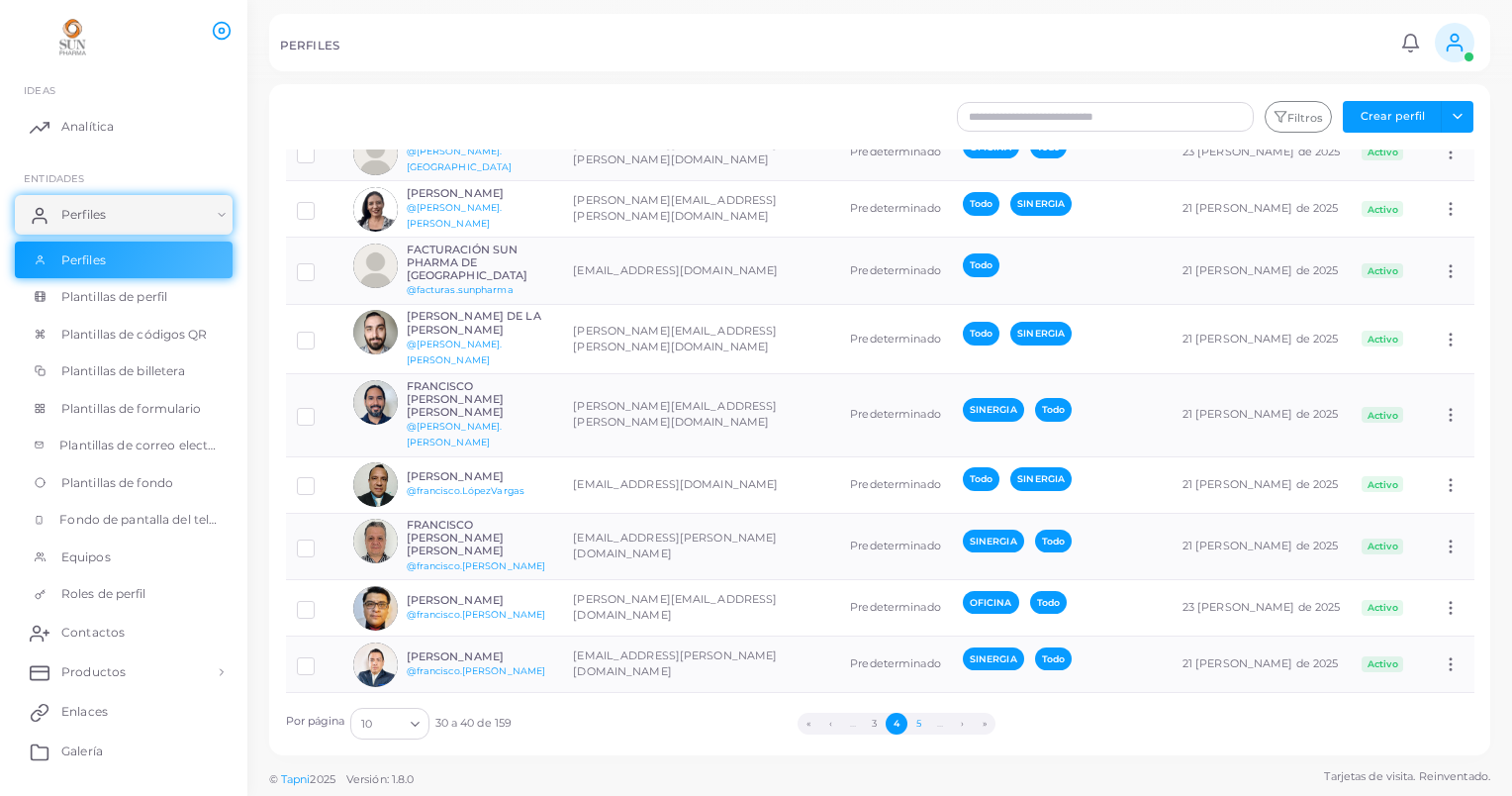 click on "5" at bounding box center (918, 724) 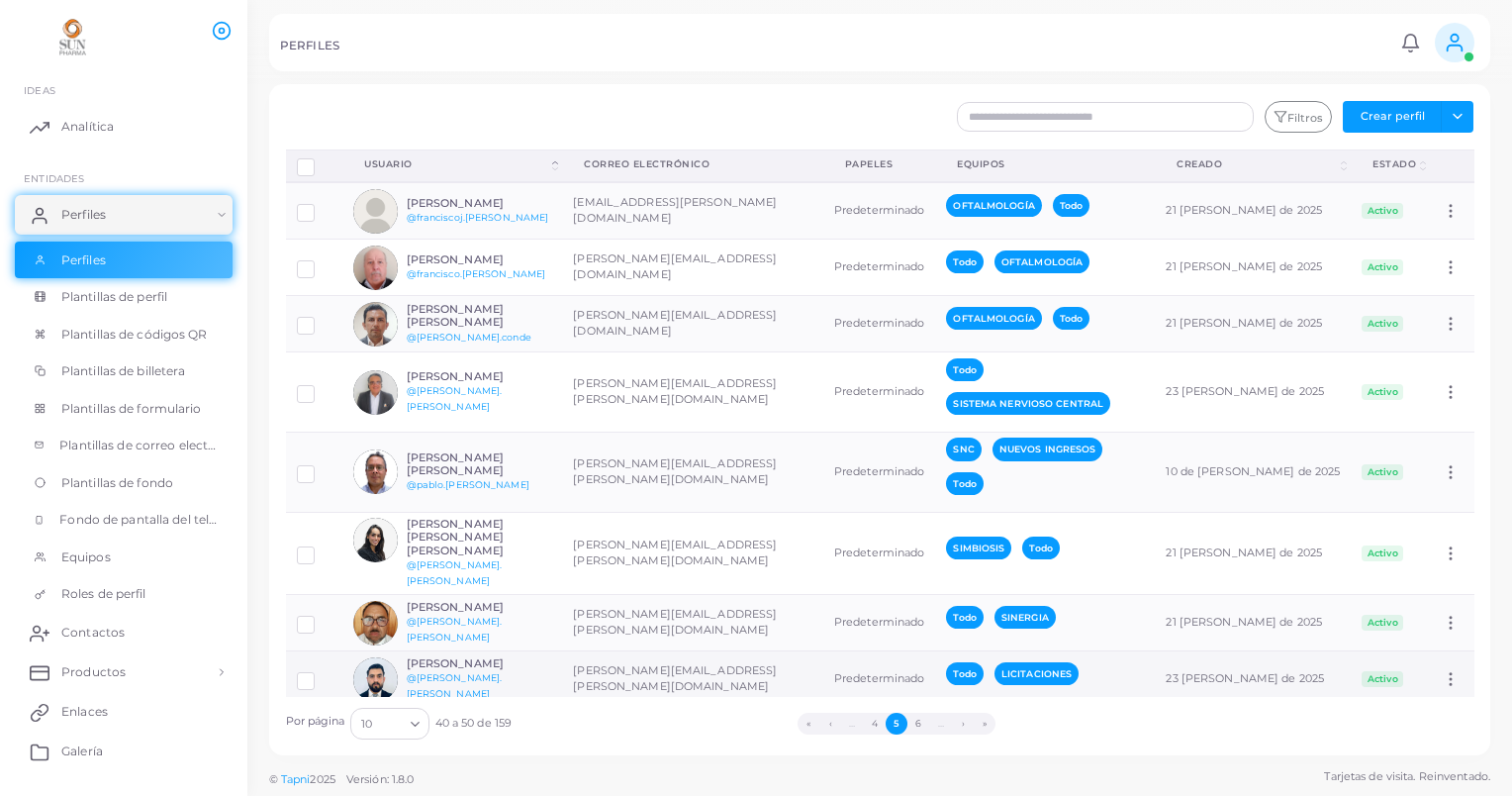 scroll, scrollTop: 129, scrollLeft: 0, axis: vertical 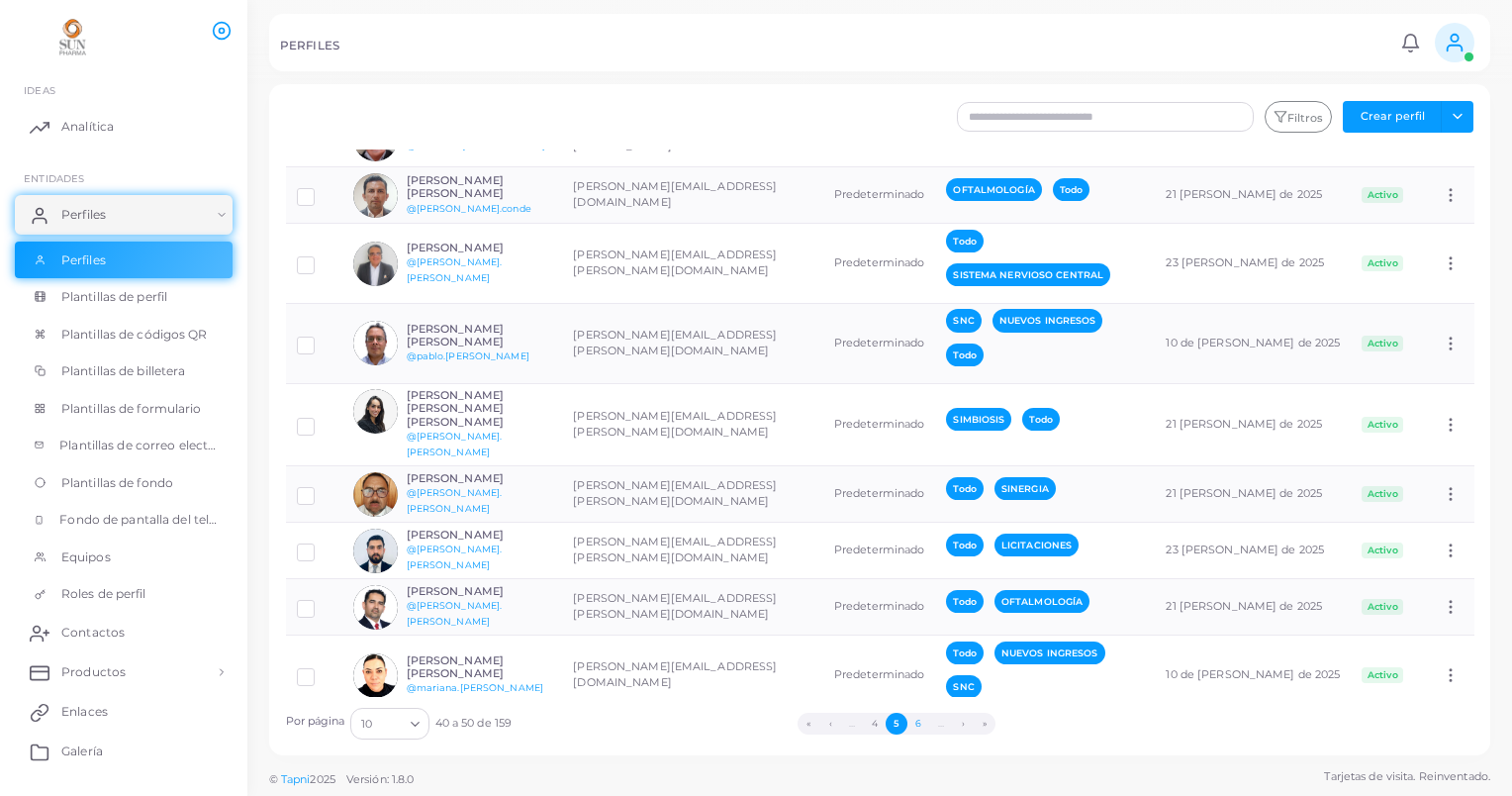 click on "6" at bounding box center (918, 724) 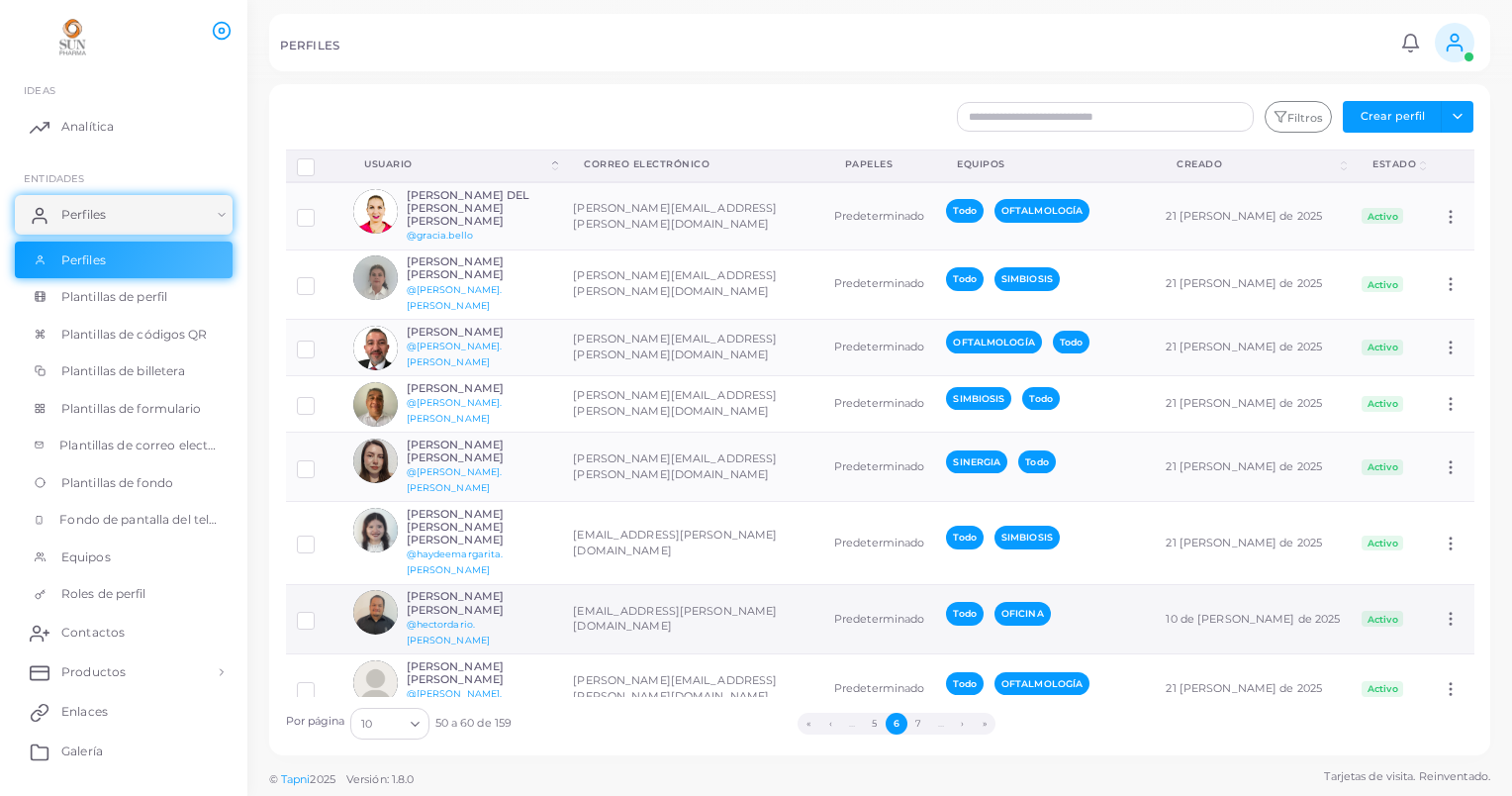 scroll, scrollTop: 103, scrollLeft: 0, axis: vertical 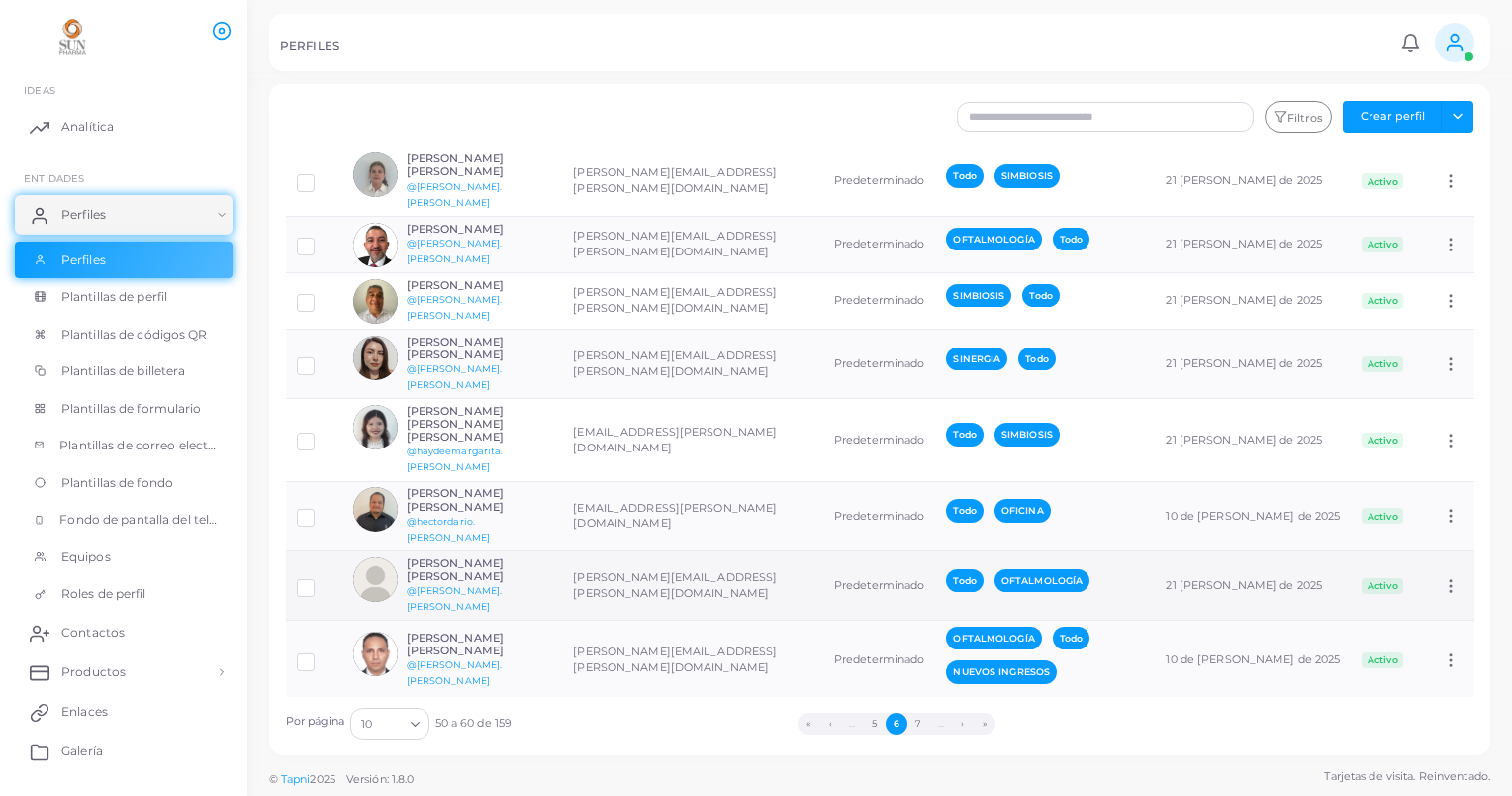 click on "[PERSON_NAME][EMAIL_ADDRESS][PERSON_NAME][DOMAIN_NAME]" at bounding box center [693, 586] 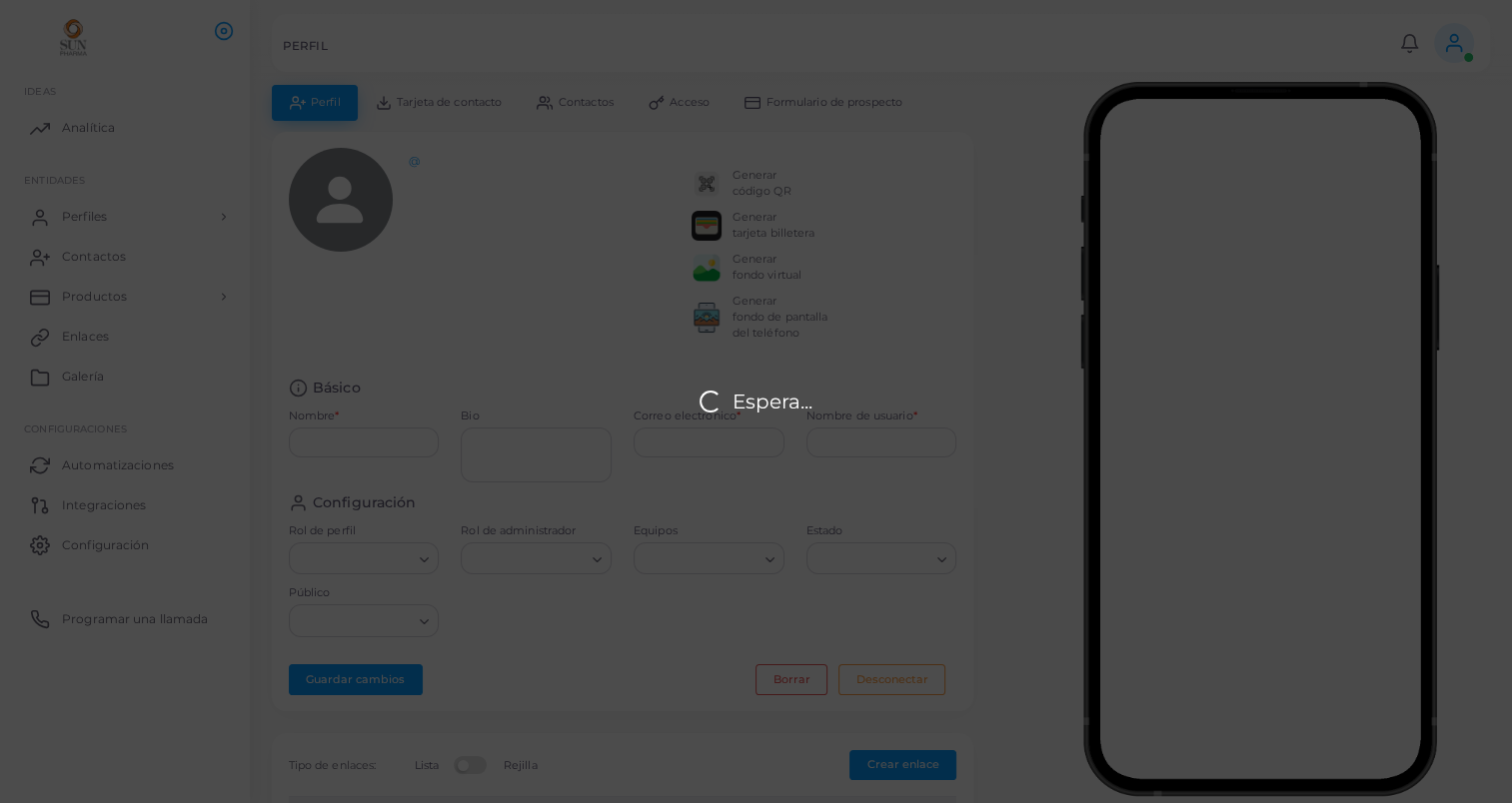 type on "**********" 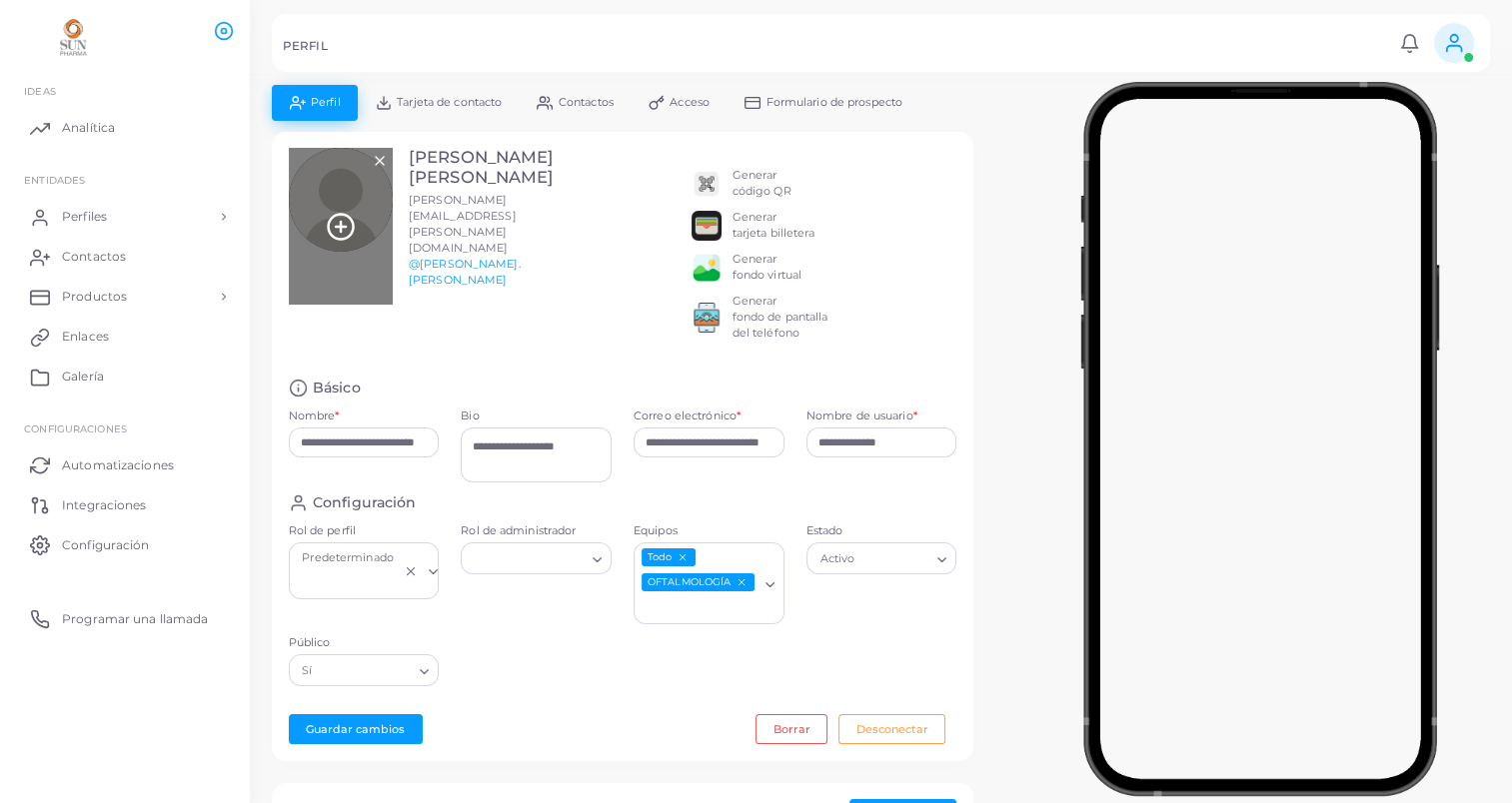 click 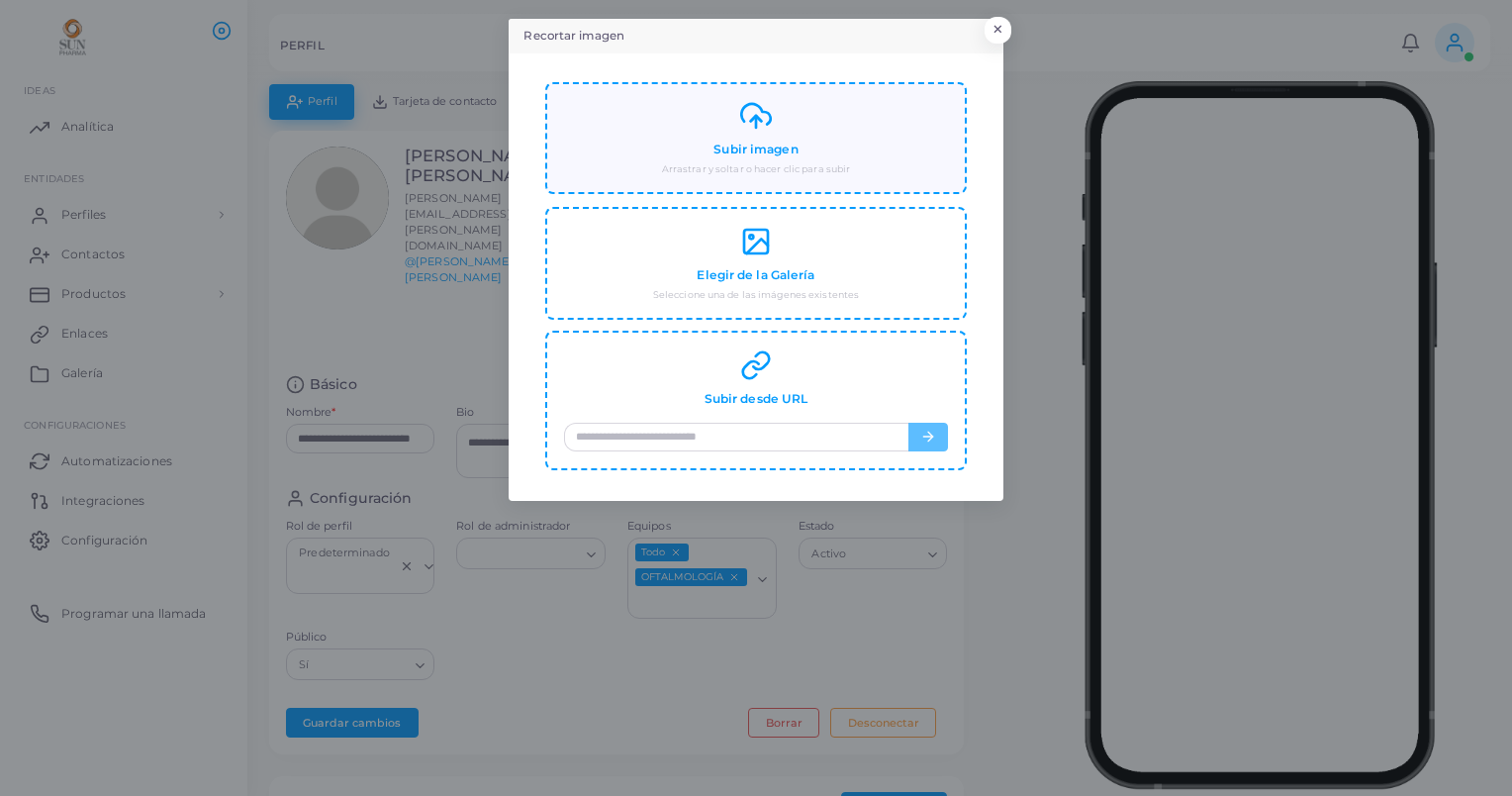 click on "Subir imagen Arrastrar y soltar o hacer clic para subir" at bounding box center (756, 138) 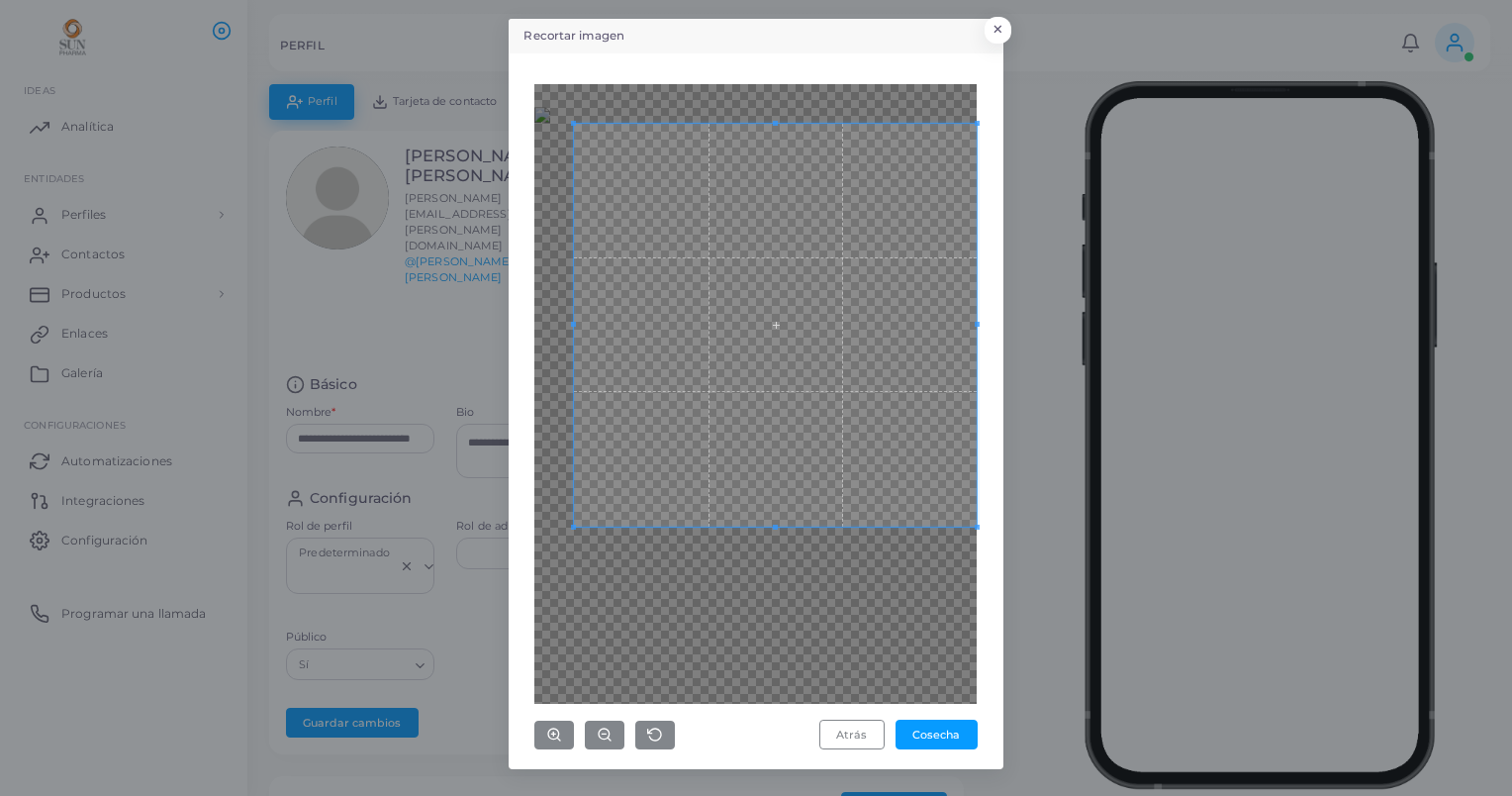click on "Recortar imagen ×  Atrás   Cosecha" at bounding box center (756, 398) 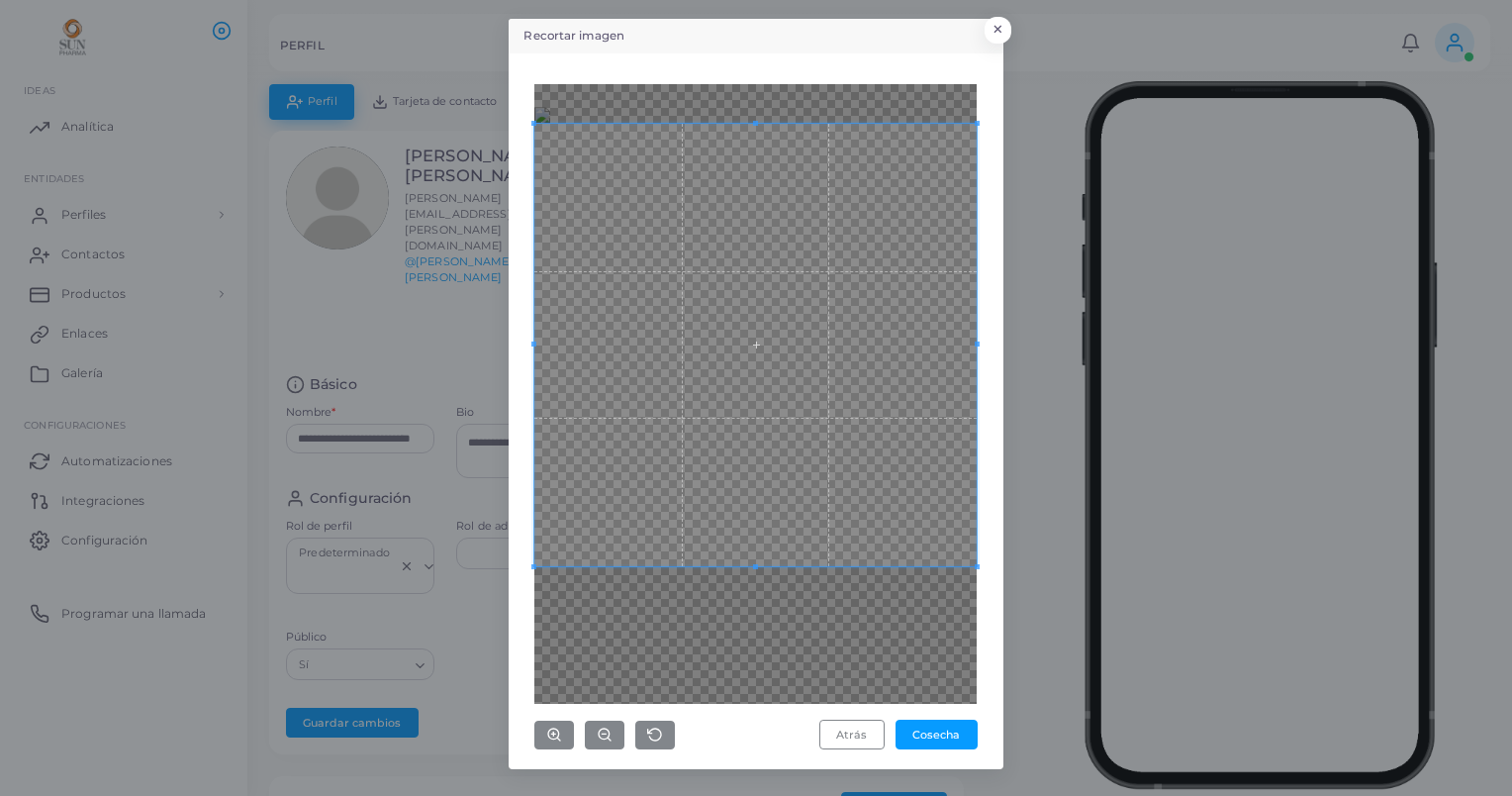 click on "Recortar imagen ×  Atrás   Cosecha" at bounding box center (756, 398) 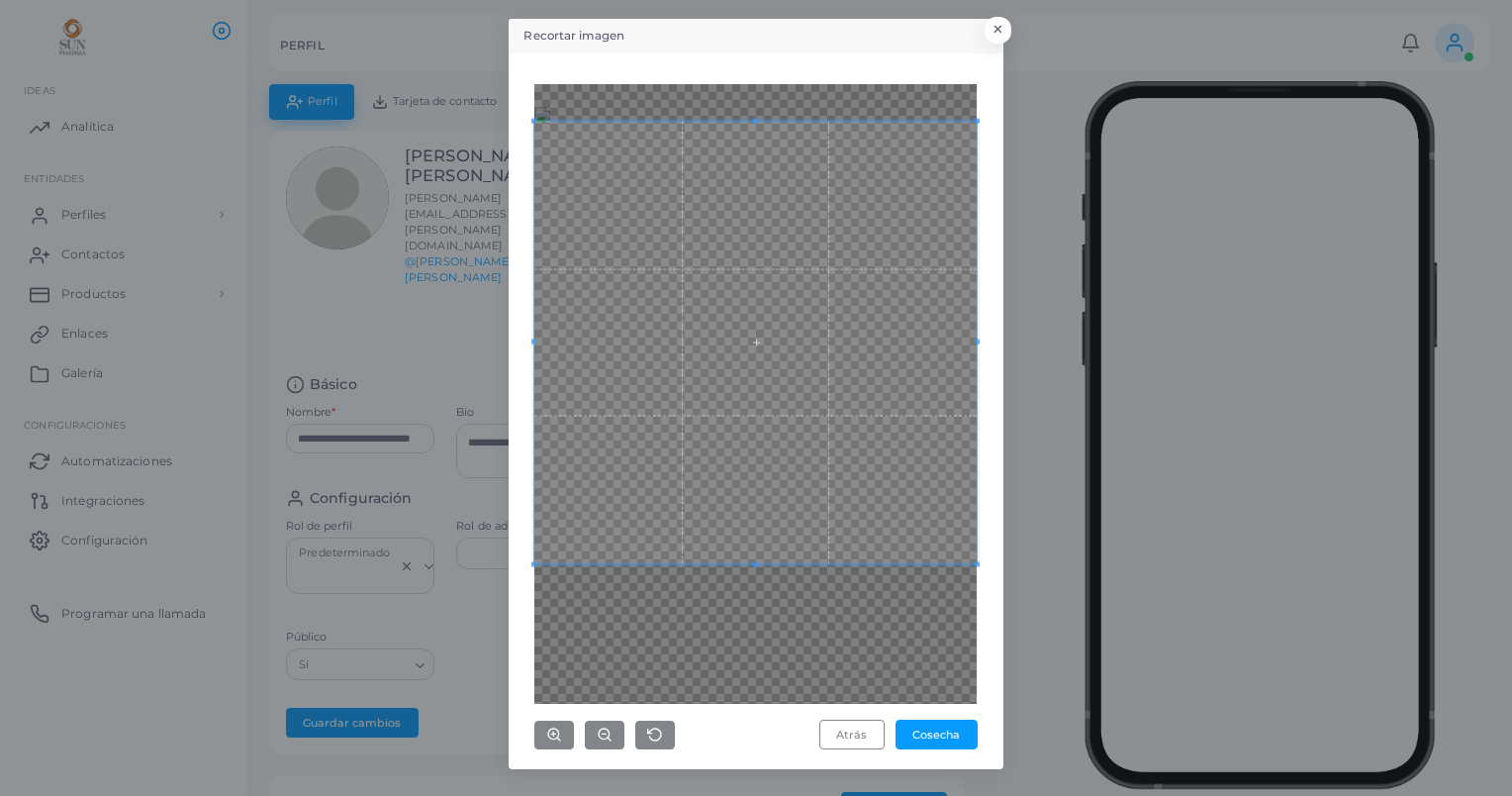 click at bounding box center (755, 342) 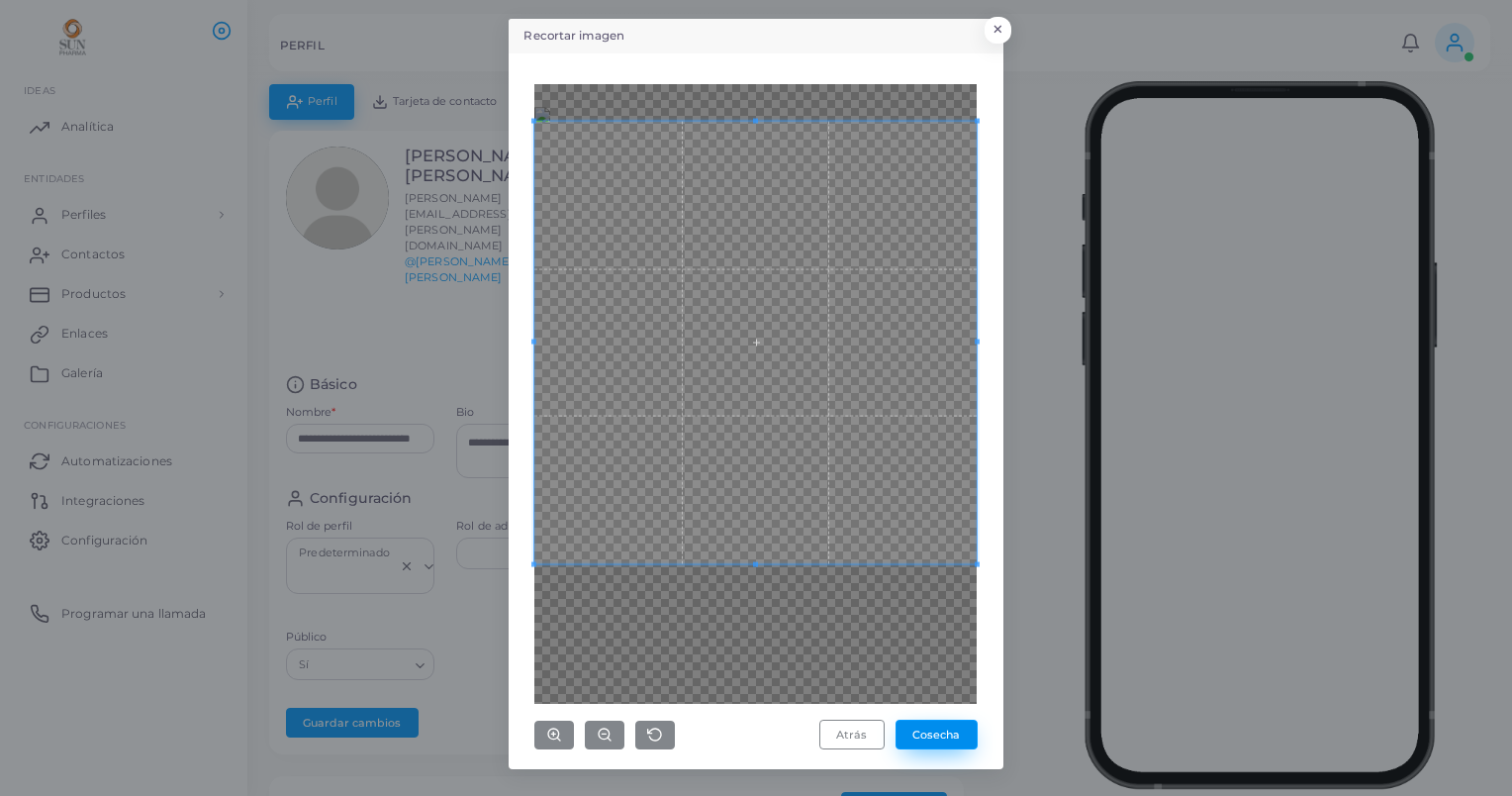 click on "Cosecha" at bounding box center [936, 735] 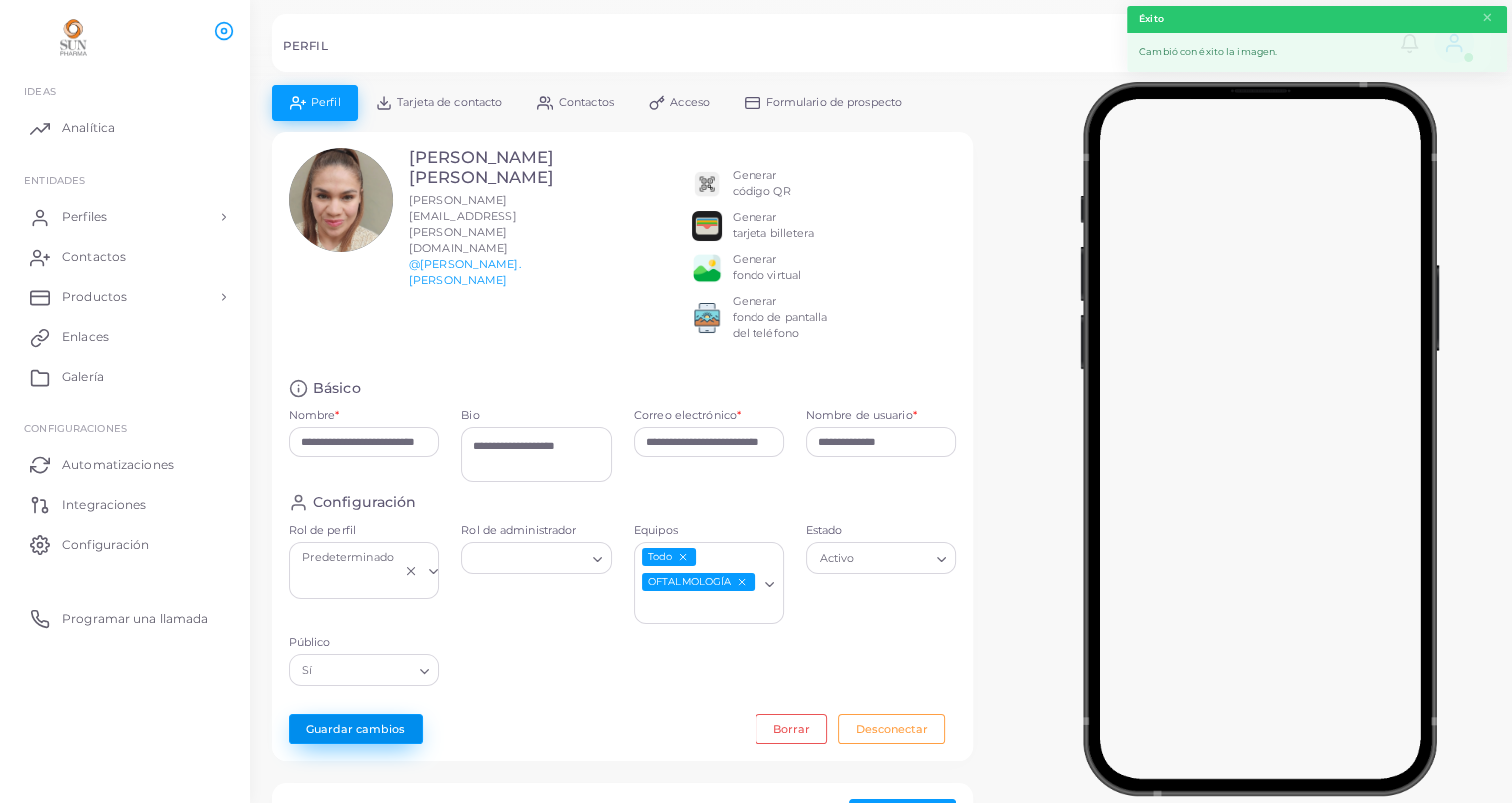 click on "Guardar cambios" at bounding box center (356, 729) 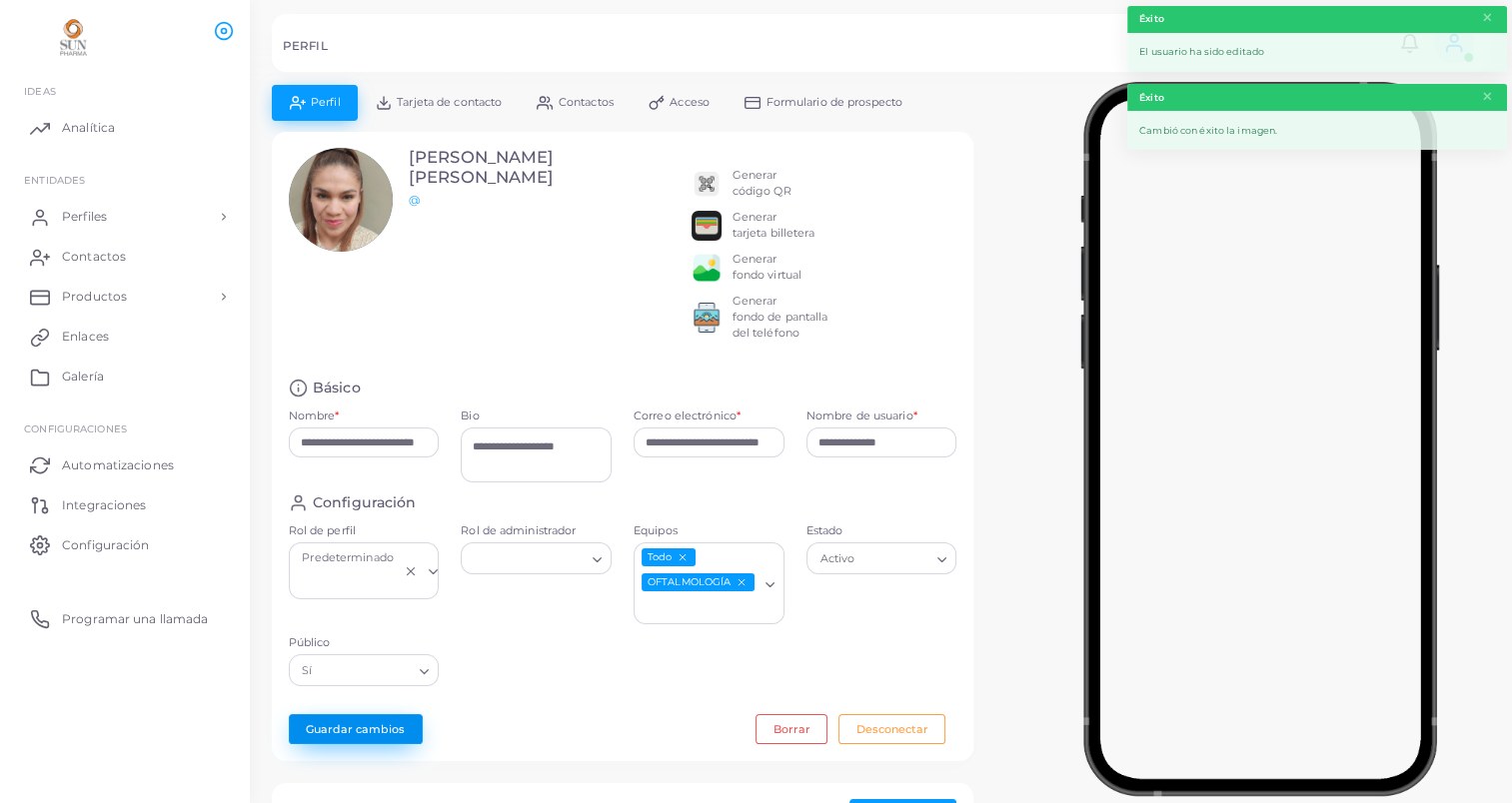 click on "Guardar cambios" at bounding box center [356, 729] 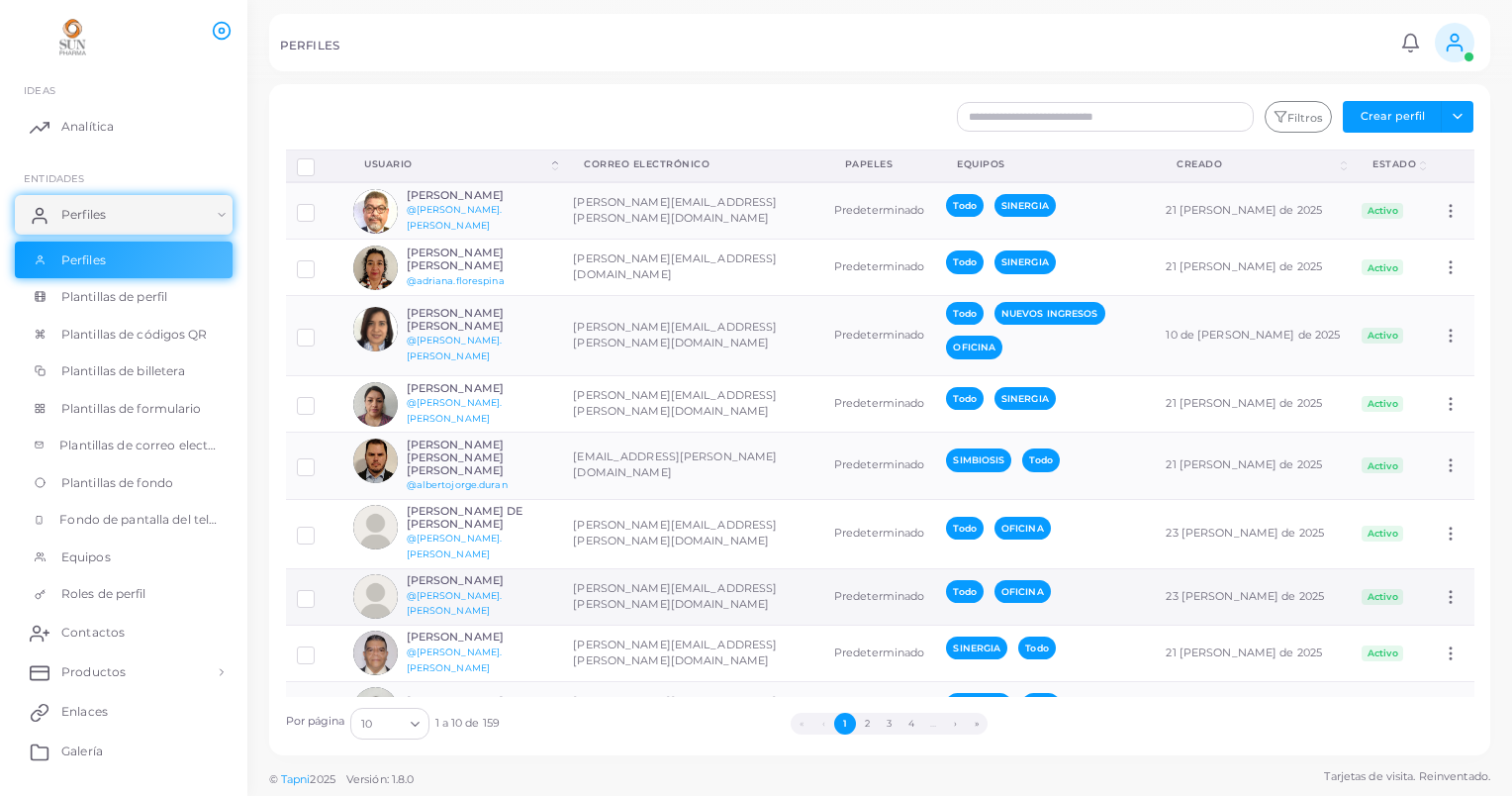 scroll, scrollTop: 103, scrollLeft: 0, axis: vertical 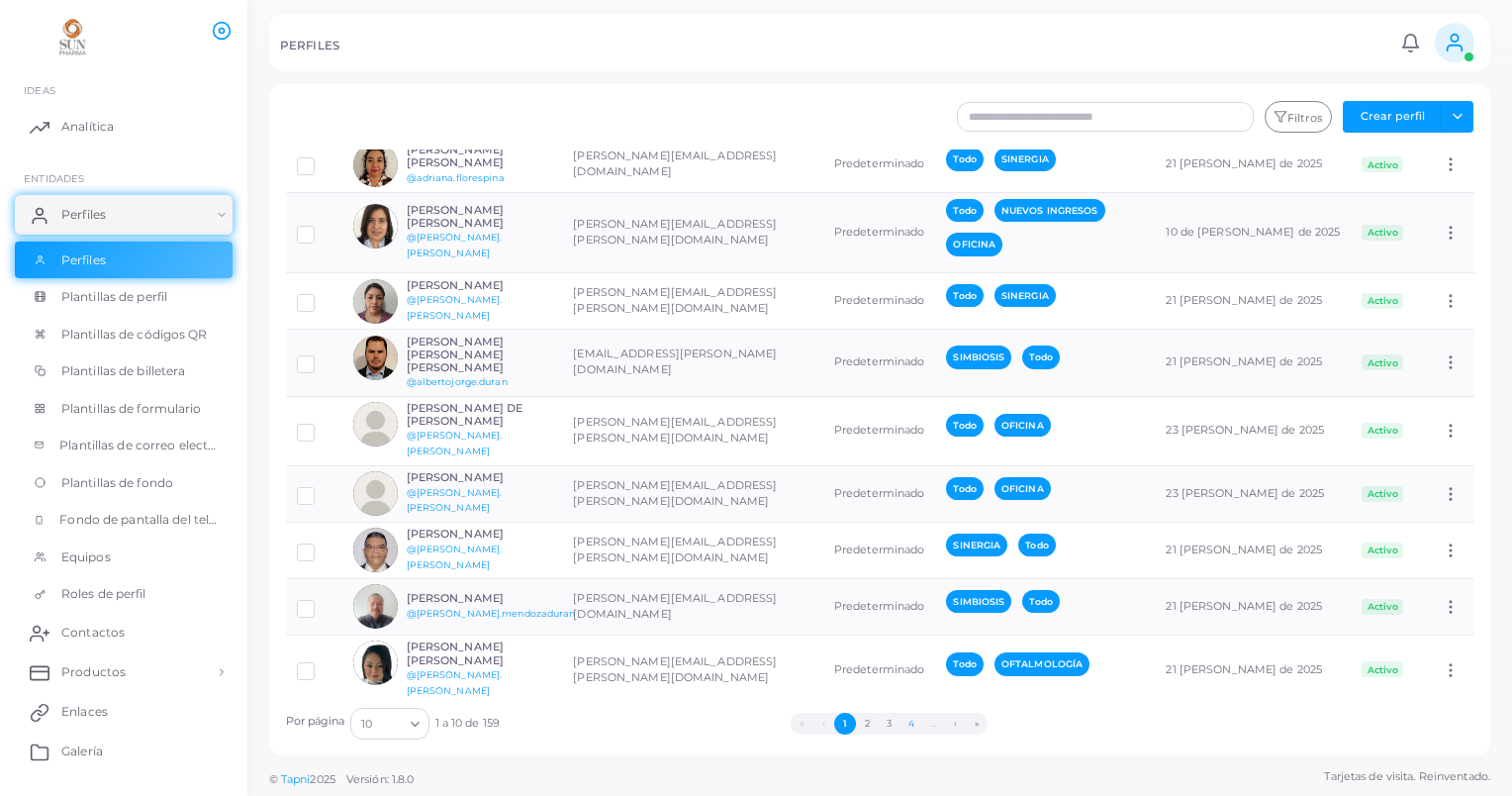 click on "4" at bounding box center (910, 724) 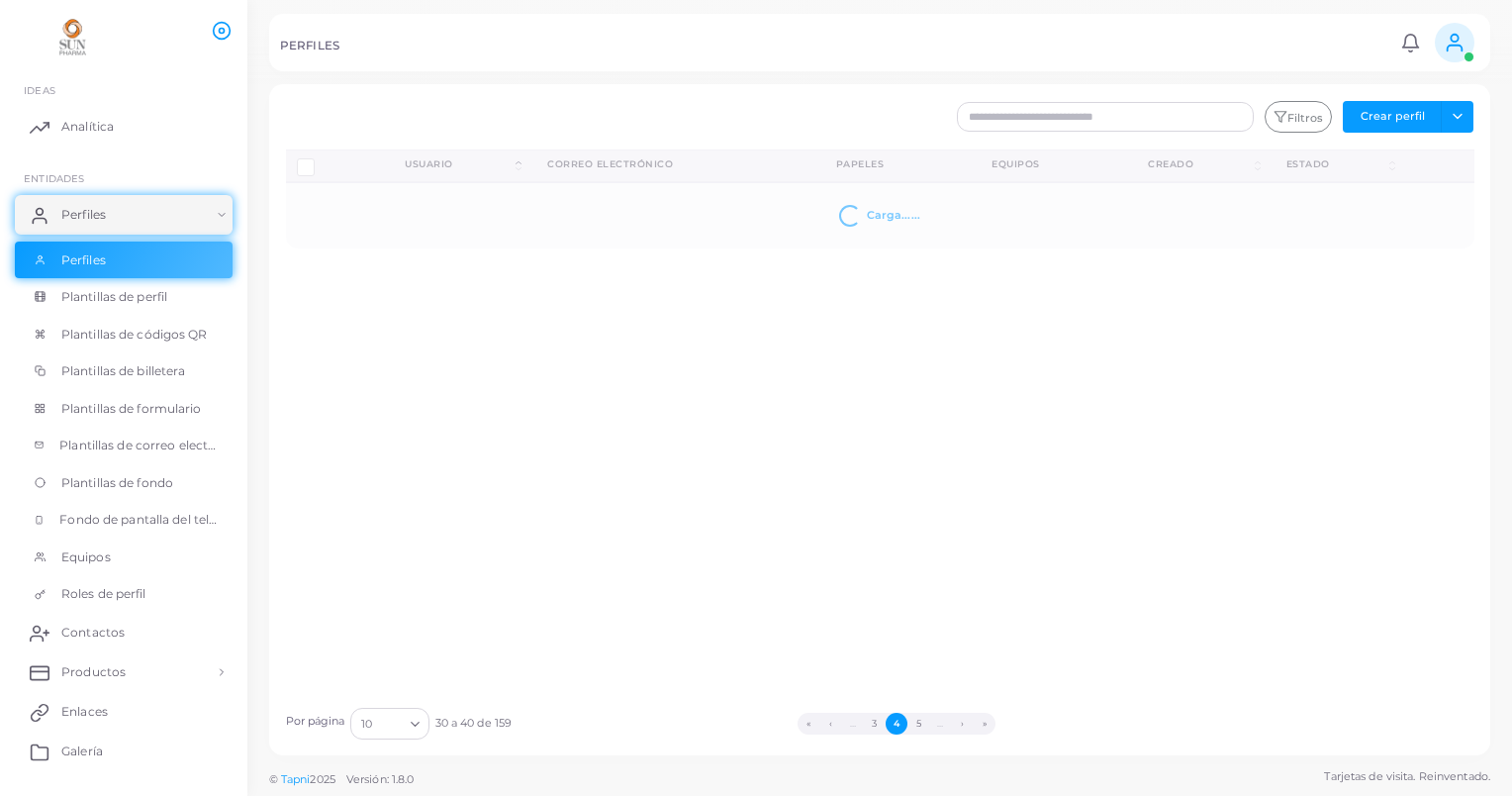 scroll, scrollTop: 0, scrollLeft: 0, axis: both 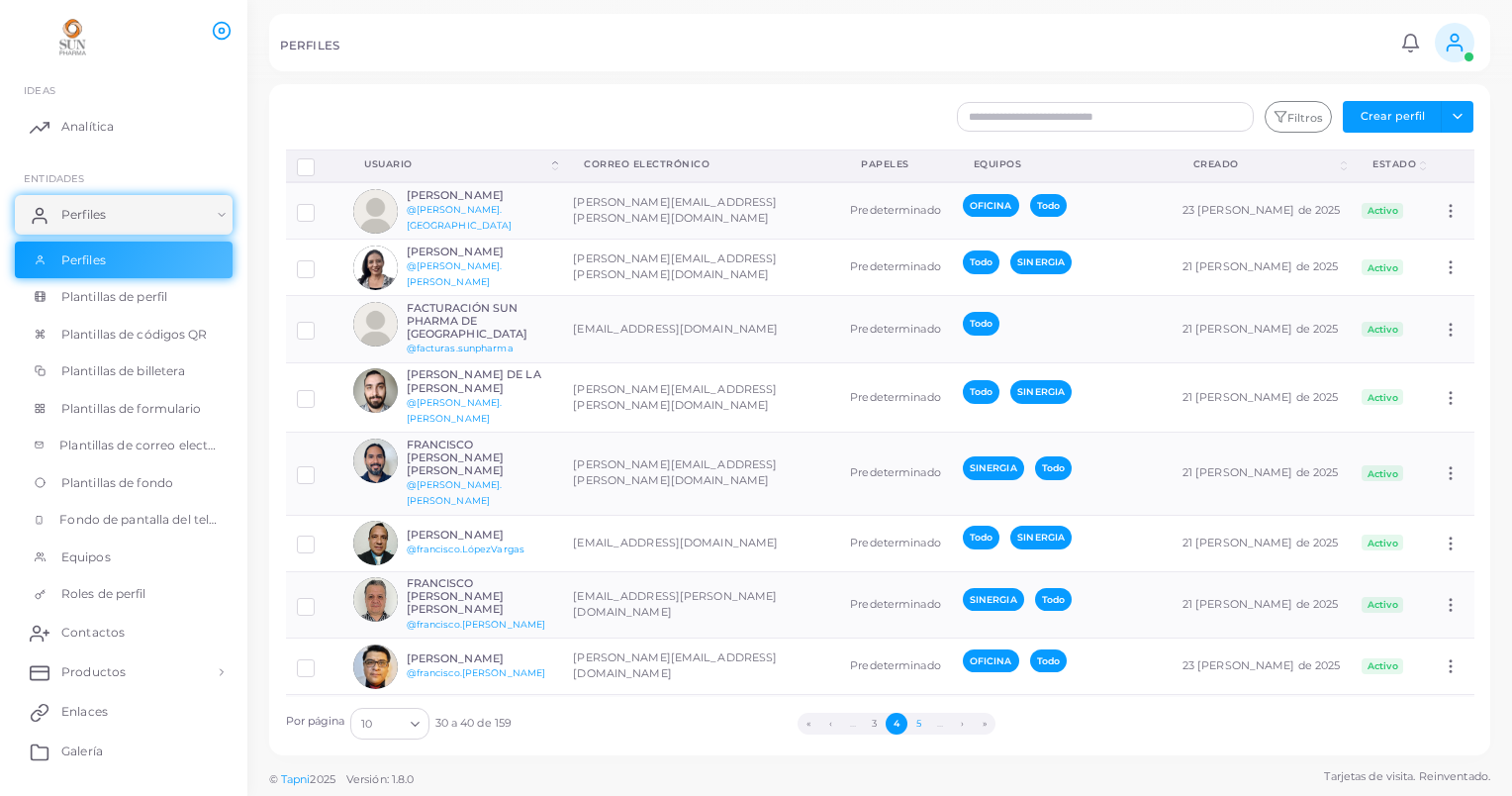 click on "5" at bounding box center [918, 724] 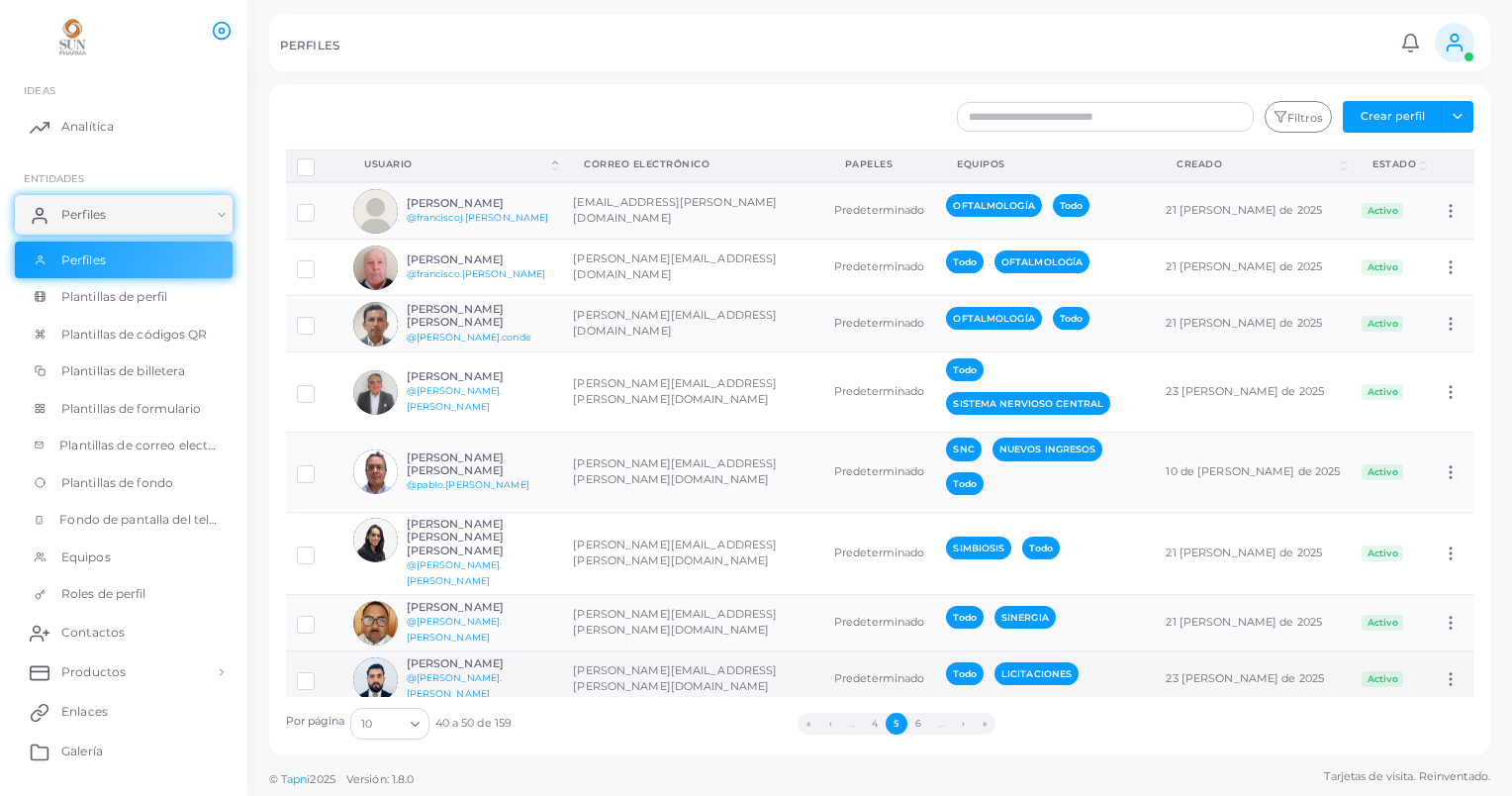 scroll, scrollTop: 129, scrollLeft: 0, axis: vertical 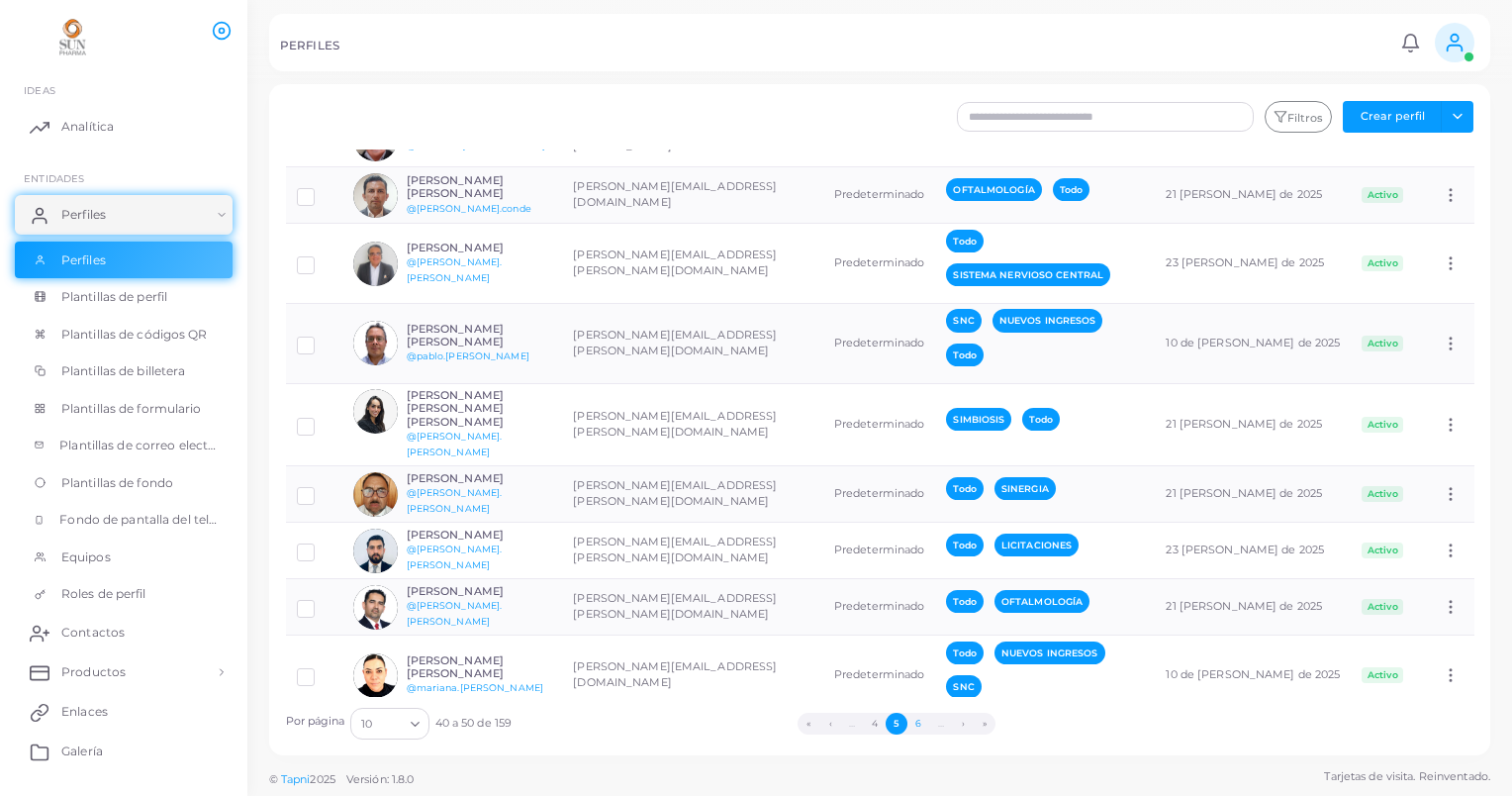 click on "6" at bounding box center (918, 724) 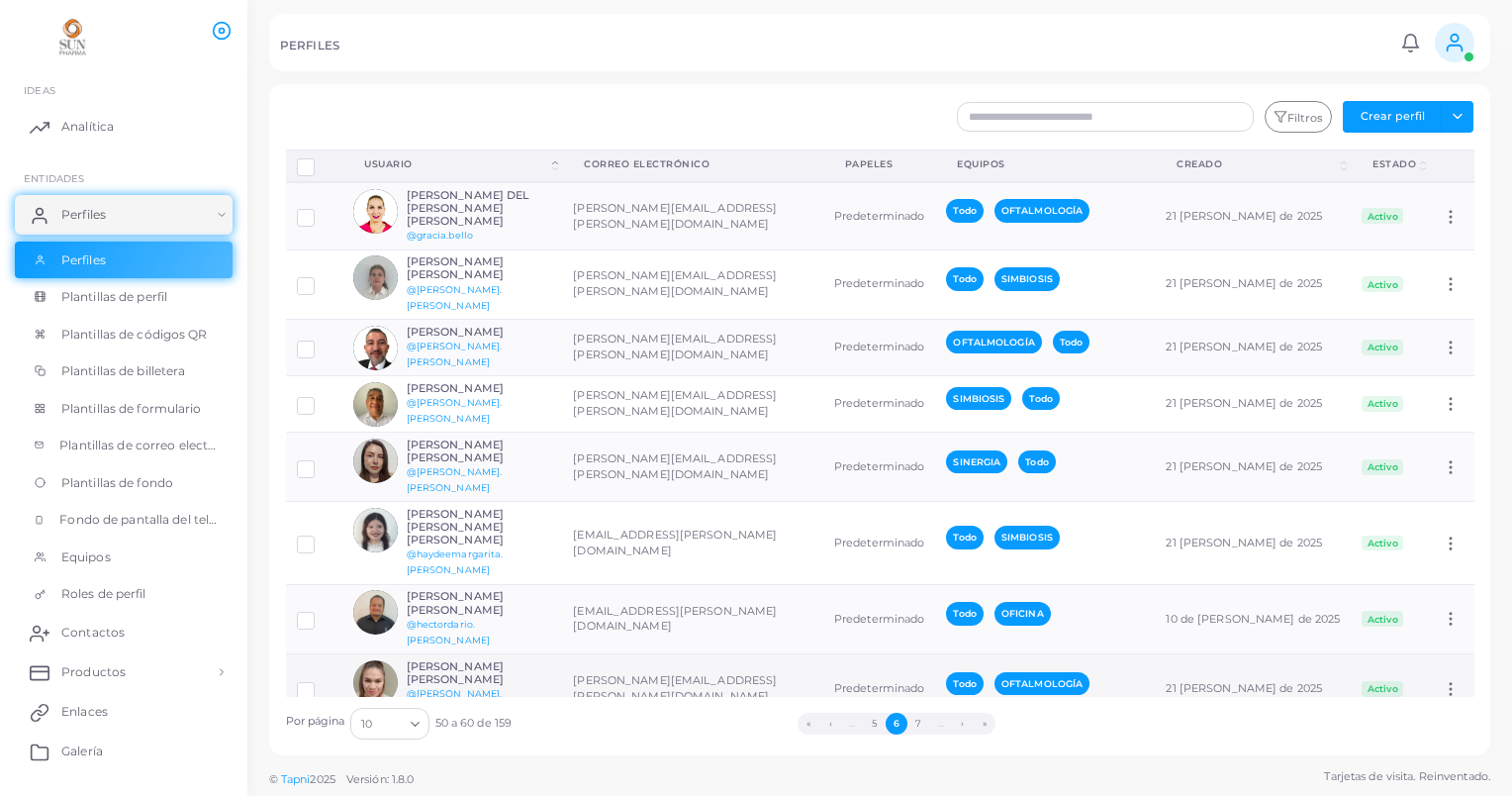 scroll, scrollTop: 103, scrollLeft: 0, axis: vertical 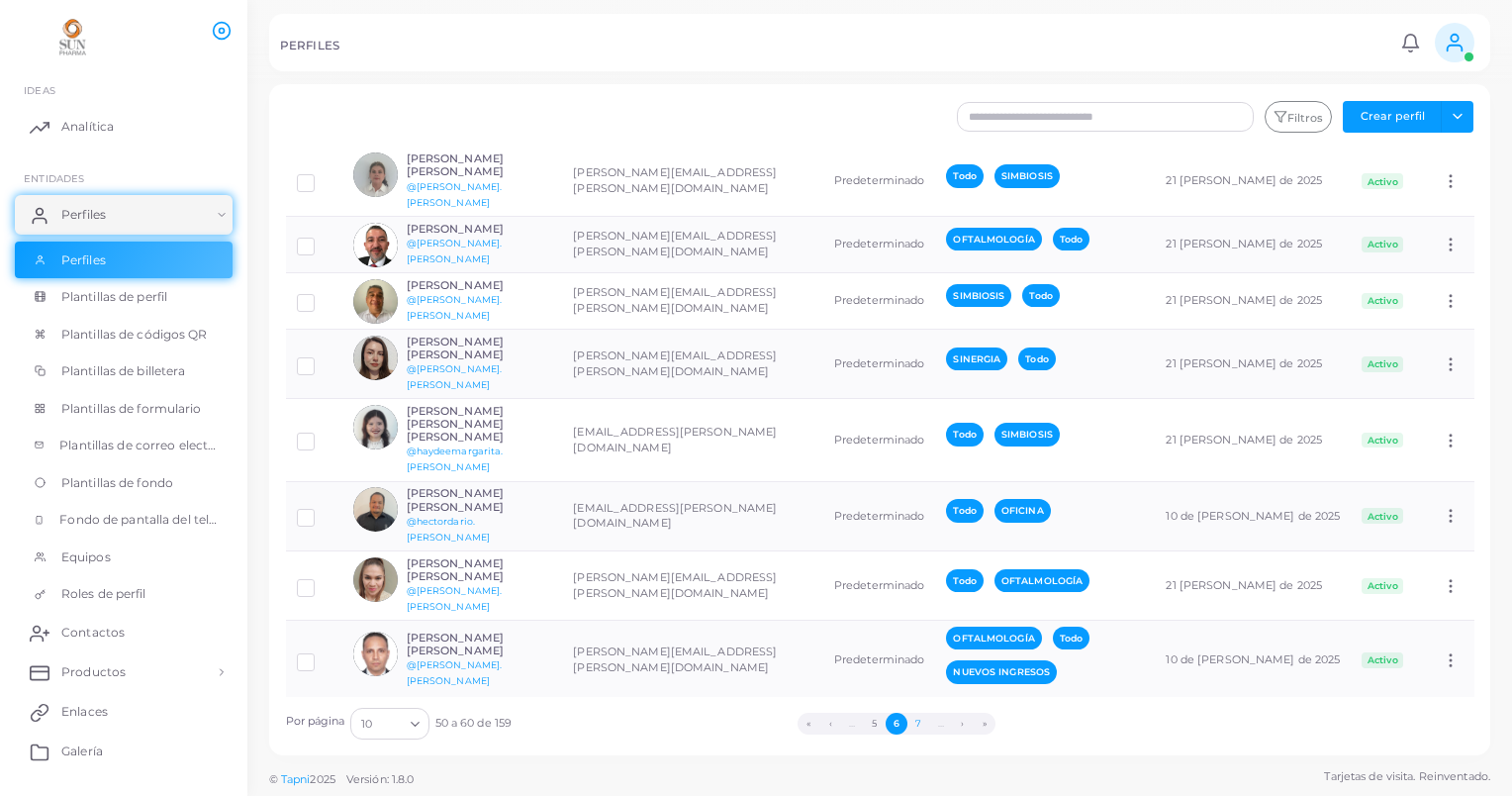 click on "7" at bounding box center [918, 724] 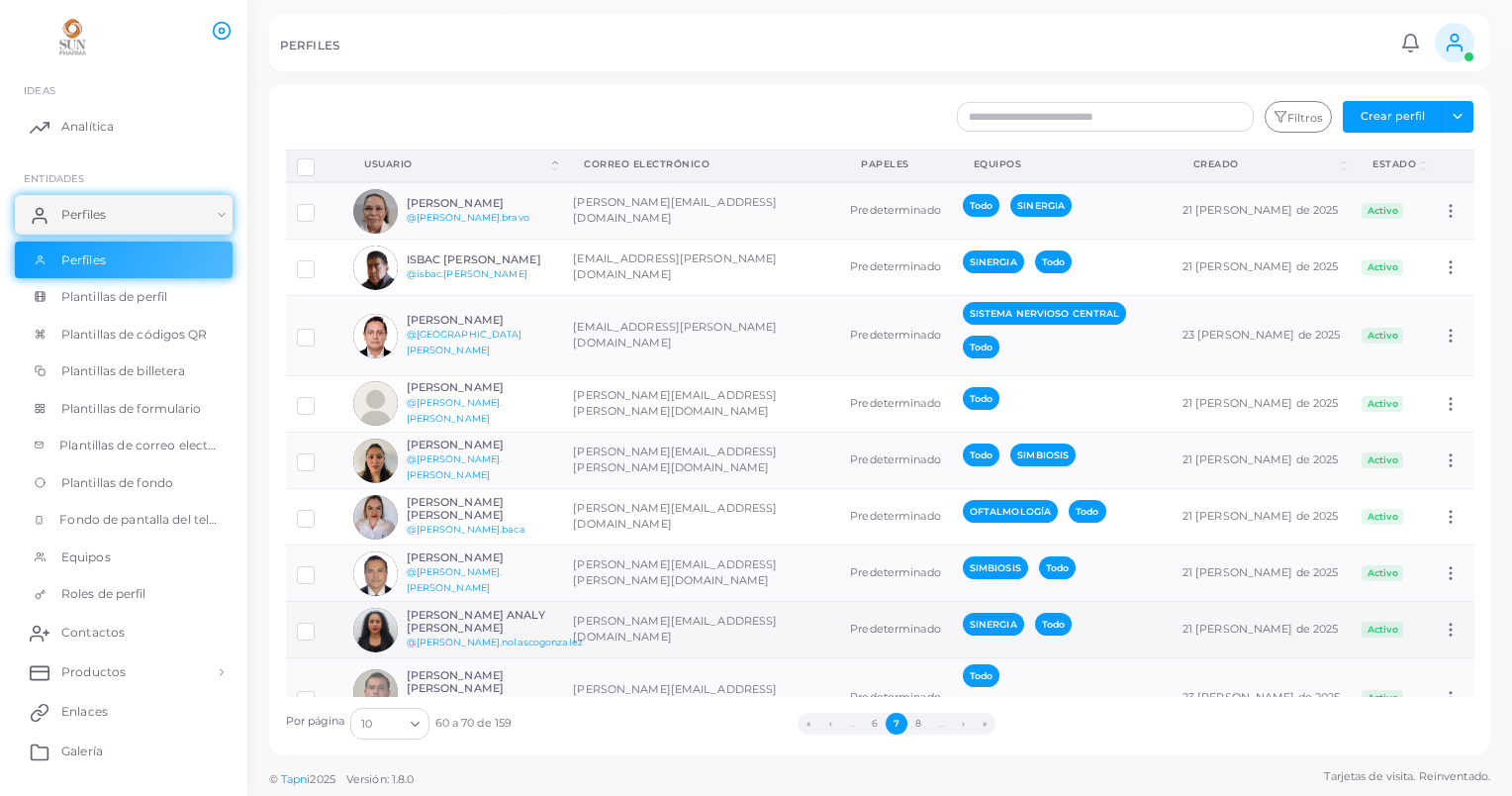 scroll, scrollTop: 106, scrollLeft: 0, axis: vertical 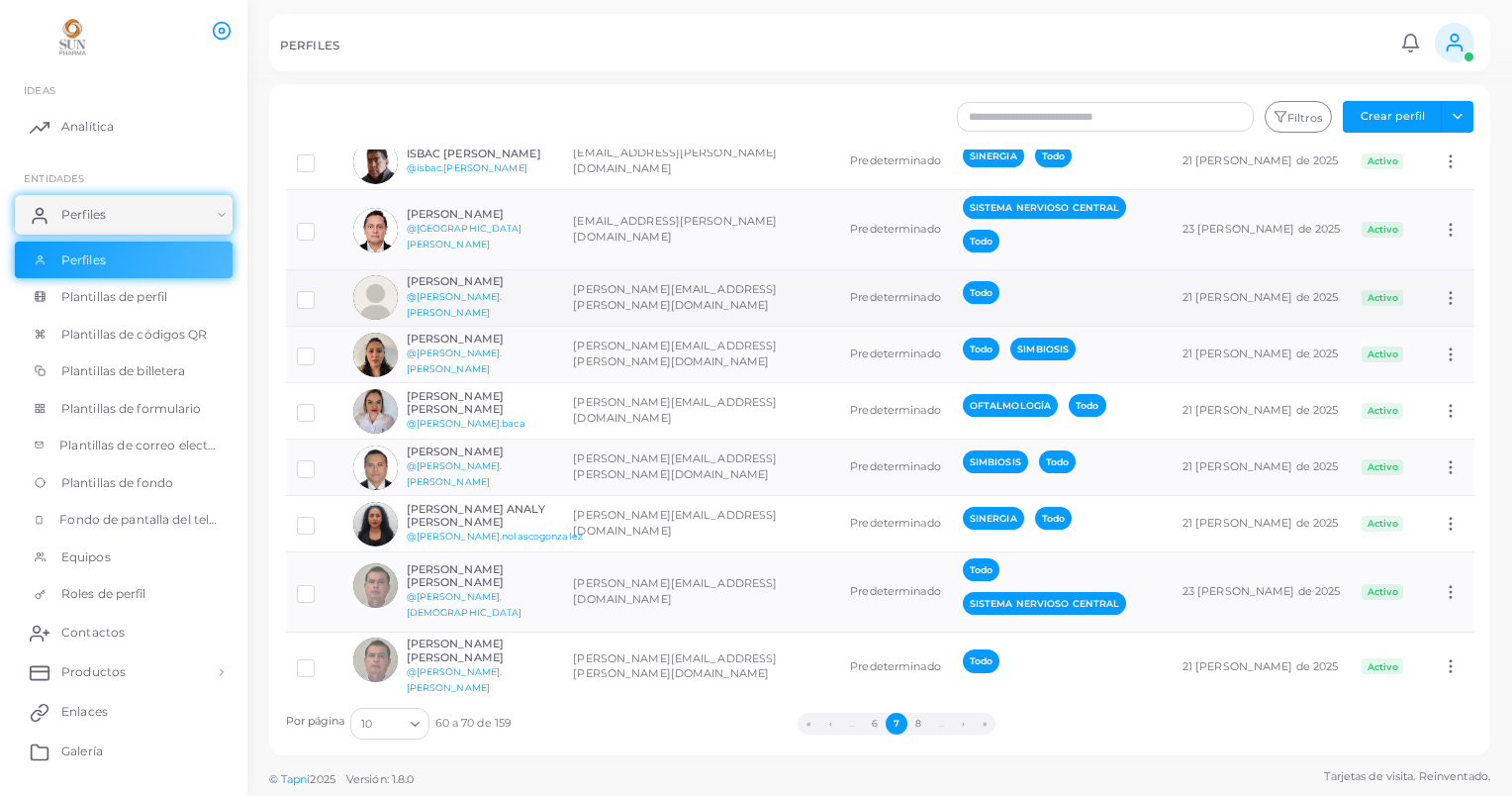 click on "[PERSON_NAME]" at bounding box center [479, 281] 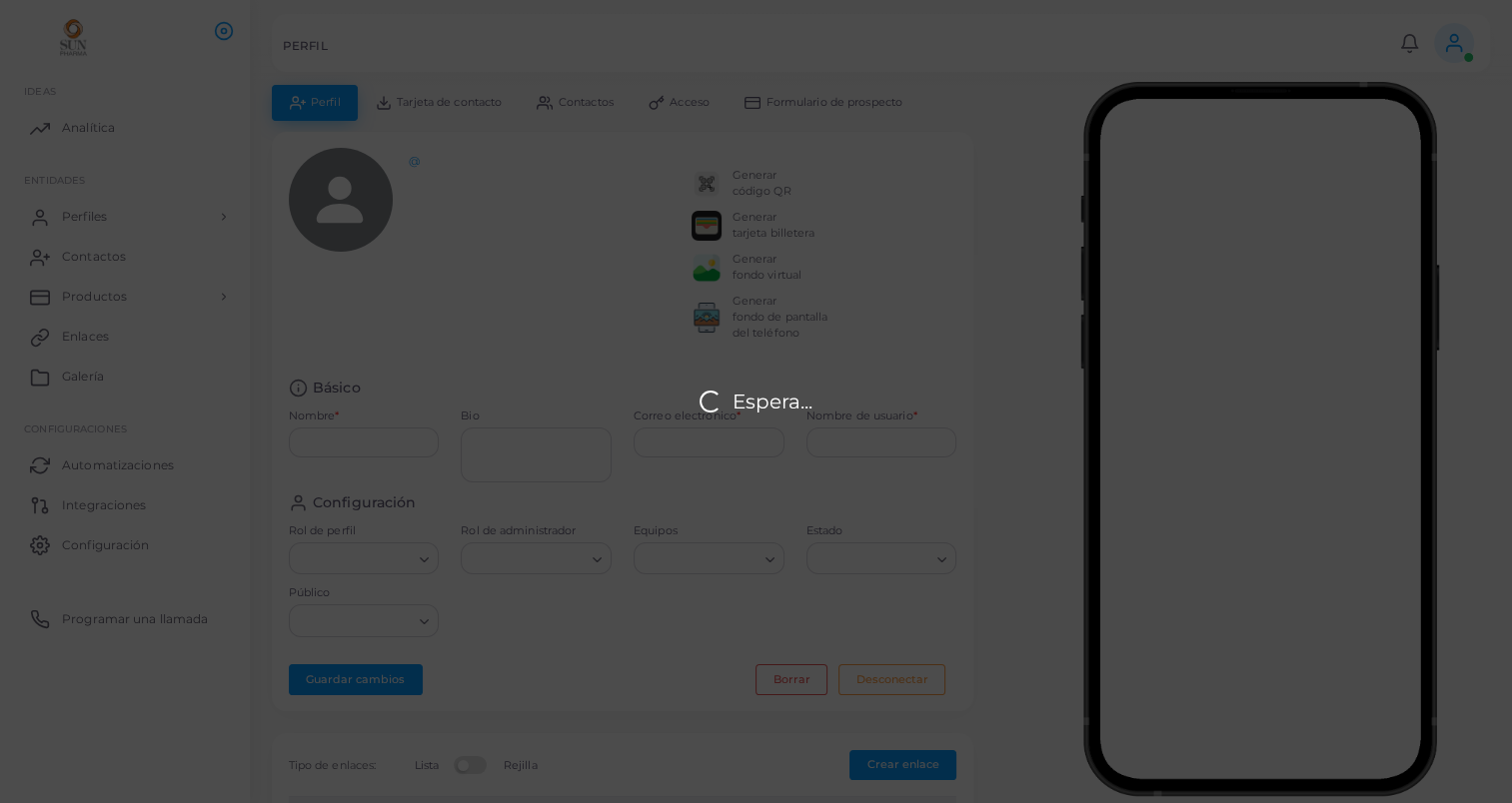 type on "**********" 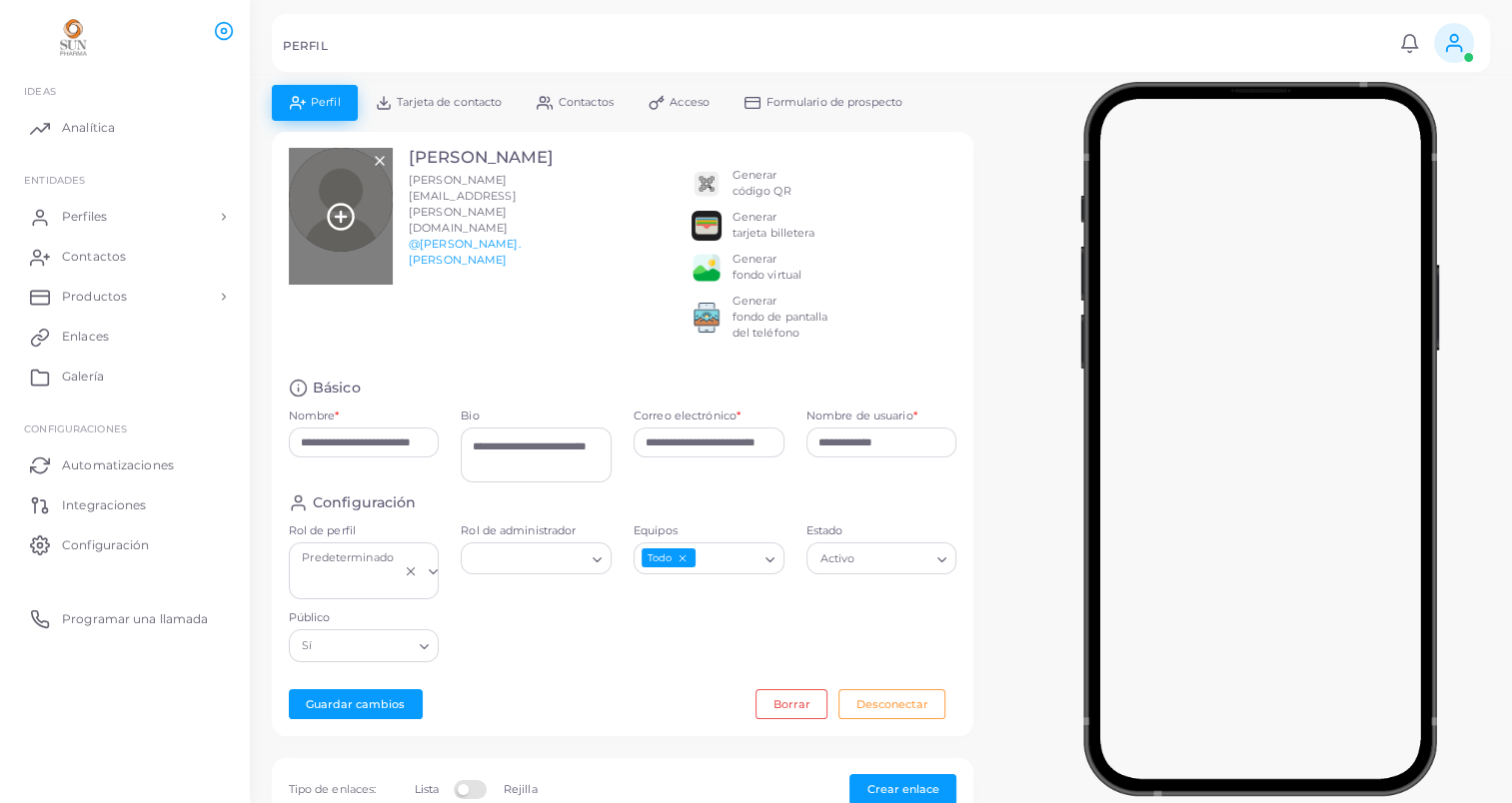 click at bounding box center [341, 216] 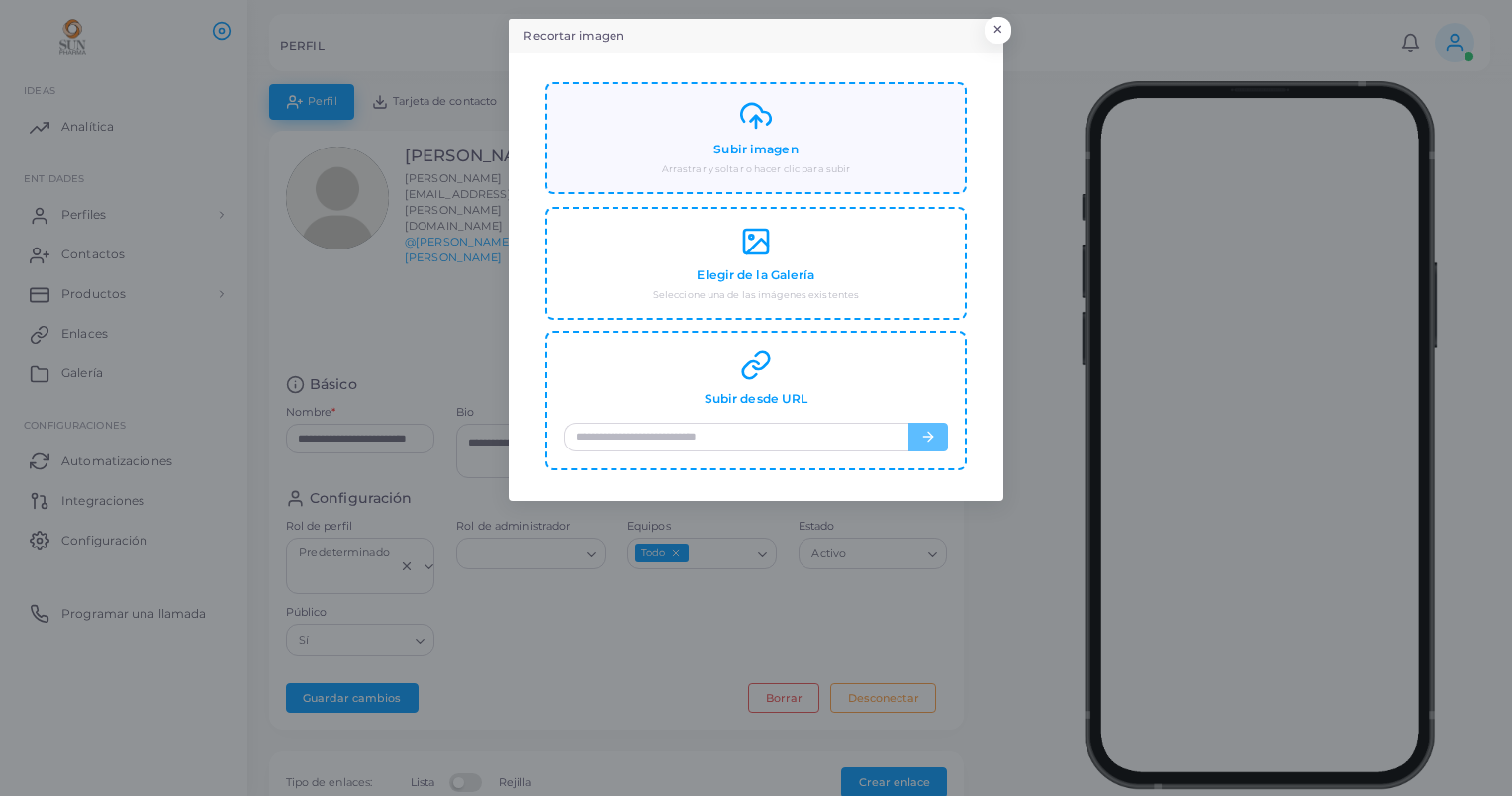 click 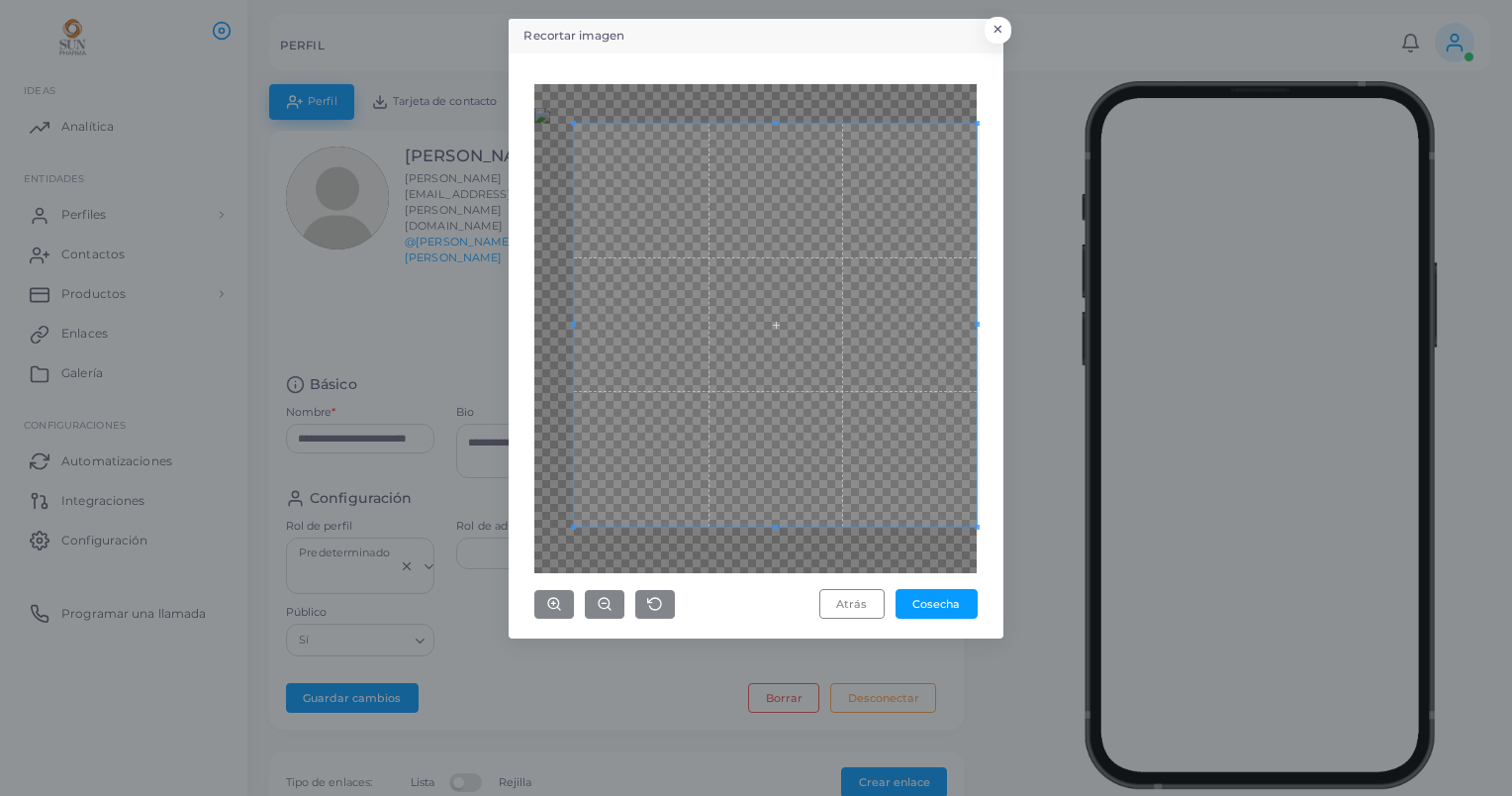 click on "Recortar imagen ×  Atrás   Cosecha" at bounding box center (756, 398) 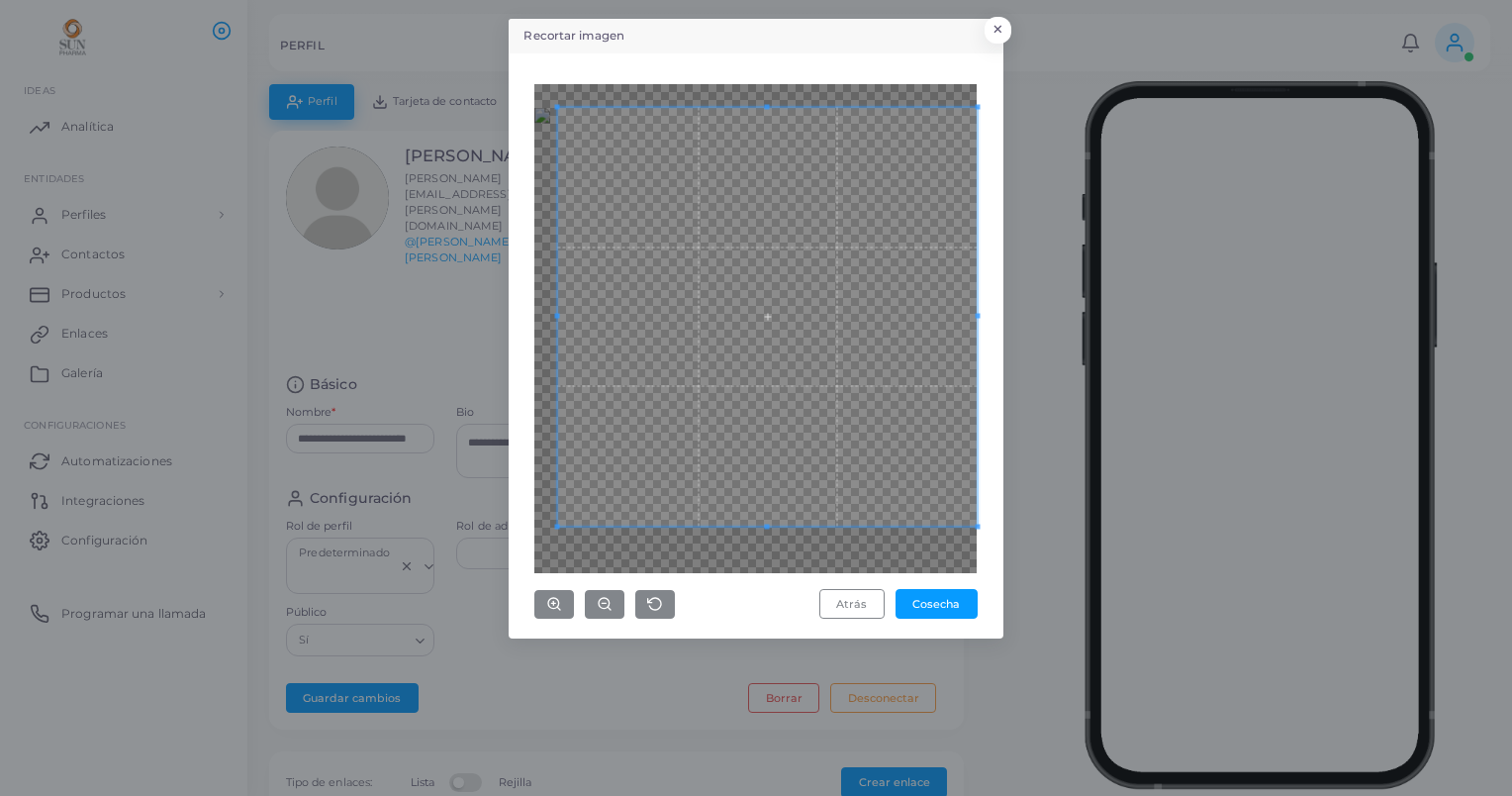 click on "Recortar imagen ×  Atrás   Cosecha" at bounding box center [756, 398] 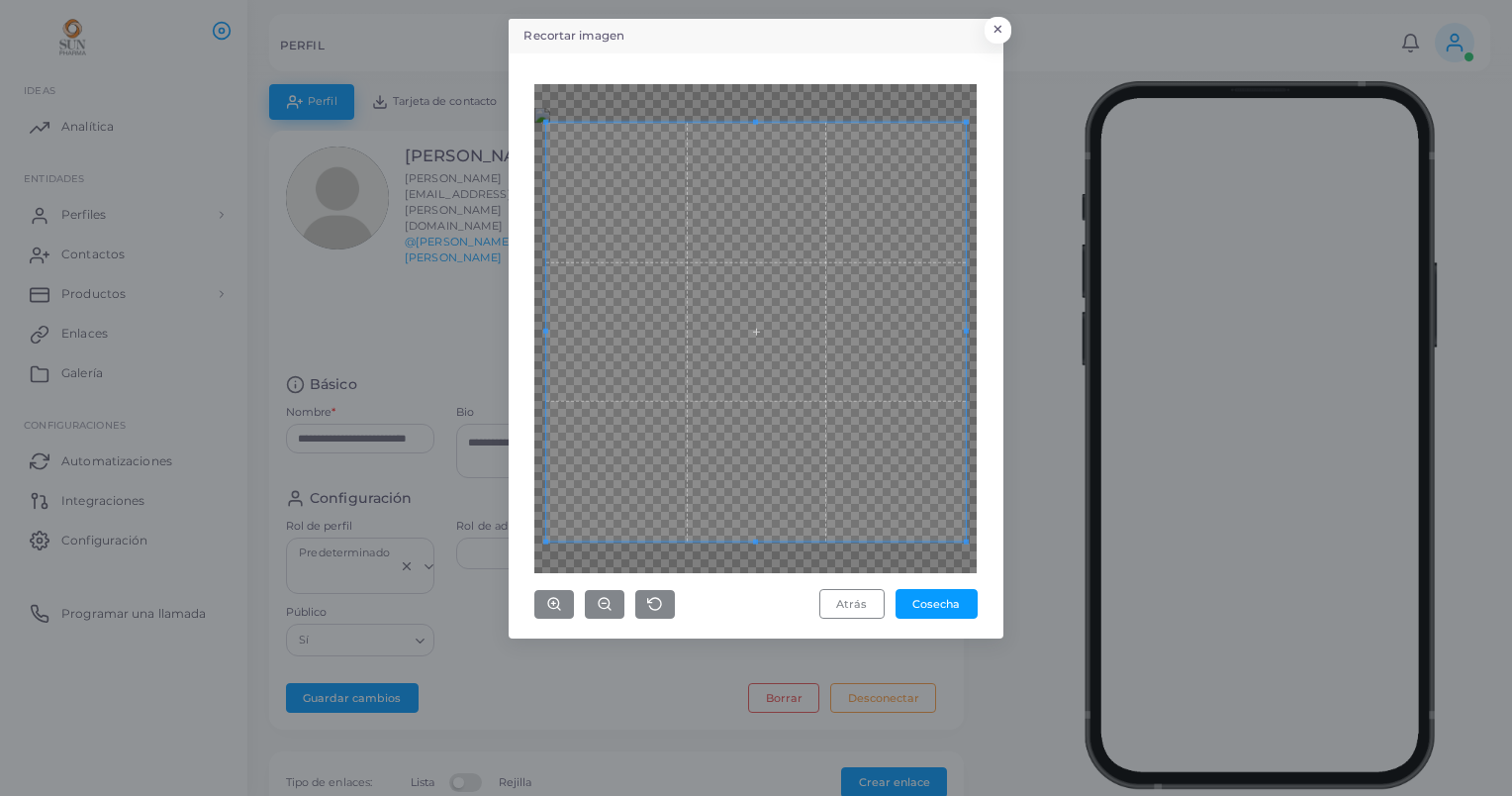 click at bounding box center [756, 332] 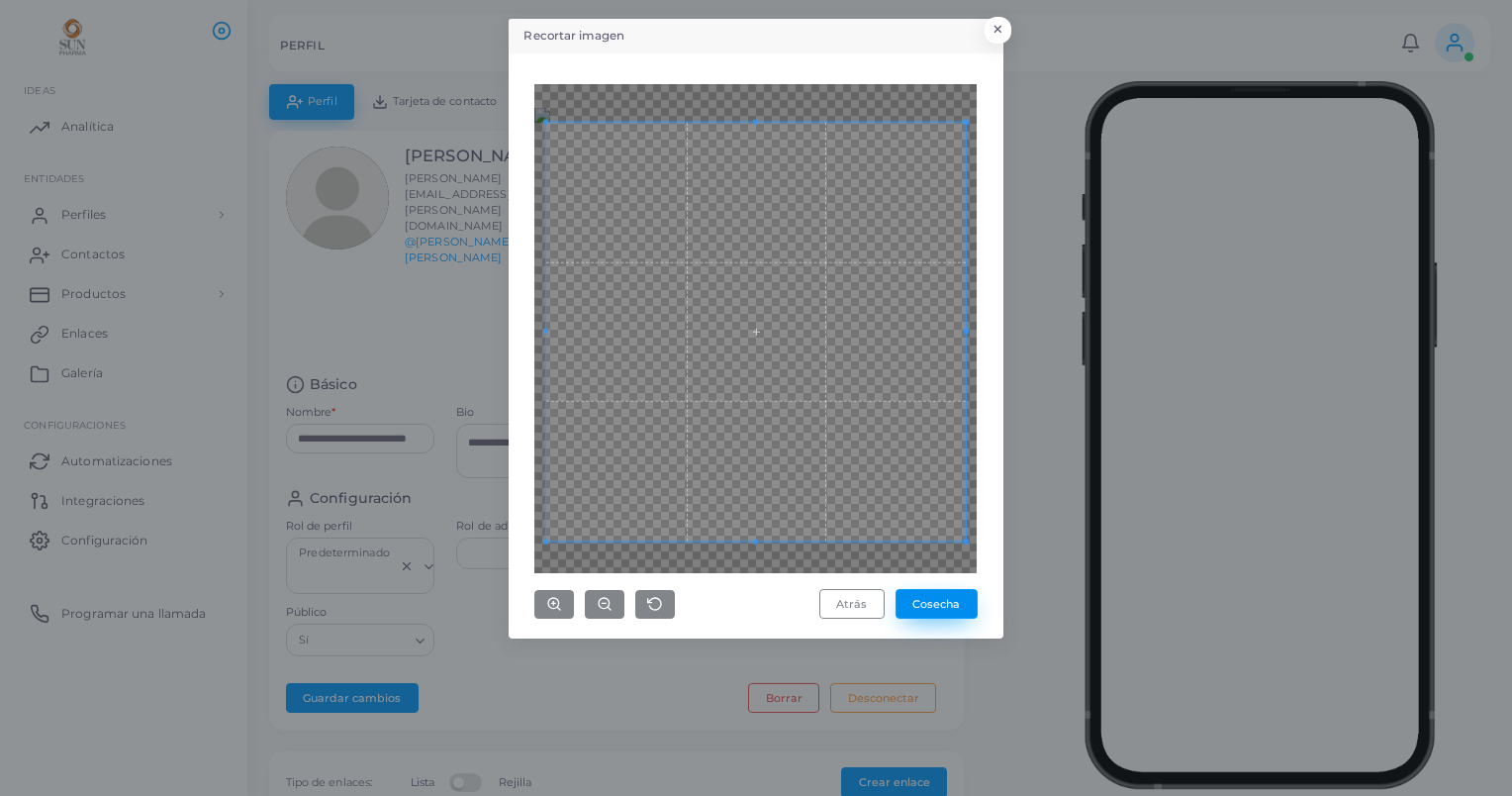 click on "Cosecha" at bounding box center [936, 604] 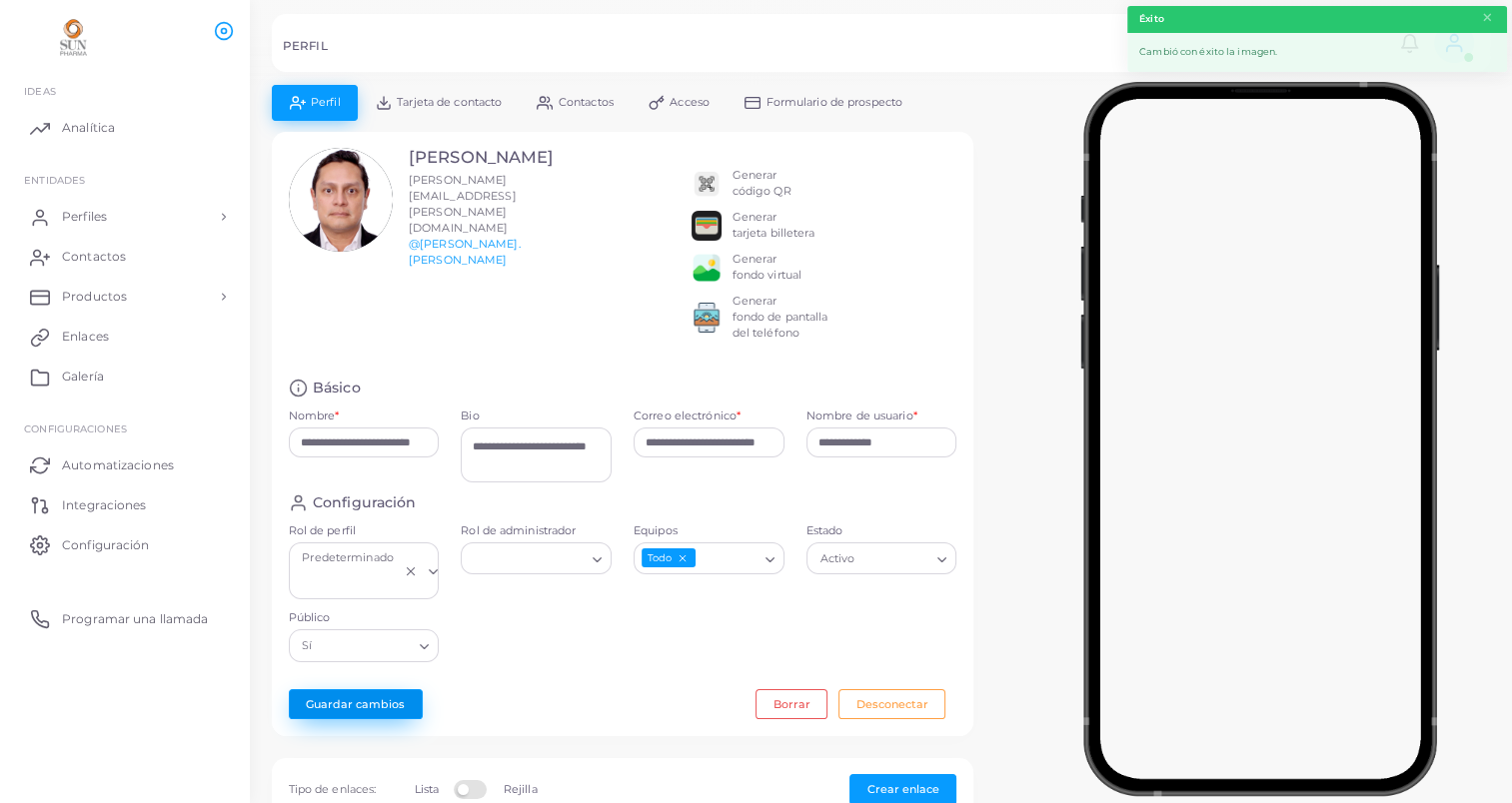 click on "Guardar cambios" at bounding box center [356, 704] 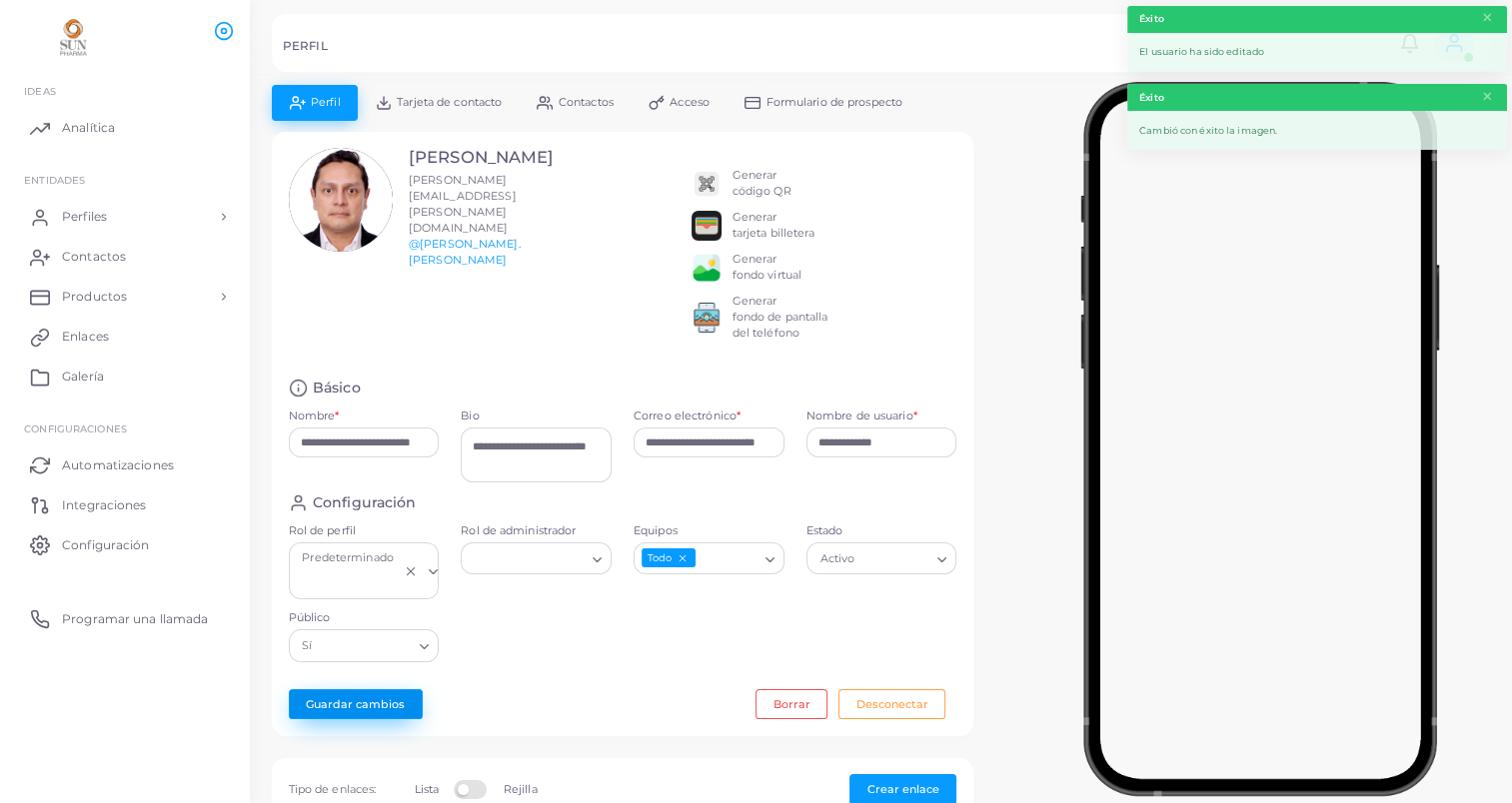 click on "Guardar cambios" at bounding box center [356, 704] 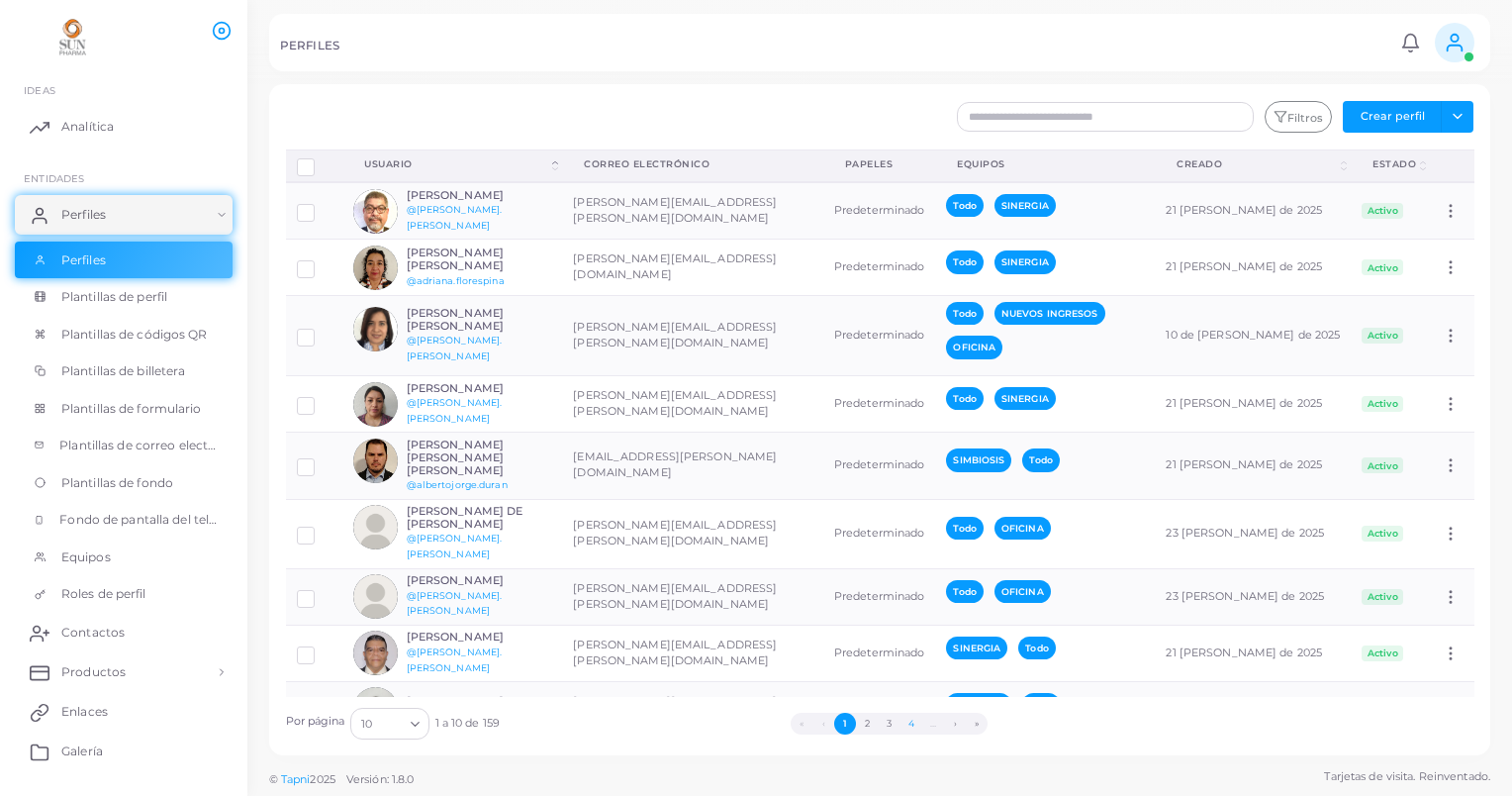 click on "4" at bounding box center [910, 724] 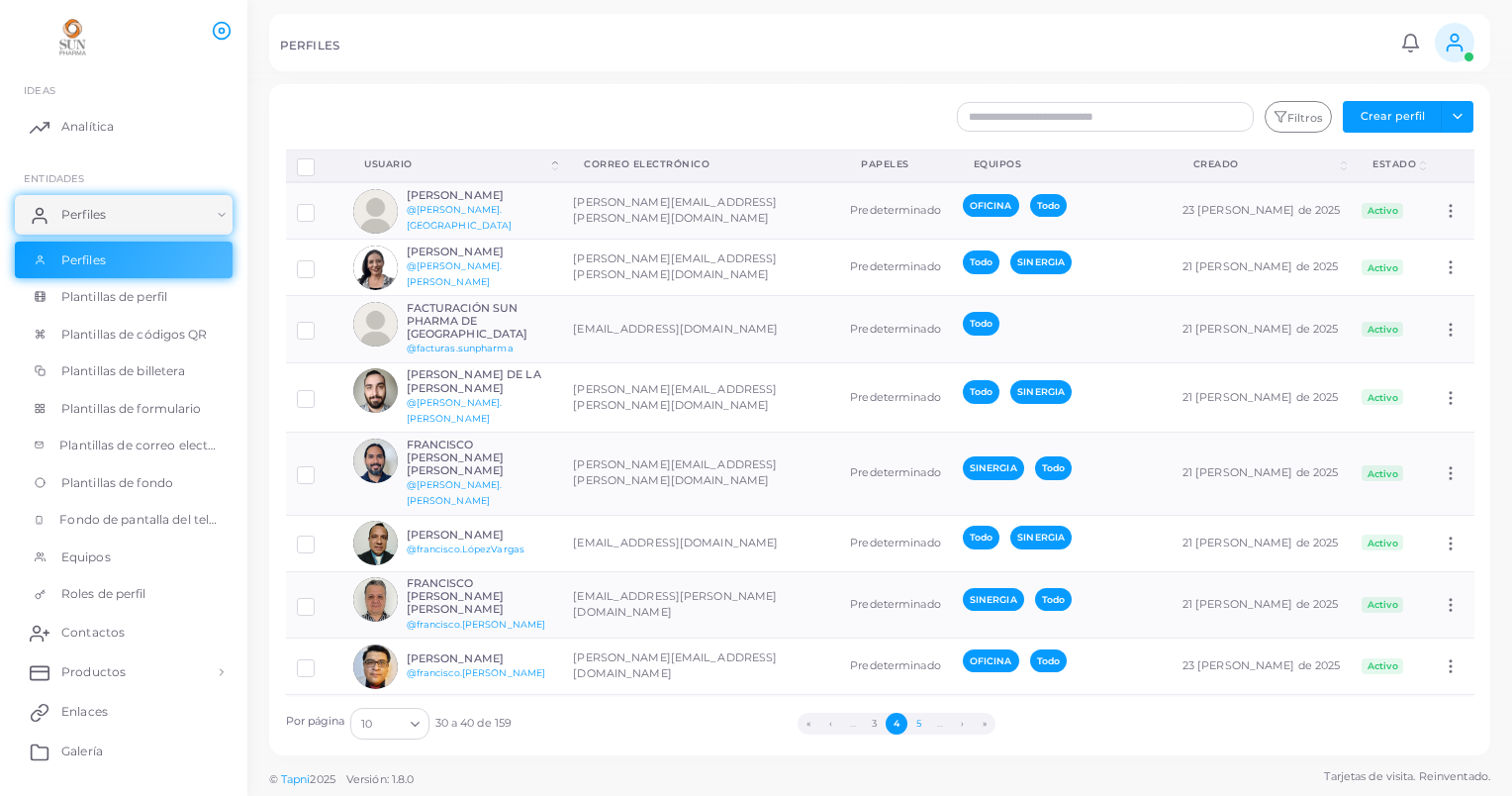 click on "5" at bounding box center [918, 724] 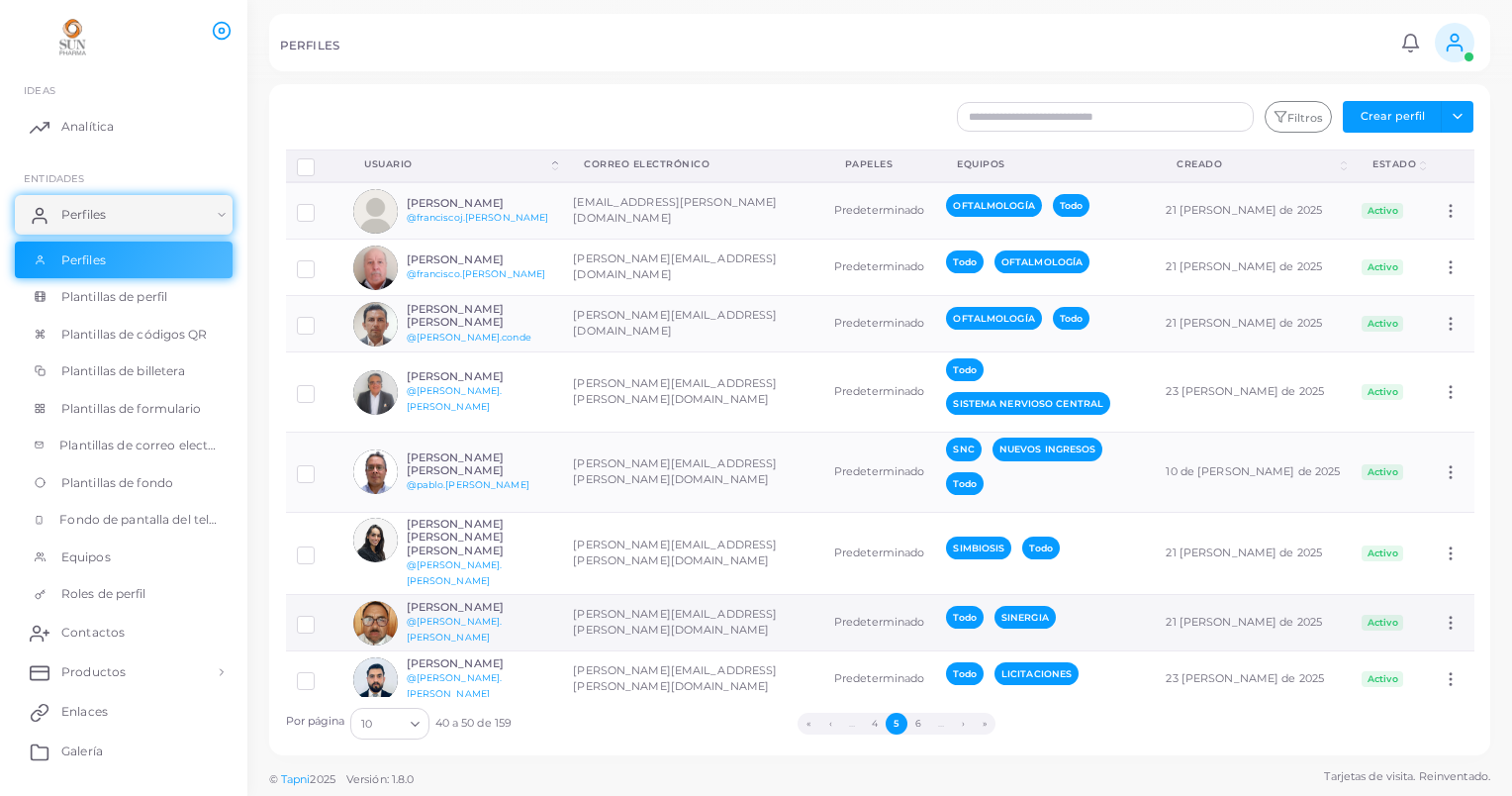scroll, scrollTop: 129, scrollLeft: 0, axis: vertical 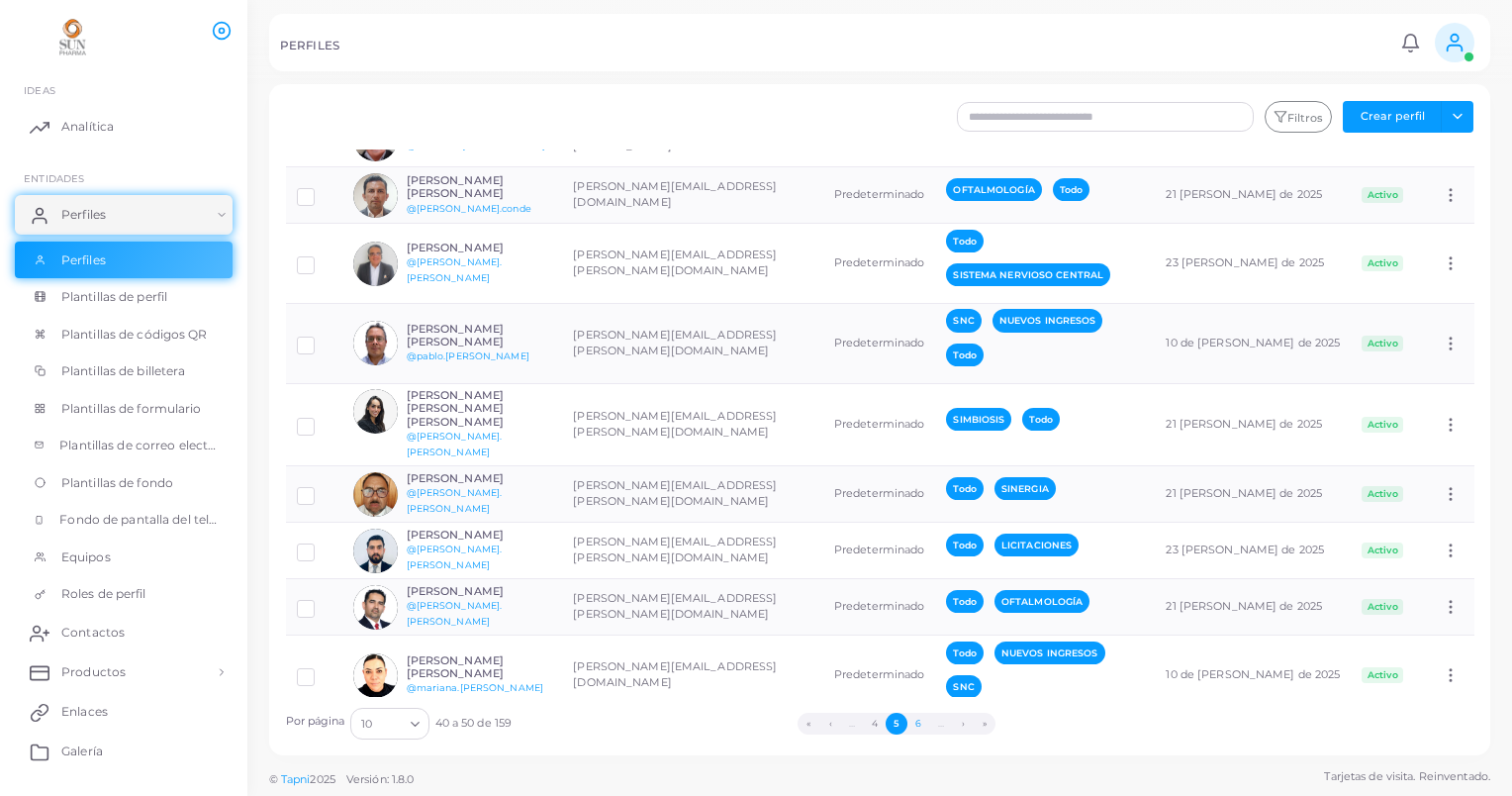 click on "6" at bounding box center (918, 724) 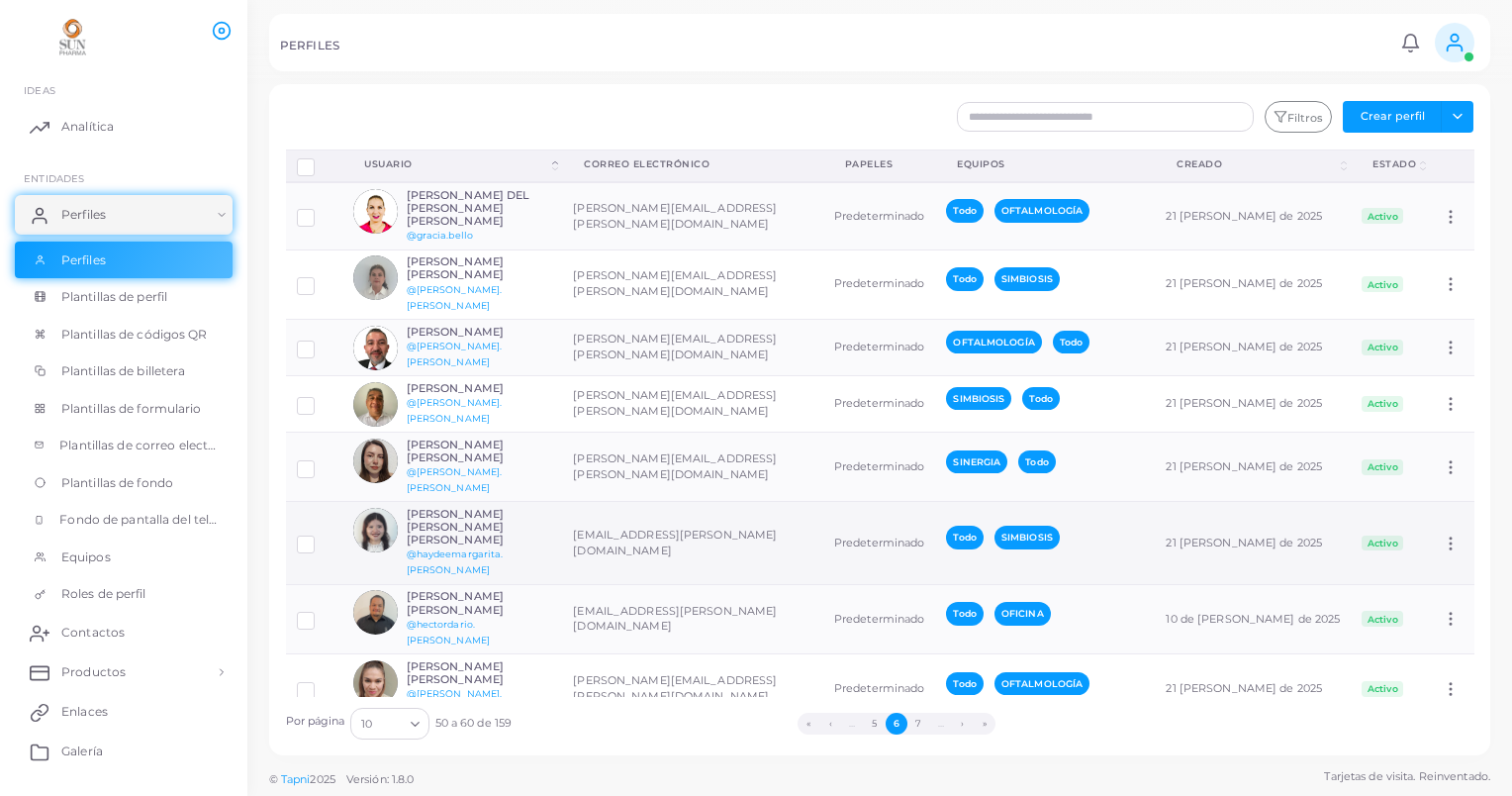 scroll, scrollTop: 103, scrollLeft: 0, axis: vertical 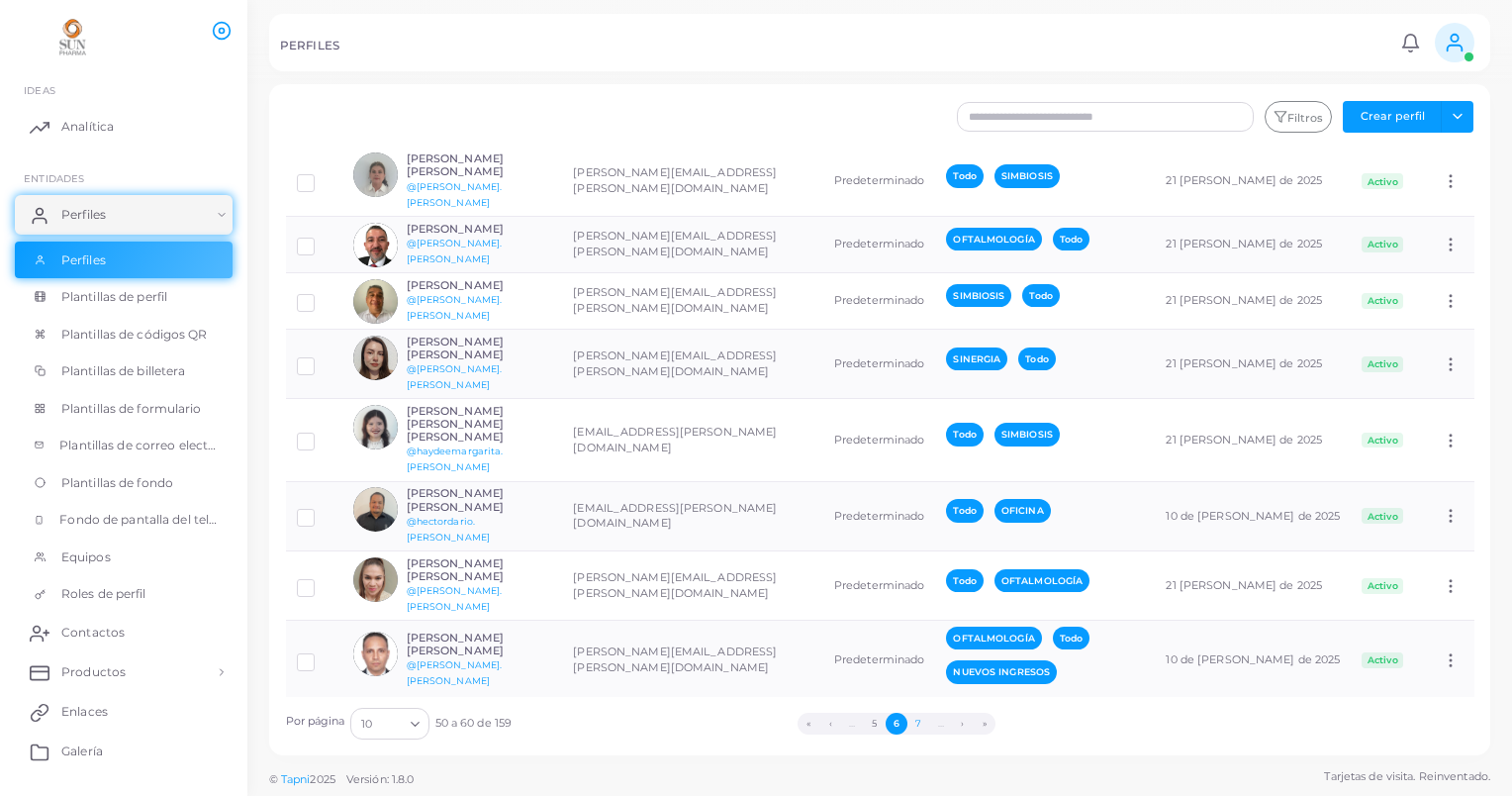 click on "7" at bounding box center [918, 724] 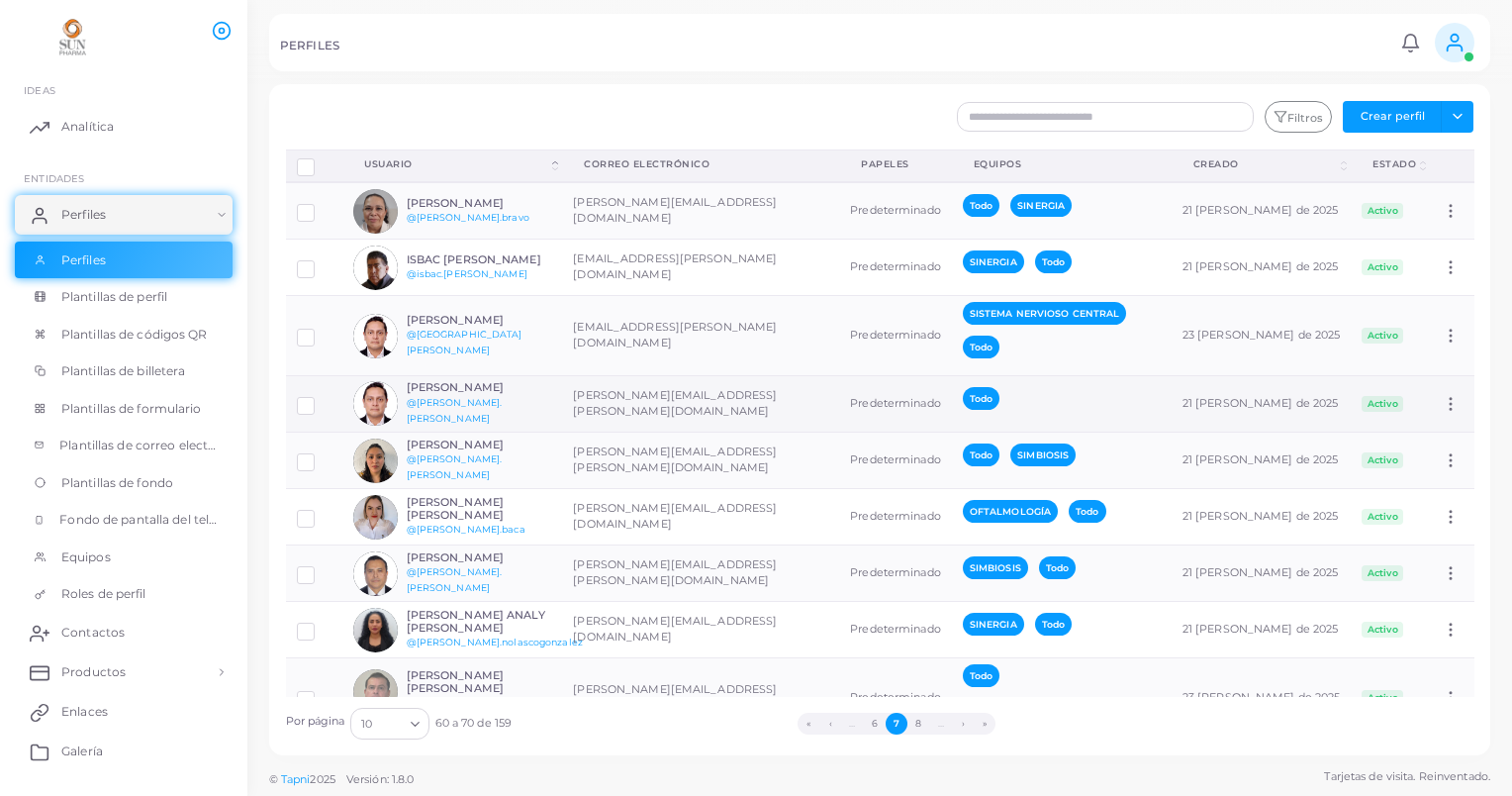 scroll, scrollTop: 106, scrollLeft: 0, axis: vertical 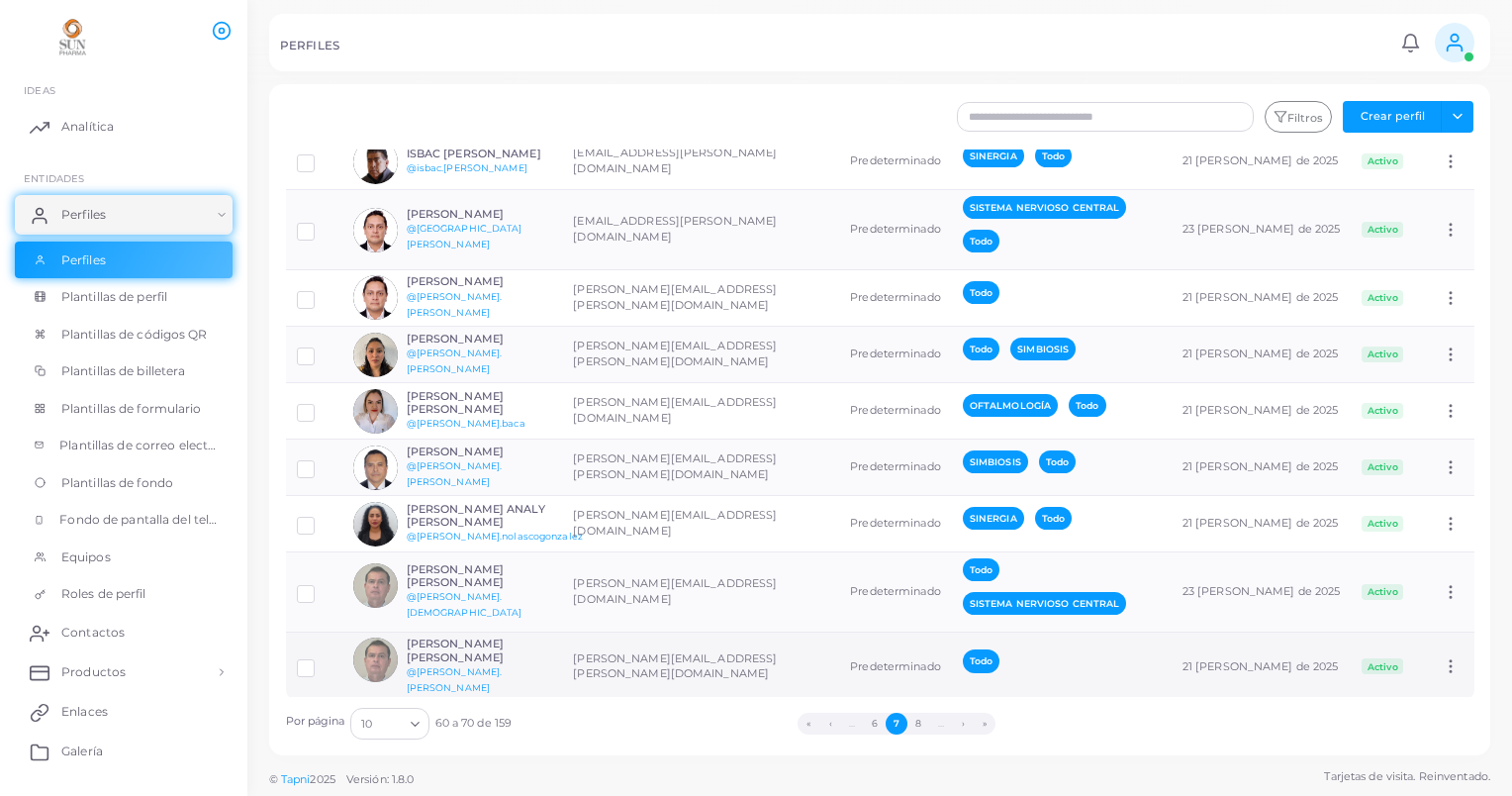 drag, startPoint x: 424, startPoint y: 661, endPoint x: 1031, endPoint y: 641, distance: 607.329 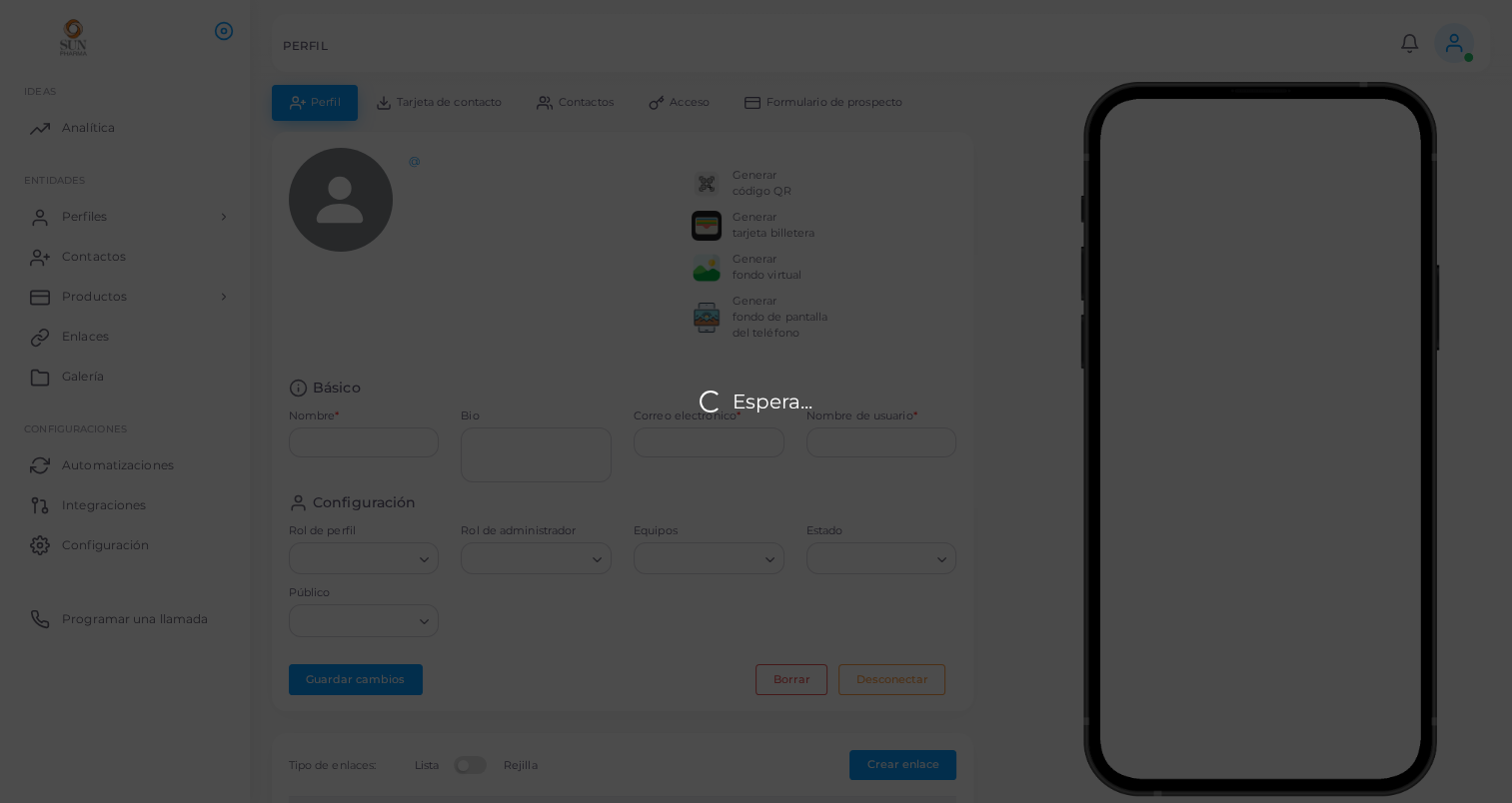 type on "**********" 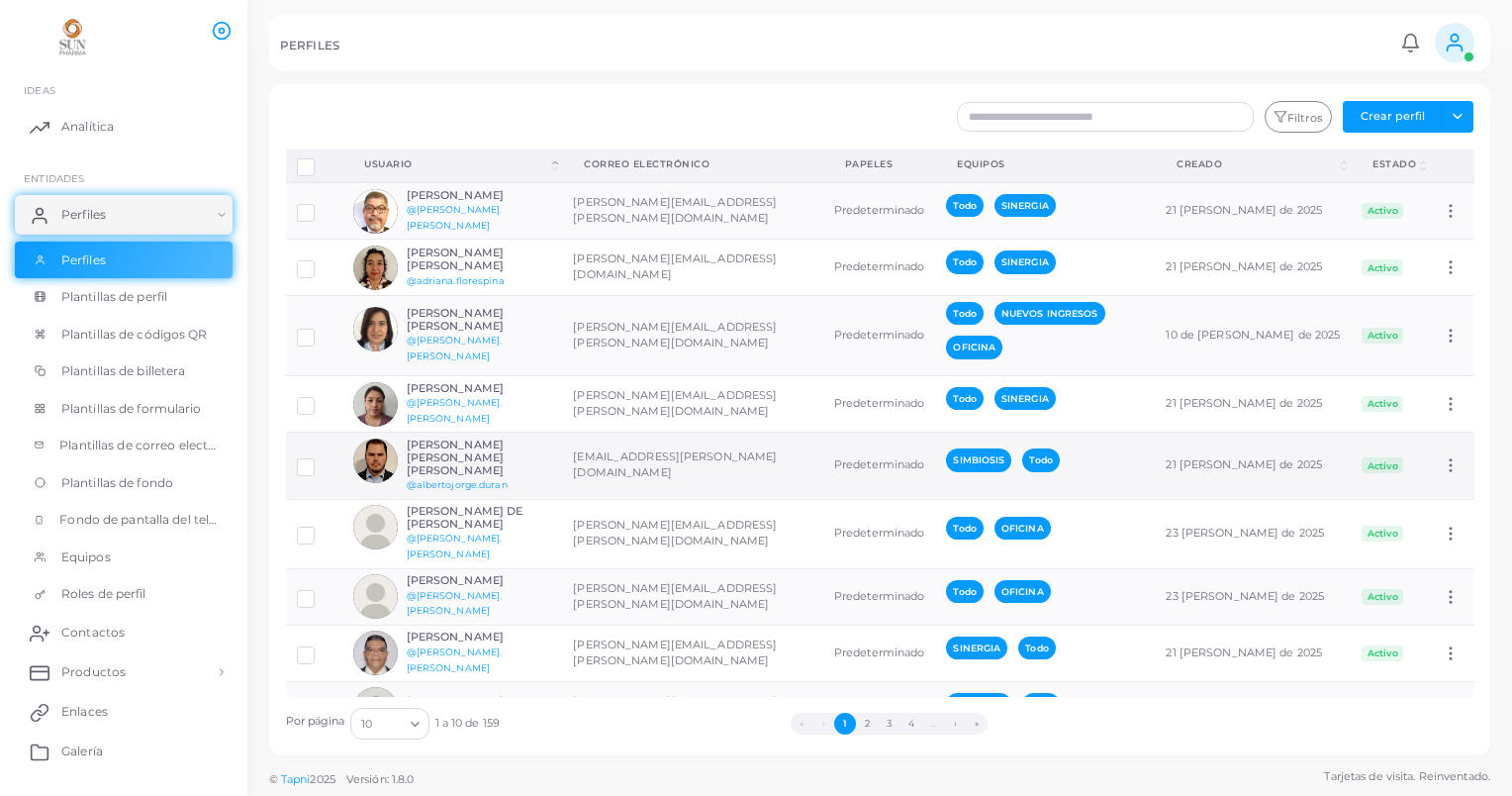 scroll, scrollTop: 103, scrollLeft: 0, axis: vertical 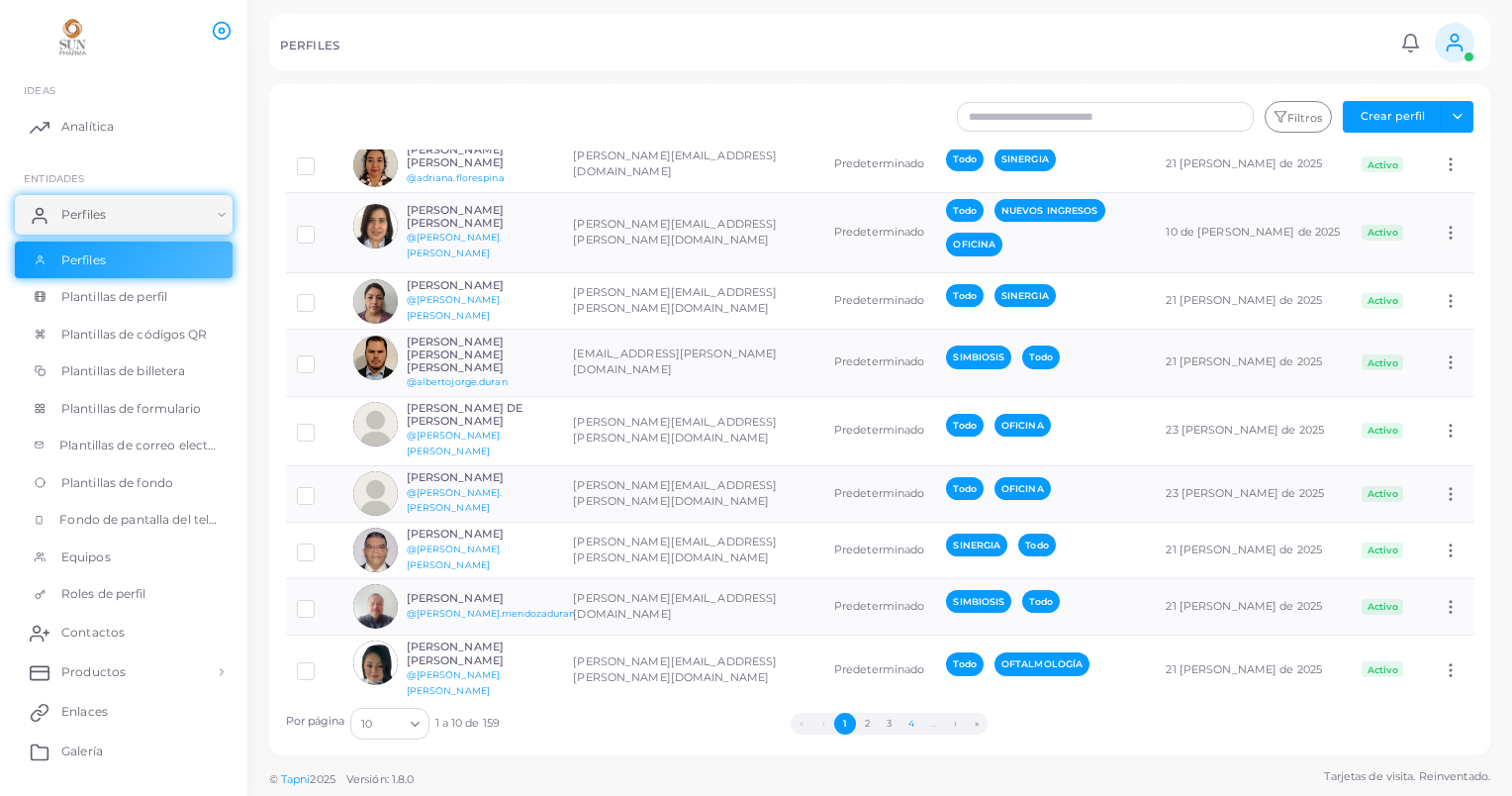 click on "4" at bounding box center (910, 724) 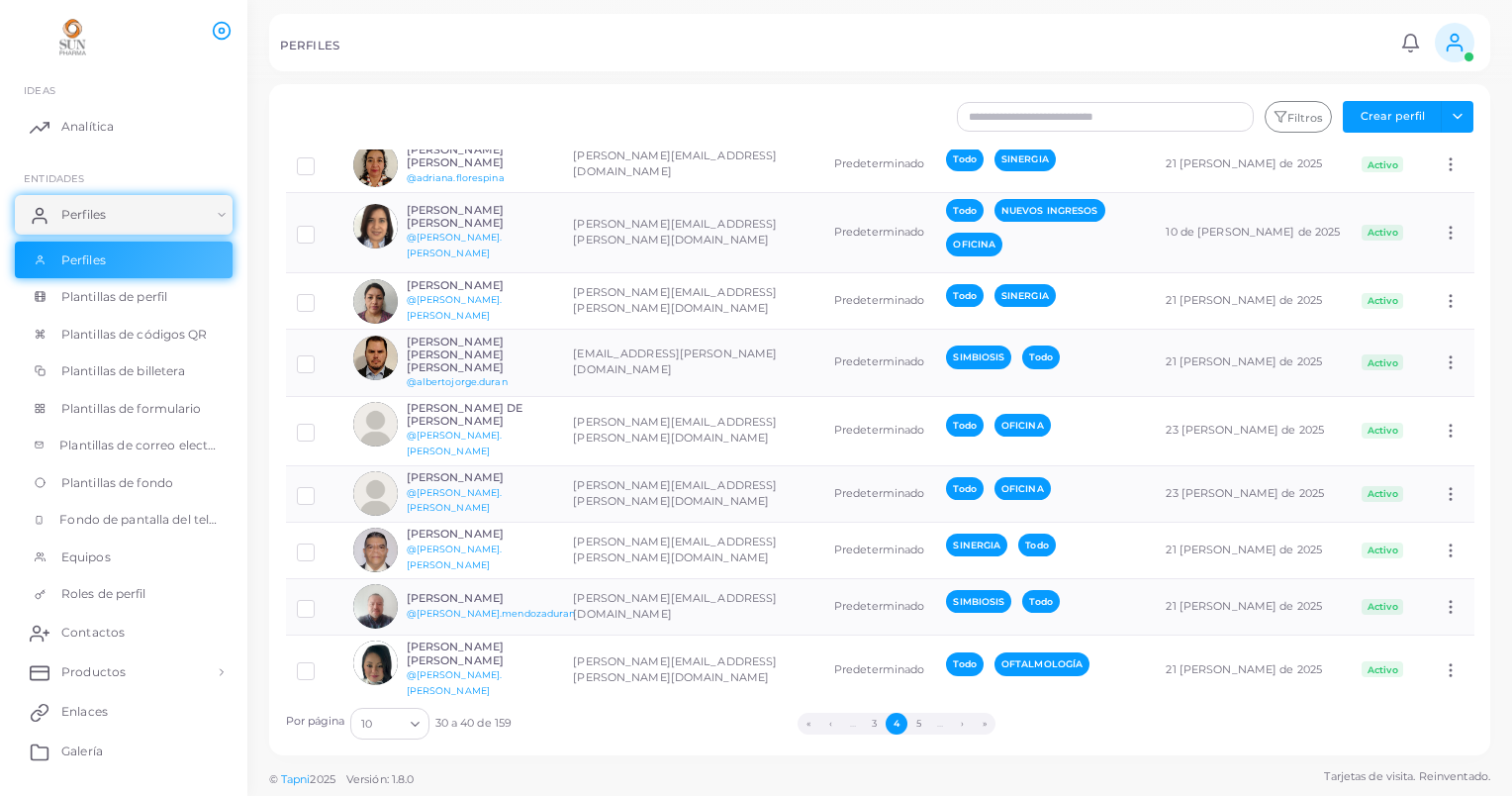scroll, scrollTop: 0, scrollLeft: 0, axis: both 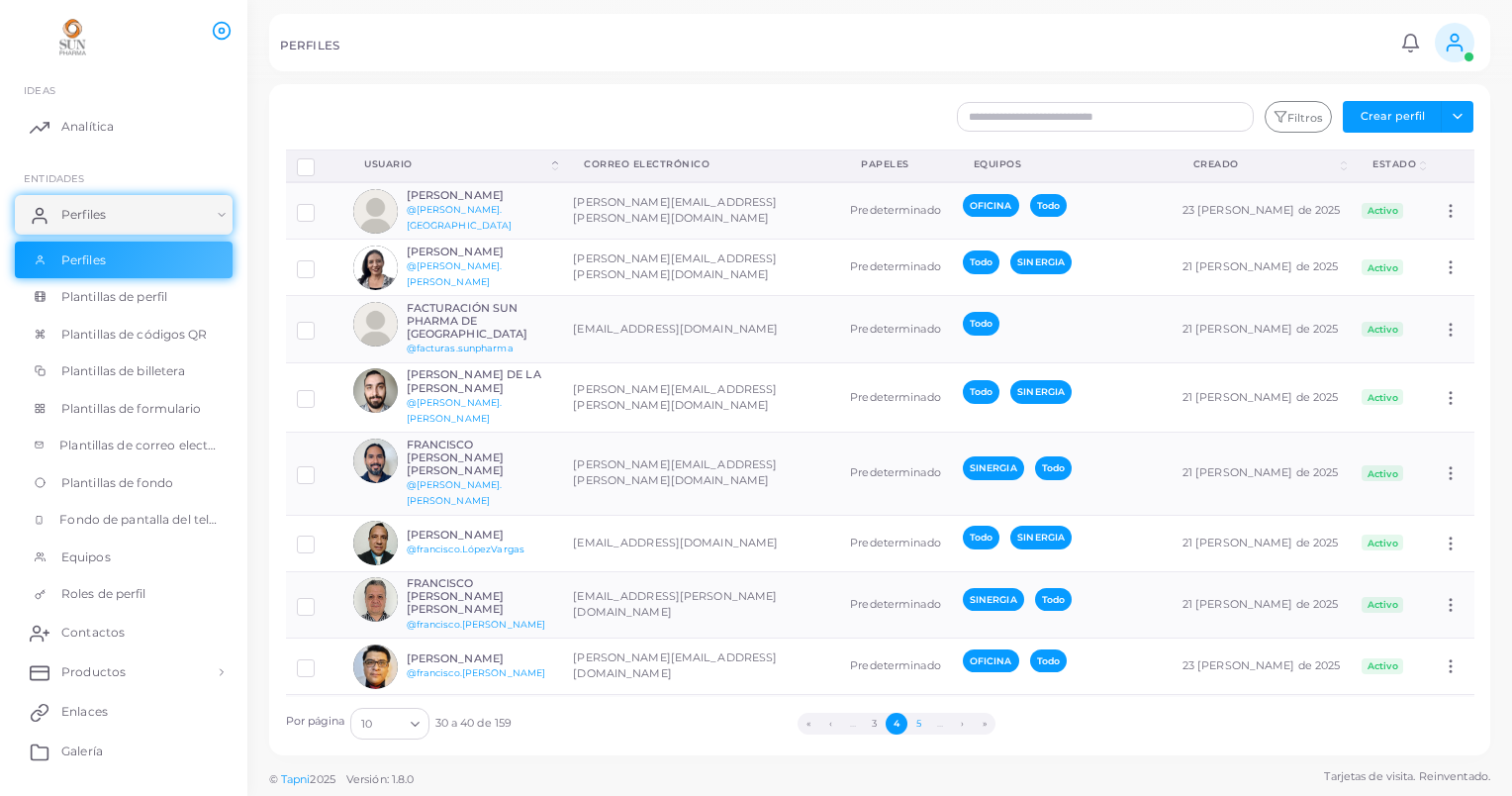click on "5" at bounding box center (918, 724) 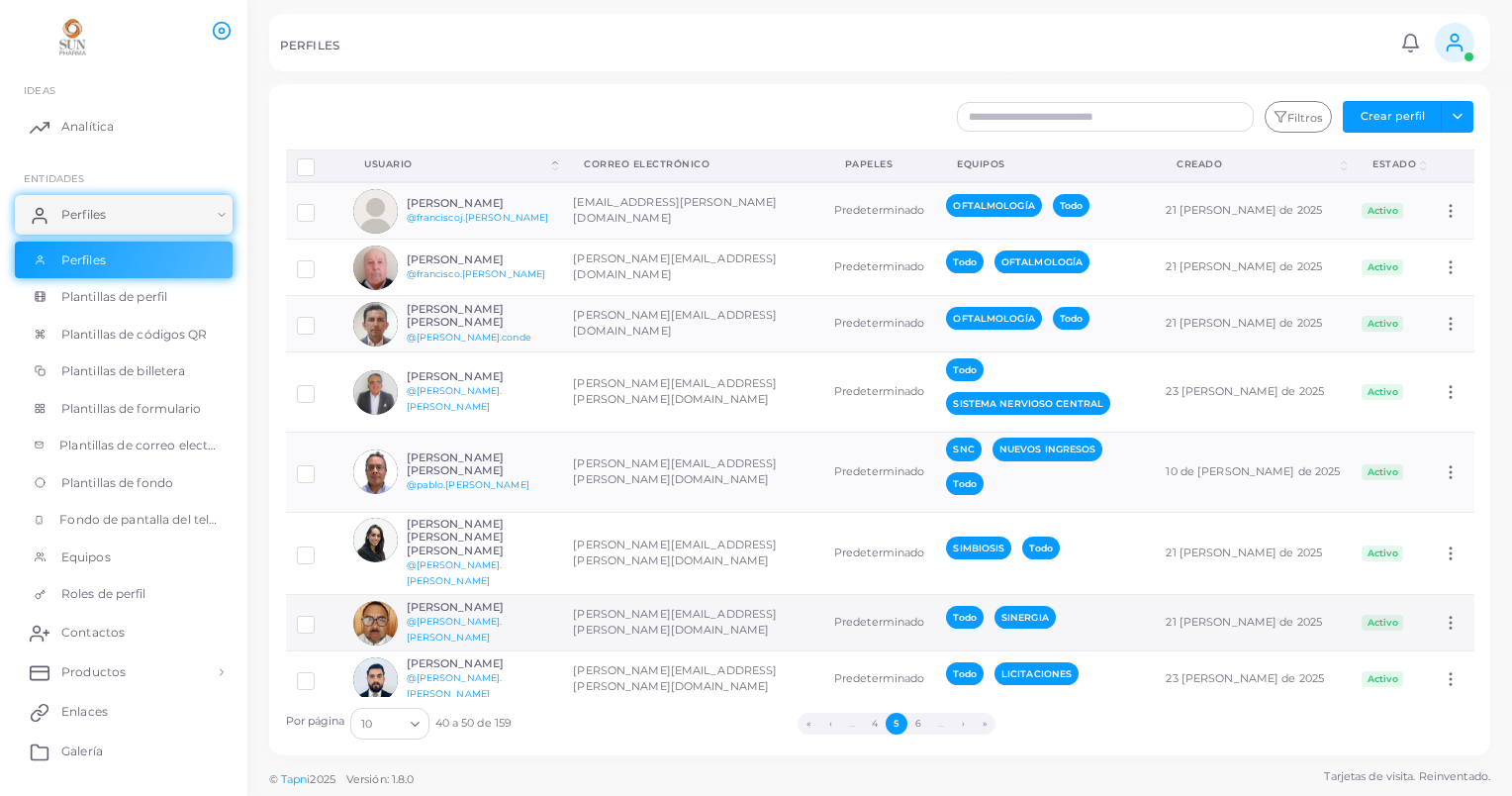 scroll, scrollTop: 129, scrollLeft: 0, axis: vertical 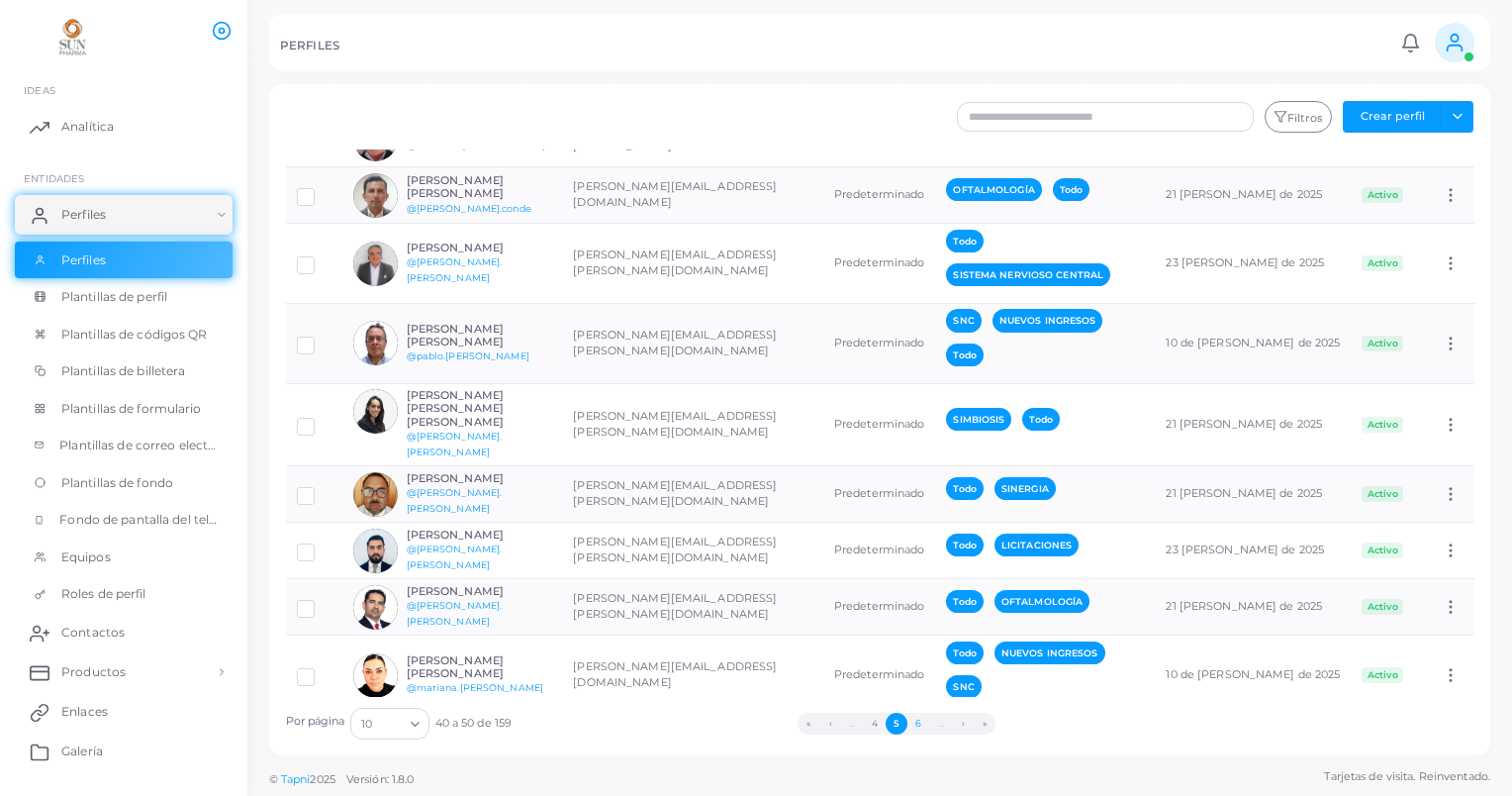 click on "6" at bounding box center (918, 724) 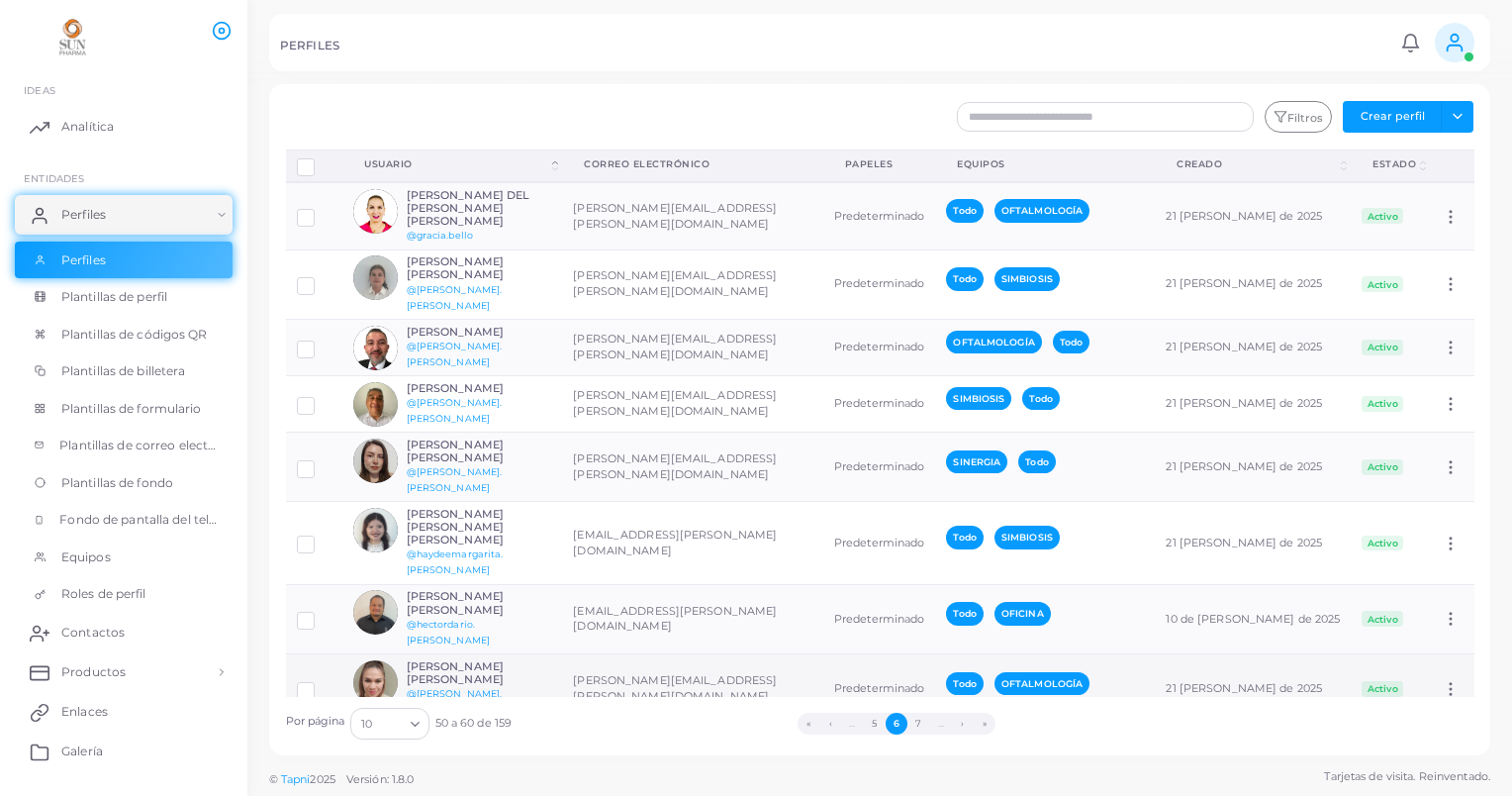 scroll, scrollTop: 103, scrollLeft: 0, axis: vertical 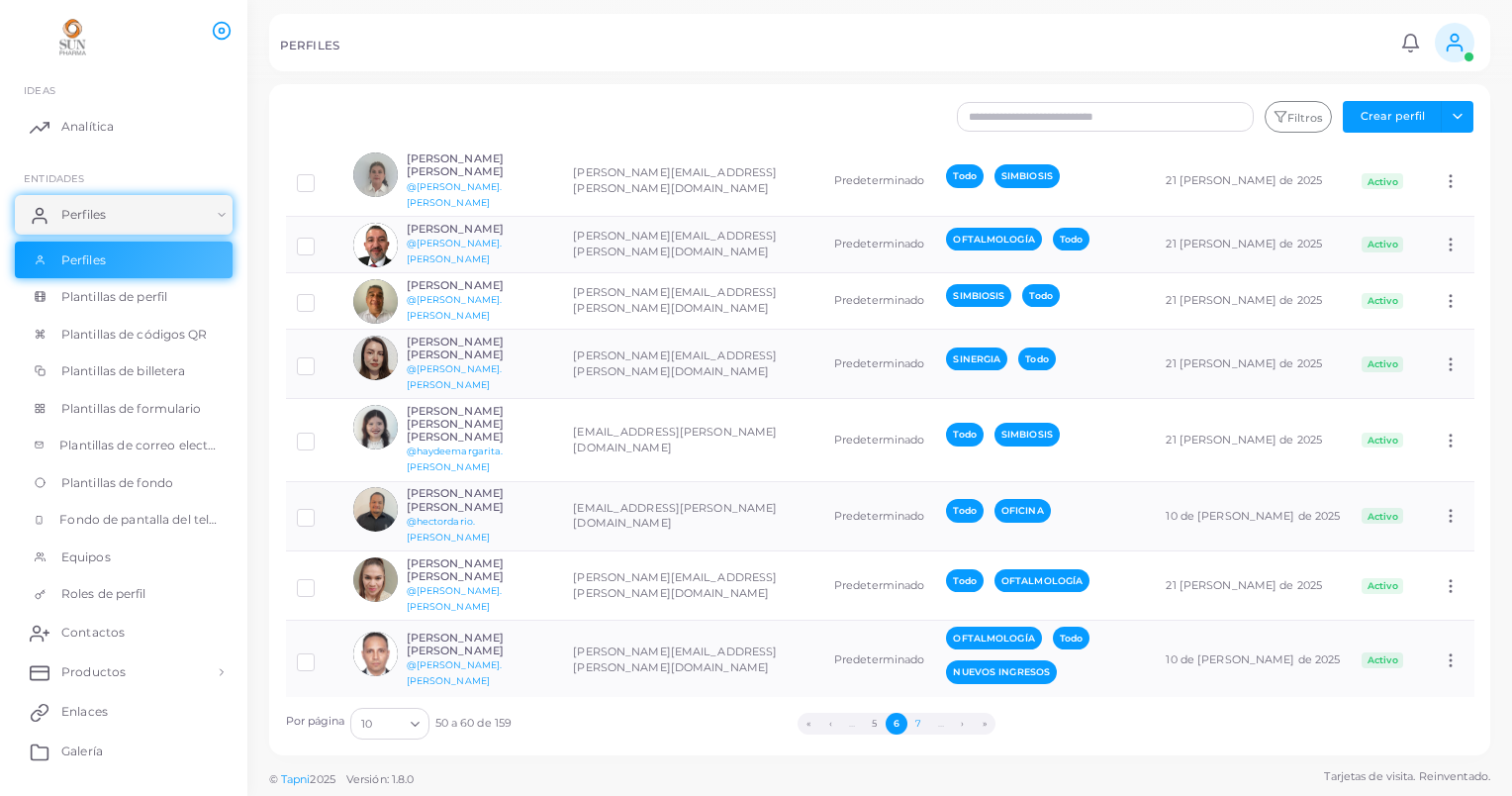 click on "7" at bounding box center [918, 724] 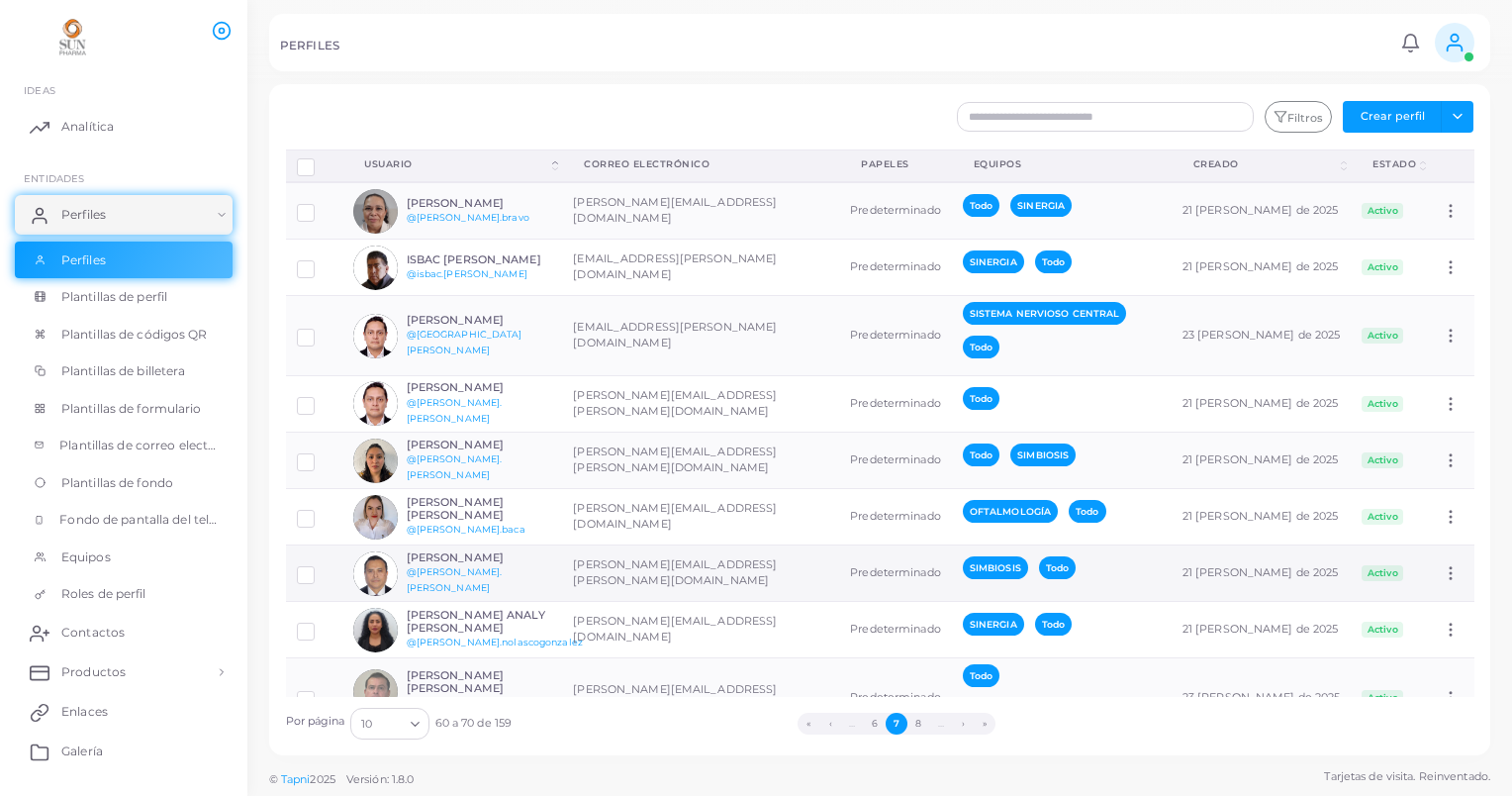 scroll, scrollTop: 106, scrollLeft: 0, axis: vertical 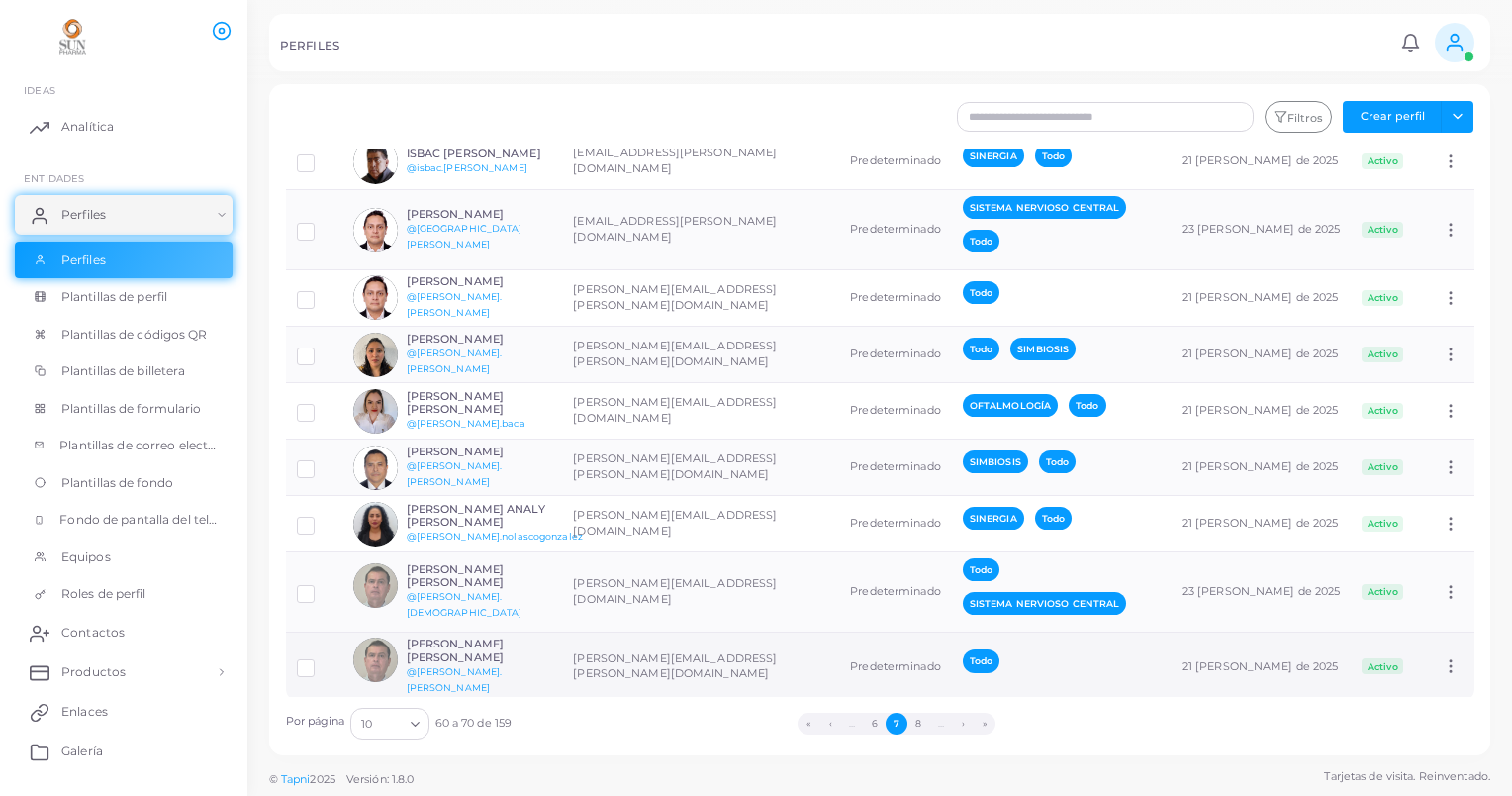 click on "[PERSON_NAME]" at bounding box center [479, 650] 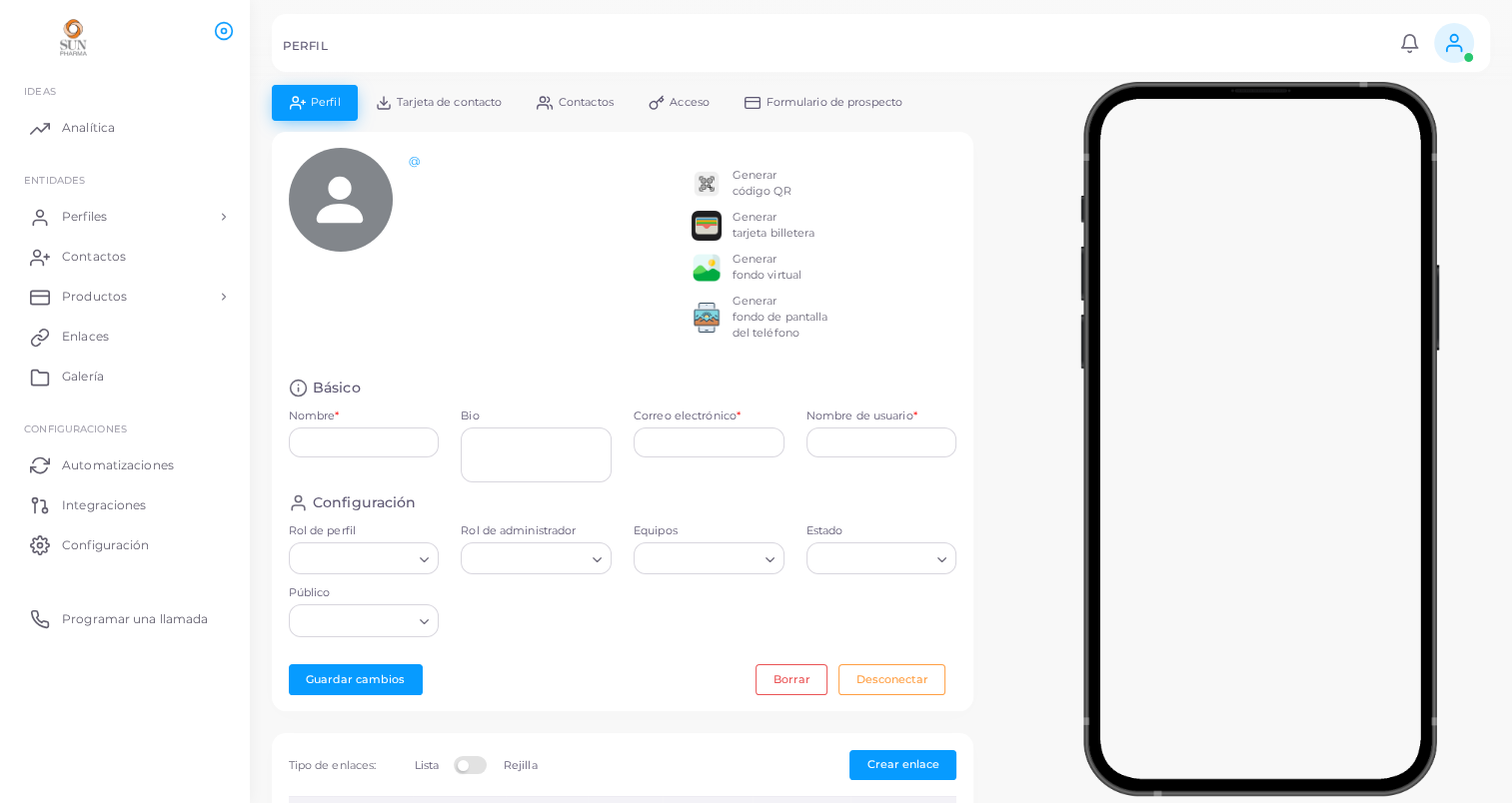 type on "**********" 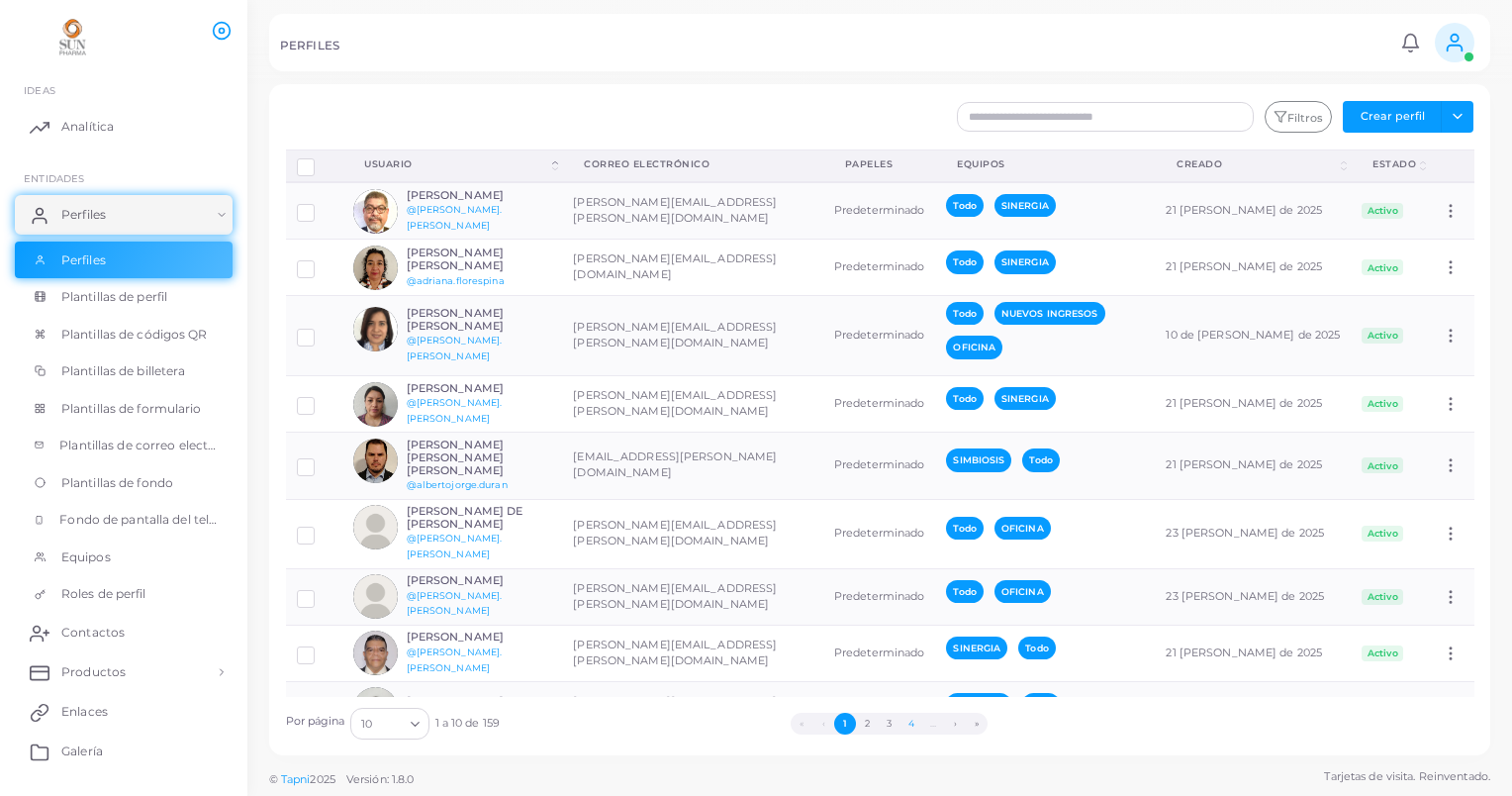 click on "4" at bounding box center (910, 724) 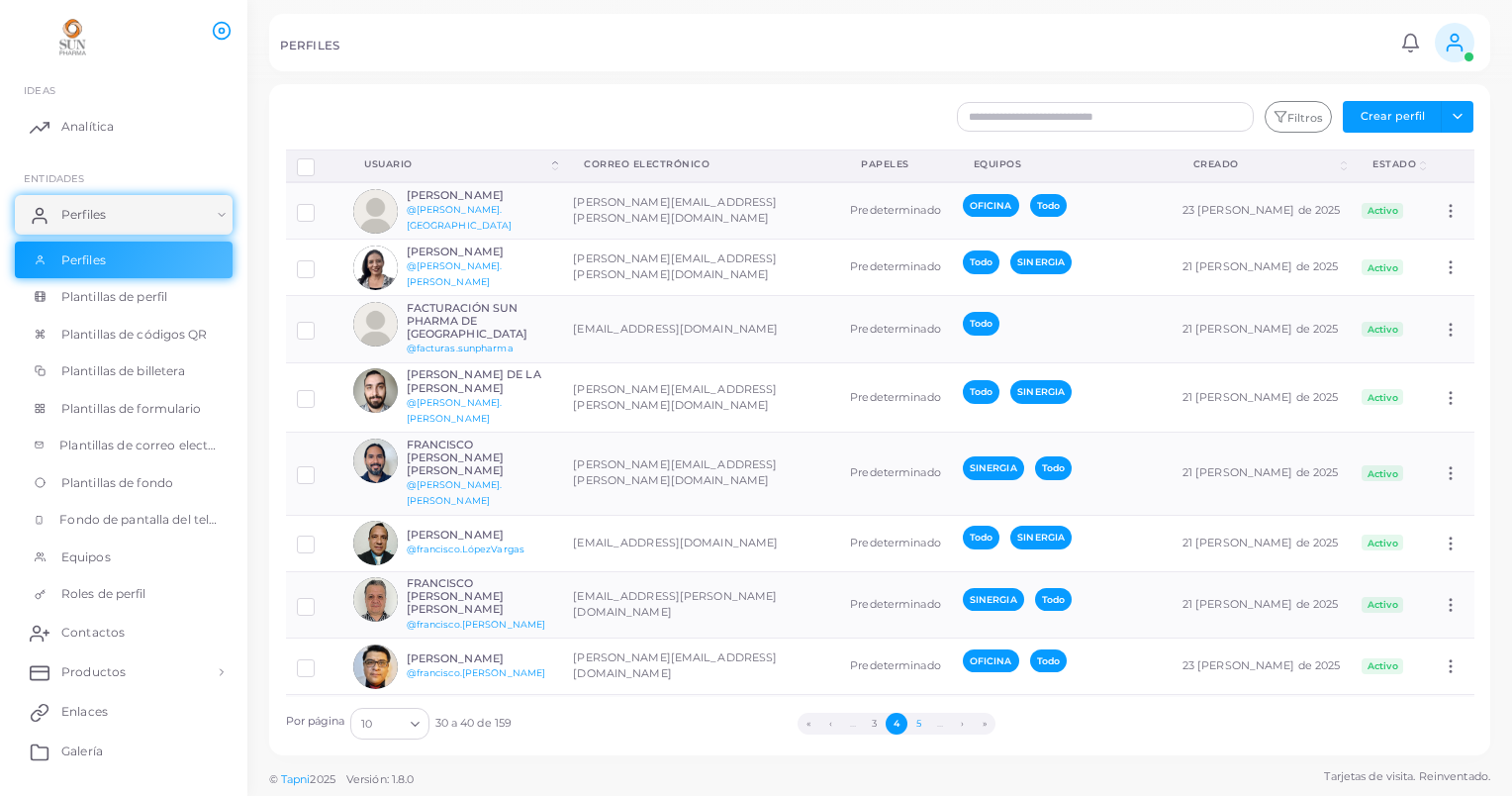 click on "5" at bounding box center [918, 724] 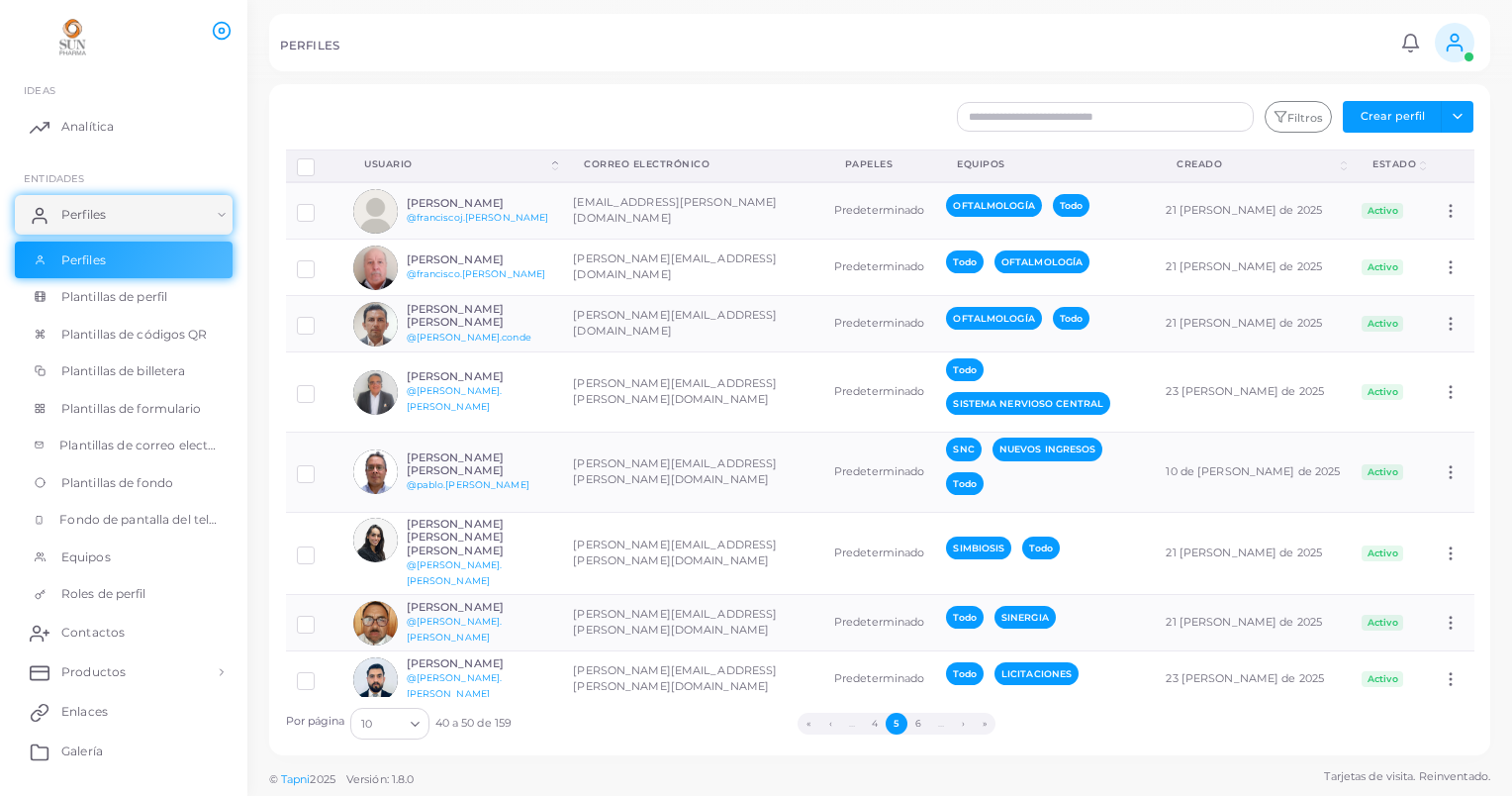 click on "6" at bounding box center [918, 724] 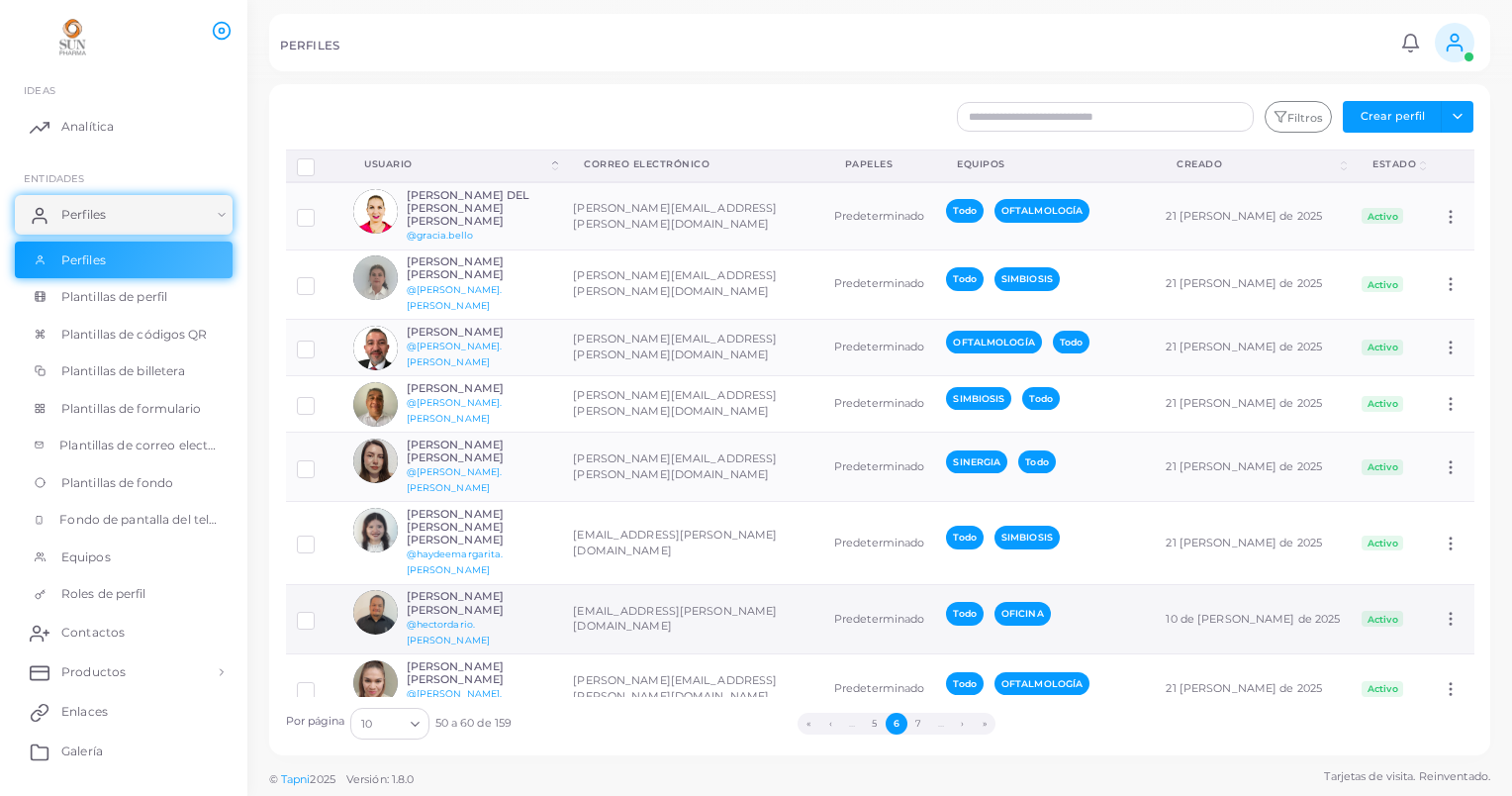 scroll, scrollTop: 103, scrollLeft: 0, axis: vertical 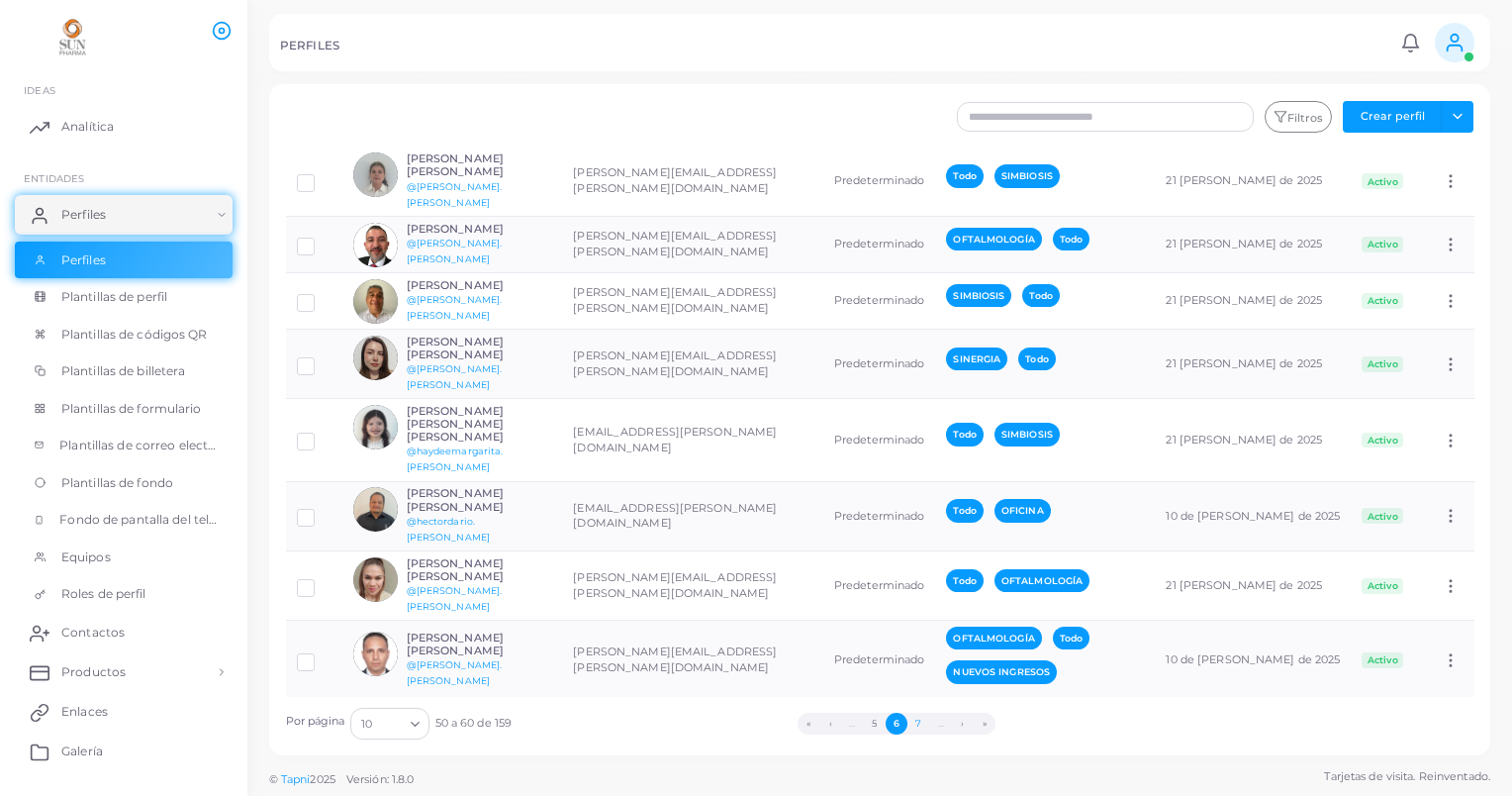 click on "7" at bounding box center (918, 724) 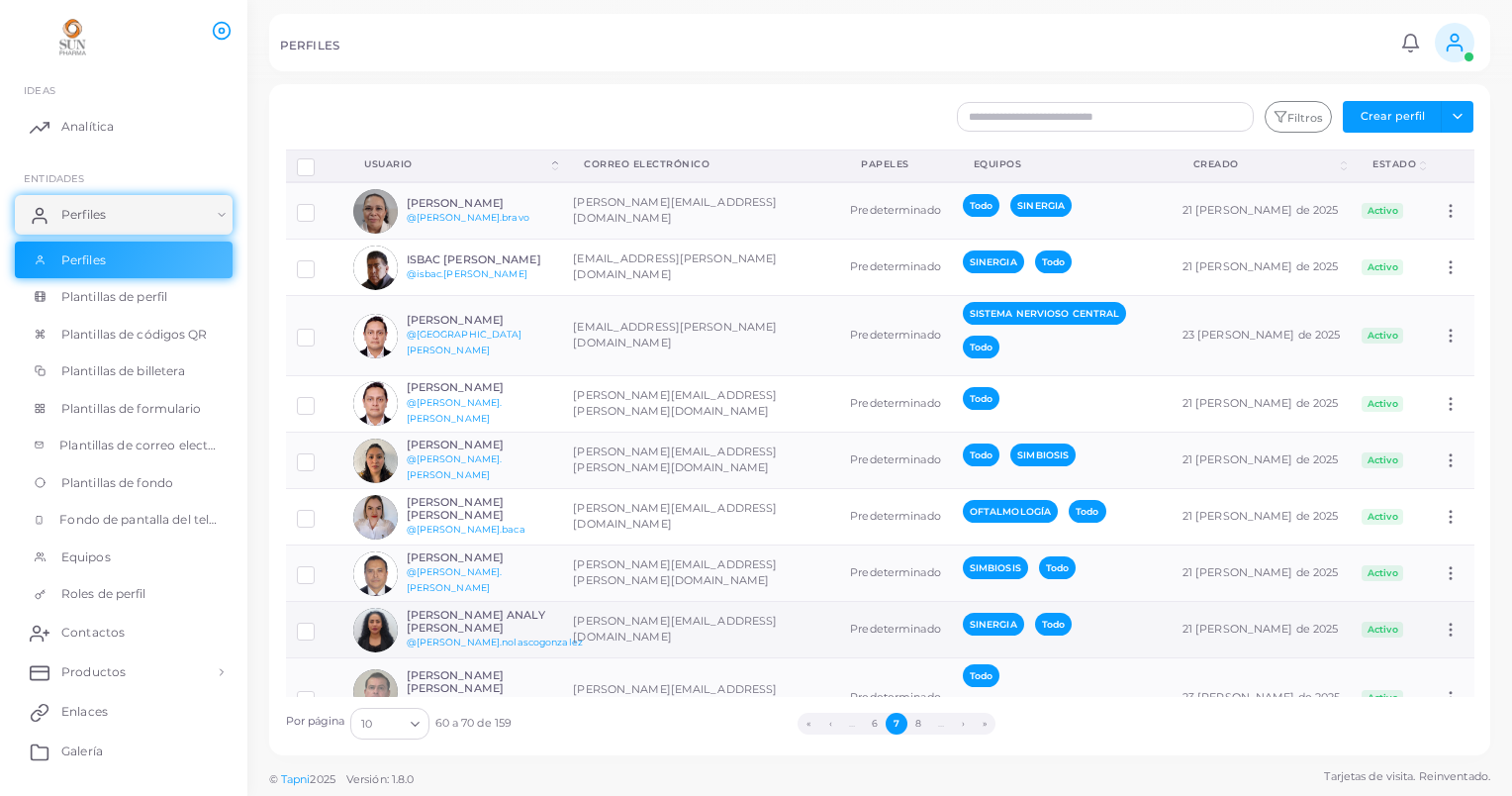scroll, scrollTop: 106, scrollLeft: 0, axis: vertical 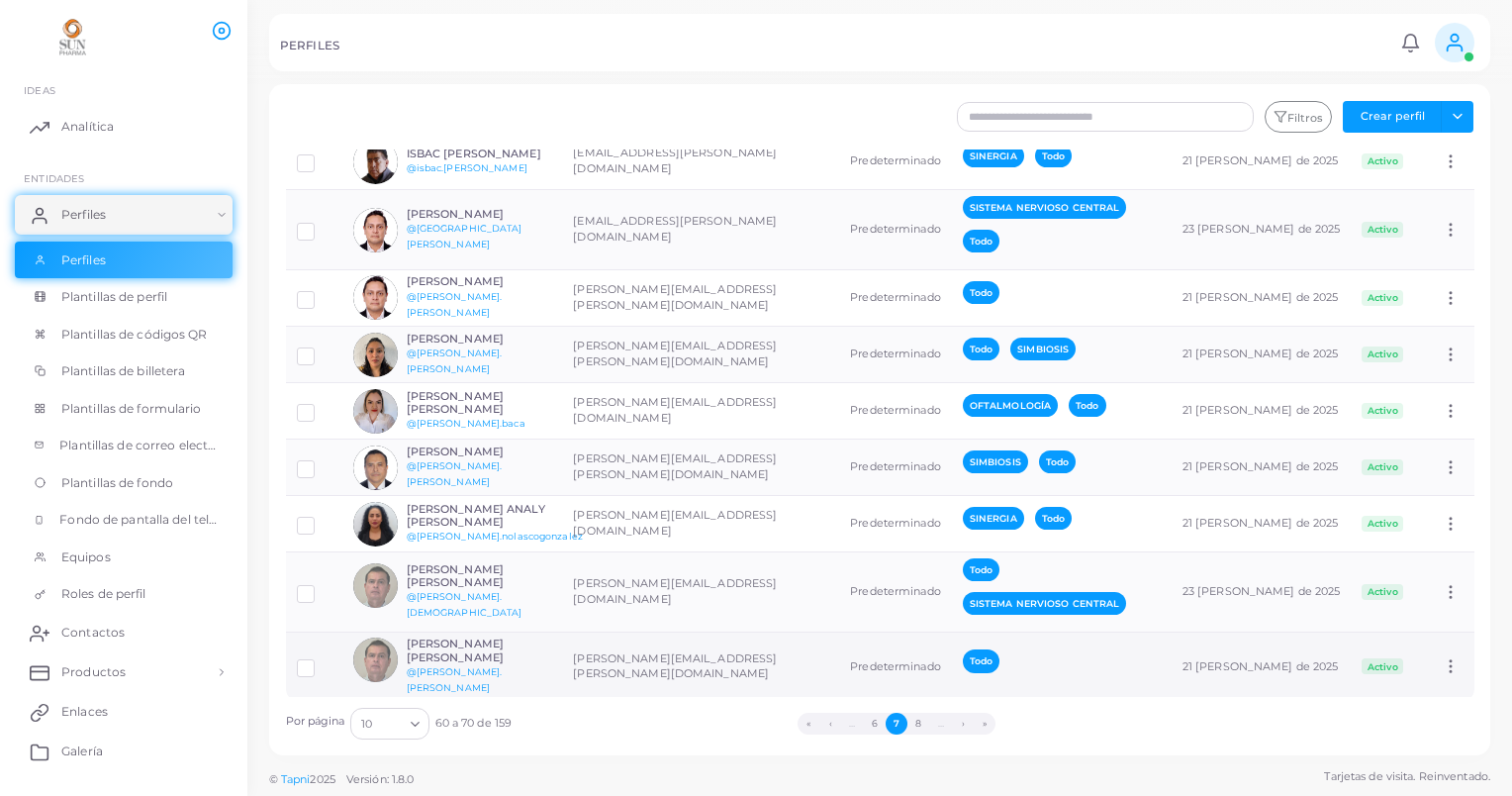 click at bounding box center (321, 661) 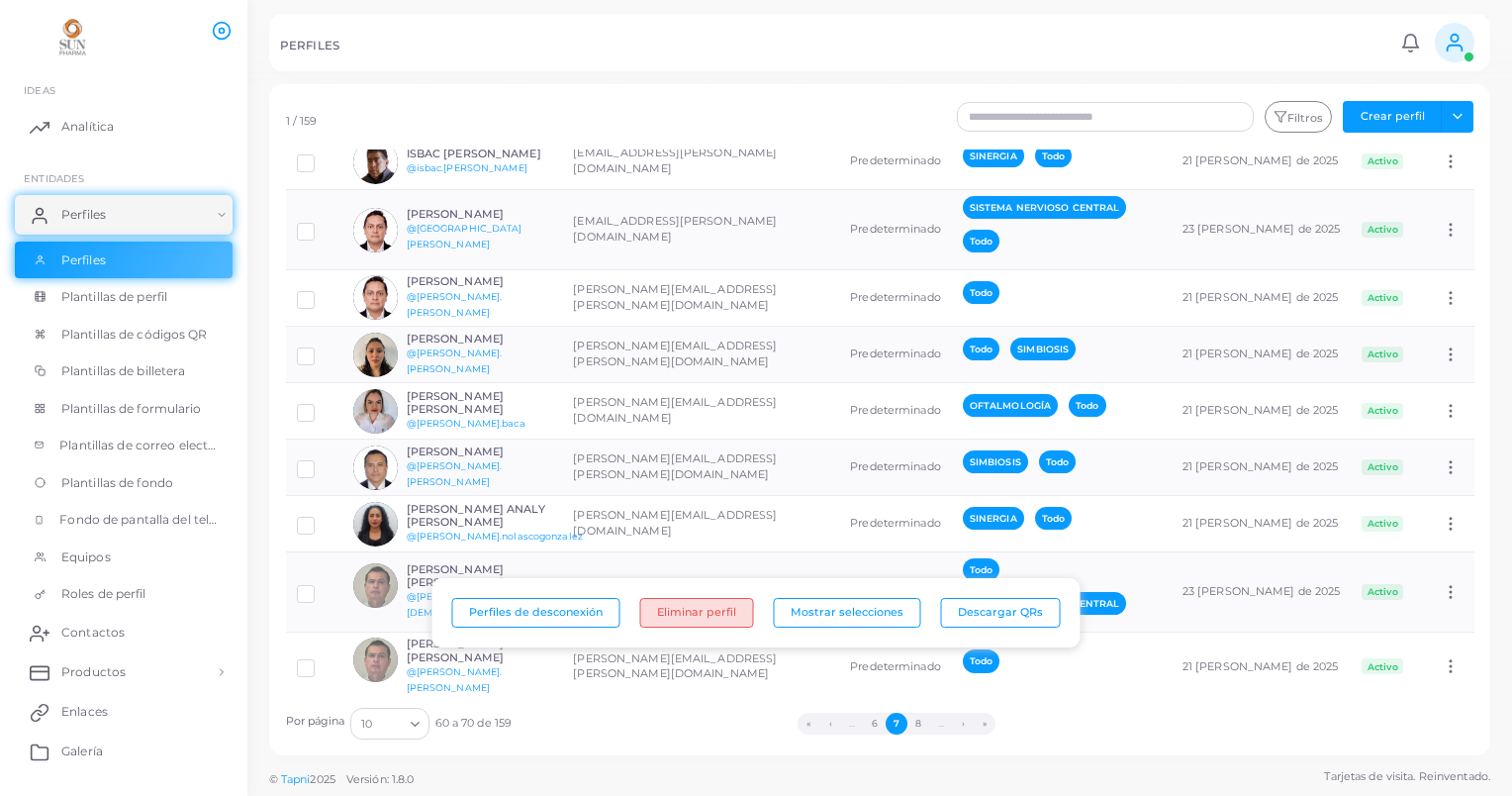 click on "Eliminar perfil" at bounding box center [697, 613] 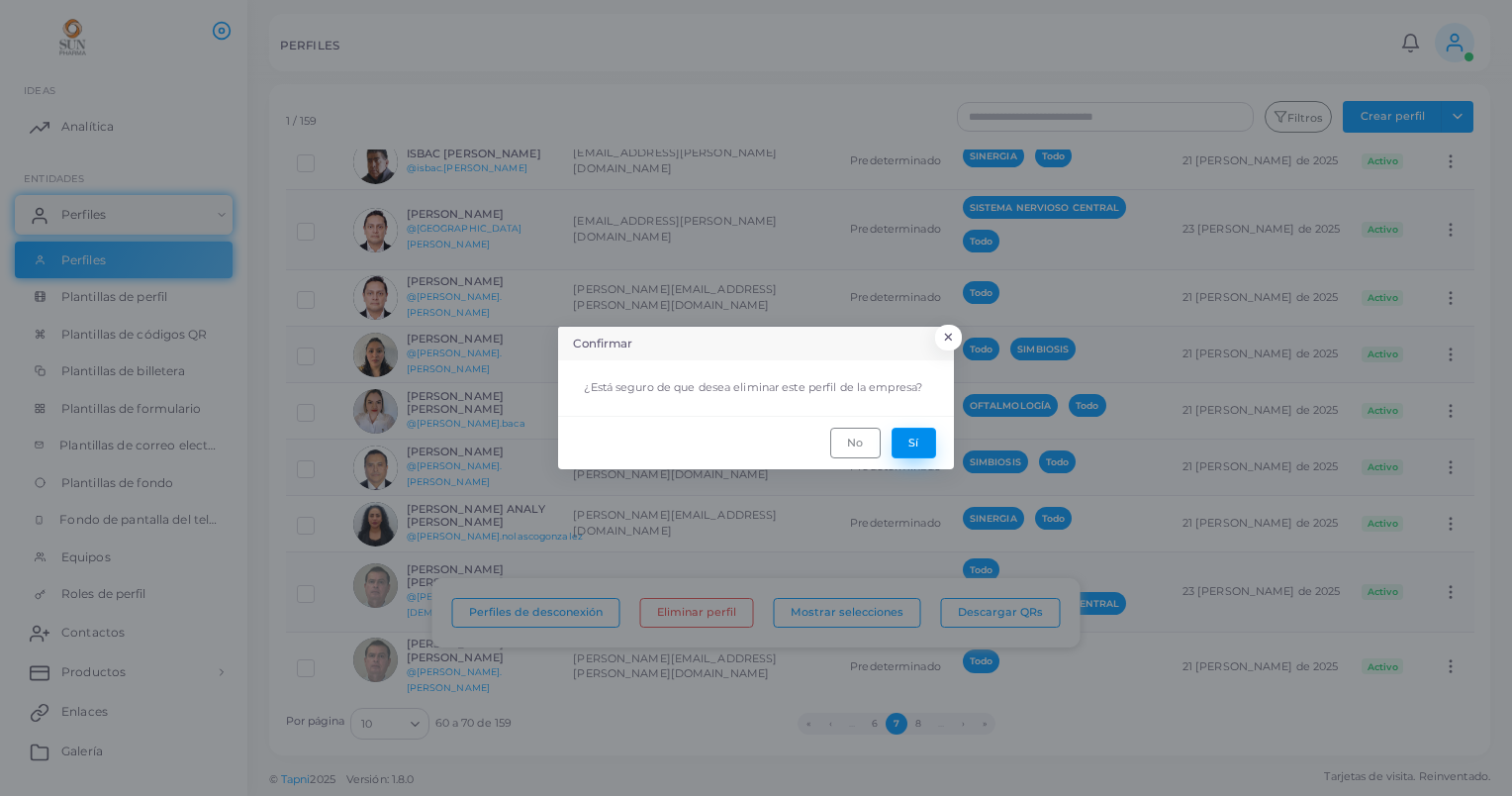 click on "Sí" at bounding box center [913, 443] 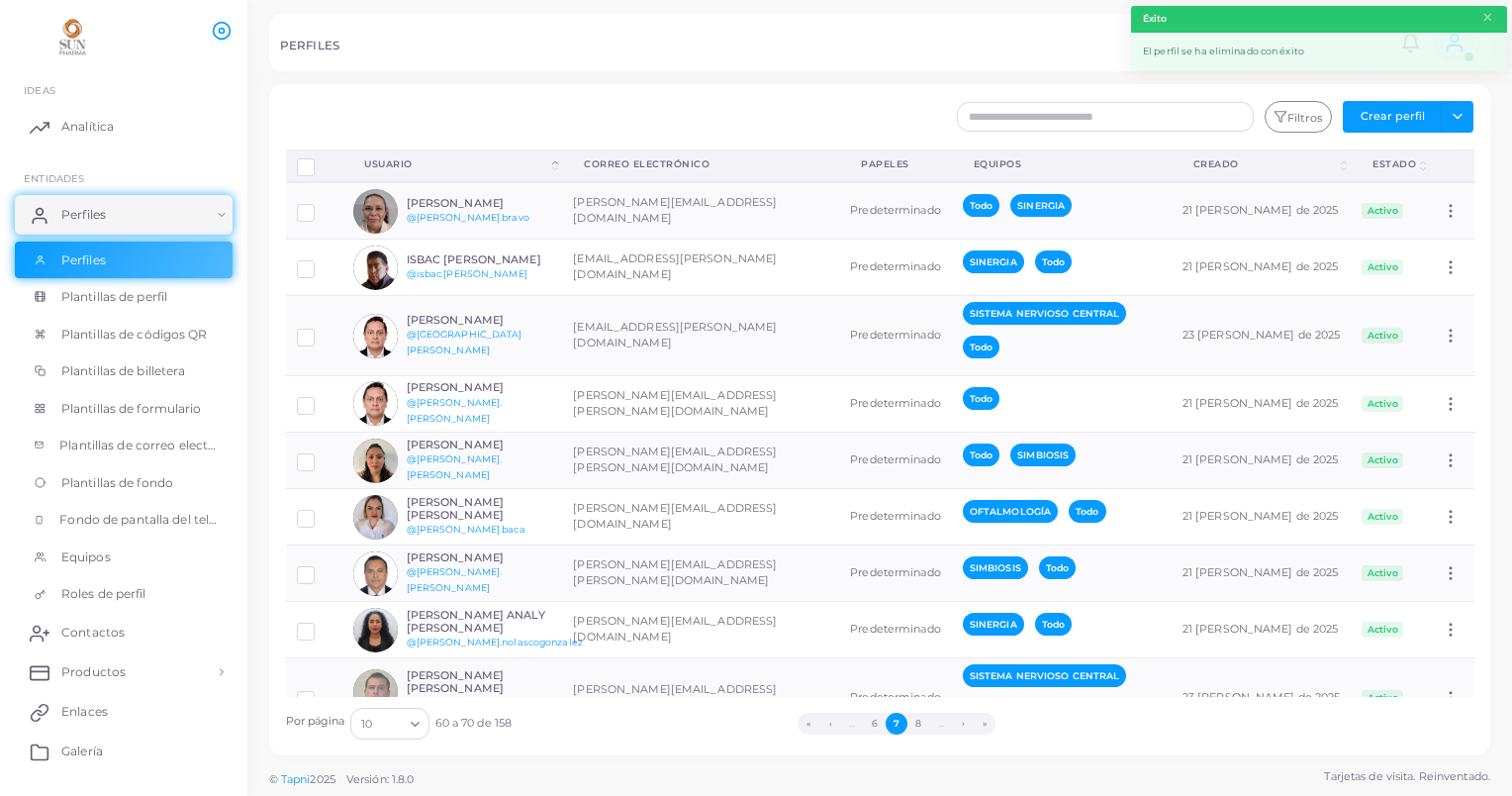 scroll, scrollTop: 106, scrollLeft: 0, axis: vertical 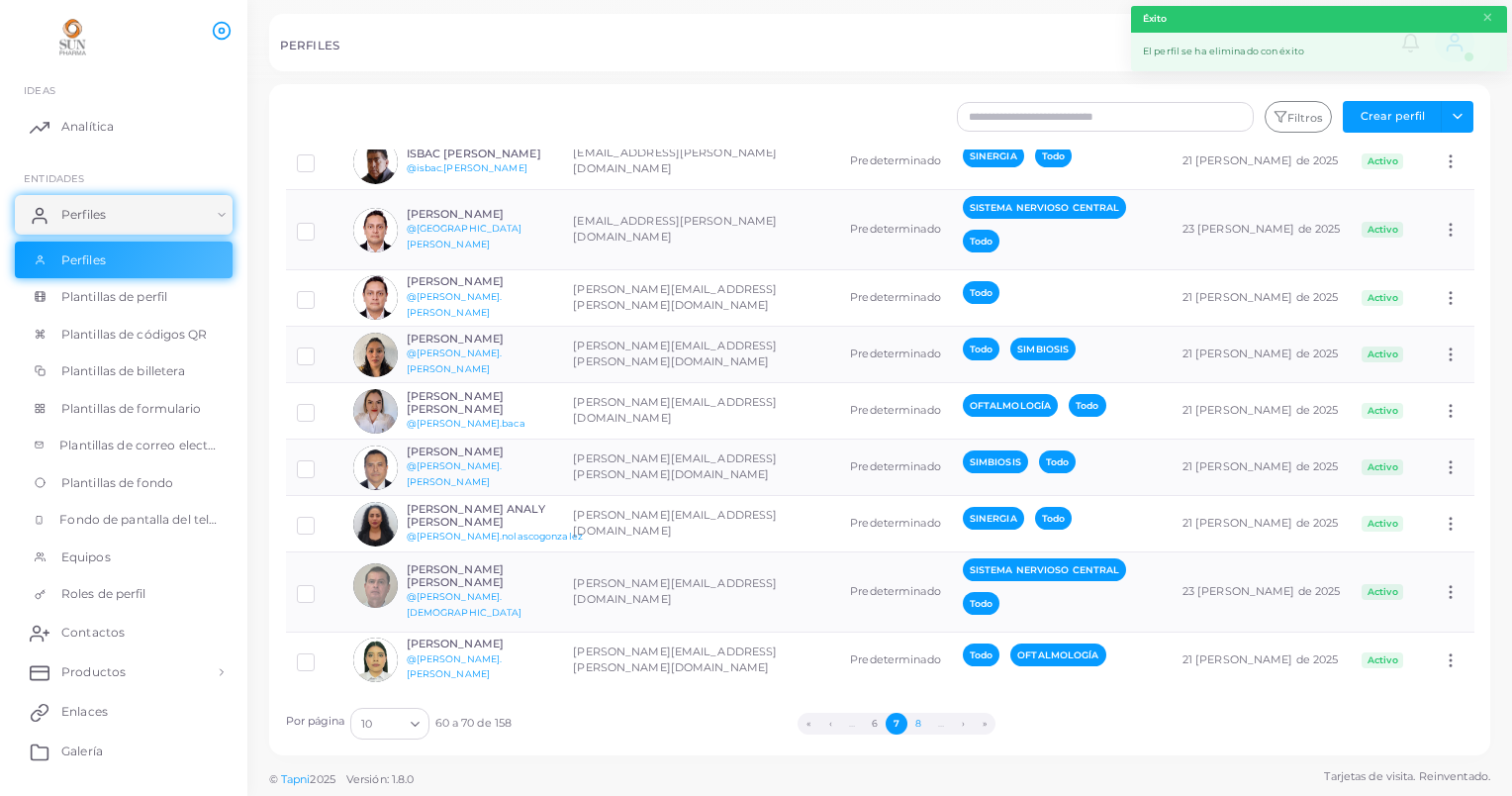 click on "8" at bounding box center [918, 724] 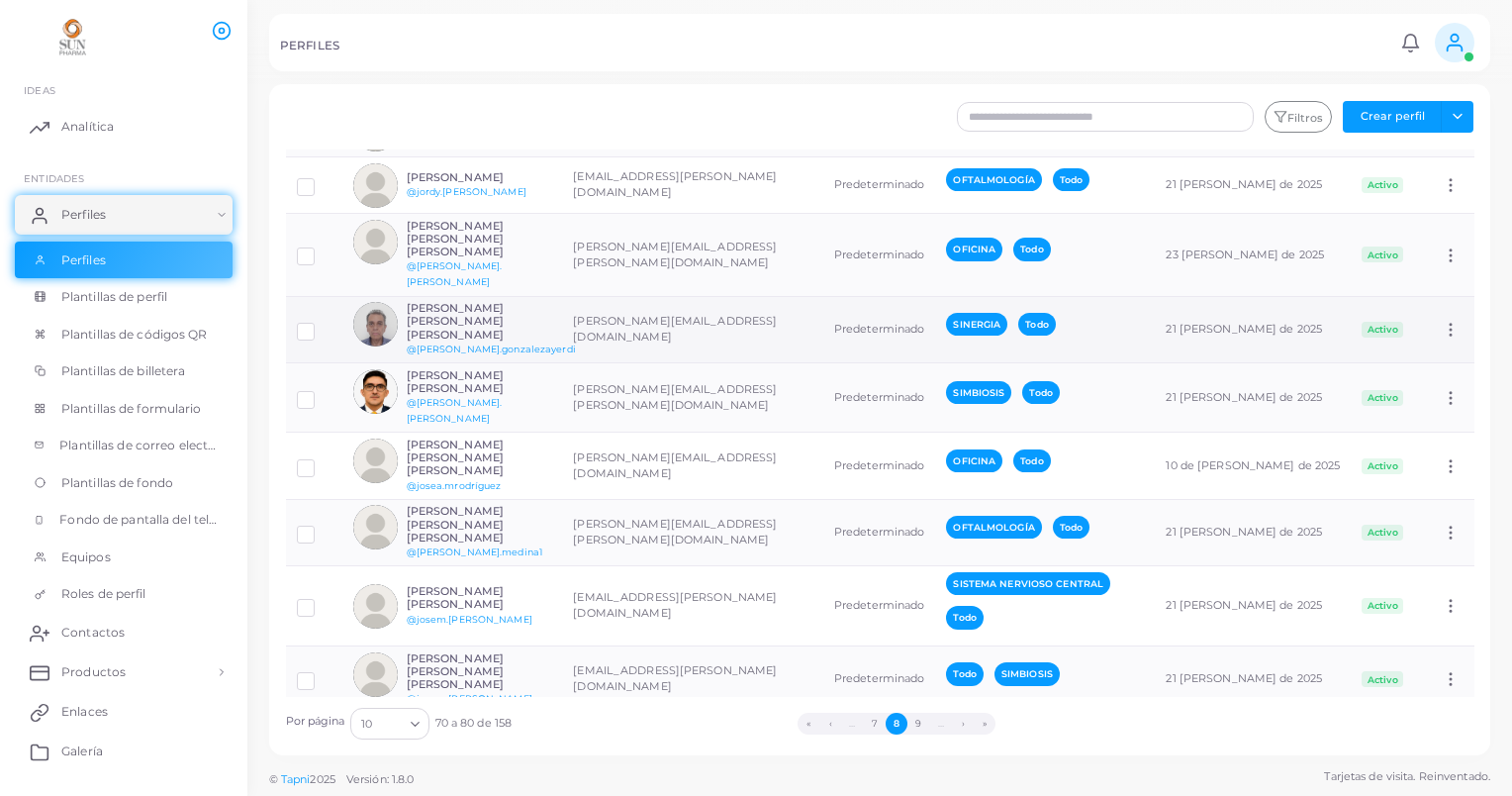 scroll, scrollTop: 0, scrollLeft: 0, axis: both 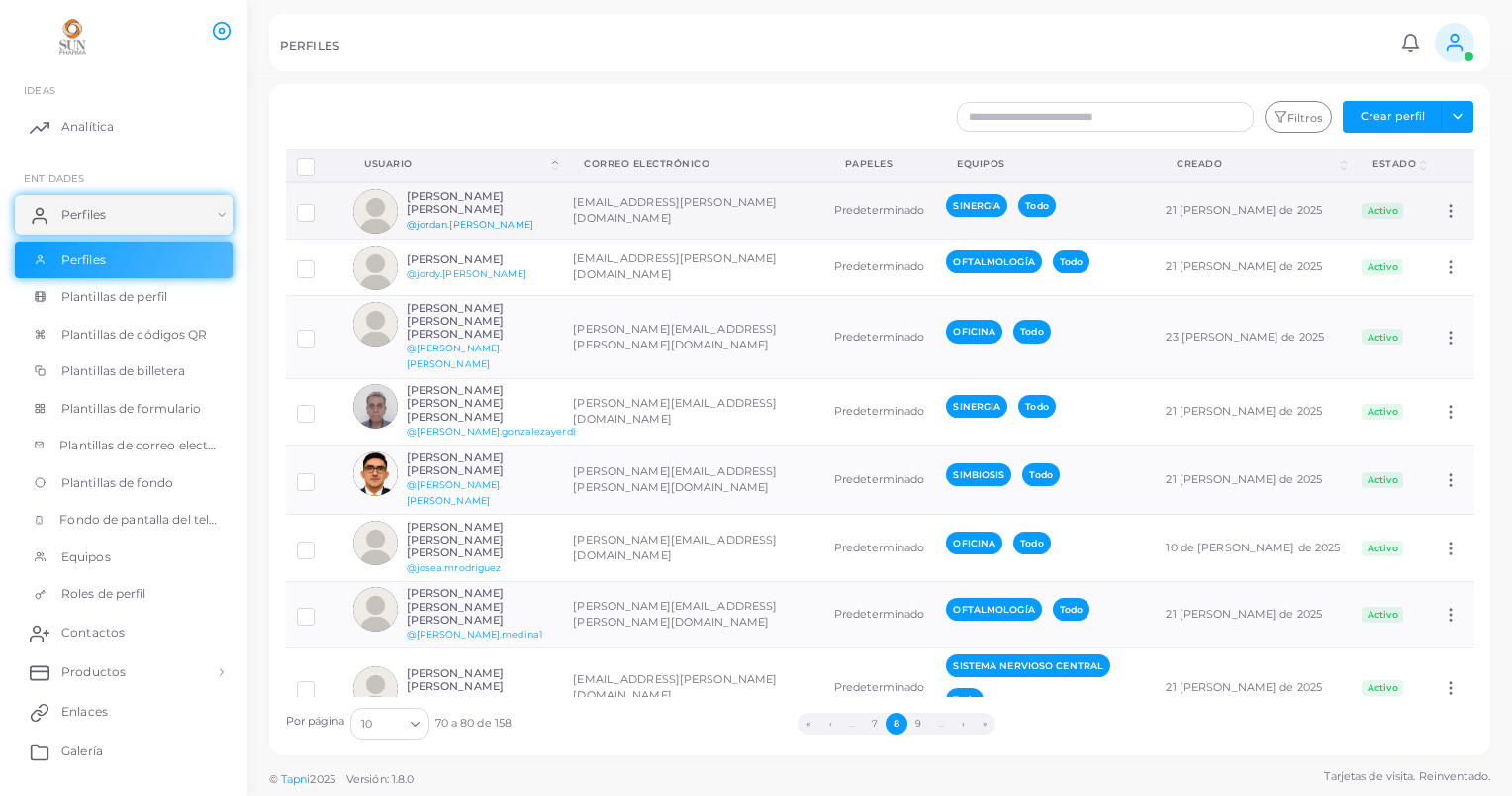 click on "@[PERSON_NAME].[PERSON_NAME]" at bounding box center (470, 224) 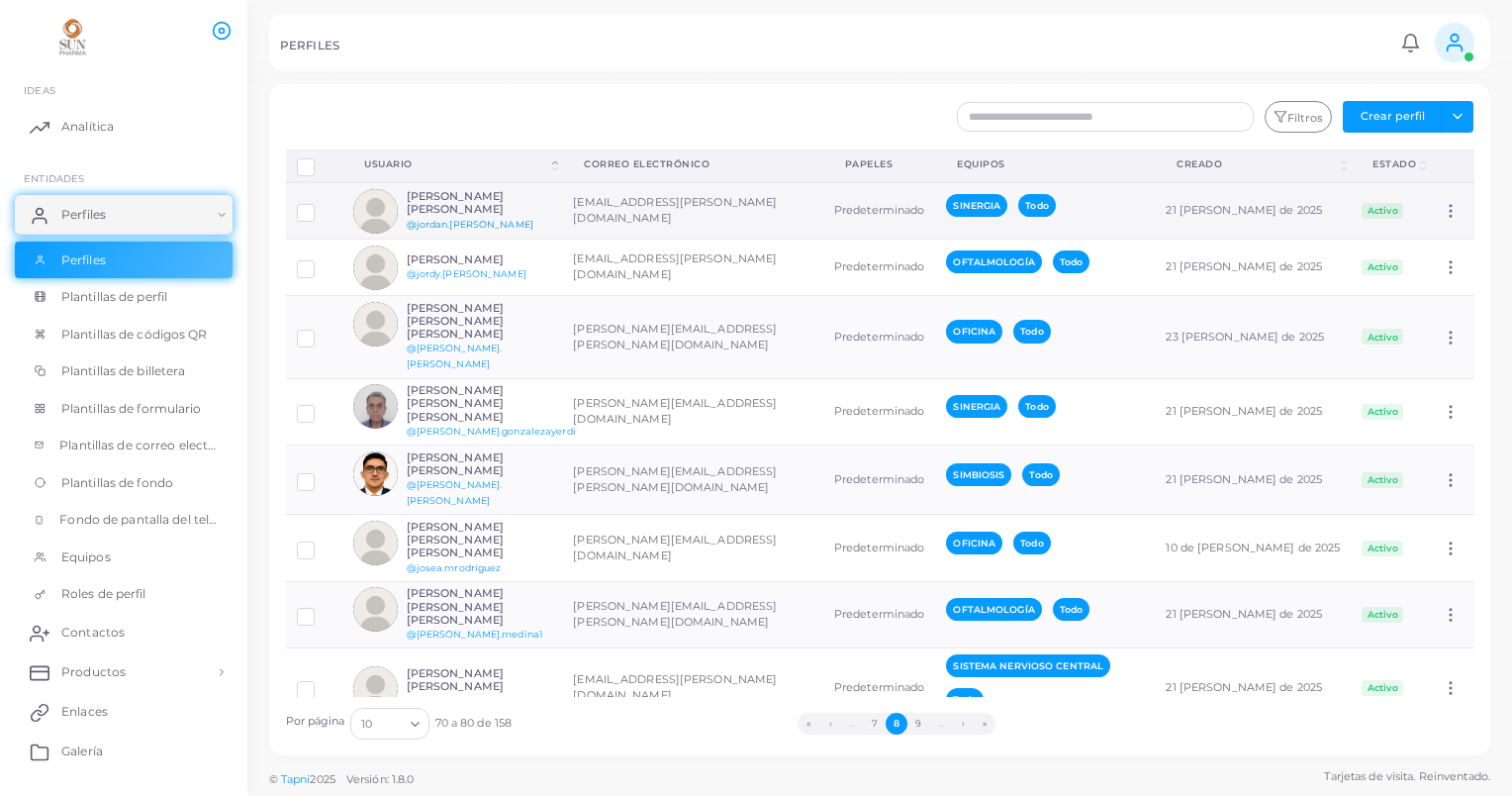 click on "@[PERSON_NAME].[PERSON_NAME]" at bounding box center (470, 224) 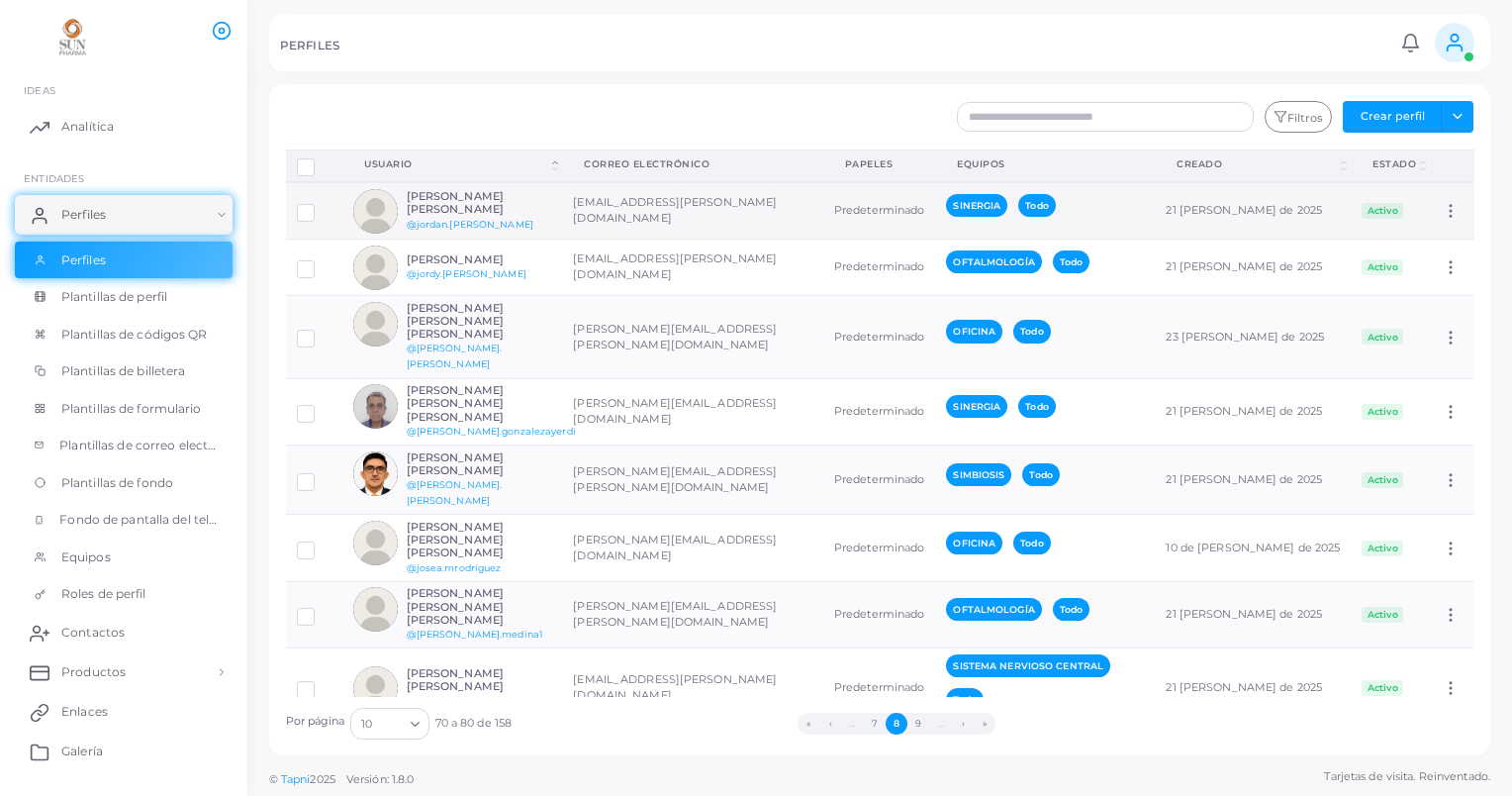 click at bounding box center [321, 205] 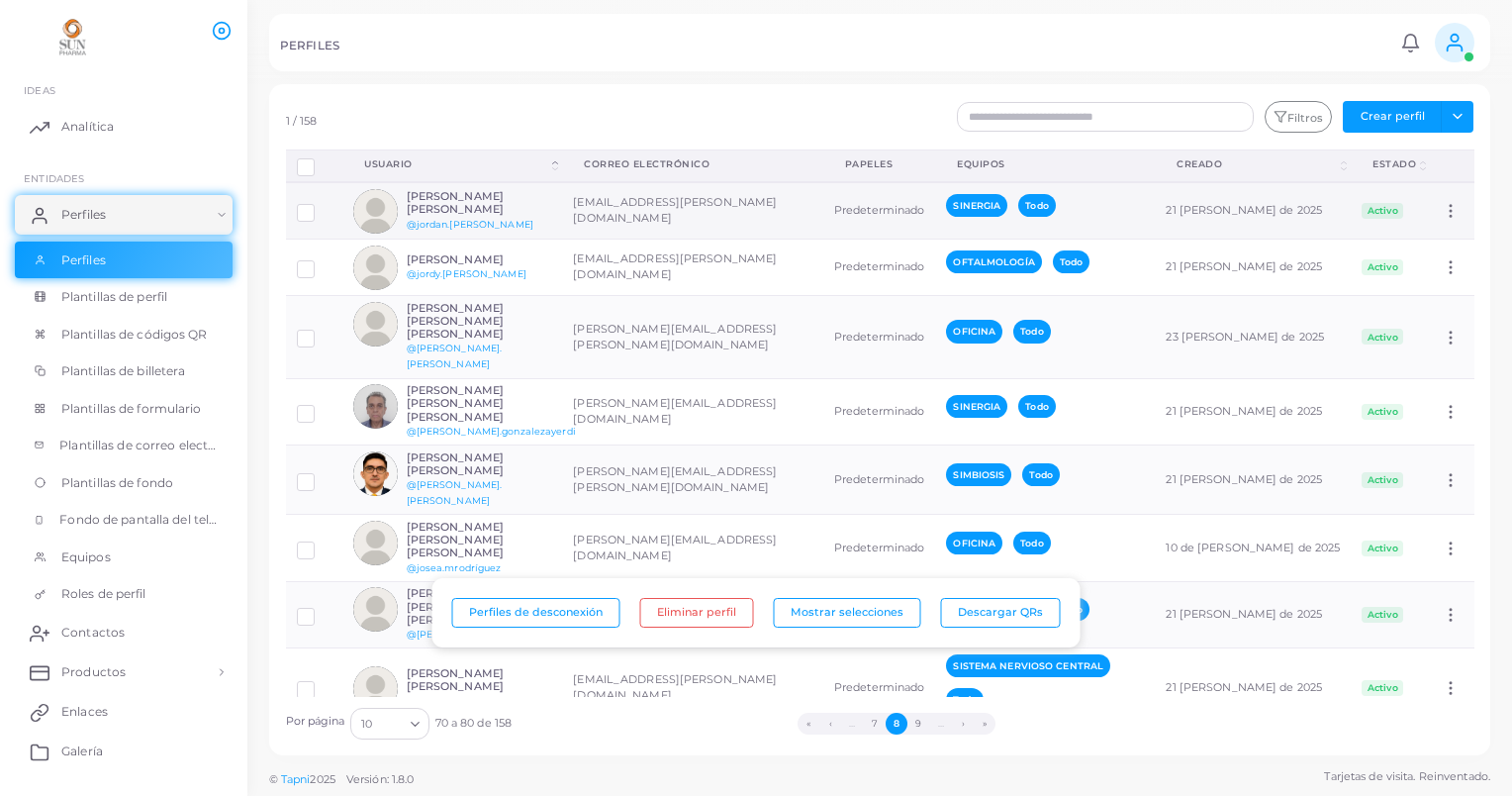 click on "[PERSON_NAME][EMAIL_ADDRESS][PERSON_NAME][DOMAIN_NAME]" at bounding box center [693, 211] 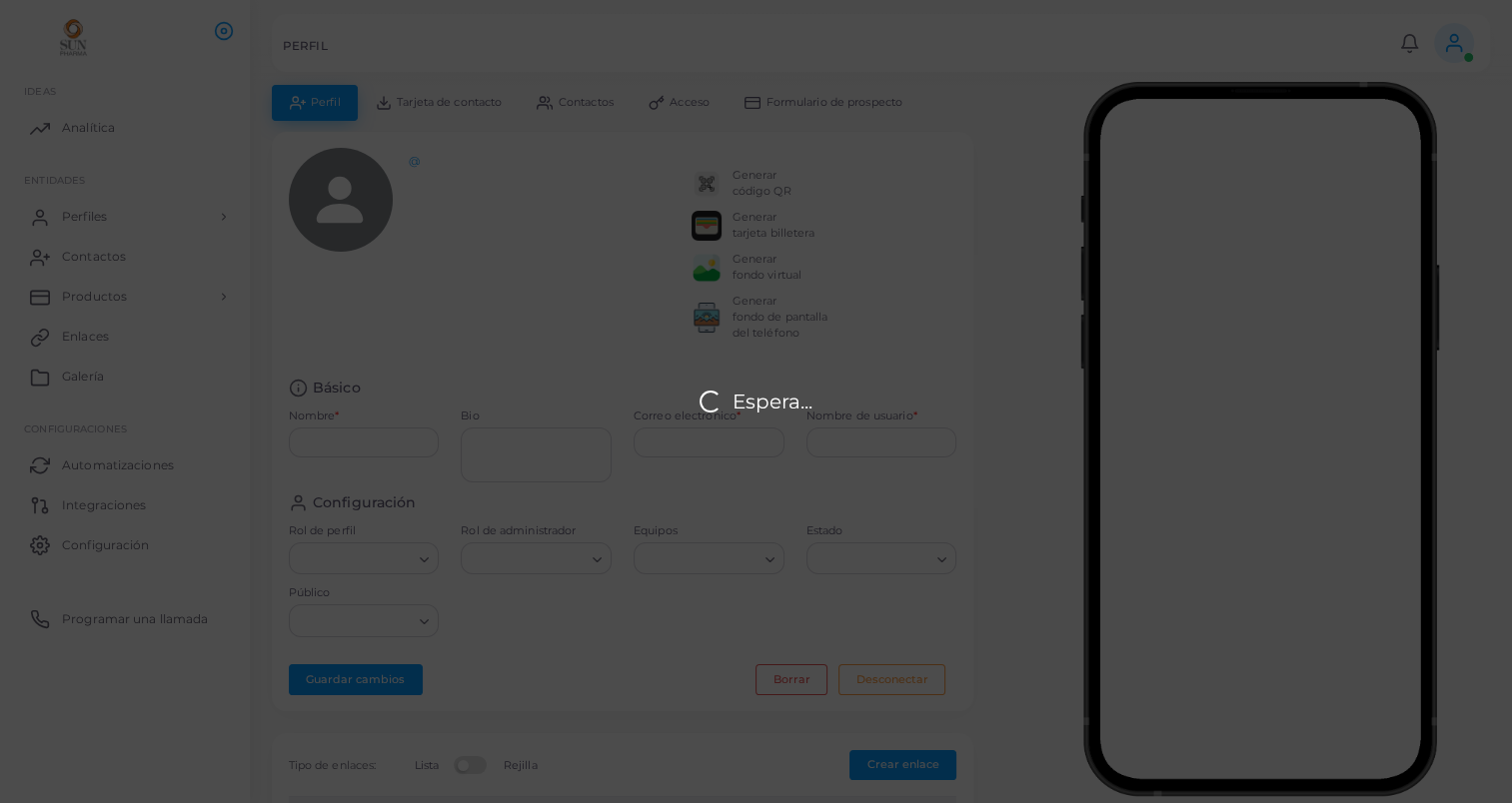 type on "**********" 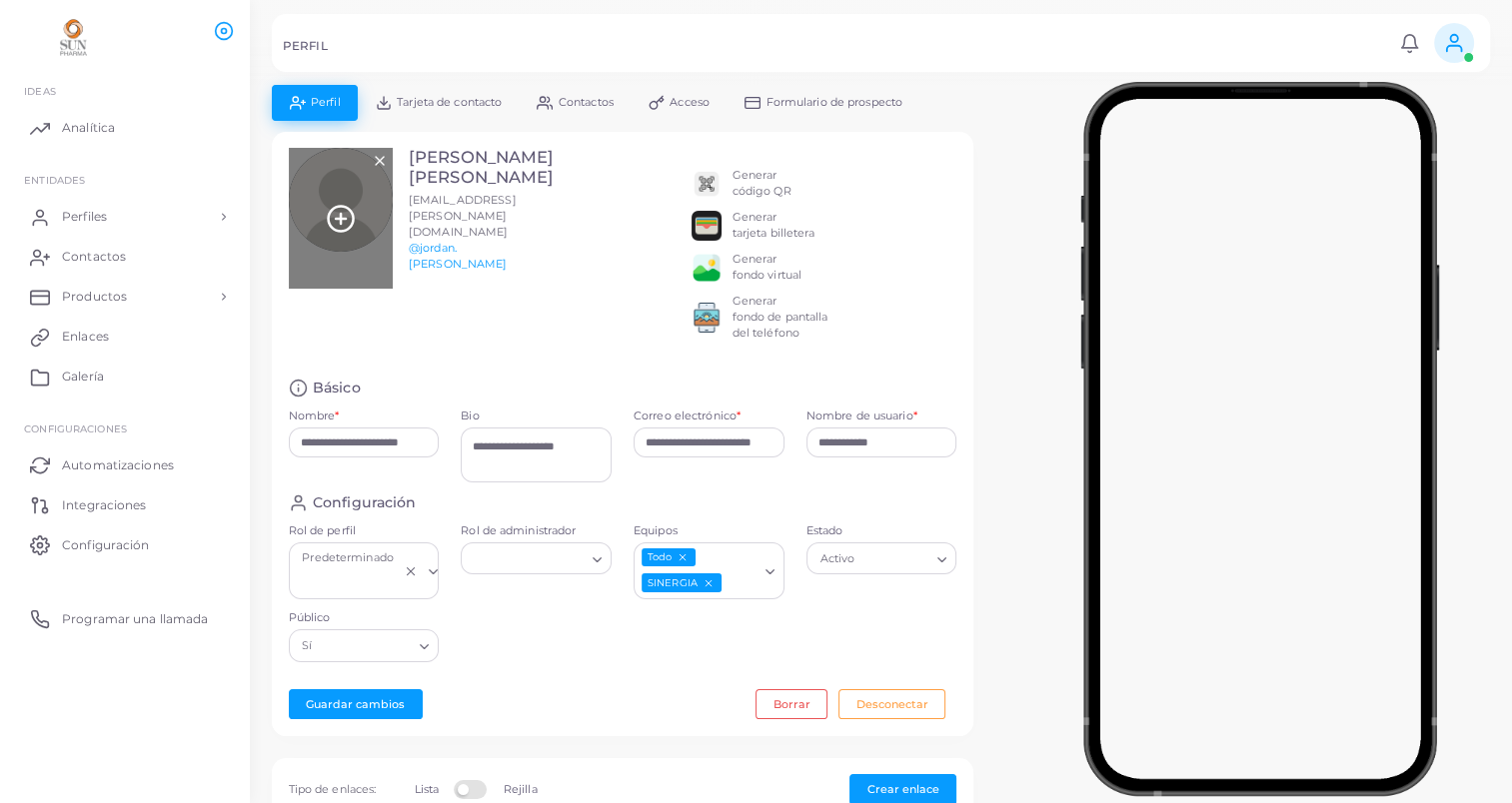 click at bounding box center (341, 218) 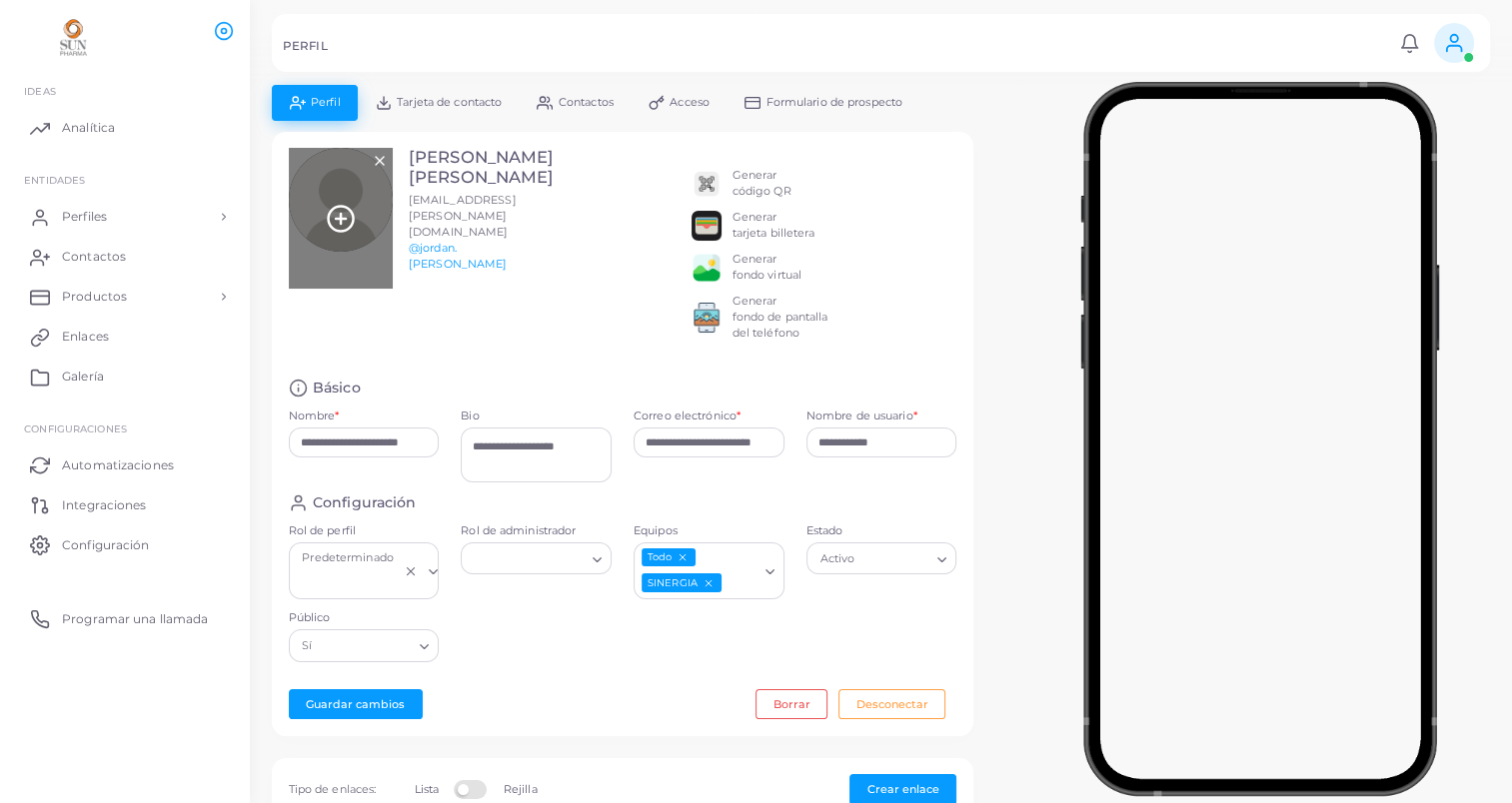click 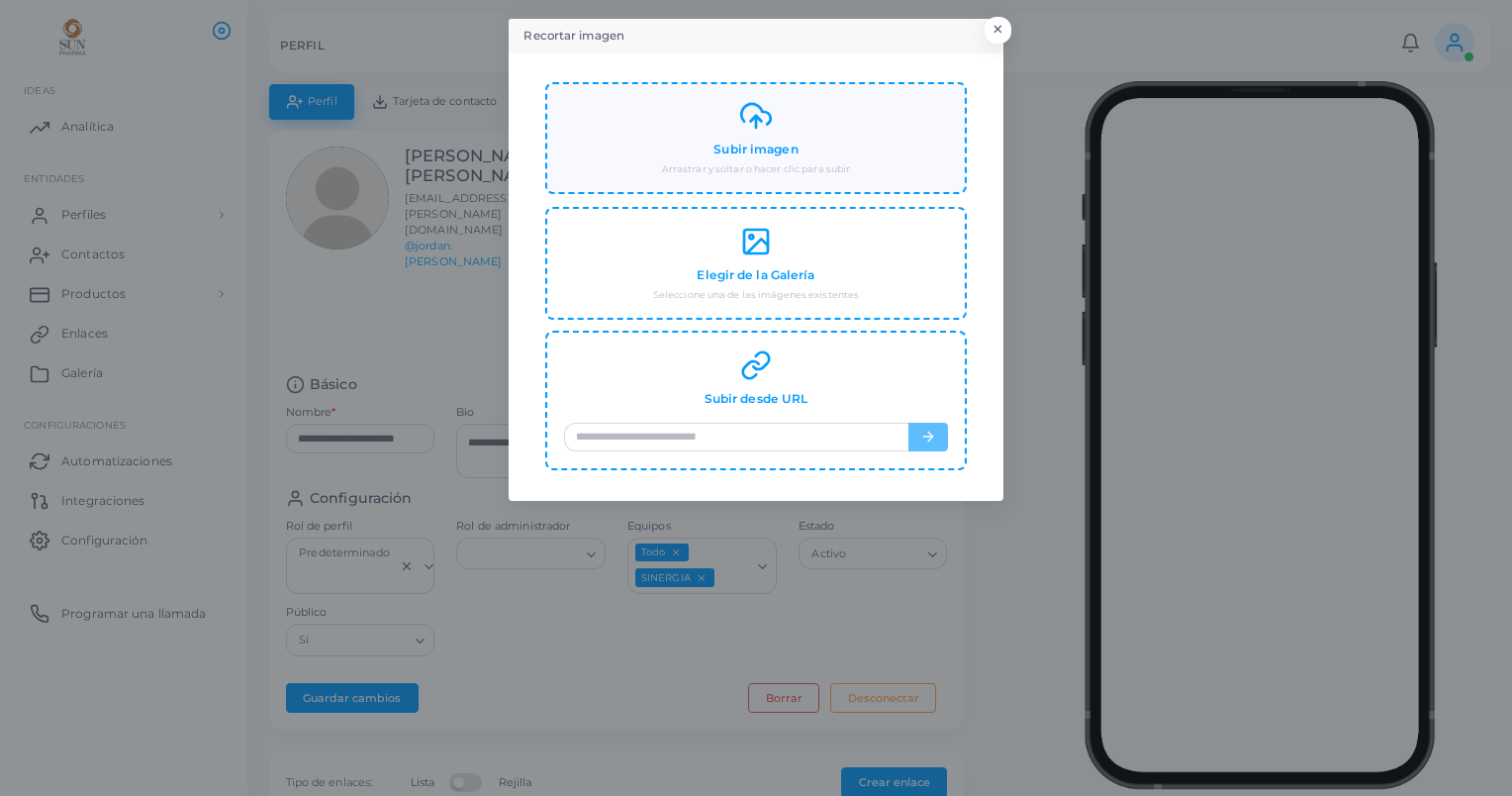 click on "Subir imagen Arrastrar y soltar o hacer clic para subir" at bounding box center [756, 138] 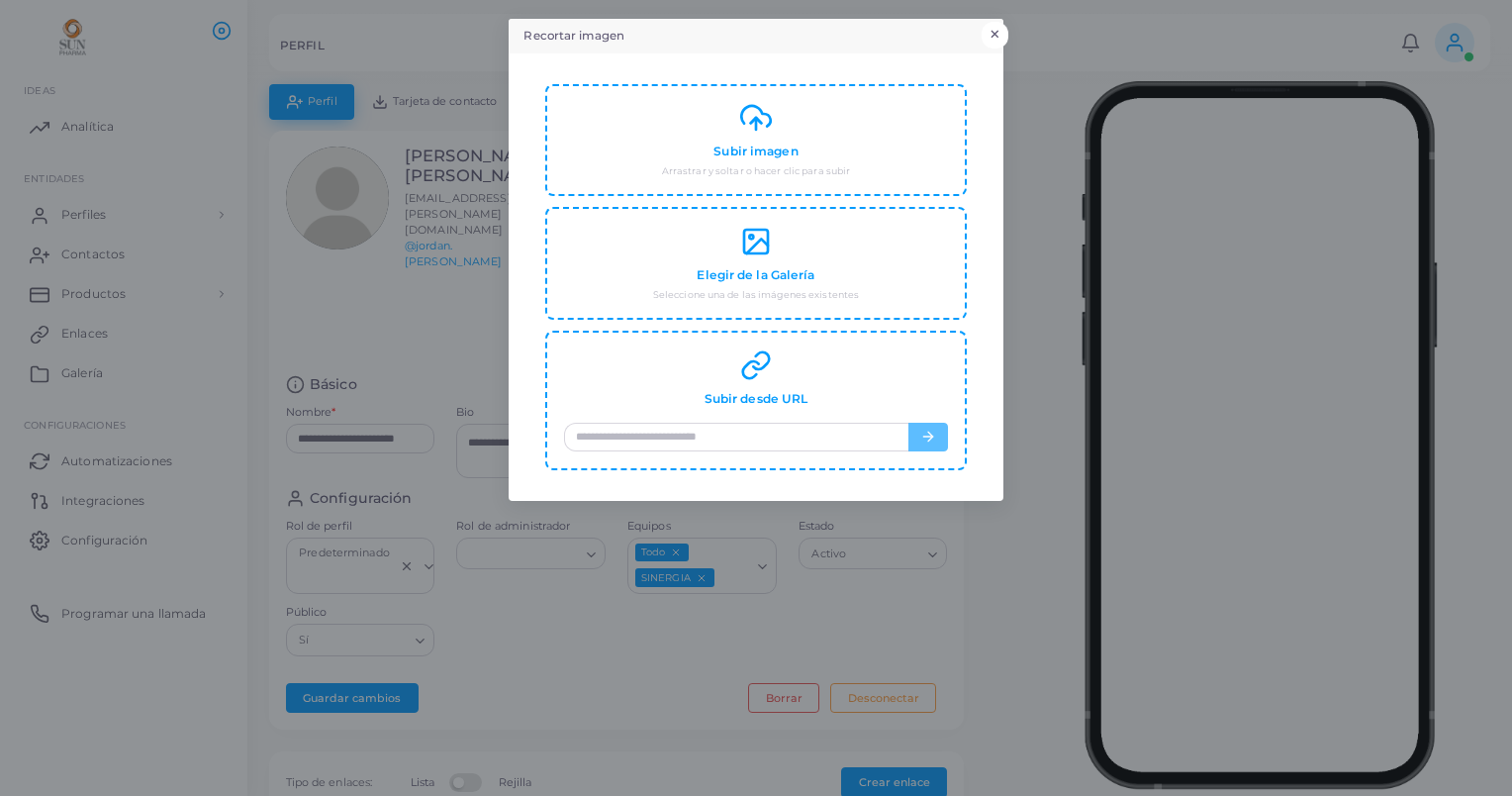click on "×" at bounding box center [994, 35] 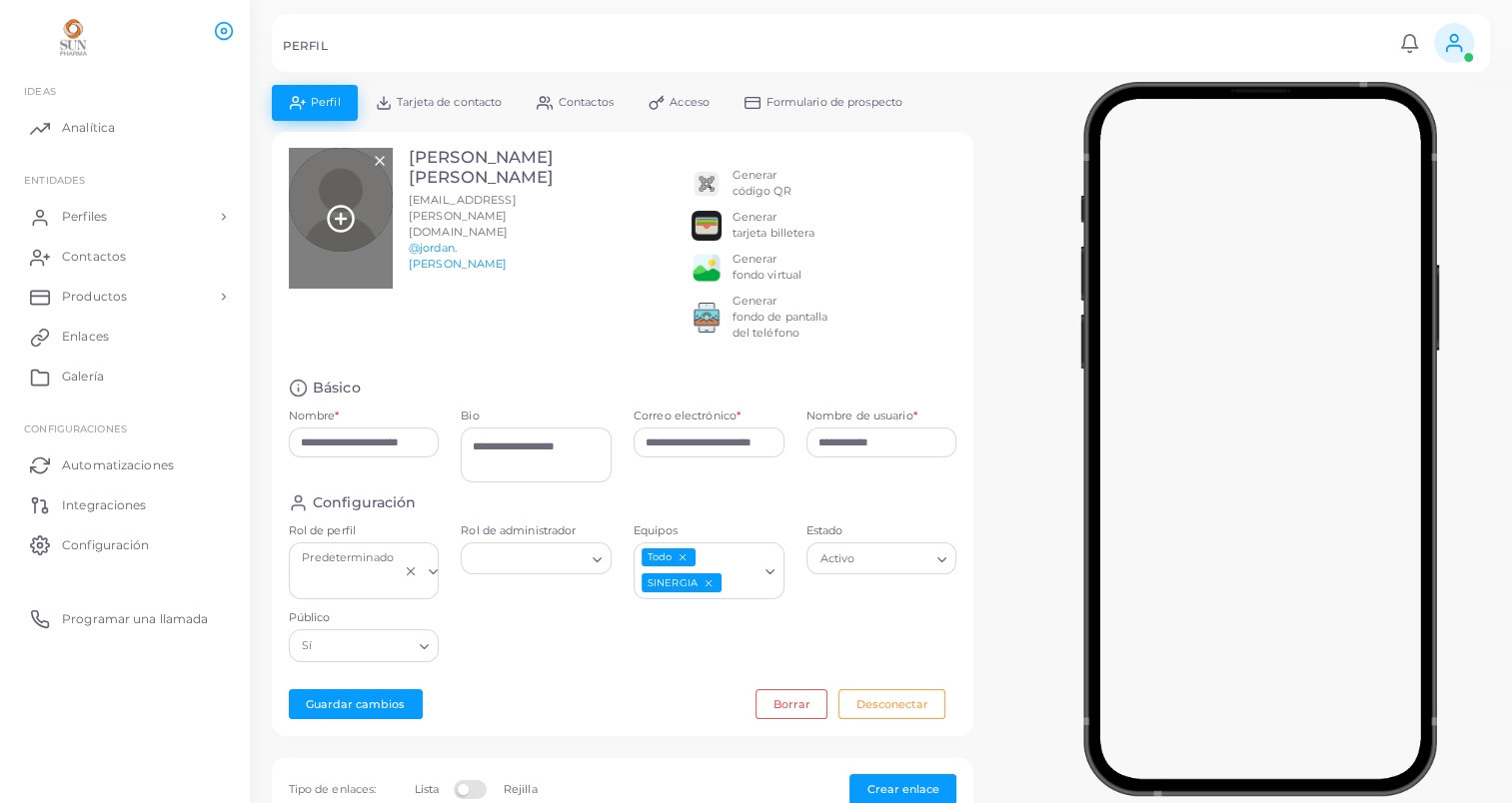 click at bounding box center (341, 218) 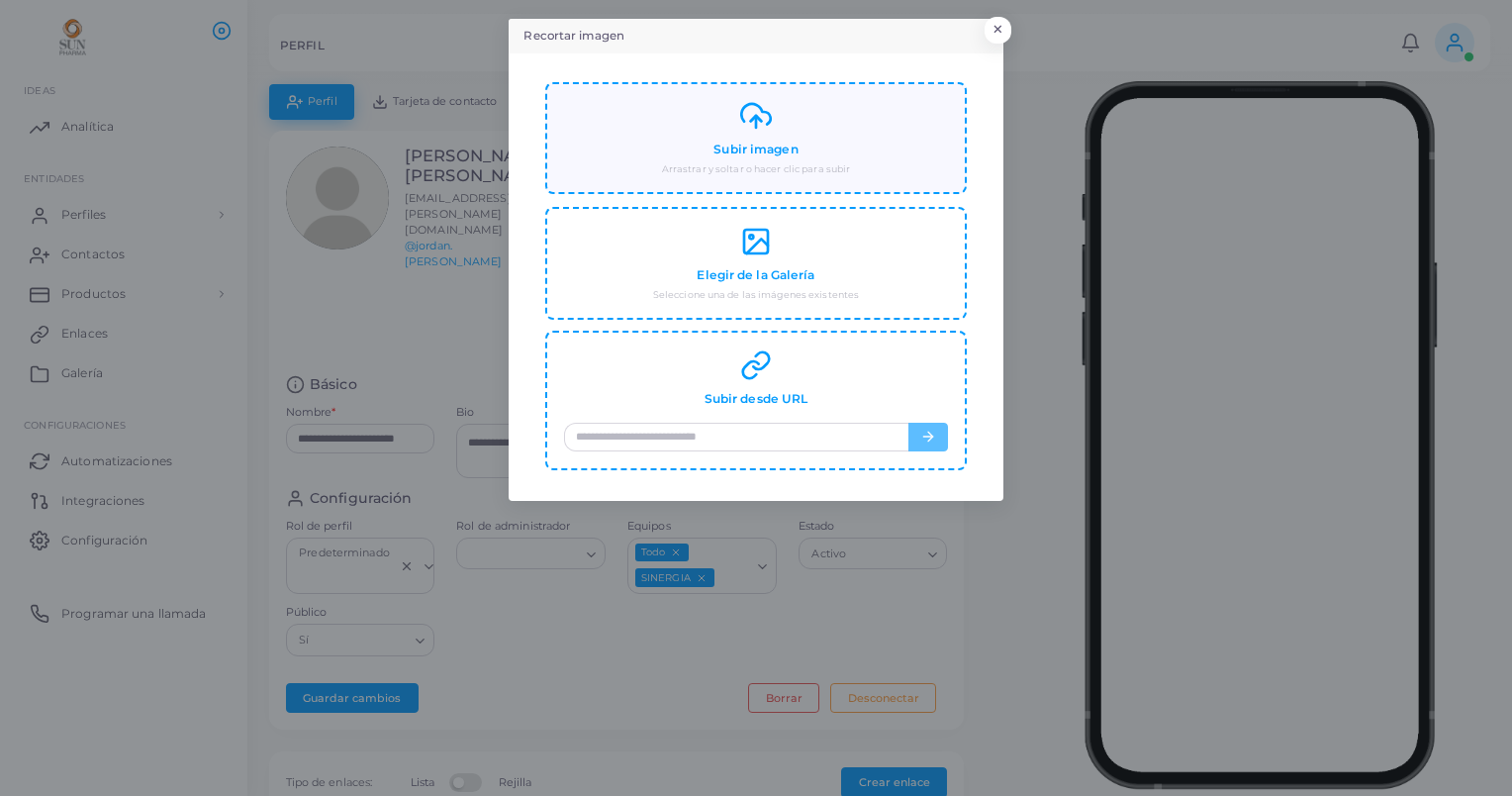 click 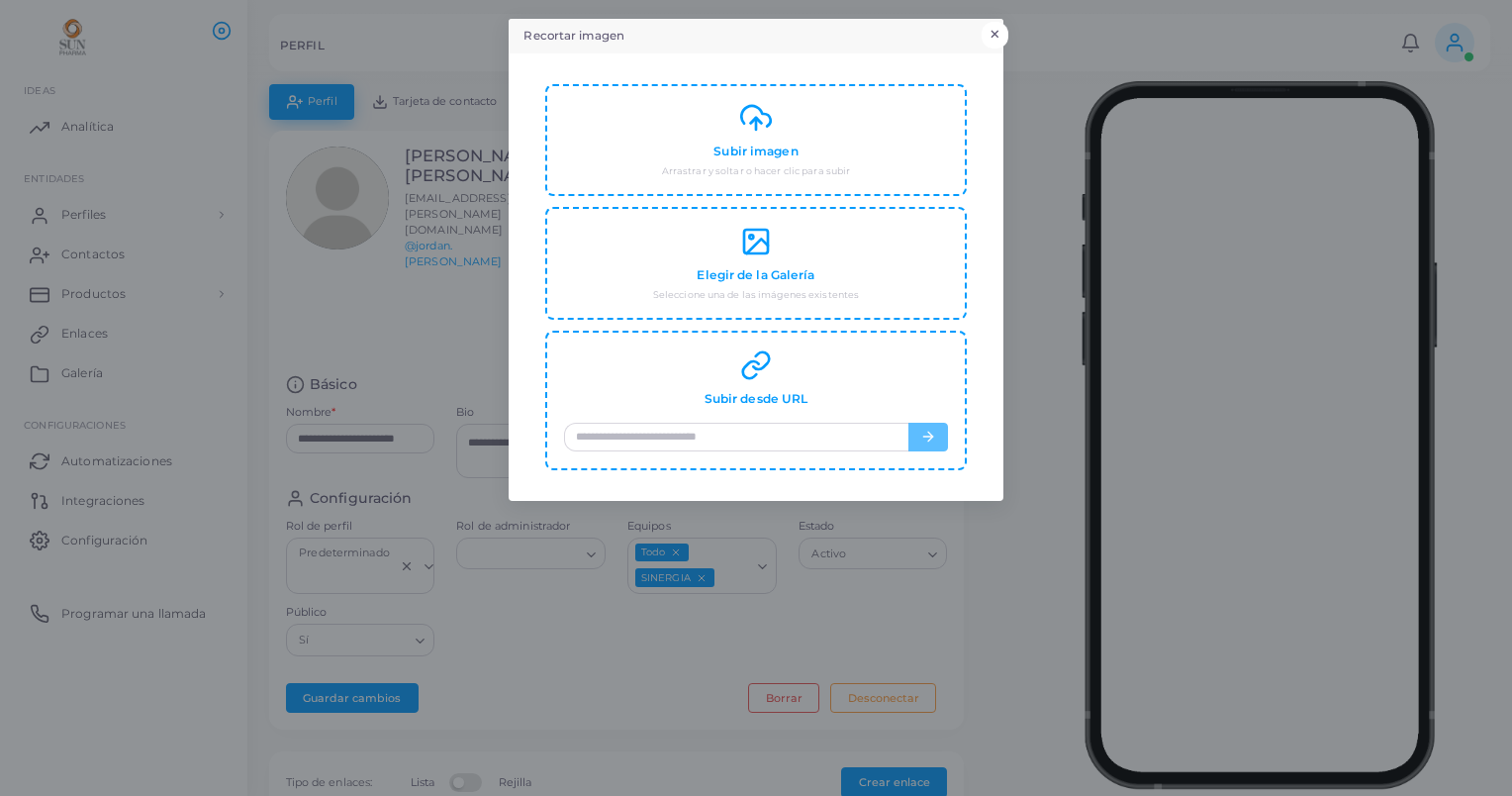click on "×" at bounding box center [994, 35] 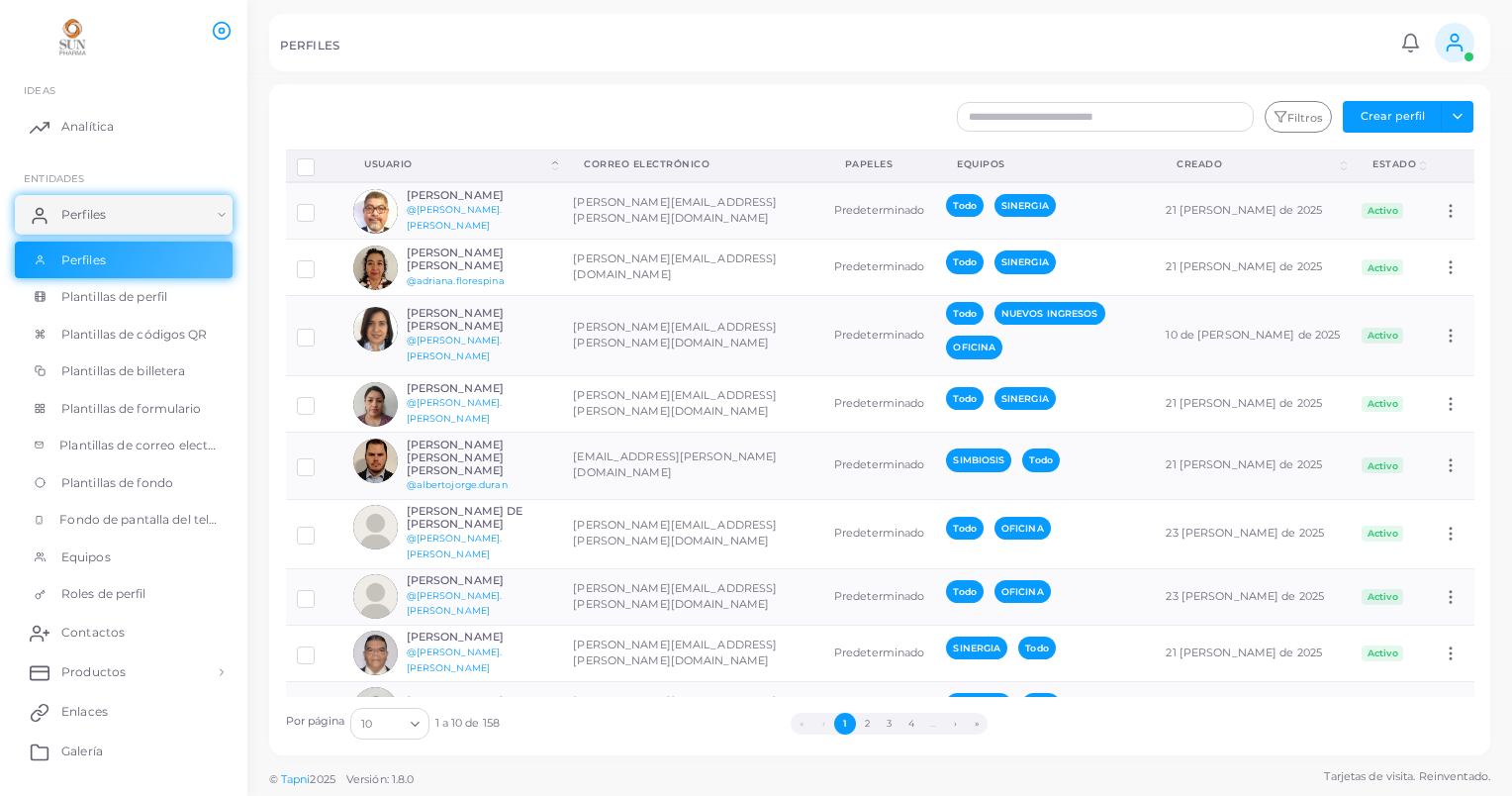 scroll, scrollTop: 103, scrollLeft: 0, axis: vertical 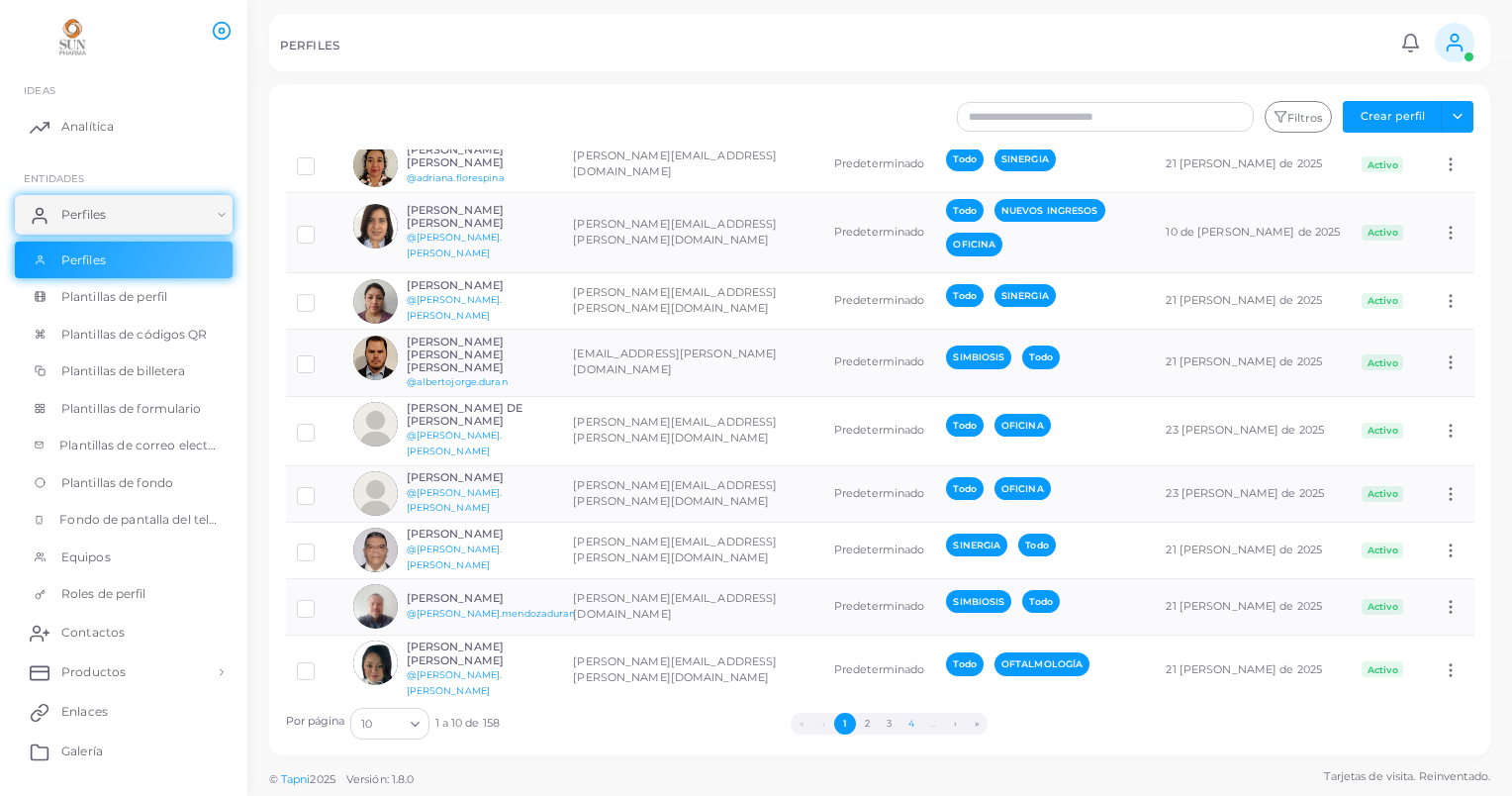 click on "4" at bounding box center (910, 724) 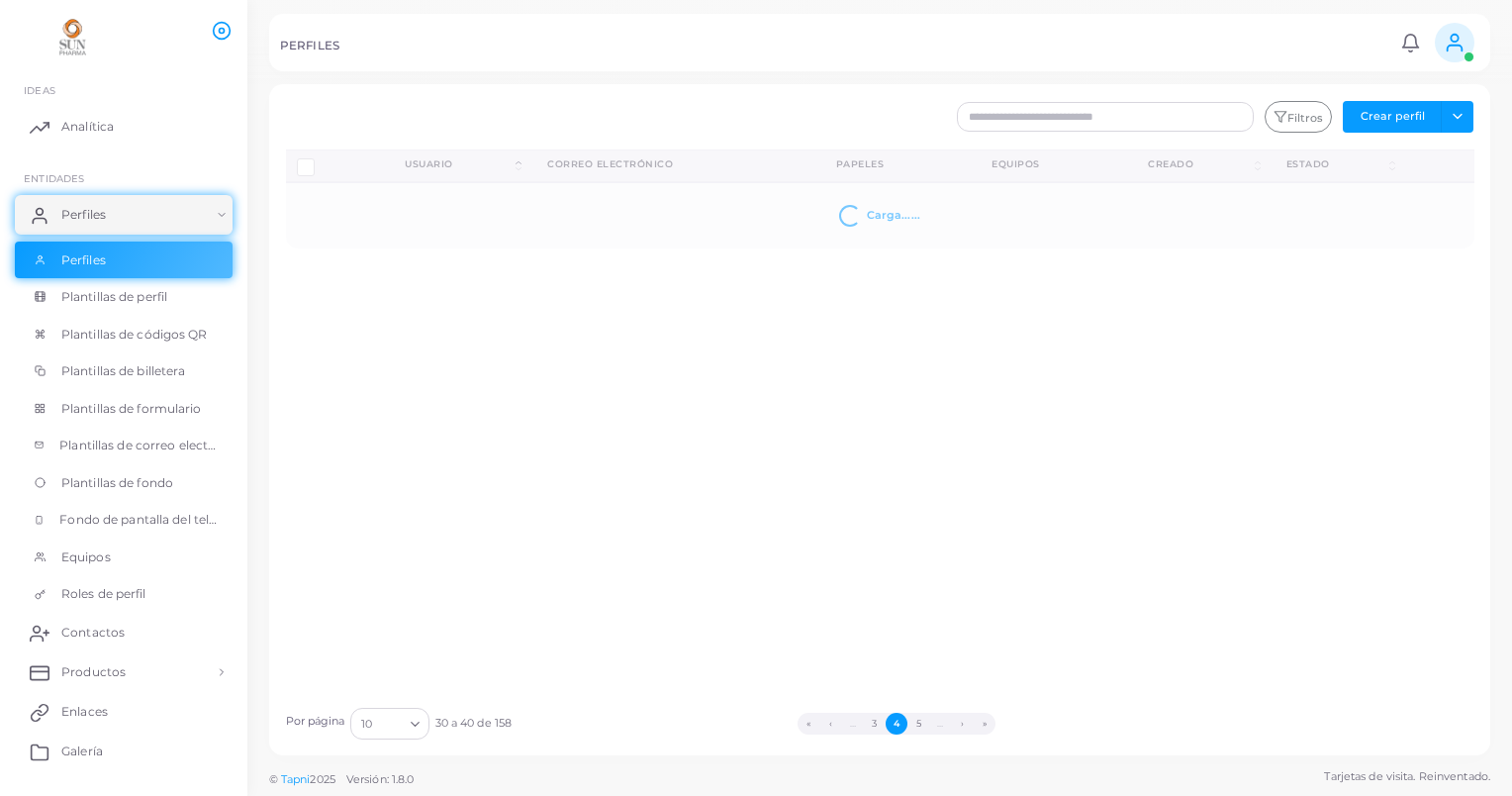 scroll, scrollTop: 0, scrollLeft: 0, axis: both 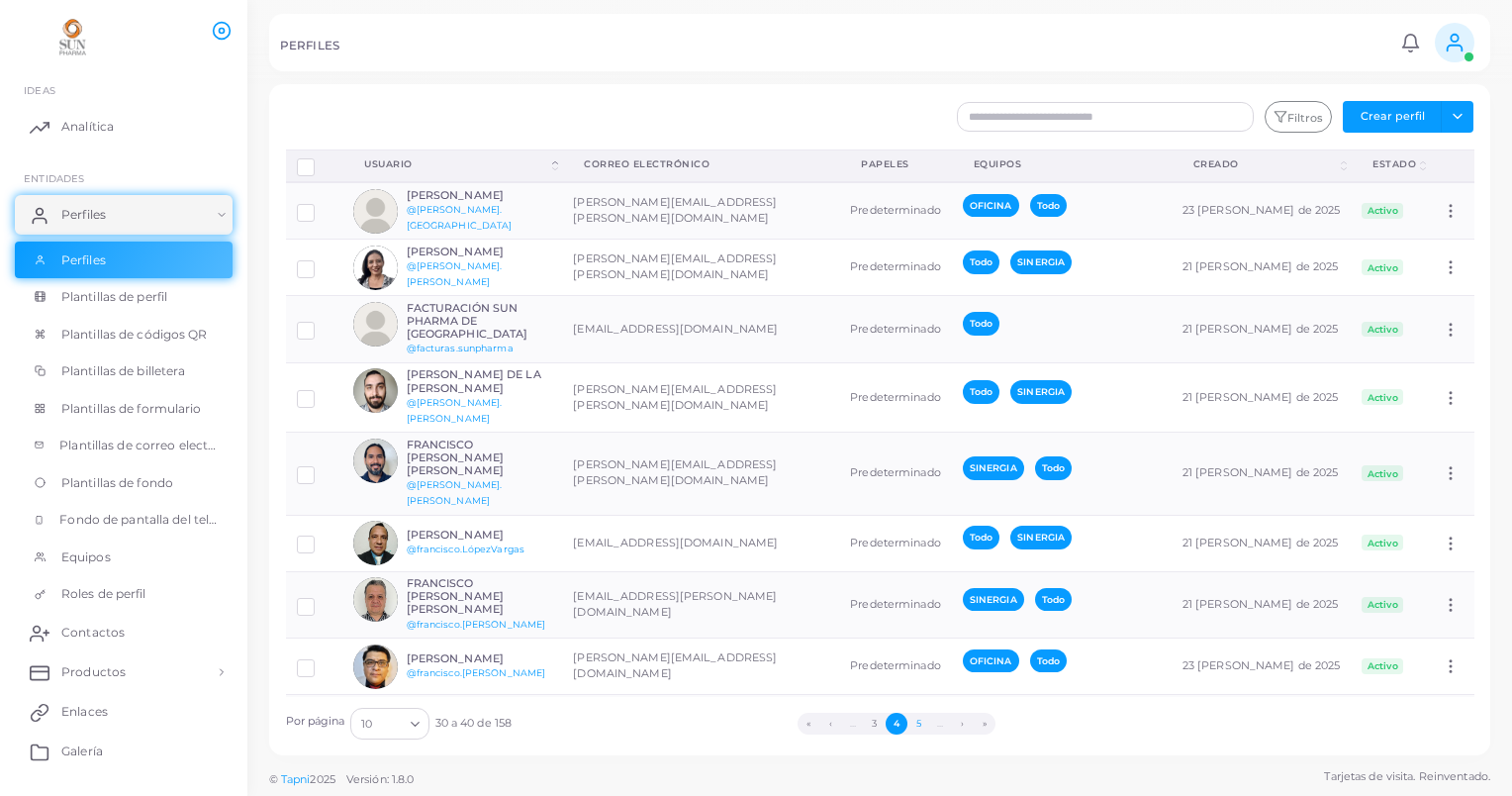 click on "5" at bounding box center [918, 724] 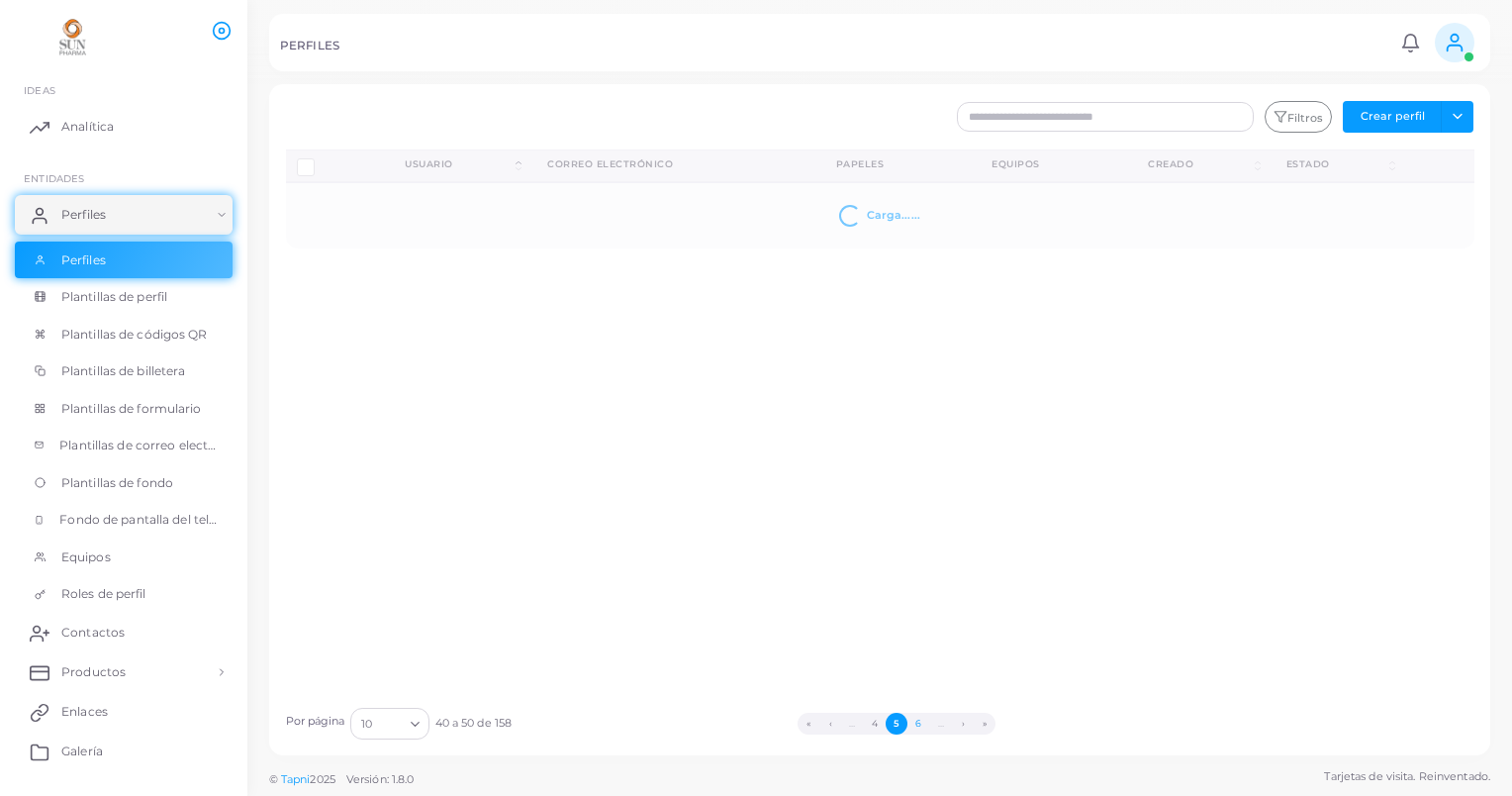 click on "6" at bounding box center [918, 724] 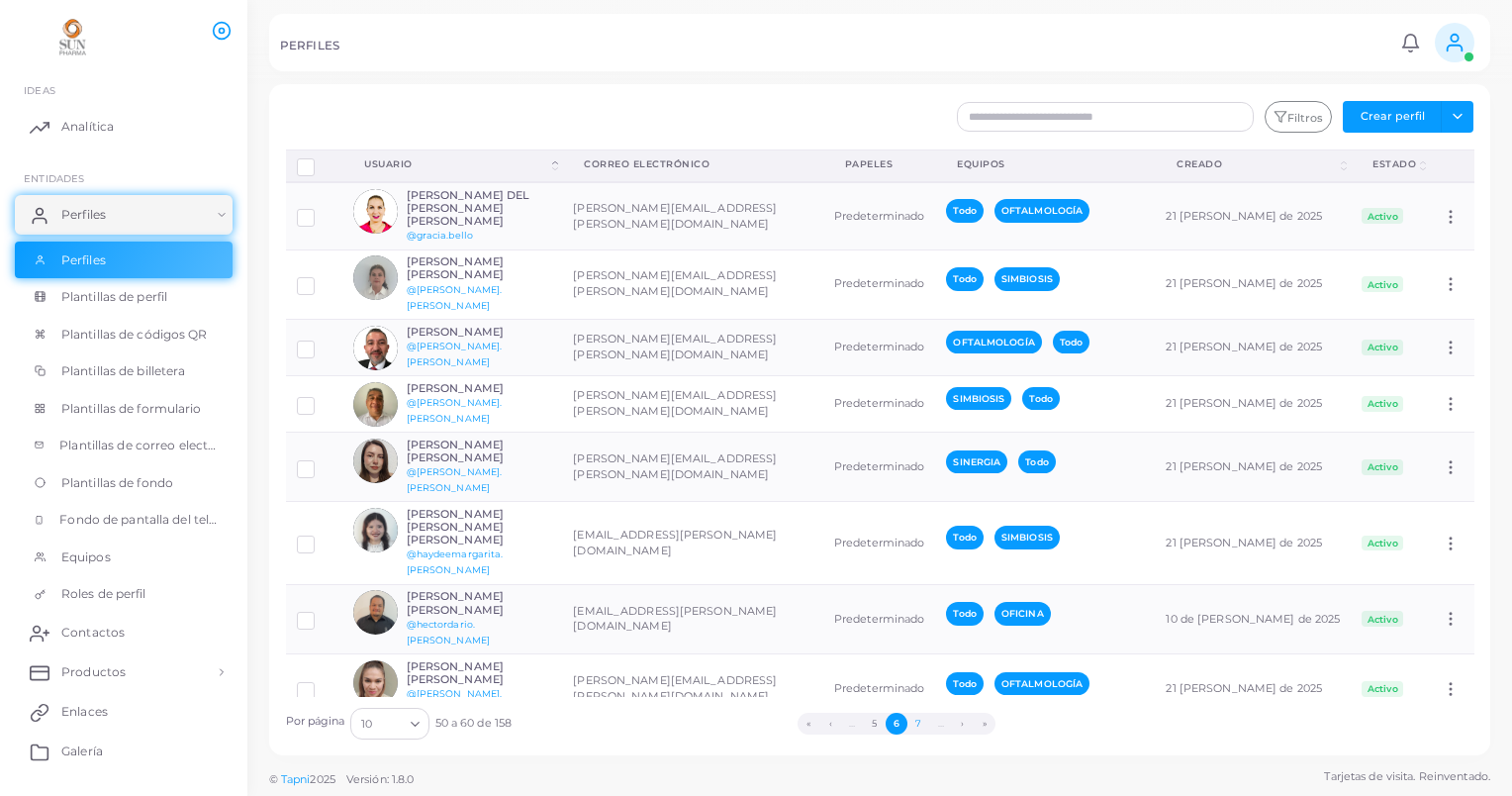 click on "7" at bounding box center (918, 724) 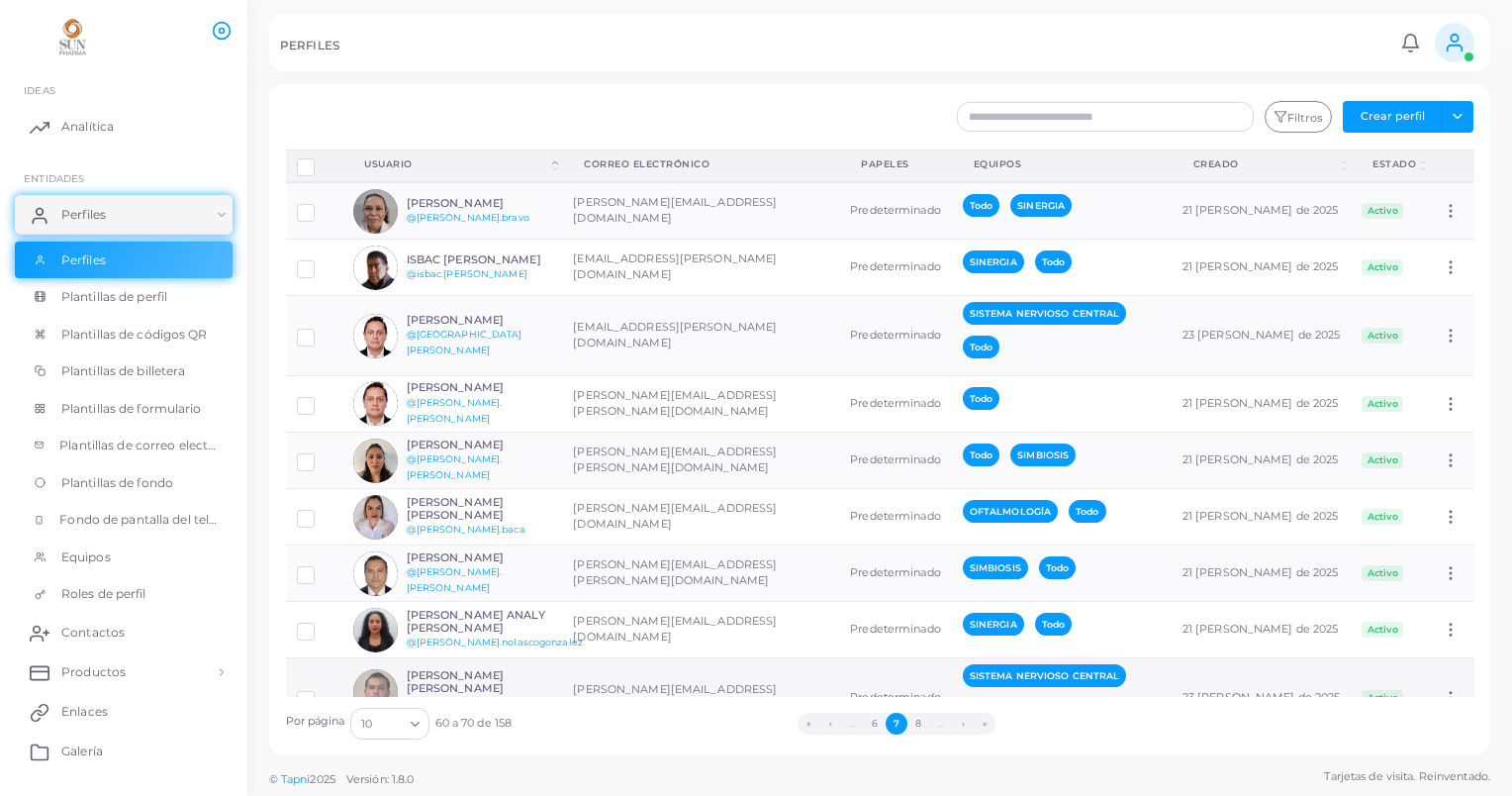 scroll, scrollTop: 106, scrollLeft: 0, axis: vertical 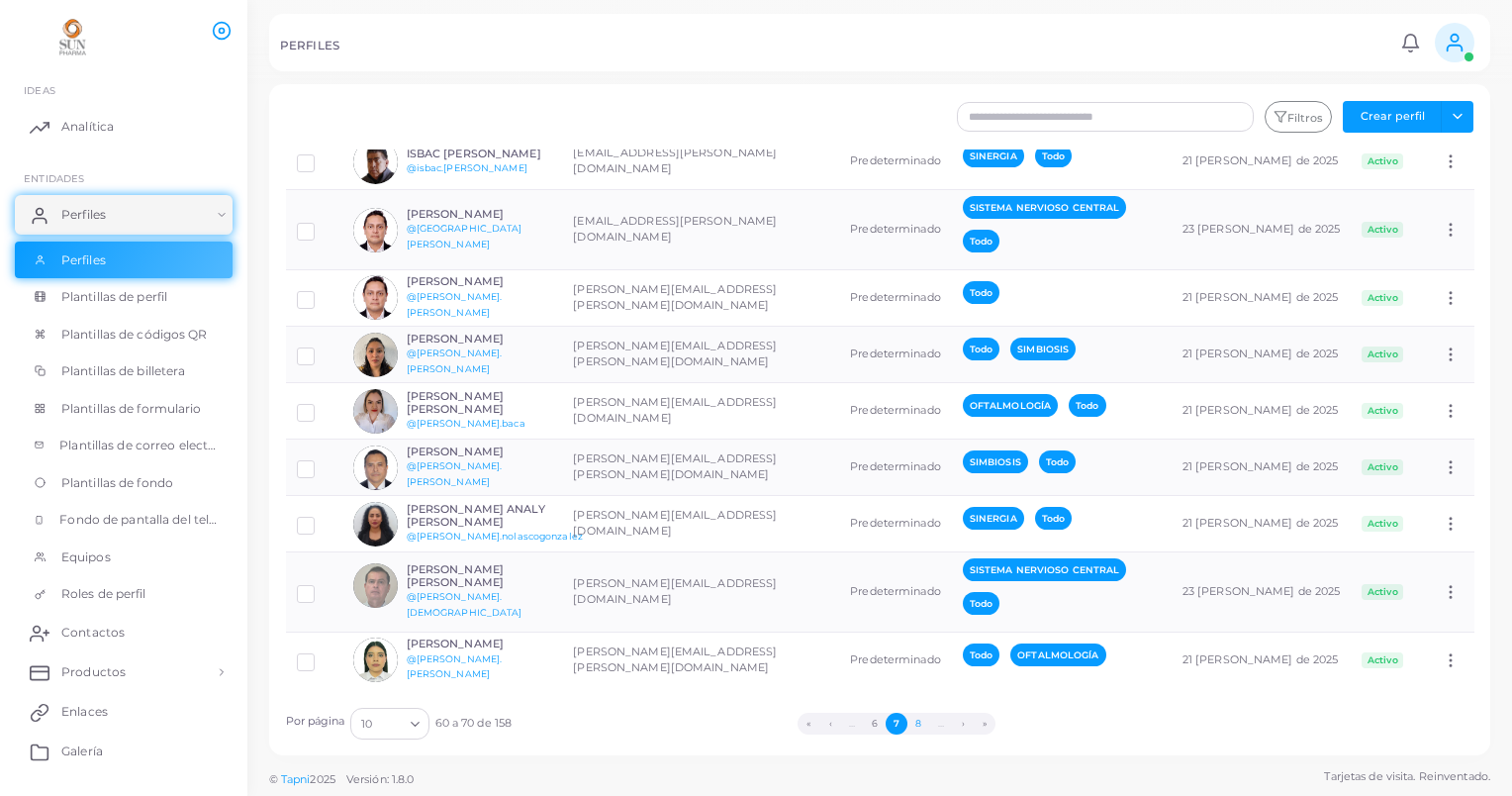click on "8" at bounding box center (918, 724) 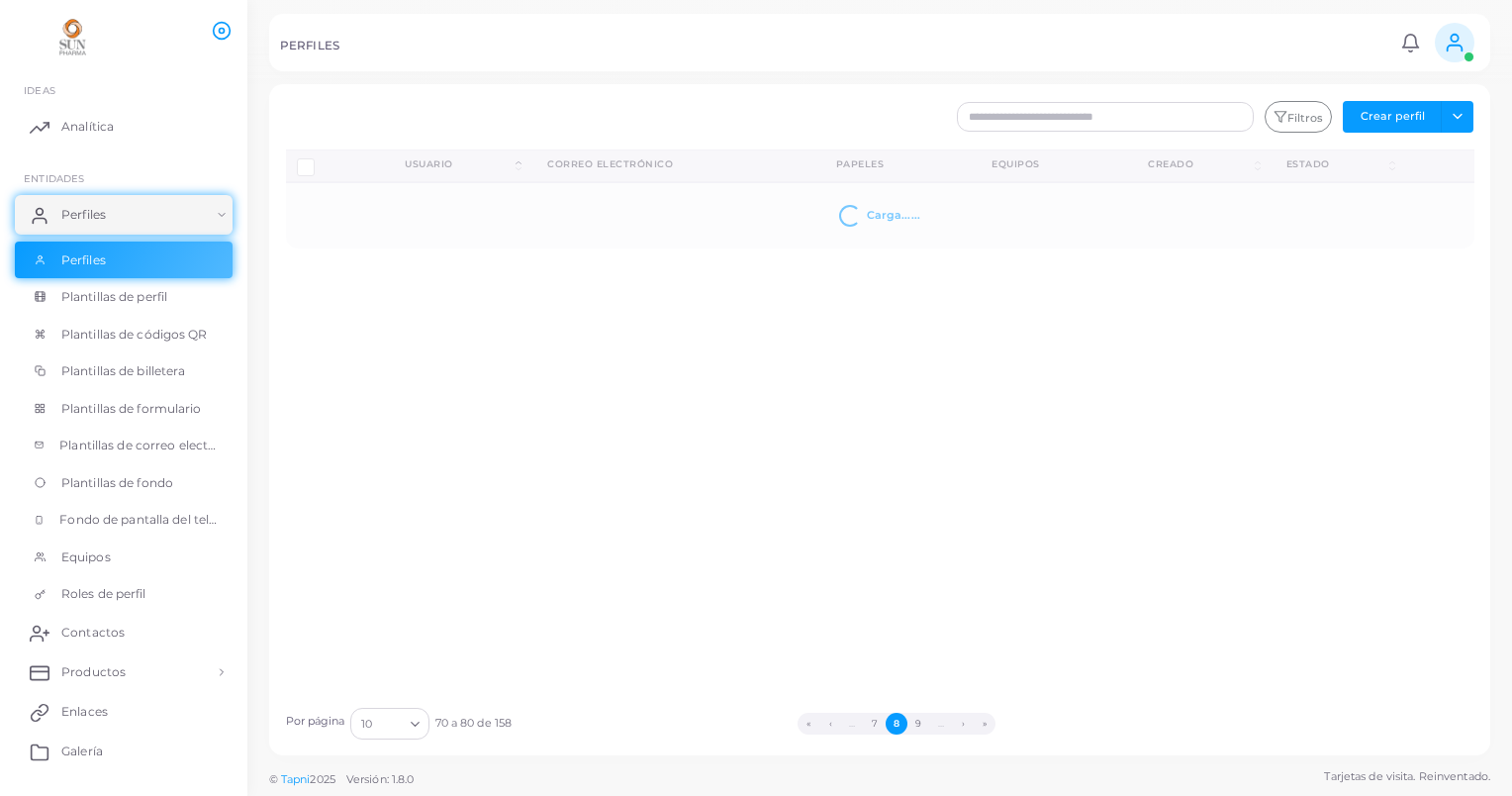 scroll, scrollTop: 0, scrollLeft: 0, axis: both 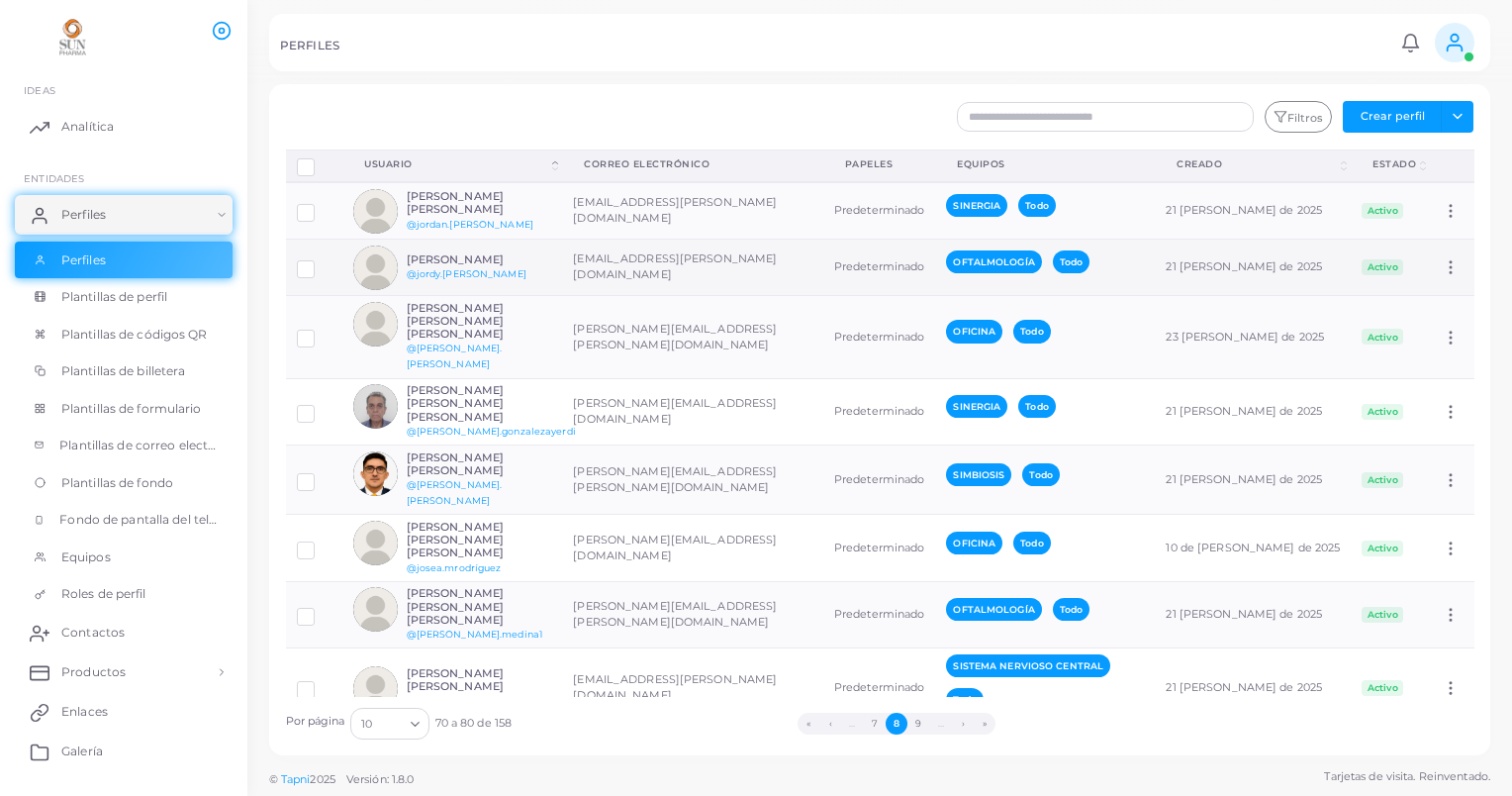 click on "[PERSON_NAME]" at bounding box center [479, 259] 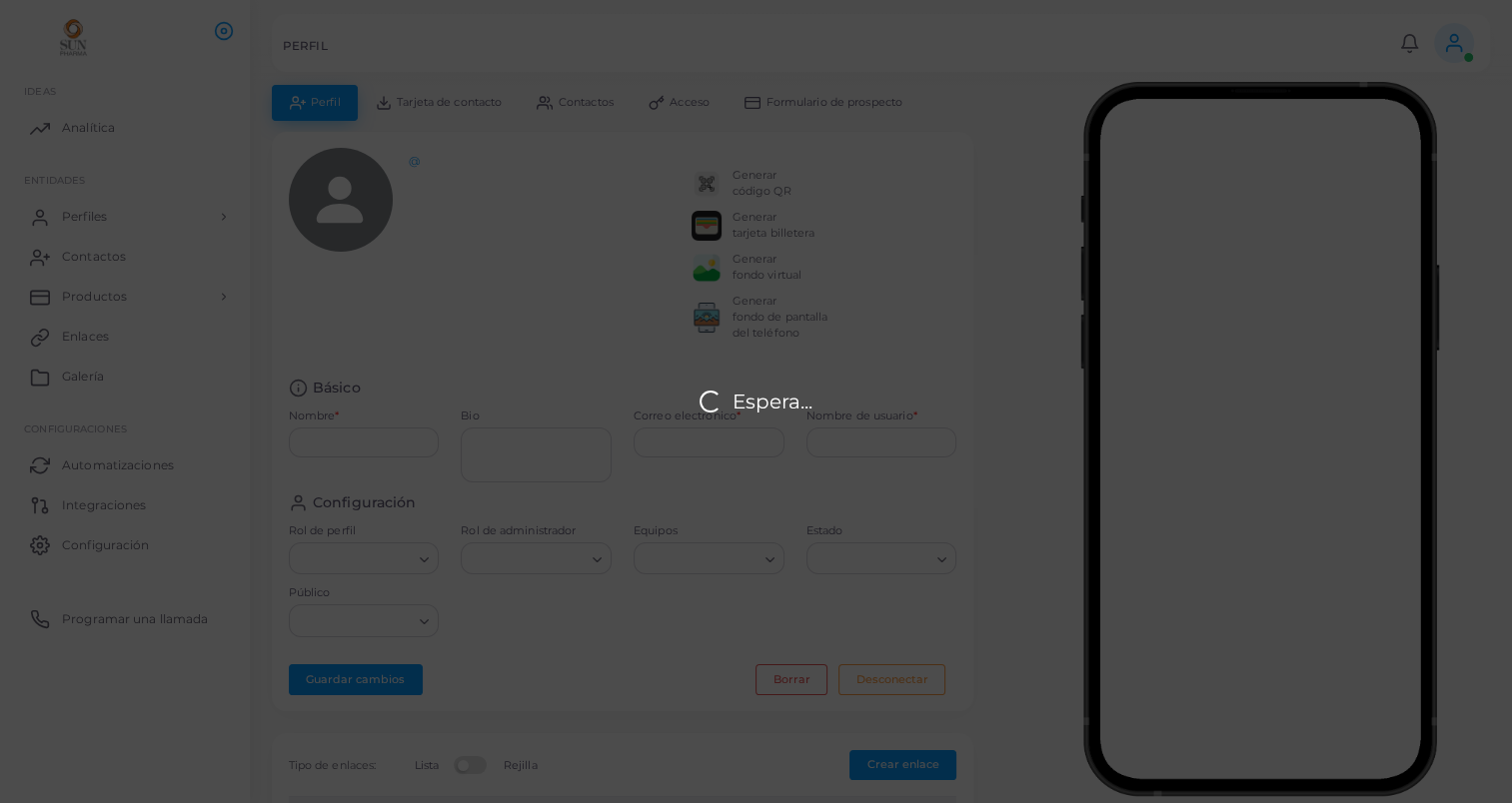 type on "**********" 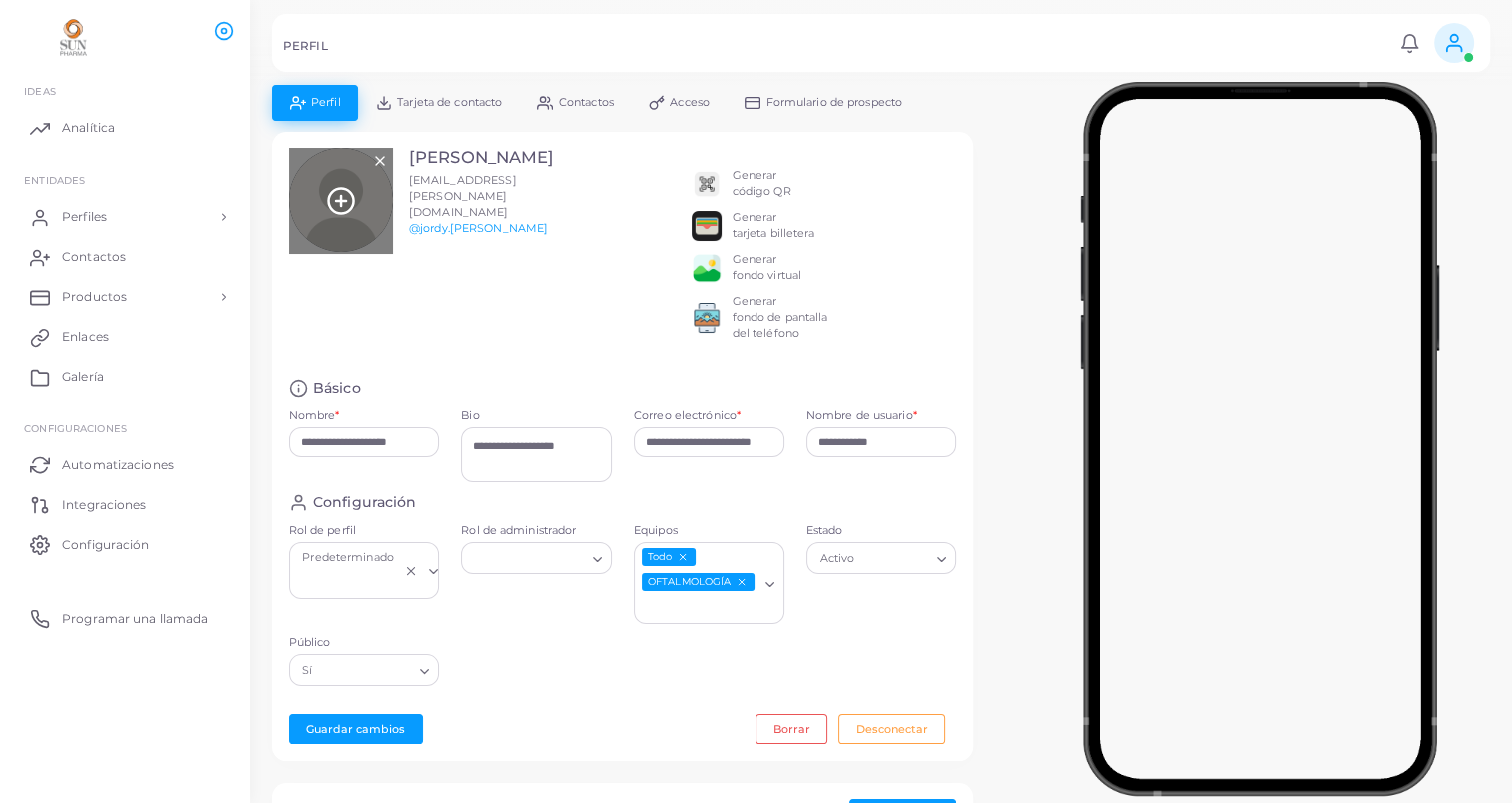 click 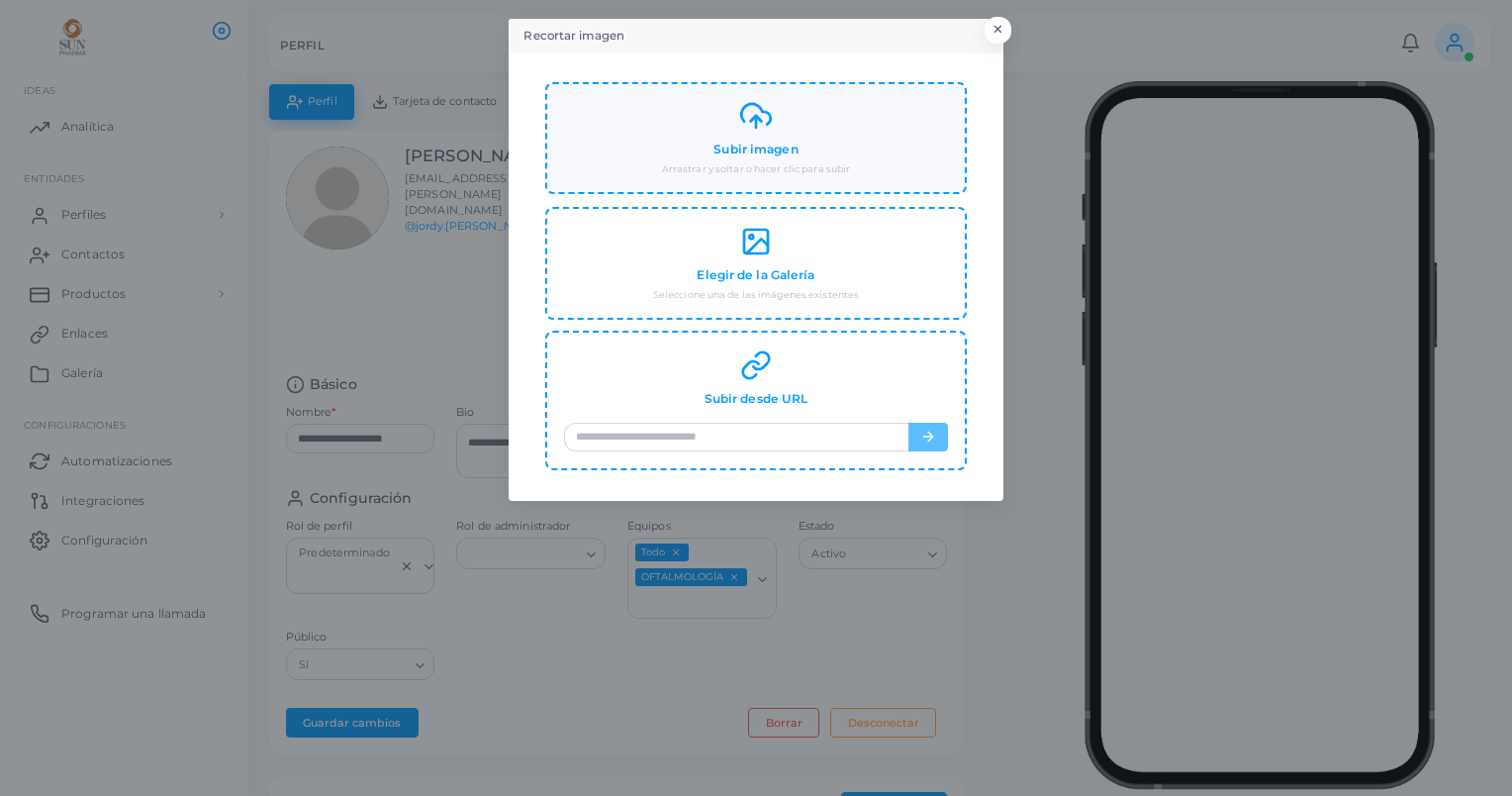 click on "Subir imagen Arrastrar y soltar o hacer clic para subir" at bounding box center (756, 138) 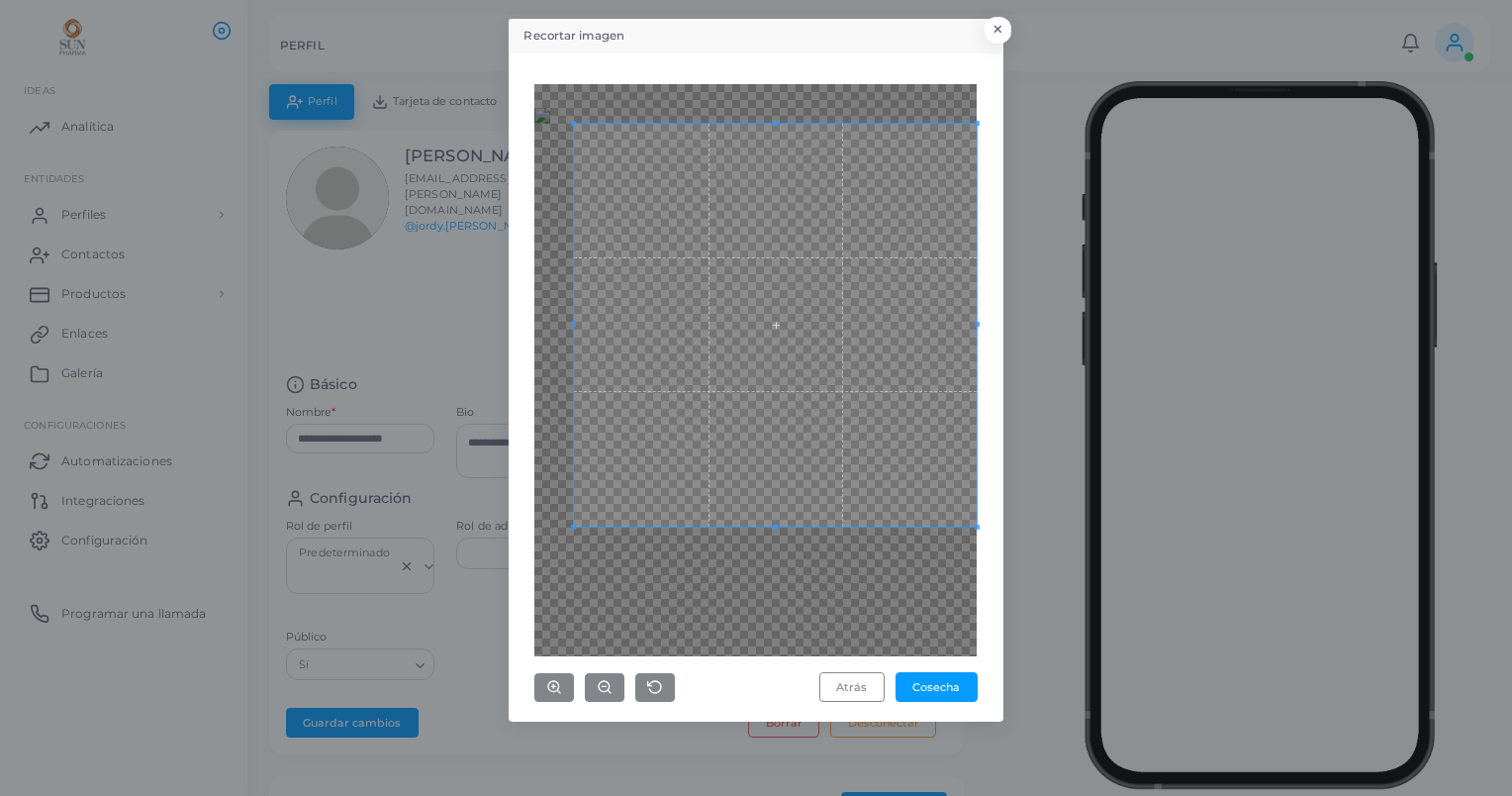 click on "Recortar imagen ×  Atrás   Cosecha" at bounding box center (756, 398) 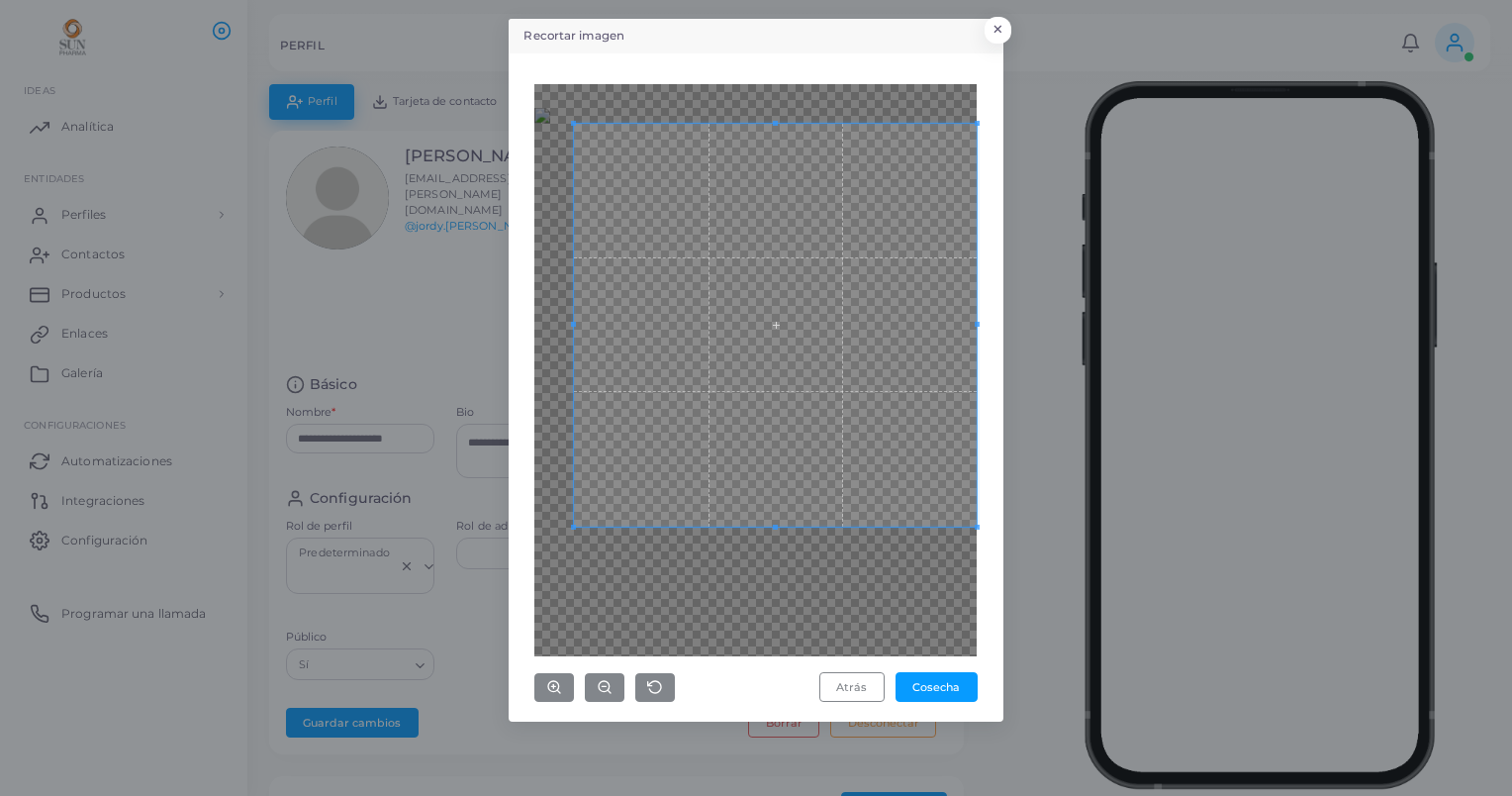 click on "Atrás   Cosecha" at bounding box center (756, 387) 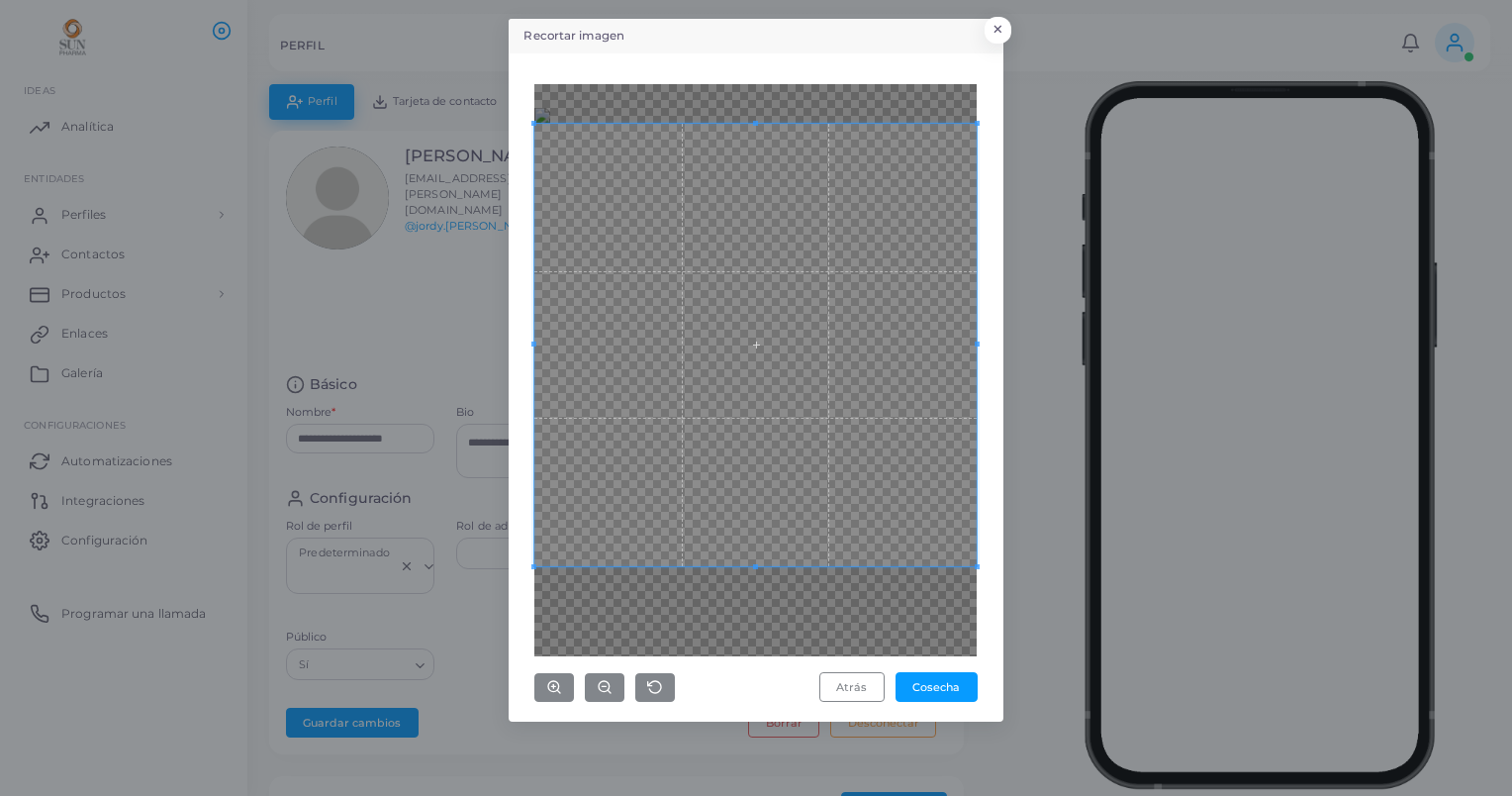 click on "Recortar imagen ×  Atrás   Cosecha" at bounding box center [756, 398] 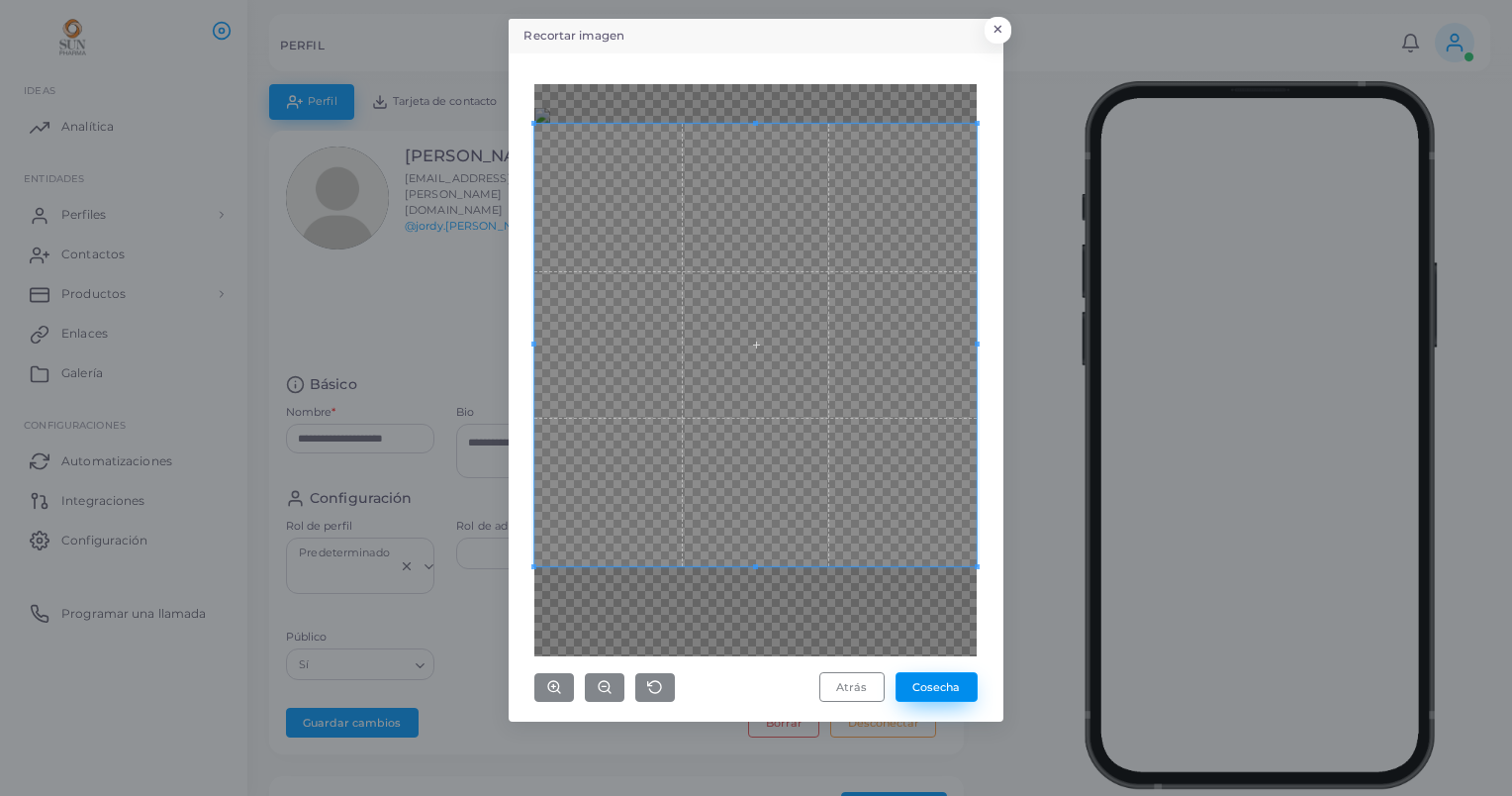 click on "Cosecha" at bounding box center (936, 687) 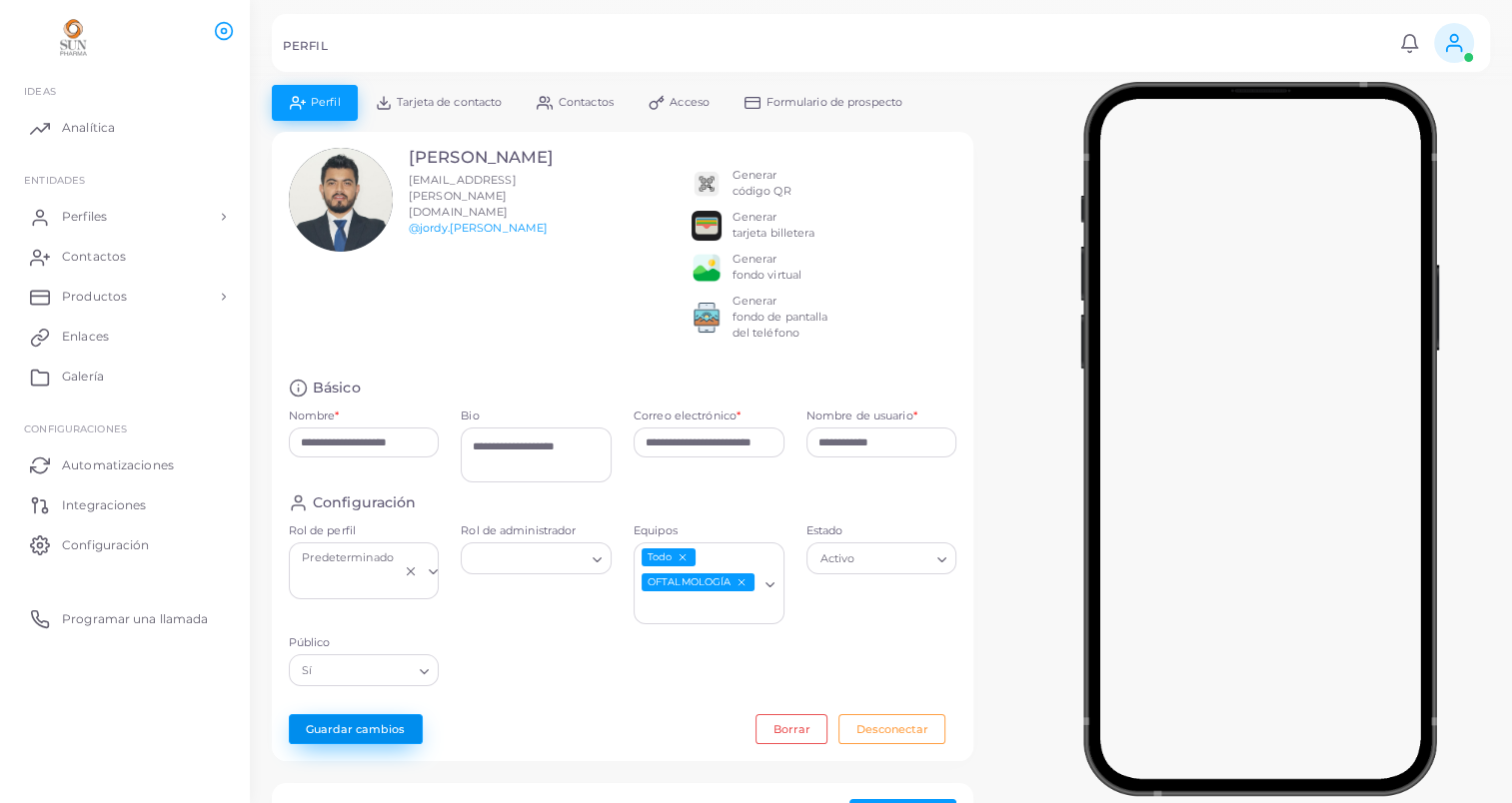 click on "Guardar cambios" at bounding box center [356, 729] 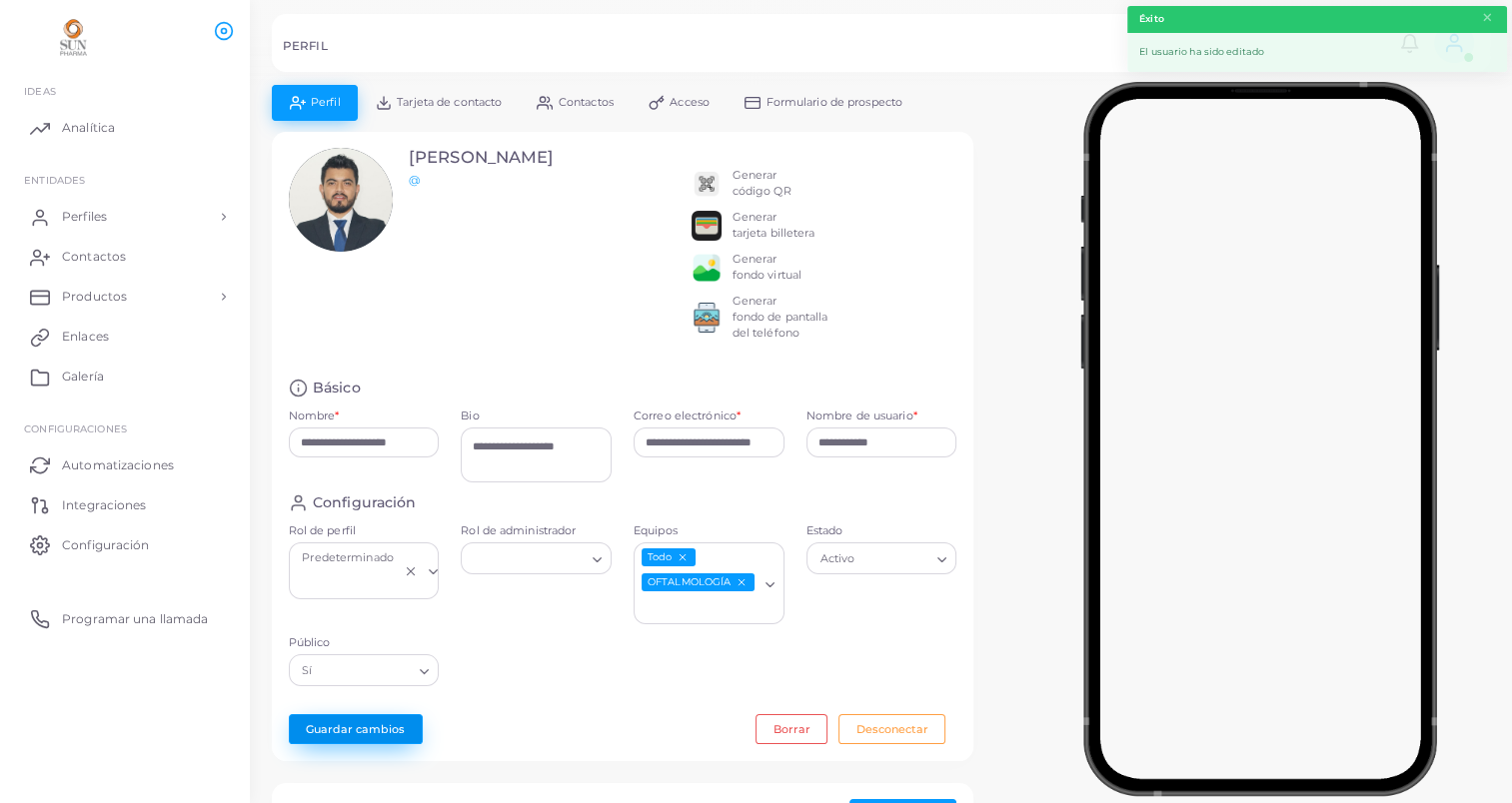 click on "Guardar cambios" at bounding box center [356, 729] 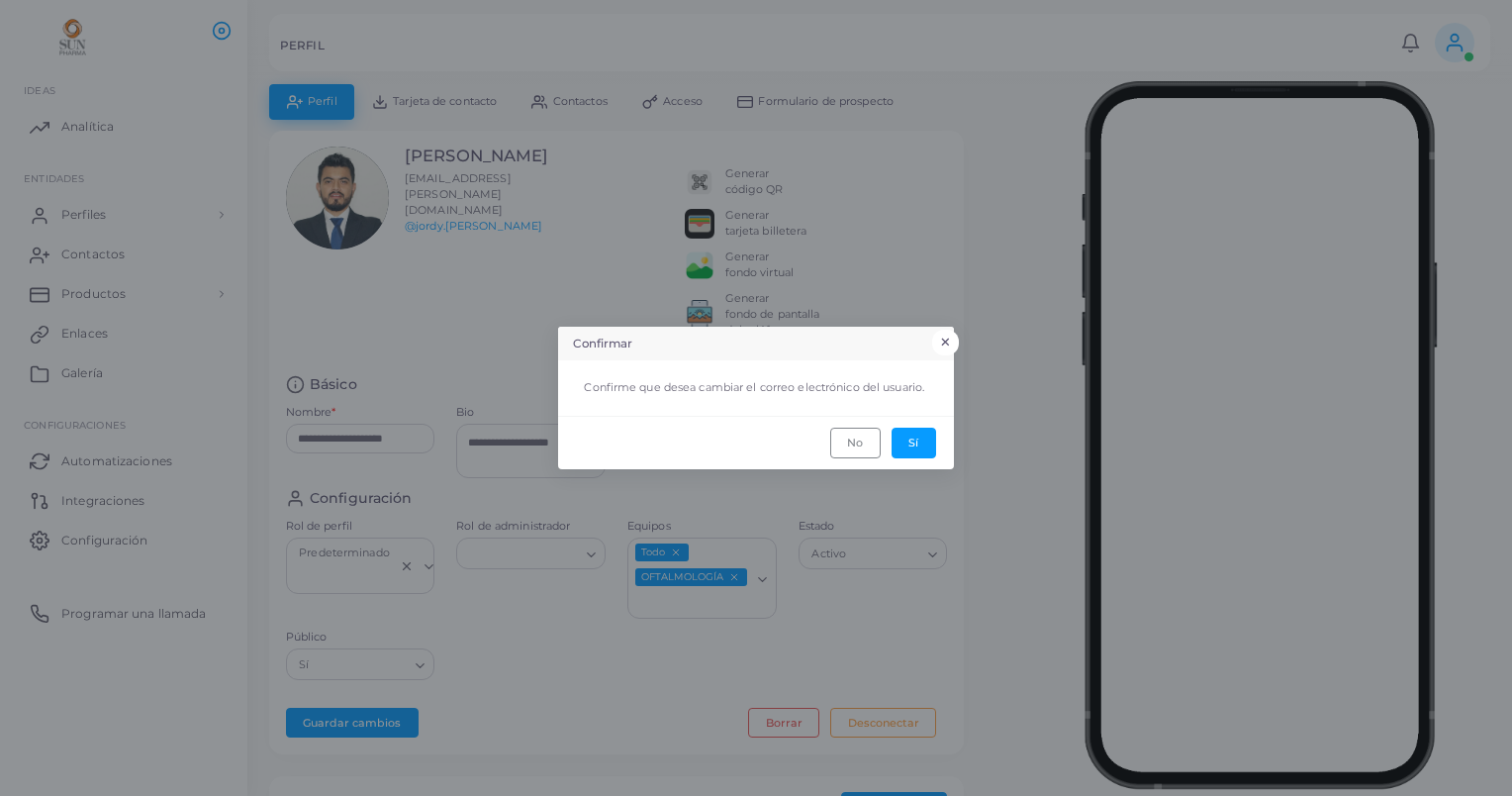 click on "×" at bounding box center [945, 343] 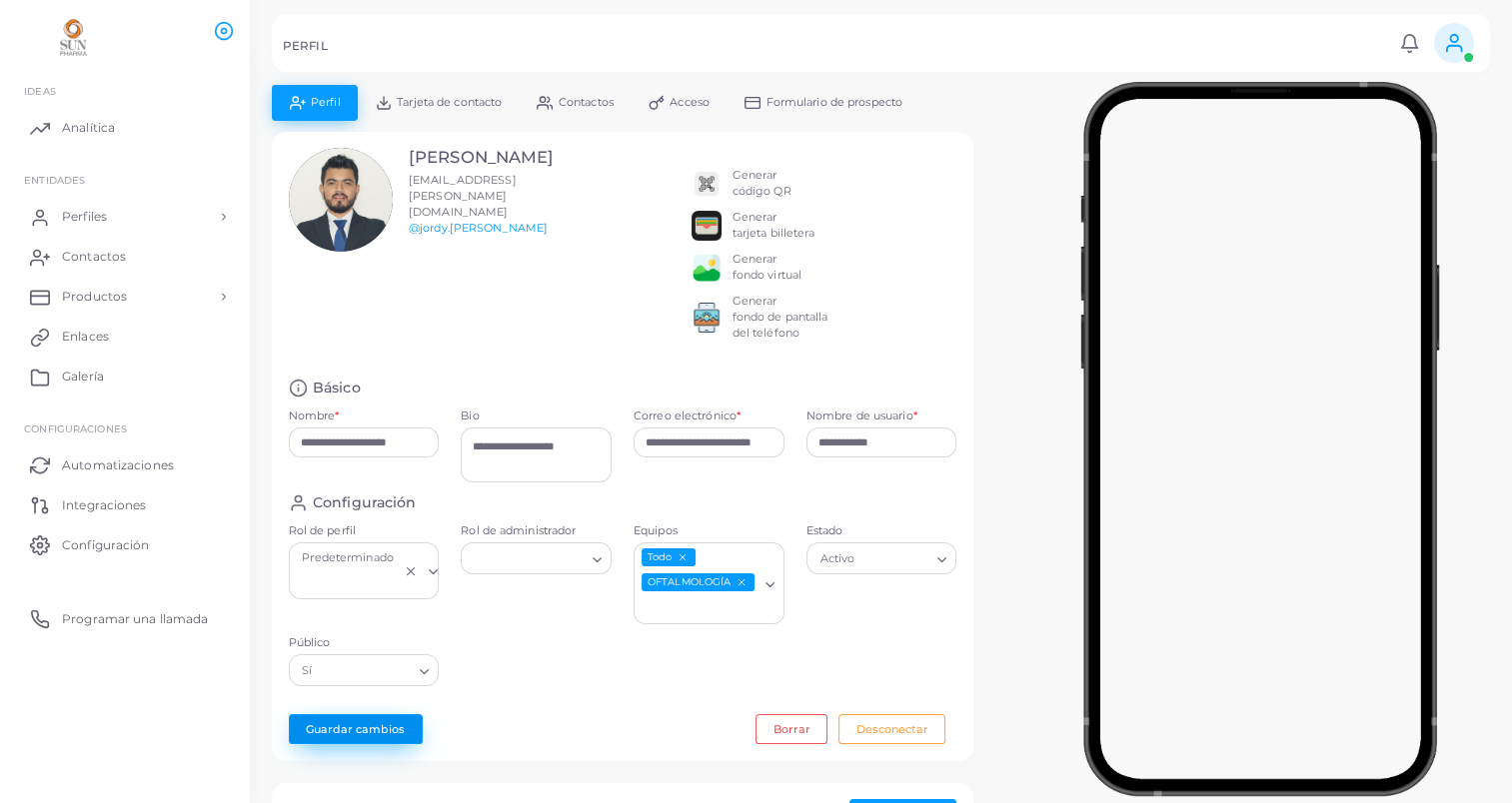 click on "Guardar cambios" at bounding box center (356, 729) 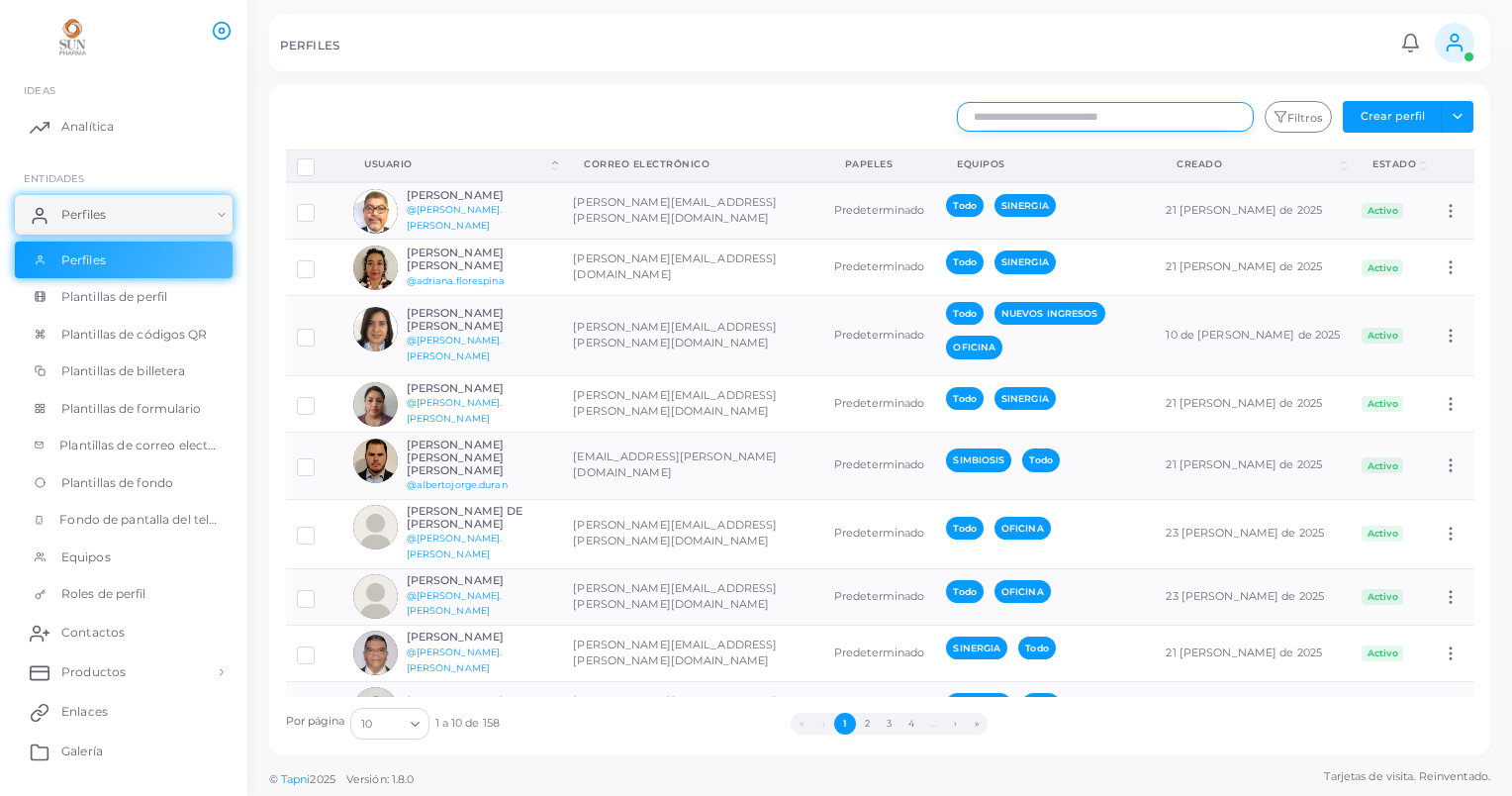 click at bounding box center (1105, 117) 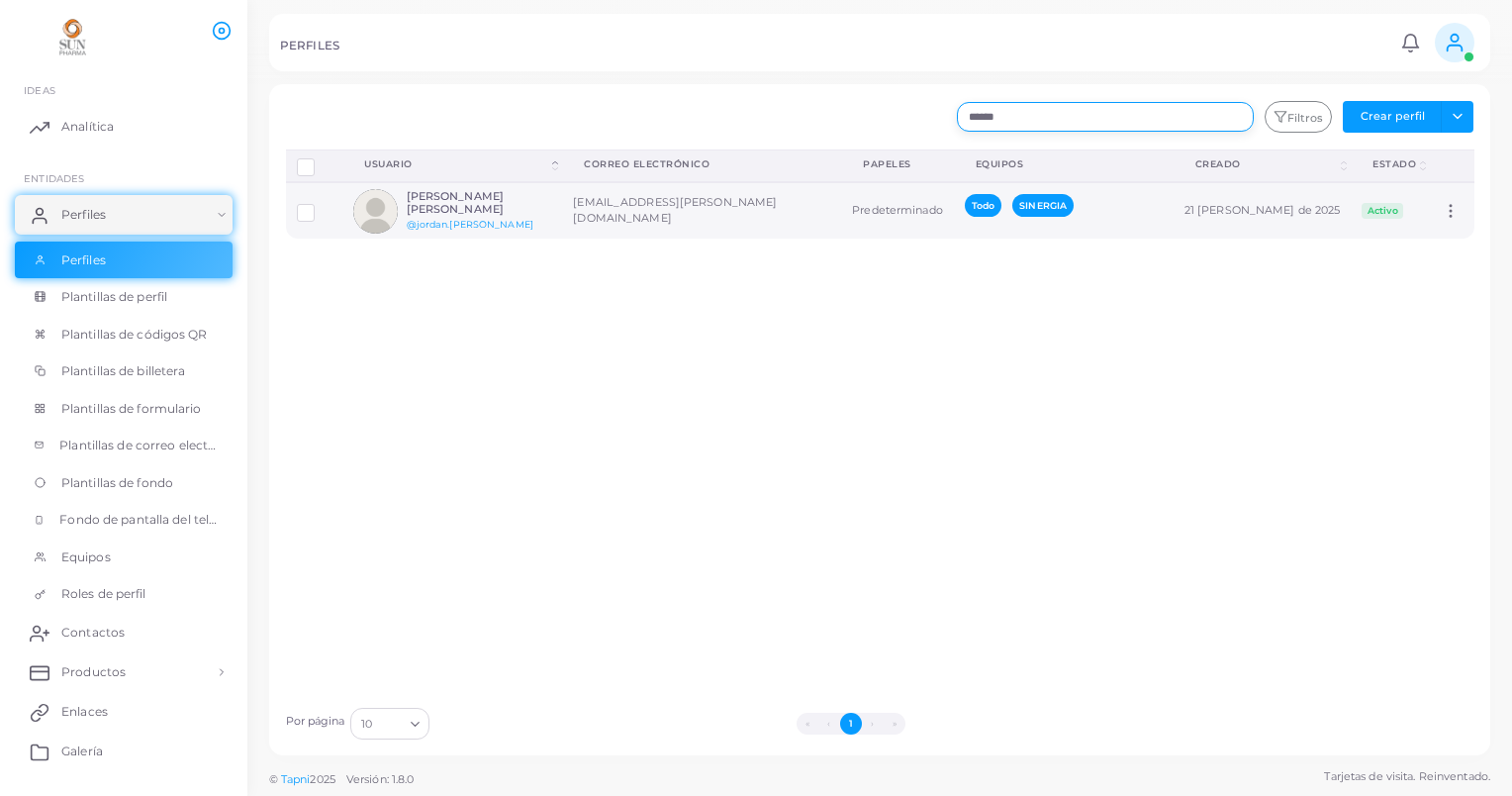 type on "******" 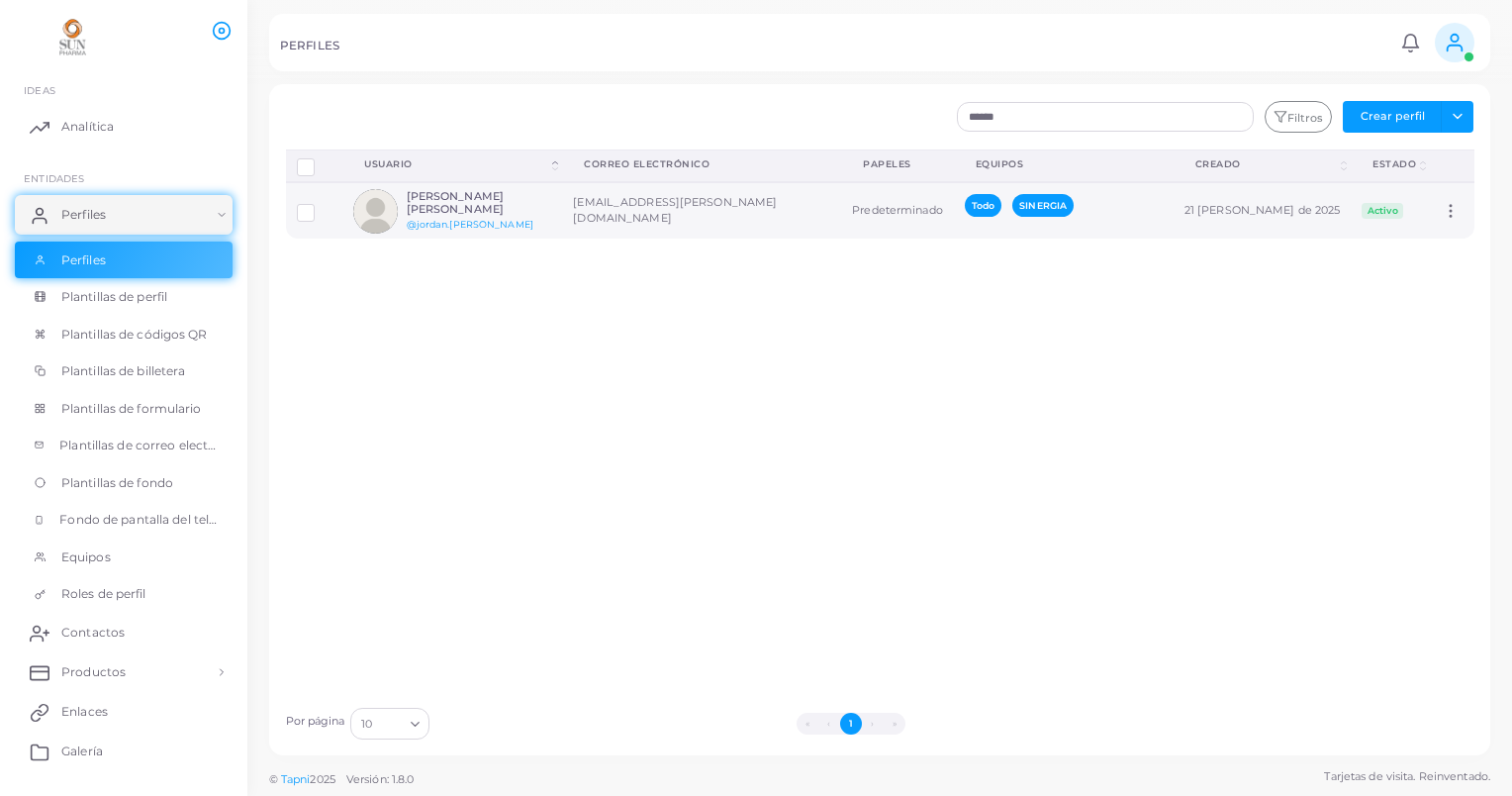 click at bounding box center (321, 205) 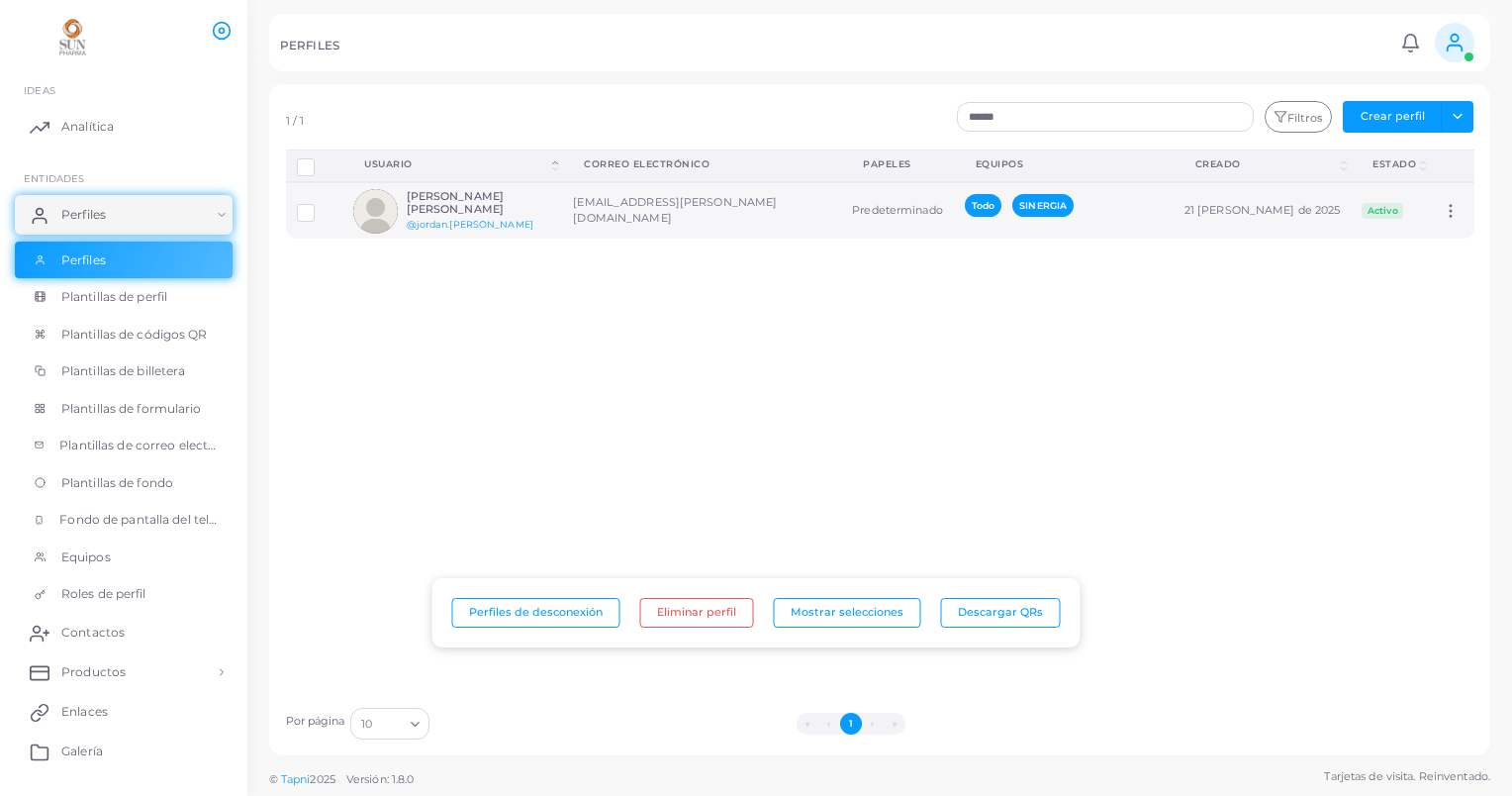 click at bounding box center [375, 211] 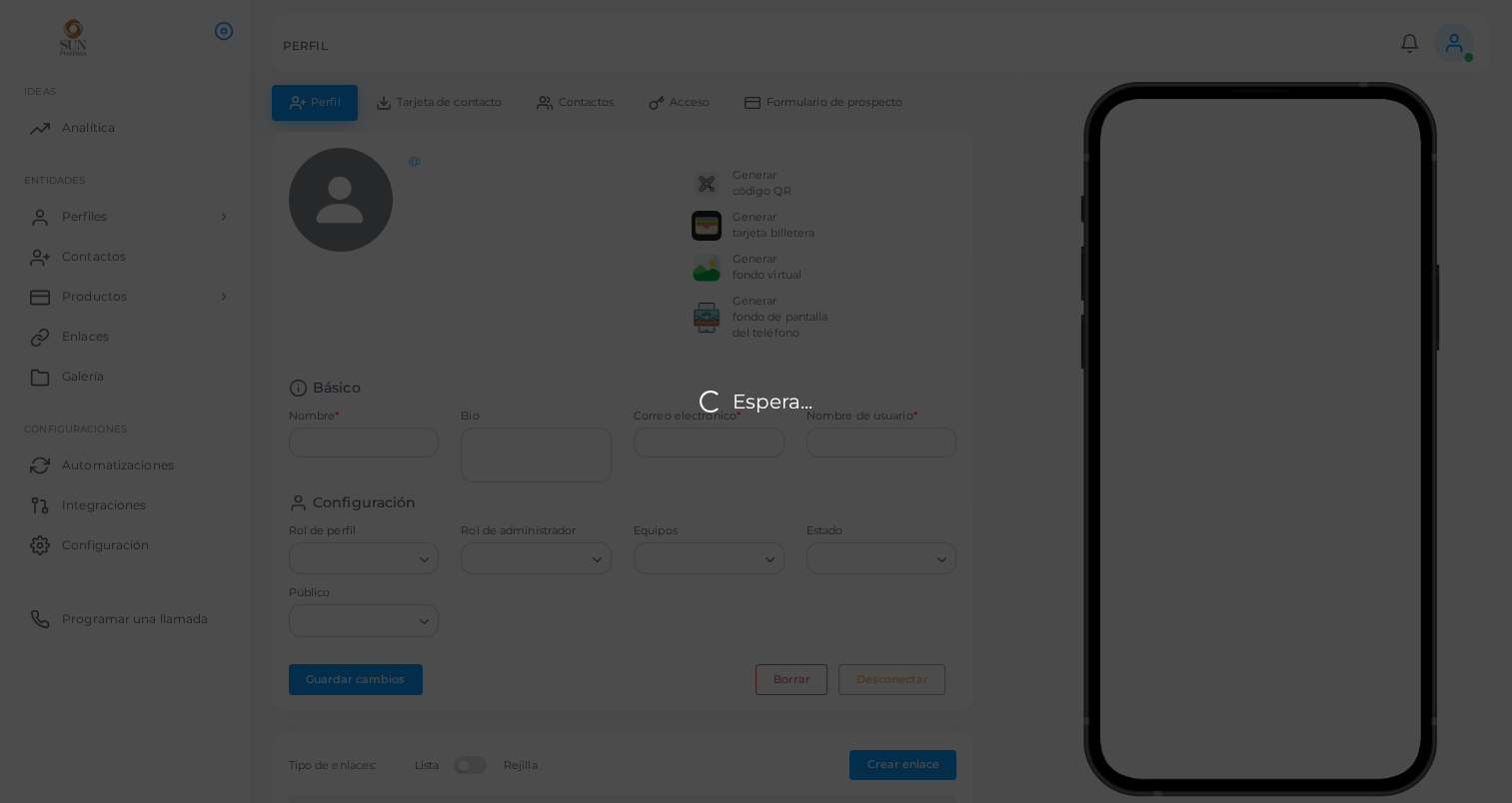 type on "**********" 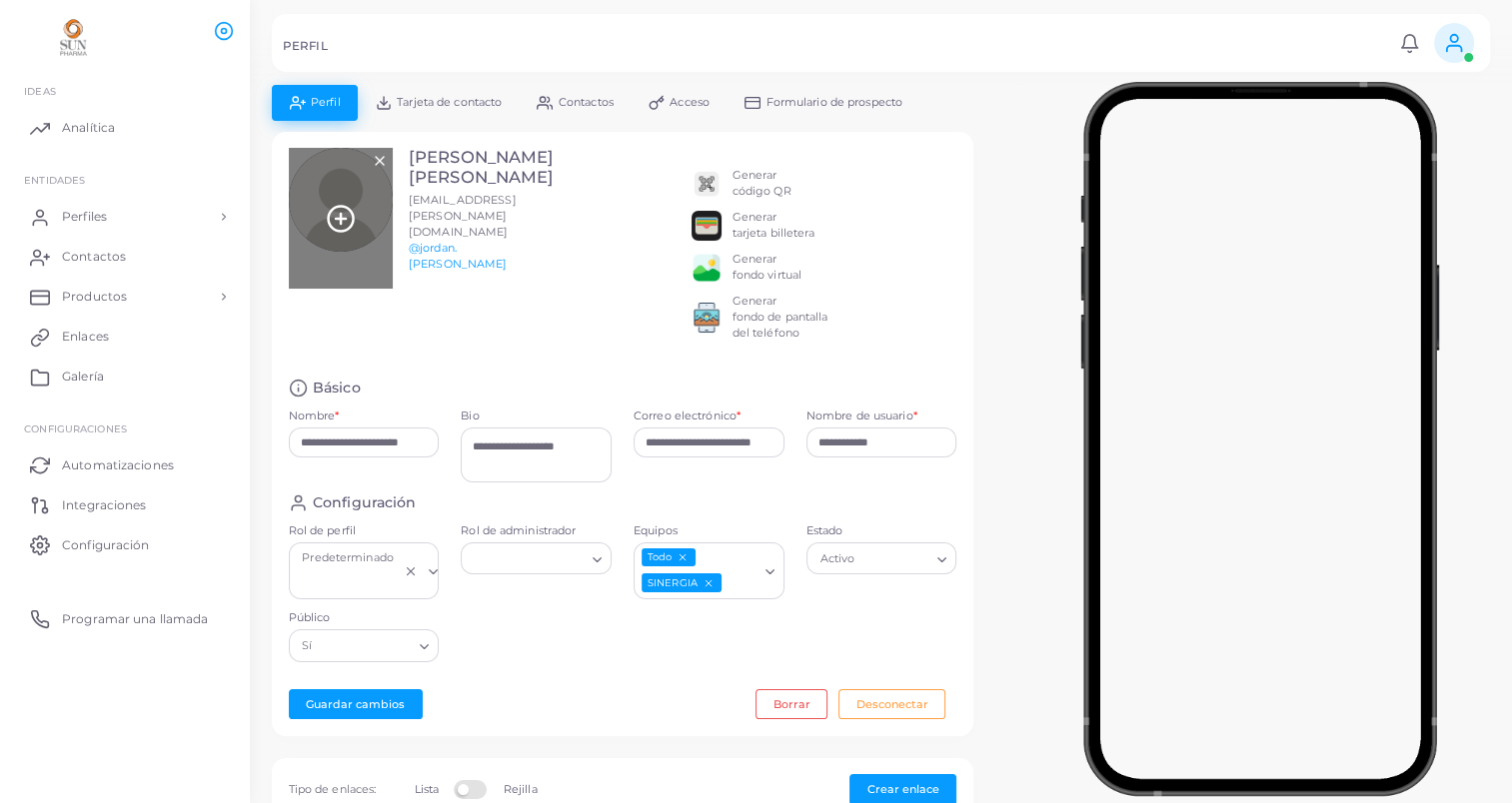 click 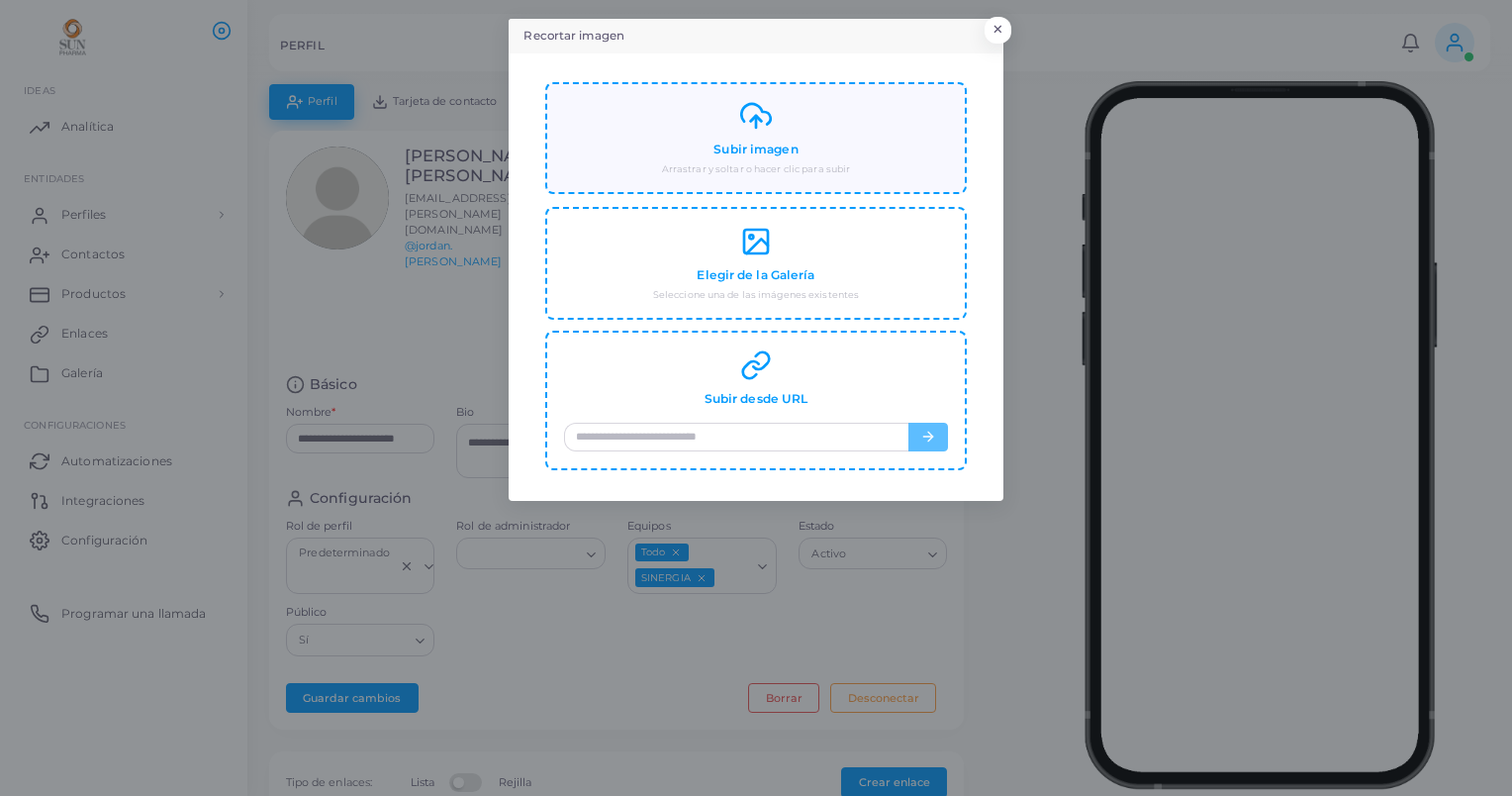 click on "Subir imagen" at bounding box center [755, 149] 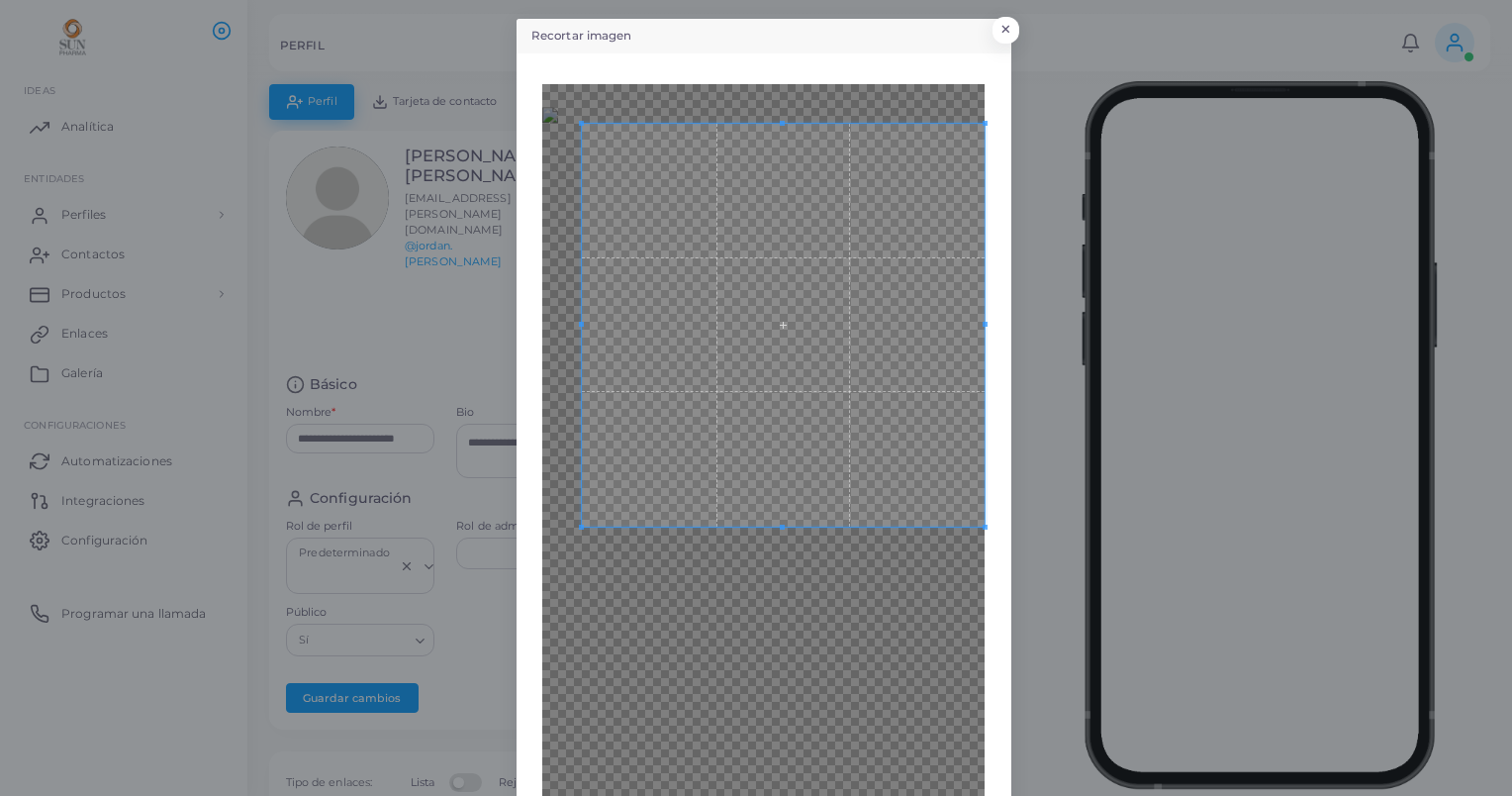 click on "Recortar imagen ×  Atrás   Cosecha" at bounding box center (756, 398) 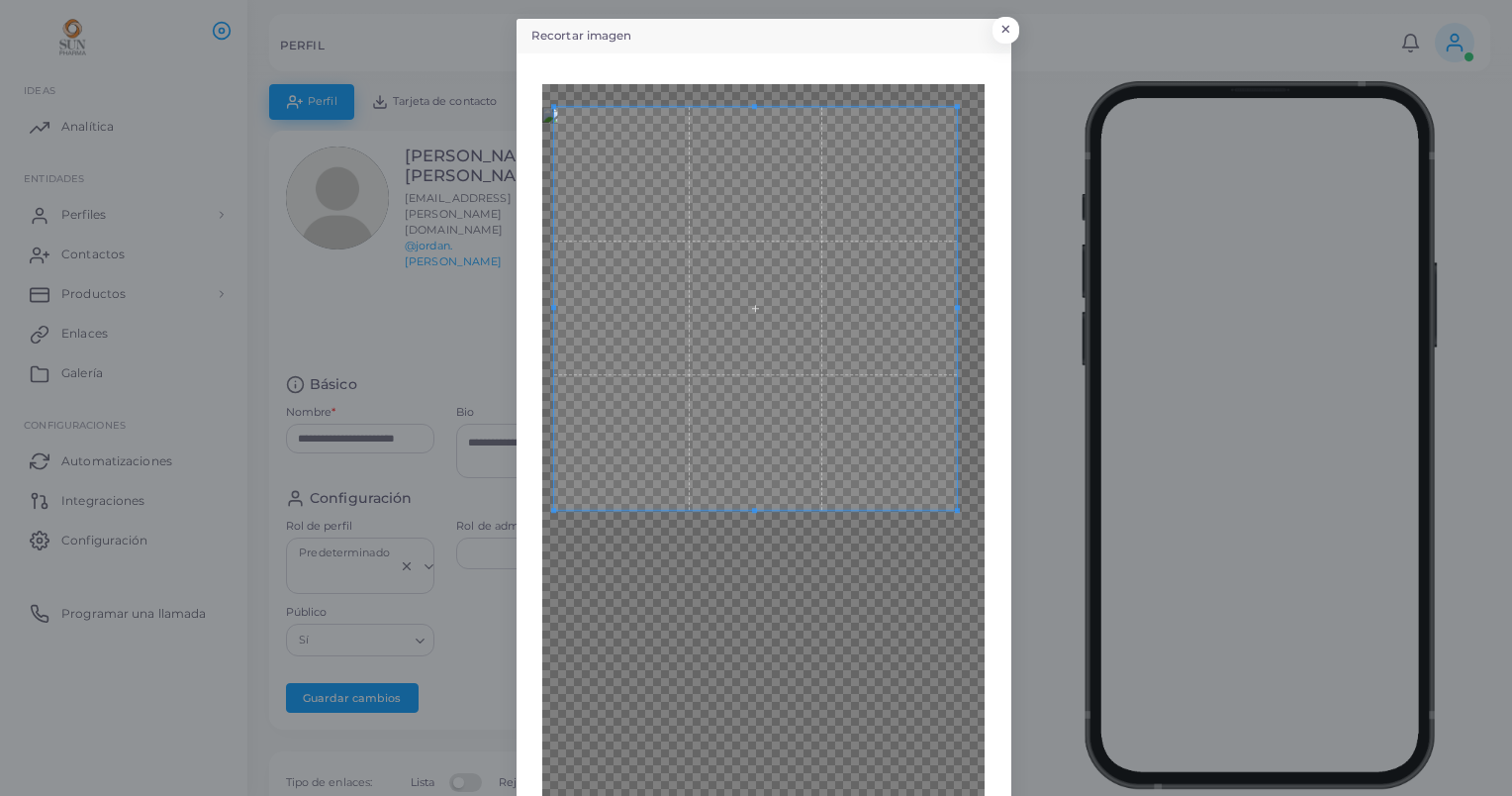 click at bounding box center [755, 308] 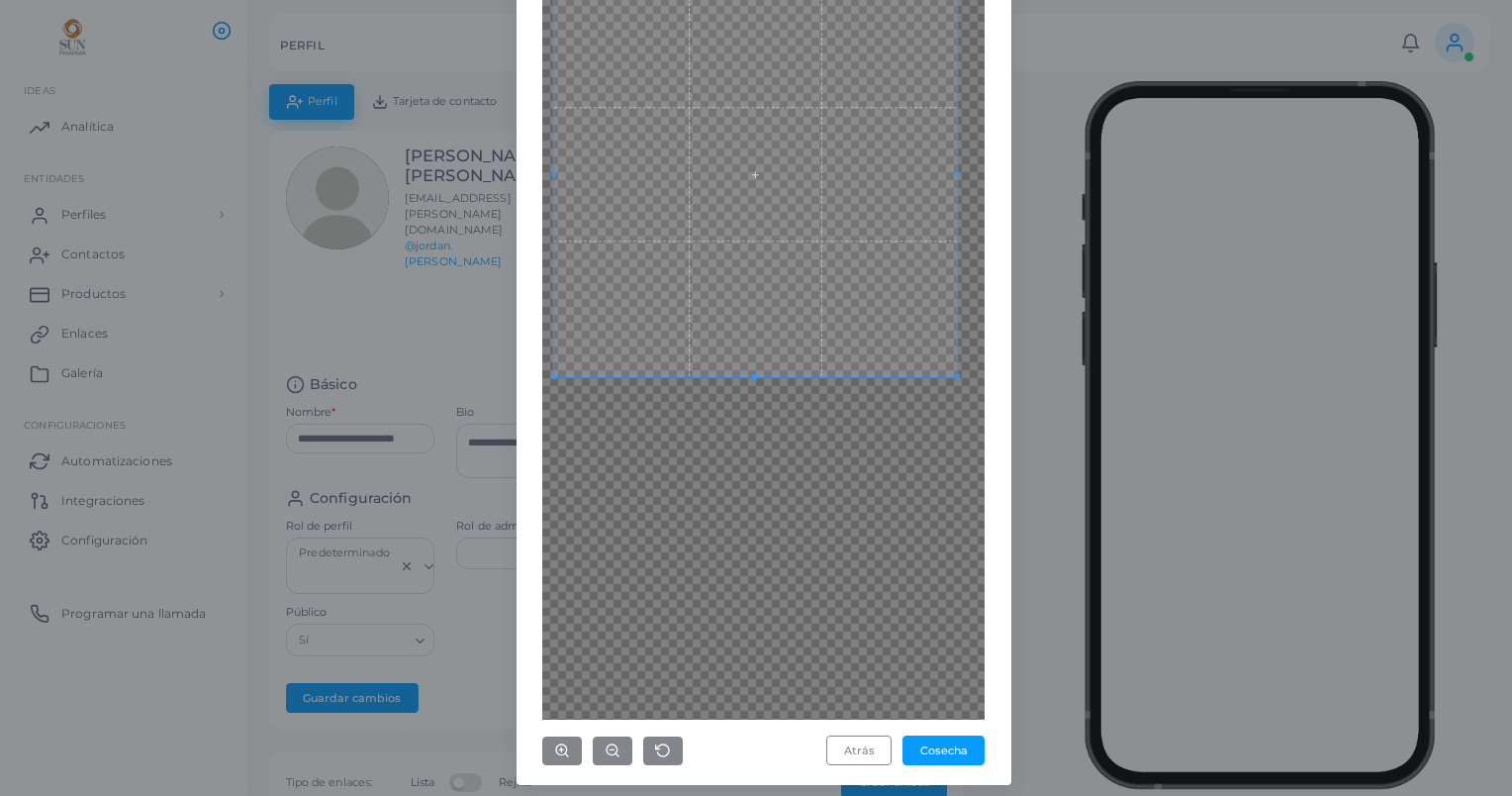 scroll, scrollTop: 142, scrollLeft: 0, axis: vertical 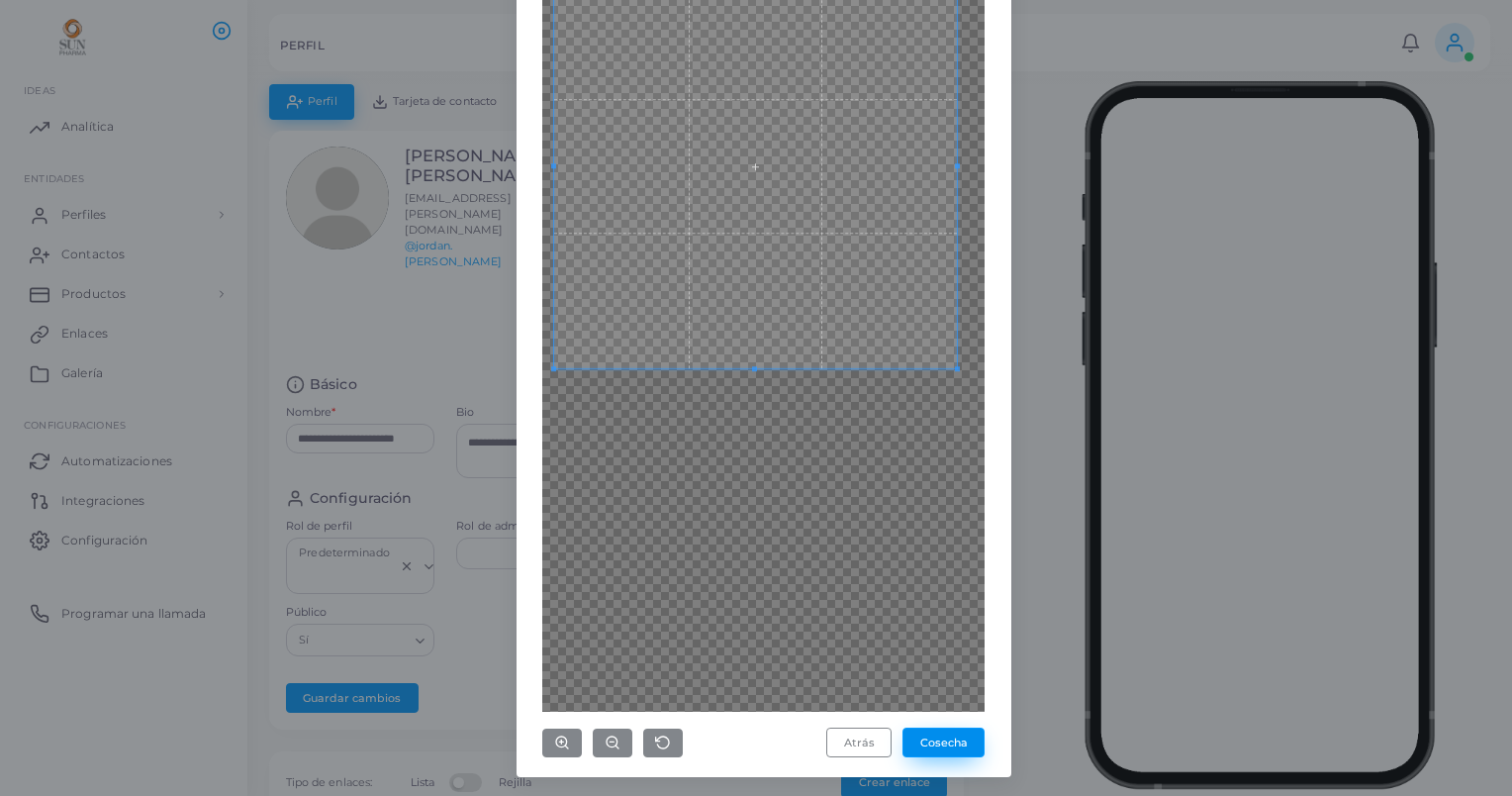 click on "Cosecha" at bounding box center [943, 743] 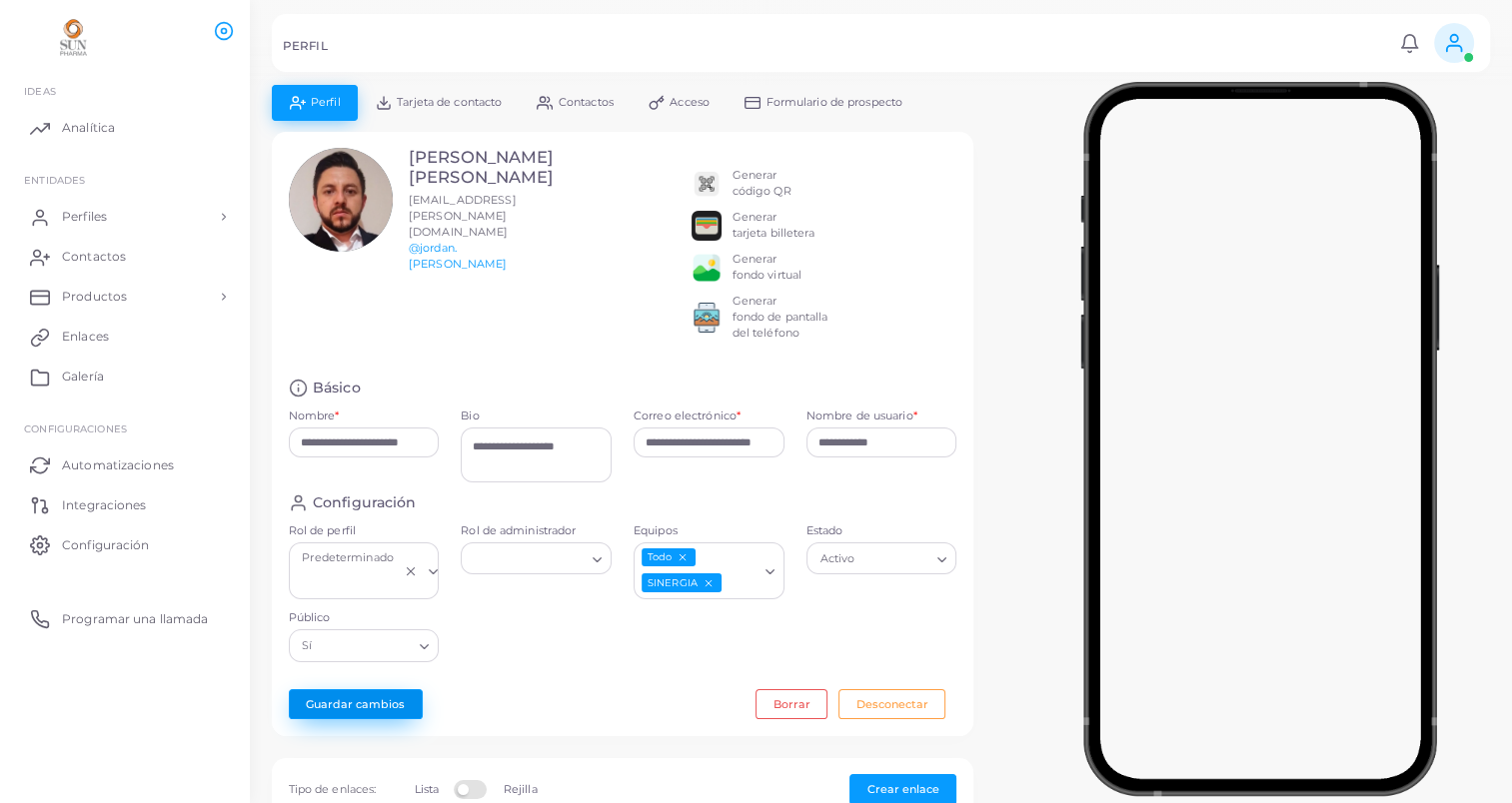 click on "Guardar cambios" at bounding box center (356, 704) 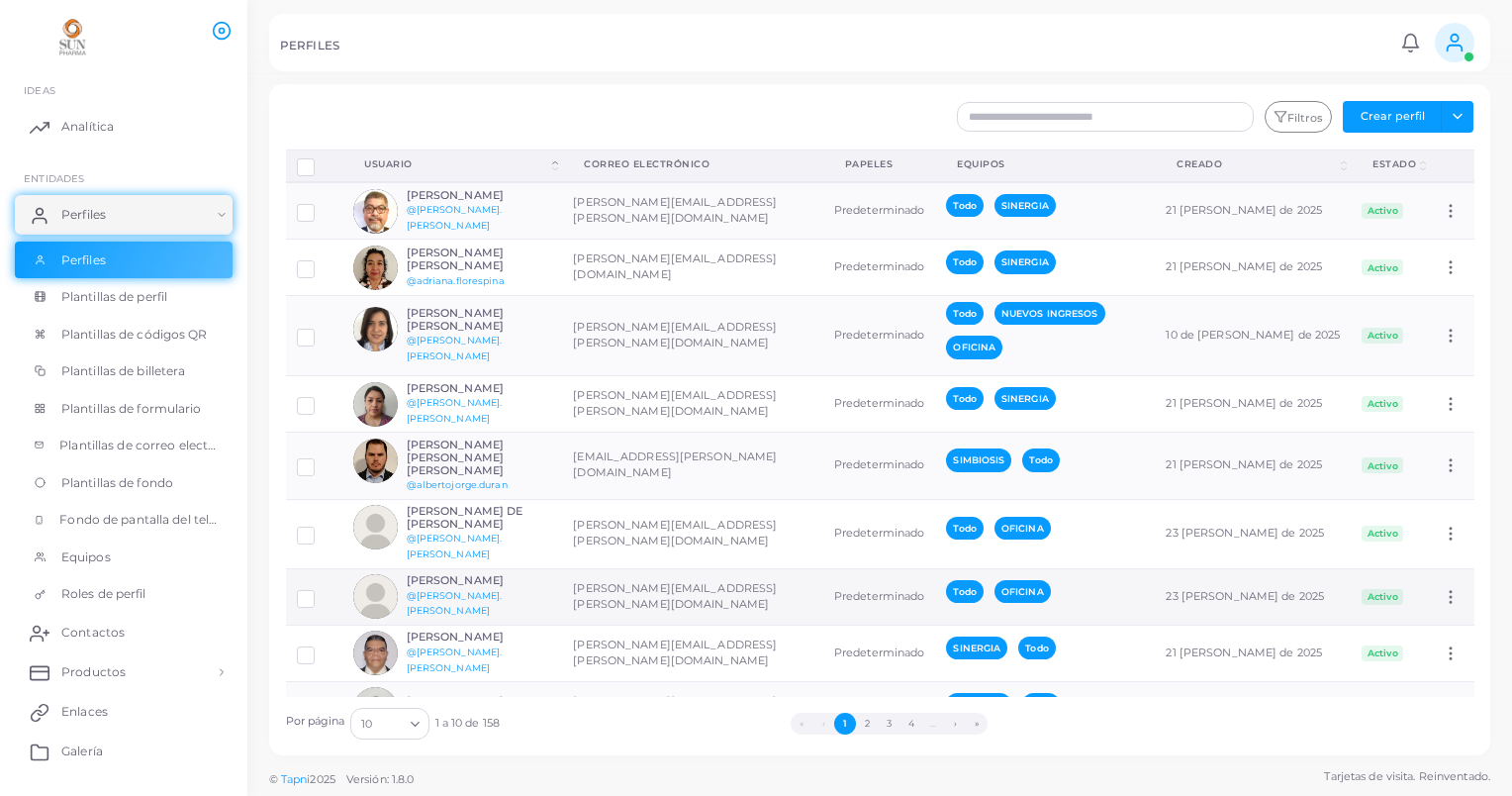 scroll, scrollTop: 103, scrollLeft: 0, axis: vertical 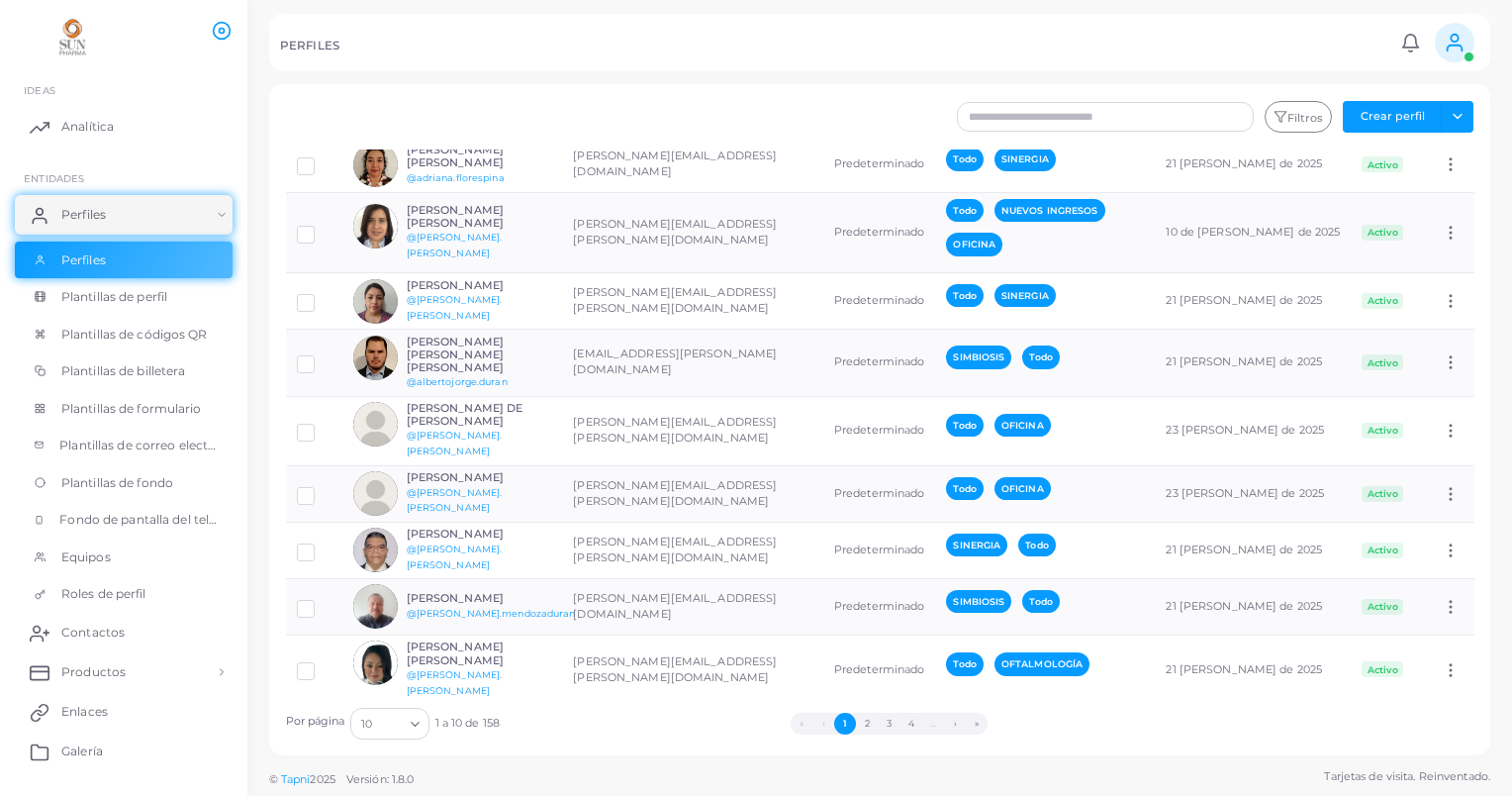 click 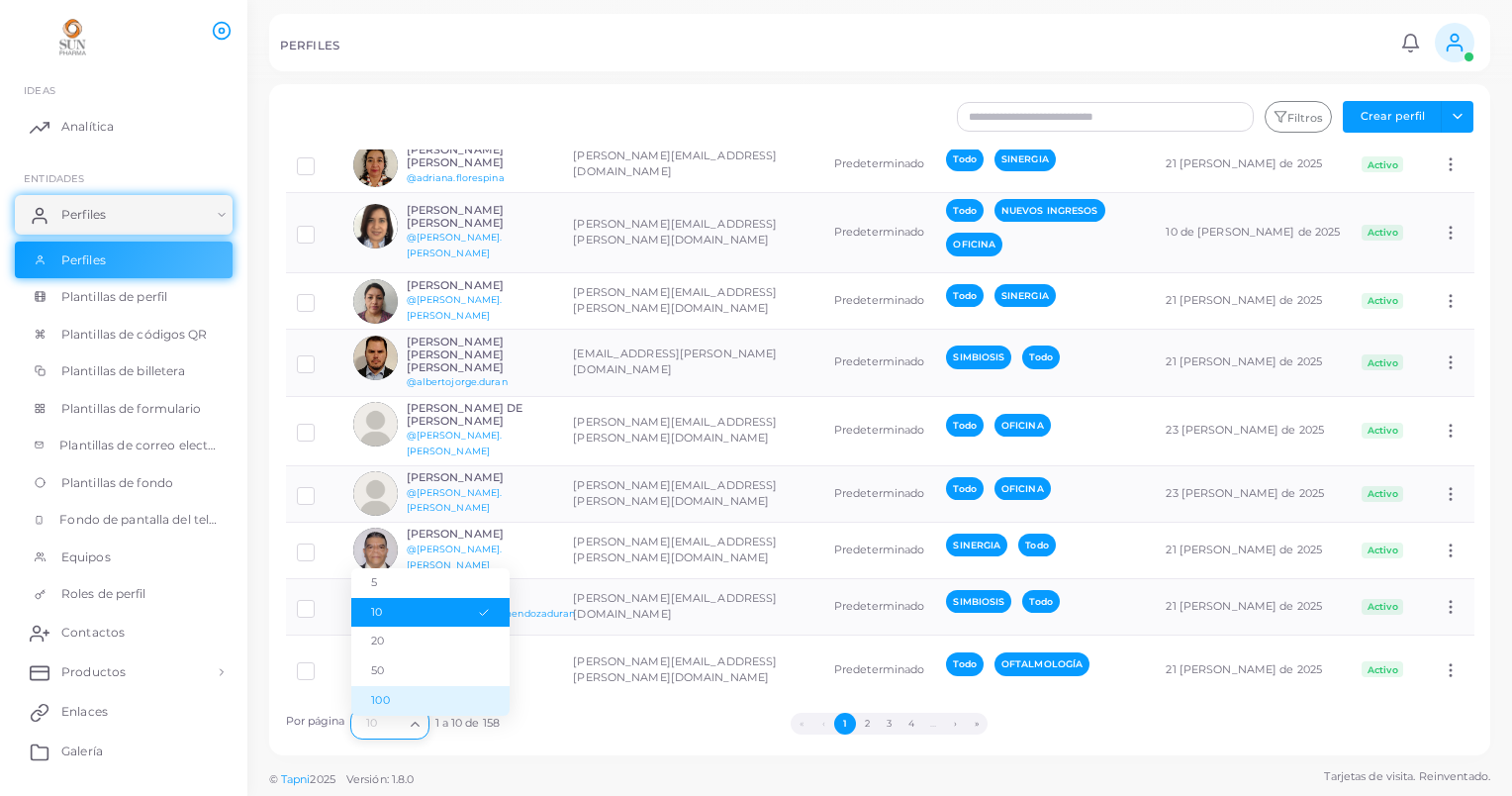 click on "100" at bounding box center (430, 701) 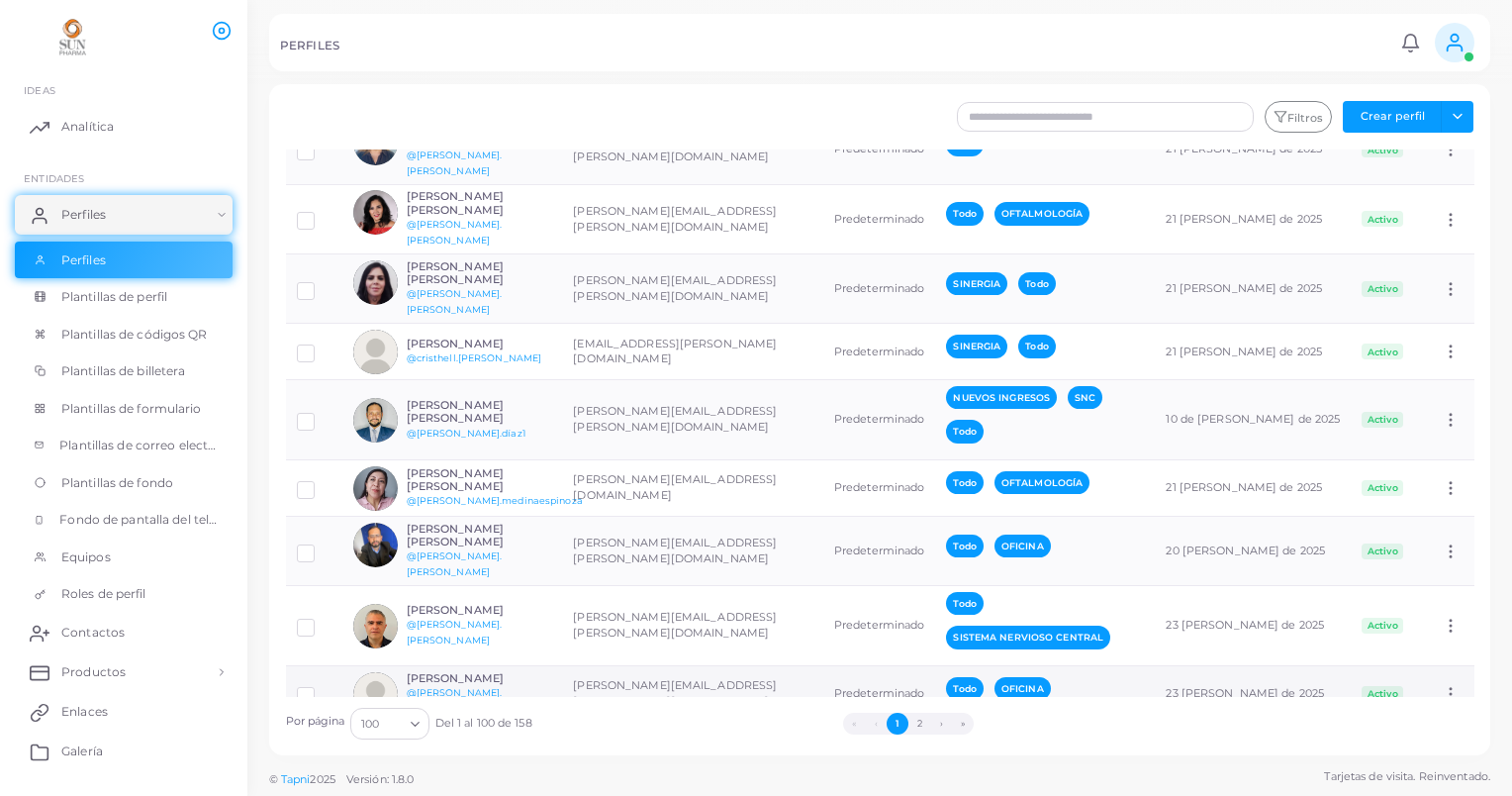 scroll, scrollTop: 1287, scrollLeft: 0, axis: vertical 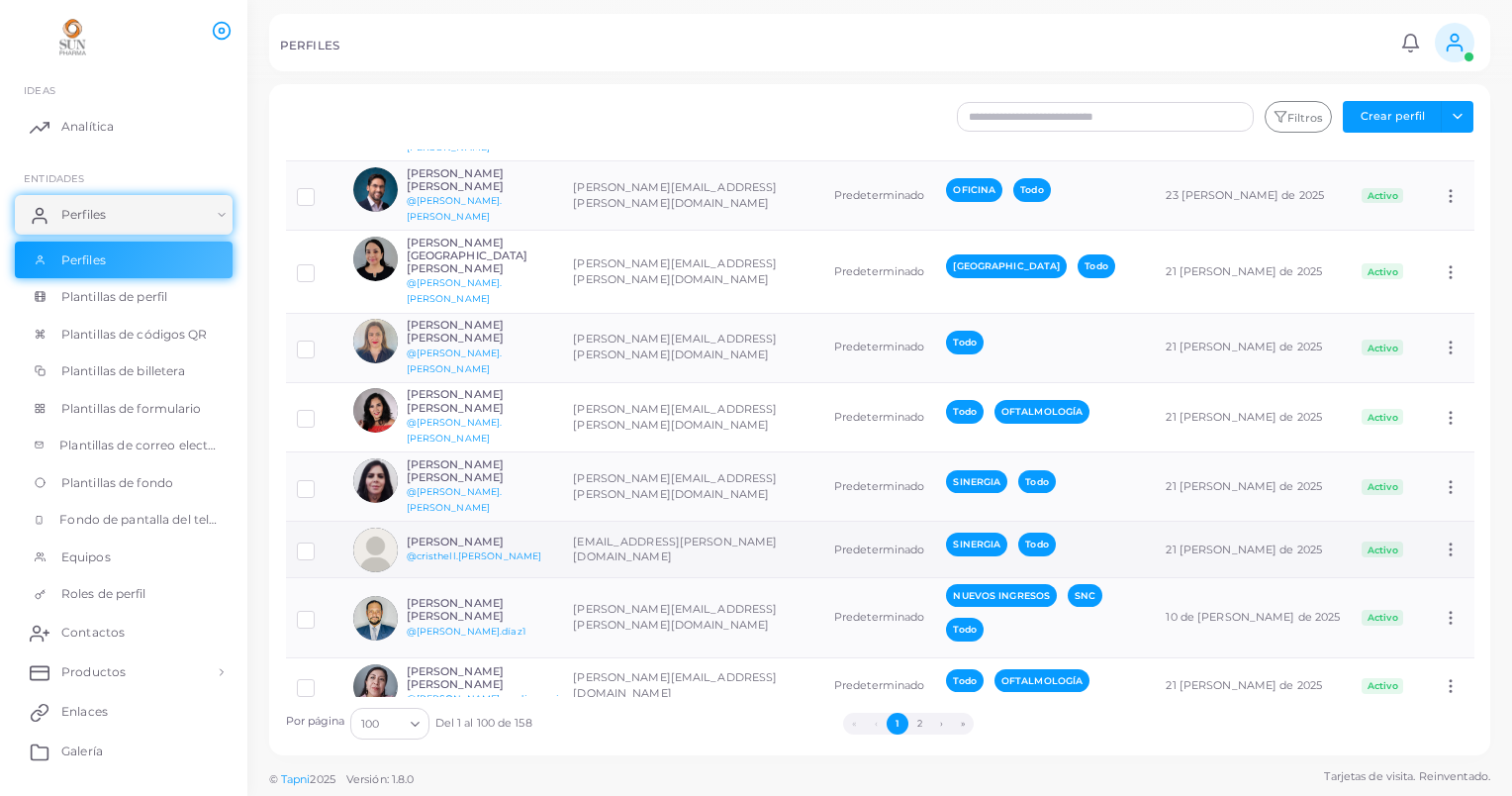 click at bounding box center [321, 545] 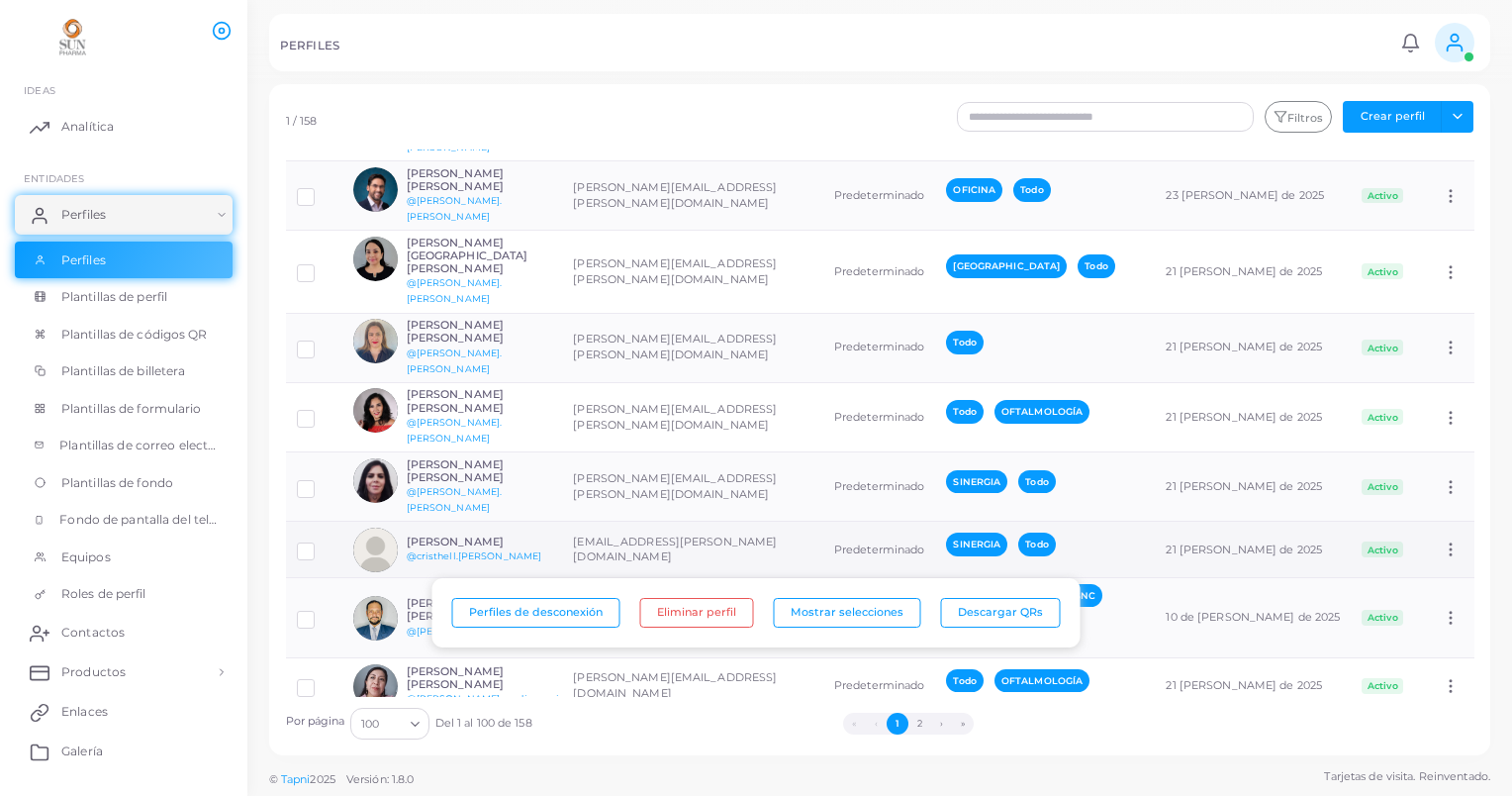 click at bounding box center [375, 549] 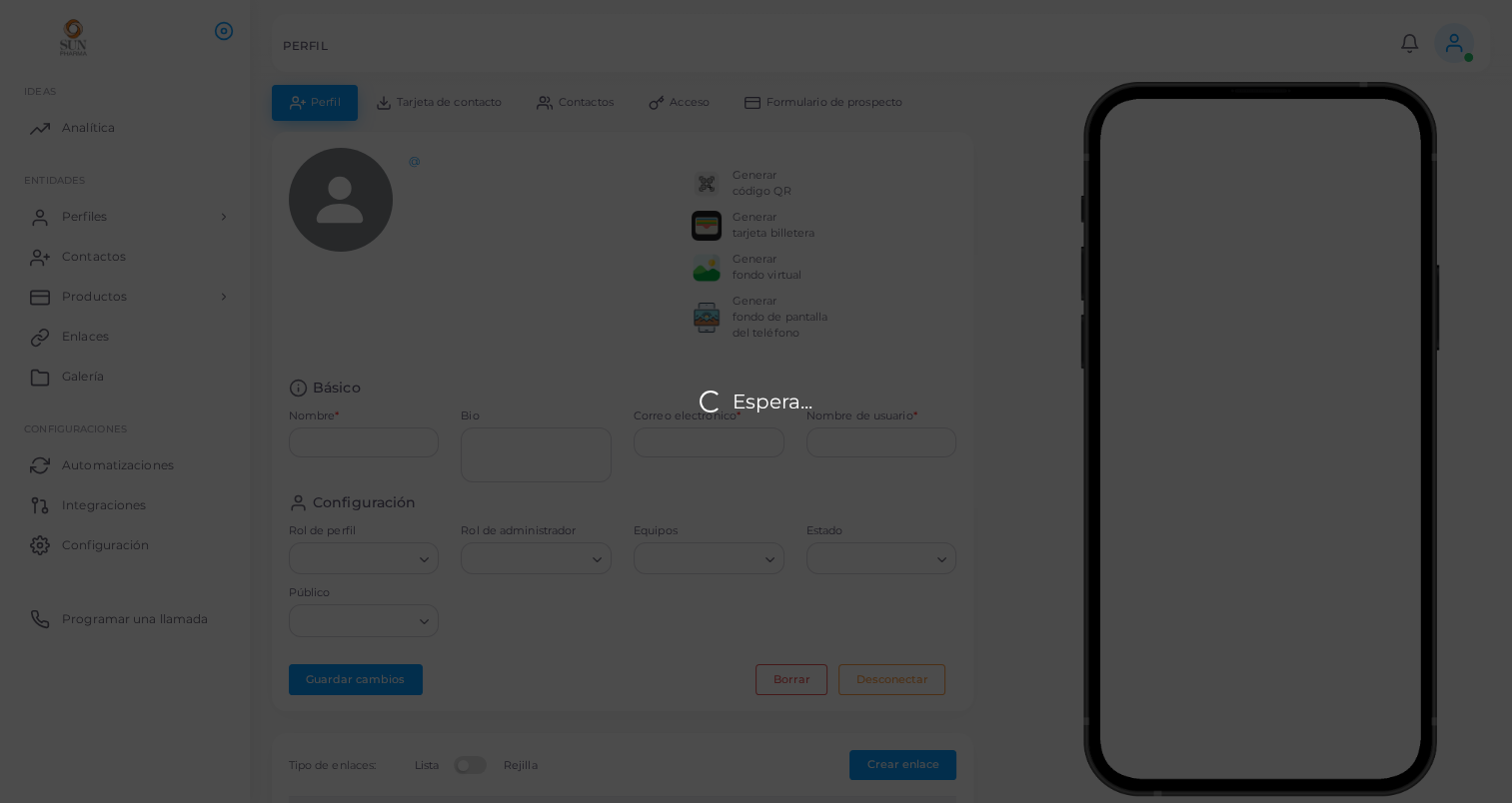 type on "**********" 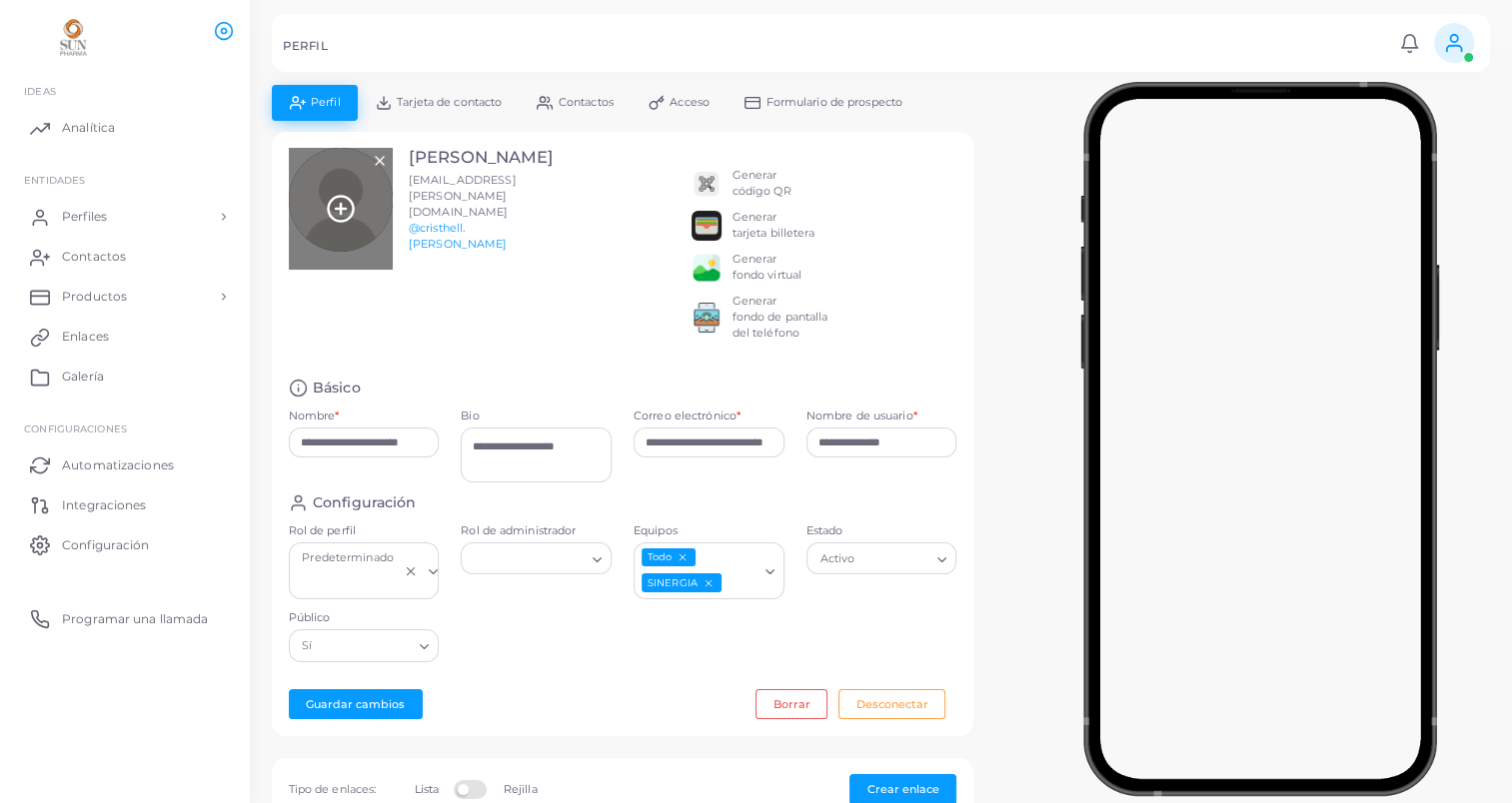 click 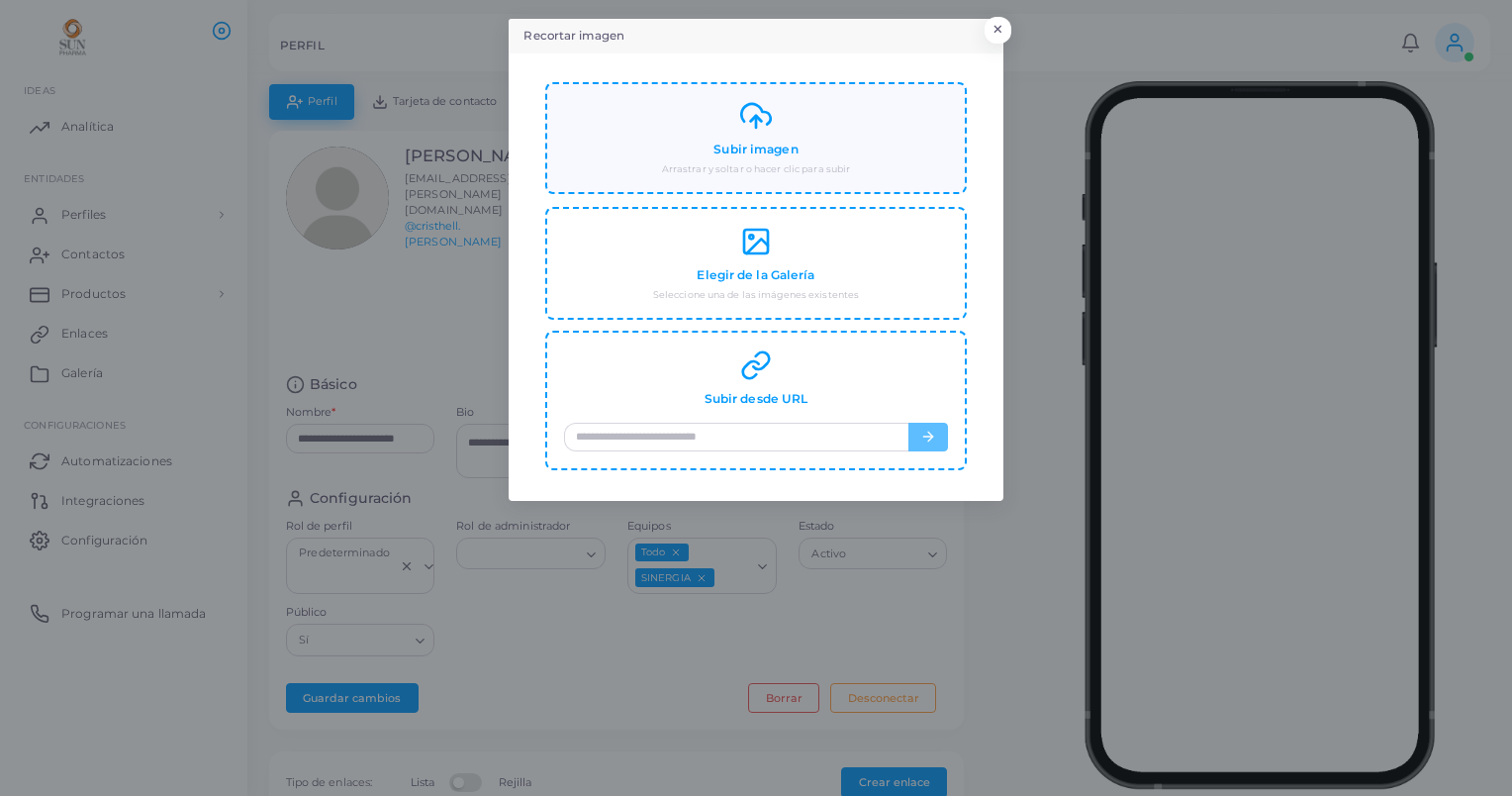 click on "Subir imagen Arrastrar y soltar o hacer clic para subir" at bounding box center (756, 138) 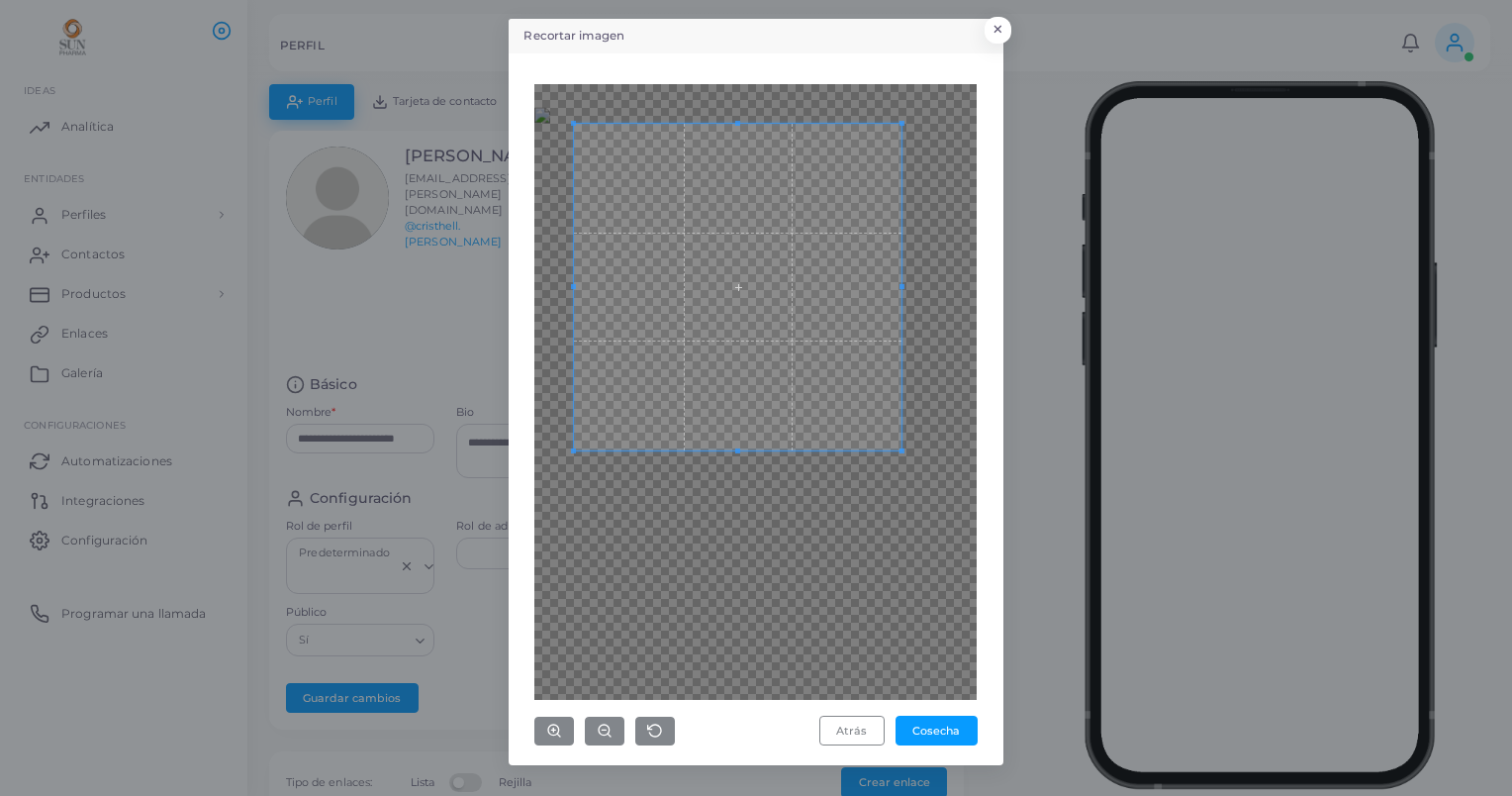 click at bounding box center [755, 392] 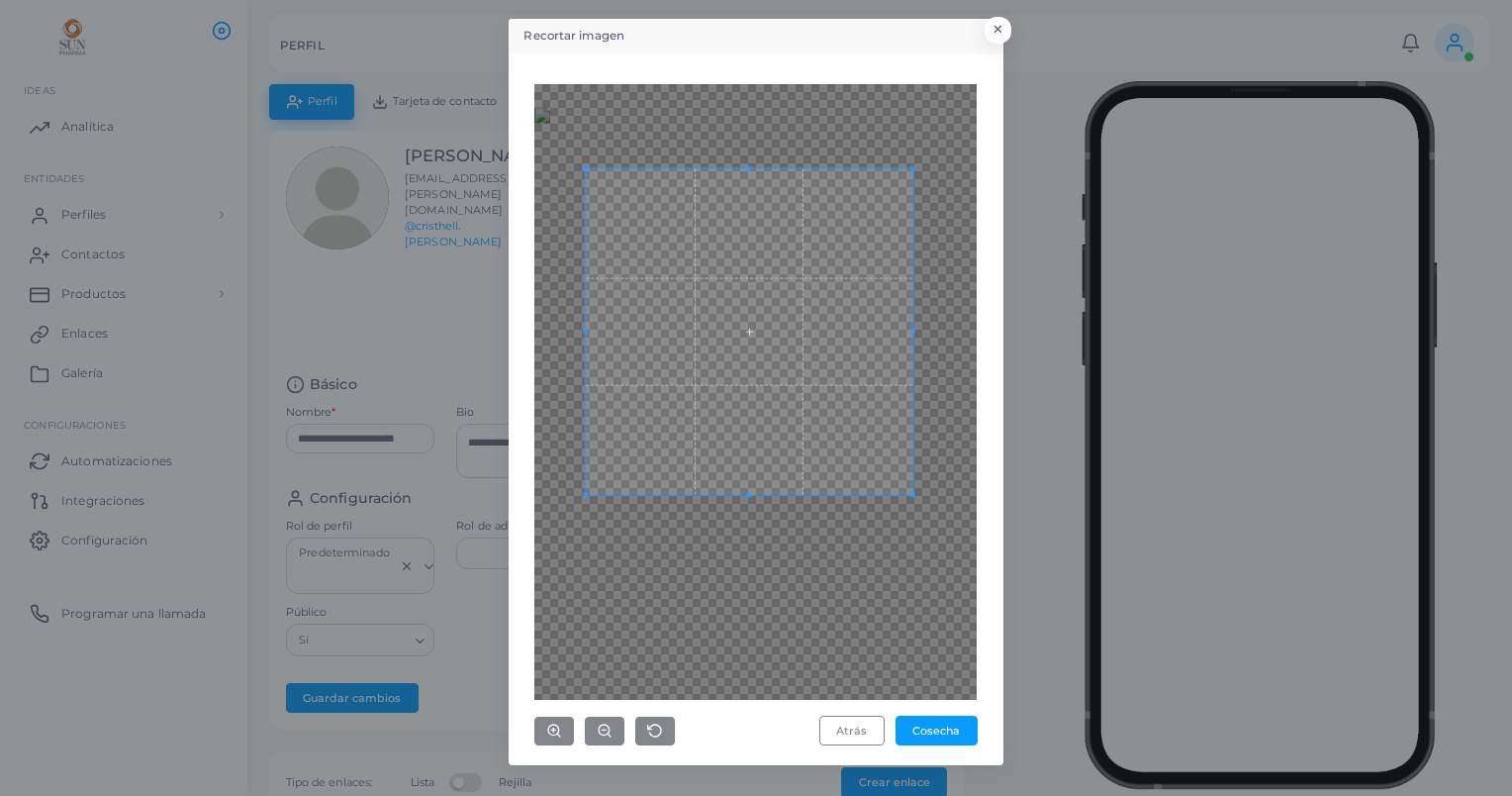 click at bounding box center [749, 332] 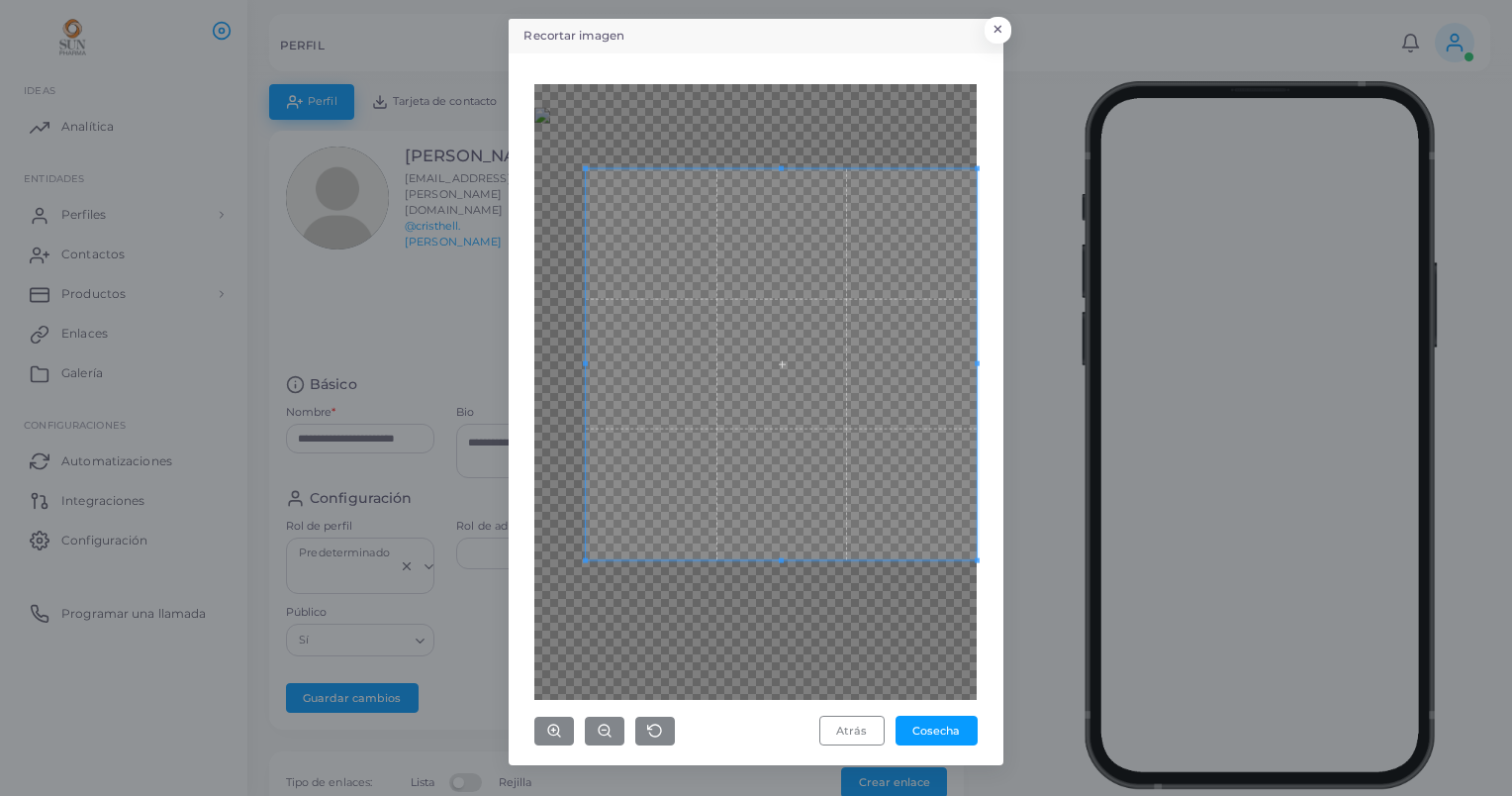 click on "**********" at bounding box center [756, 398] 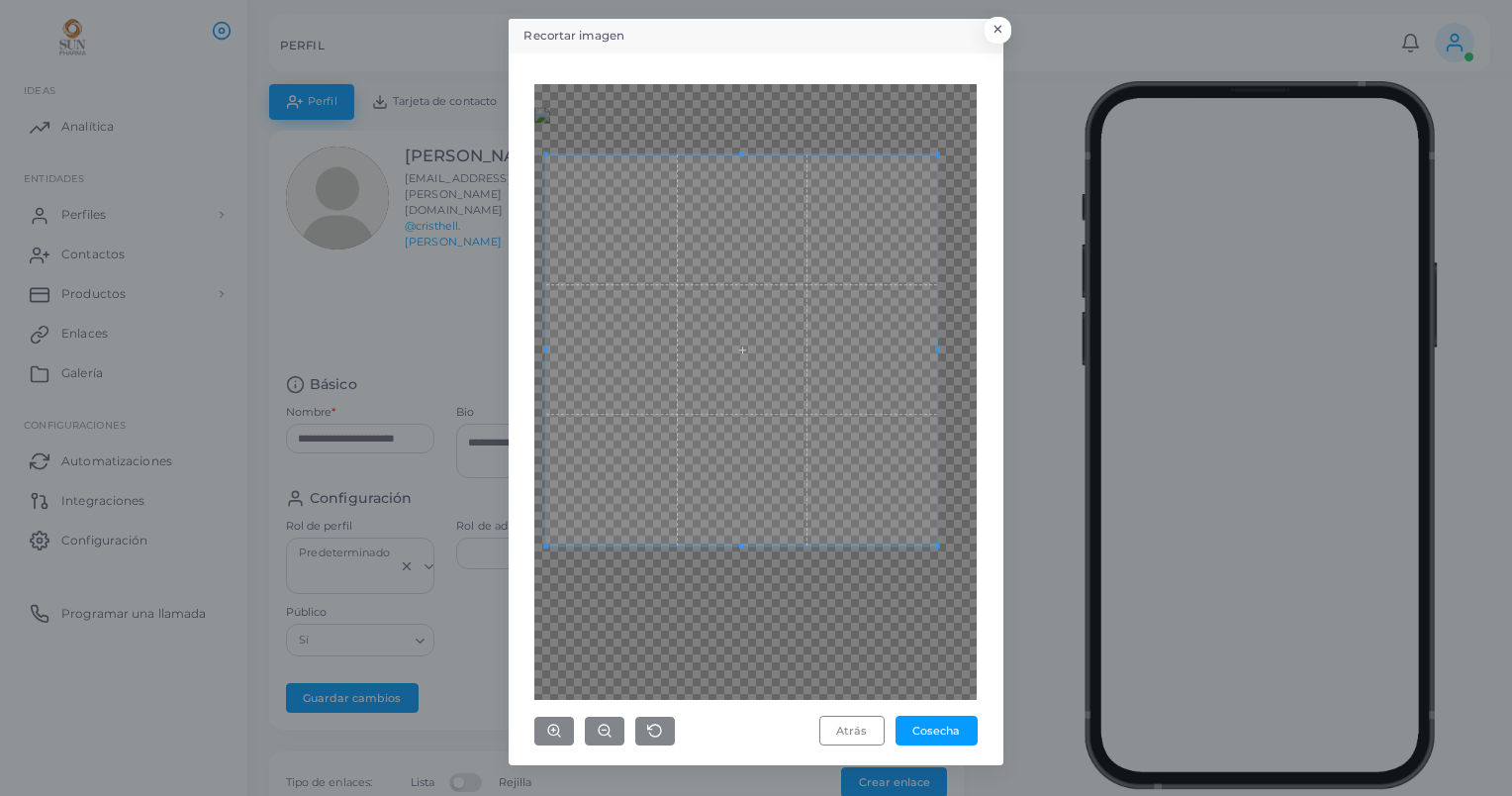 click at bounding box center [741, 349] 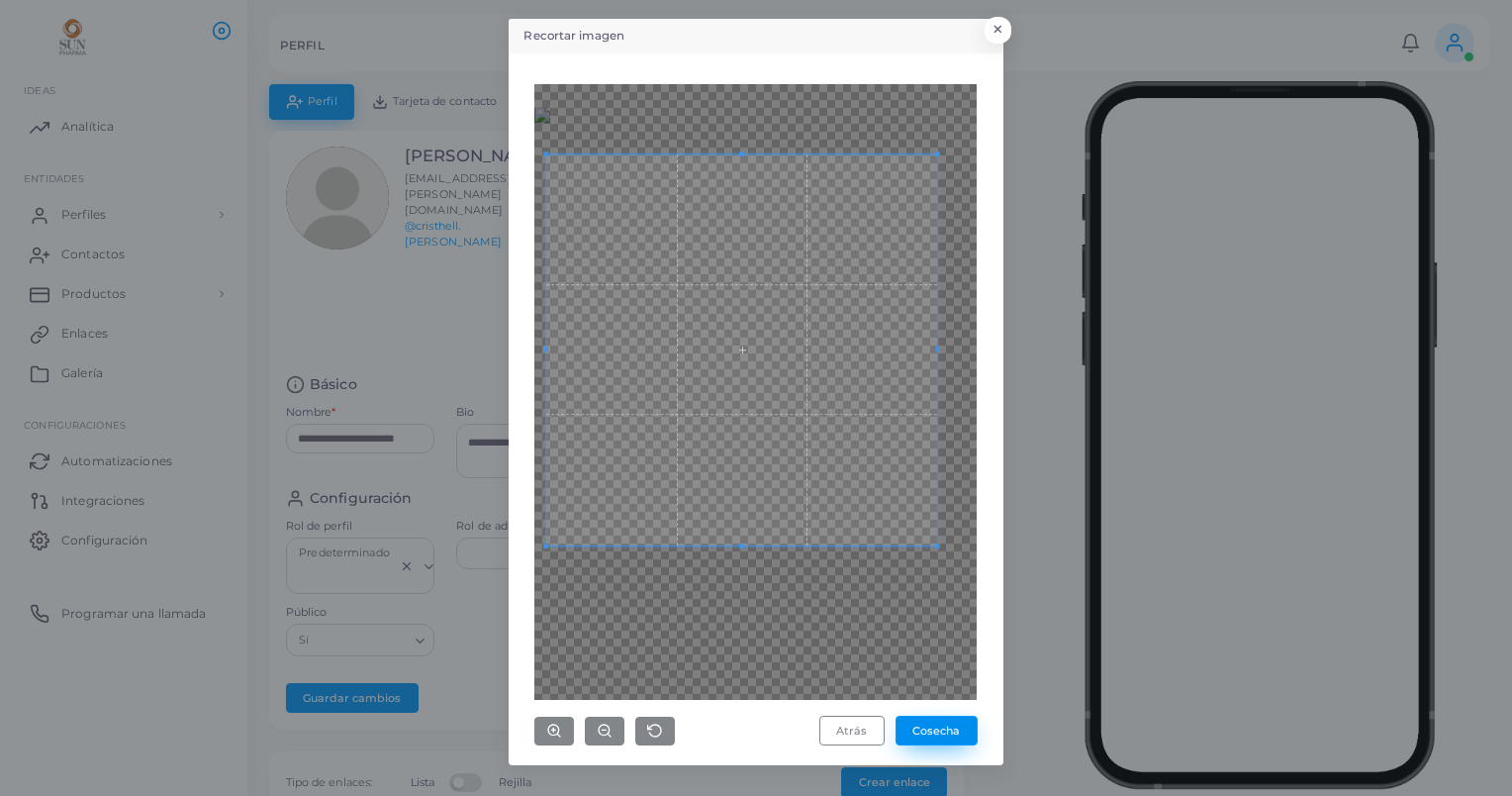 click on "Cosecha" at bounding box center [936, 731] 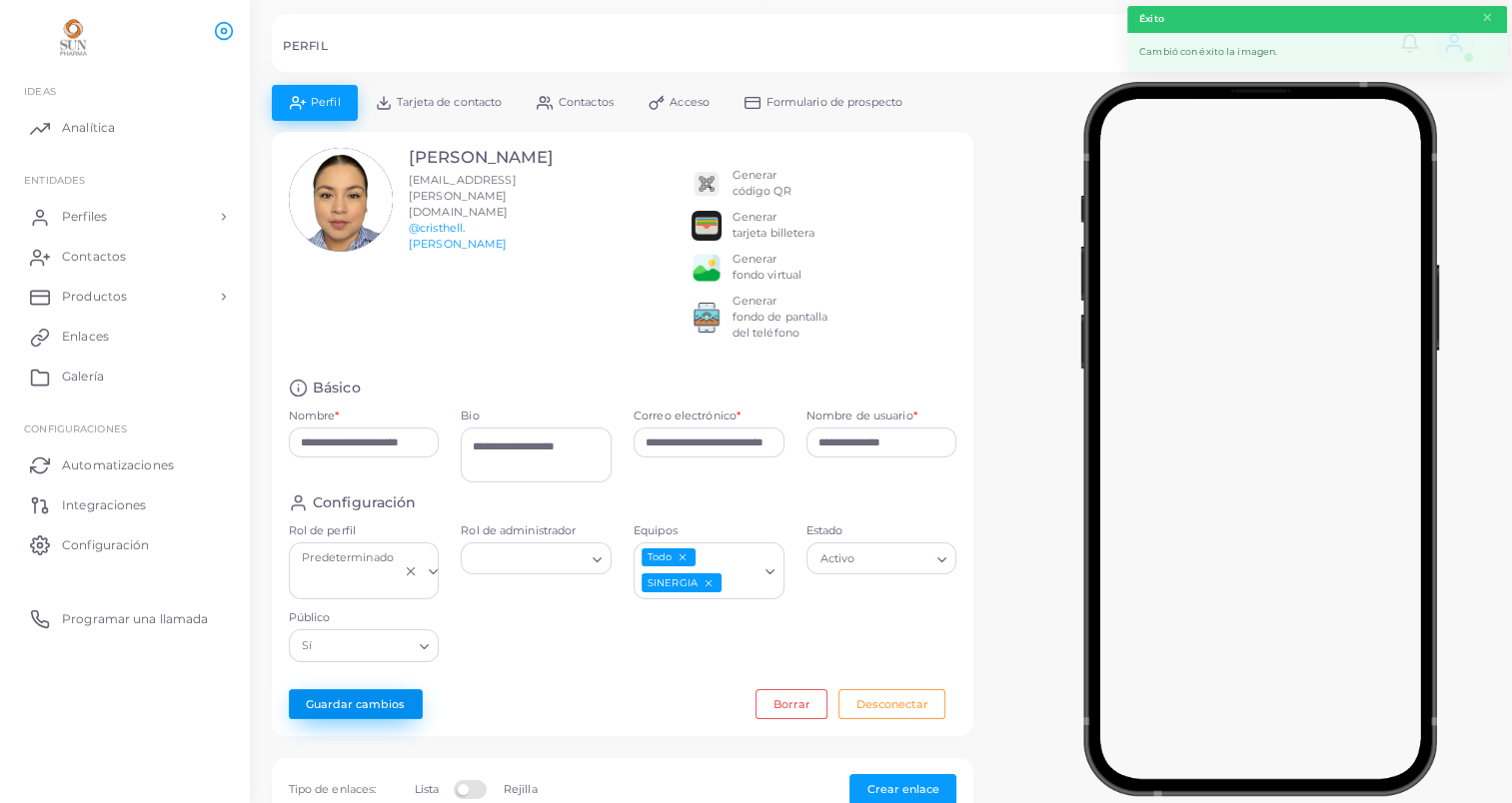 click on "Guardar cambios" at bounding box center [356, 704] 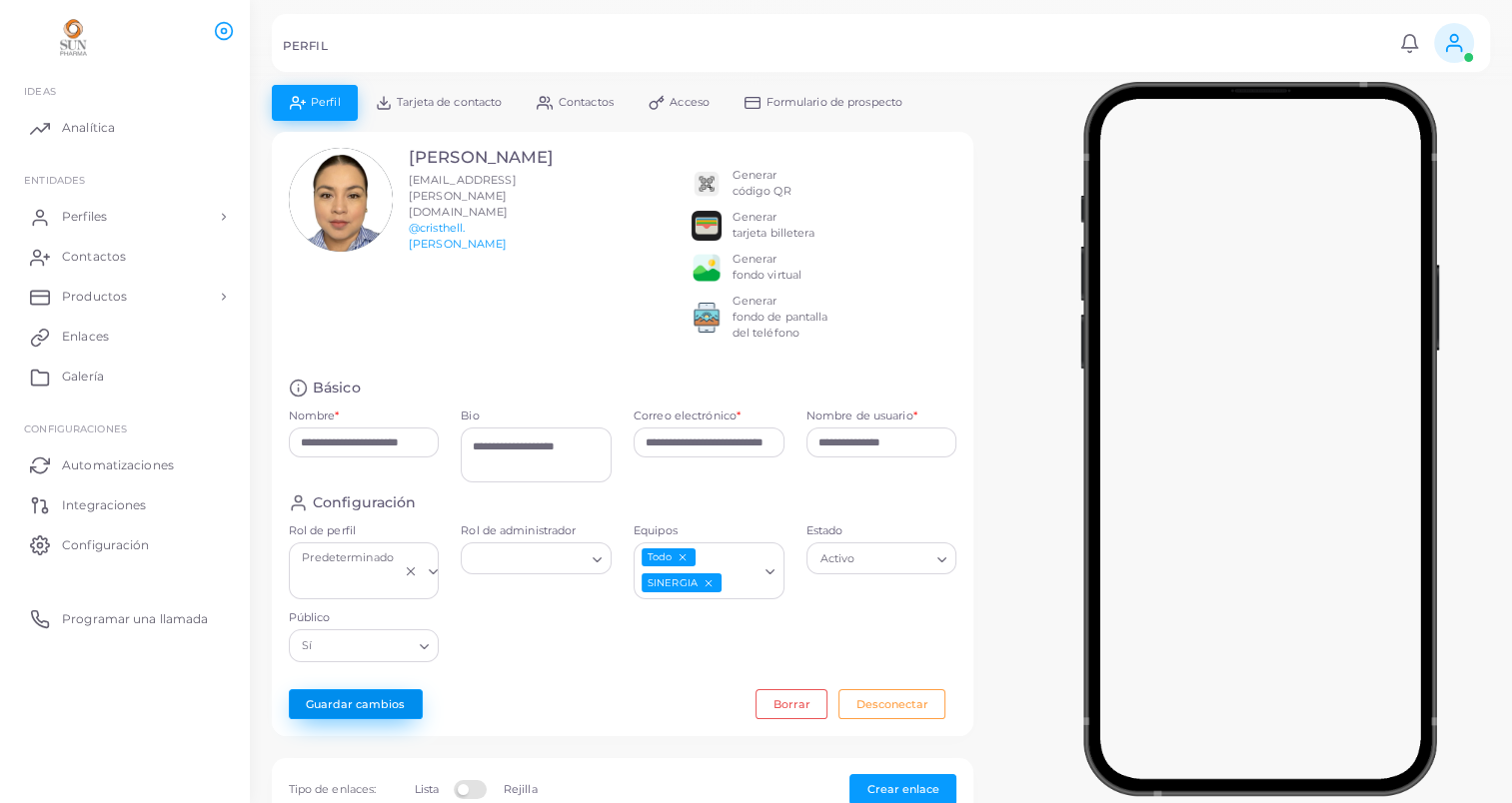 click on "Guardar cambios" at bounding box center [356, 704] 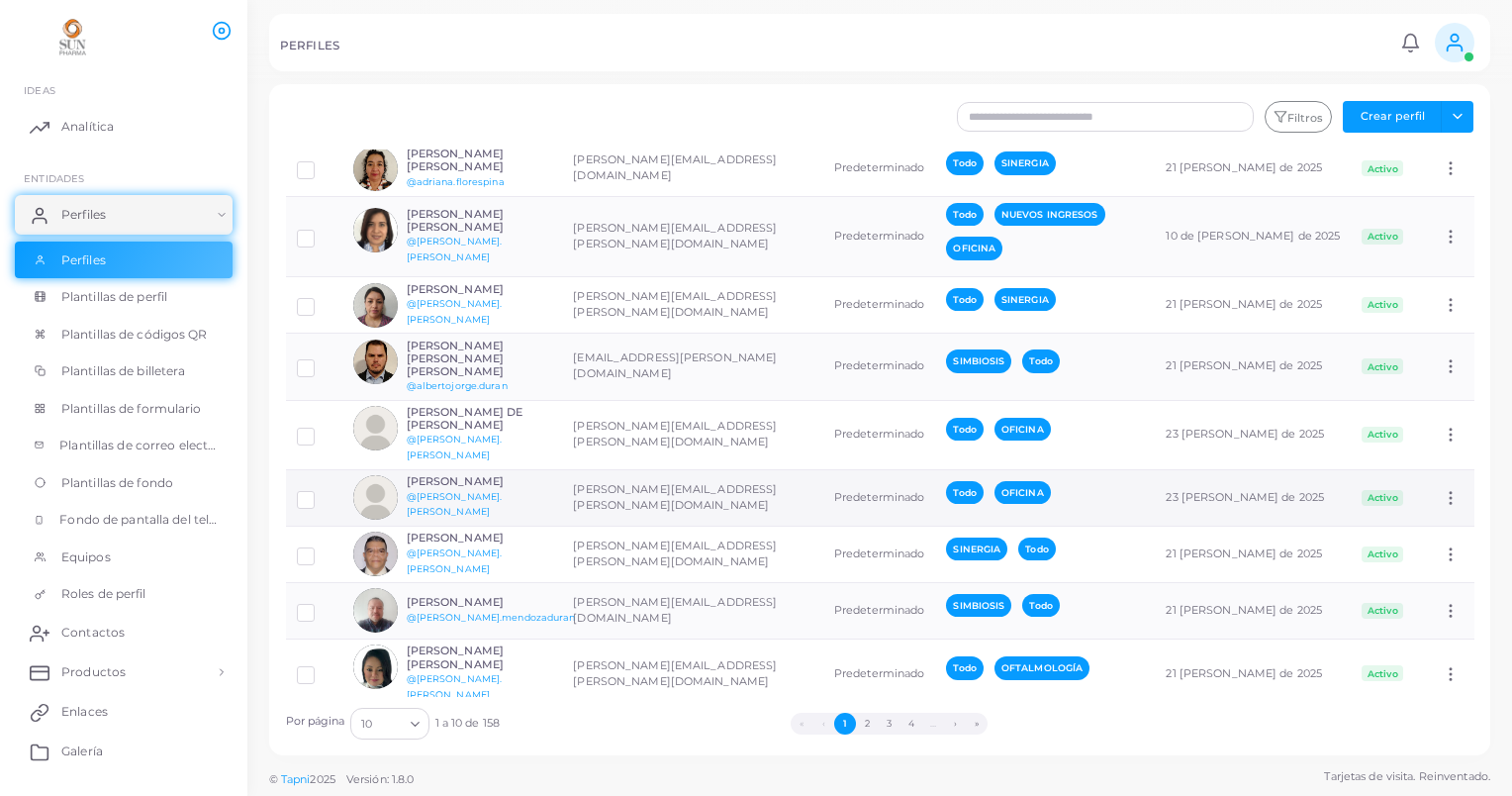 scroll, scrollTop: 103, scrollLeft: 0, axis: vertical 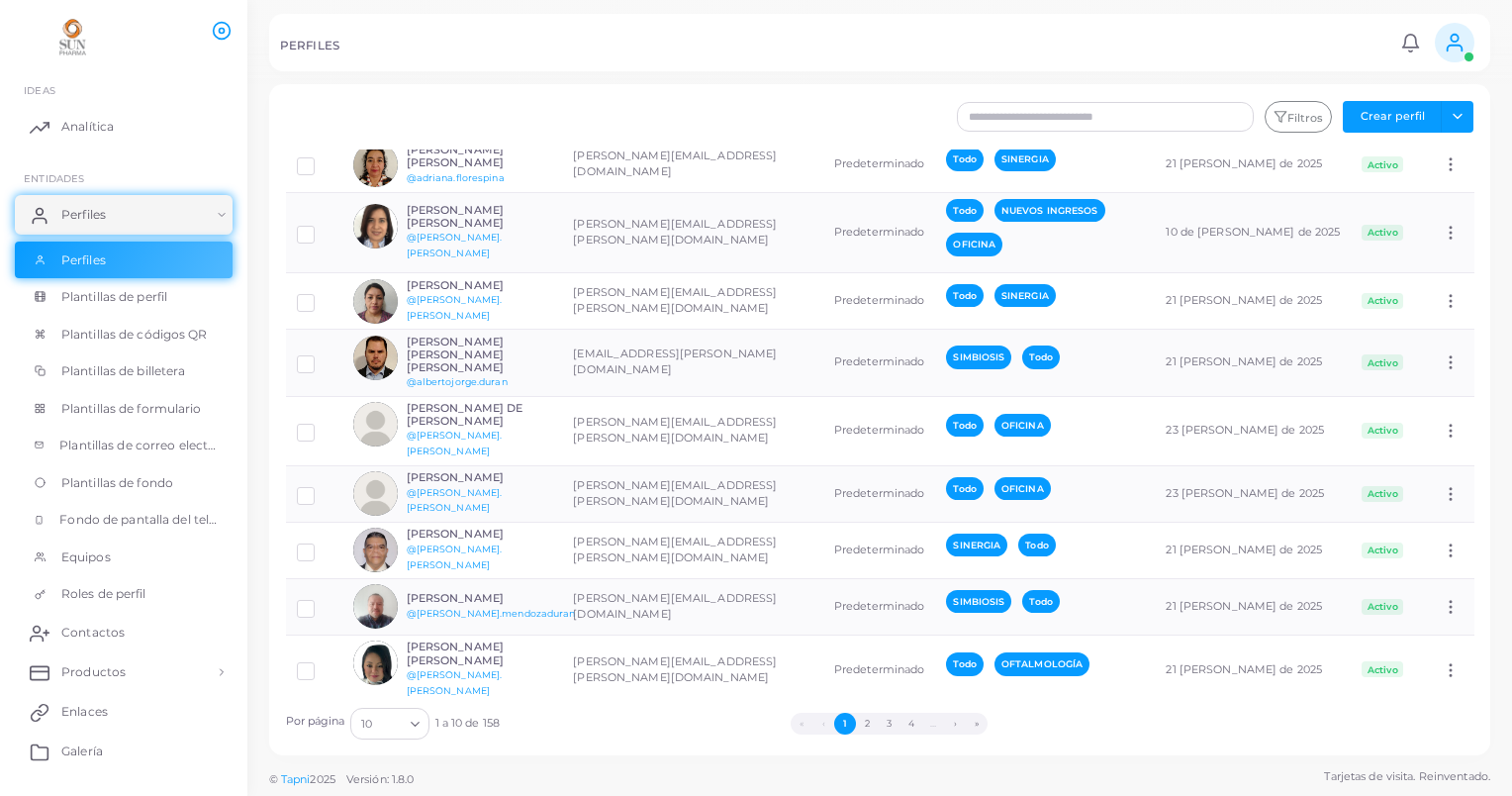 click 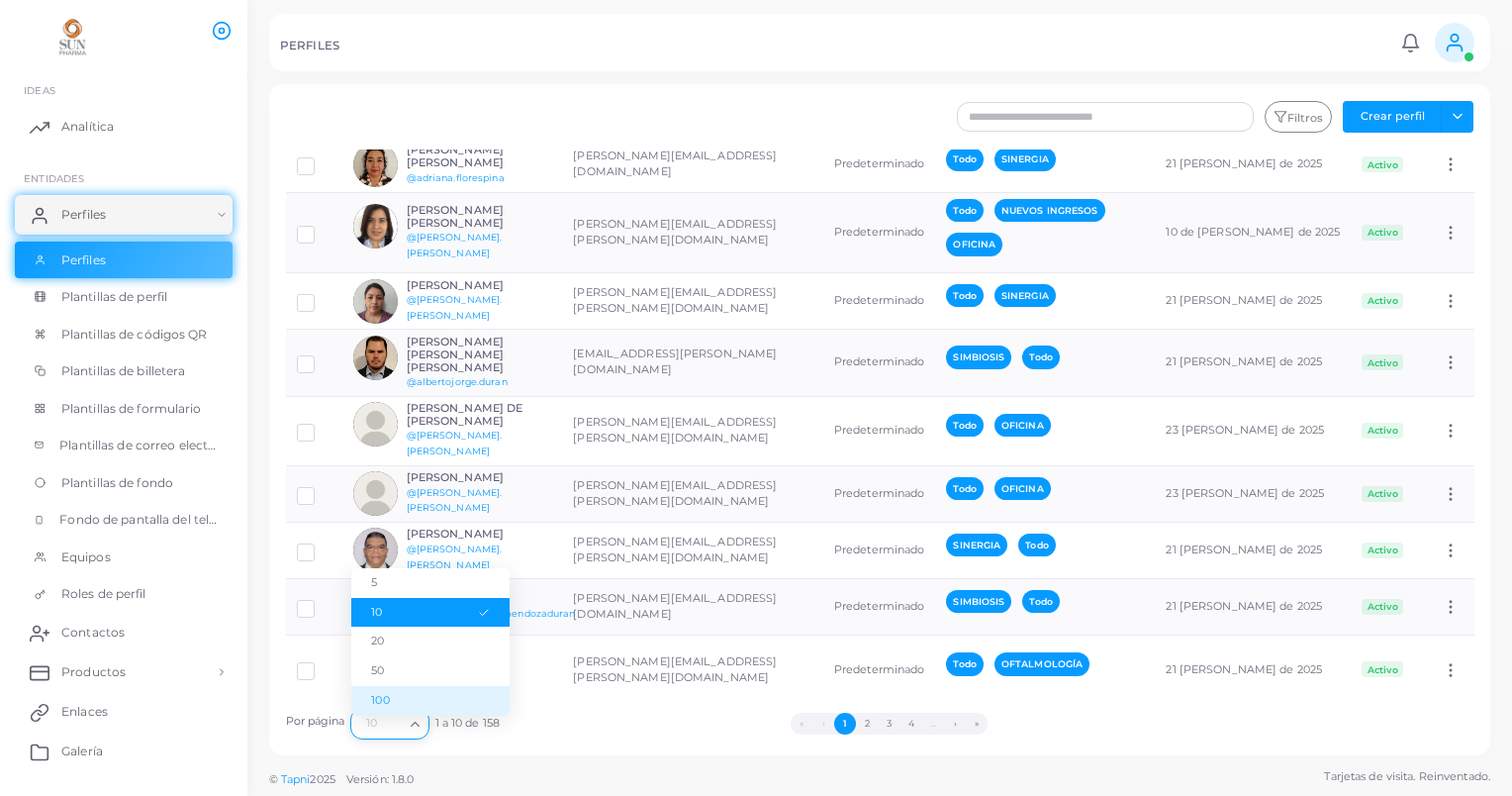 click on "100" at bounding box center (430, 701) 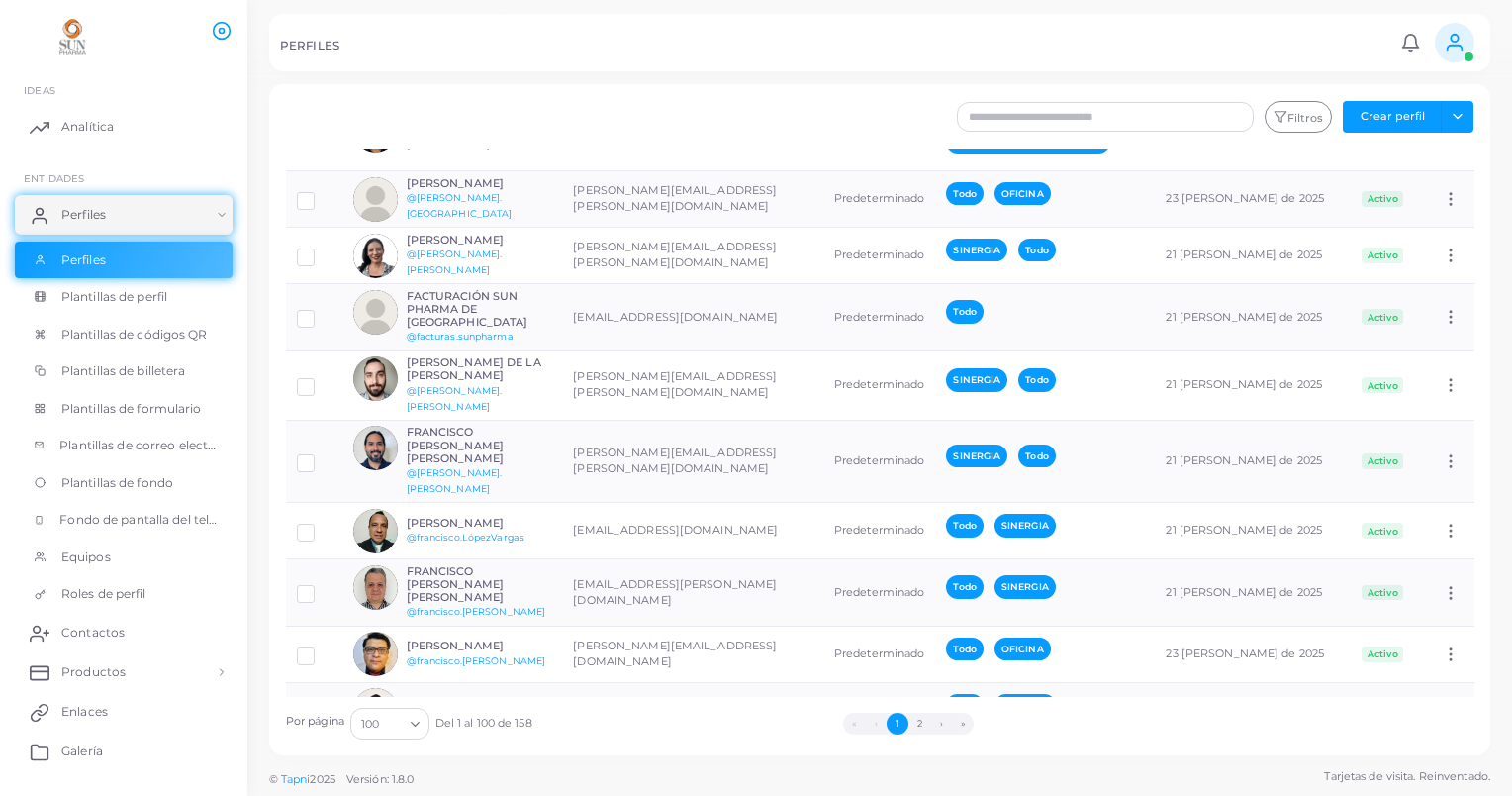 scroll, scrollTop: 2079, scrollLeft: 0, axis: vertical 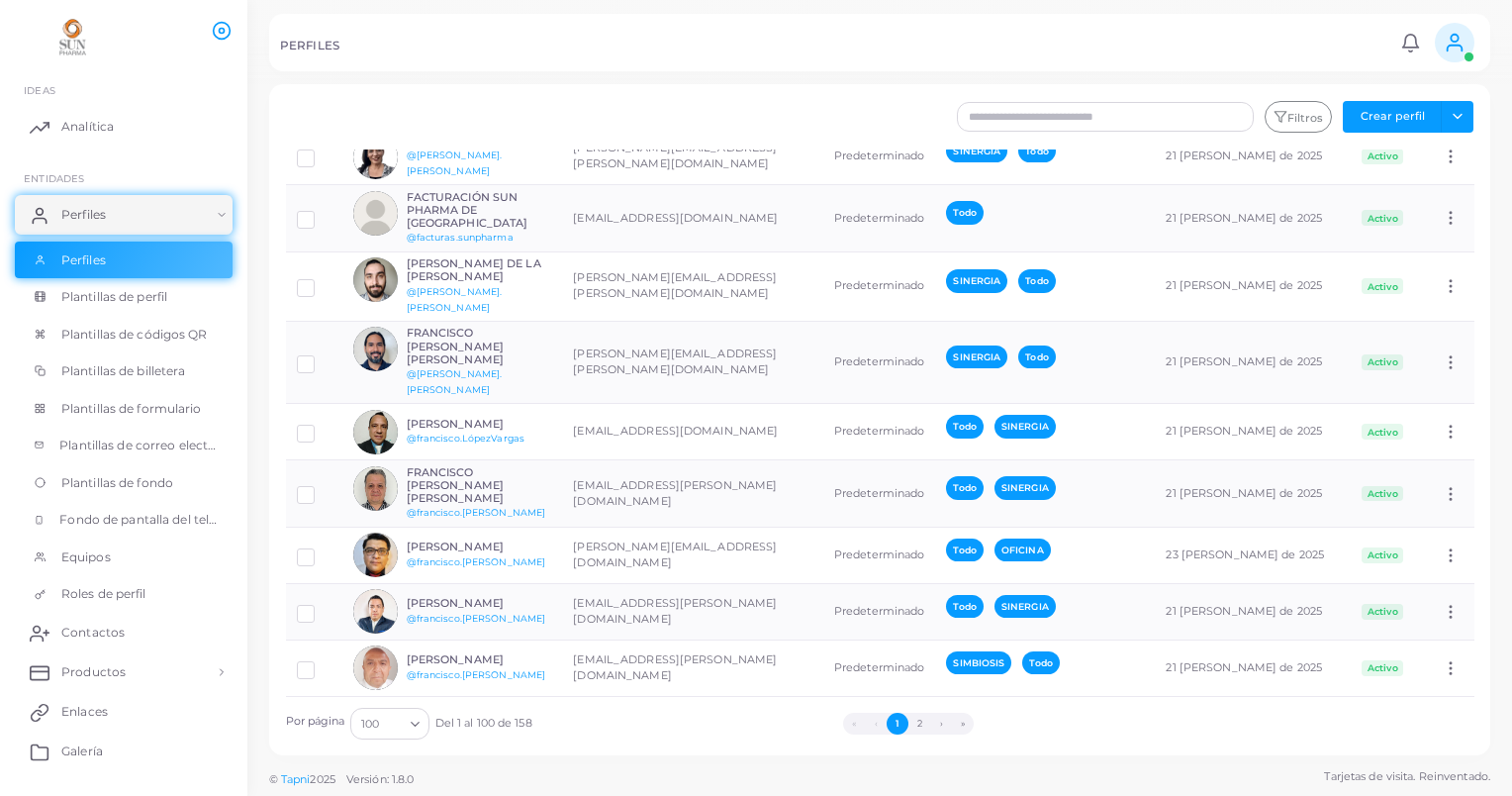 click at bounding box center [321, 719] 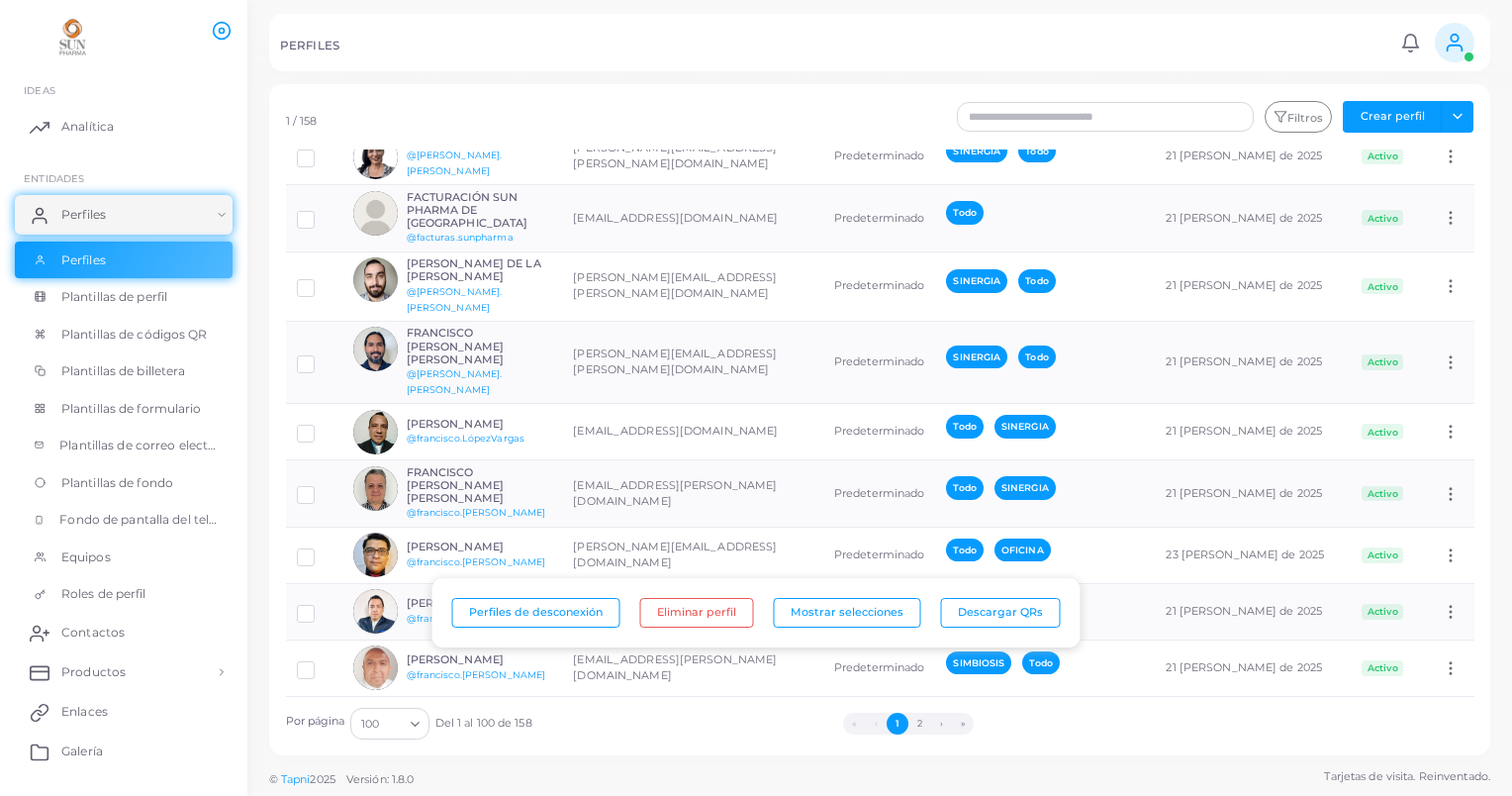 click at bounding box center [375, 724] 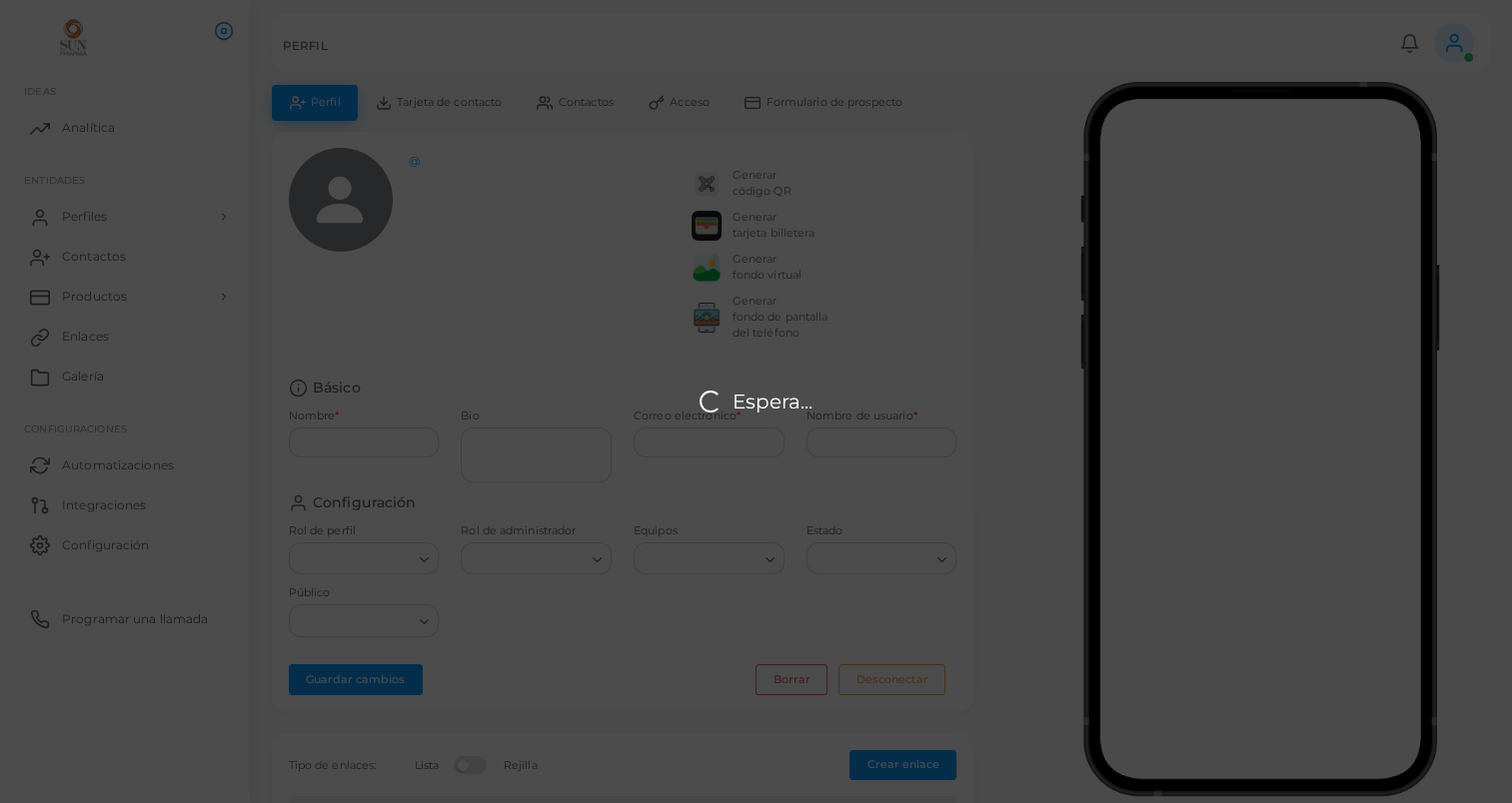 type on "**********" 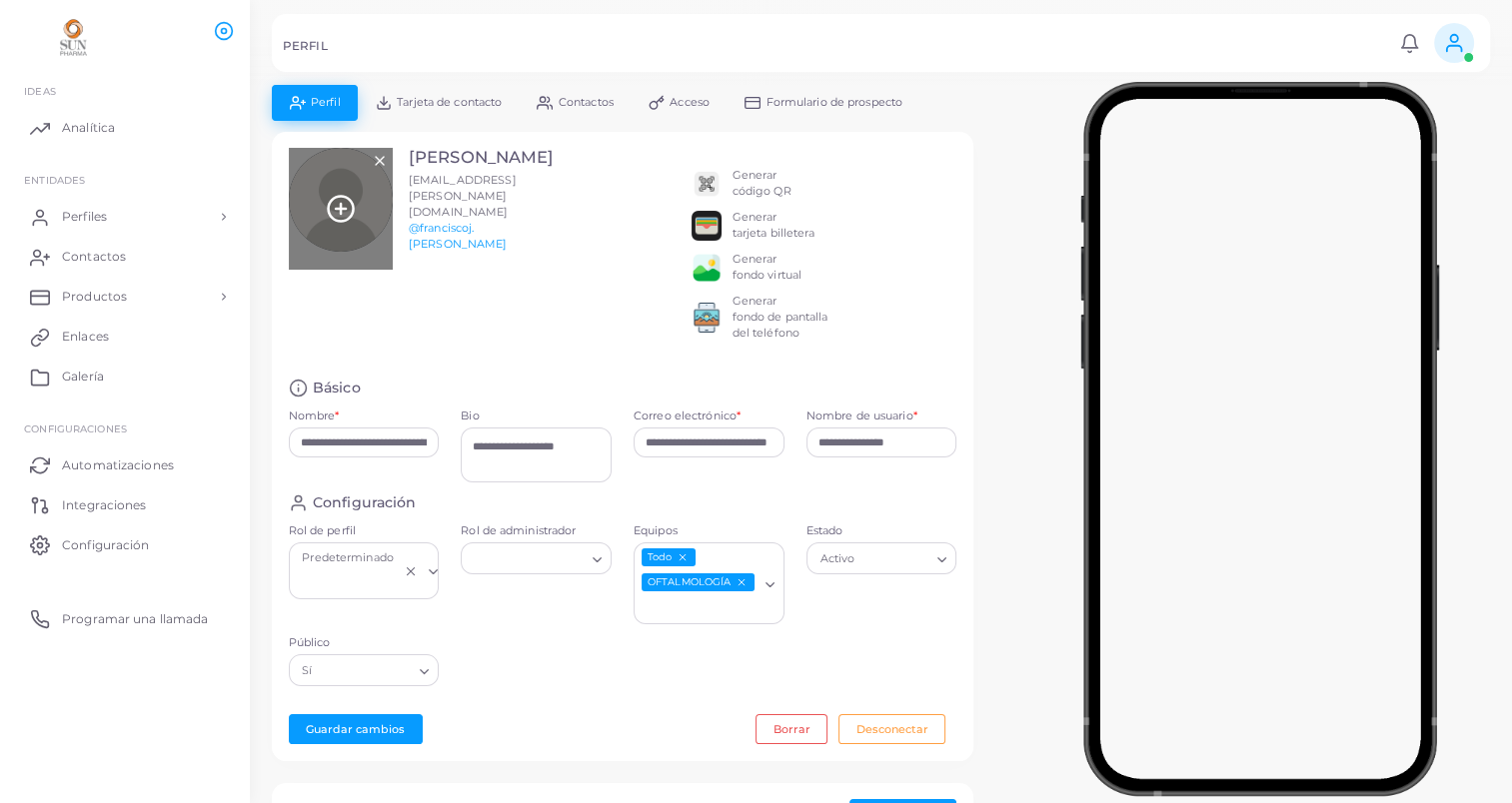 click 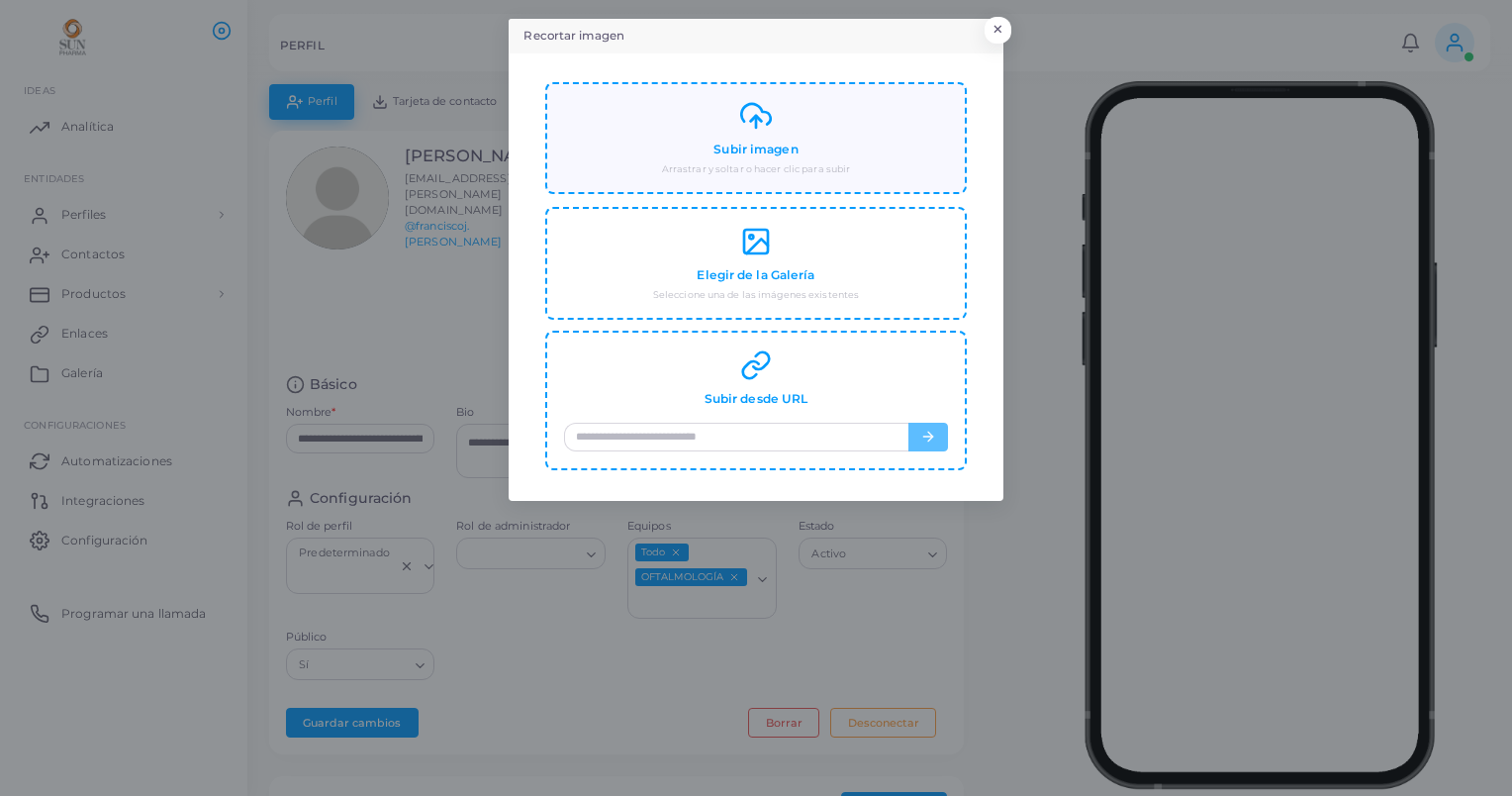 click on "Subir imagen Arrastrar y soltar o hacer clic para subir" at bounding box center [756, 138] 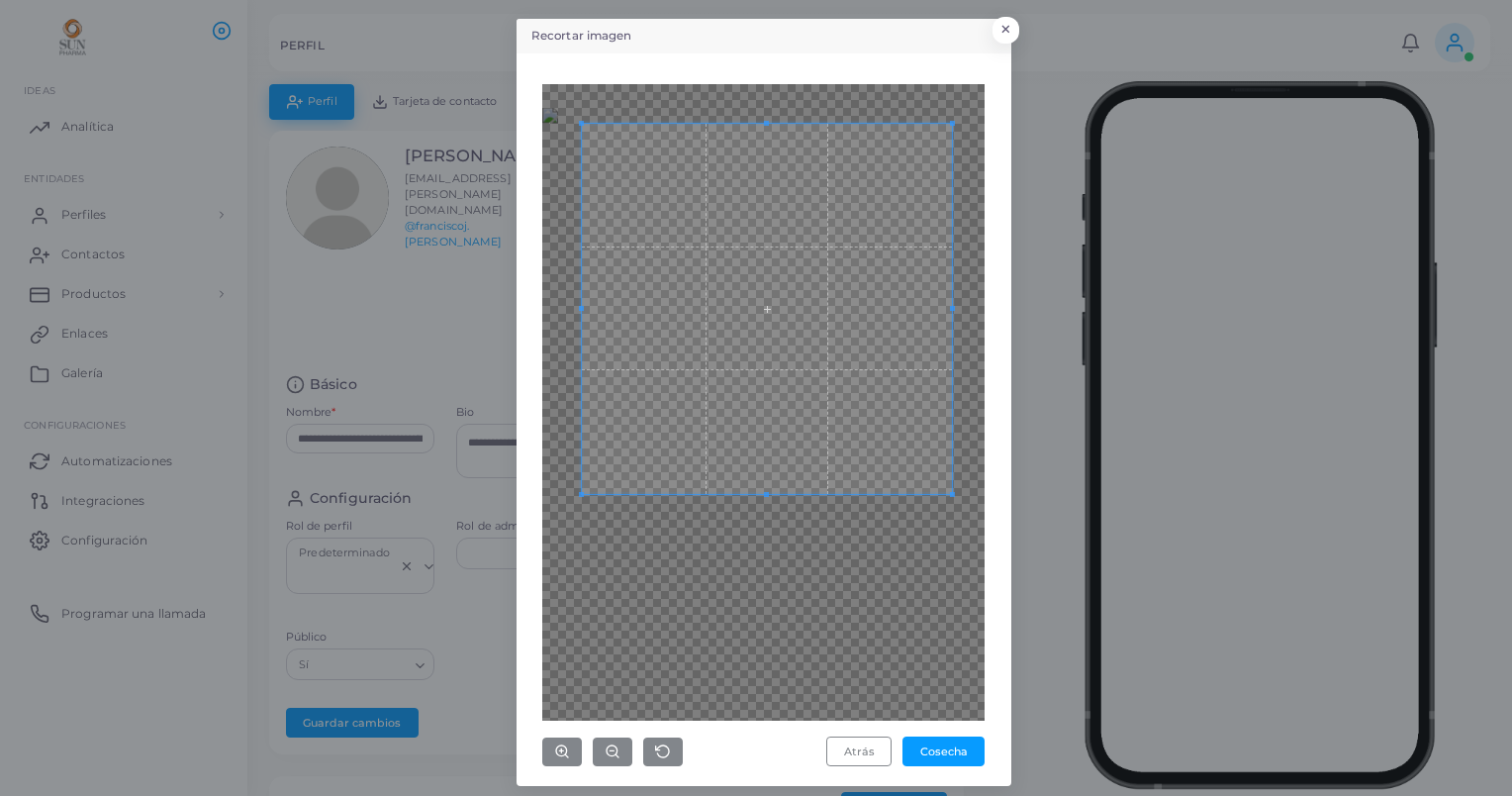 click at bounding box center (763, 402) 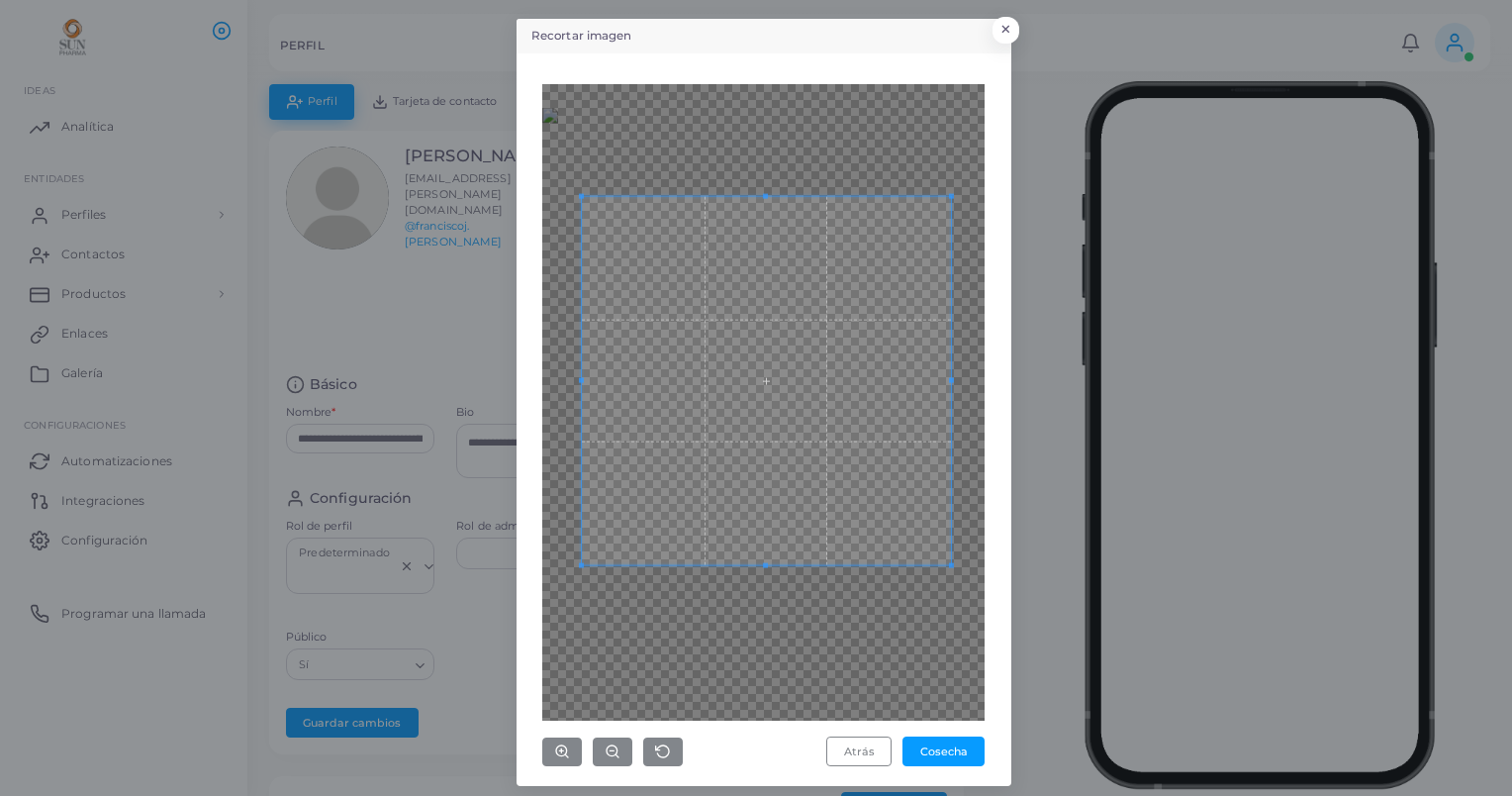 click at bounding box center [766, 380] 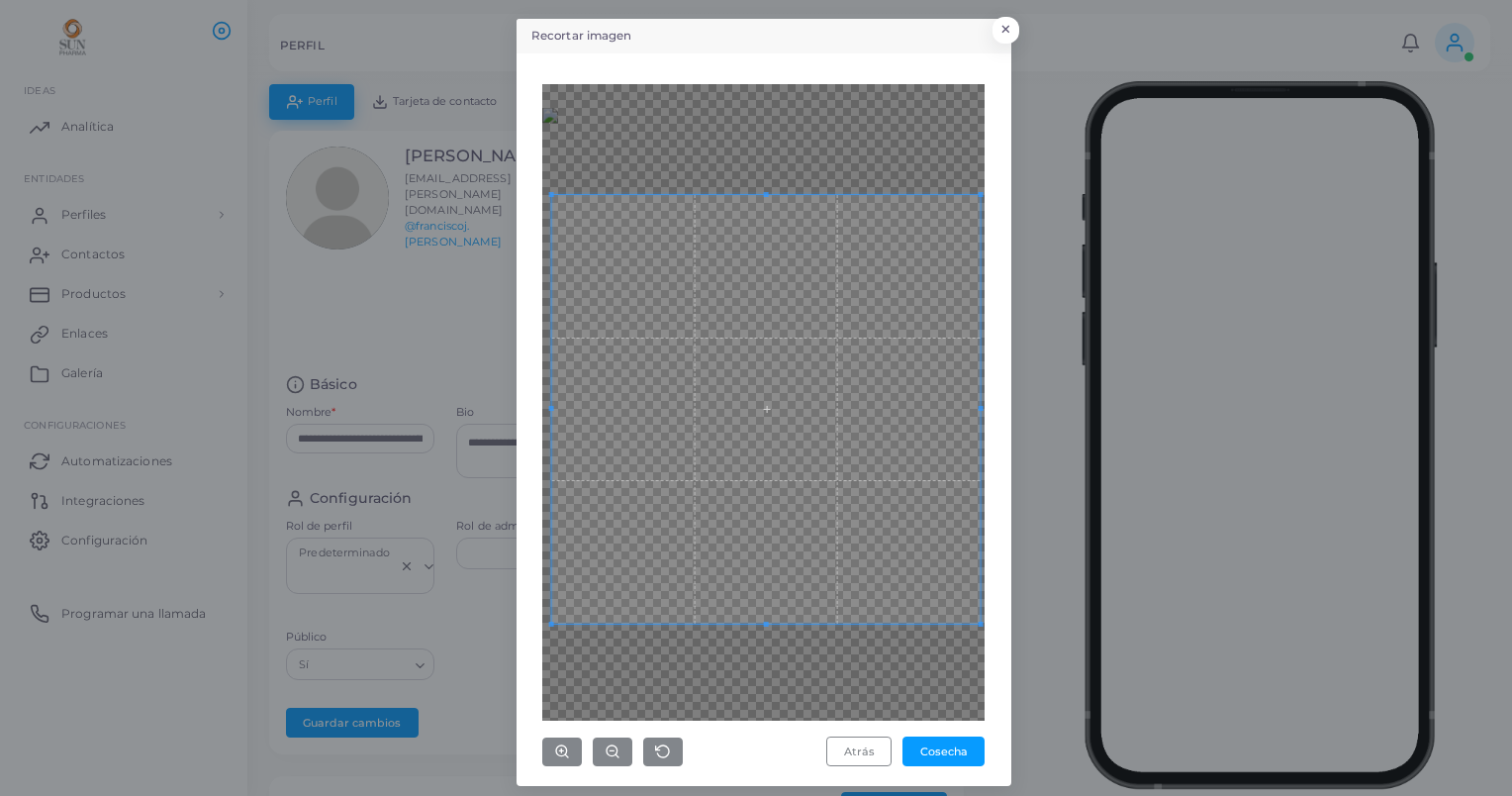 click at bounding box center [766, 624] 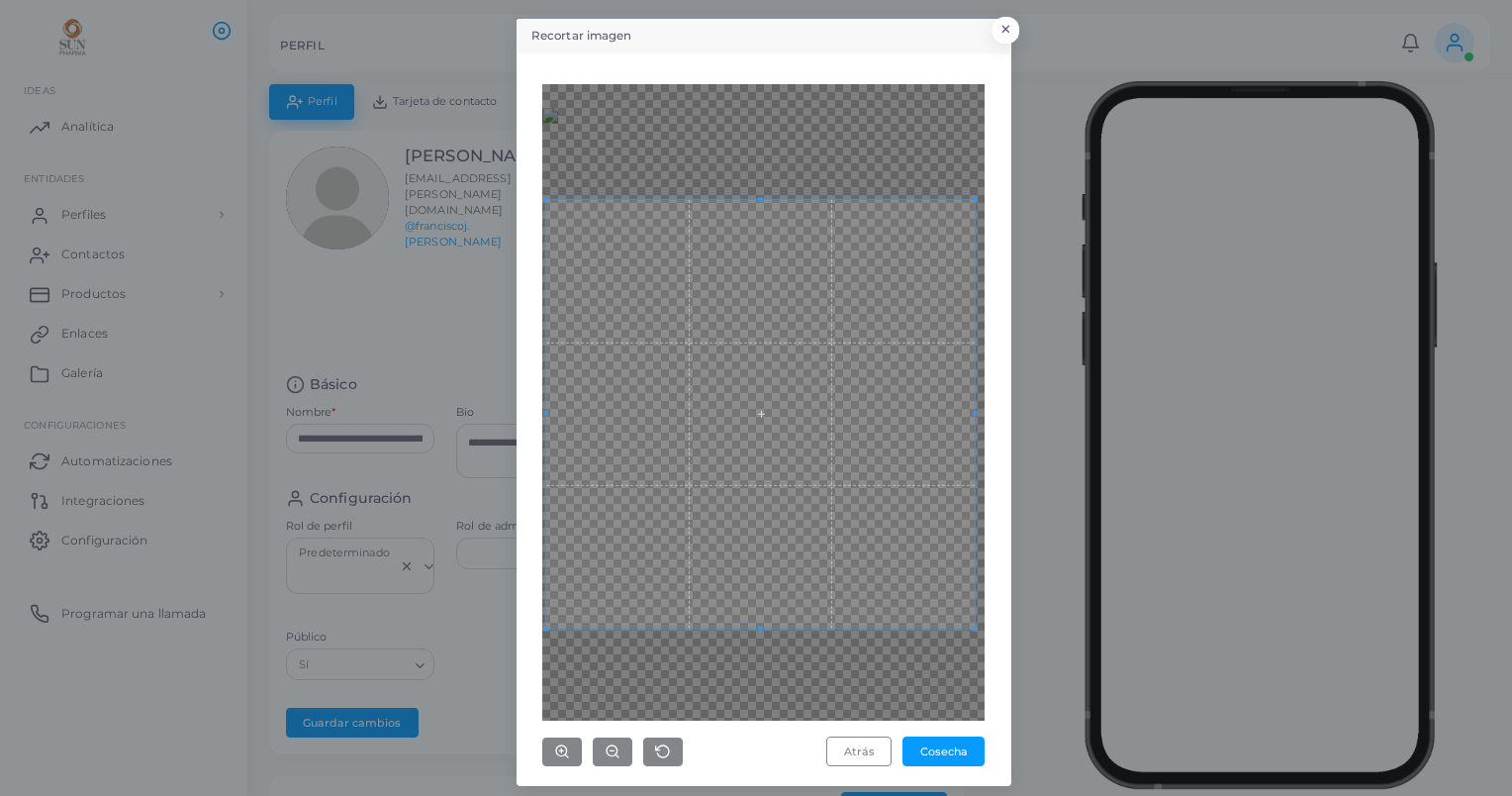 click at bounding box center (761, 414) 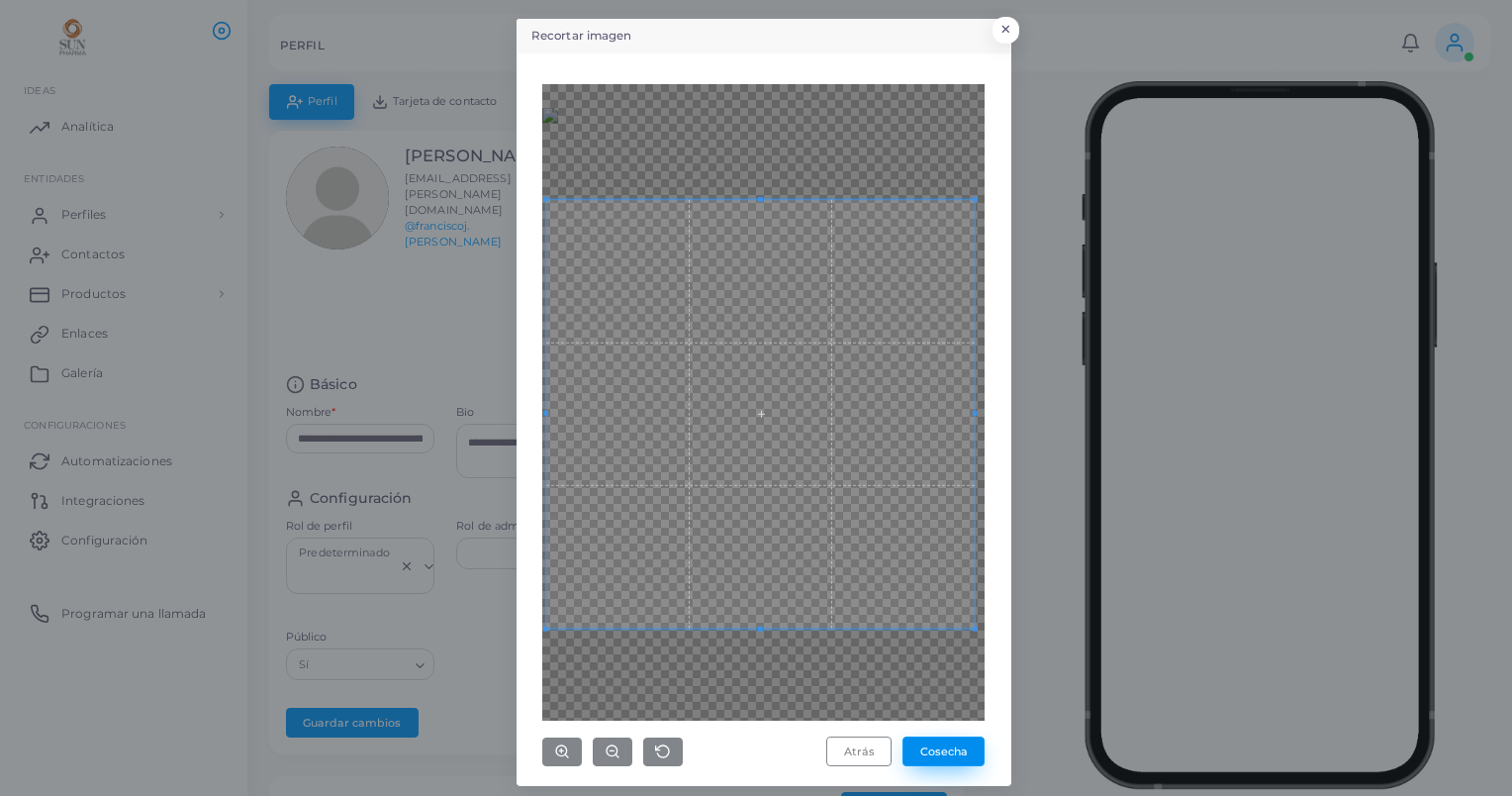 click on "Cosecha" at bounding box center (943, 751) 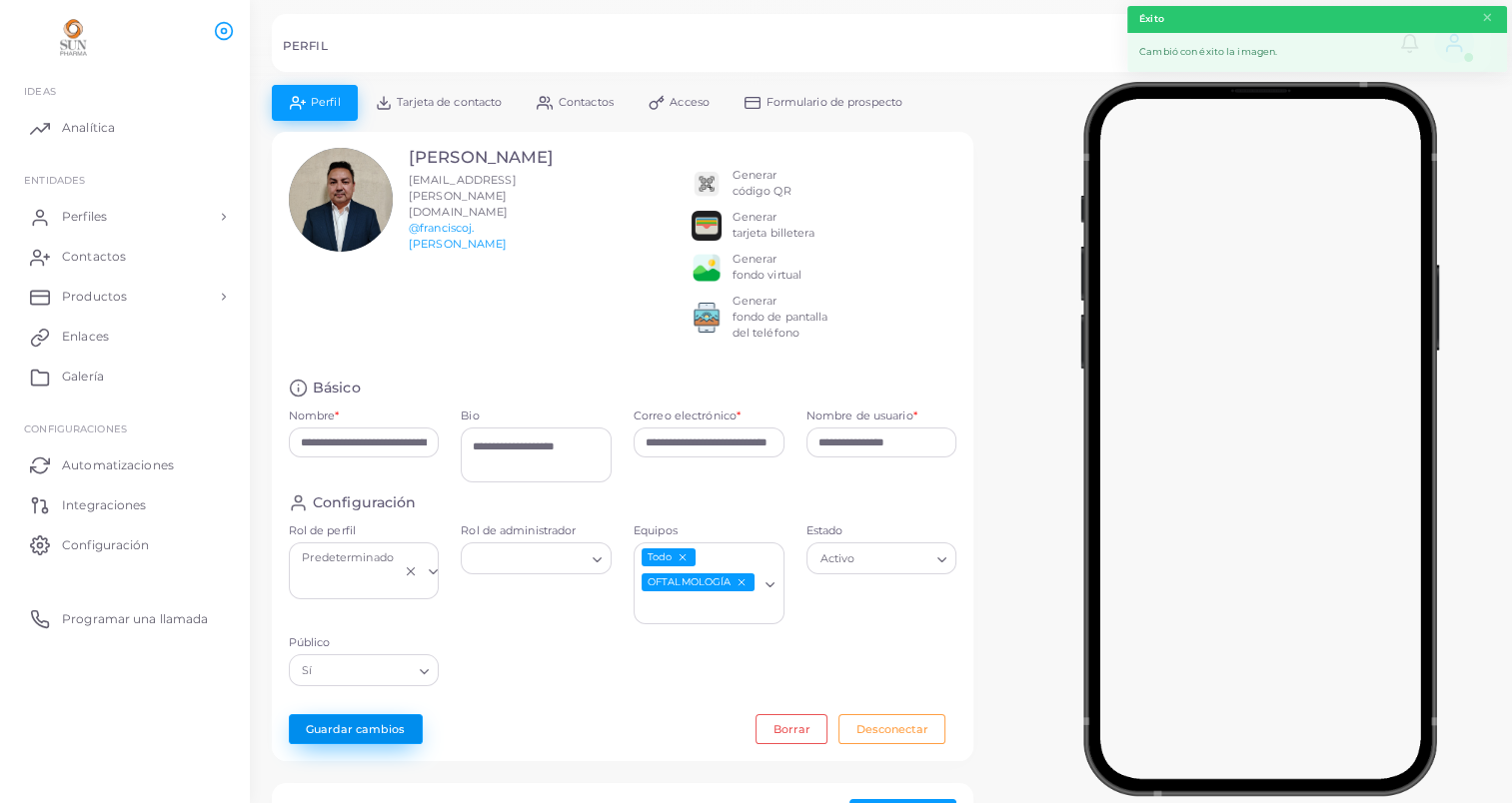 click on "Guardar cambios" at bounding box center [356, 729] 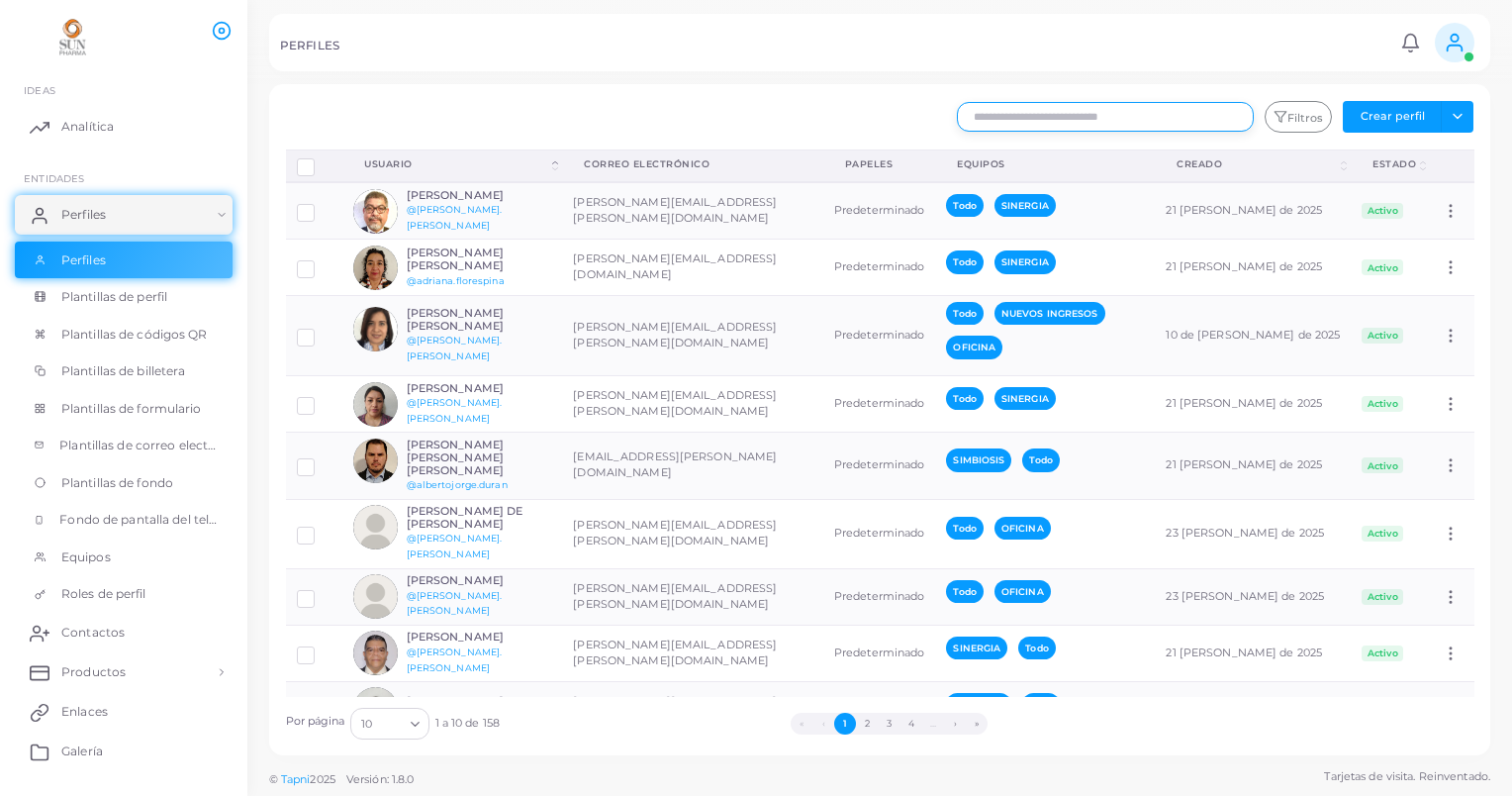 click at bounding box center (1105, 117) 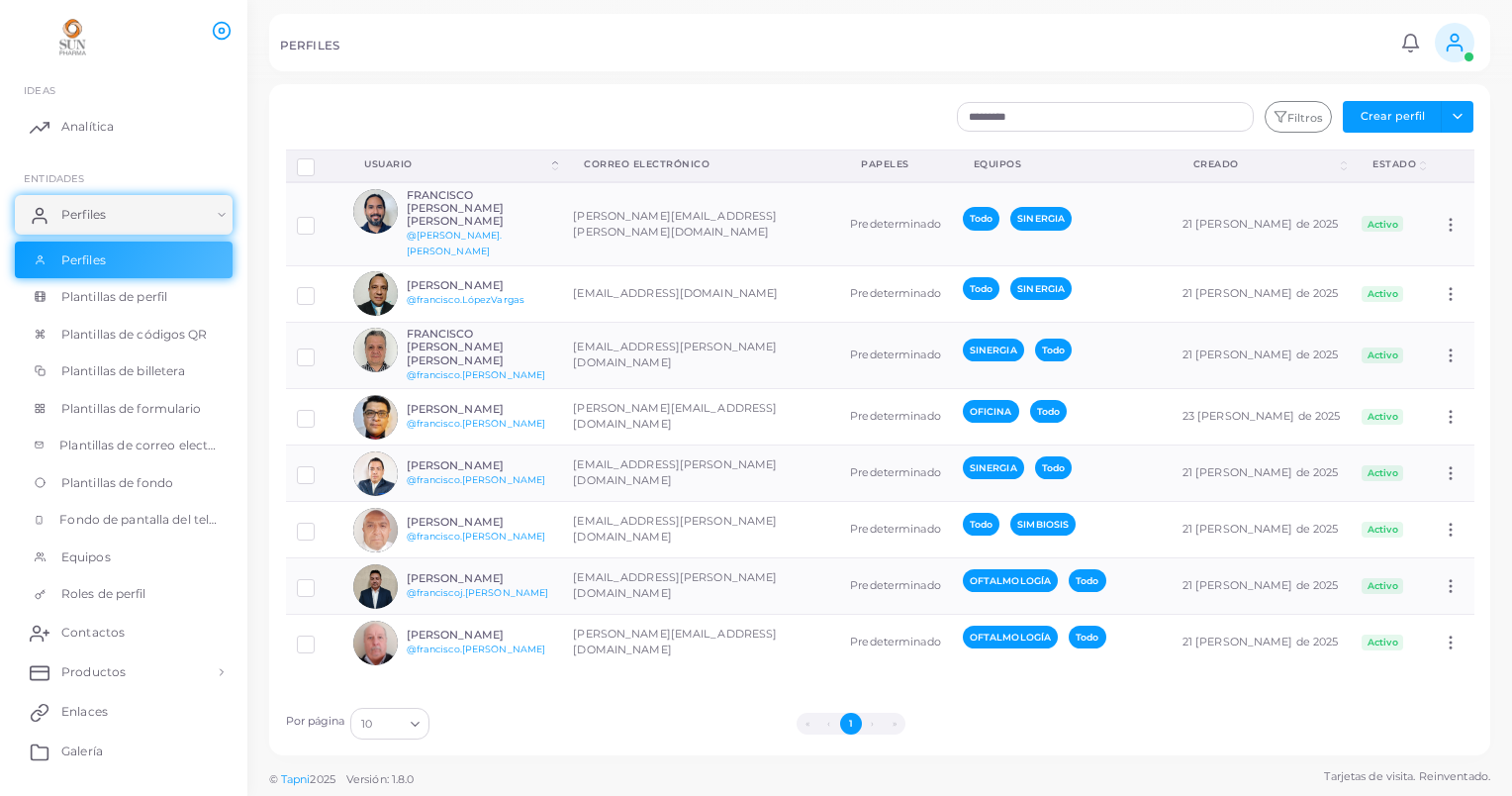 click 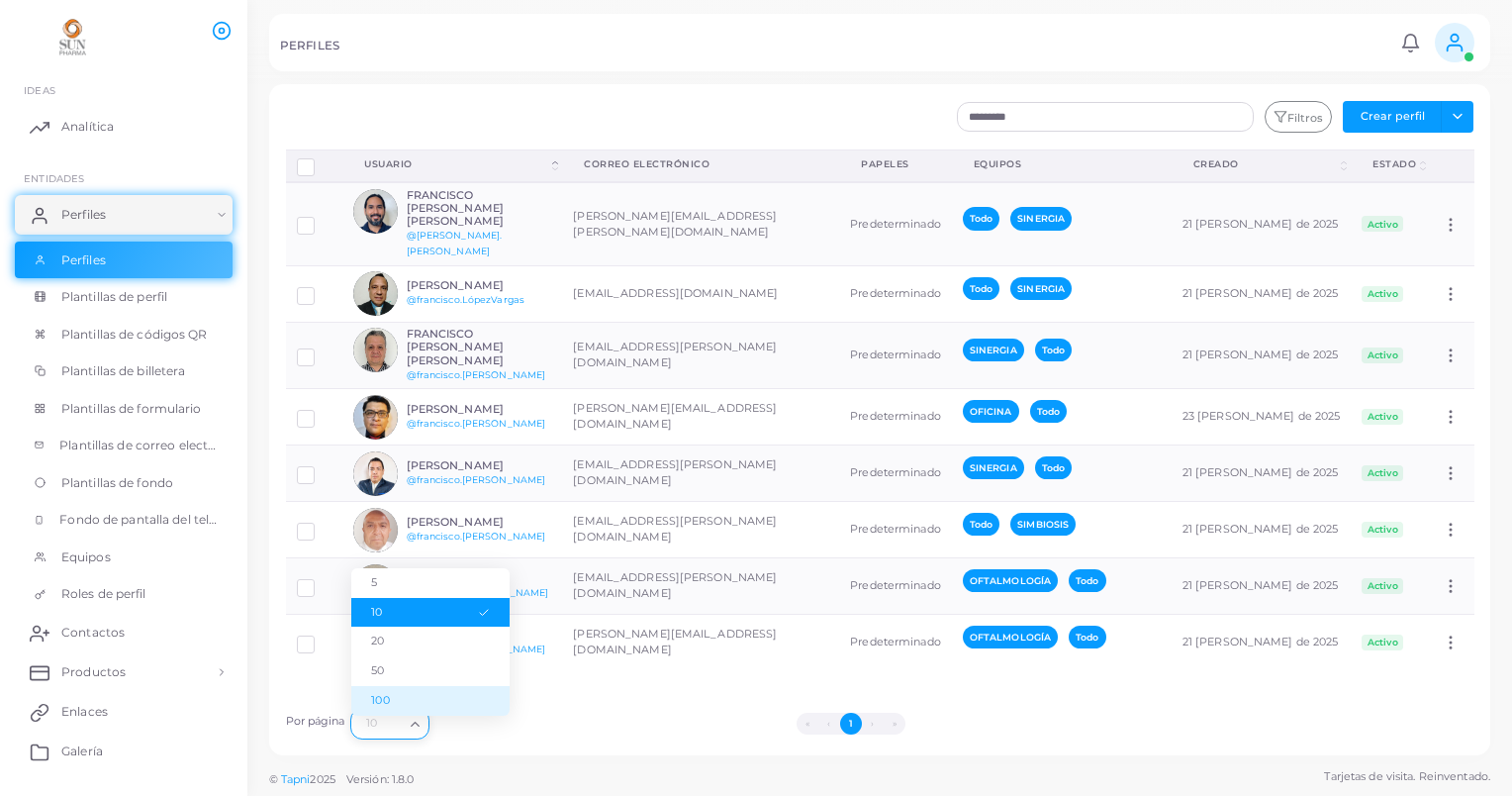 click on "100" at bounding box center (430, 701) 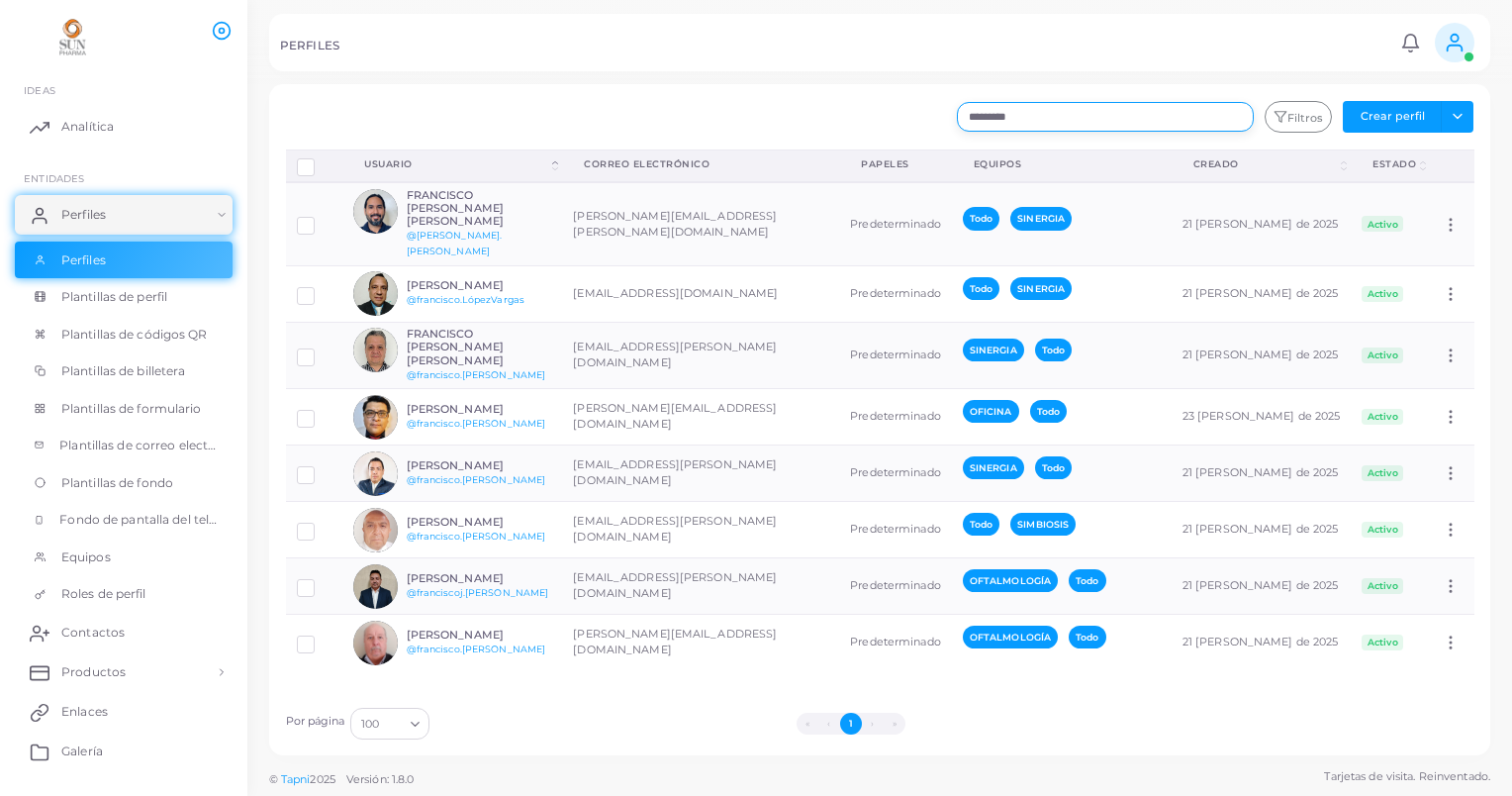click on "*********" at bounding box center [1105, 117] 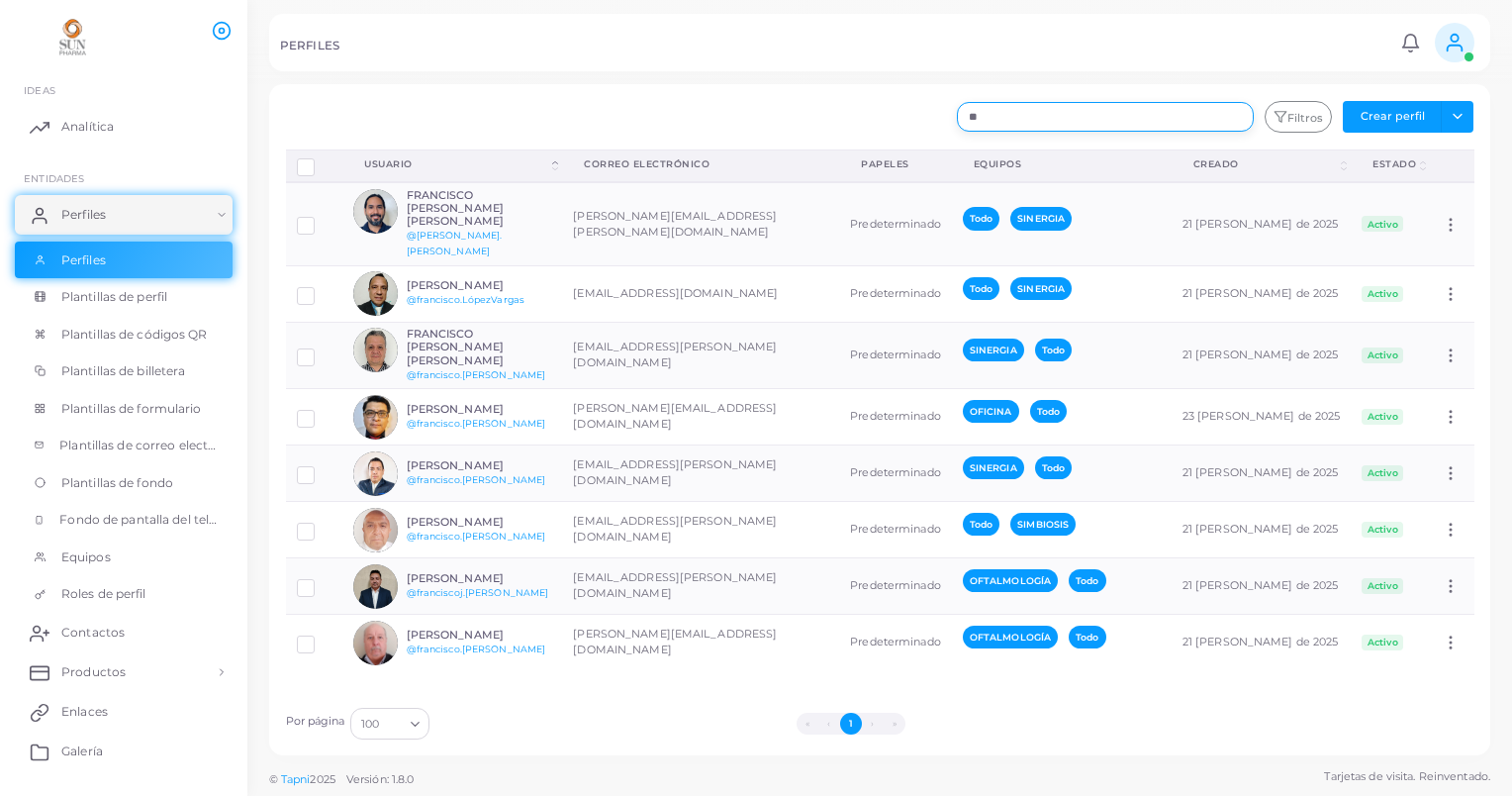 type on "*" 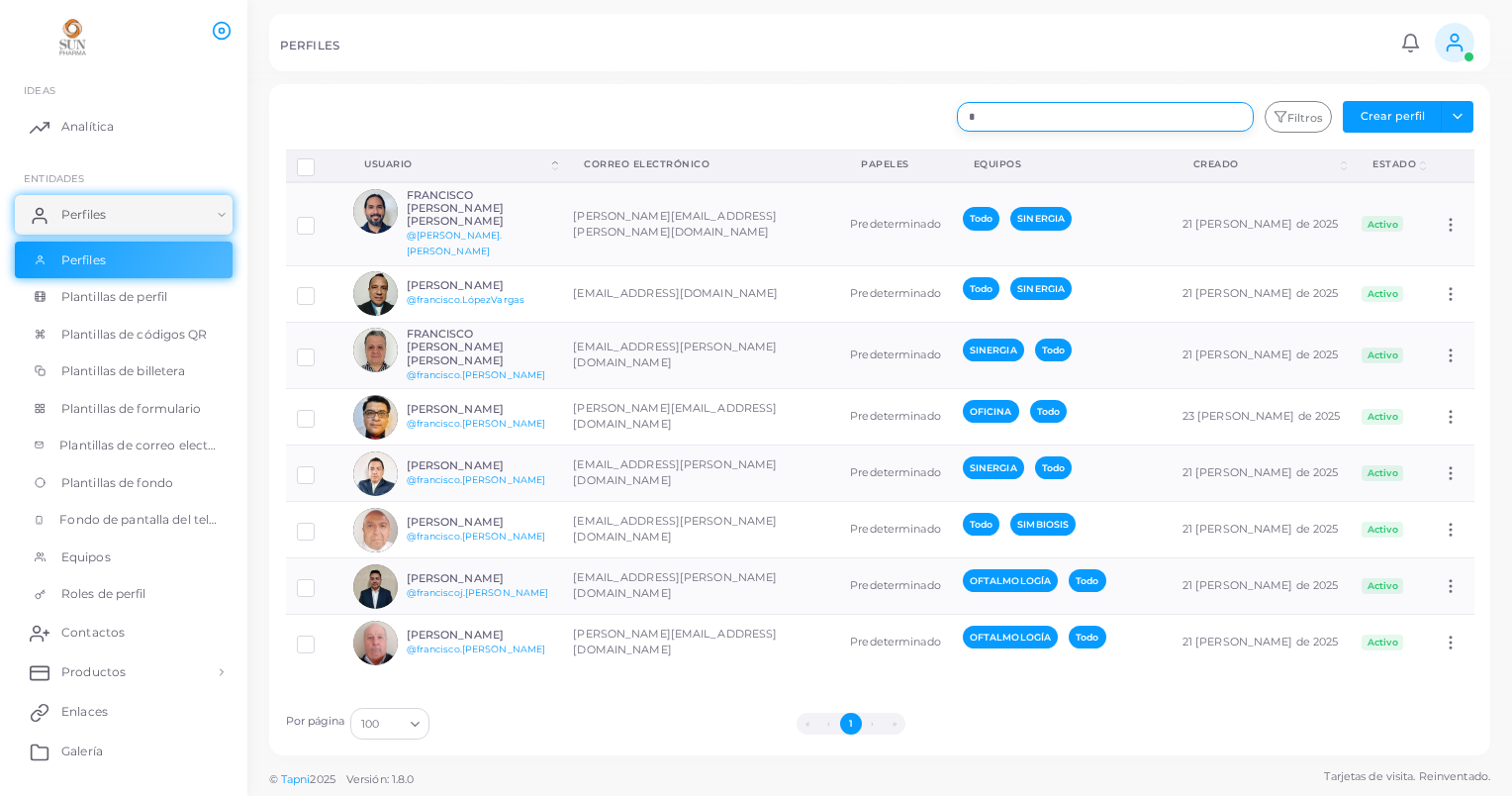 type 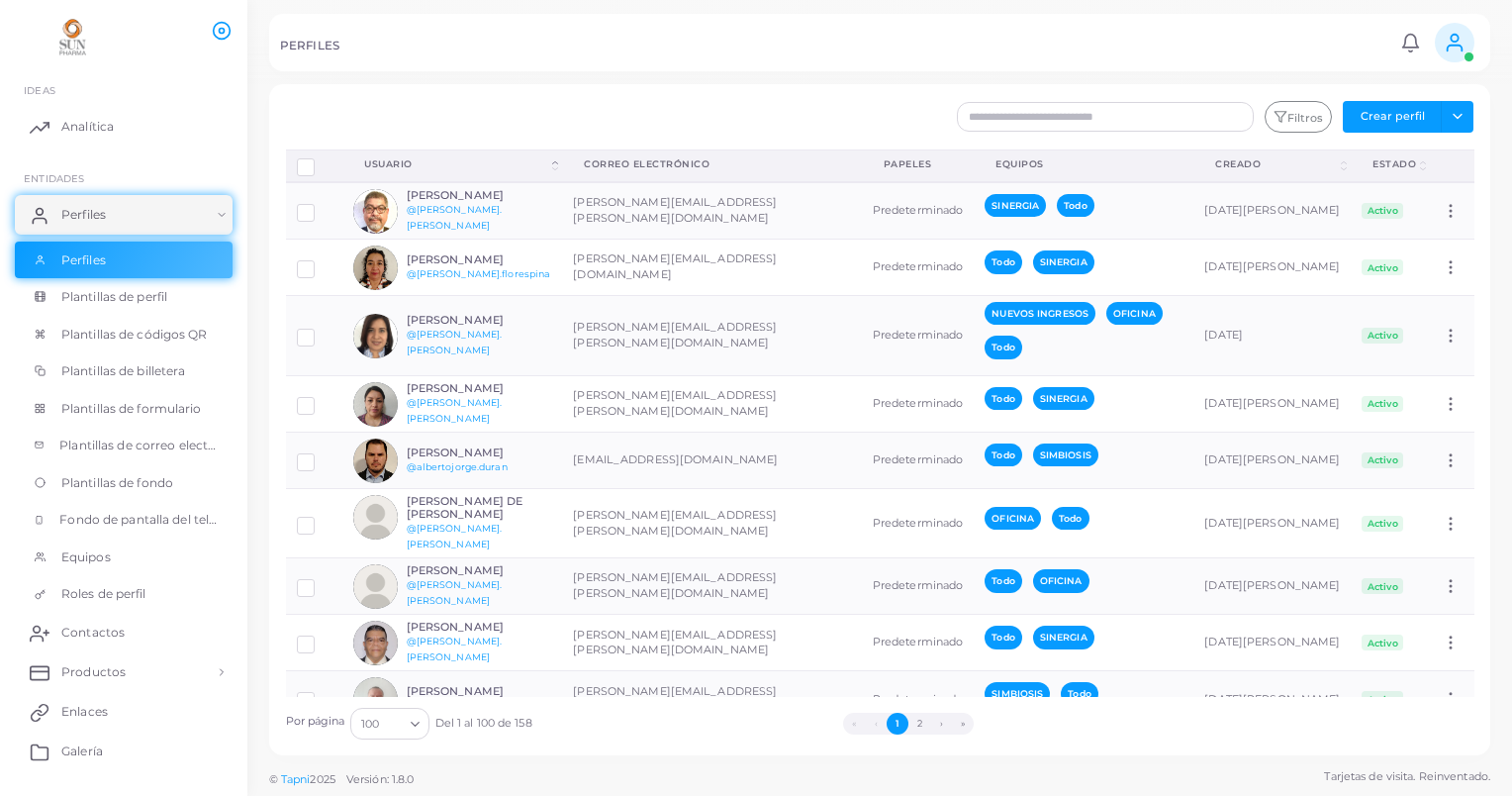 scroll, scrollTop: 0, scrollLeft: 0, axis: both 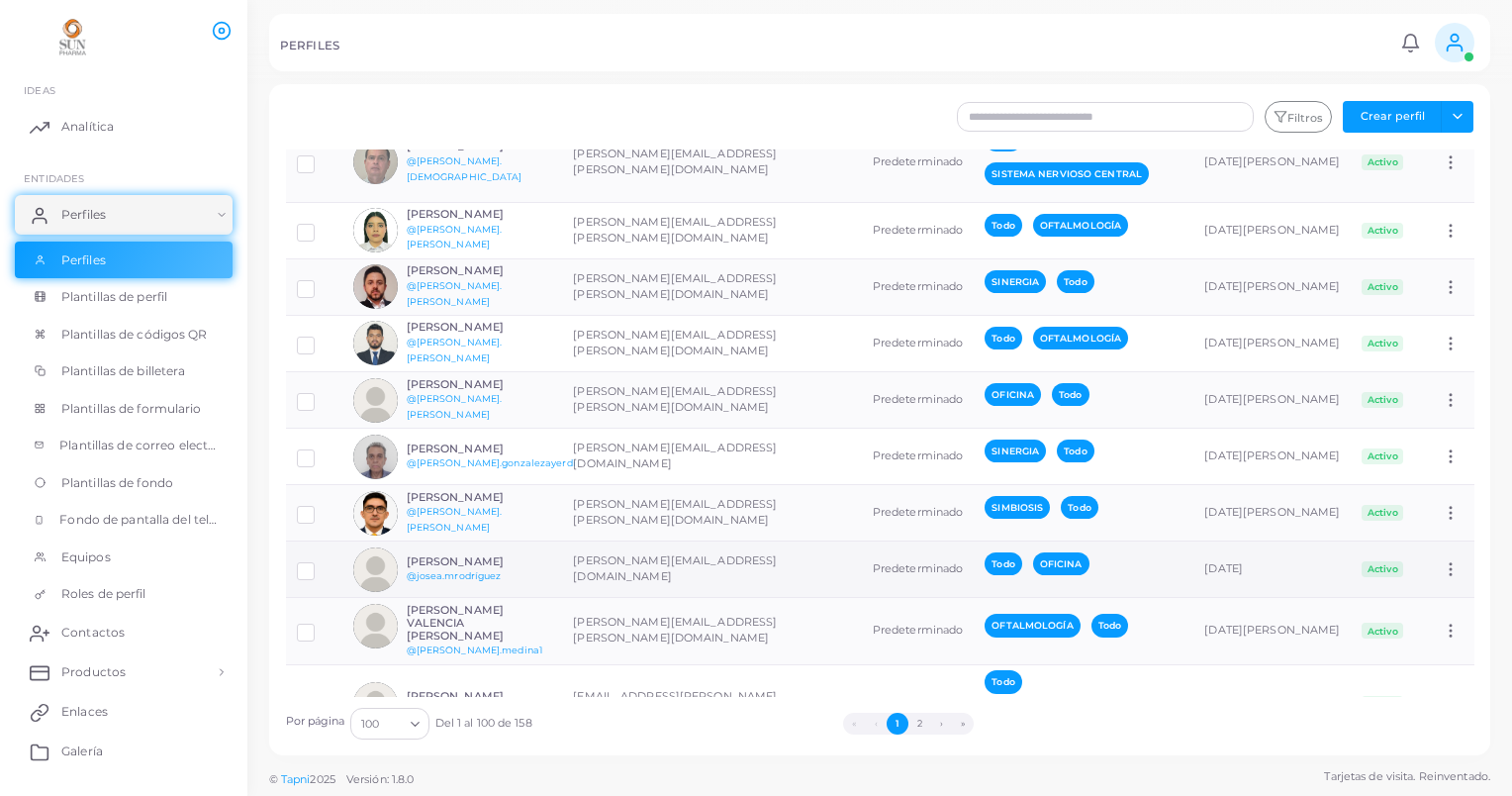 type 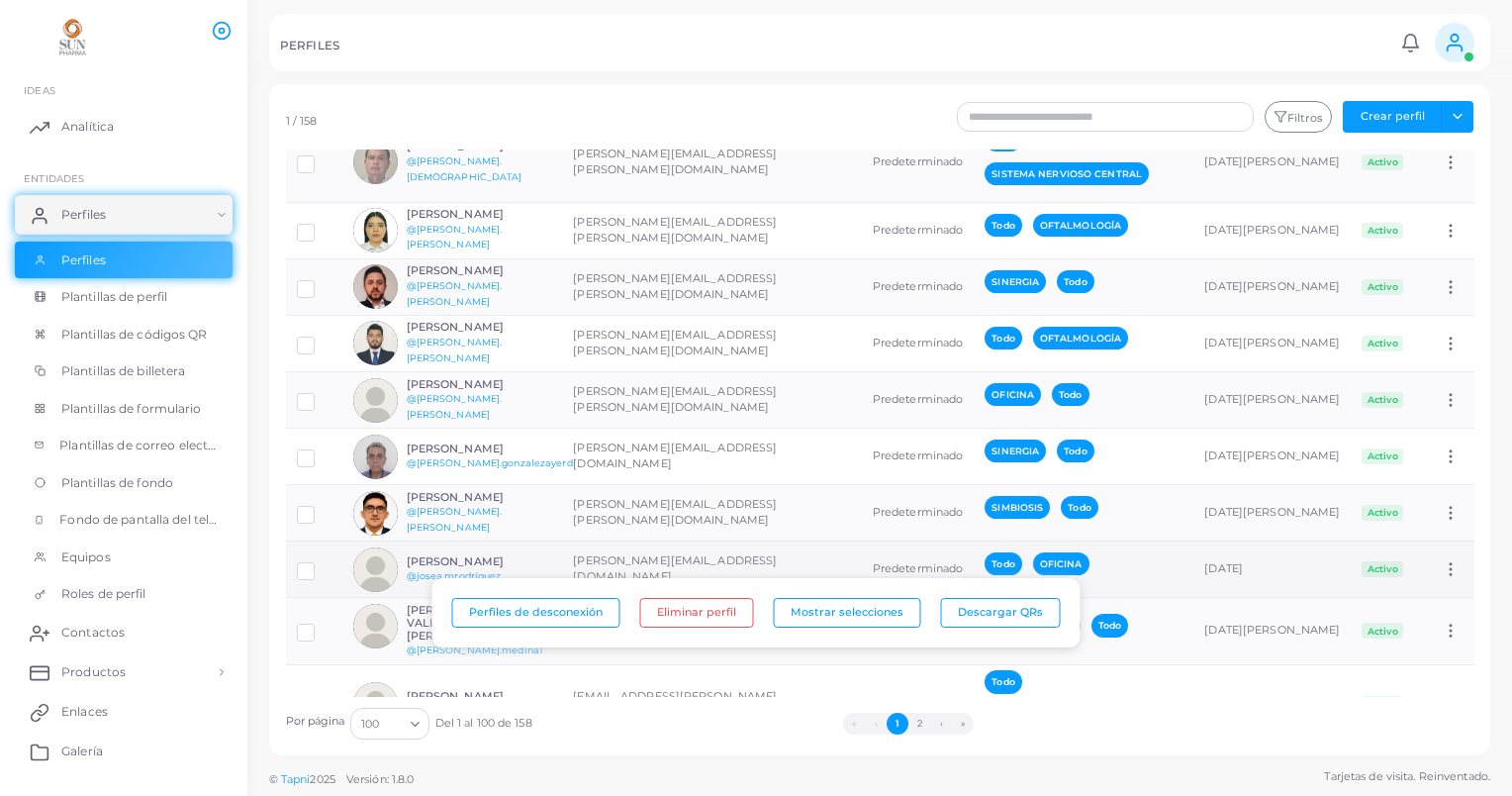 click at bounding box center (375, 569) 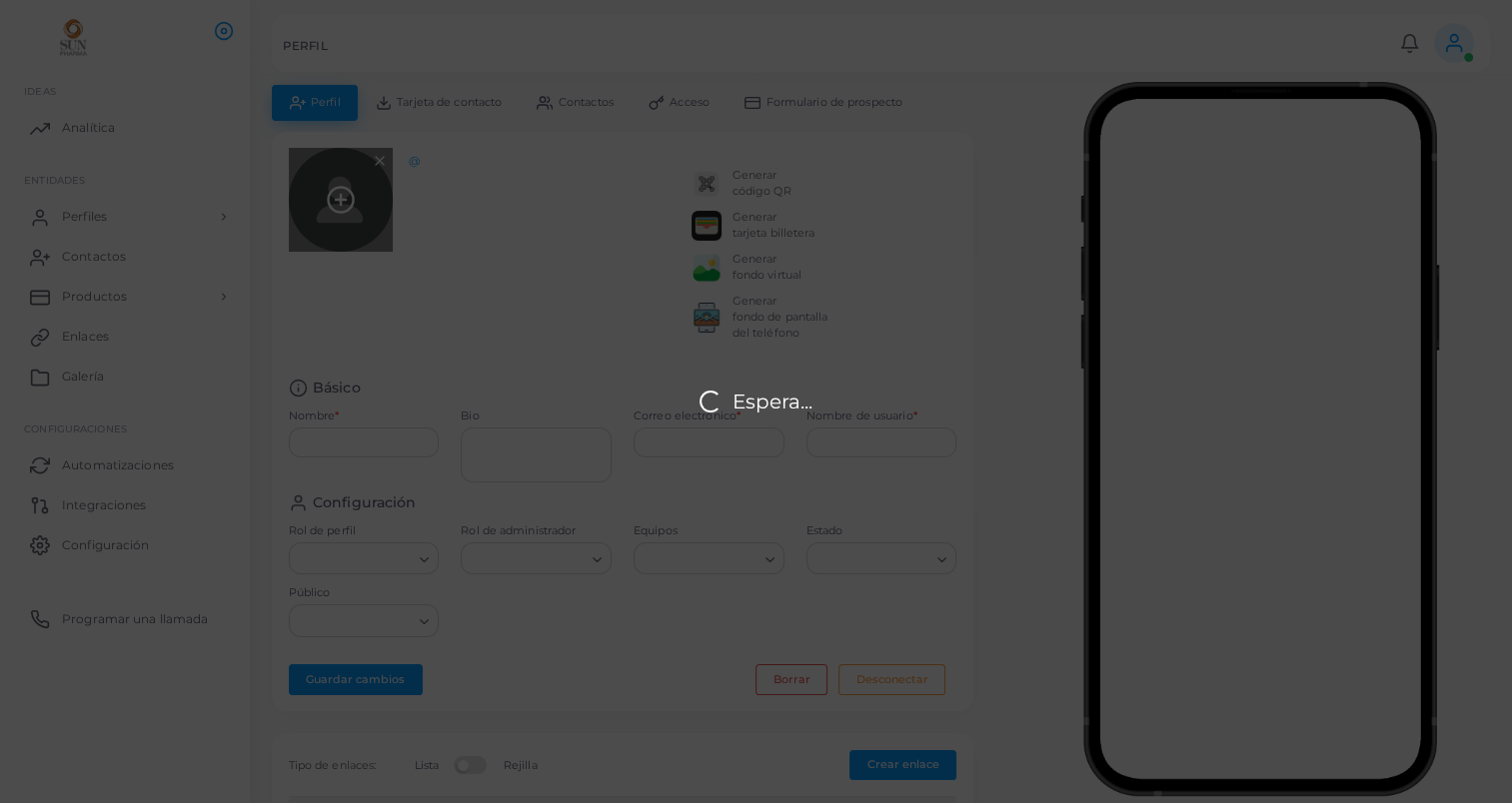 type on "**********" 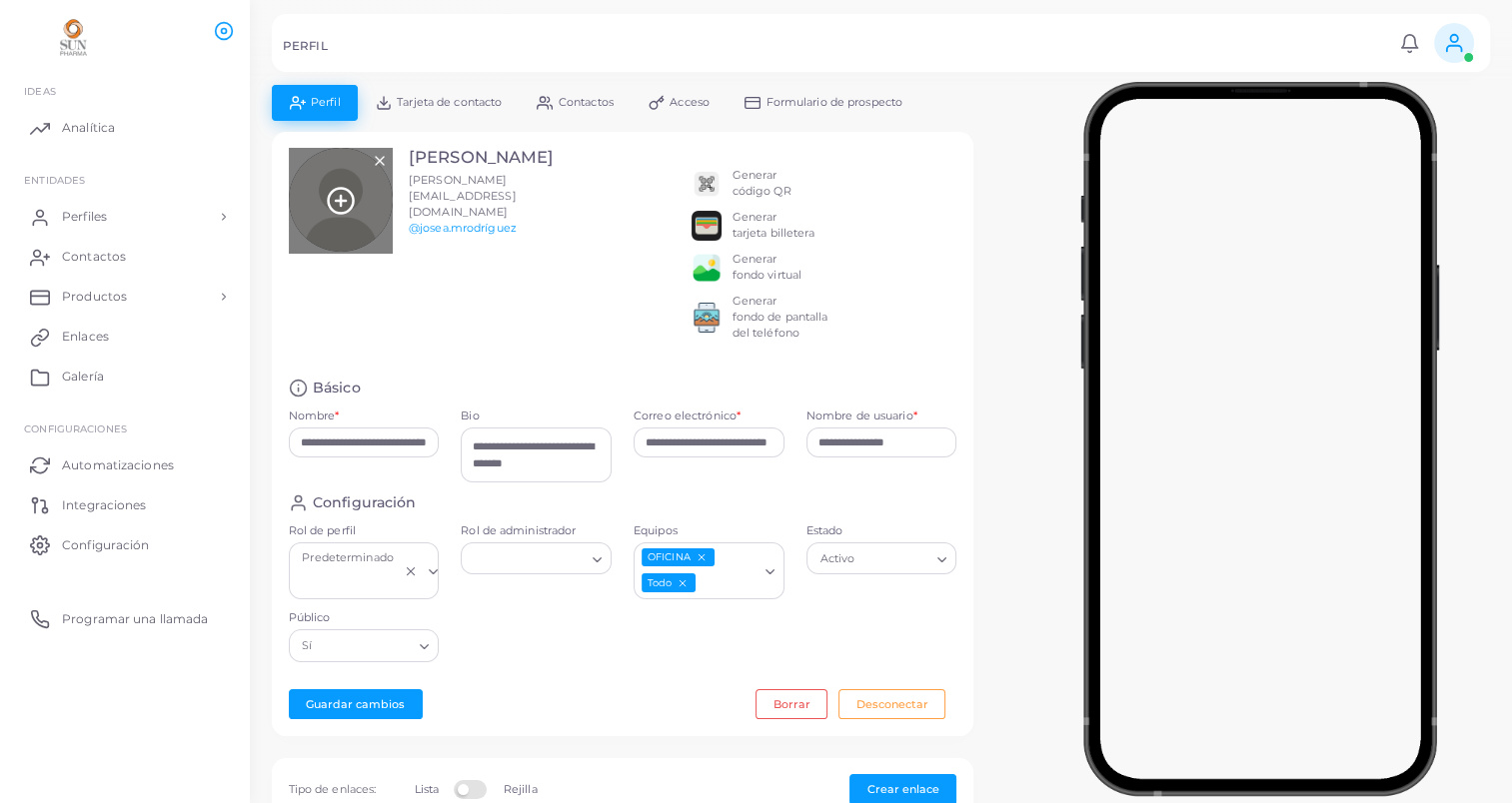 click 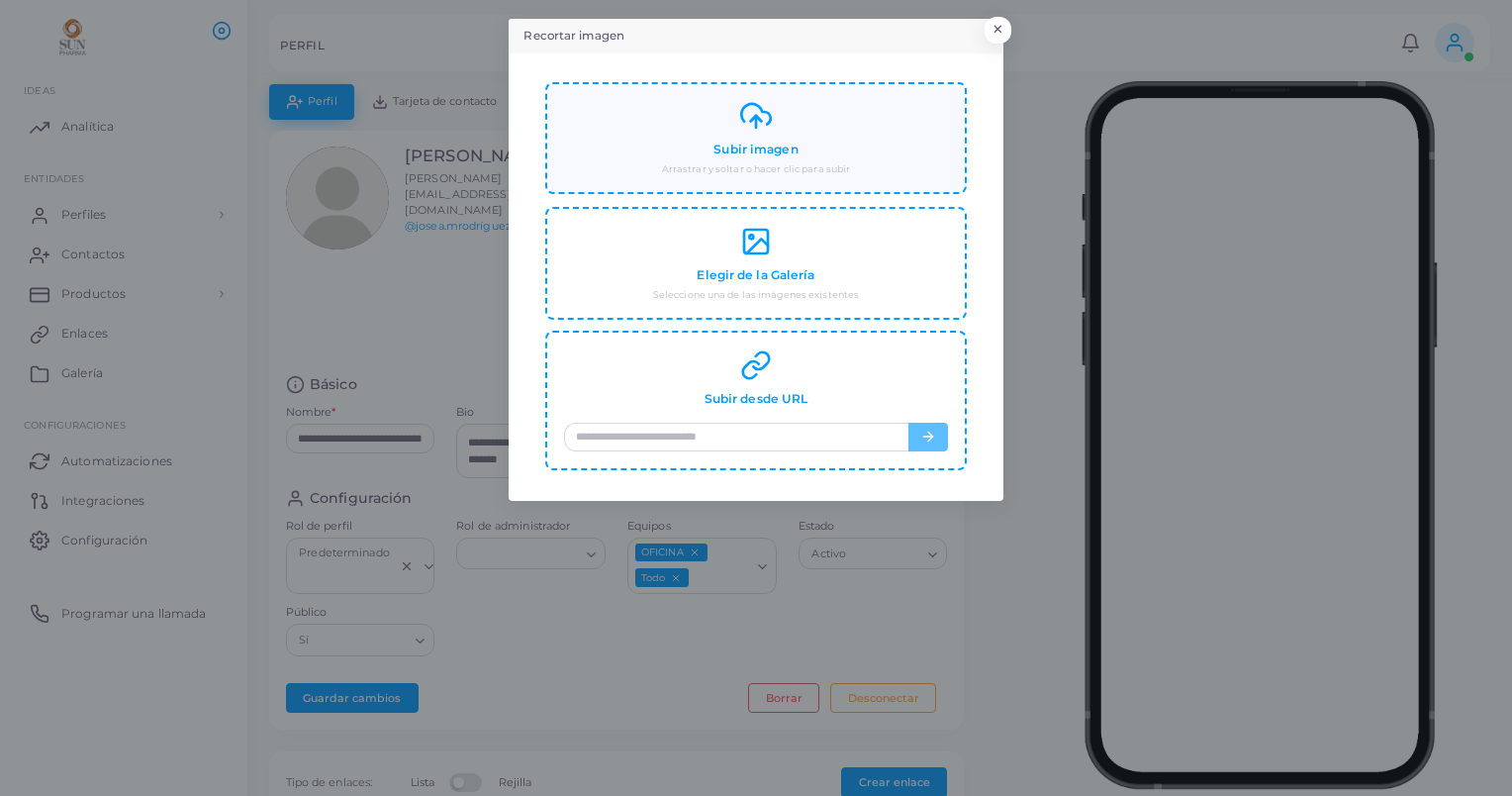 click on "Subir imagen" at bounding box center [755, 149] 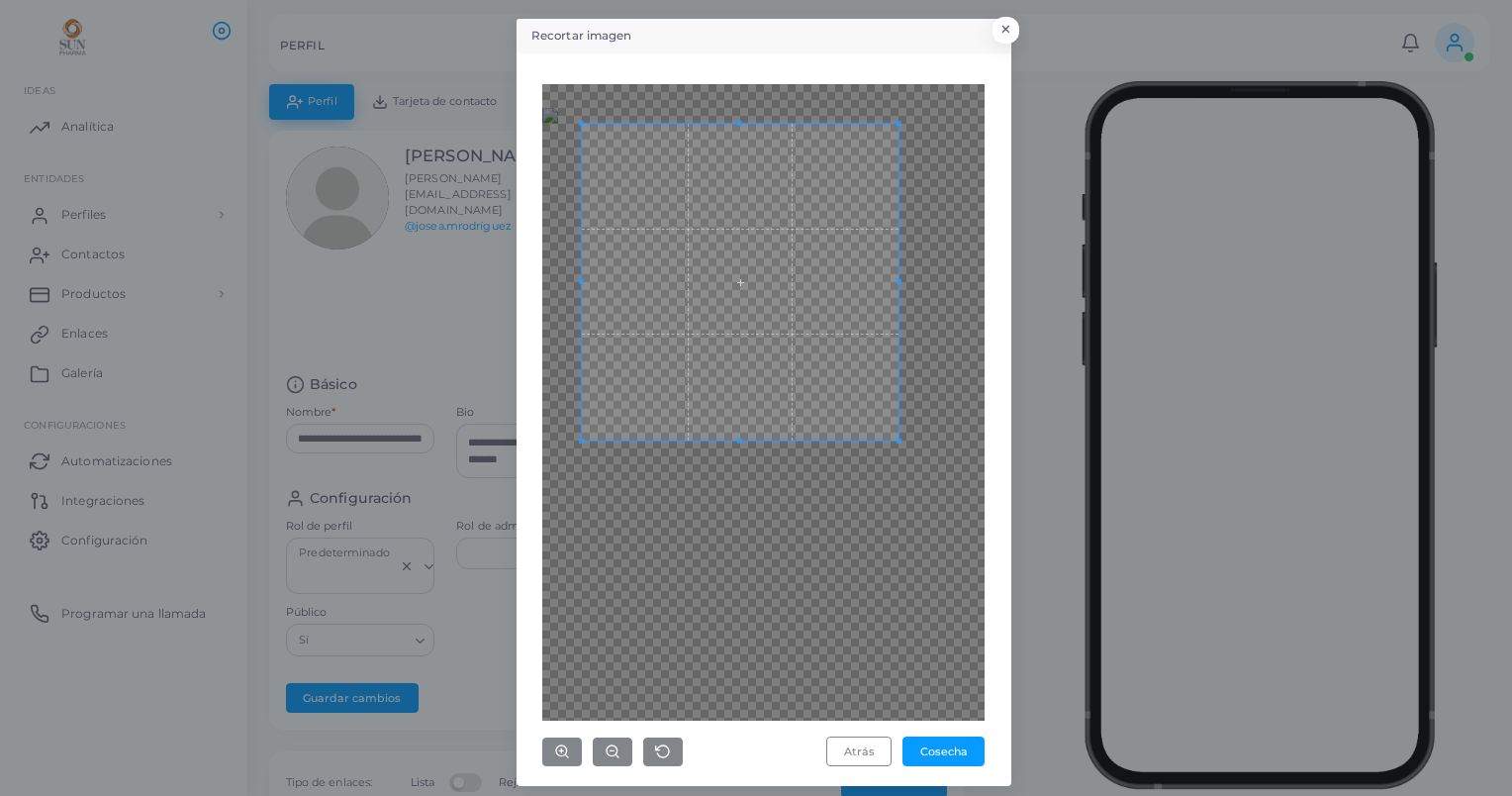 click at bounding box center [740, 282] 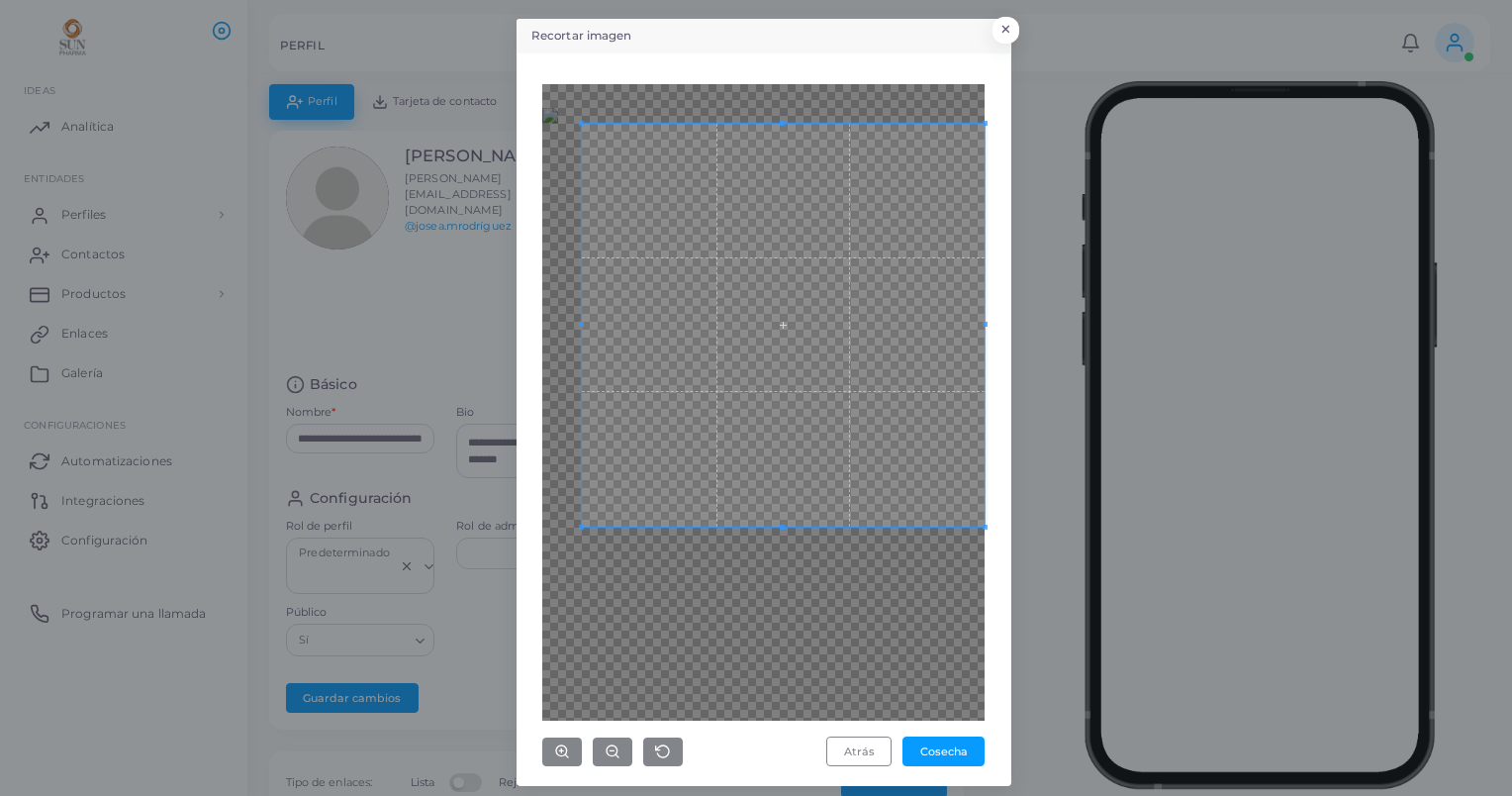 click on "**********" at bounding box center (756, 398) 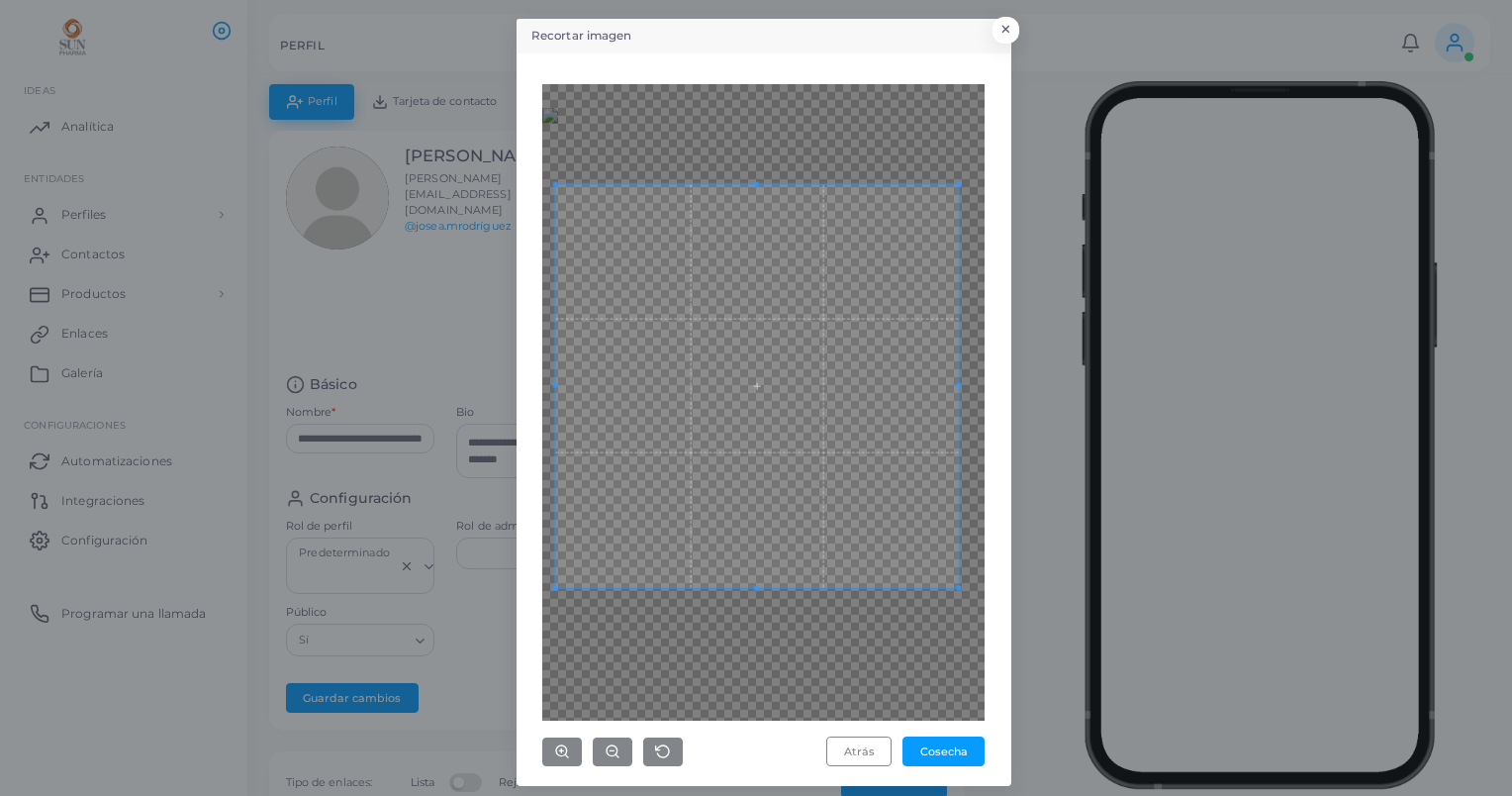 click at bounding box center [756, 385] 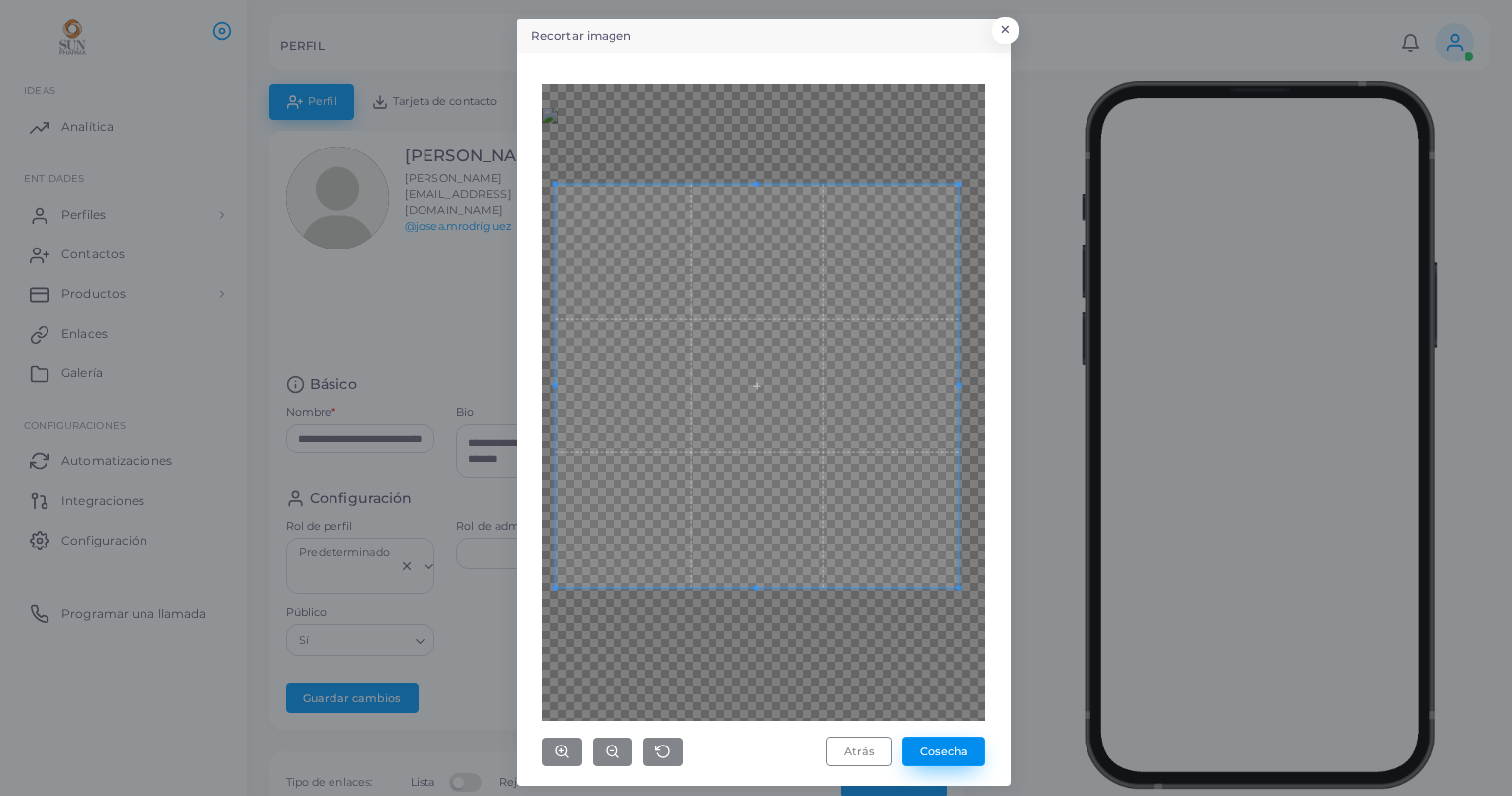 click on "Cosecha" at bounding box center [943, 751] 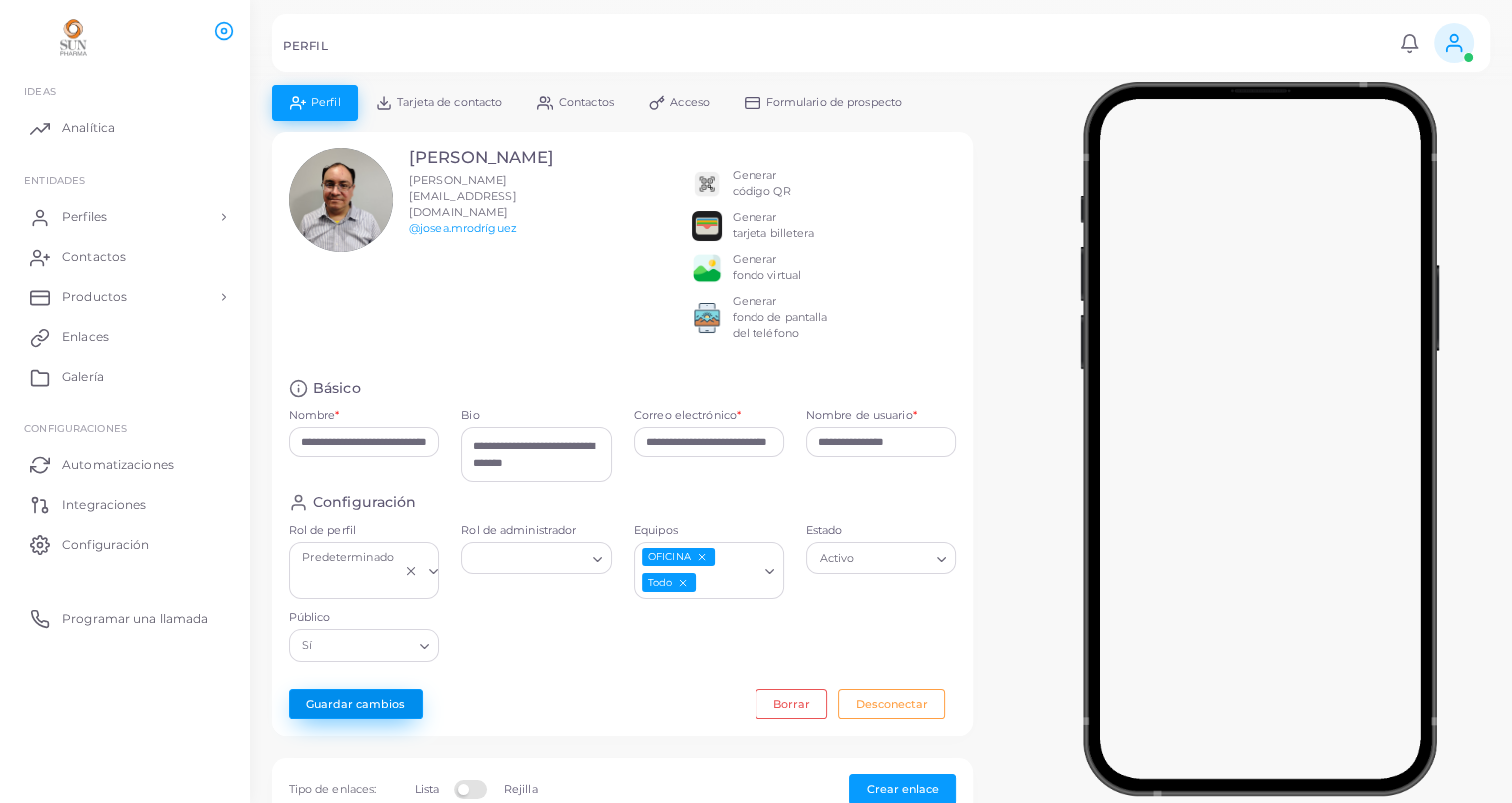 click on "Guardar cambios" at bounding box center [356, 704] 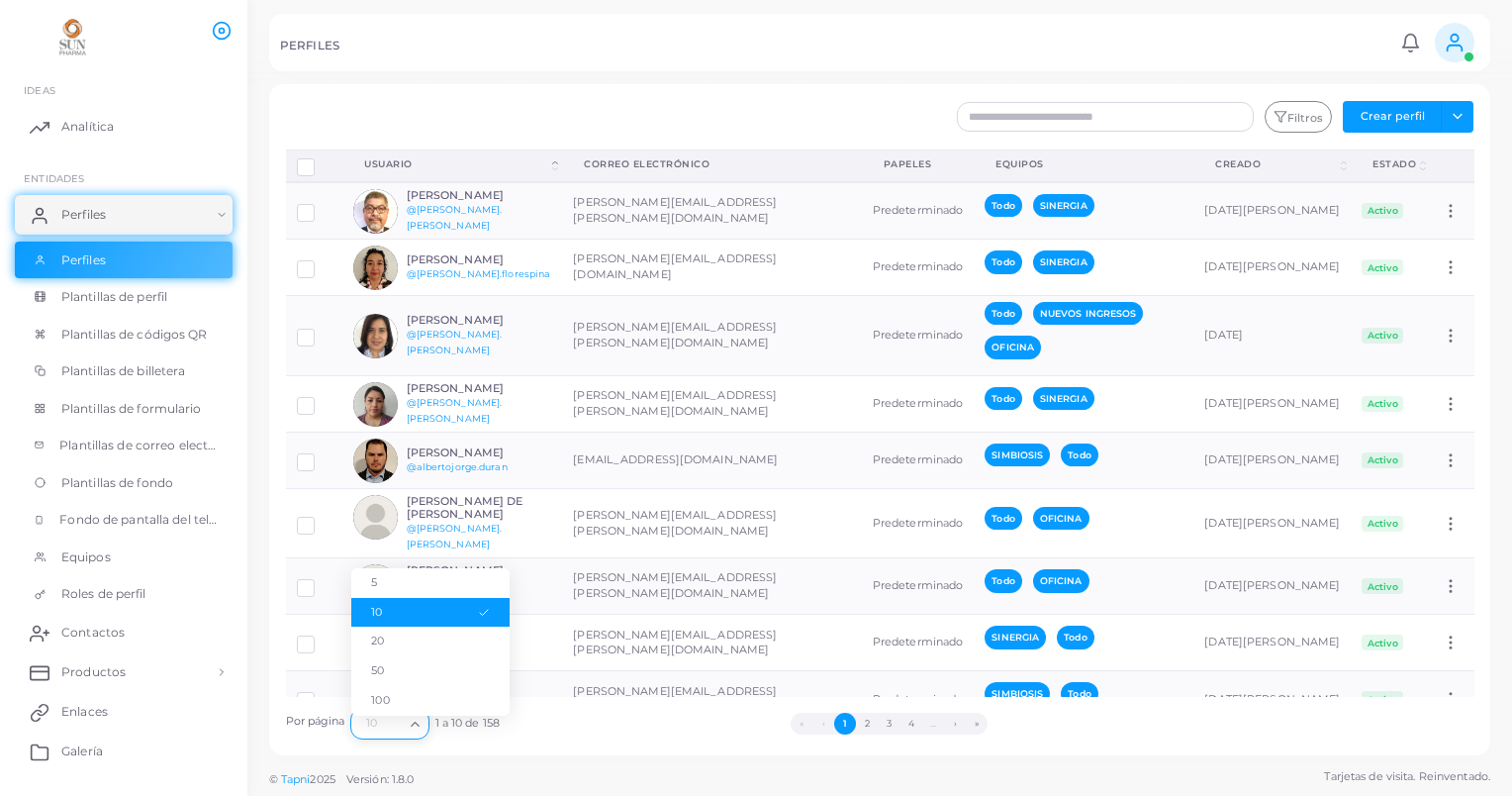 click 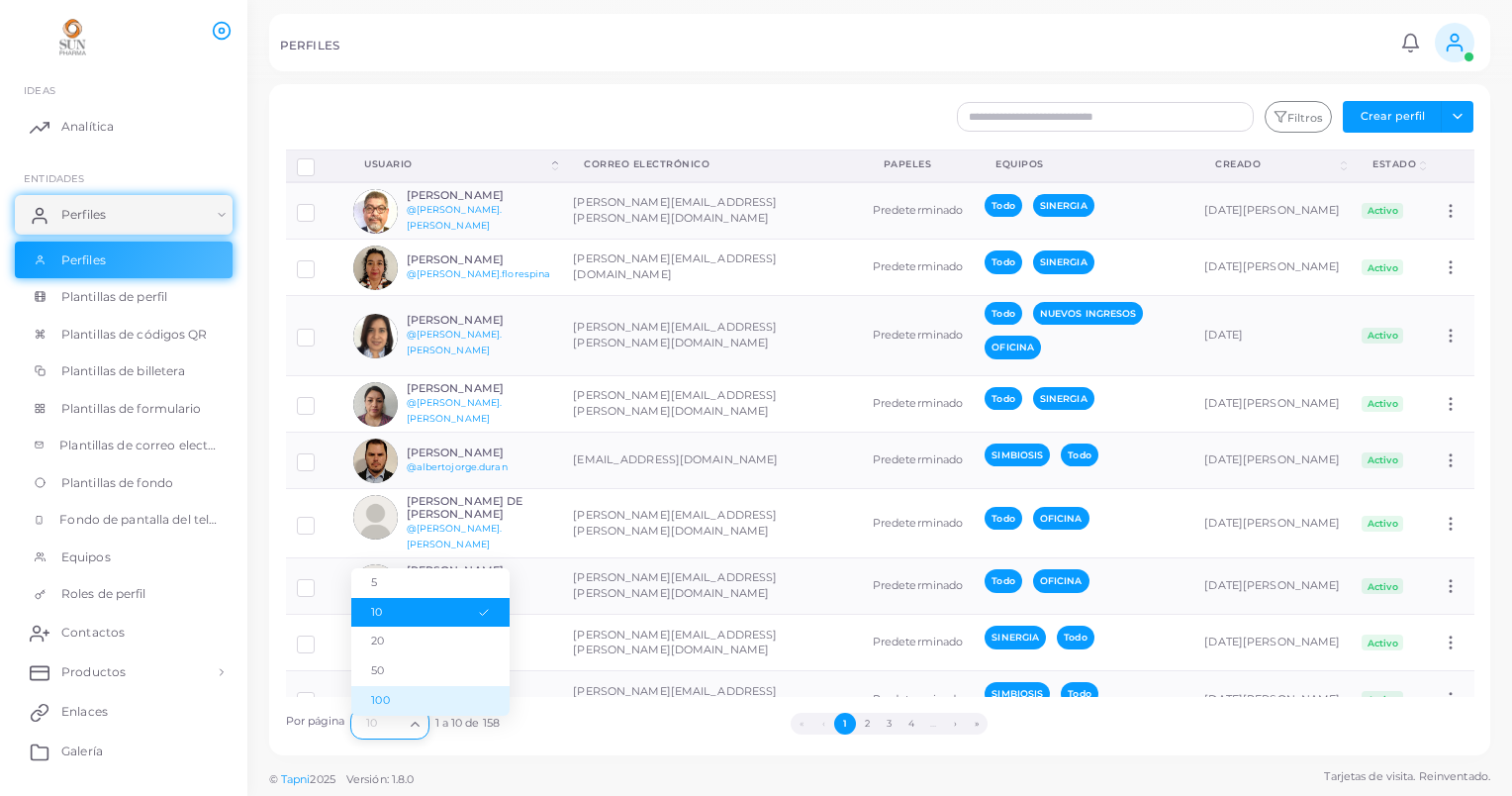 click on "100" at bounding box center (430, 701) 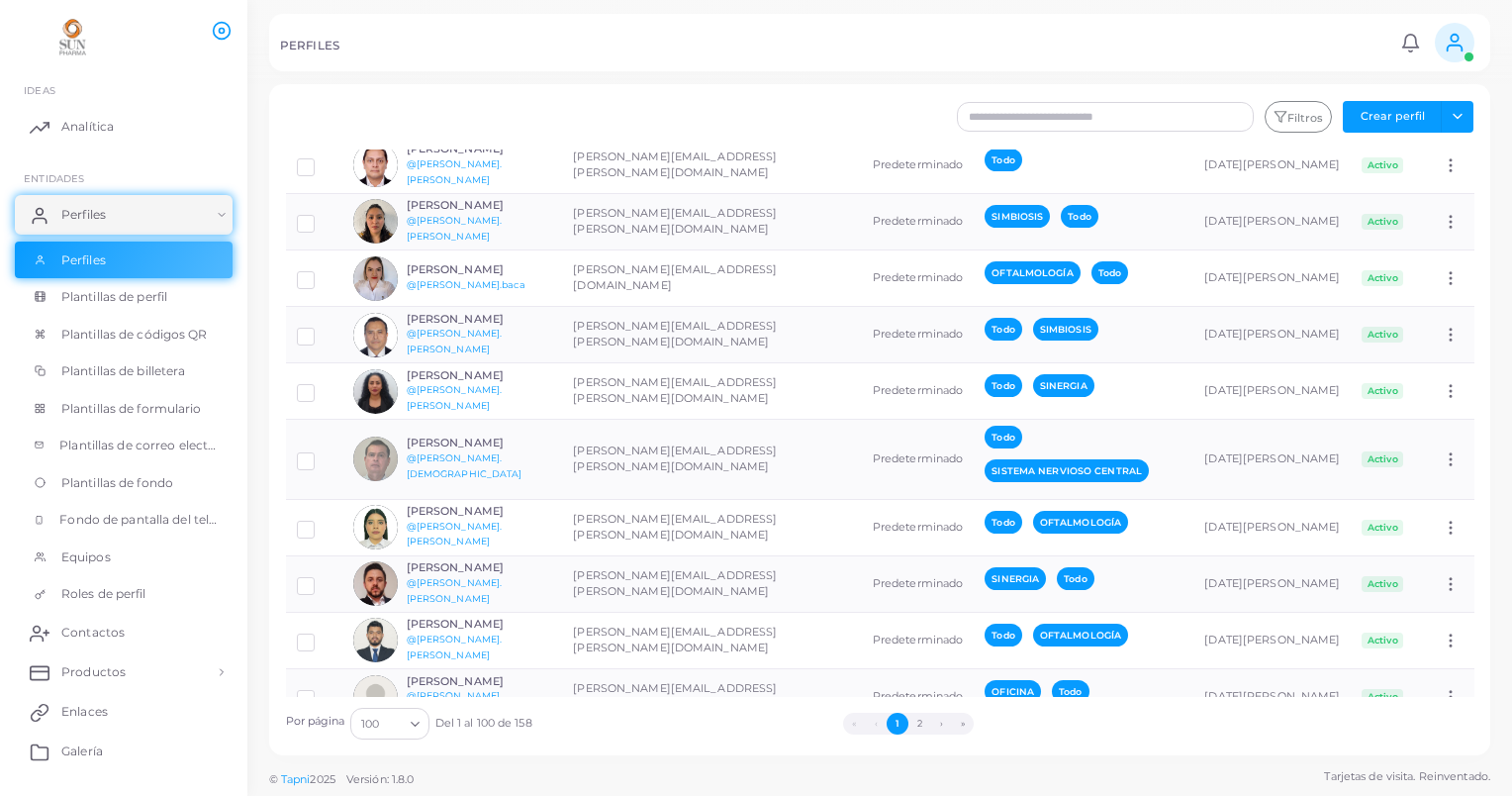 scroll, scrollTop: 4059, scrollLeft: 0, axis: vertical 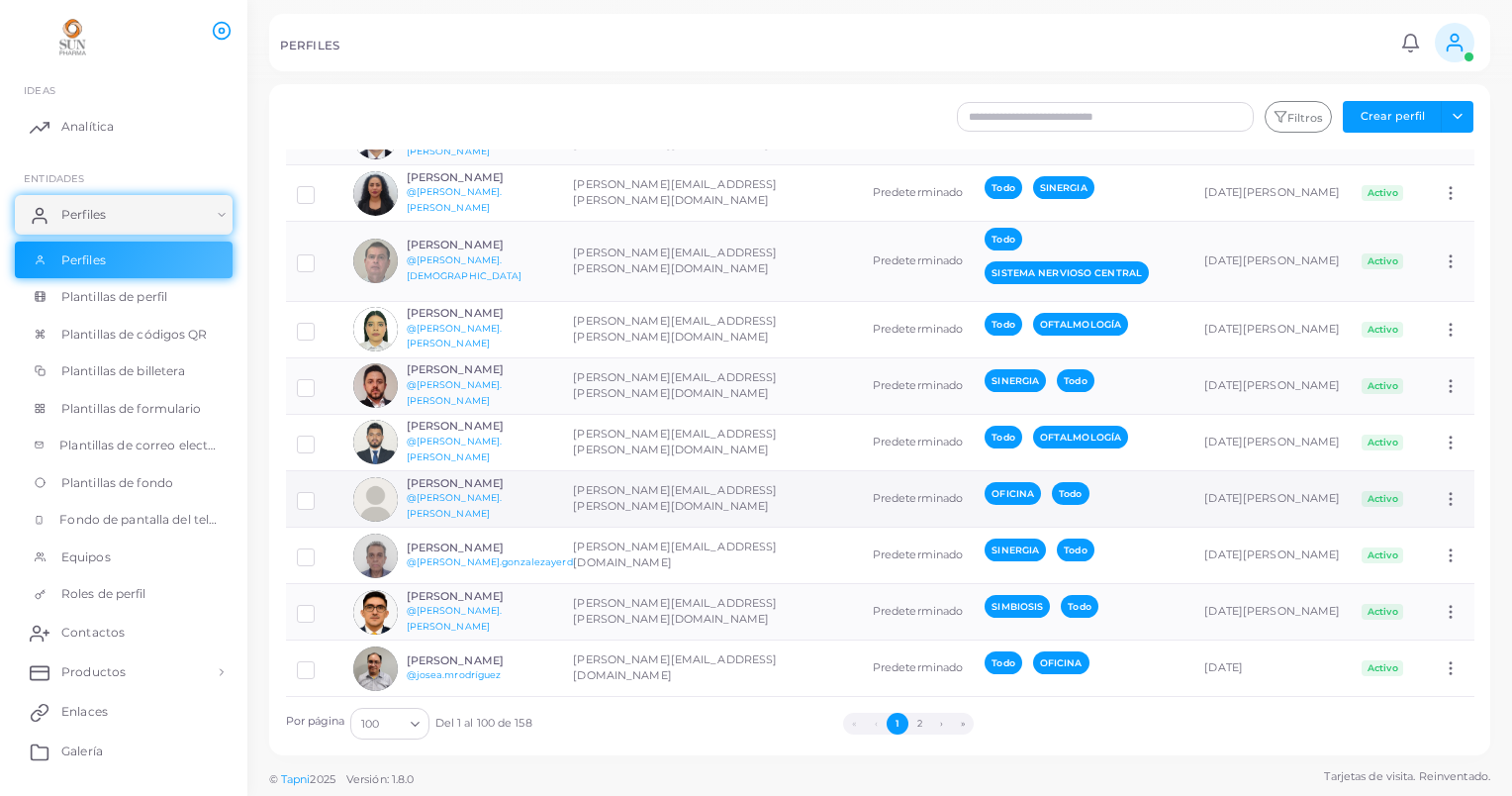 click at bounding box center (321, 493) 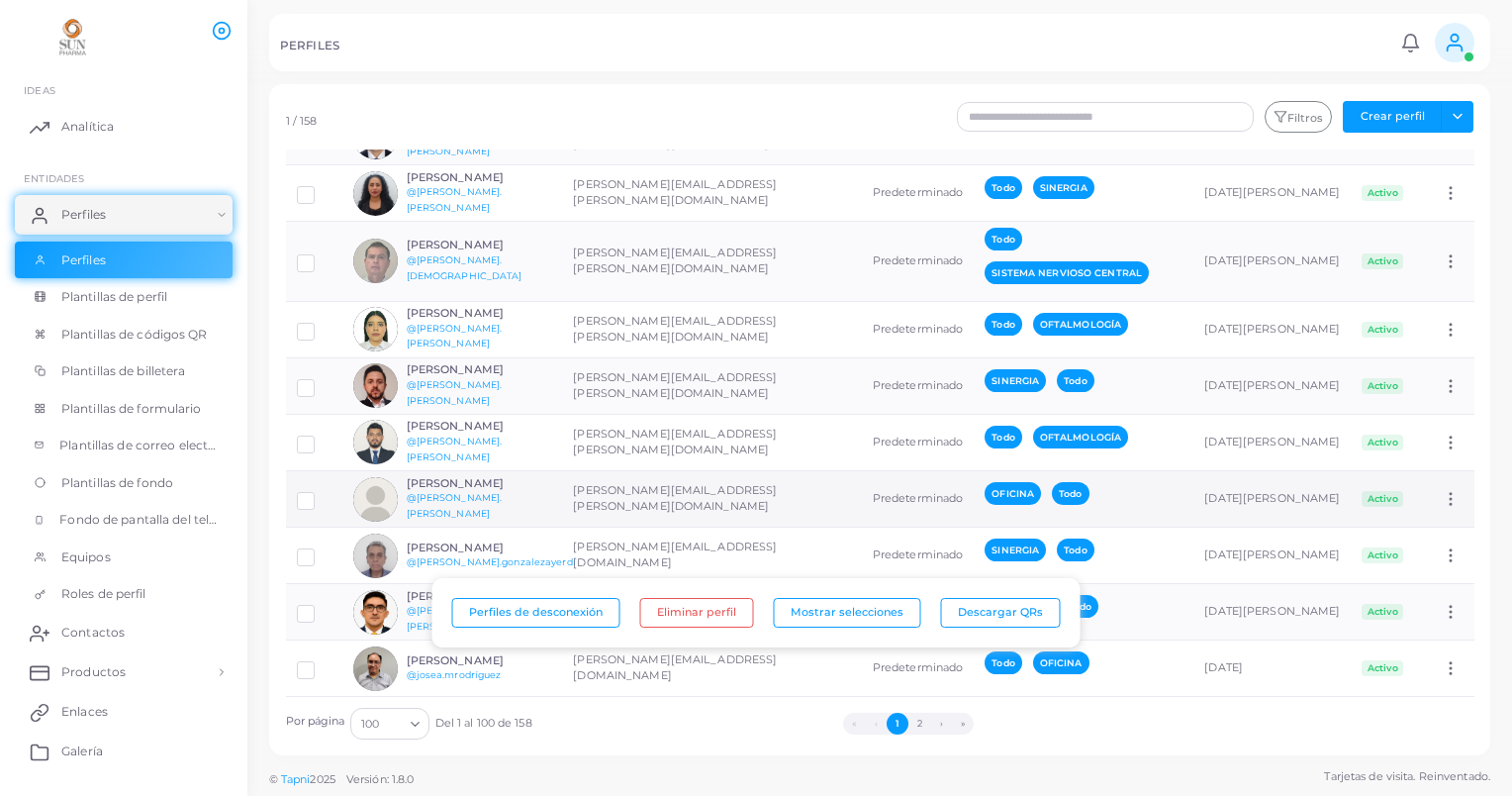 click at bounding box center (375, 499) 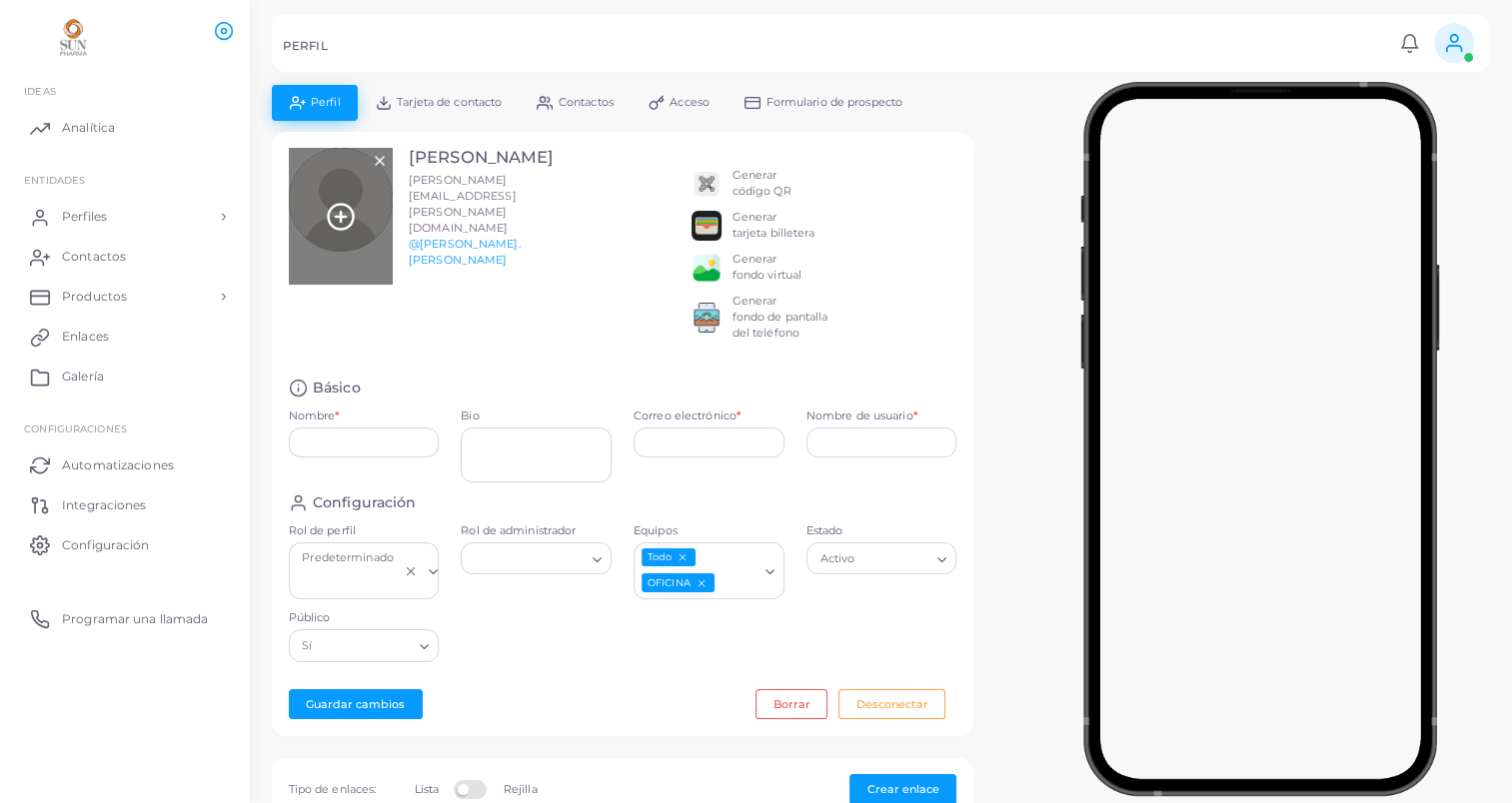 type on "**********" 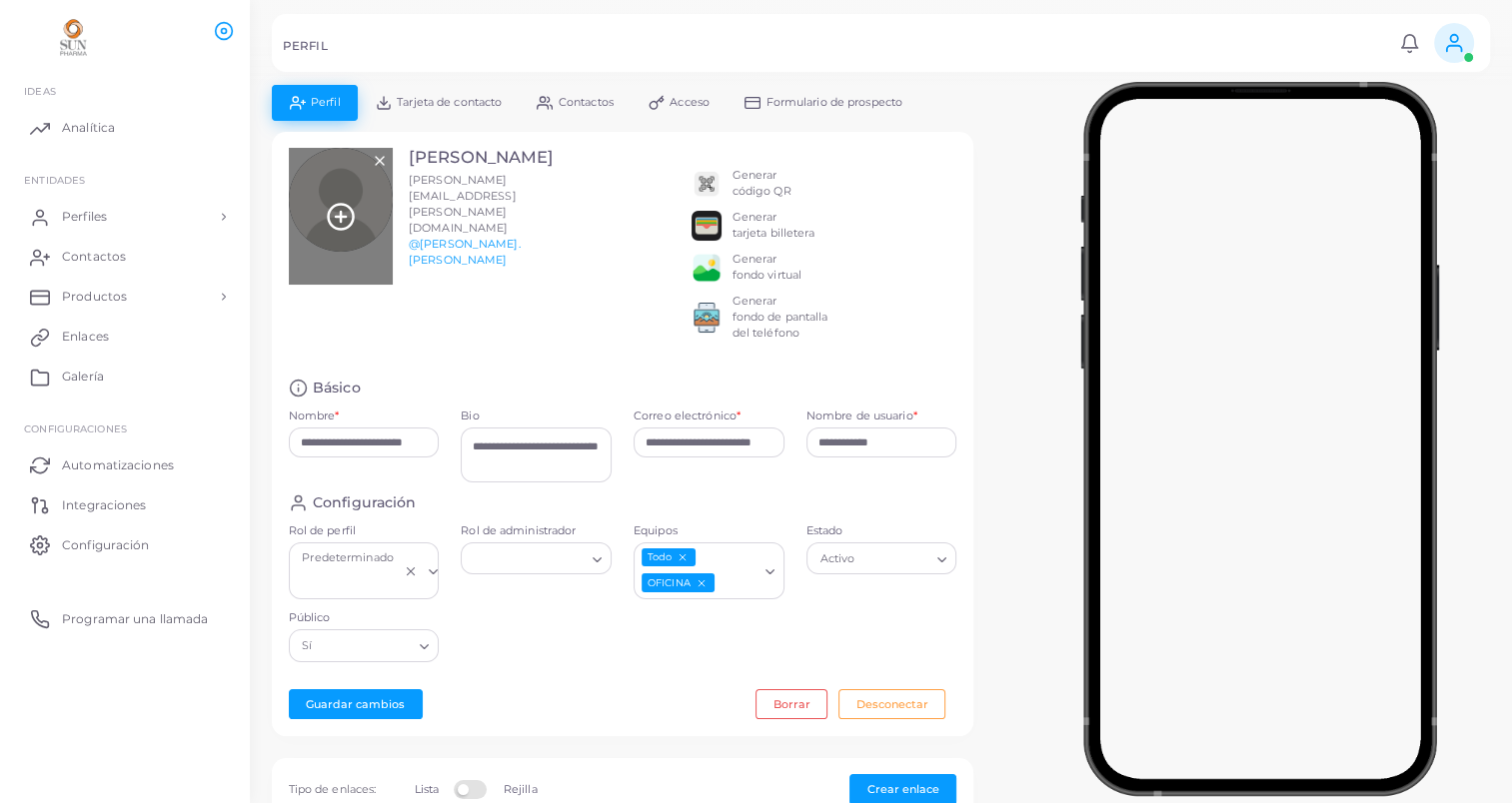 click 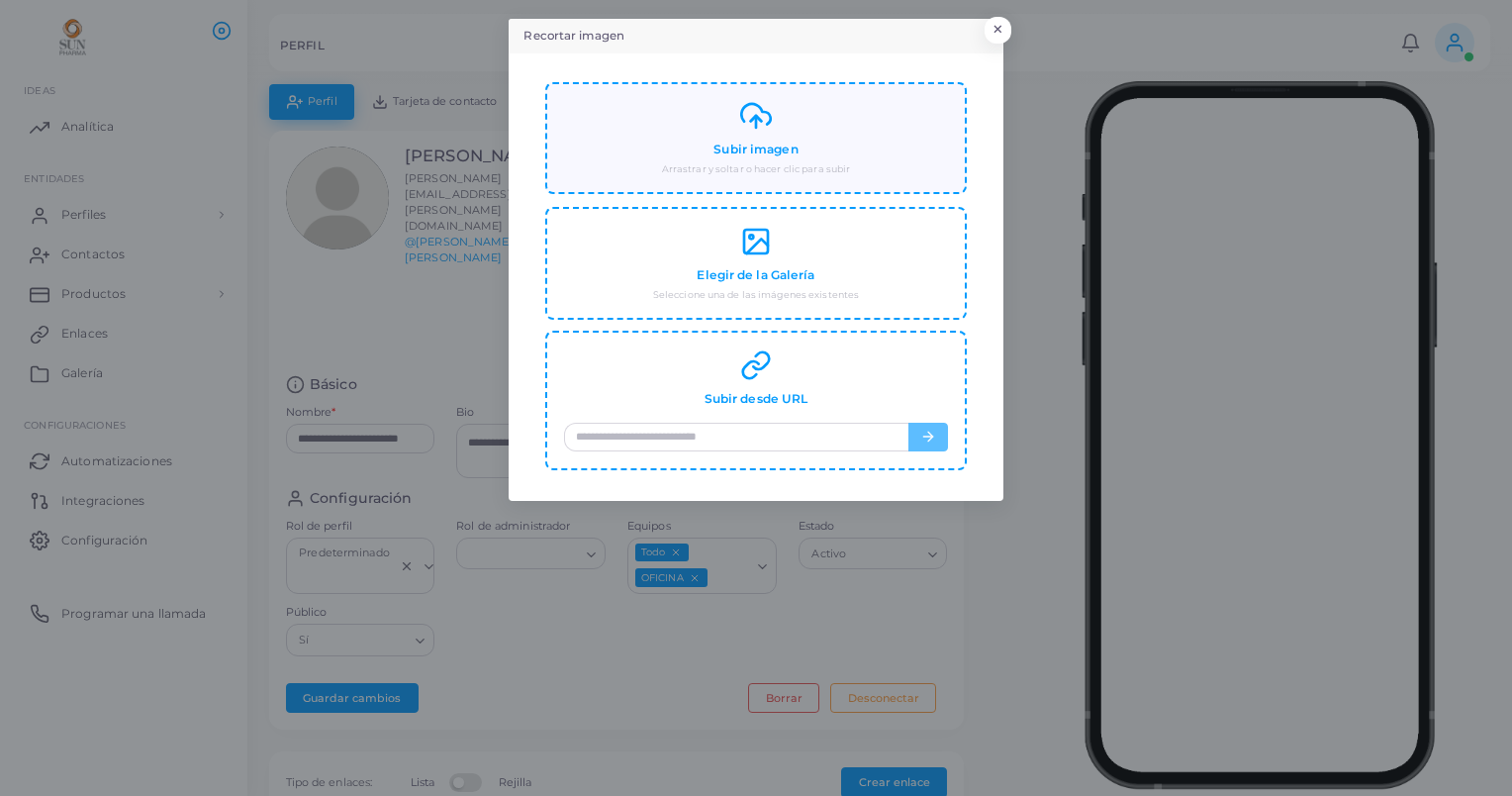 click on "Subir imagen" at bounding box center (755, 149) 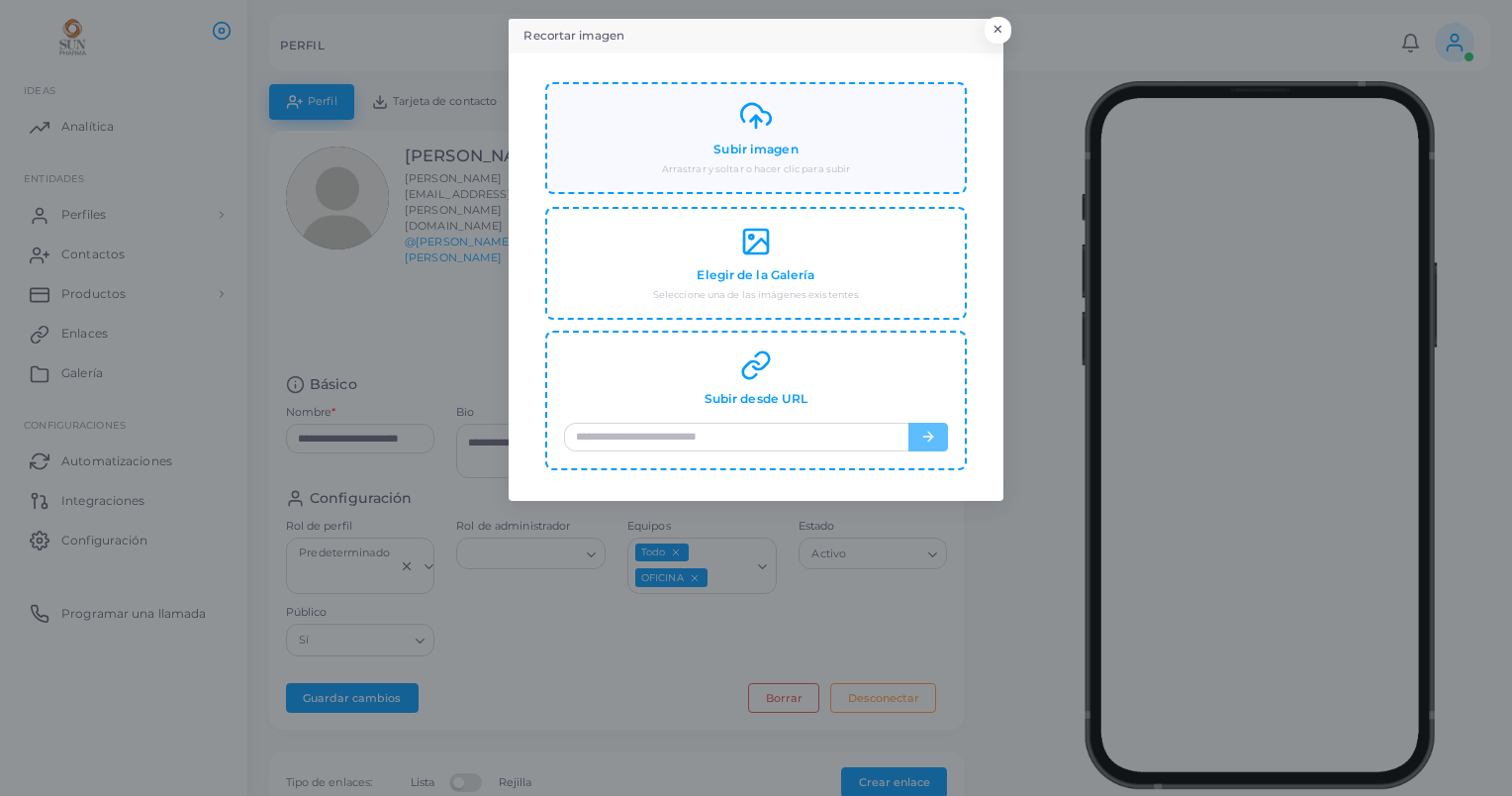 click on "Subir imagen" at bounding box center (755, 149) 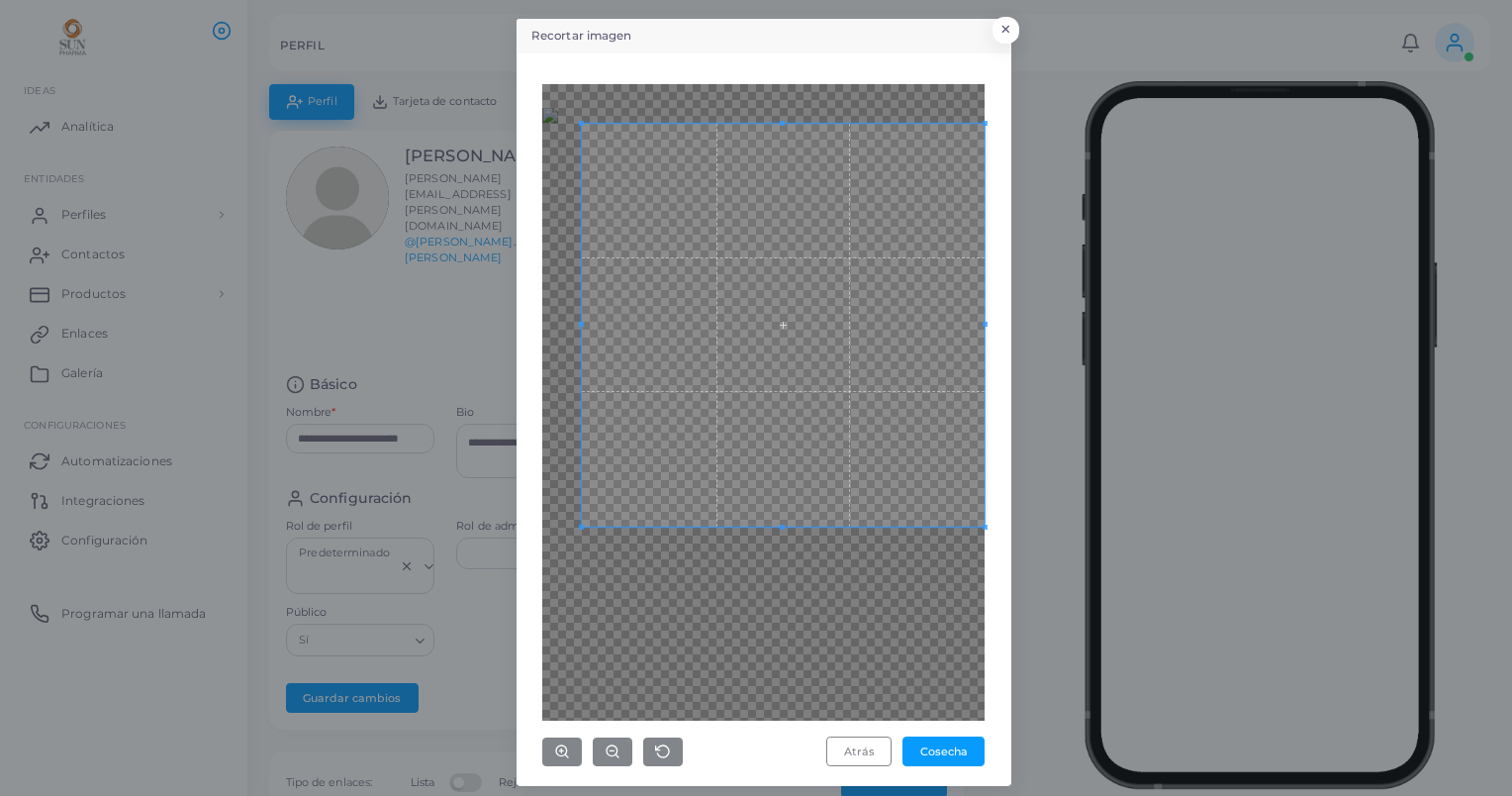 click on "**********" at bounding box center (756, 398) 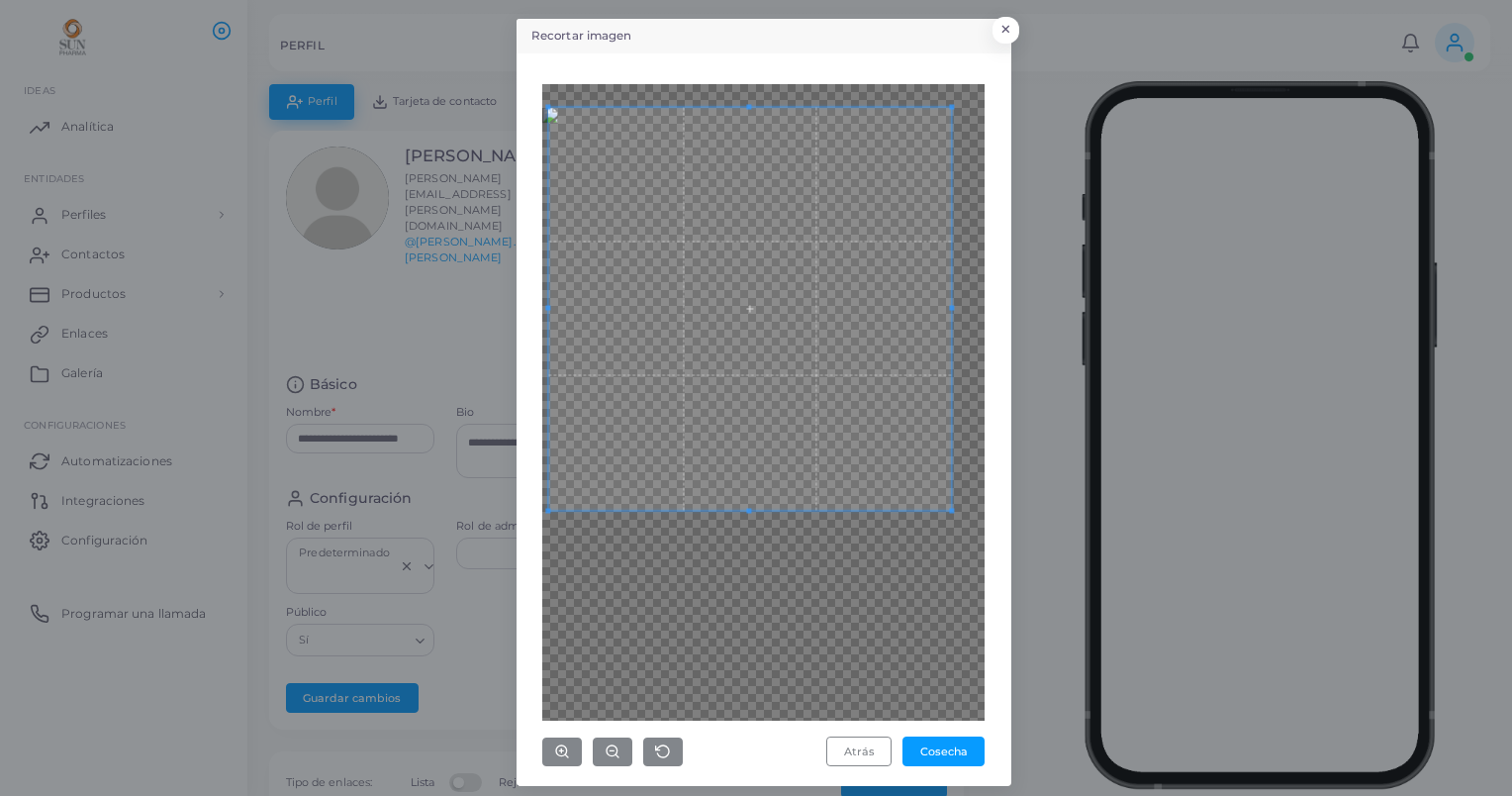 click at bounding box center (749, 308) 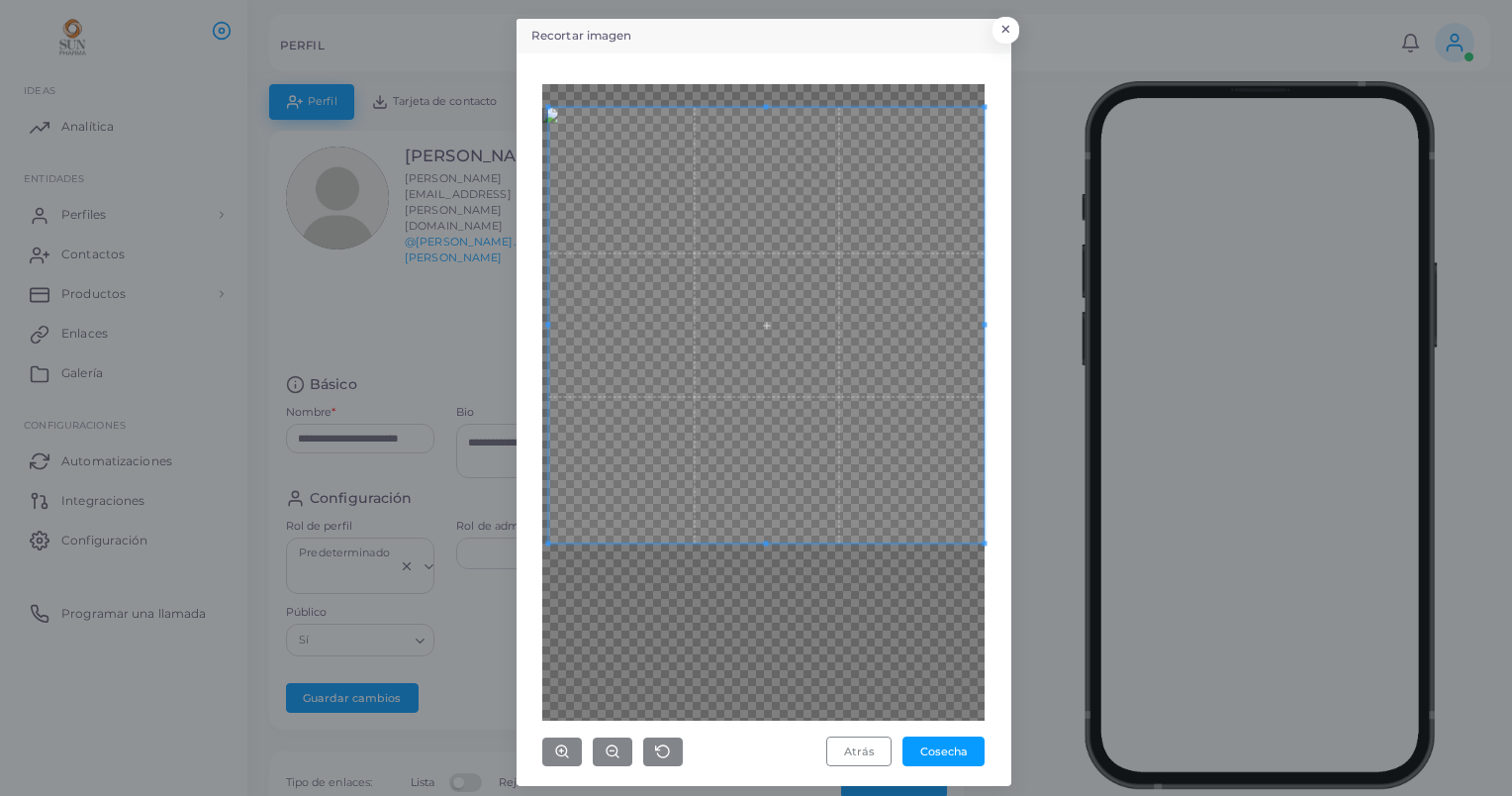 click on "Atrás   Cosecha" at bounding box center [764, 420] 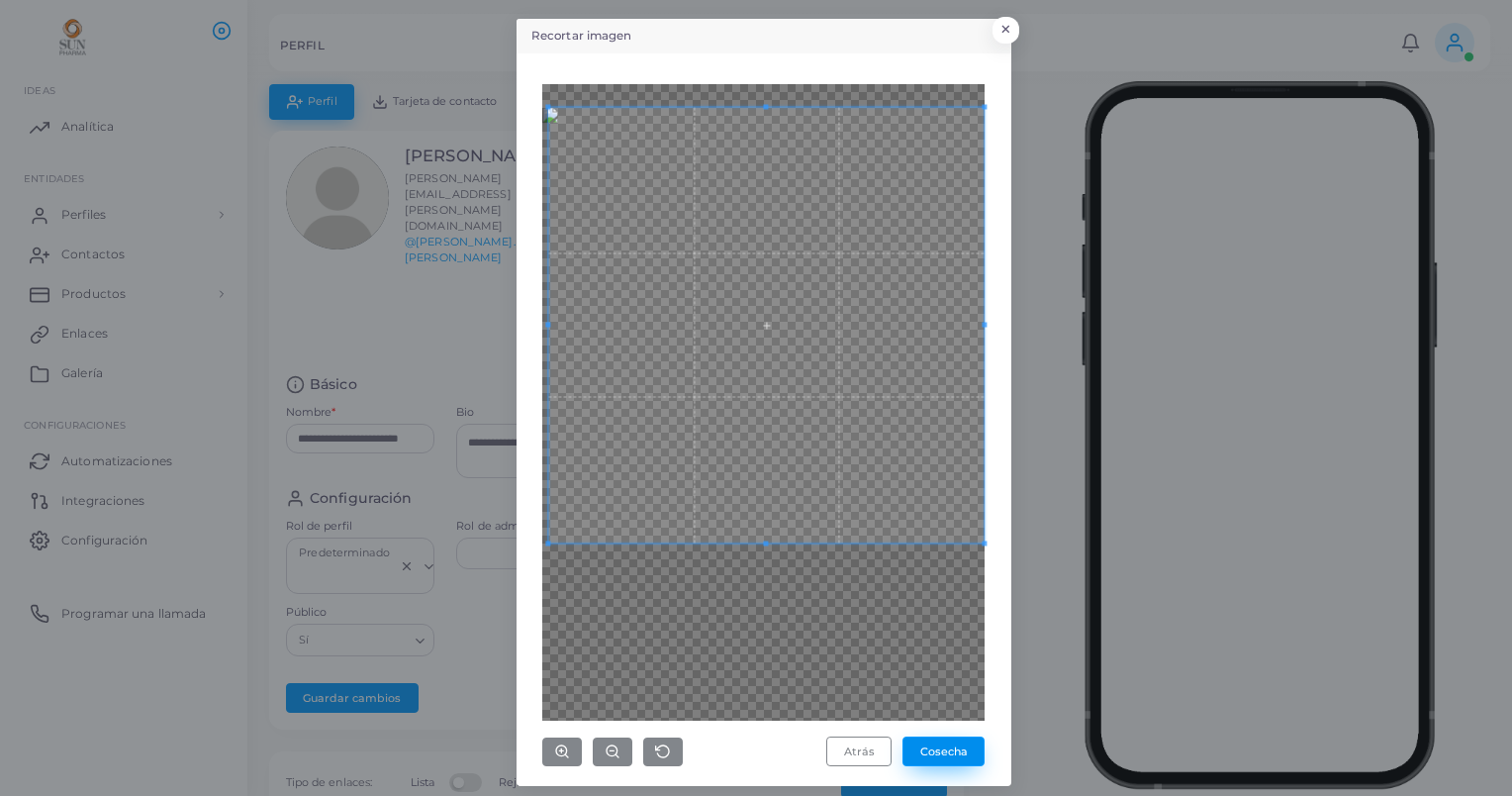 click on "Cosecha" at bounding box center (943, 751) 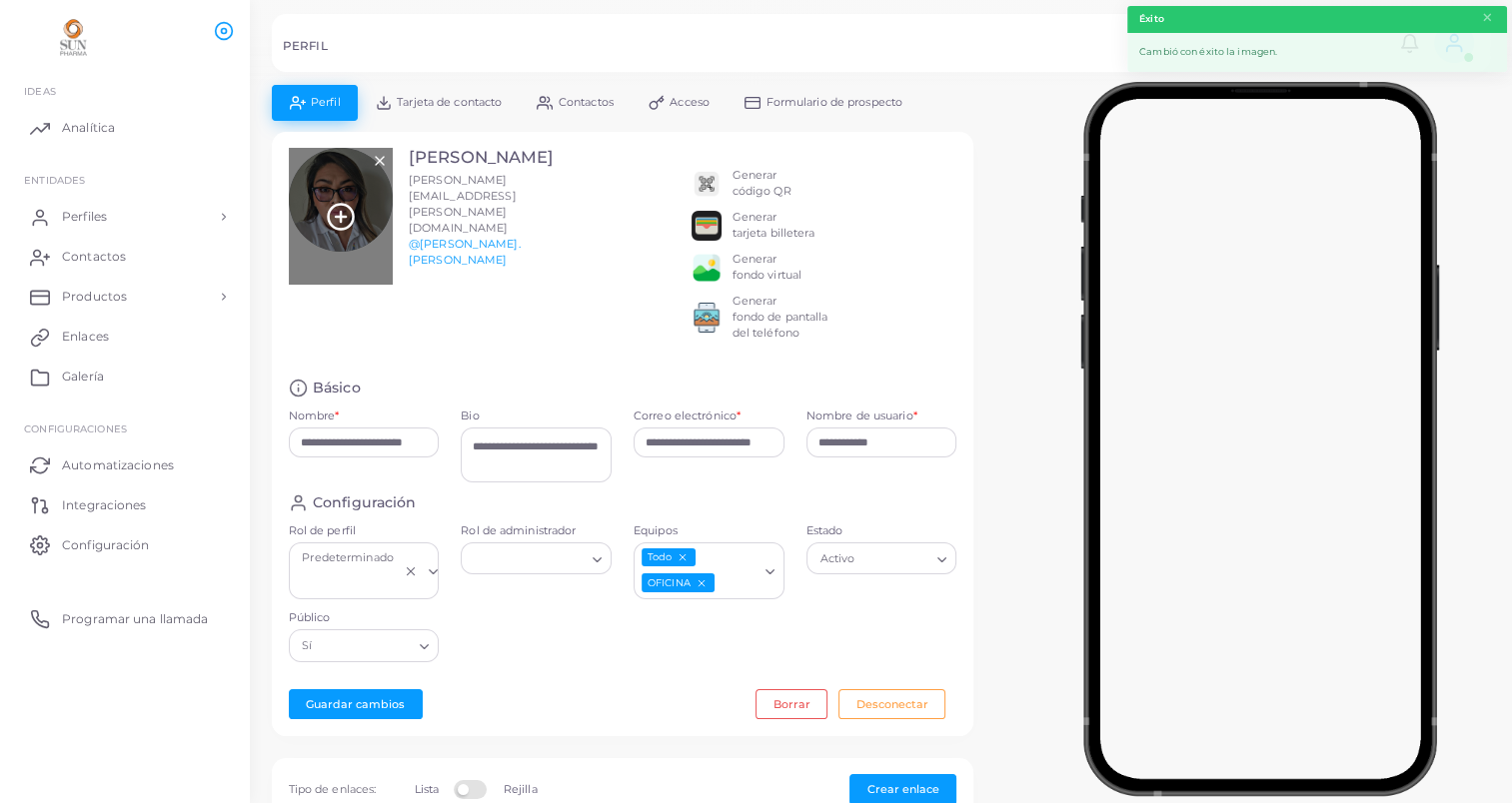 click 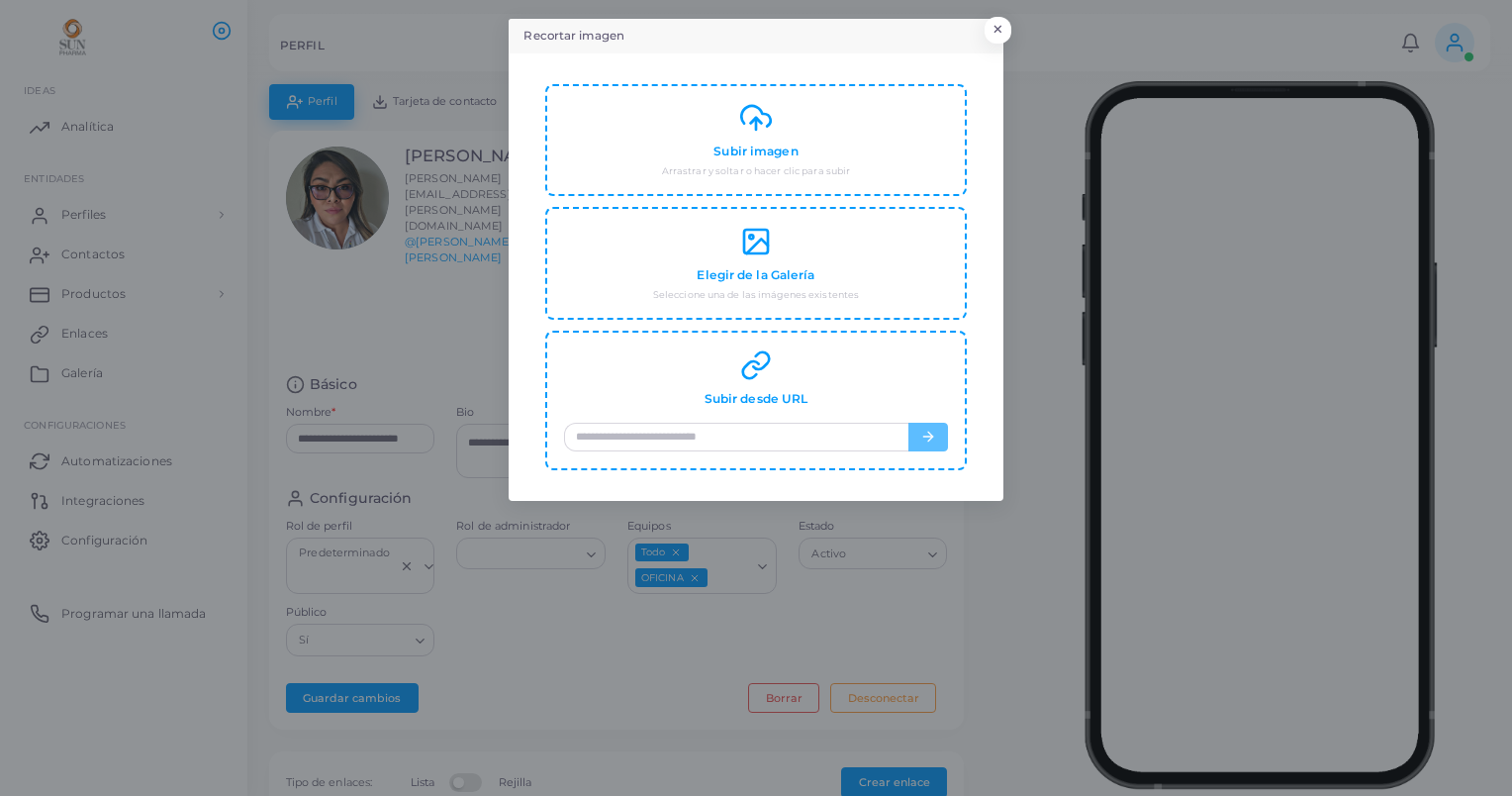 click on "Recortar imagen × Subir imagen Arrastrar y soltar o hacer clic para subir Elegir de la Galería Seleccione una de las imágenes existentes Subir desde URL" at bounding box center (756, 398) 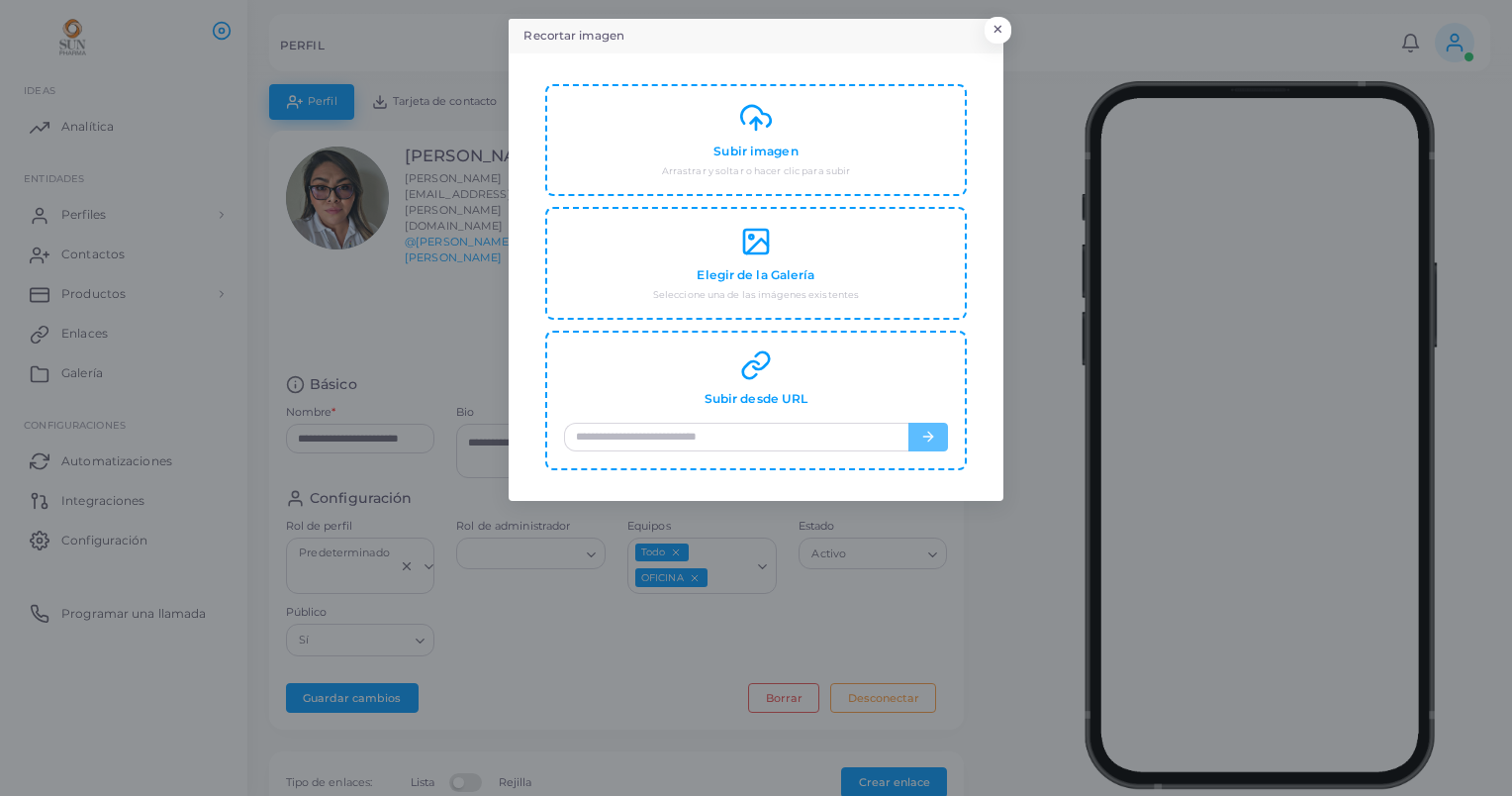 drag, startPoint x: 334, startPoint y: 209, endPoint x: 385, endPoint y: 175, distance: 61.294372 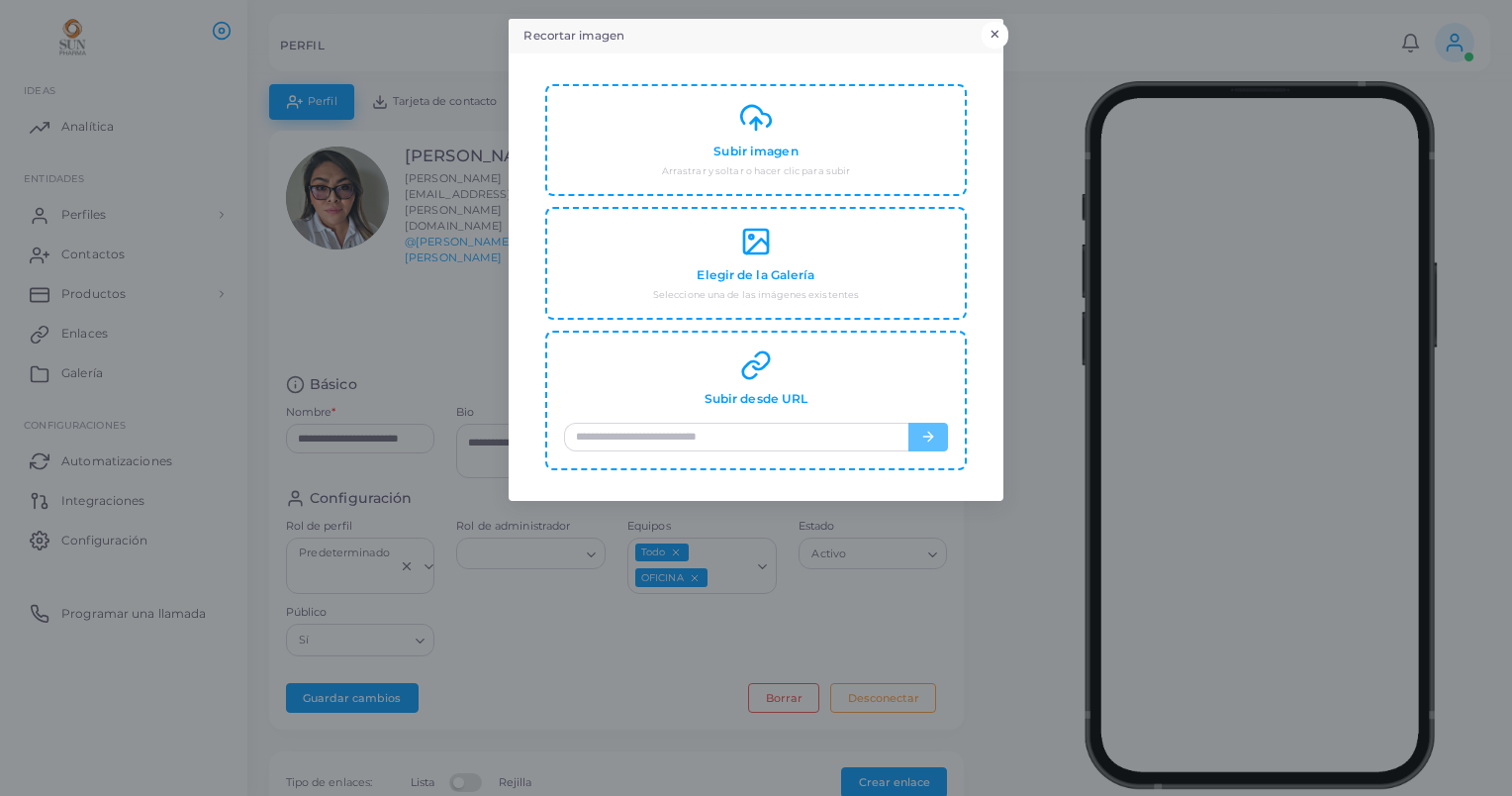 click on "×" at bounding box center [994, 35] 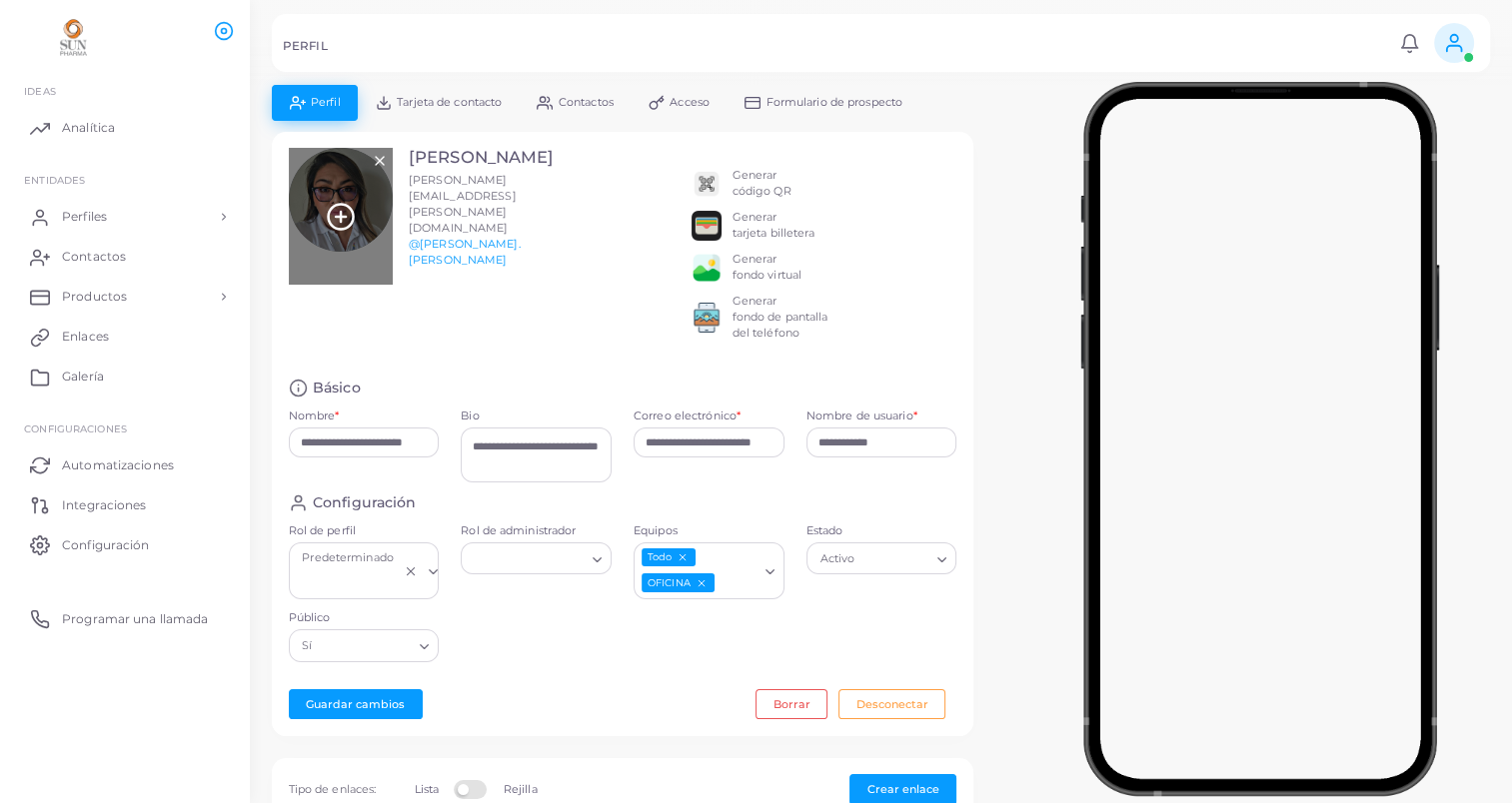 click at bounding box center [341, 216] 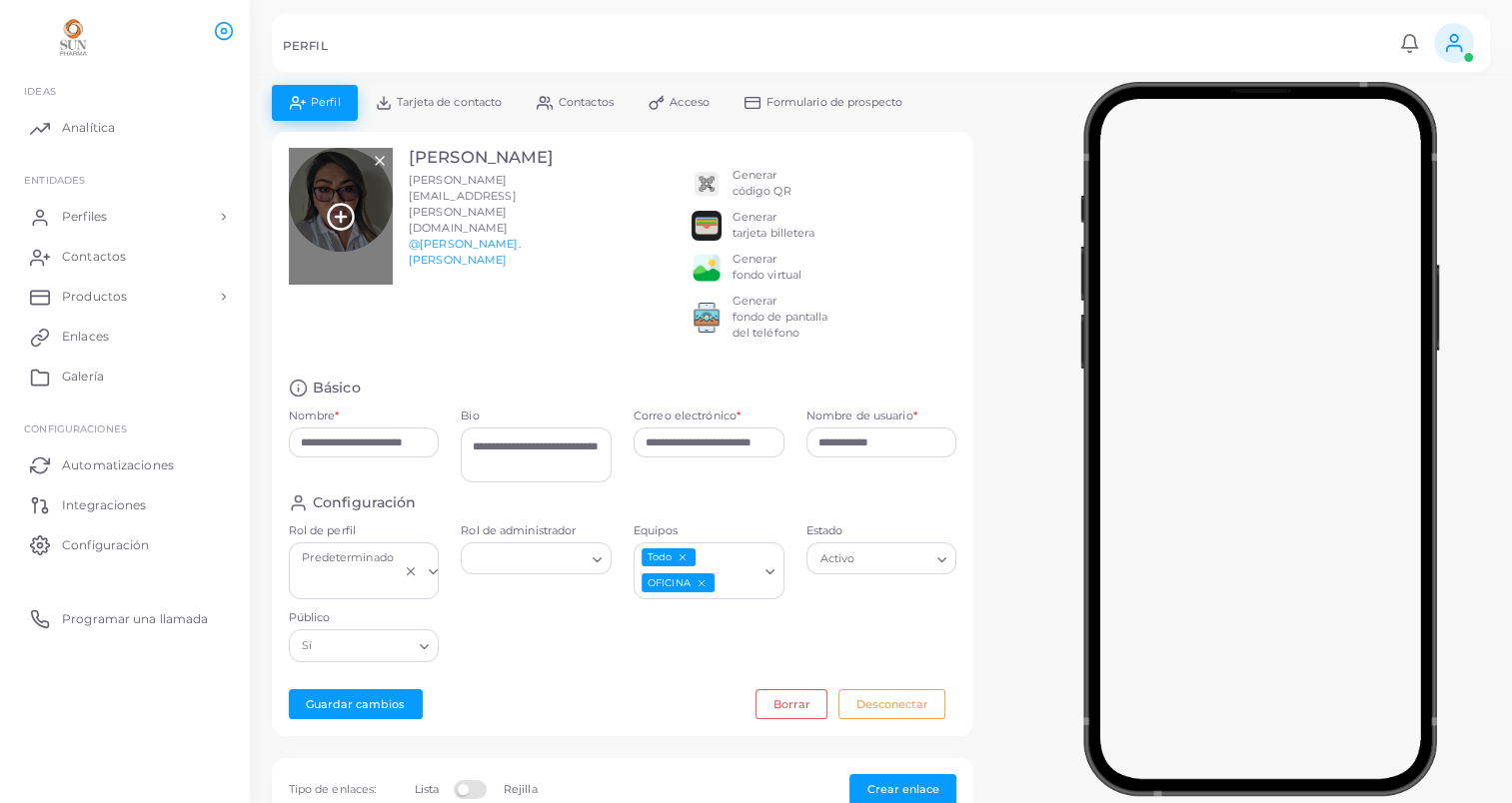 click 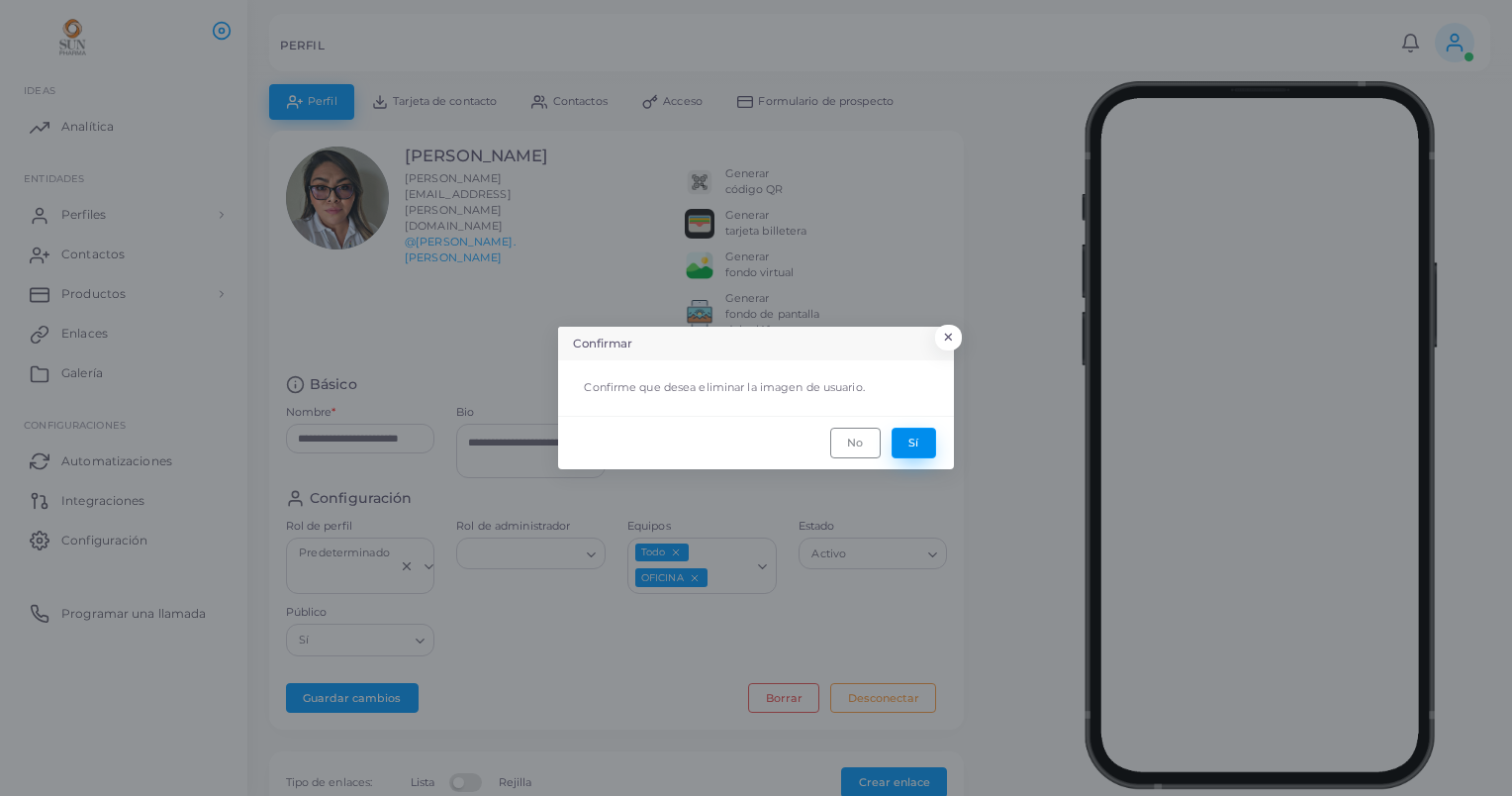 click on "Sí" at bounding box center (913, 443) 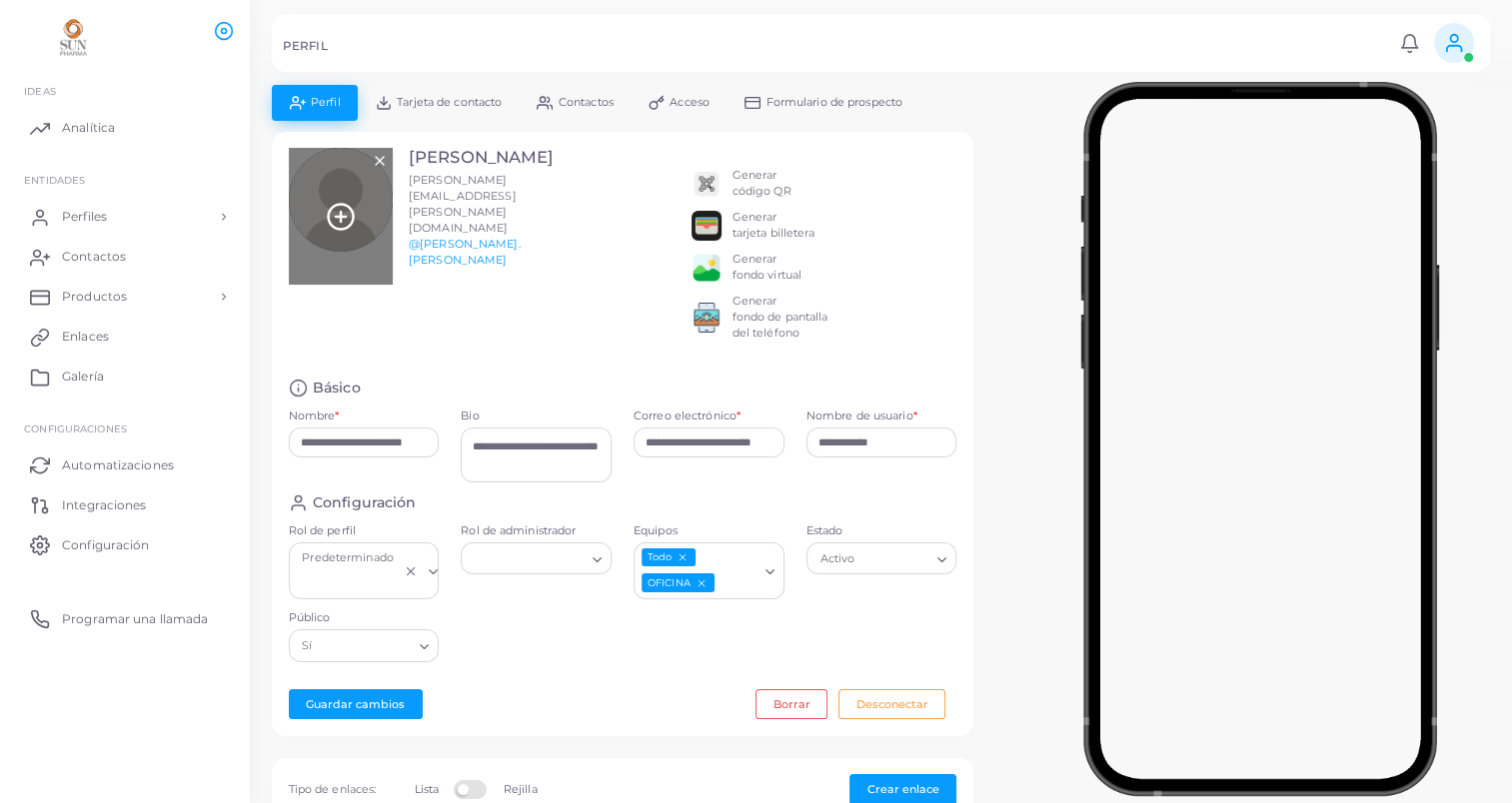 click 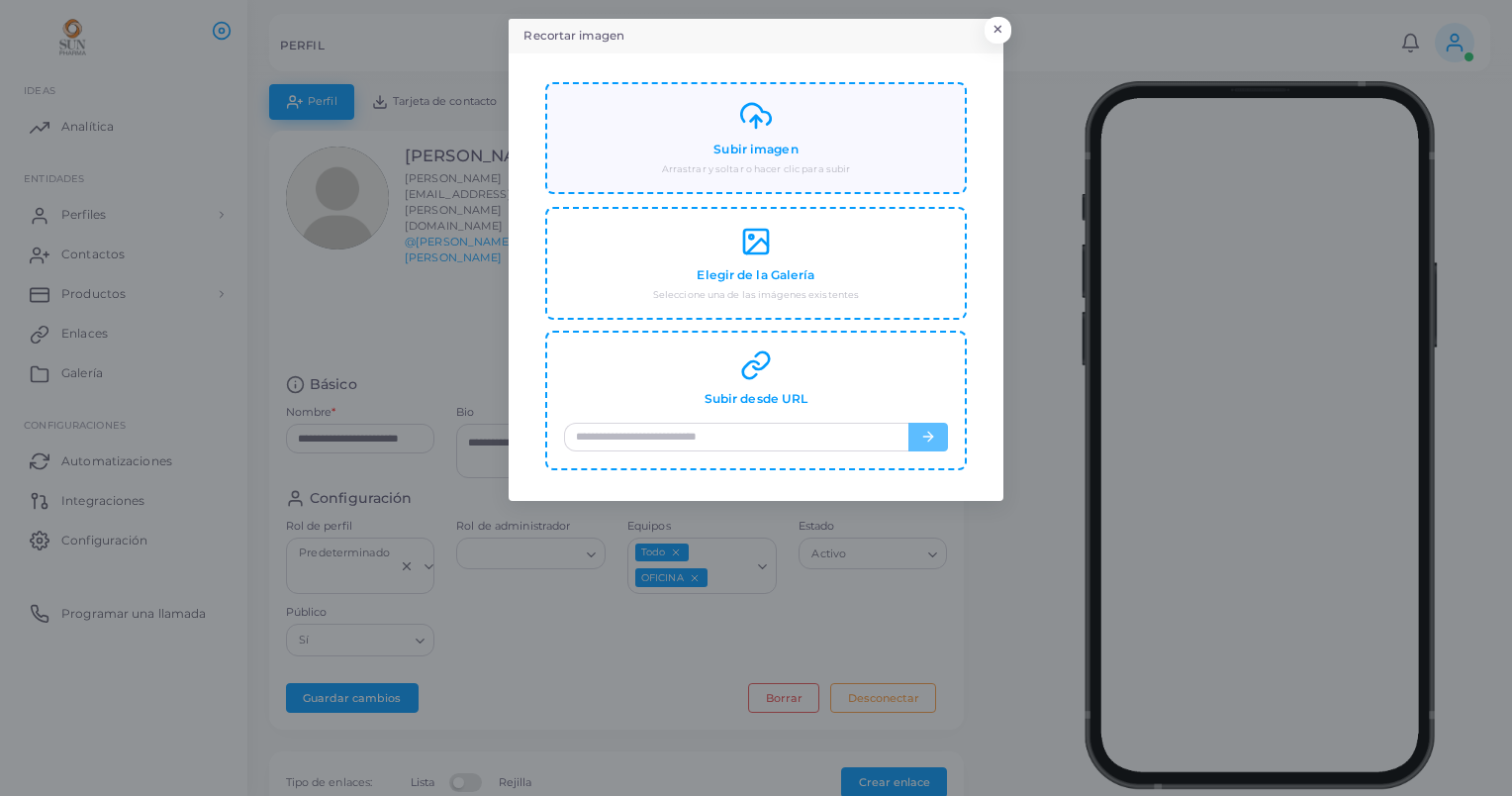 click on "Subir imagen" at bounding box center [755, 149] 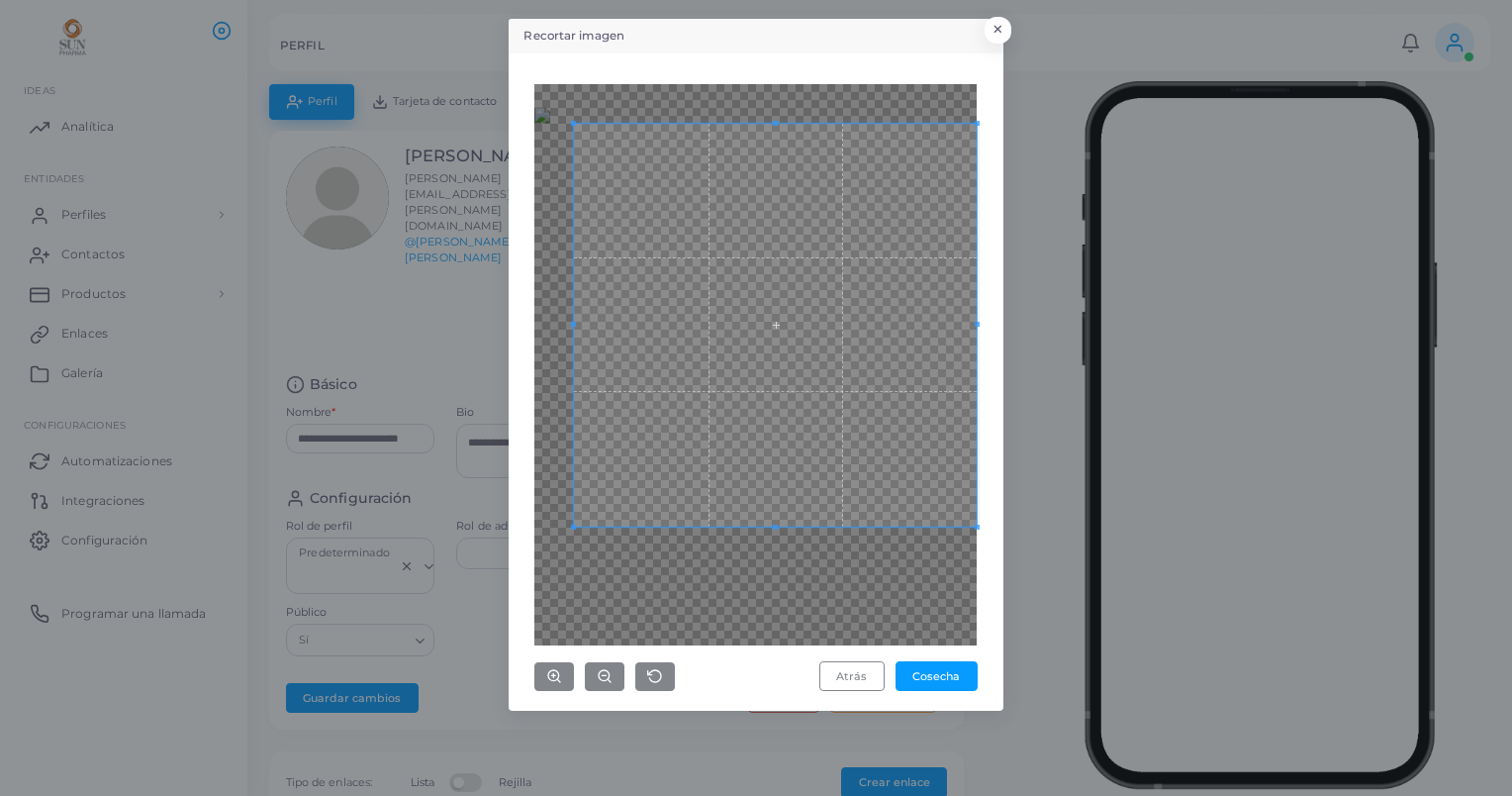click on "Recortar imagen ×  Atrás   Cosecha" at bounding box center (756, 398) 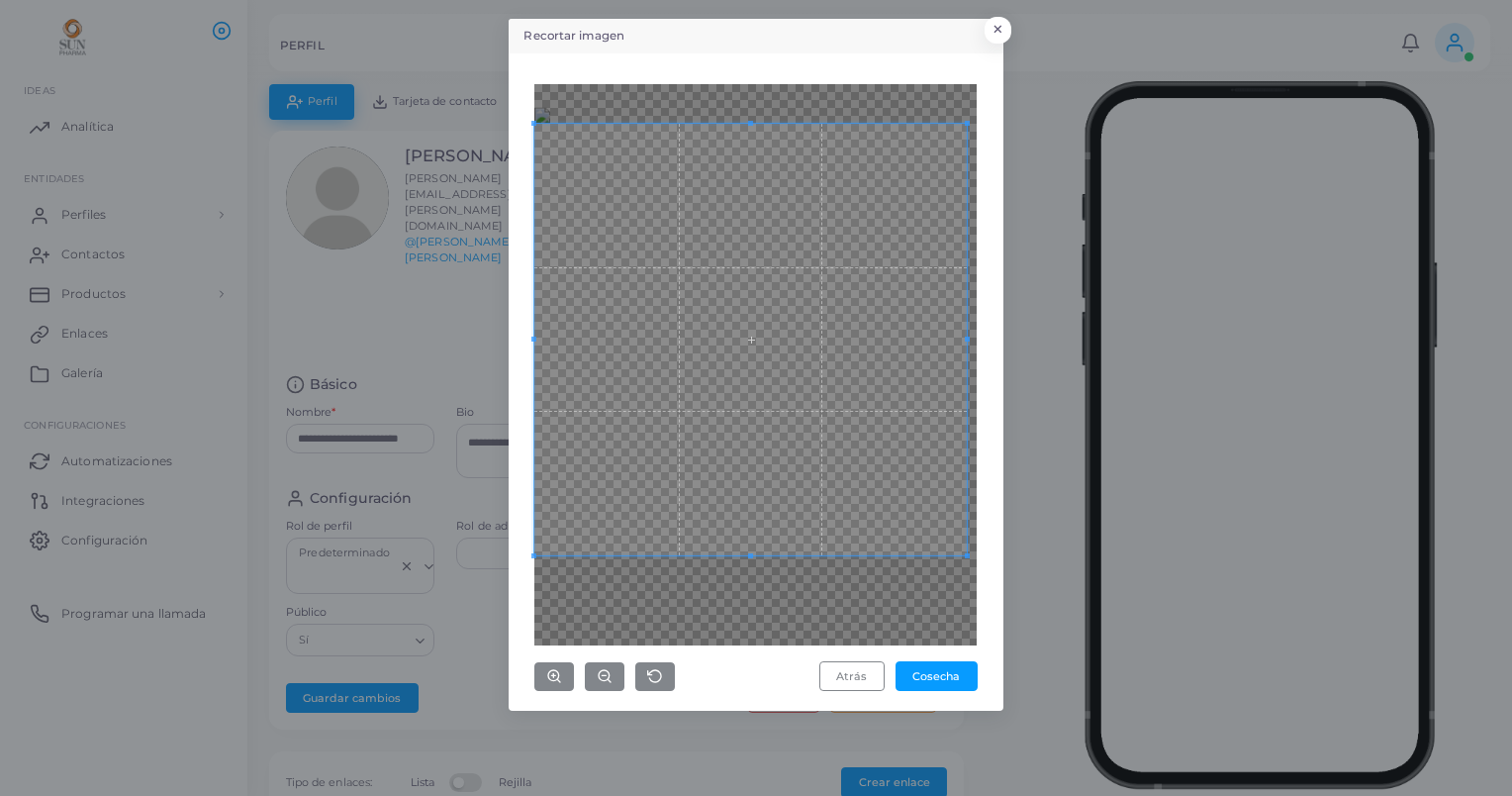 click on "Recortar imagen ×  Atrás   Cosecha" at bounding box center (756, 398) 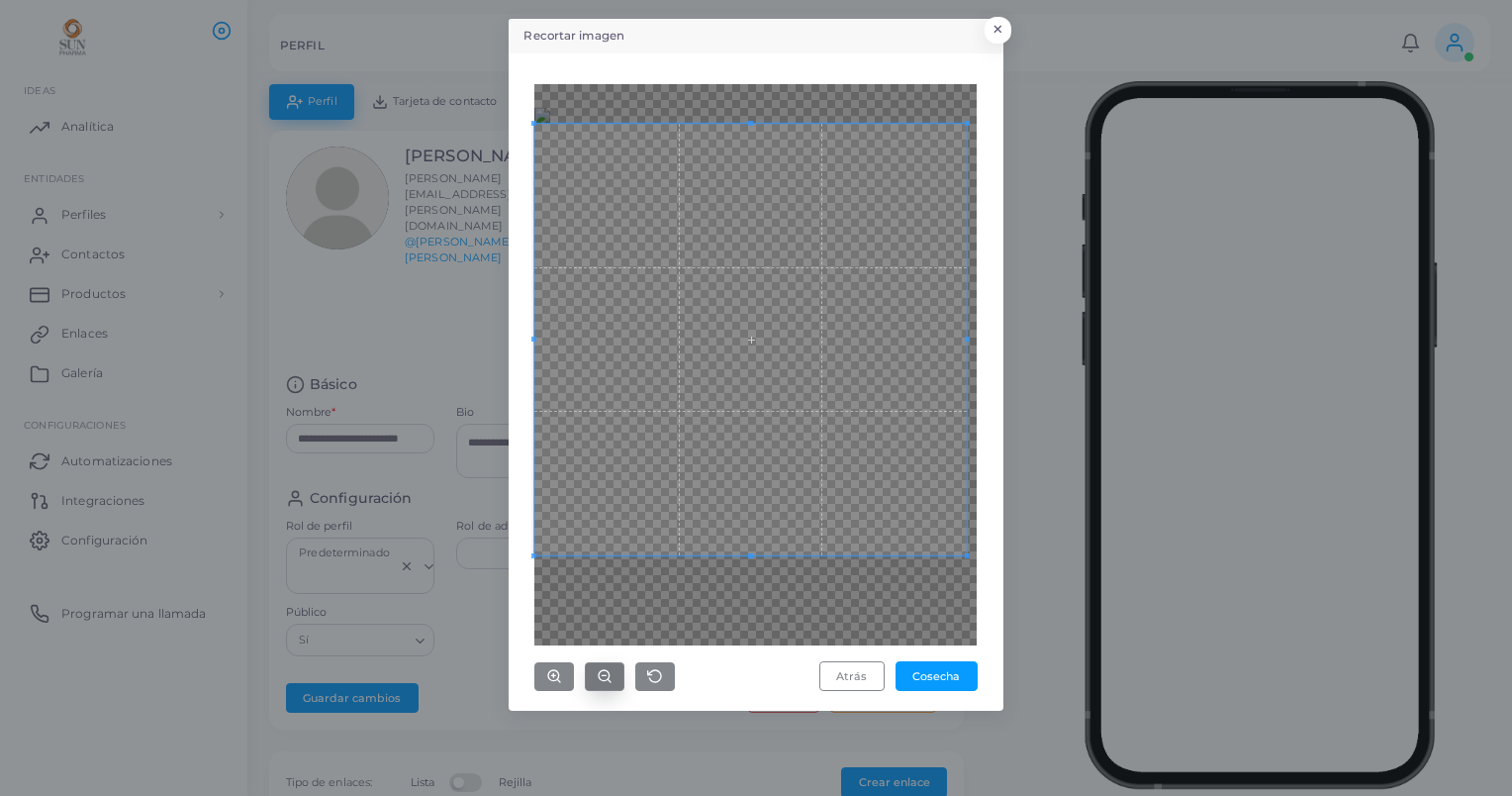 click 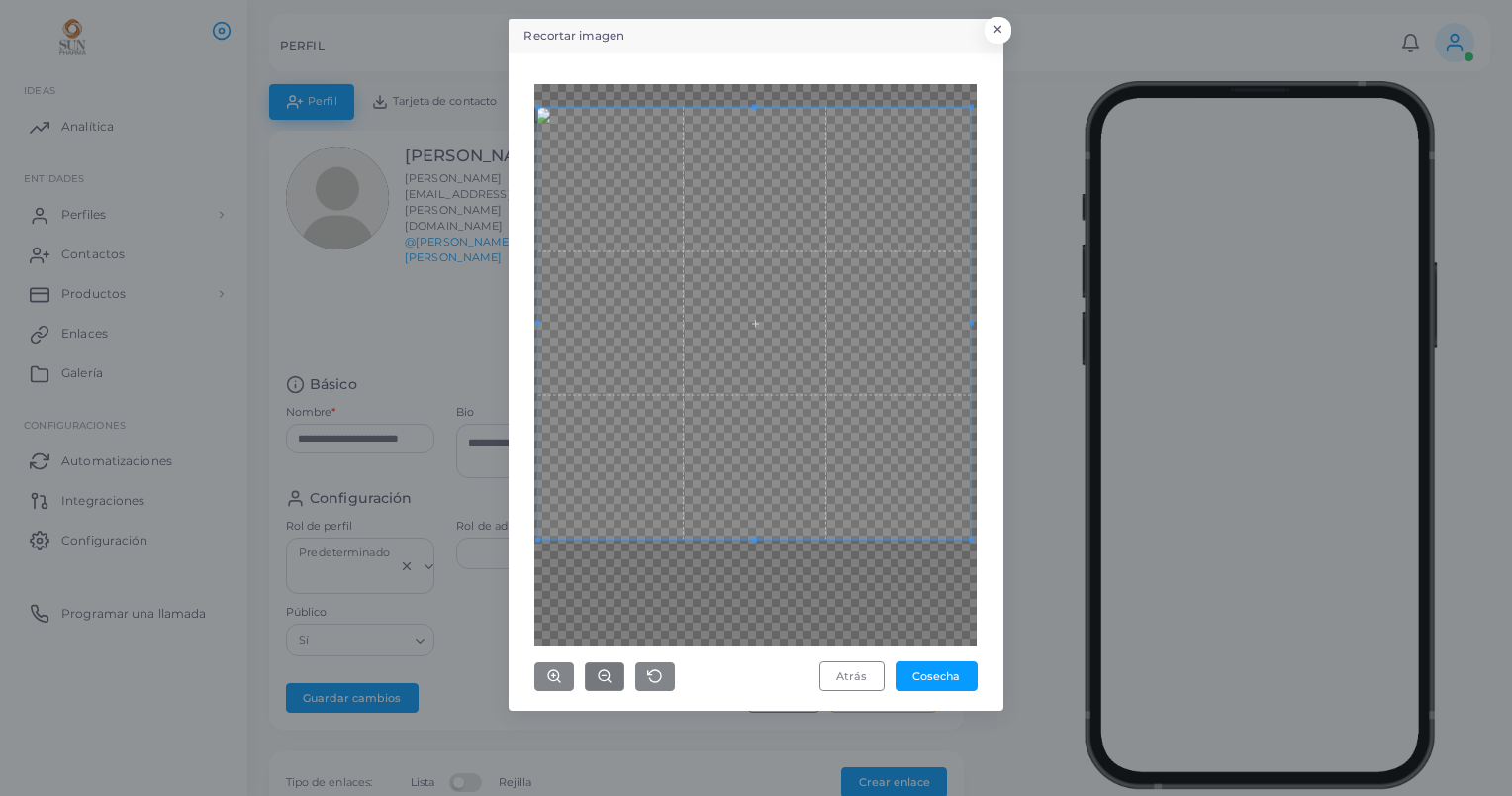 click at bounding box center [754, 323] 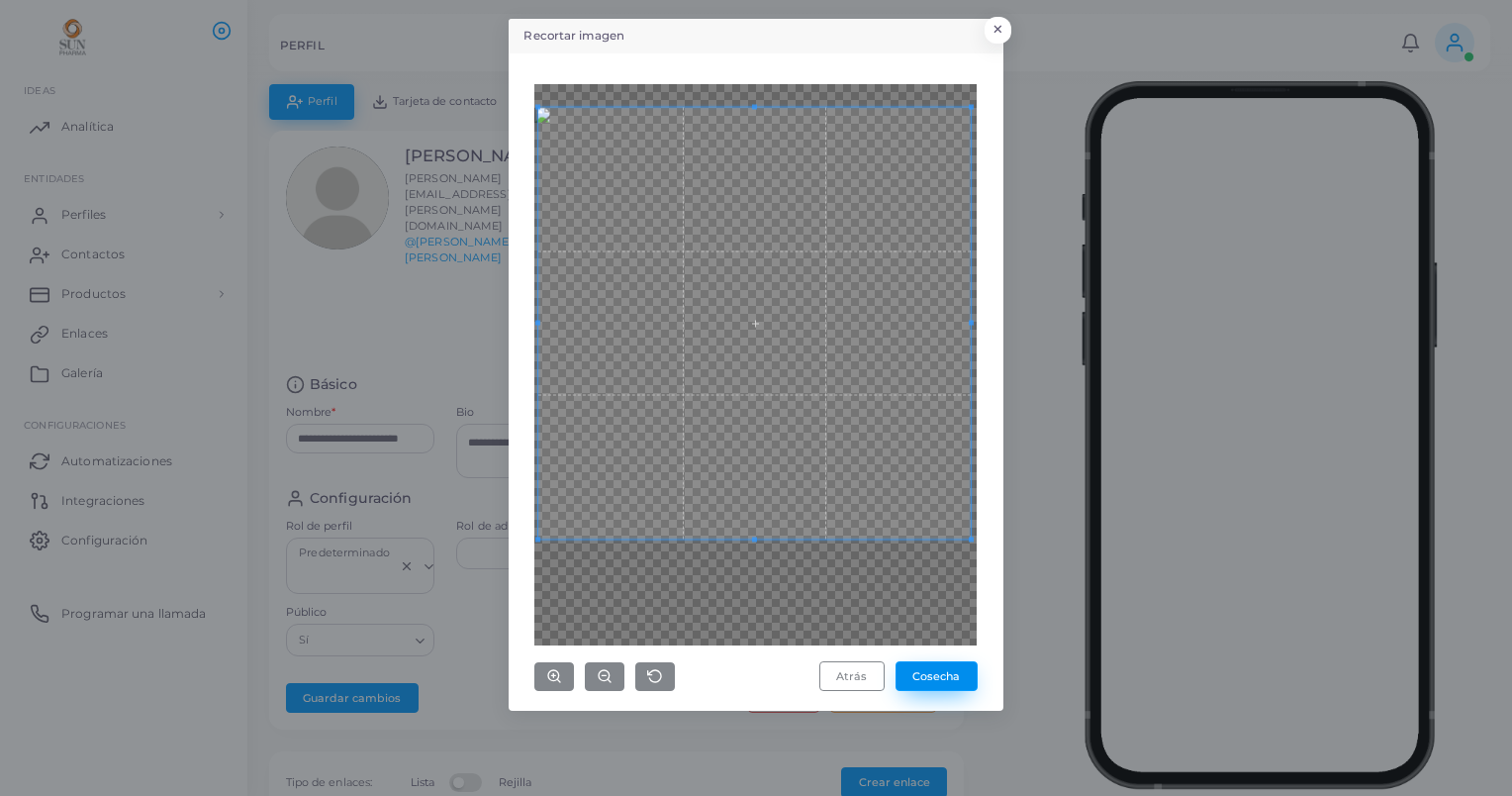click on "Cosecha" at bounding box center (936, 676) 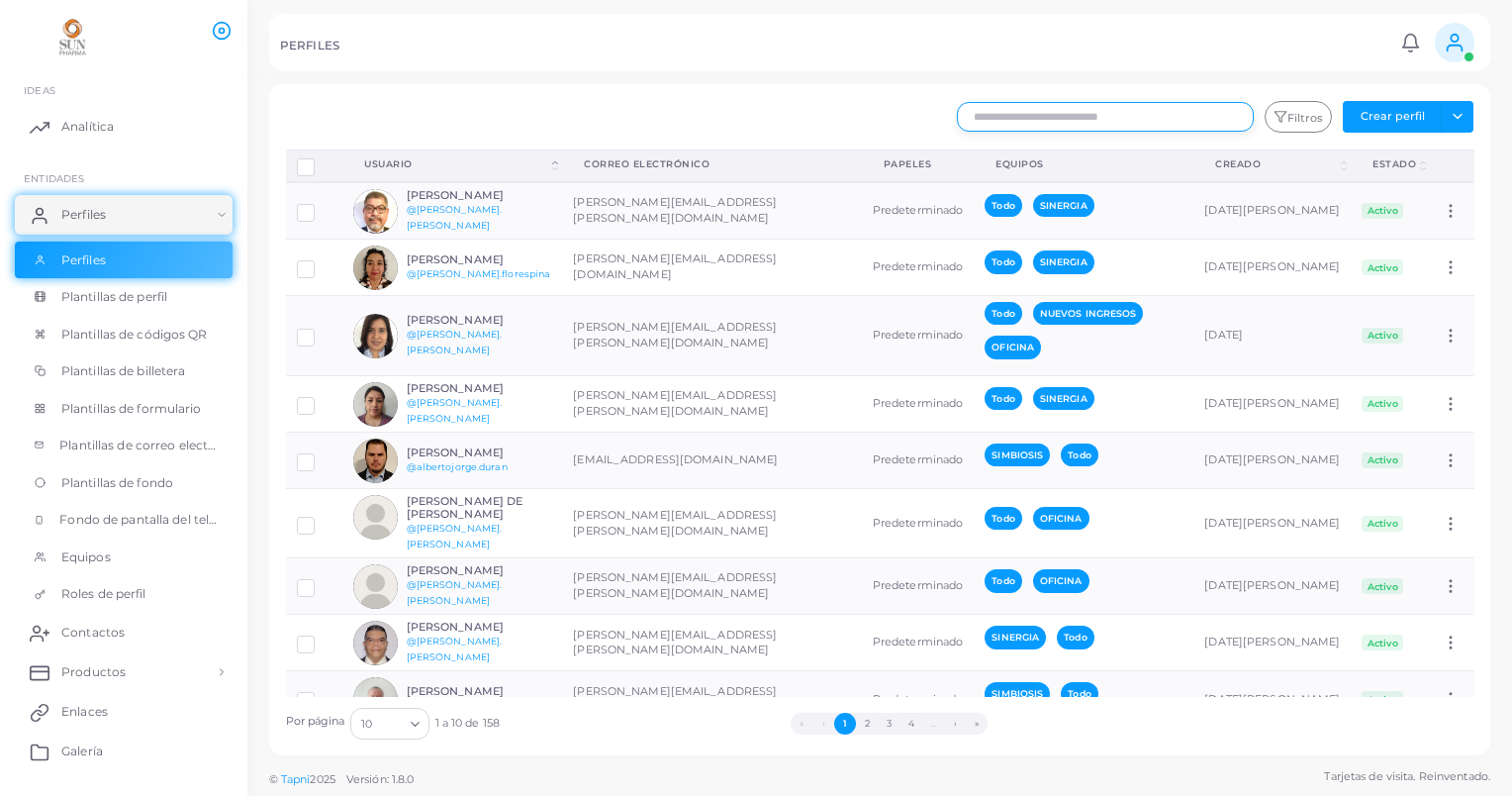 click at bounding box center [1105, 117] 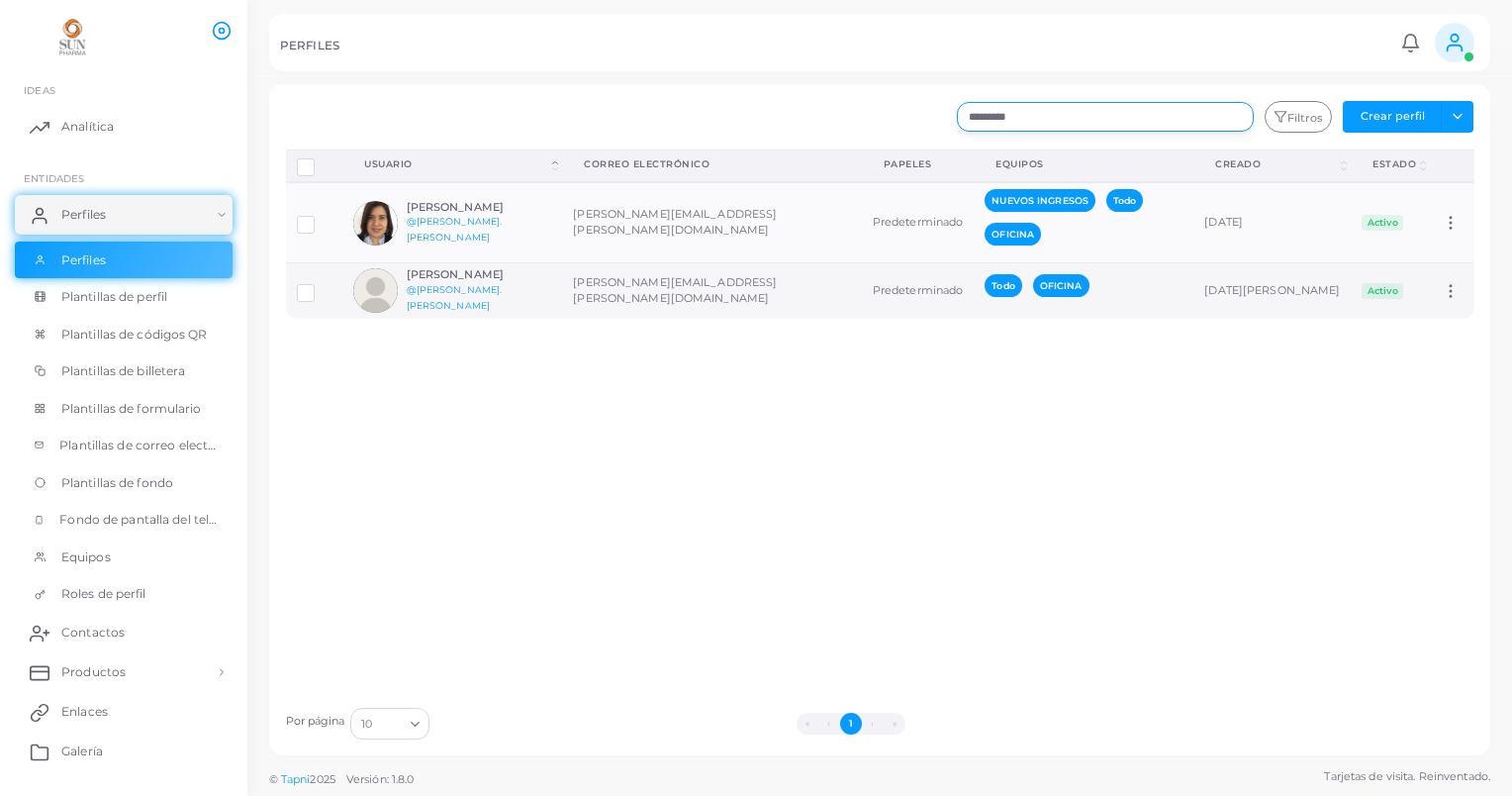 type on "*********" 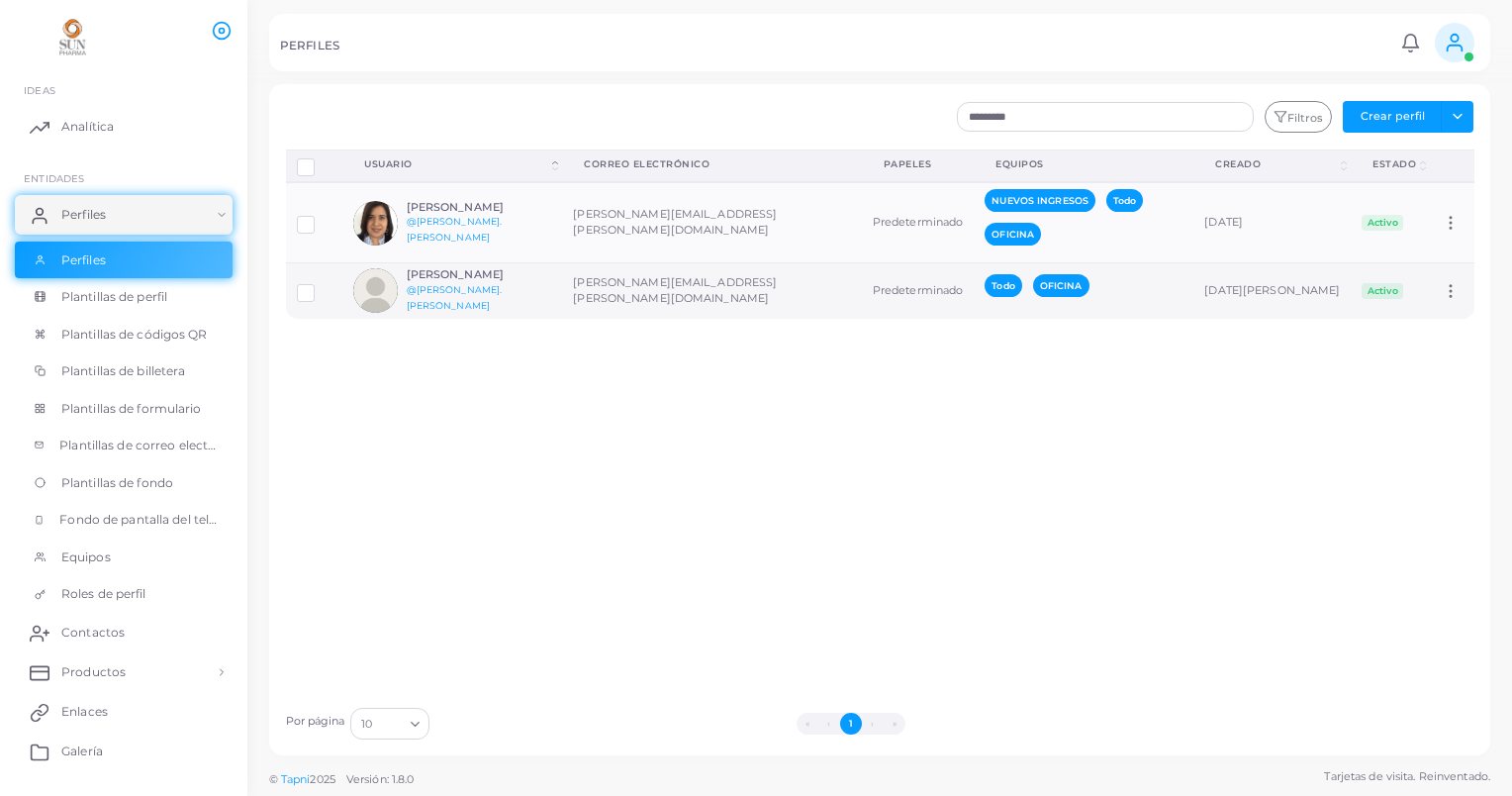 click at bounding box center [321, 285] 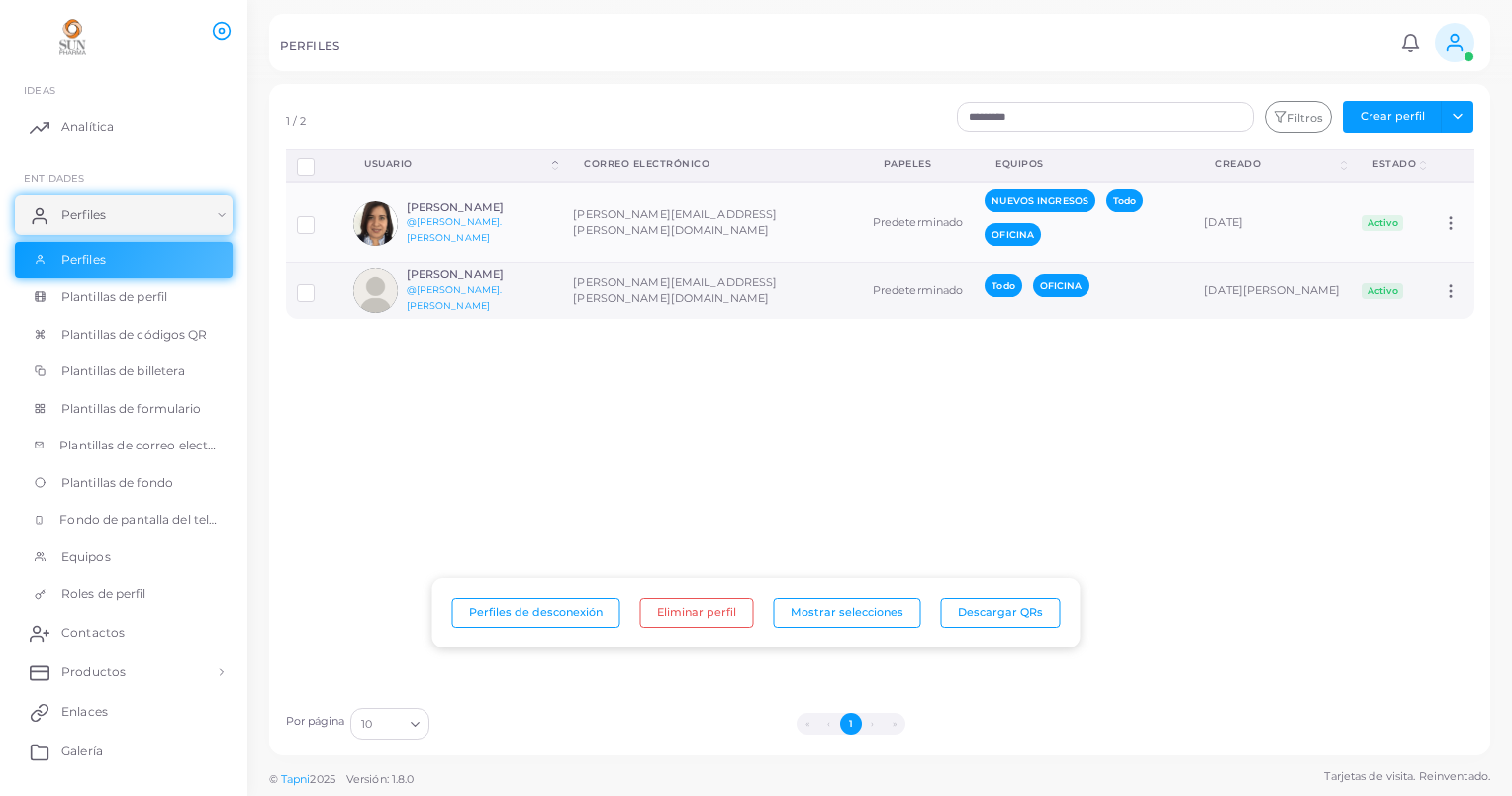 click at bounding box center [375, 290] 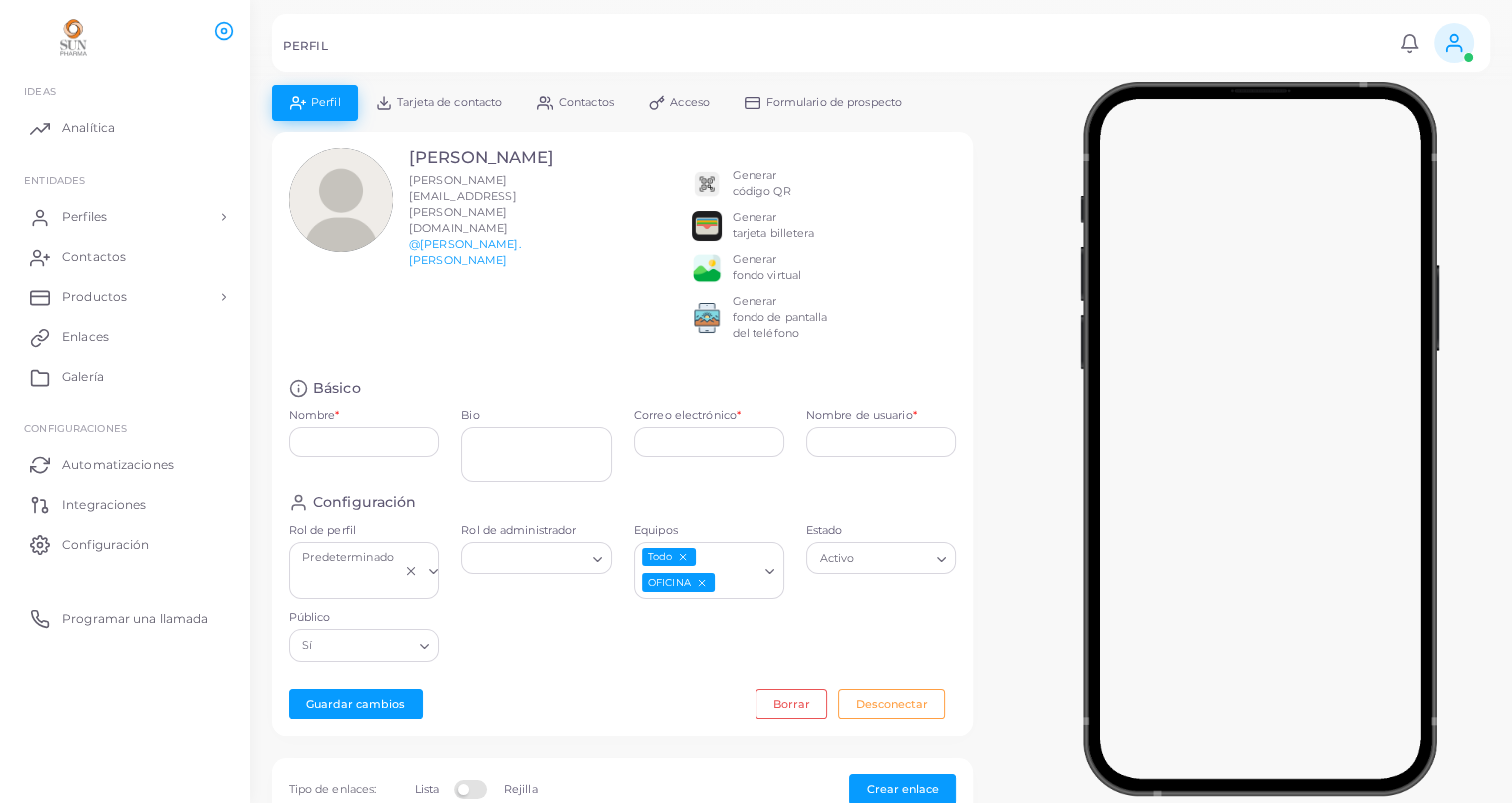 type on "**********" 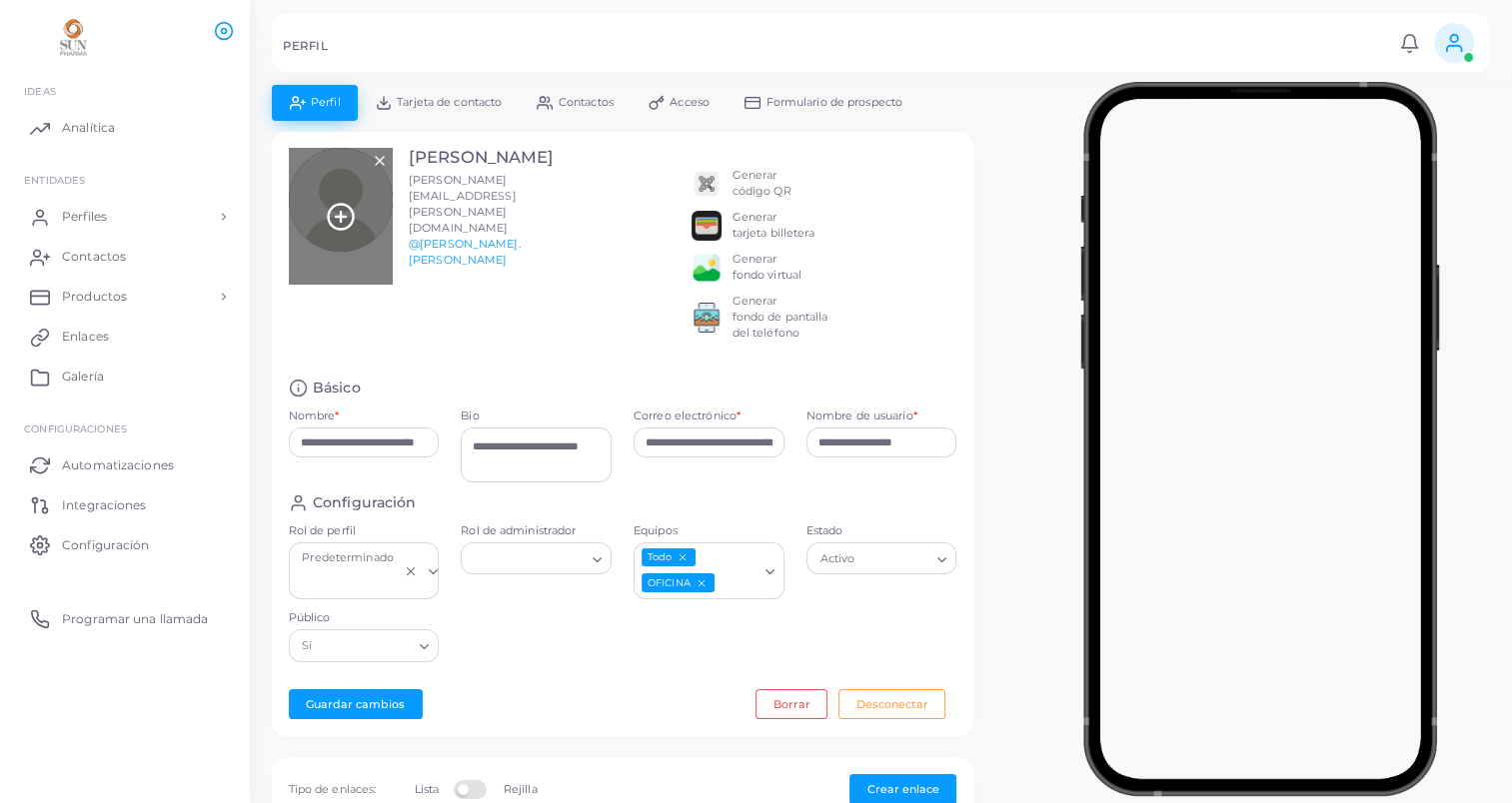 click 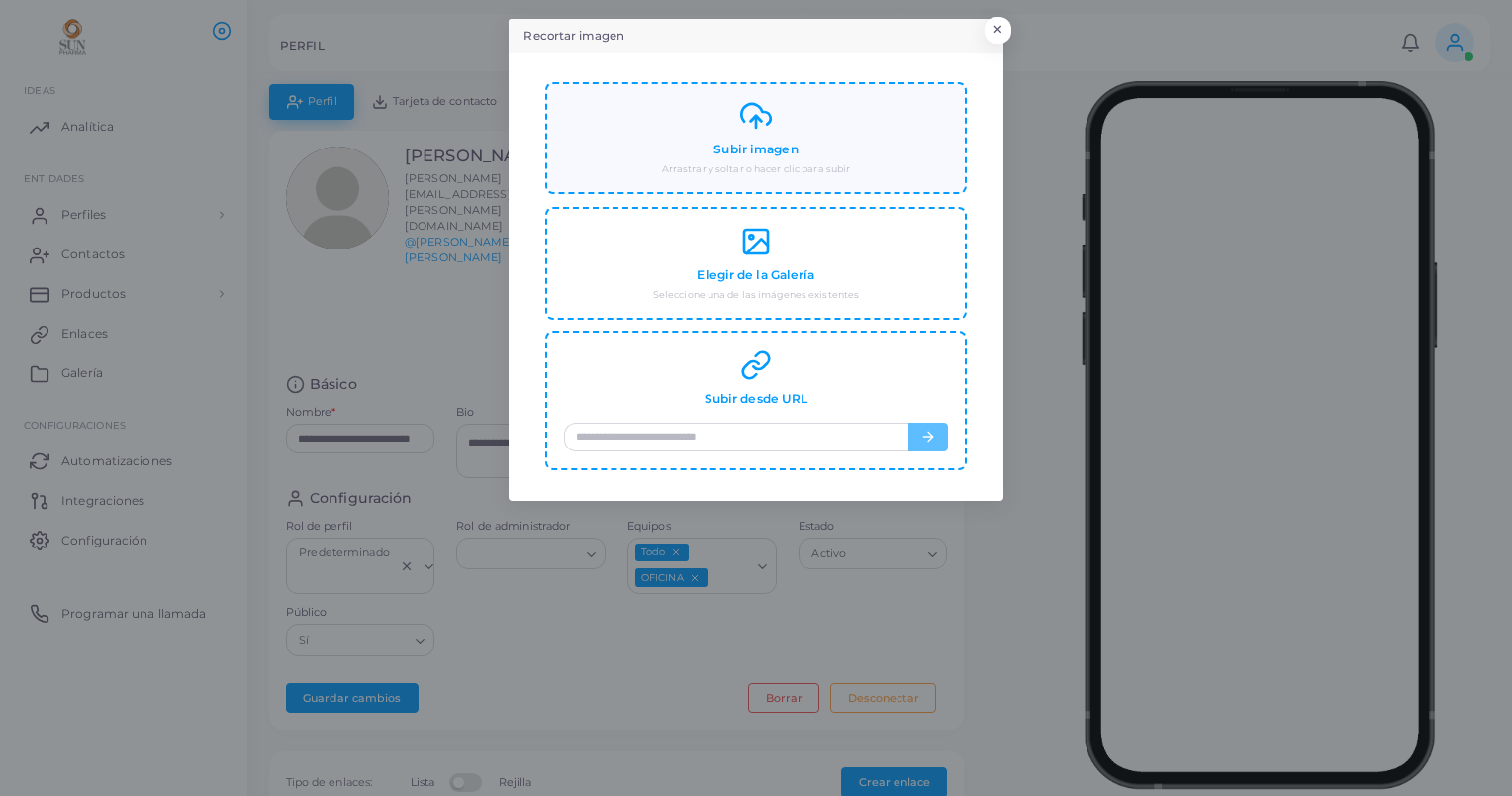 click on "Subir imagen" at bounding box center [755, 149] 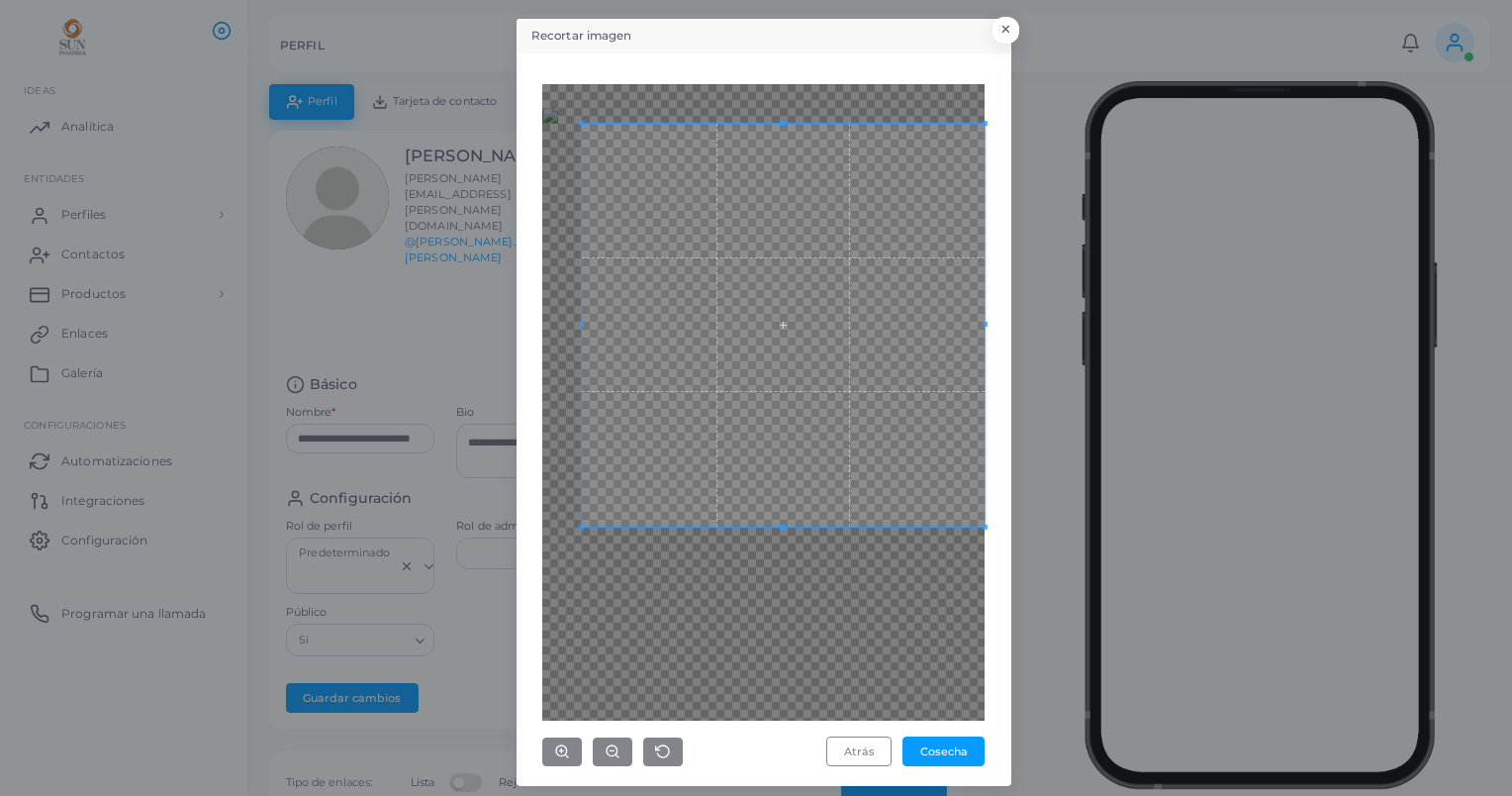 click on "Recortar imagen ×  Atrás   Cosecha" at bounding box center (756, 398) 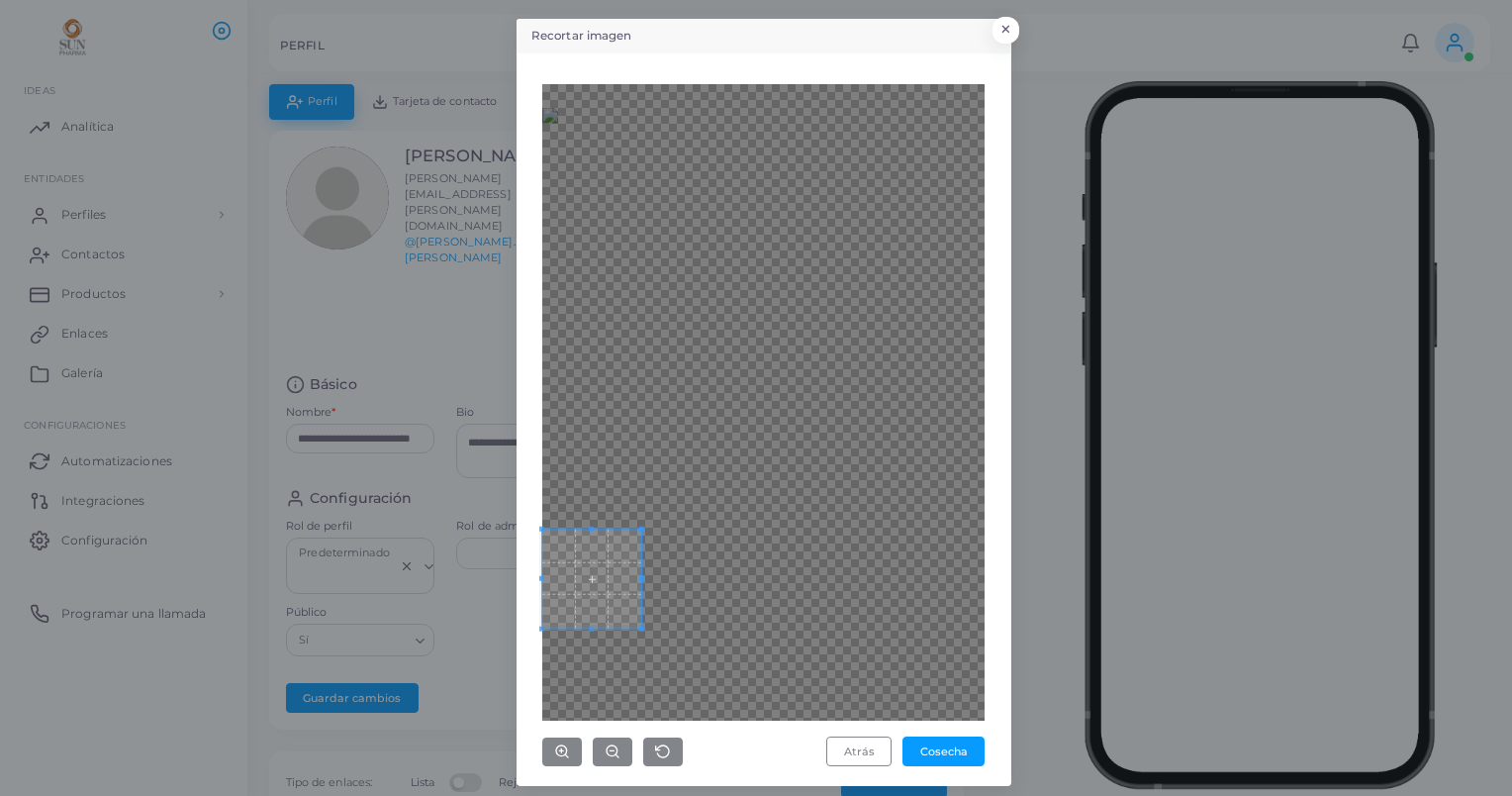 click on "Atrás   Cosecha" at bounding box center (764, 420) 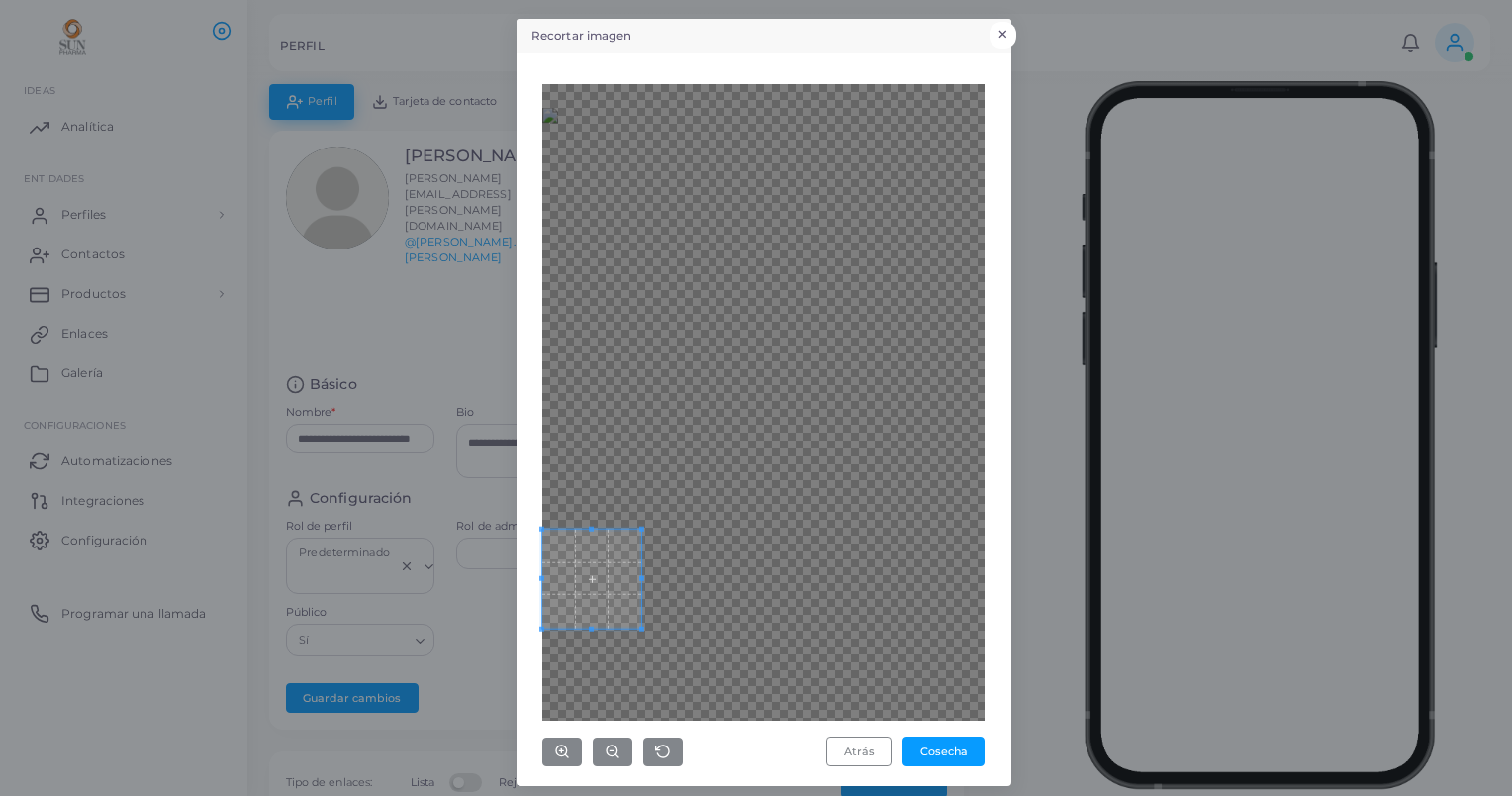 click on "×" at bounding box center (1002, 35) 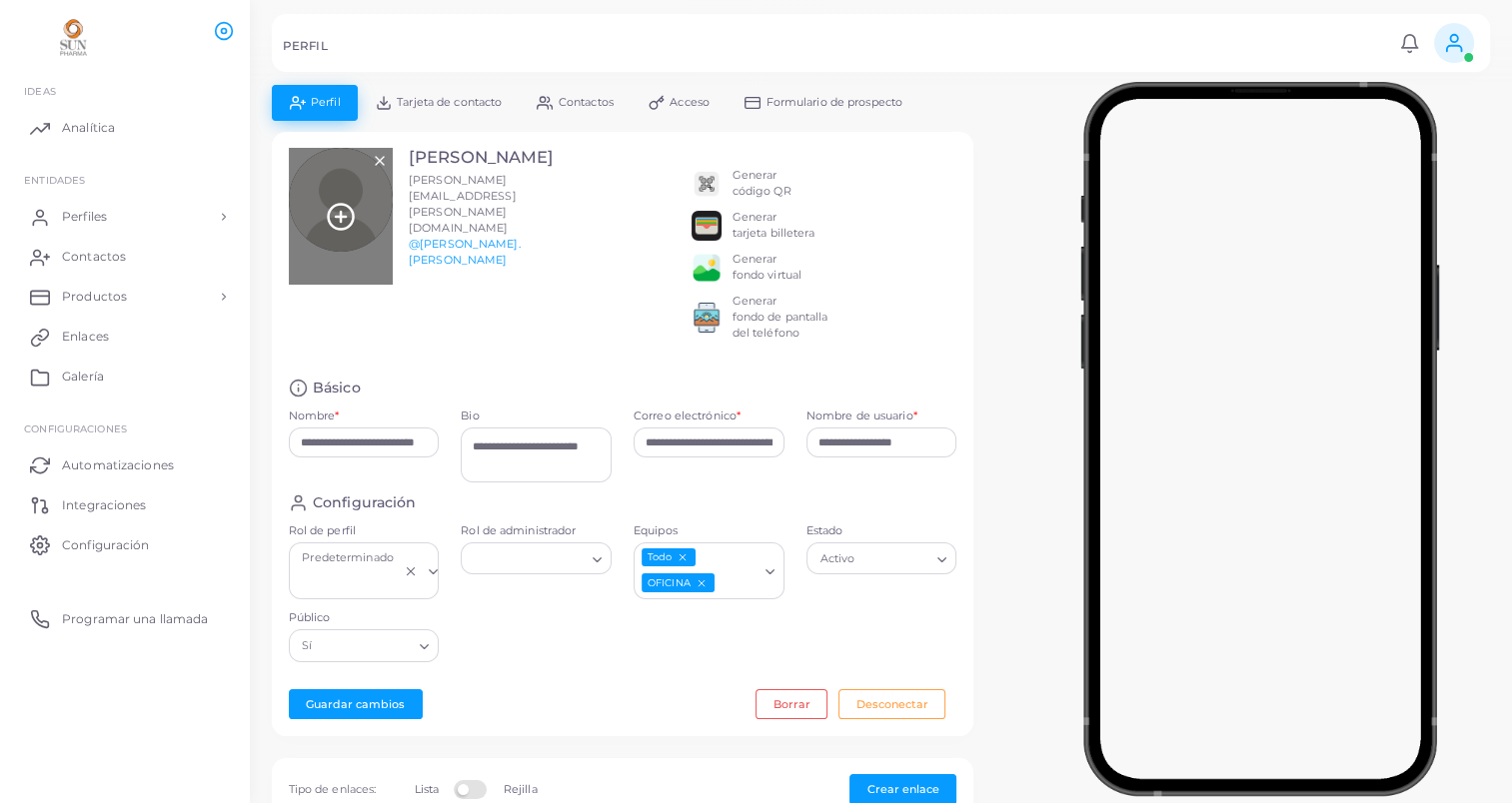 click 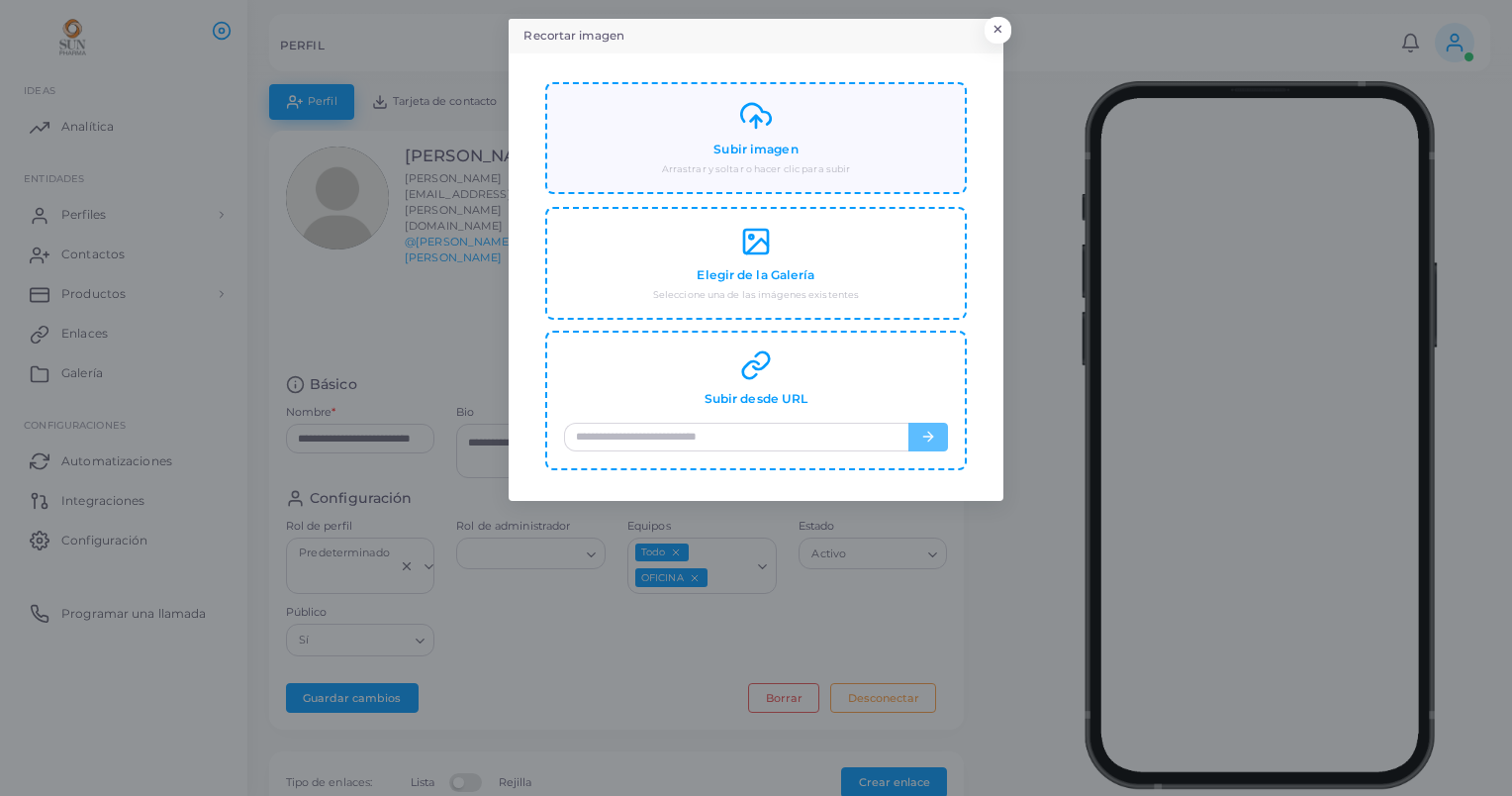 click on "Subir imagen" at bounding box center [755, 149] 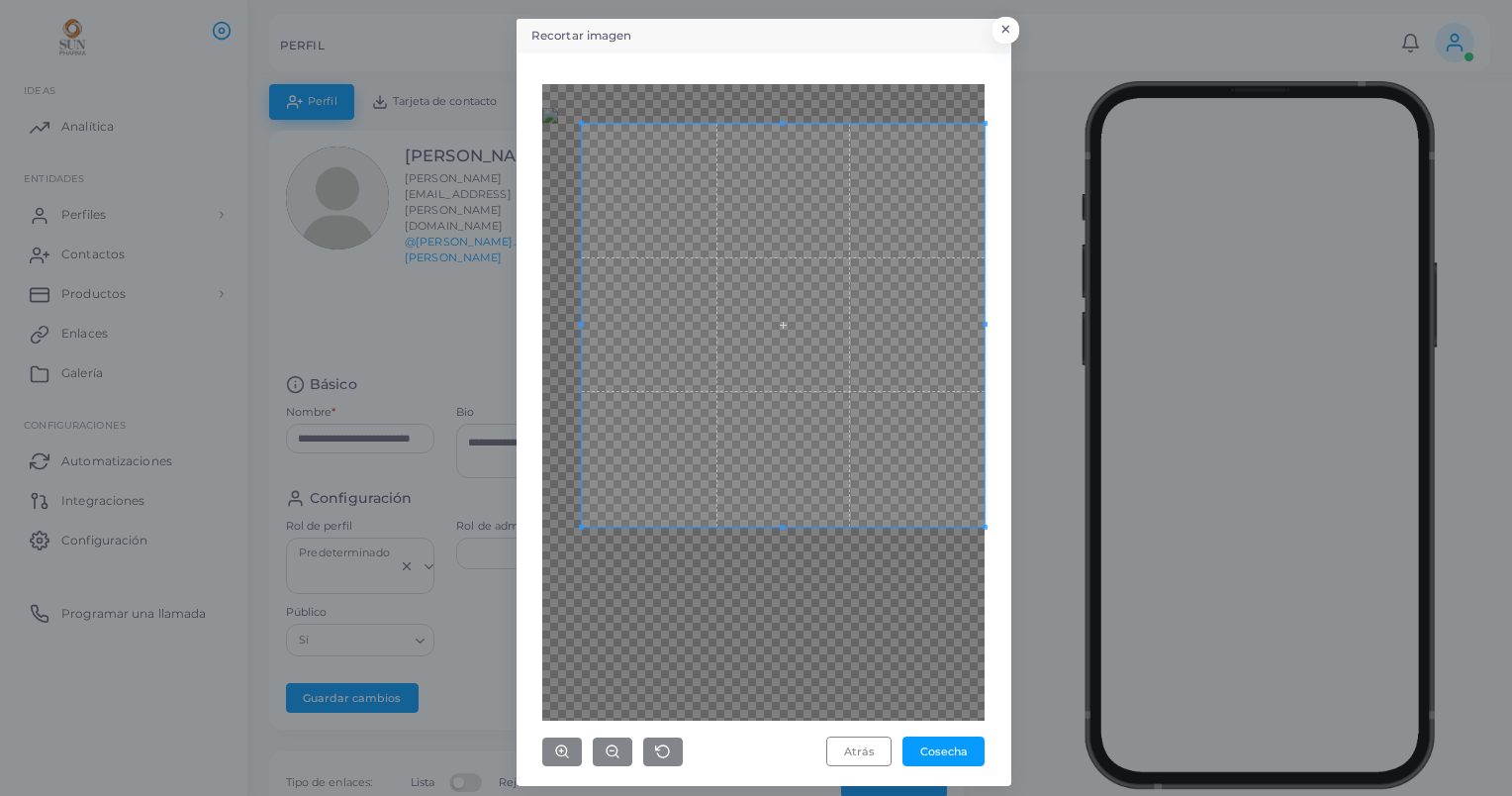 click on "Atrás   Cosecha" at bounding box center (764, 420) 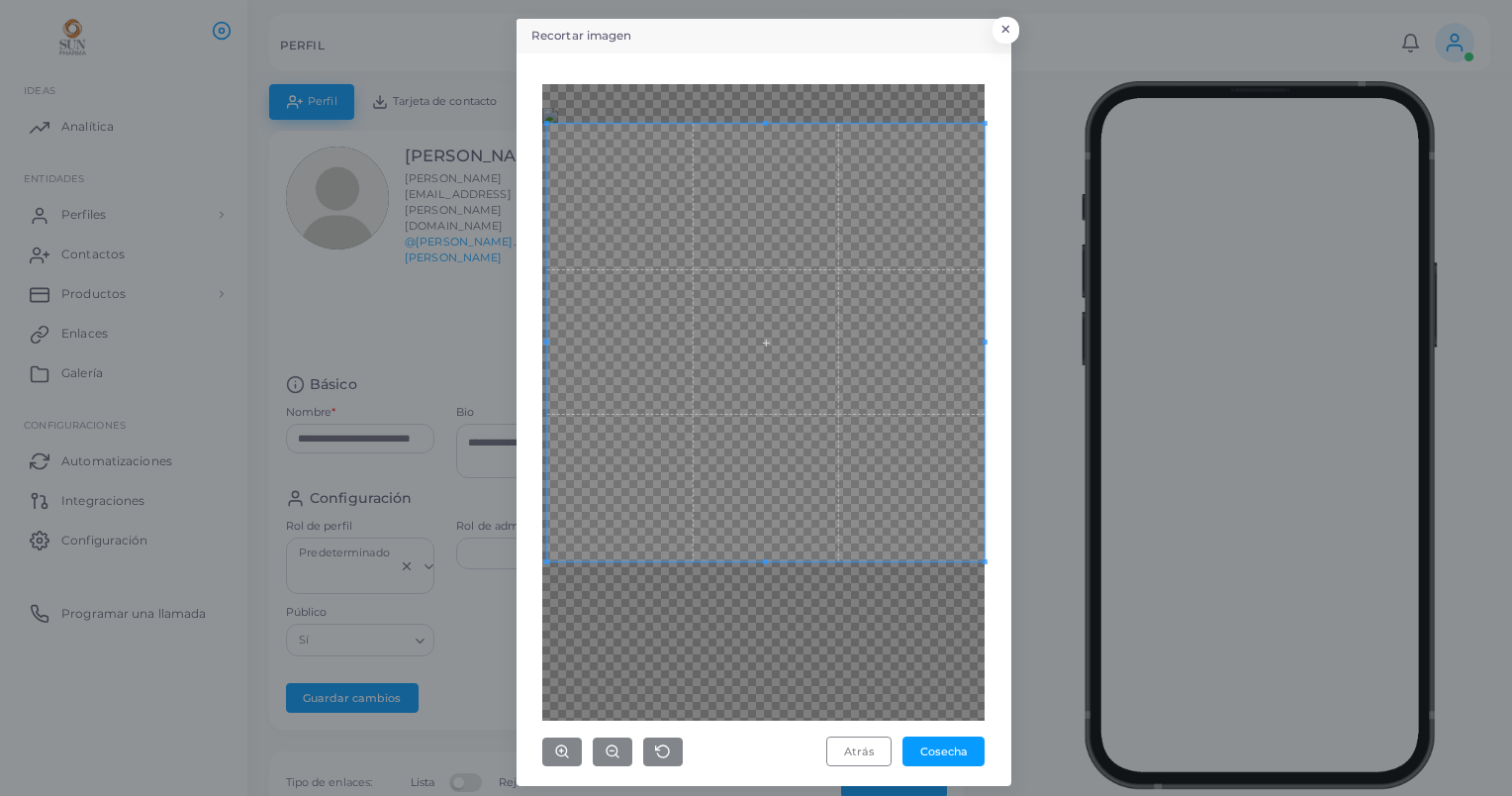 click at bounding box center (766, 343) 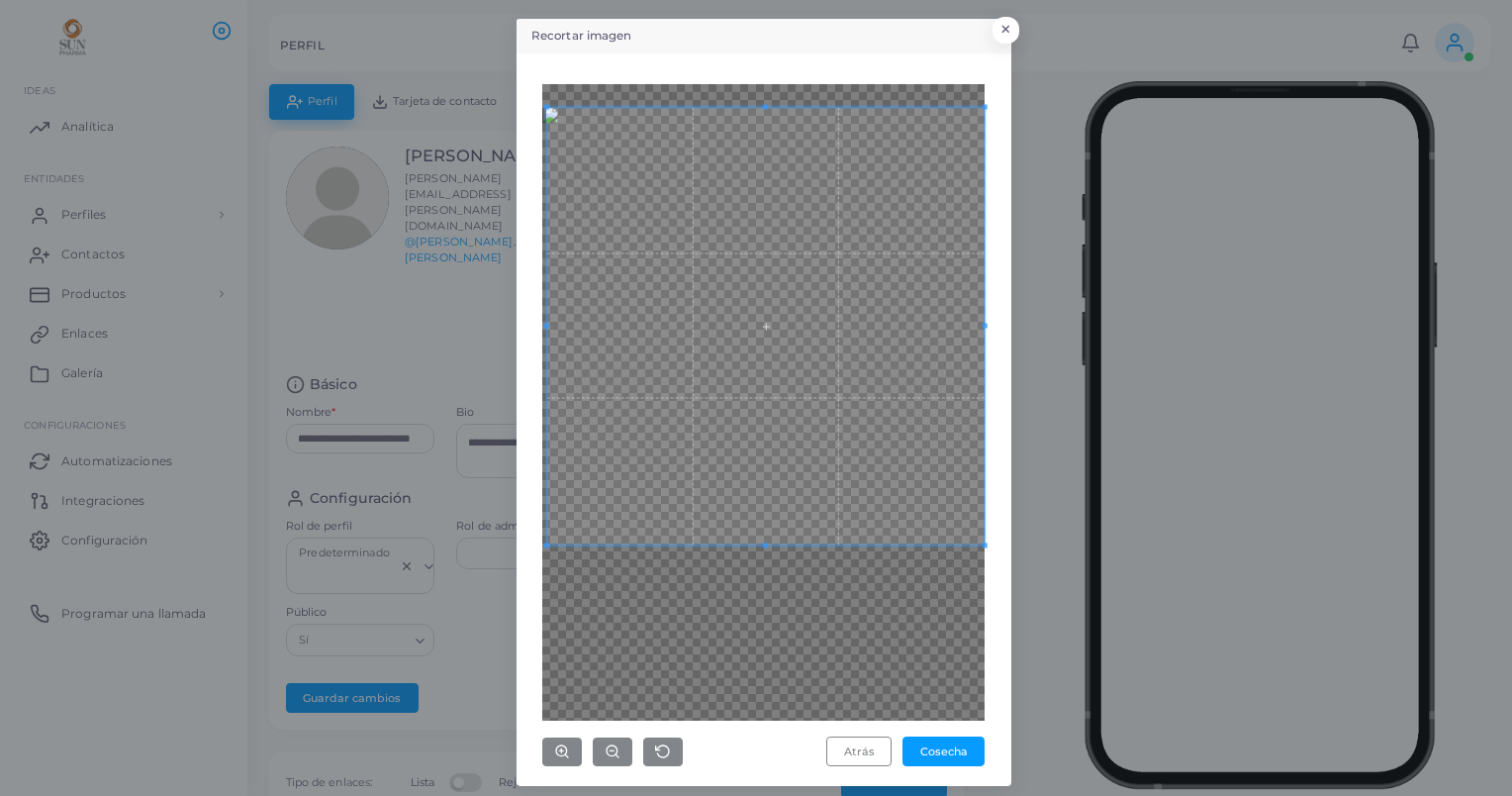 click at bounding box center [766, 326] 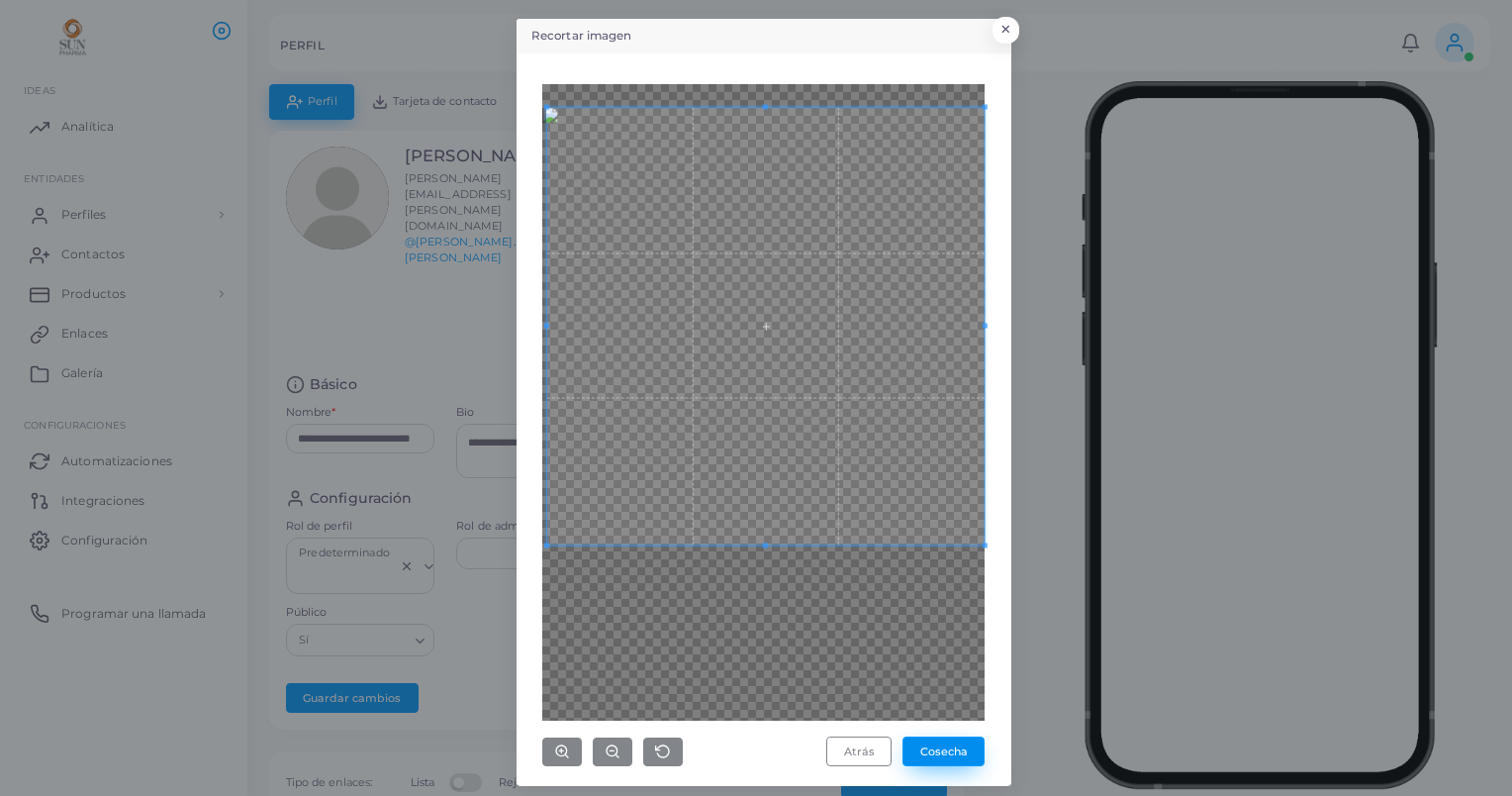 click on "Cosecha" at bounding box center (943, 751) 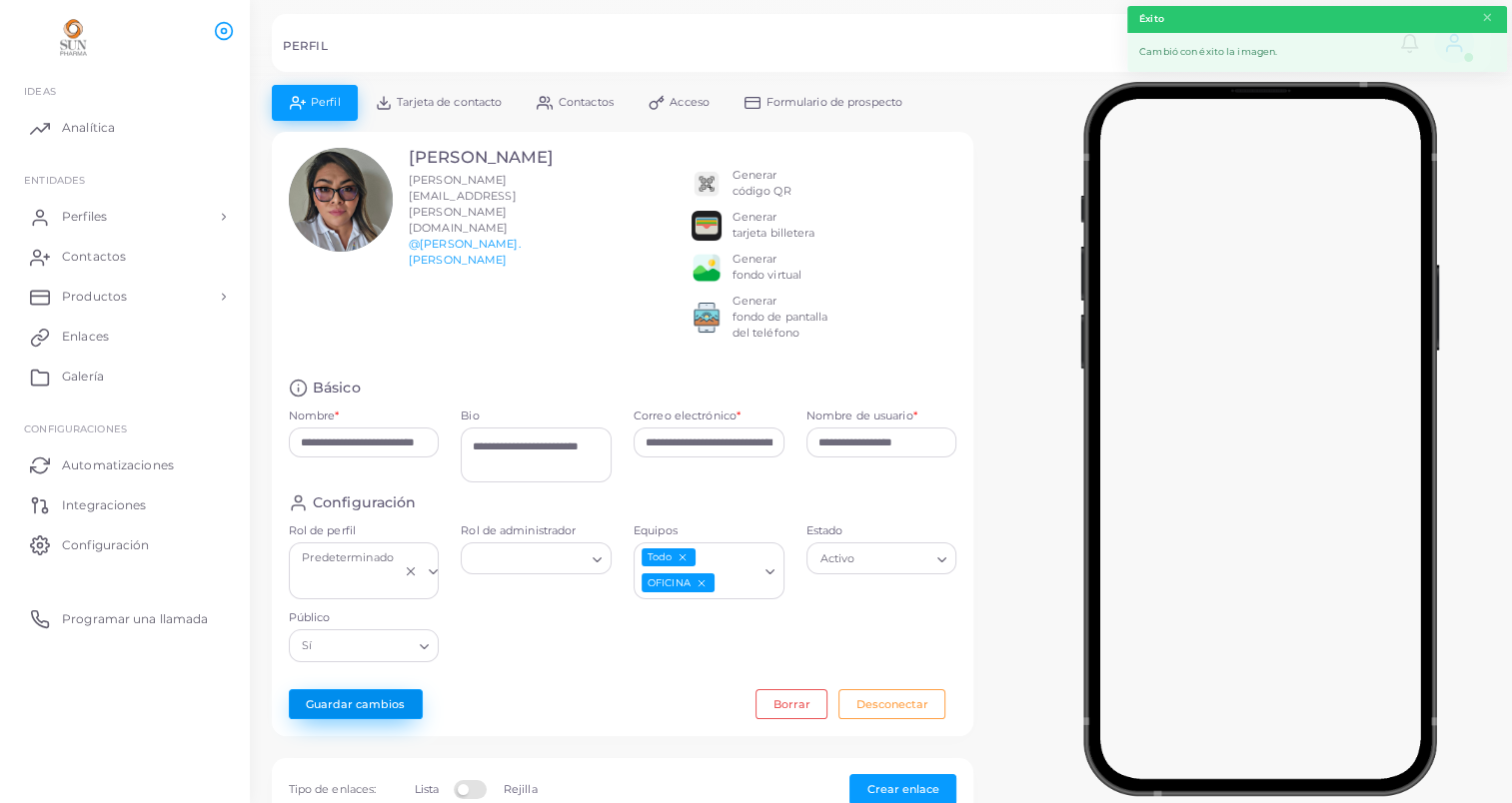 click on "Guardar cambios" at bounding box center [356, 704] 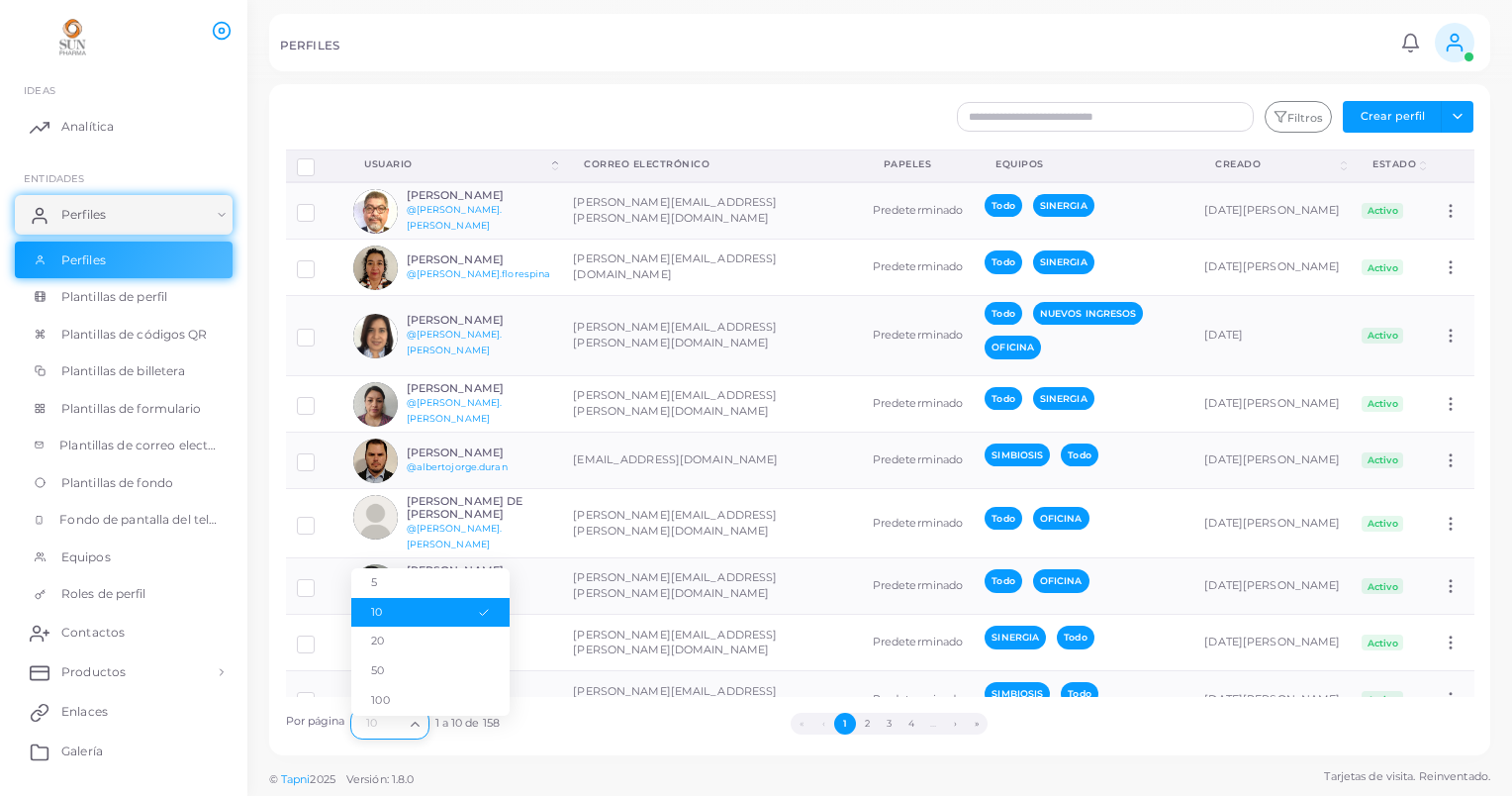 click 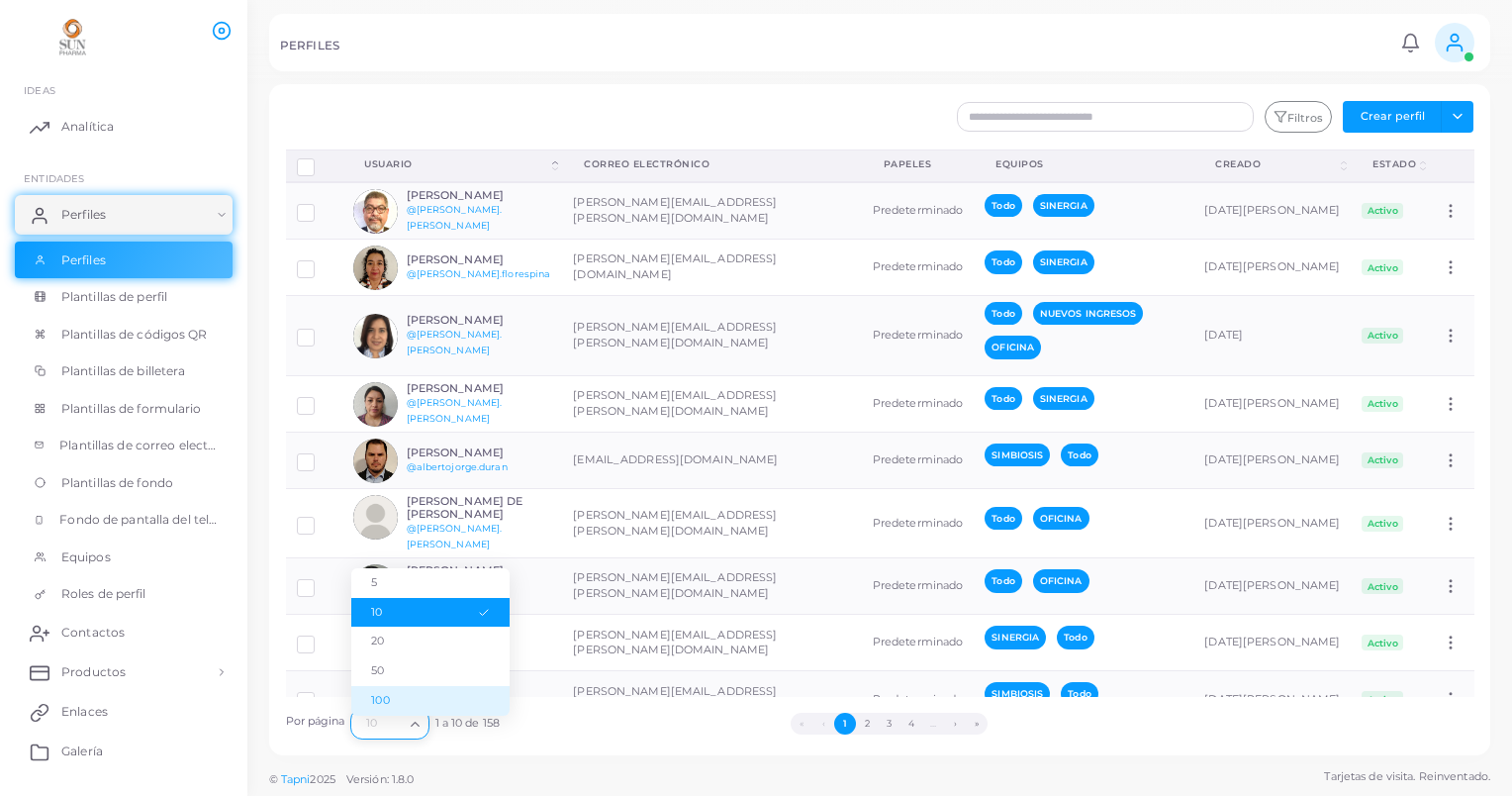 click on "100" at bounding box center [430, 701] 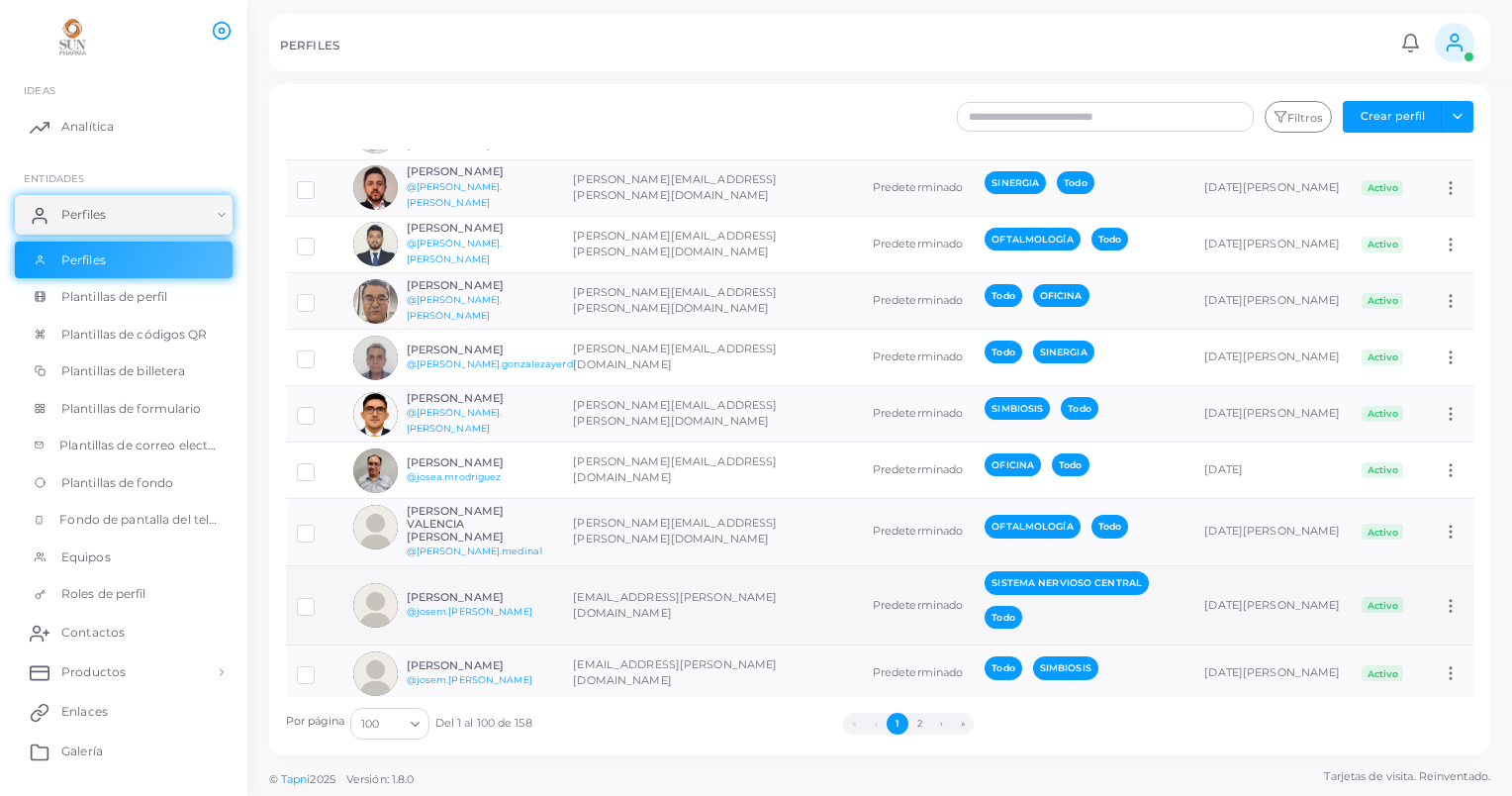 scroll, scrollTop: 4356, scrollLeft: 0, axis: vertical 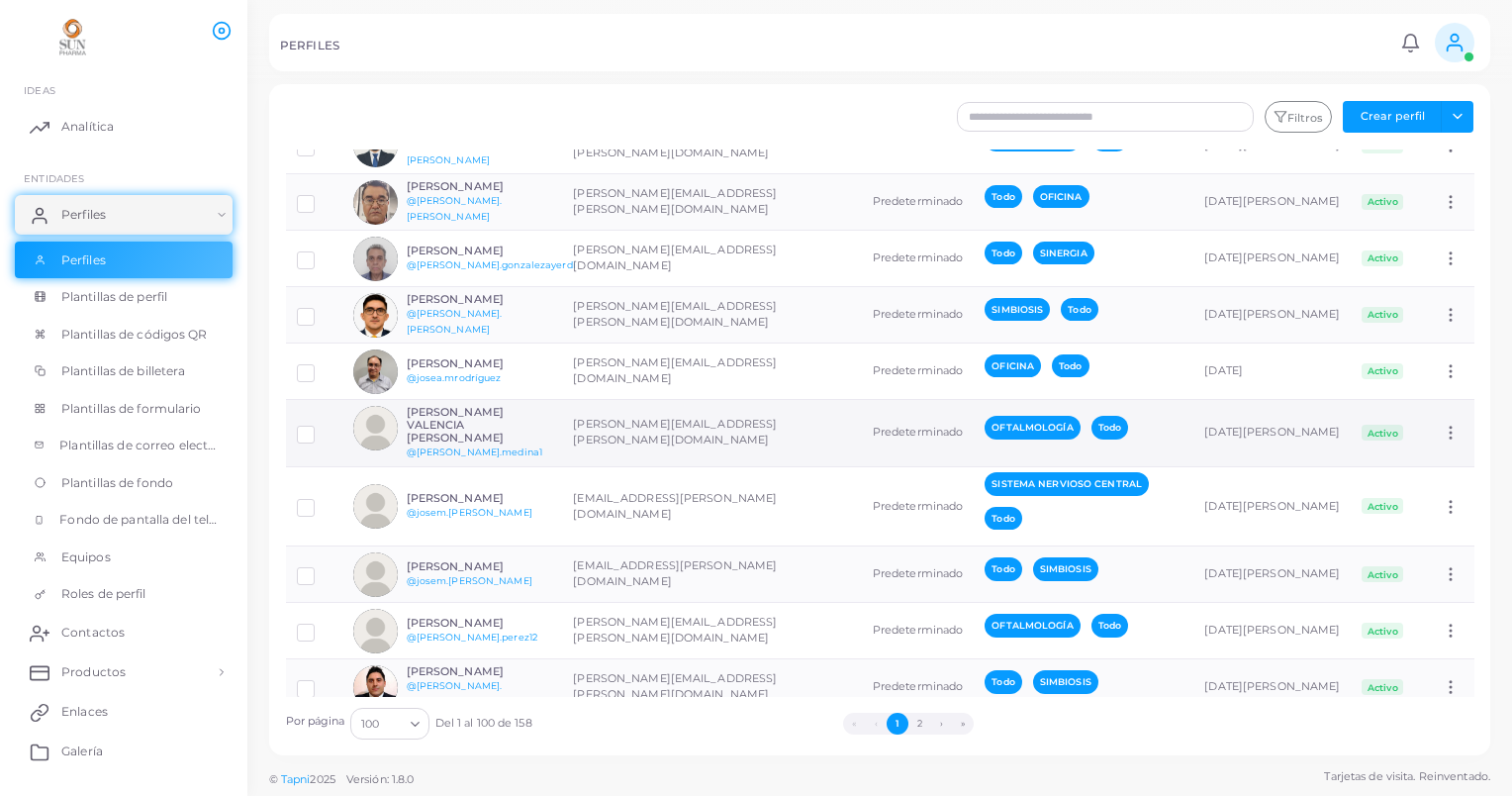 drag, startPoint x: 307, startPoint y: 408, endPoint x: 417, endPoint y: 404, distance: 110.0727 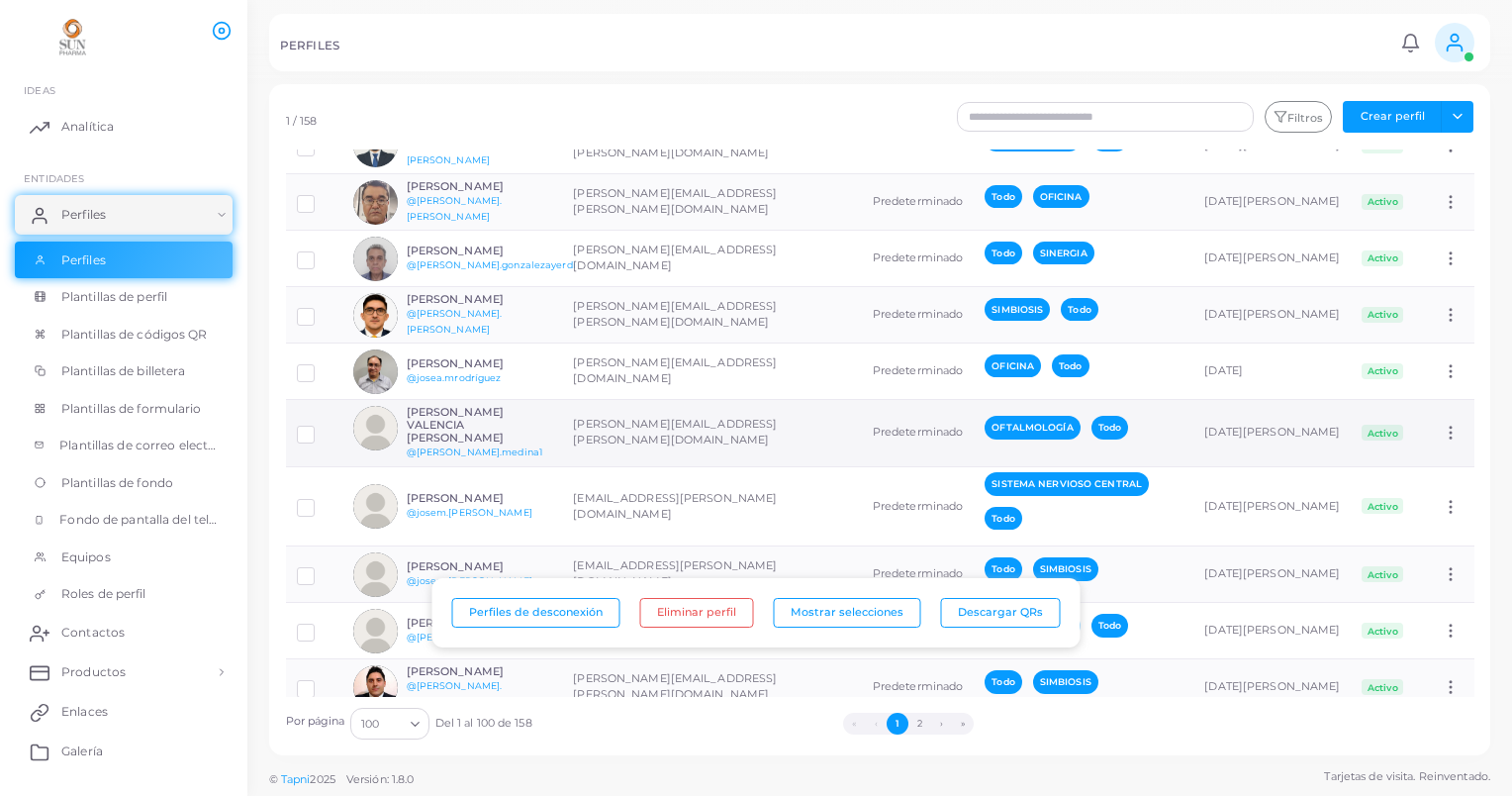 click at bounding box center (375, 428) 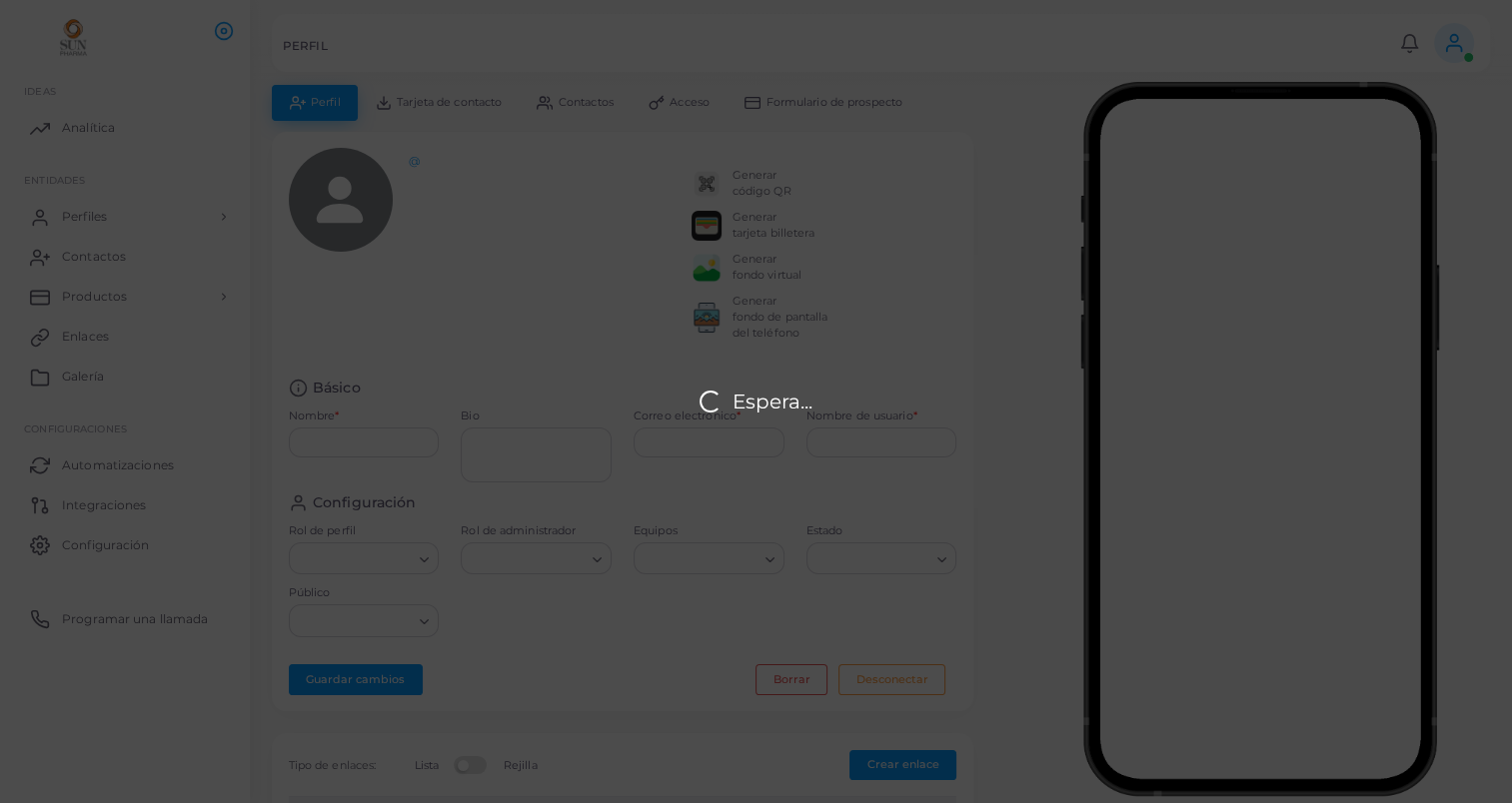 type on "**********" 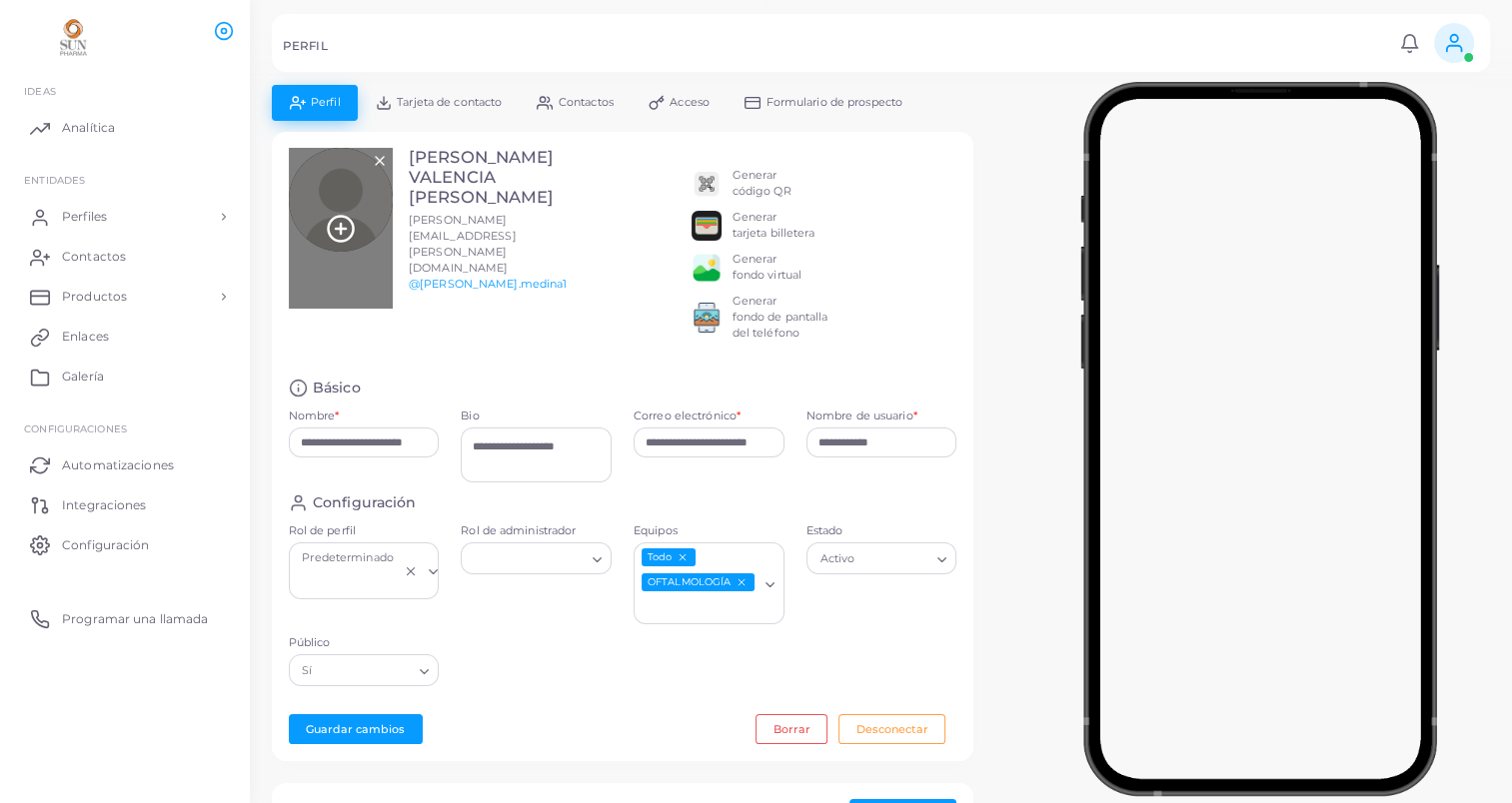 click 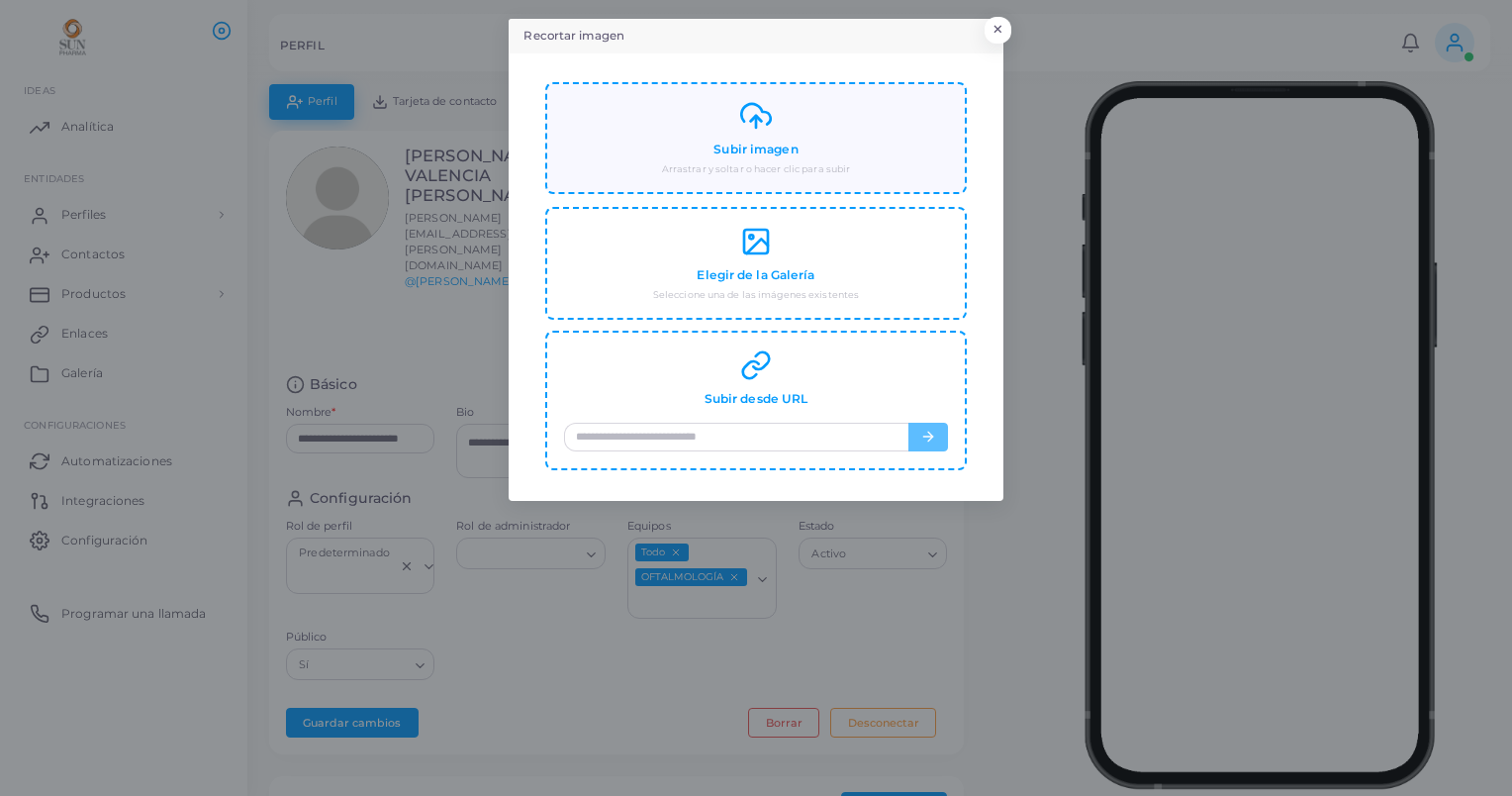 click on "Subir imagen" at bounding box center [755, 149] 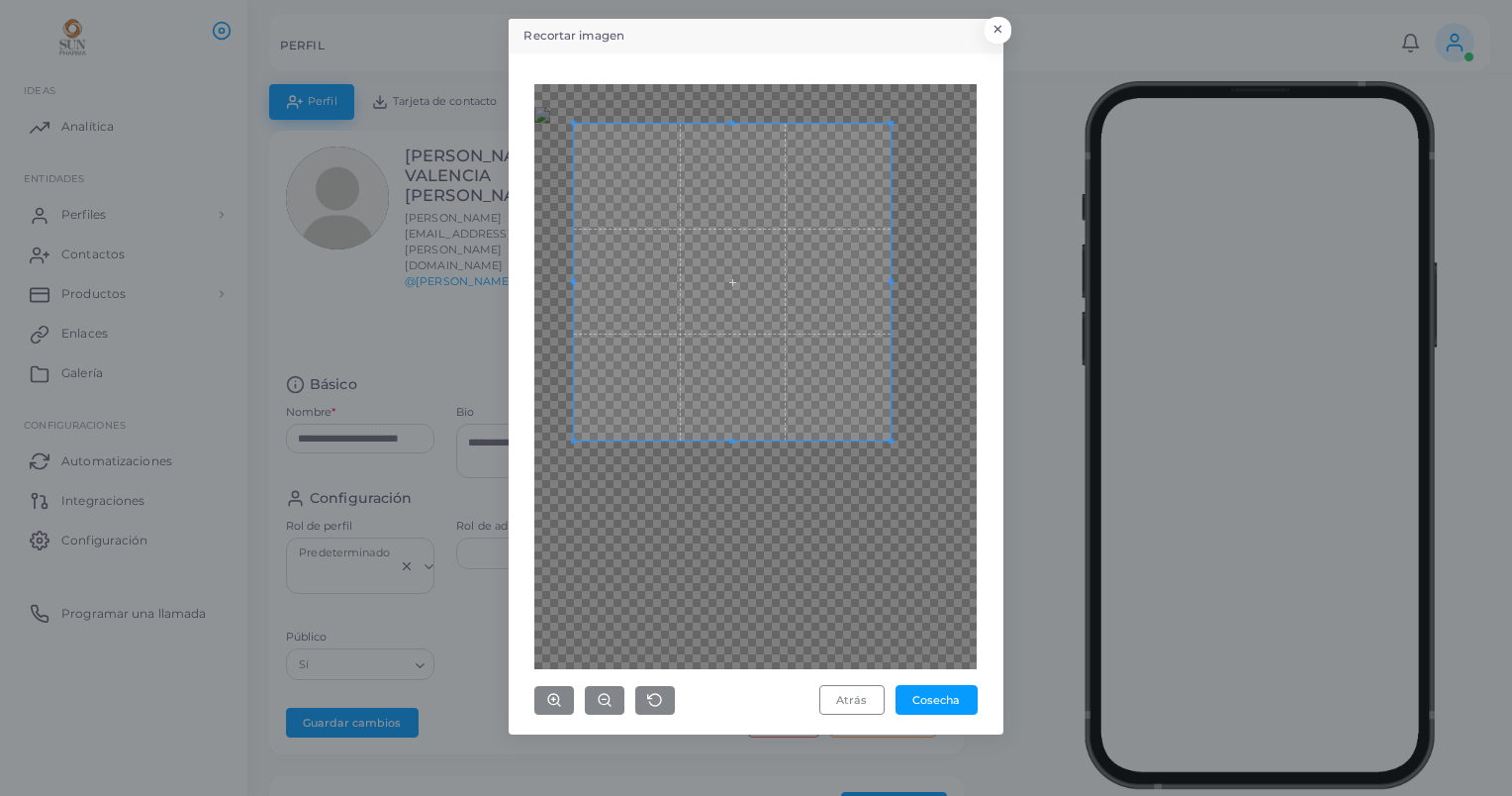 click at bounding box center (732, 282) 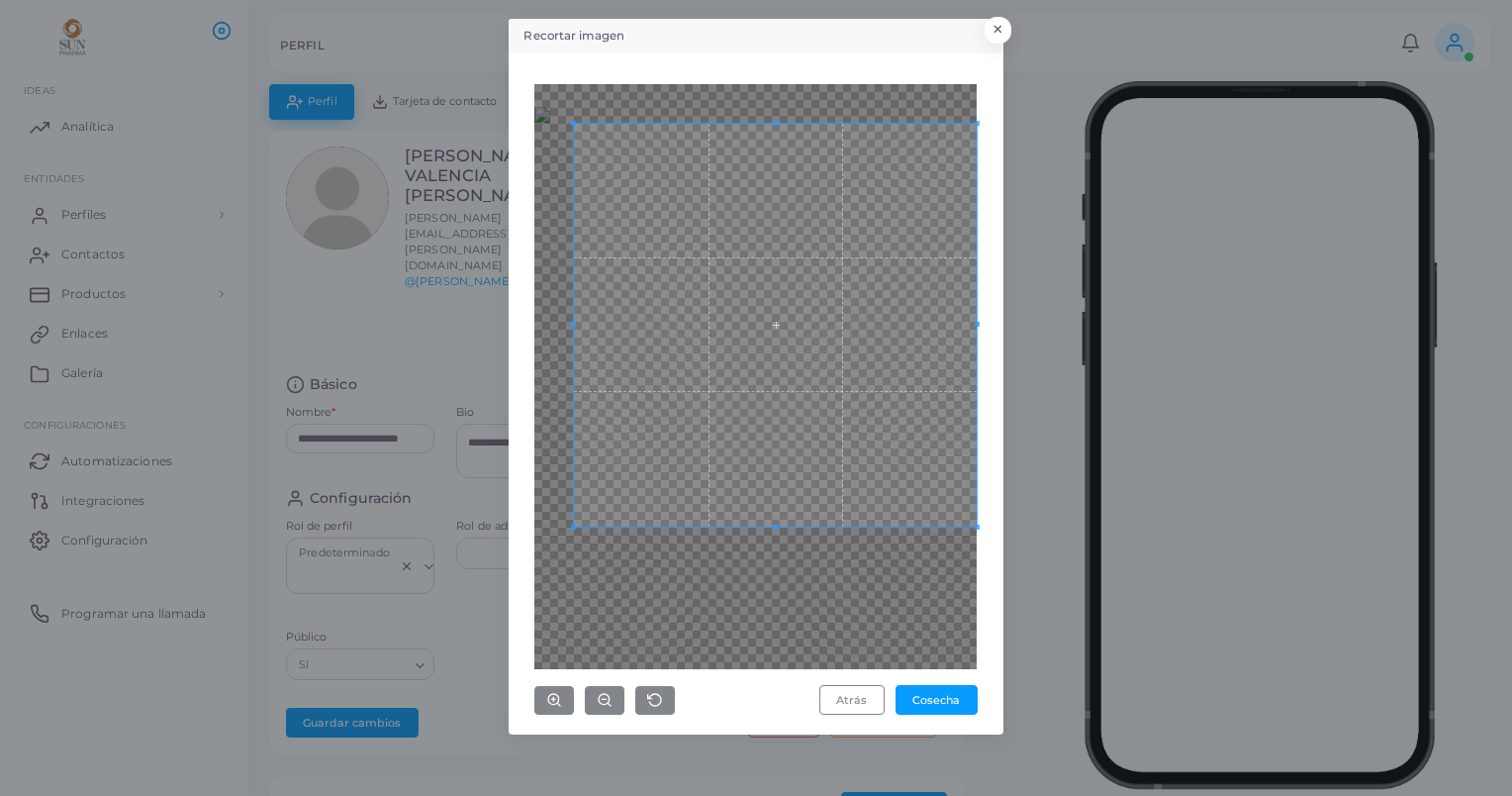 click on "Atrás   Cosecha" at bounding box center [756, 394] 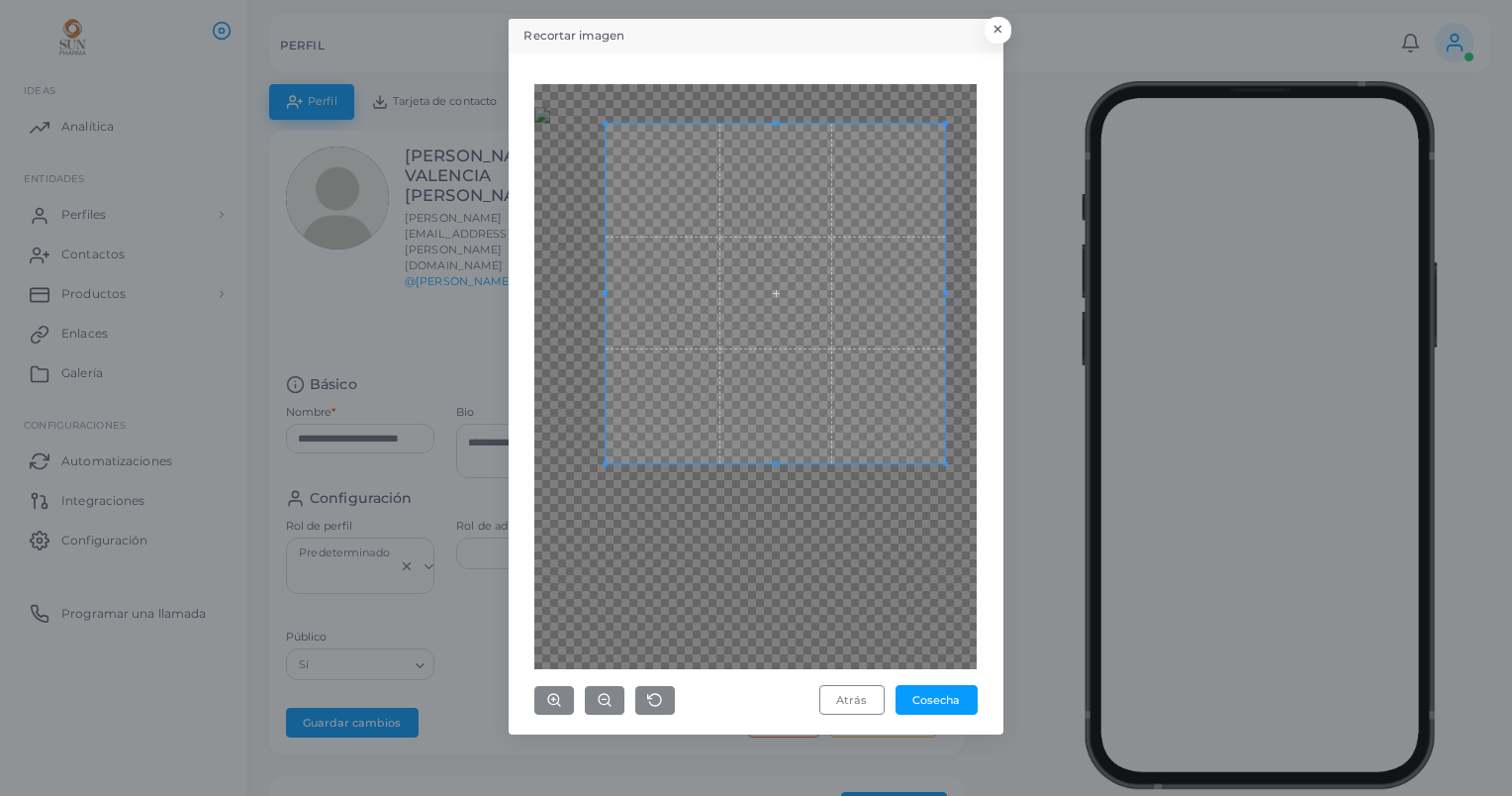 click at bounding box center [775, 463] 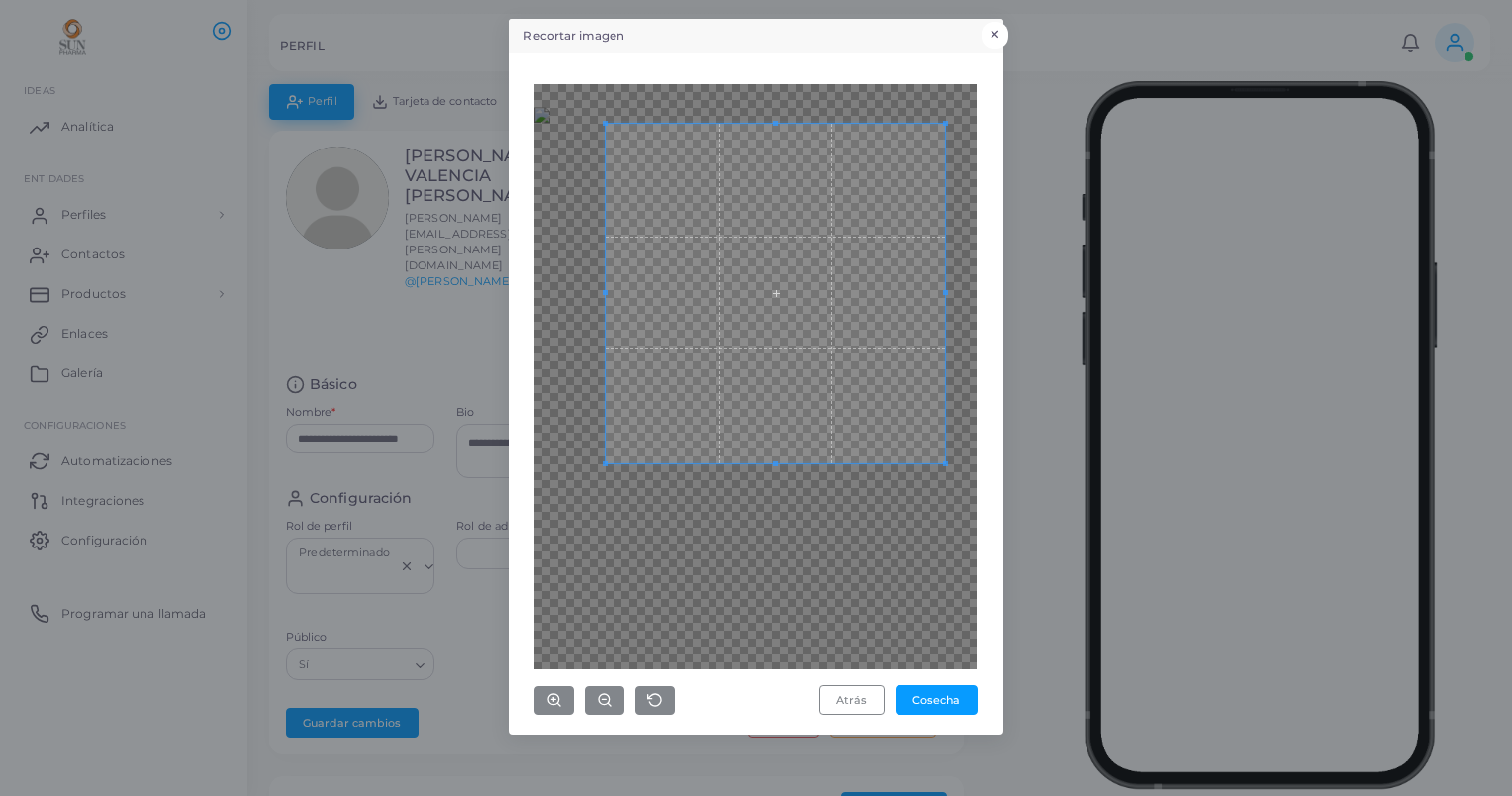 click on "×" at bounding box center [994, 35] 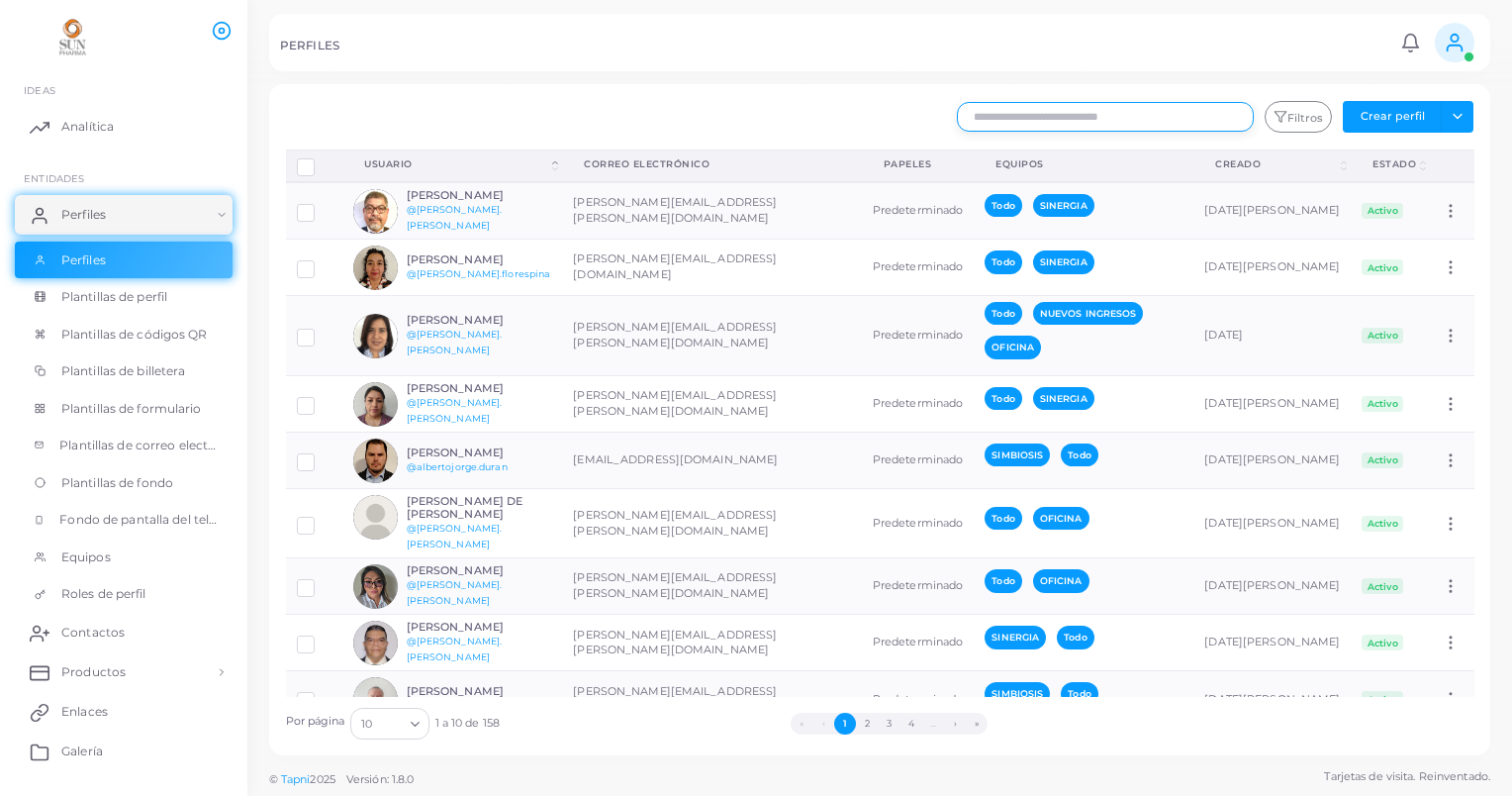 click at bounding box center (1105, 117) 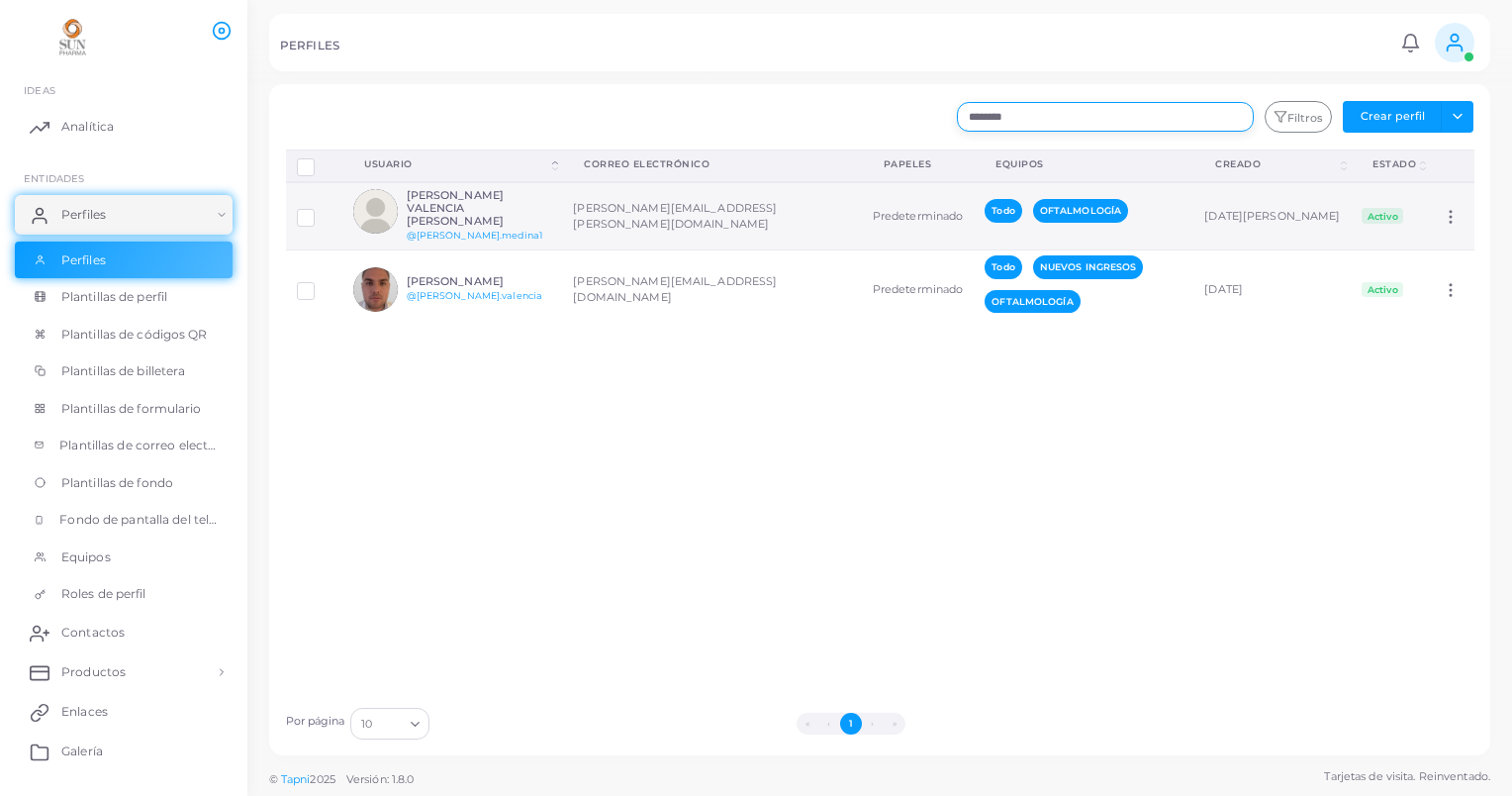 type on "********" 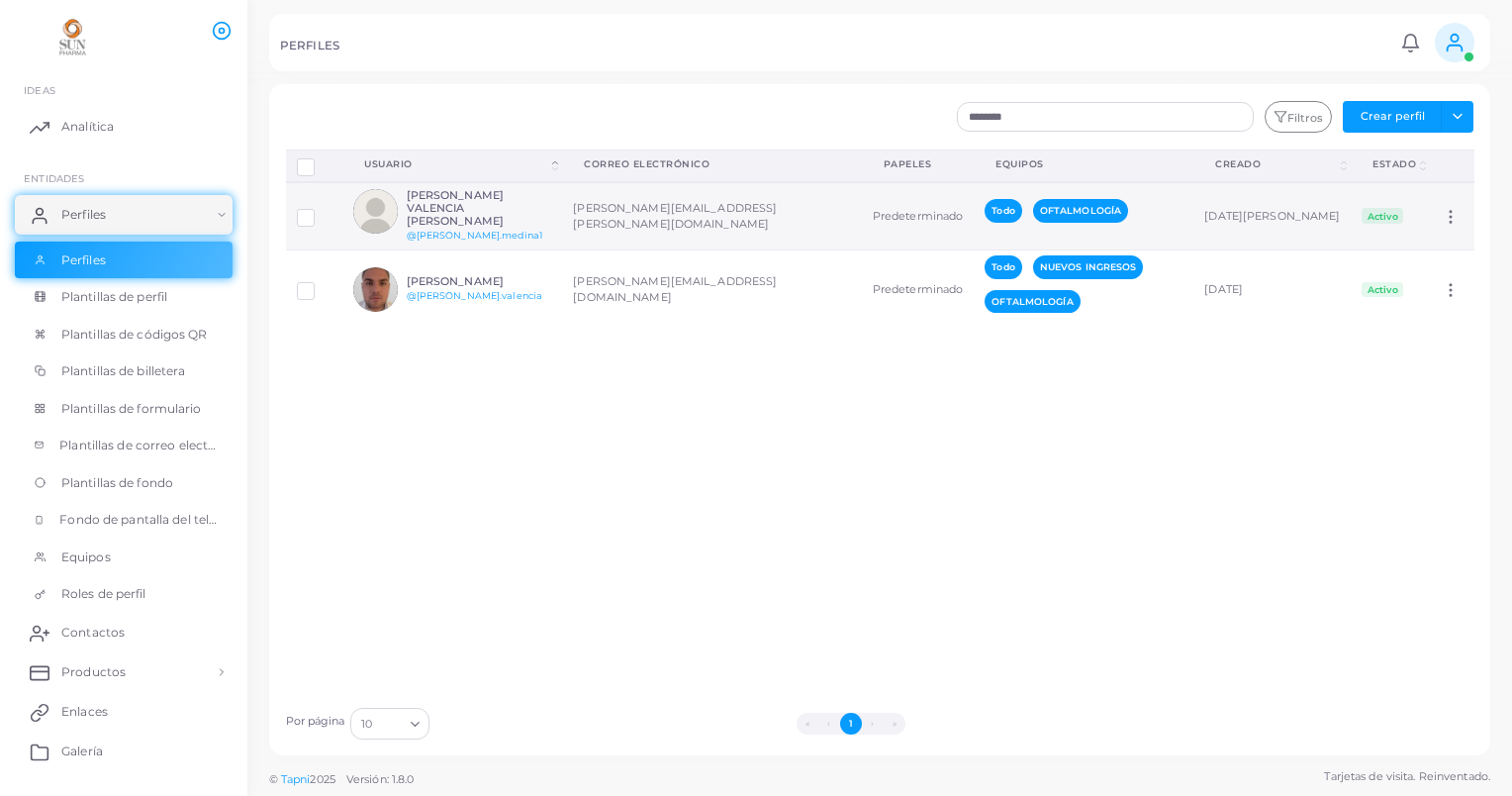 click at bounding box center [315, 216] 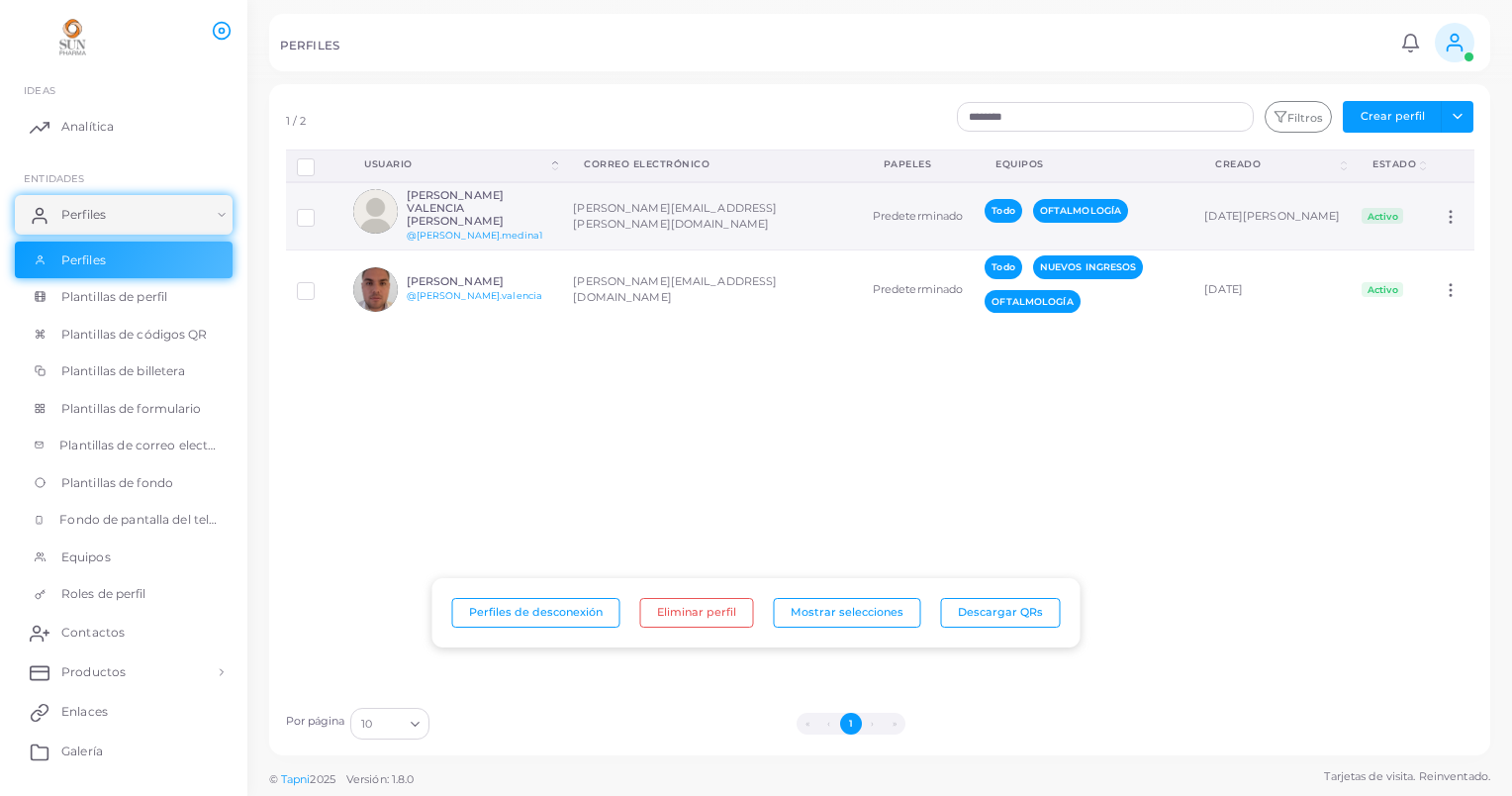 drag, startPoint x: 374, startPoint y: 211, endPoint x: 364, endPoint y: 206, distance: 11.18034 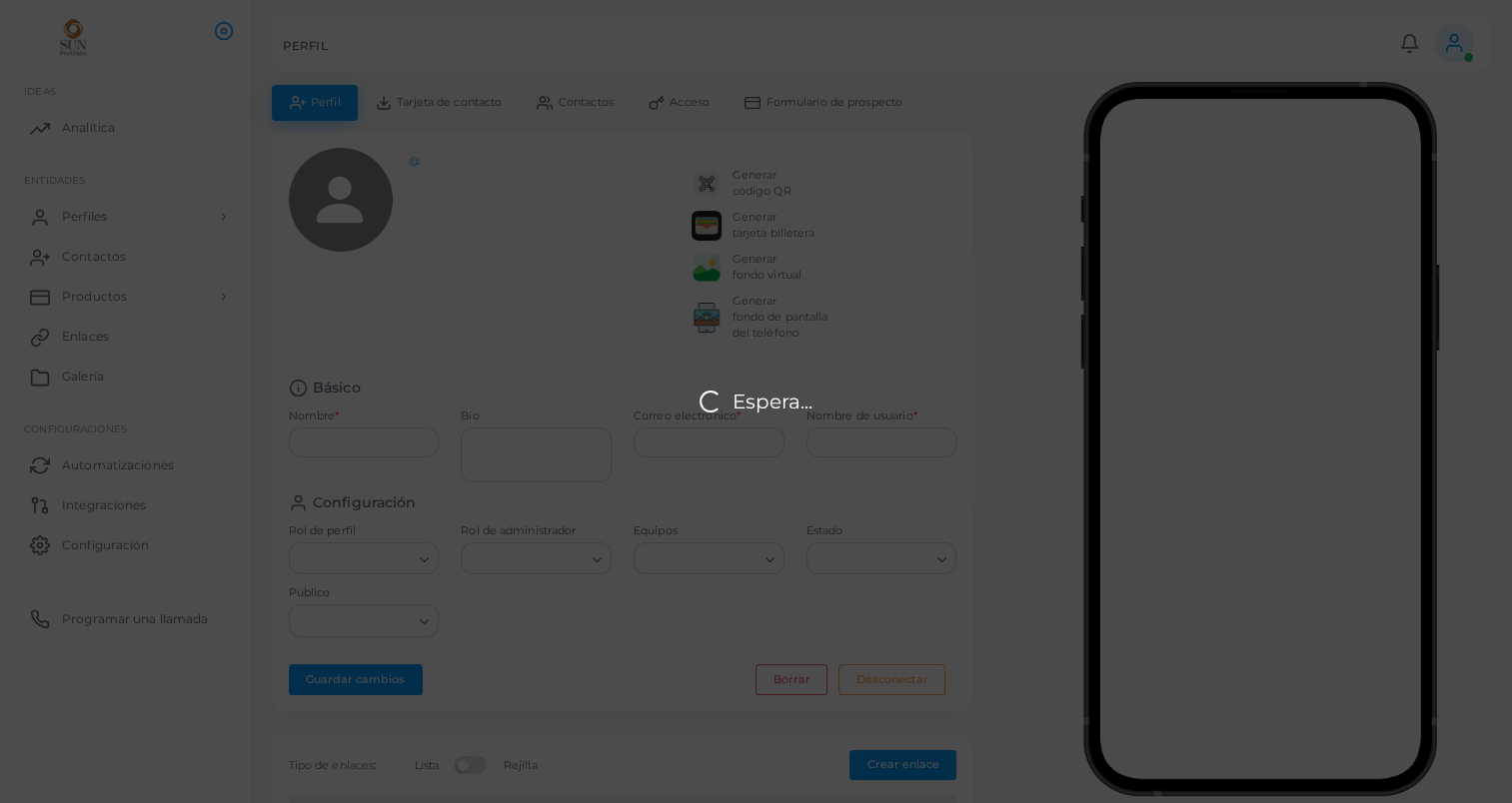 type on "**********" 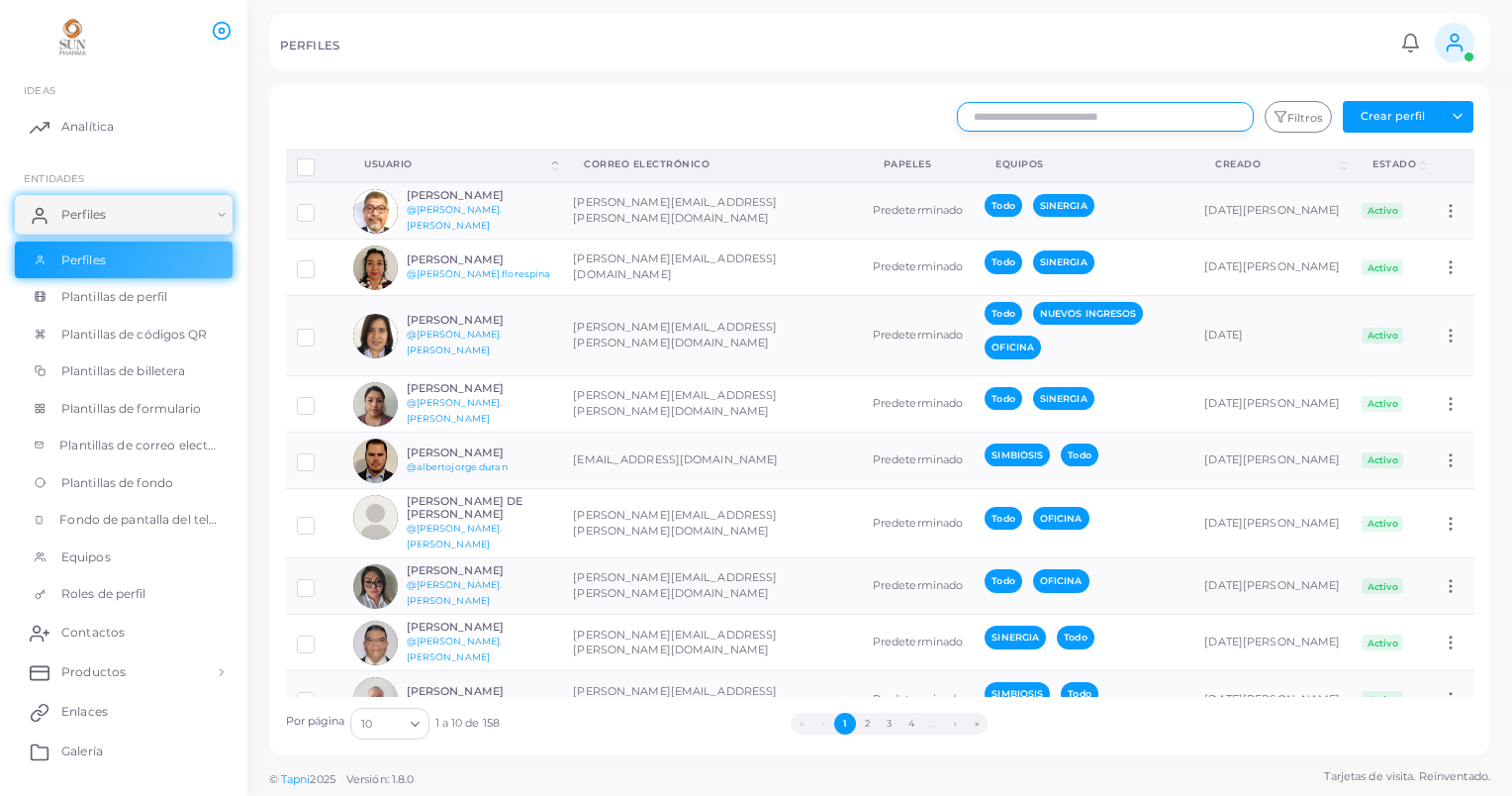 click at bounding box center (1105, 117) 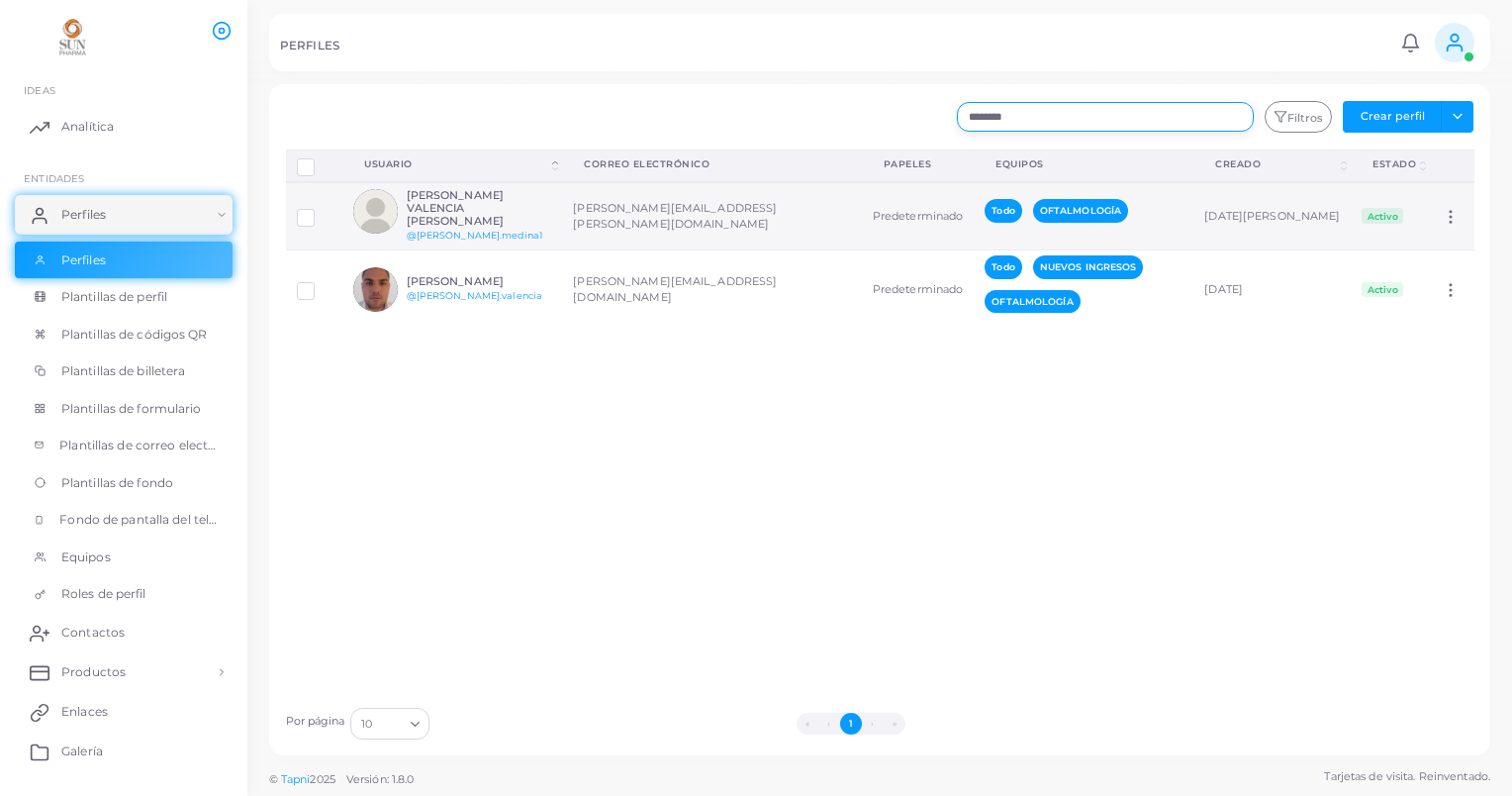 type on "********" 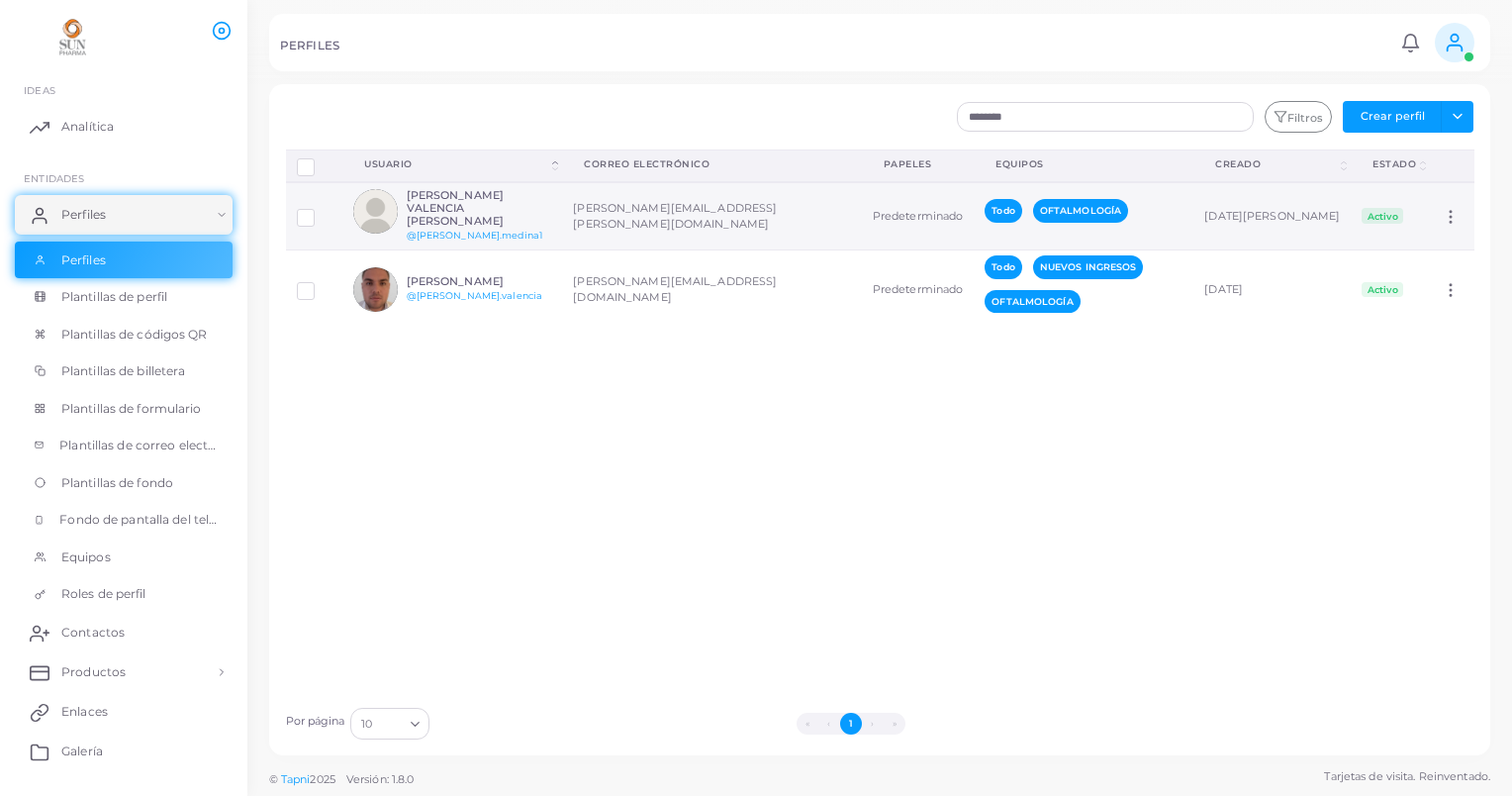 click at bounding box center [321, 211] 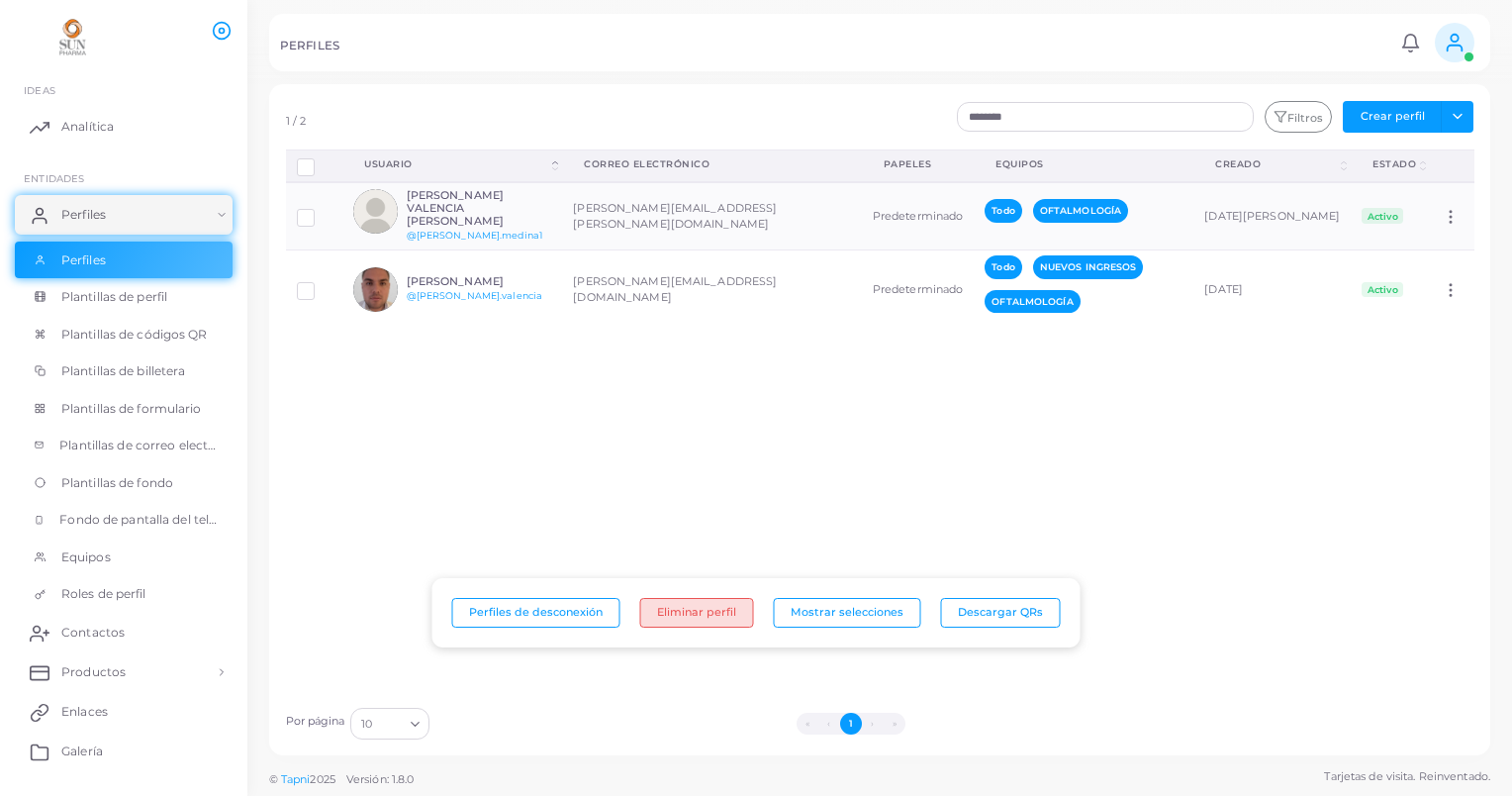 click on "Eliminar perfil" at bounding box center (697, 613) 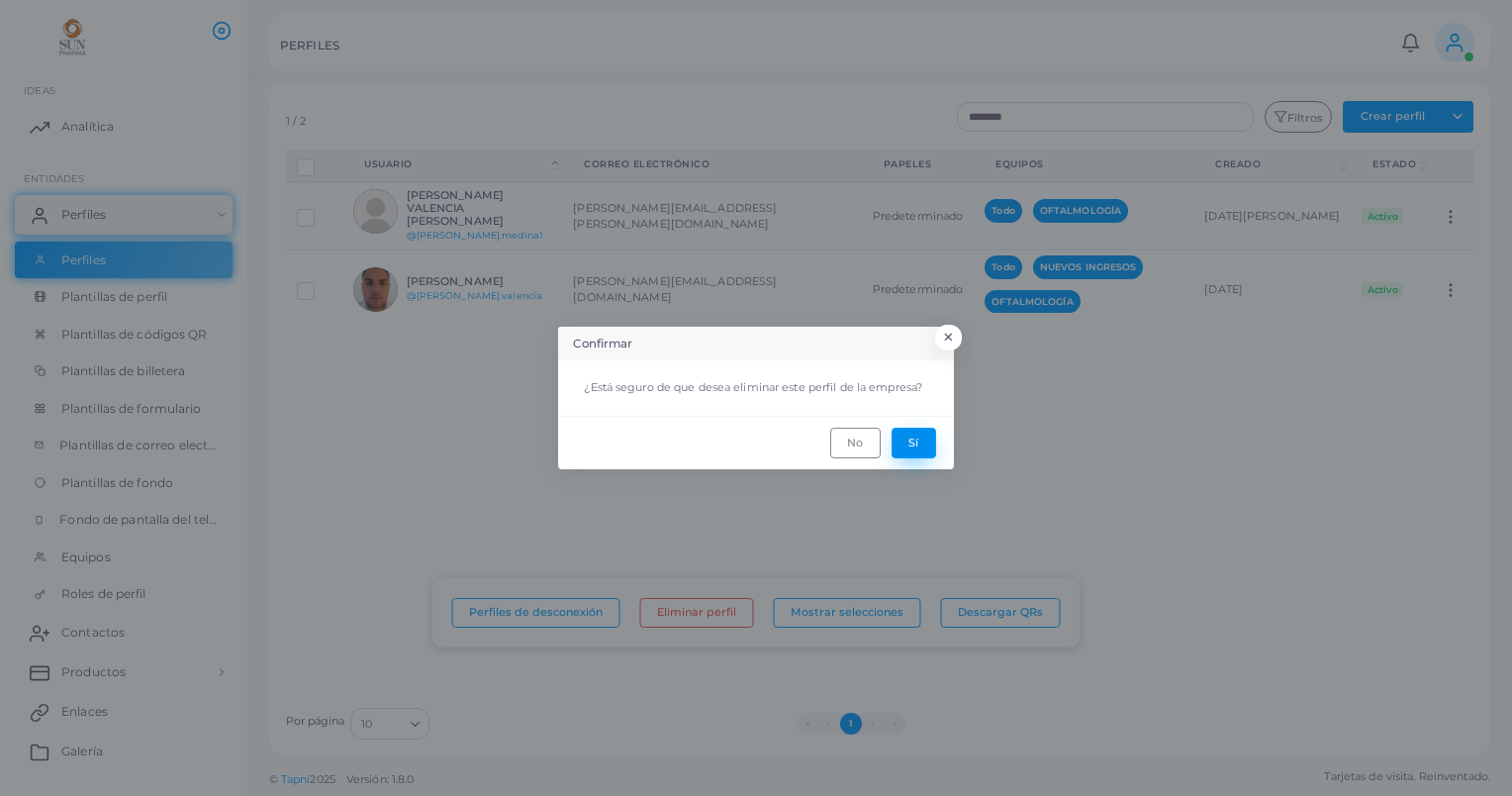 click on "Sí" at bounding box center (913, 443) 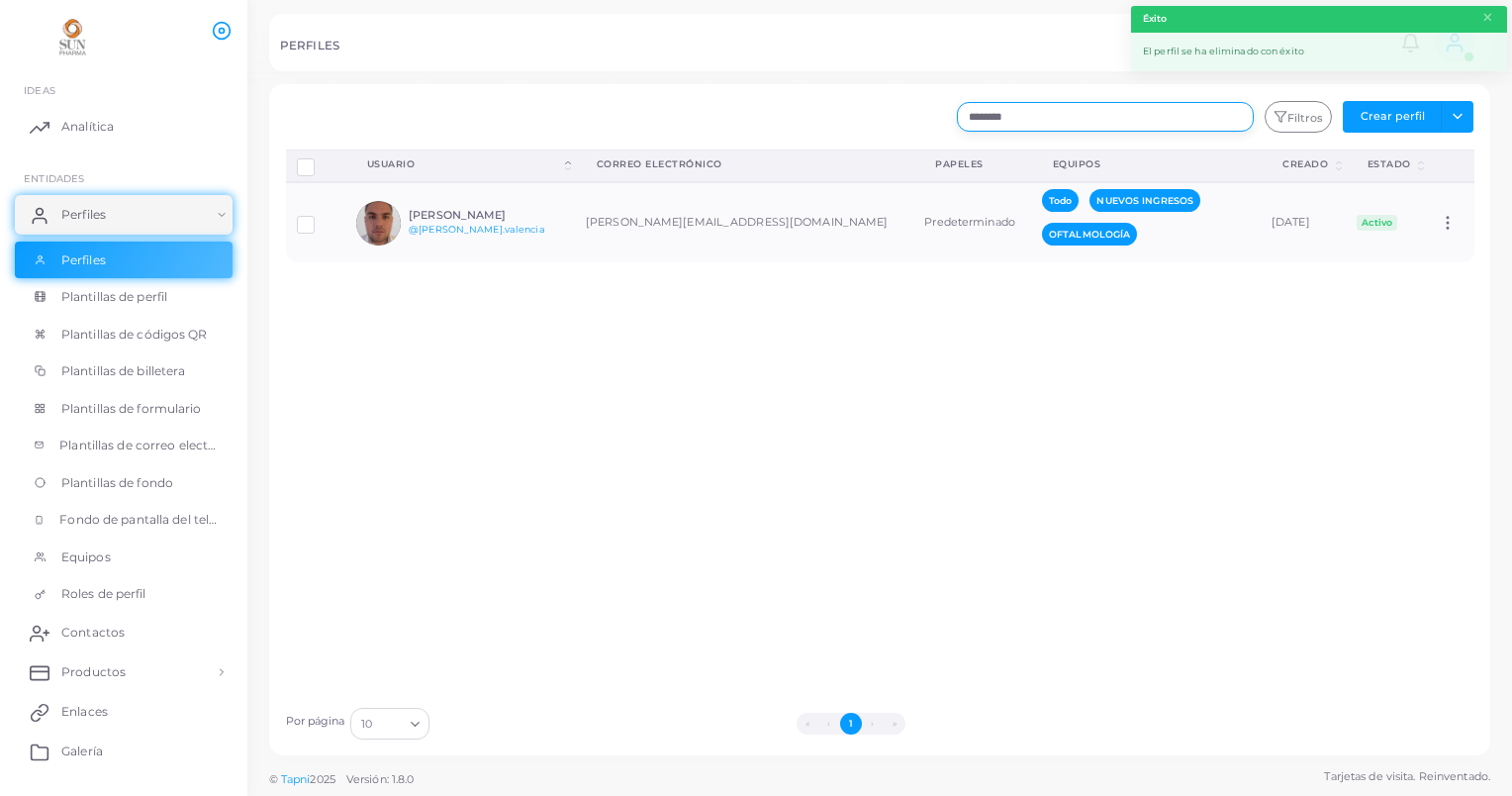 drag, startPoint x: 1047, startPoint y: 115, endPoint x: 846, endPoint y: 134, distance: 201.89601 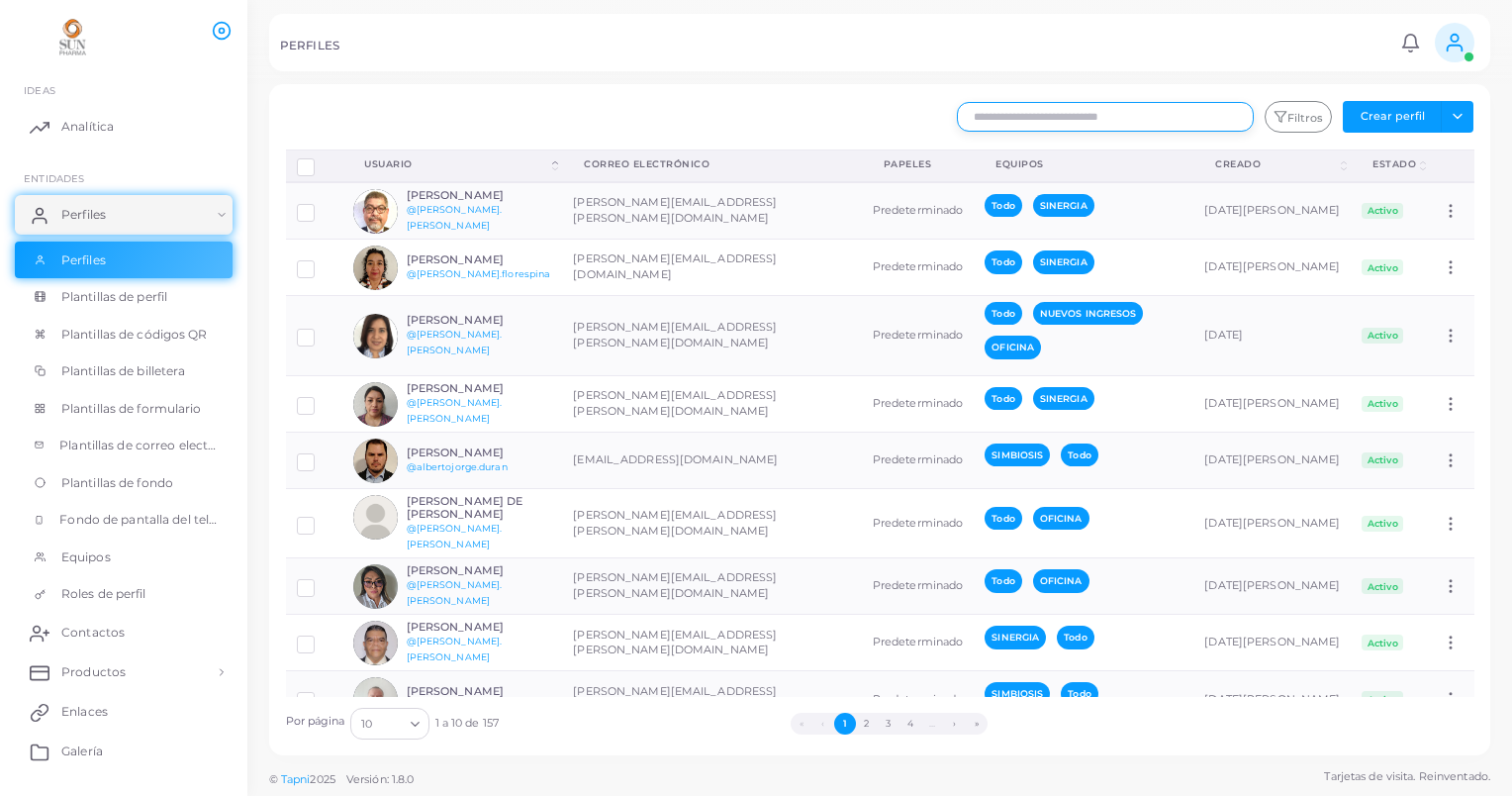 type 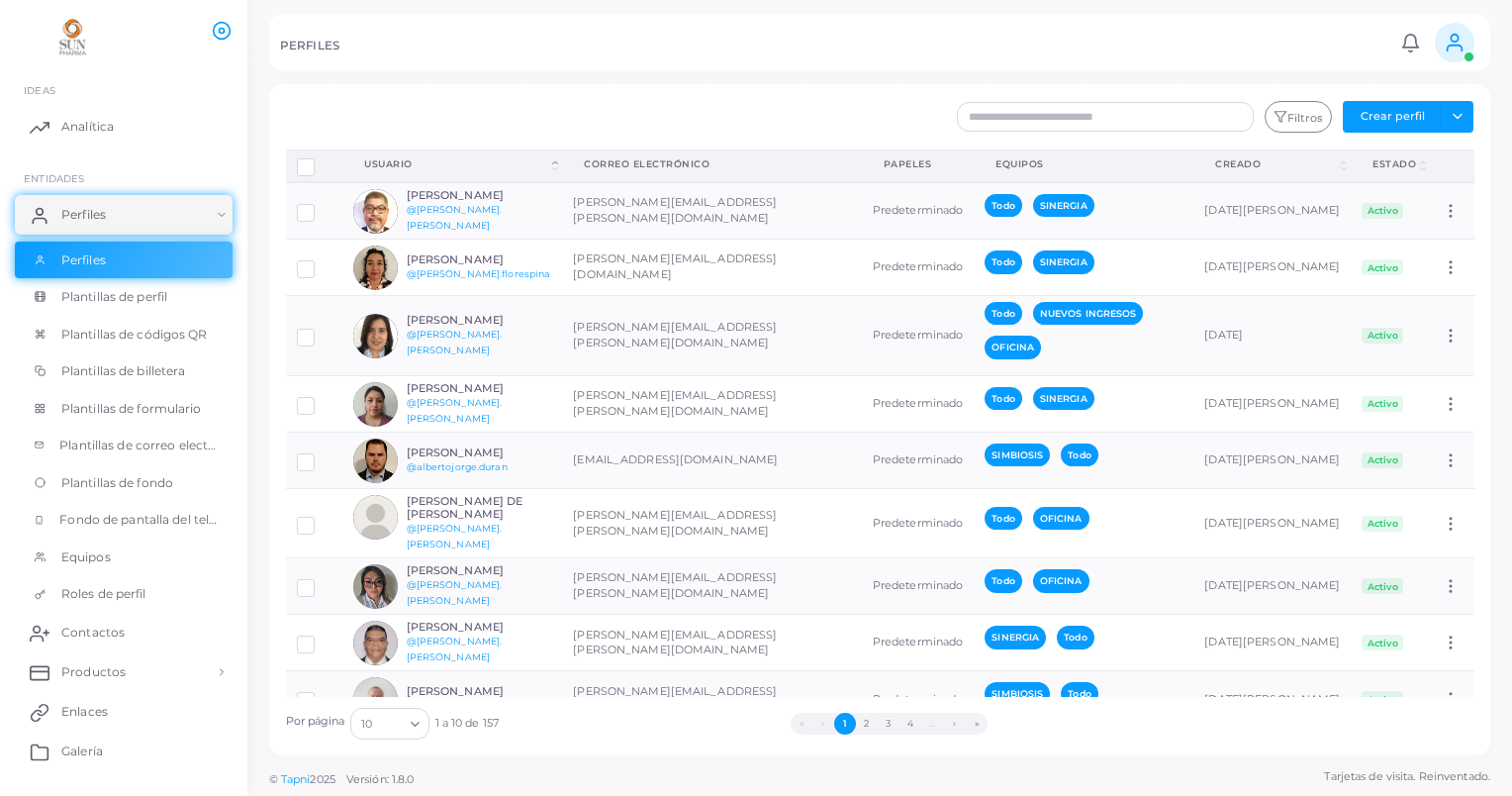 click 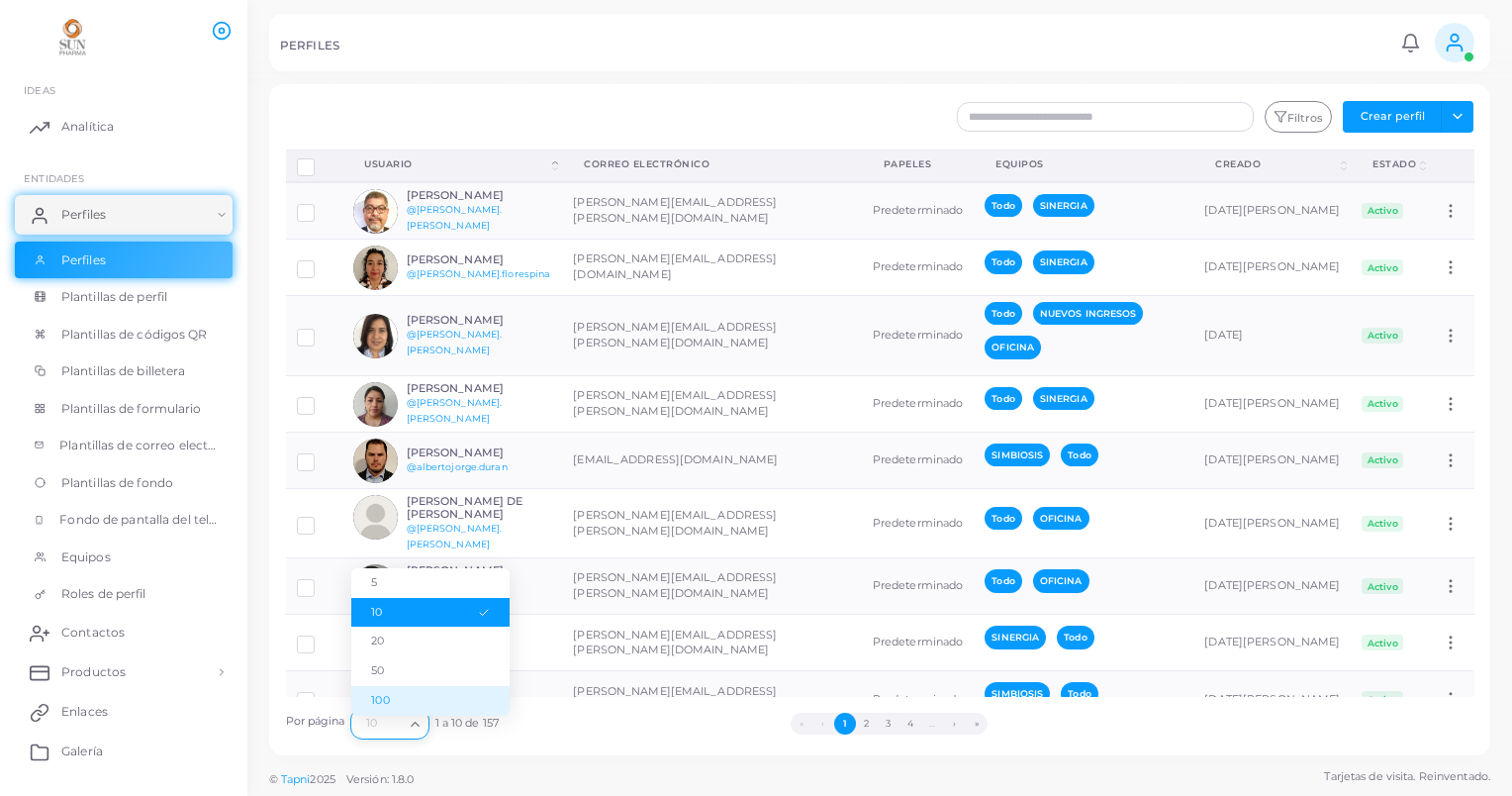 click on "100" at bounding box center [430, 701] 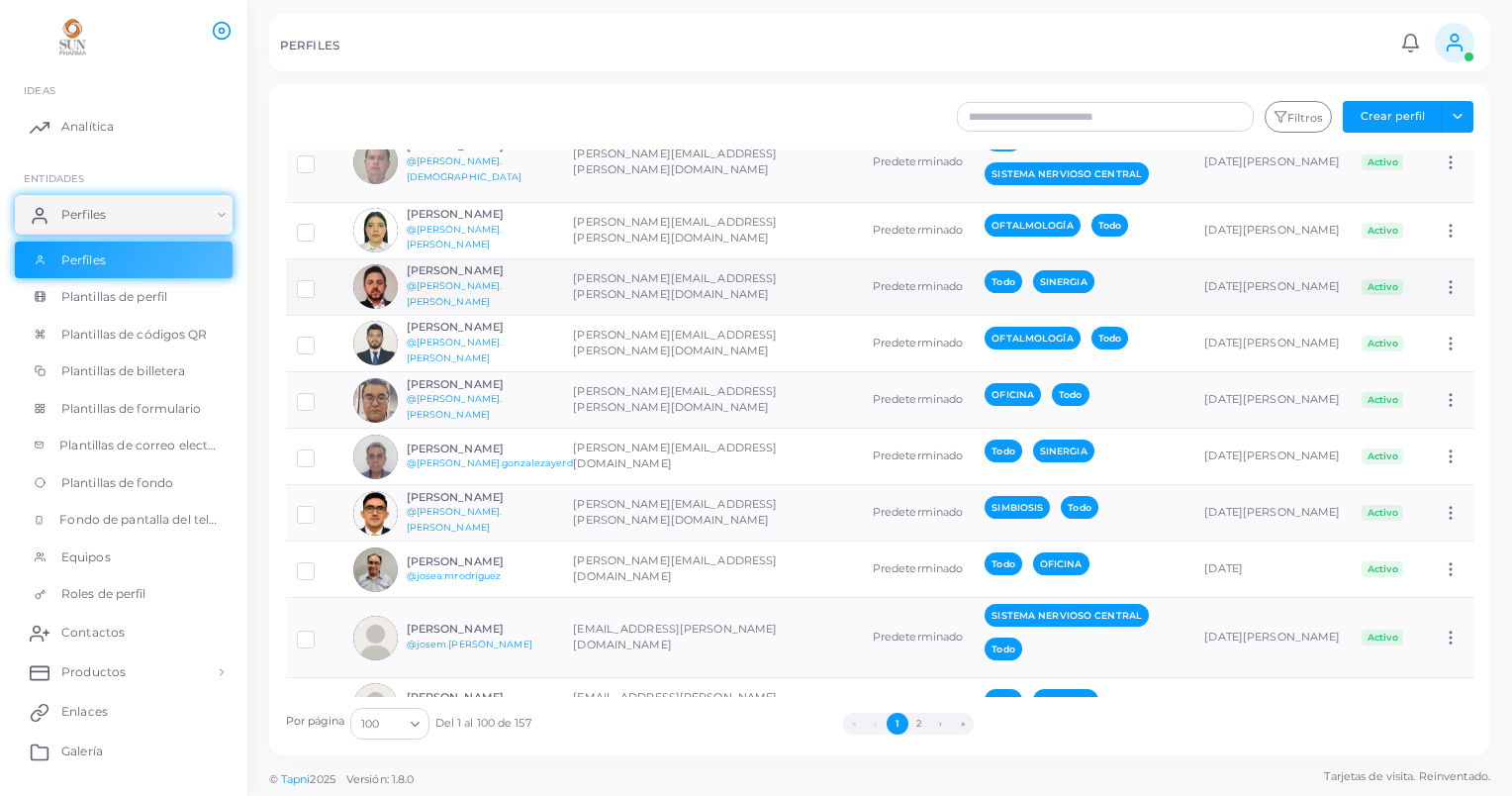 scroll, scrollTop: 4257, scrollLeft: 0, axis: vertical 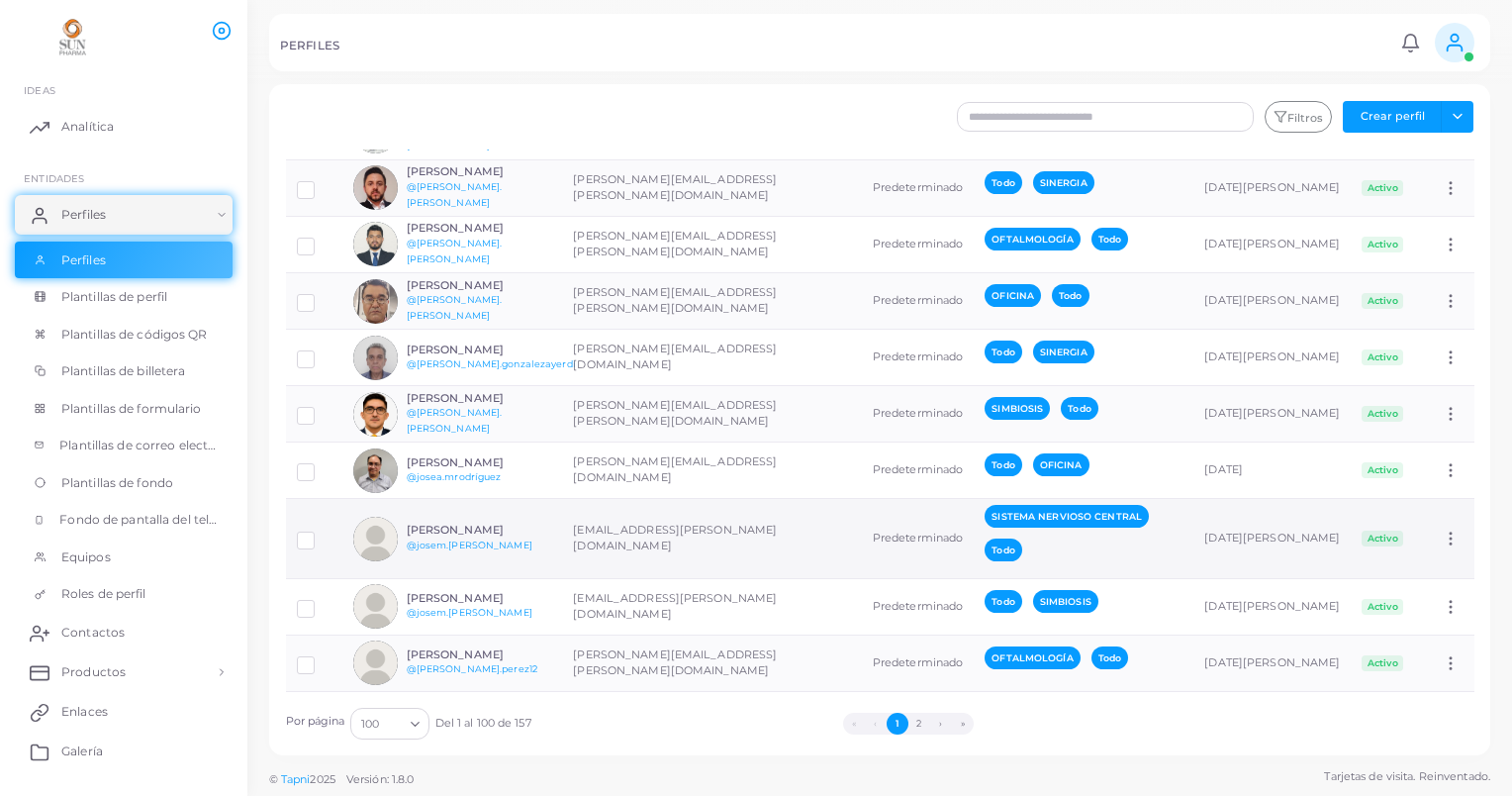 click at bounding box center [321, 533] 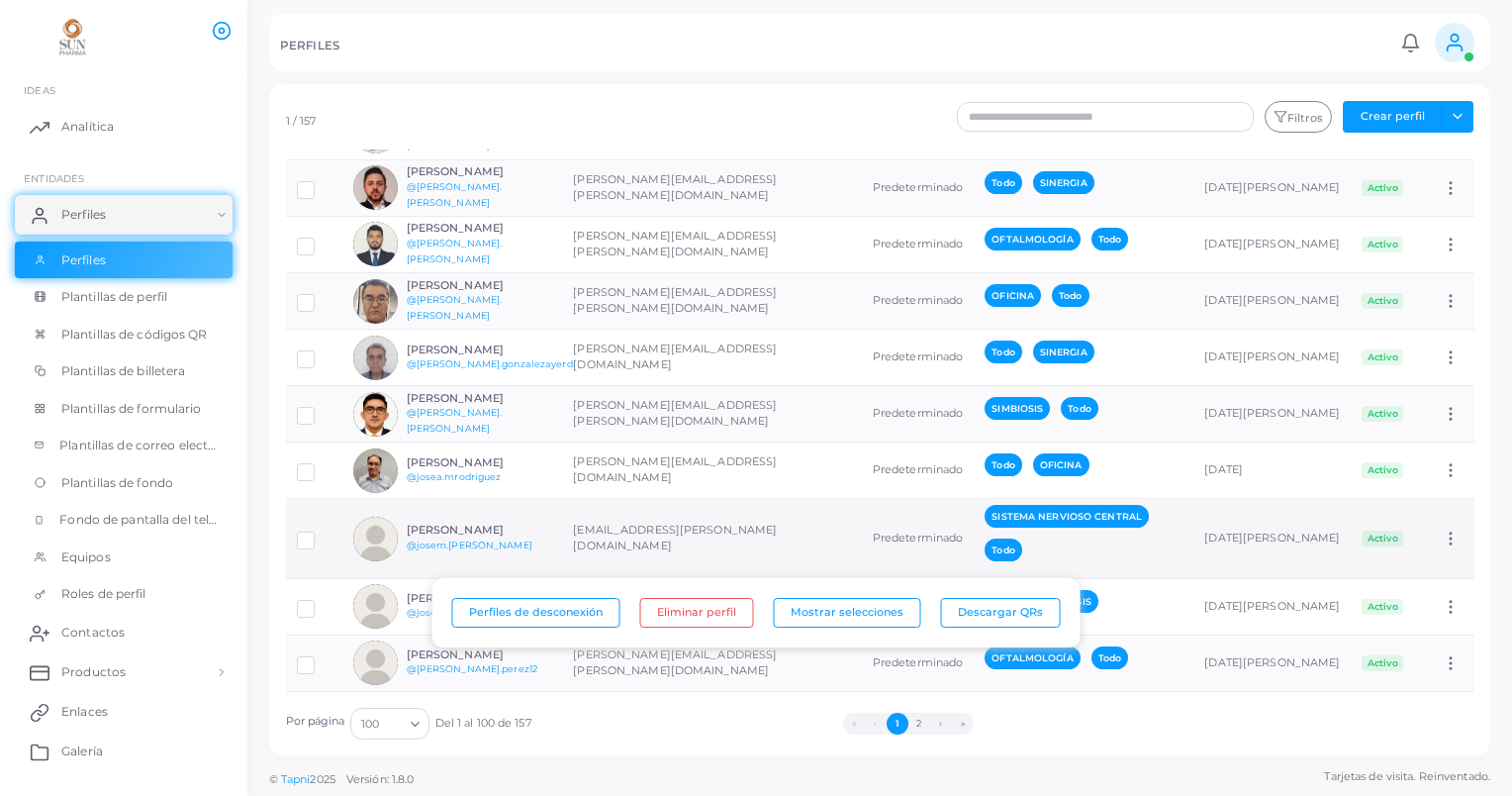click at bounding box center (375, 539) 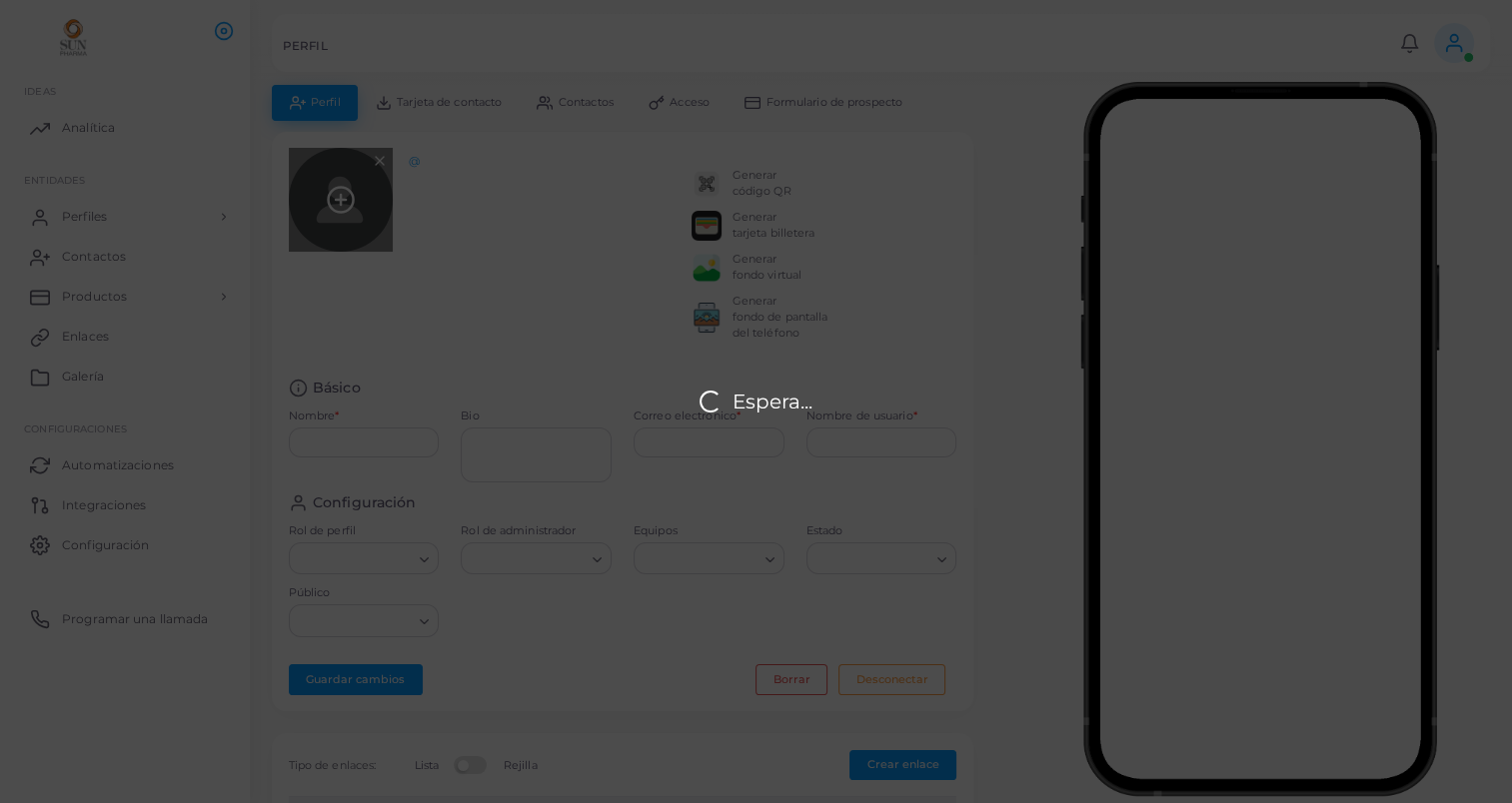 type on "**********" 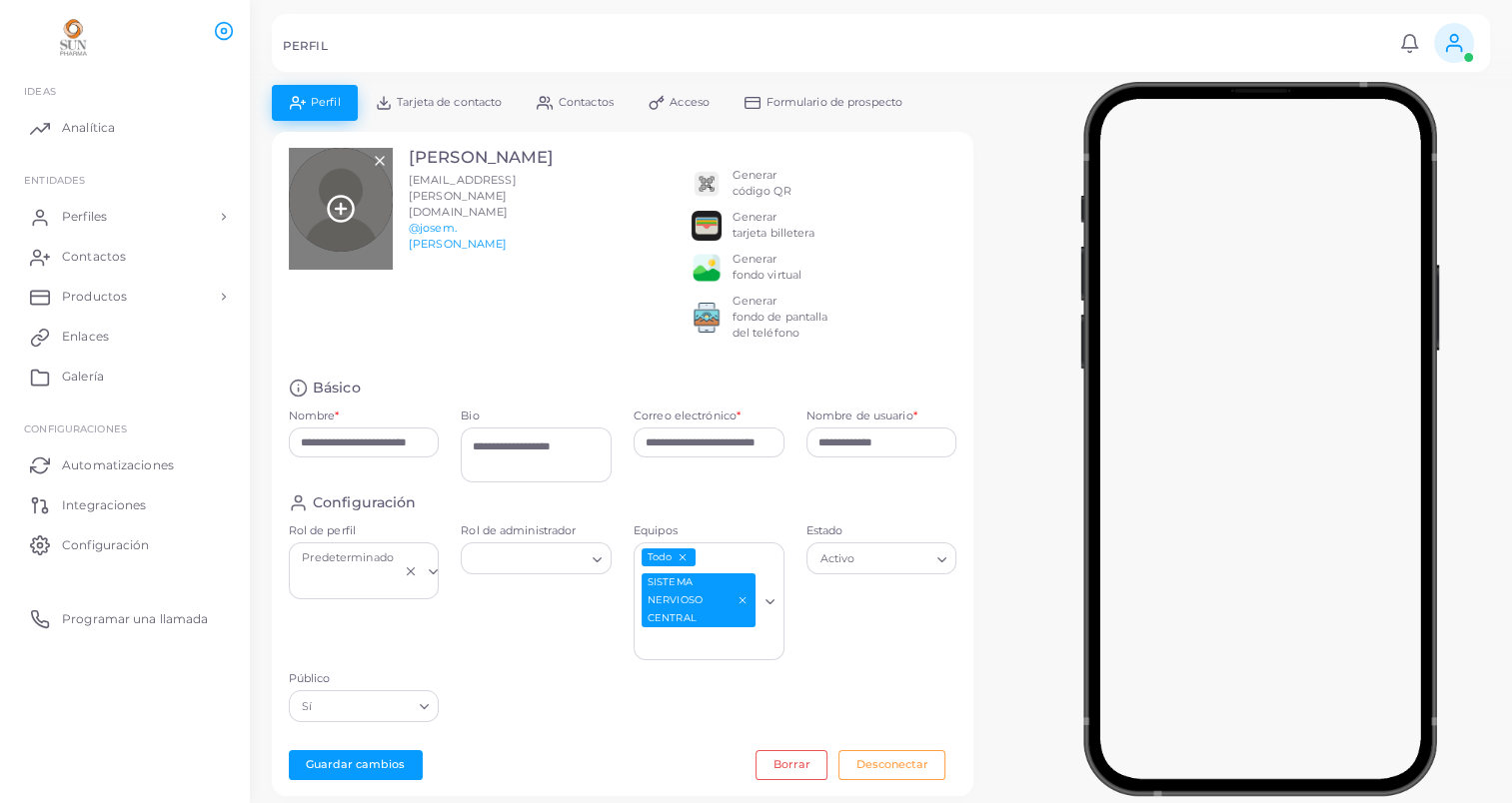 click 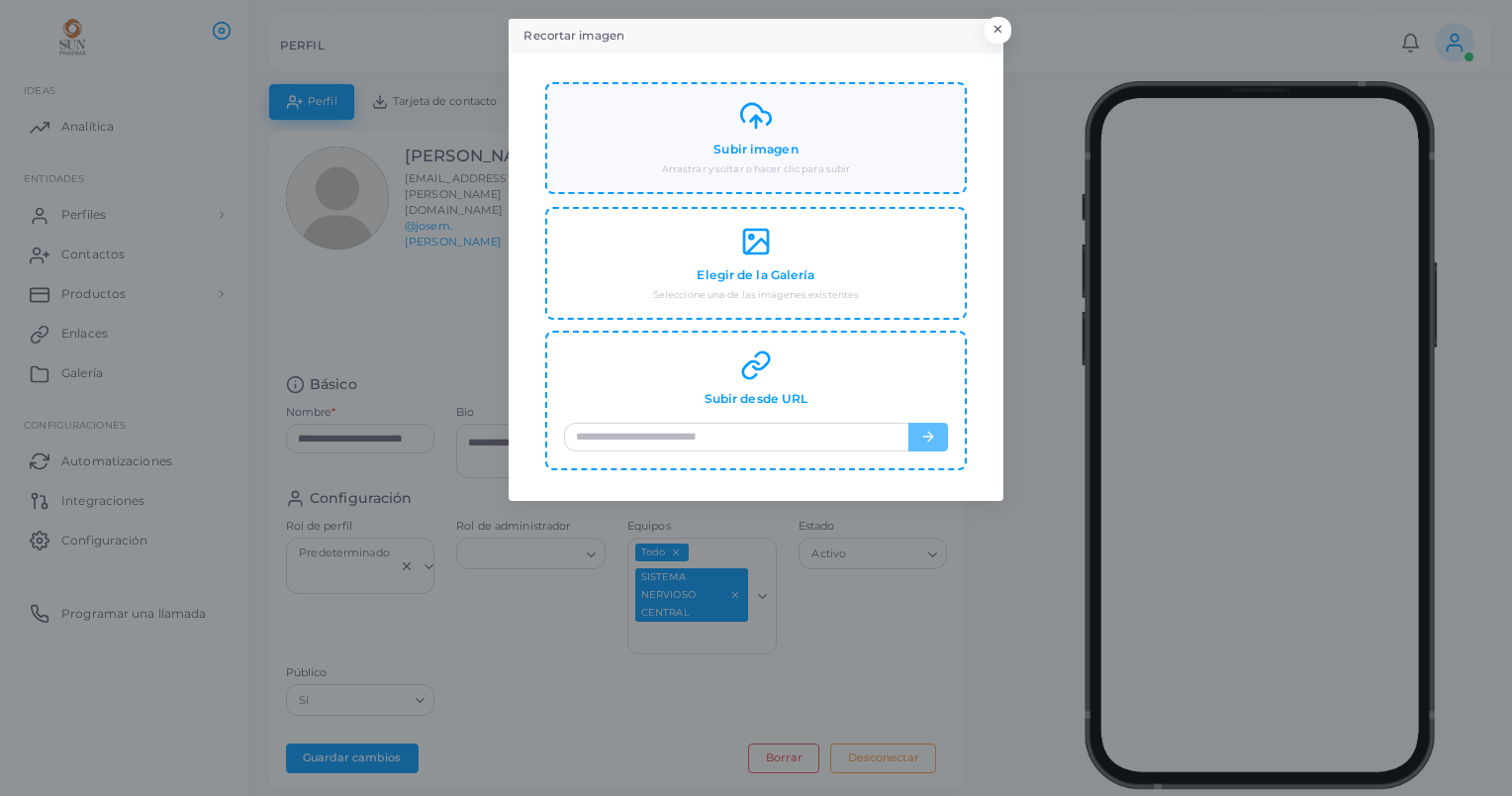 click on "Subir imagen" at bounding box center (755, 149) 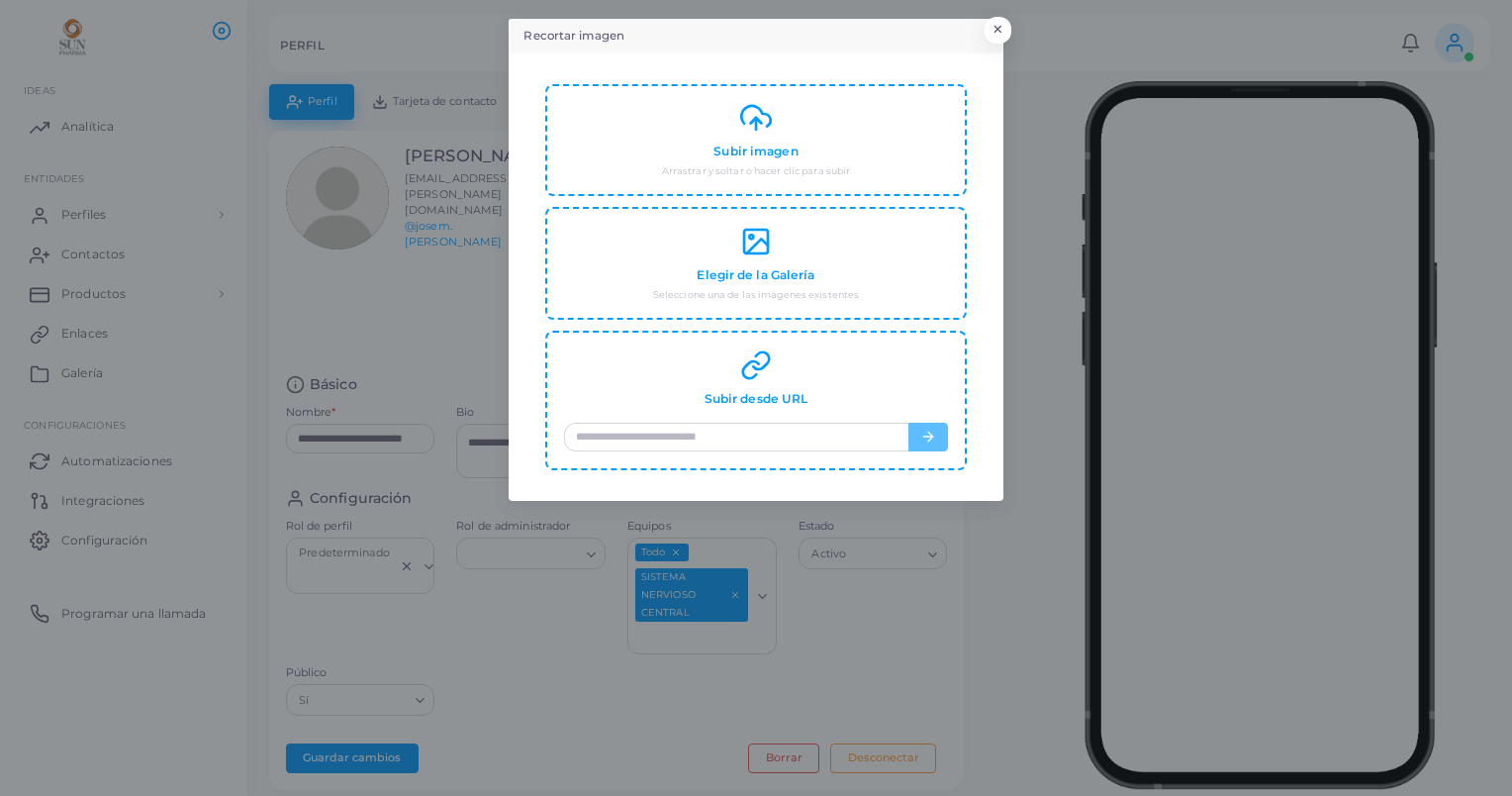 click on "Recortar imagen × Subir imagen Arrastrar y soltar o hacer clic para subir Elegir de la Galería Seleccione una de las imágenes existentes Subir desde URL" at bounding box center (756, 398) 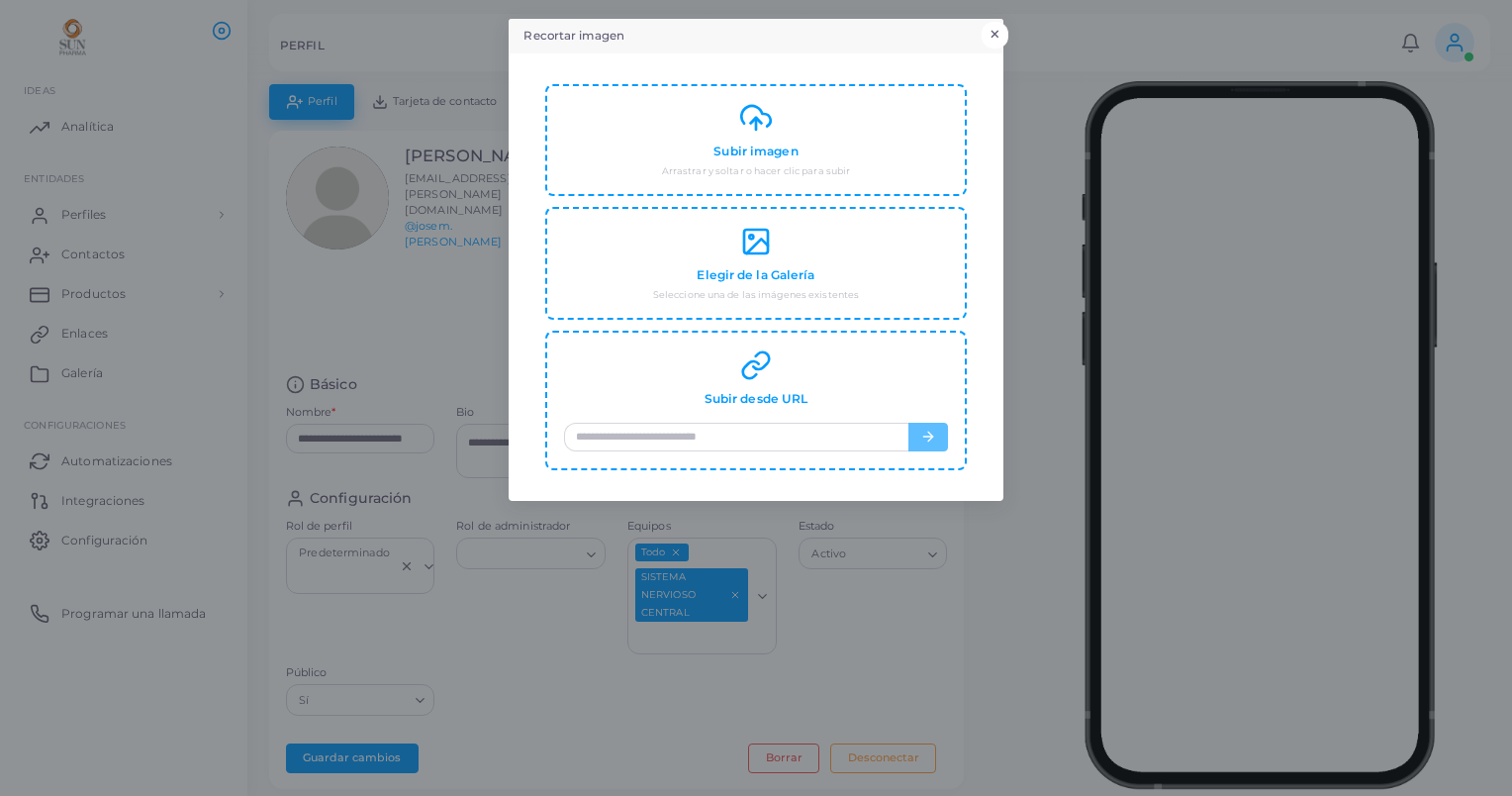 click on "×" at bounding box center [994, 35] 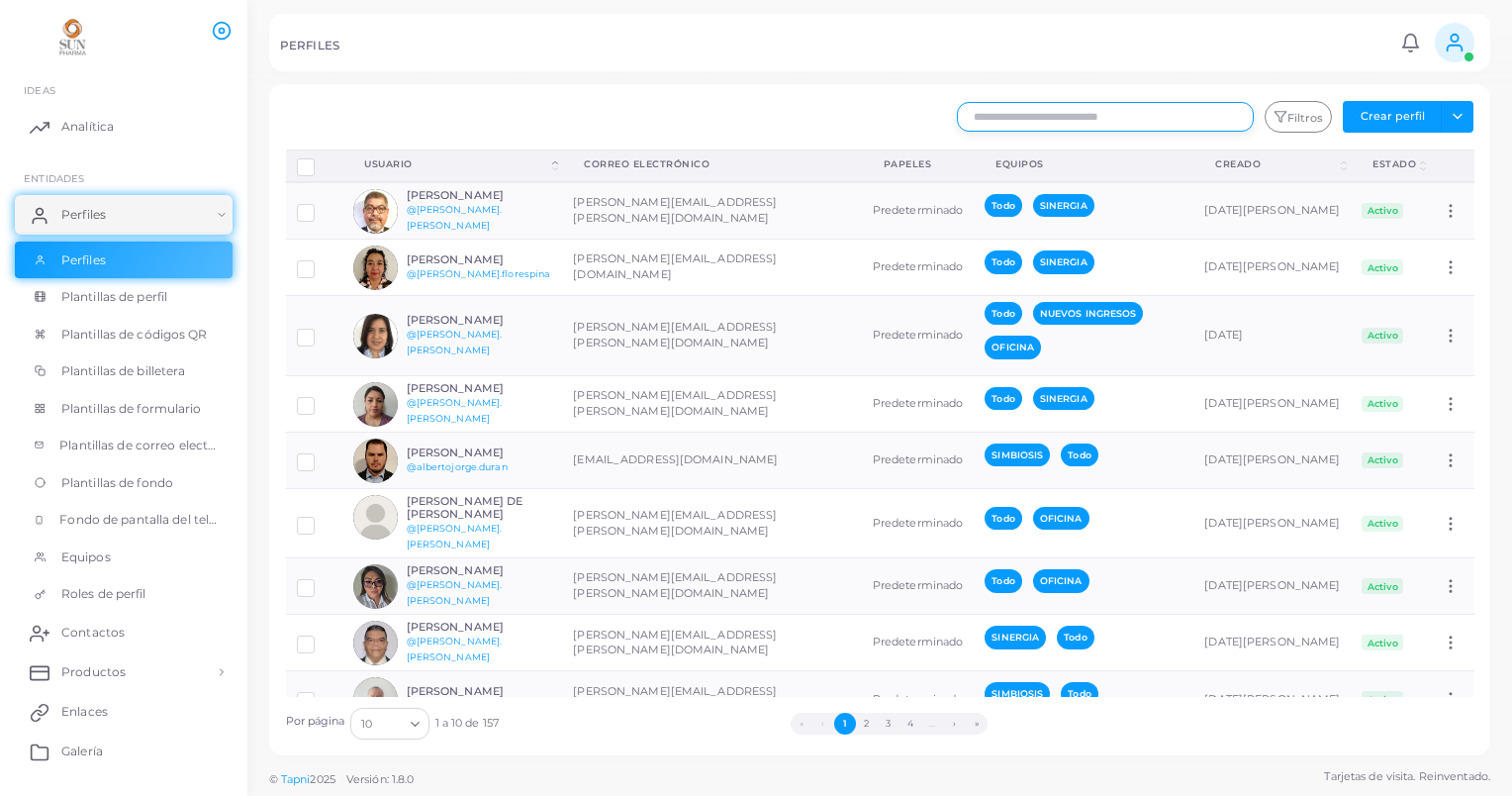click at bounding box center [1105, 117] 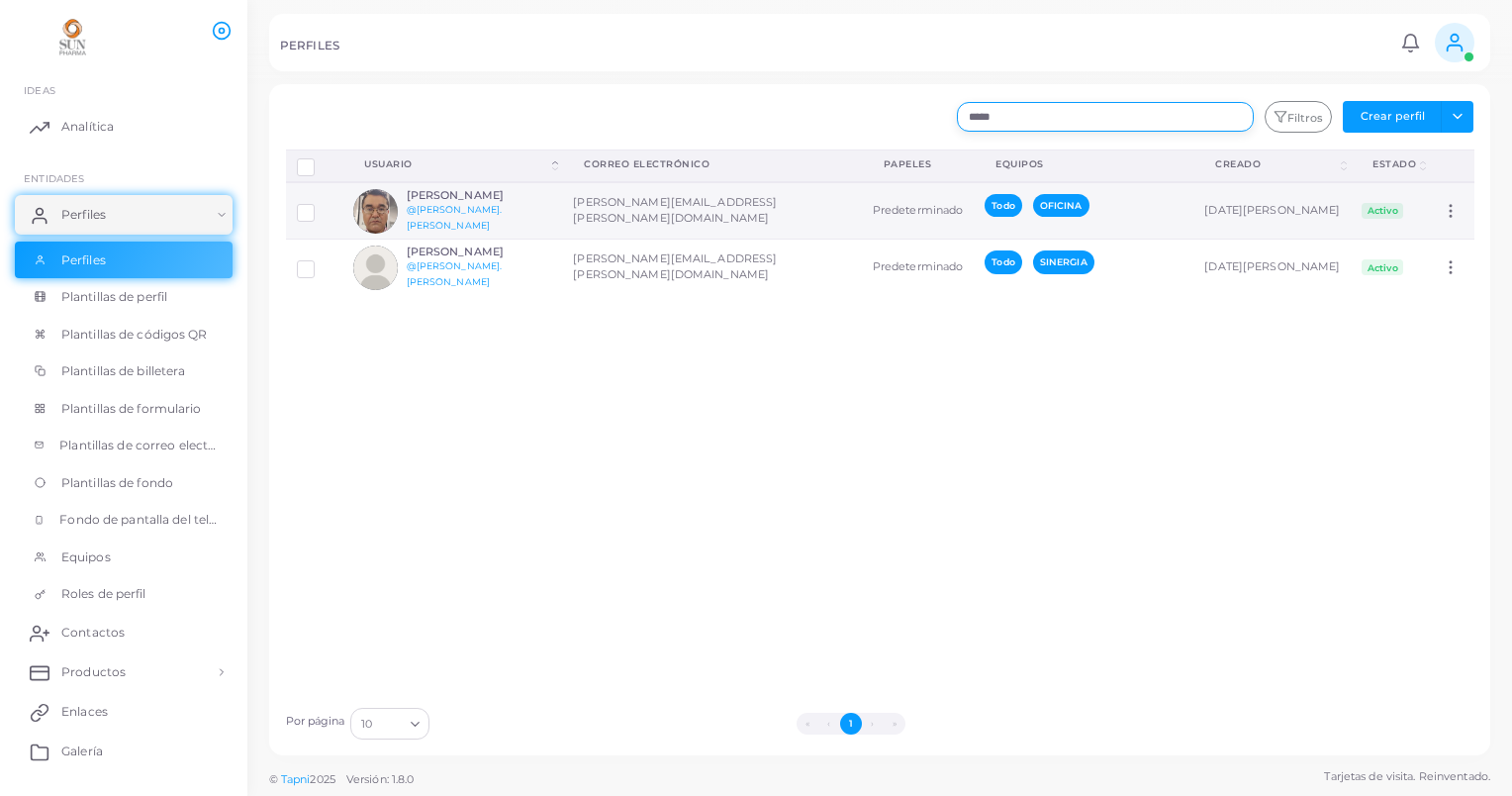 type on "*****" 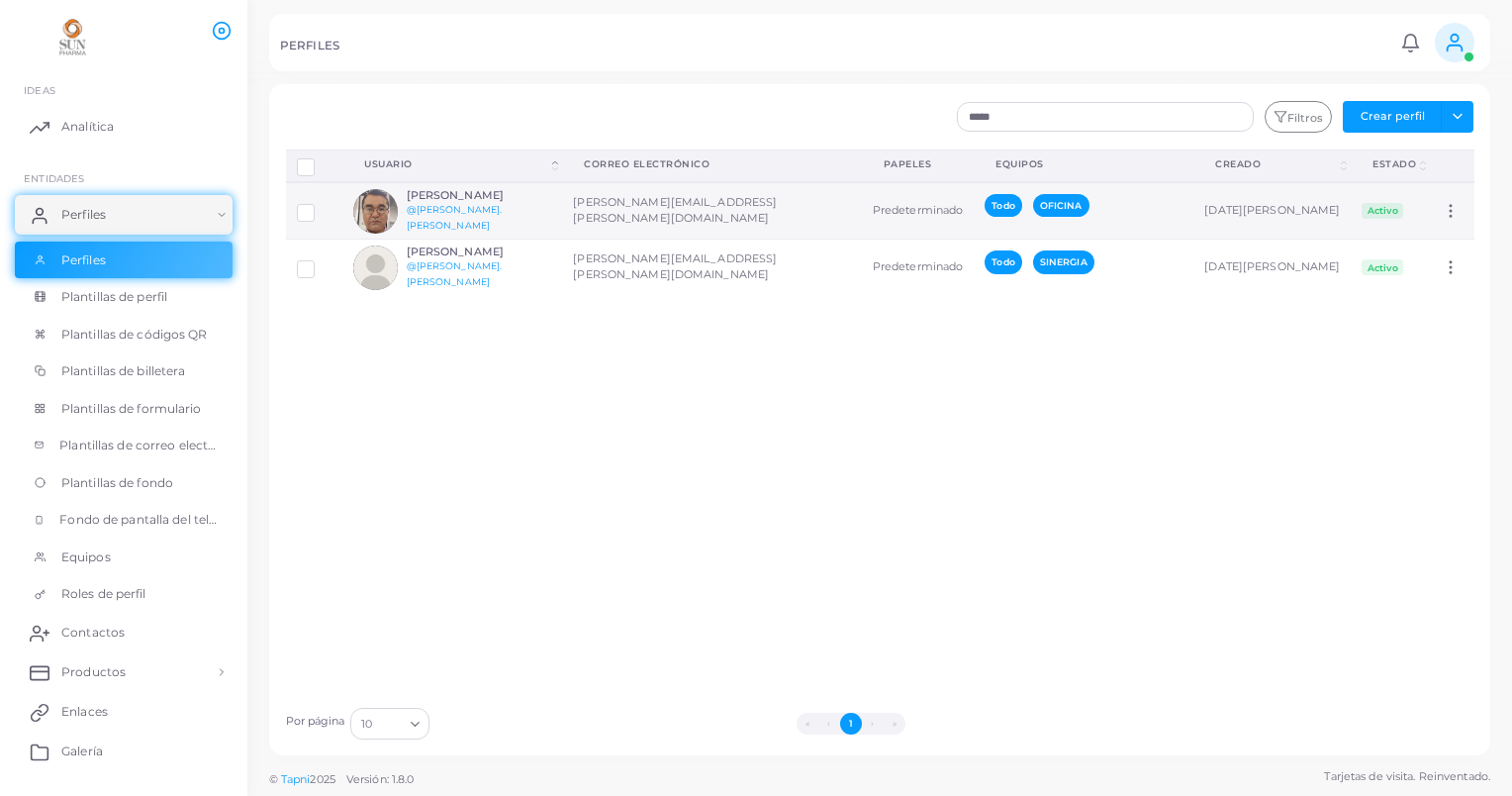 click at bounding box center [321, 205] 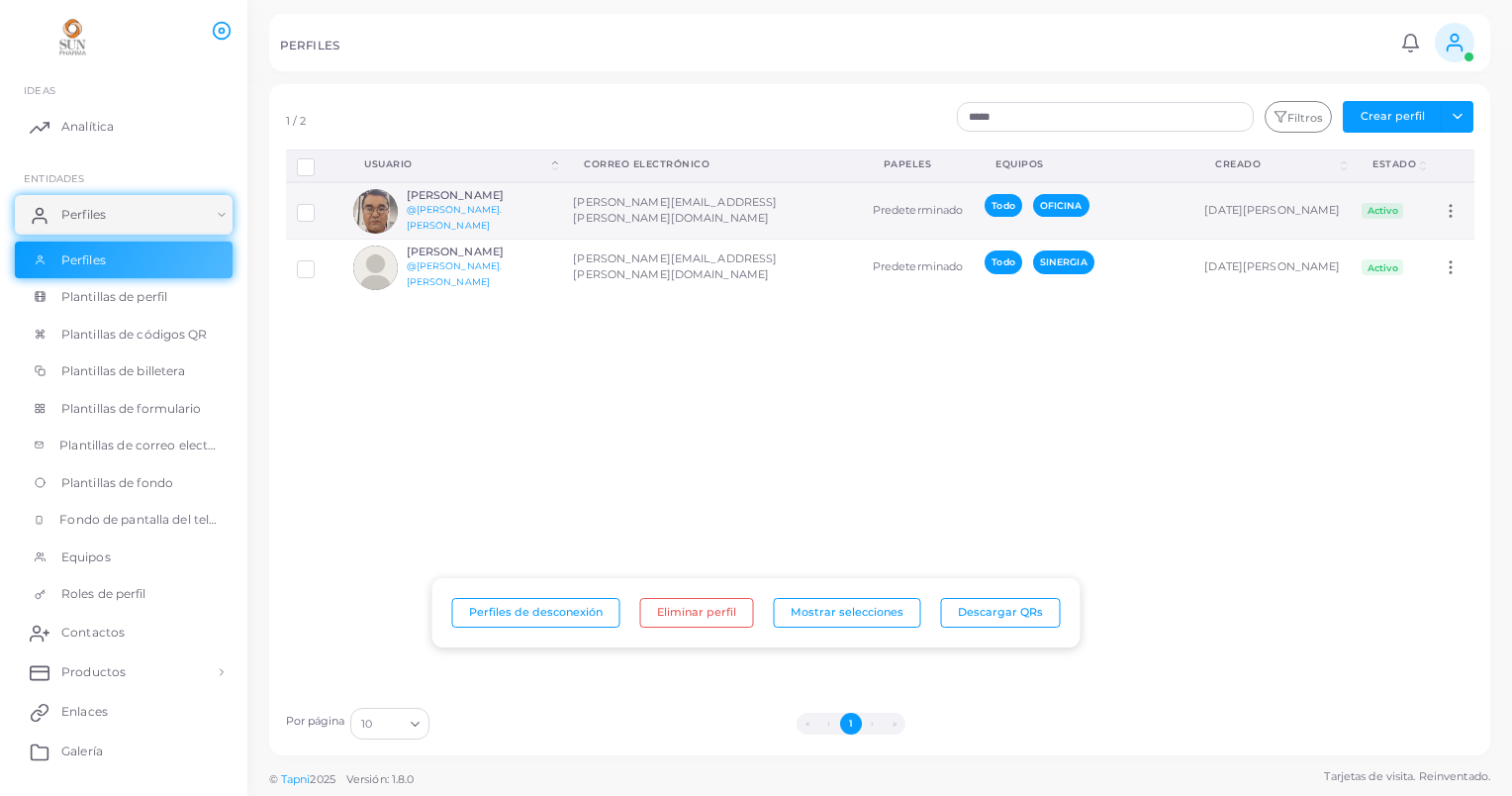 click at bounding box center [375, 211] 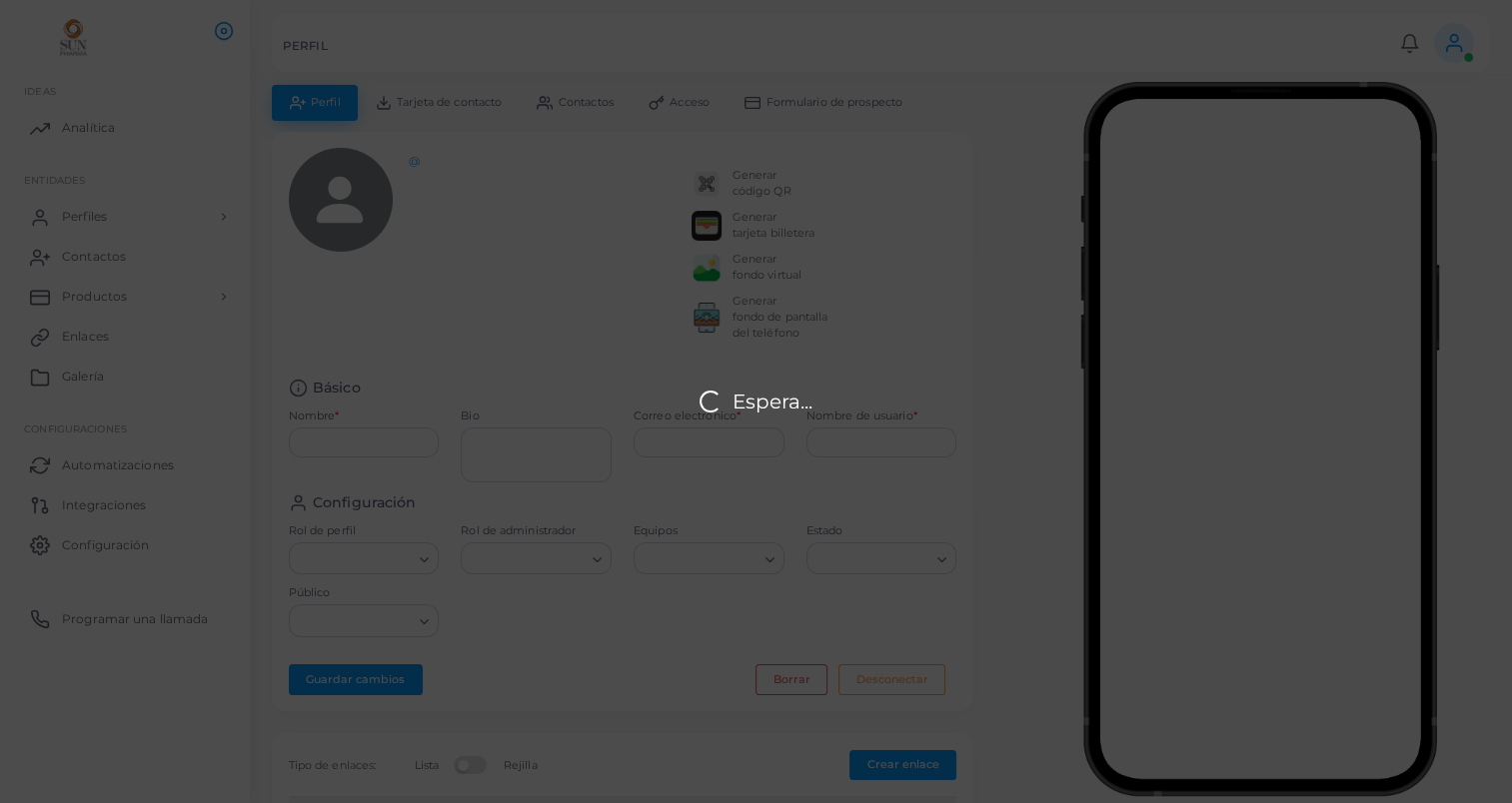 type on "**********" 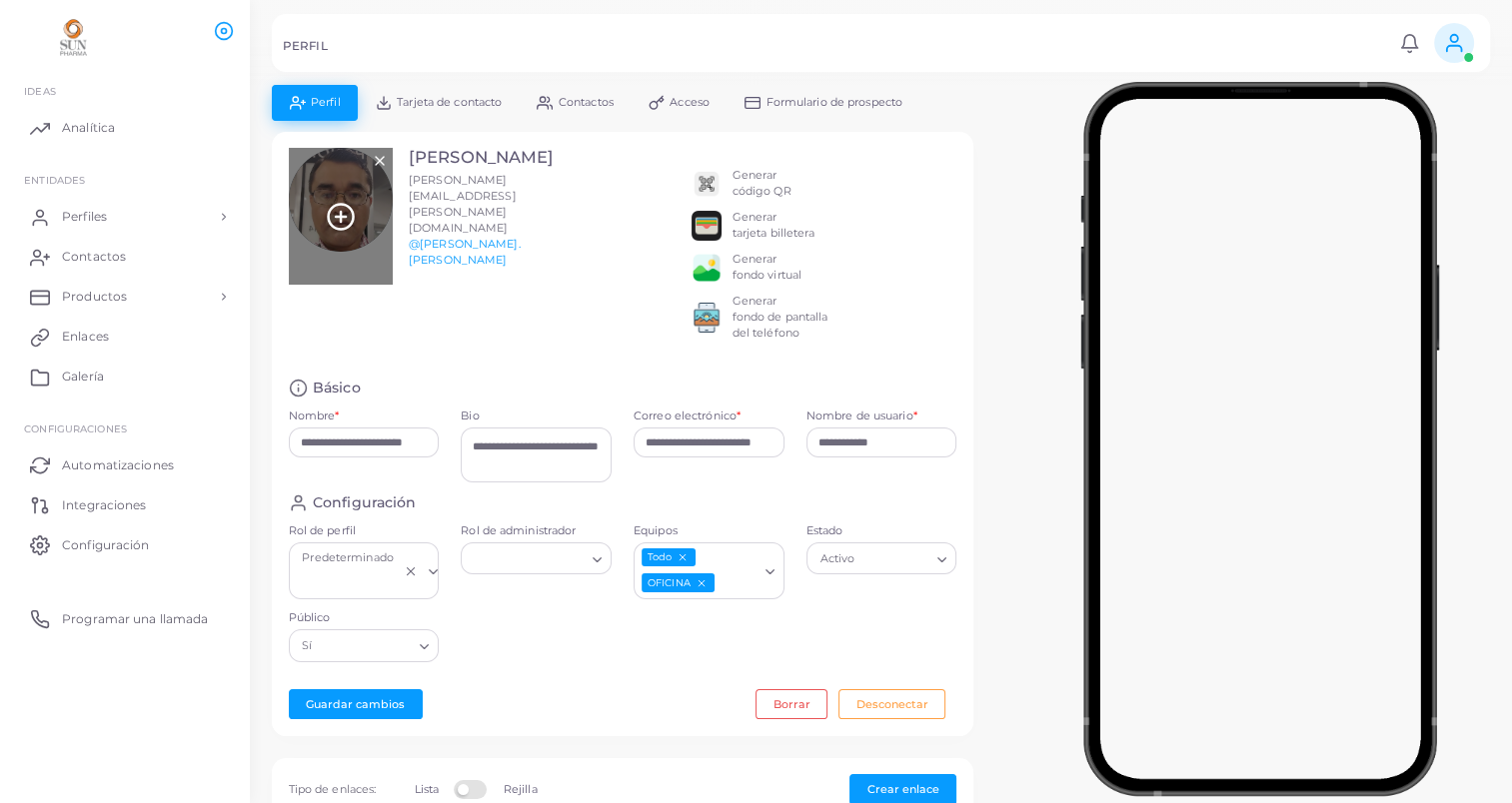 click 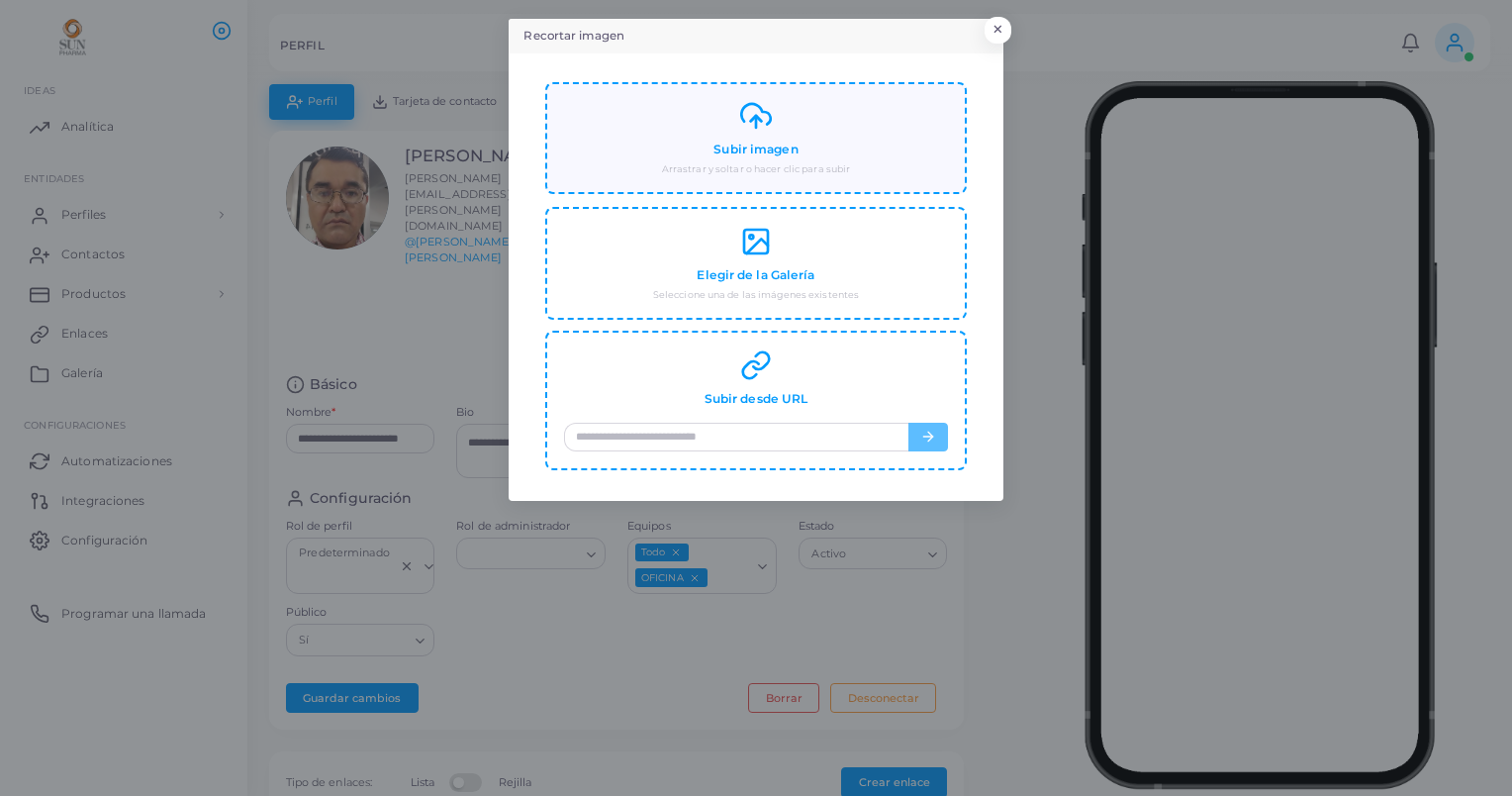 click on "Subir imagen" at bounding box center (755, 149) 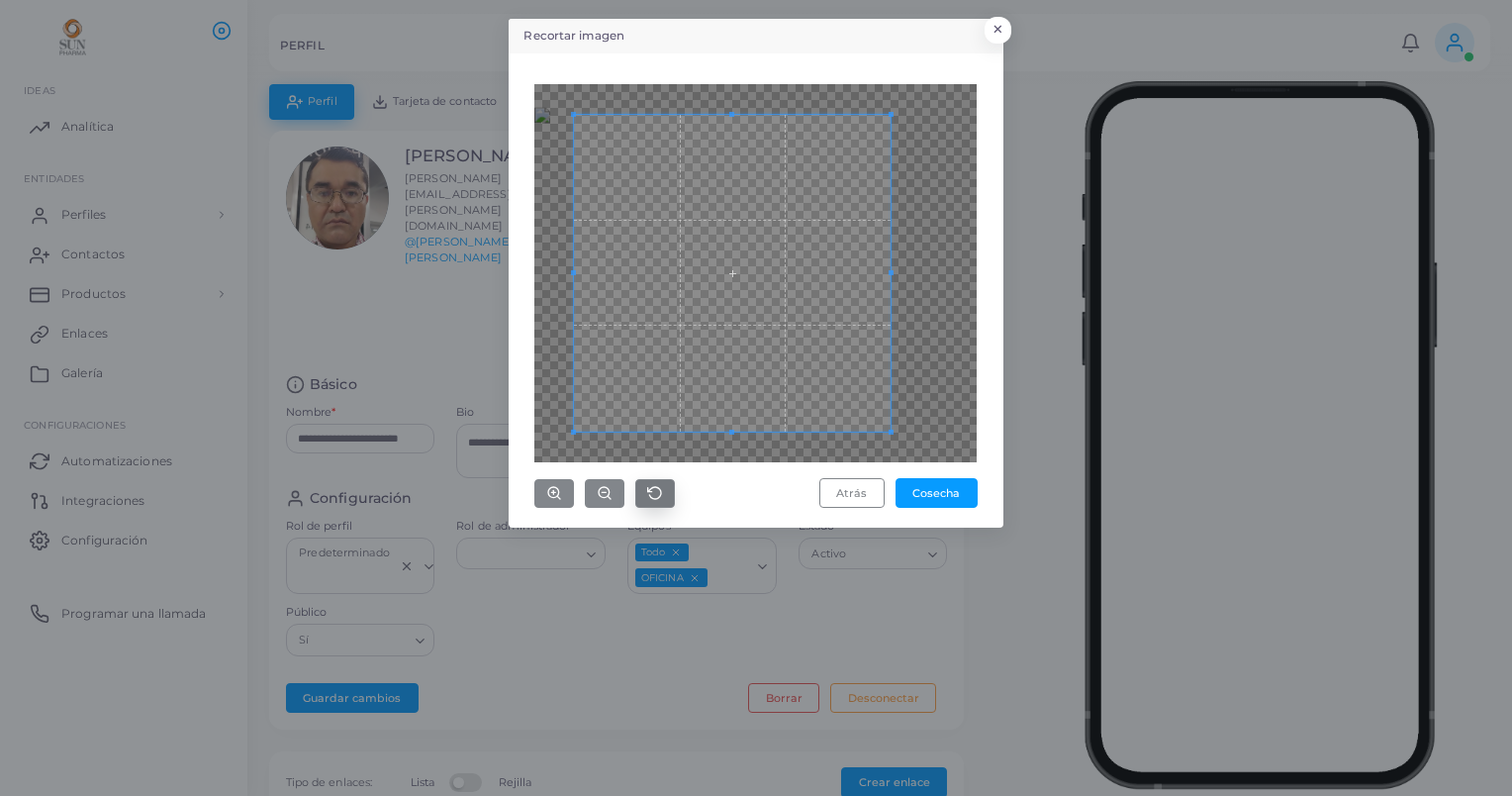 click at bounding box center [655, 493] 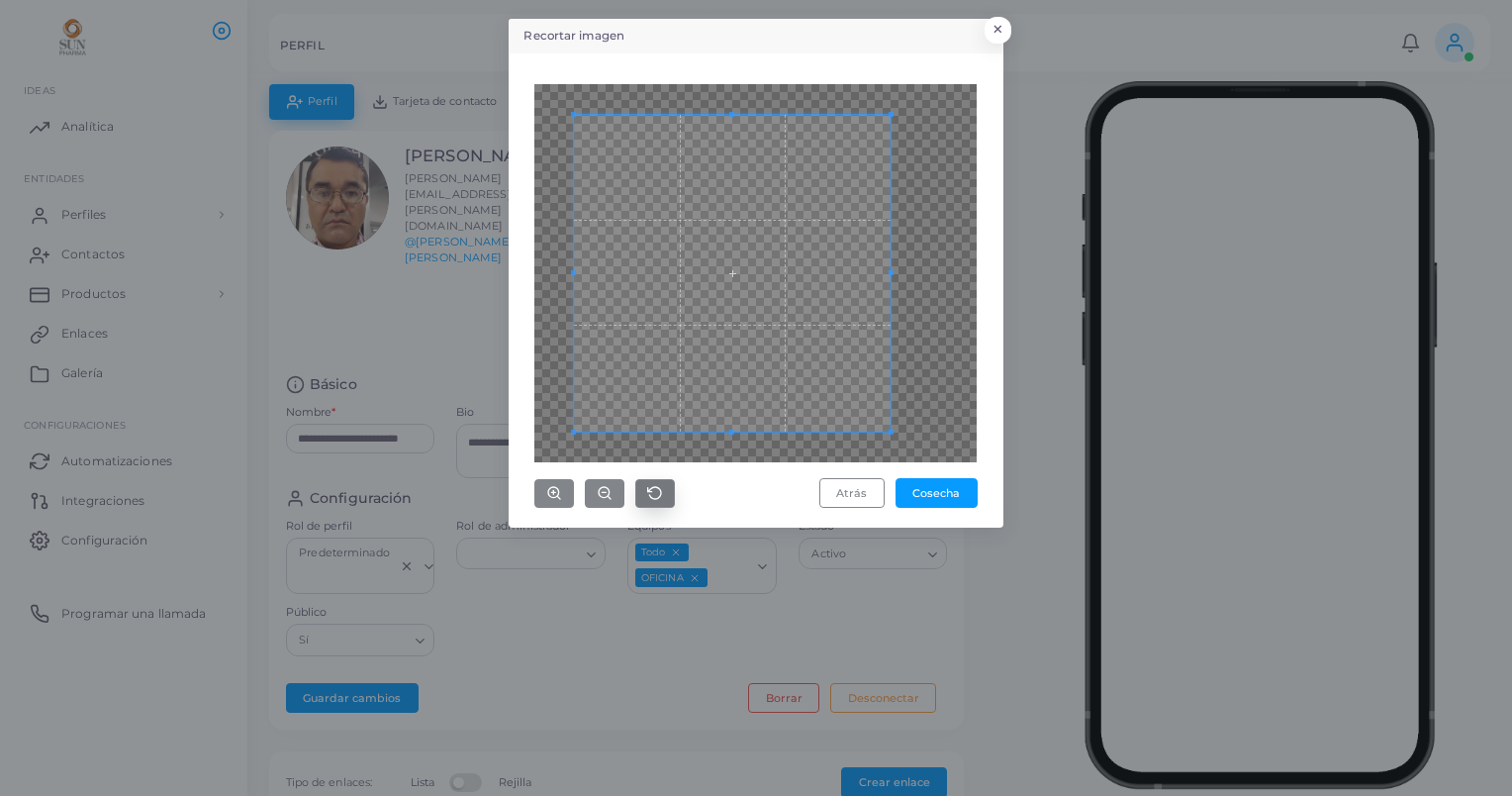 click at bounding box center [655, 493] 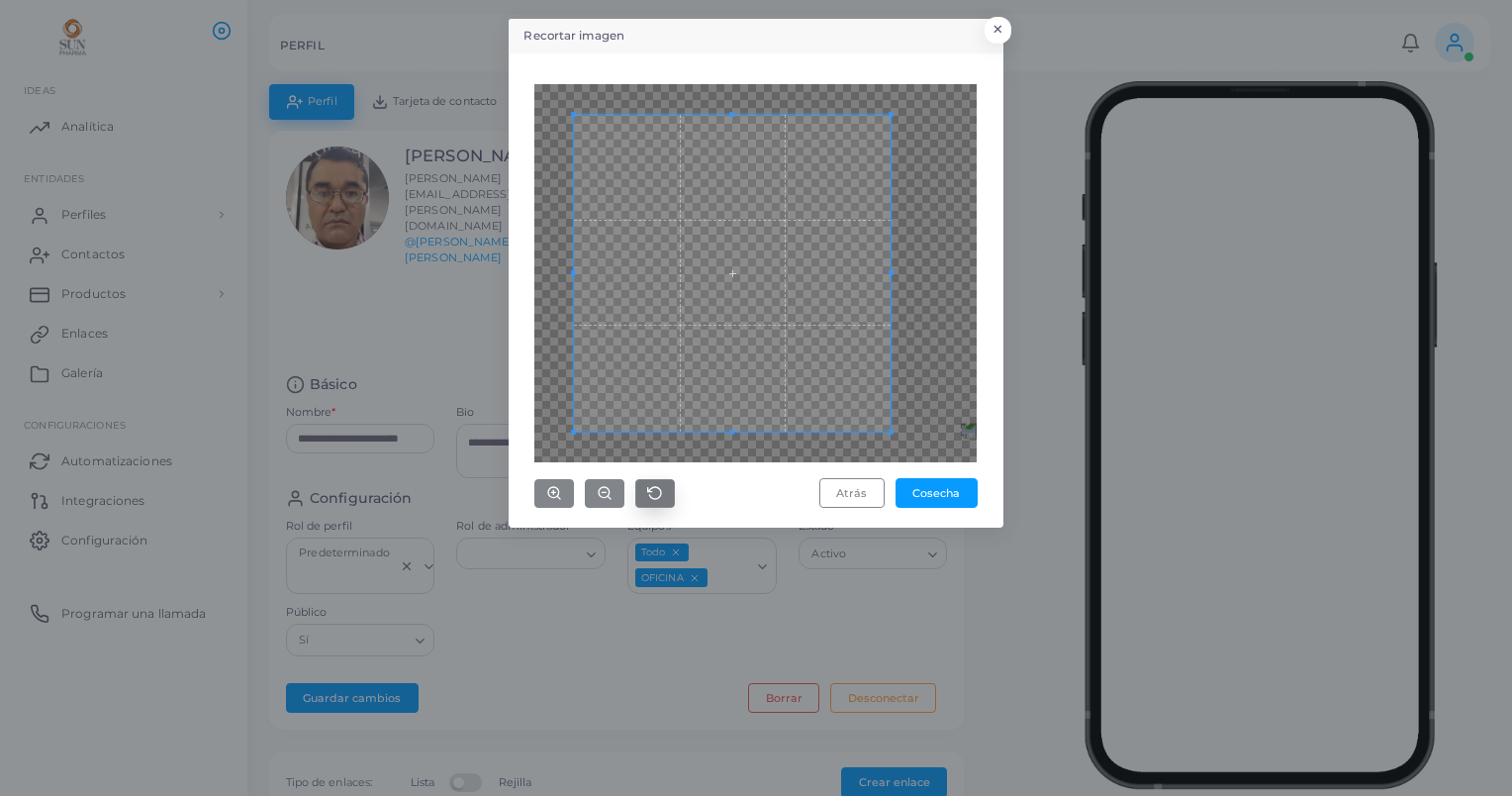 click at bounding box center [655, 493] 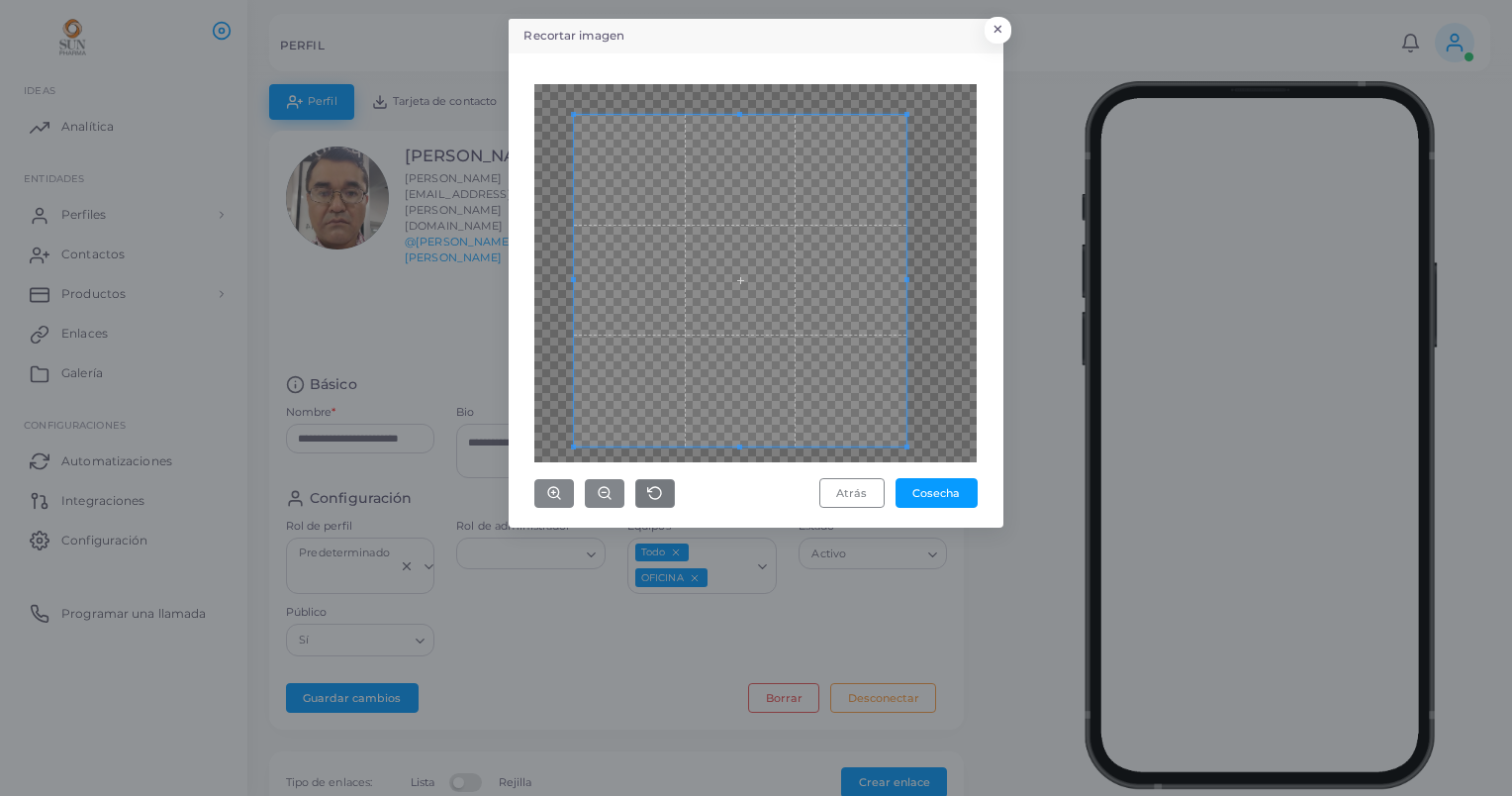 click on "Recortar imagen ×  Atrás   Cosecha" at bounding box center [756, 398] 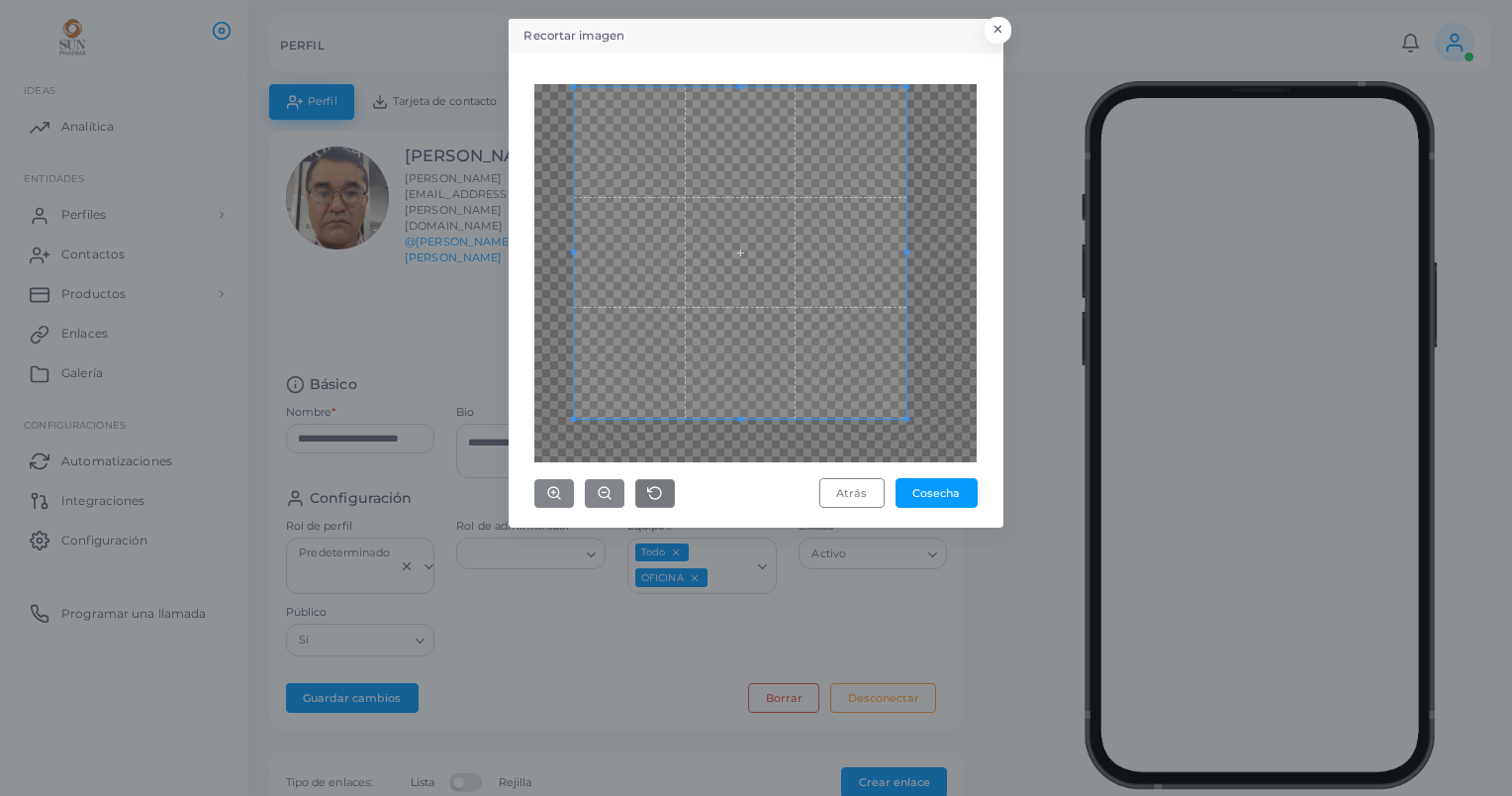 click at bounding box center [739, 252] 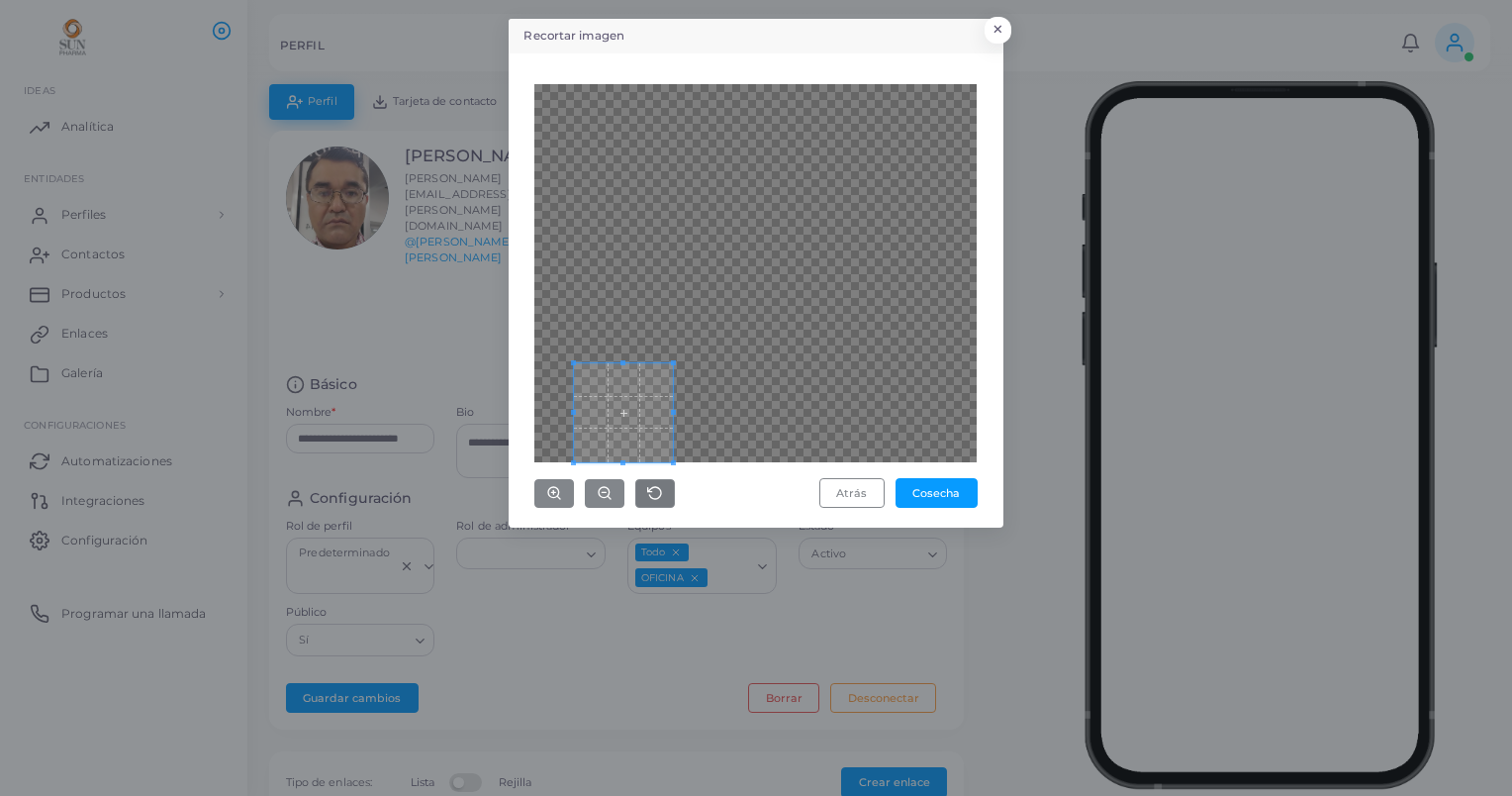 click at bounding box center [755, 273] 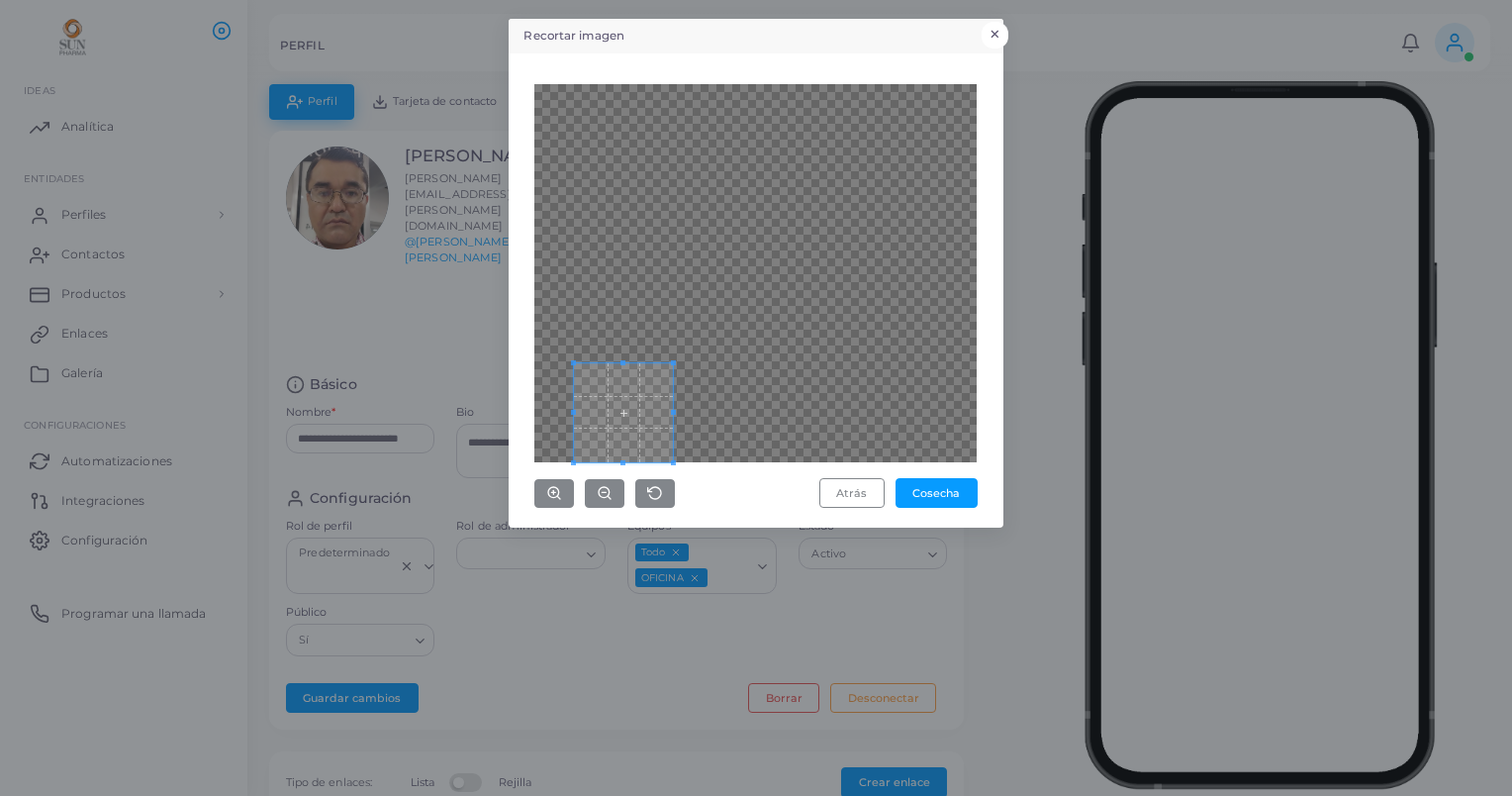 click on "×" at bounding box center (994, 35) 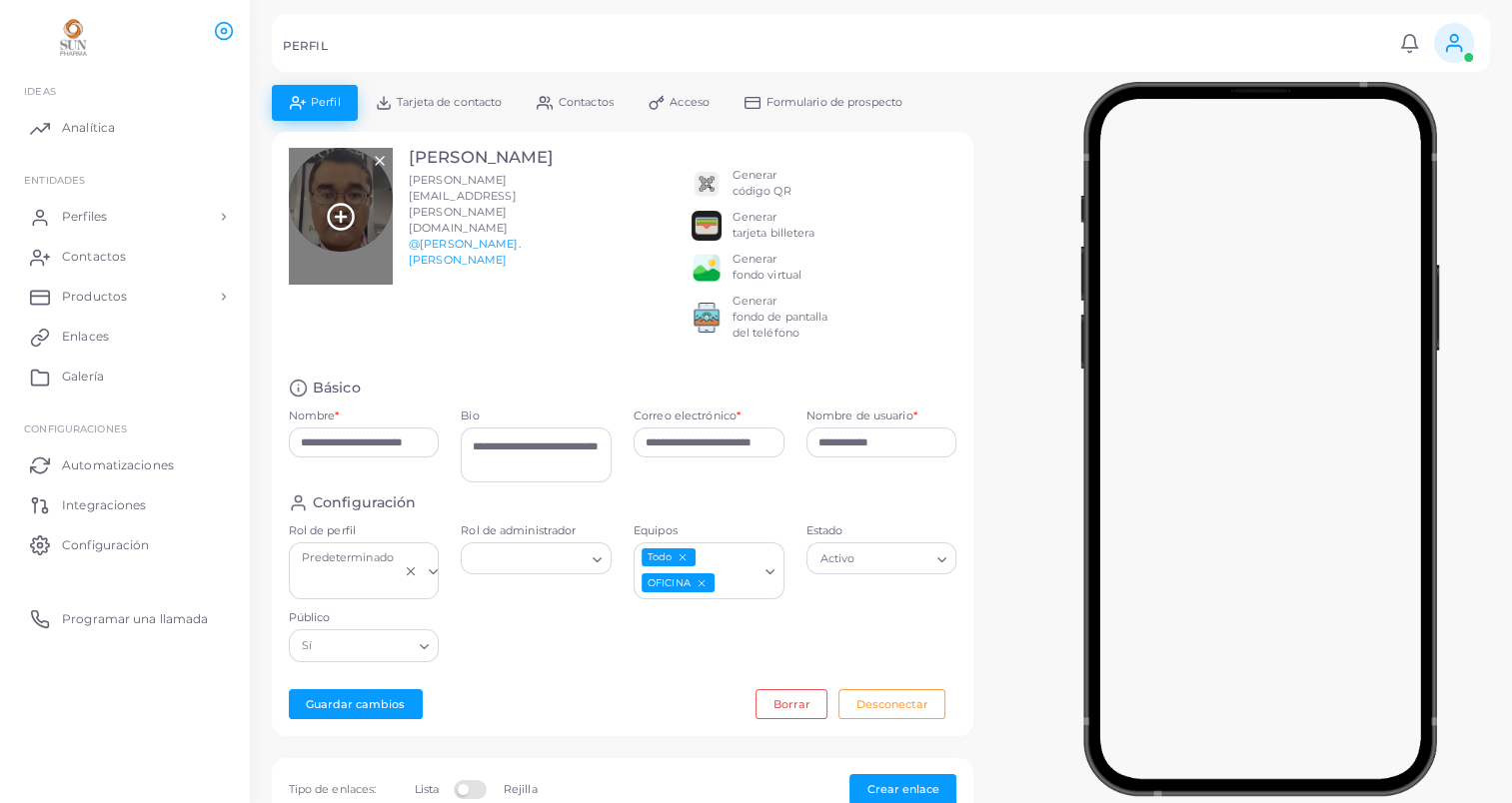 click 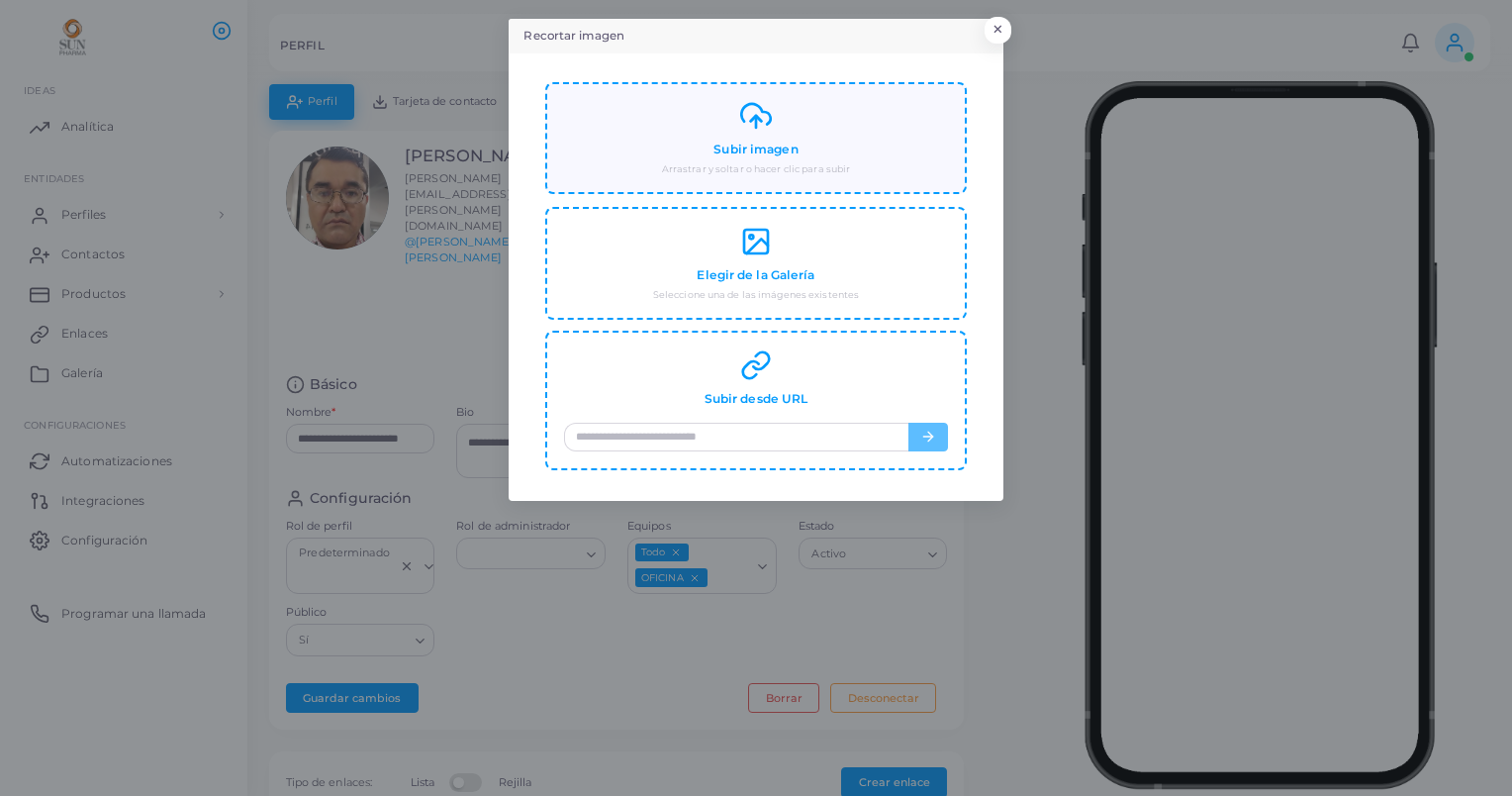 click on "Arrastrar y soltar o hacer clic para subir" at bounding box center (756, 169) 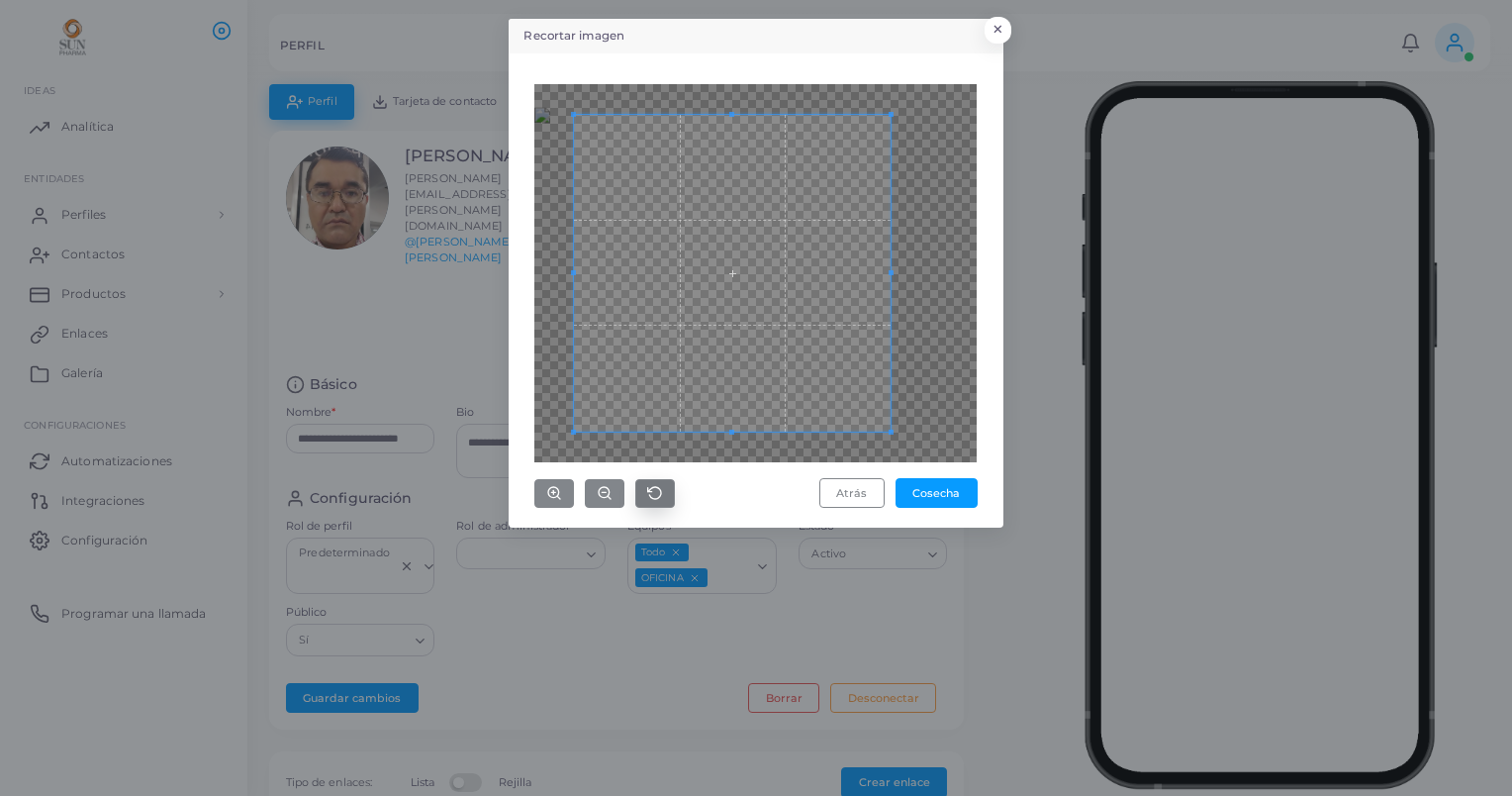 click 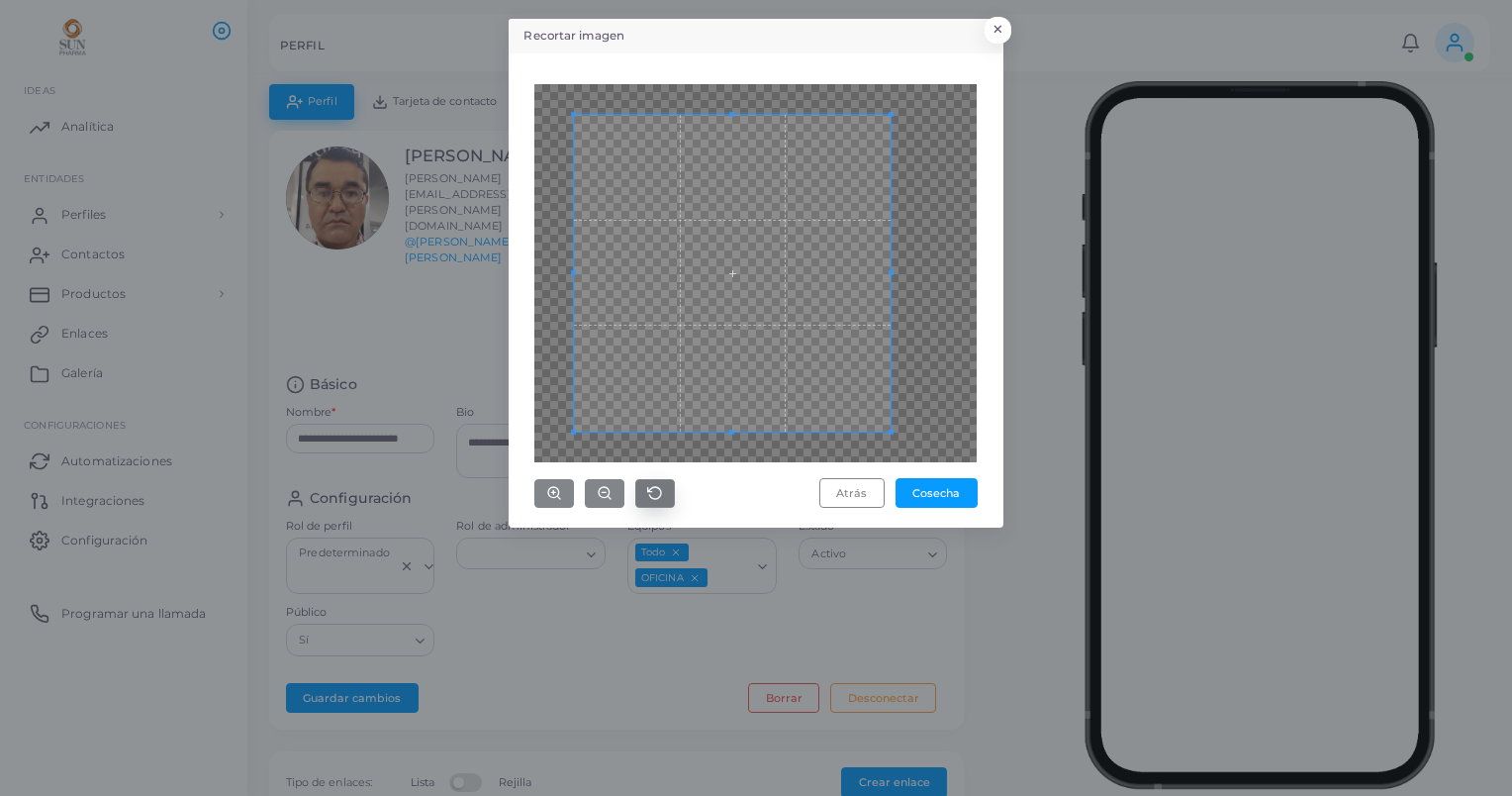 click 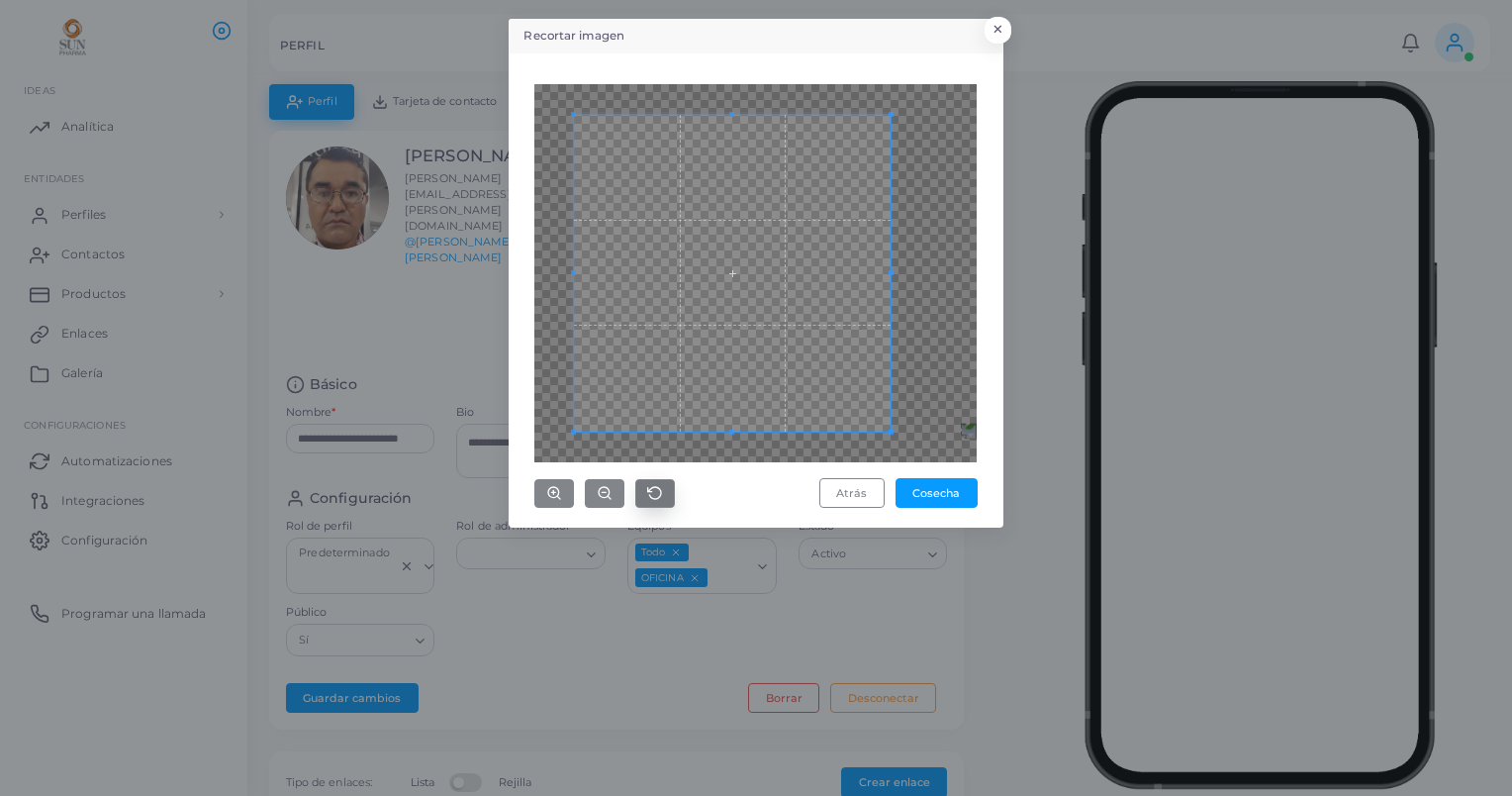 click 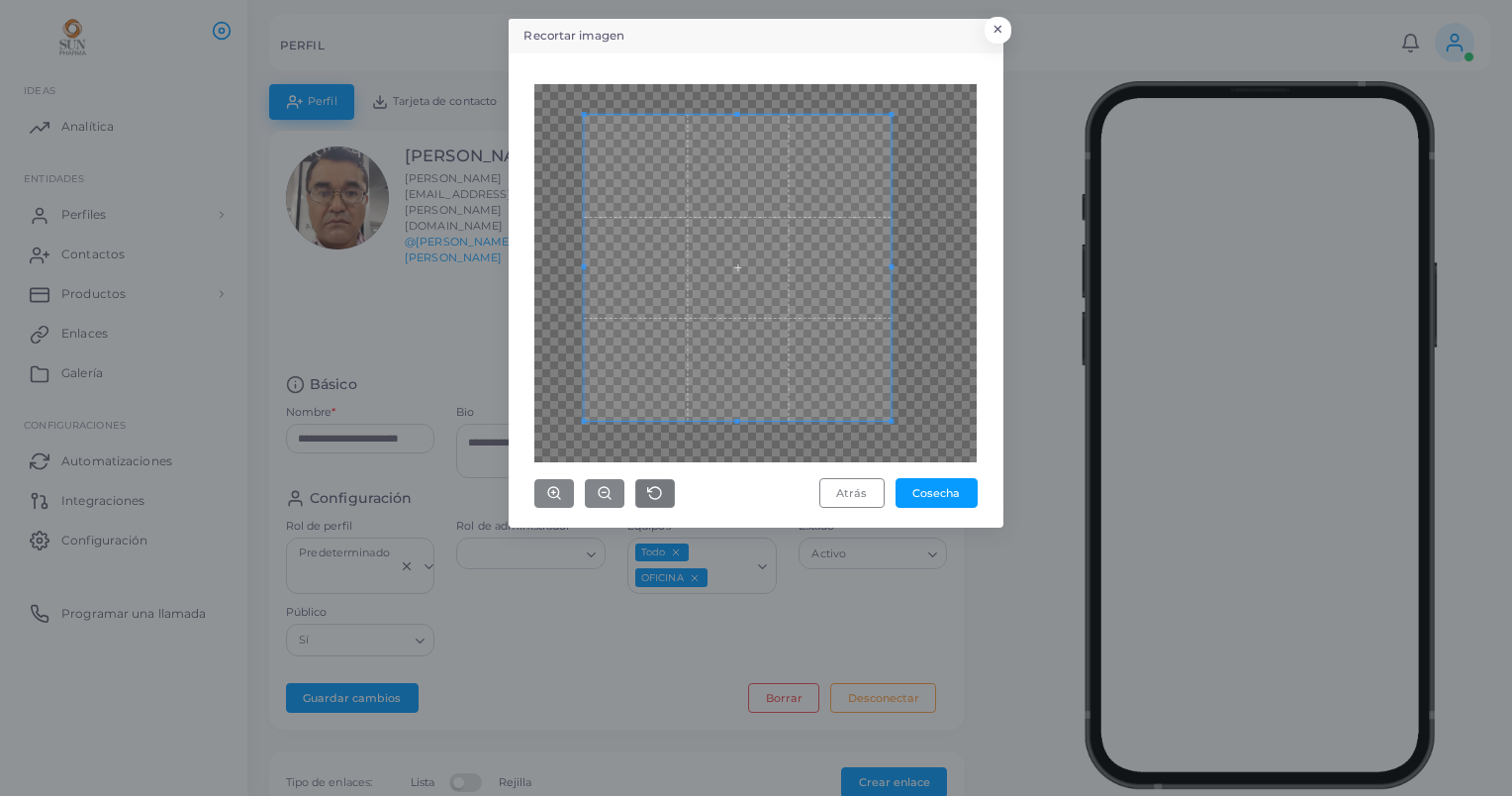 click on "Recortar imagen ×  Atrás   Cosecha" at bounding box center [756, 398] 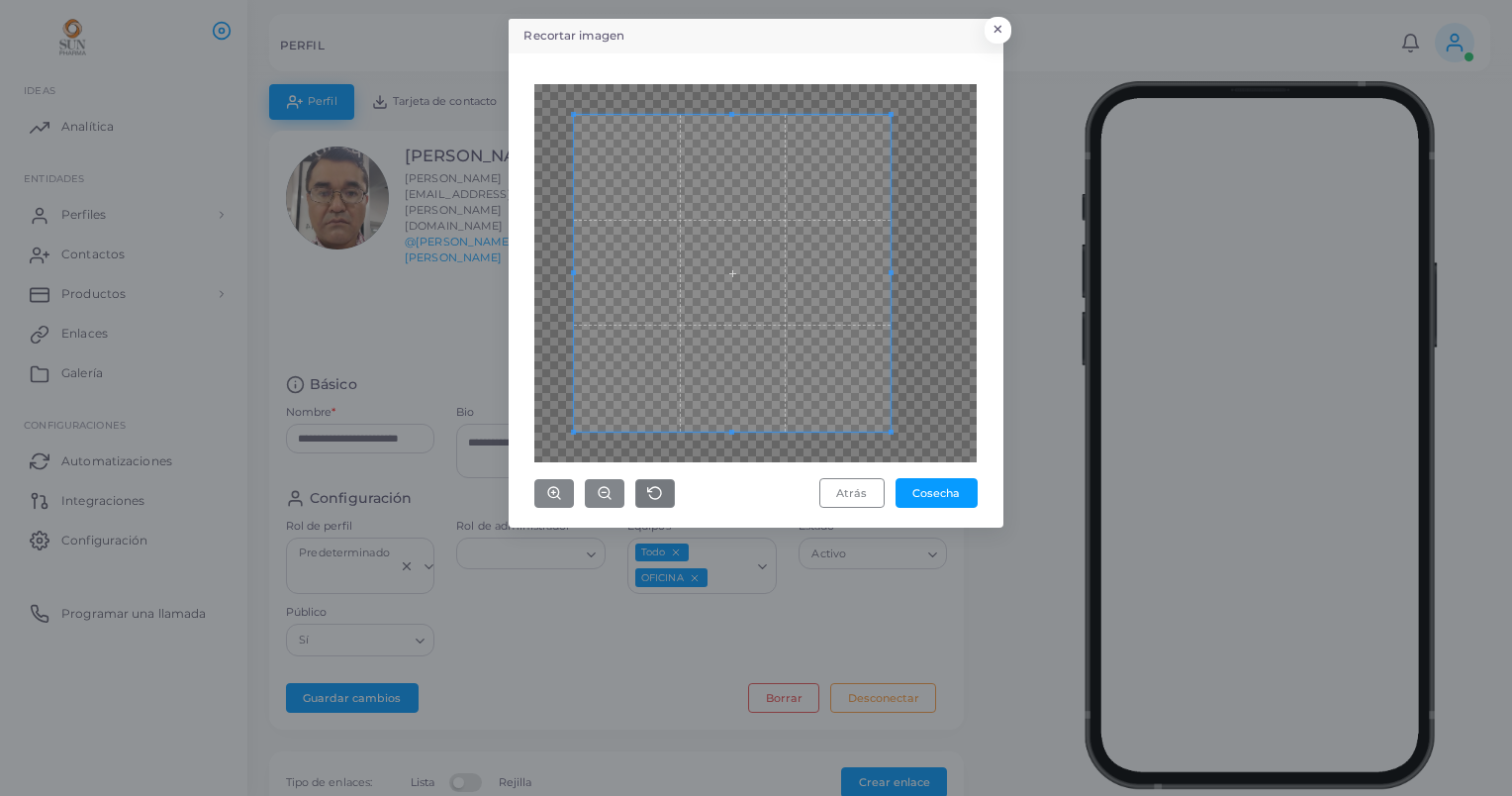 click on "Recortar imagen ×  Atrás   Cosecha" at bounding box center (756, 273) 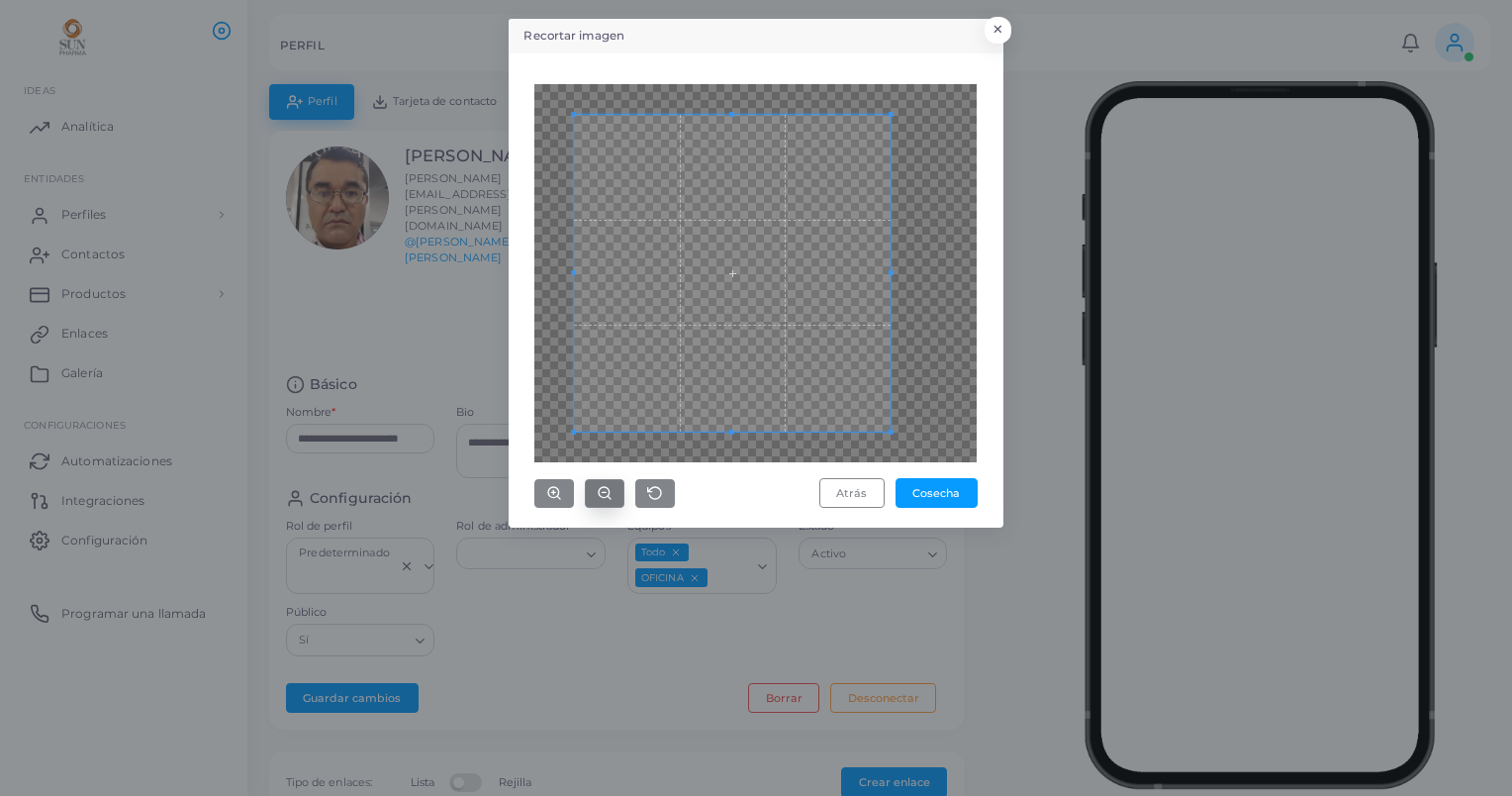click 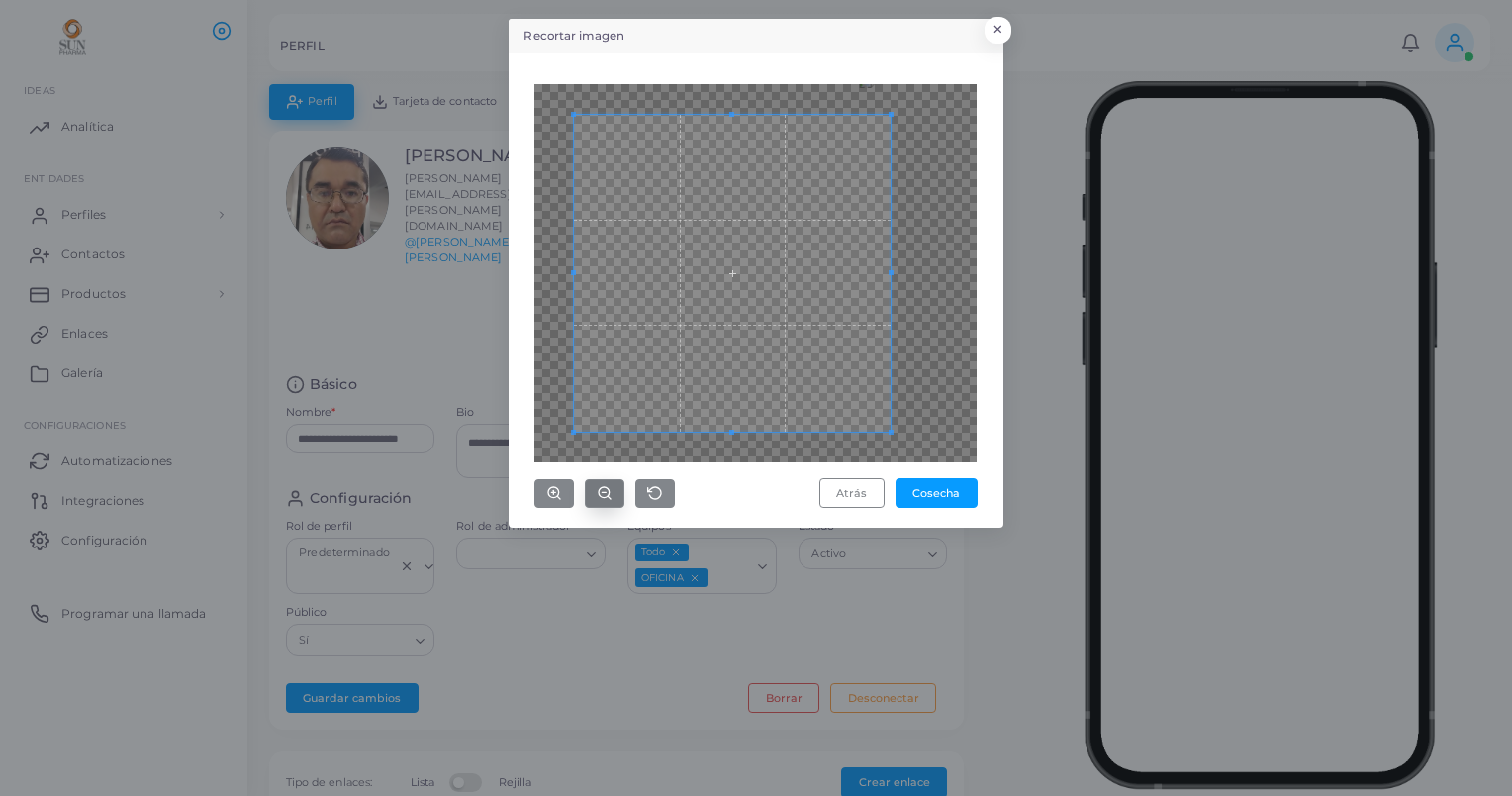 click 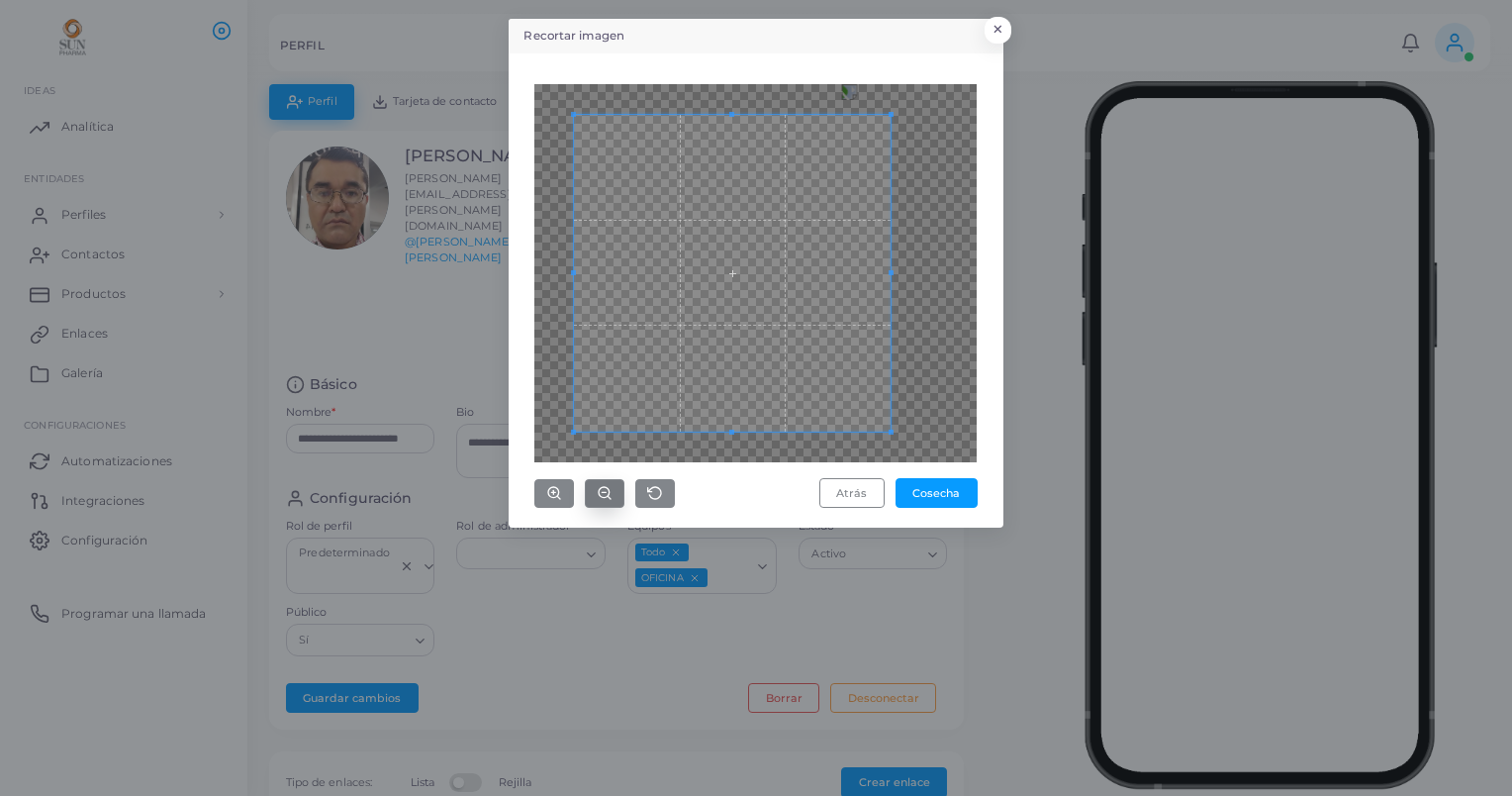 click 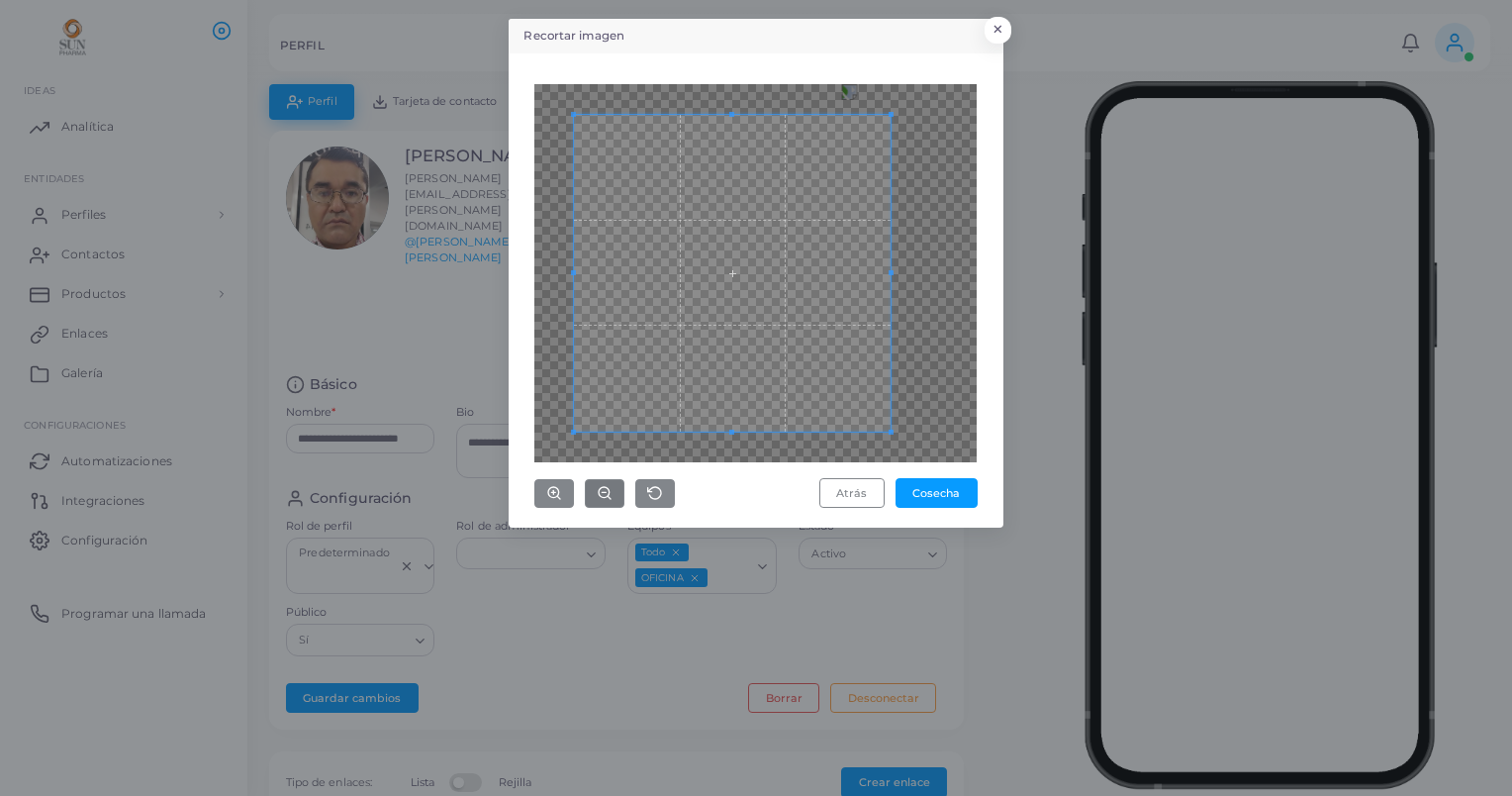 click on "Recortar imagen ×  Atrás   Cosecha" at bounding box center (756, 273) 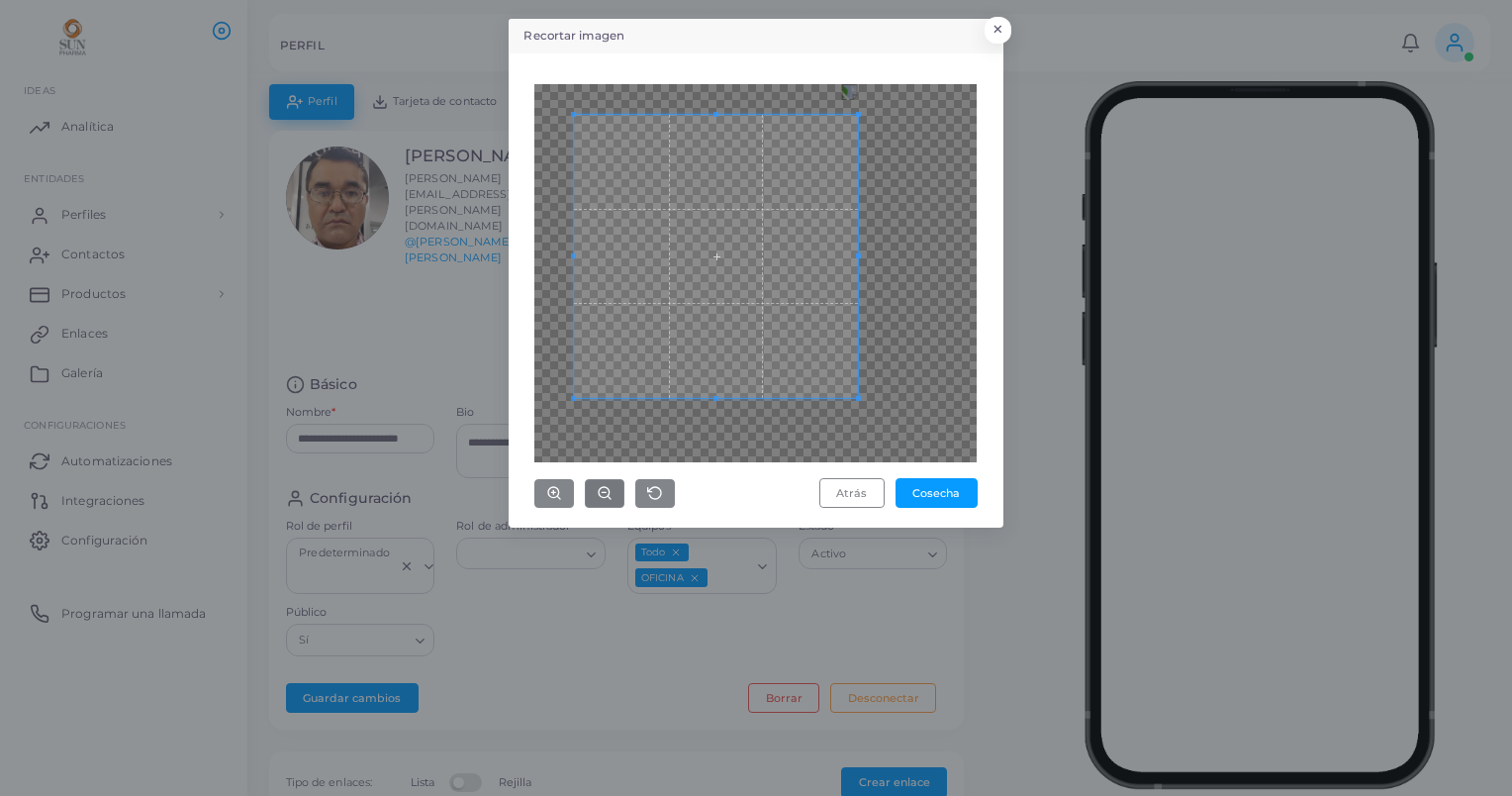 click on "Atrás   Cosecha" at bounding box center (756, 290) 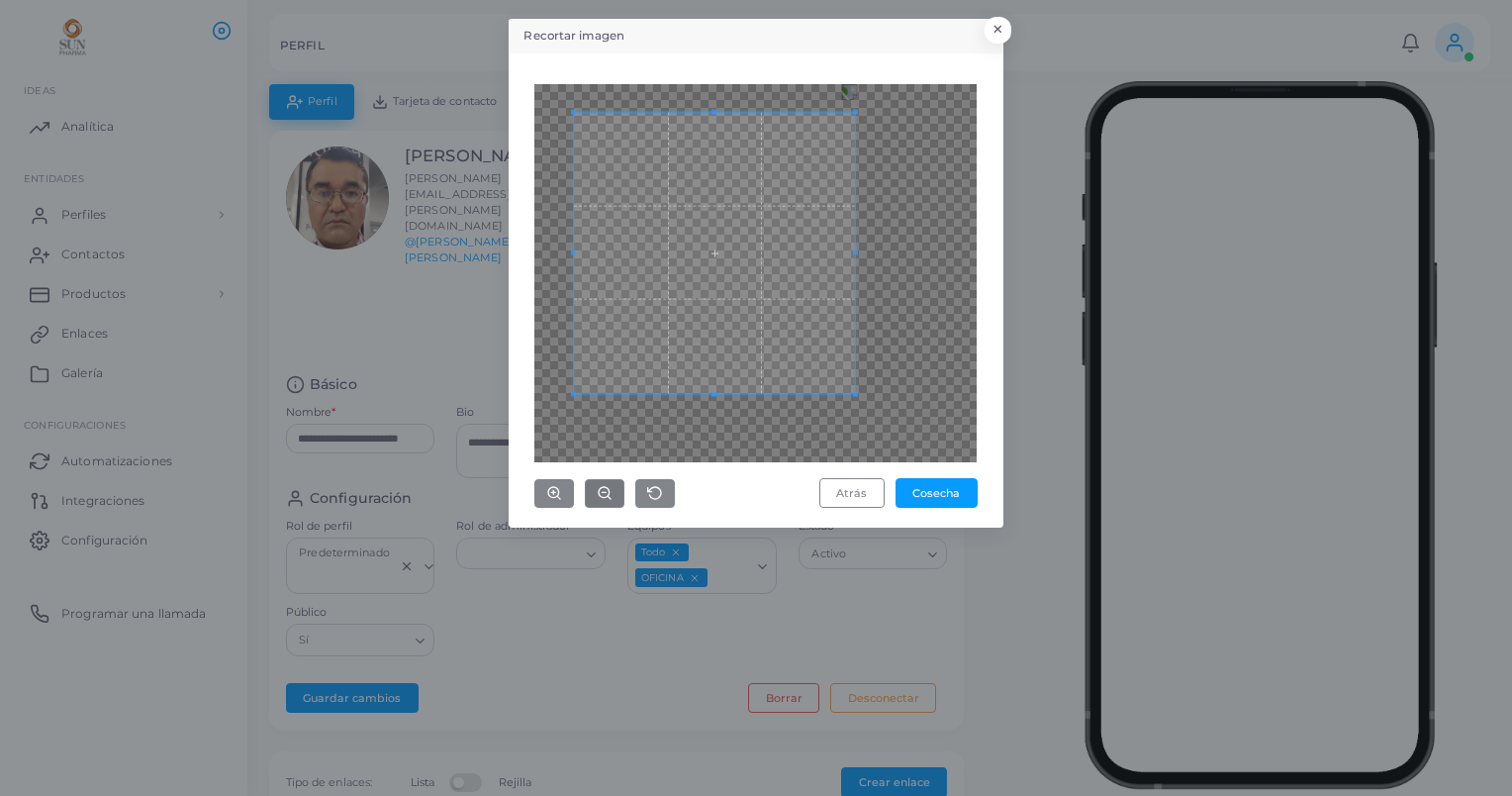 click at bounding box center [714, 252] 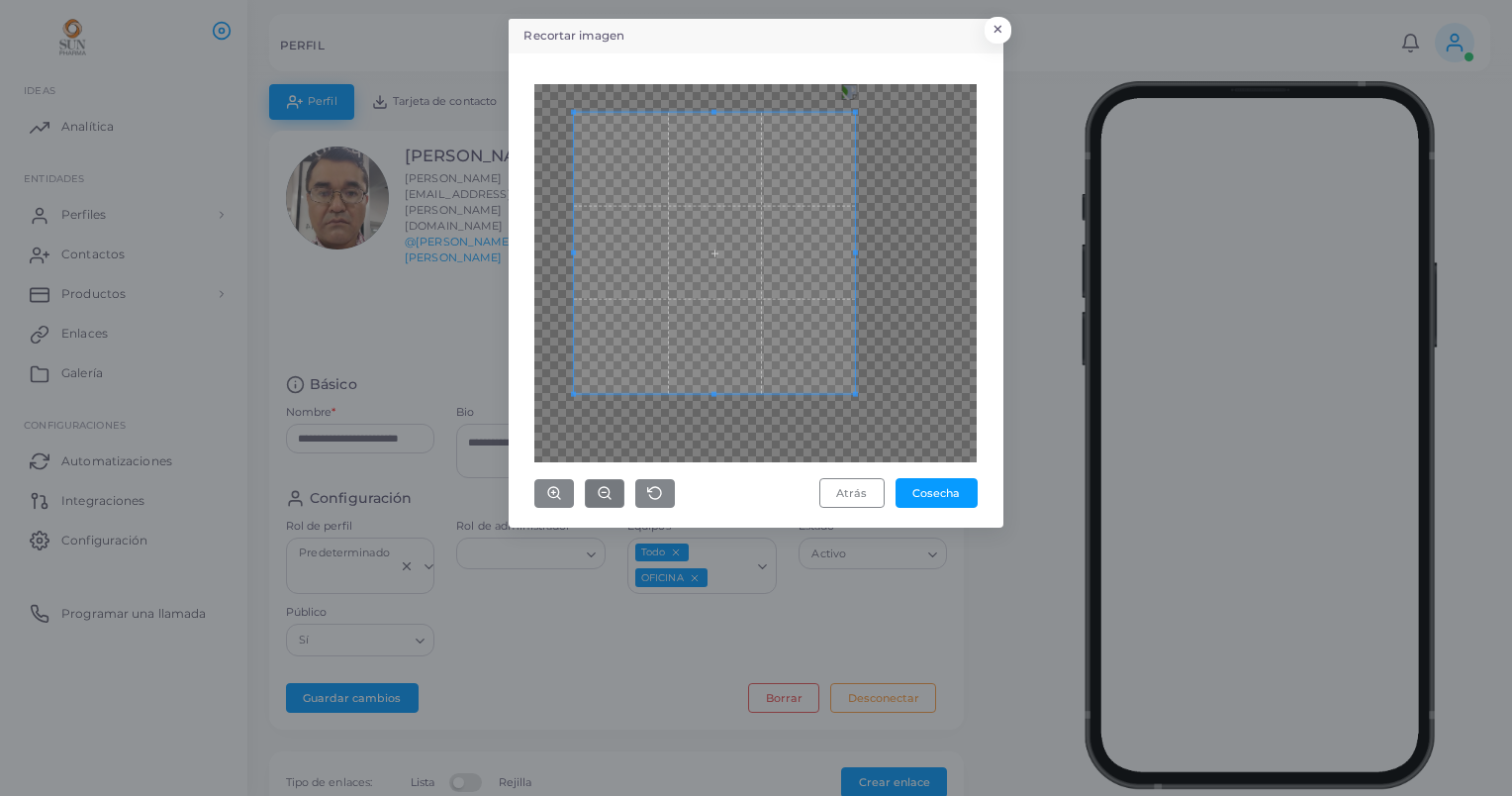 click at bounding box center (755, 273) 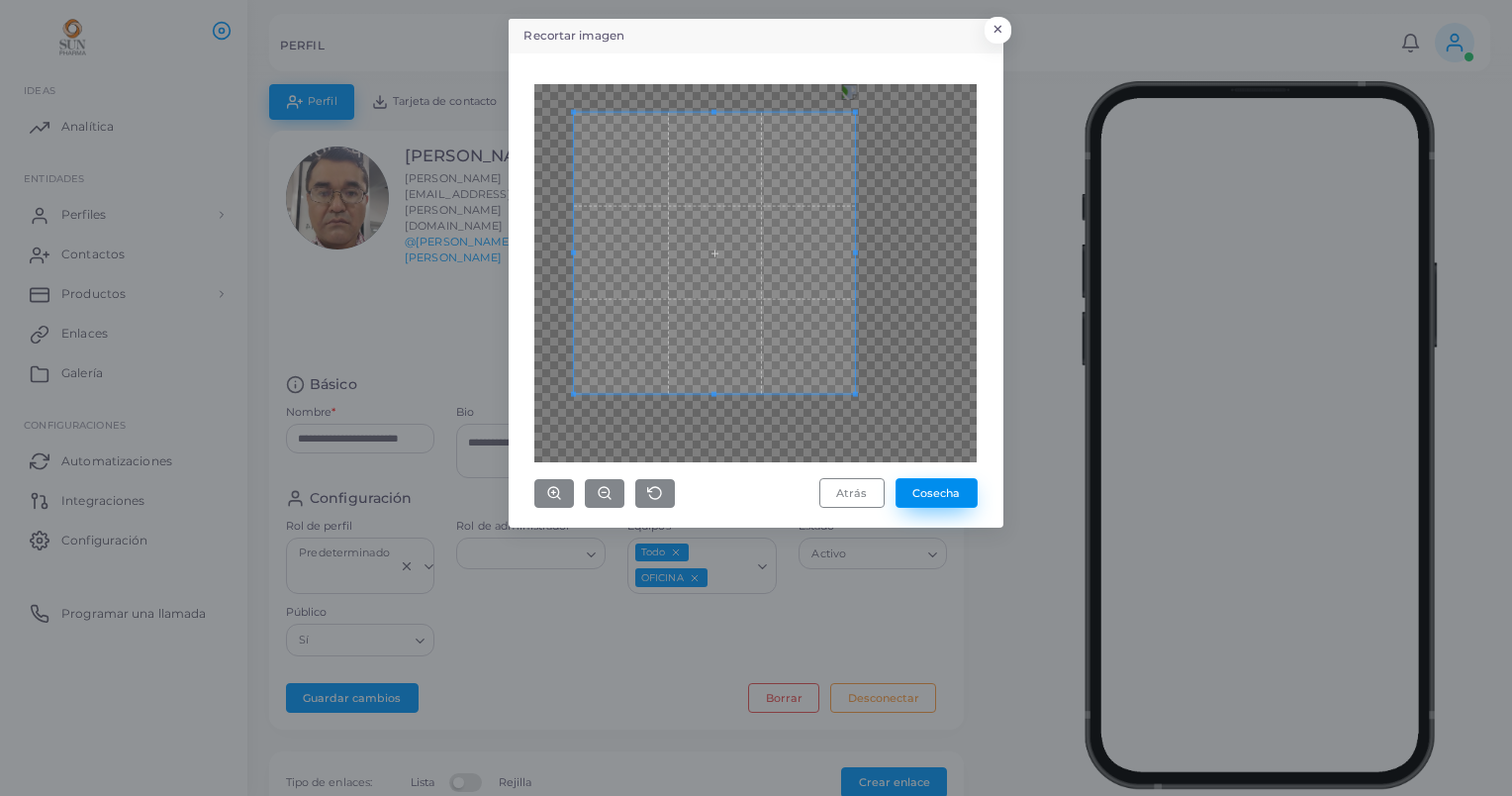 click on "Cosecha" at bounding box center [936, 493] 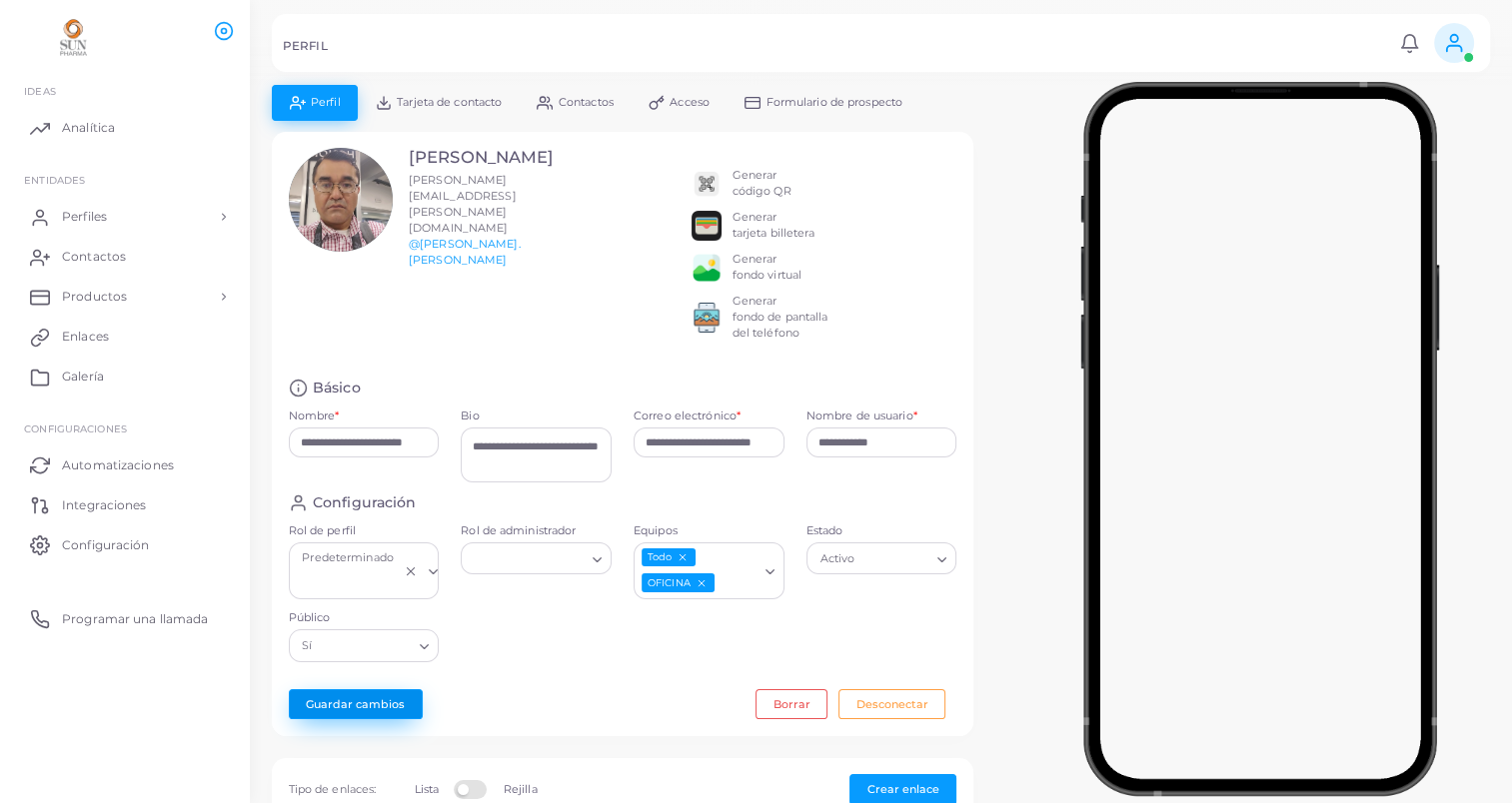 click on "Guardar cambios" at bounding box center [356, 704] 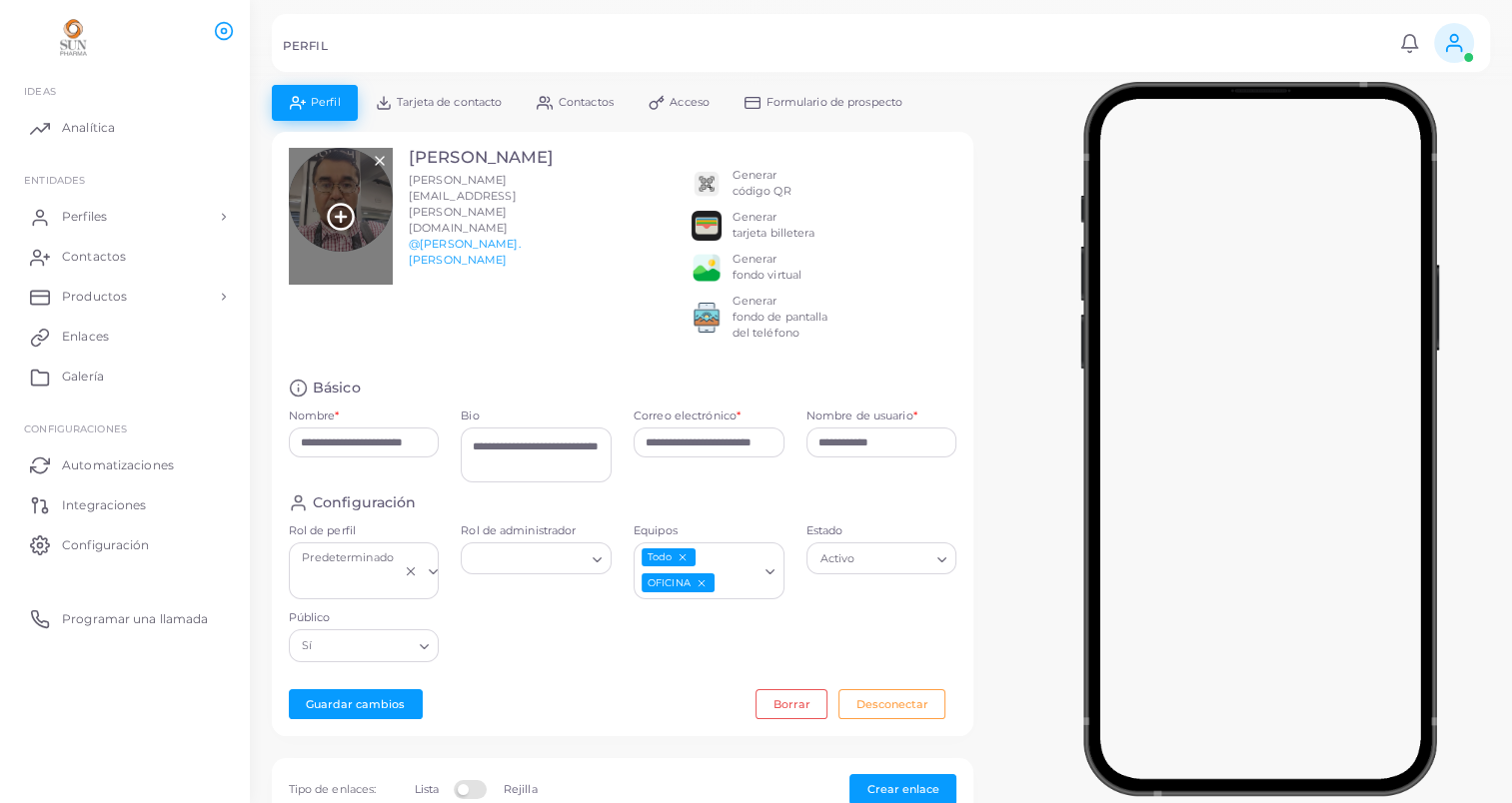 click 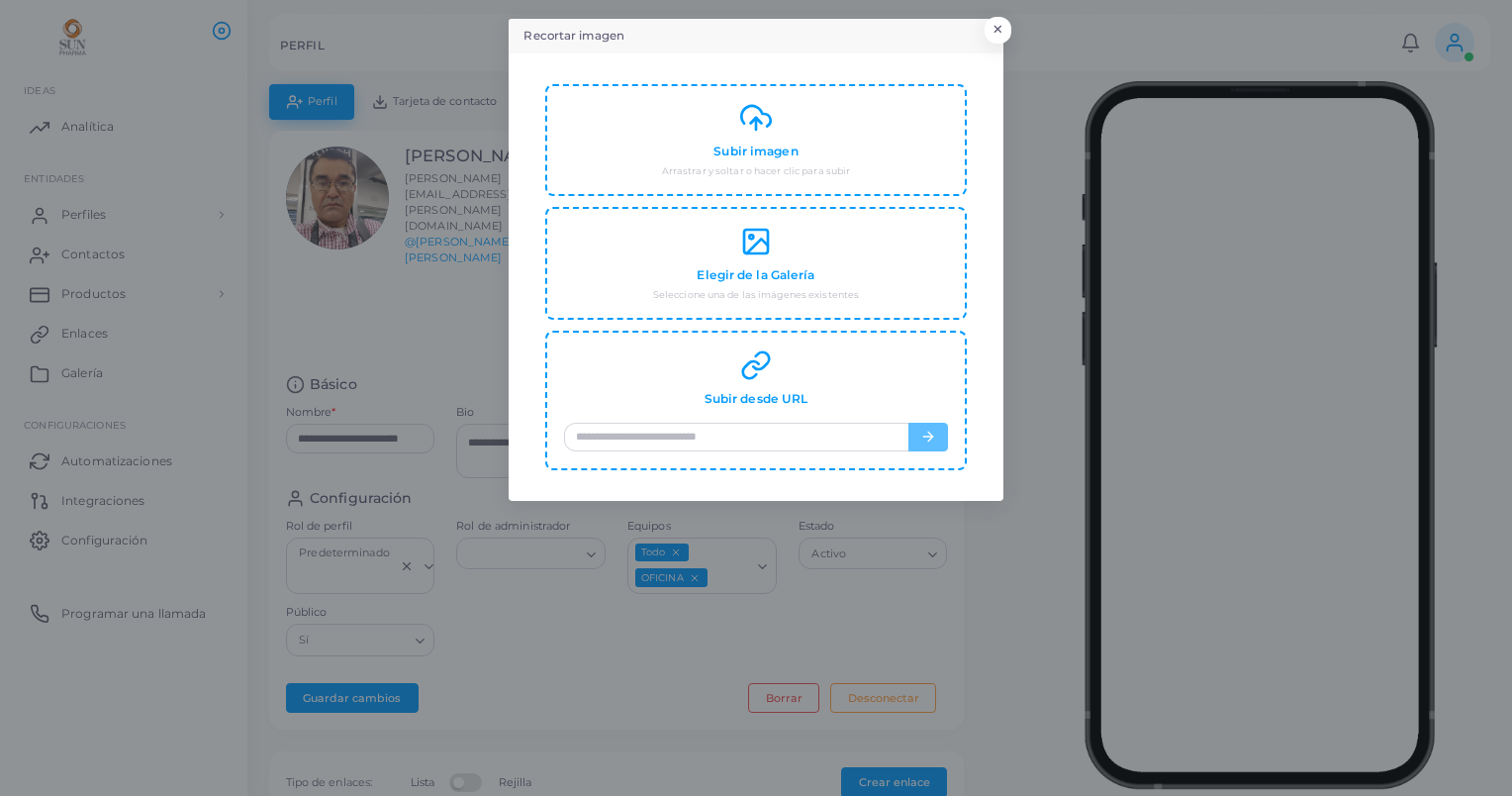 click on "Recortar imagen × Subir imagen Arrastrar y soltar o hacer clic para subir Elegir de la Galería Seleccione una de las imágenes existentes Subir desde URL" at bounding box center (756, 398) 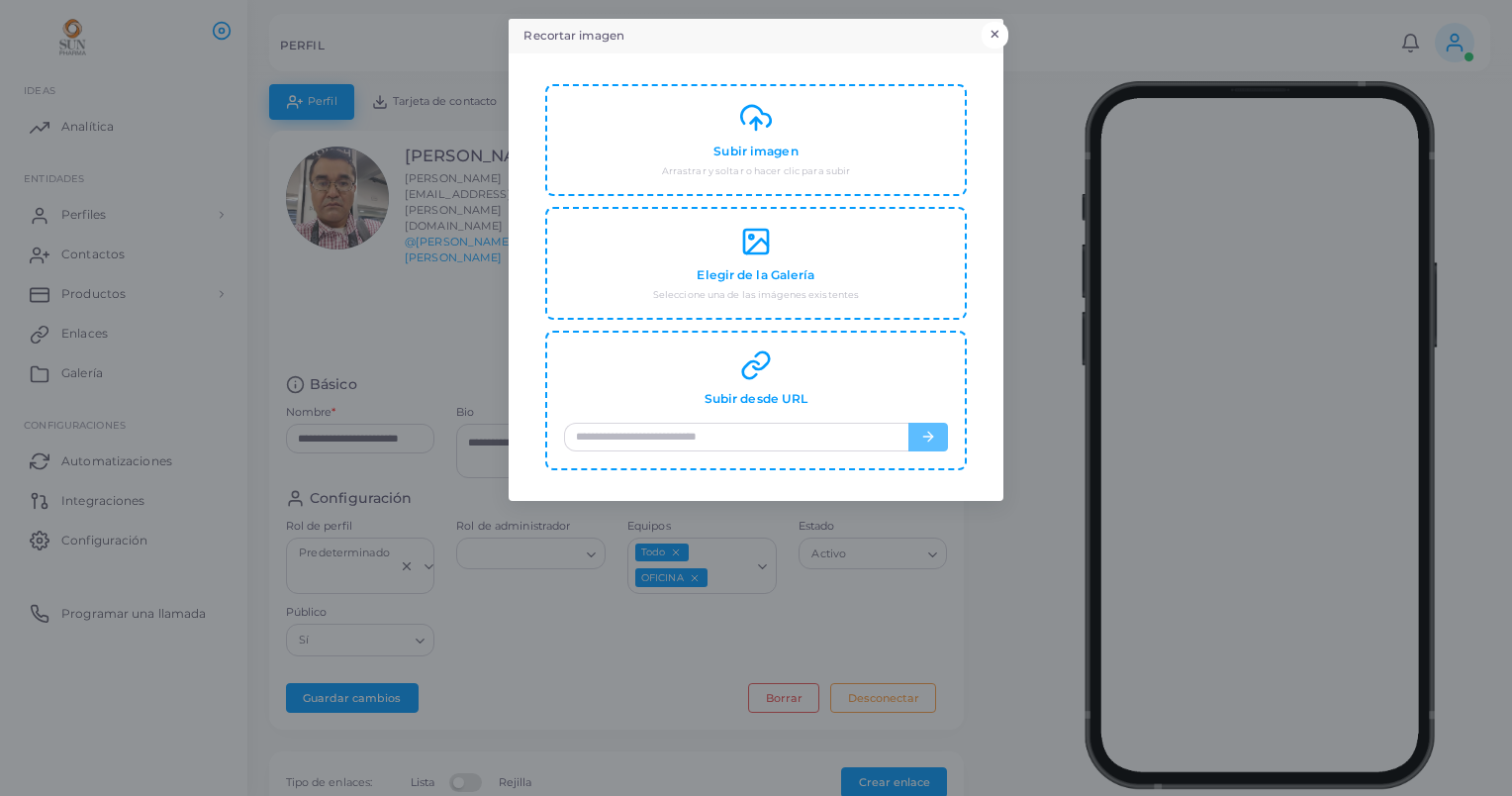 click on "×" at bounding box center [994, 35] 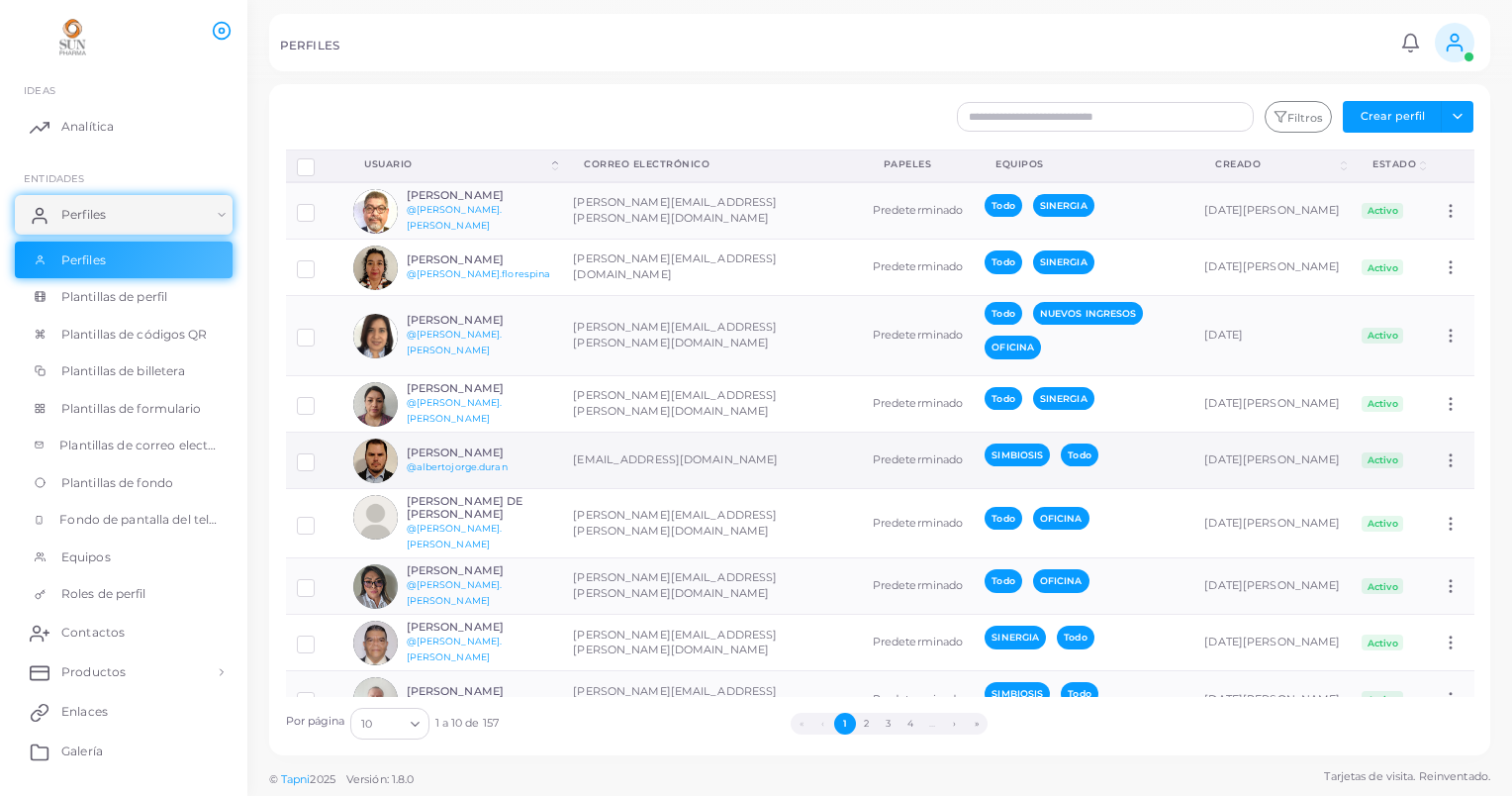 scroll, scrollTop: 99, scrollLeft: 0, axis: vertical 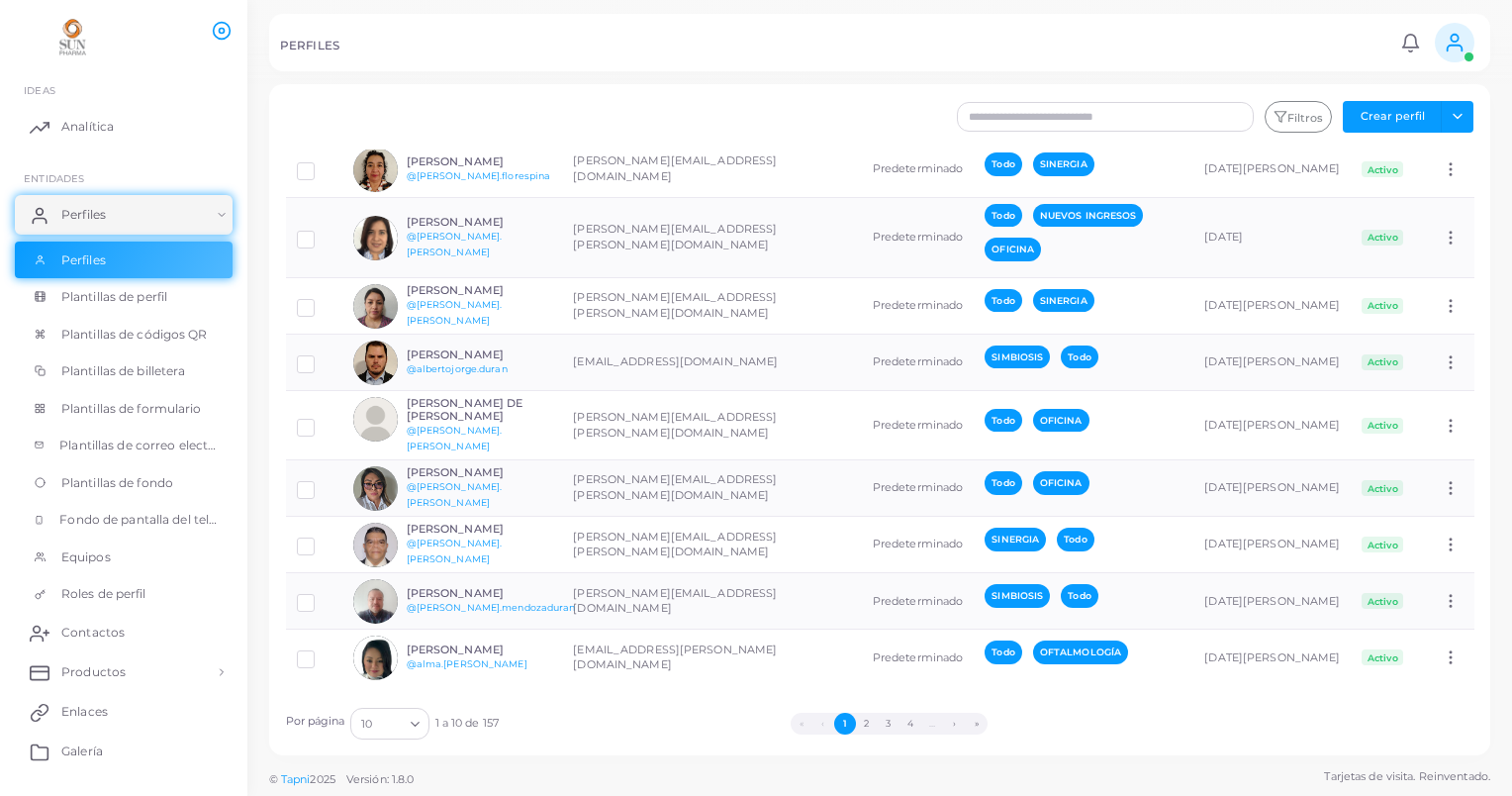 click 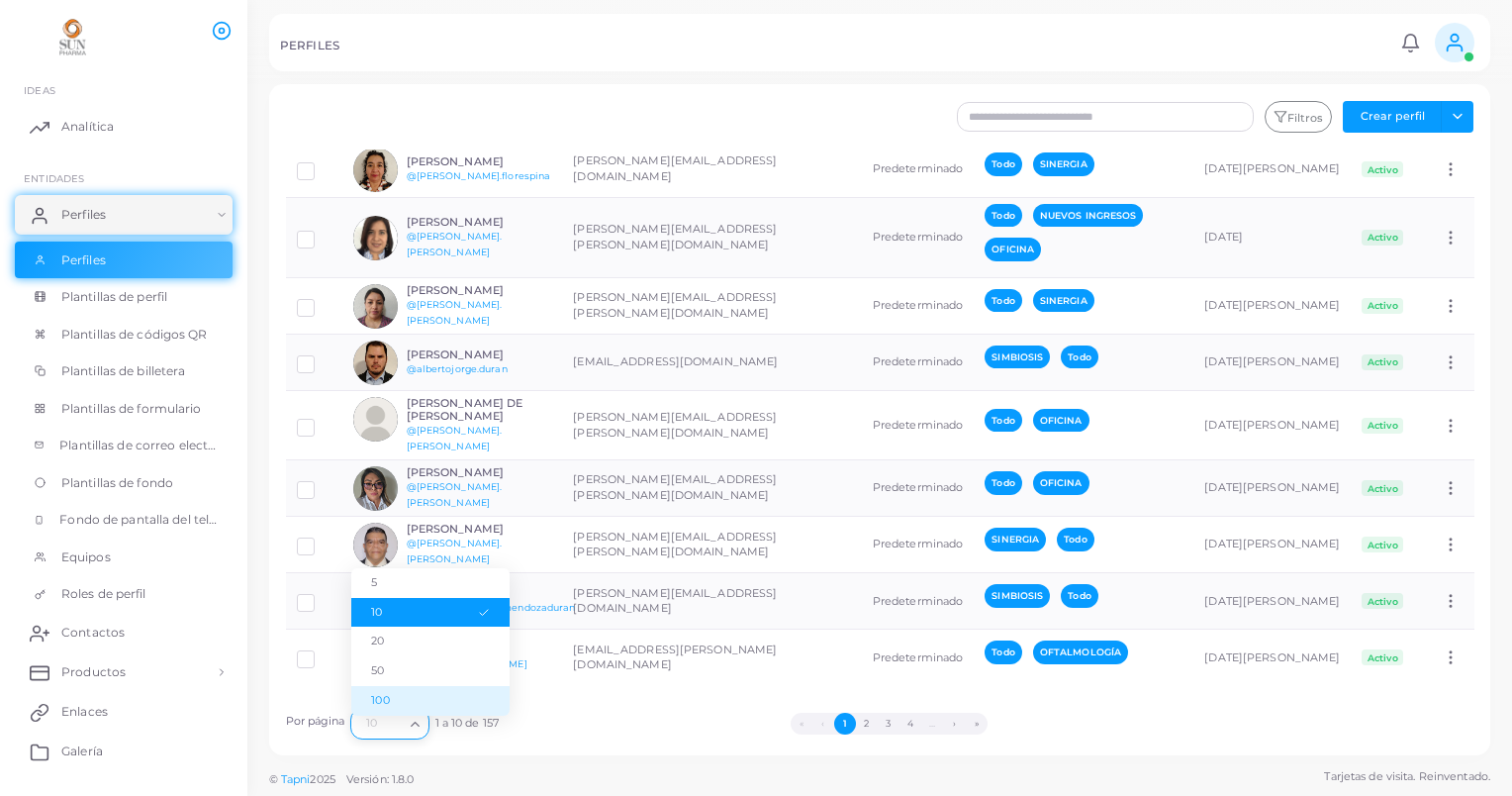 click on "100" at bounding box center (430, 701) 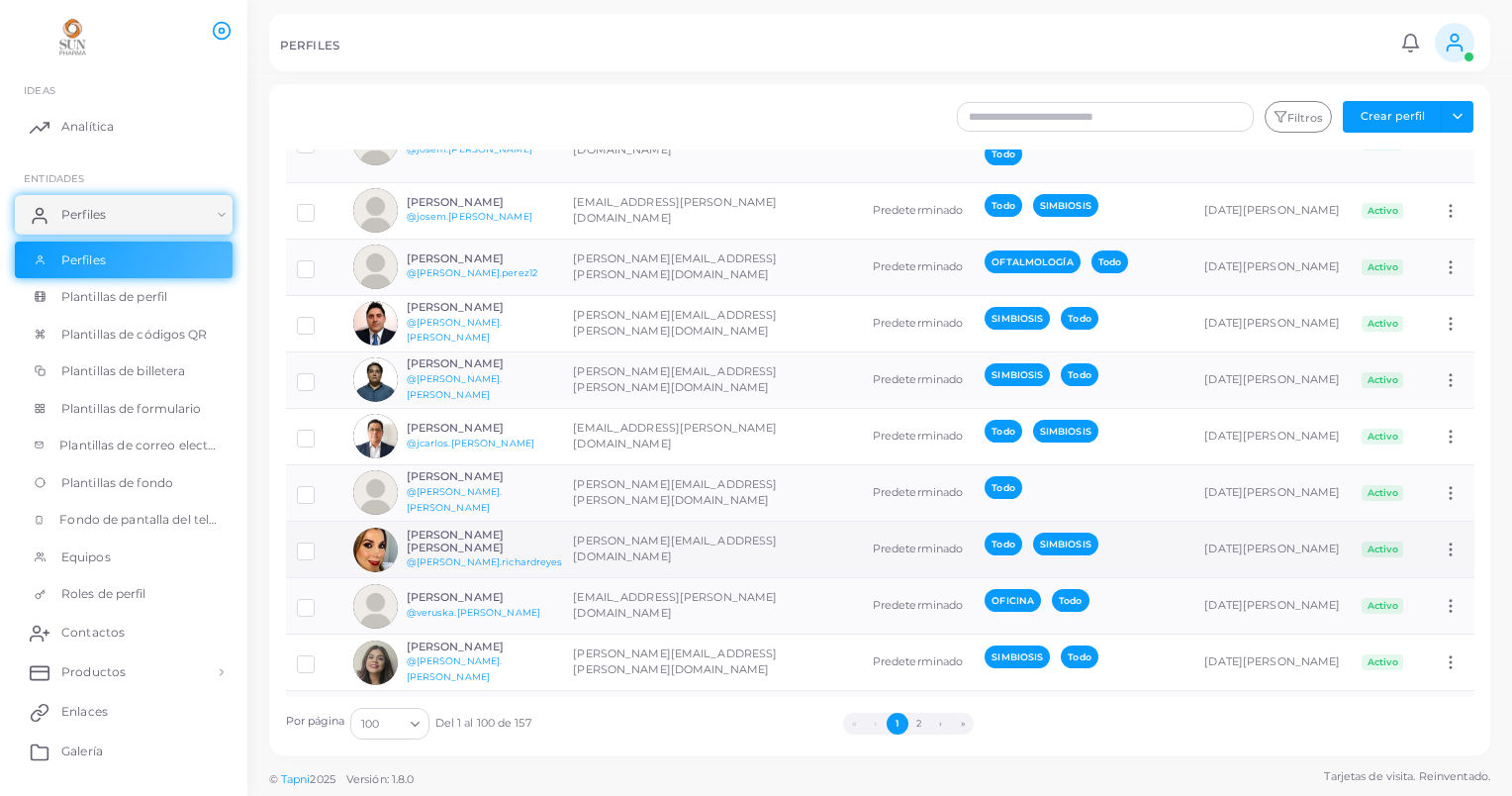 scroll, scrollTop: 4455, scrollLeft: 0, axis: vertical 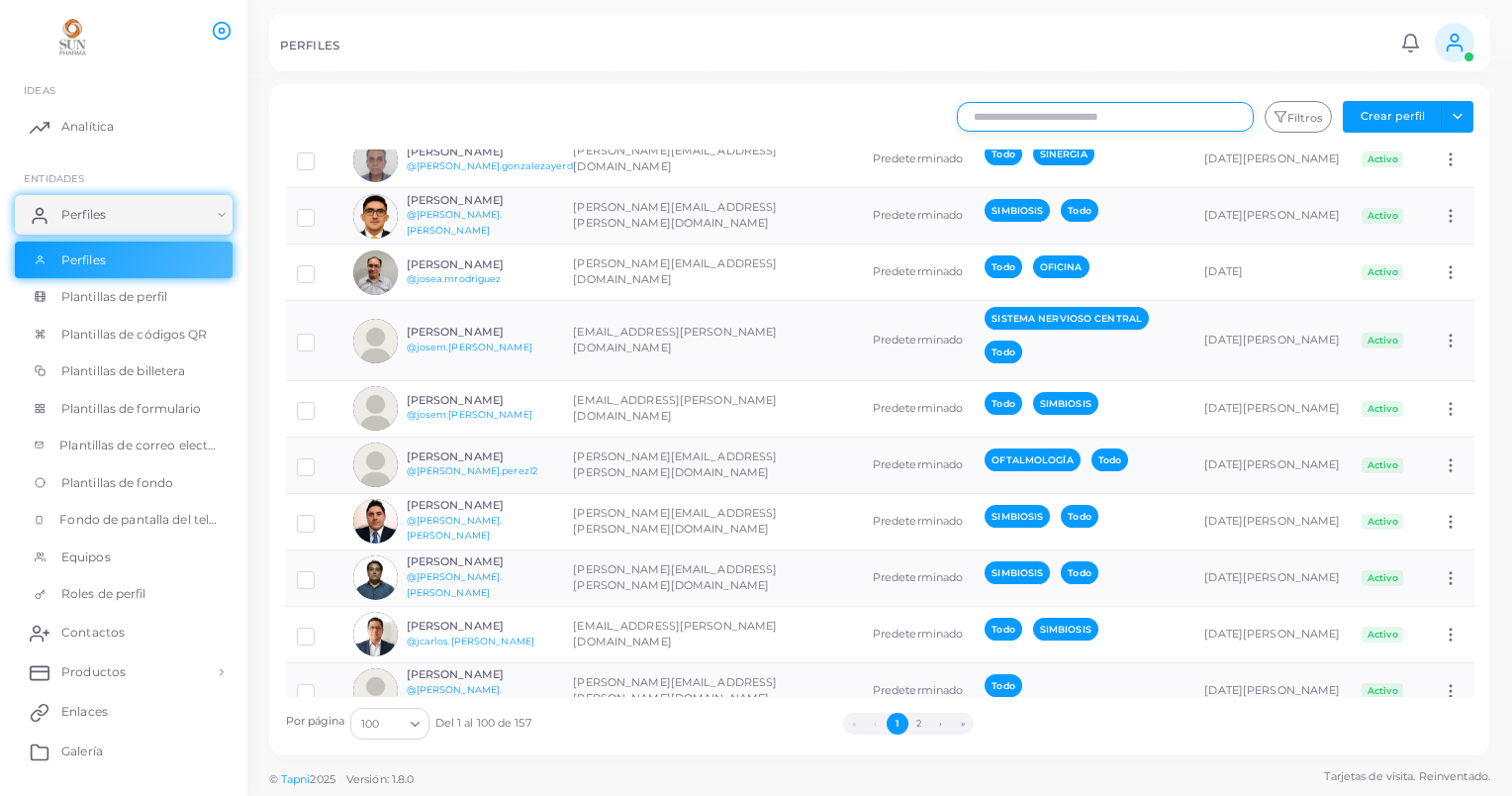 click at bounding box center (1105, 117) 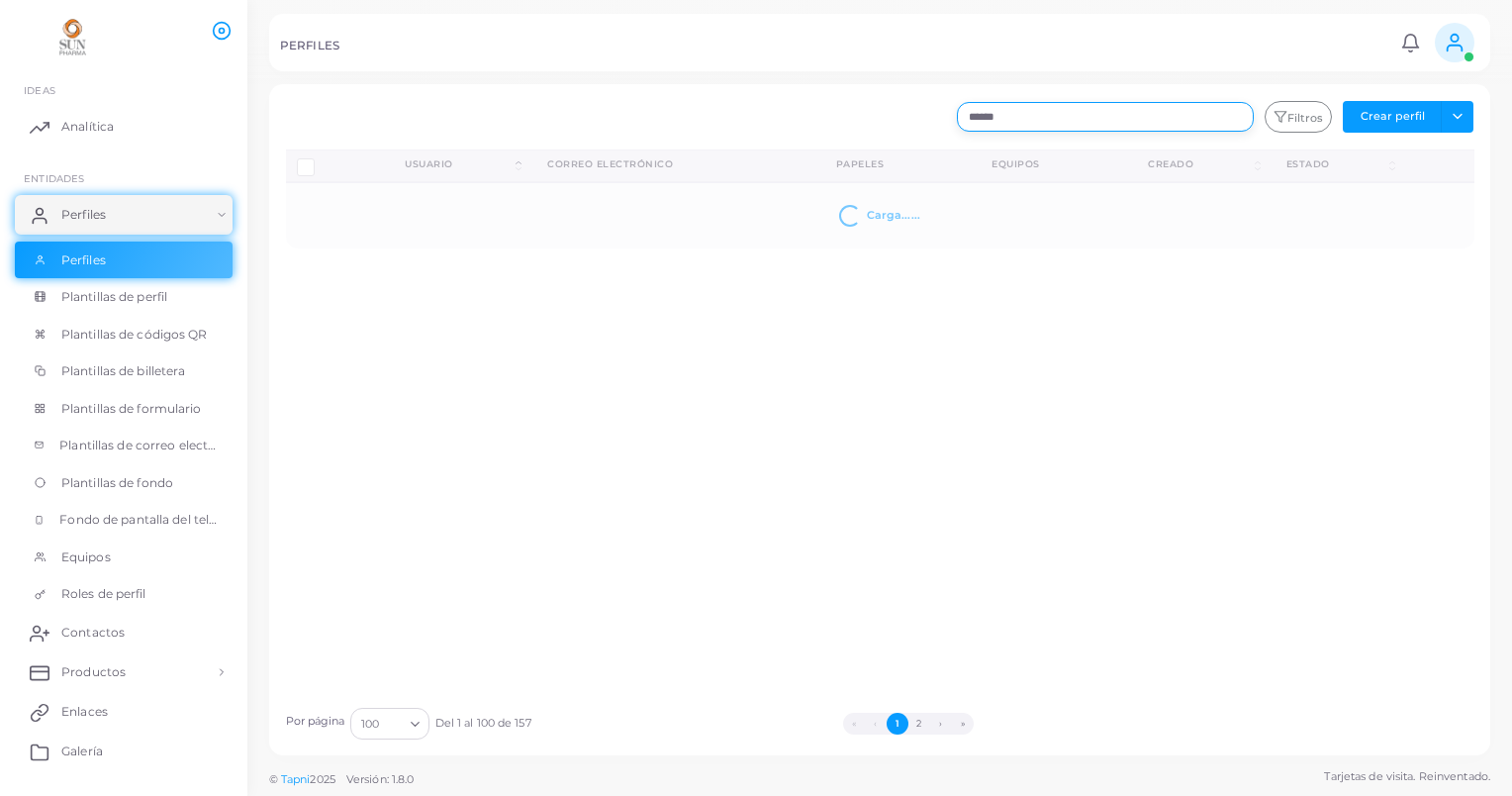 scroll, scrollTop: 0, scrollLeft: 0, axis: both 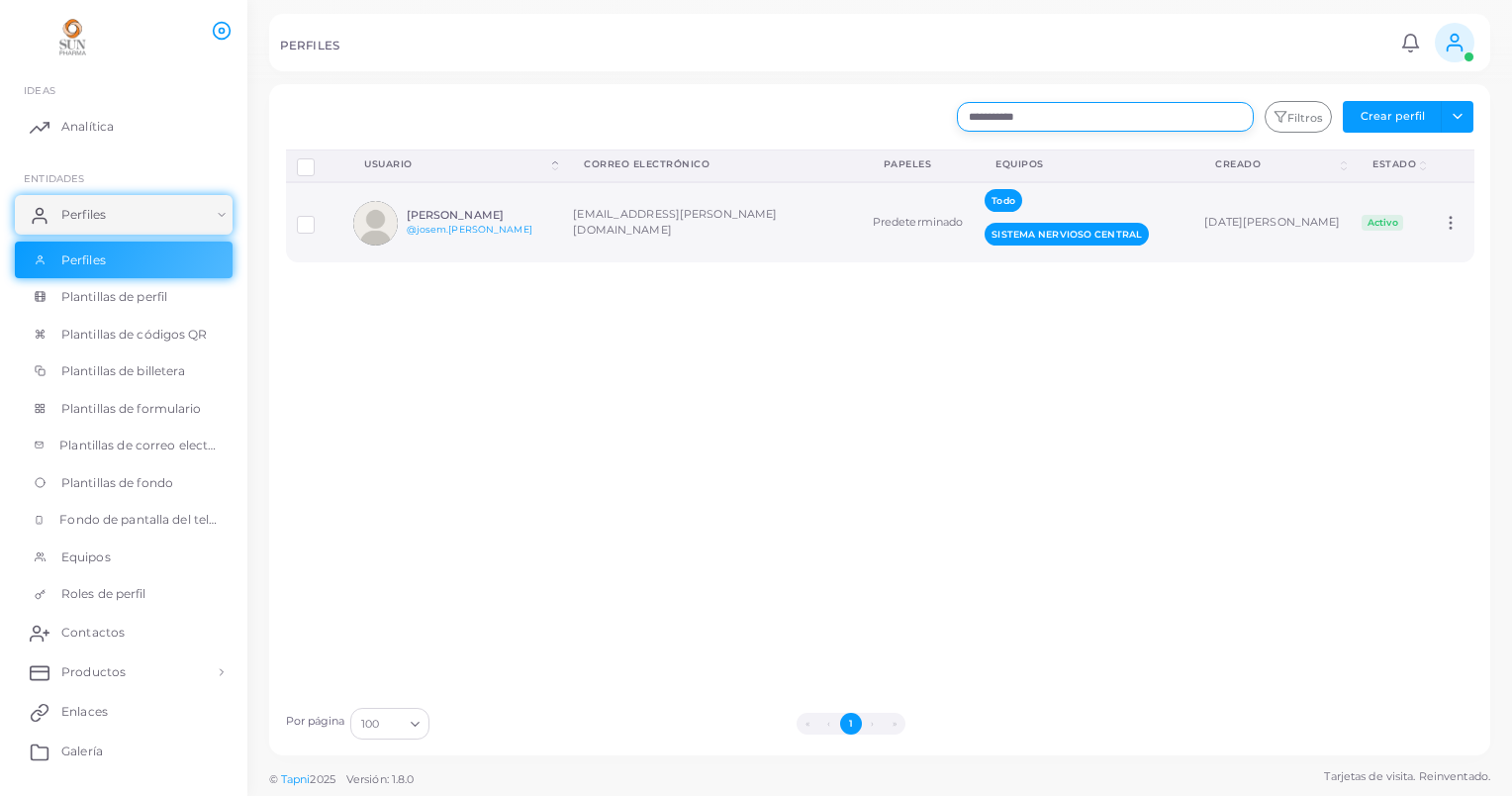 type on "**********" 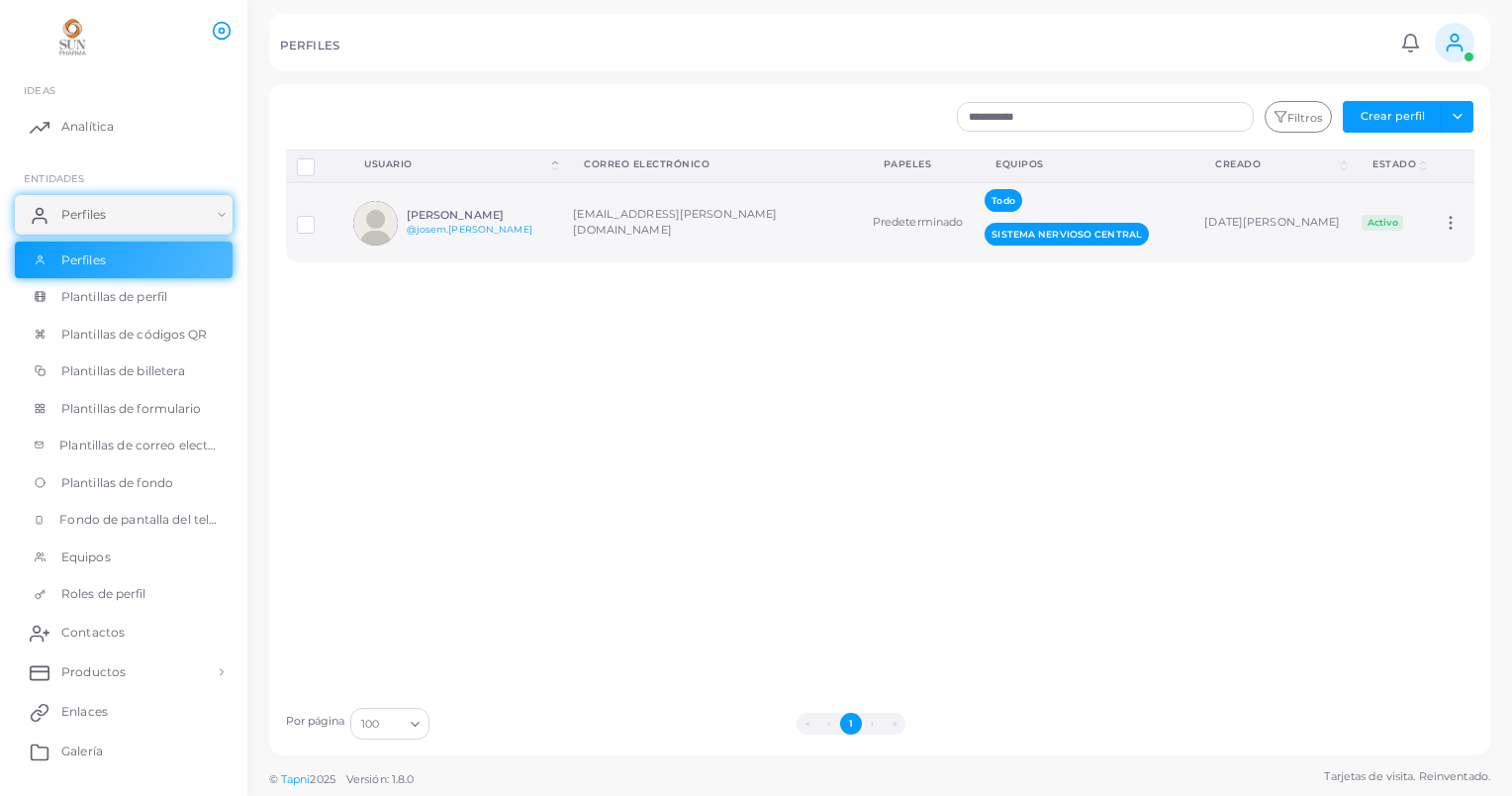 click at bounding box center (321, 217) 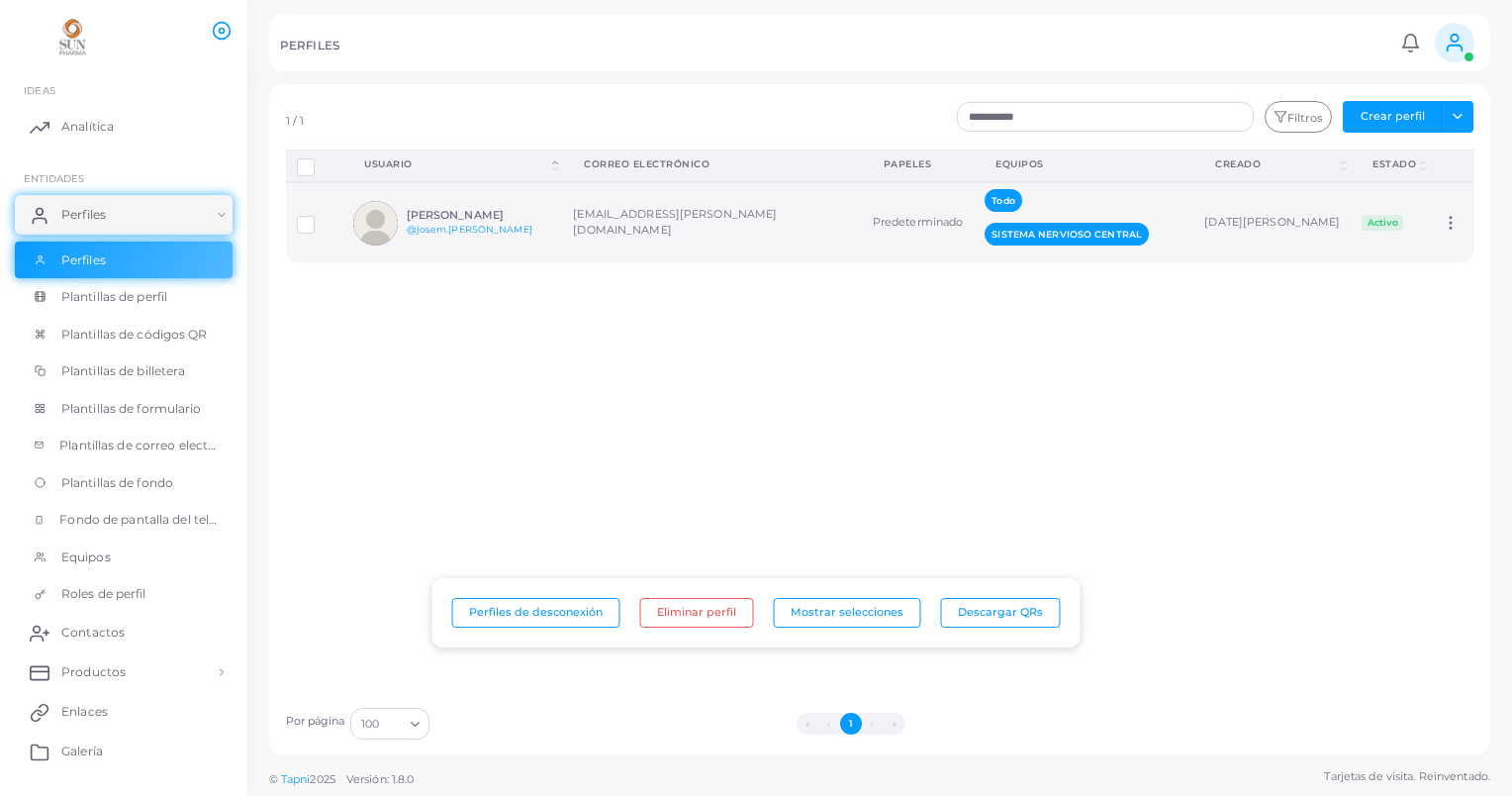 click at bounding box center (375, 223) 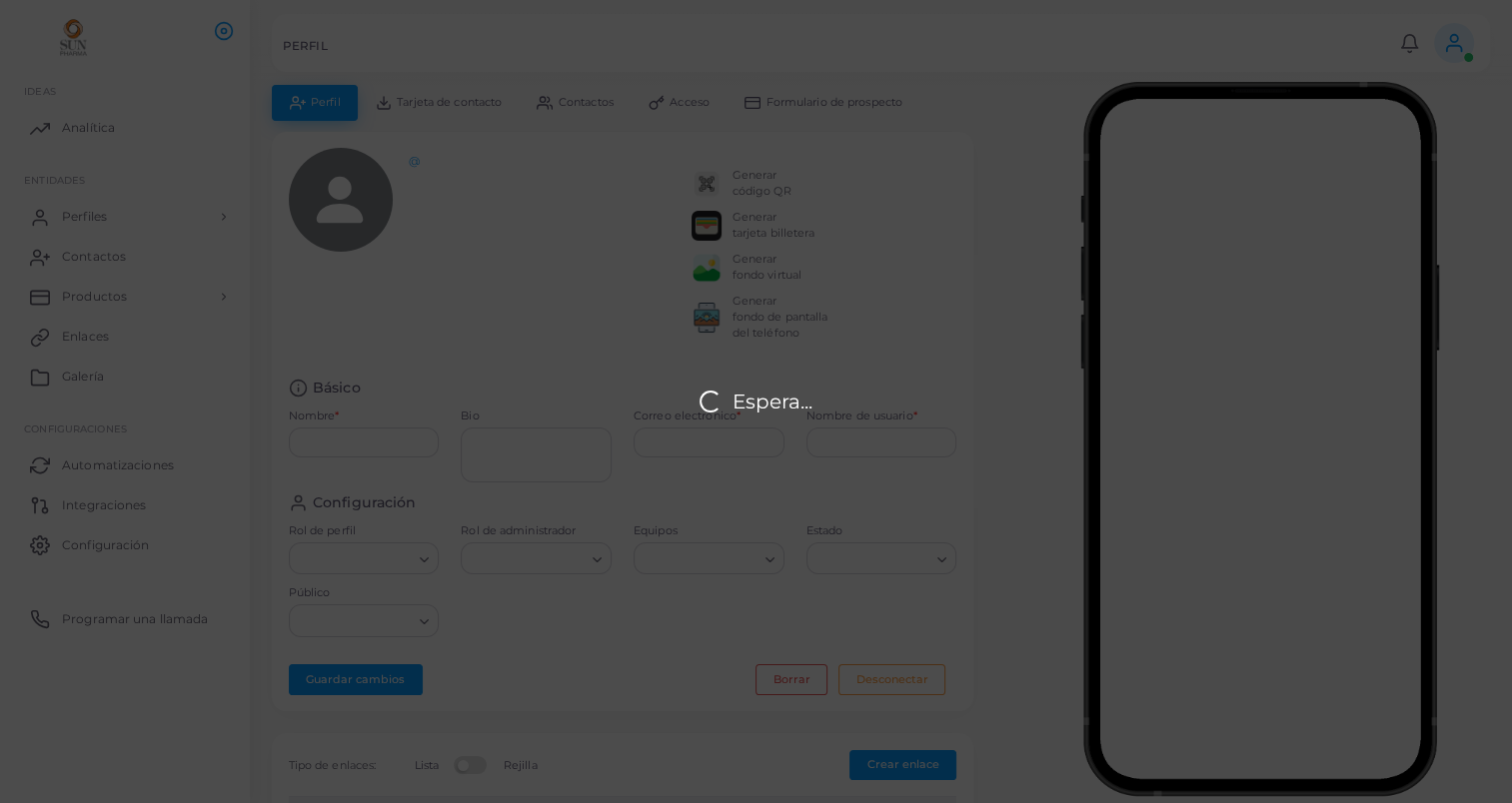 type on "**********" 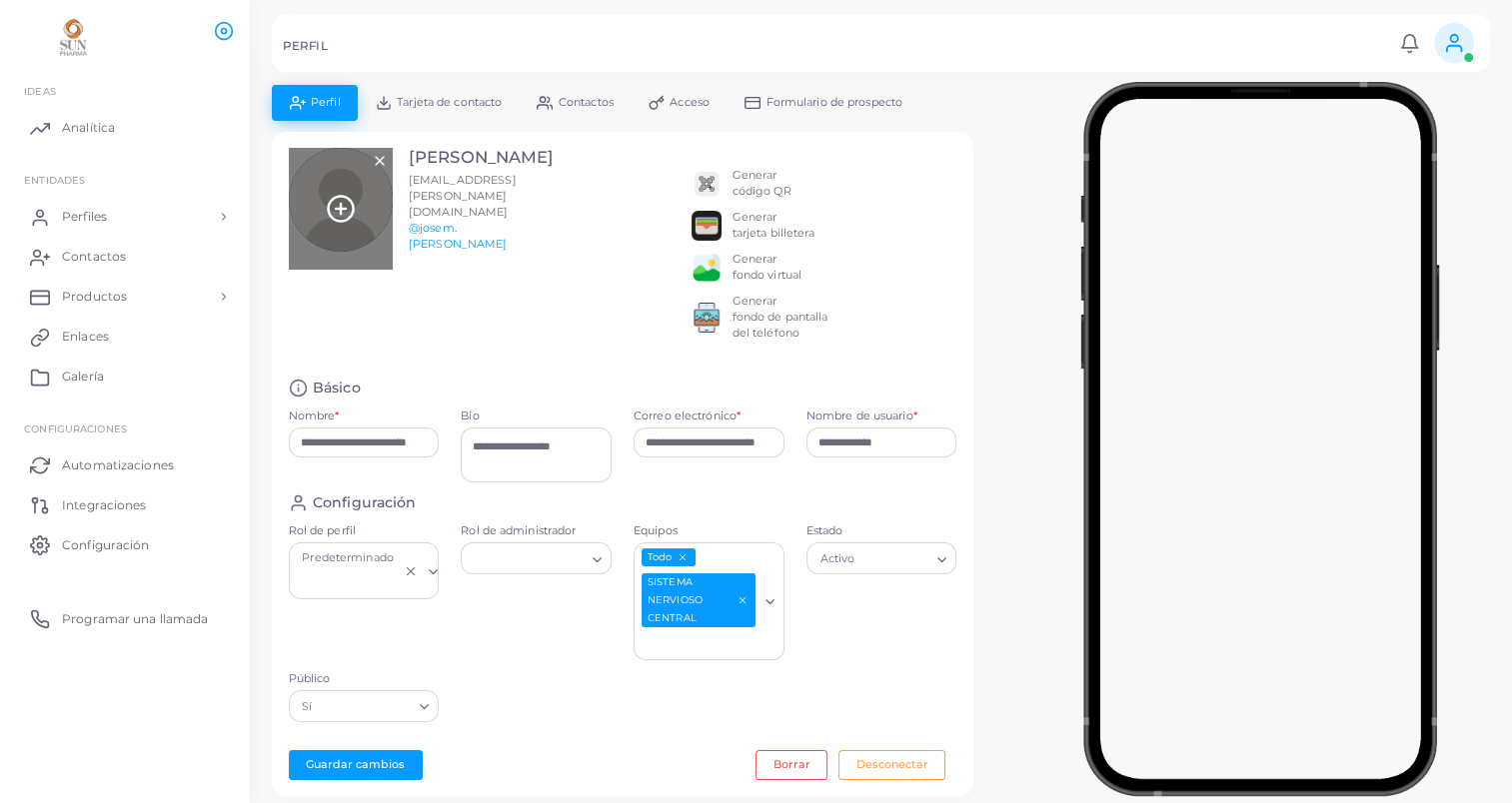 click 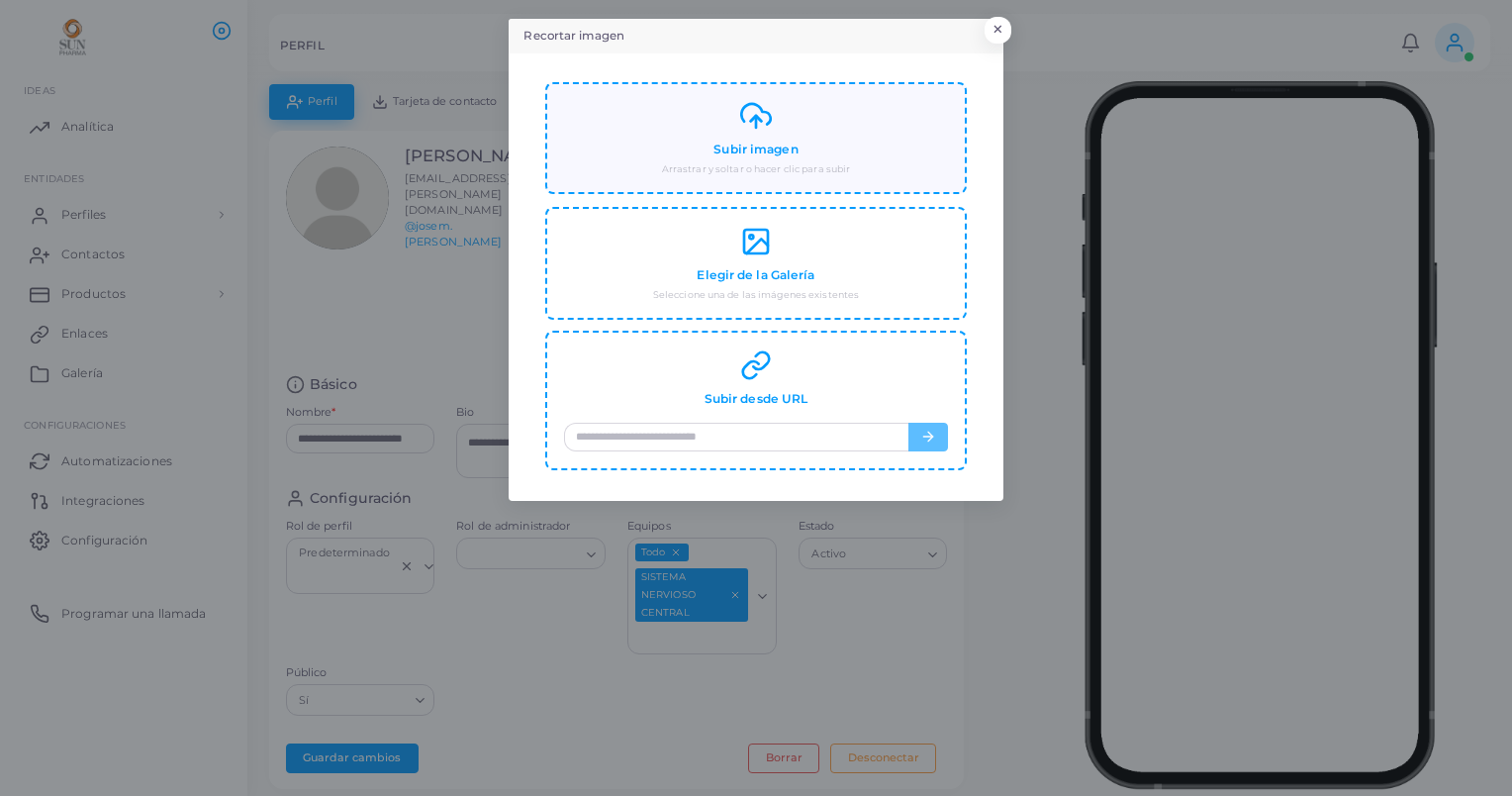 click on "Subir imagen" at bounding box center (755, 149) 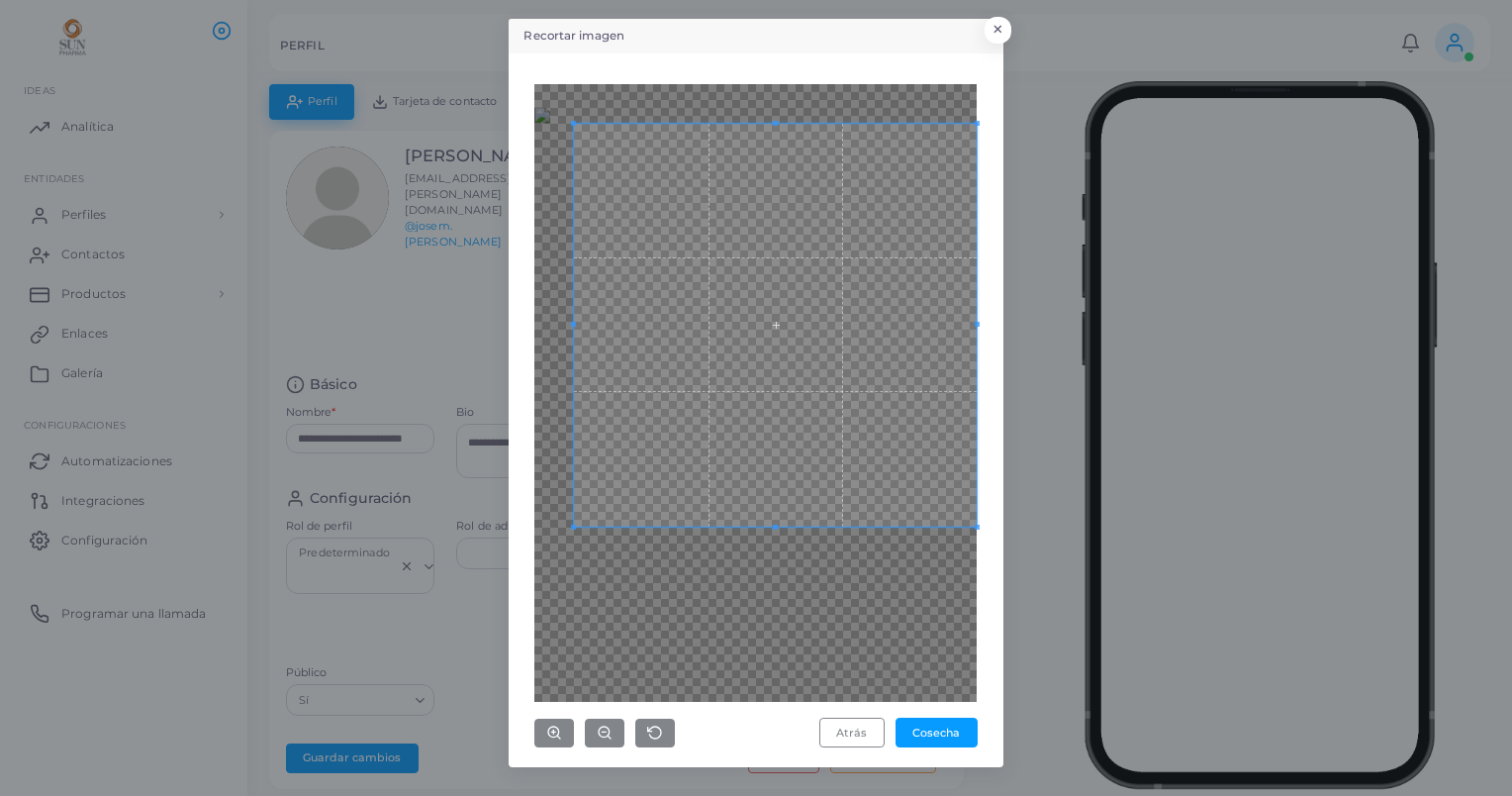 click on "Recortar imagen ×  Atrás   Cosecha" at bounding box center [756, 398] 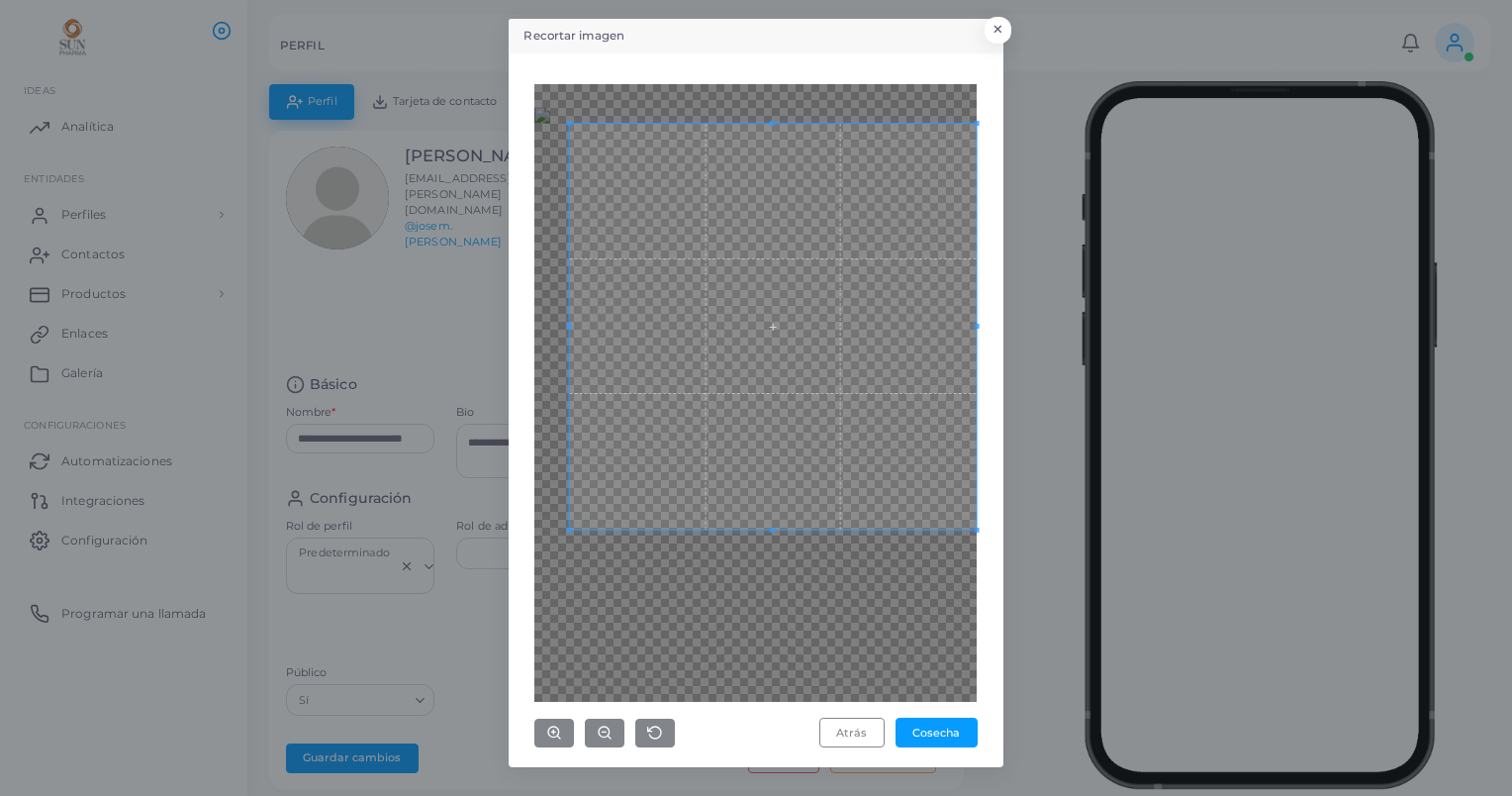 click on "Recortar imagen ×  Atrás   Cosecha" at bounding box center (756, 398) 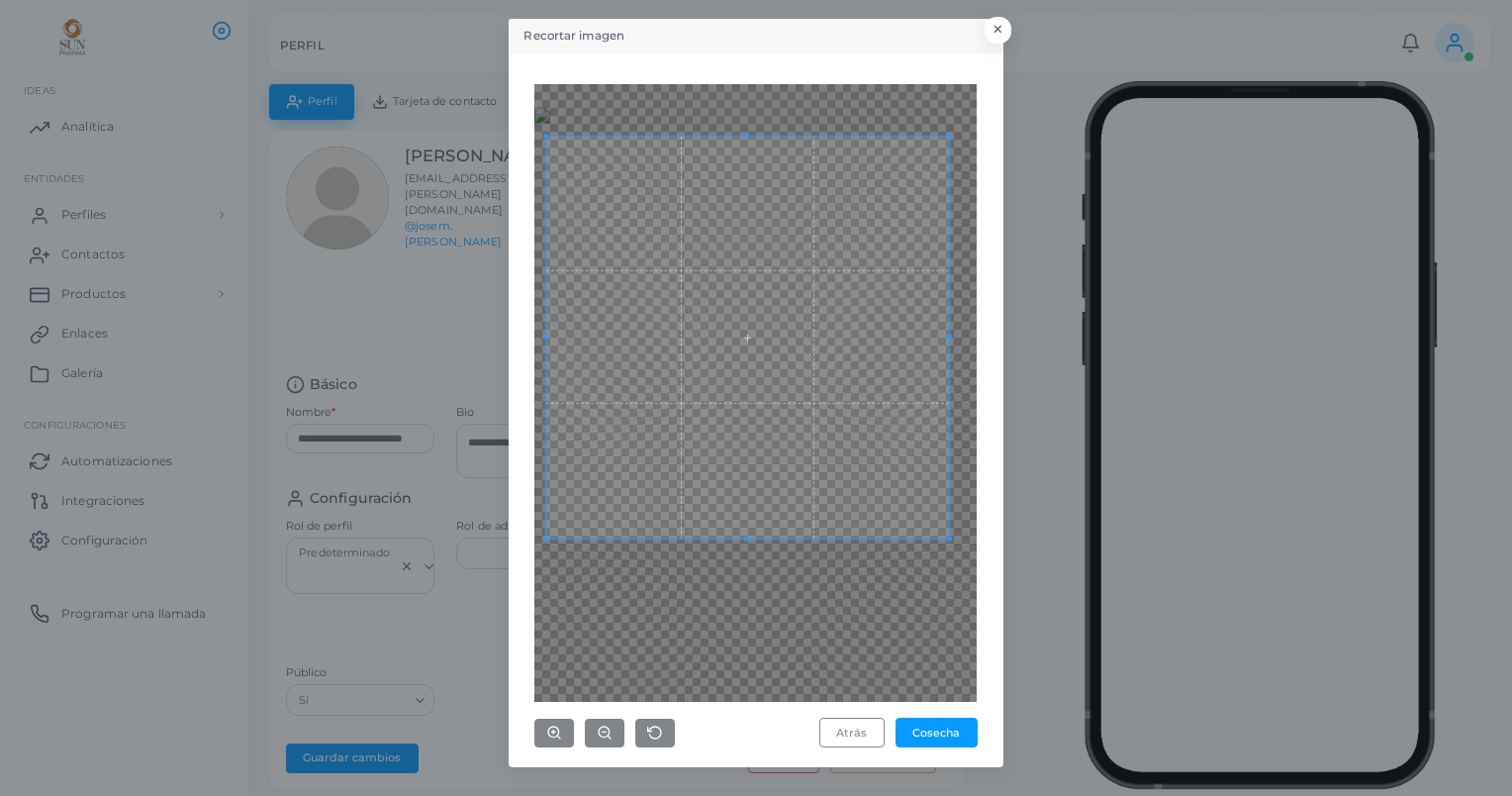click at bounding box center (747, 337) 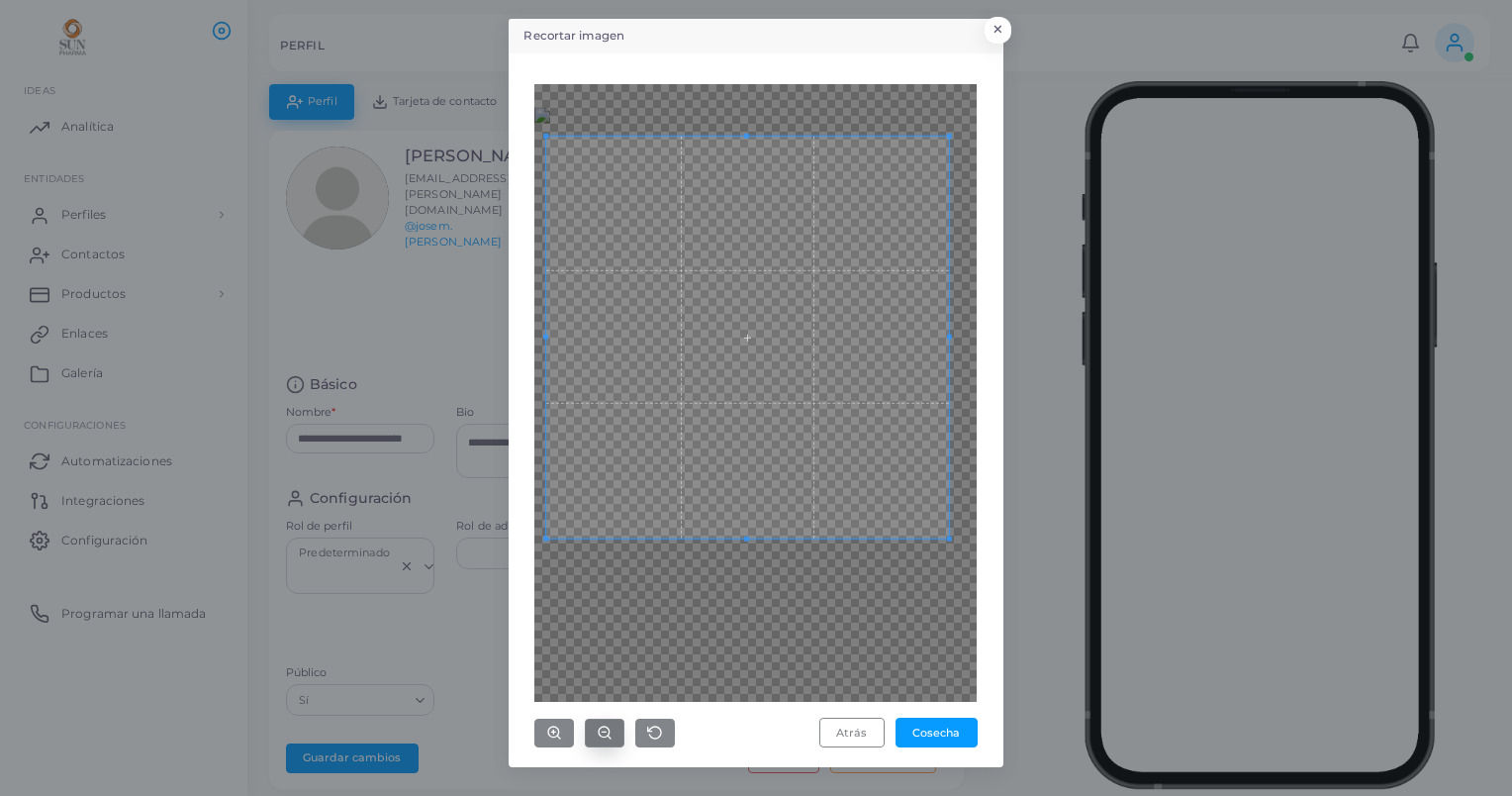 click 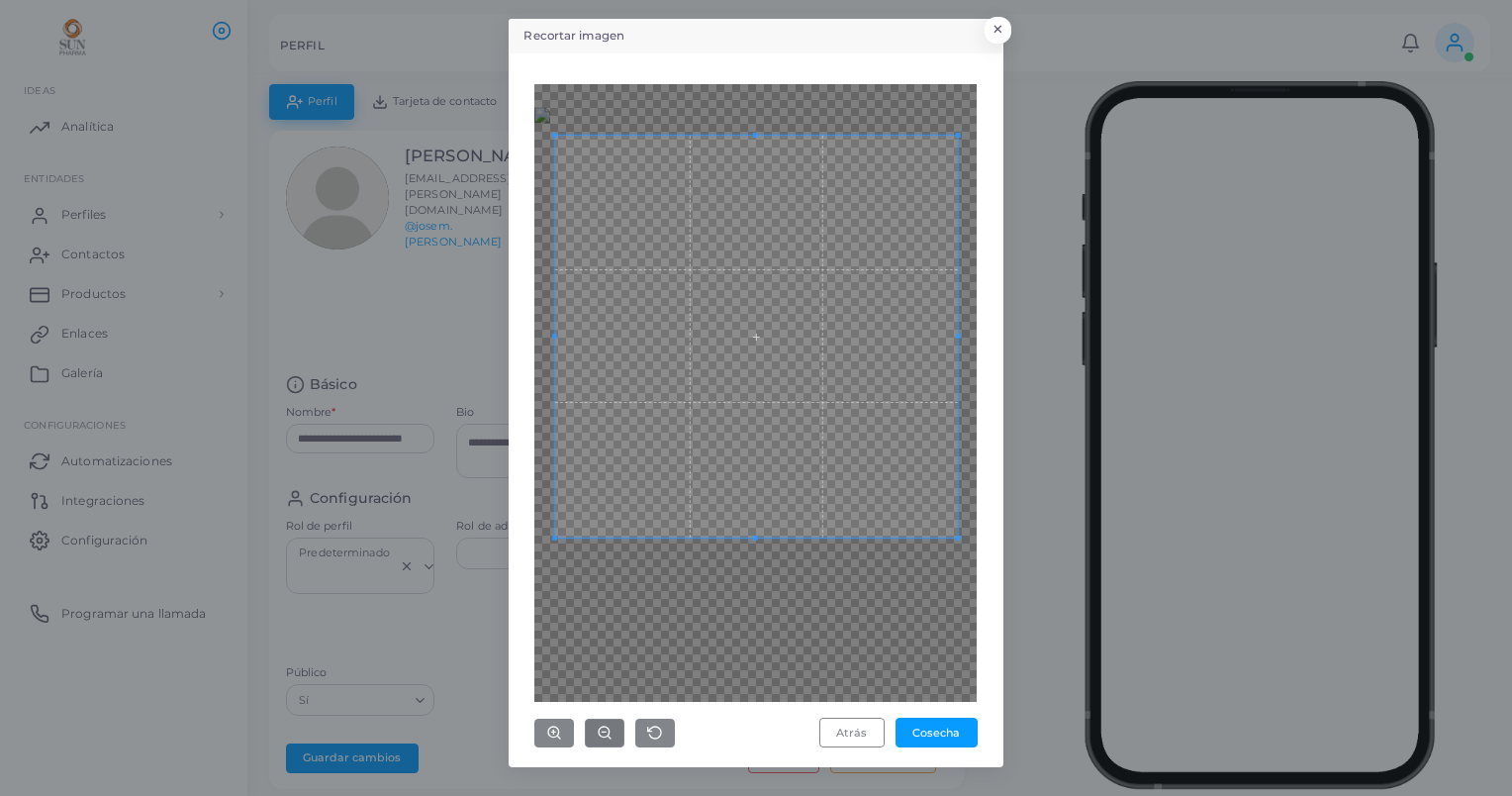 click at bounding box center (756, 337) 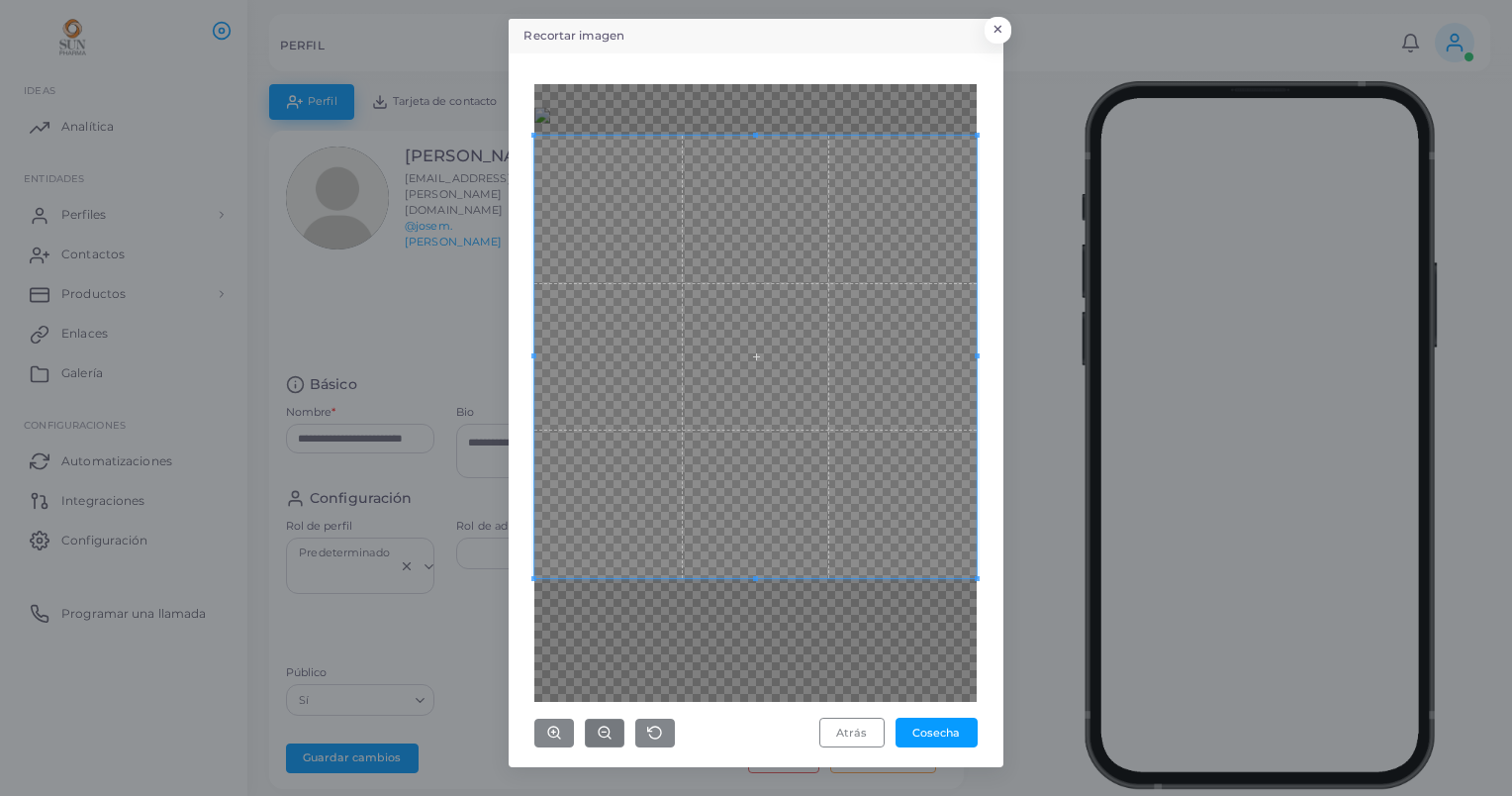 click at bounding box center (755, 393) 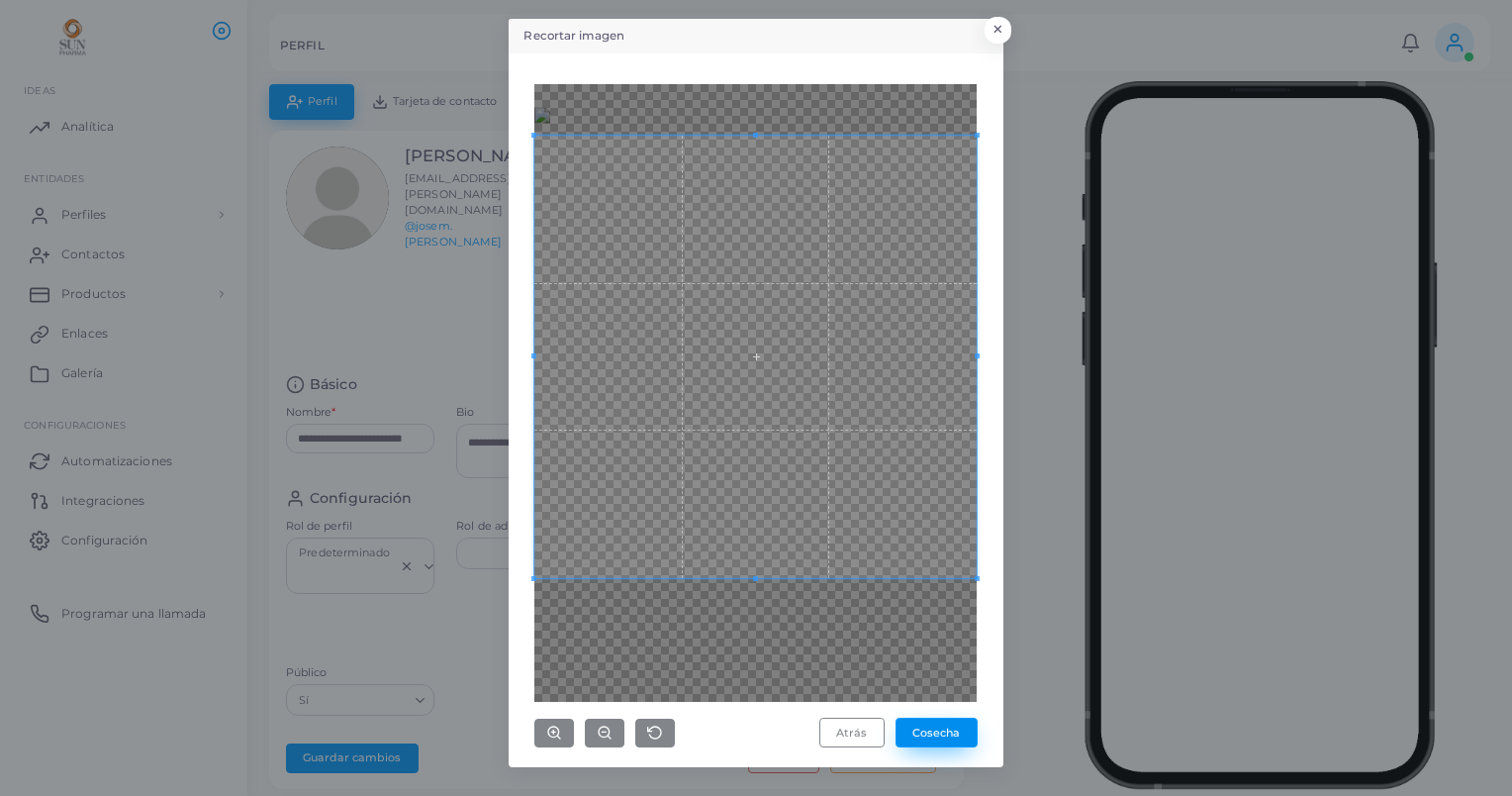 click on "Cosecha" at bounding box center [936, 733] 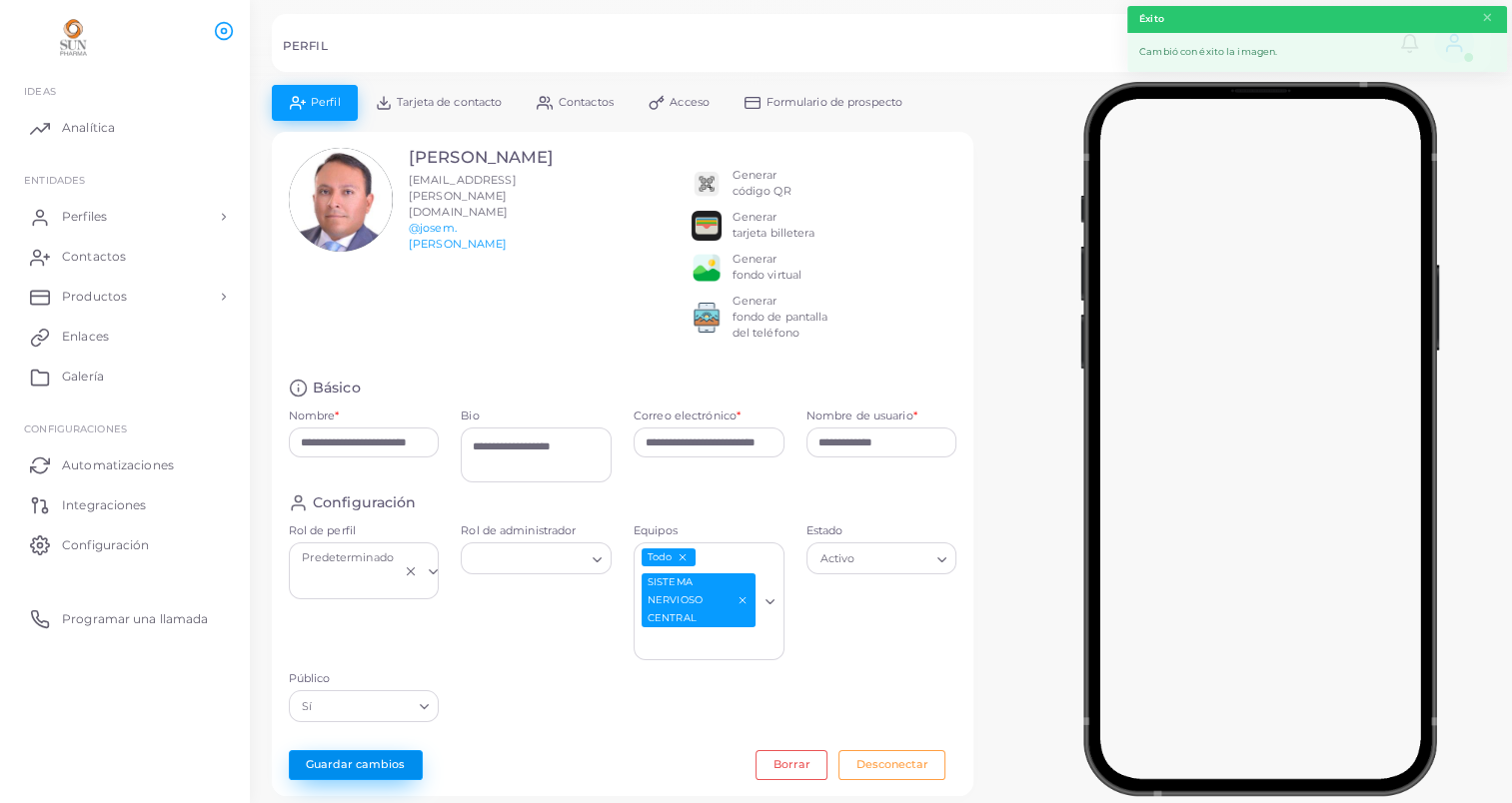 click on "Guardar cambios" at bounding box center (356, 765) 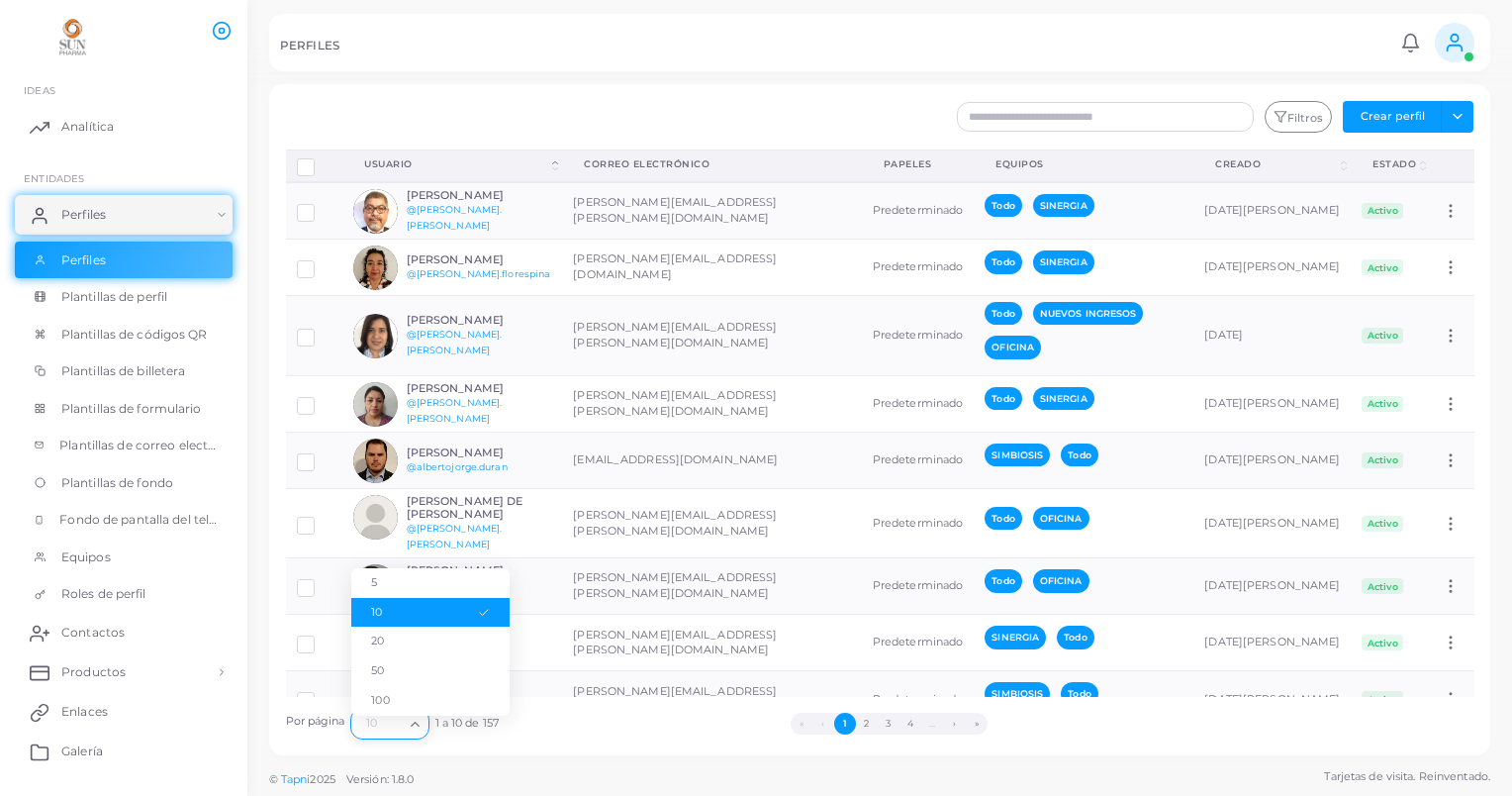 click 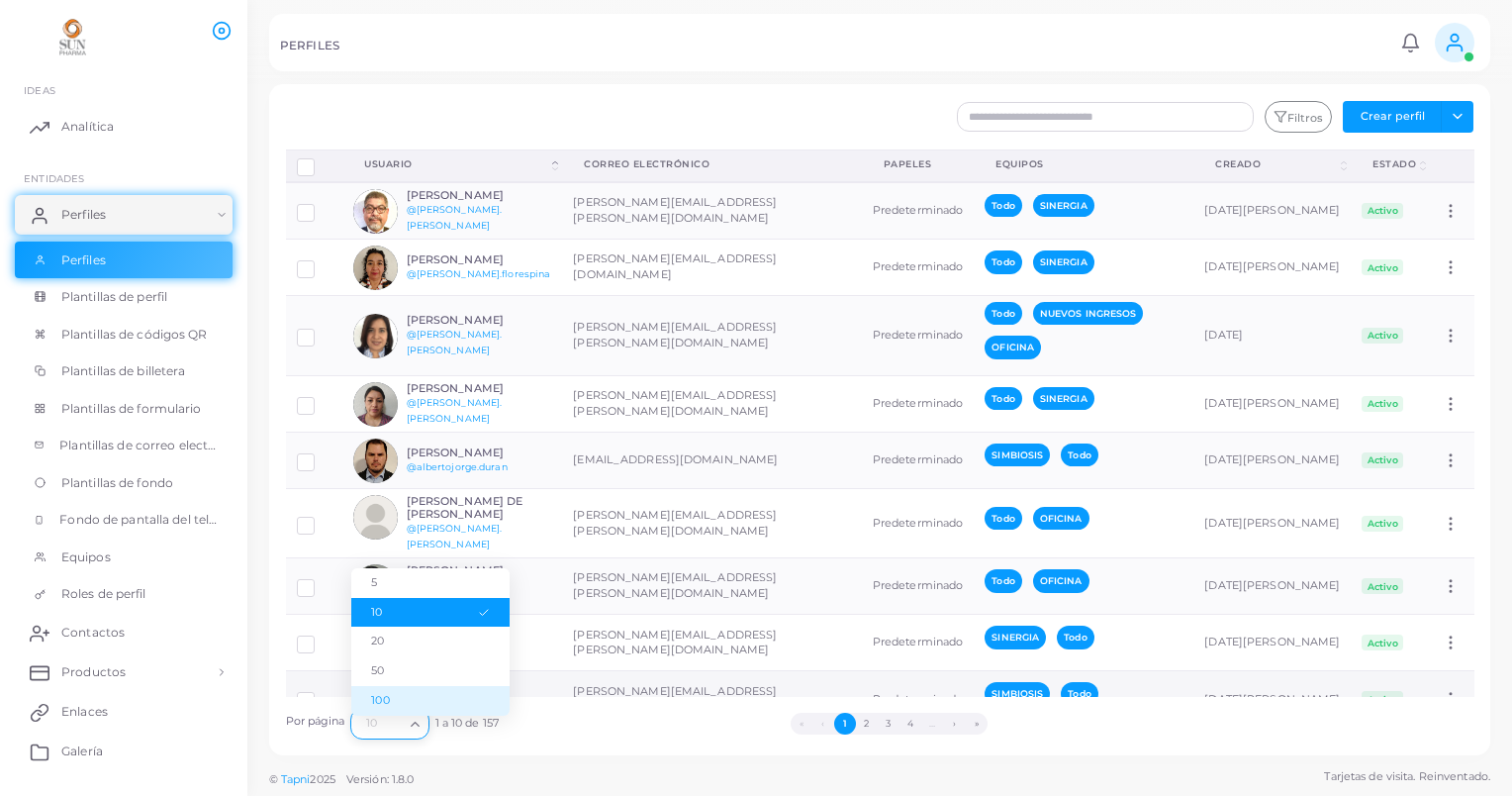 click on "100" at bounding box center [430, 701] 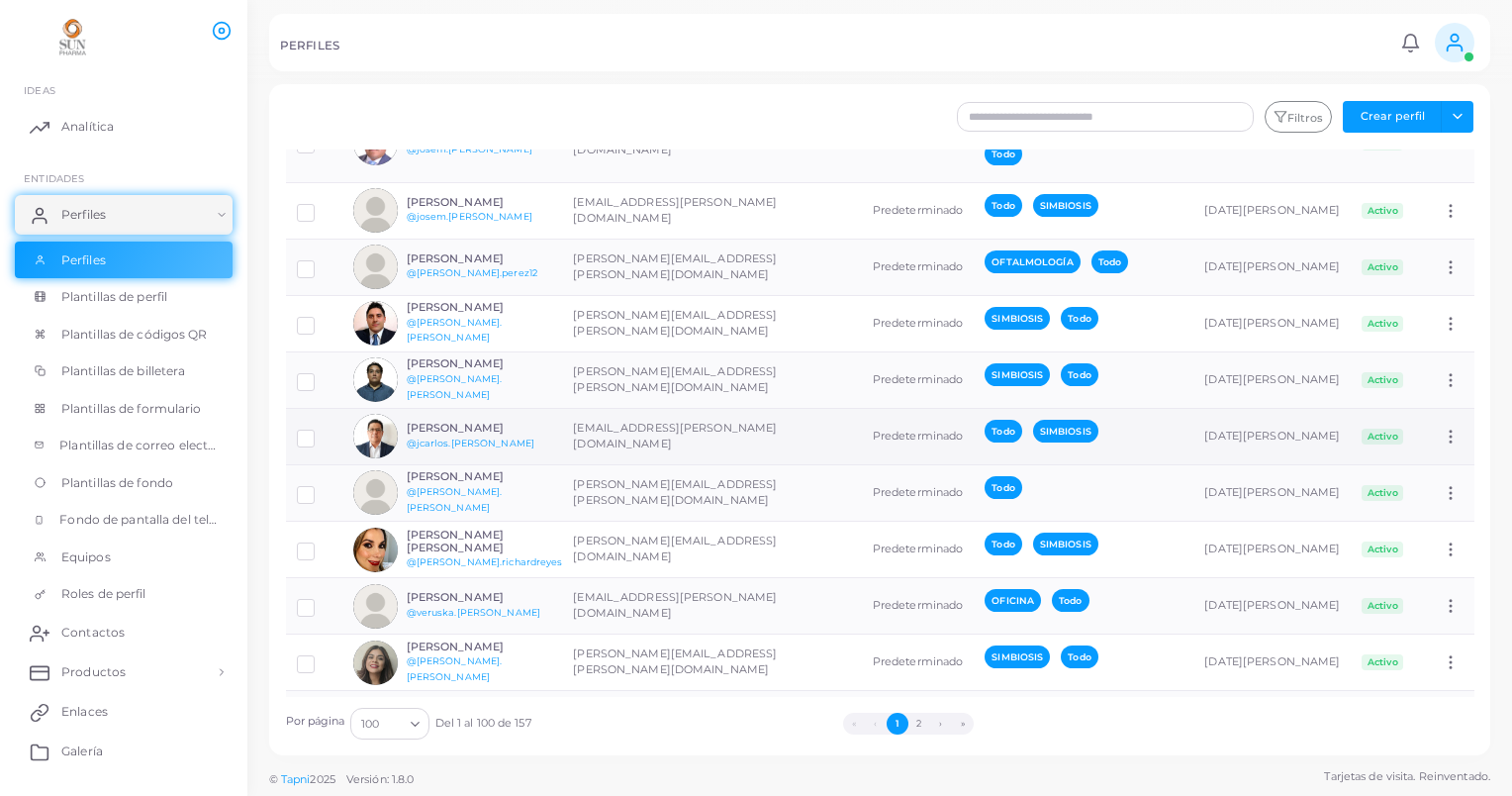 scroll, scrollTop: 4455, scrollLeft: 0, axis: vertical 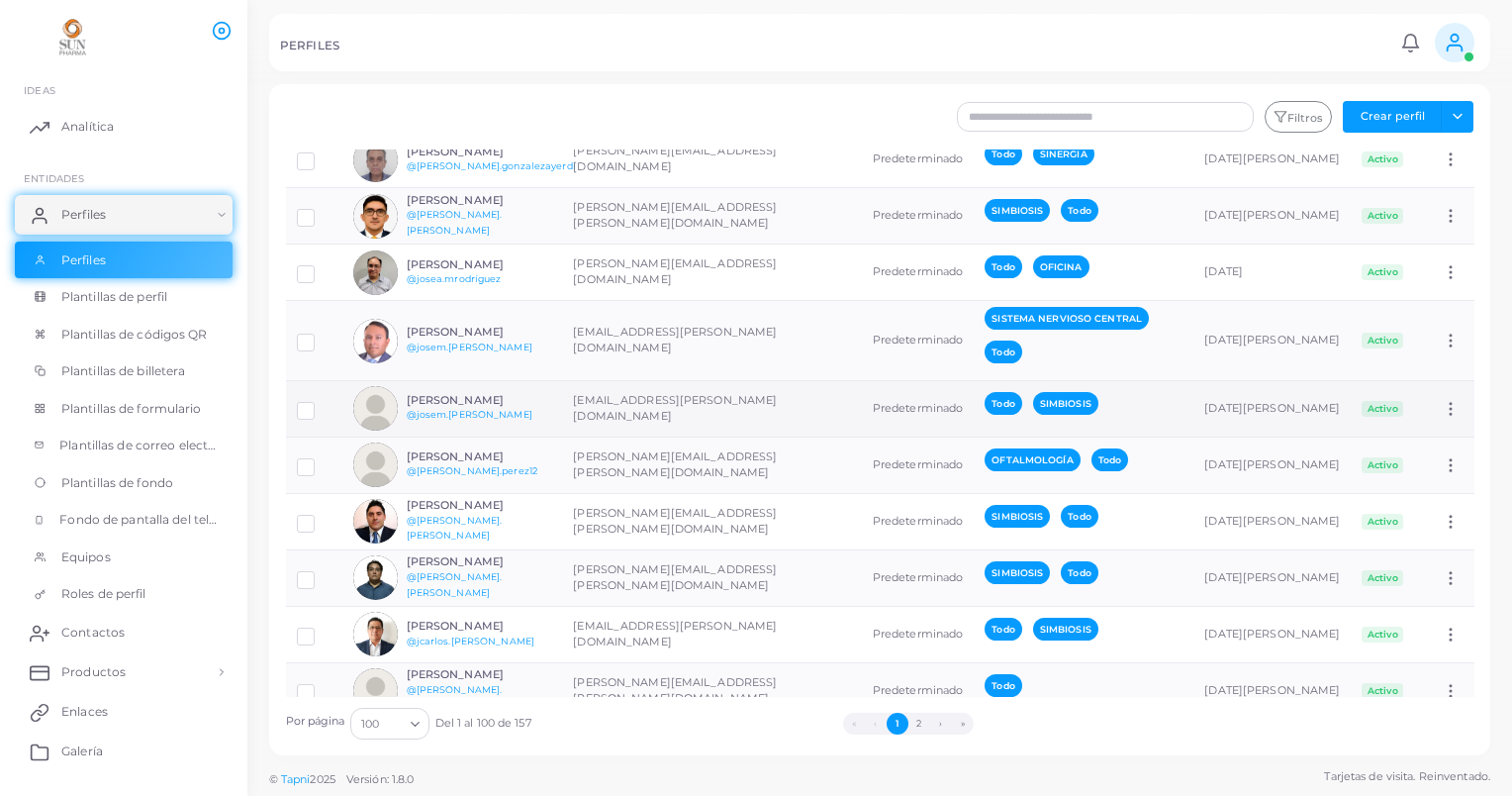 click at bounding box center [315, 409] 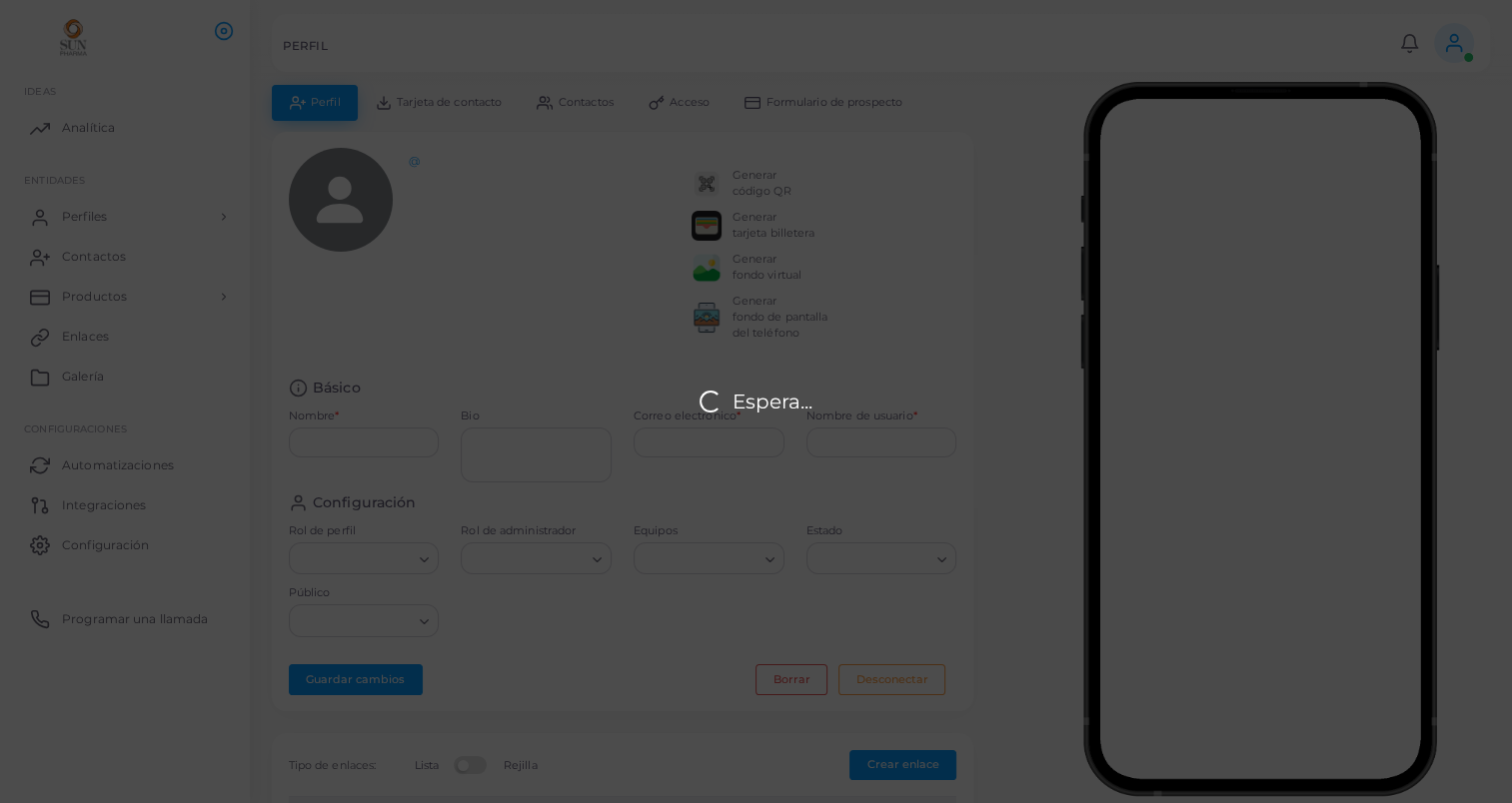 type on "**********" 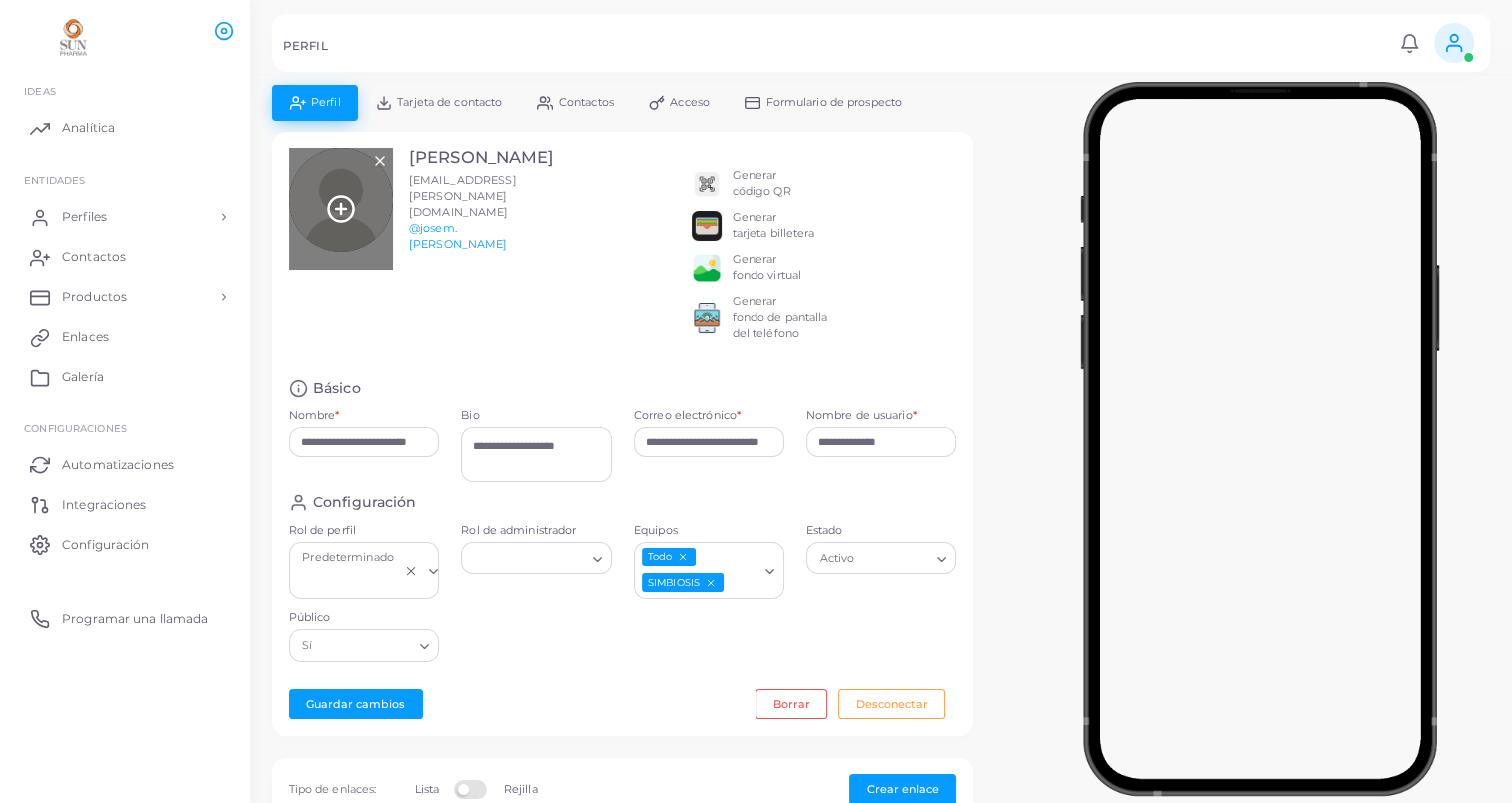 click 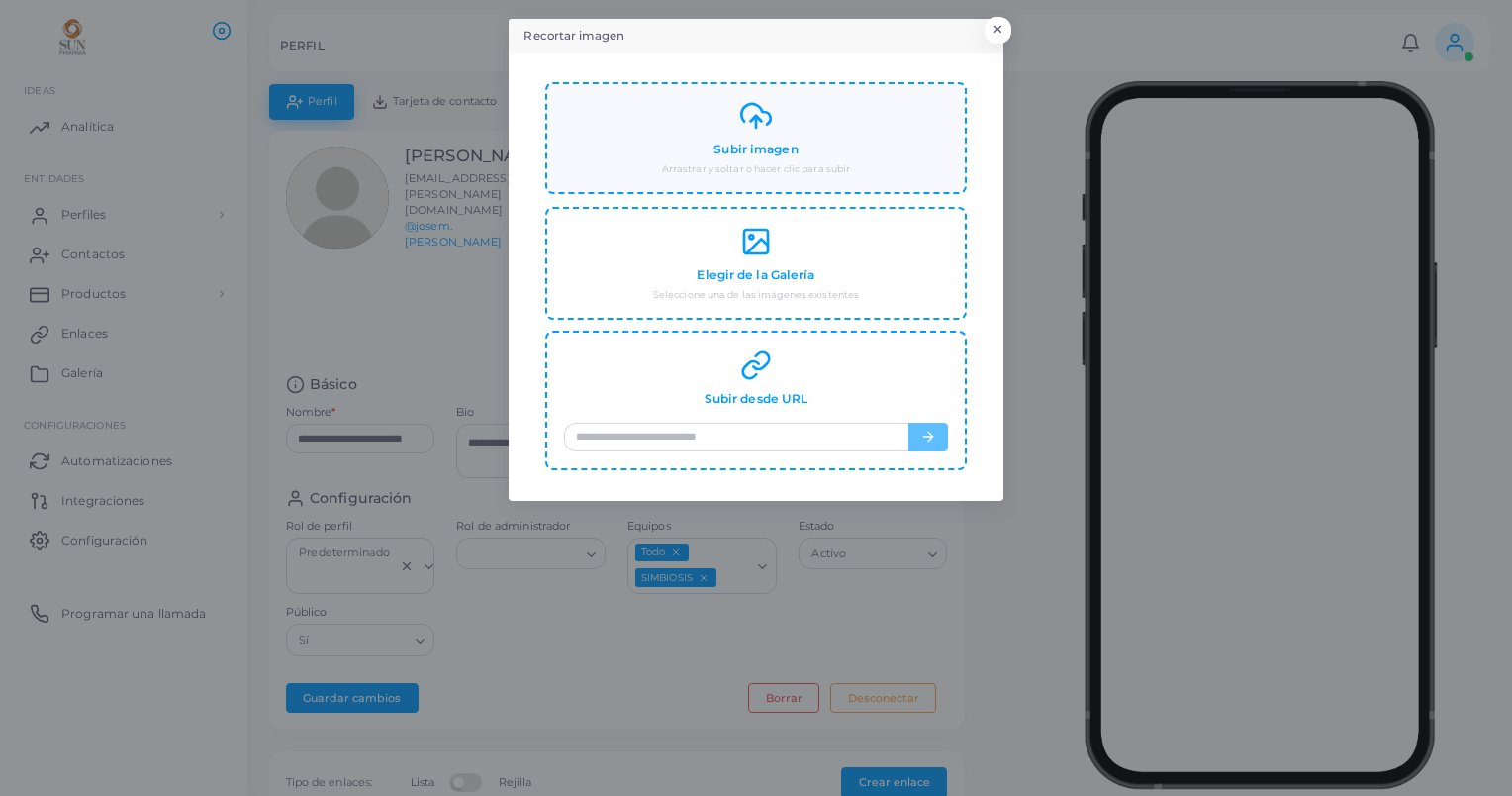 click on "Subir imagen" at bounding box center [755, 149] 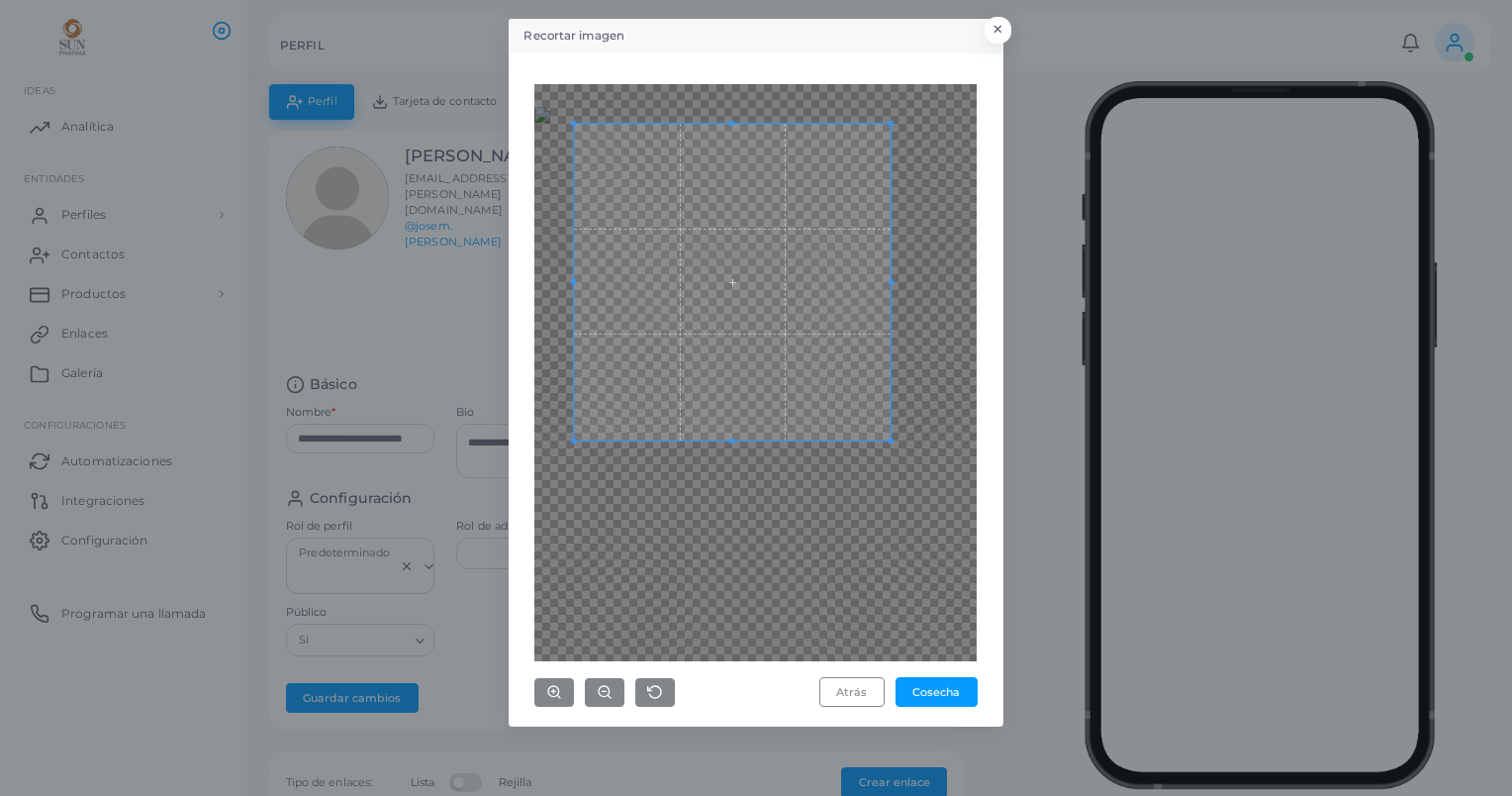 click at bounding box center (732, 282) 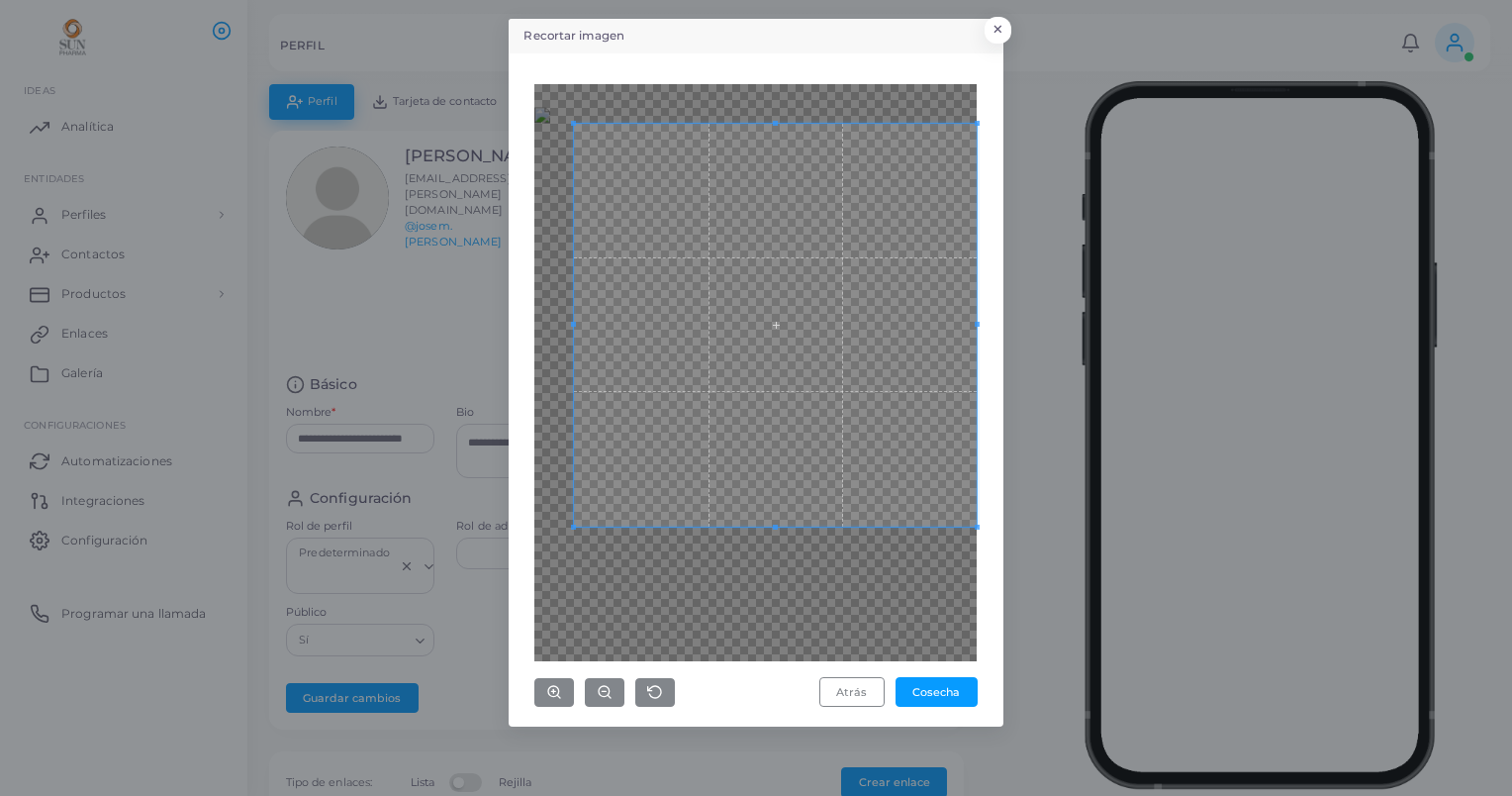 click on "Atrás   Cosecha" at bounding box center (755, 396) 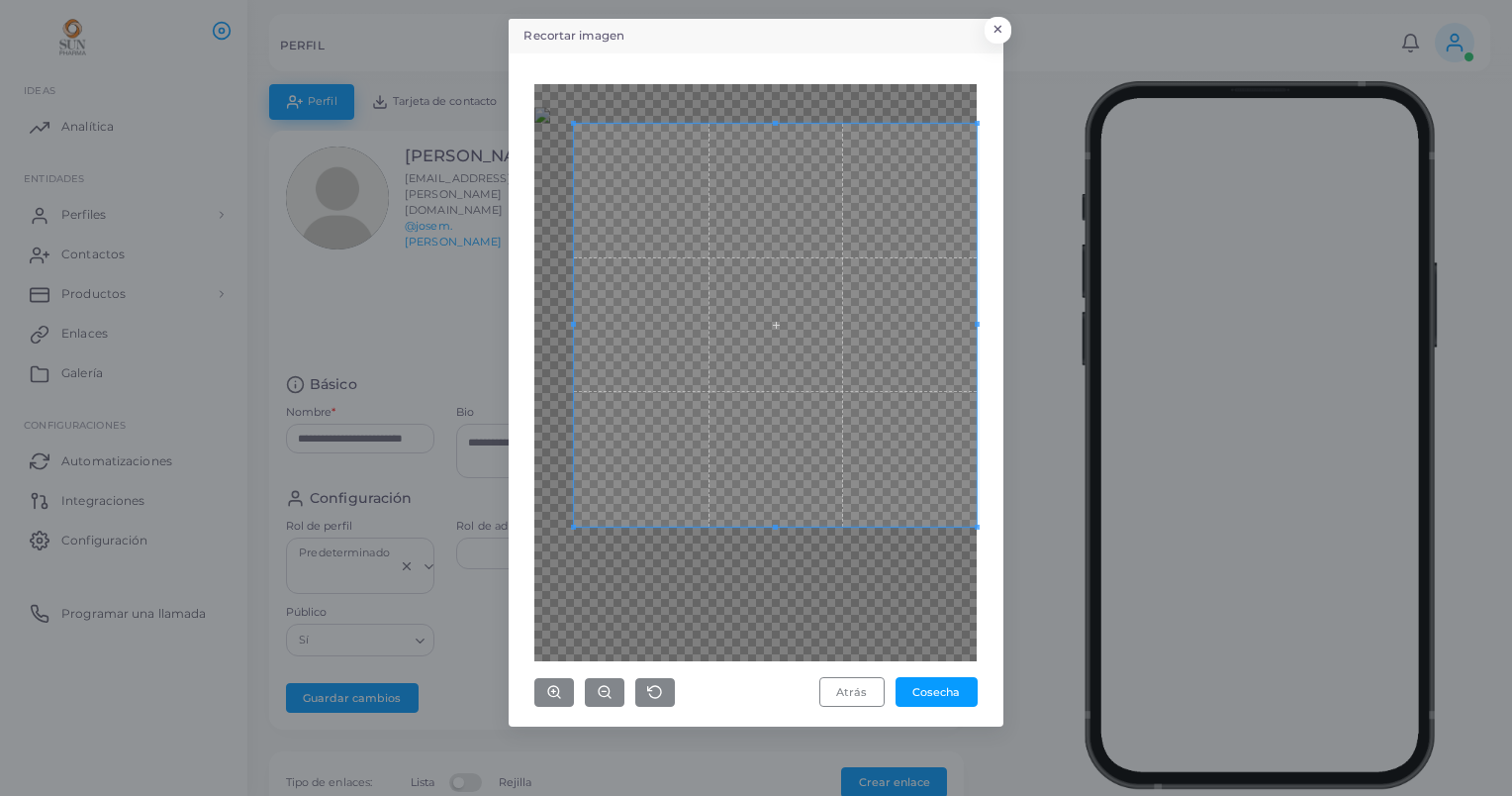 click on "Recortar imagen ×  Atrás   Cosecha" at bounding box center (756, 398) 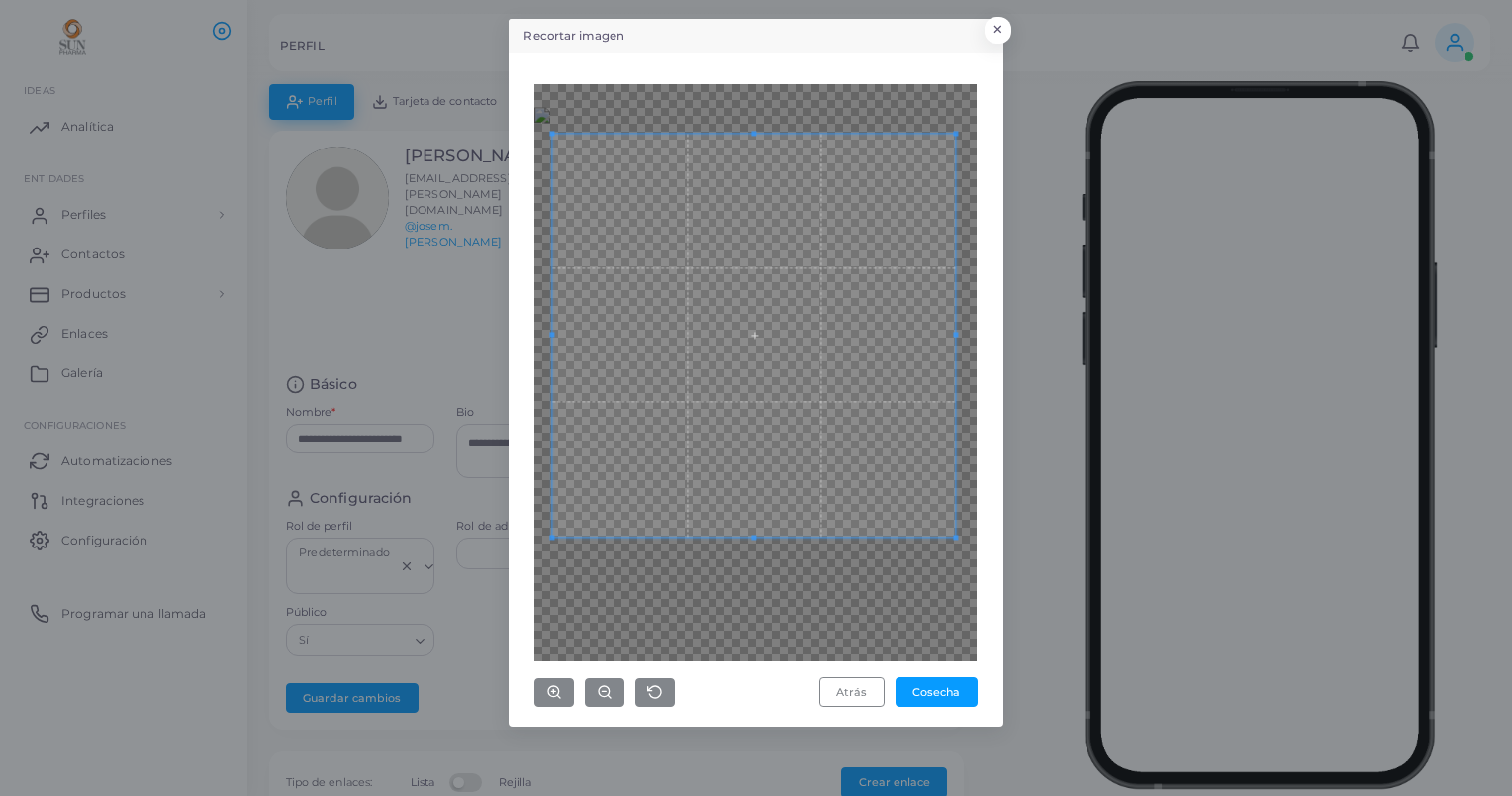 click at bounding box center (754, 335) 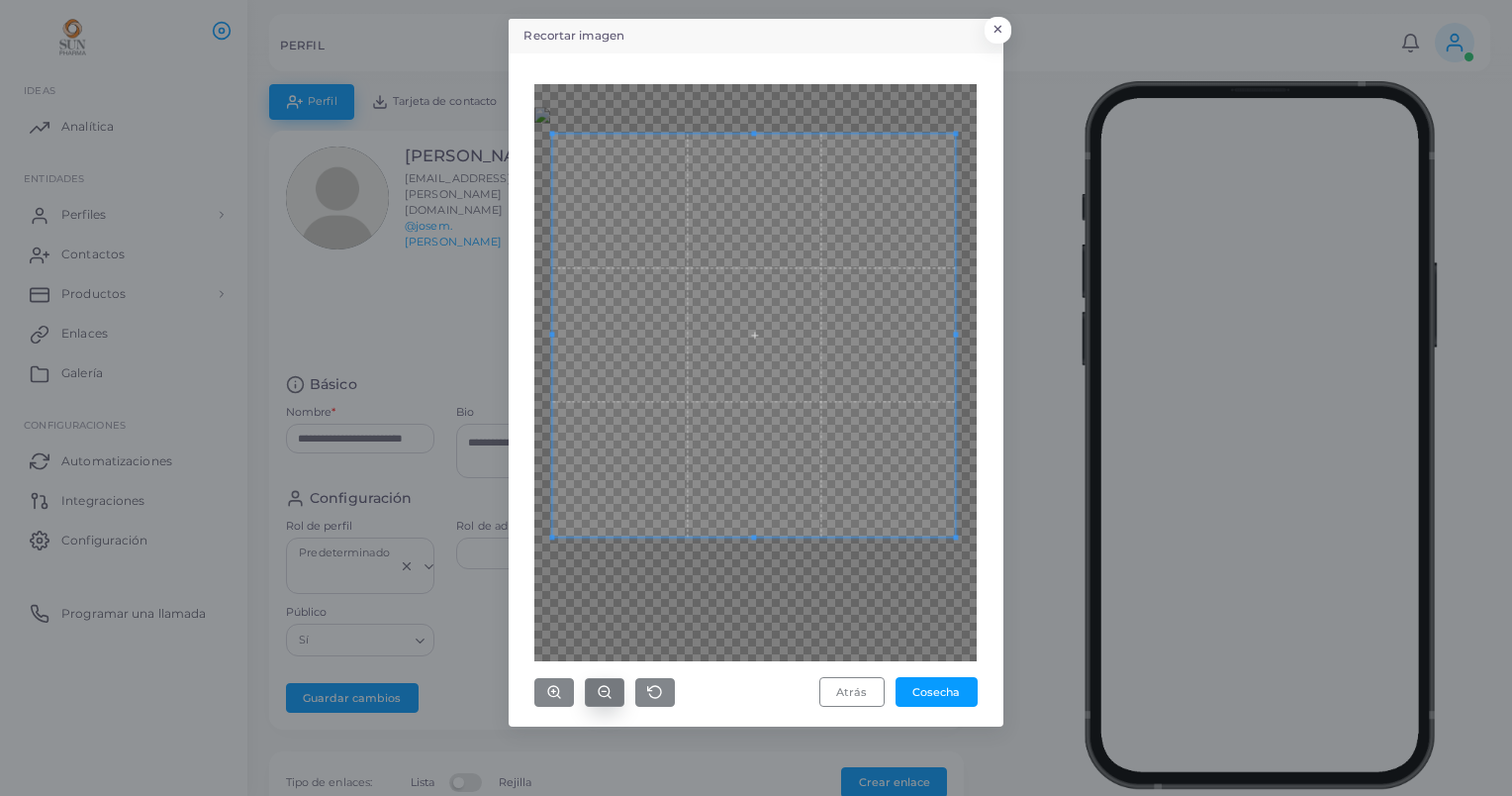 click 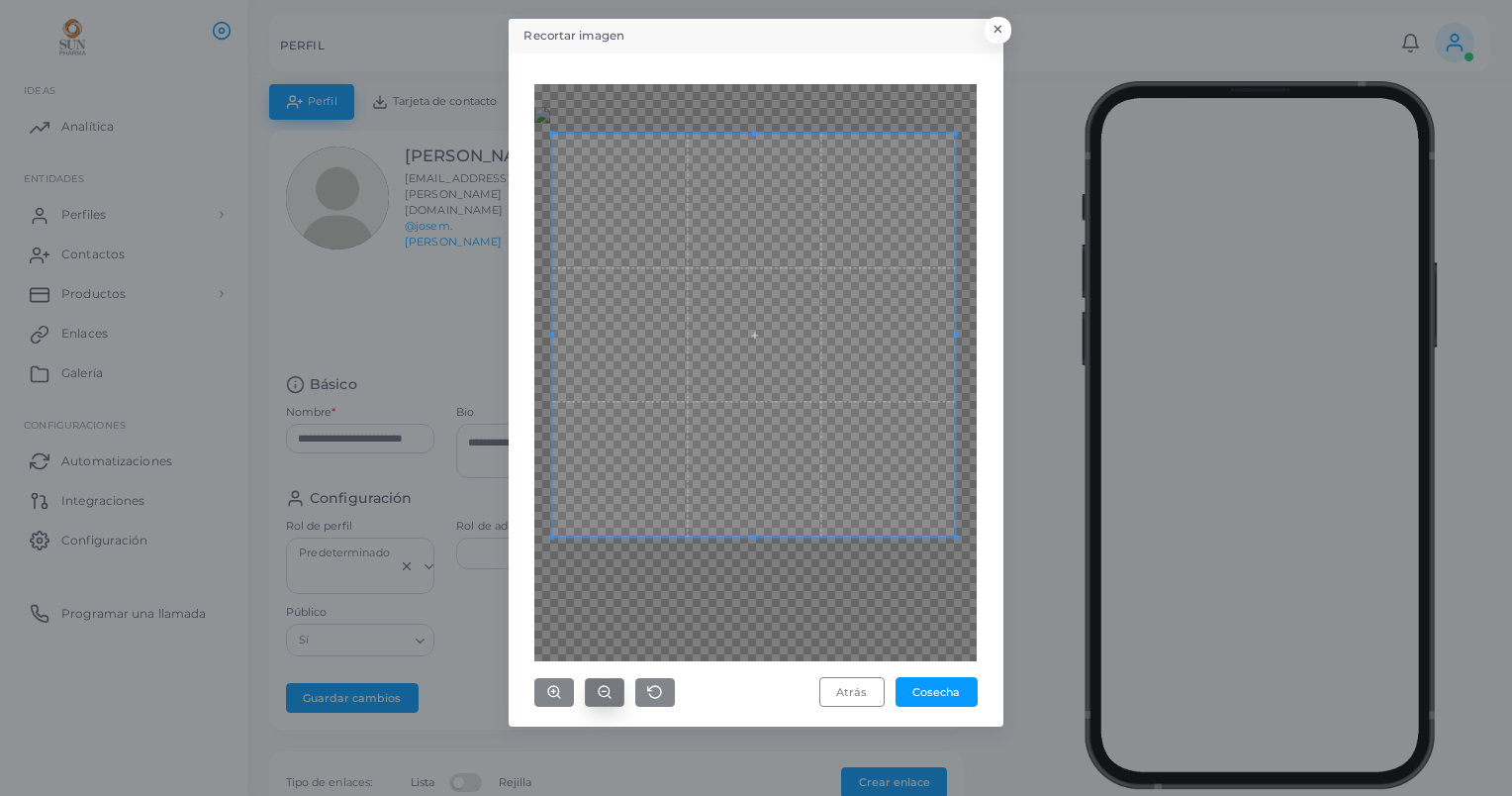 click 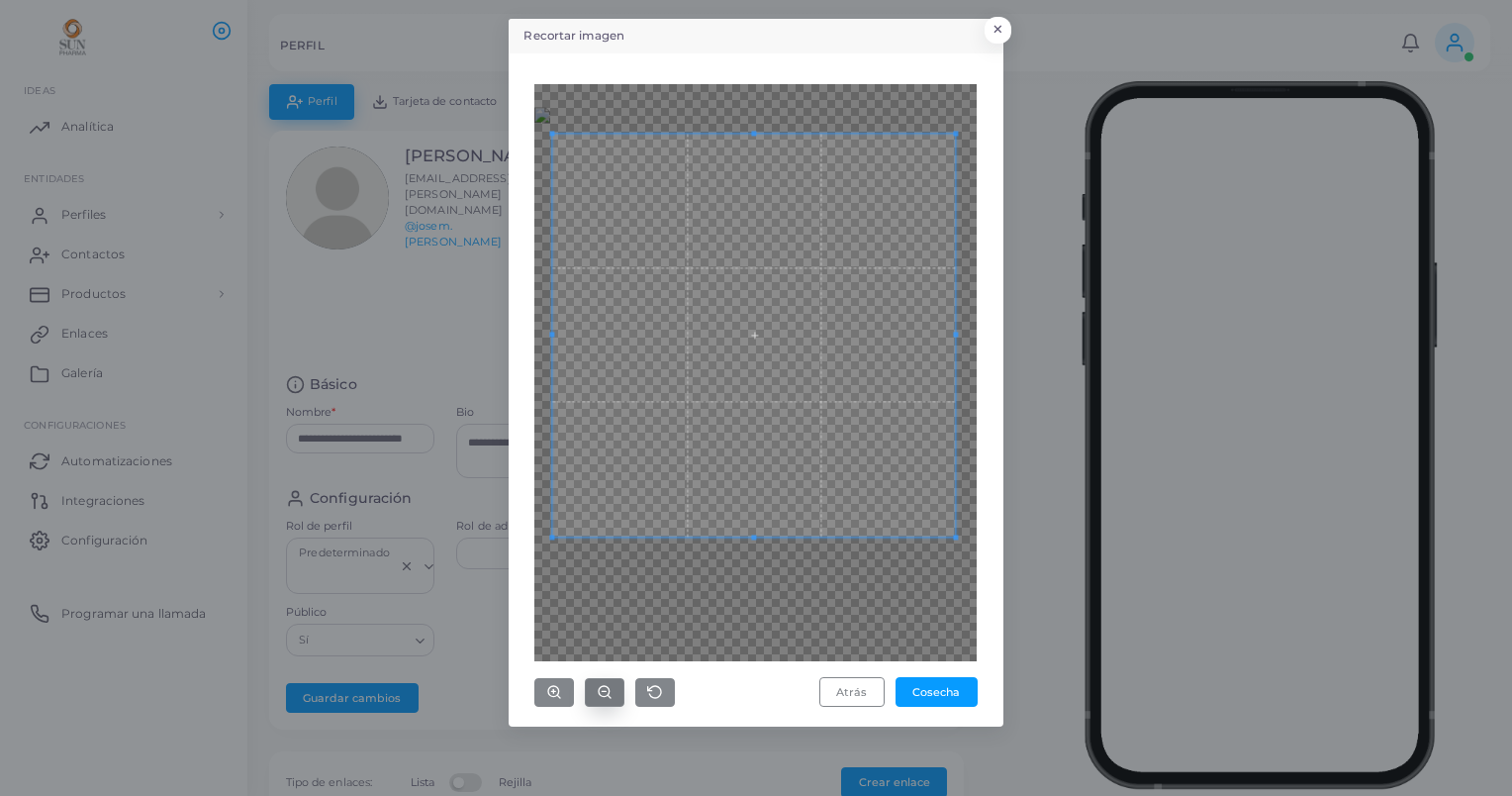 click 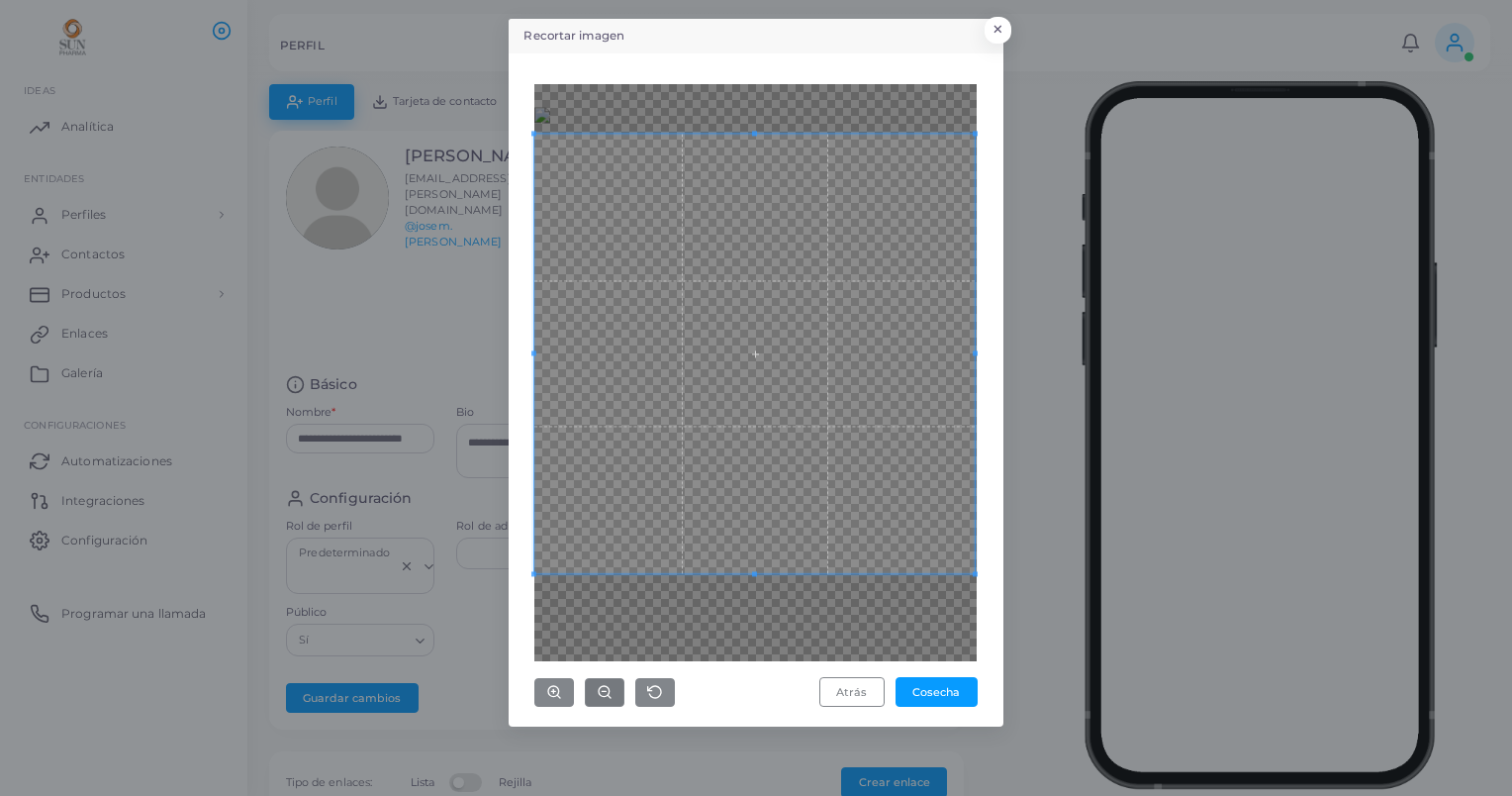 click on "Atrás   Cosecha" at bounding box center [756, 390] 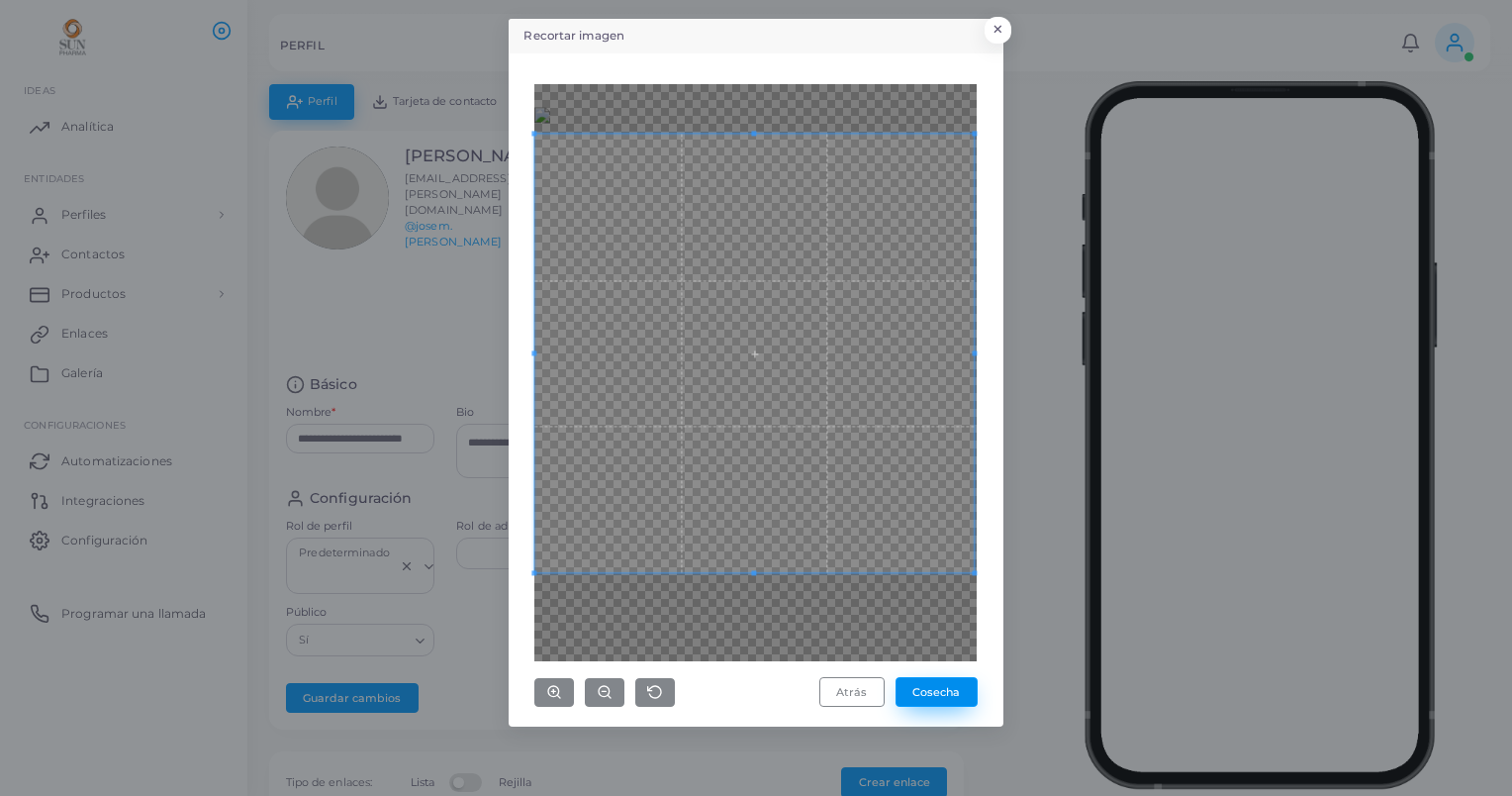 click on "Cosecha" at bounding box center [936, 692] 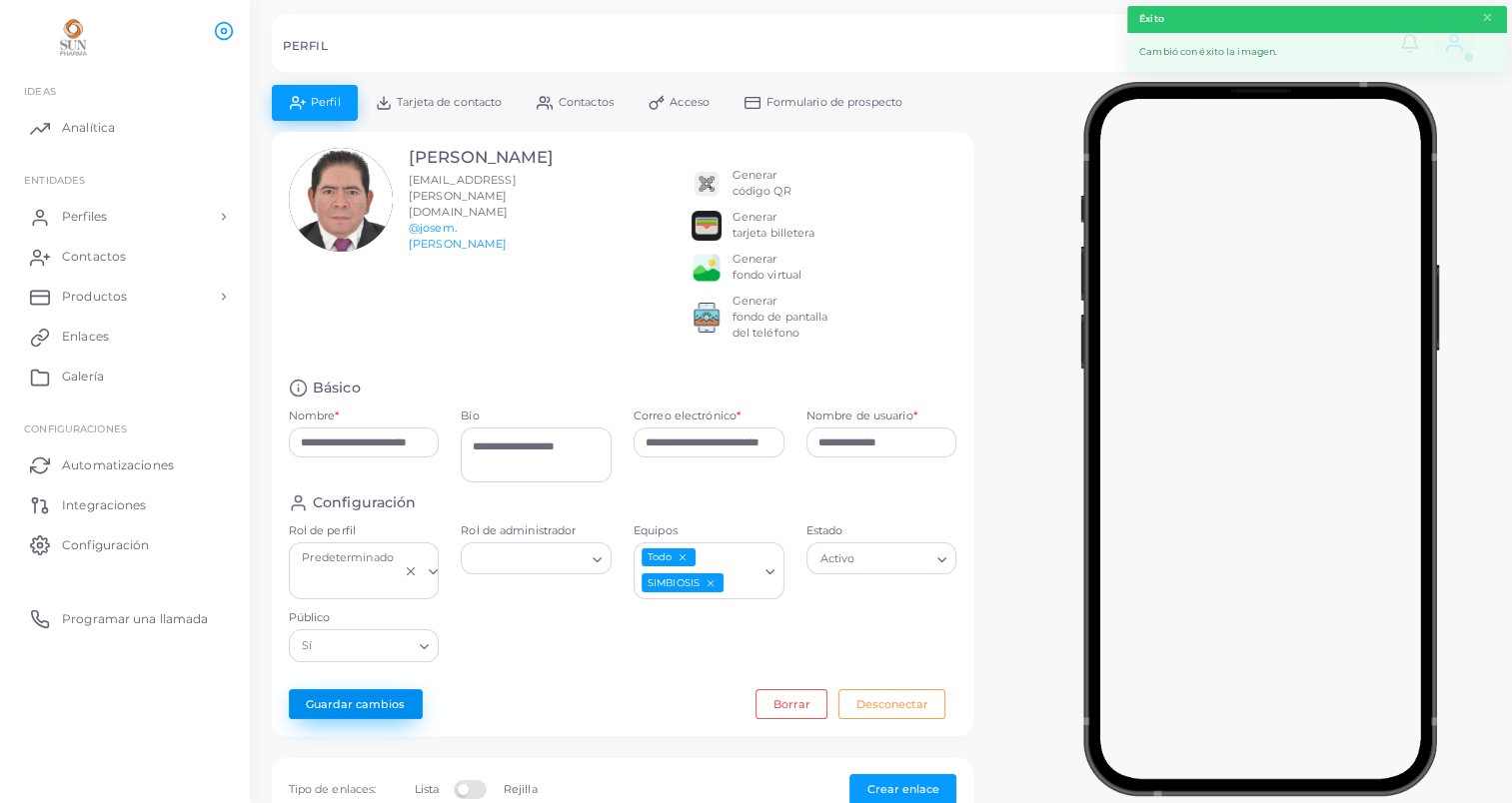 click on "Guardar cambios" at bounding box center [356, 704] 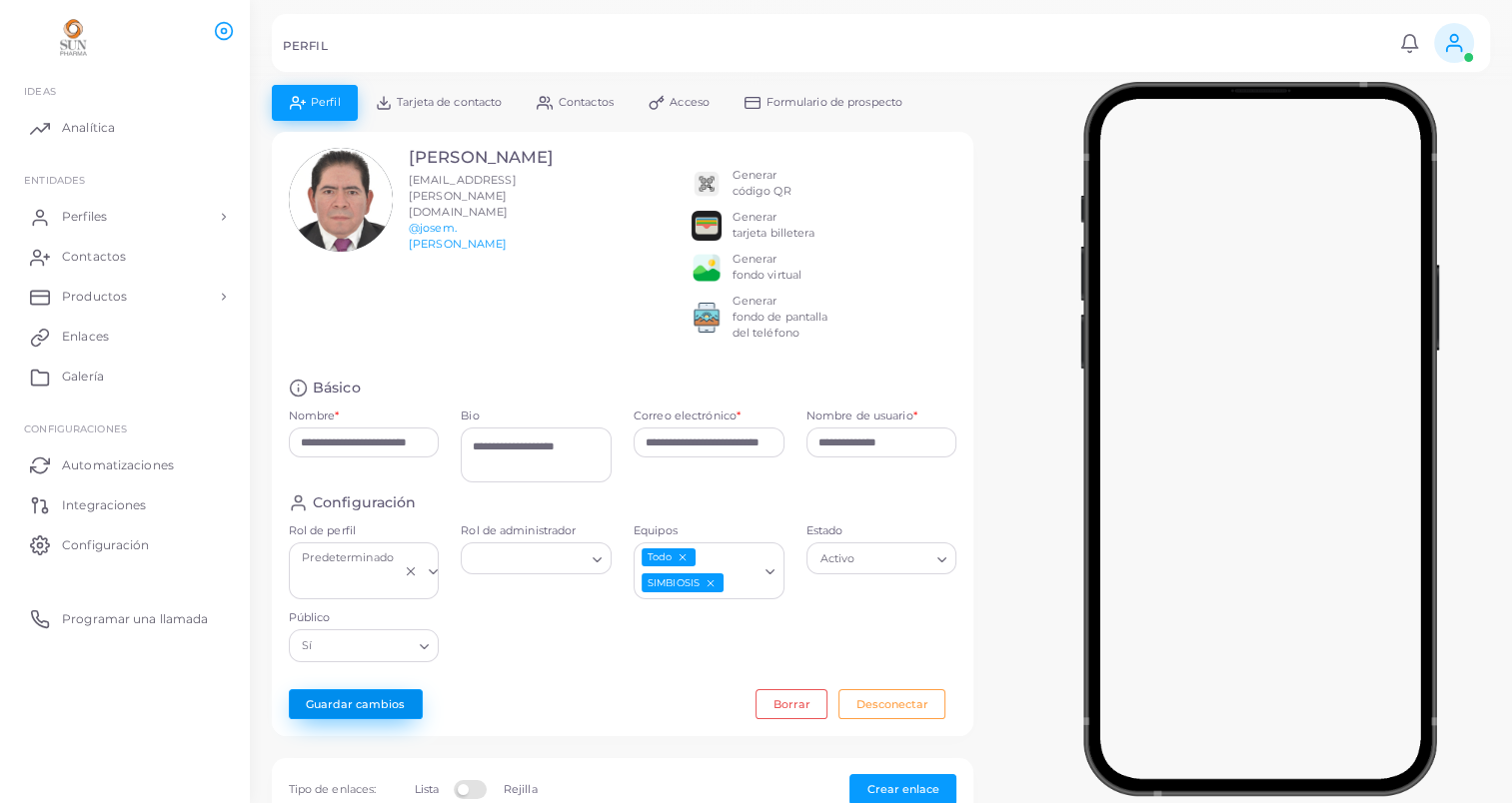 click on "Guardar cambios" at bounding box center [356, 704] 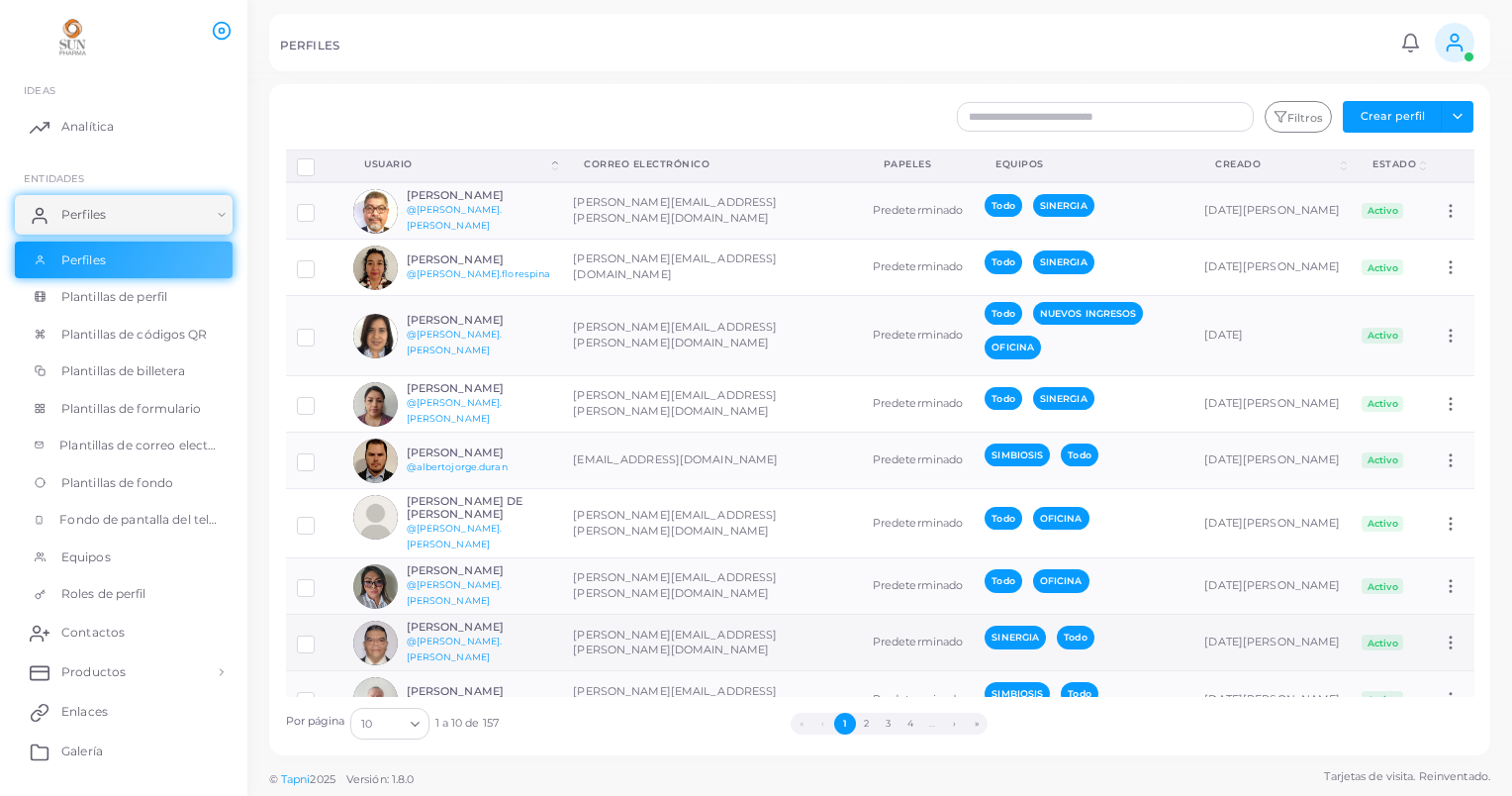 scroll, scrollTop: 103, scrollLeft: 0, axis: vertical 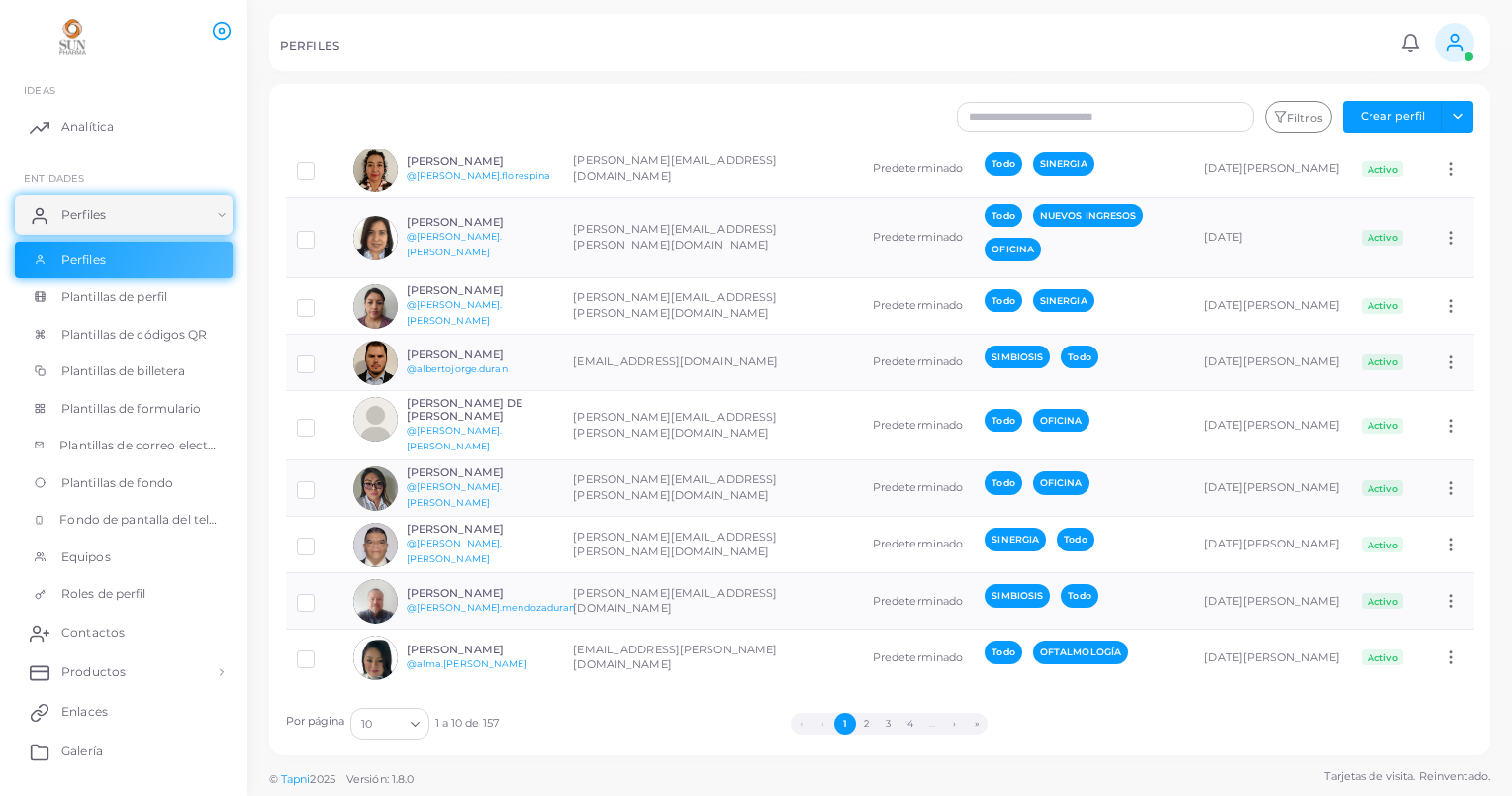 click on "Loading..." at bounding box center [417, 722] 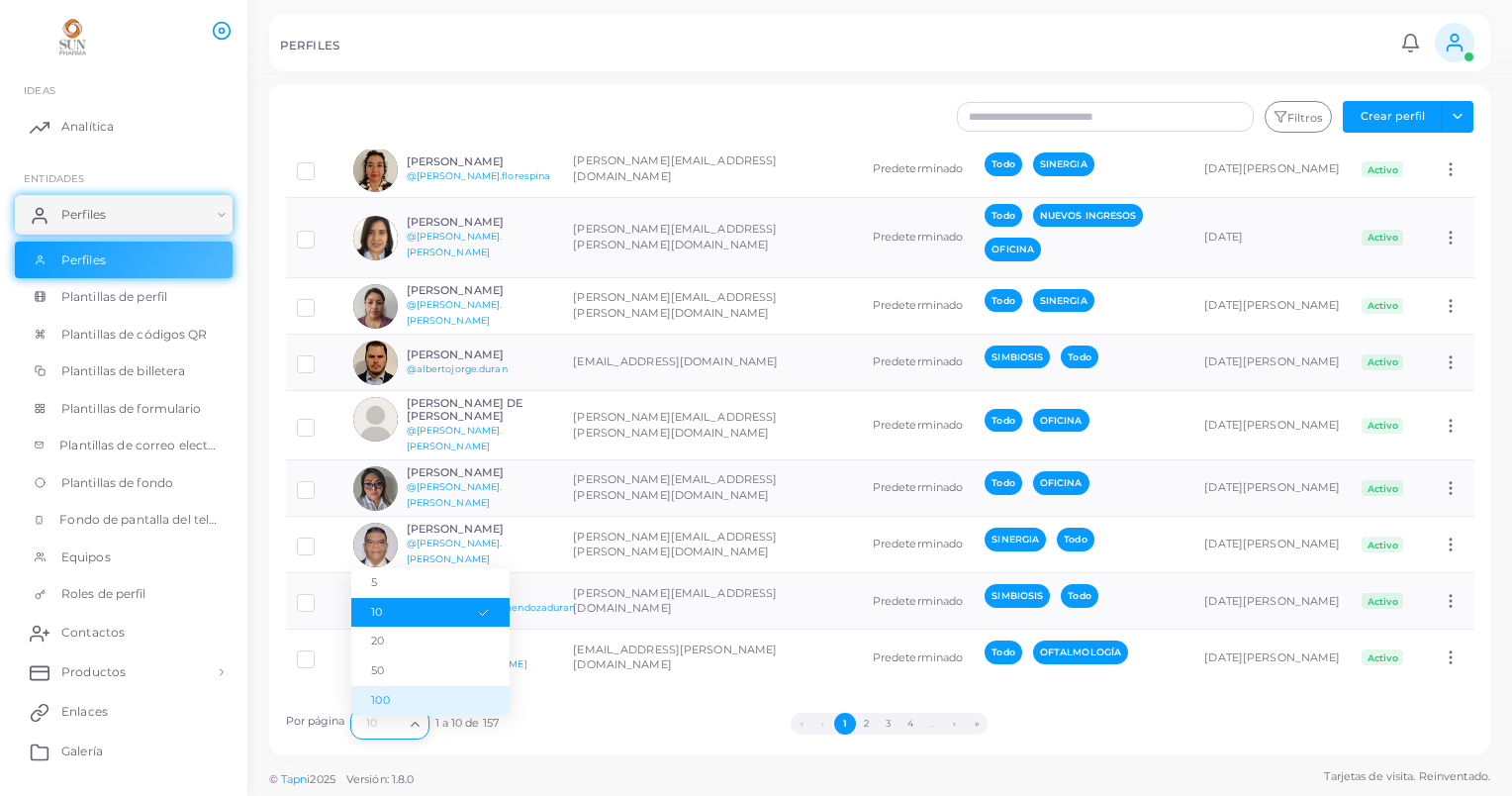 click on "100" at bounding box center [430, 701] 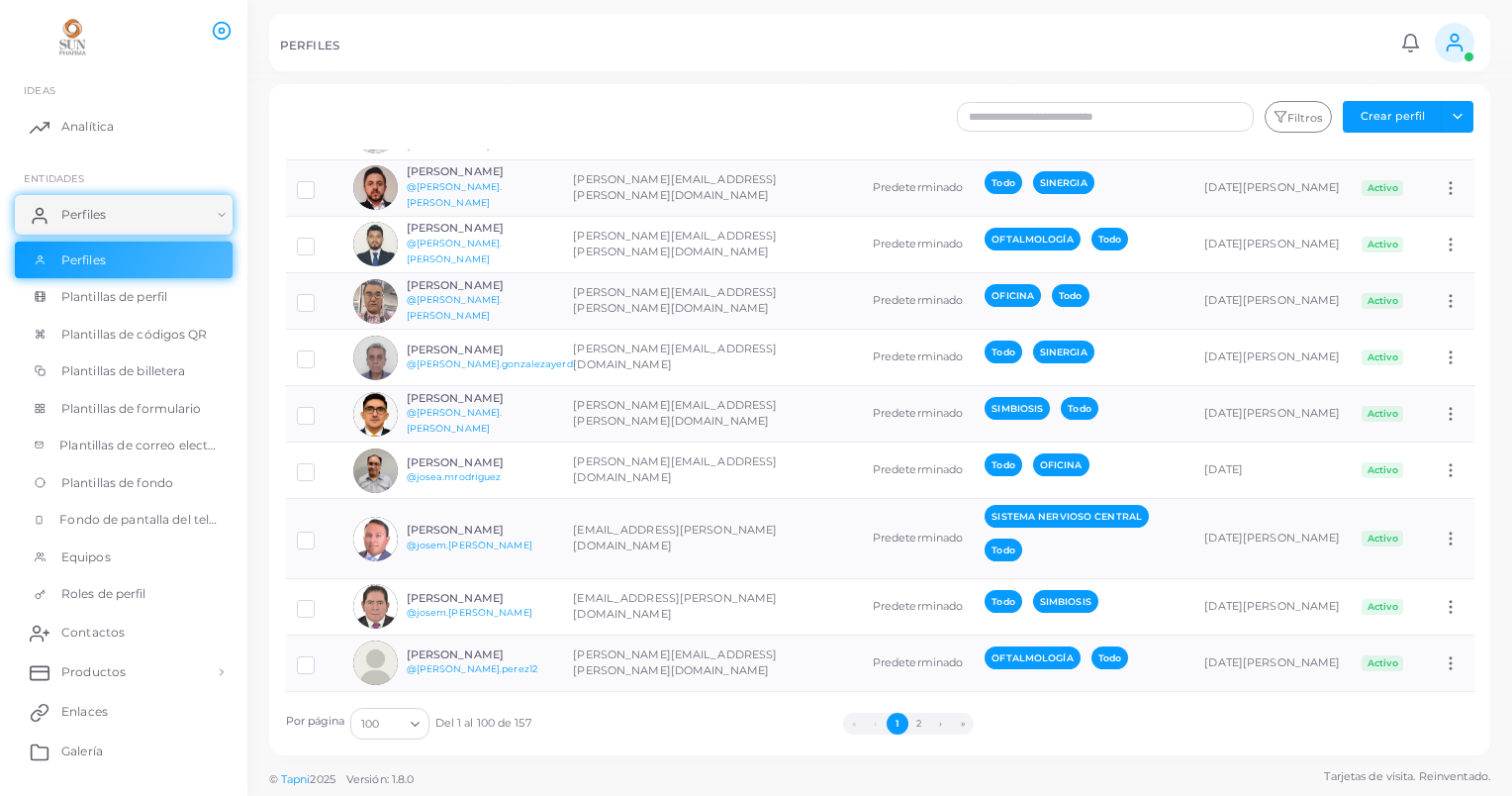 scroll, scrollTop: 4554, scrollLeft: 0, axis: vertical 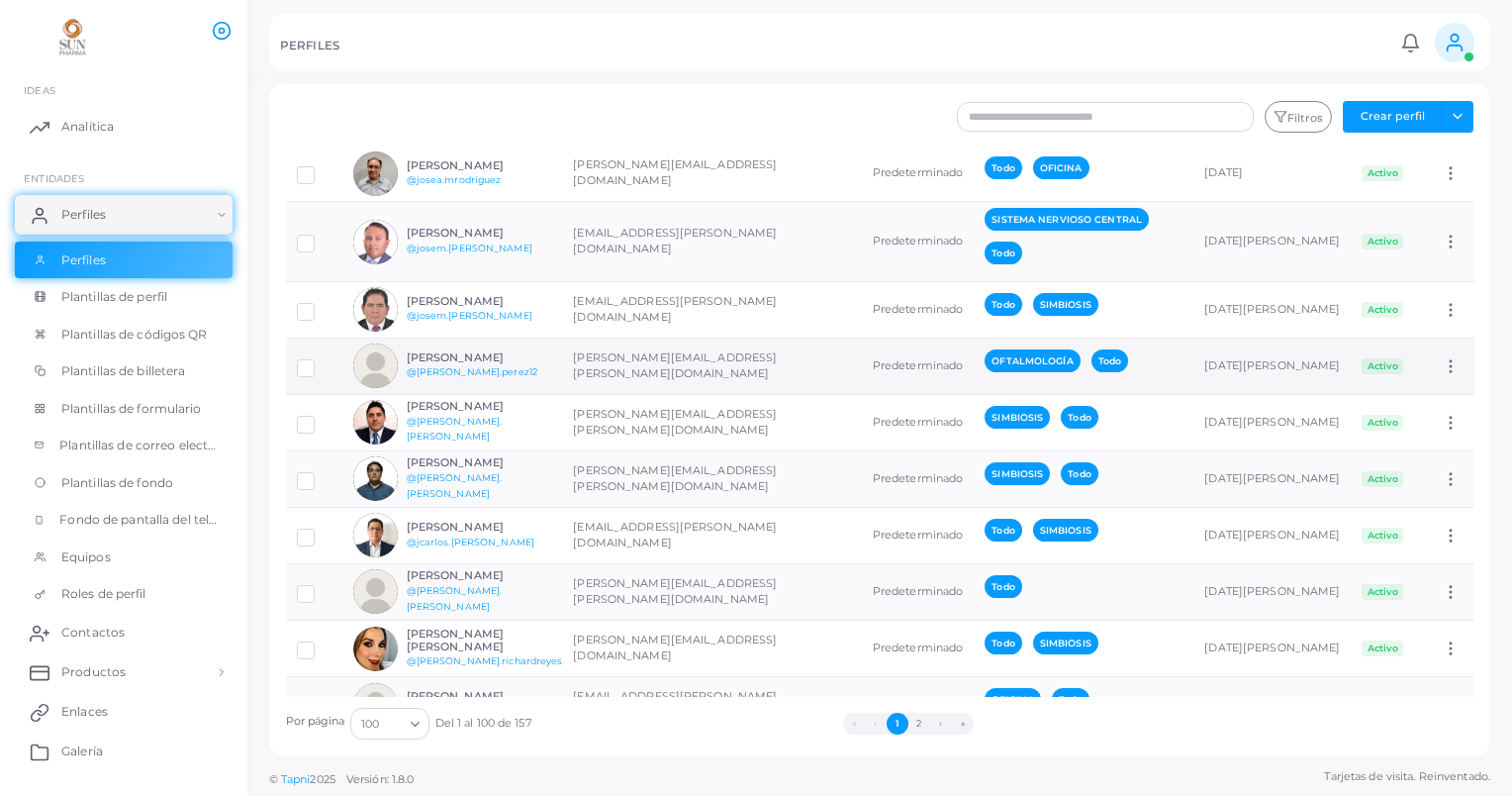 drag, startPoint x: 304, startPoint y: 344, endPoint x: 378, endPoint y: 350, distance: 74.24284 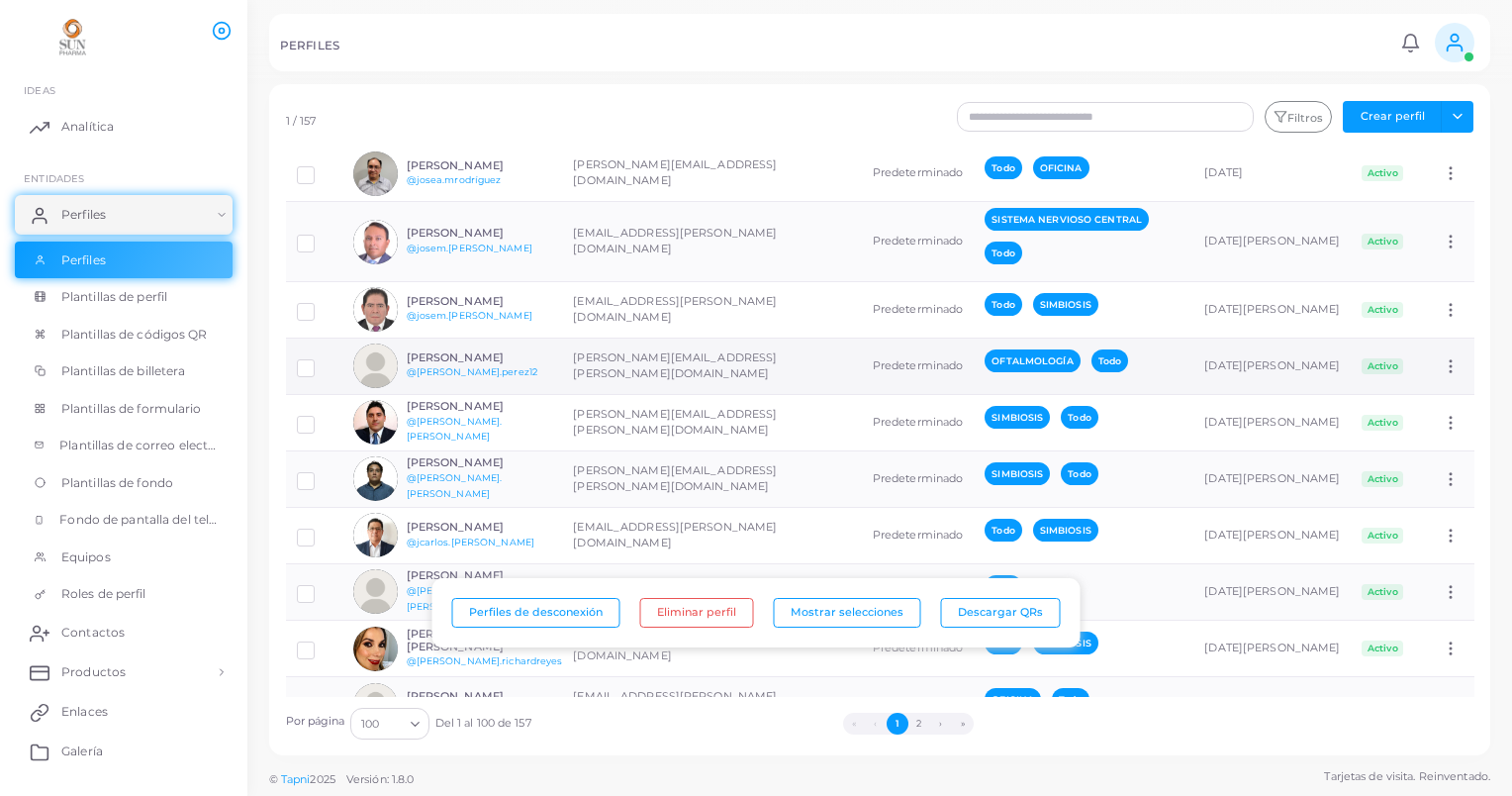 click at bounding box center (375, 365) 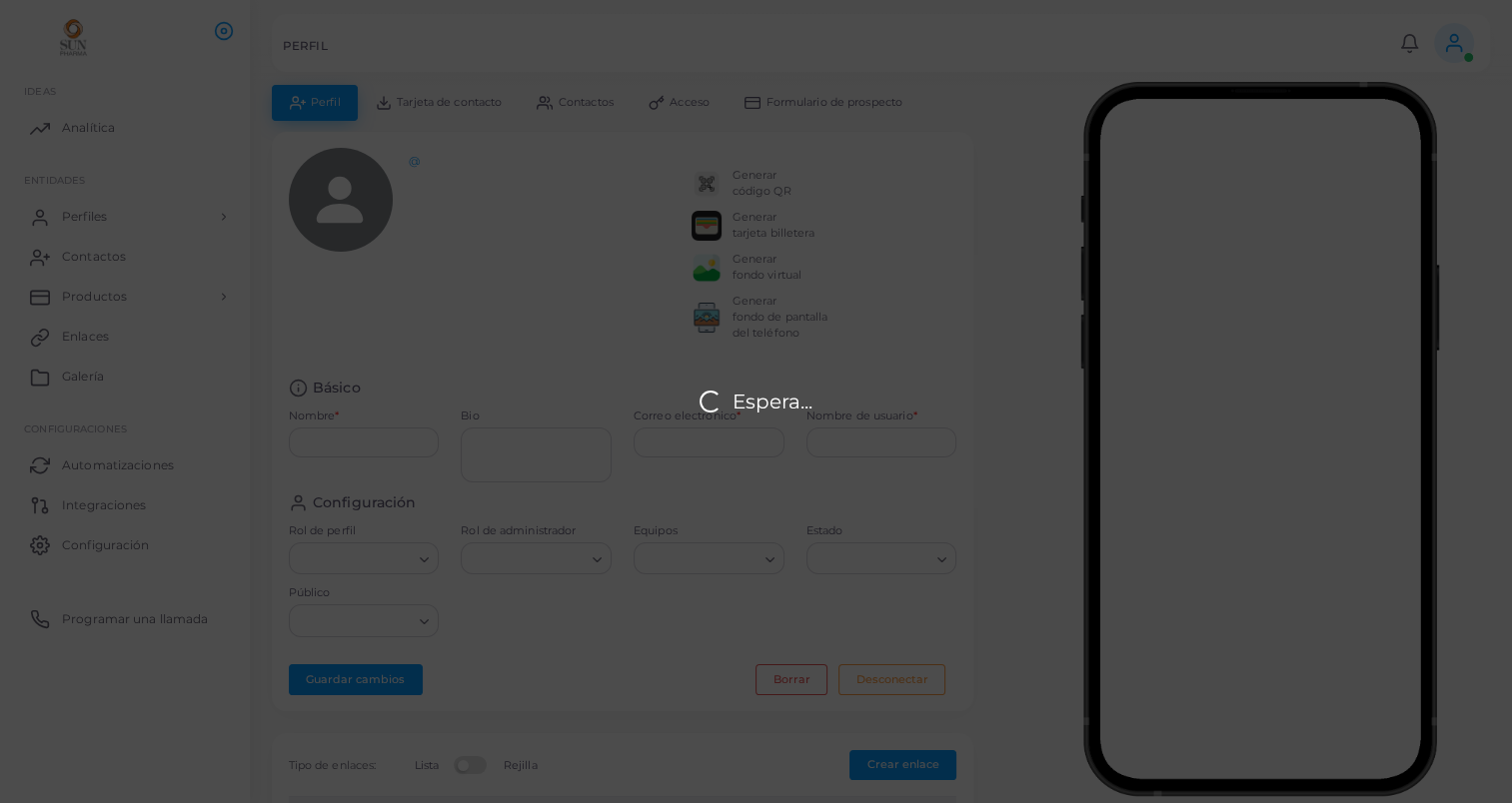 type on "**********" 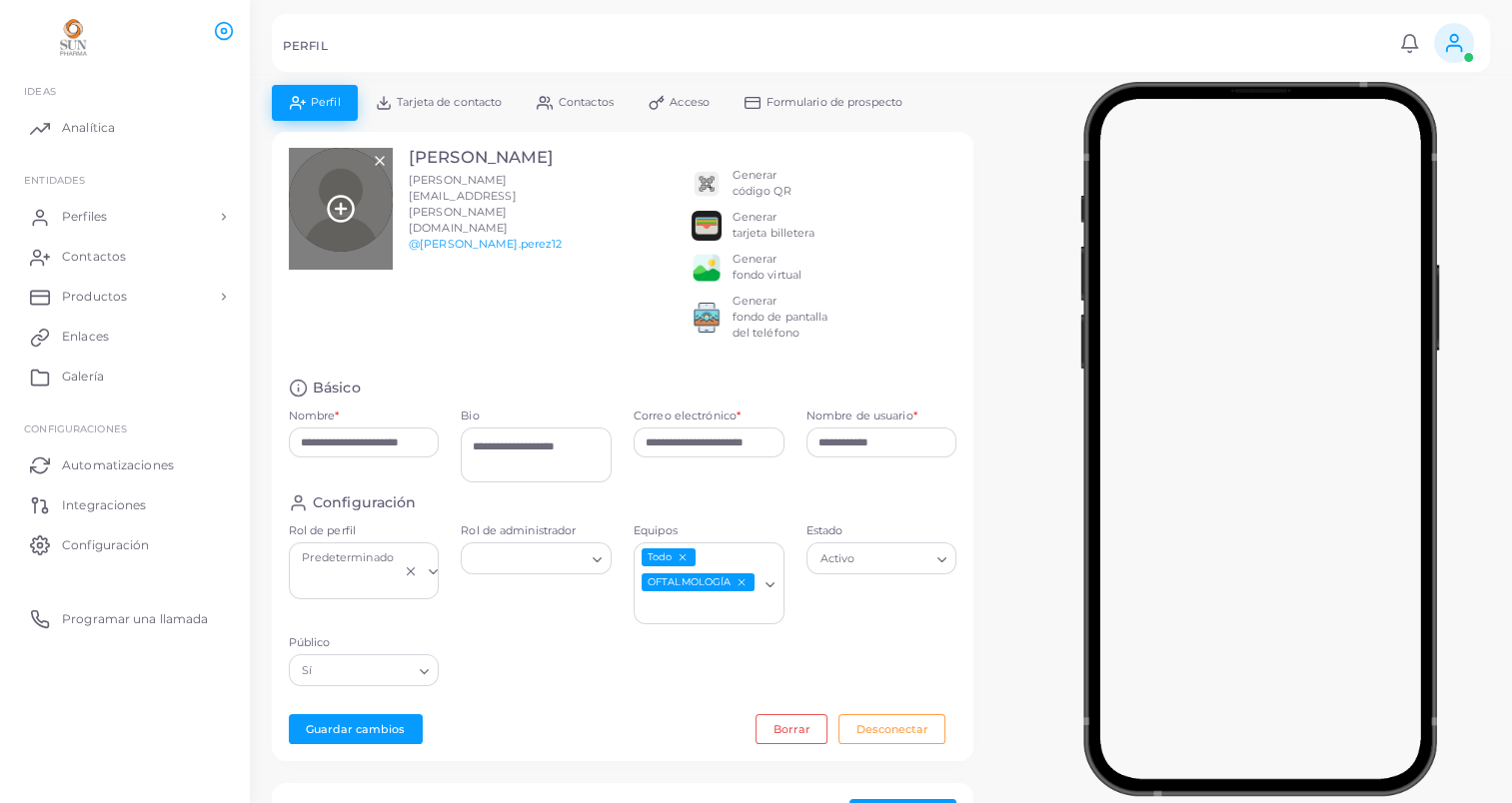 click 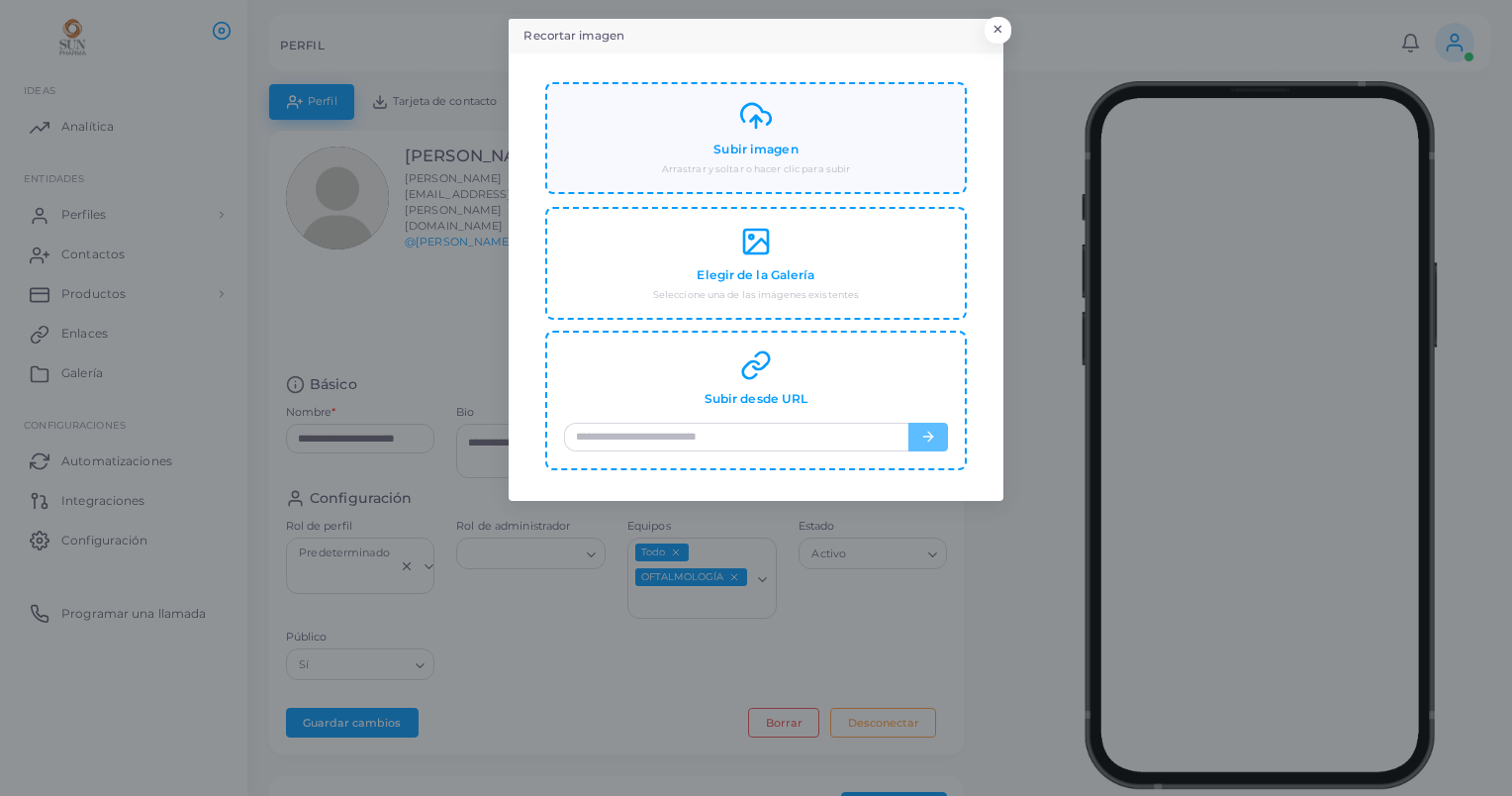 click on "Subir imagen" at bounding box center (755, 149) 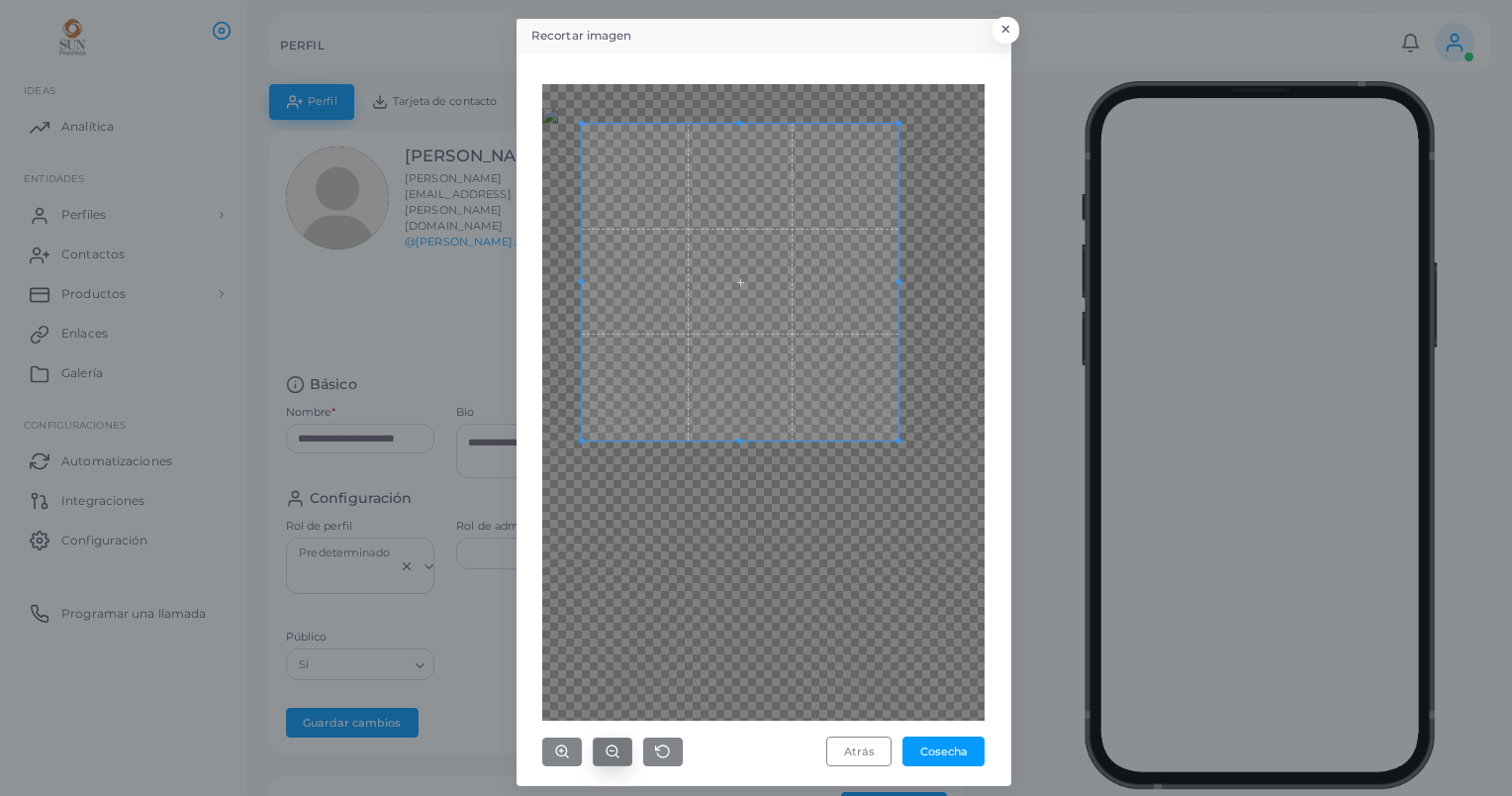 click 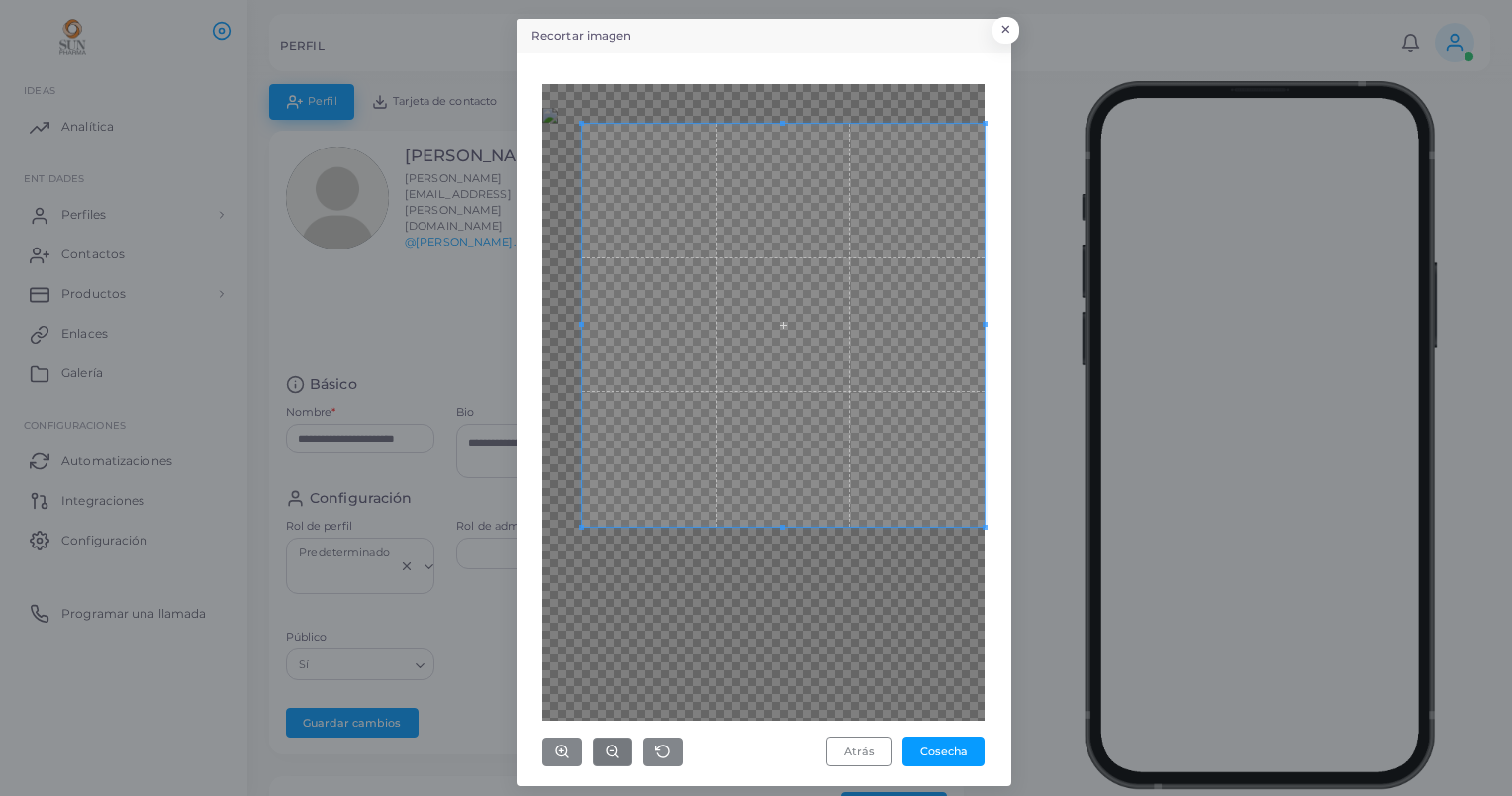 click on "**********" at bounding box center (756, 398) 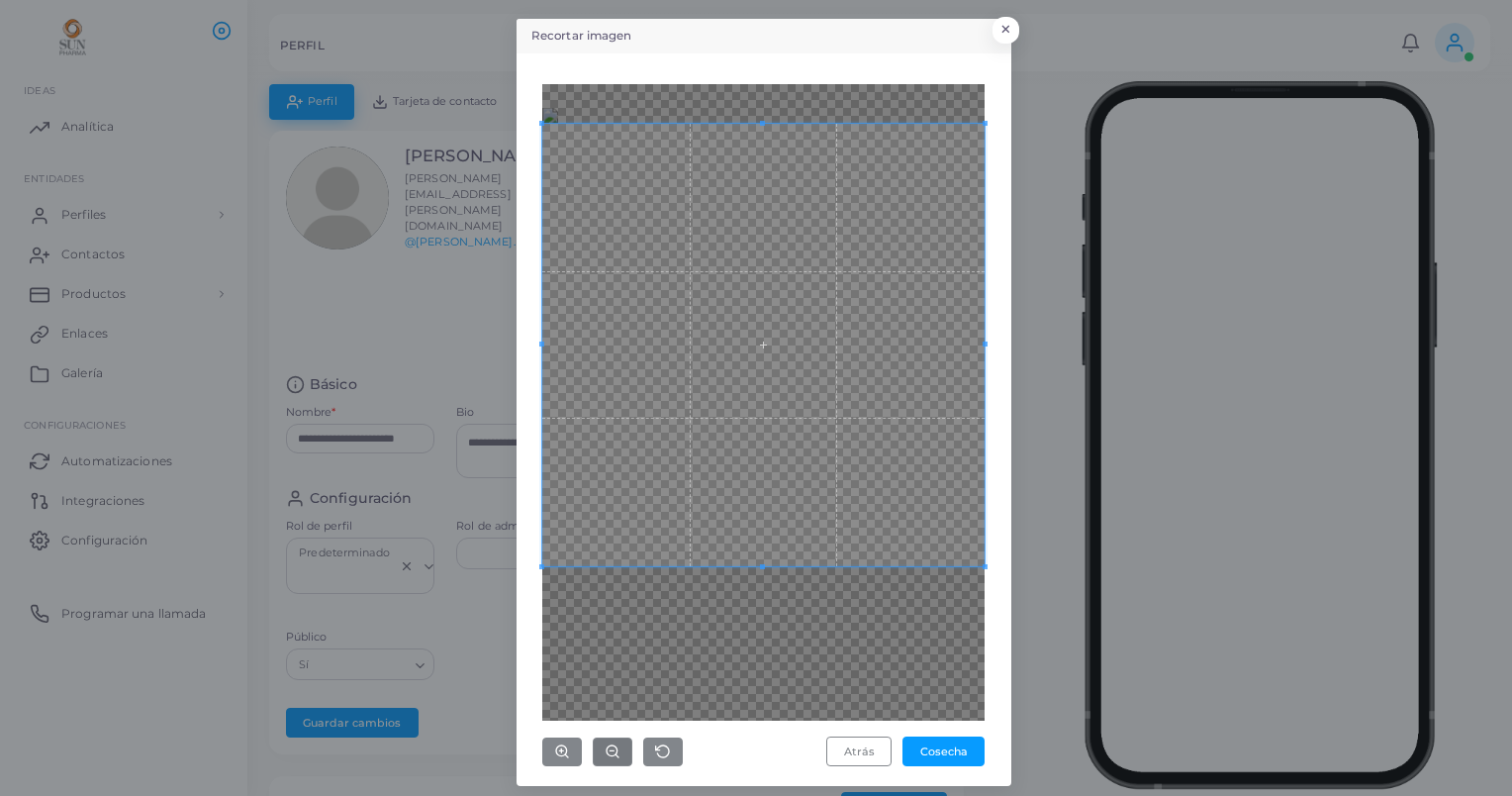 click on "Atrás   Cosecha" at bounding box center [764, 420] 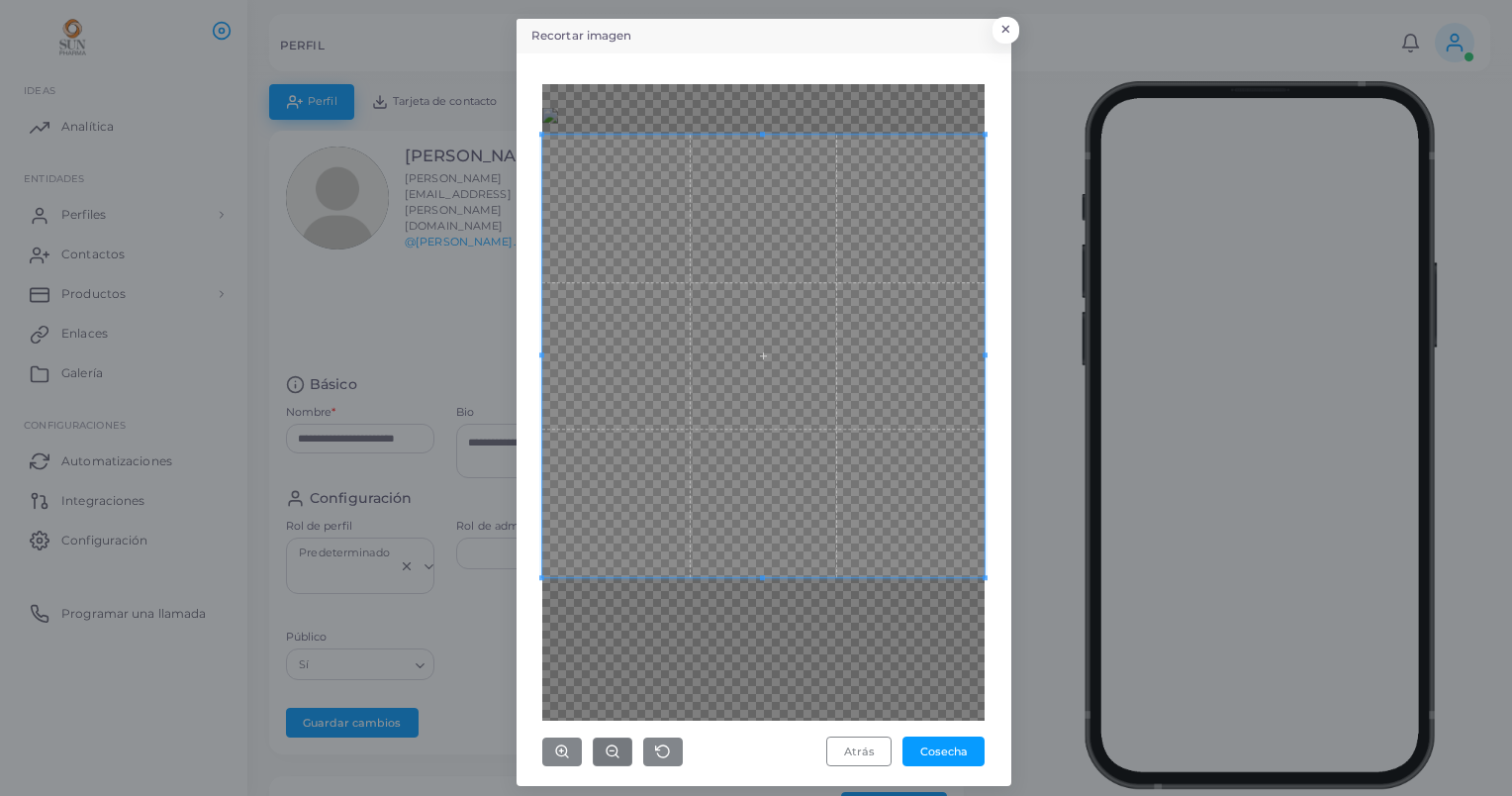 click at bounding box center [763, 355] 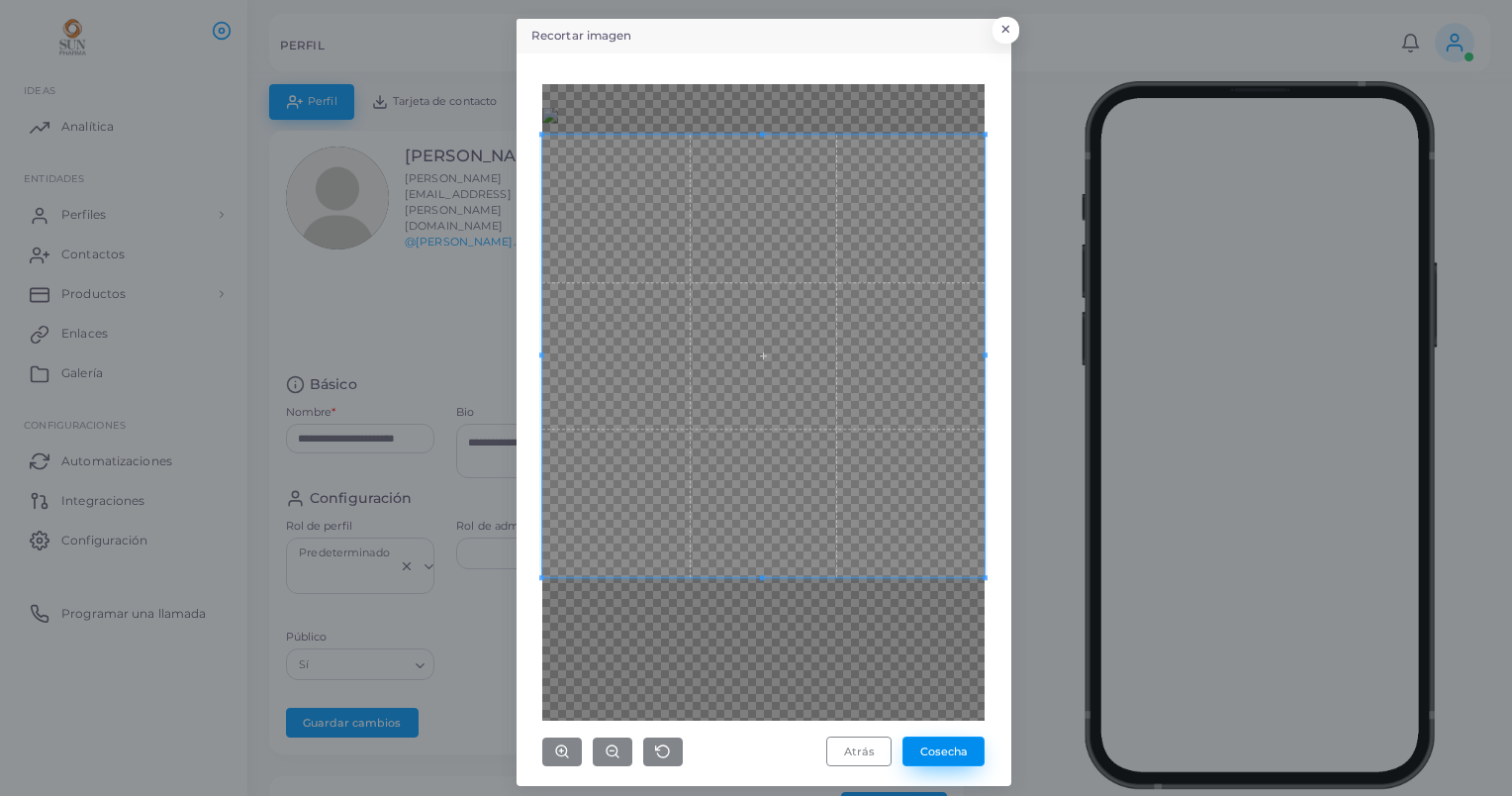 click on "Cosecha" at bounding box center (943, 751) 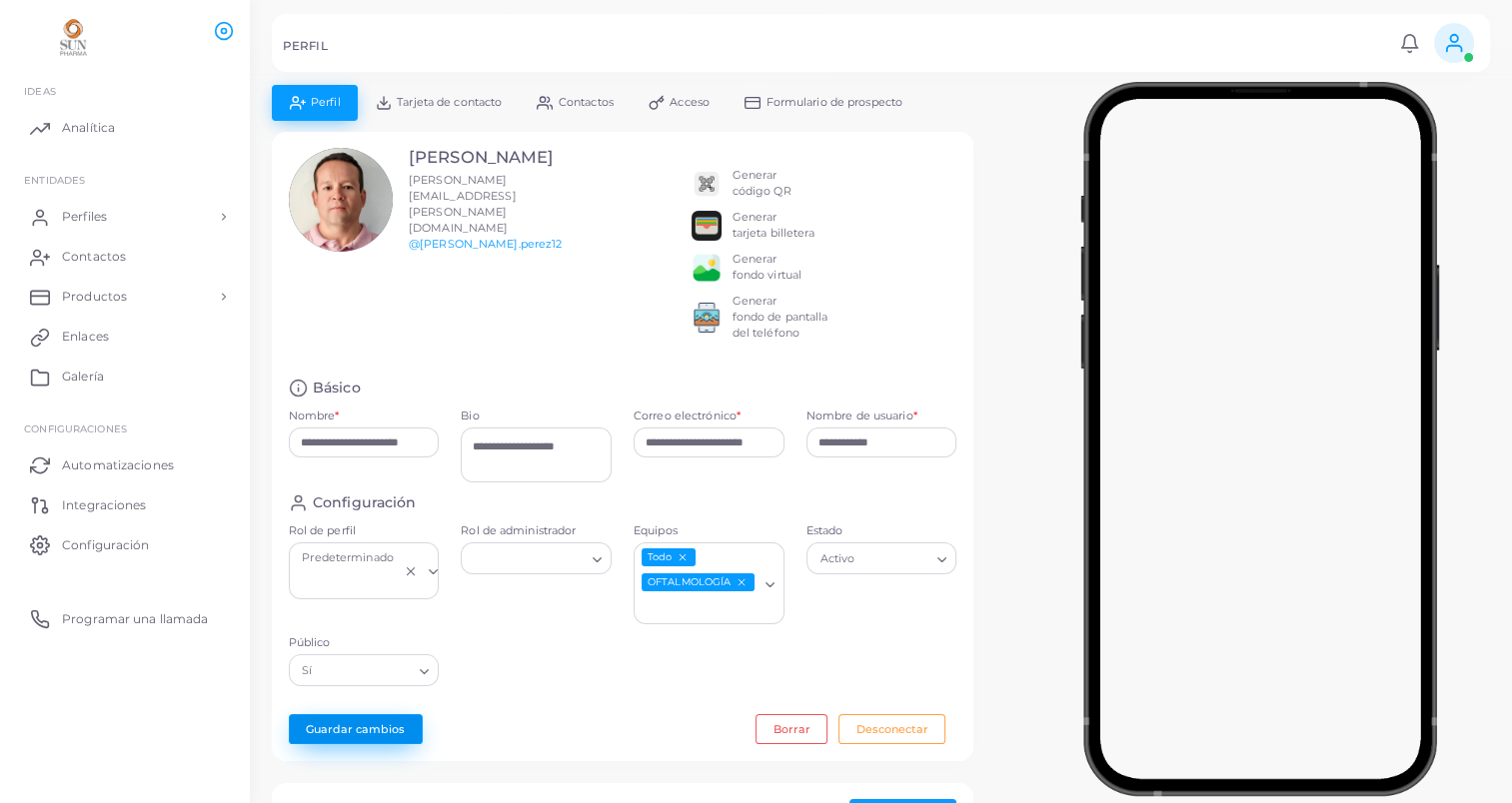click on "Guardar cambios" at bounding box center (356, 729) 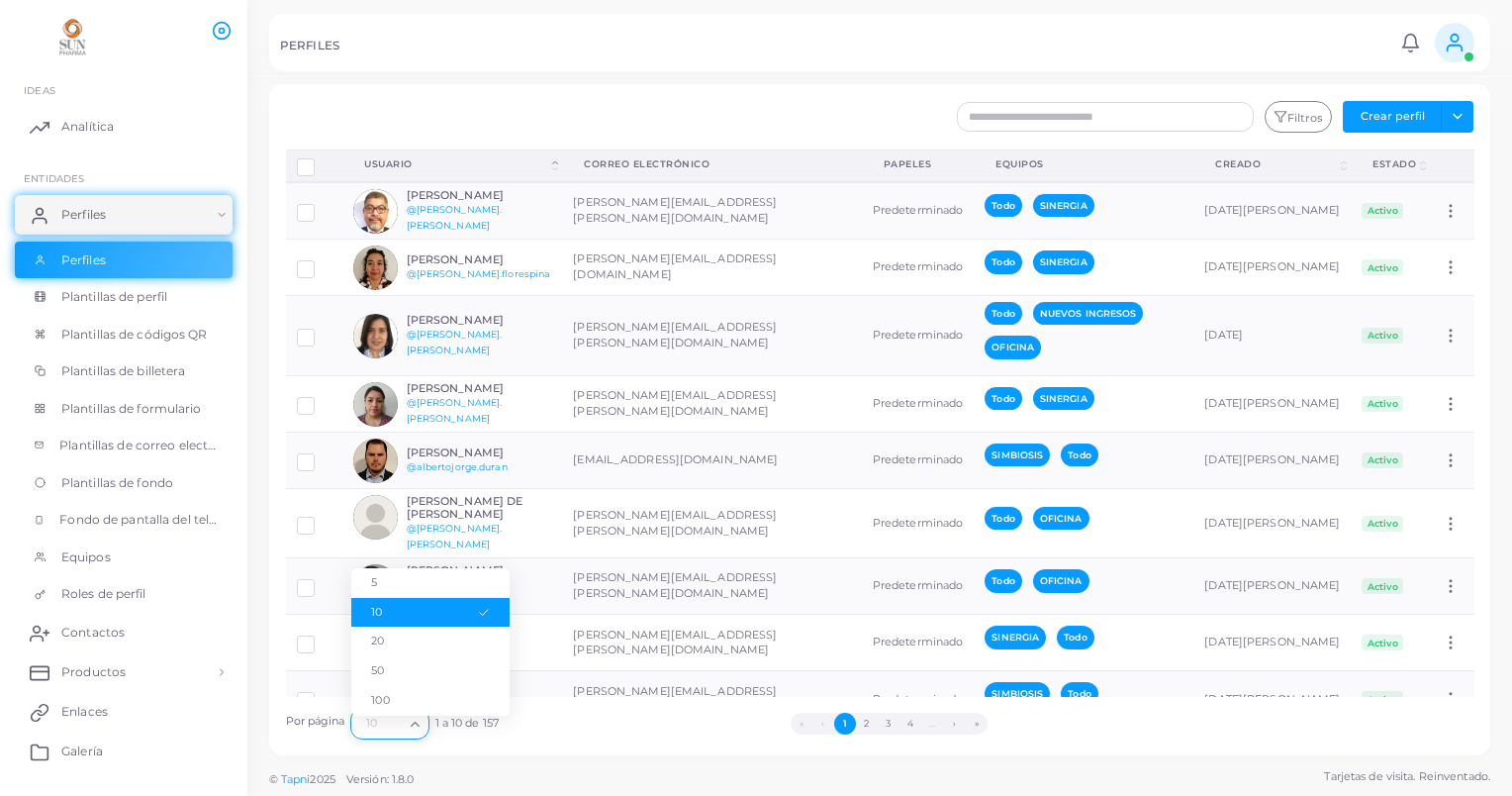 click 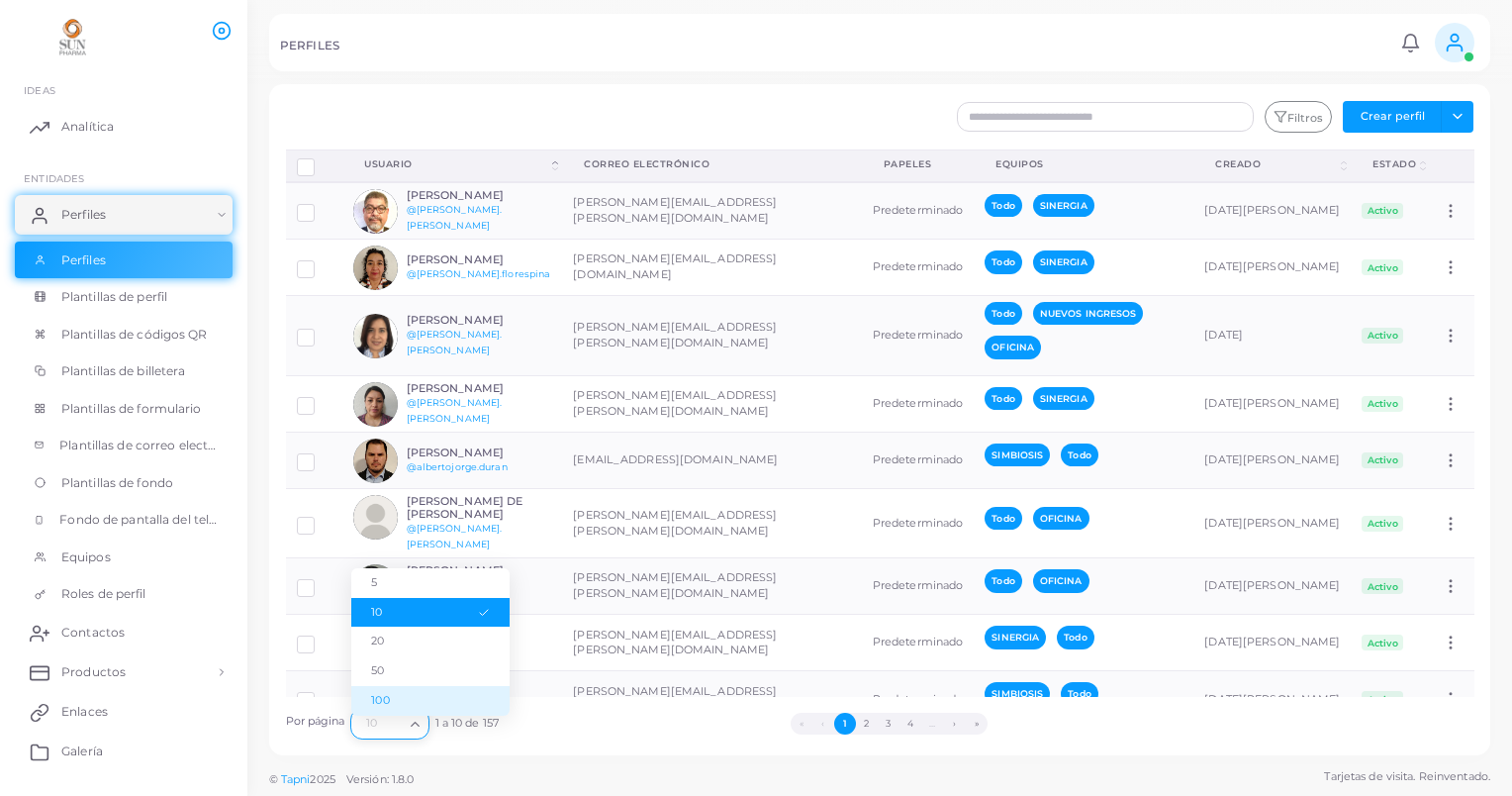 click on "100" at bounding box center (430, 701) 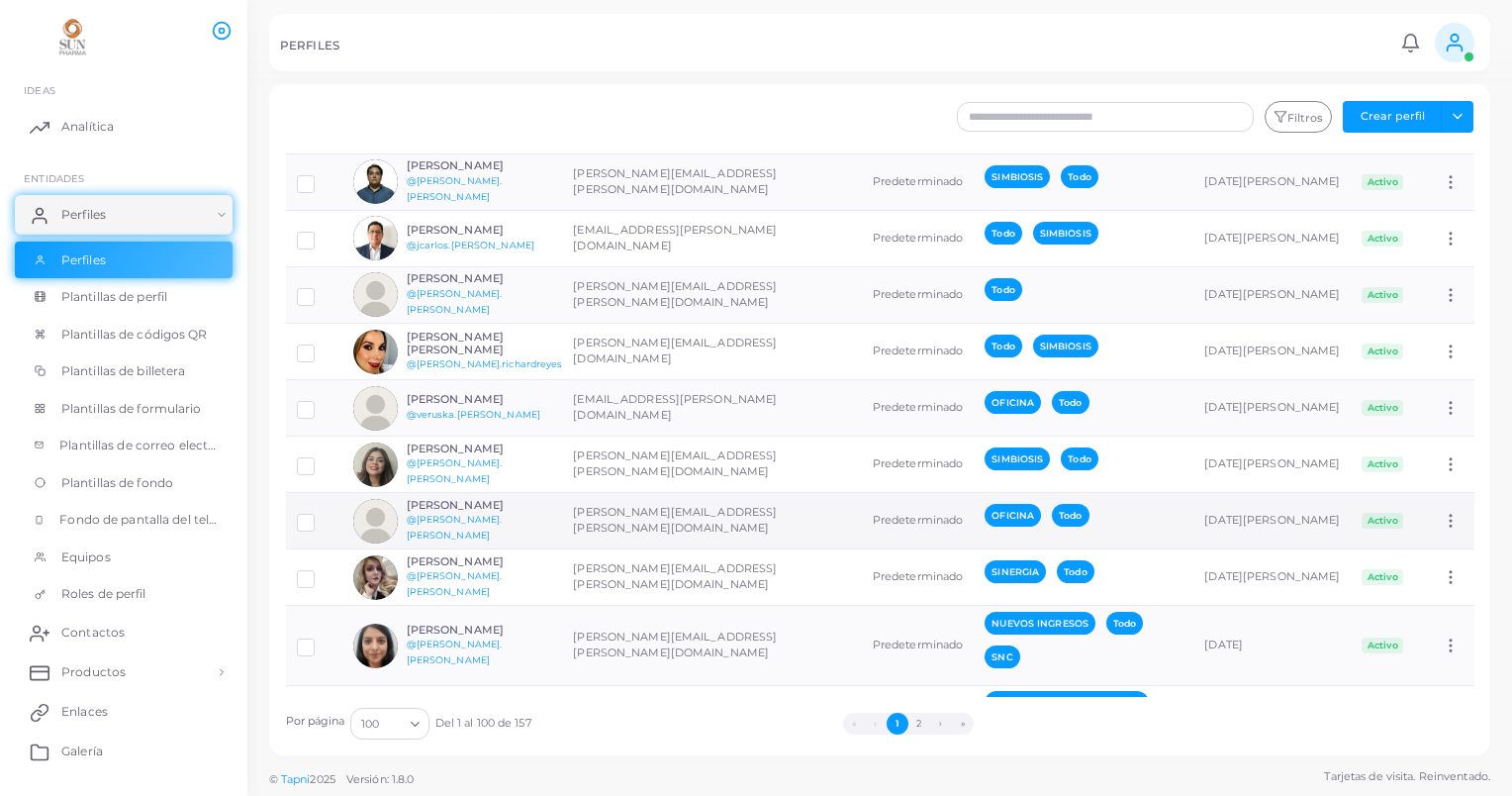 scroll, scrollTop: 4752, scrollLeft: 0, axis: vertical 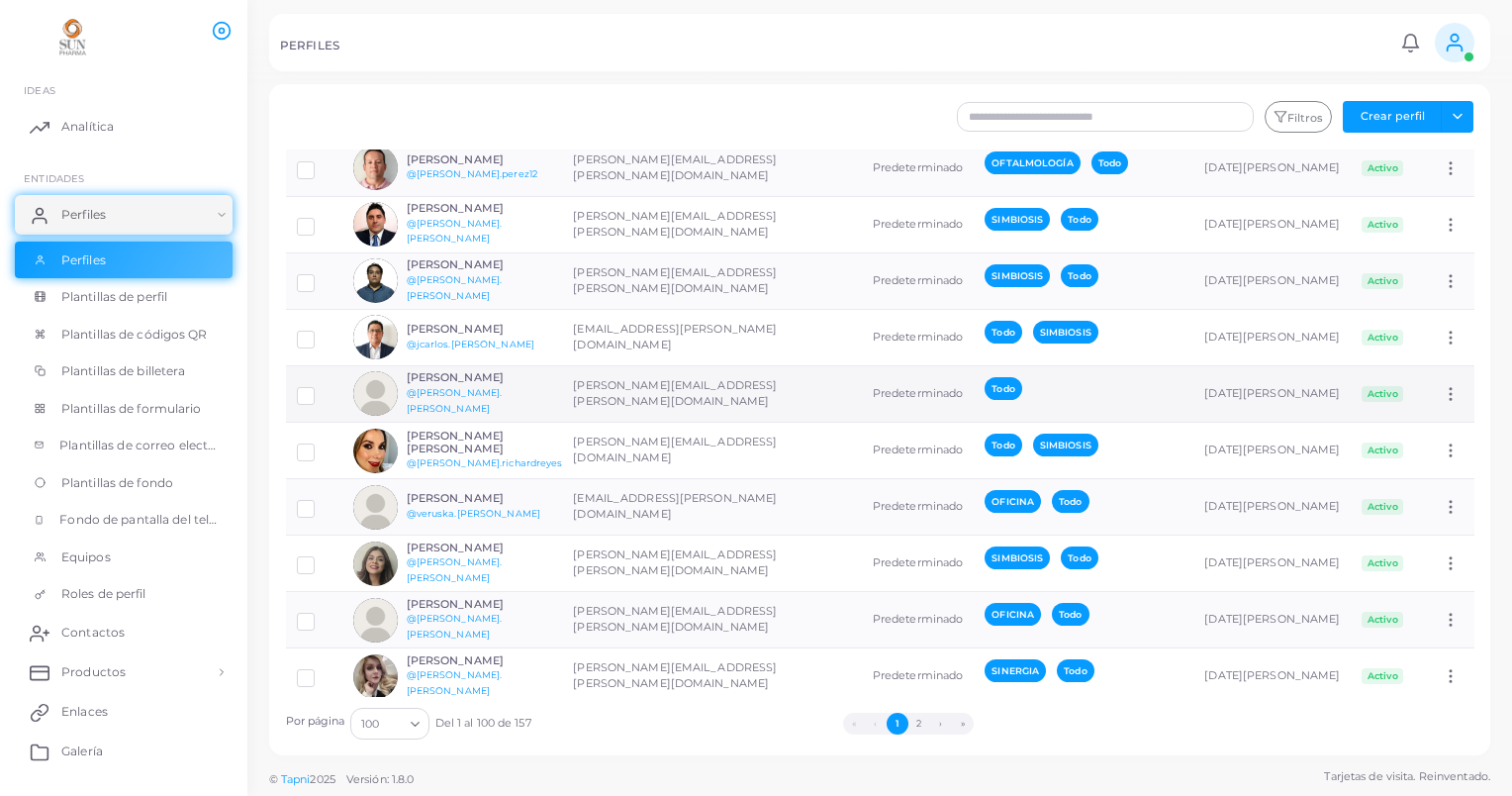 click at bounding box center [321, 388] 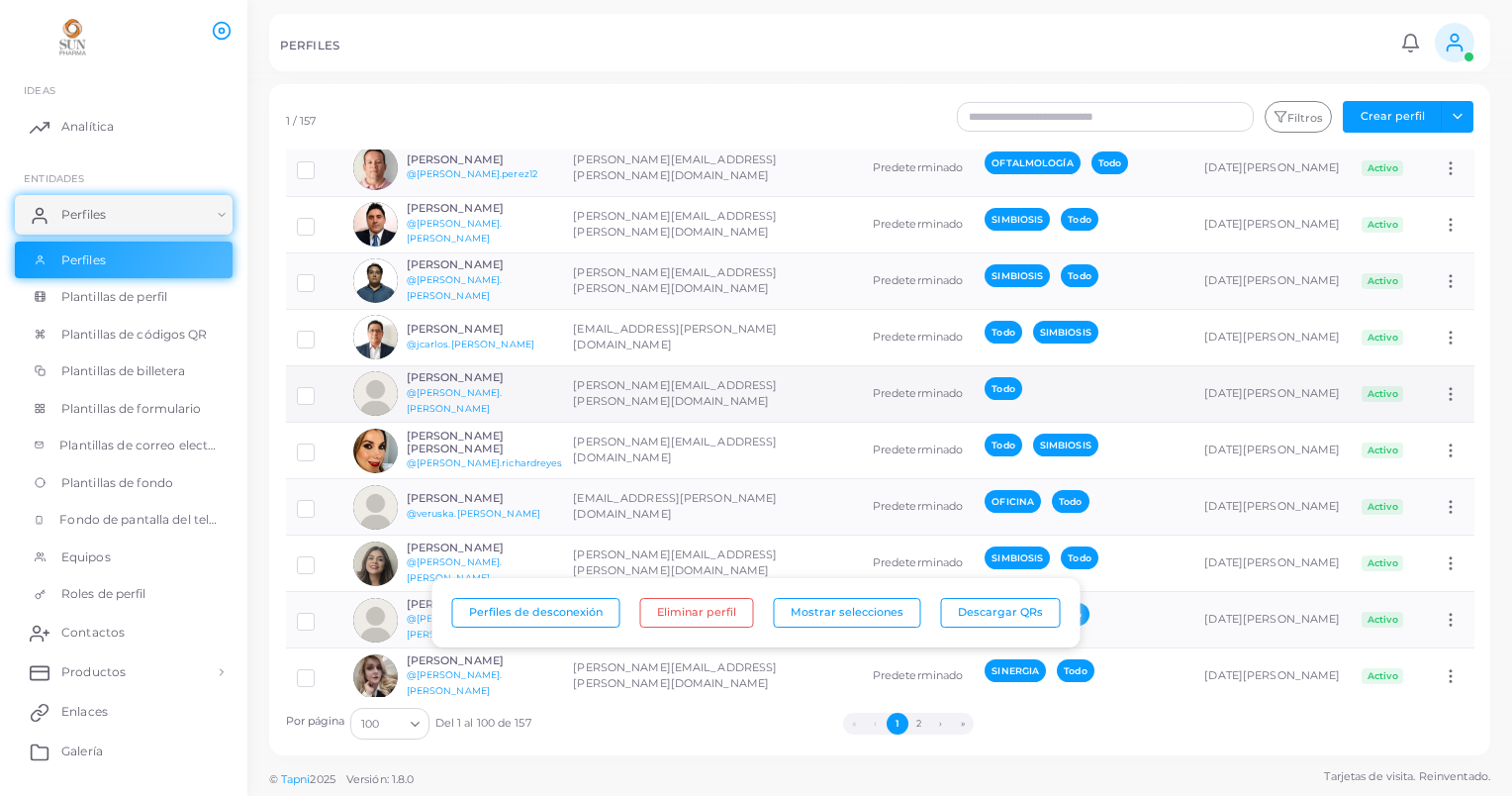 click at bounding box center [375, 393] 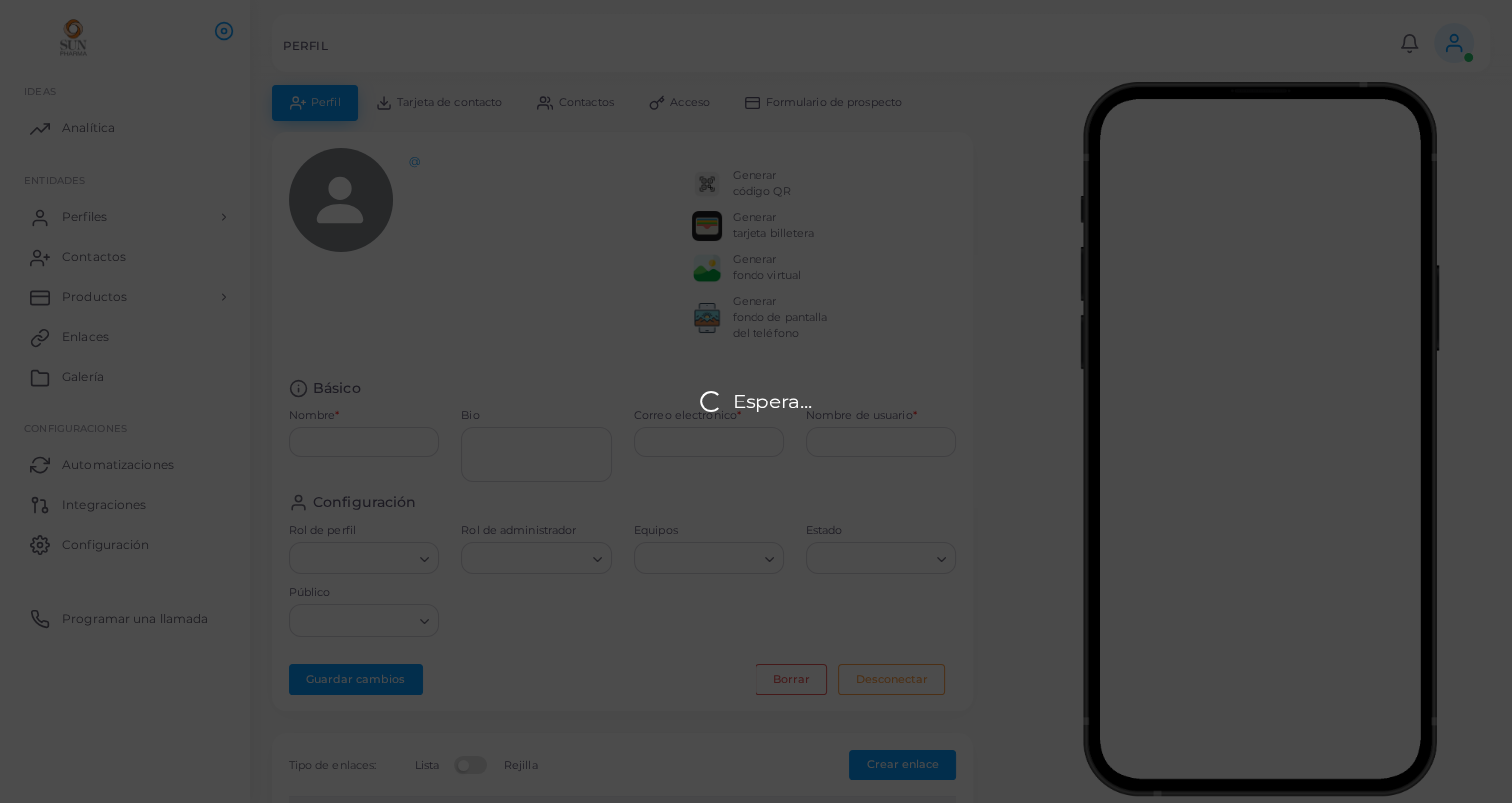type on "**********" 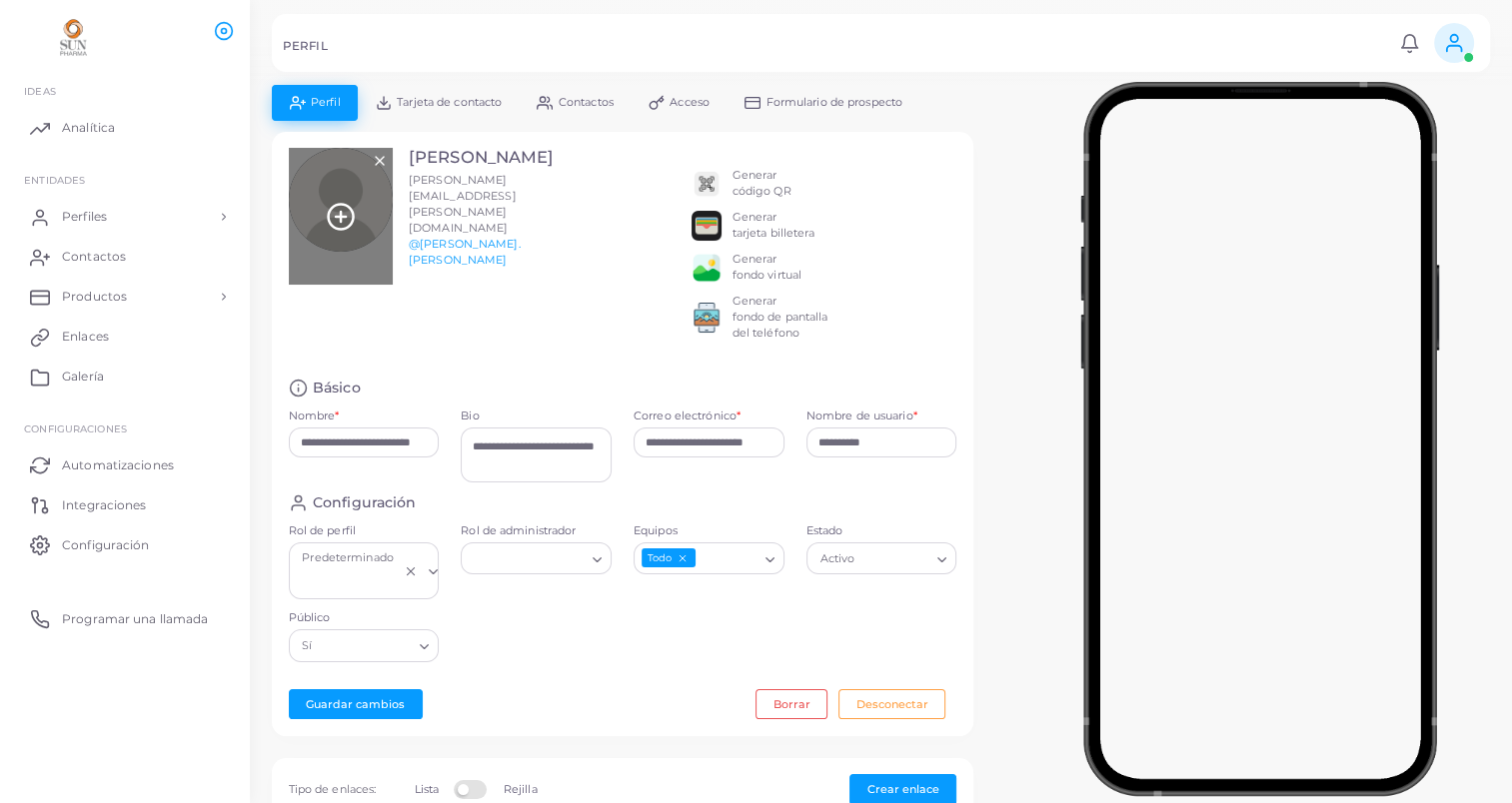 click 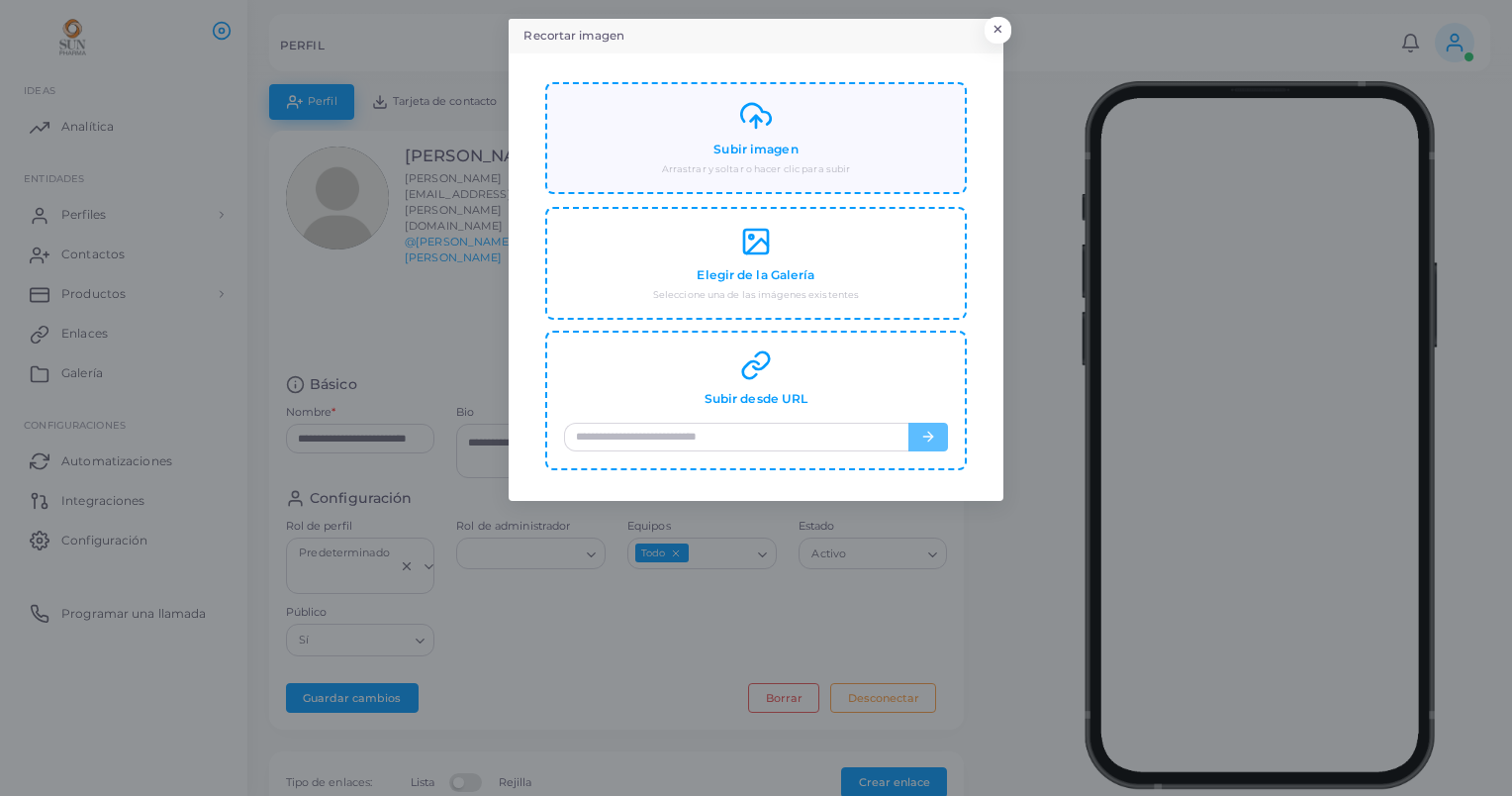 click on "Subir imagen" at bounding box center [755, 149] 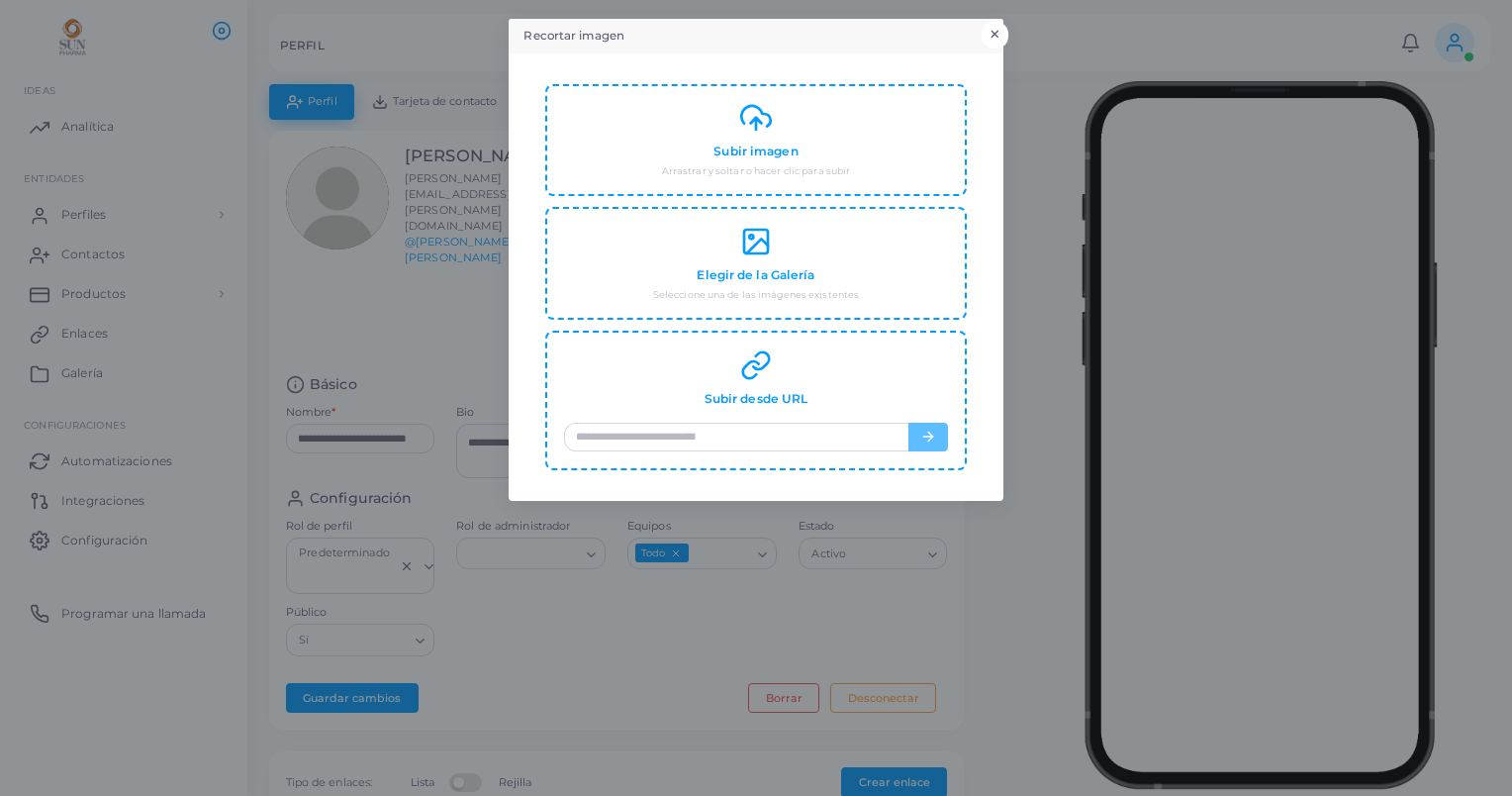 click on "×" at bounding box center (994, 35) 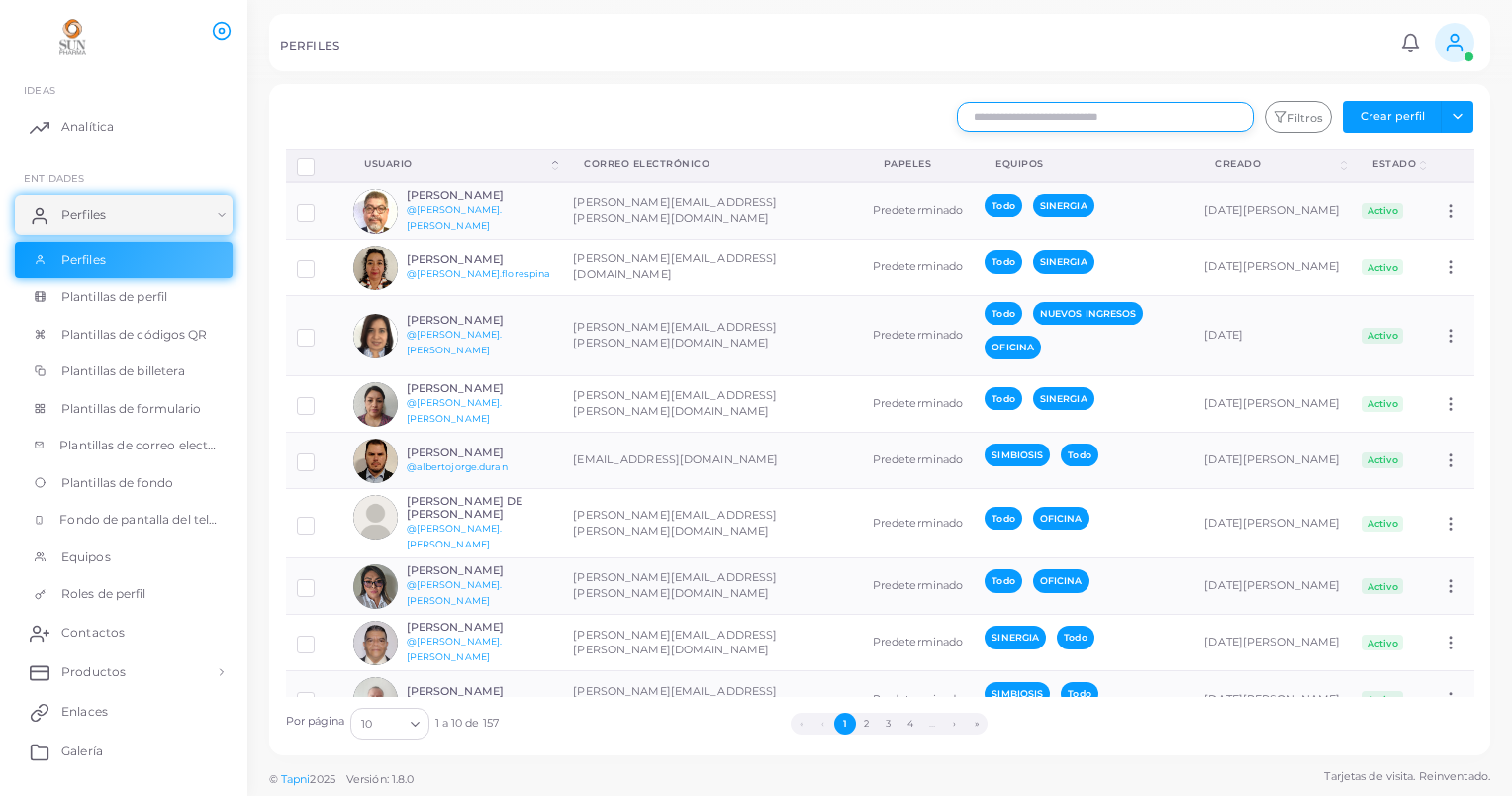 click at bounding box center (1105, 117) 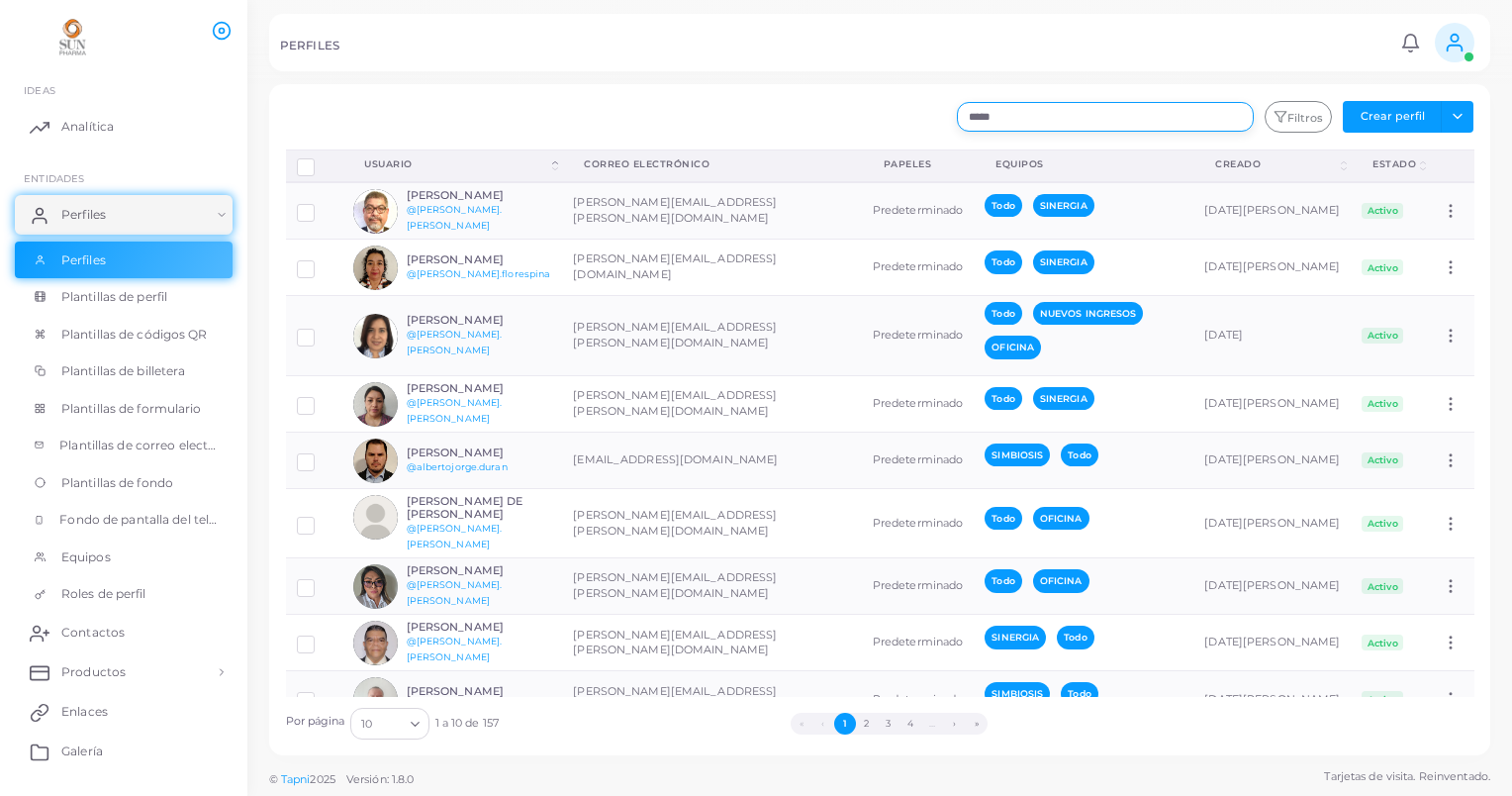 type on "*****" 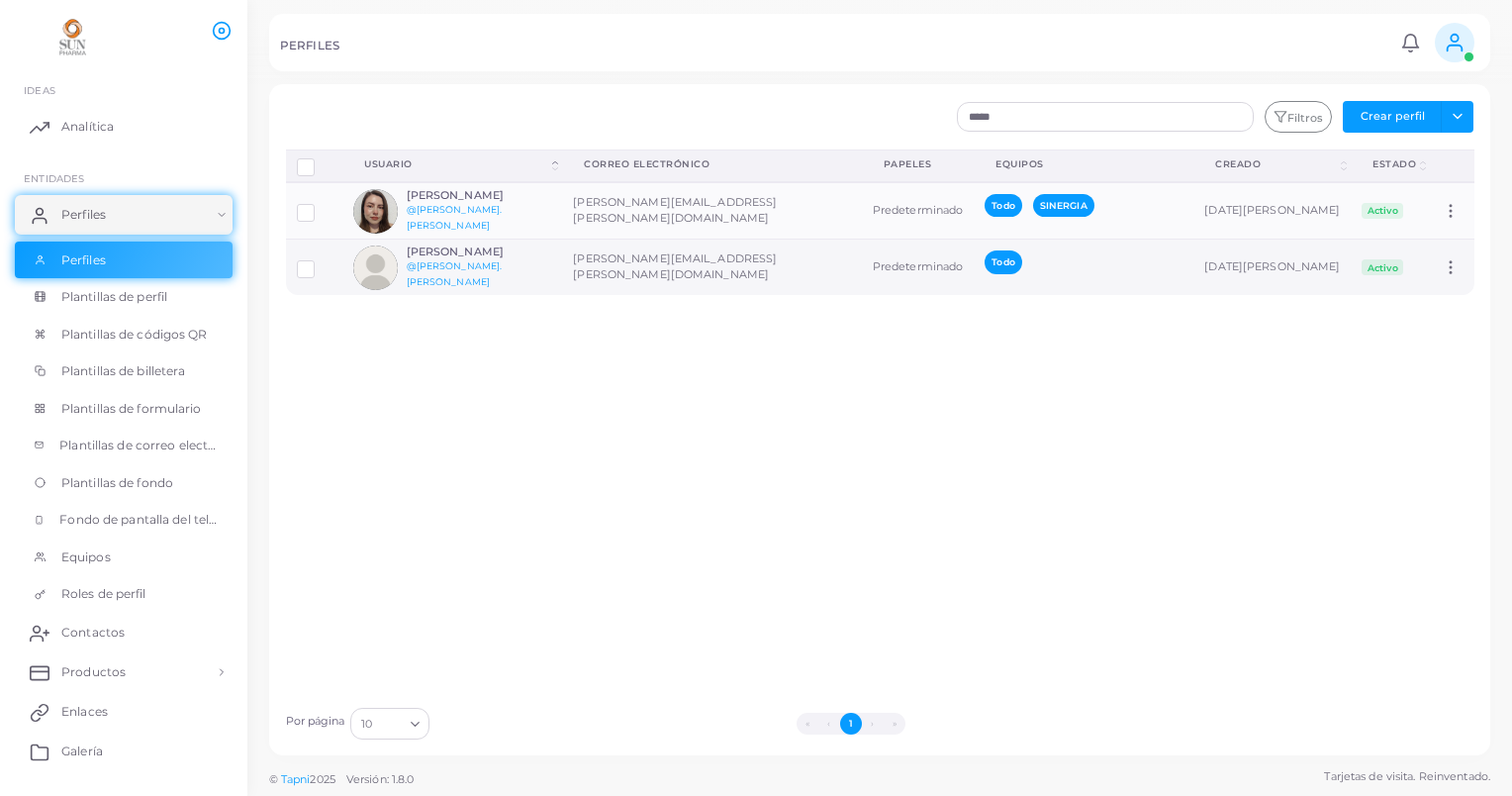 click at bounding box center (321, 261) 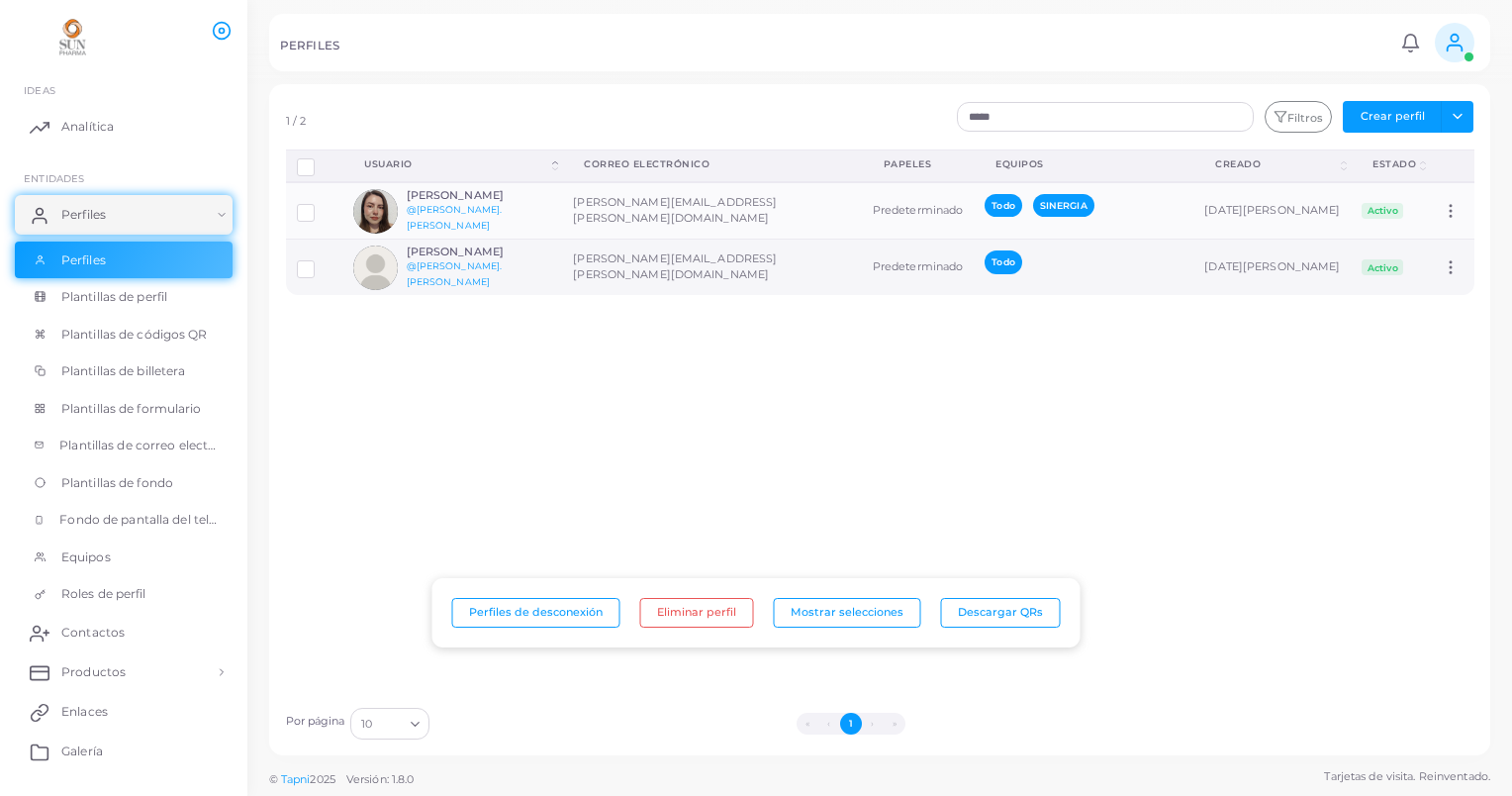 click at bounding box center [375, 267] 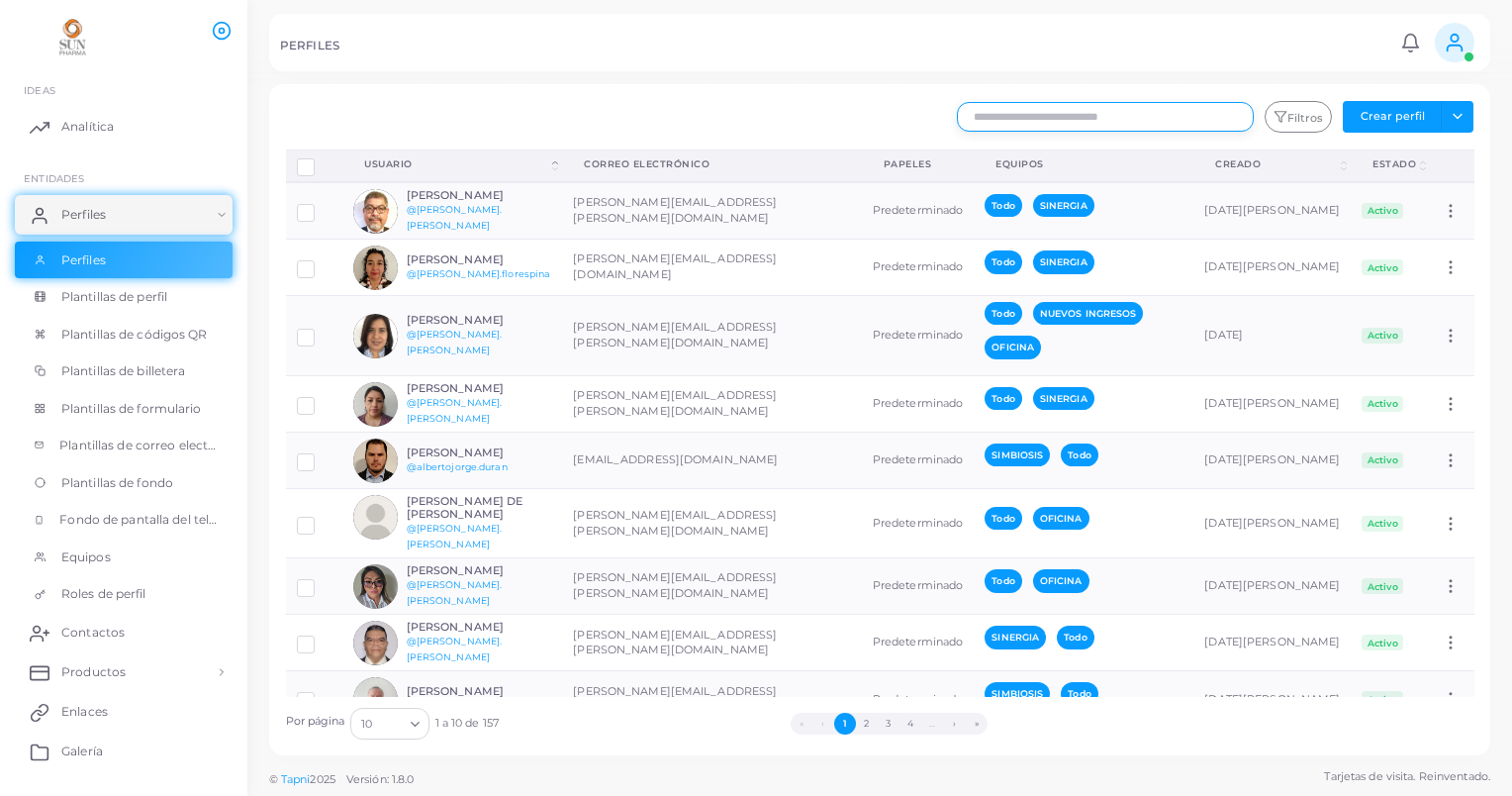 click at bounding box center [1105, 117] 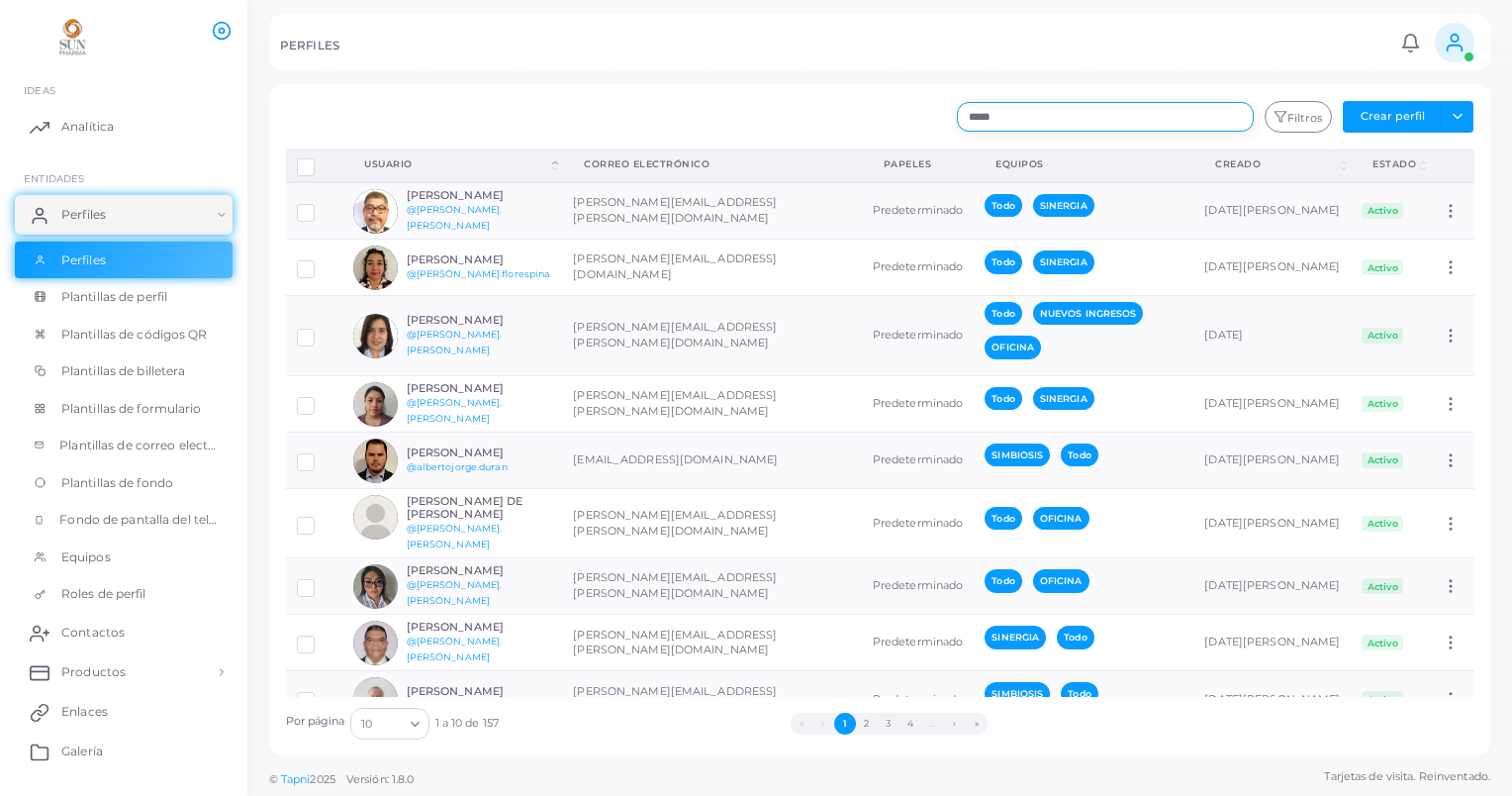 type on "*****" 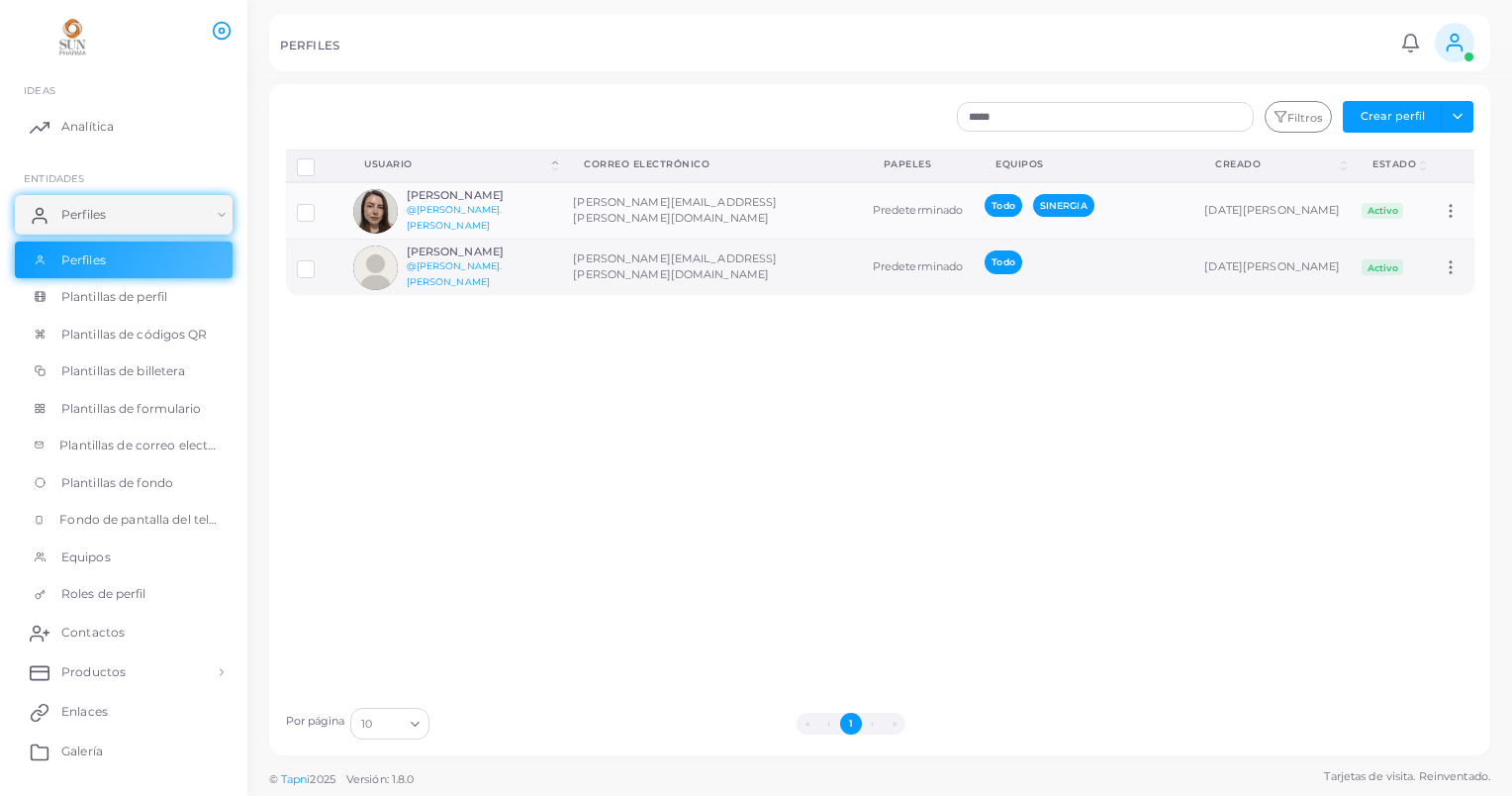 click at bounding box center [321, 261] 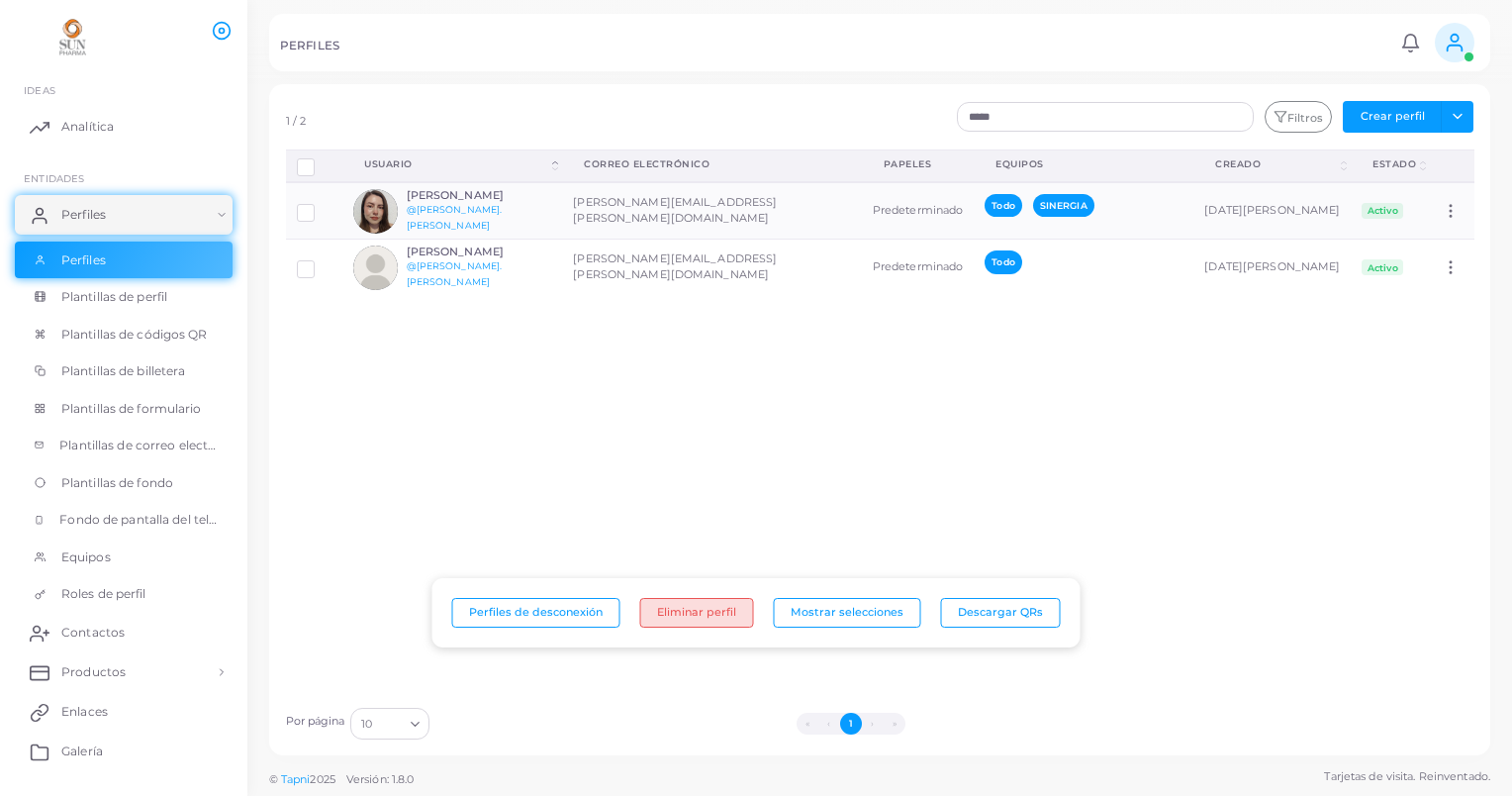 click on "Eliminar perfil" at bounding box center (697, 613) 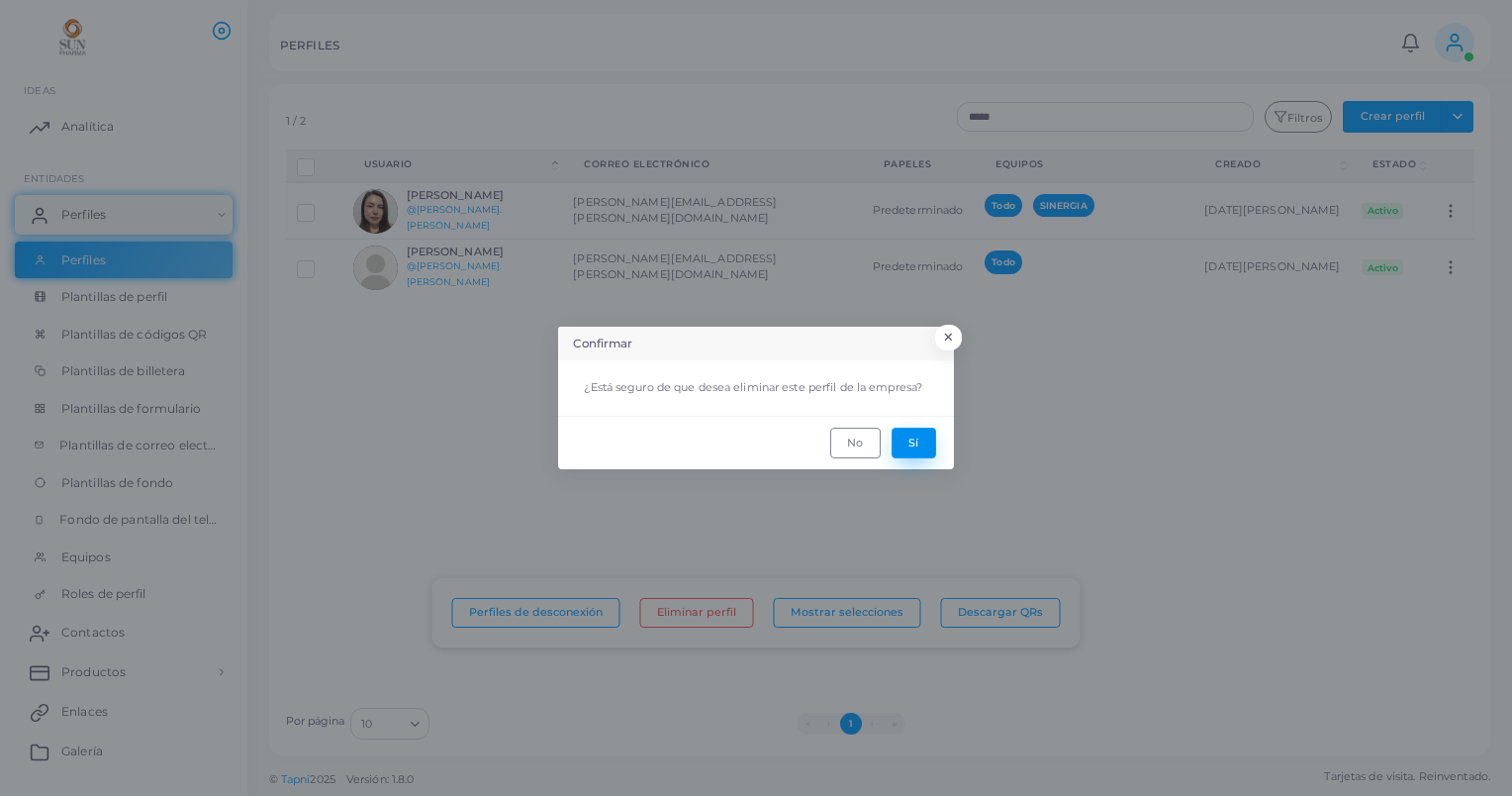 click on "Sí" at bounding box center [913, 443] 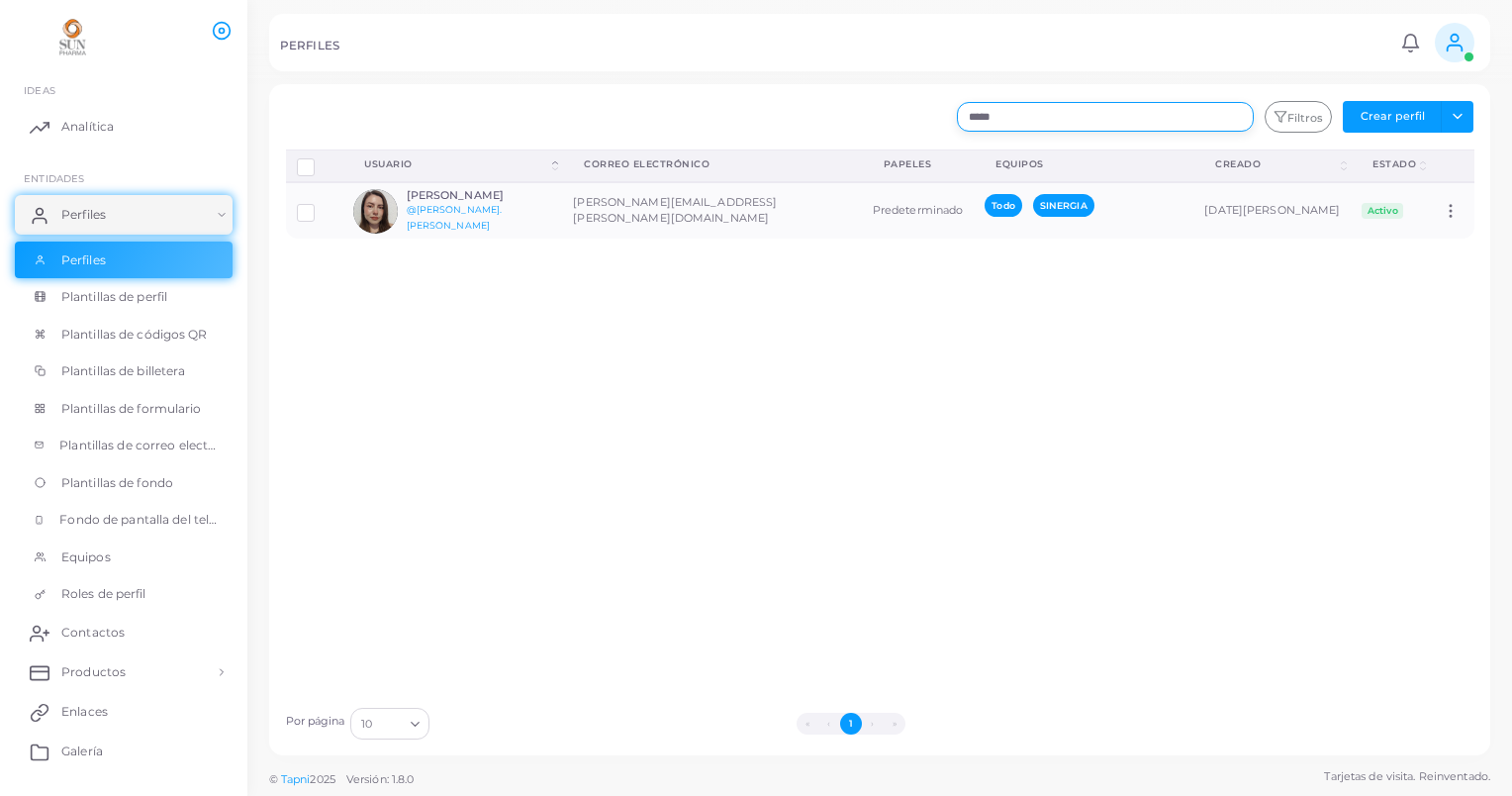 drag, startPoint x: 1027, startPoint y: 111, endPoint x: 938, endPoint y: 135, distance: 92.17917 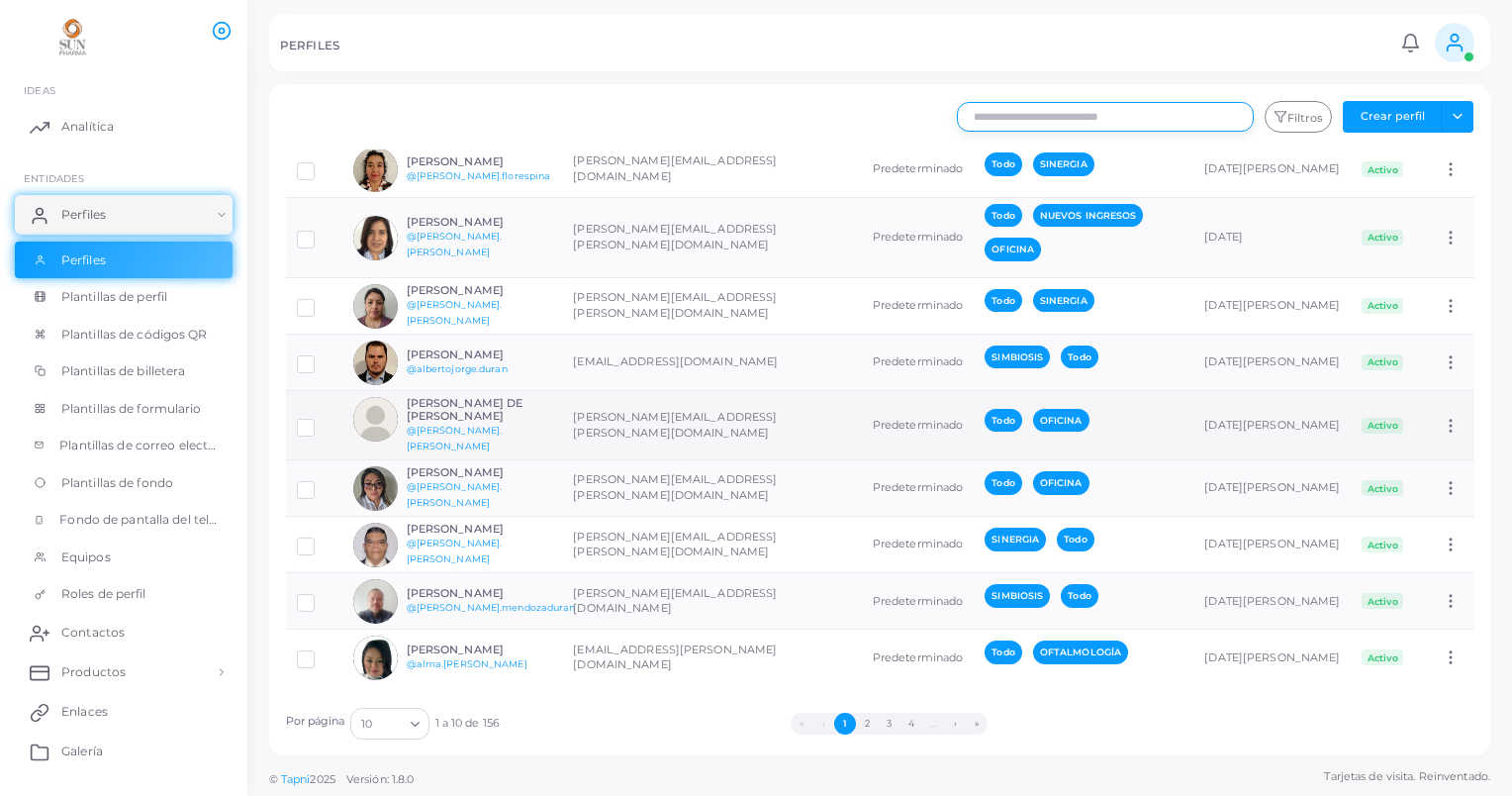scroll, scrollTop: 103, scrollLeft: 0, axis: vertical 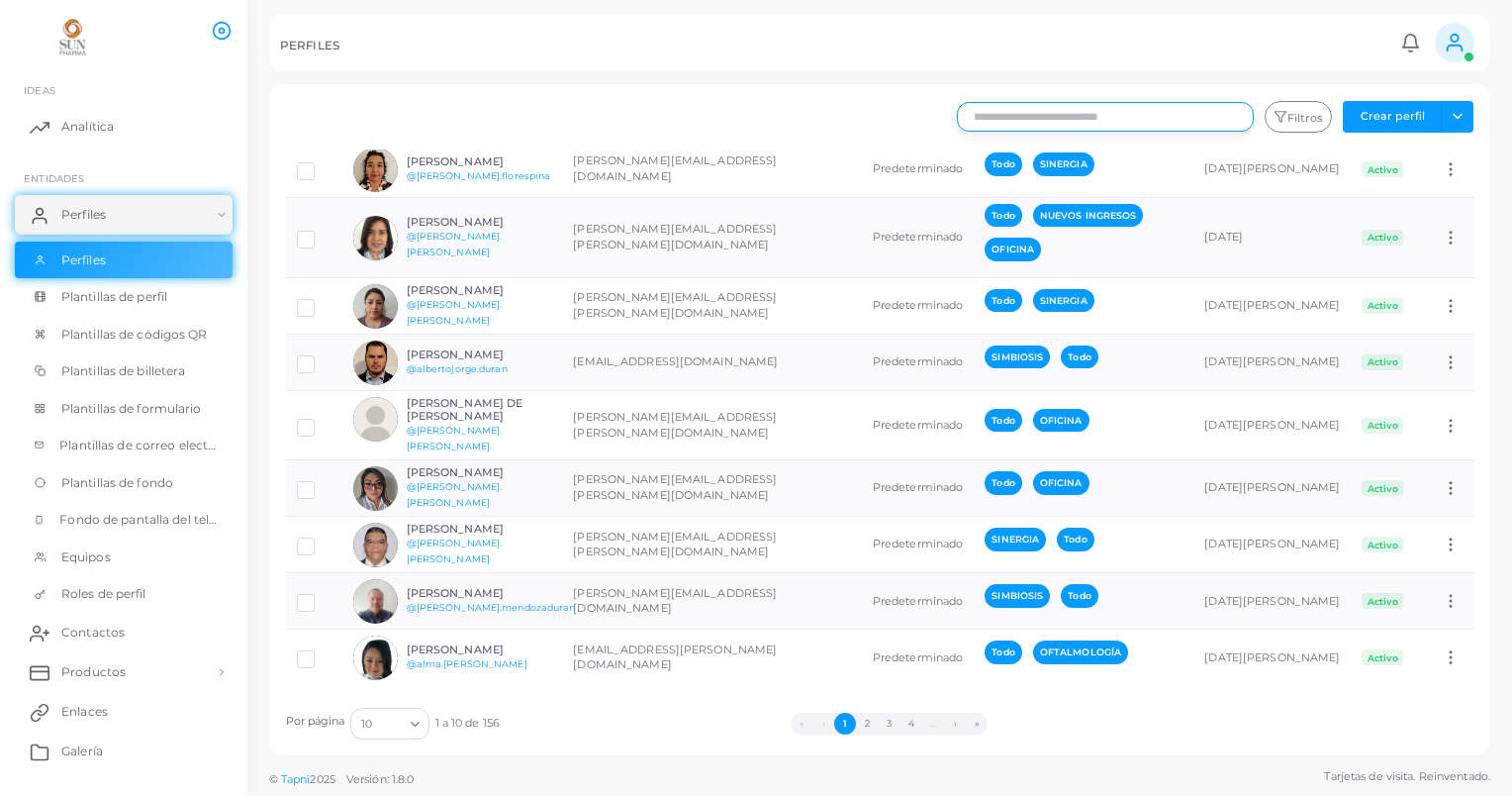 type 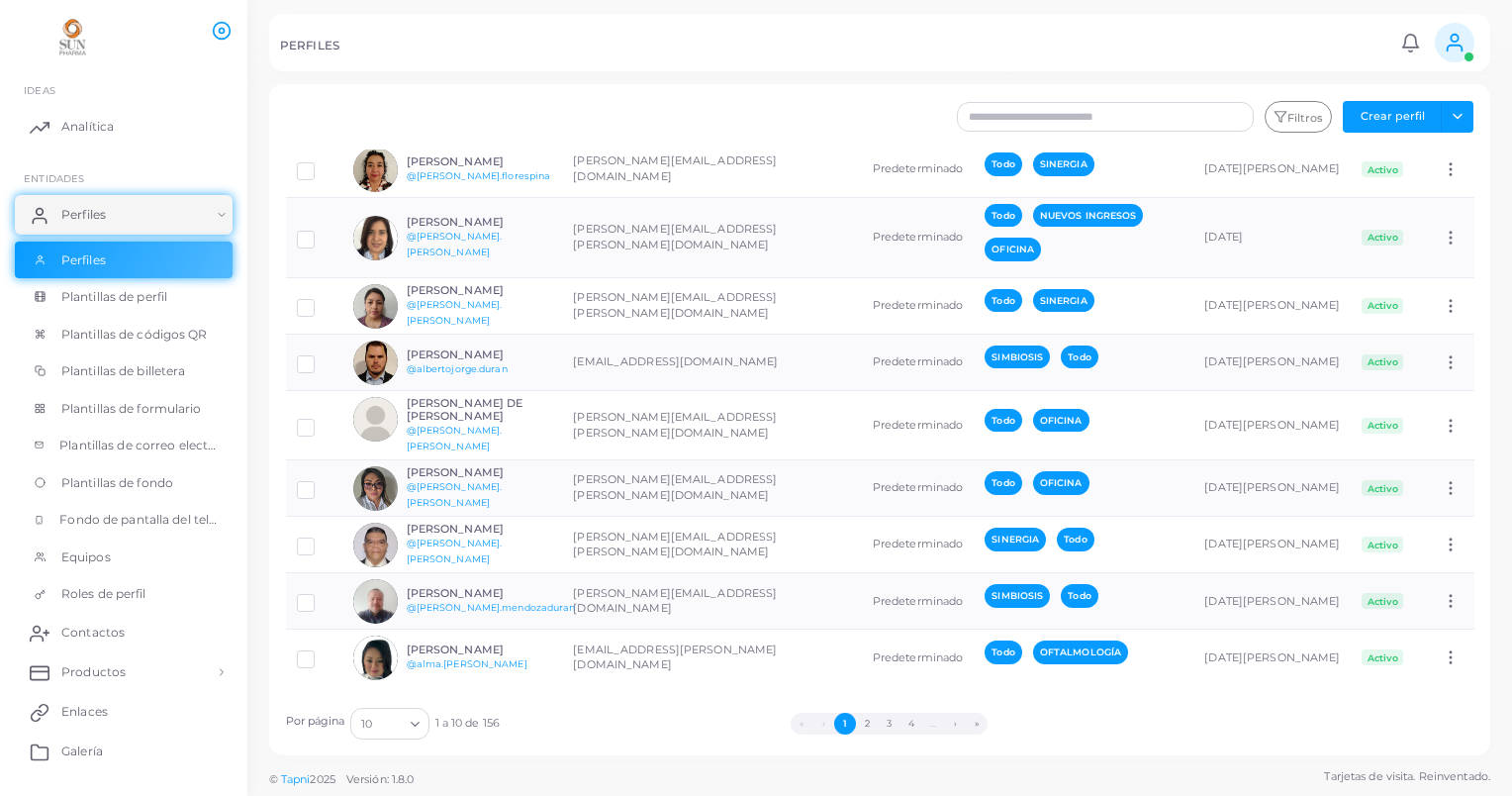 click 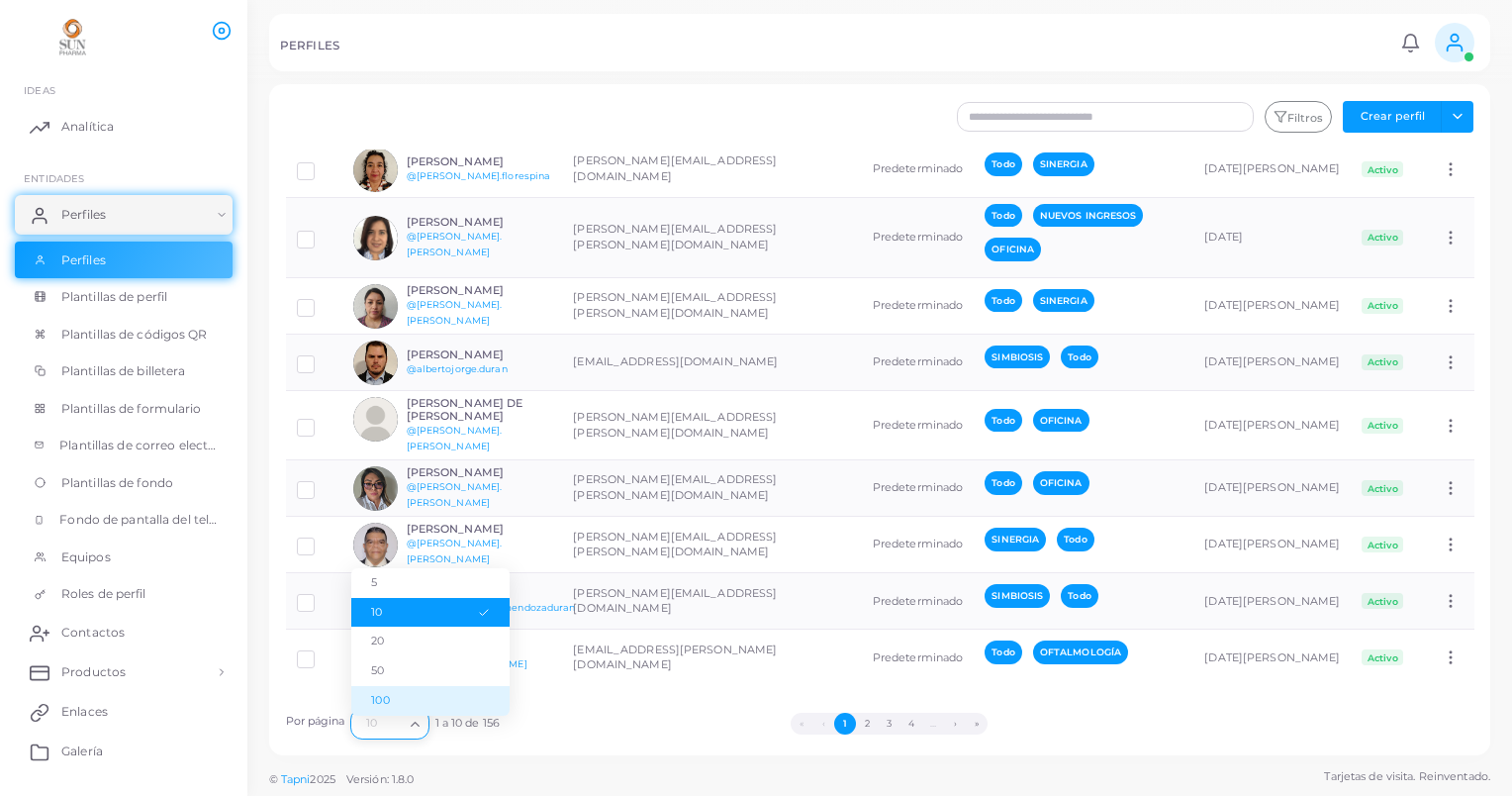 click on "100" at bounding box center [430, 701] 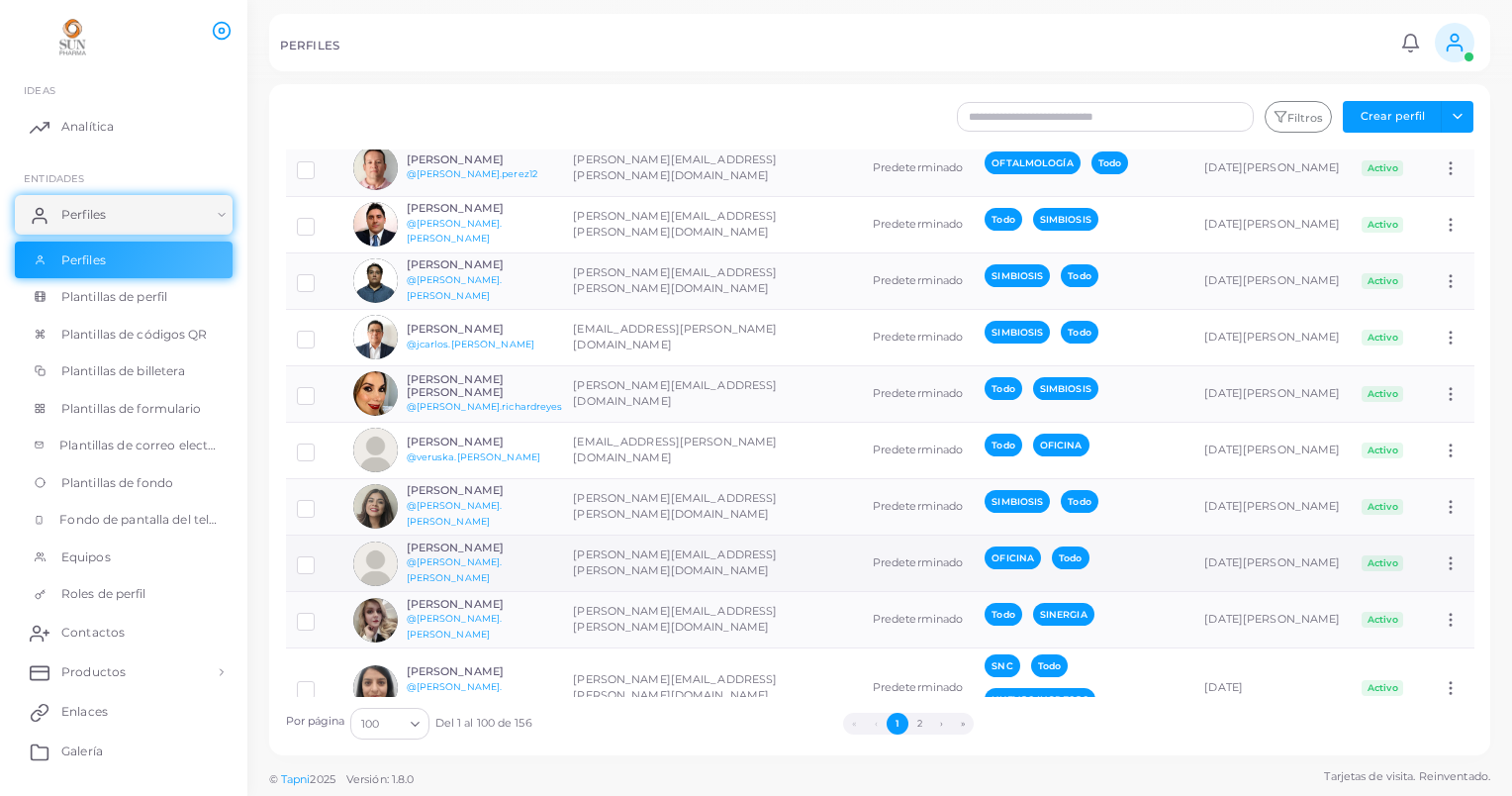scroll, scrollTop: 4851, scrollLeft: 0, axis: vertical 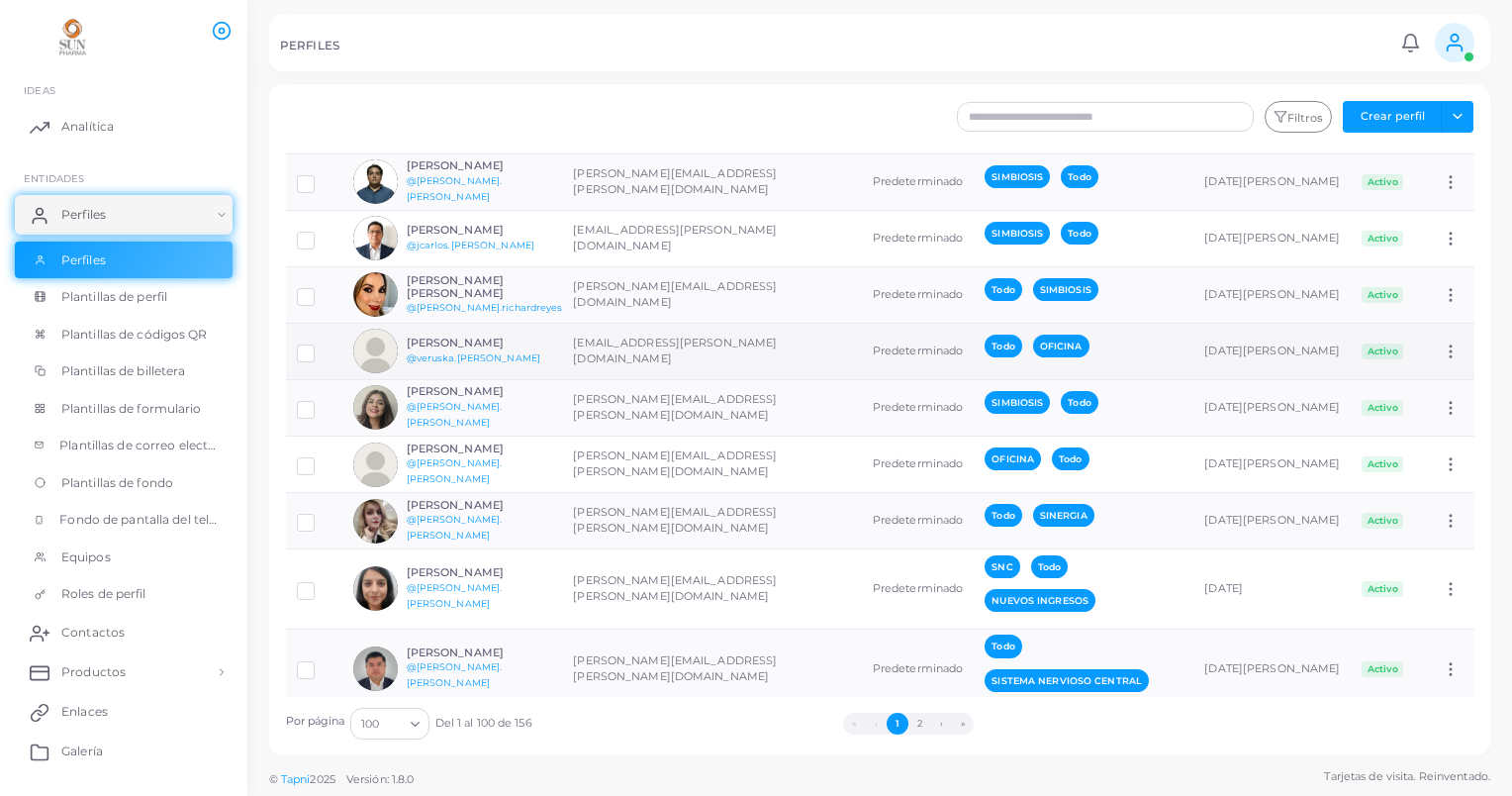 click at bounding box center (321, 346) 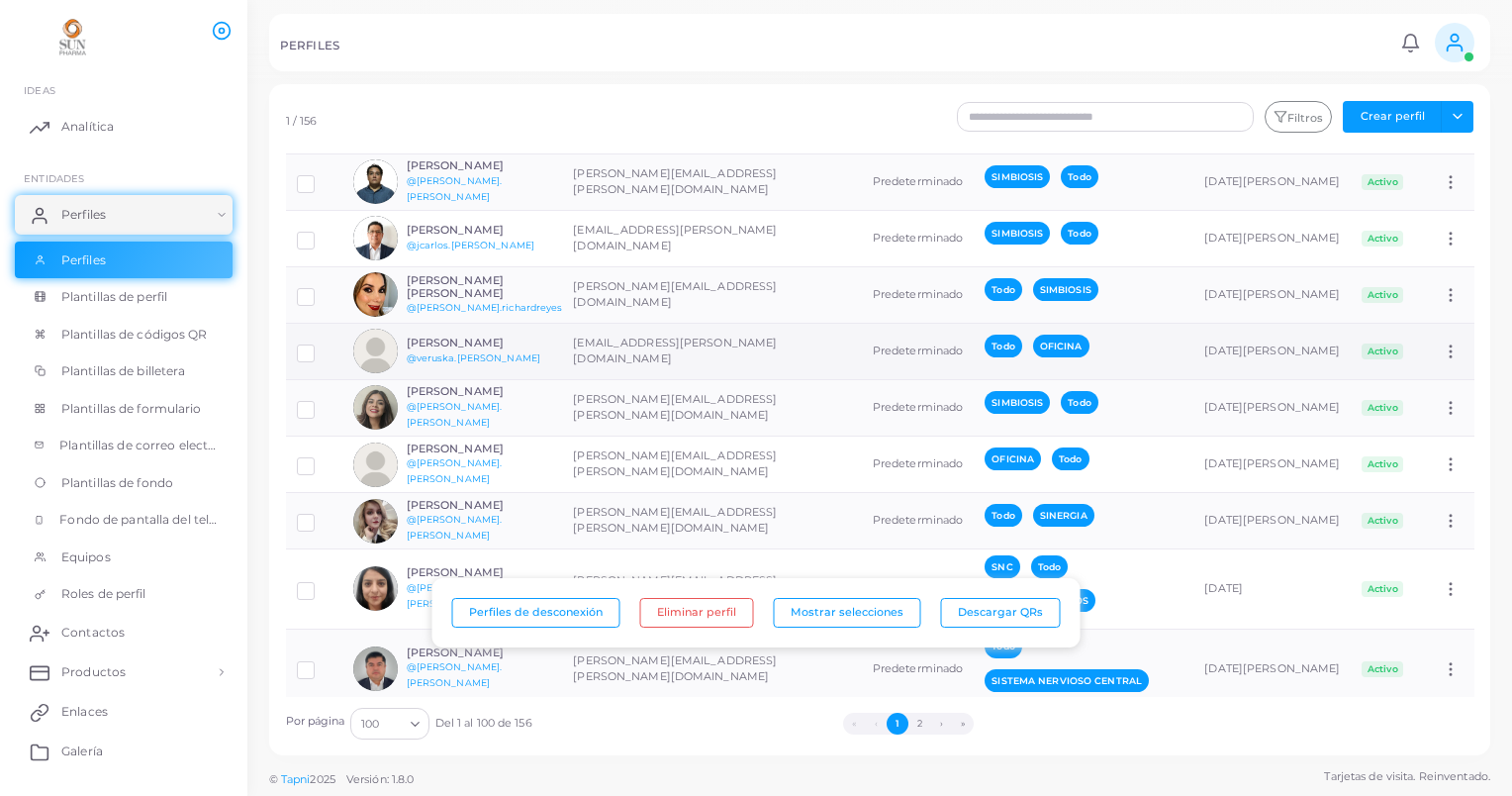 click at bounding box center [321, 346] 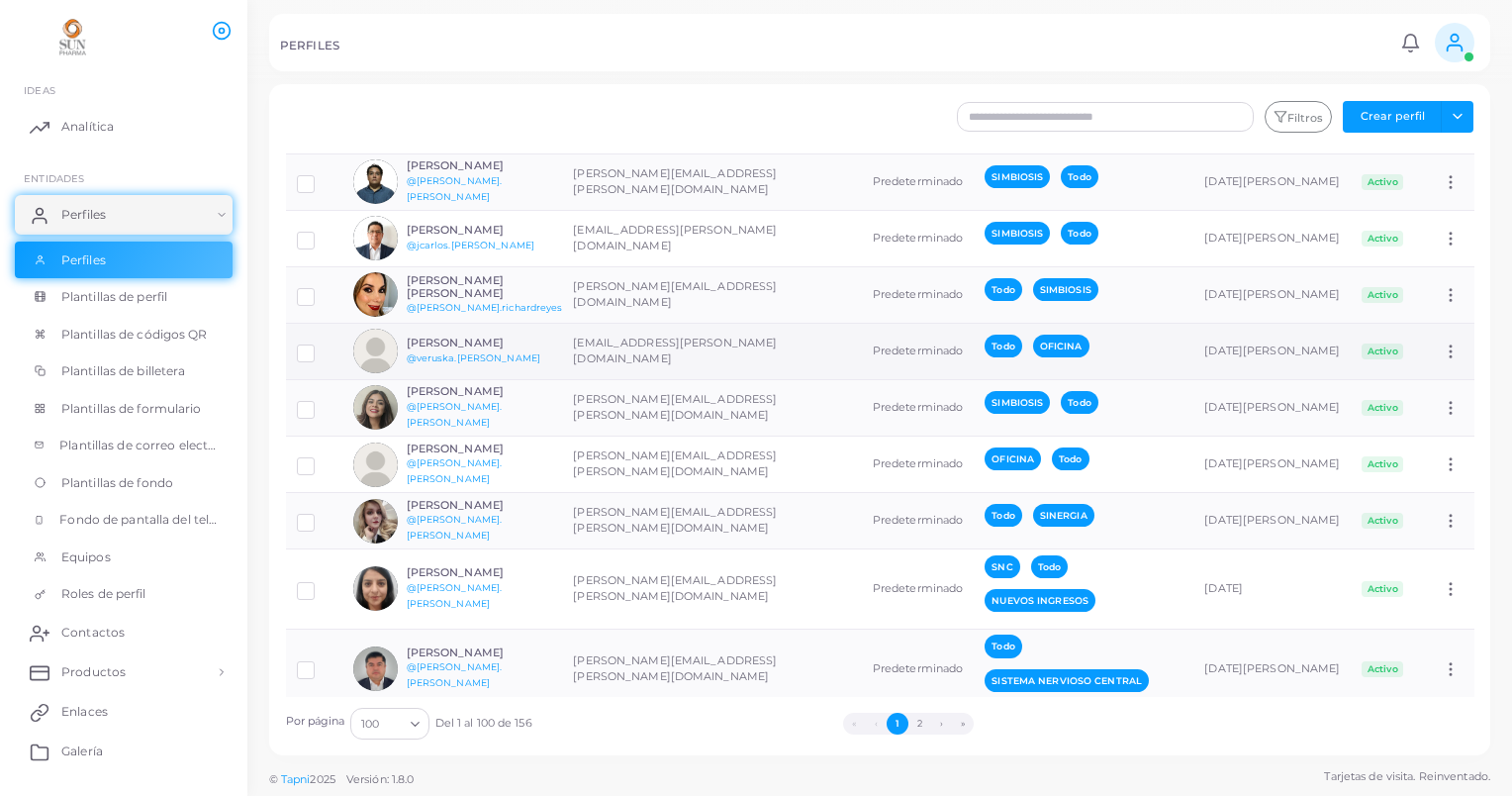 click at bounding box center [321, 346] 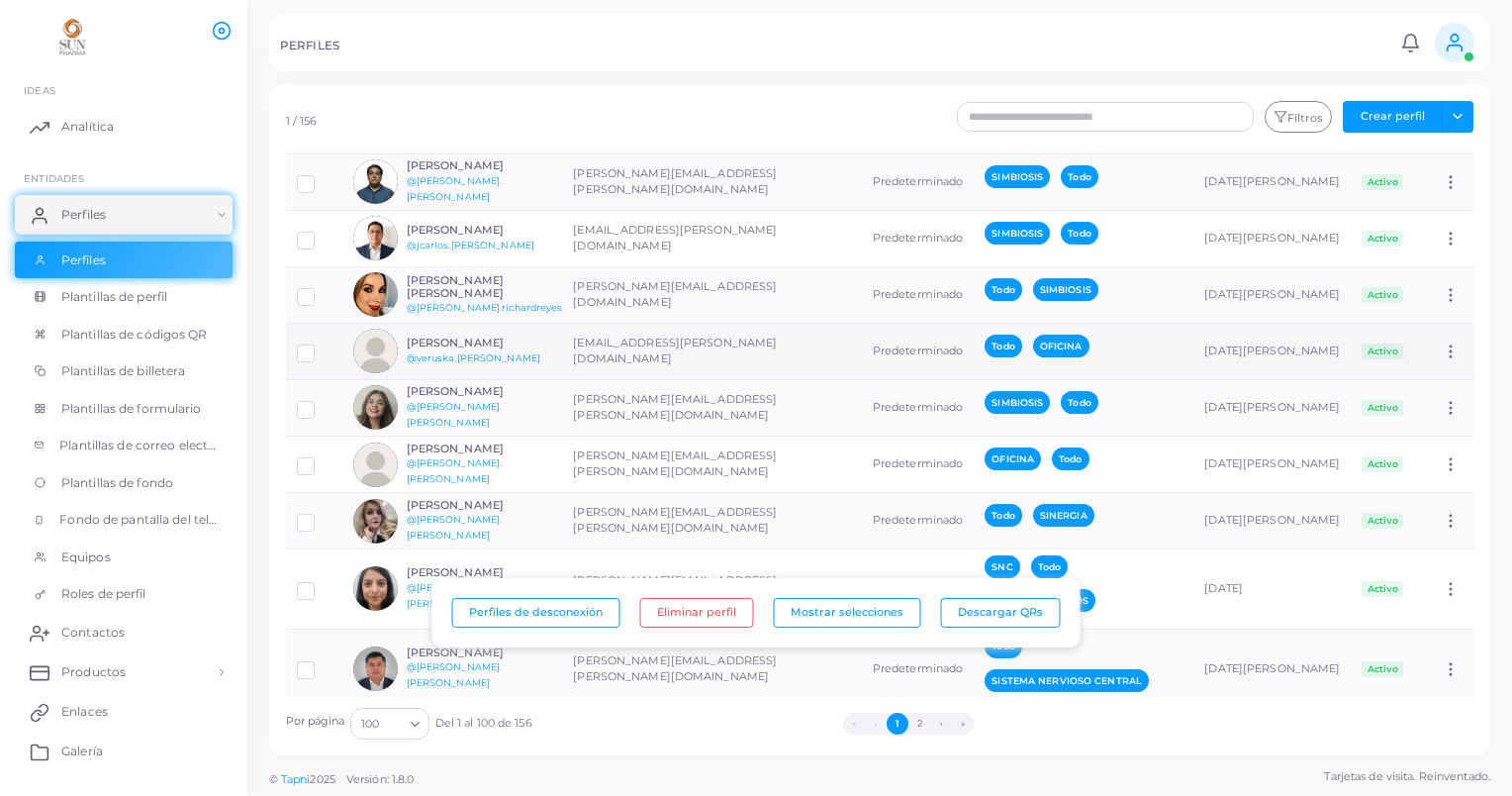 click at bounding box center [375, 350] 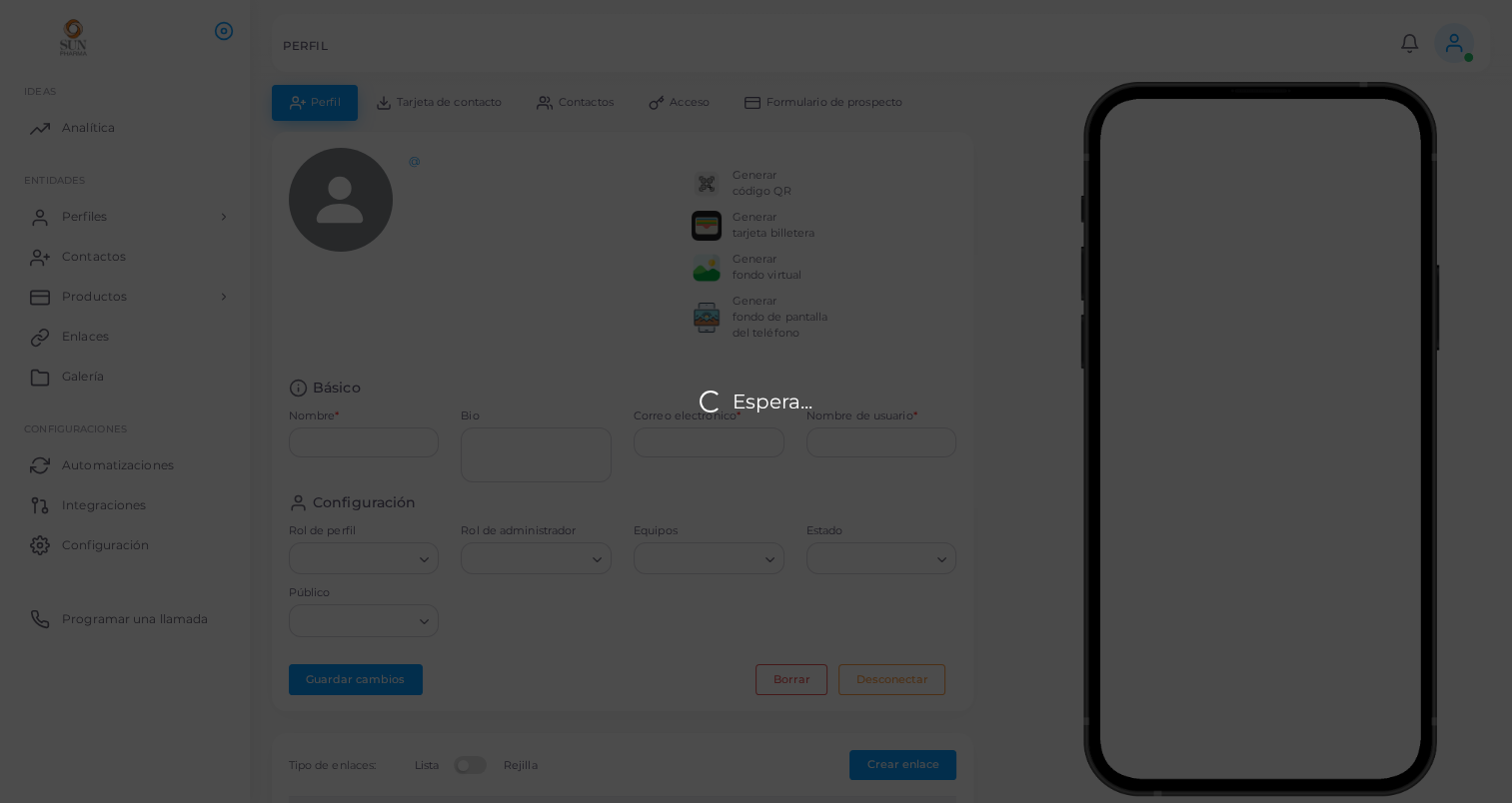 type on "**********" 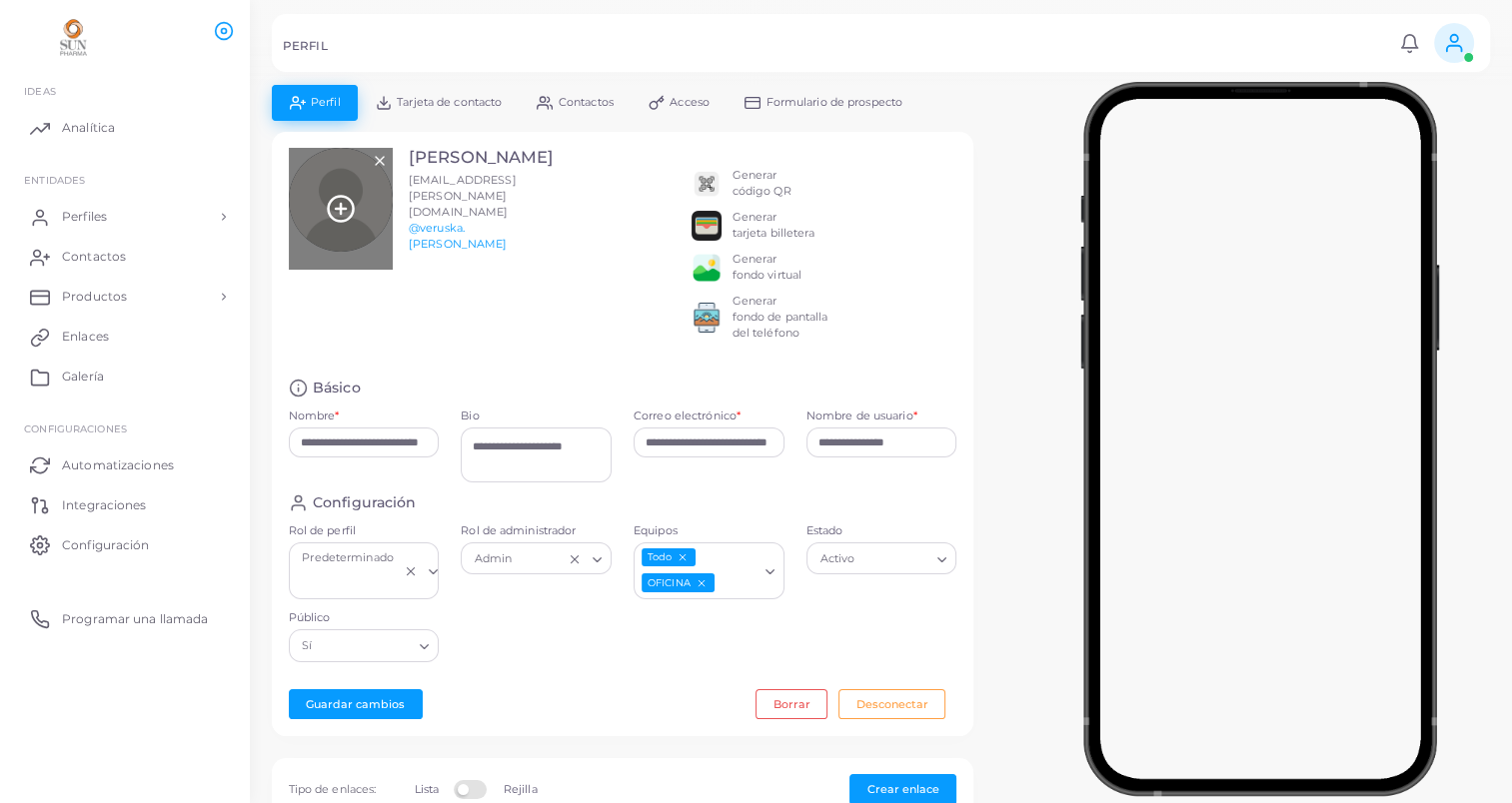 click 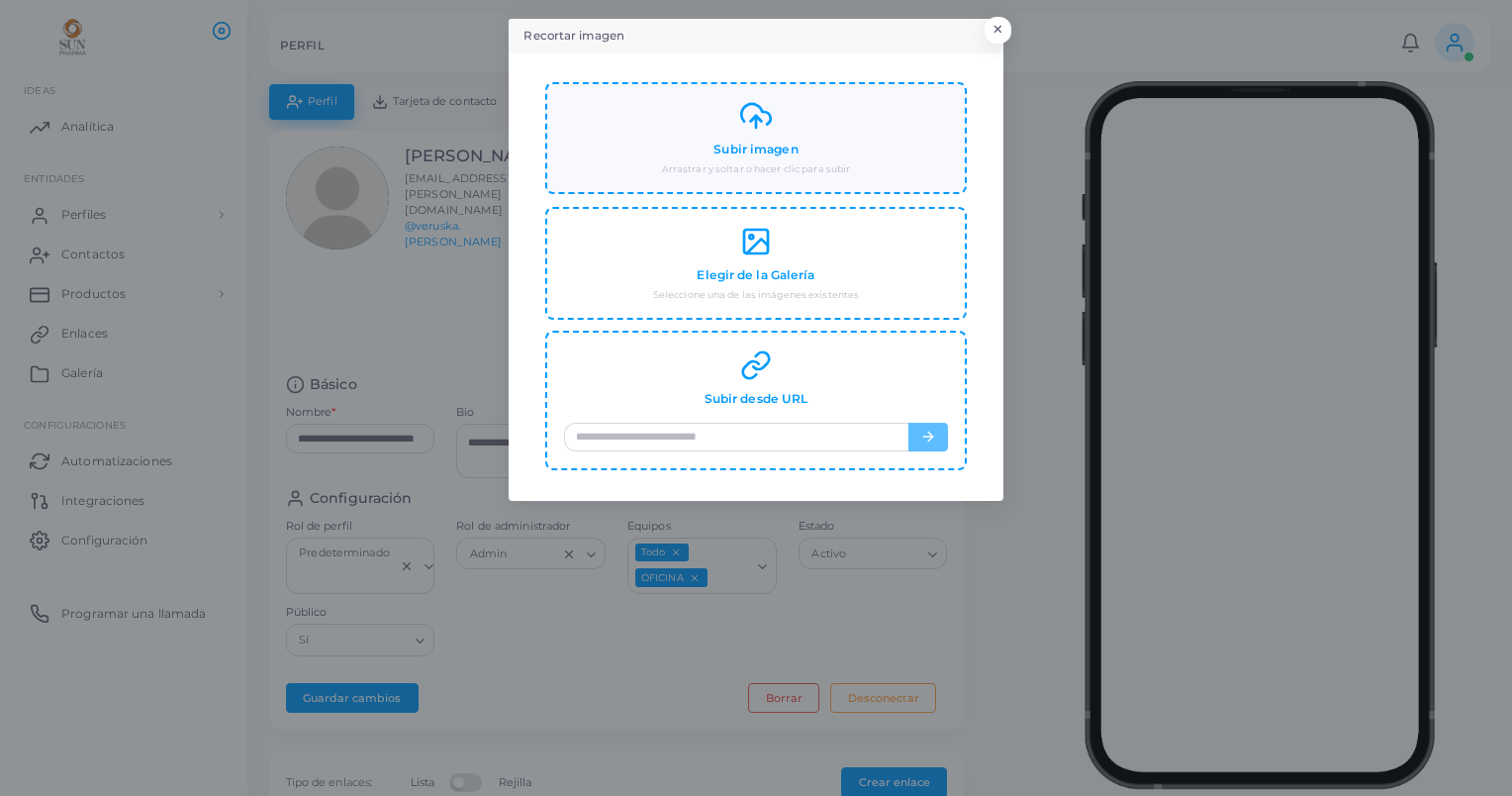 click on "Subir imagen Arrastrar y soltar o hacer clic para subir" at bounding box center (756, 138) 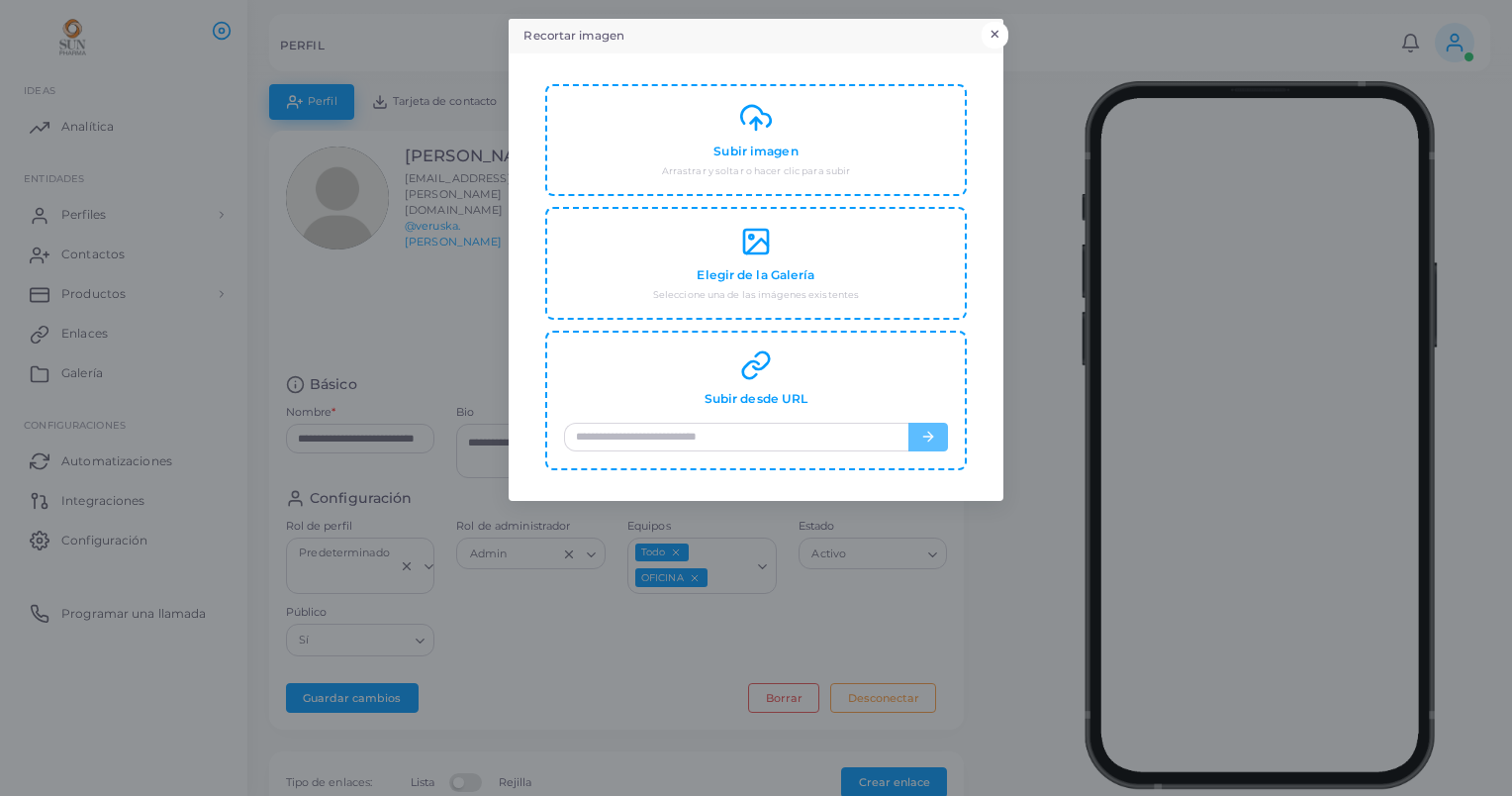 click on "×" at bounding box center (994, 35) 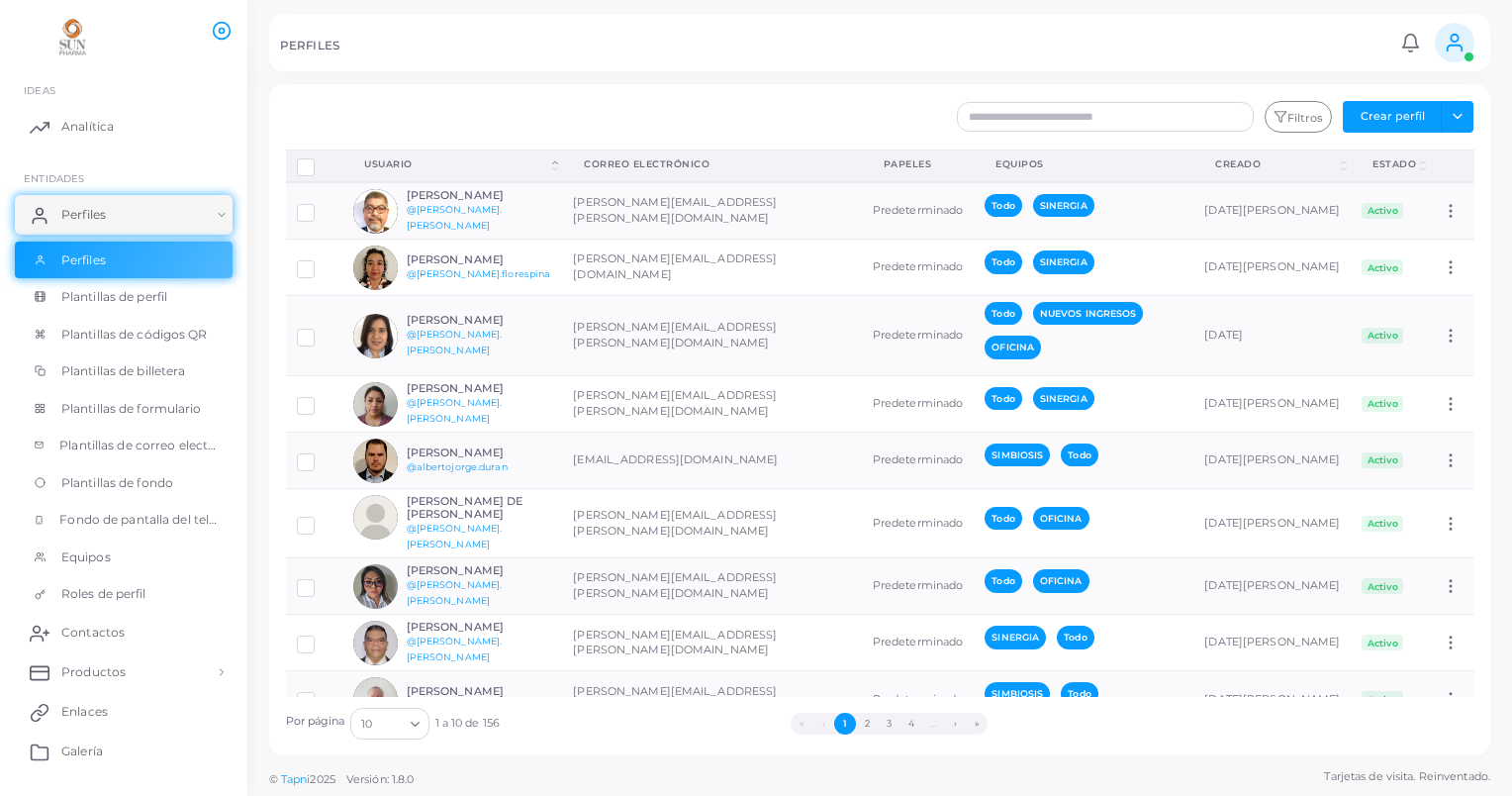 click 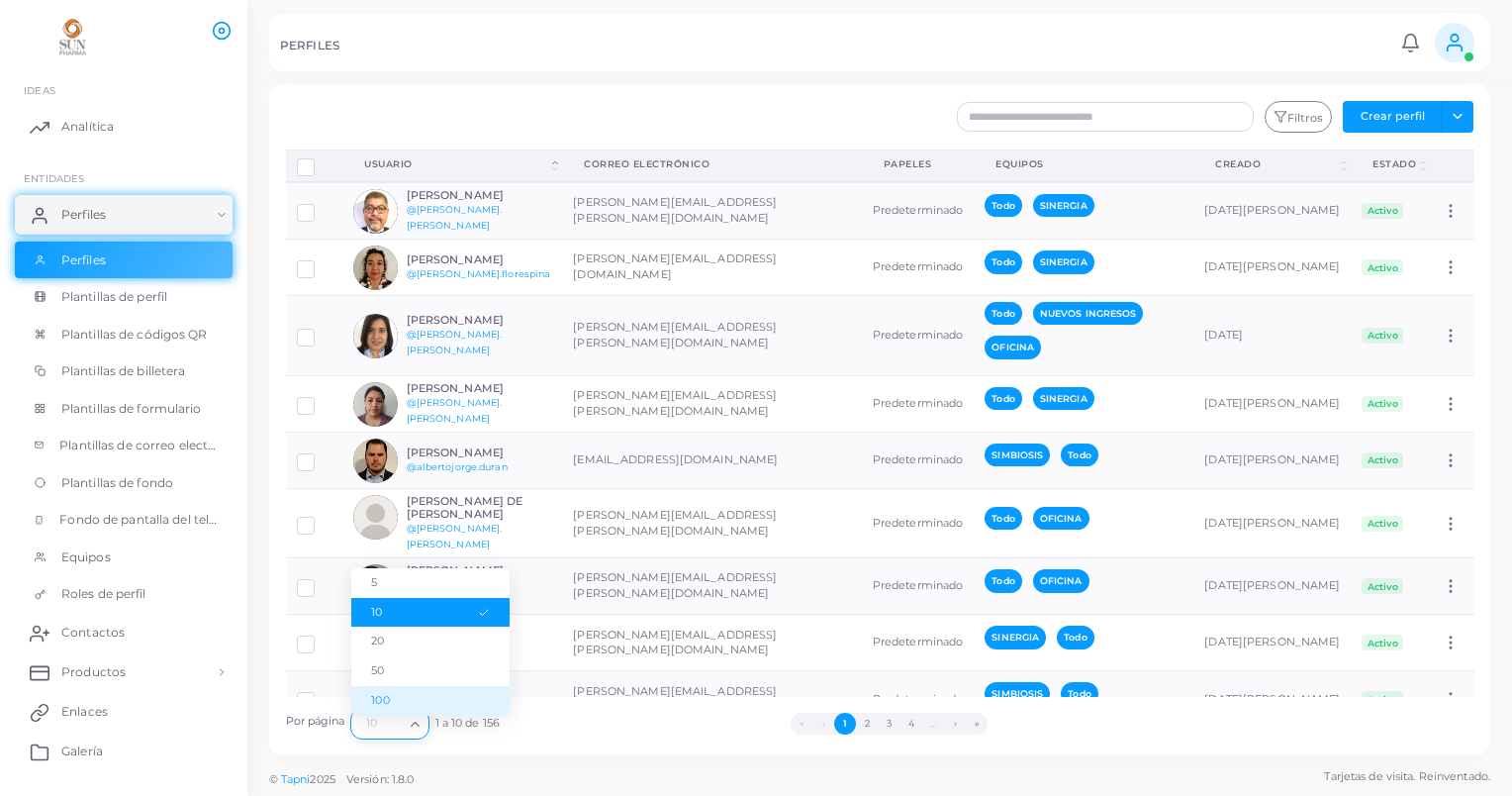 click on "100" at bounding box center [430, 701] 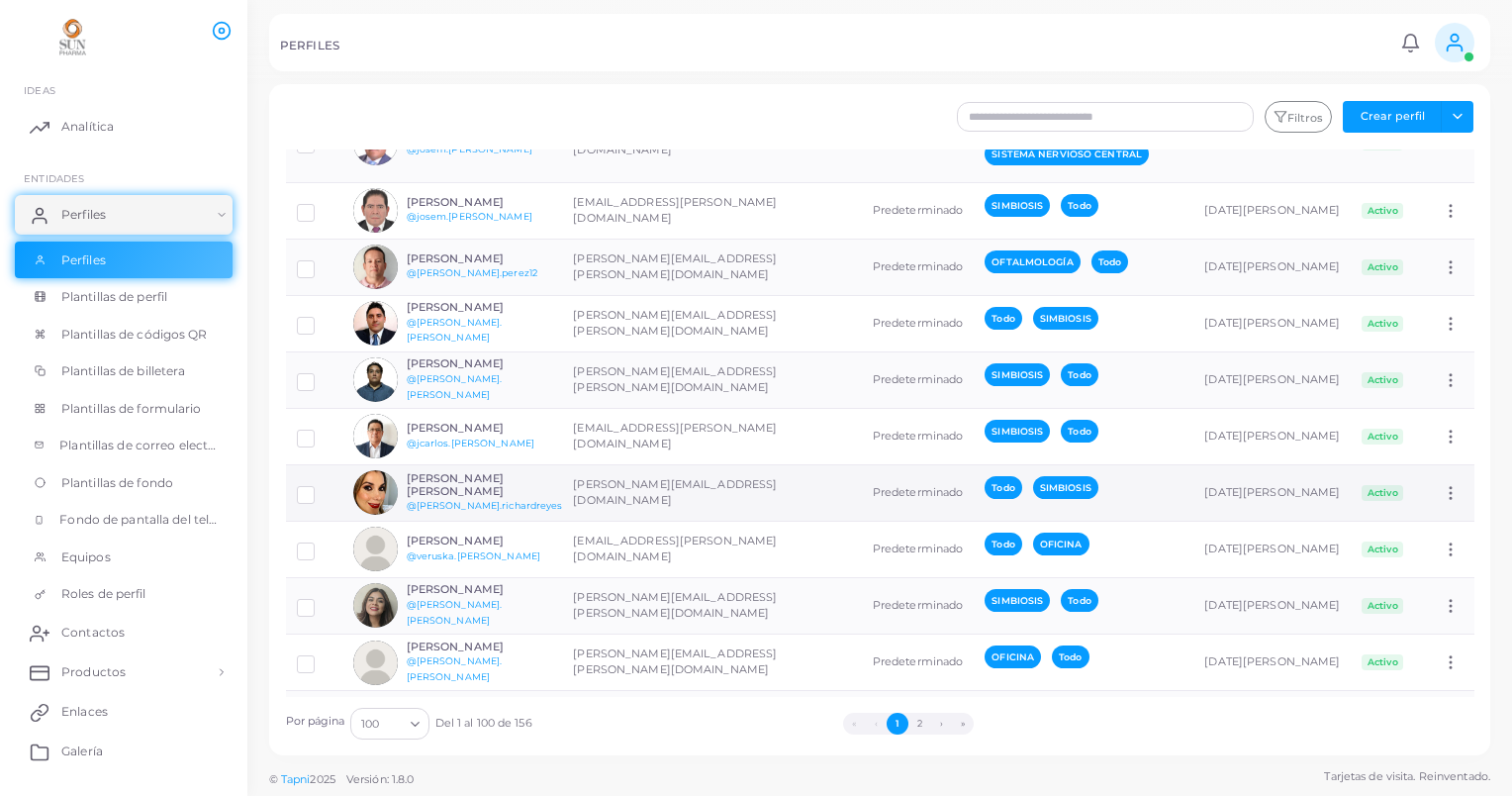 scroll, scrollTop: 4851, scrollLeft: 0, axis: vertical 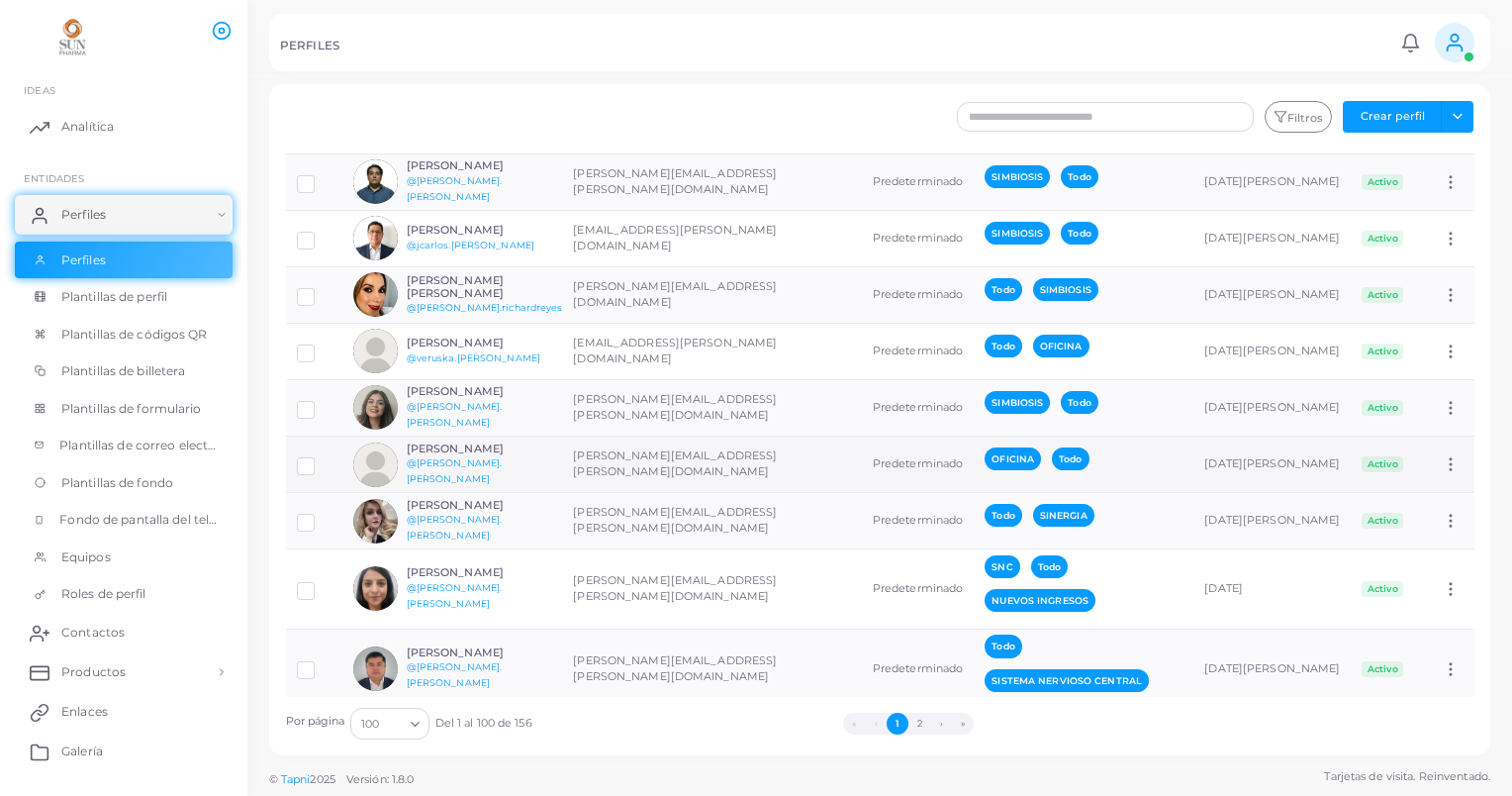 click at bounding box center (321, 458) 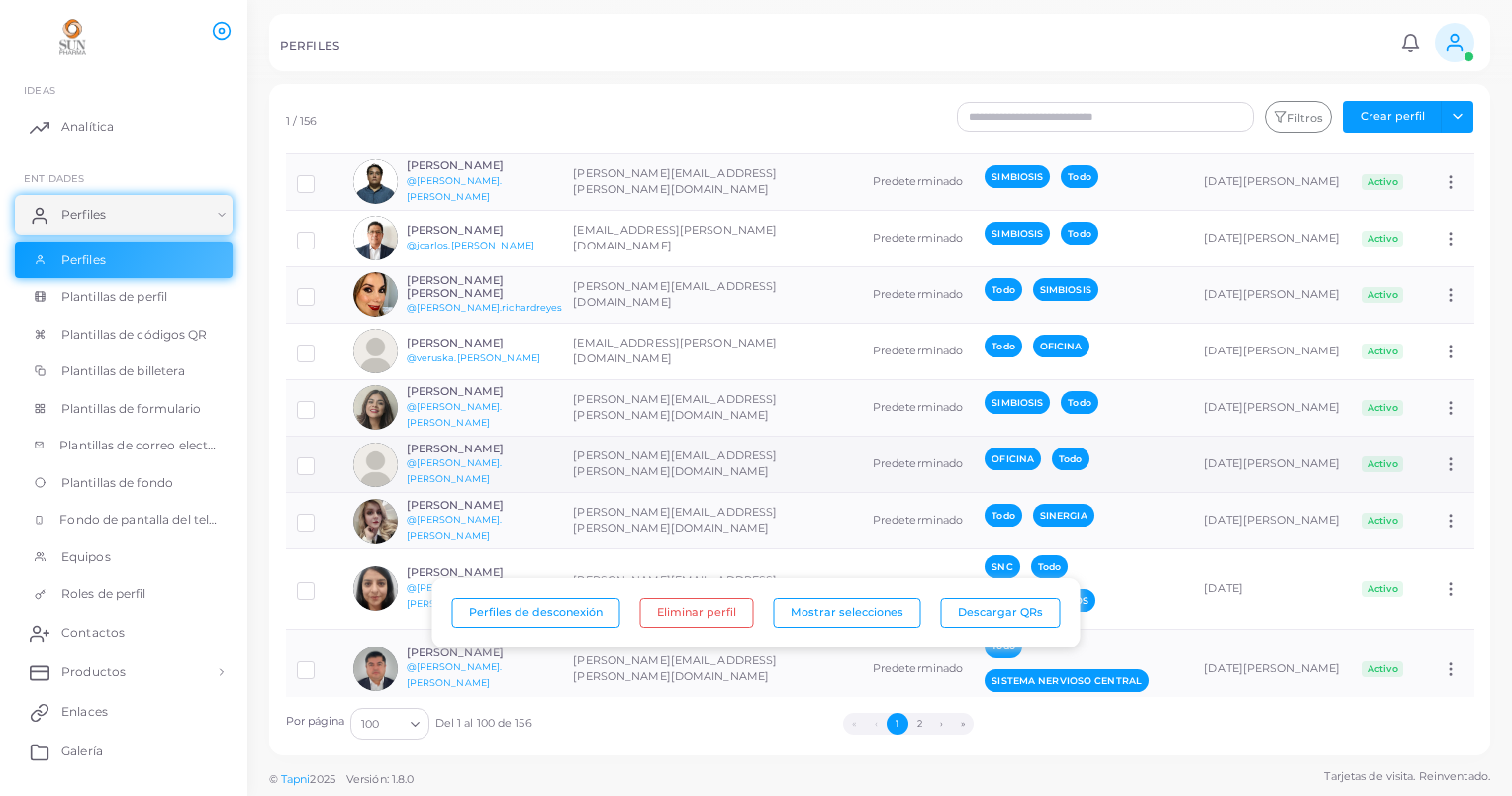 click at bounding box center [375, 464] 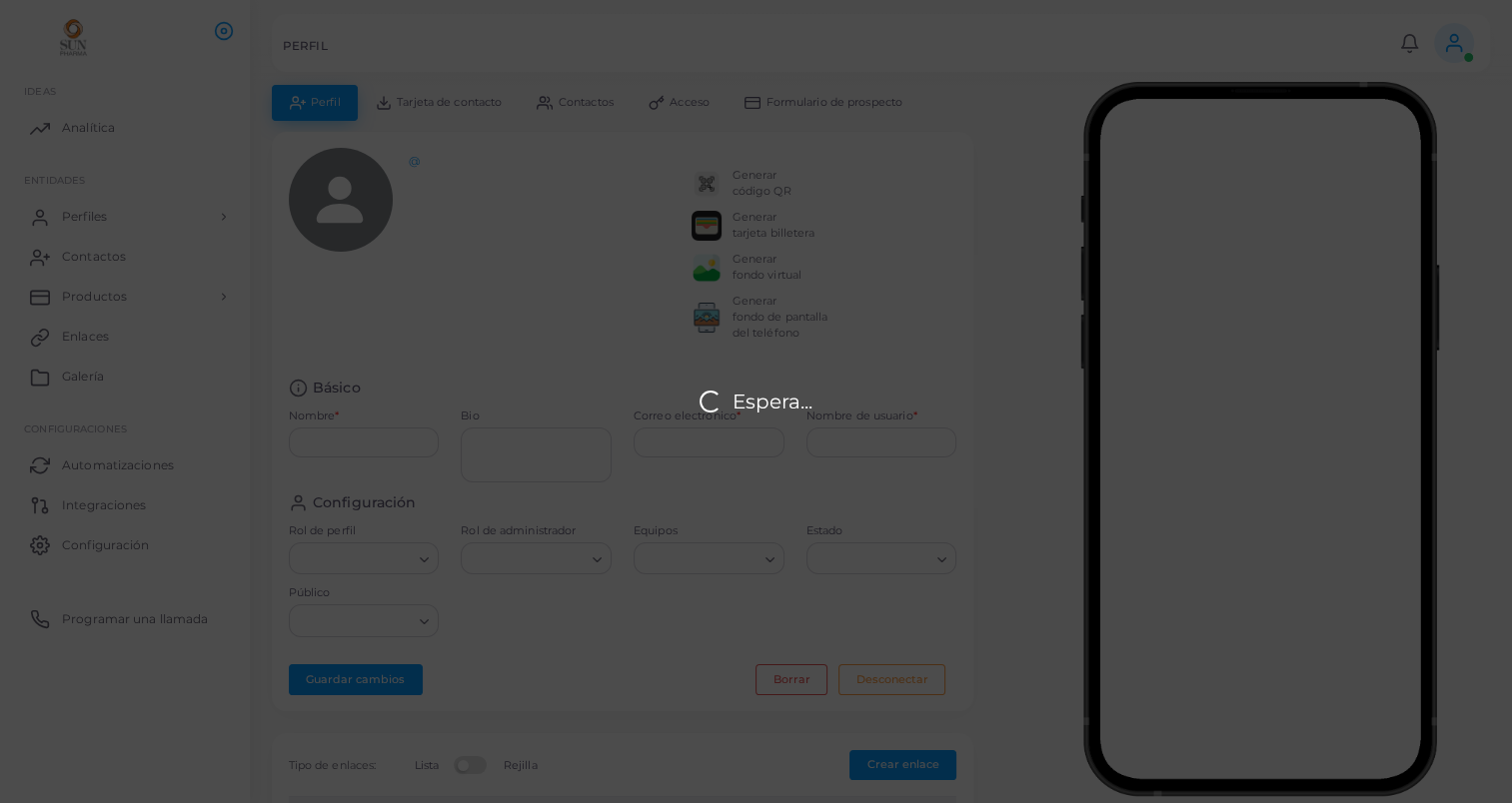 type on "**********" 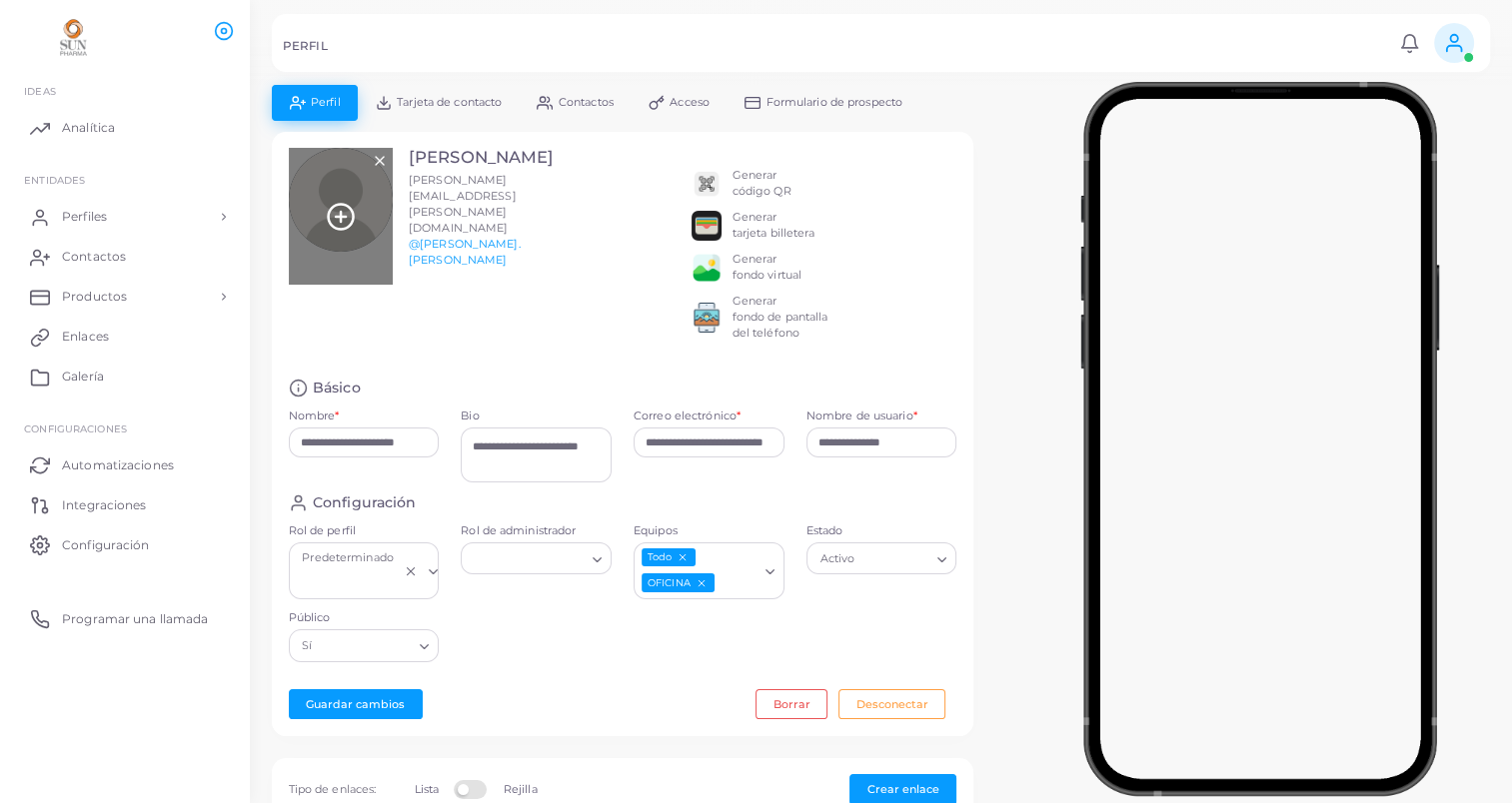 click 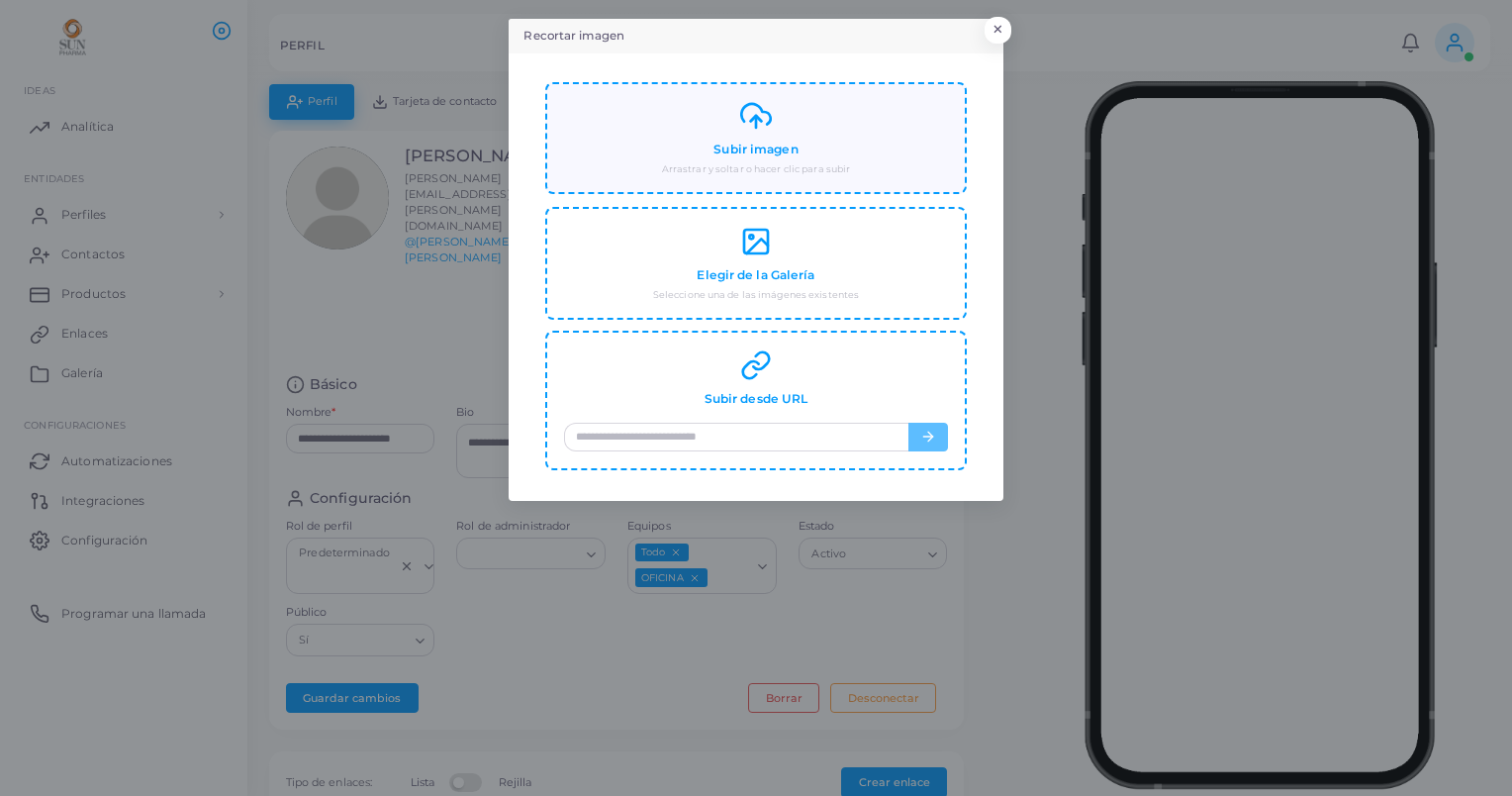 click on "Subir imagen" at bounding box center (755, 149) 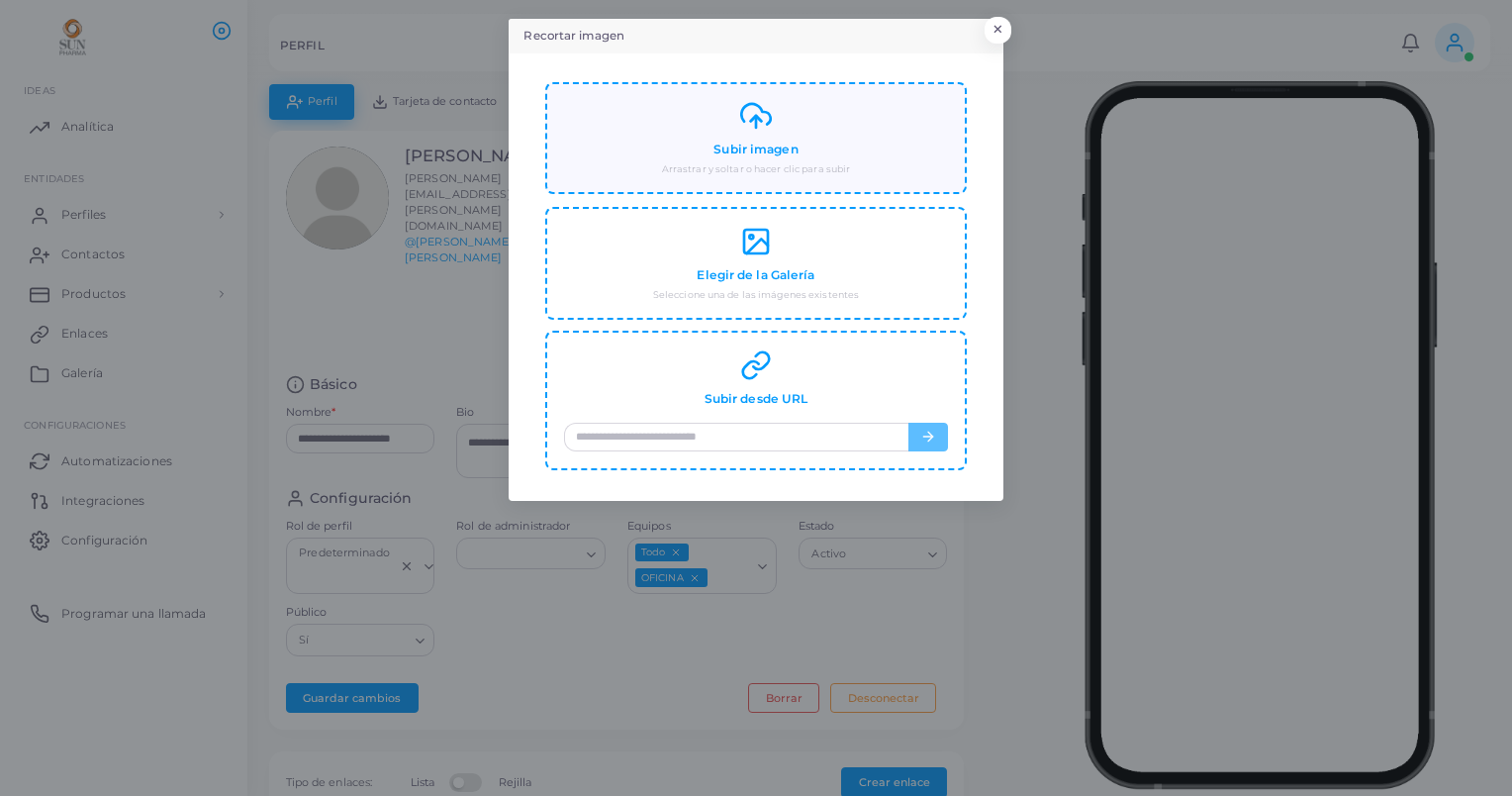 click on "Subir imagen" at bounding box center [755, 149] 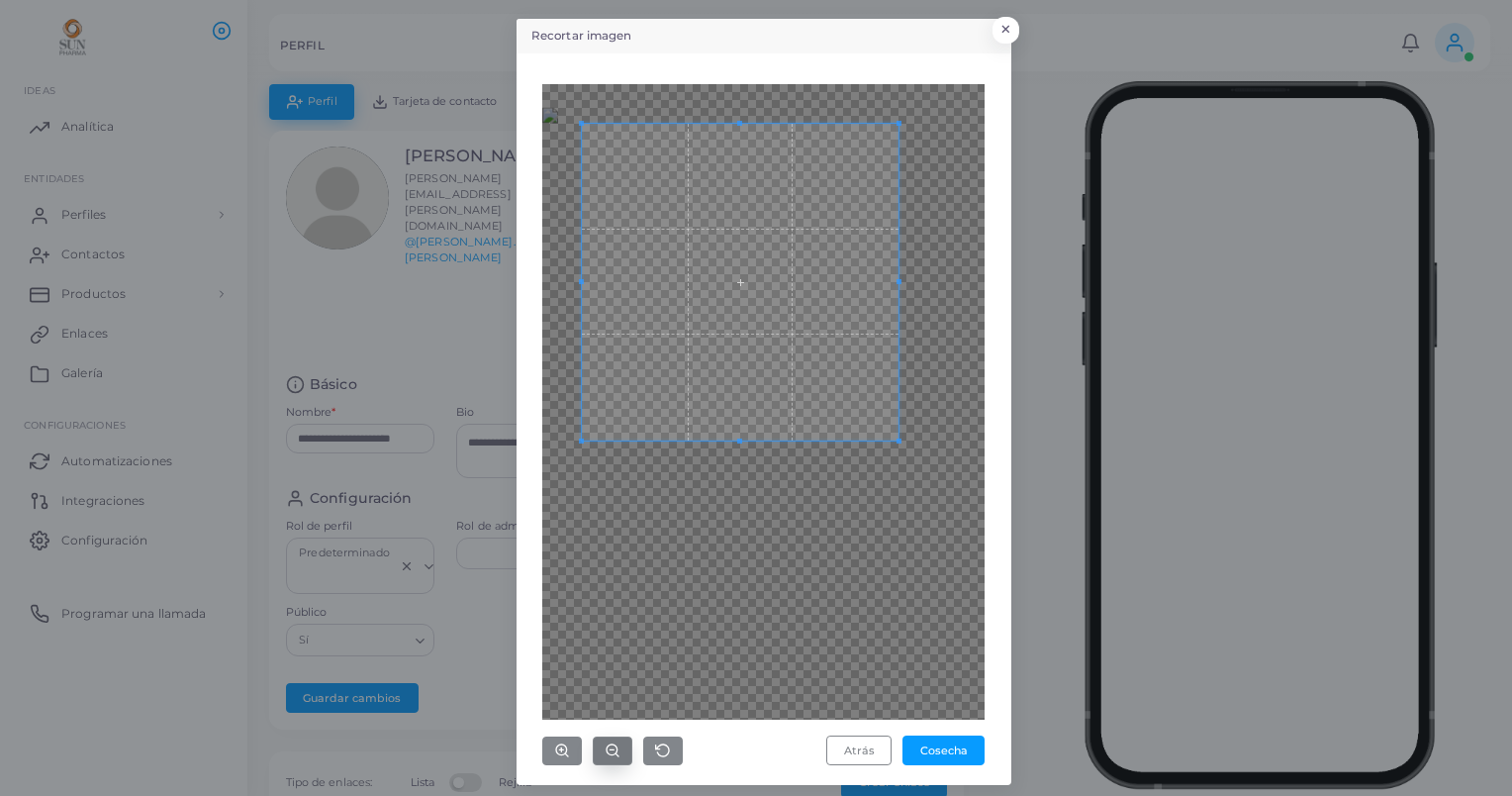 click 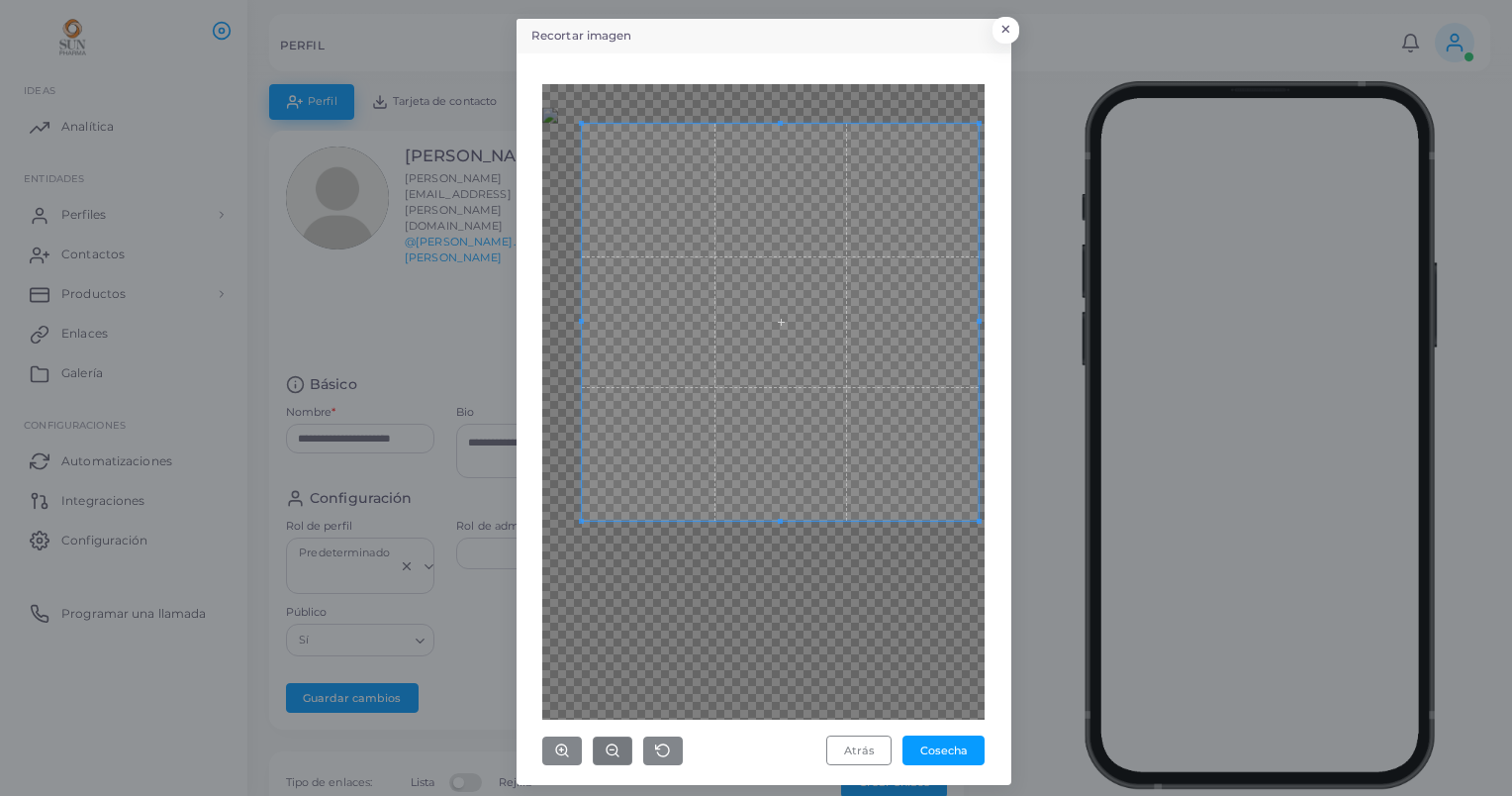 click on "Atrás   Cosecha" at bounding box center (763, 425) 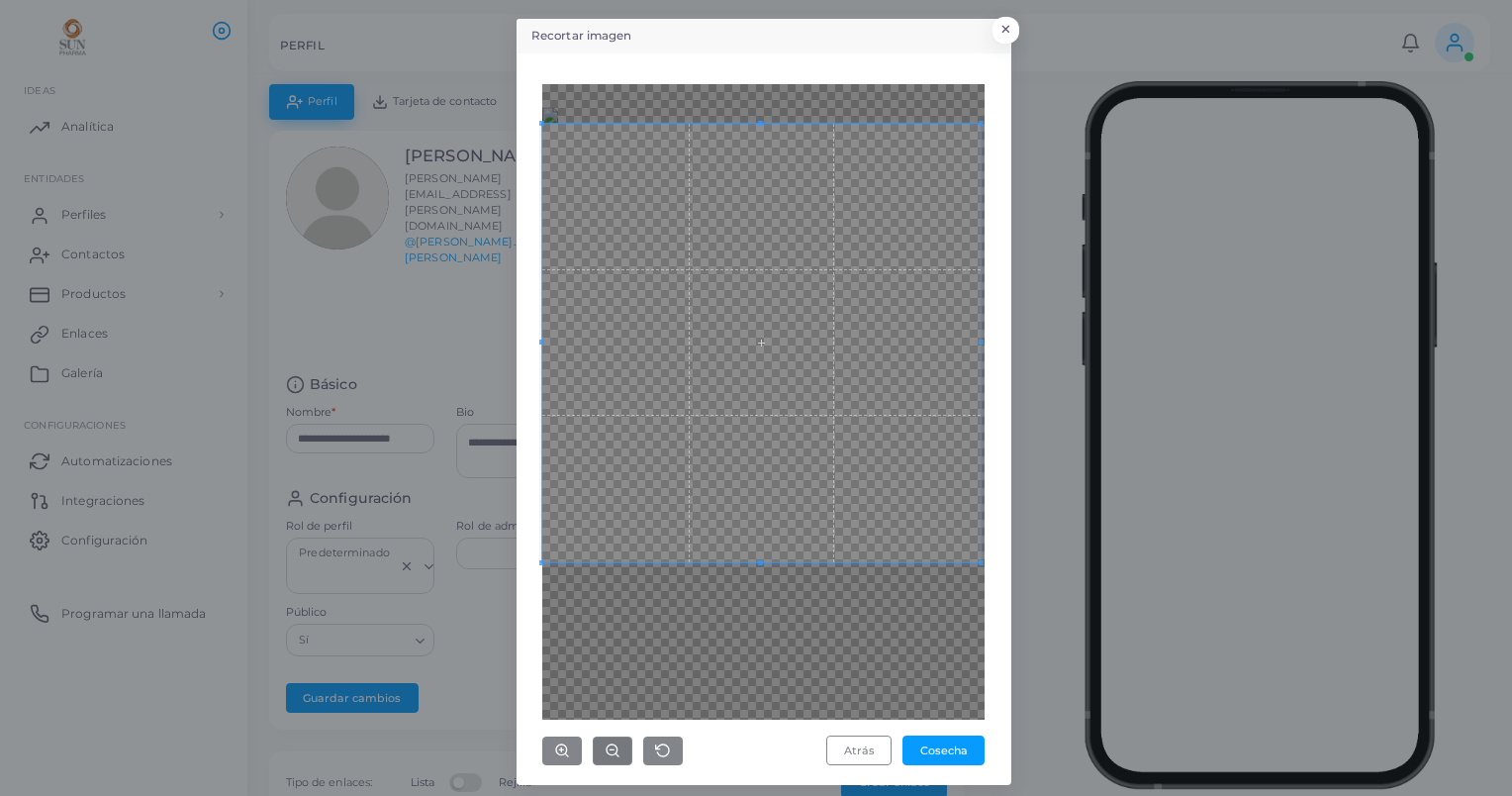 click on "Recortar imagen ×  Atrás   Cosecha" at bounding box center (756, 398) 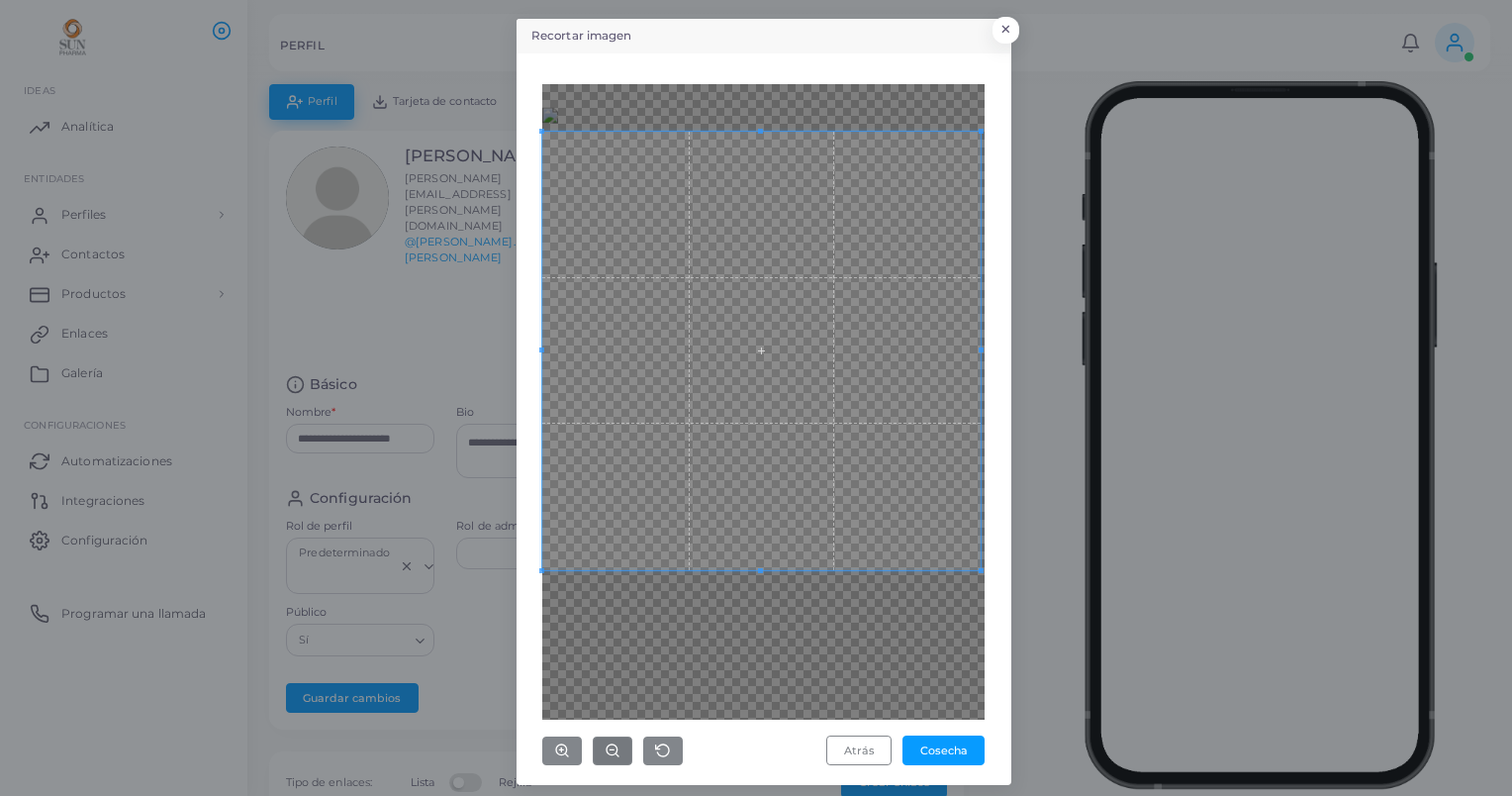 click at bounding box center (761, 350) 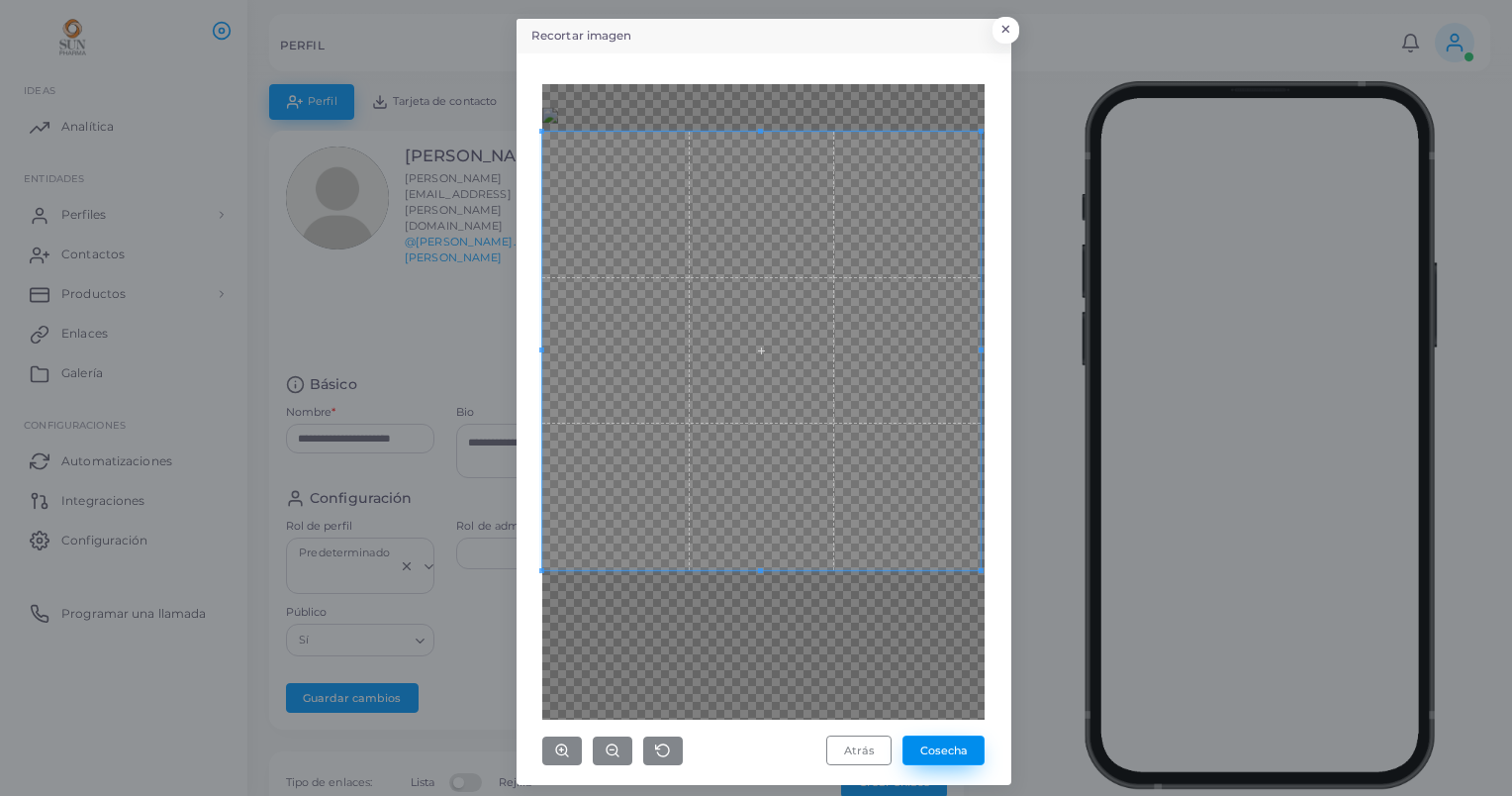click on "Cosecha" at bounding box center [943, 750] 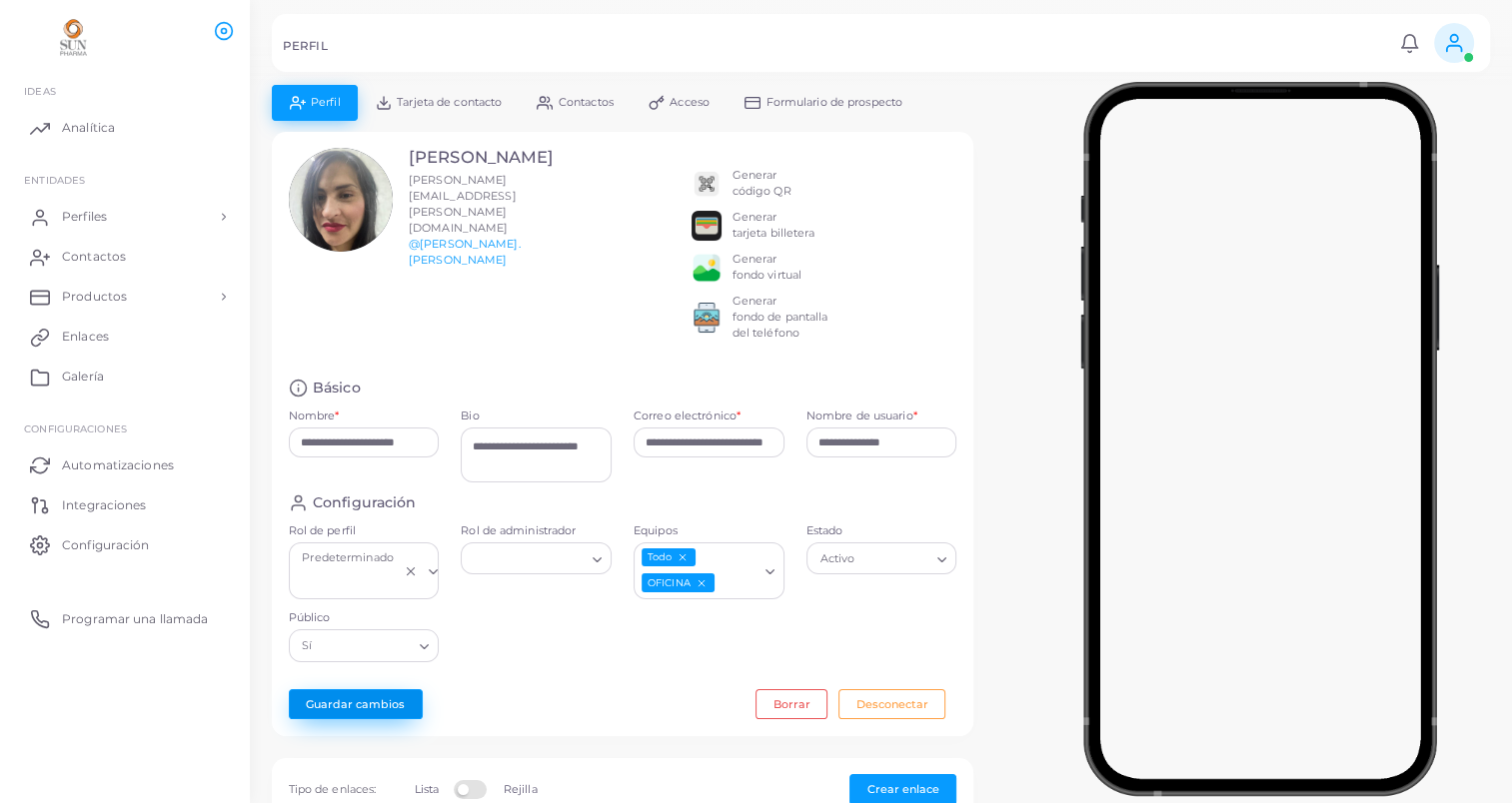 click on "Guardar cambios" at bounding box center (356, 704) 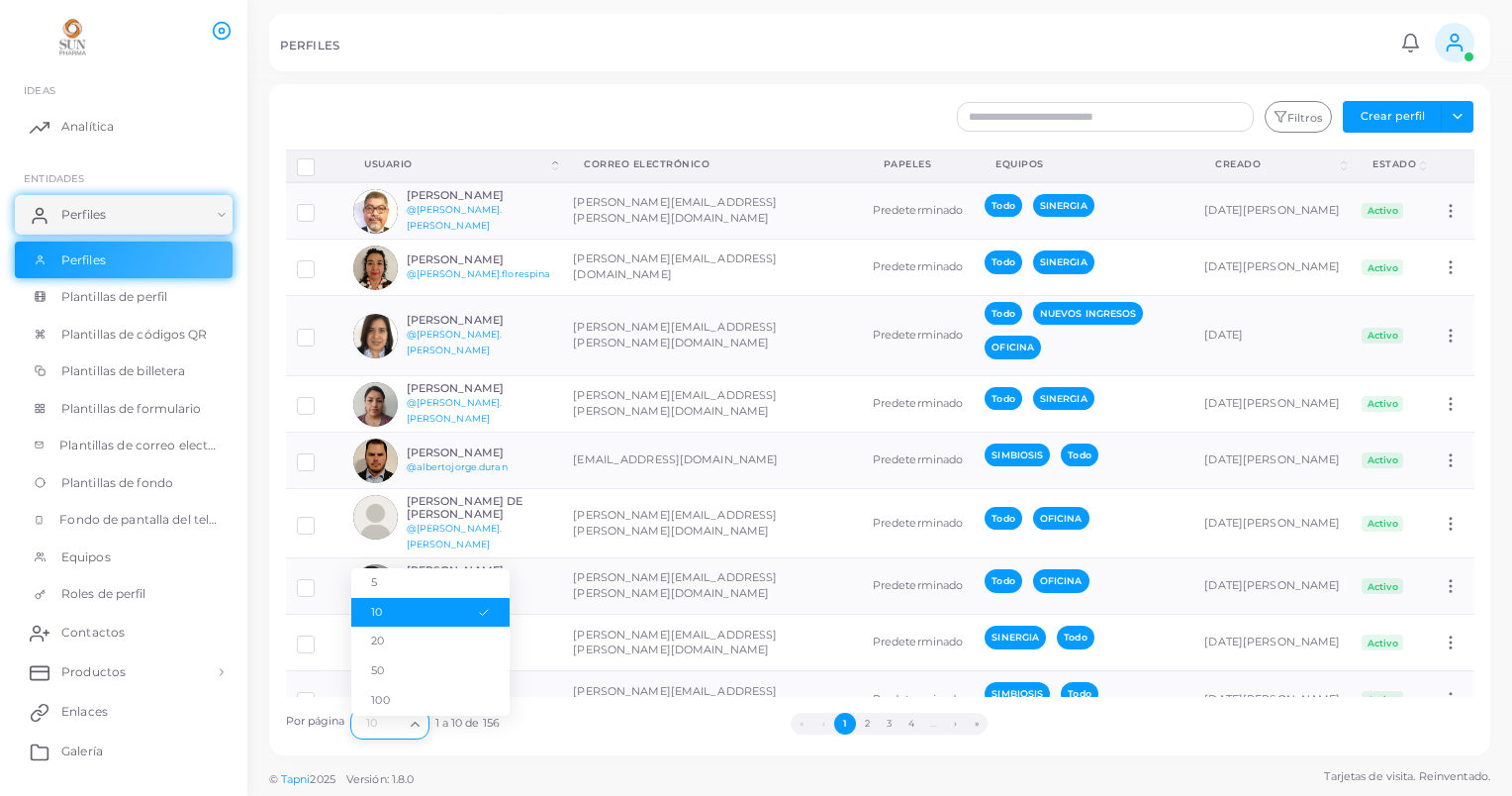 click 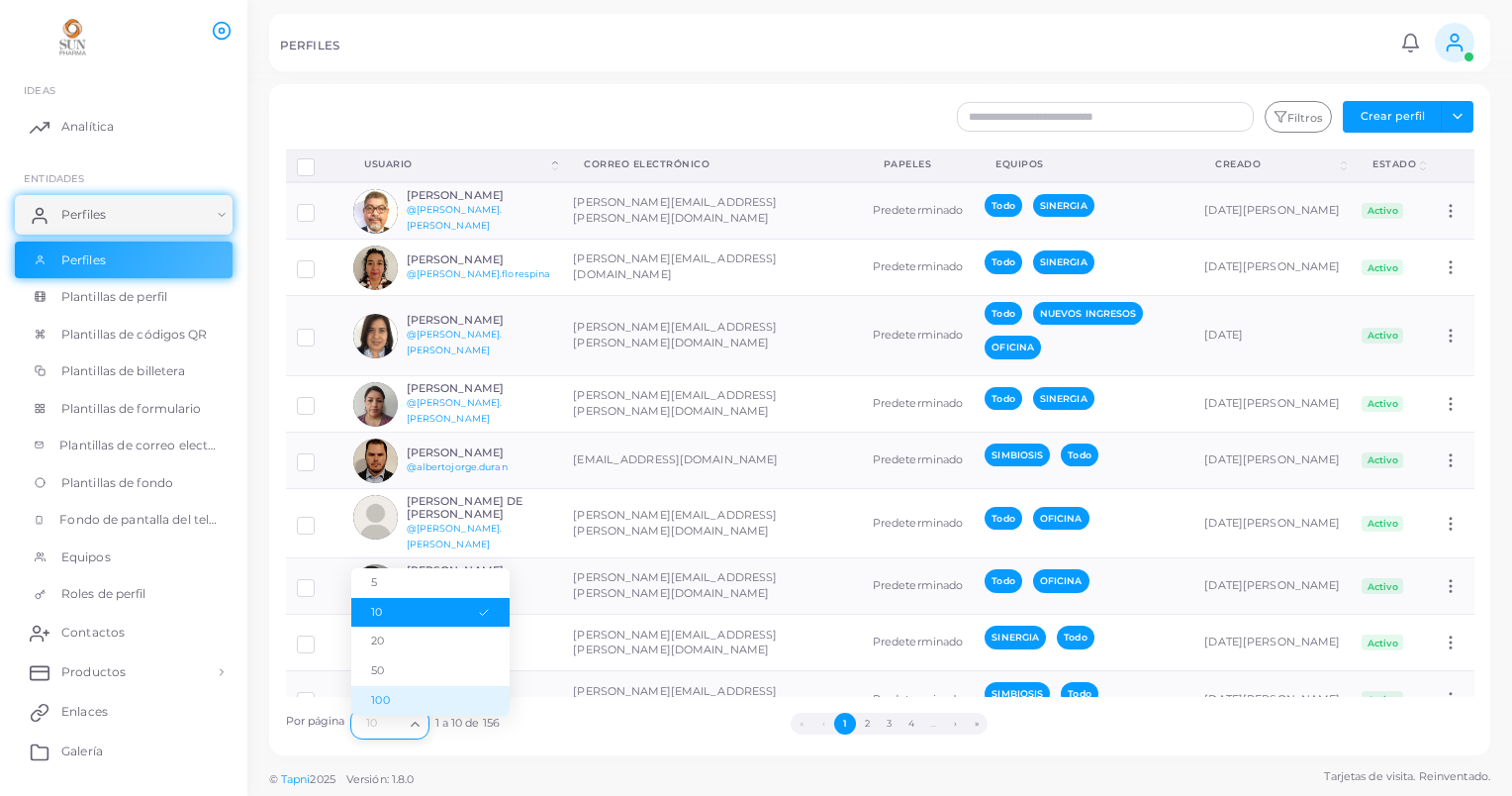 click on "100" at bounding box center [430, 701] 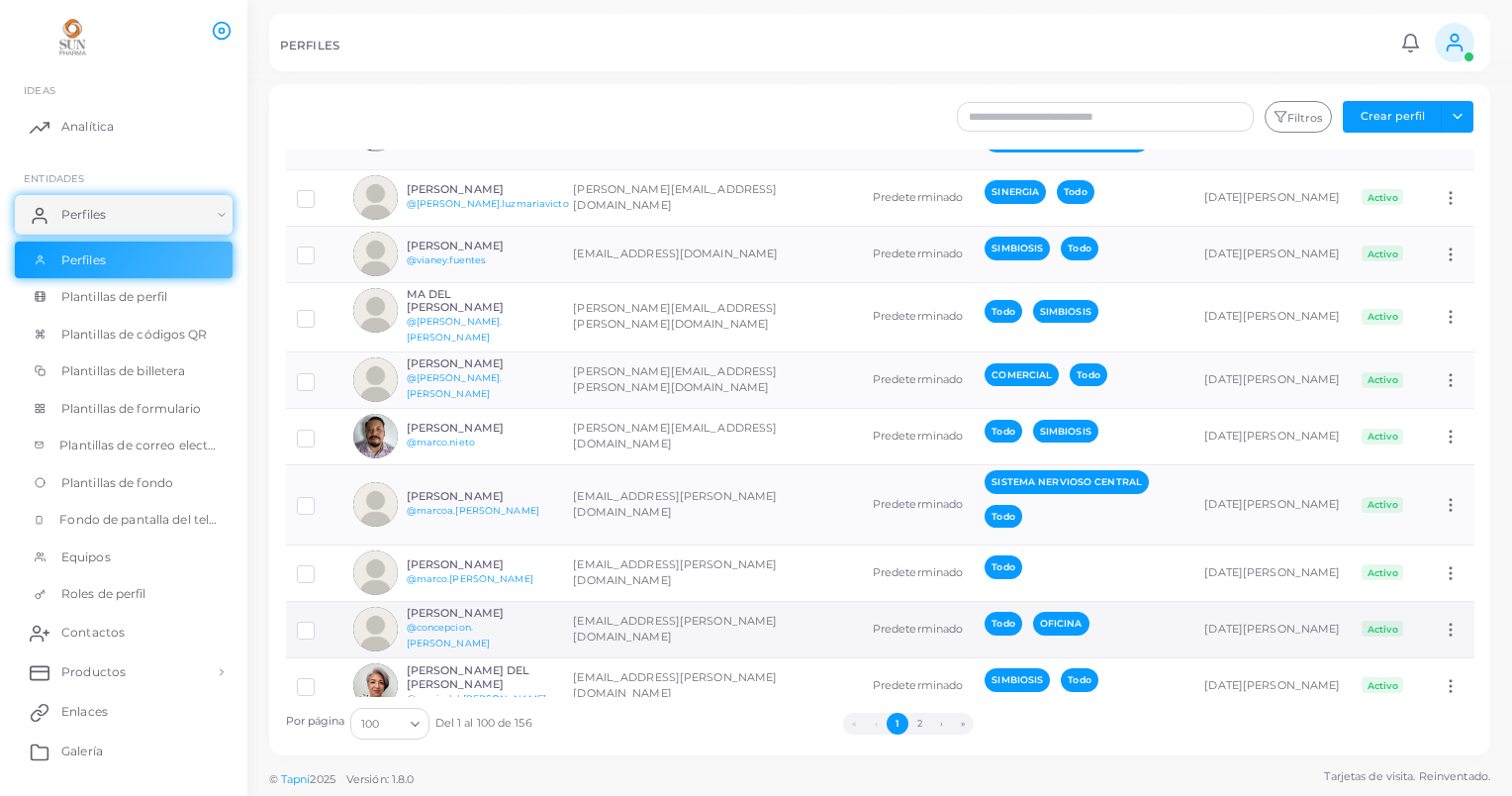 scroll, scrollTop: 5292, scrollLeft: 0, axis: vertical 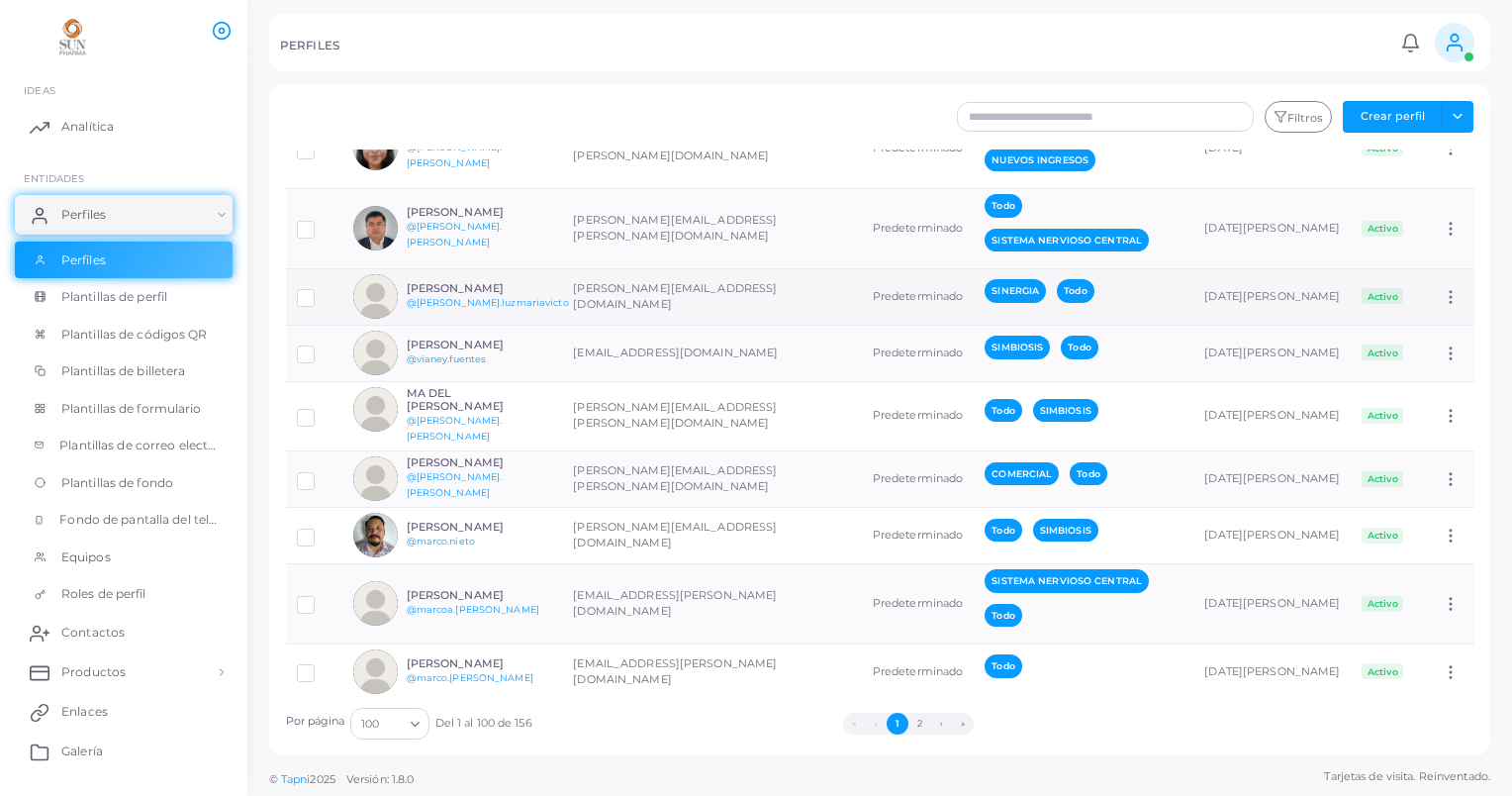 click at bounding box center [321, 291] 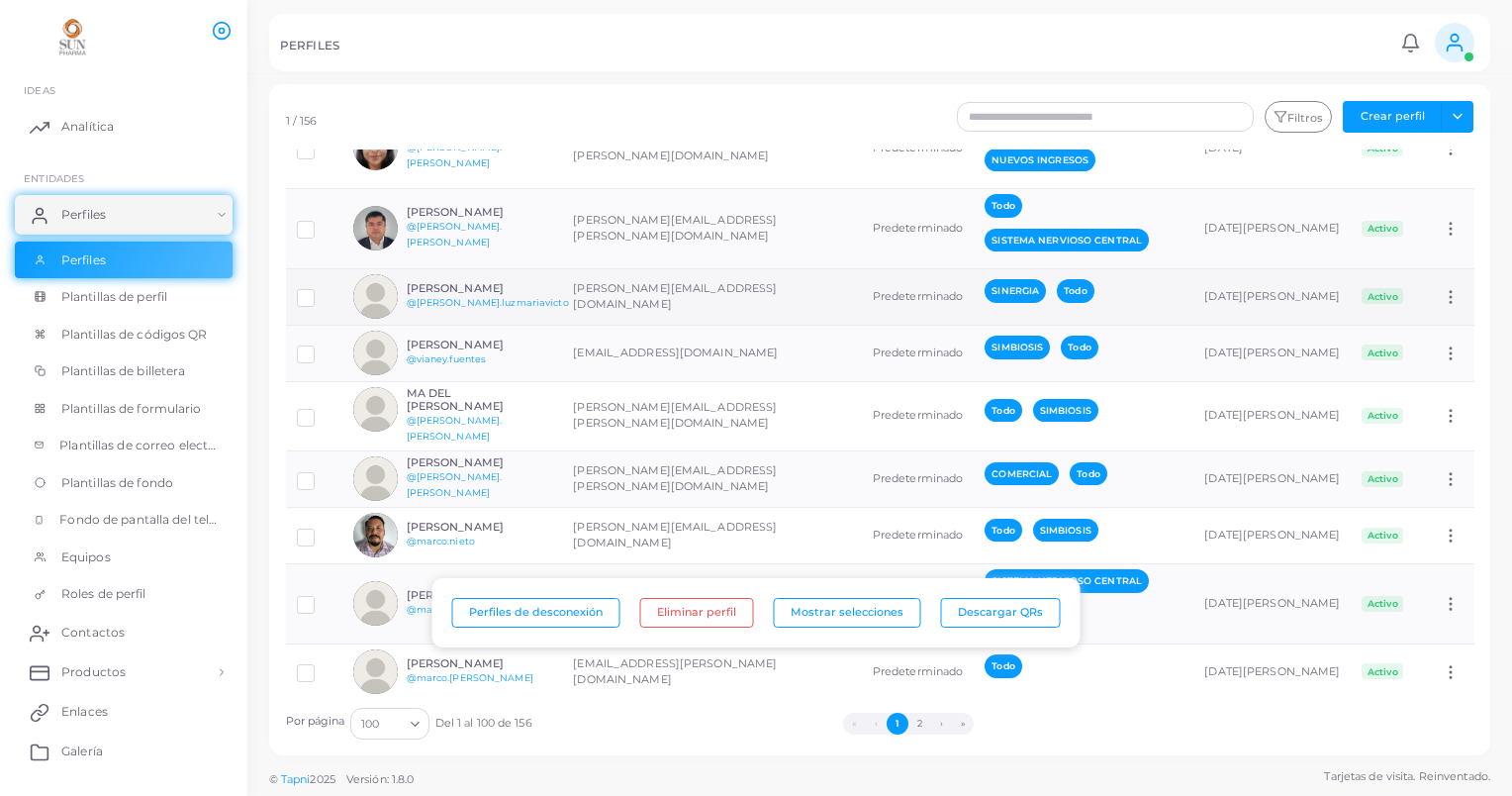 click at bounding box center (375, 296) 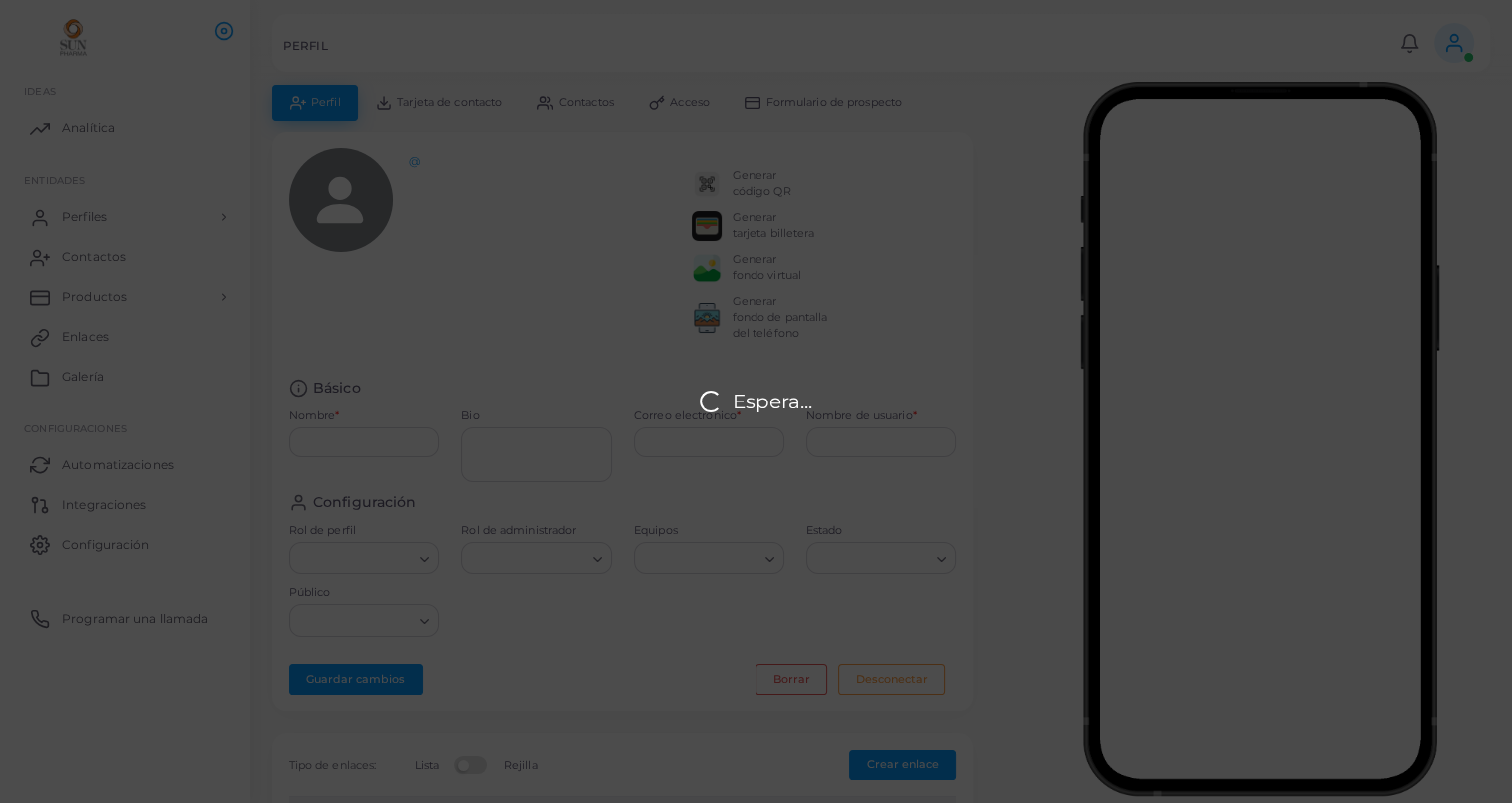 type on "**********" 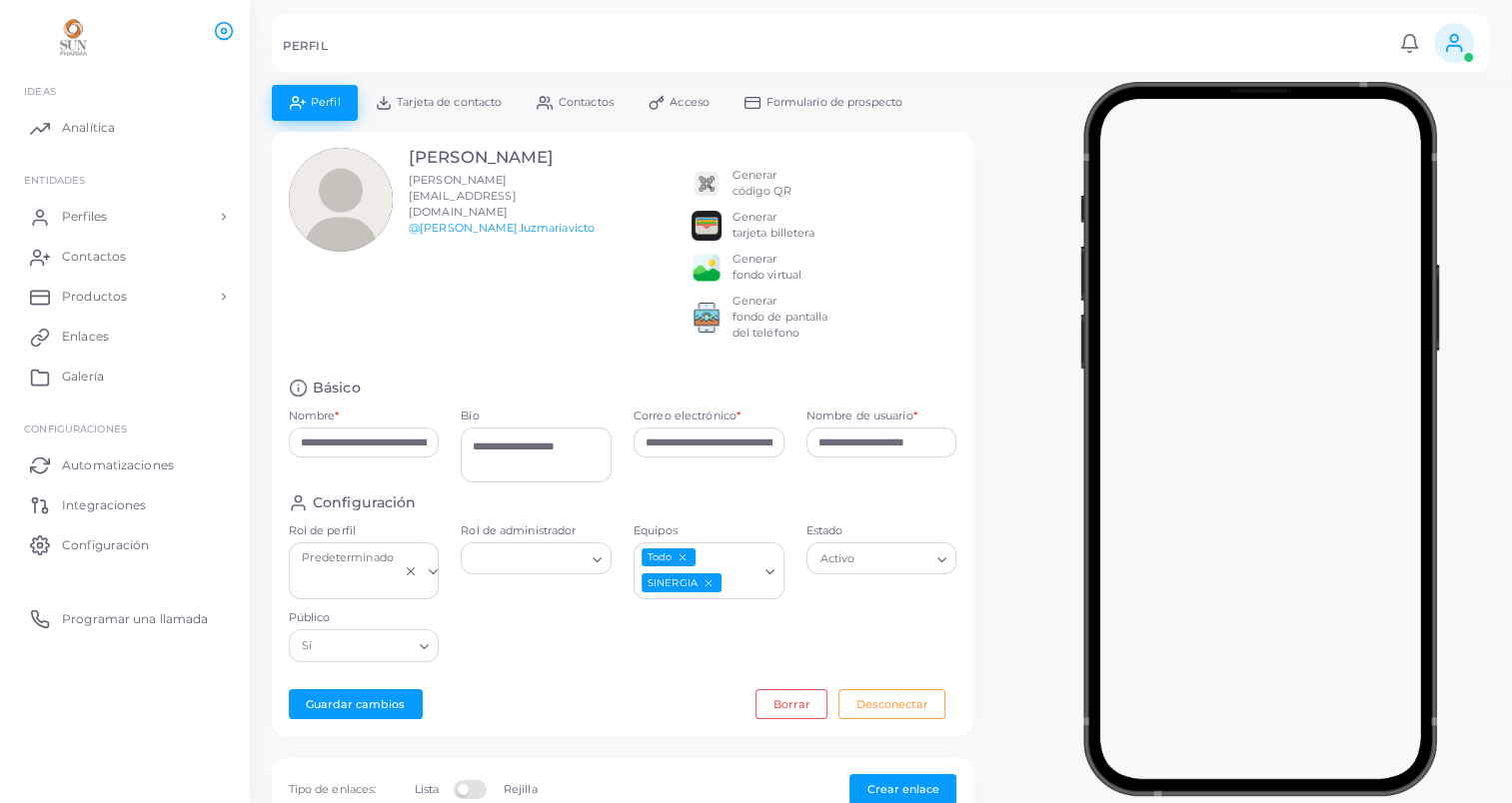 click 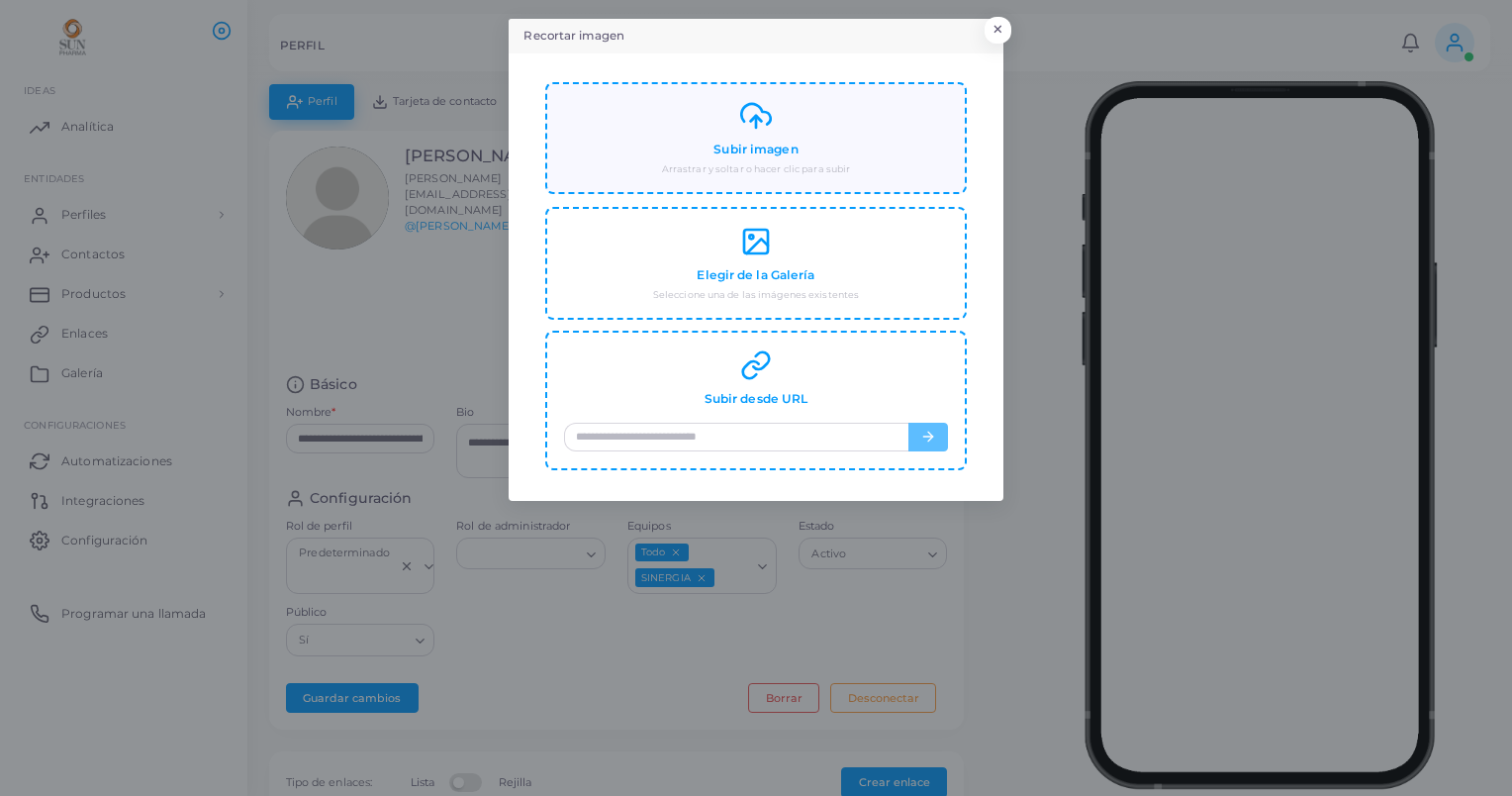 click on "Subir imagen" at bounding box center (755, 149) 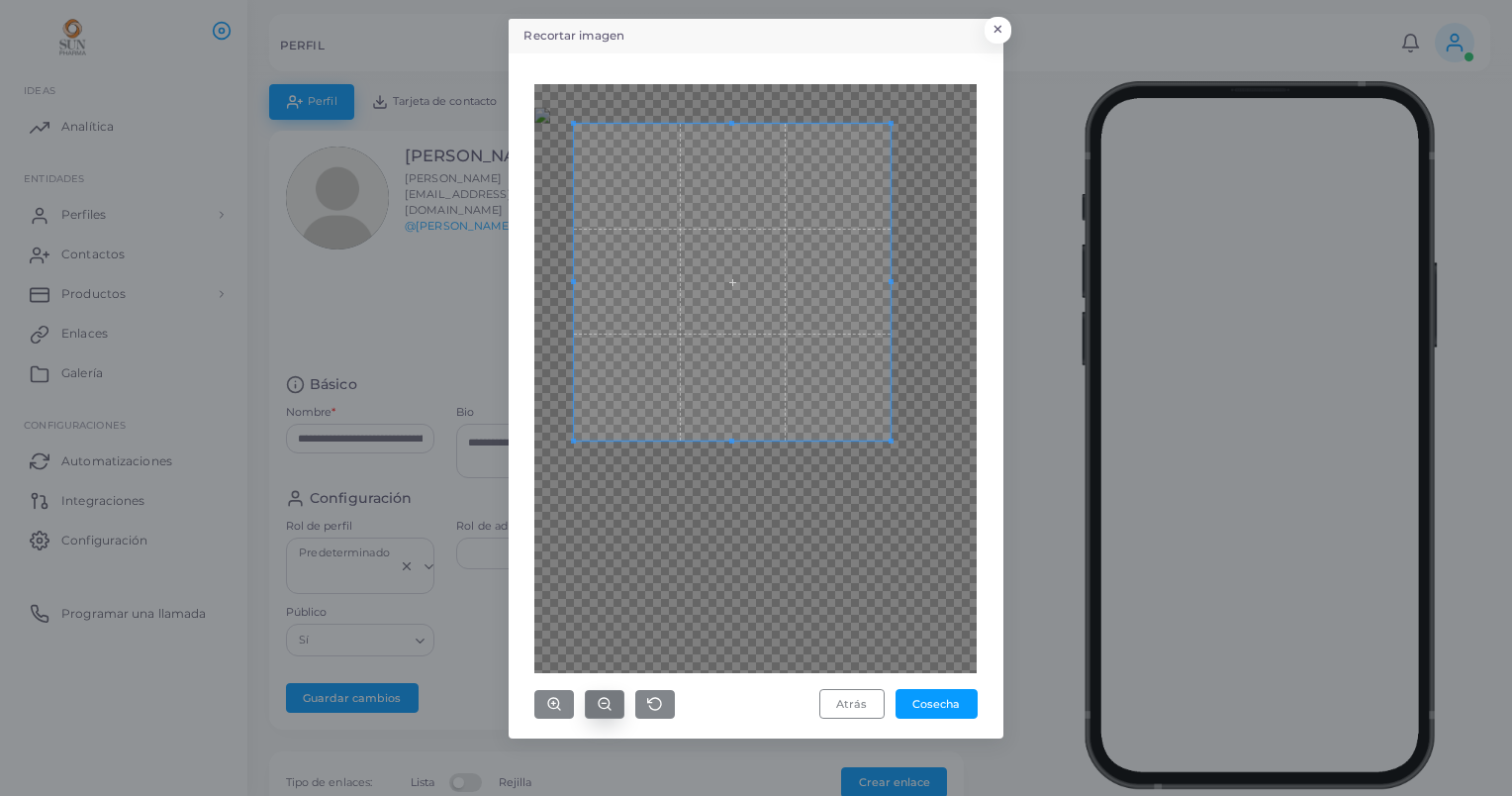 click 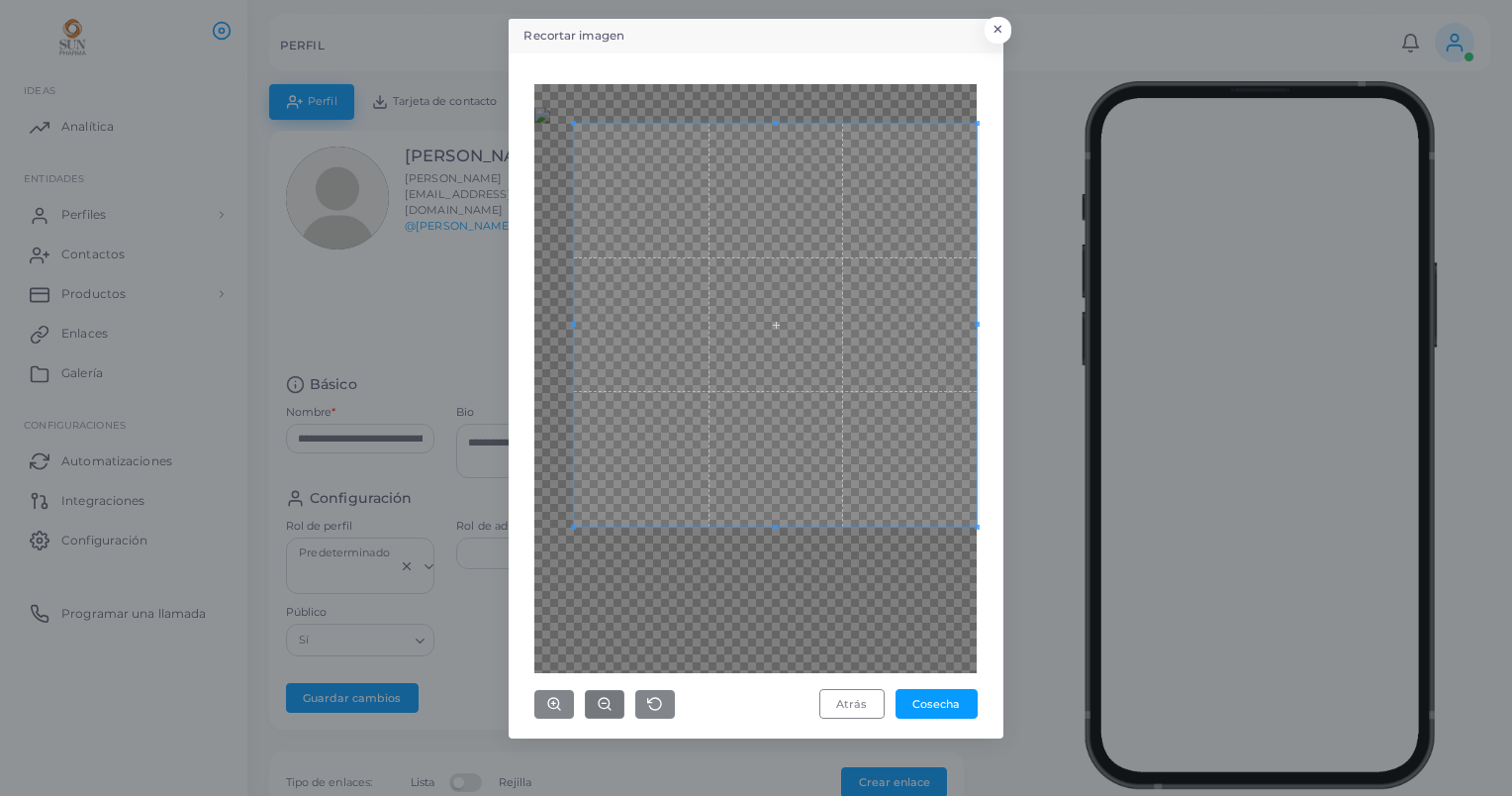 click on "Recortar imagen ×  Atrás   Cosecha" at bounding box center [756, 398] 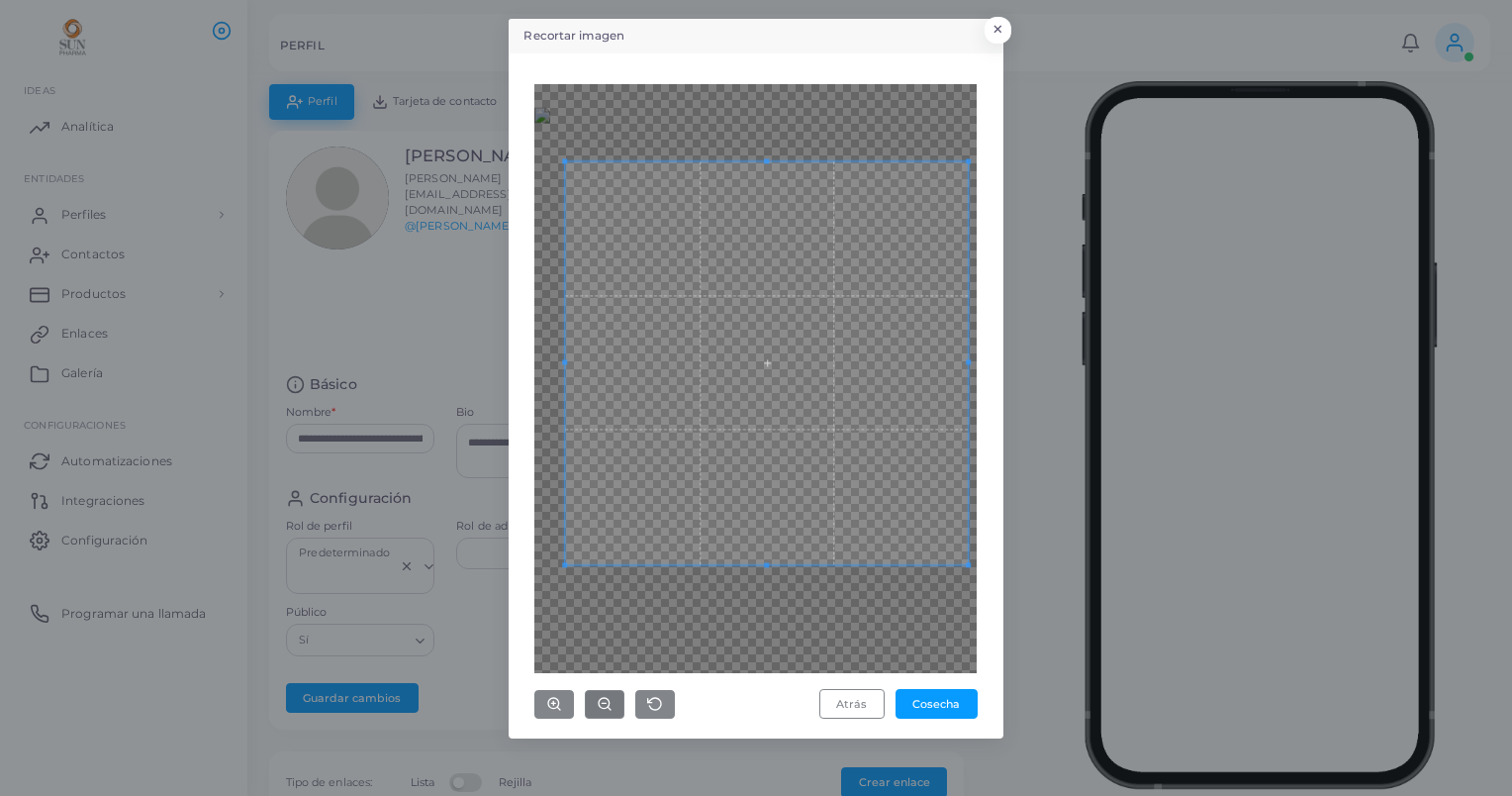 click at bounding box center (767, 362) 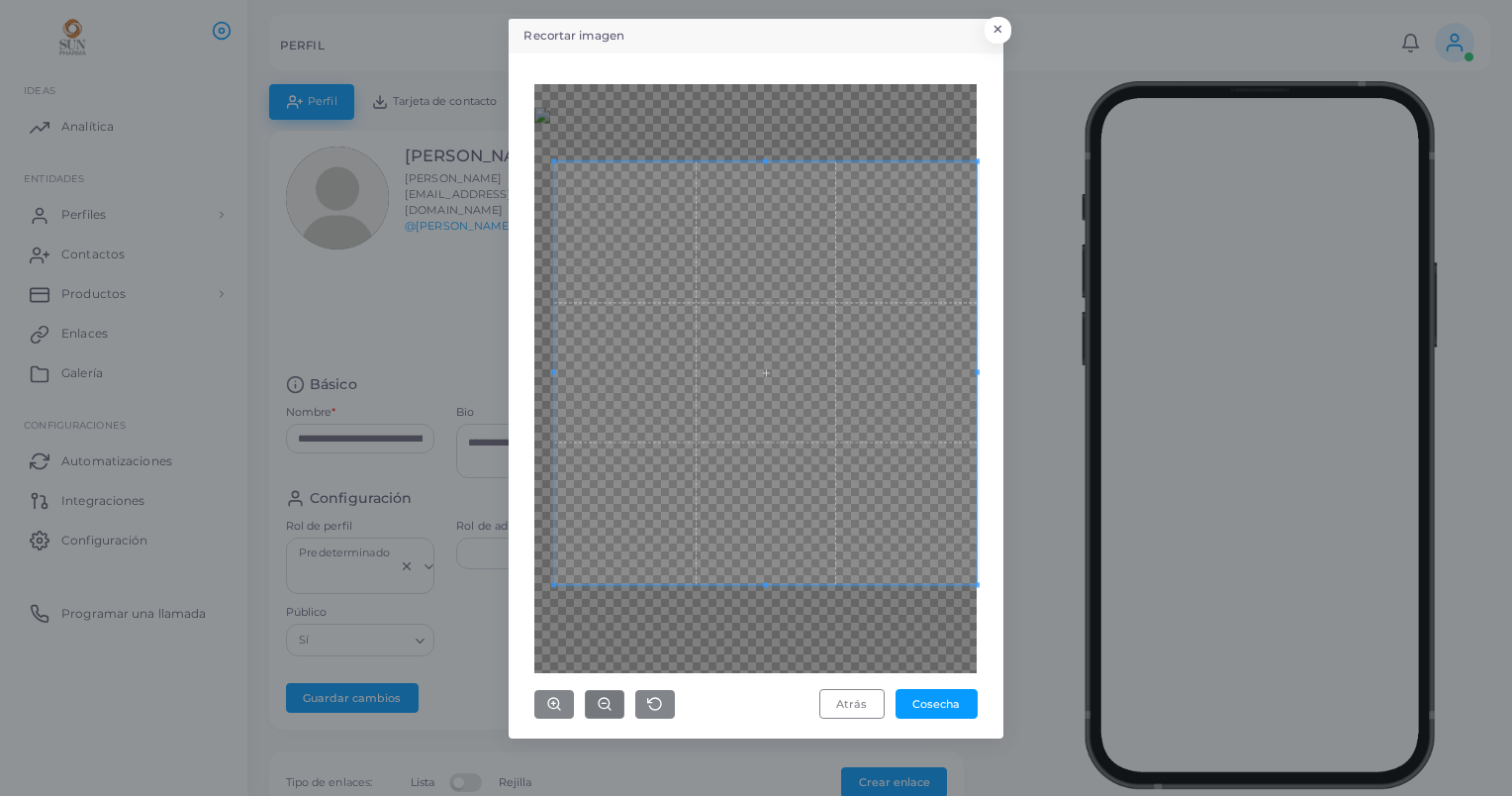 click at bounding box center [755, 378] 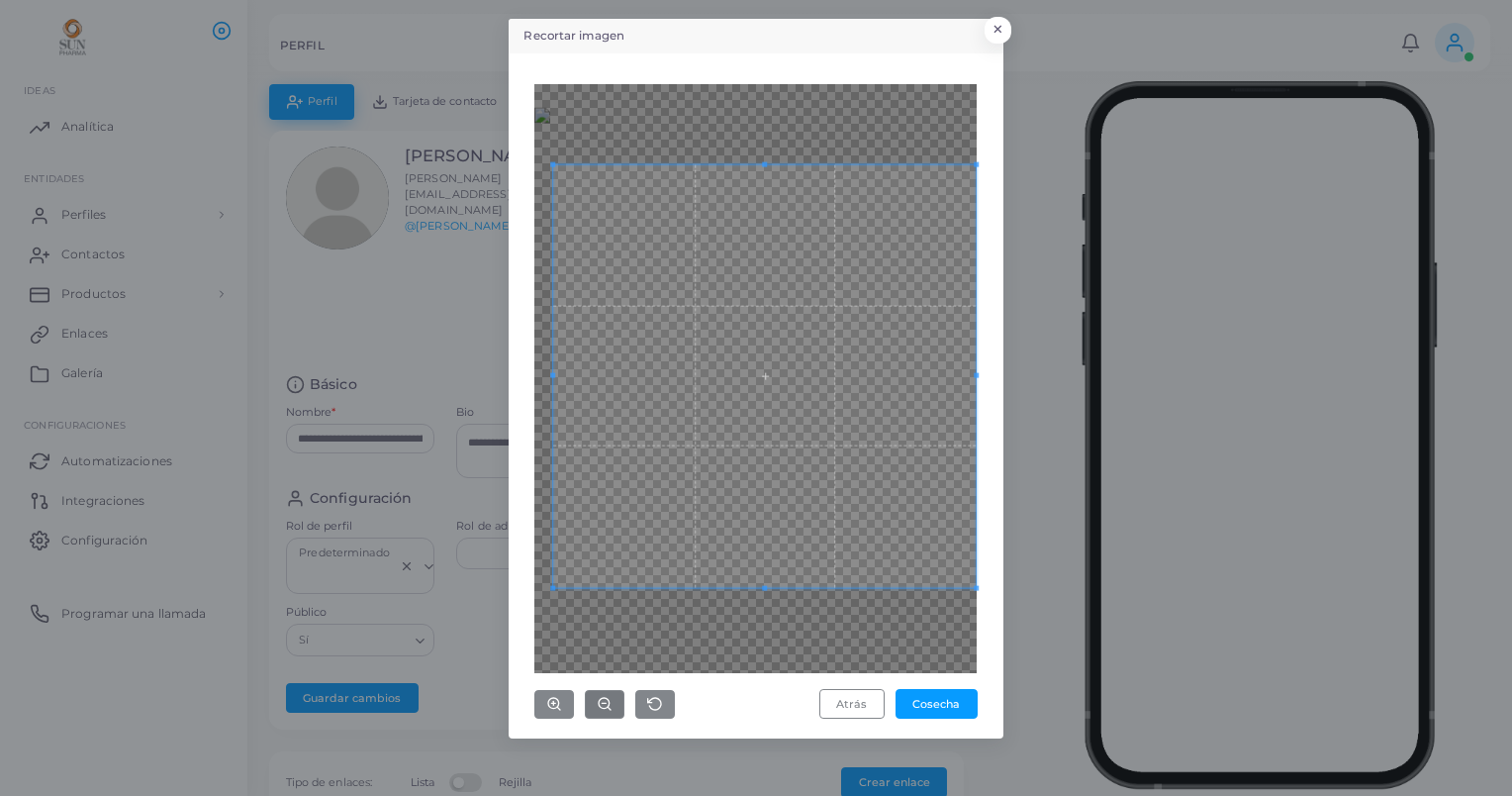 click at bounding box center [765, 375] 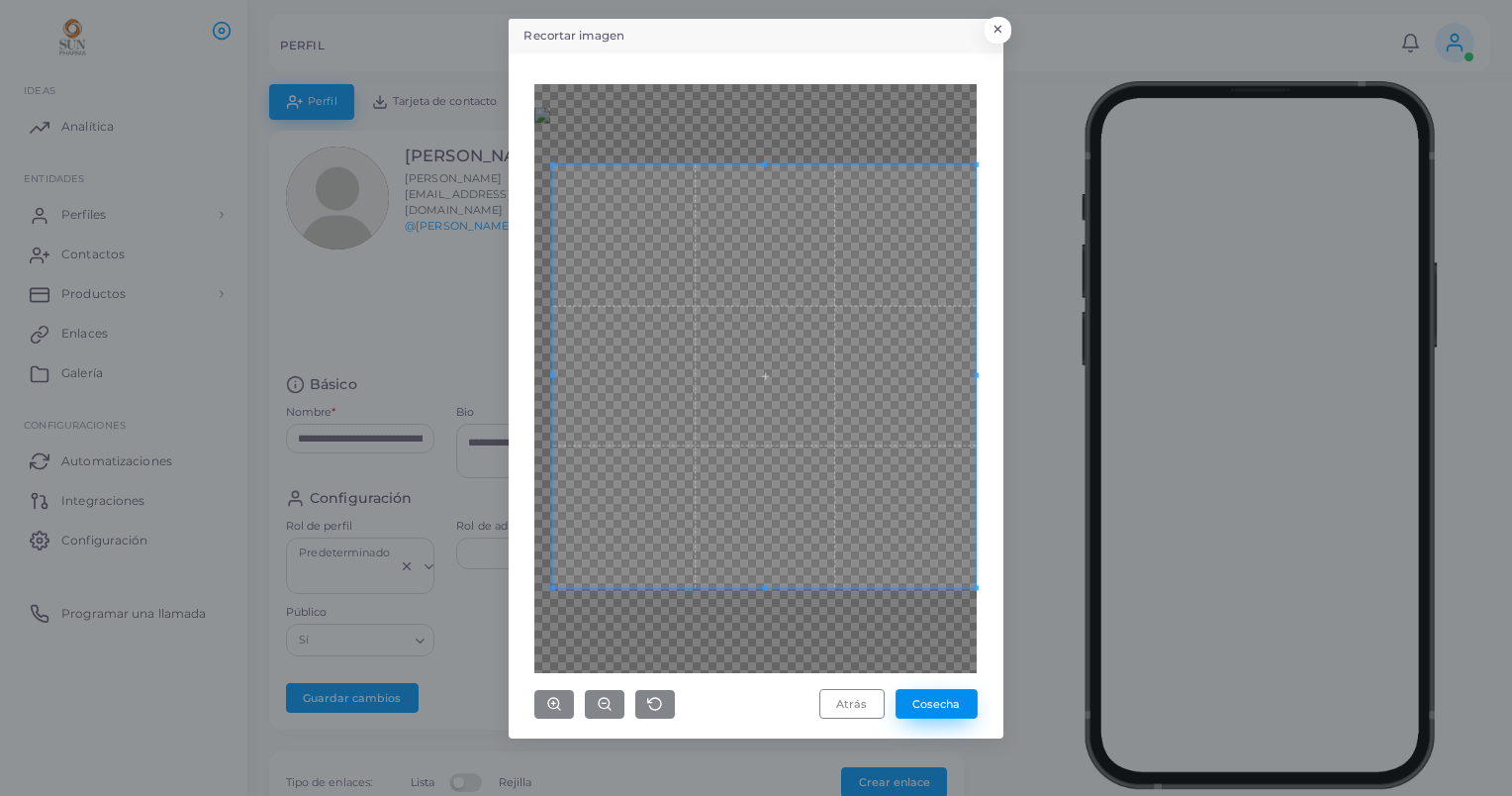 click on "Cosecha" at bounding box center [936, 704] 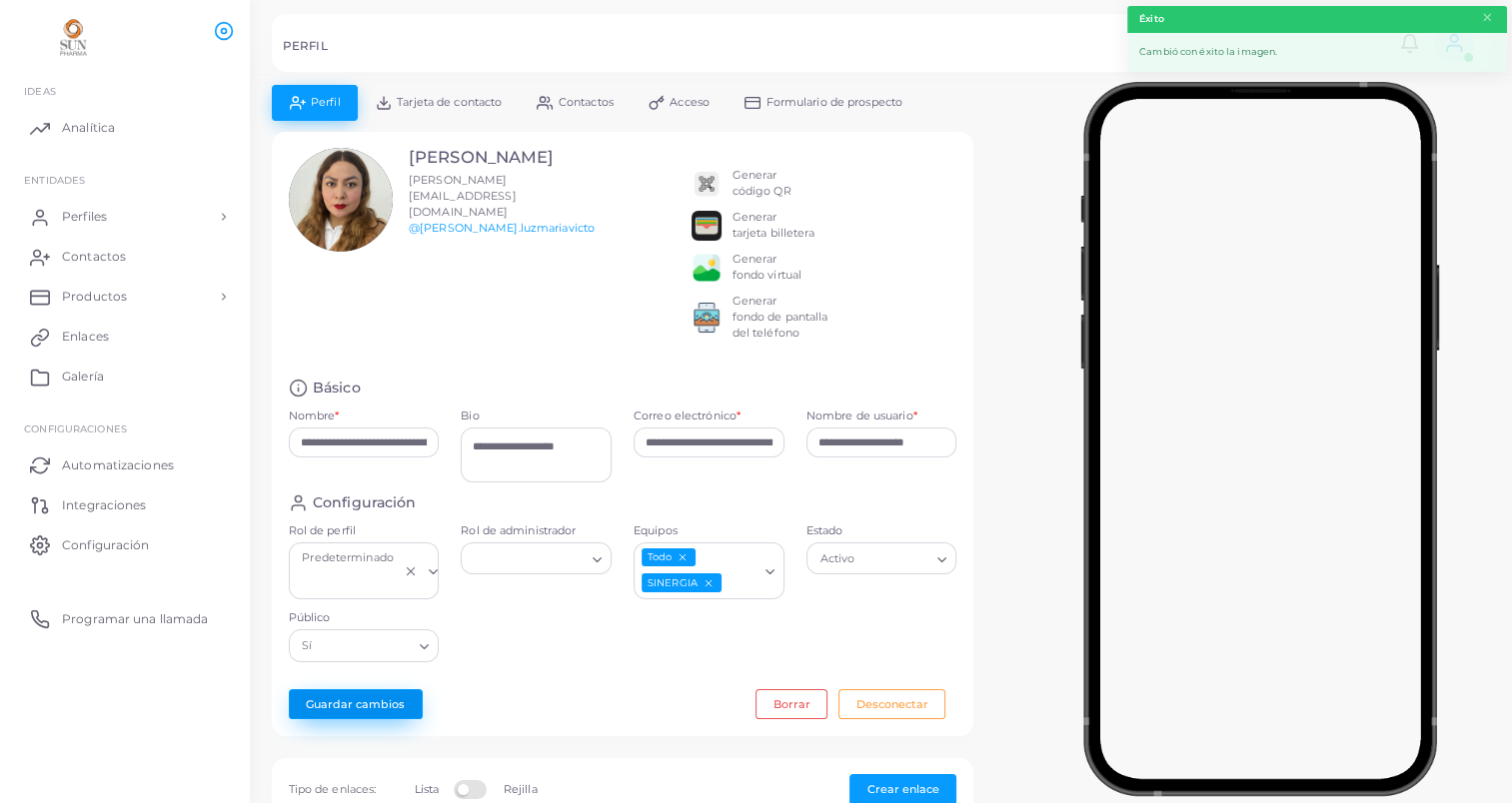click on "Guardar cambios" at bounding box center [356, 704] 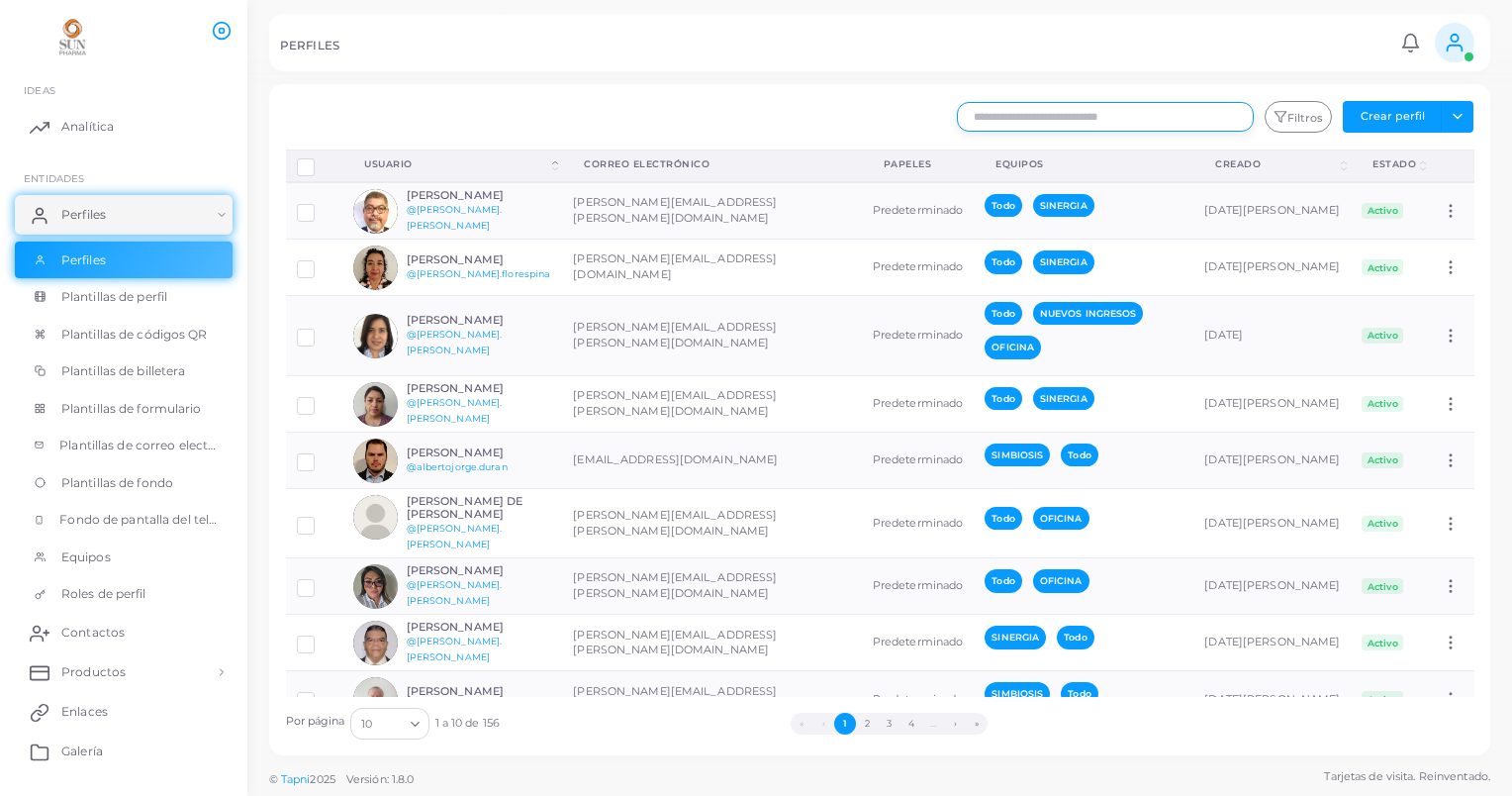 click at bounding box center [1105, 117] 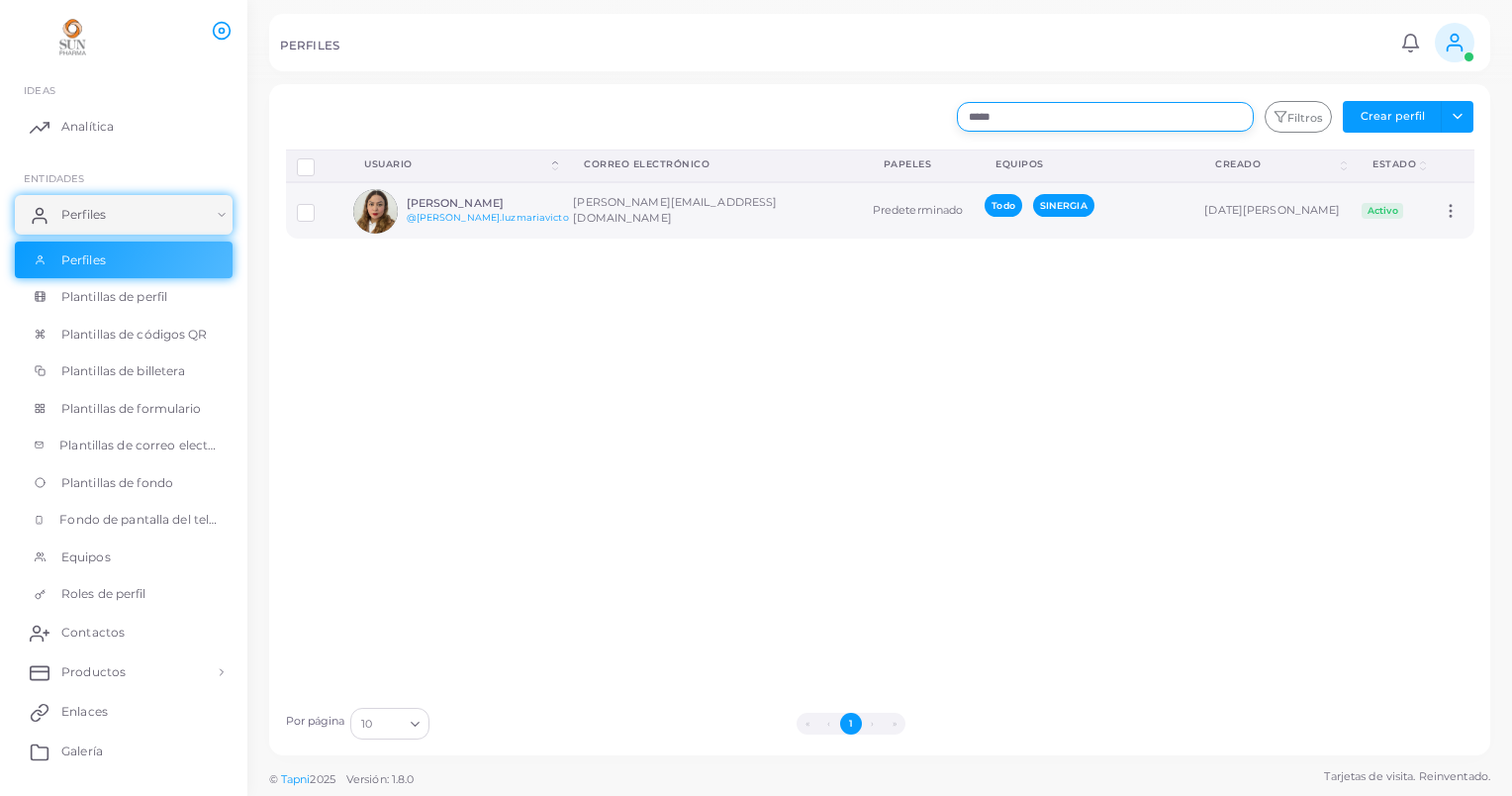 type on "*****" 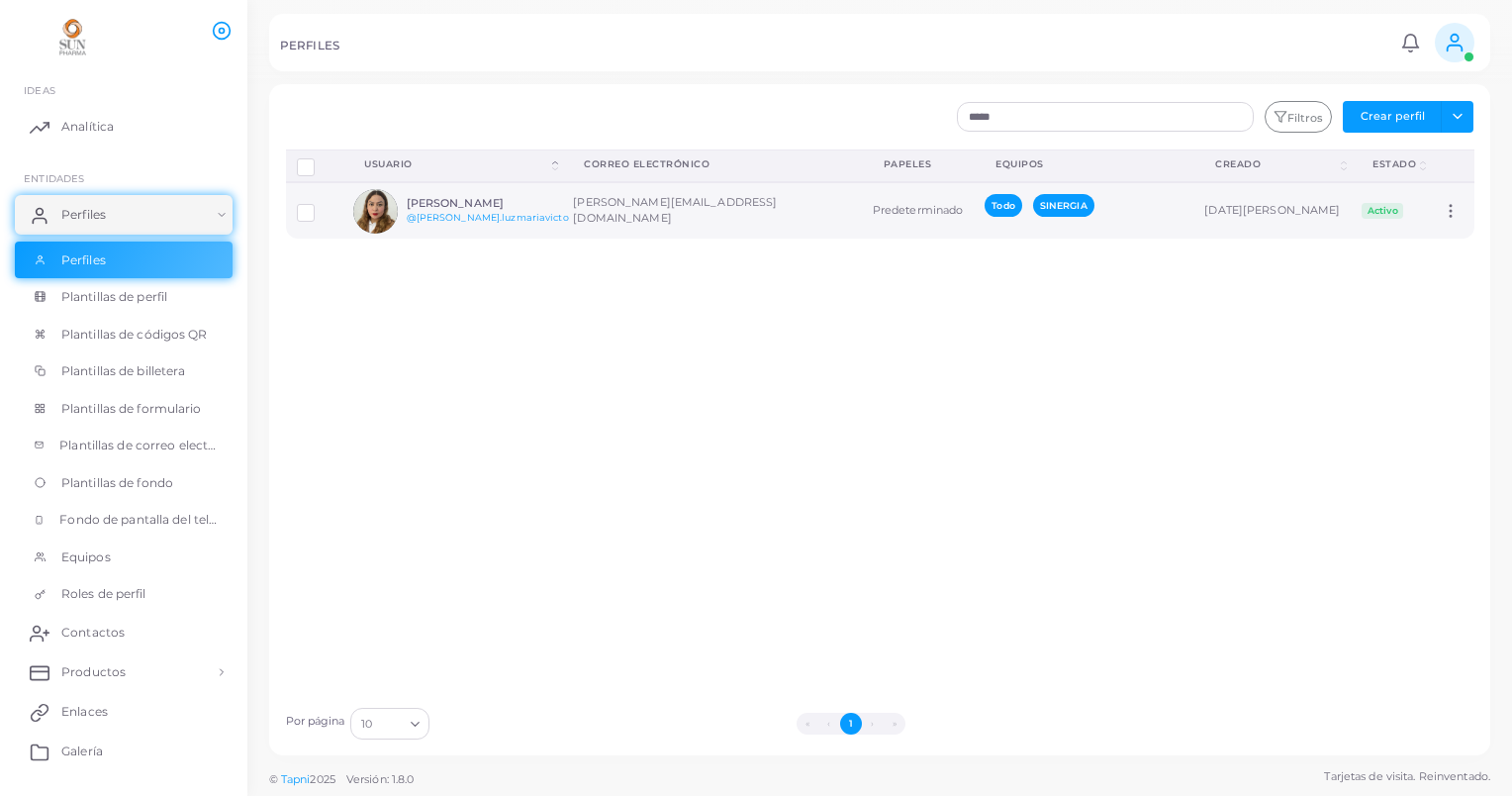 click on "[PERSON_NAME]" at bounding box center [488, 203] 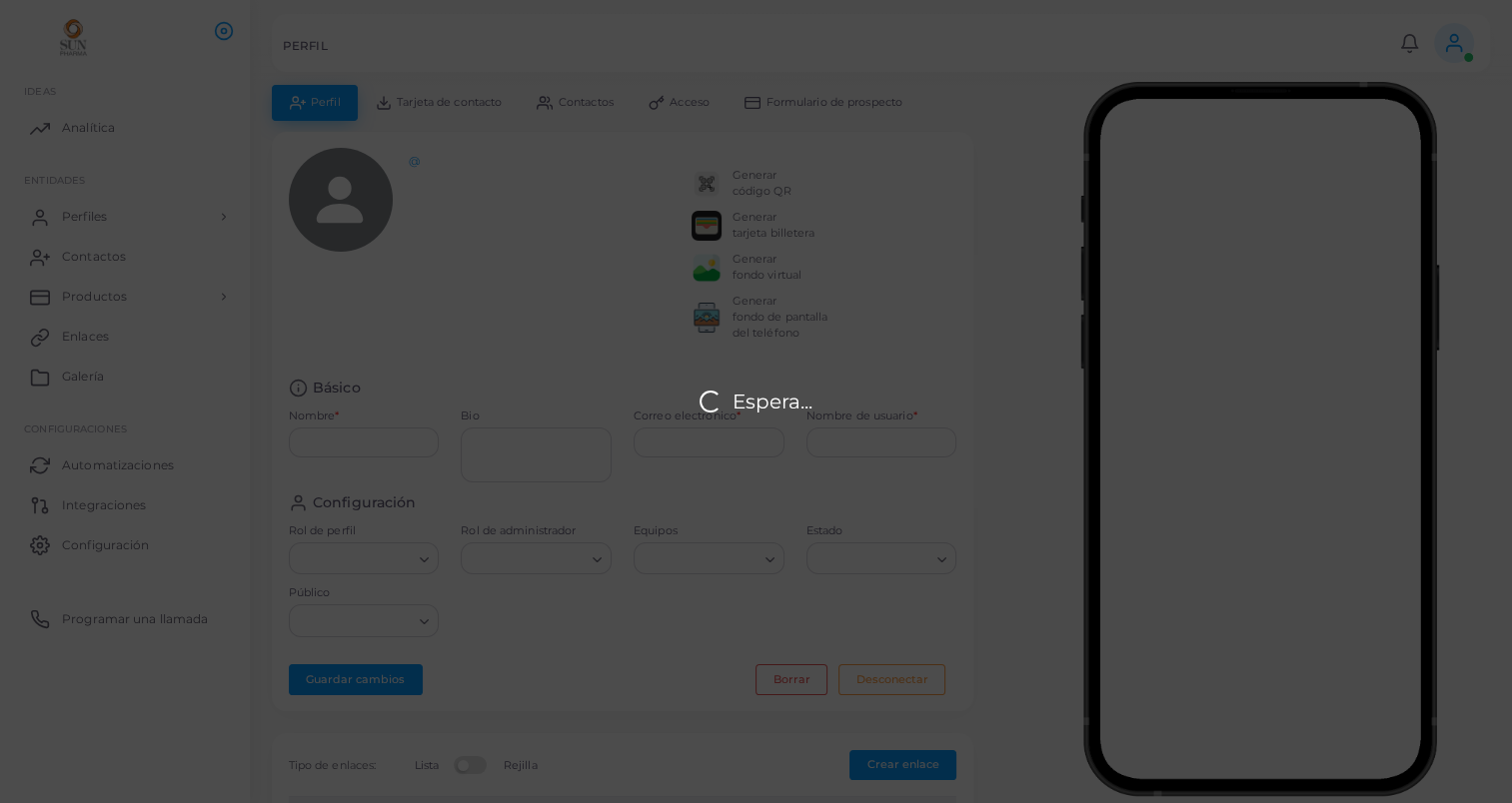 type on "**********" 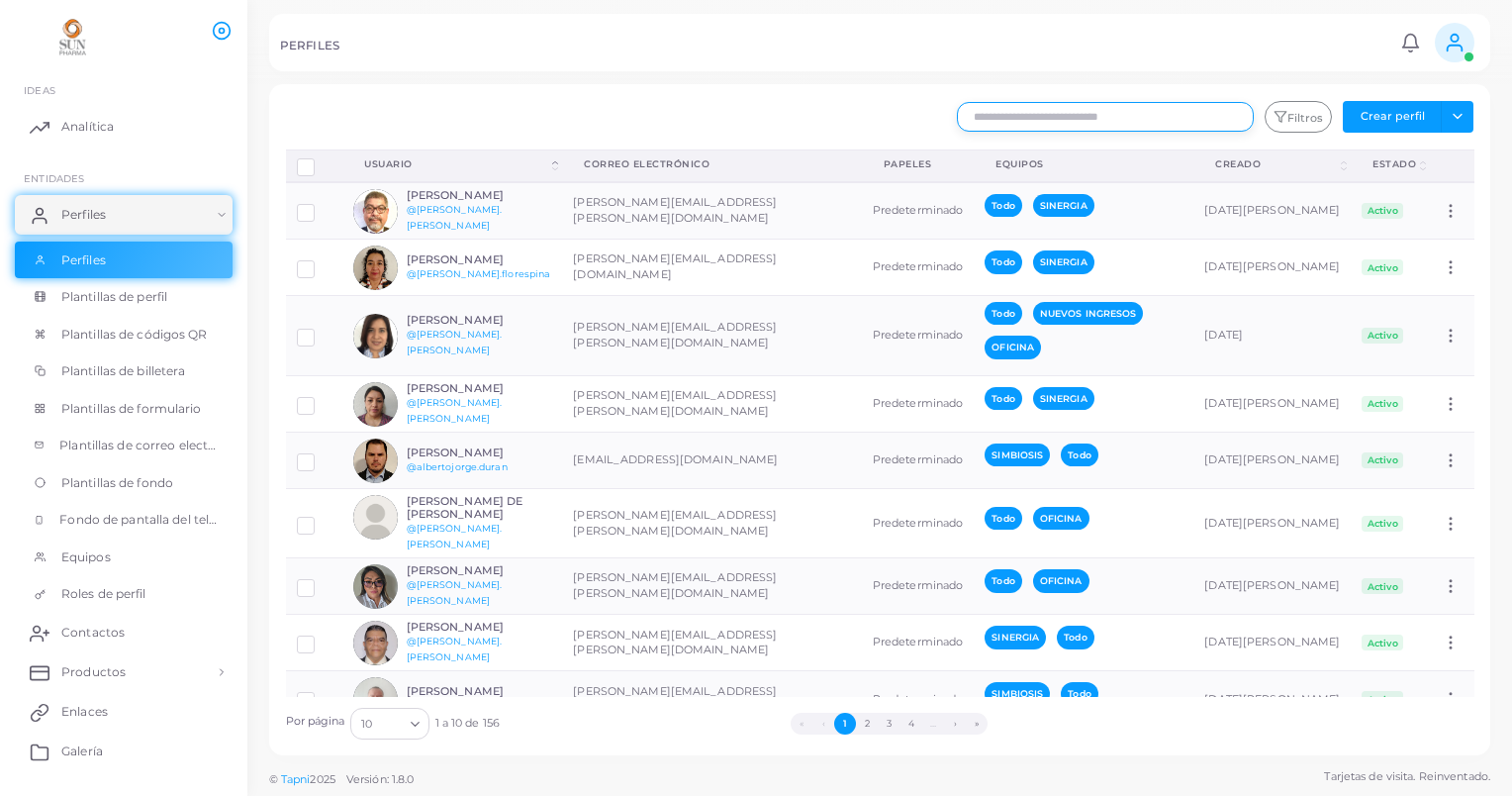 click at bounding box center (1105, 117) 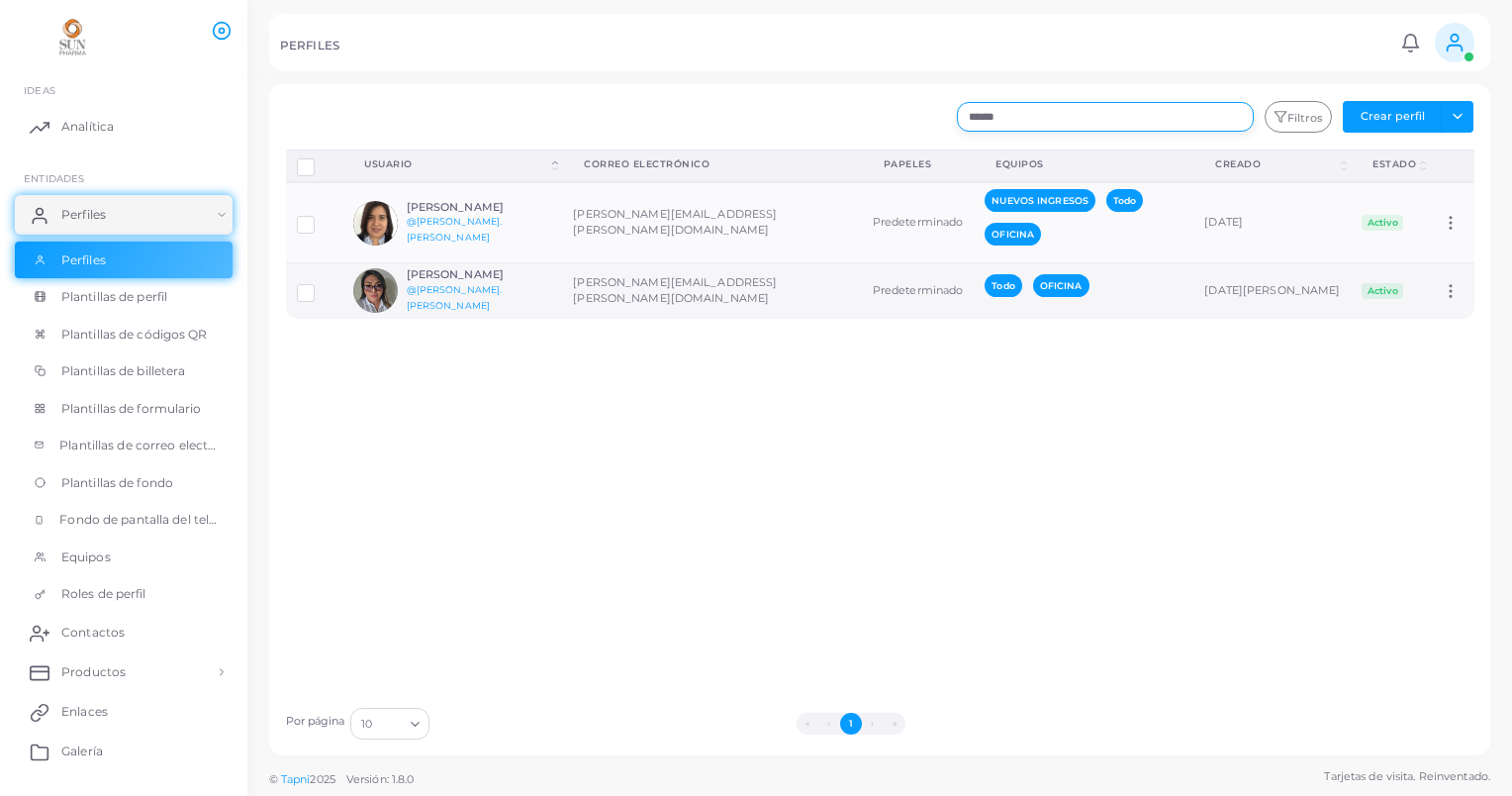 type on "******" 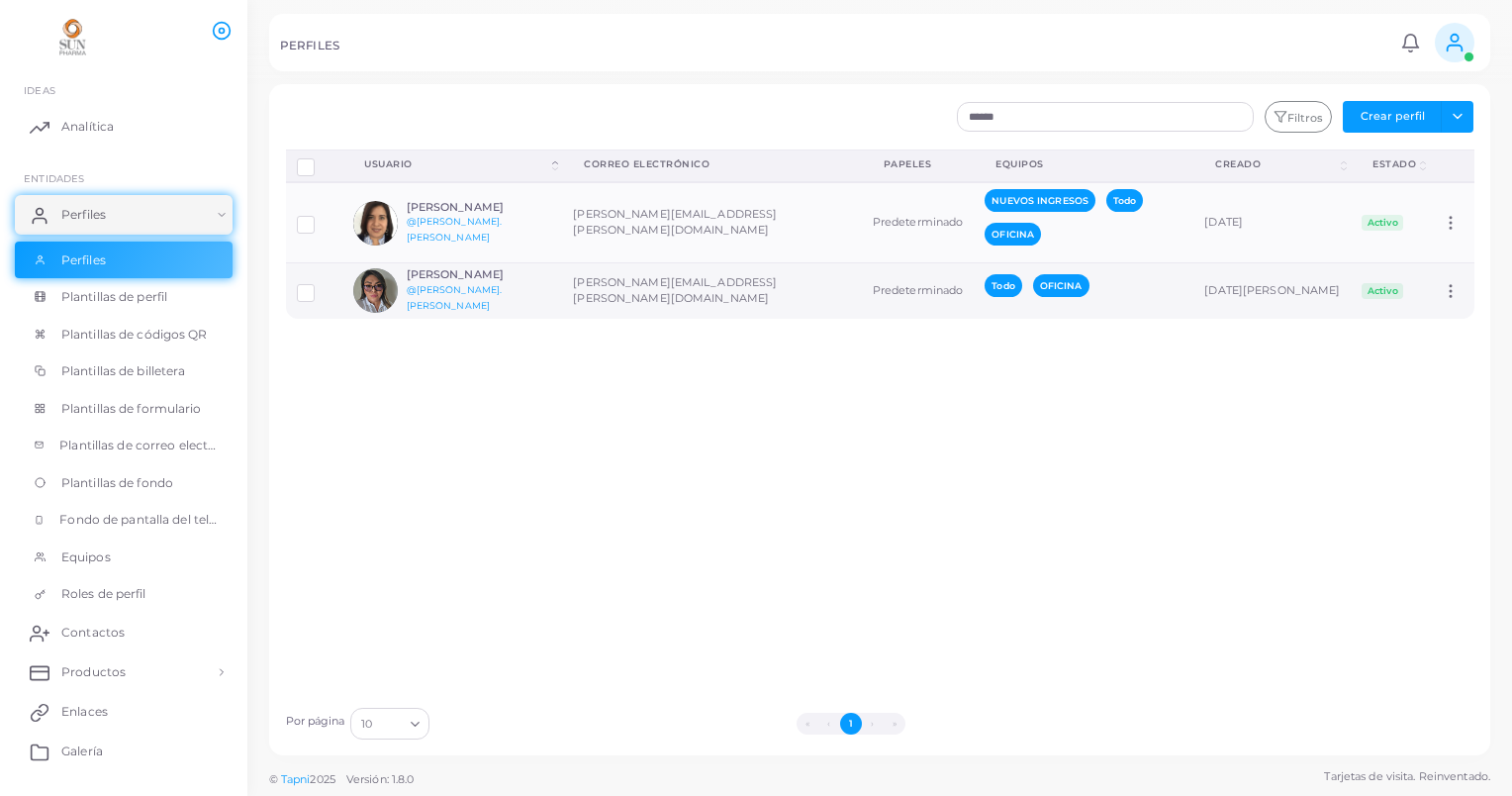 click on "[PERSON_NAME]" at bounding box center (479, 274) 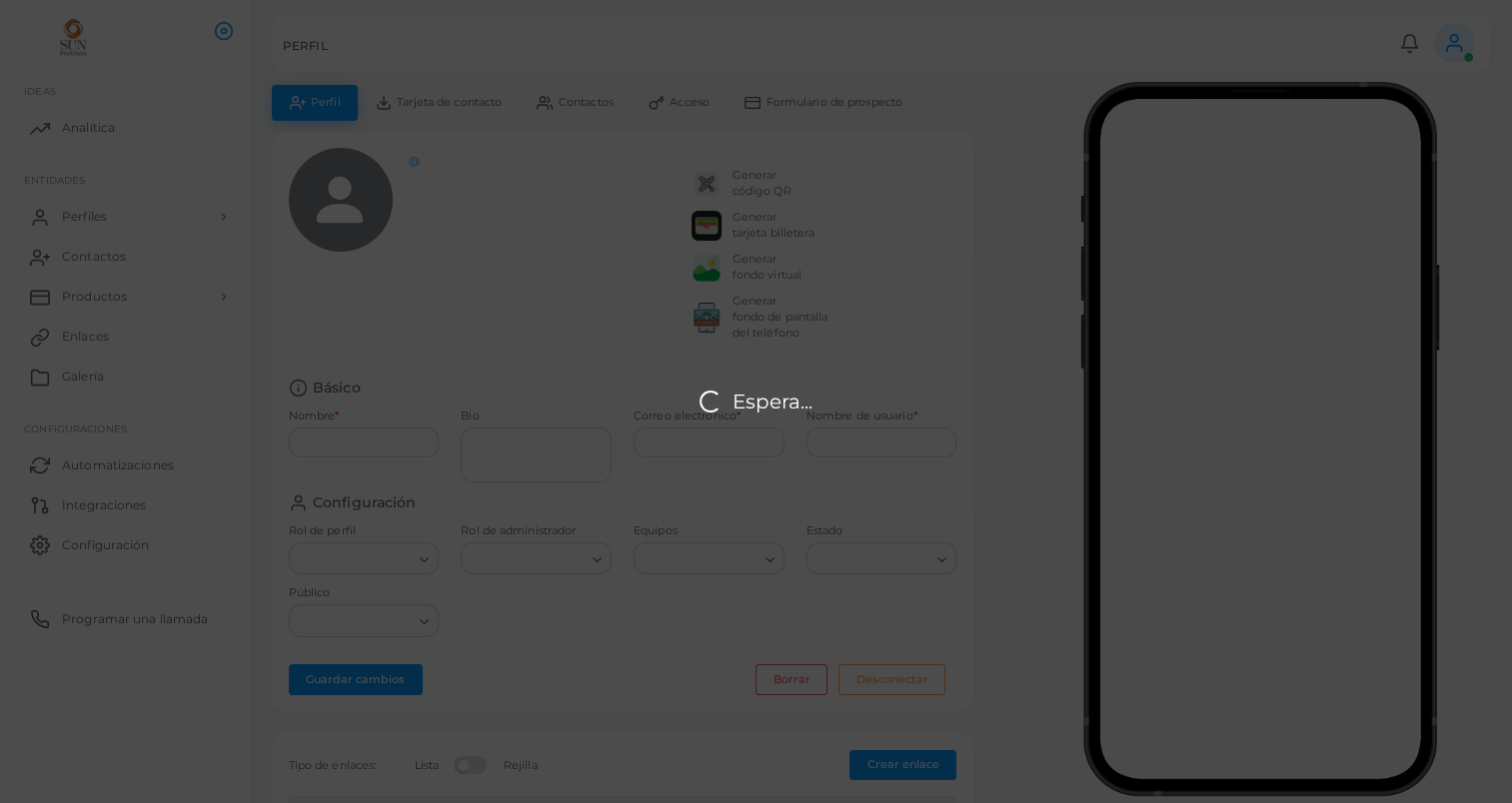 type on "**********" 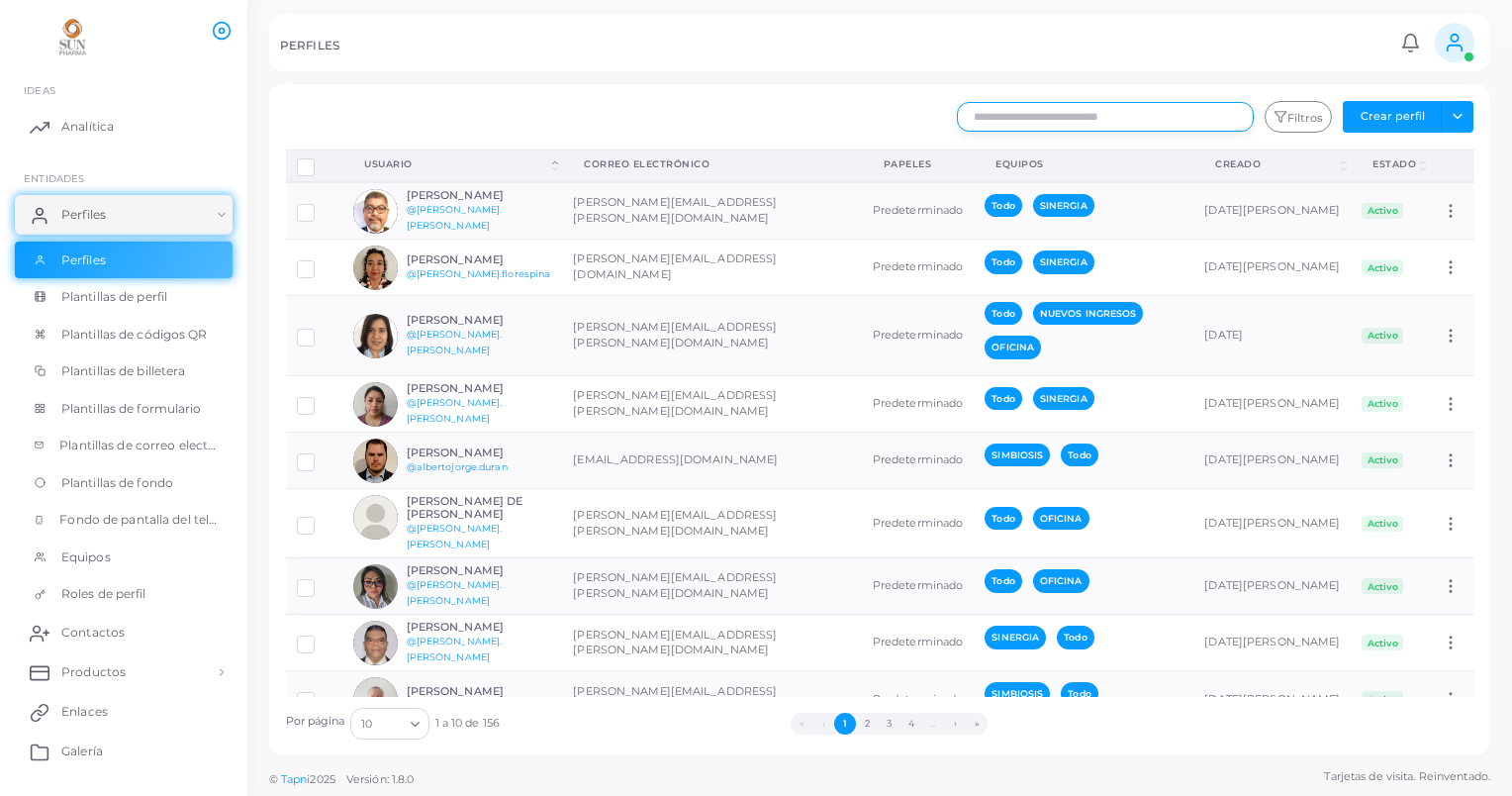 click at bounding box center (1105, 117) 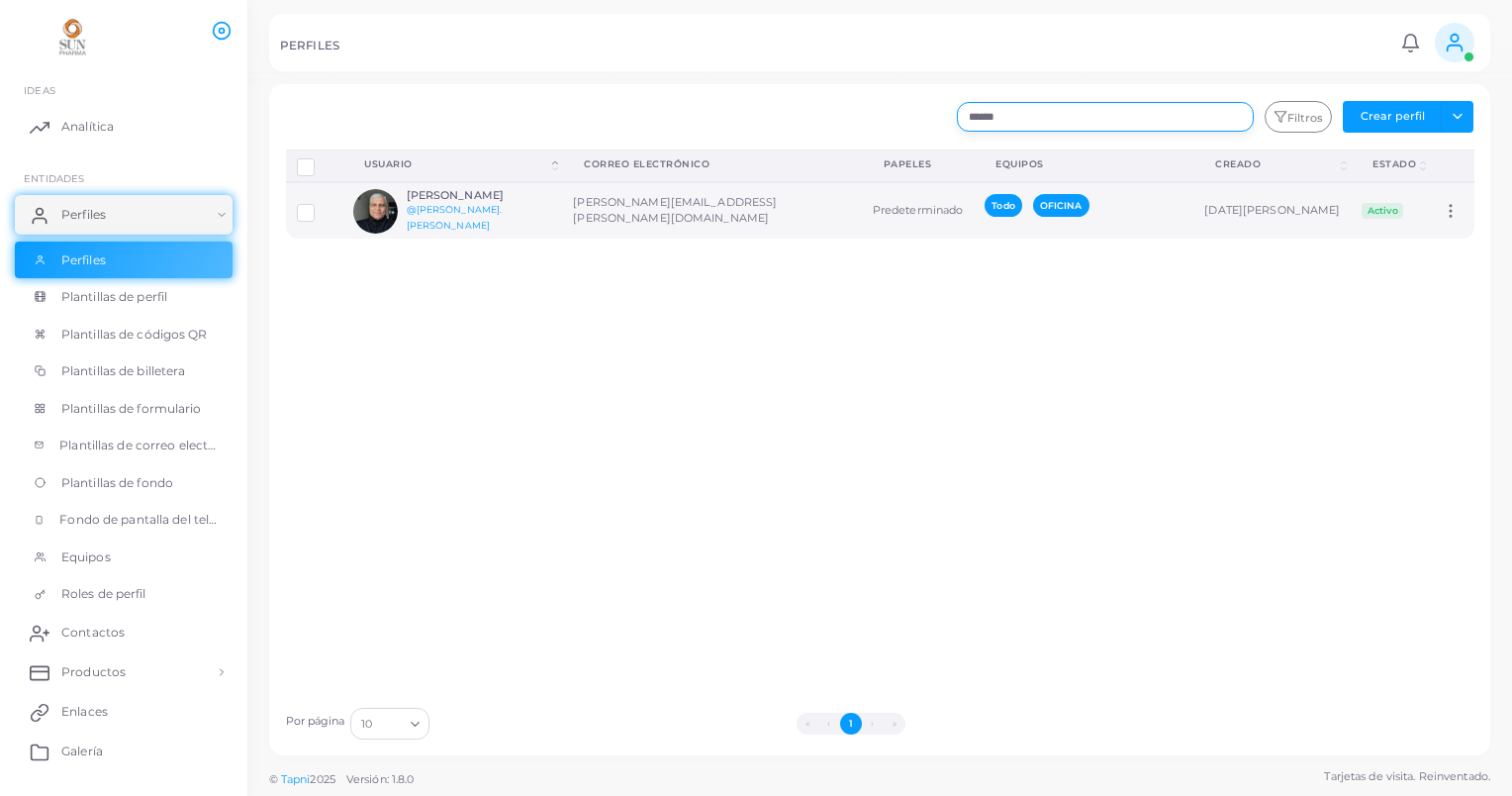 type on "******" 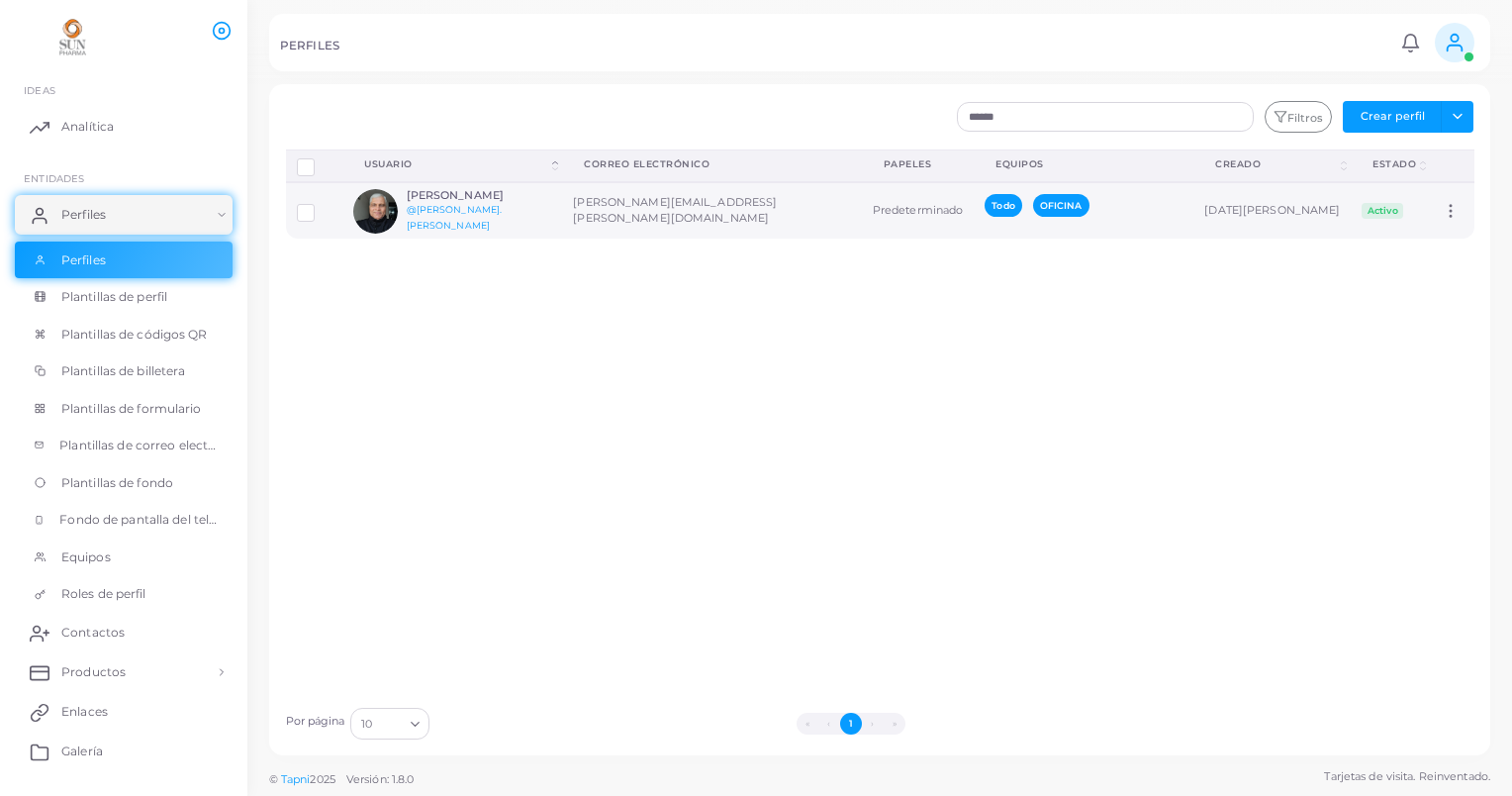 click on "[PERSON_NAME]  @[PERSON_NAME].[PERSON_NAME]" at bounding box center (479, 211) 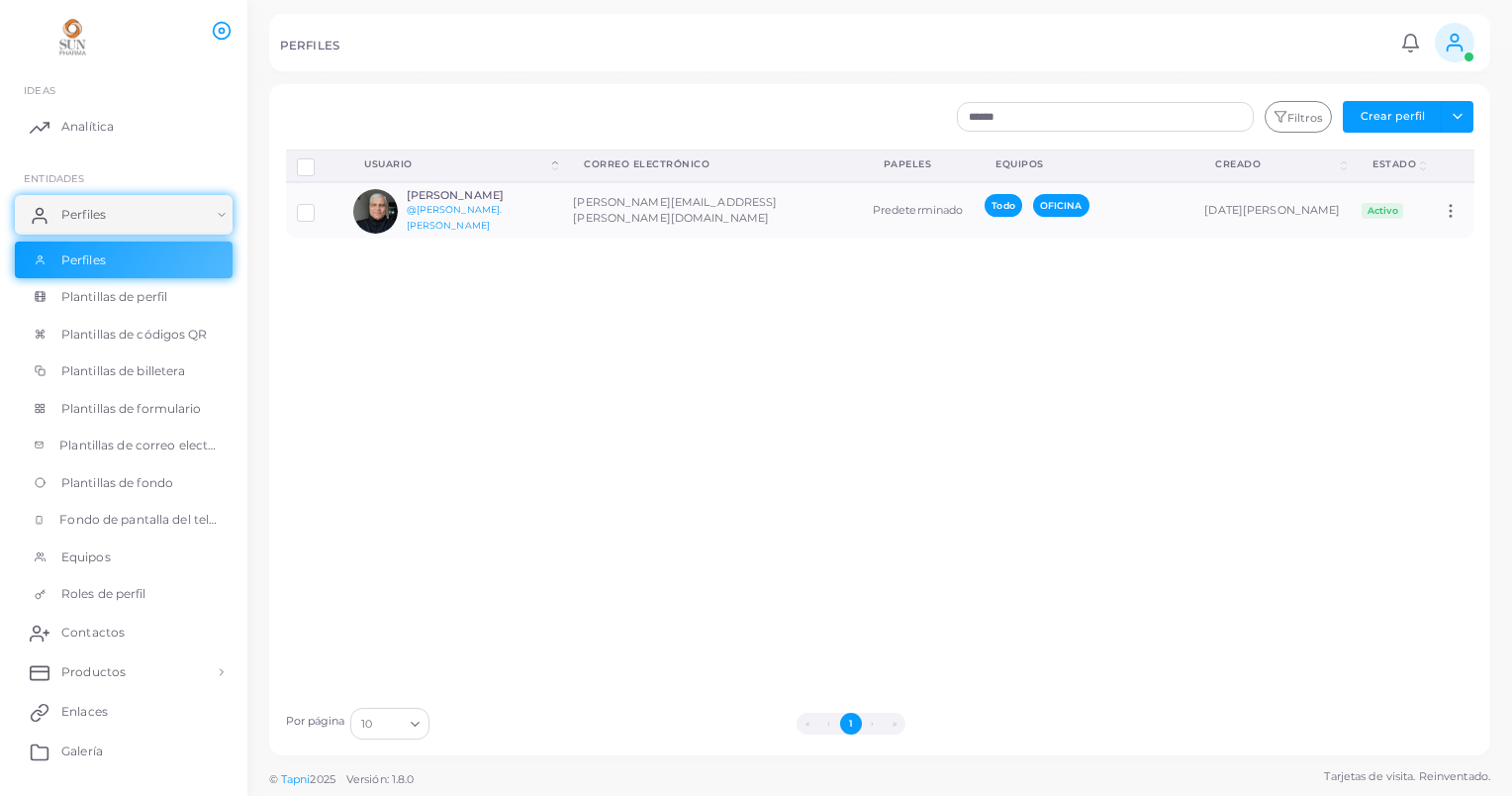 click on "Perfiles de desconexión Eliminar perfil  Mostrar selecciones  Descargar QRs  Usuario  (Haga clic para ordenar en Descendente) Correo electrónico Papeles Equipos Creado  (Haga clic para ordenar en Descendente) Estado  (Haga clic para ordenar en Descendente)  [PERSON_NAME]  @[PERSON_NAME].palkar [EMAIL_ADDRESS][PERSON_NAME][DOMAIN_NAME]  Predeterminado  Todo OFICINA  [DATE][PERSON_NAME]   Activo  Assign Product" at bounding box center (880, 423) 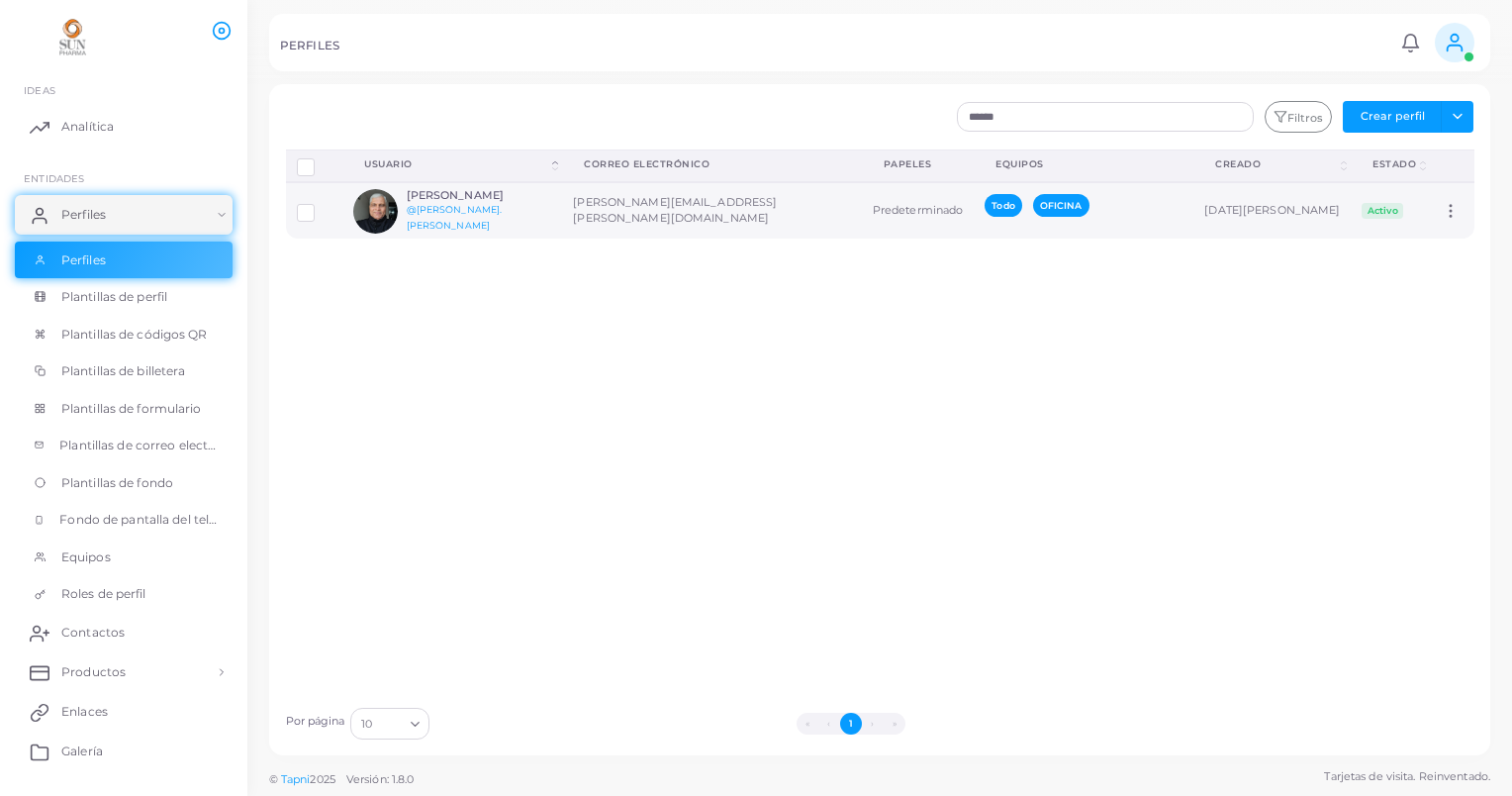 click at bounding box center (375, 211) 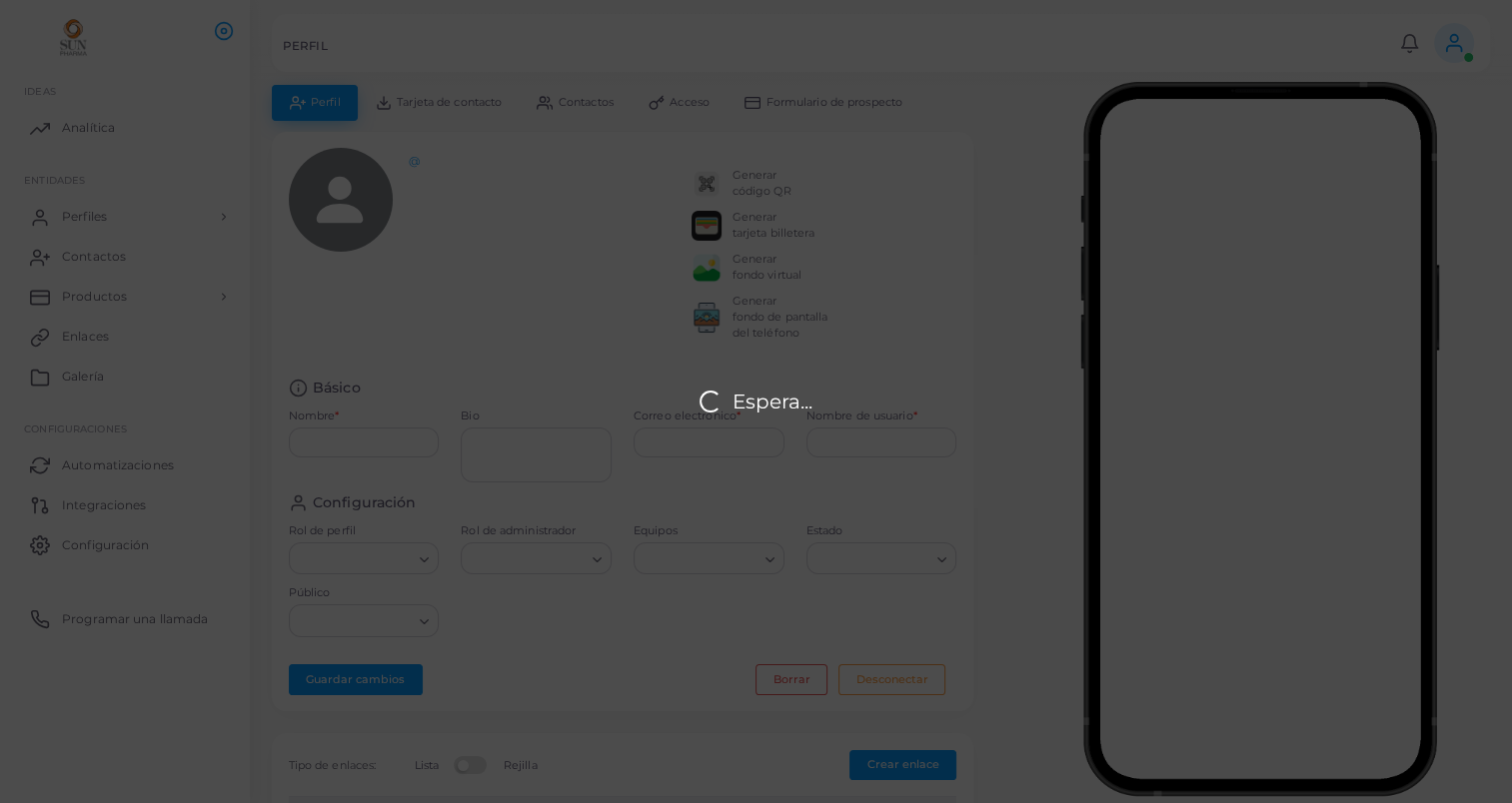 type on "**********" 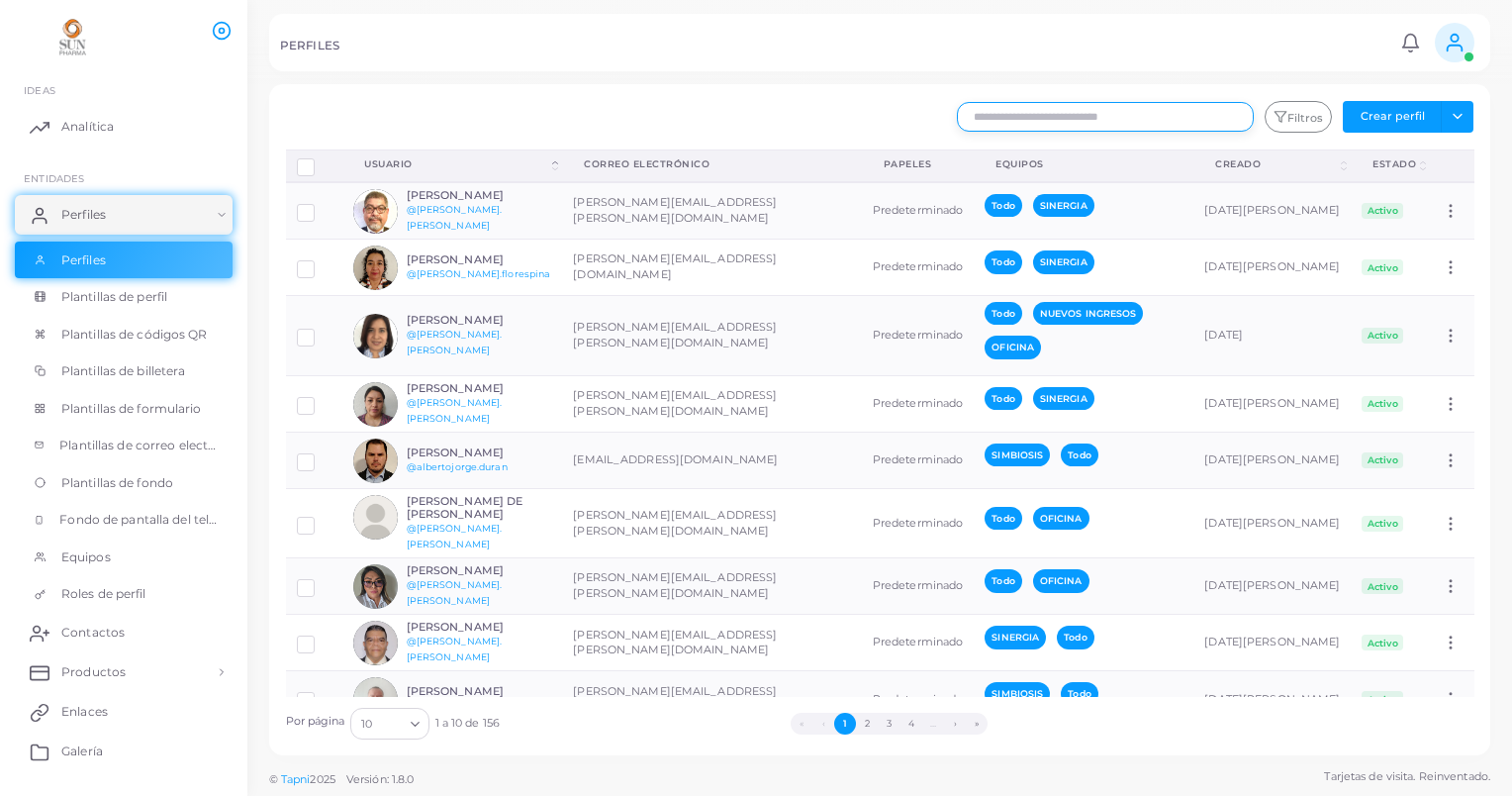 click at bounding box center [1105, 117] 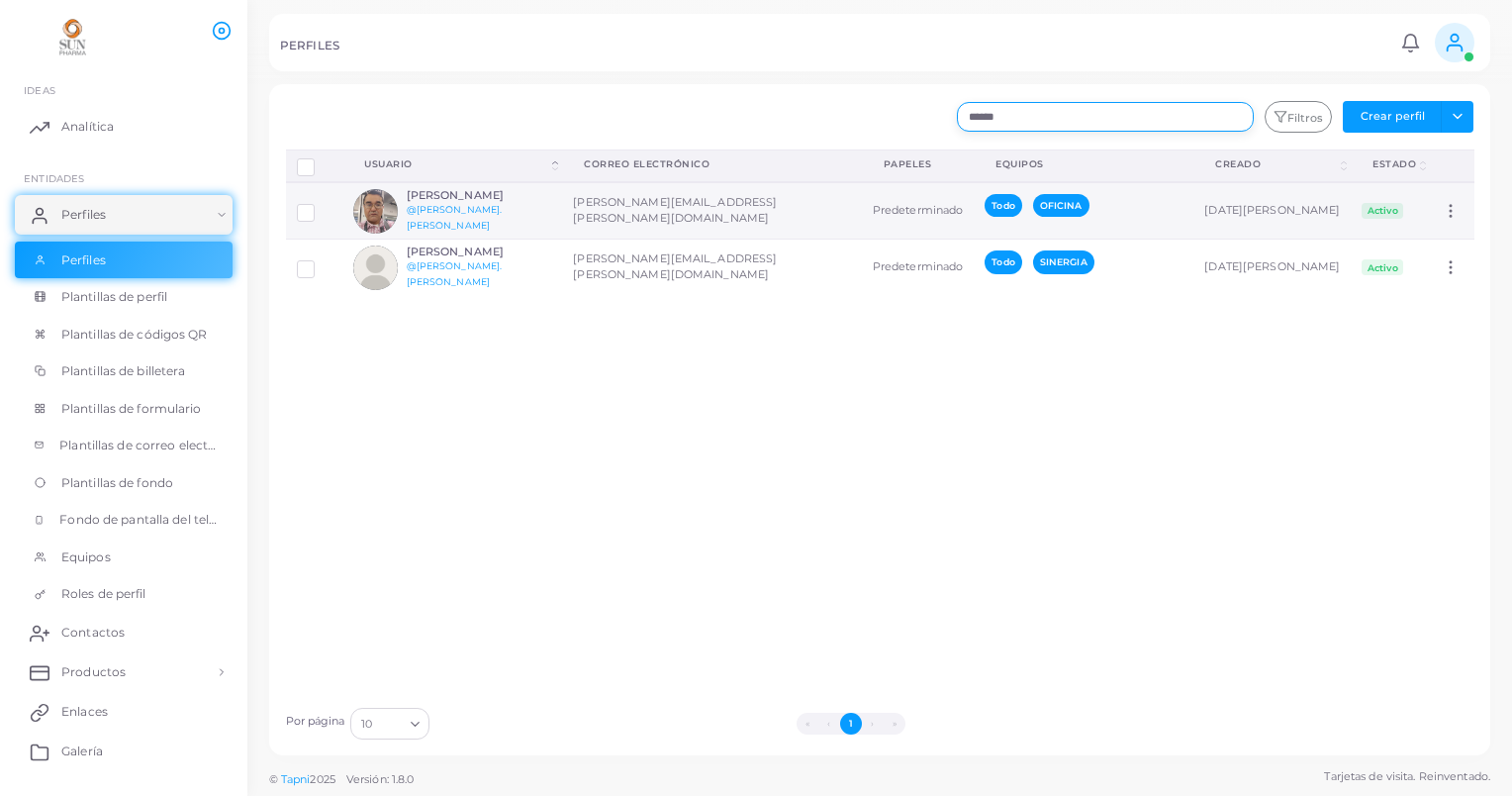 type on "******" 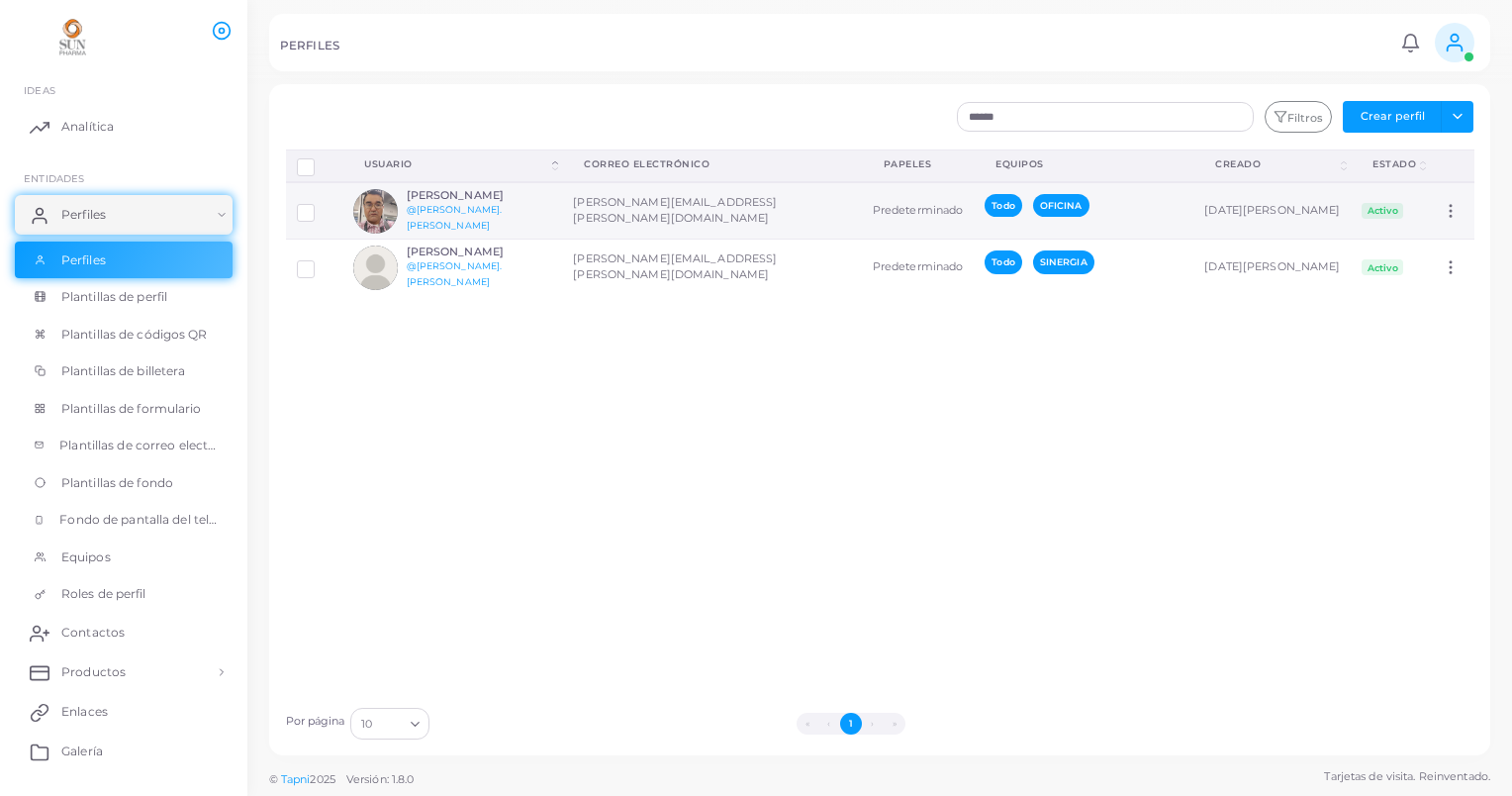 click on "[PERSON_NAME]  @[PERSON_NAME].[PERSON_NAME]" at bounding box center (479, 211) 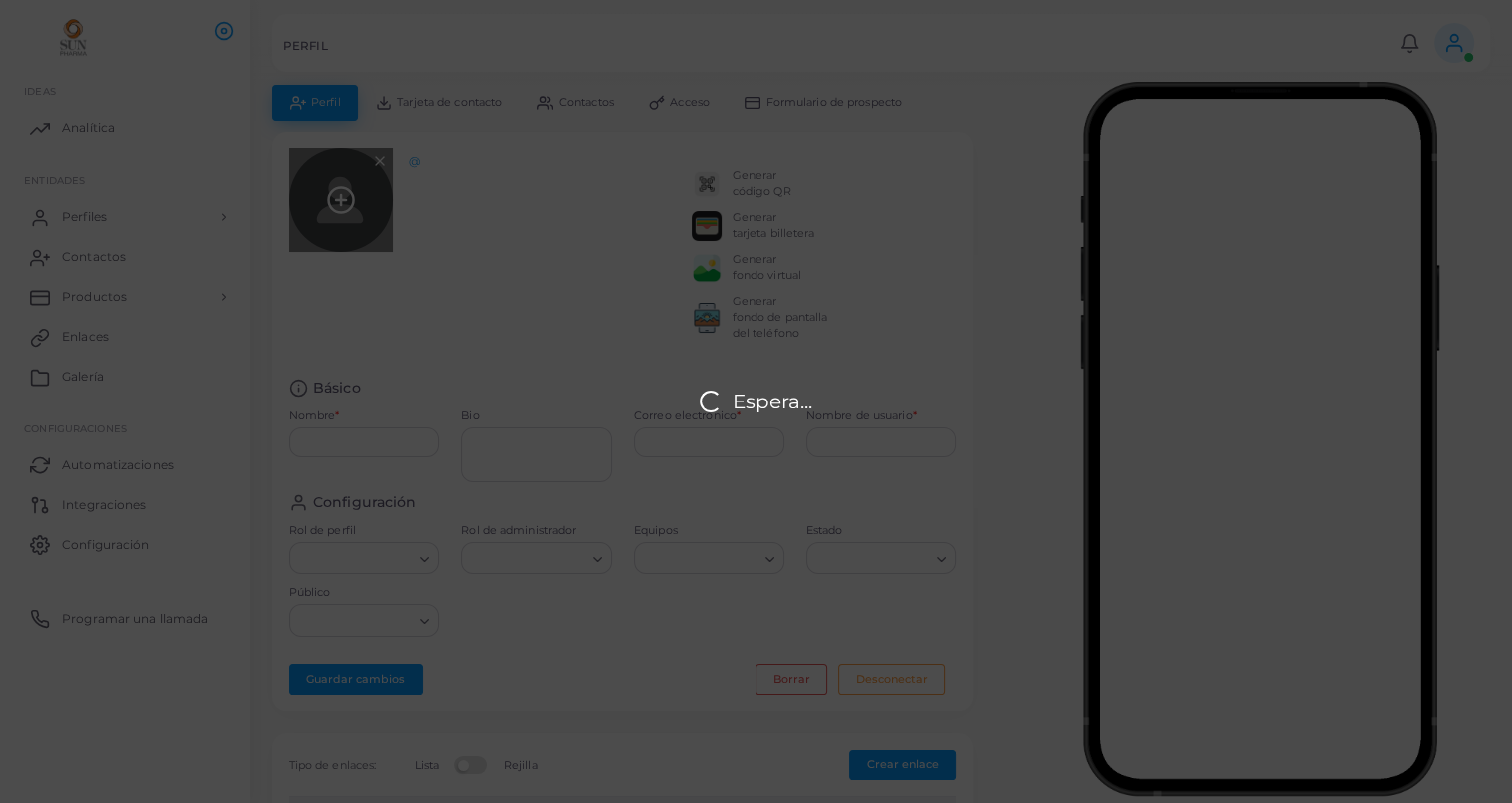 type on "**********" 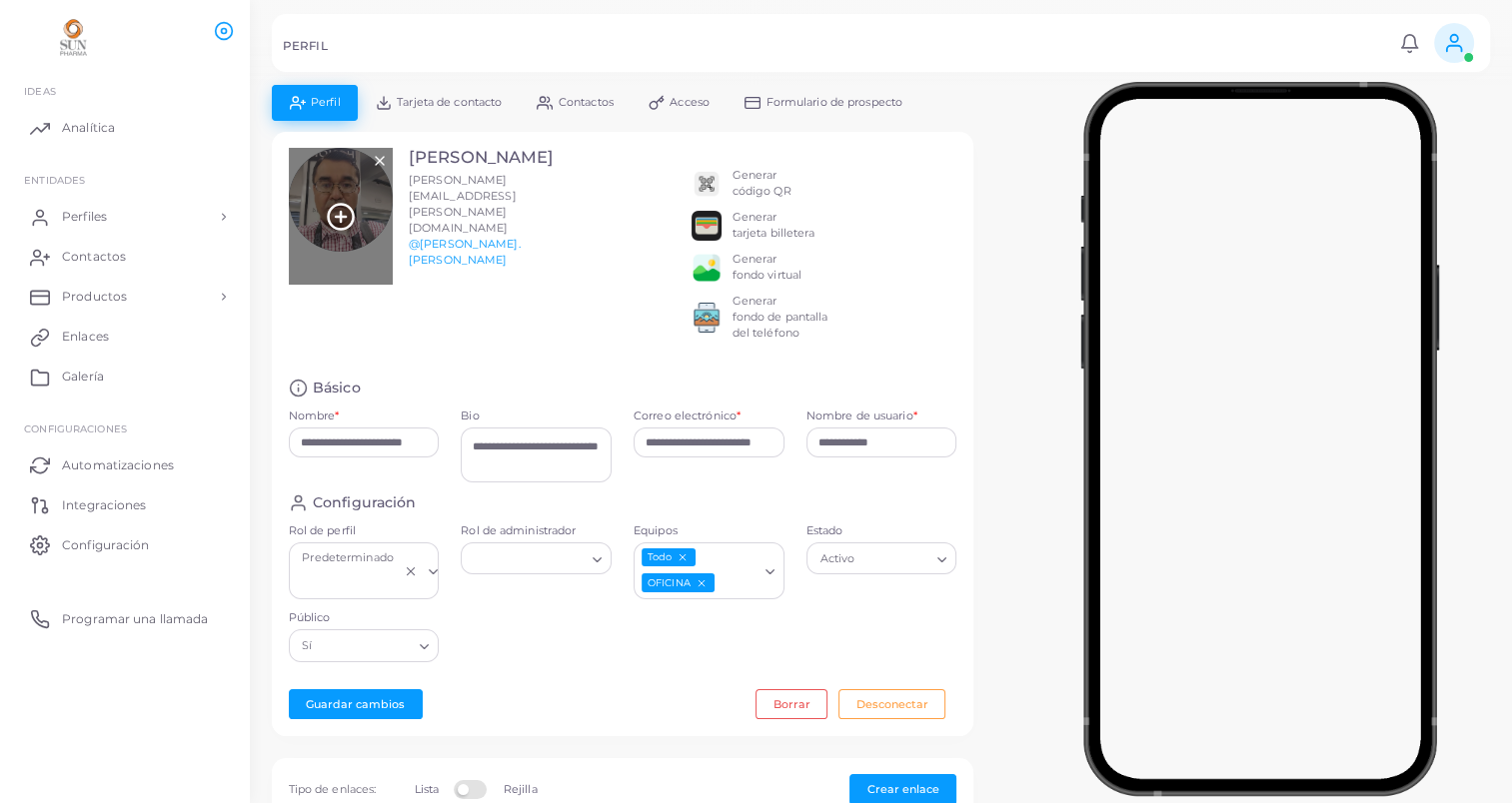 click 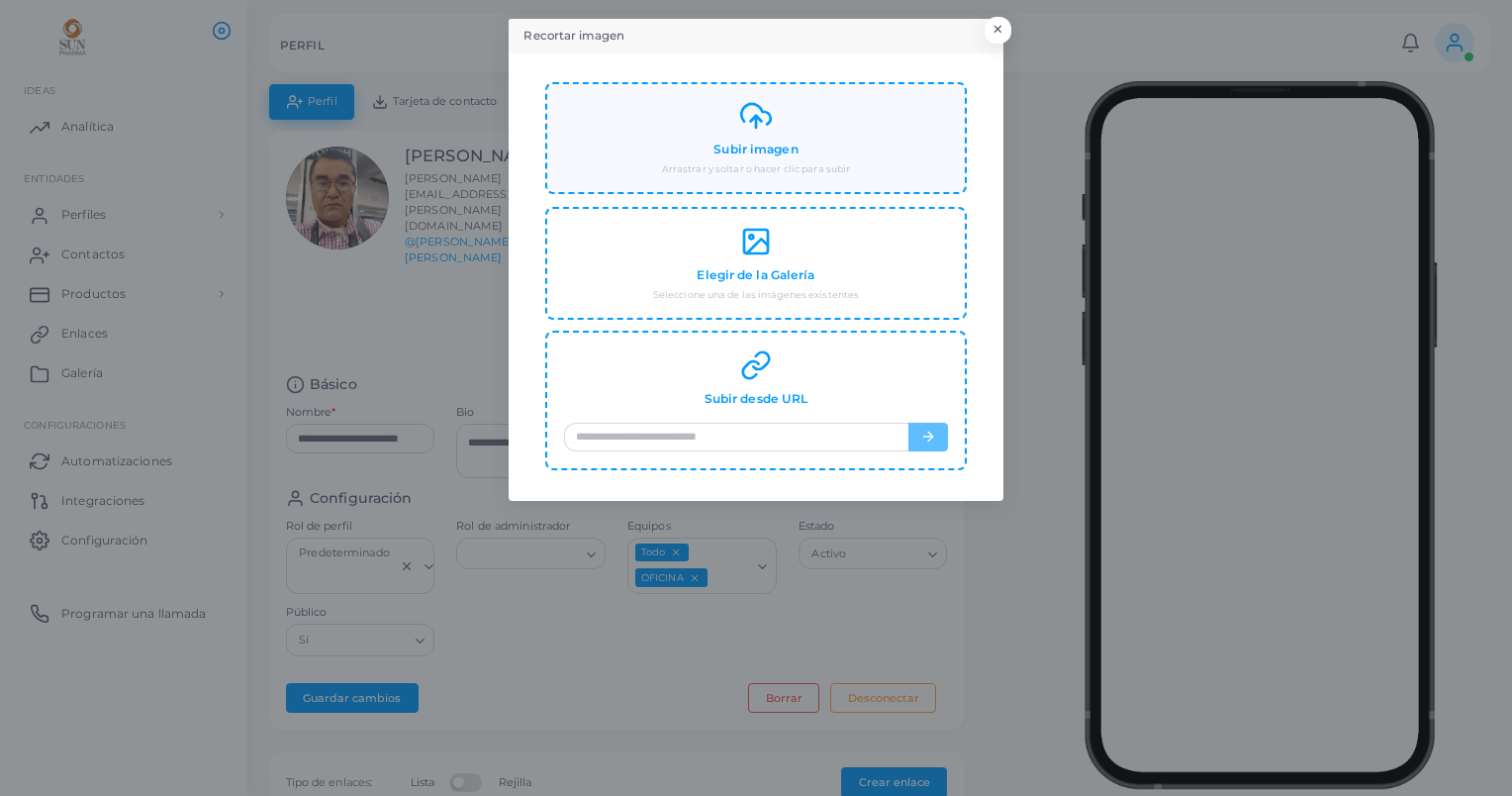 click on "Subir imagen" at bounding box center (755, 149) 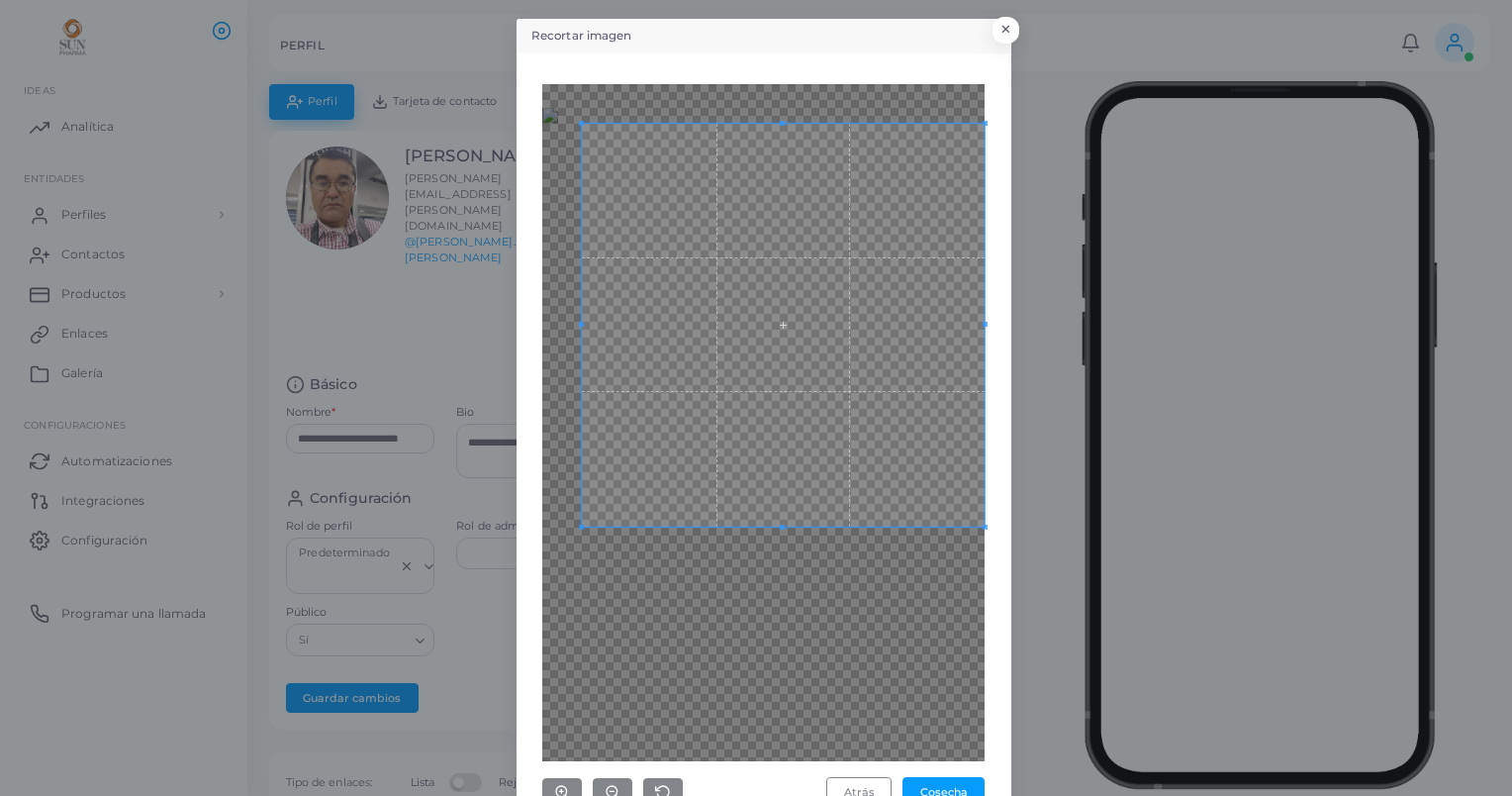 click on "**********" at bounding box center [756, 398] 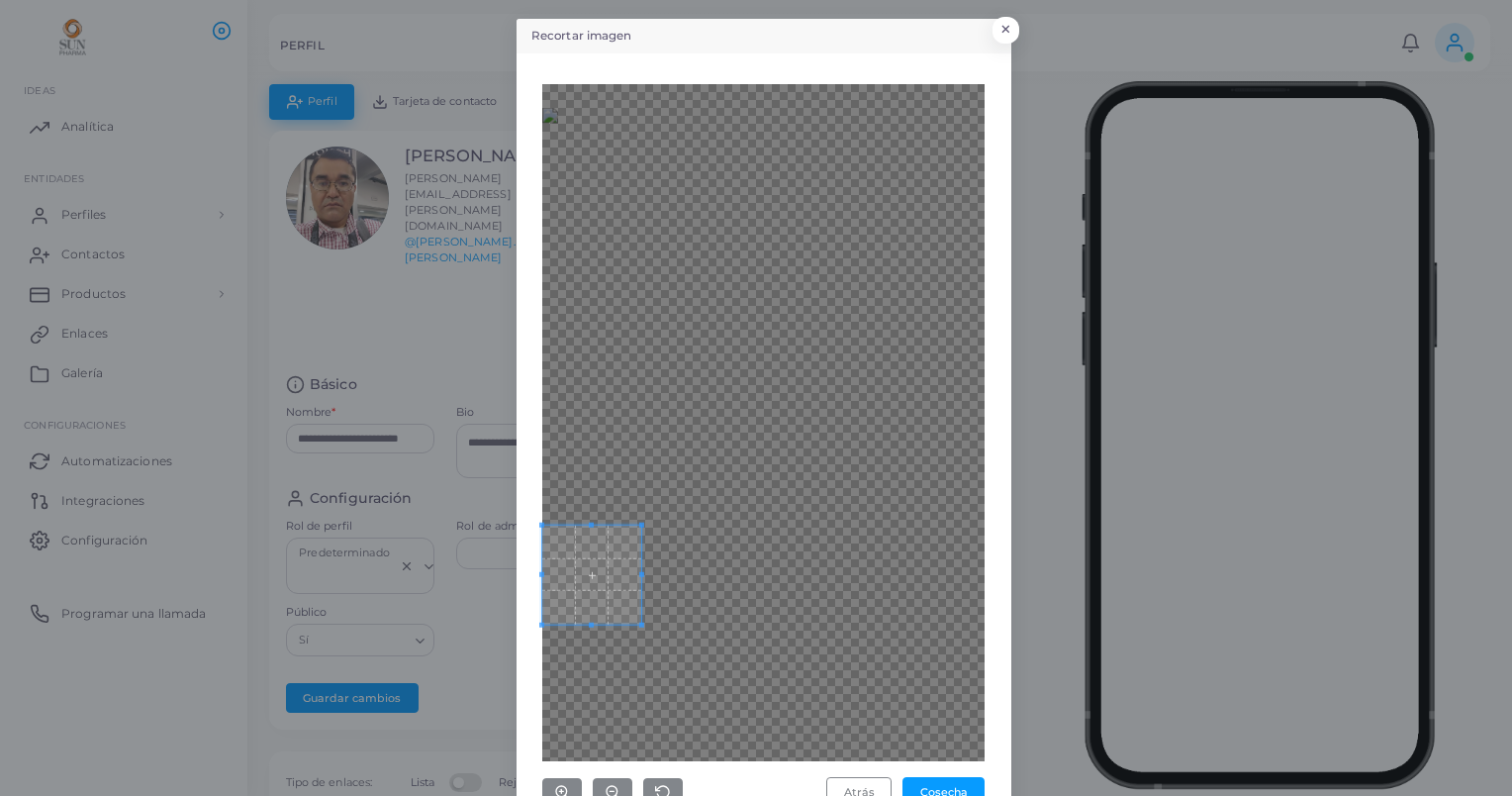 click on "Recortar imagen ×  Atrás   Cosecha" at bounding box center (764, 423) 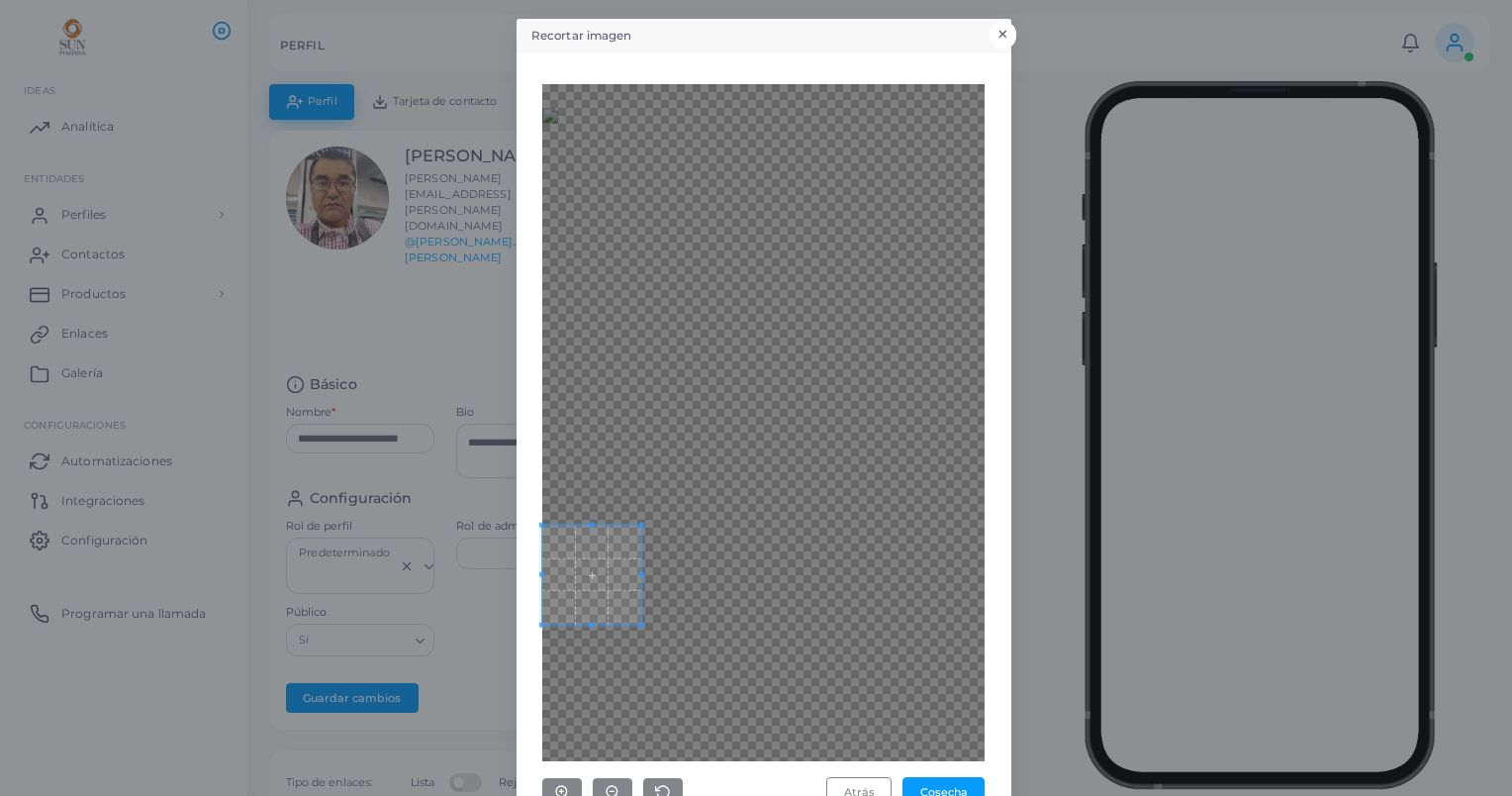 click on "×" at bounding box center (1002, 35) 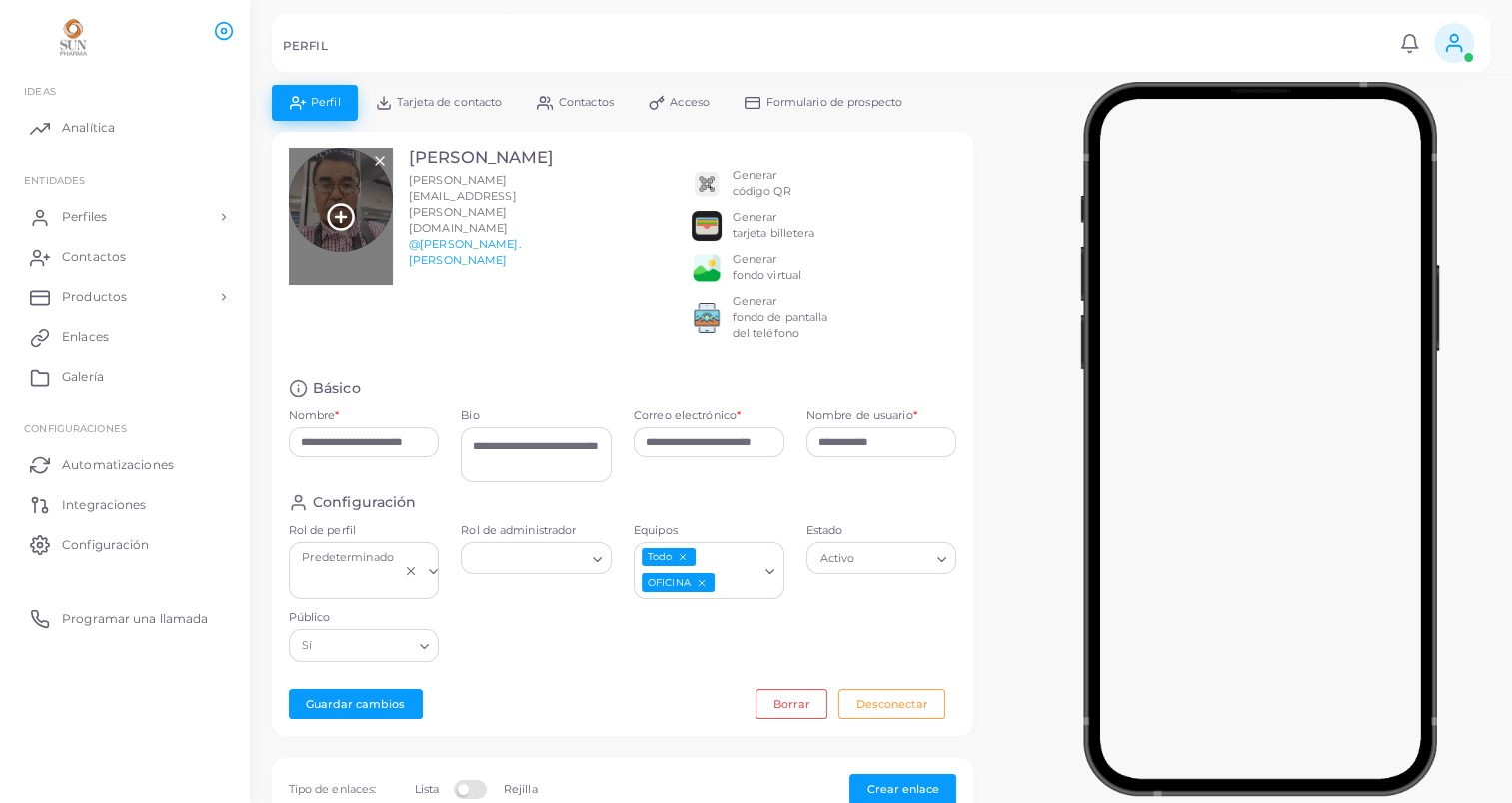 click 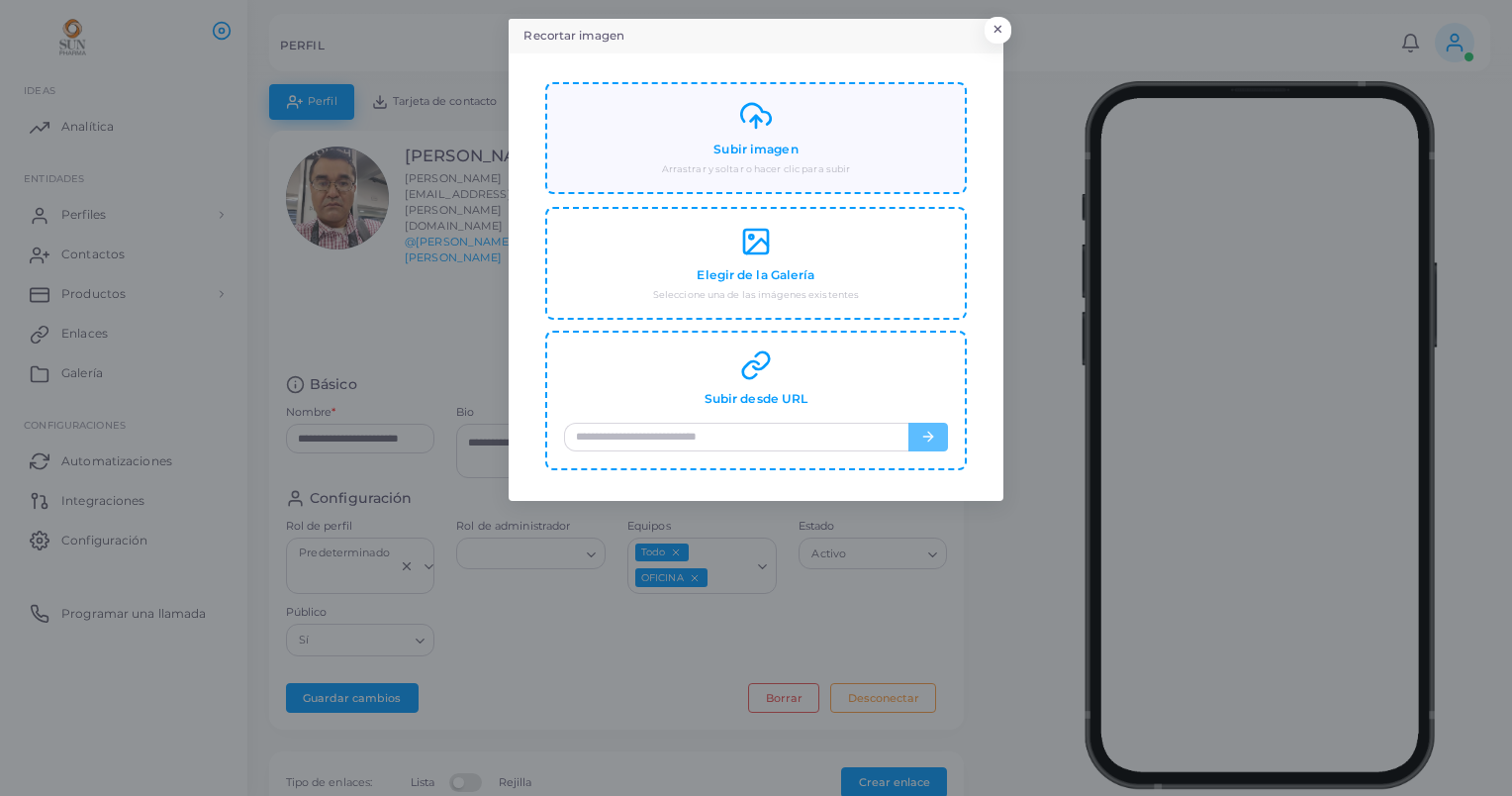 click on "Subir imagen" at bounding box center [755, 149] 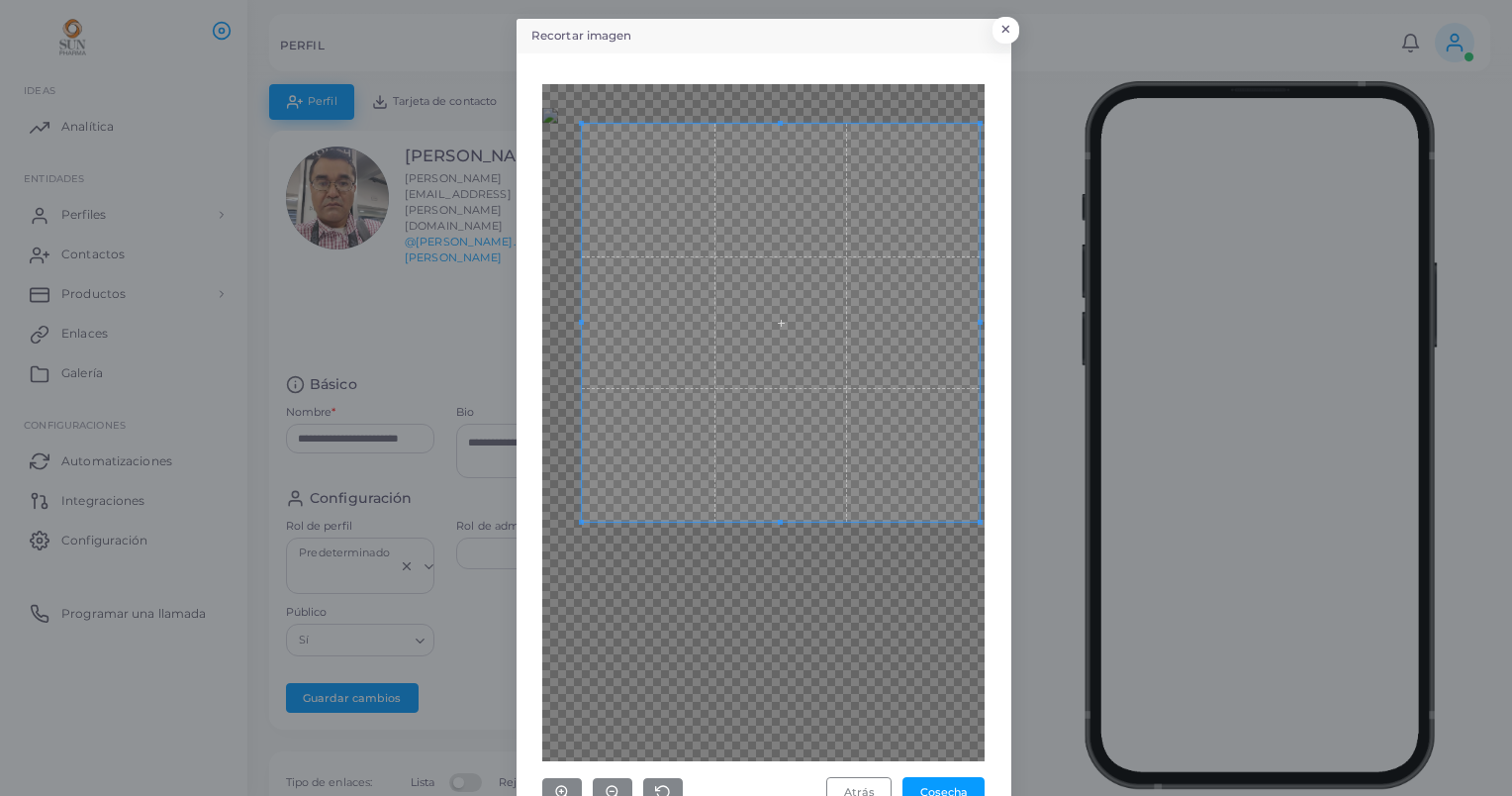 click on "Atrás   Cosecha" at bounding box center (764, 440) 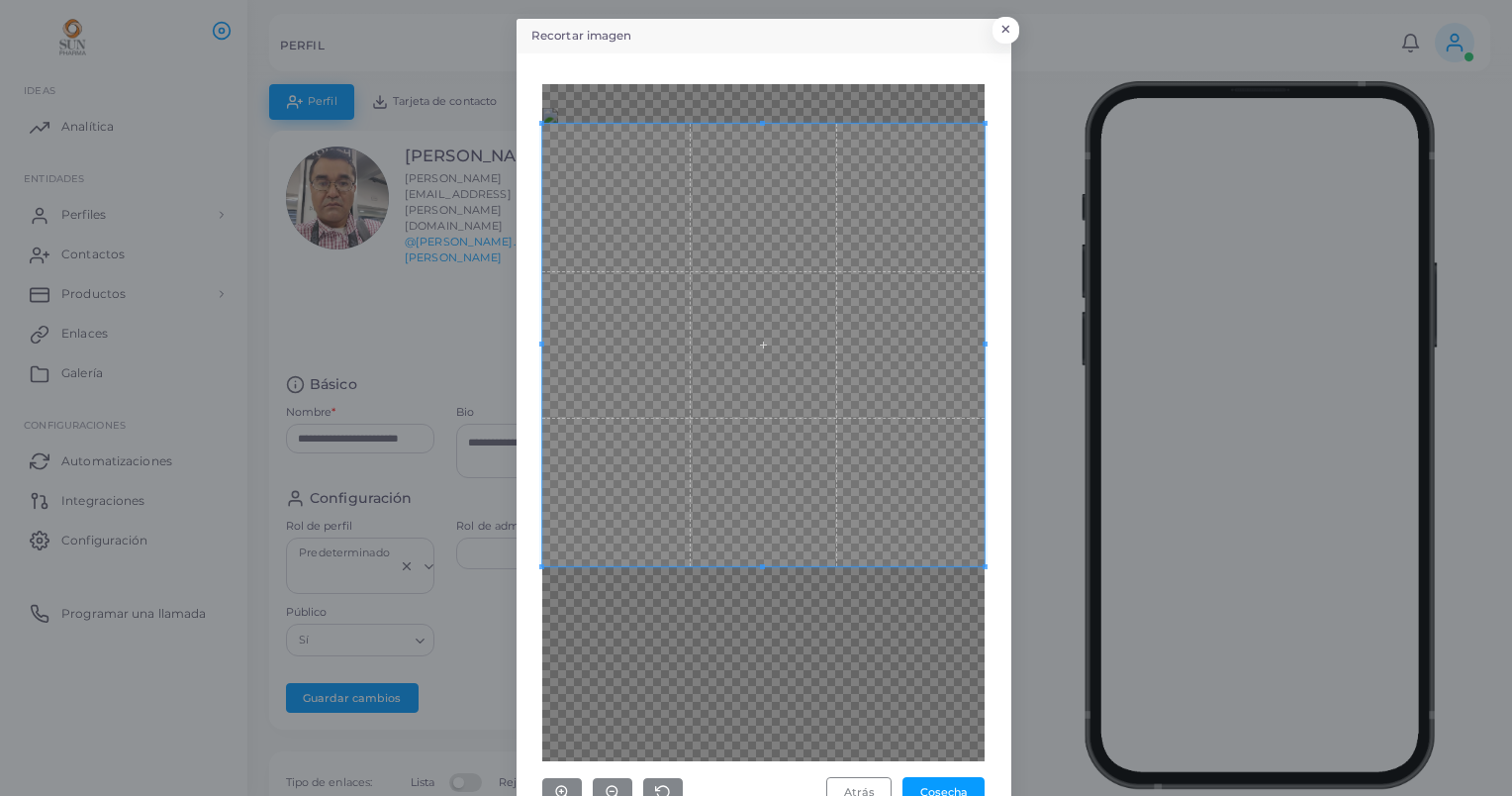 click on "Recortar imagen ×  Atrás   Cosecha" at bounding box center [756, 398] 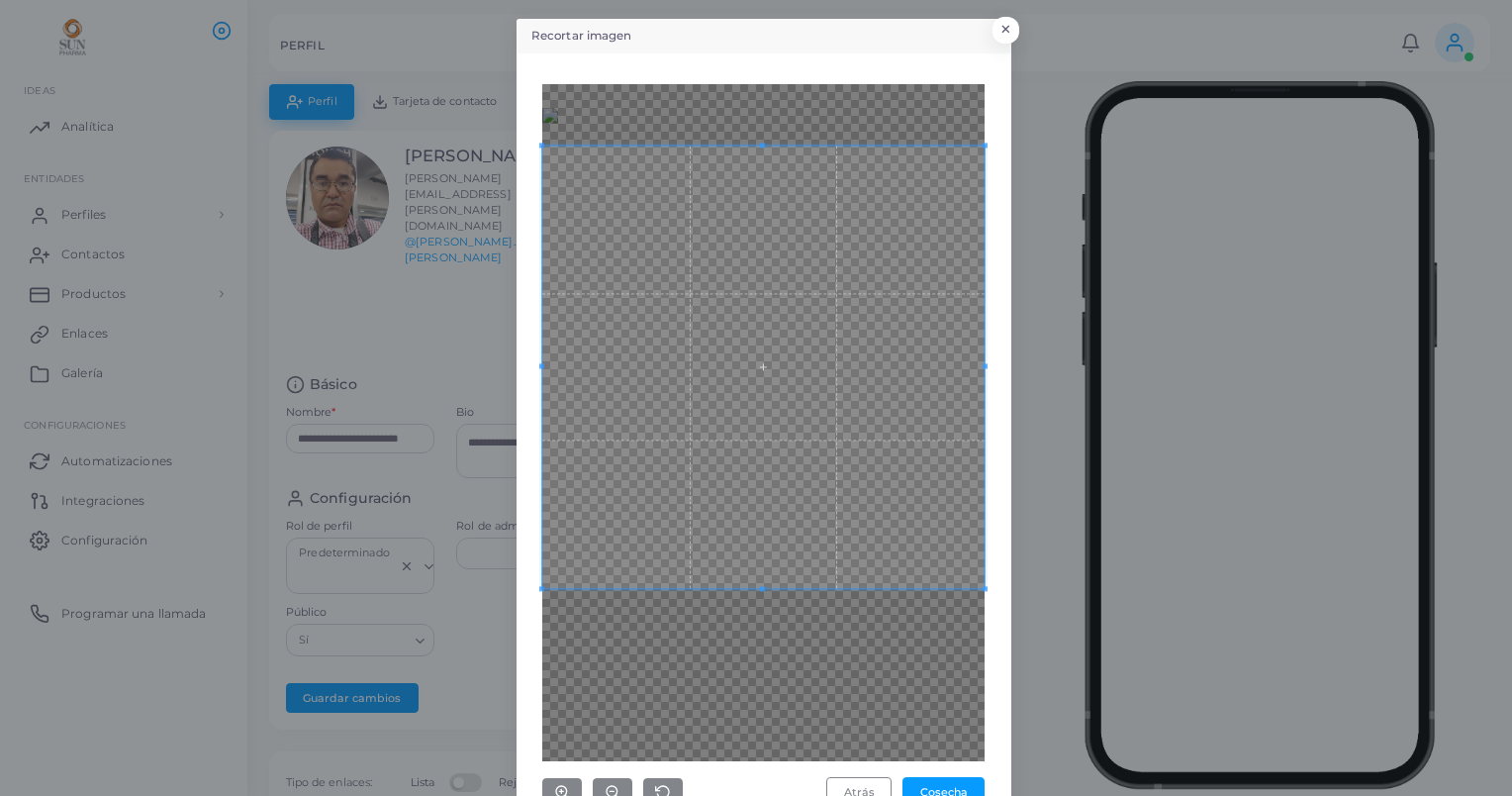 click at bounding box center [763, 366] 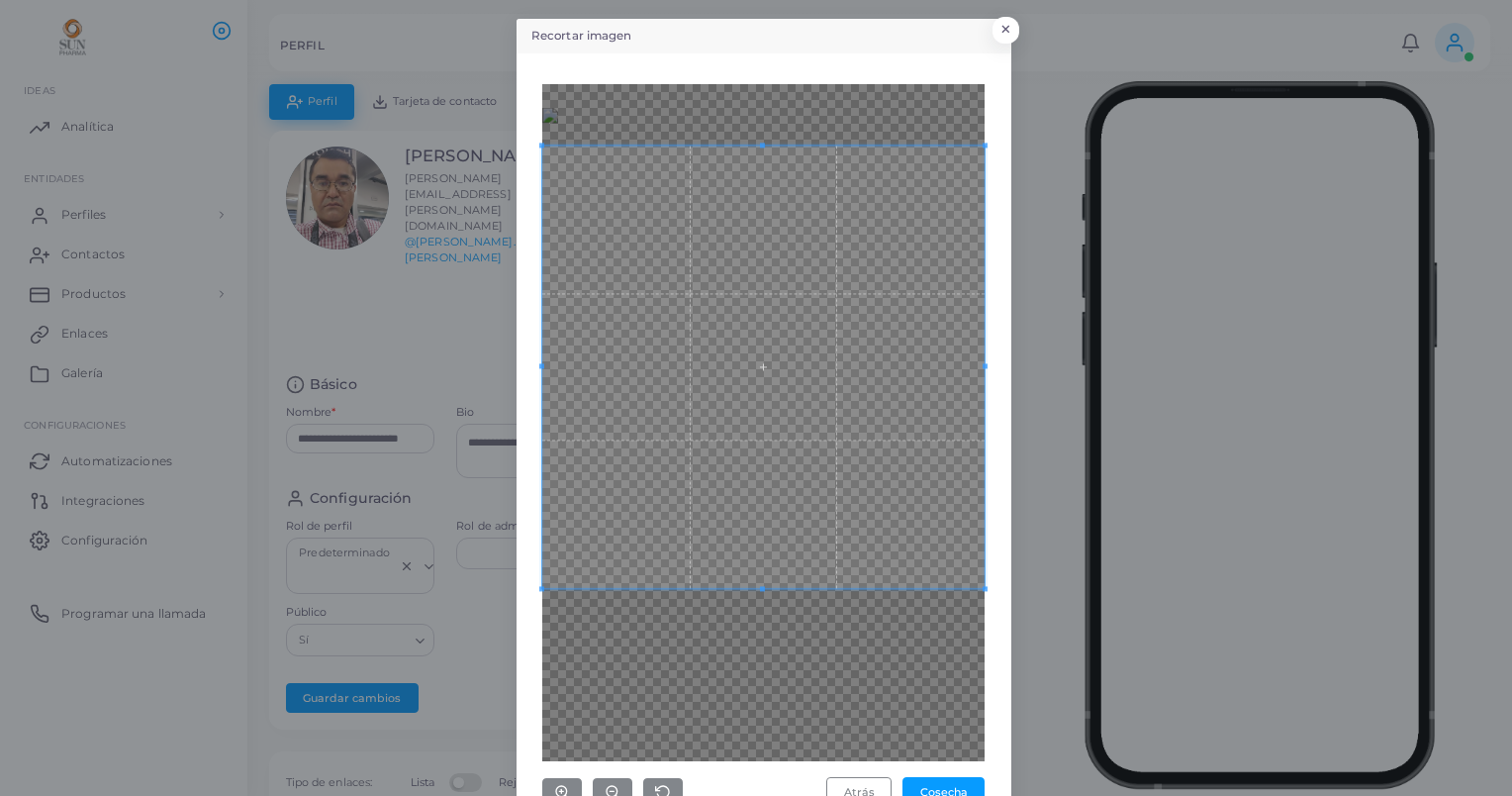 click at bounding box center [763, 366] 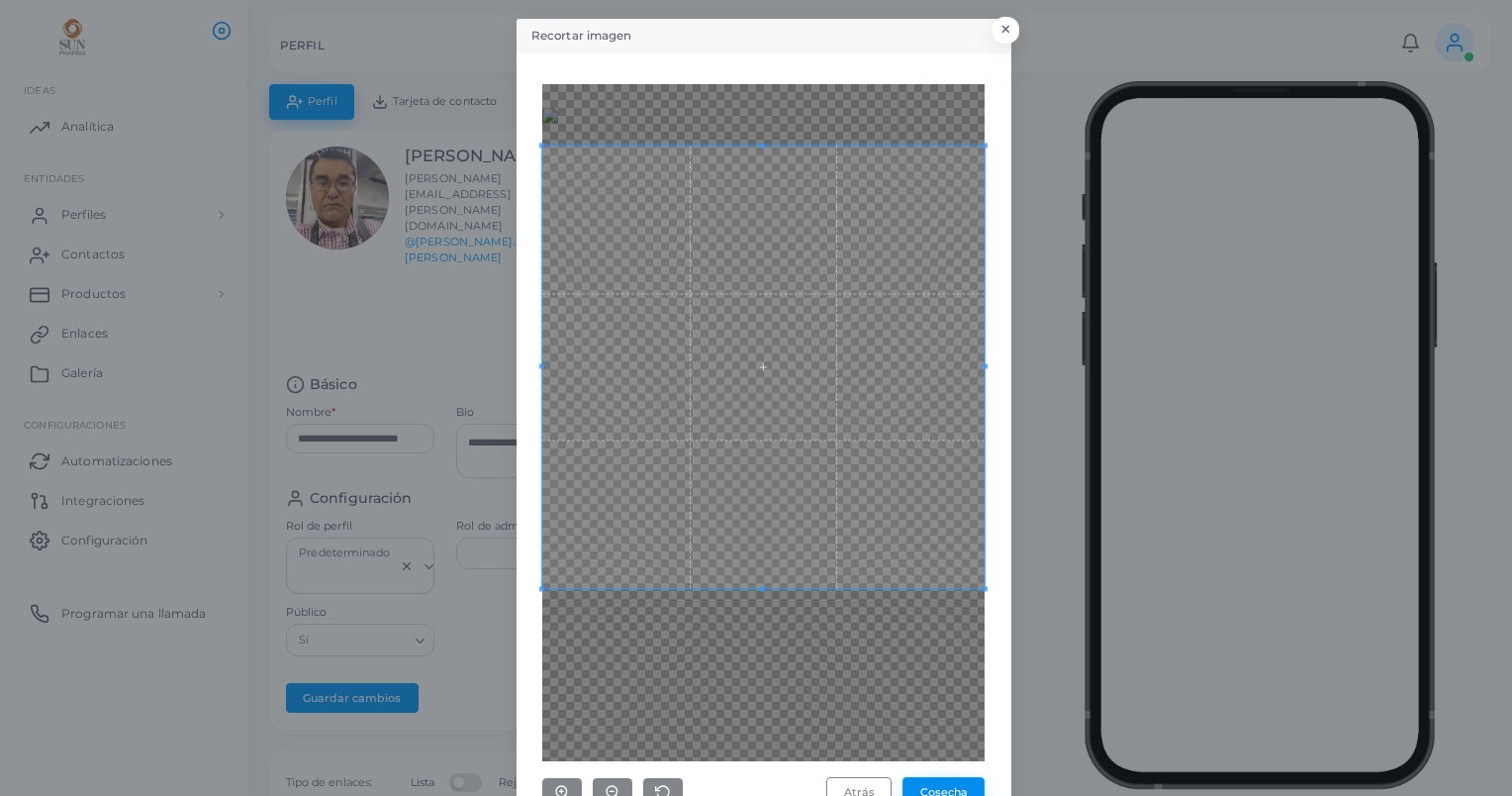 click on "Cosecha" at bounding box center (943, 792) 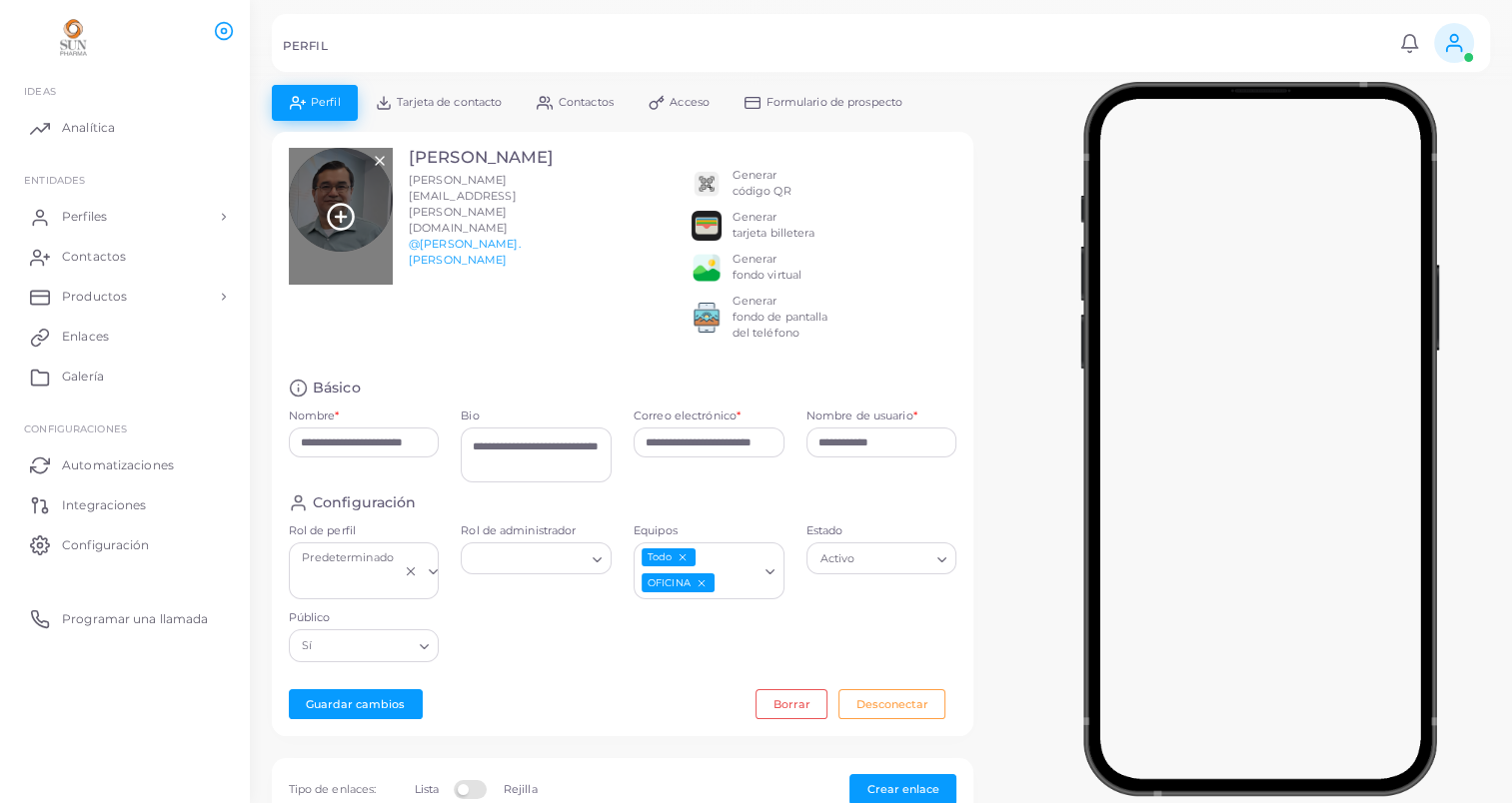 click 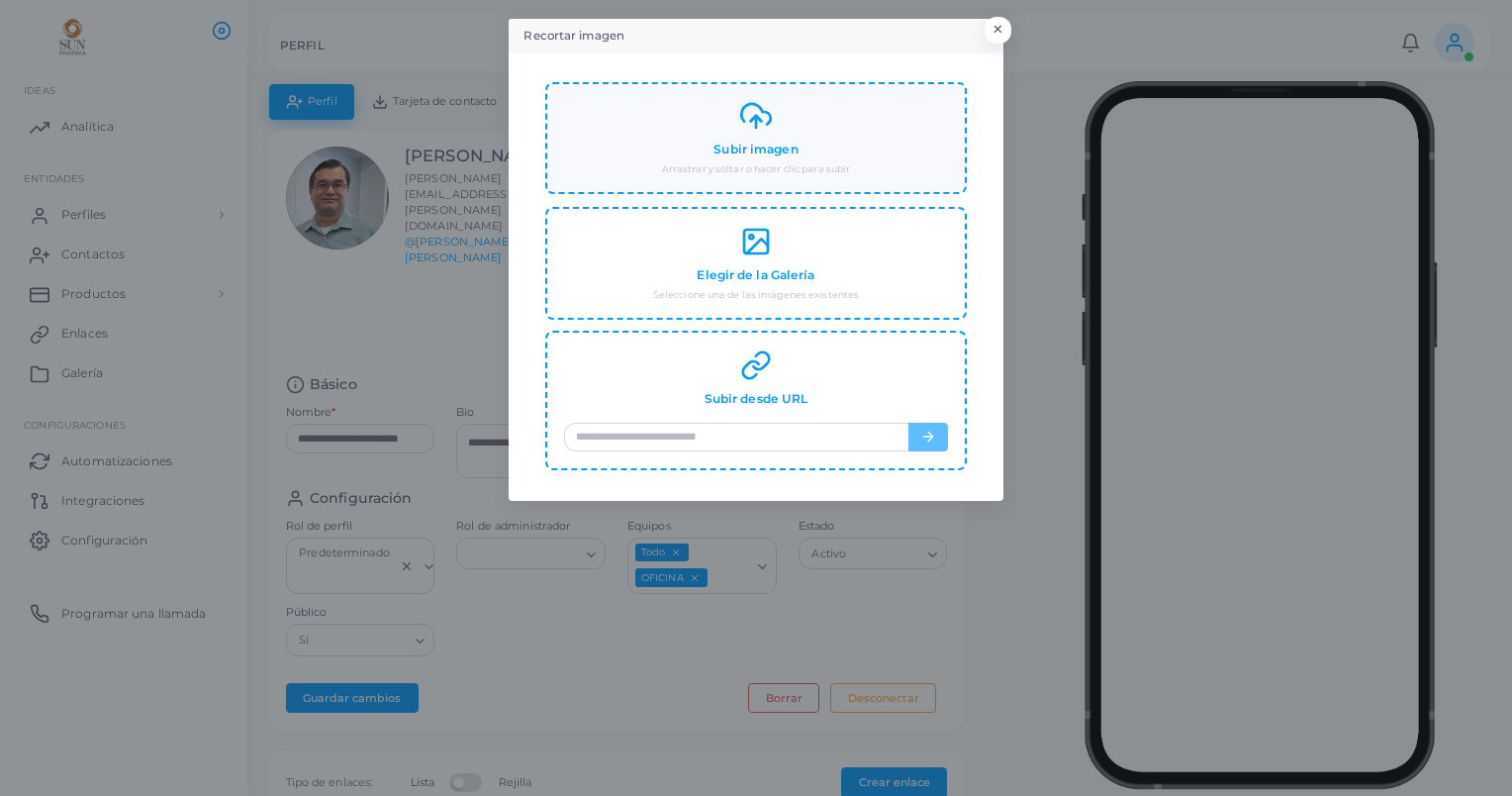 click on "Subir imagen Arrastrar y soltar o hacer clic para subir" at bounding box center (756, 138) 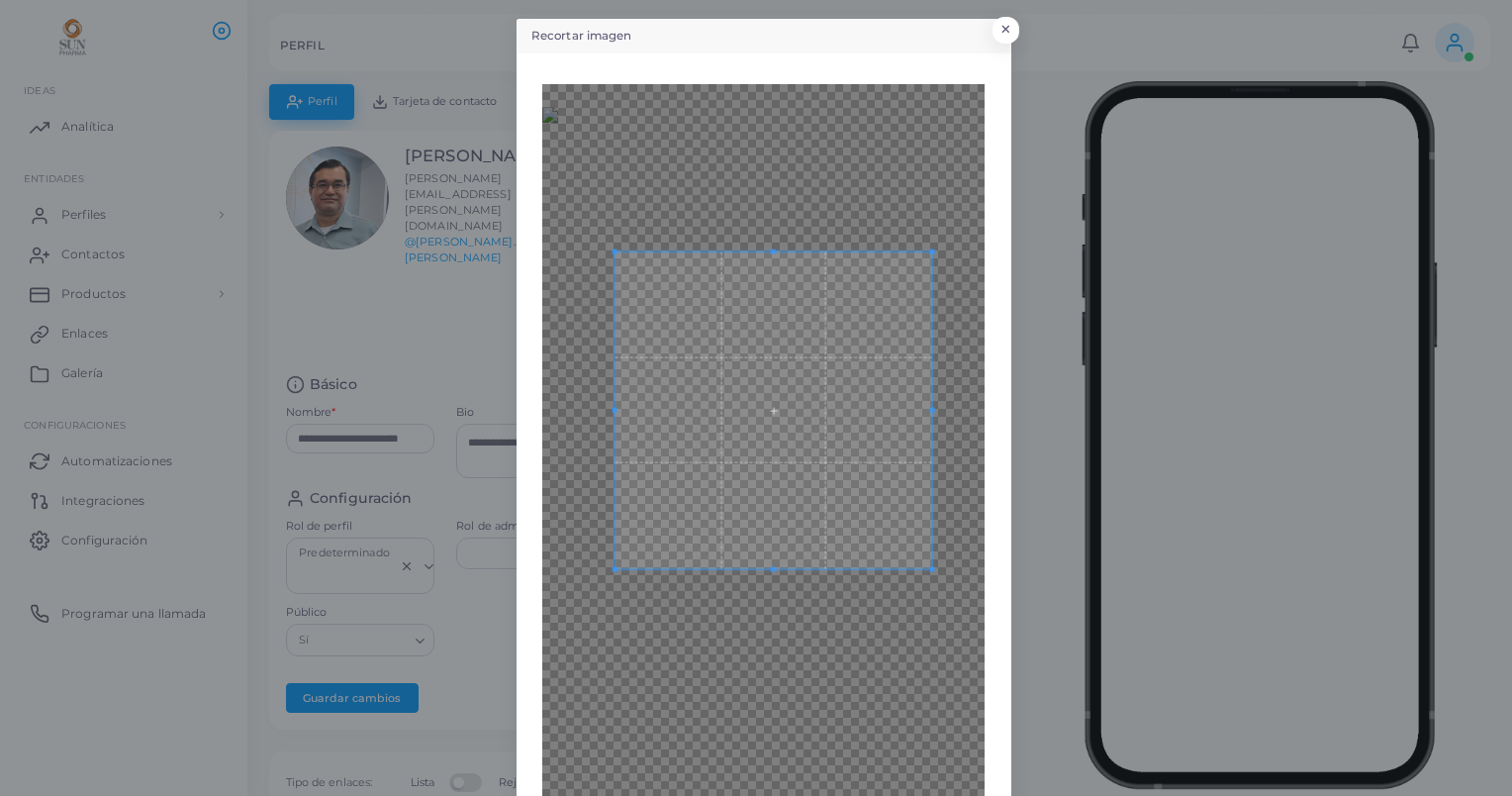 click at bounding box center [773, 410] 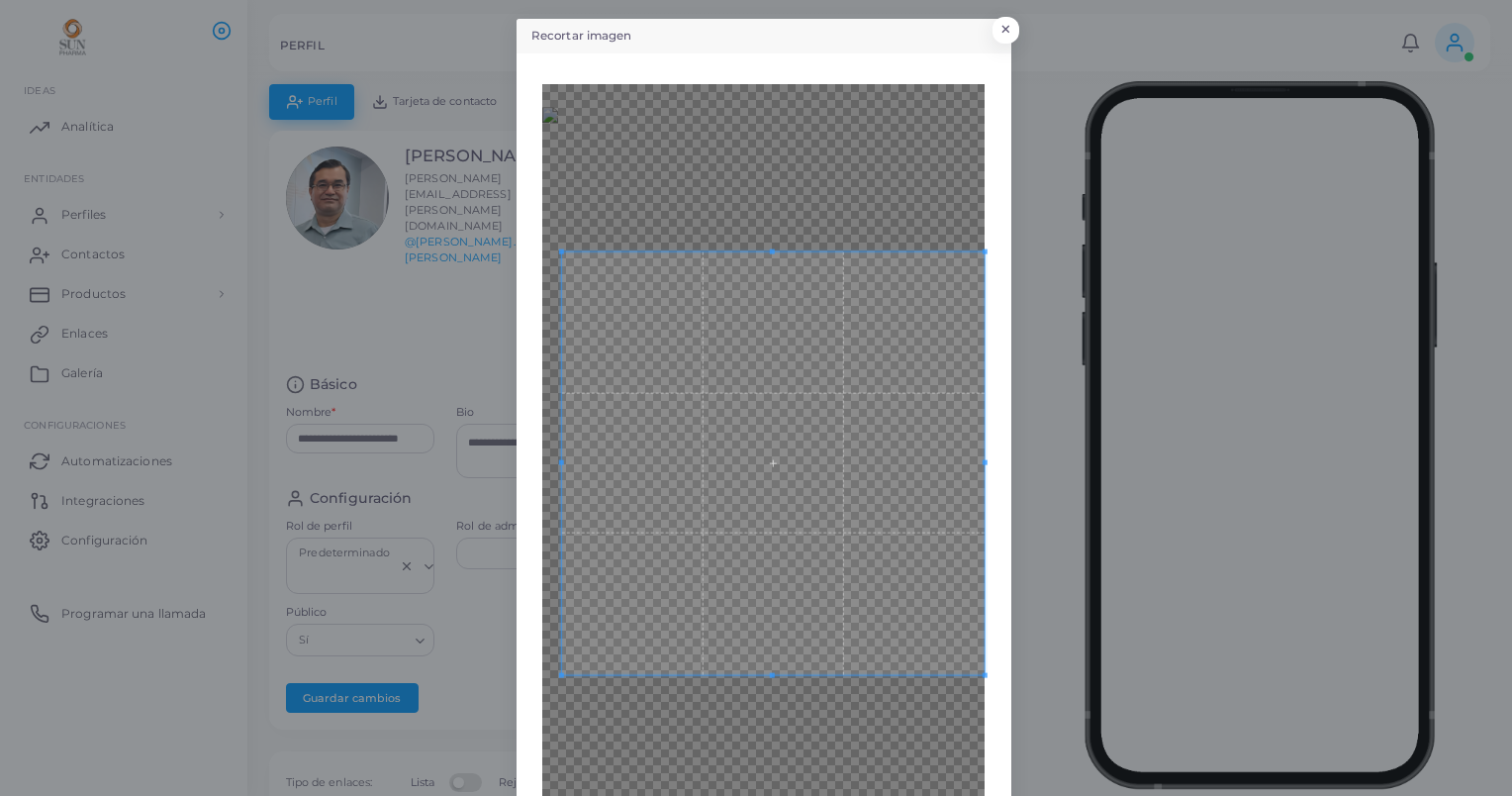 click at bounding box center [763, 500] 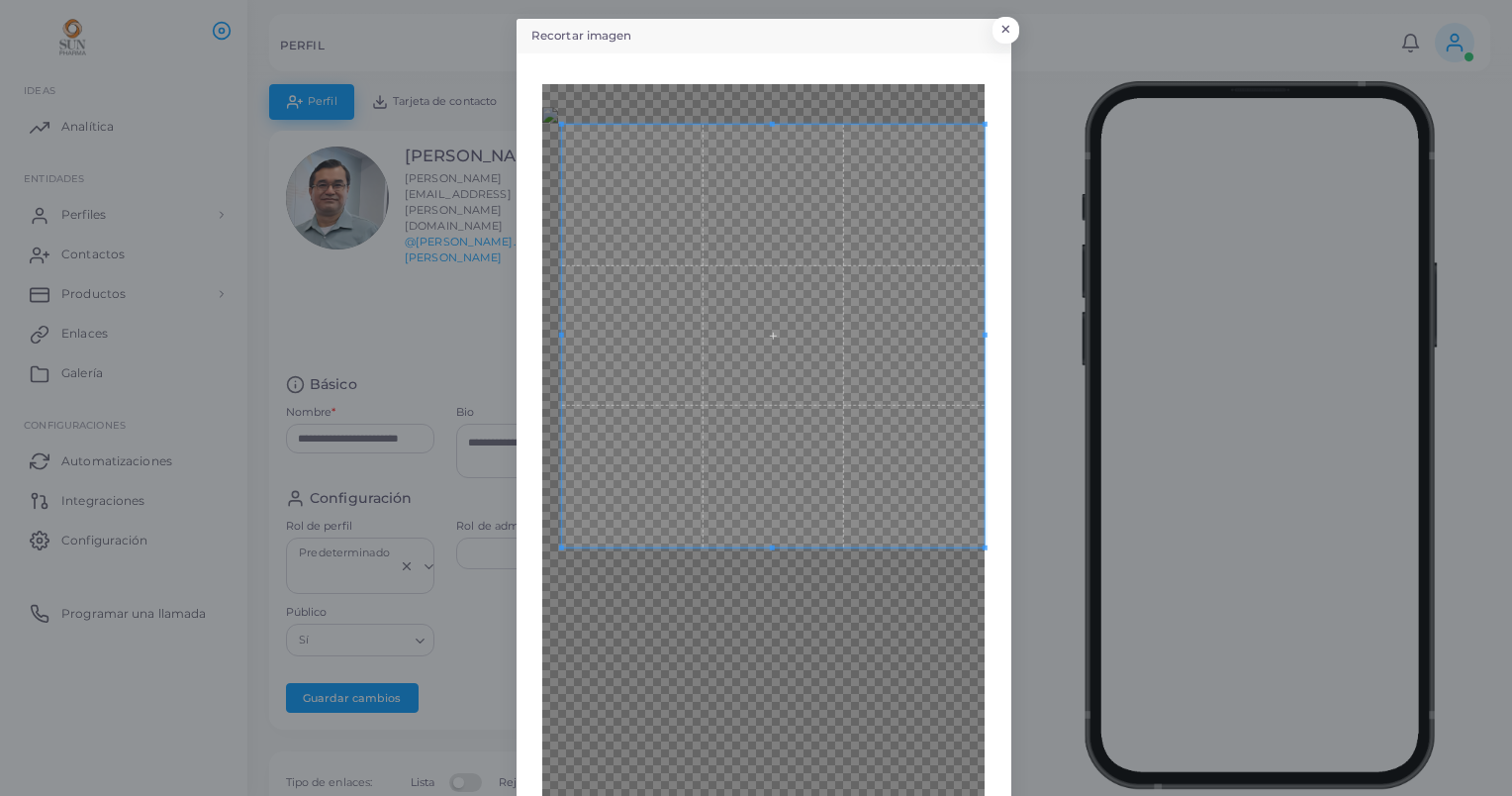 click at bounding box center [773, 335] 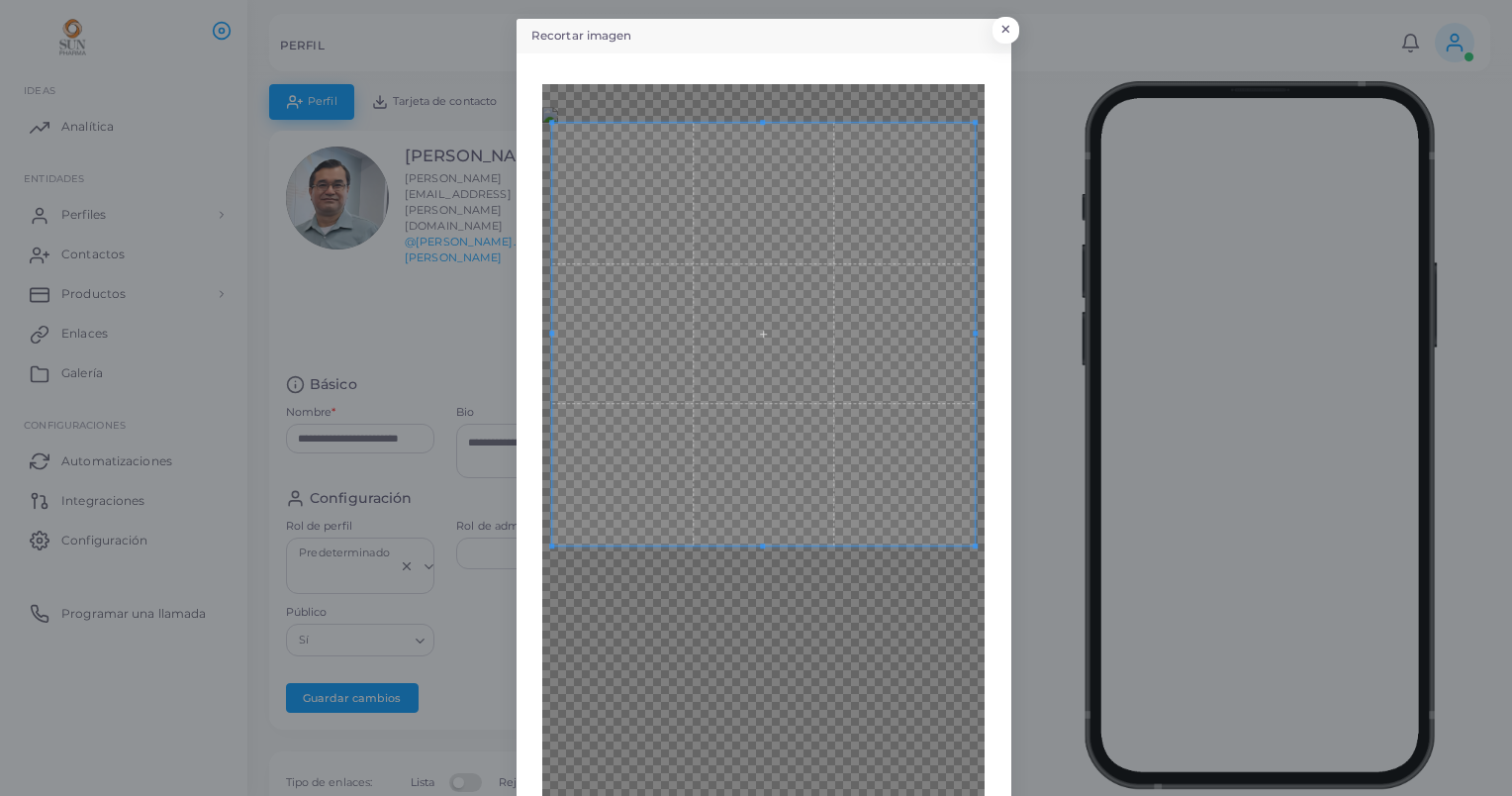 click at bounding box center [763, 334] 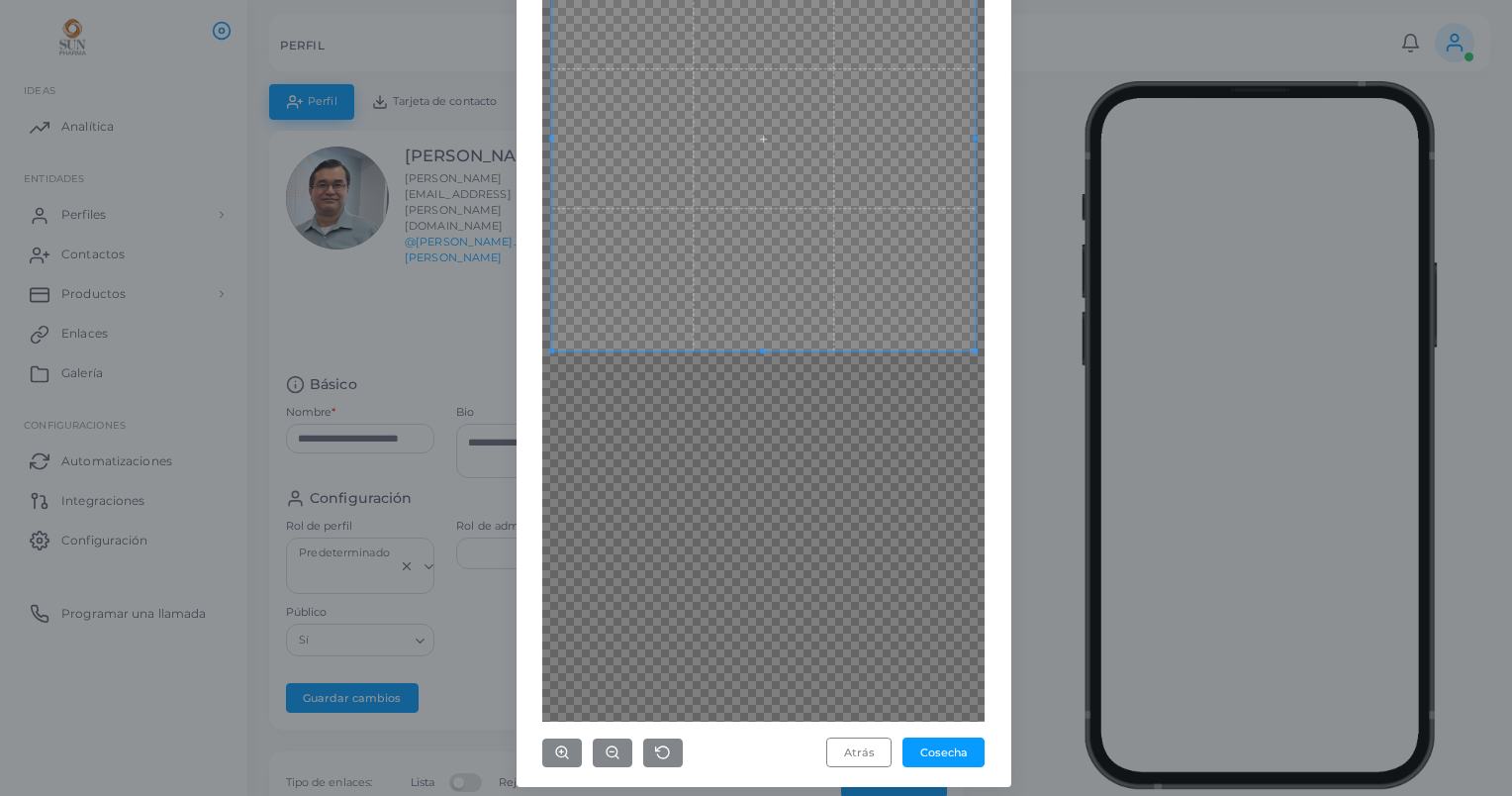 scroll, scrollTop: 196, scrollLeft: 0, axis: vertical 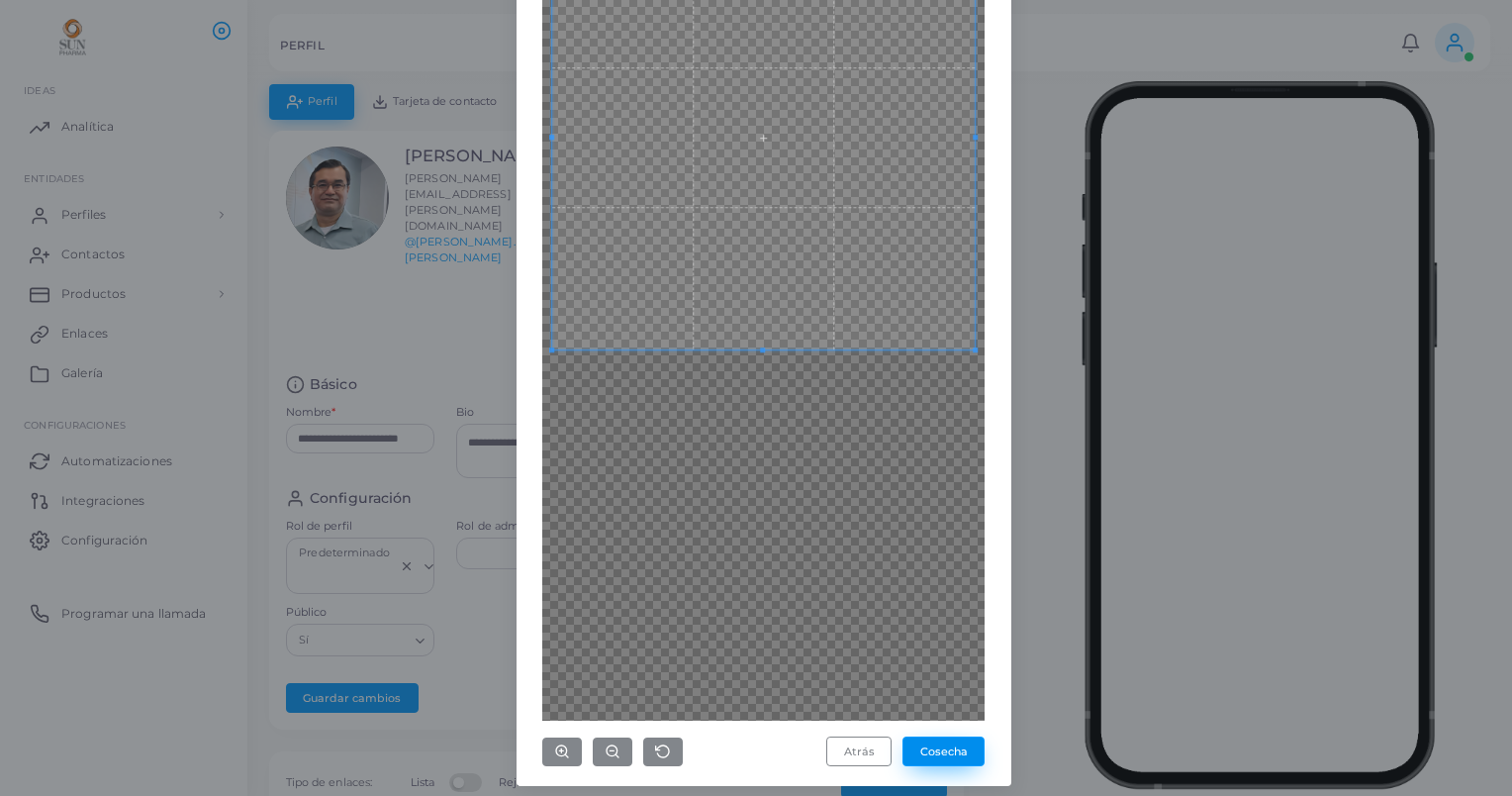 click on "Cosecha" at bounding box center (943, 751) 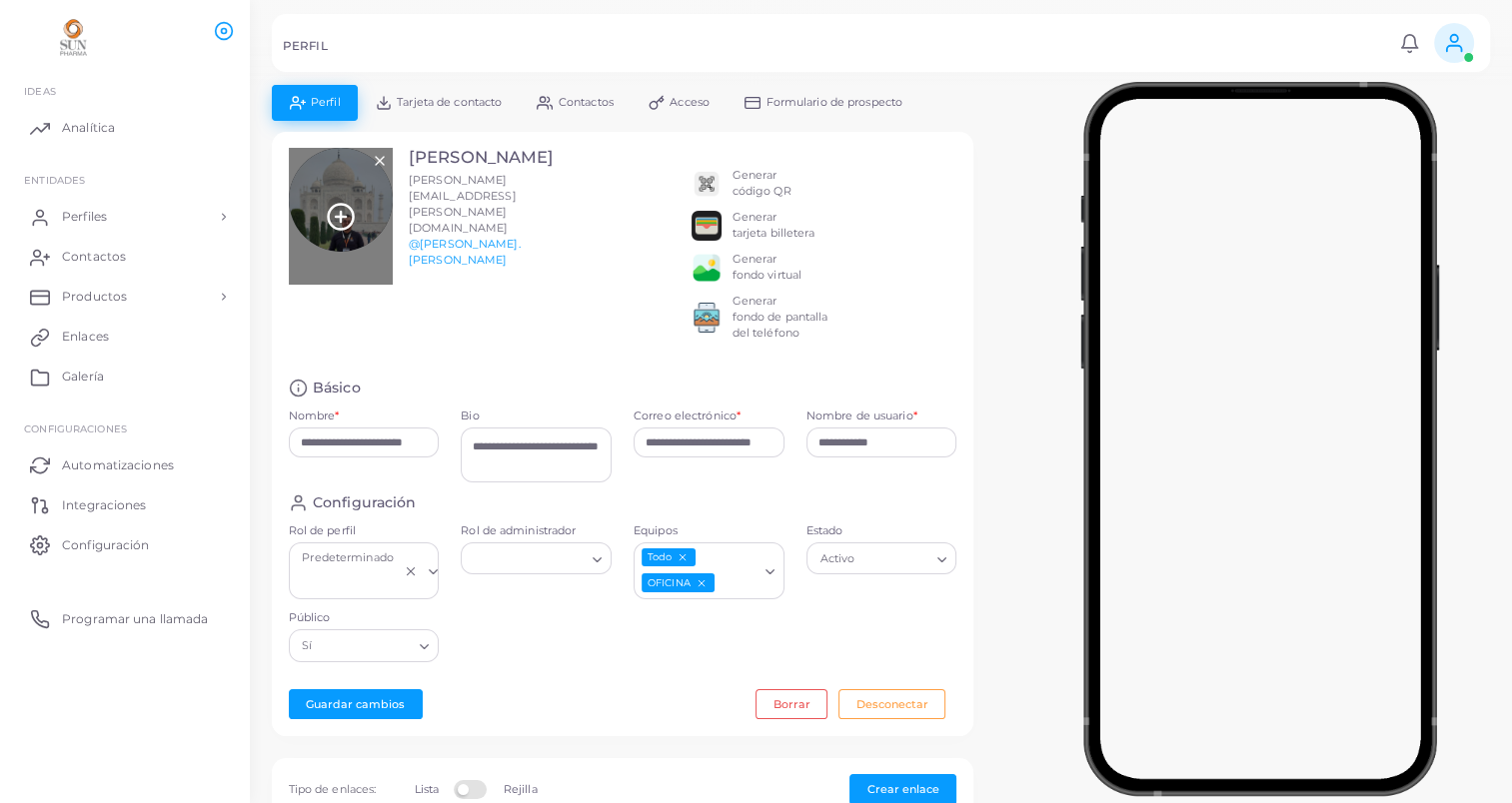 click 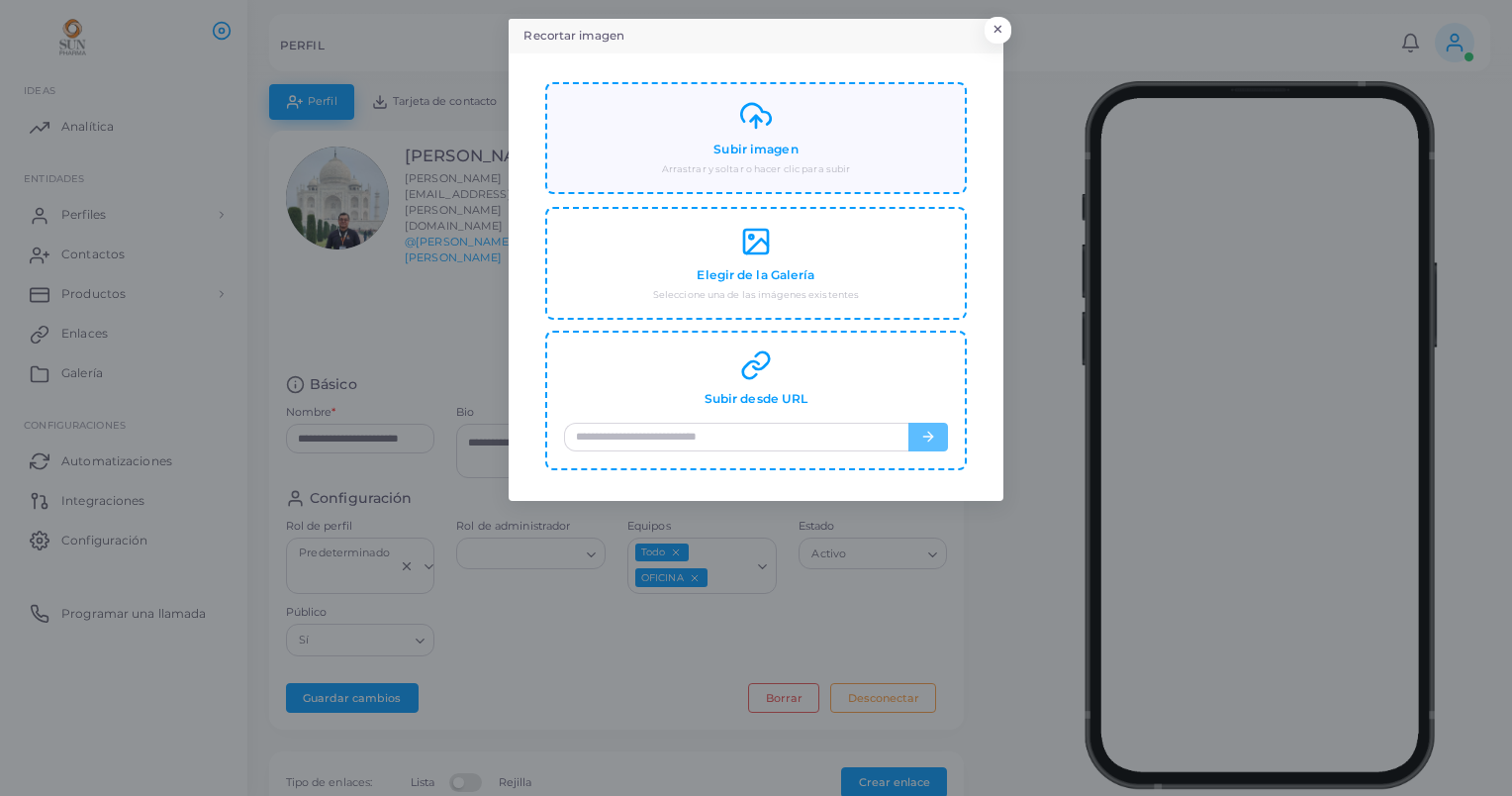 click on "Subir imagen" at bounding box center [755, 149] 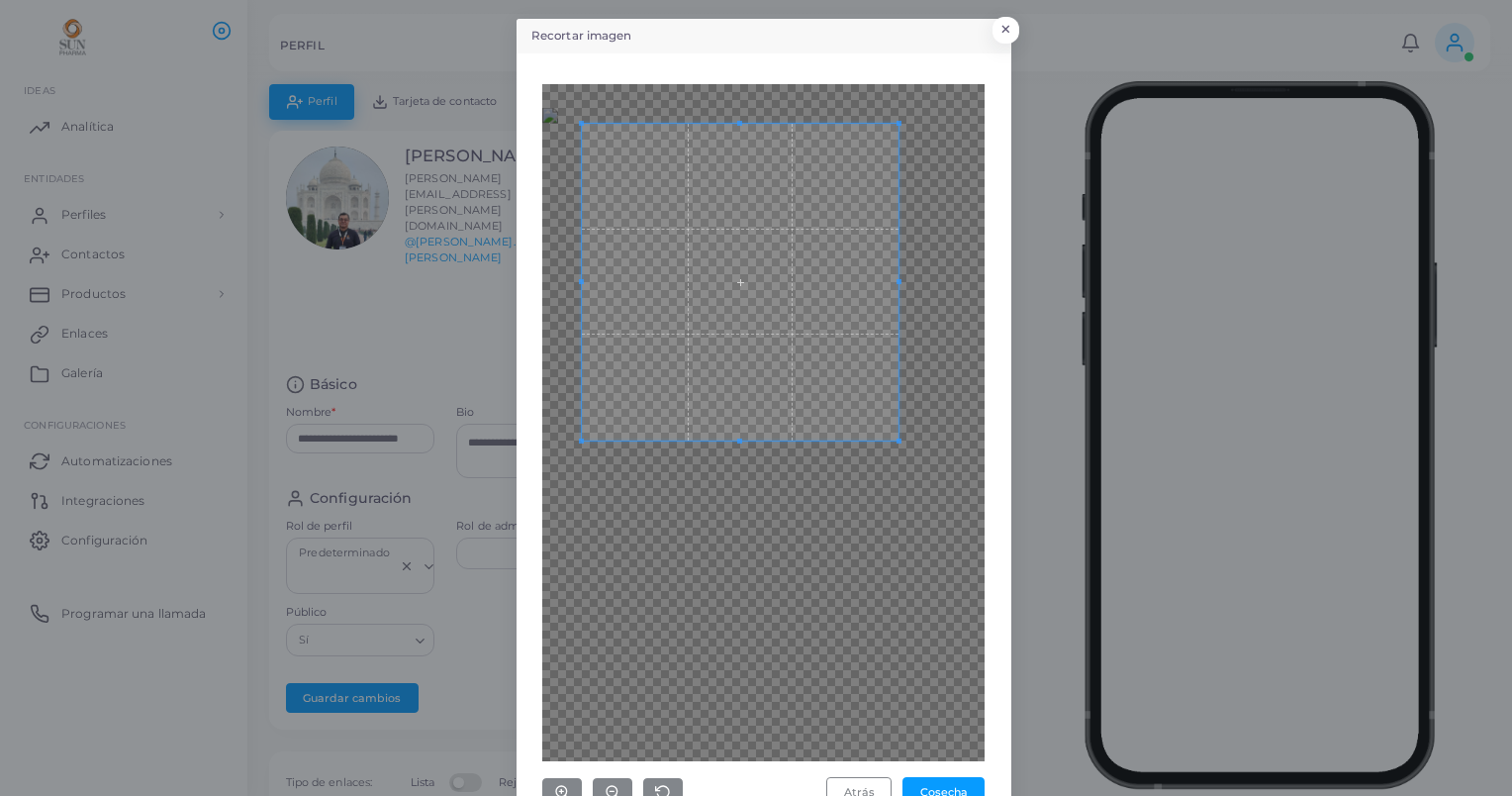 click at bounding box center [740, 282] 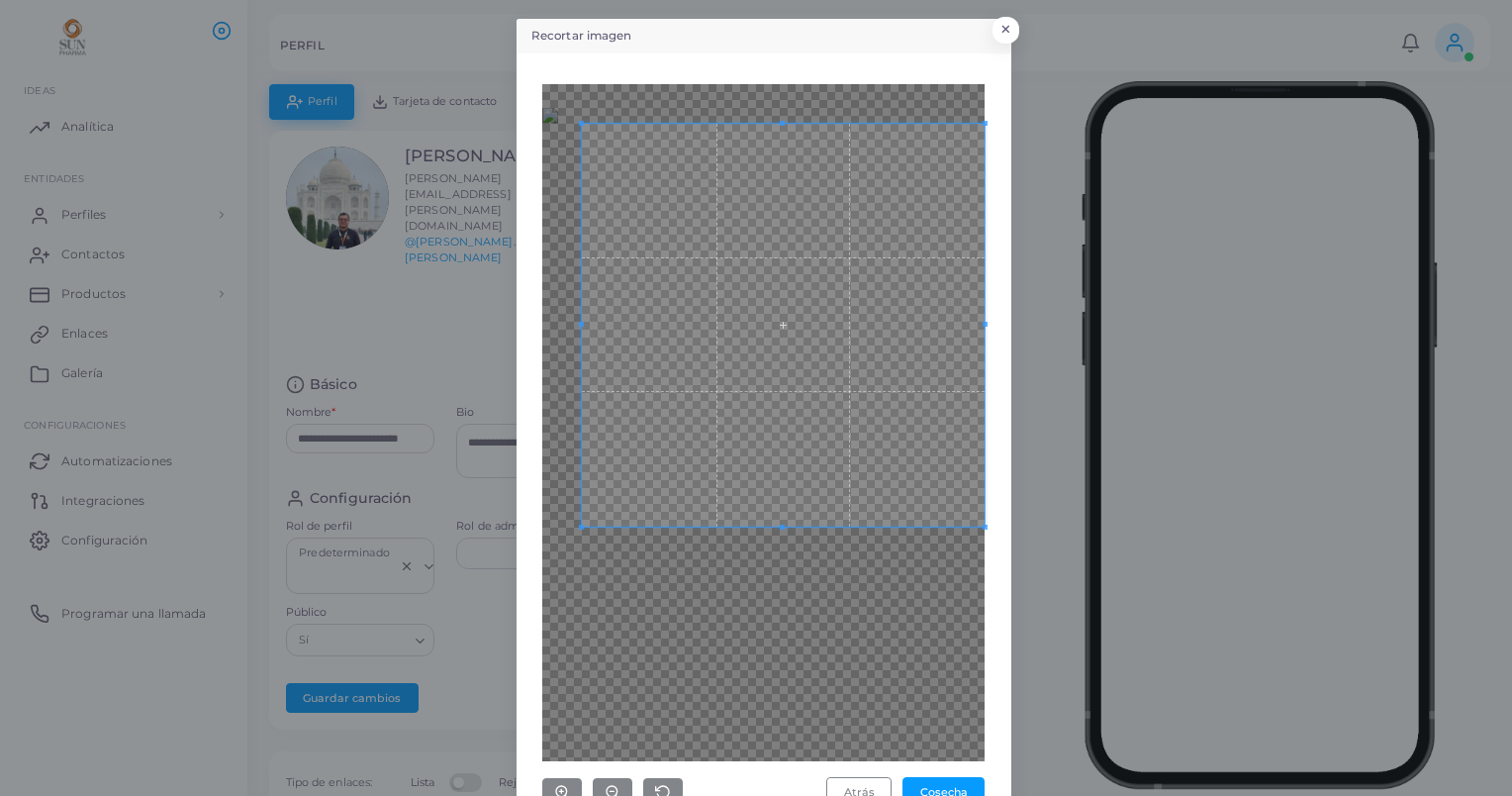 click on "**********" at bounding box center [756, 398] 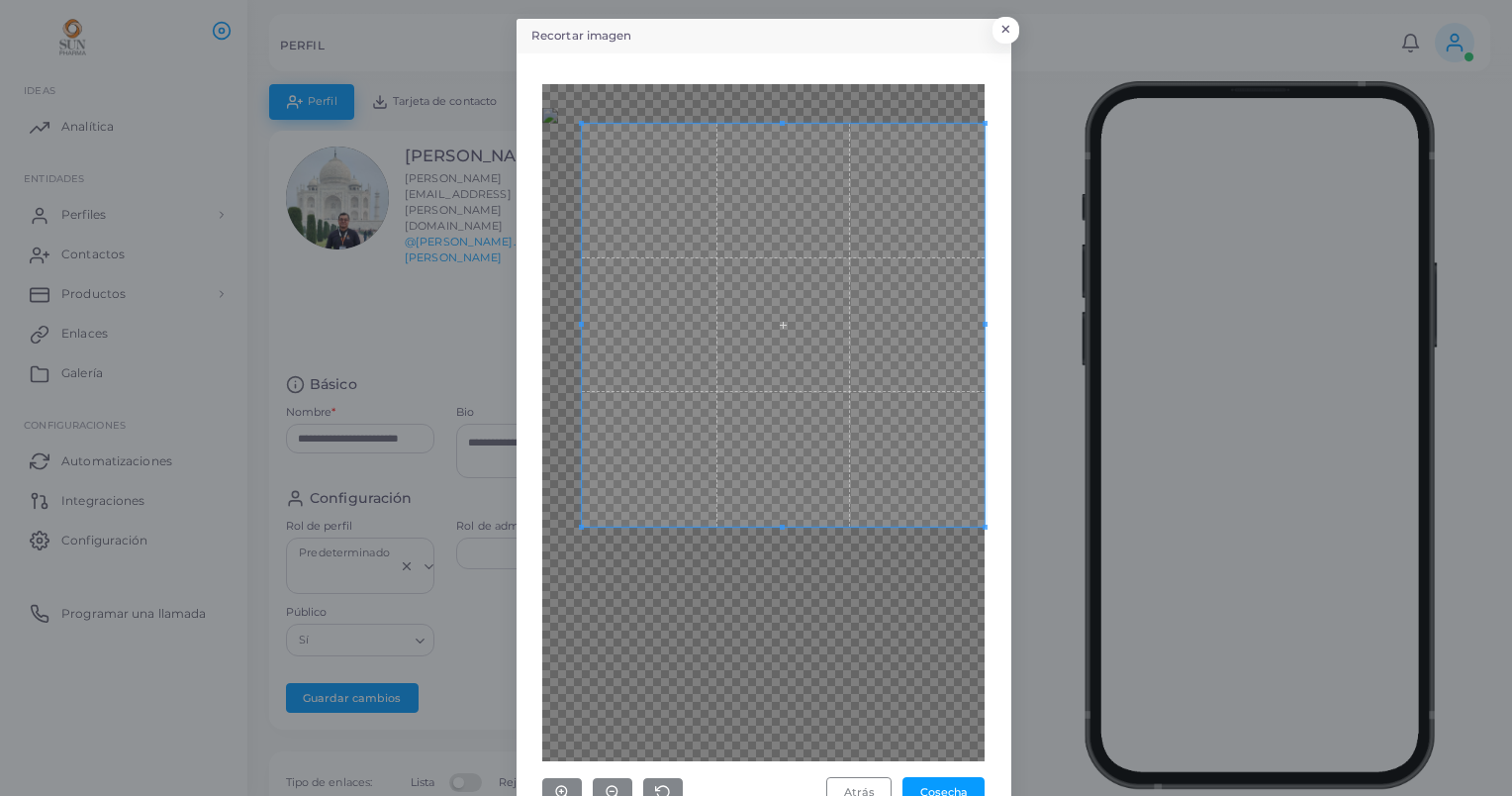 click on "Recortar imagen ×  Atrás   Cosecha" at bounding box center (764, 423) 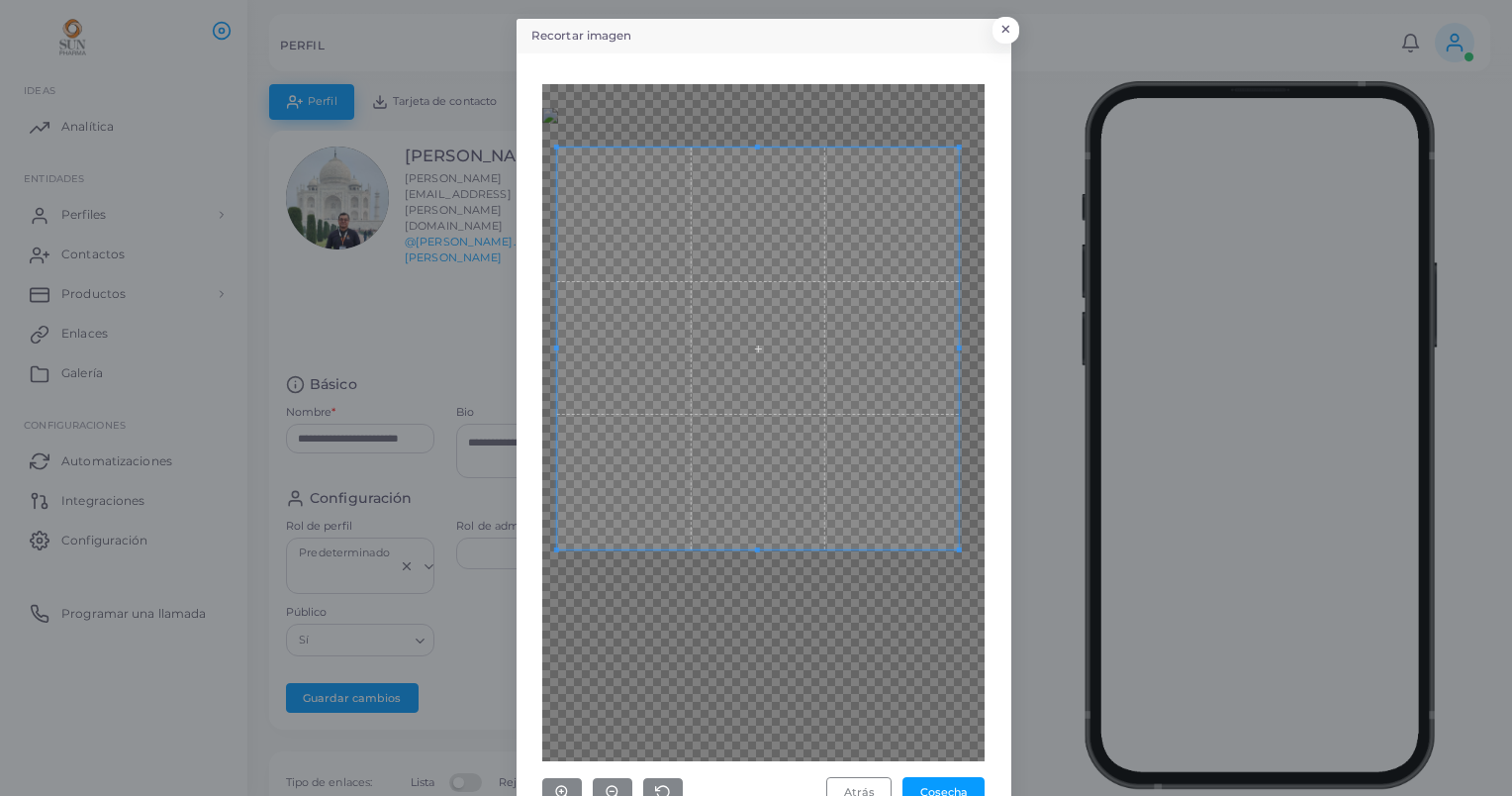 click at bounding box center (758, 348) 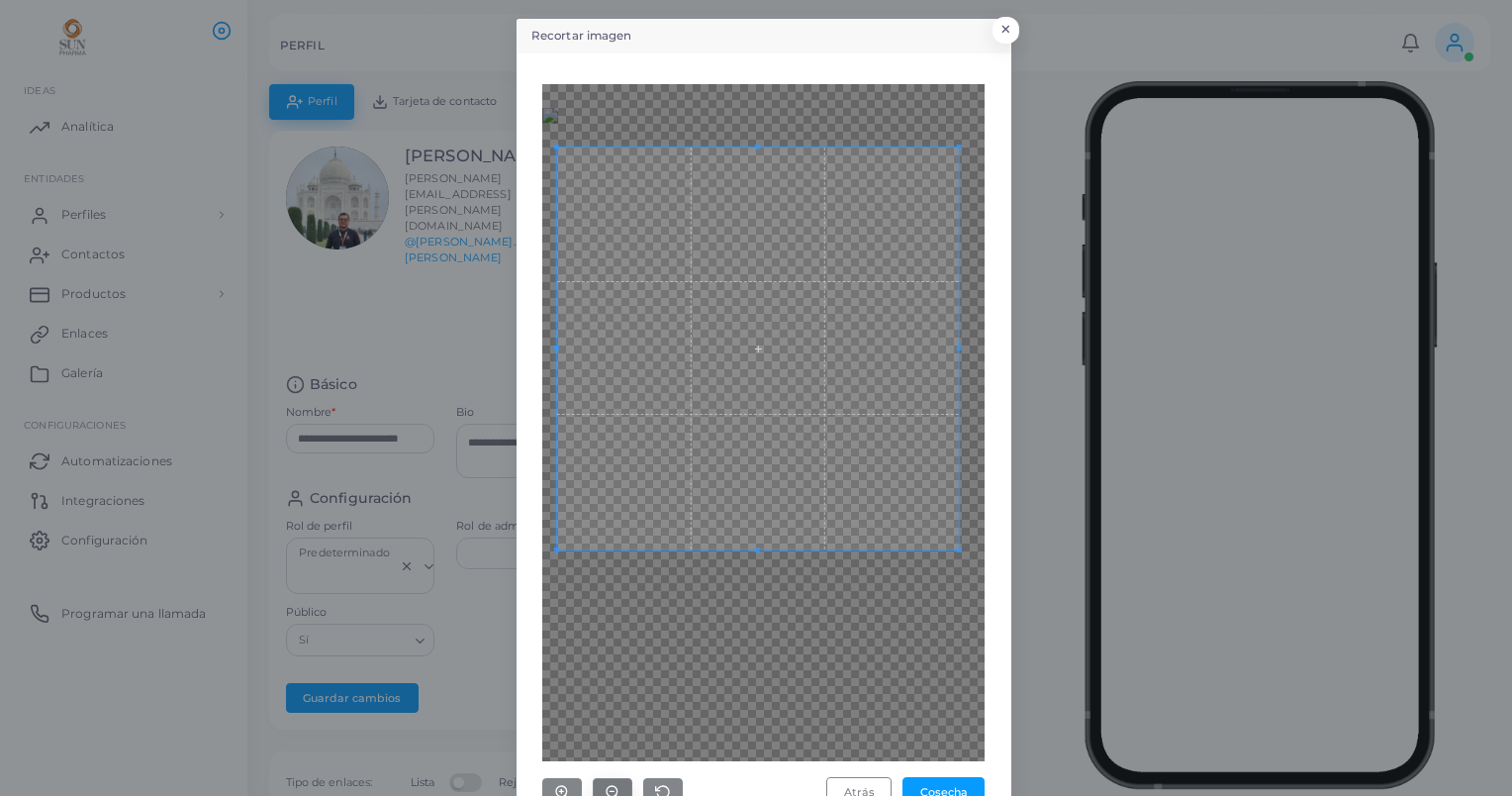 click at bounding box center (613, 792) 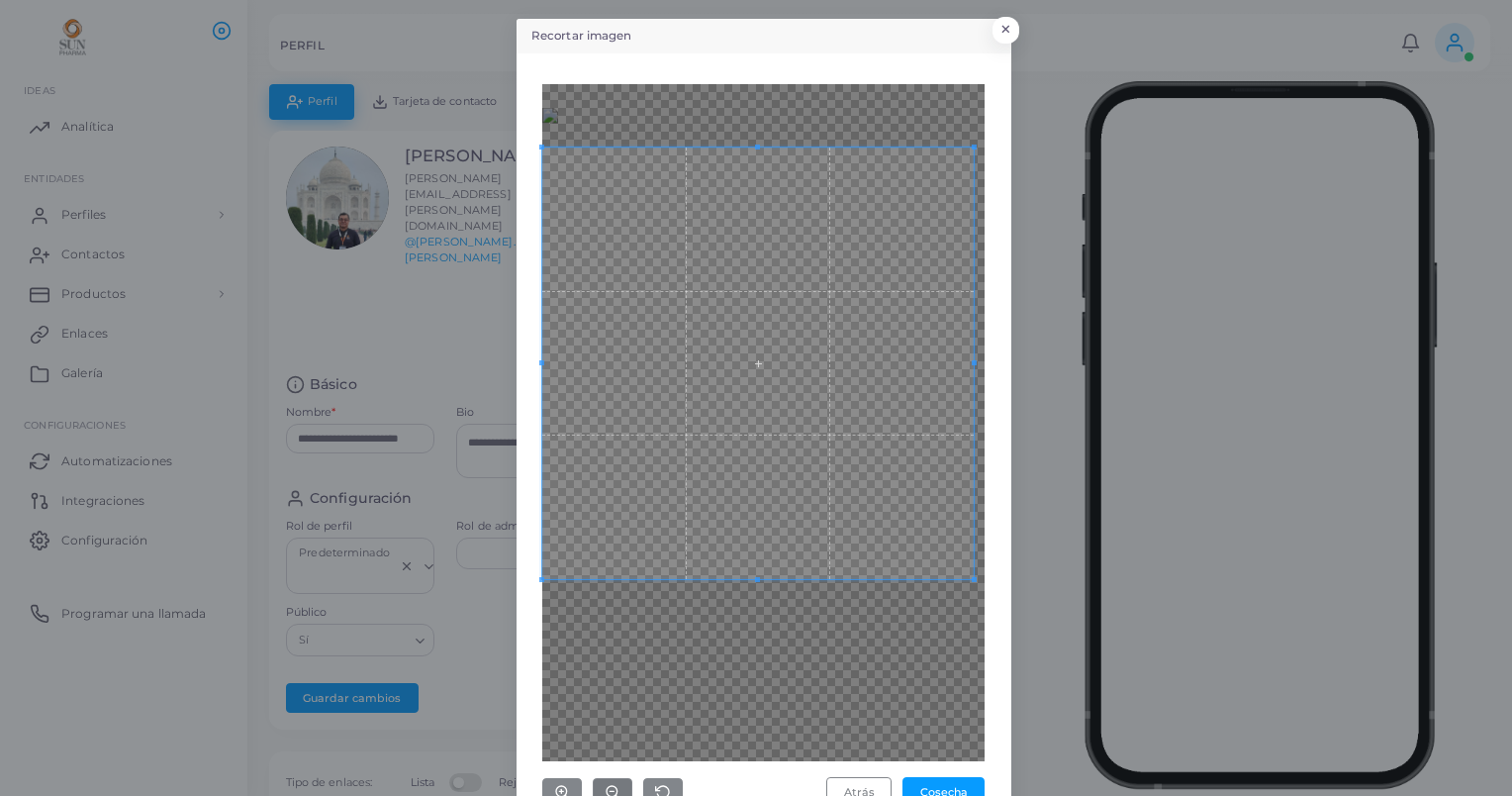 click on "Recortar imagen ×  Atrás   Cosecha" at bounding box center (764, 423) 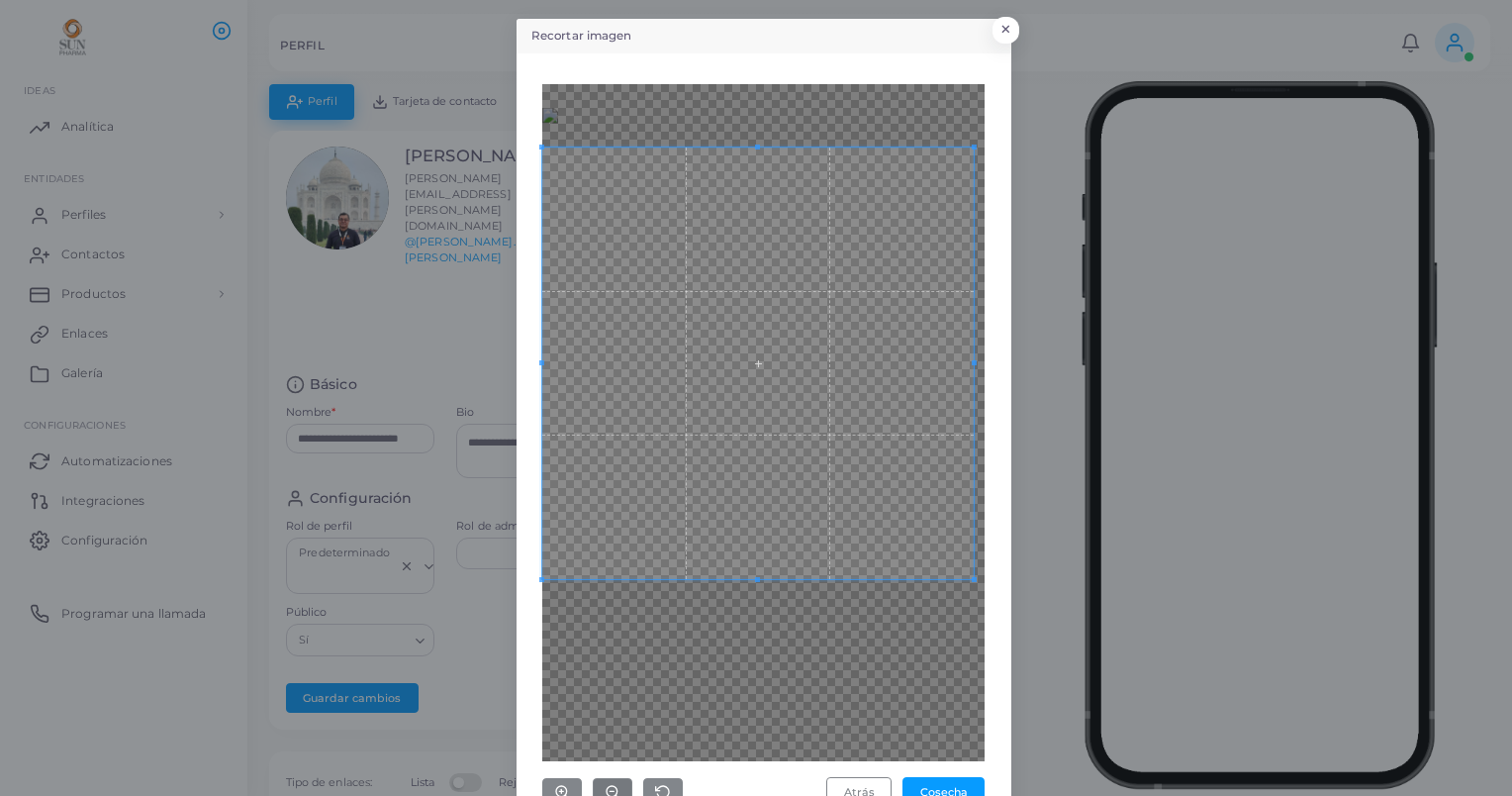 click at bounding box center (758, 363) 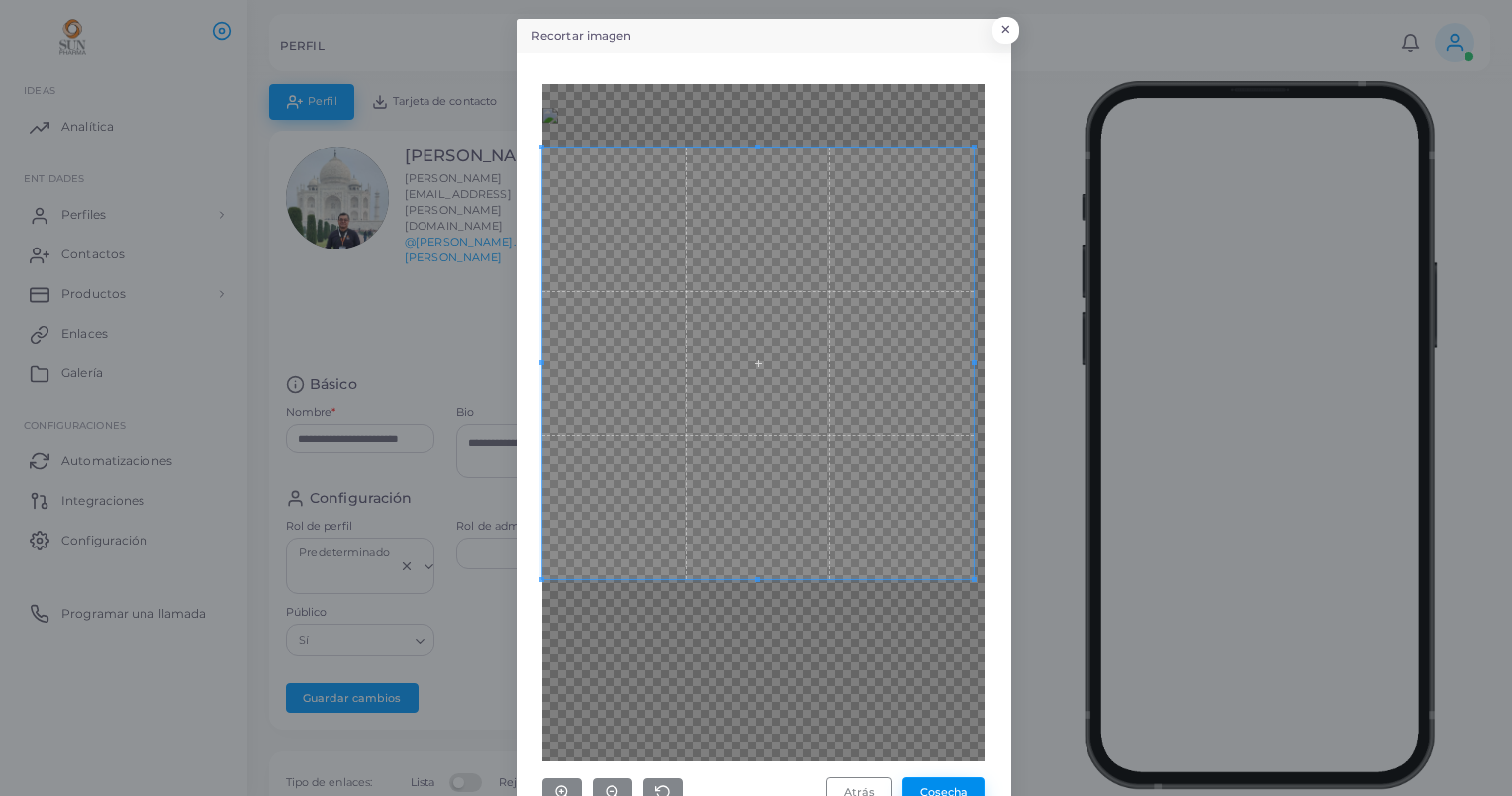 click on "Cosecha" at bounding box center (943, 792) 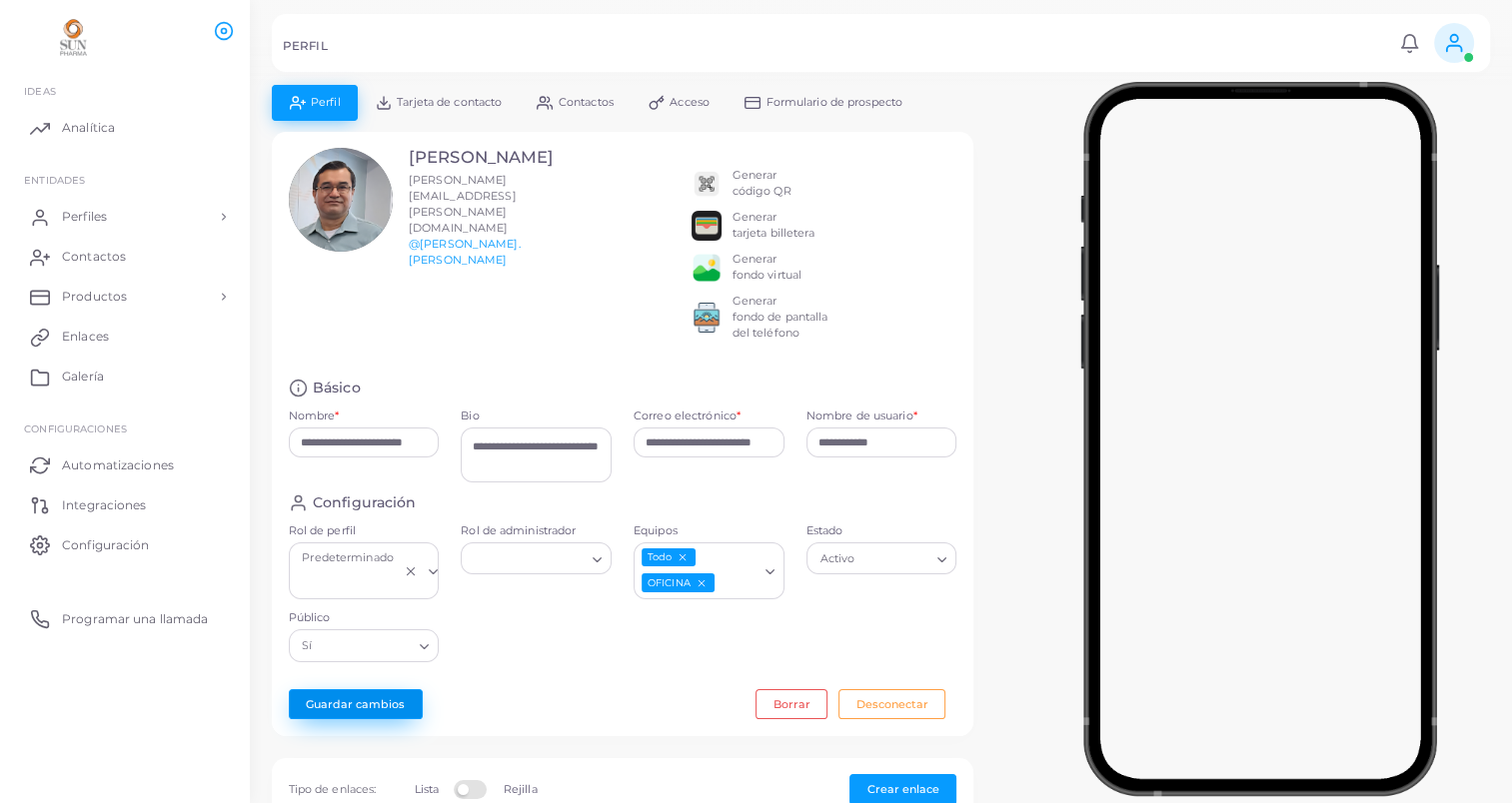 click on "Guardar cambios" at bounding box center (356, 704) 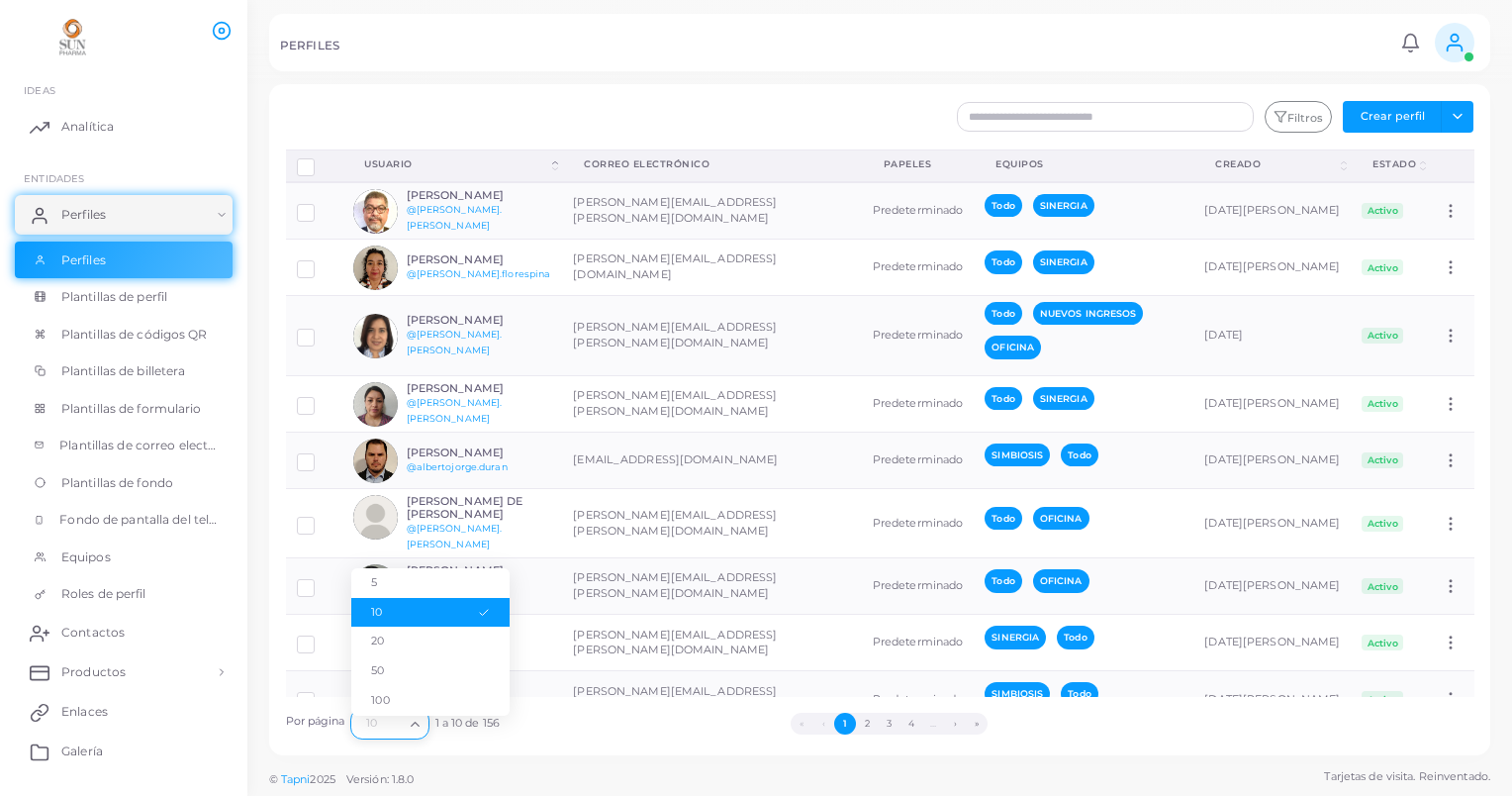click 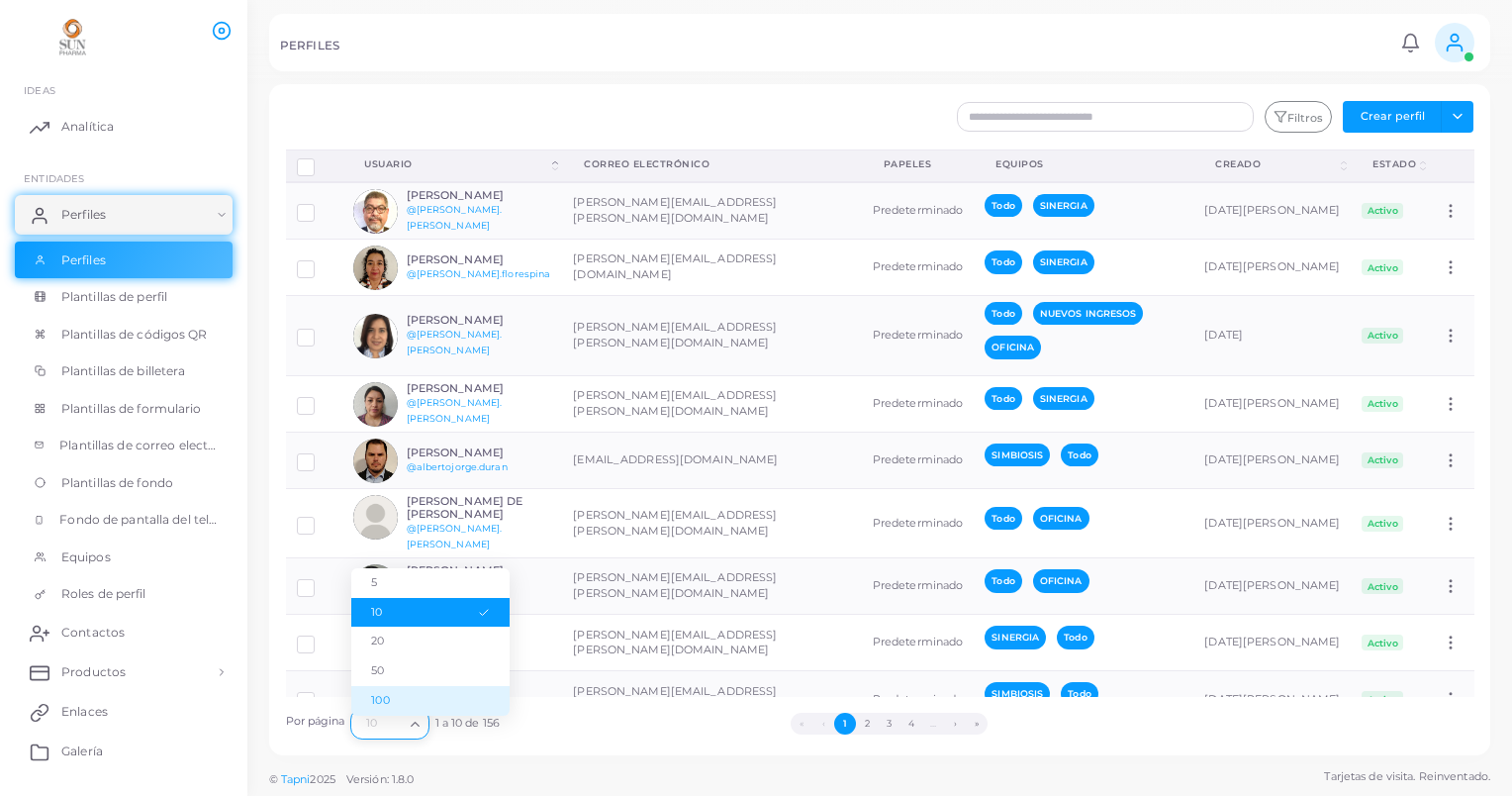 click on "100" at bounding box center (430, 701) 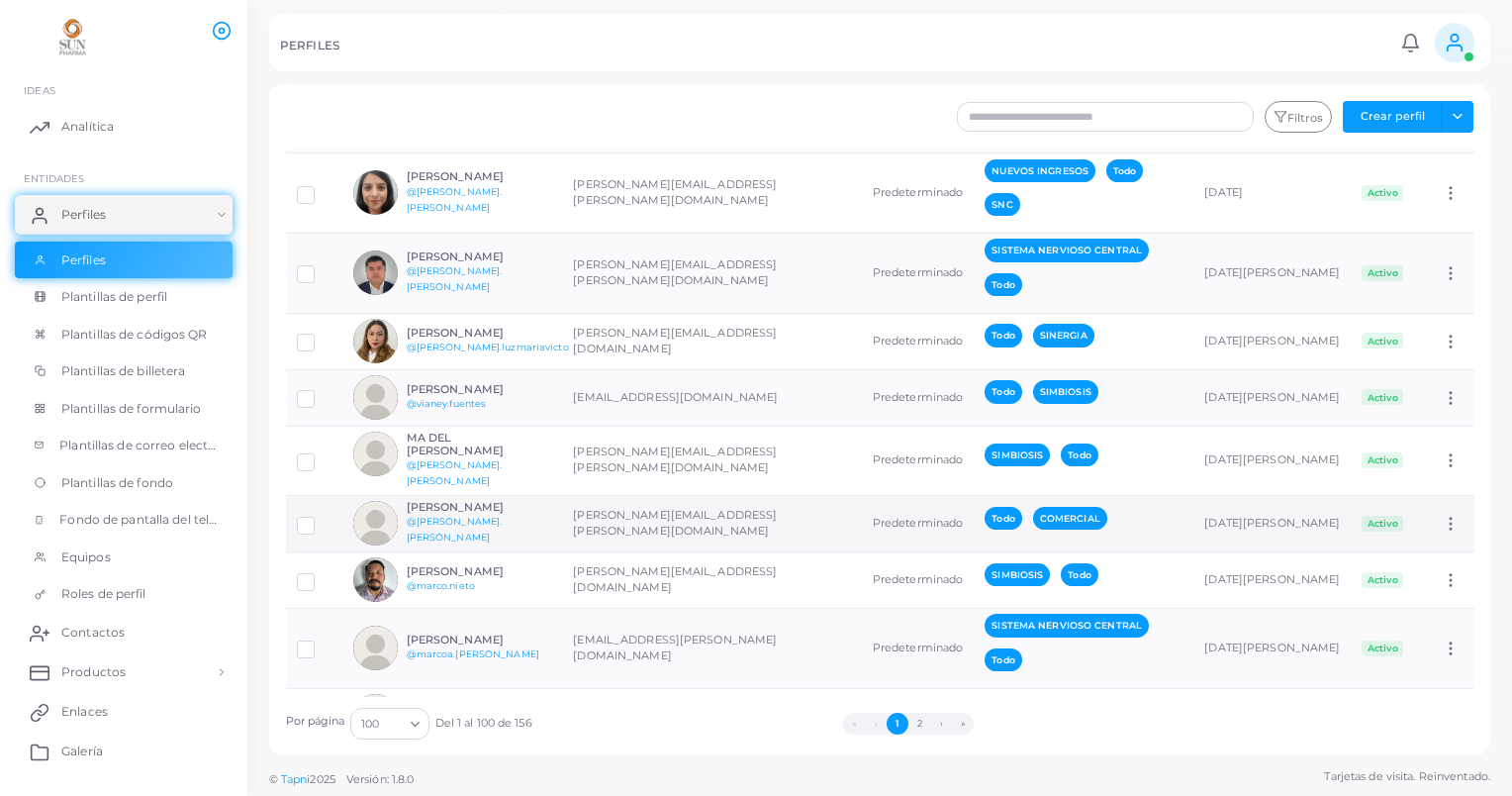 scroll, scrollTop: 5490, scrollLeft: 0, axis: vertical 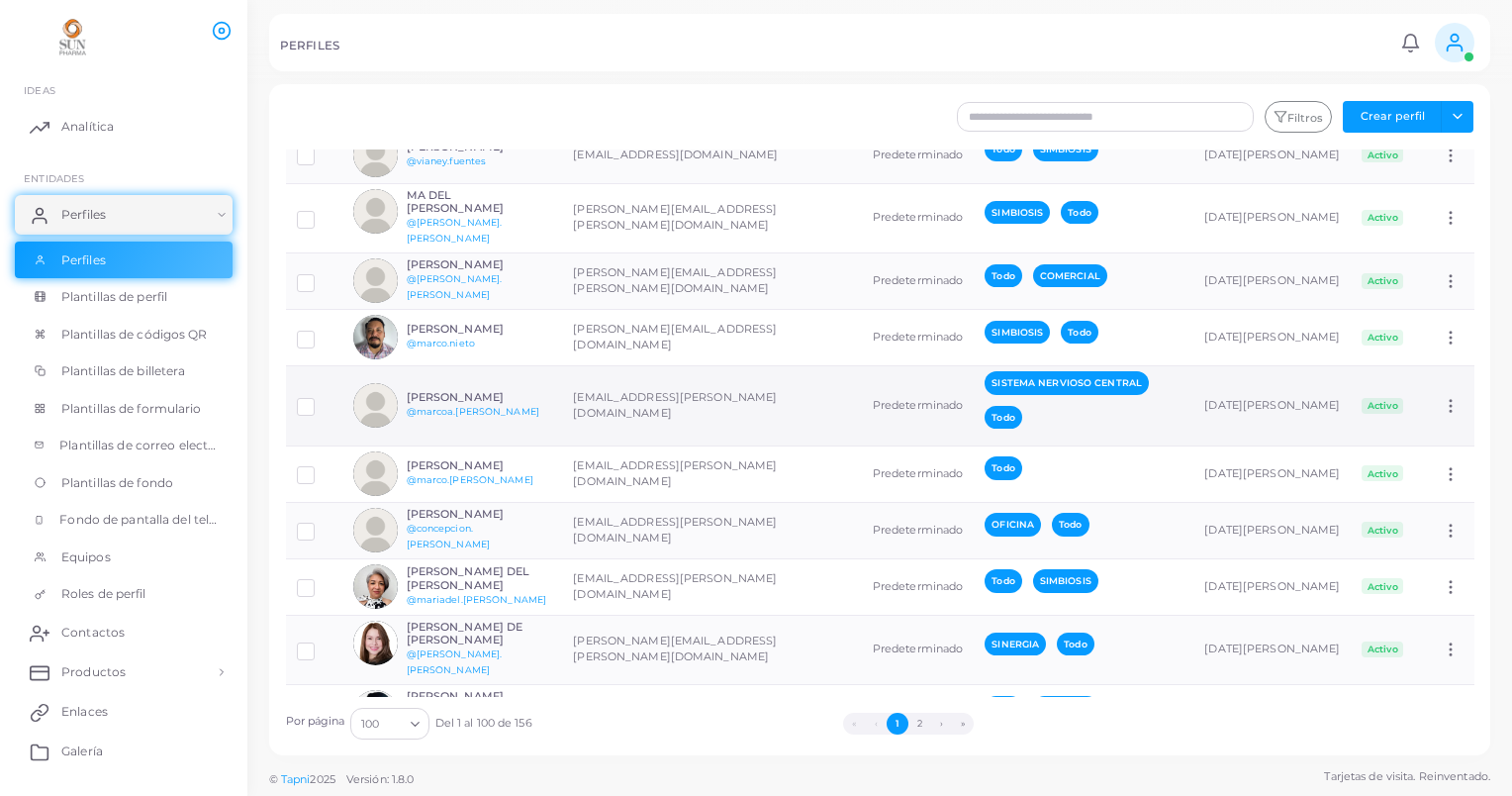 click at bounding box center [321, 400] 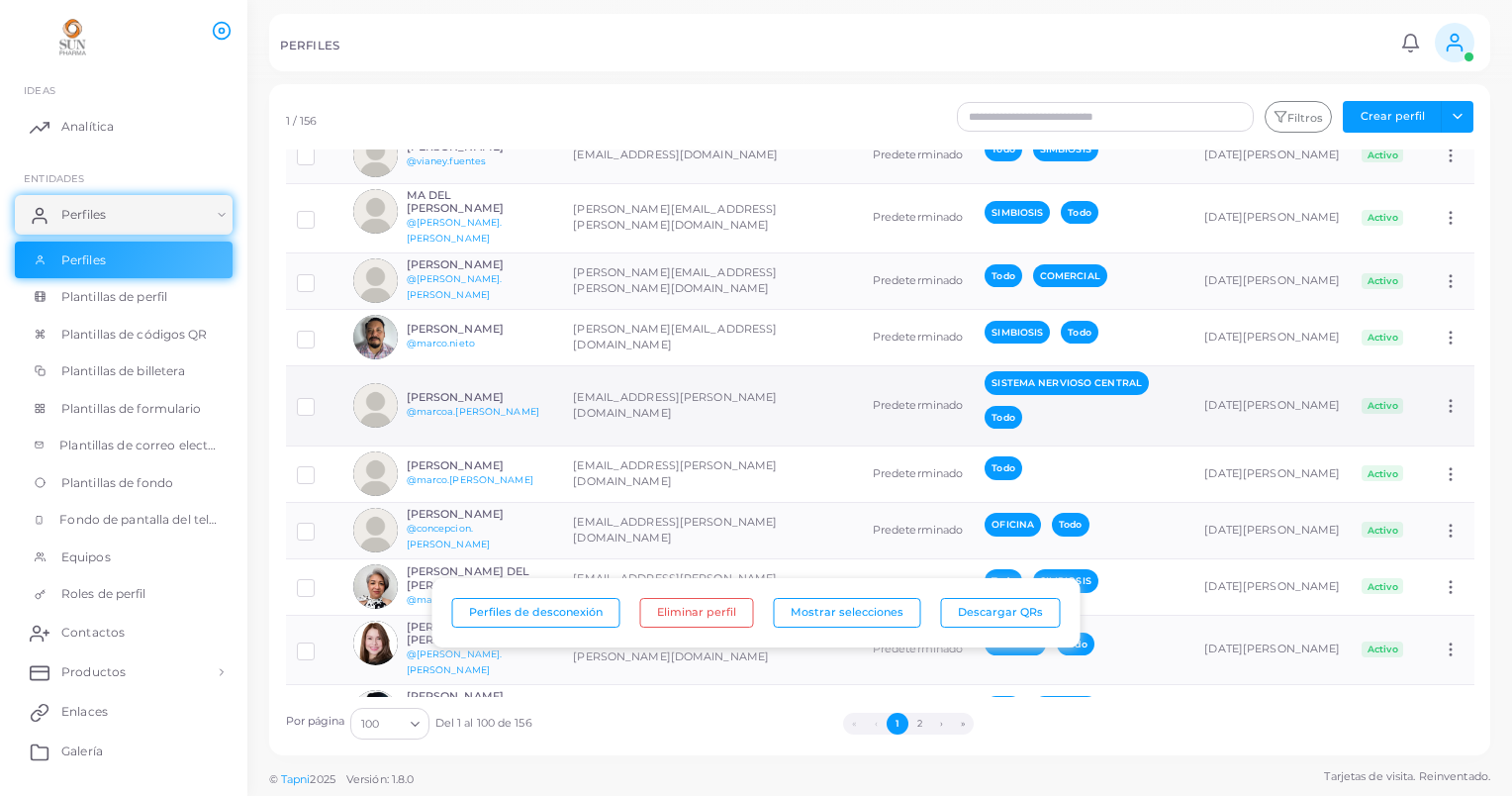 click at bounding box center [375, 405] 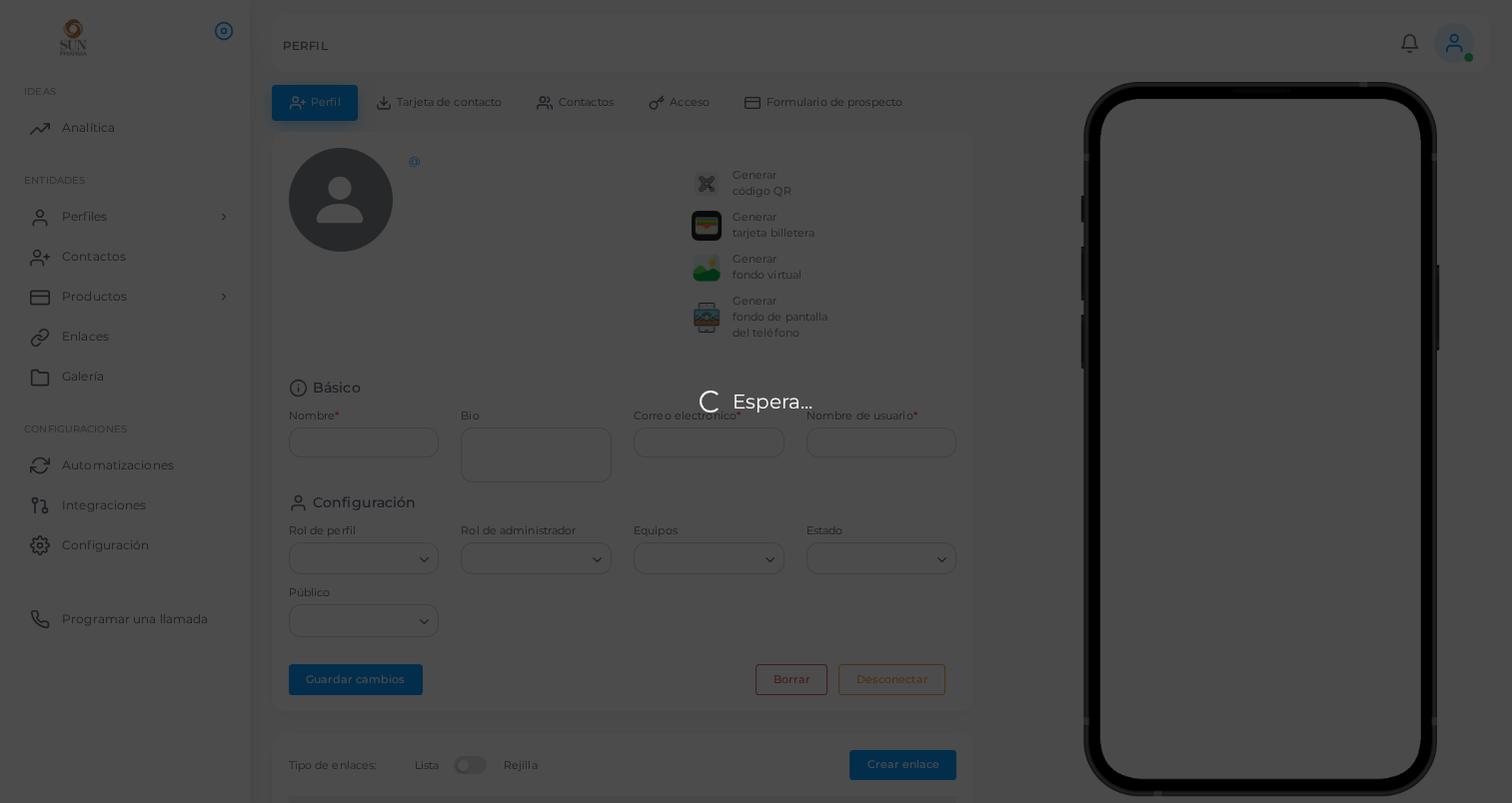 type on "**********" 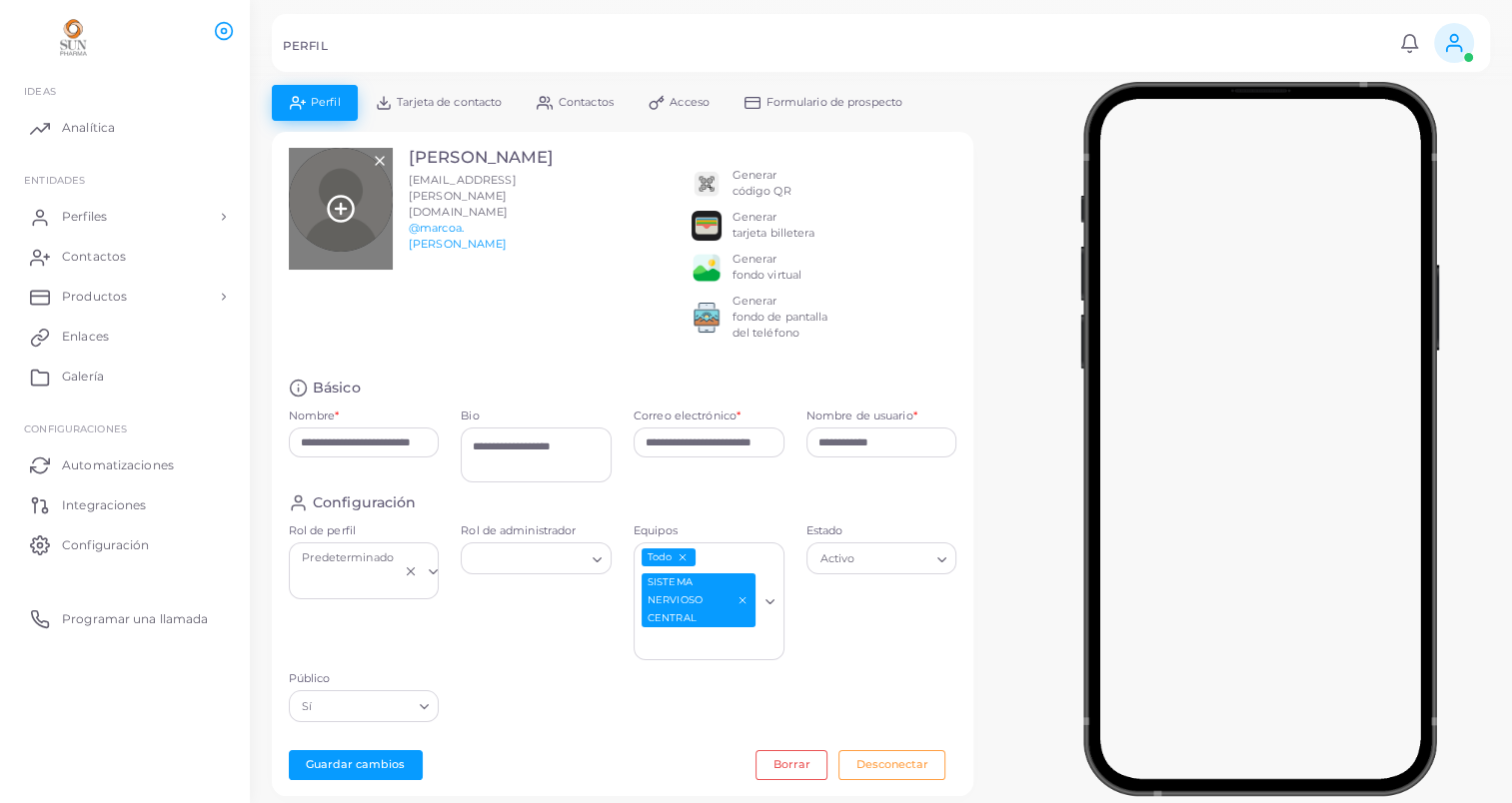 click 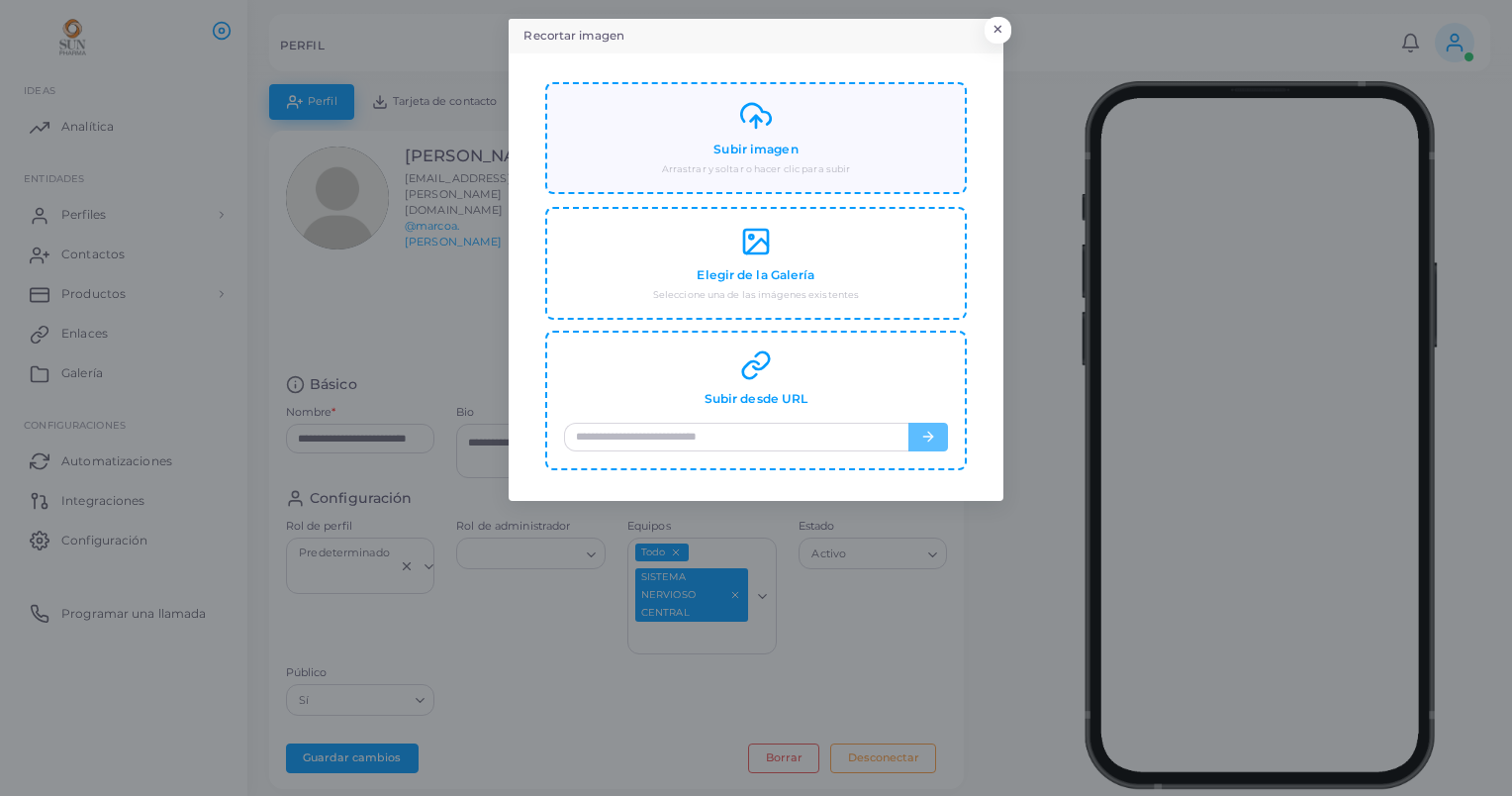 click on "Subir imagen" at bounding box center (755, 149) 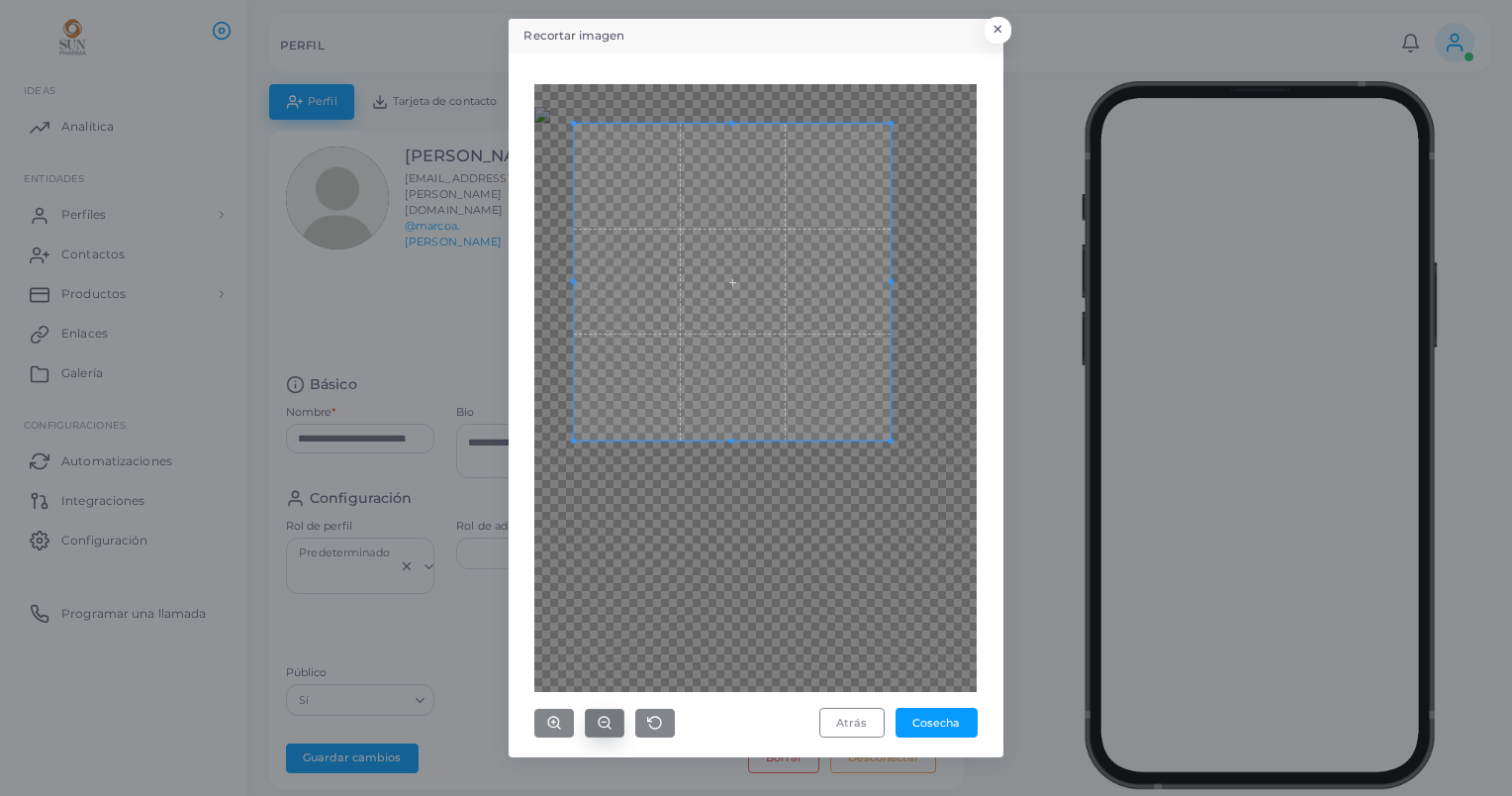 click at bounding box center (605, 723) 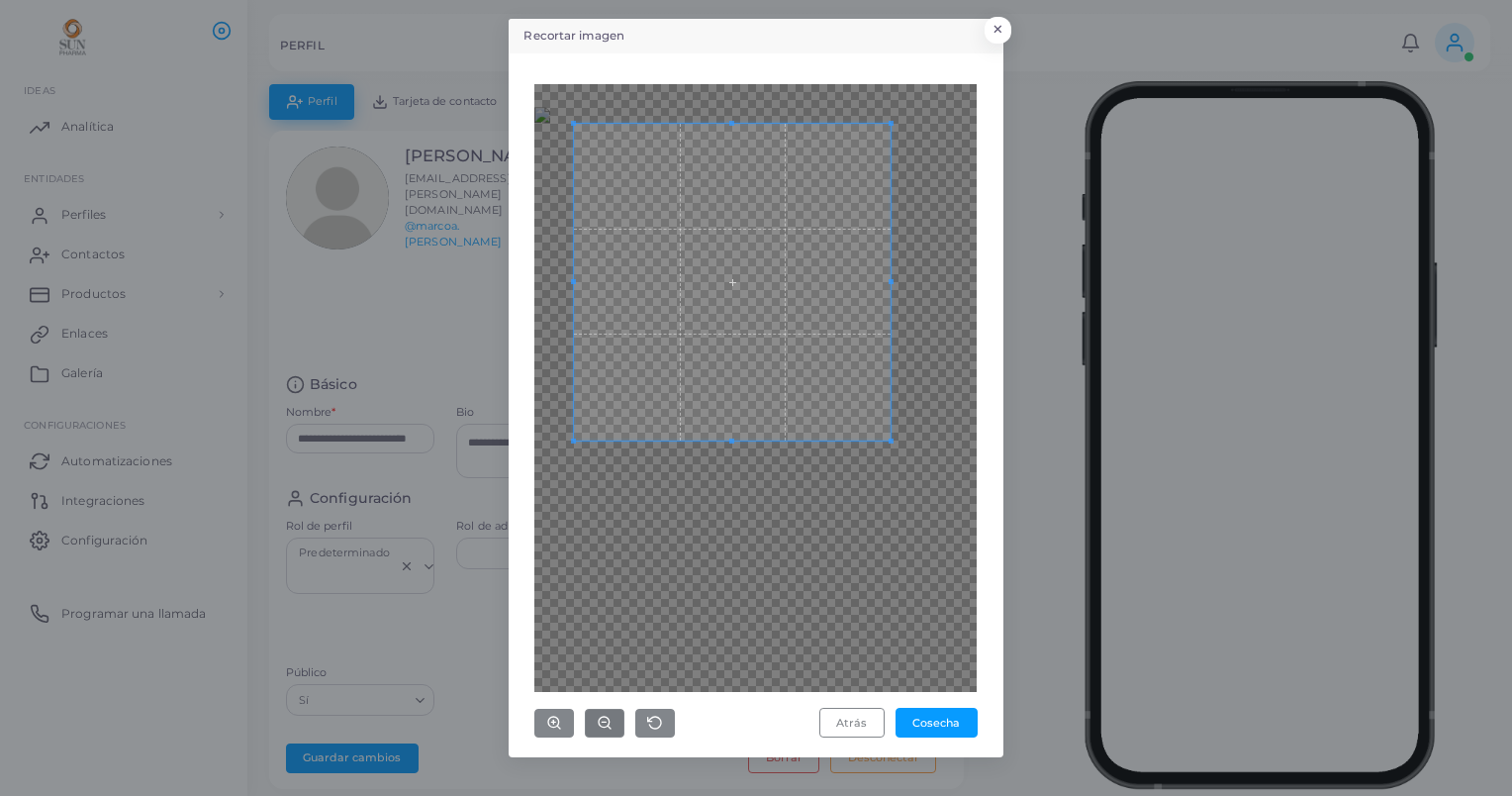click at bounding box center (732, 282) 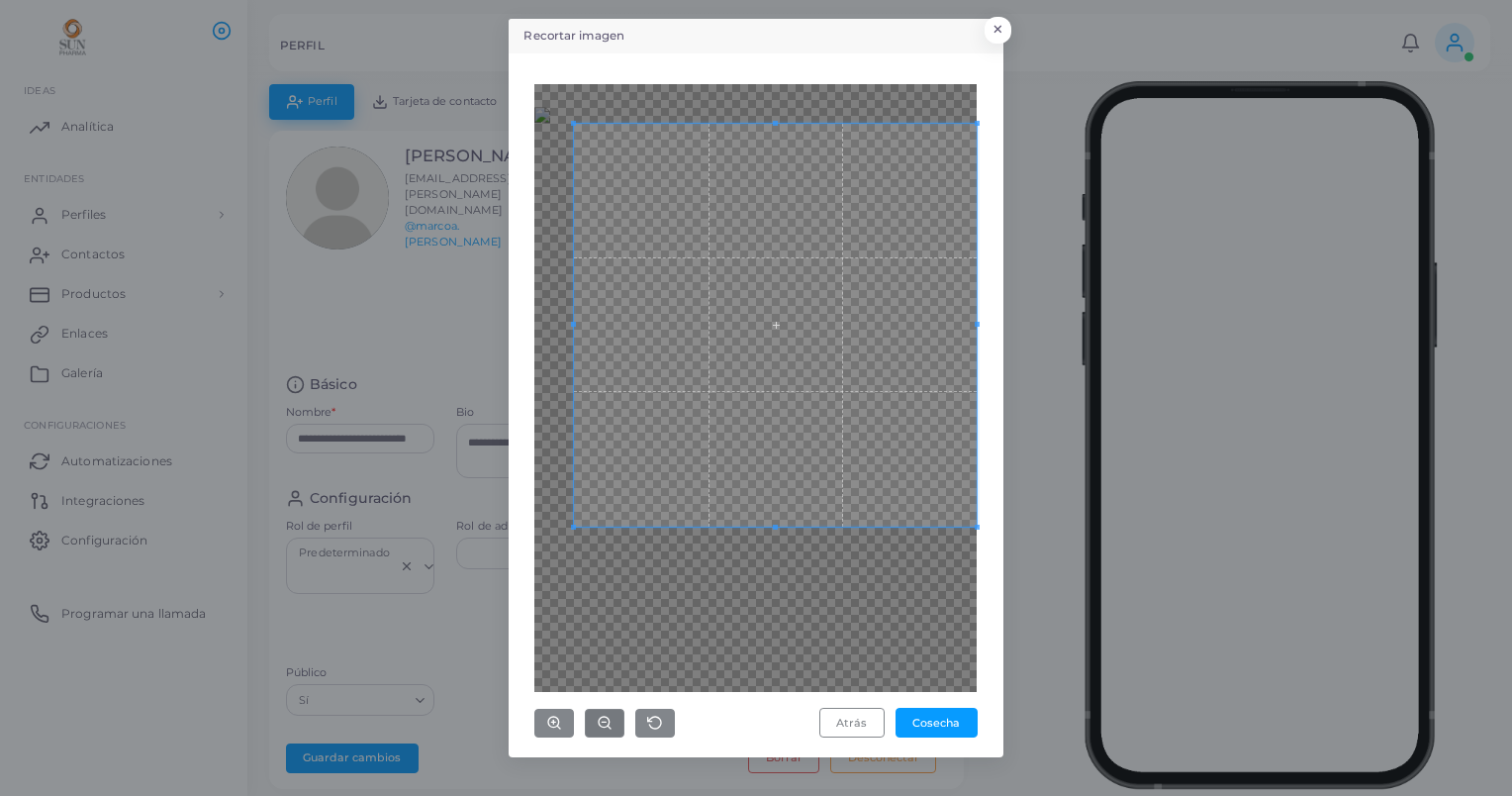 click on "**********" at bounding box center [756, 398] 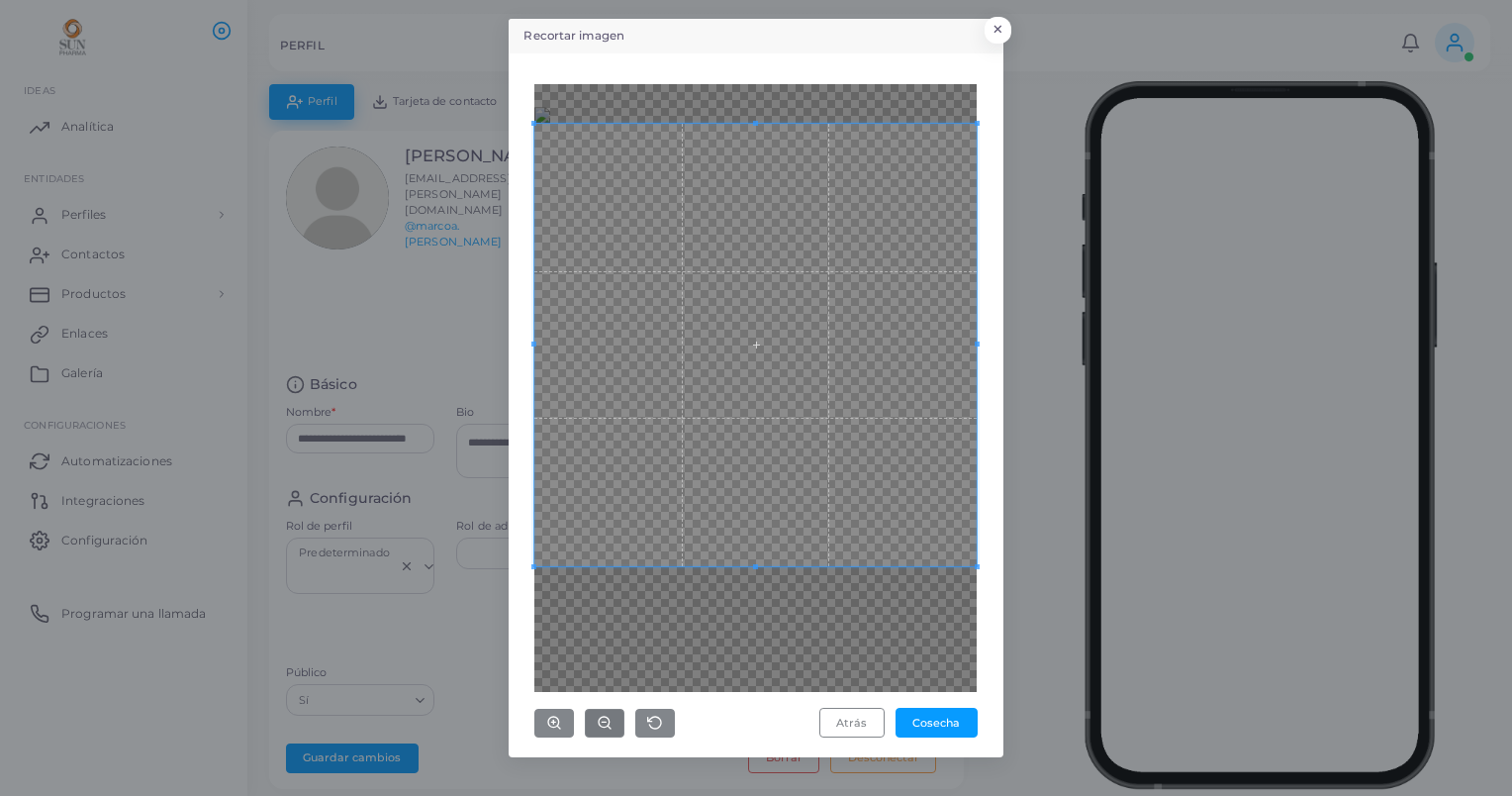 click on "Recortar imagen ×  Atrás   Cosecha" at bounding box center [756, 398] 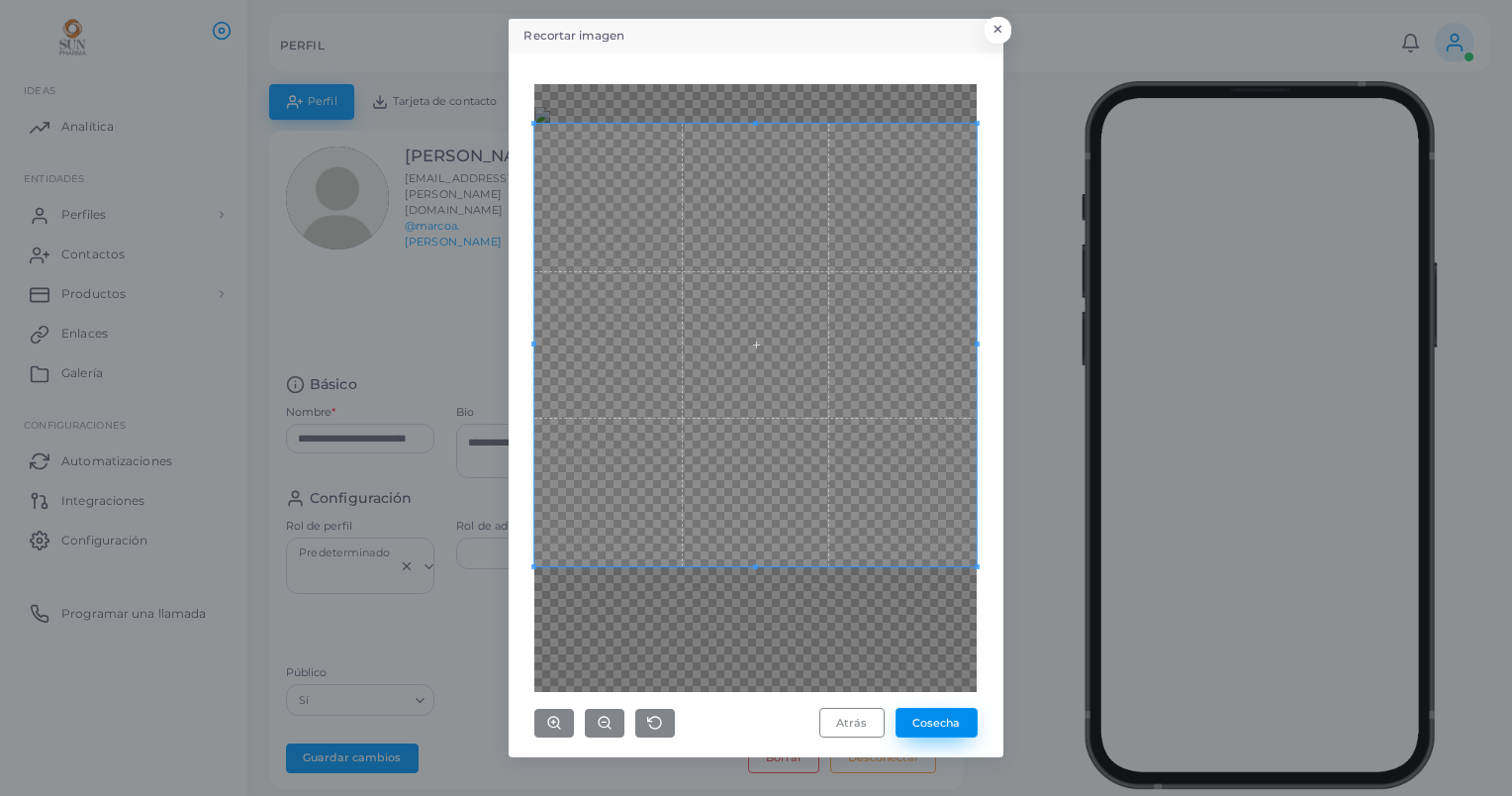 click on "Cosecha" at bounding box center [936, 723] 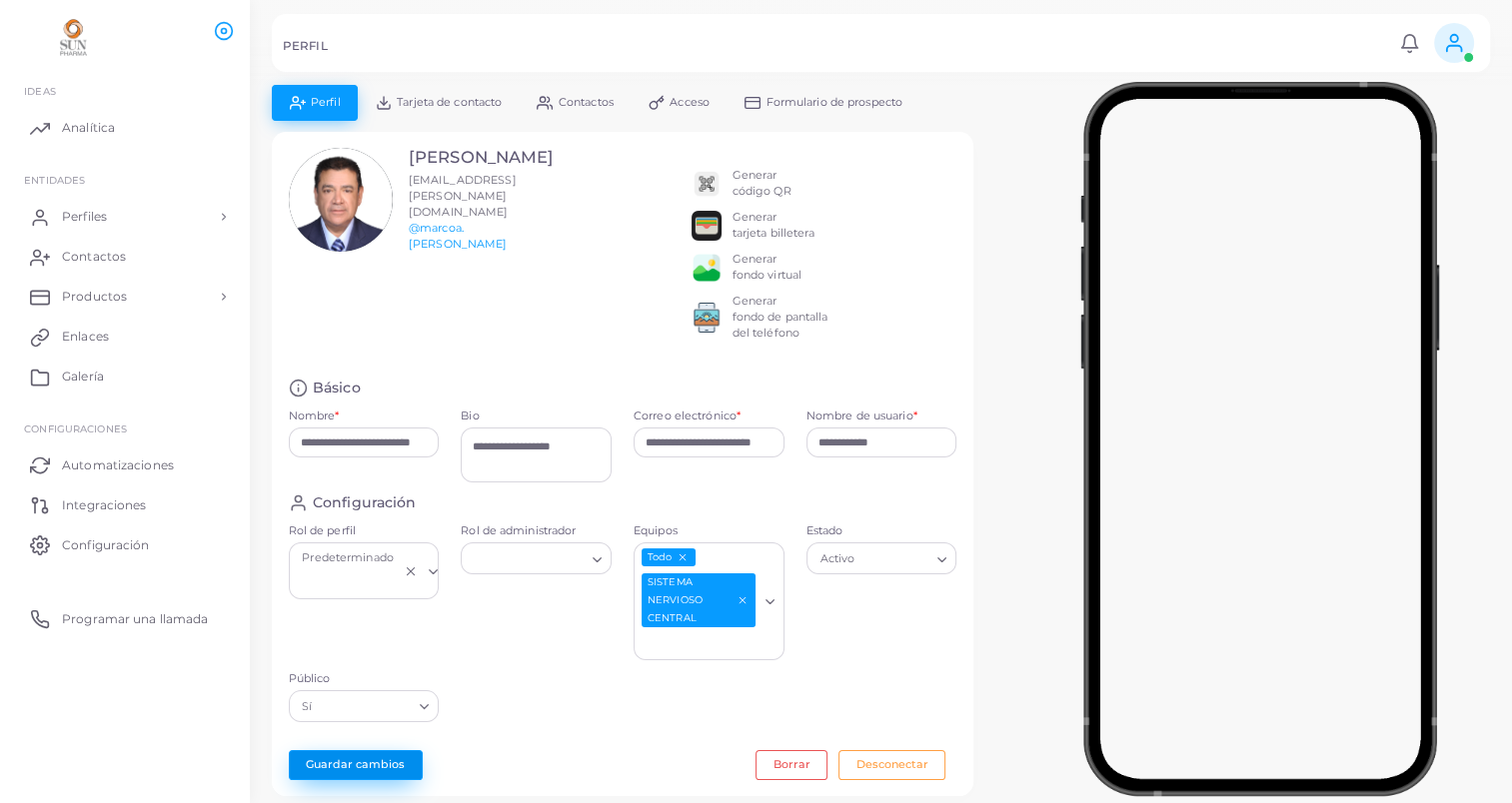 click on "Guardar cambios" at bounding box center [356, 765] 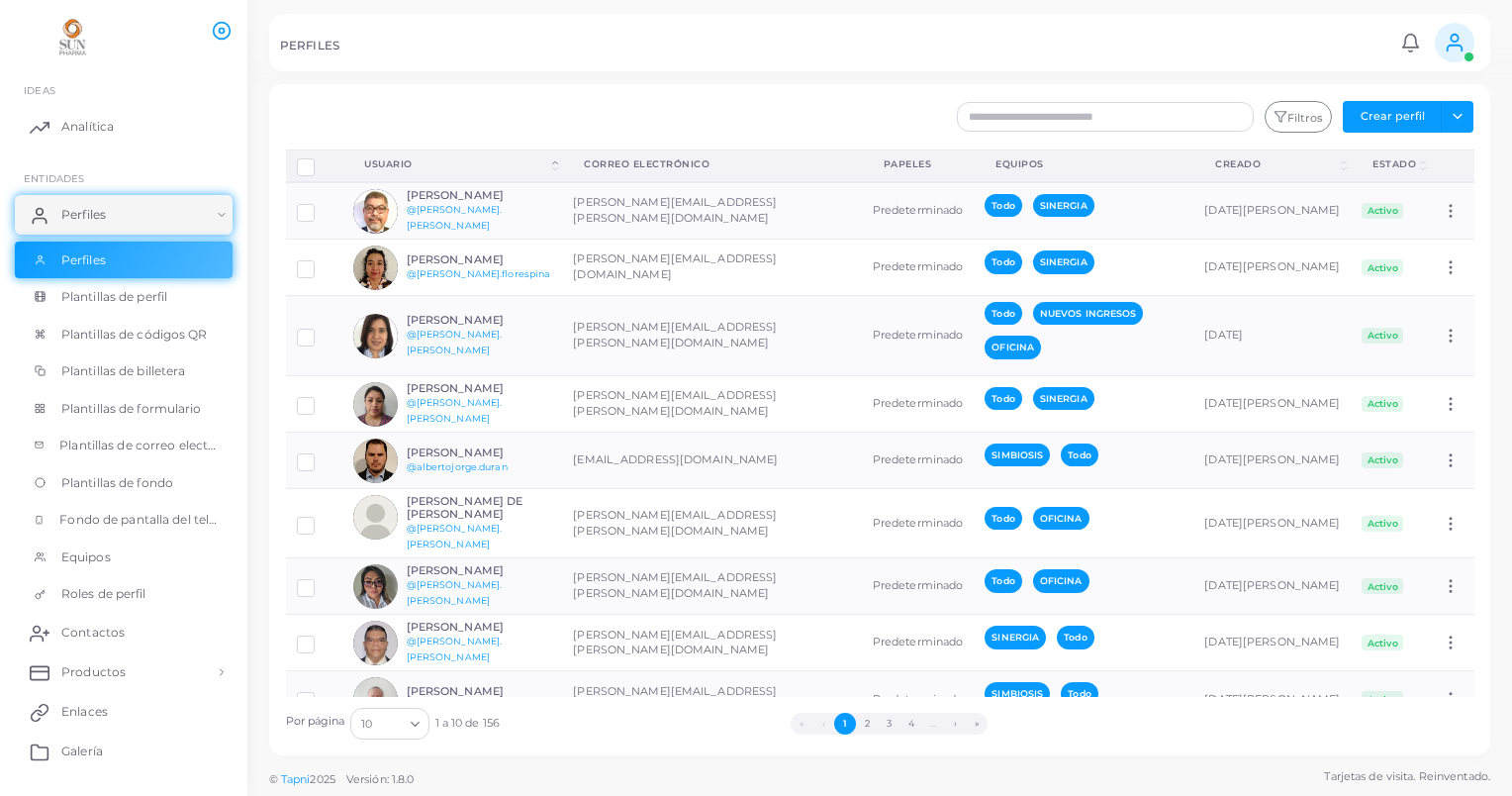 click 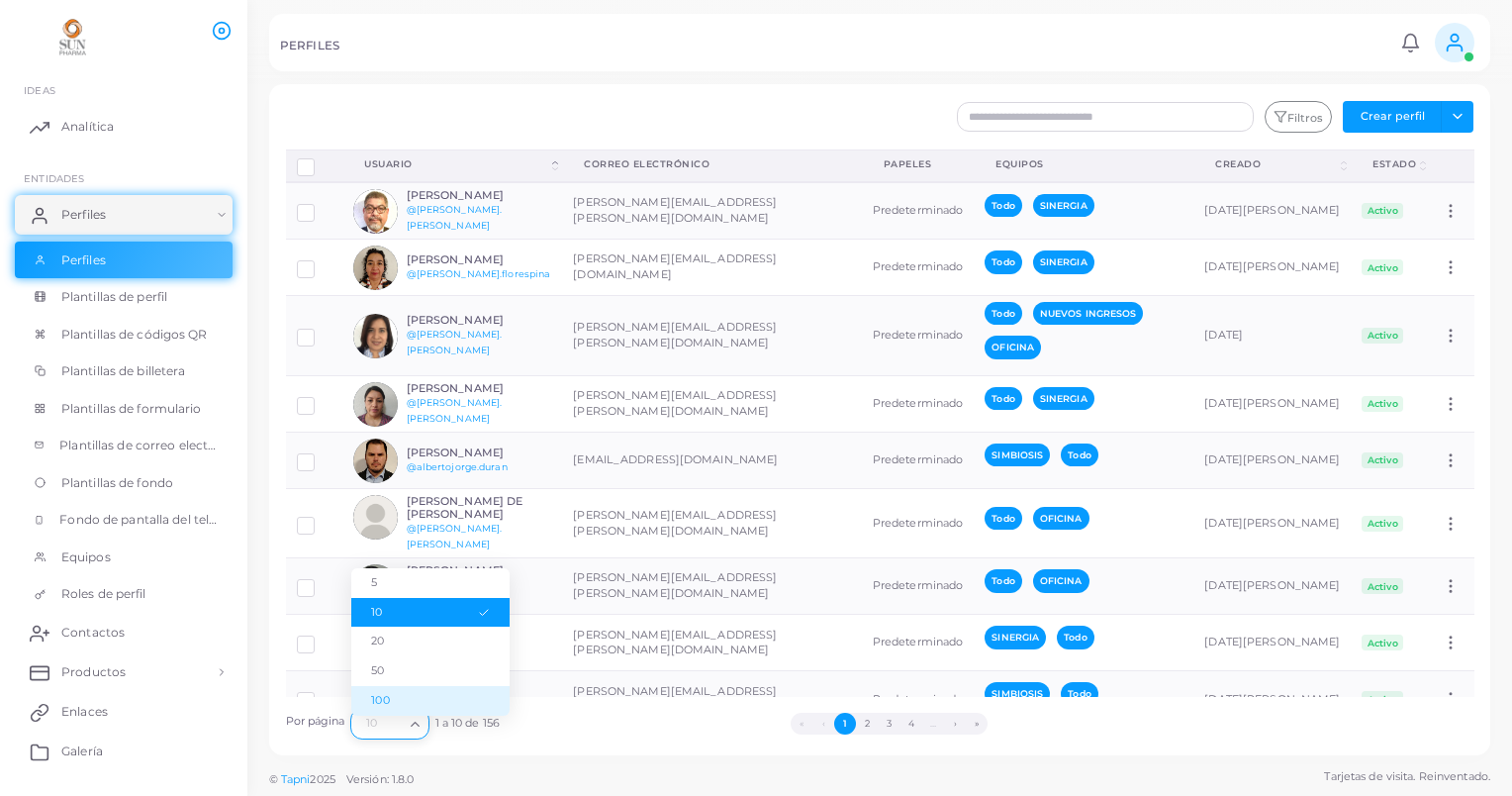 click on "100" at bounding box center (430, 701) 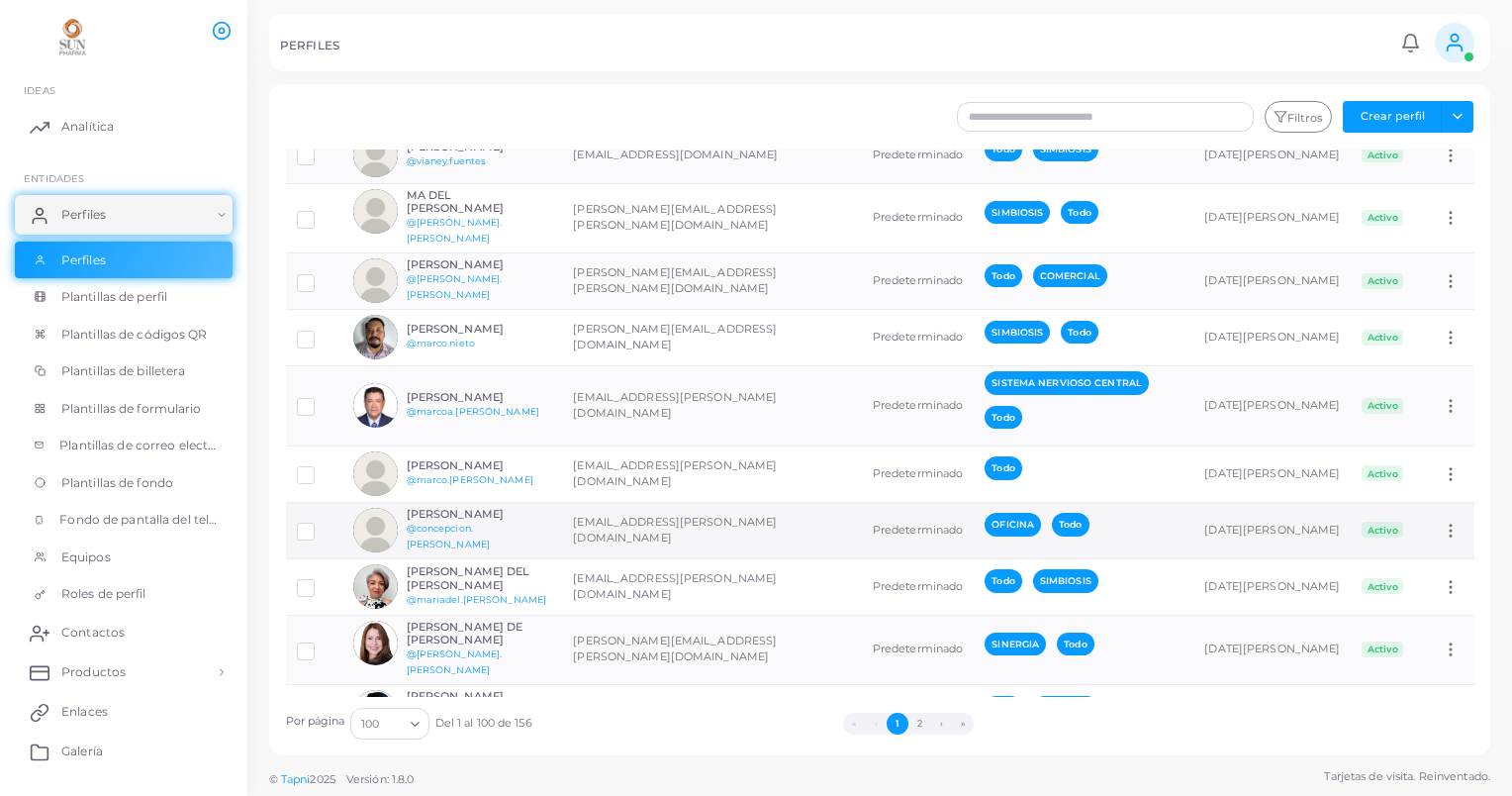 scroll, scrollTop: 5292, scrollLeft: 0, axis: vertical 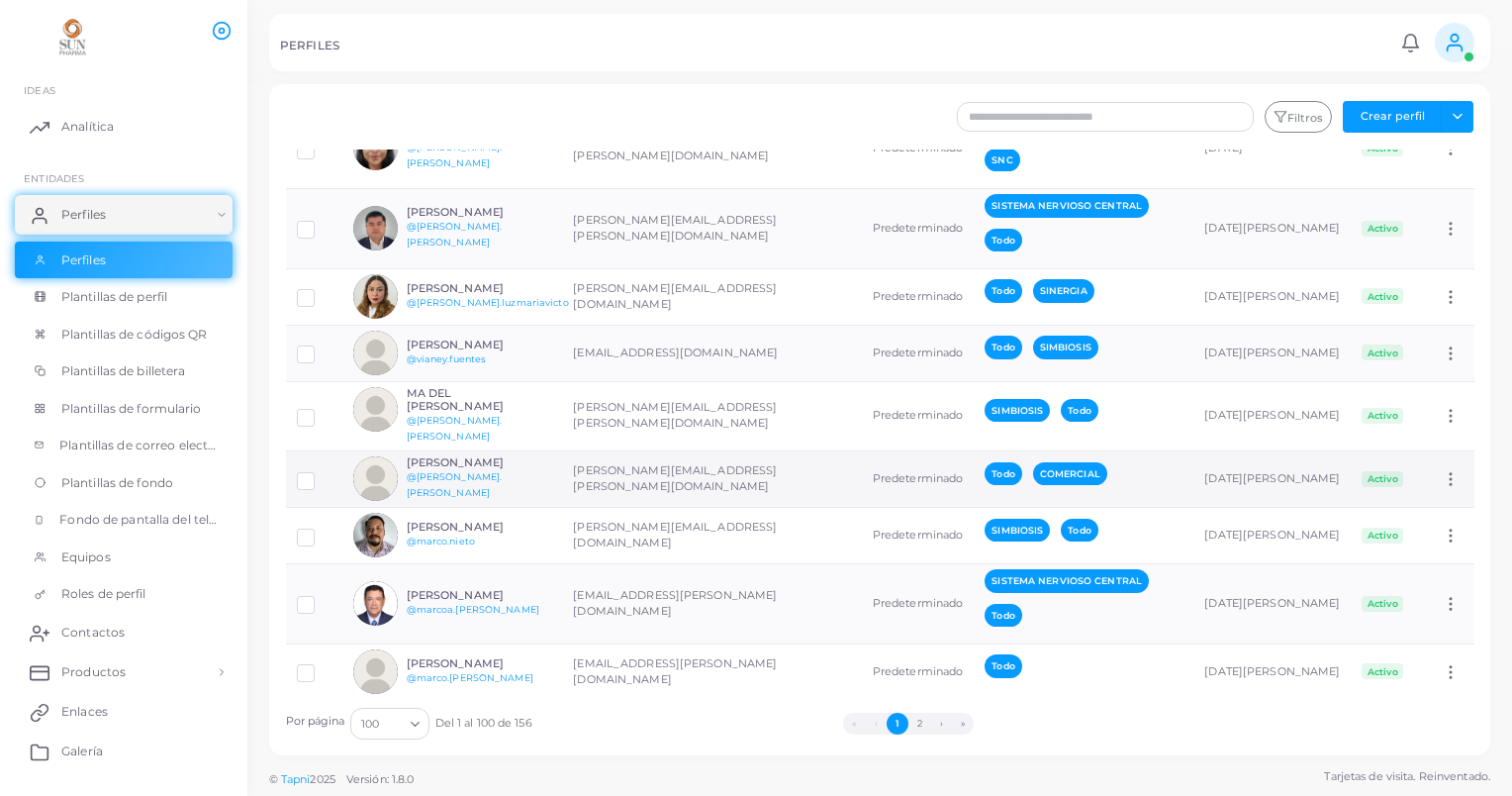 click at bounding box center [321, 473] 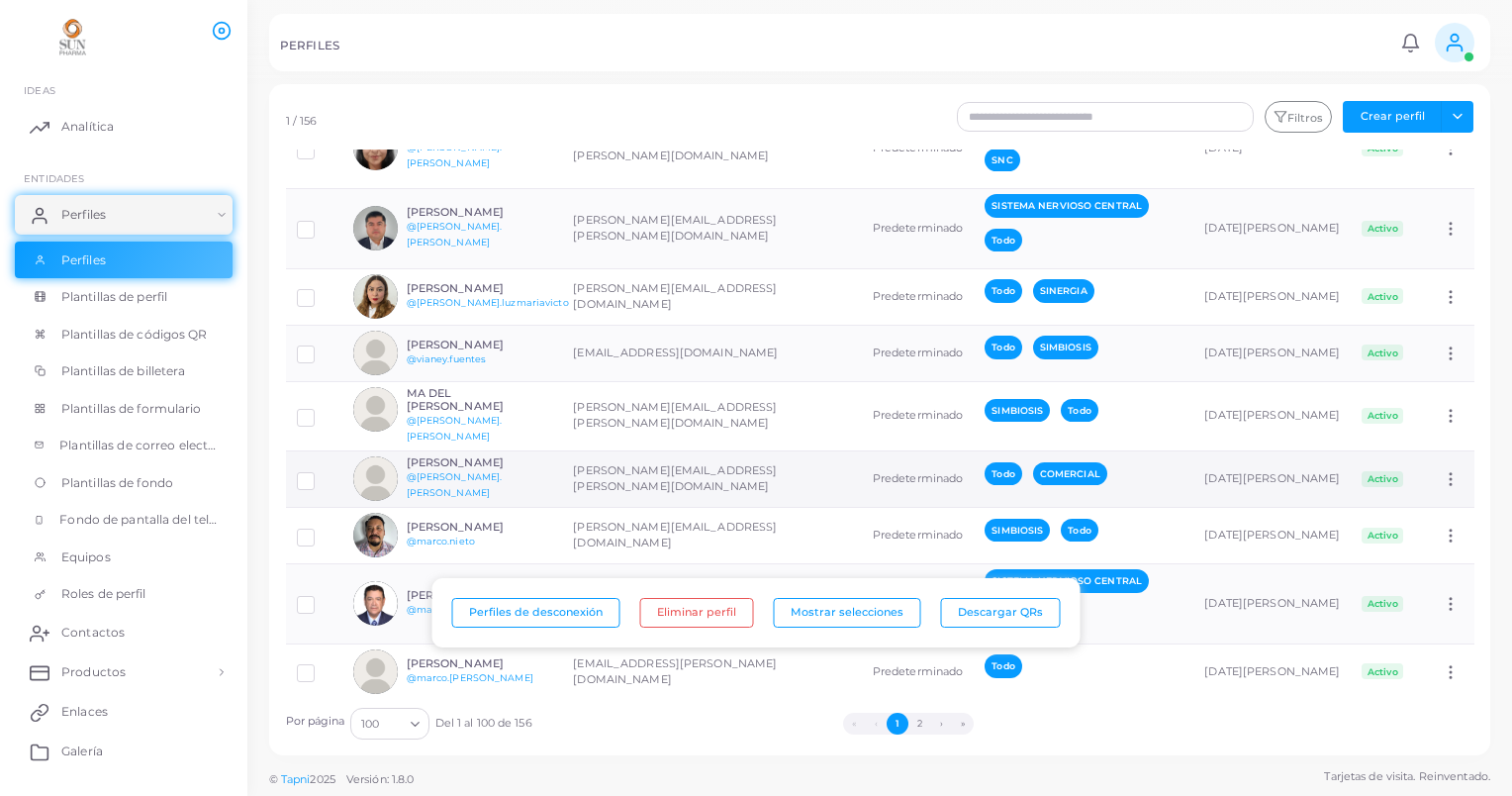 click at bounding box center [375, 478] 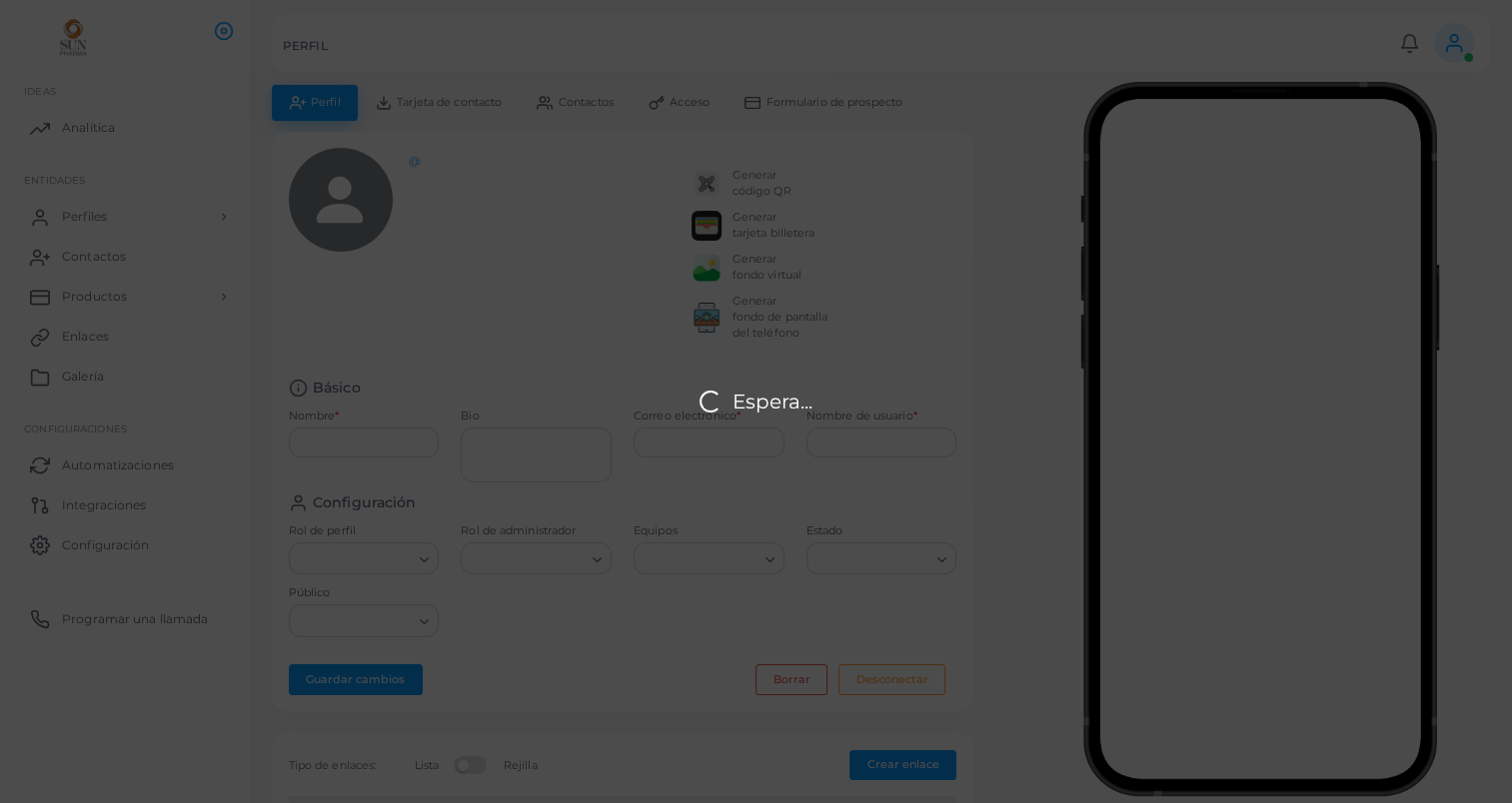 type on "**********" 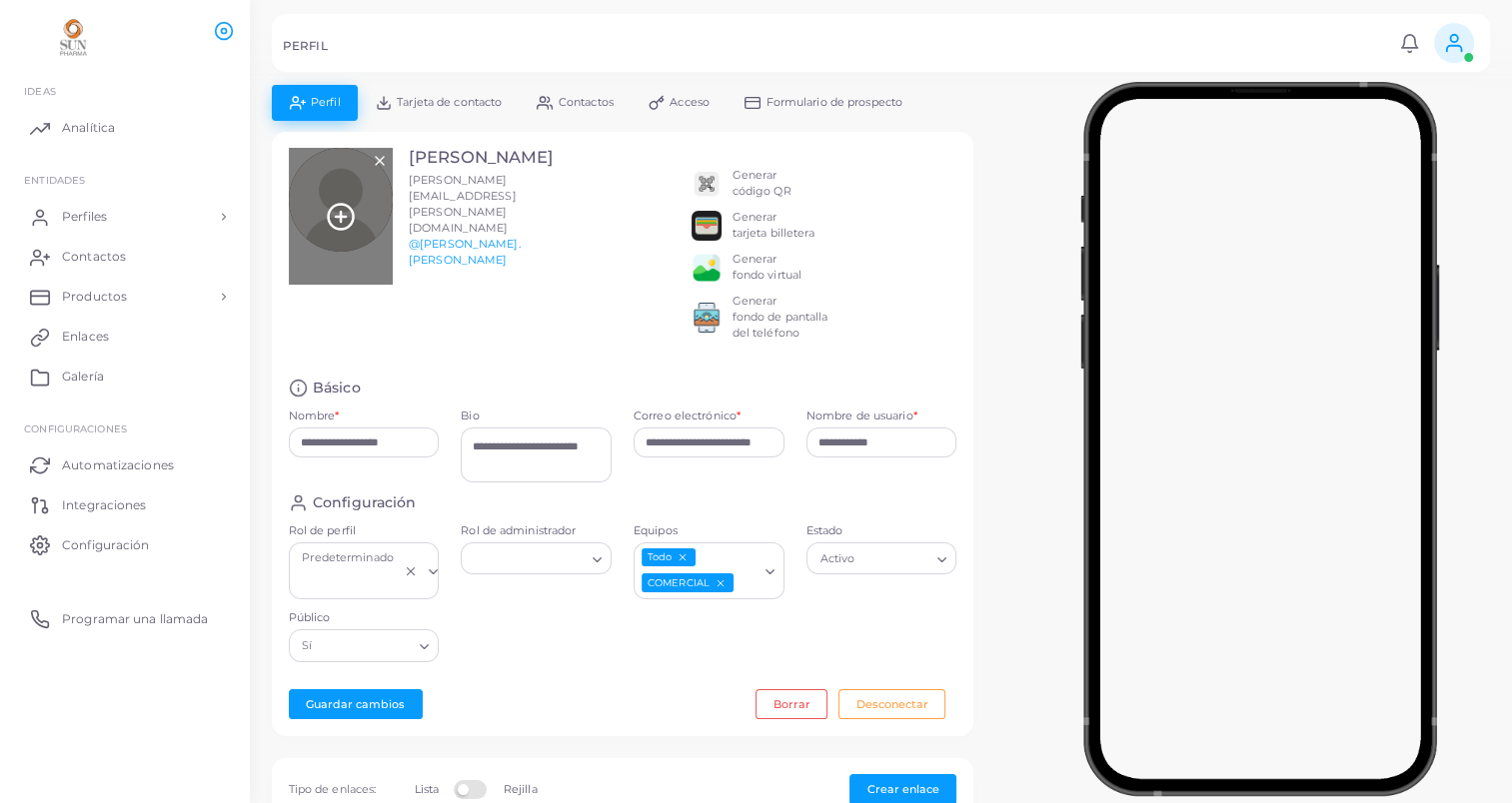 click 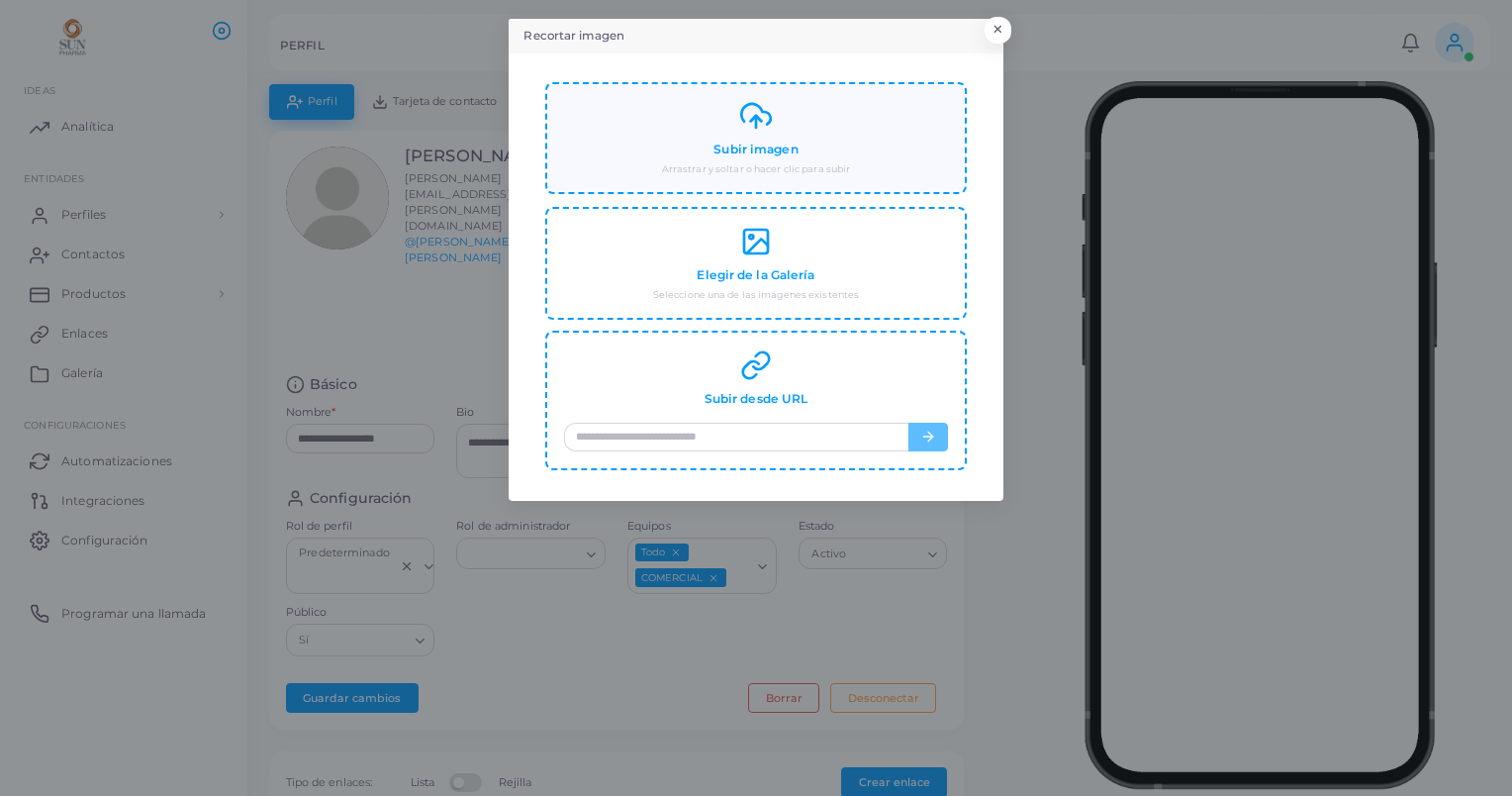 click on "Subir imagen" at bounding box center [755, 149] 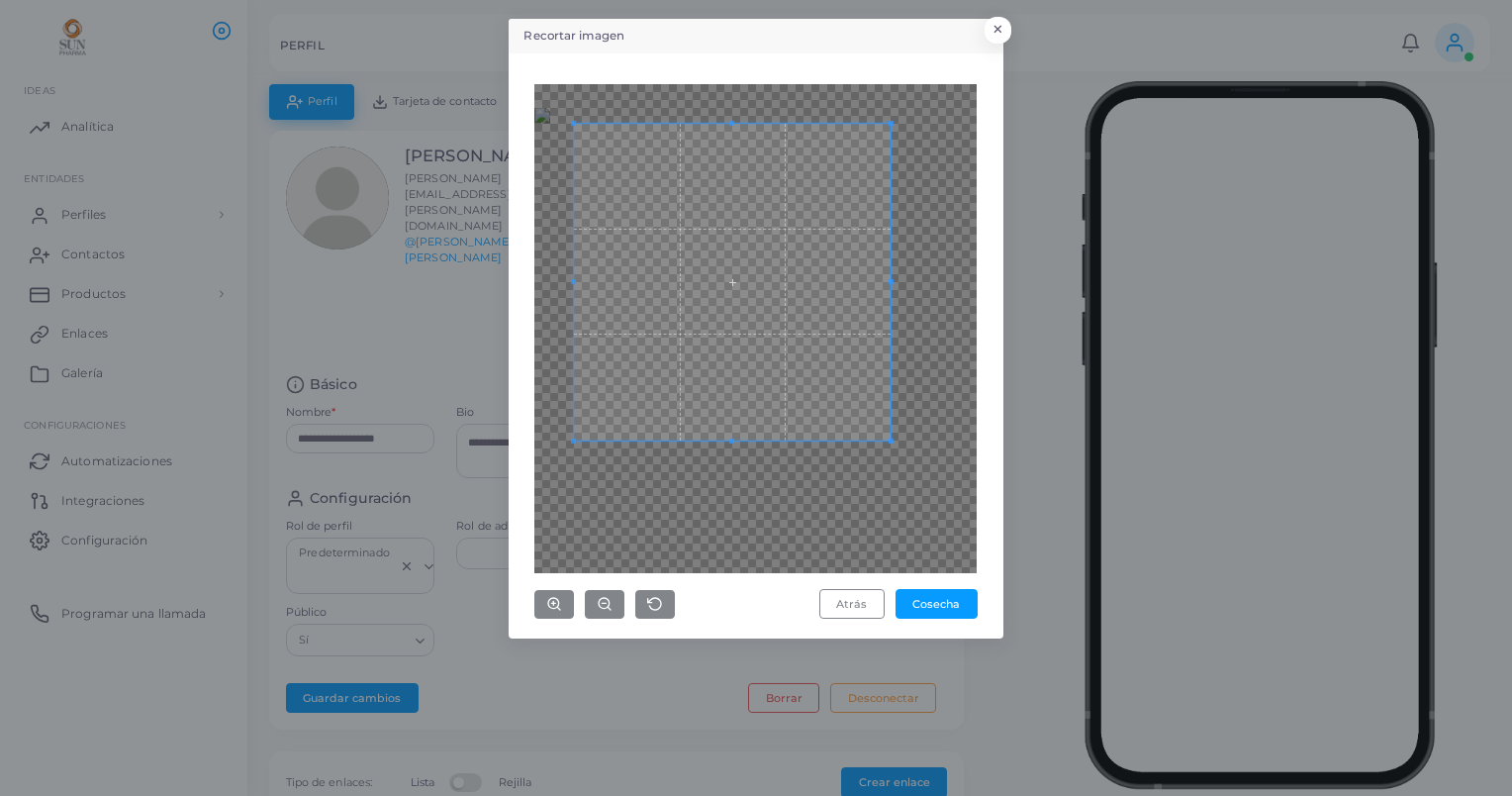 click at bounding box center [732, 282] 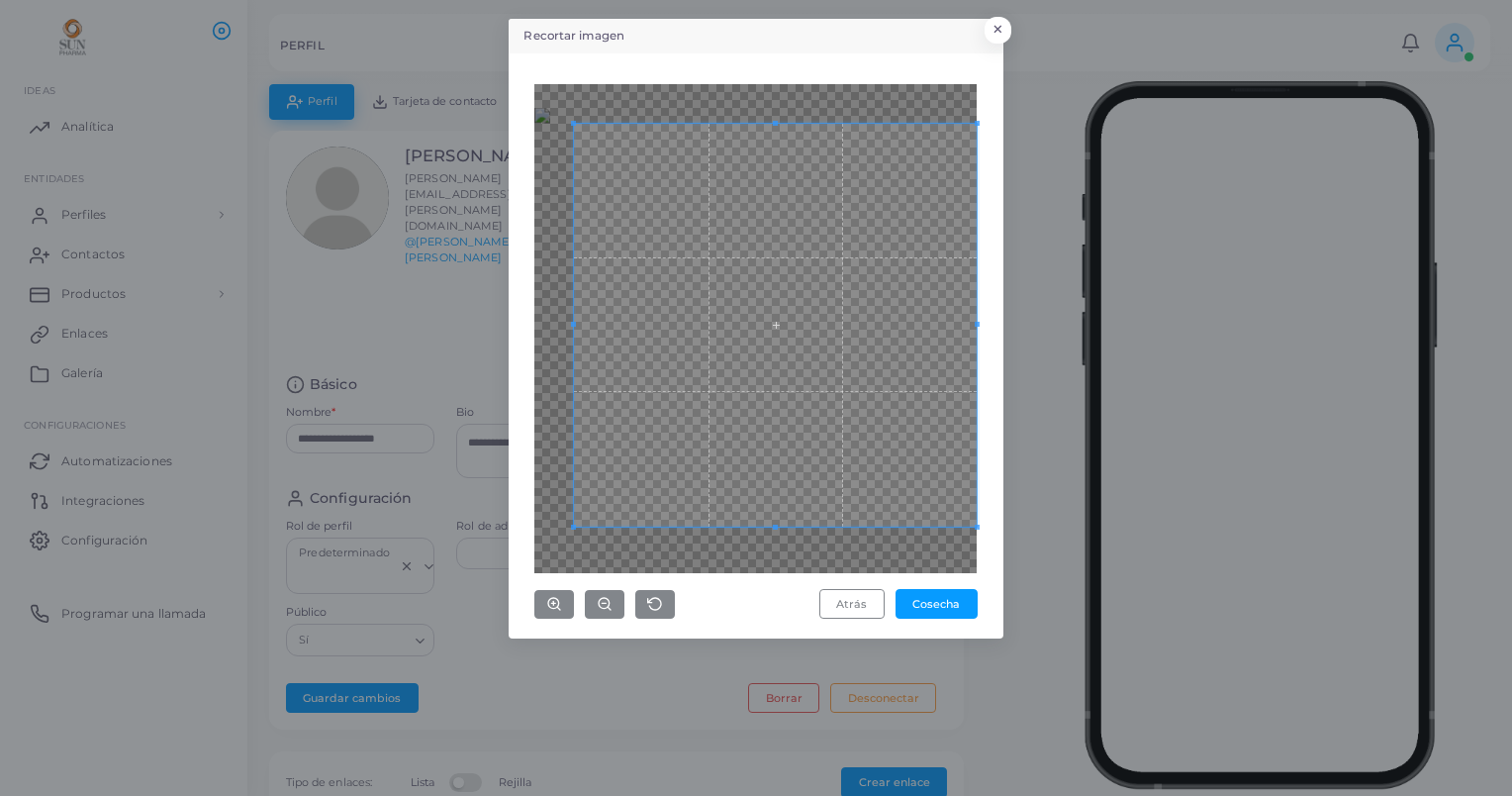 click on "Recortar imagen ×  Atrás   Cosecha" at bounding box center (756, 398) 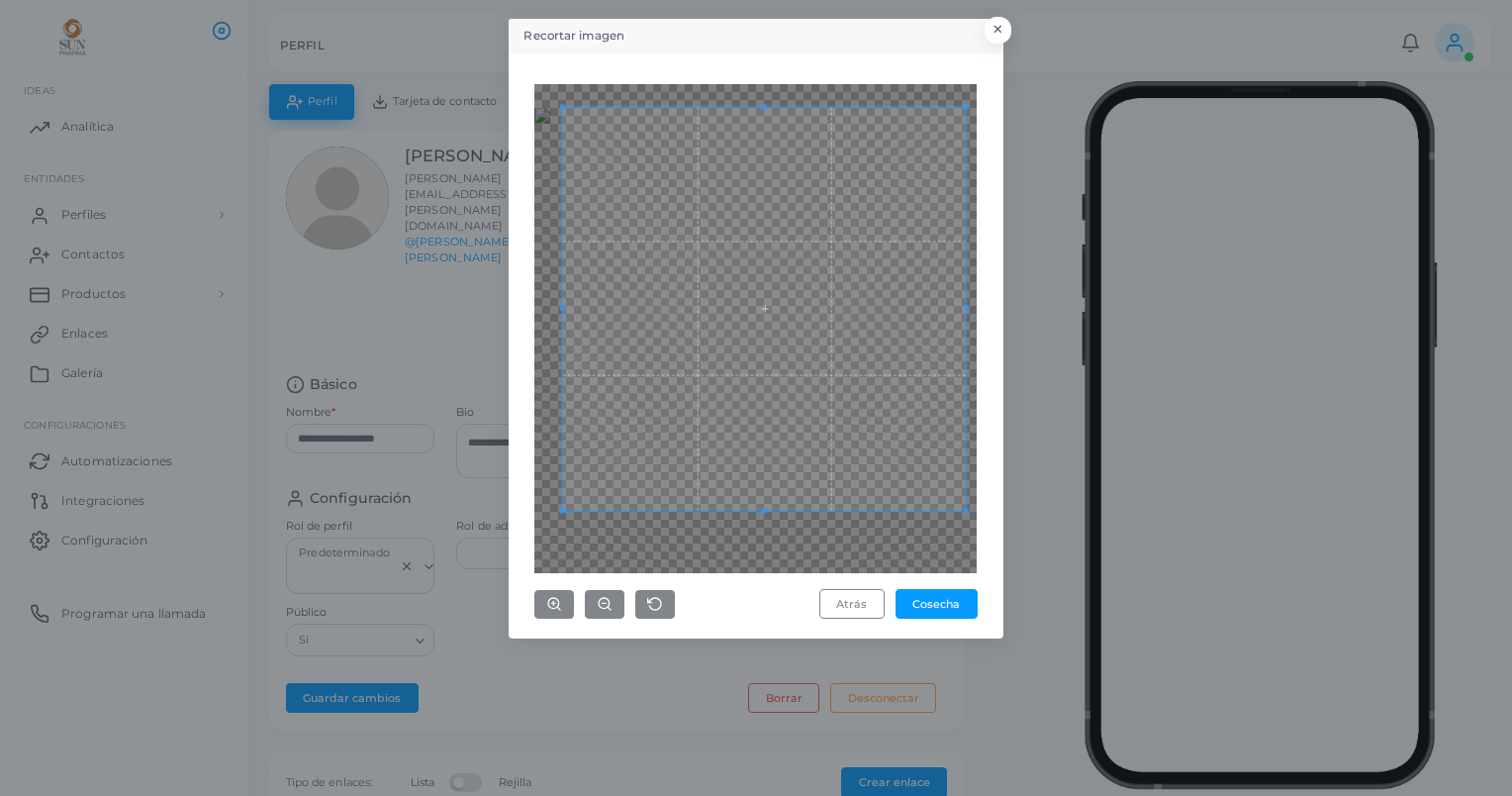 click at bounding box center (764, 308) 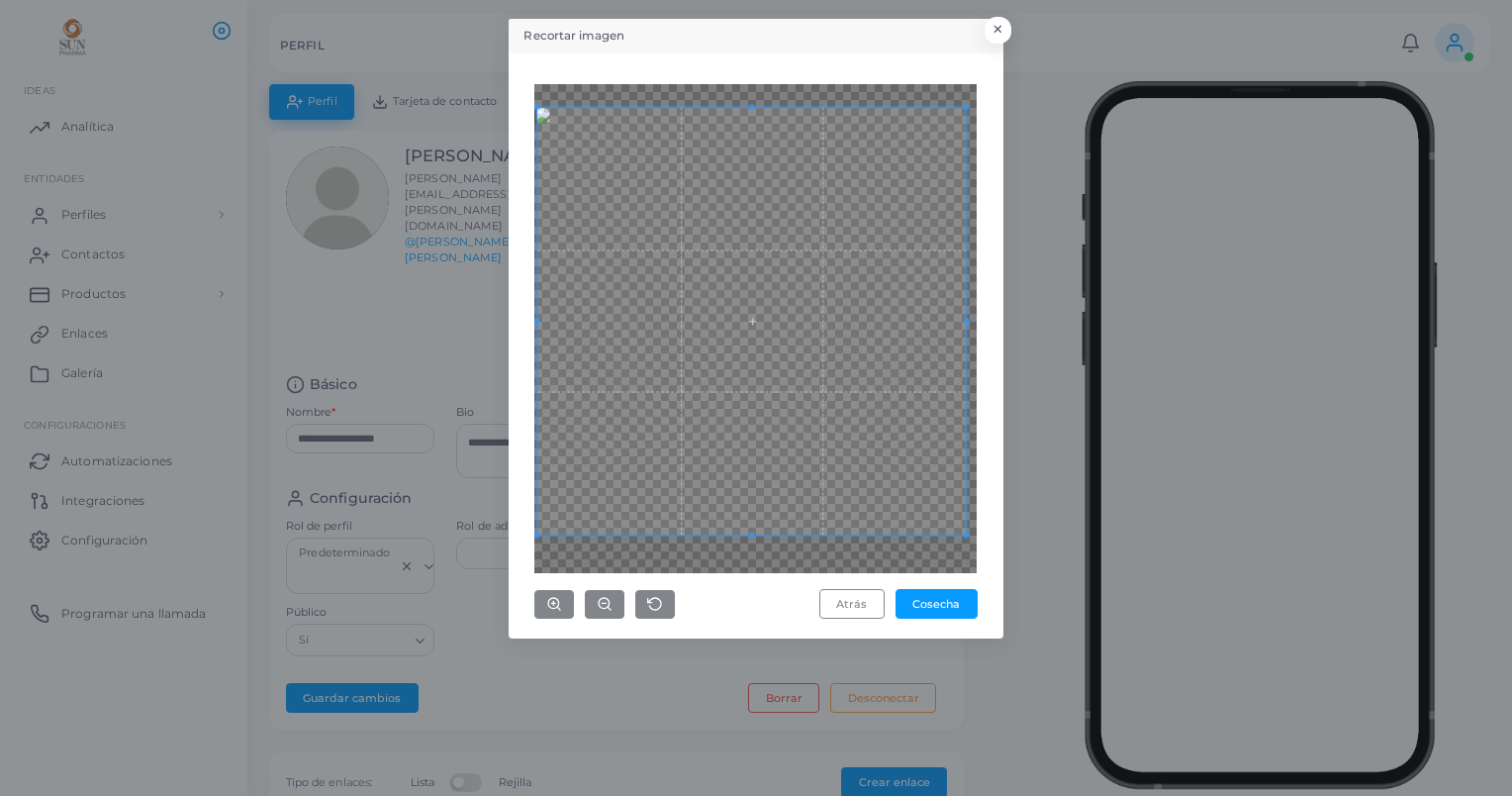click at bounding box center (752, 321) 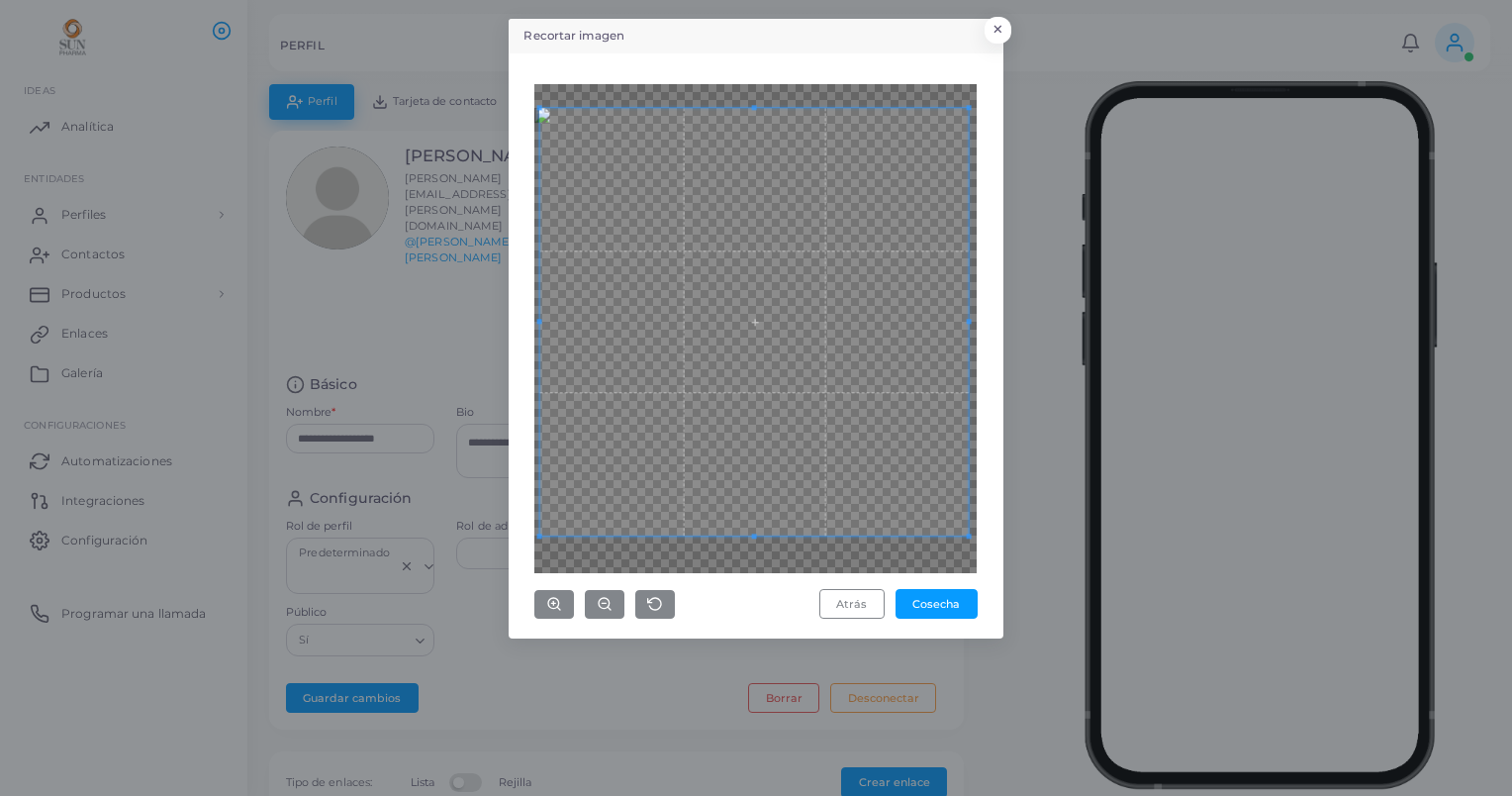 click at bounding box center (754, 322) 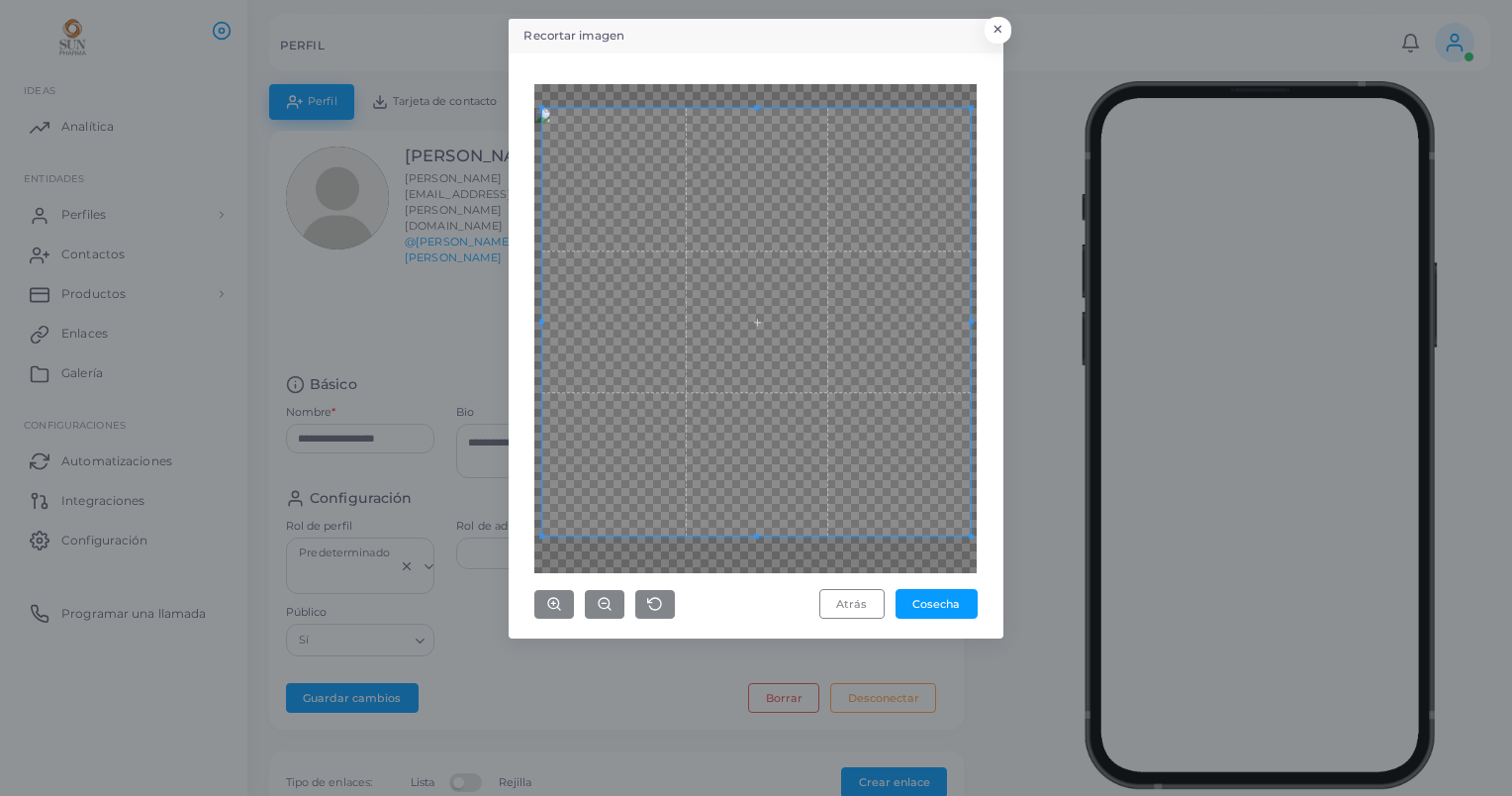 click at bounding box center [756, 322] 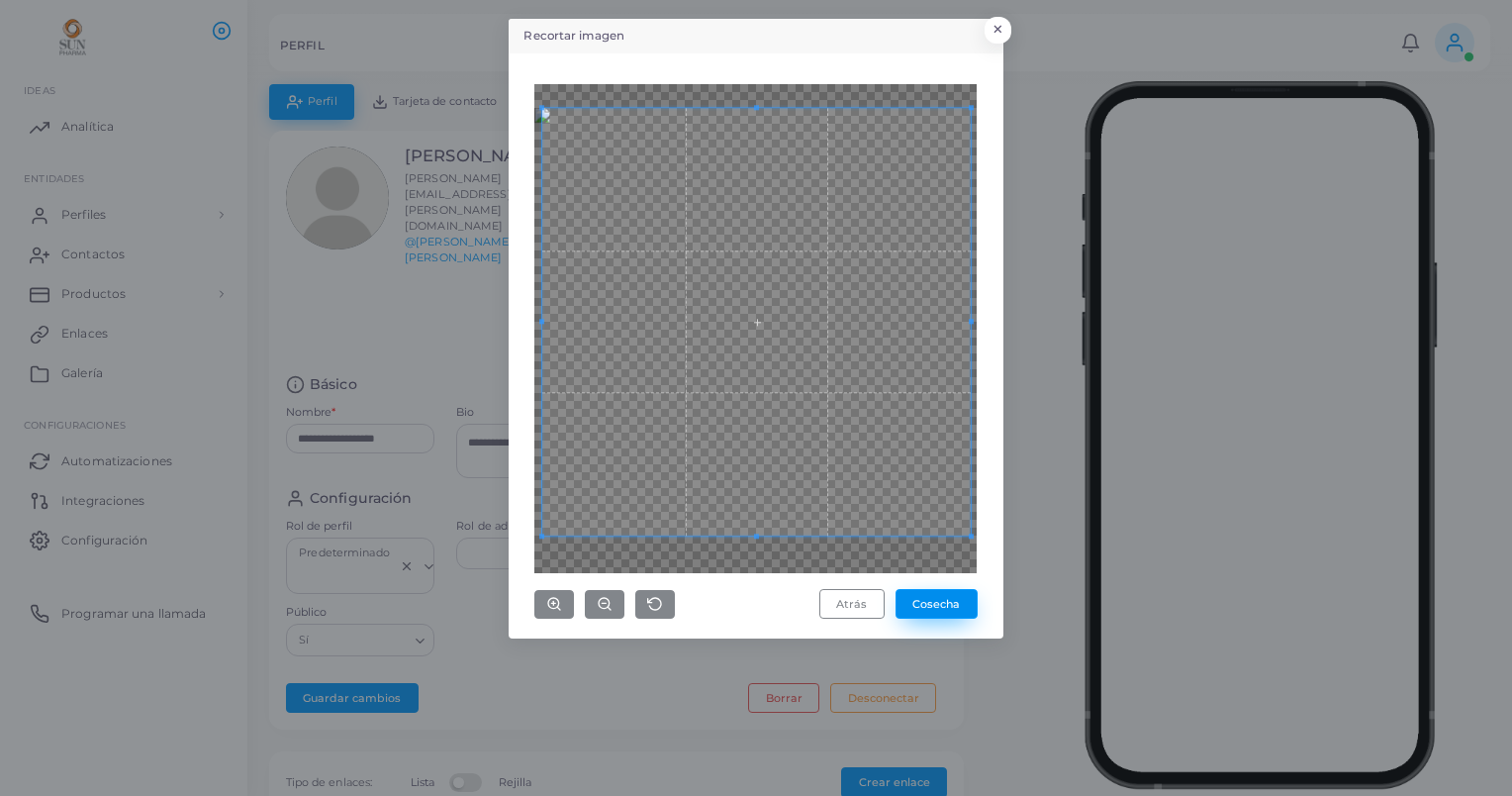 click on "Cosecha" at bounding box center (936, 604) 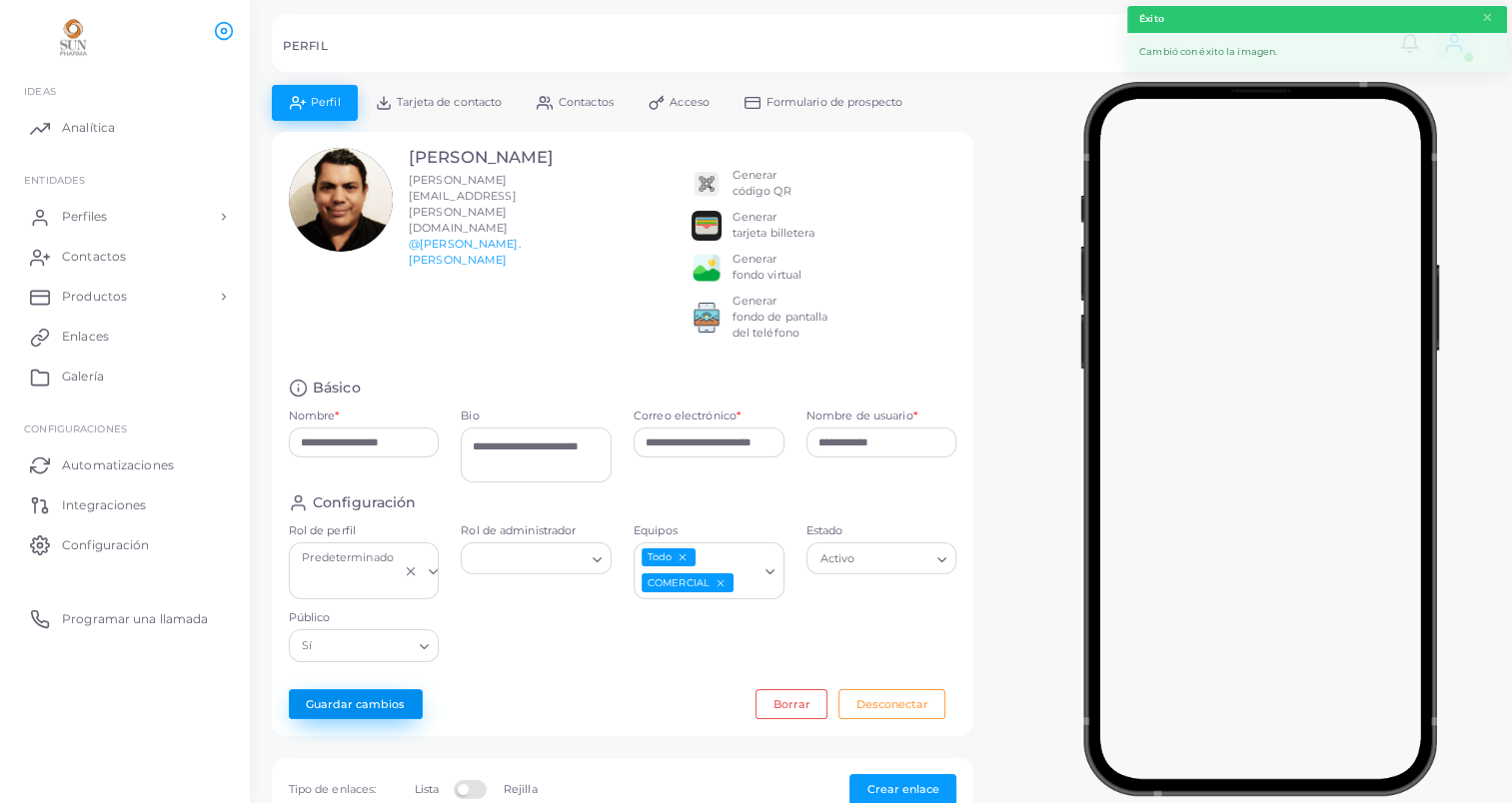 click on "Guardar cambios" at bounding box center [356, 704] 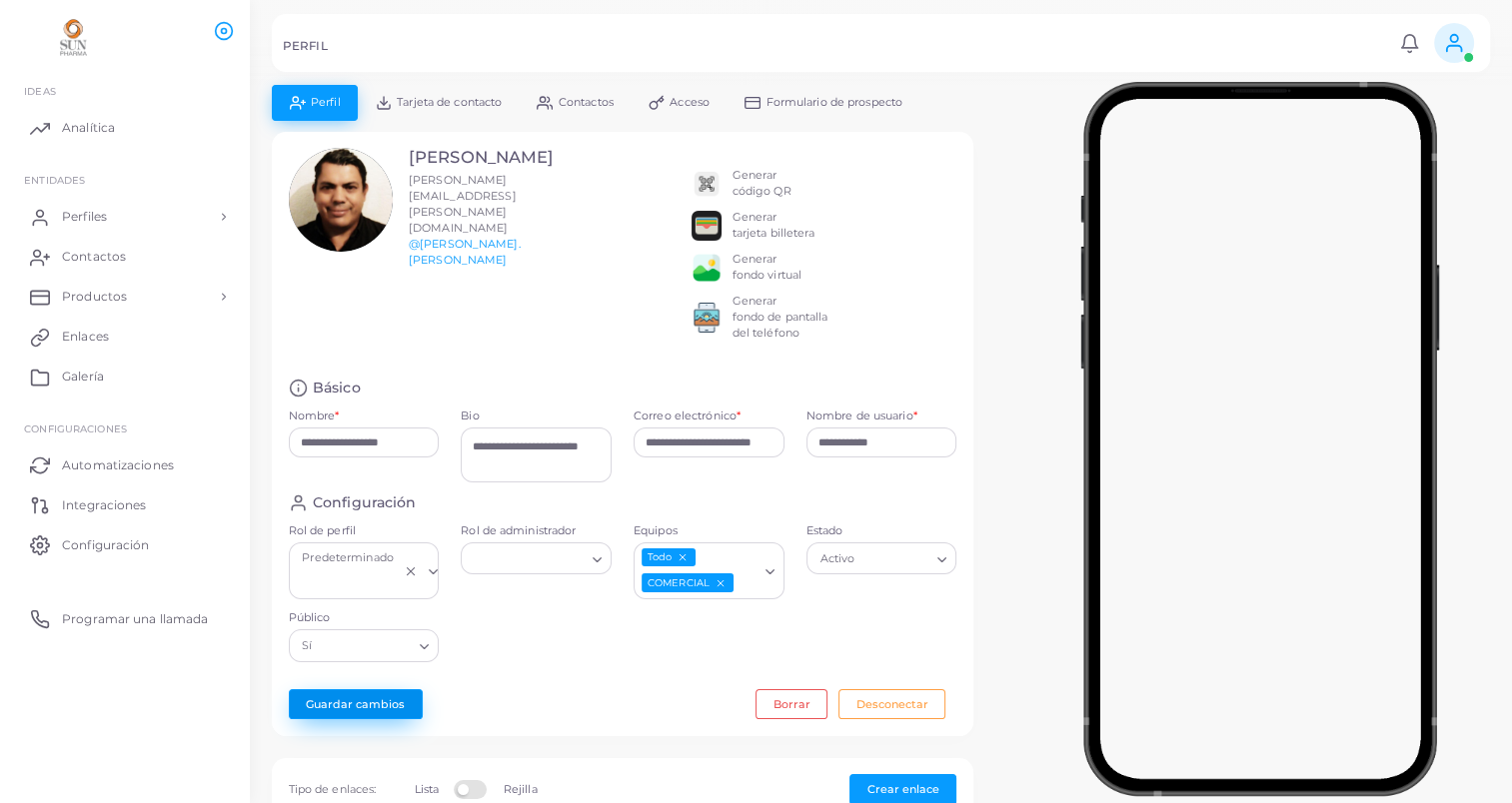 click on "Guardar cambios" at bounding box center (356, 704) 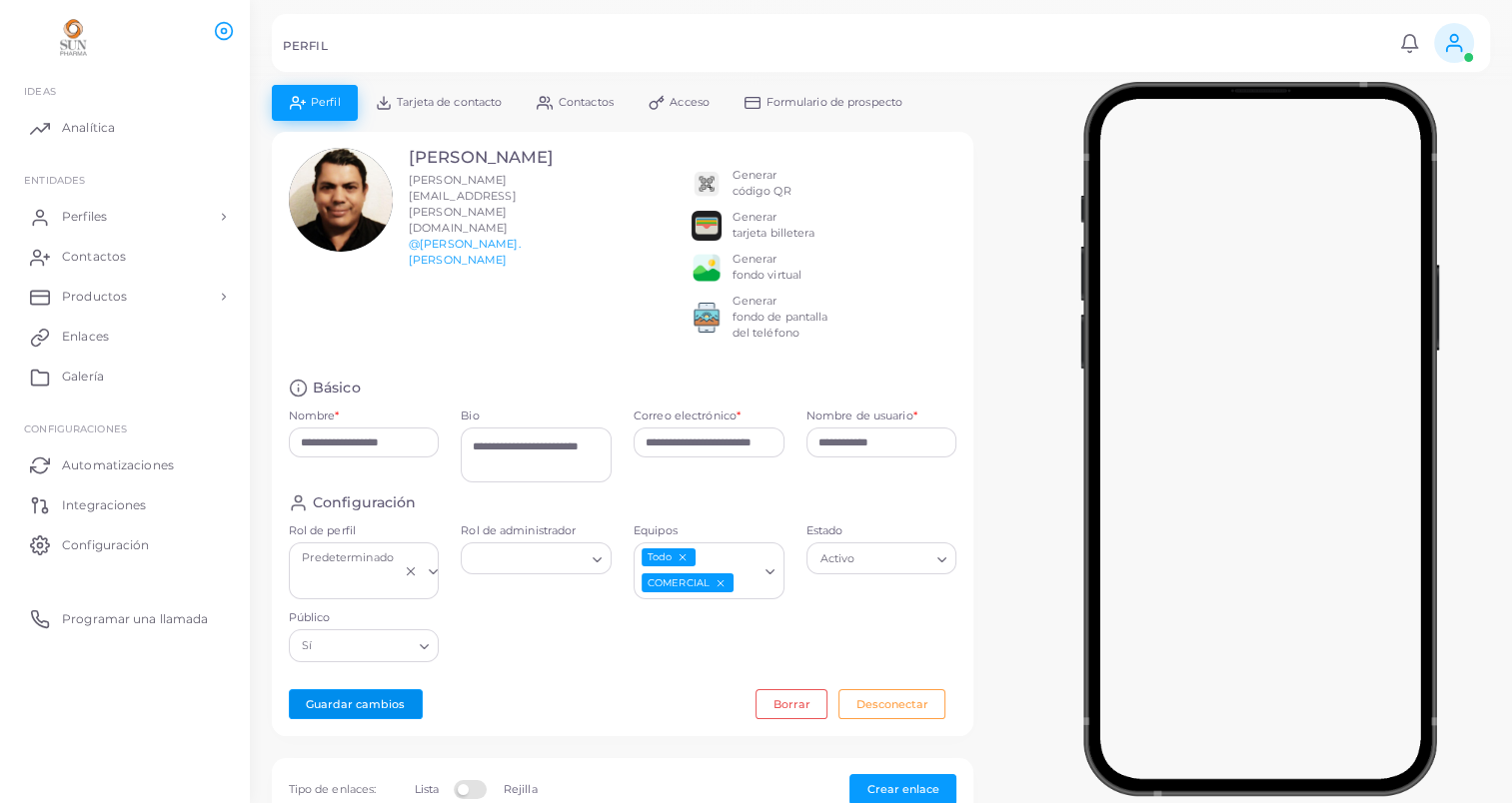 type 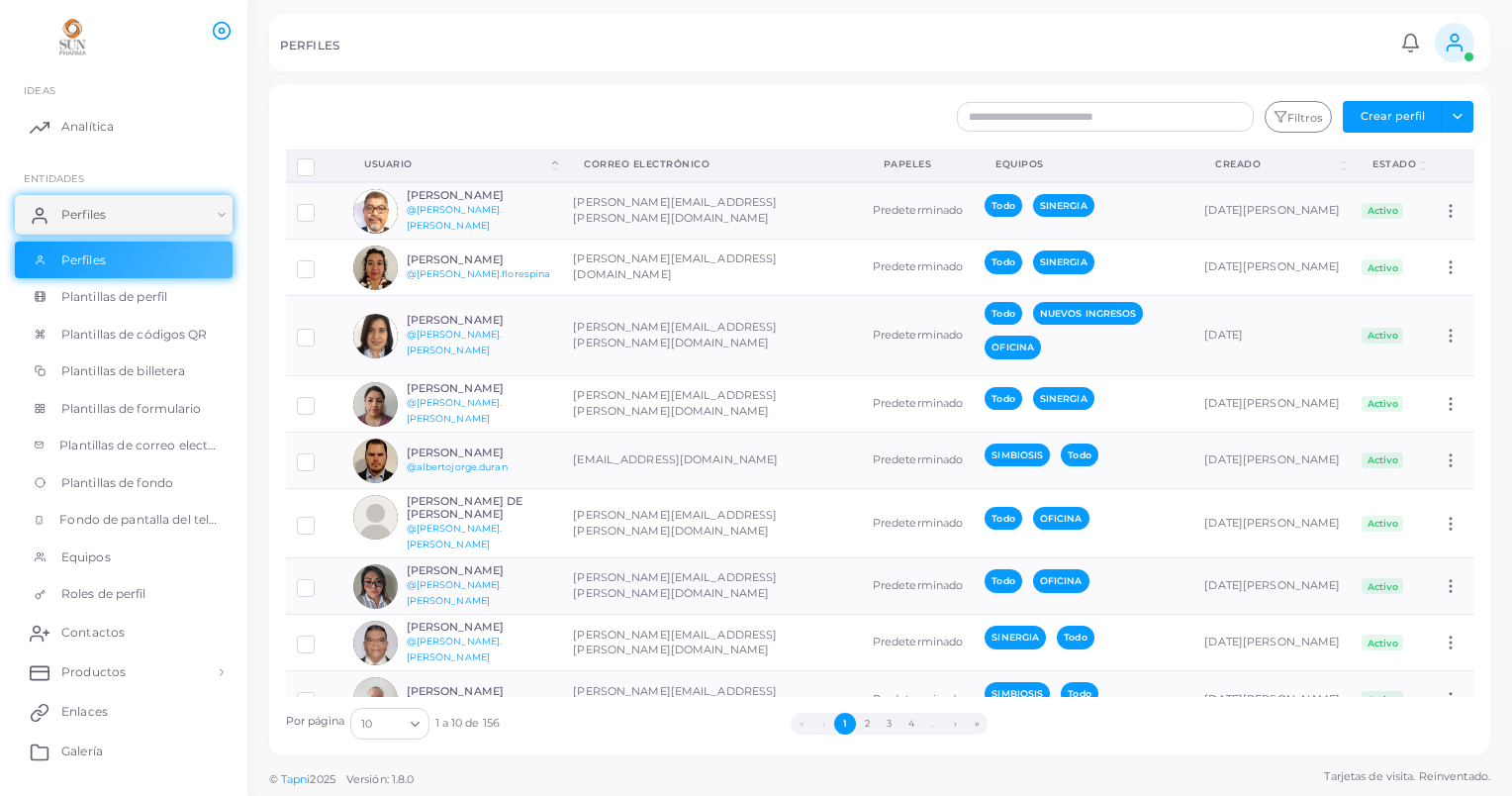 click 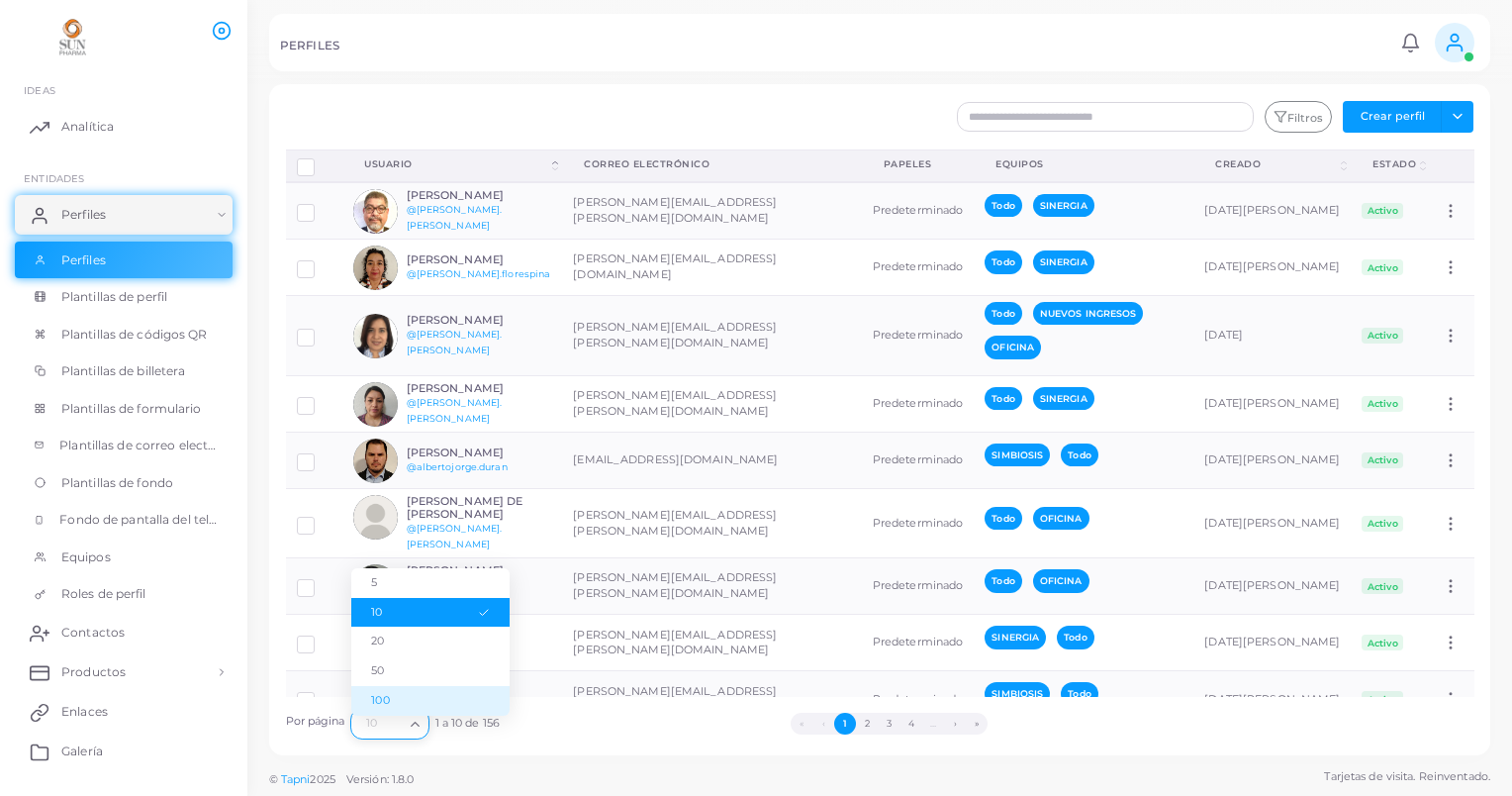drag, startPoint x: 401, startPoint y: 695, endPoint x: 420, endPoint y: 701, distance: 19.924859 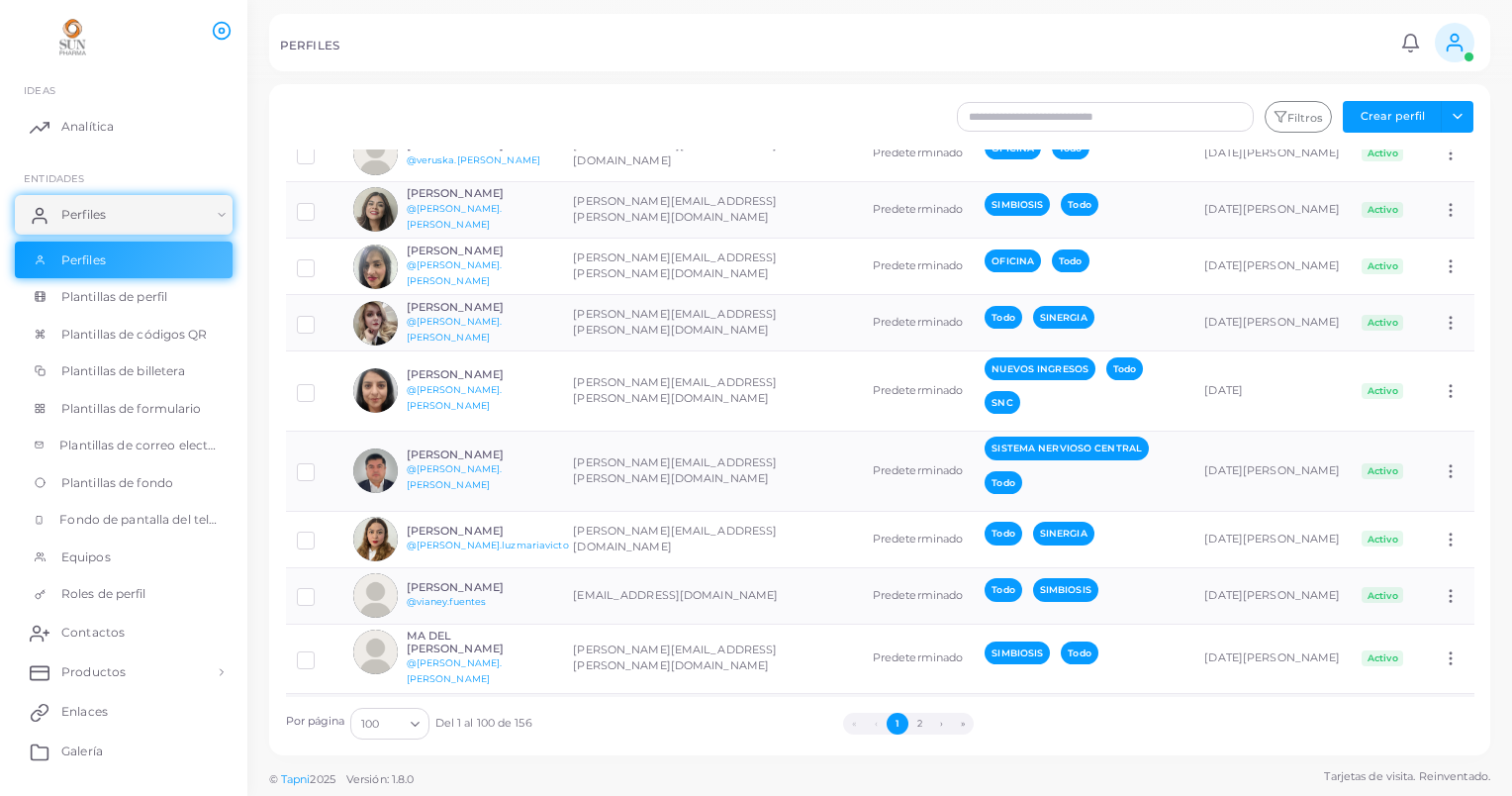 scroll, scrollTop: 5346, scrollLeft: 0, axis: vertical 